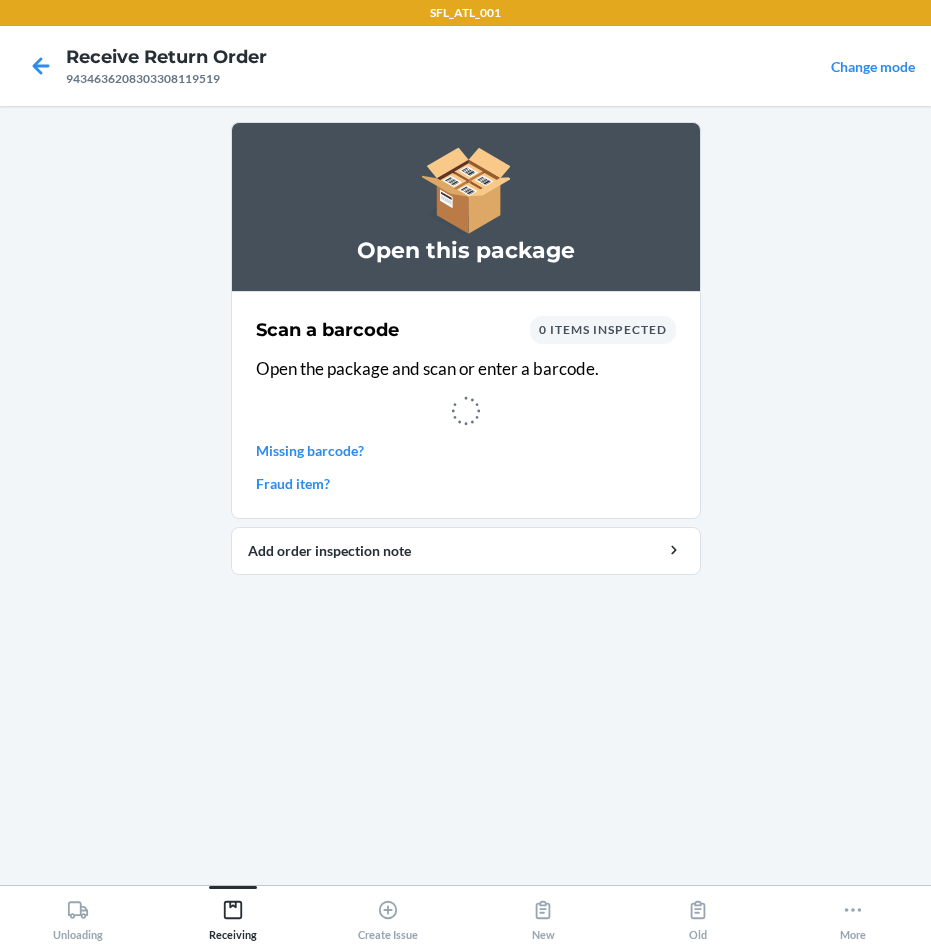 scroll, scrollTop: 0, scrollLeft: 0, axis: both 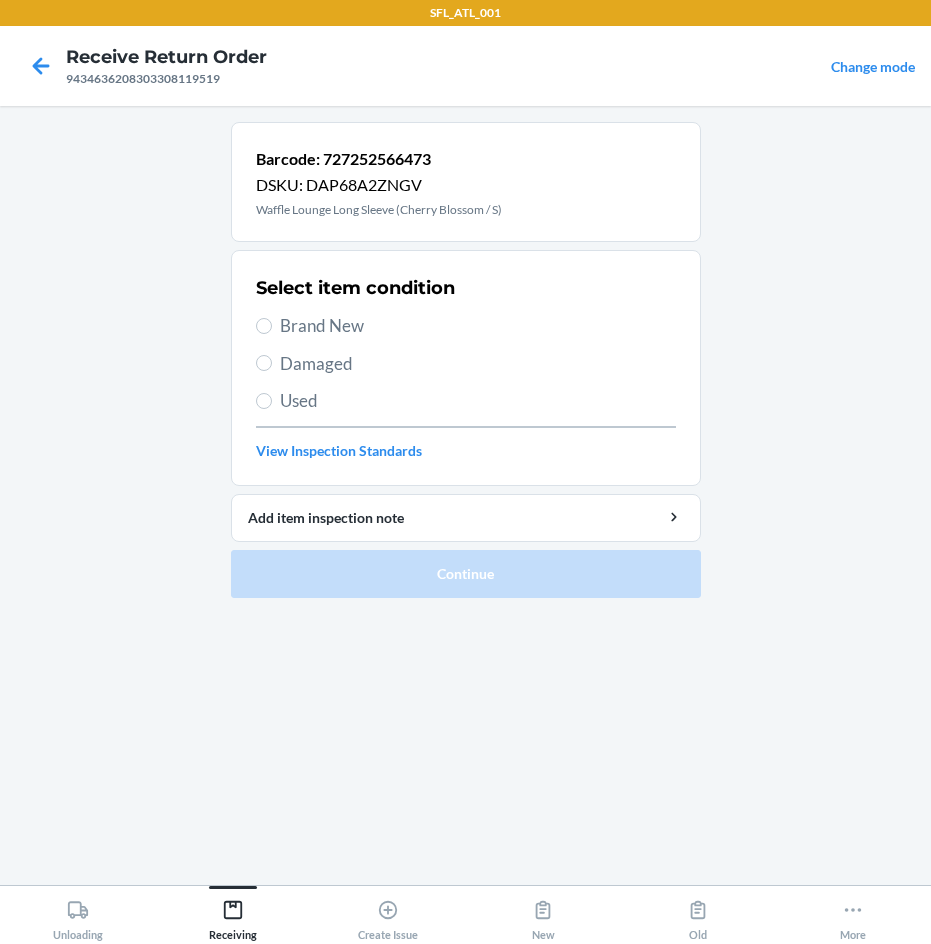 click on "Brand New" at bounding box center (478, 326) 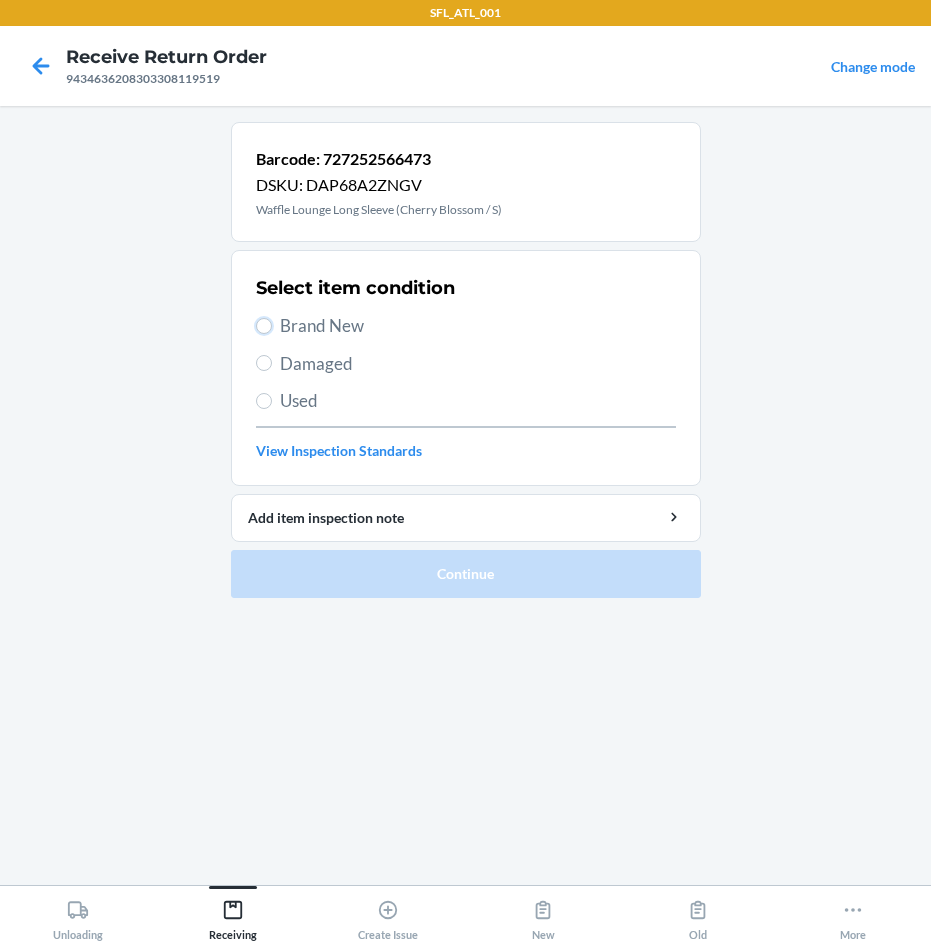 click on "Brand New" at bounding box center [264, 326] 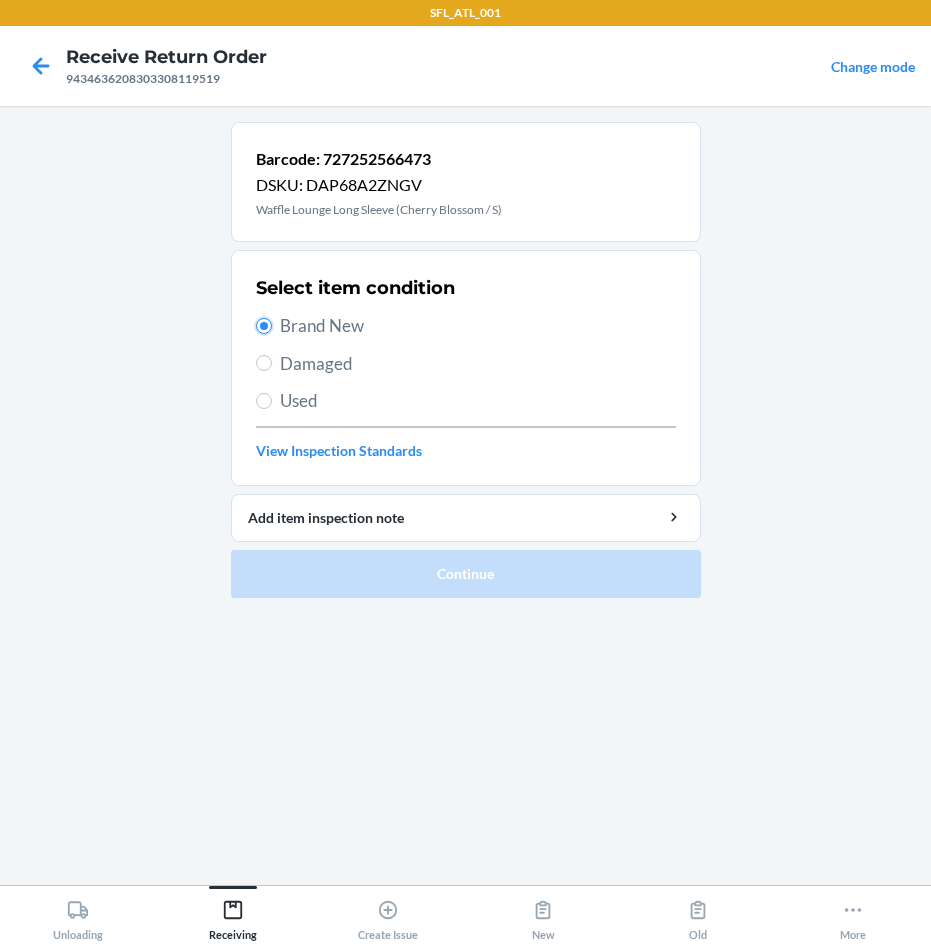 radio on "true" 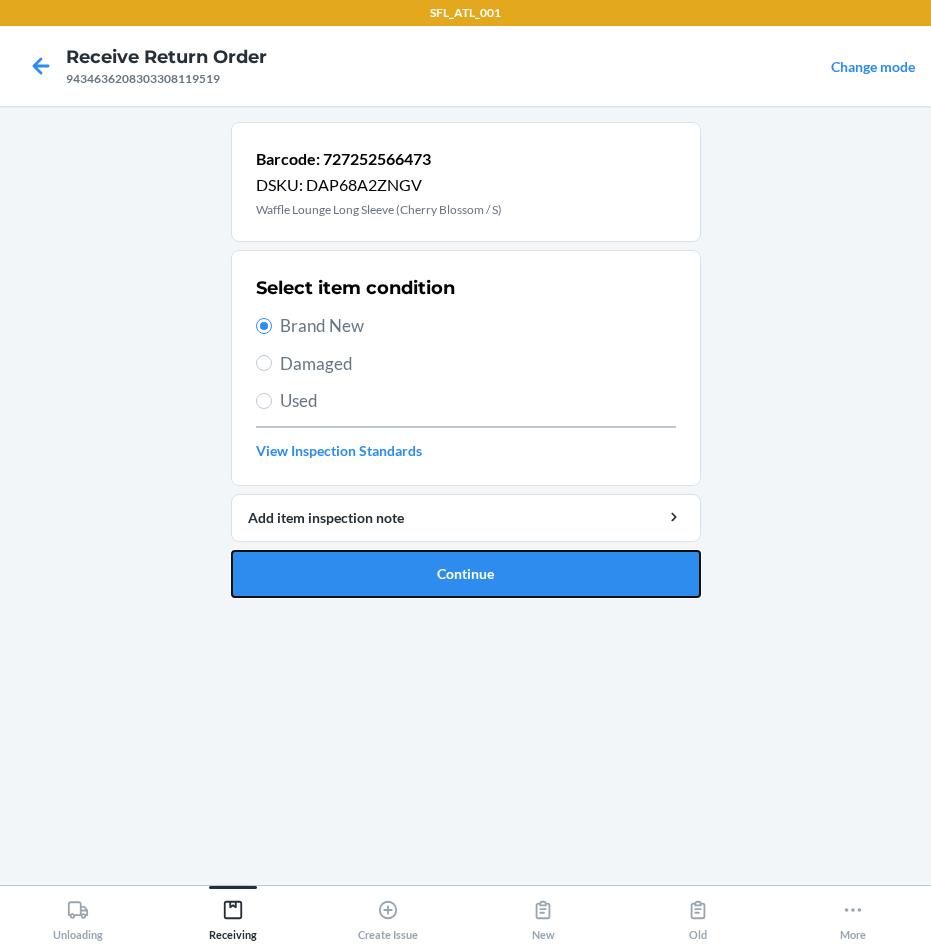 drag, startPoint x: 533, startPoint y: 585, endPoint x: 539, endPoint y: 571, distance: 15.231546 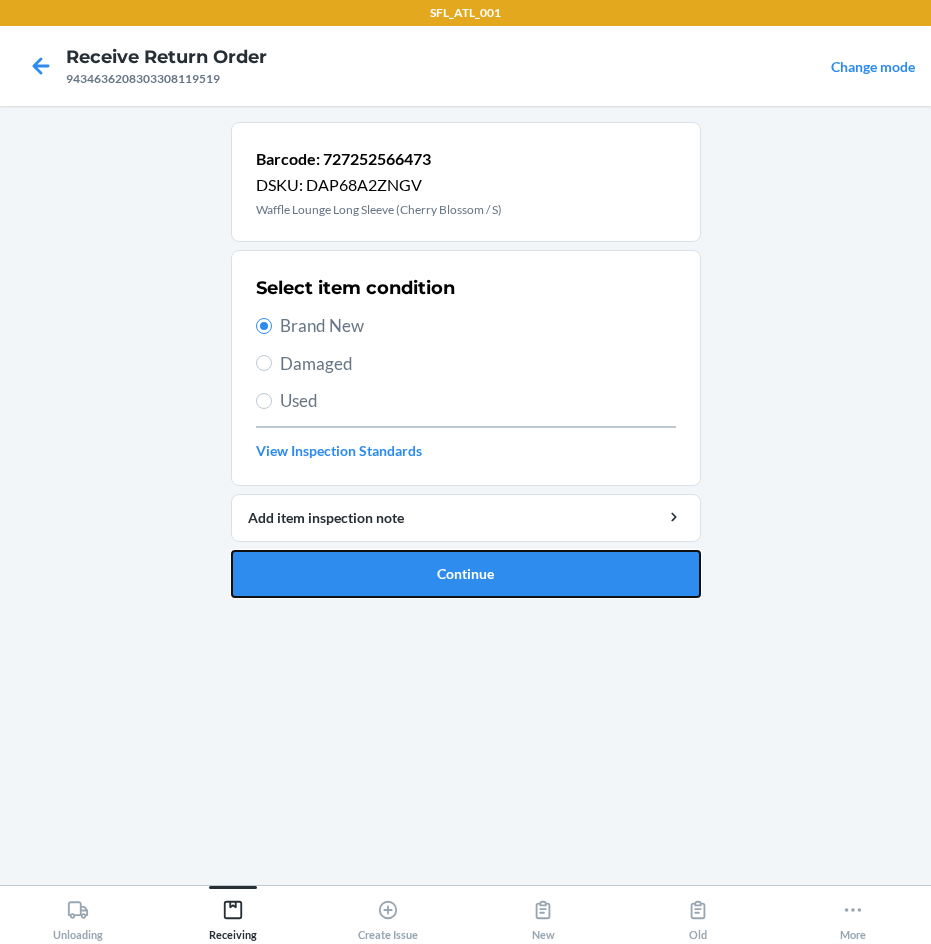 click on "Continue" at bounding box center (466, 574) 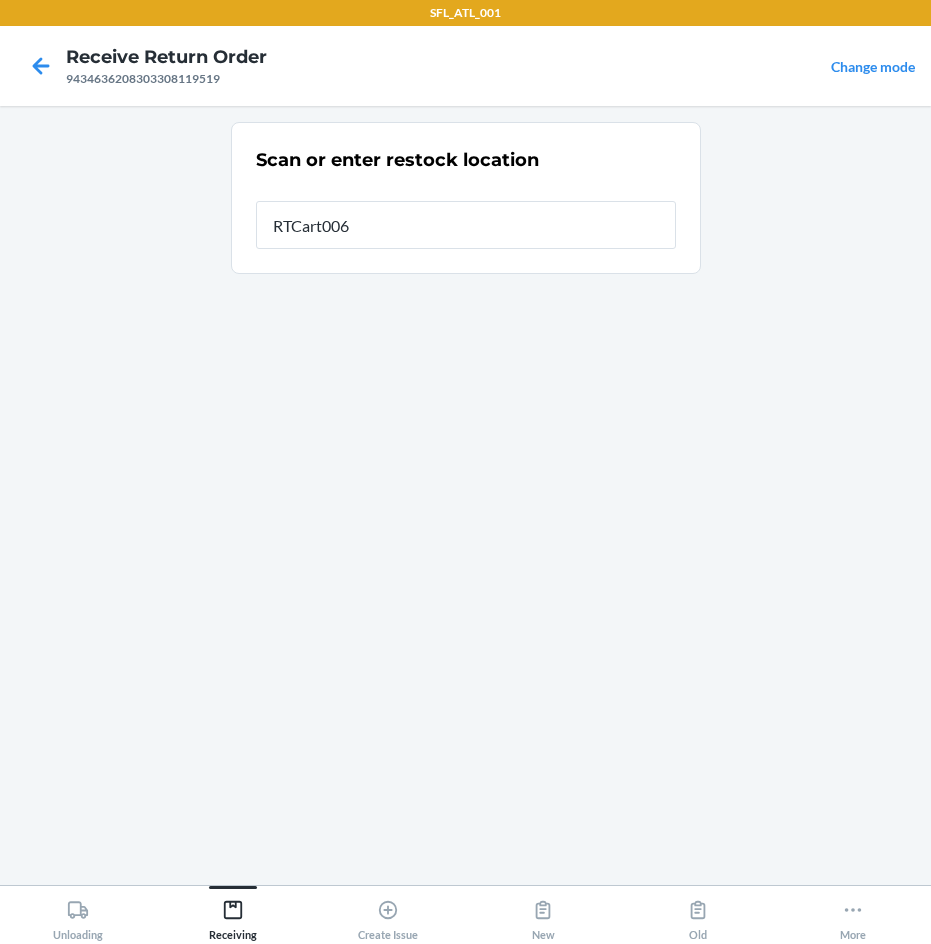 type on "RTCart006" 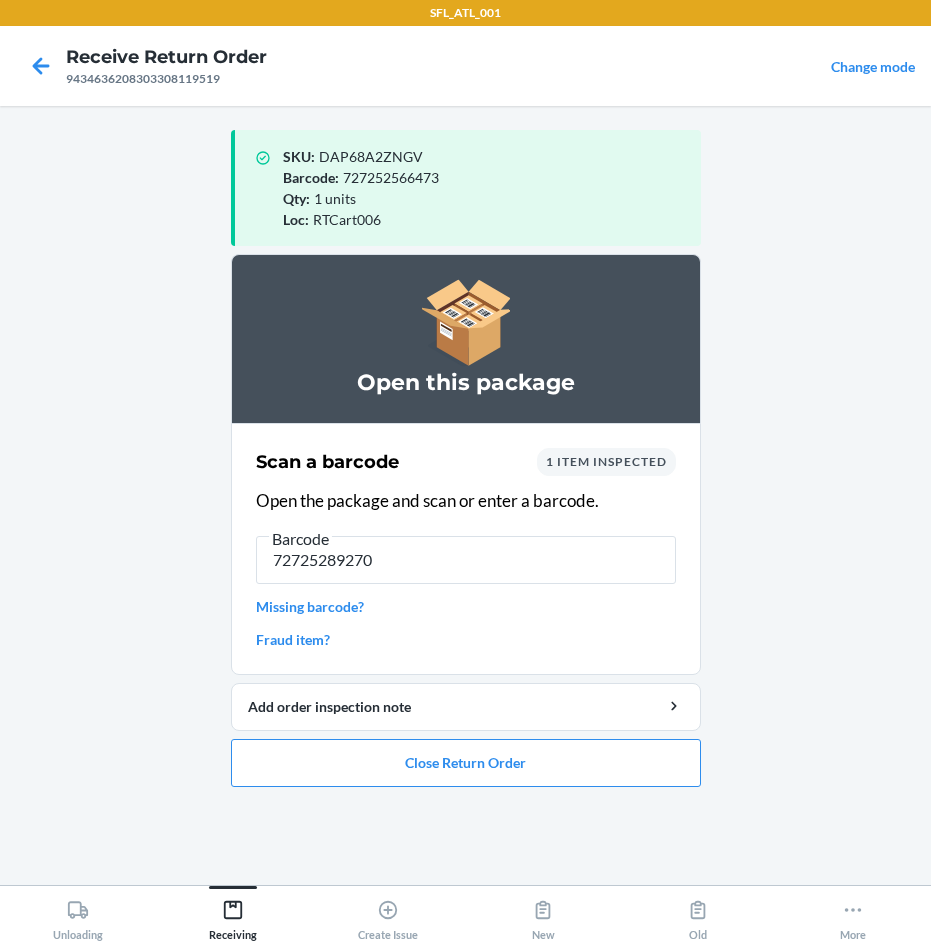 type on "727252892701" 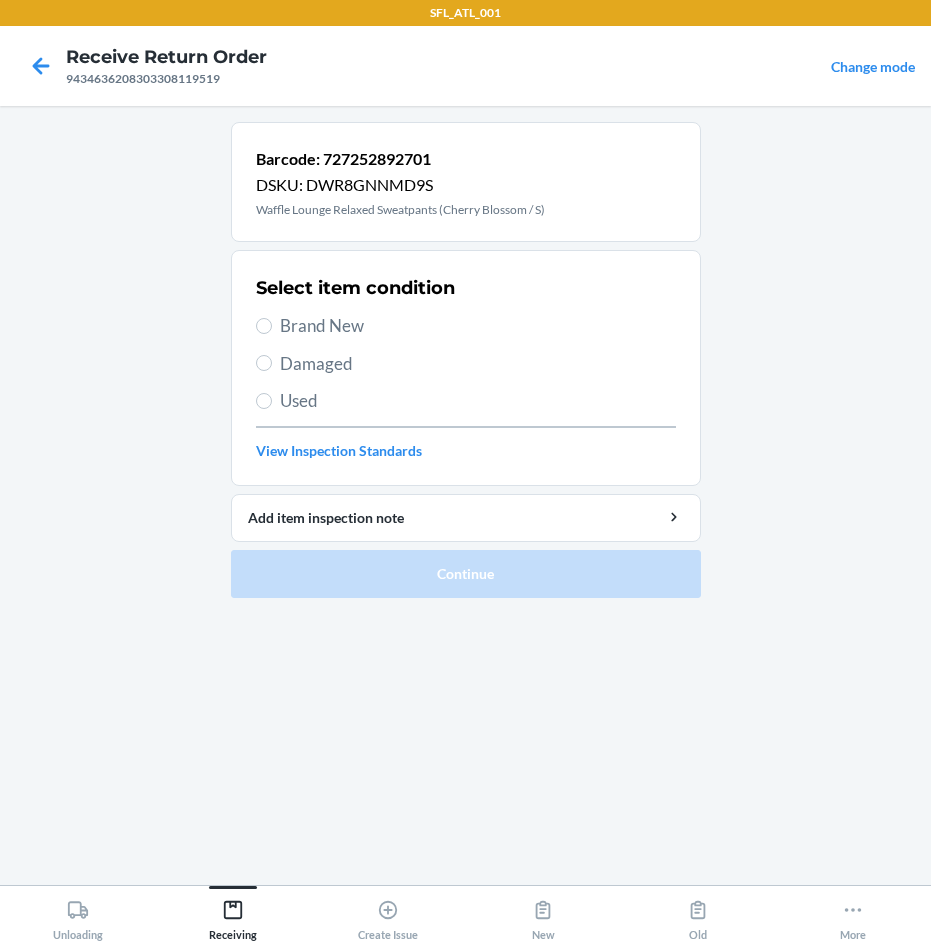drag, startPoint x: 334, startPoint y: 343, endPoint x: 334, endPoint y: 331, distance: 12 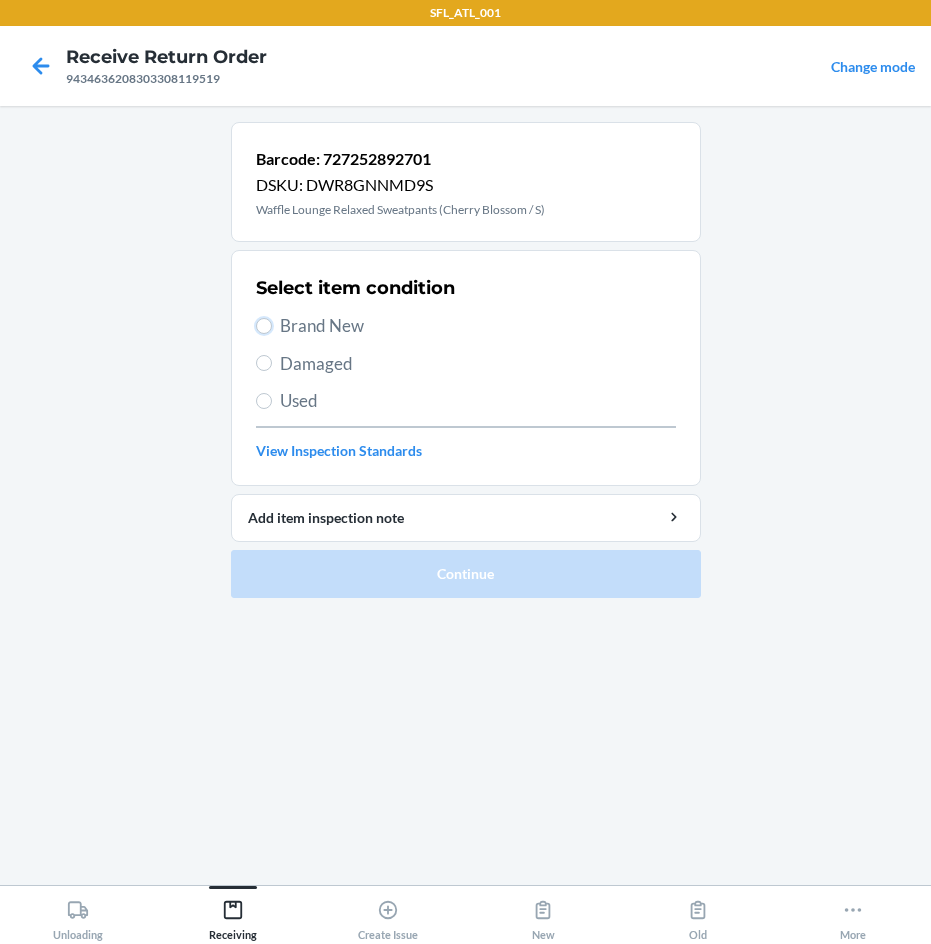 click on "Brand New" at bounding box center [264, 326] 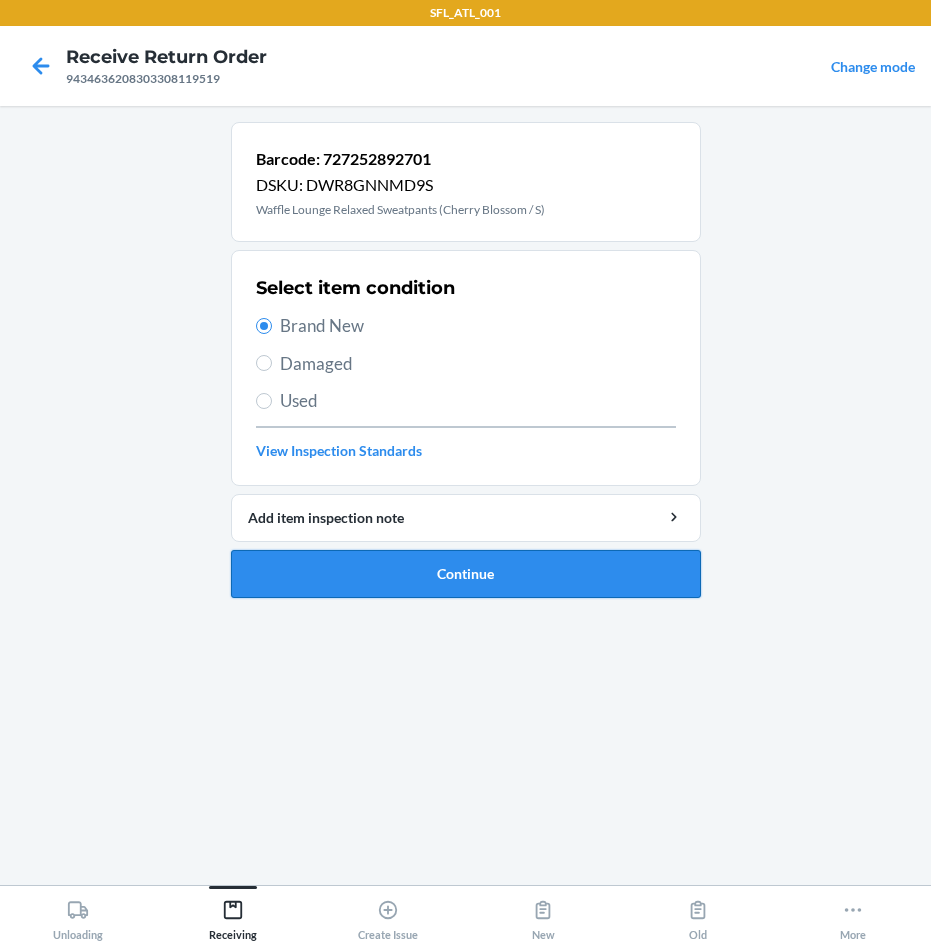 click on "Continue" at bounding box center [466, 574] 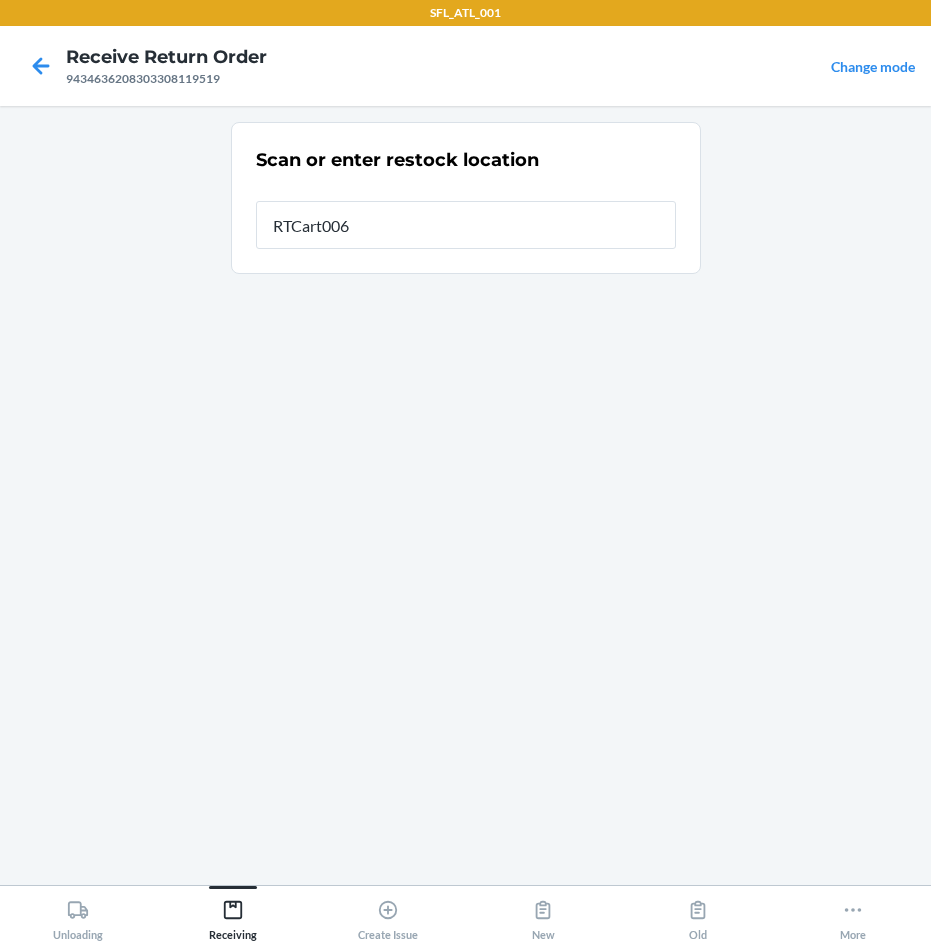 type on "RTCart006" 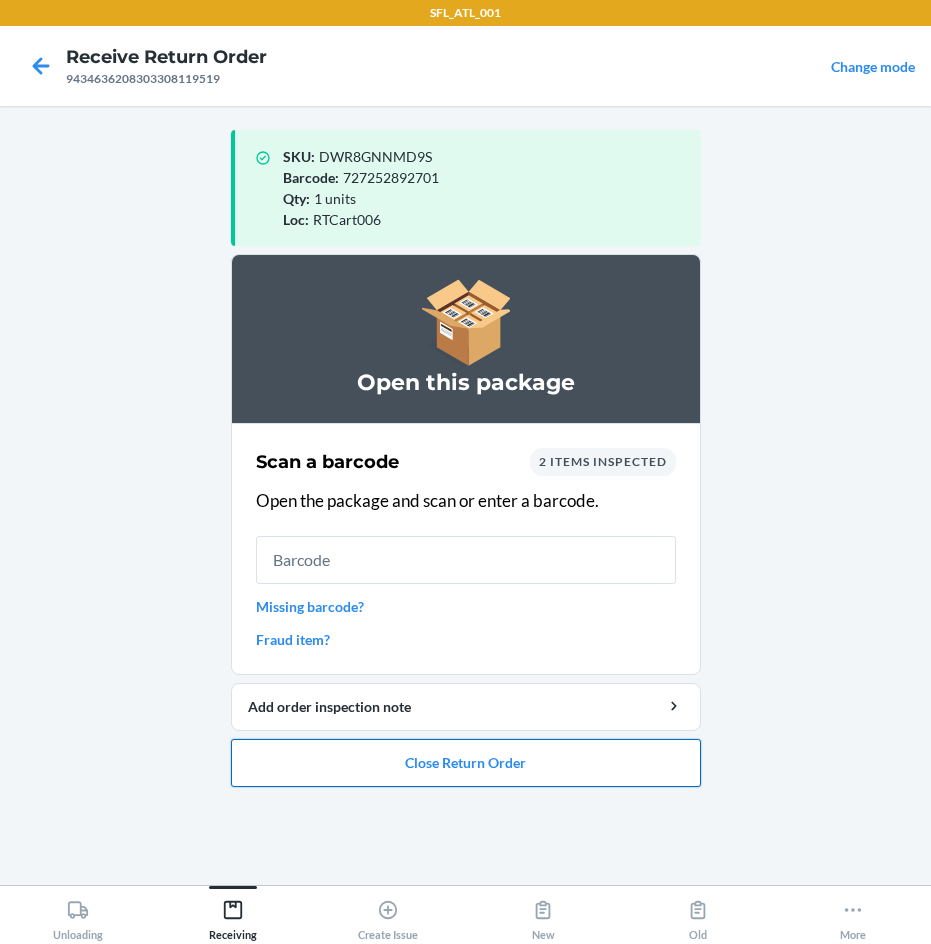 click on "Close Return Order" at bounding box center (466, 763) 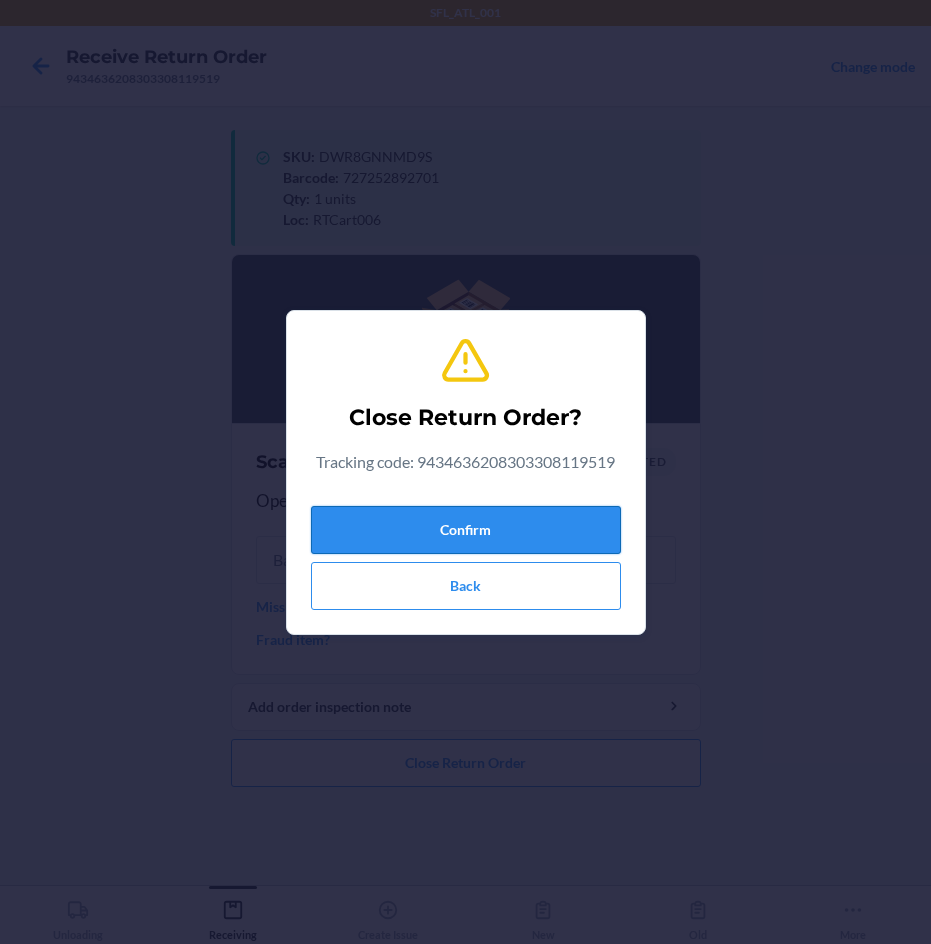 click on "Confirm" at bounding box center [466, 530] 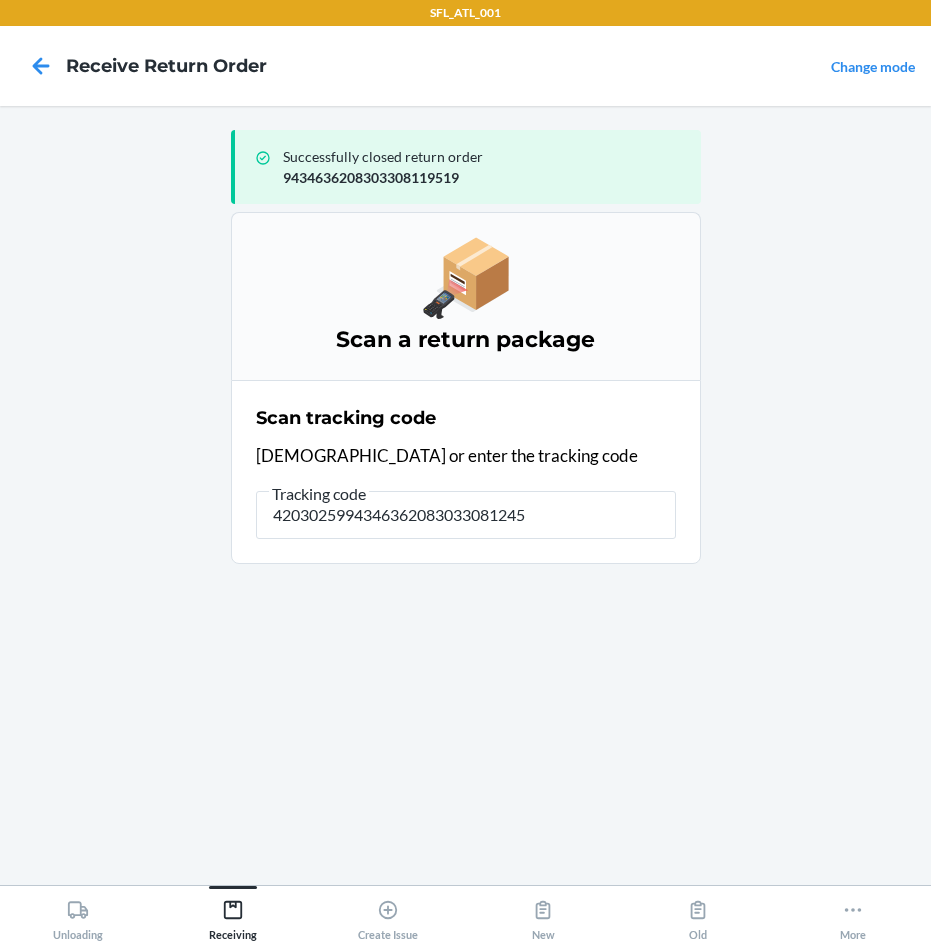 type on "42030259943463620830330812458" 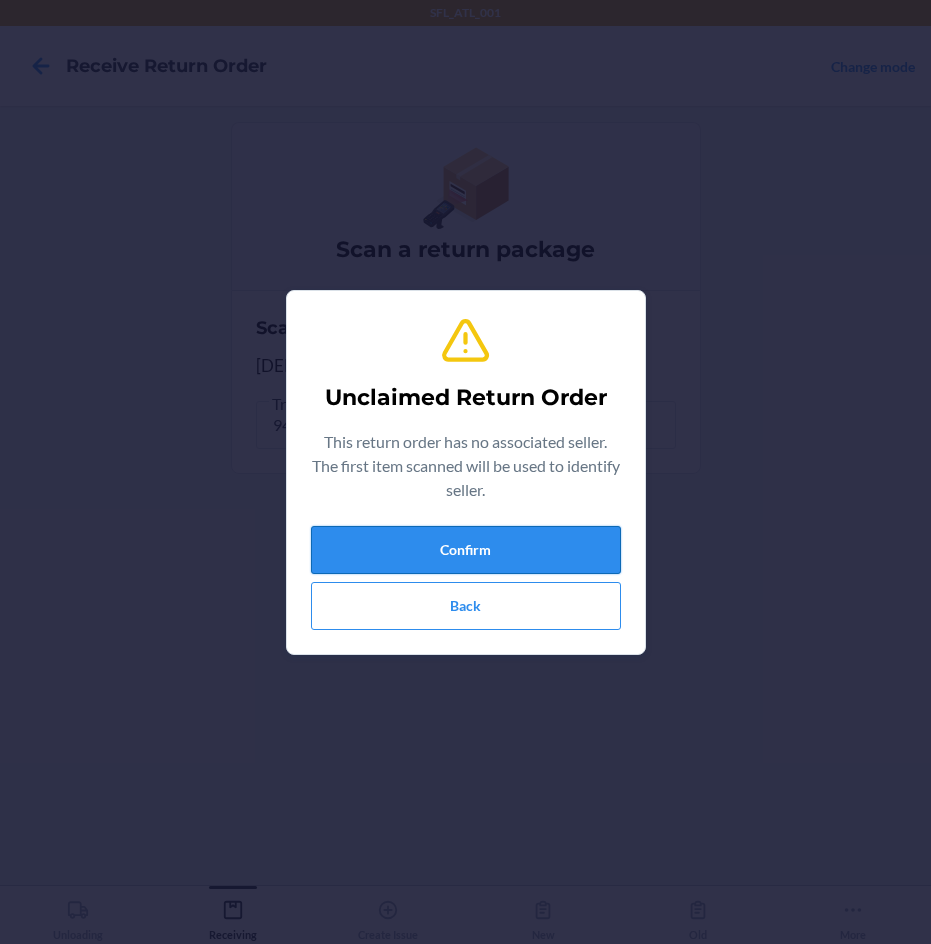 click on "Confirm" at bounding box center [466, 550] 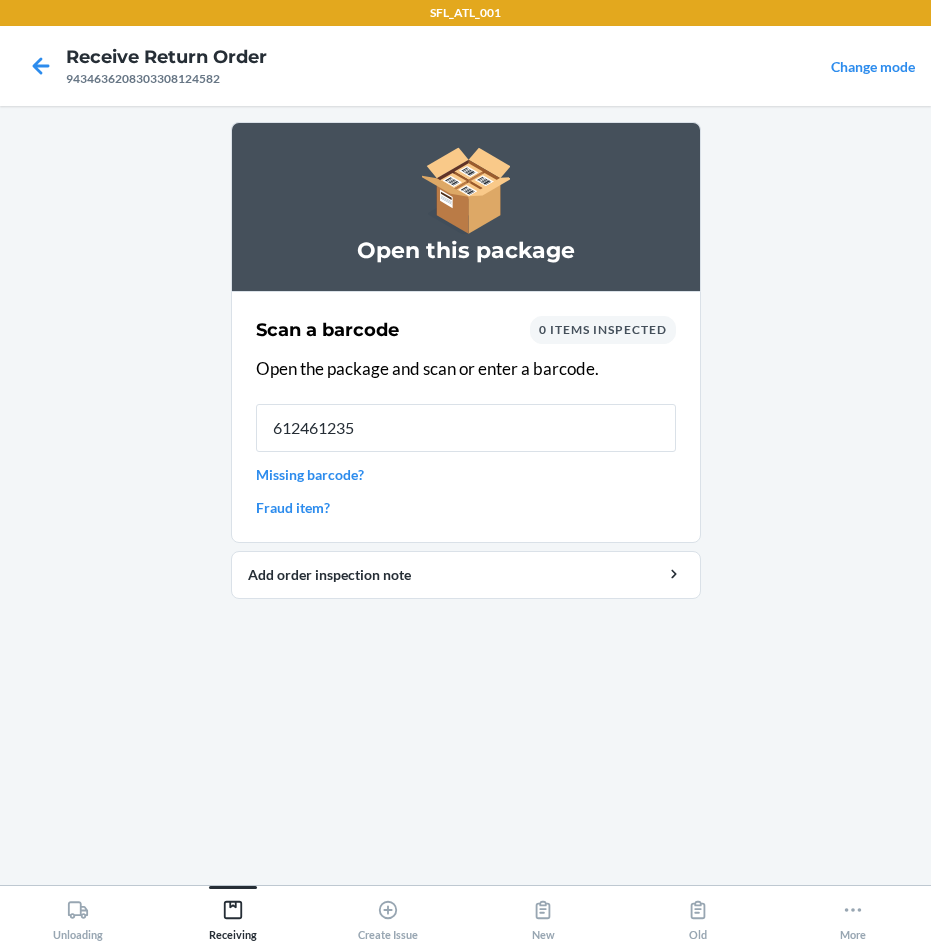 type on "6124612356" 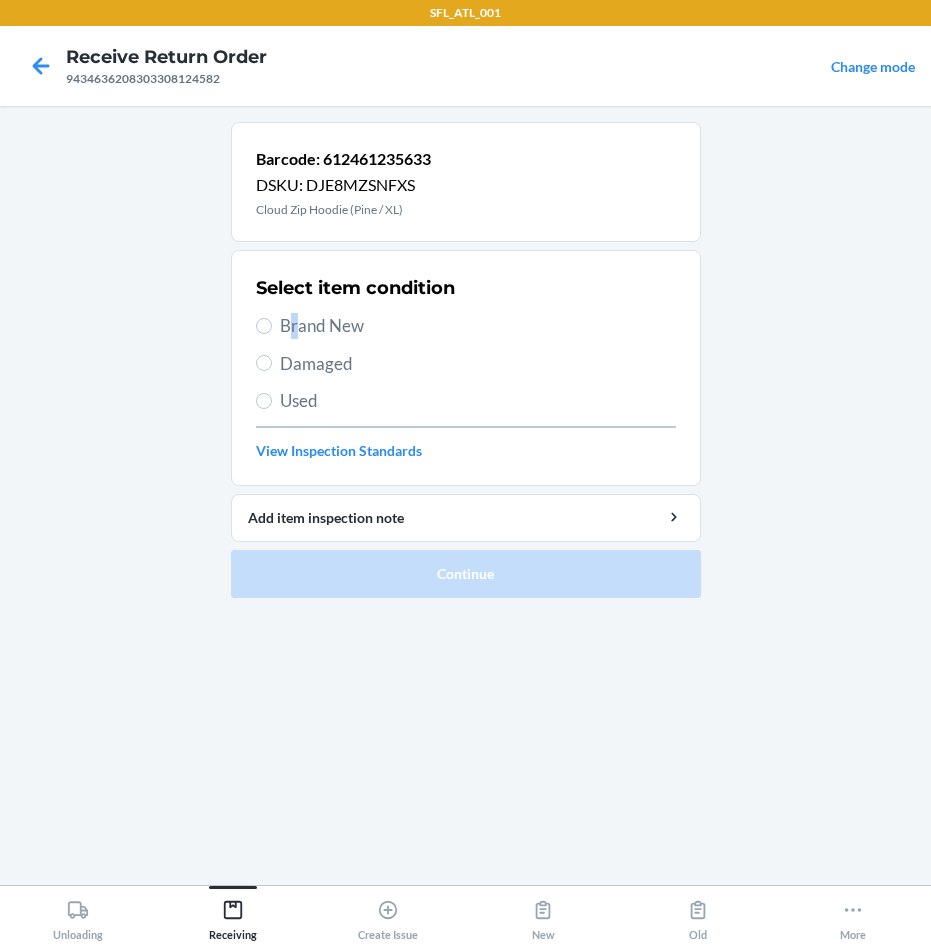 click on "Brand New" at bounding box center [478, 326] 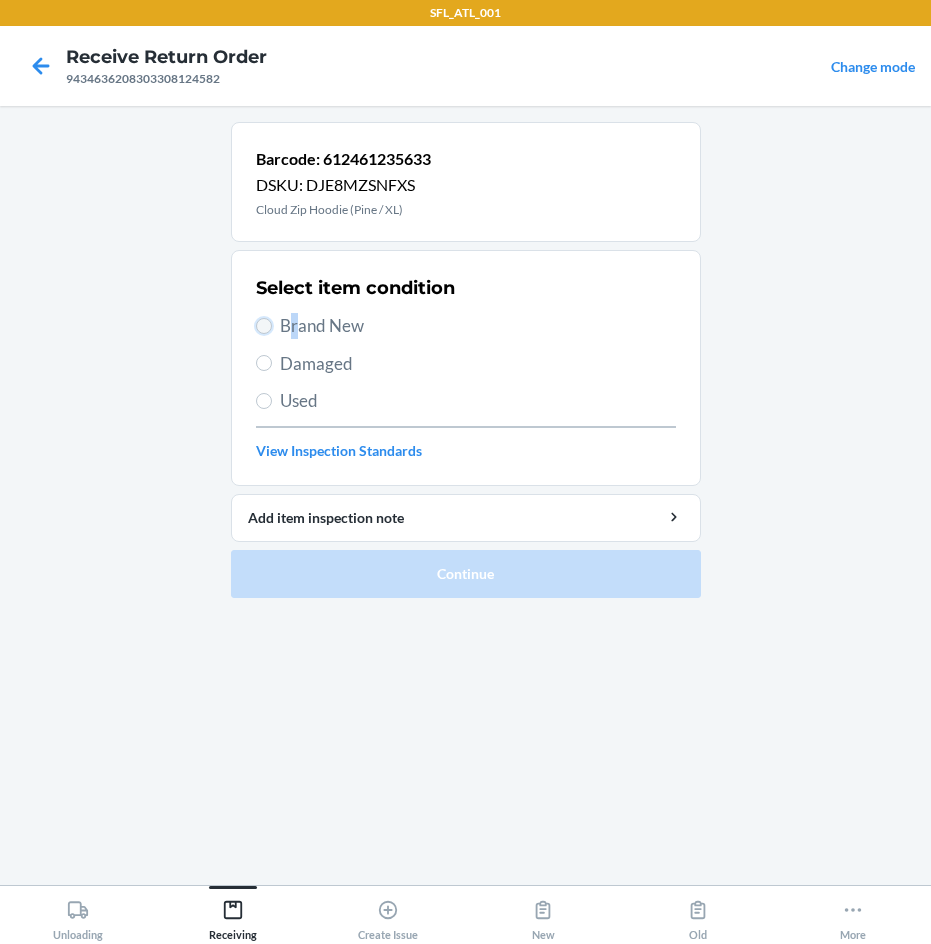 click on "Brand New" at bounding box center (264, 326) 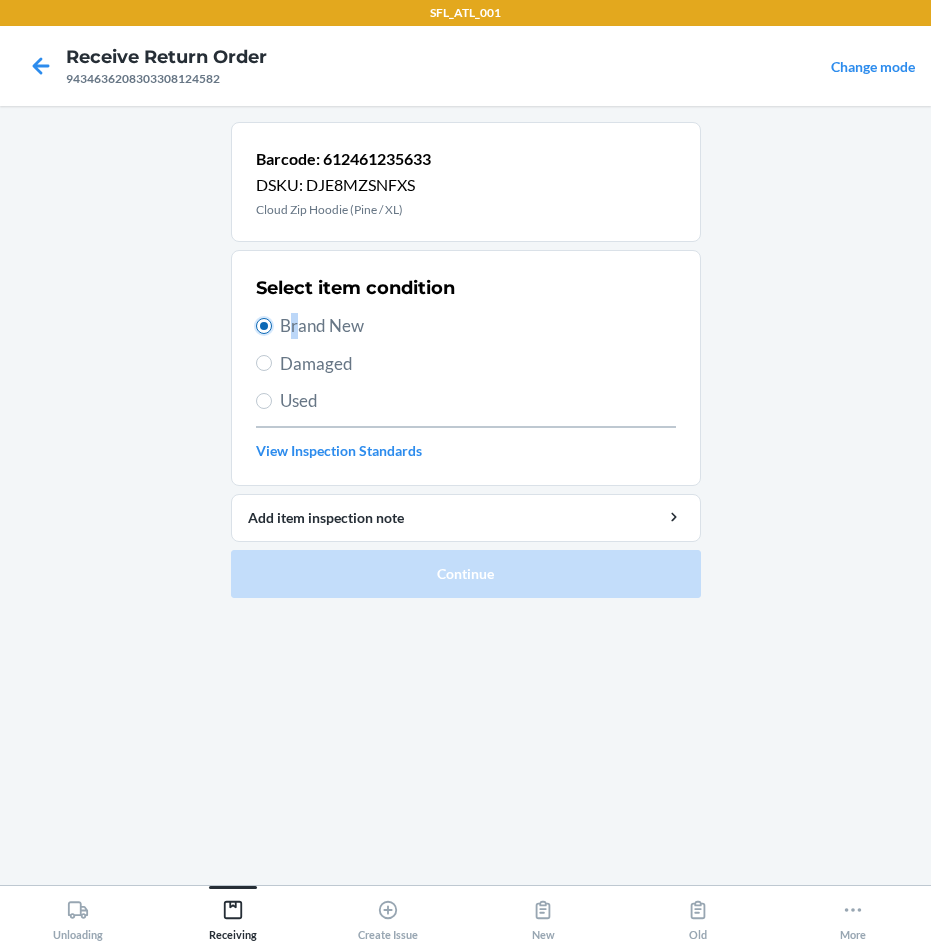 radio on "true" 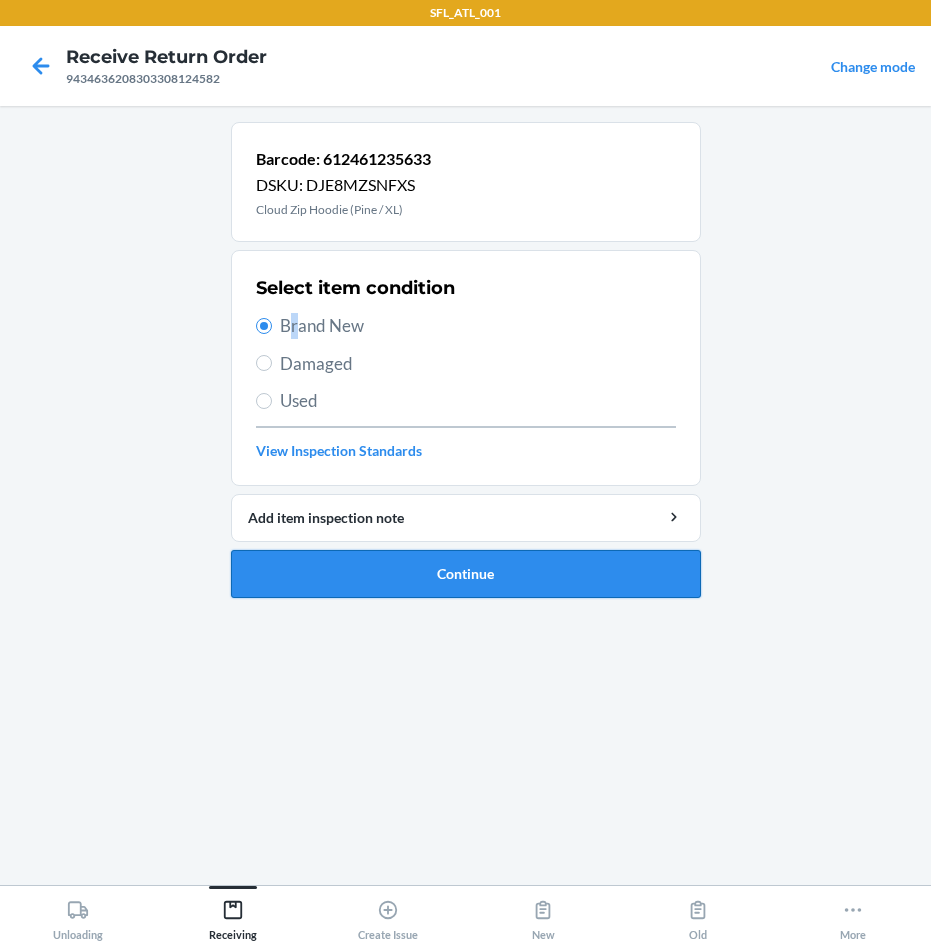click on "Continue" at bounding box center (466, 574) 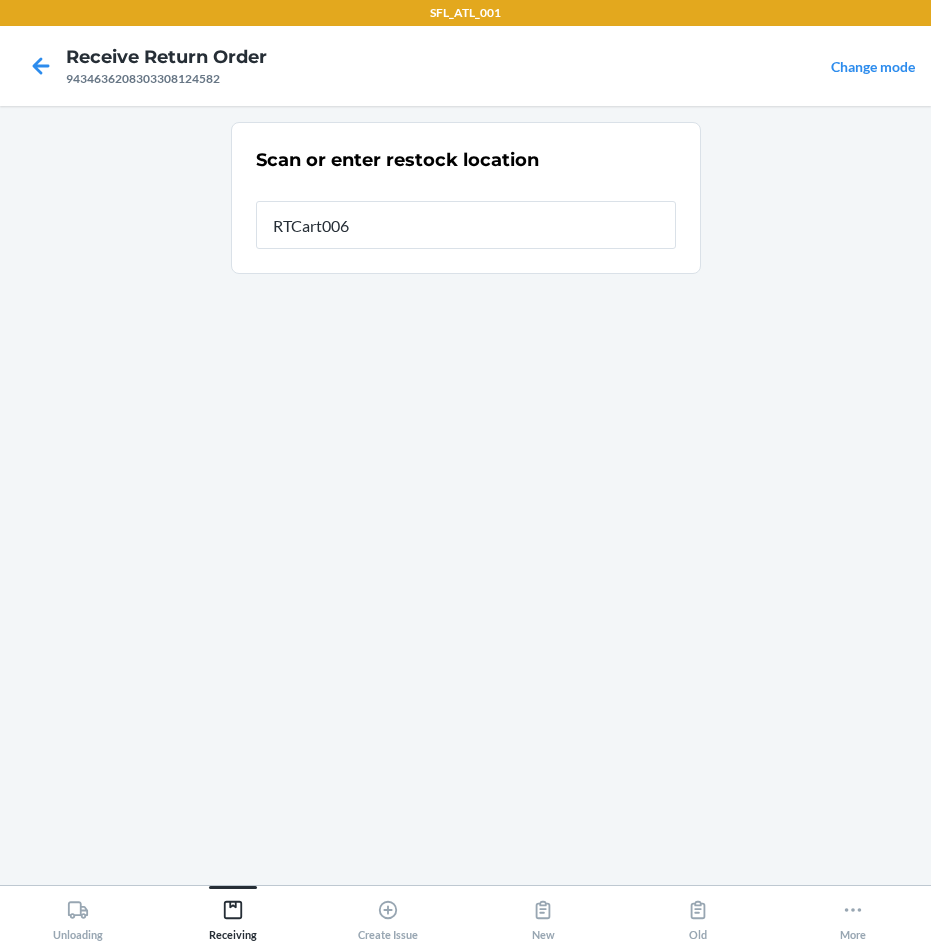 type on "RTCart006" 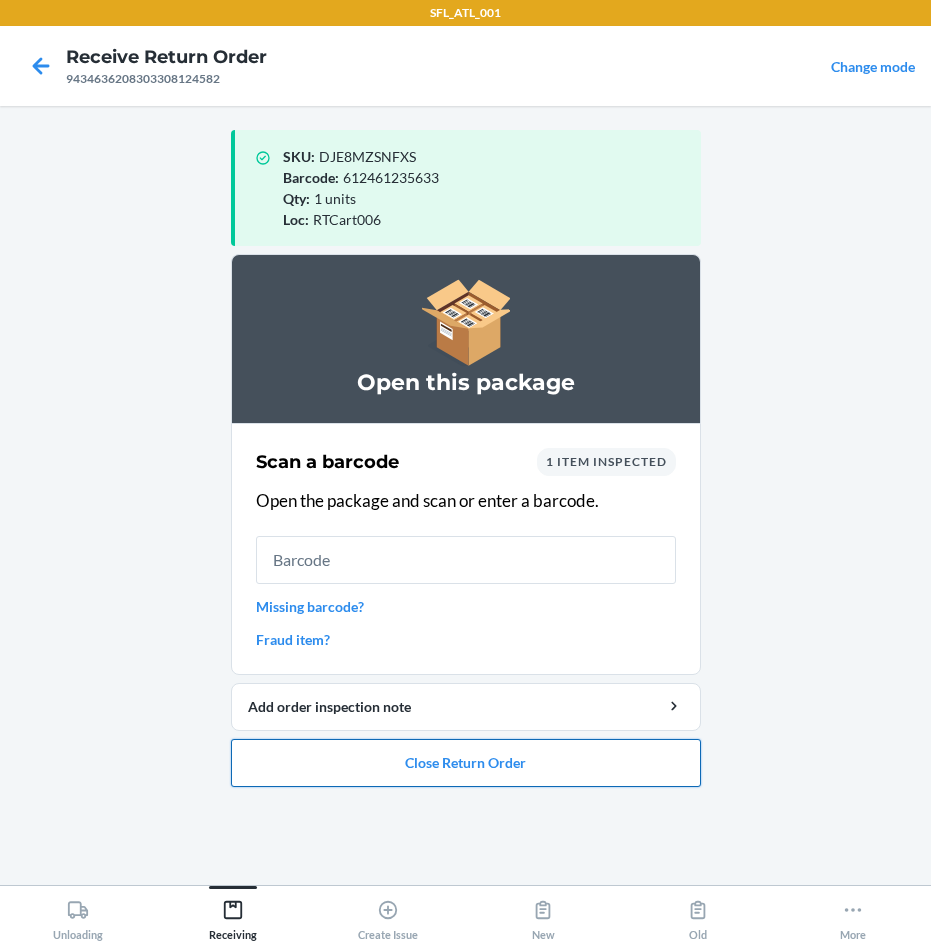 click on "Close Return Order" at bounding box center [466, 763] 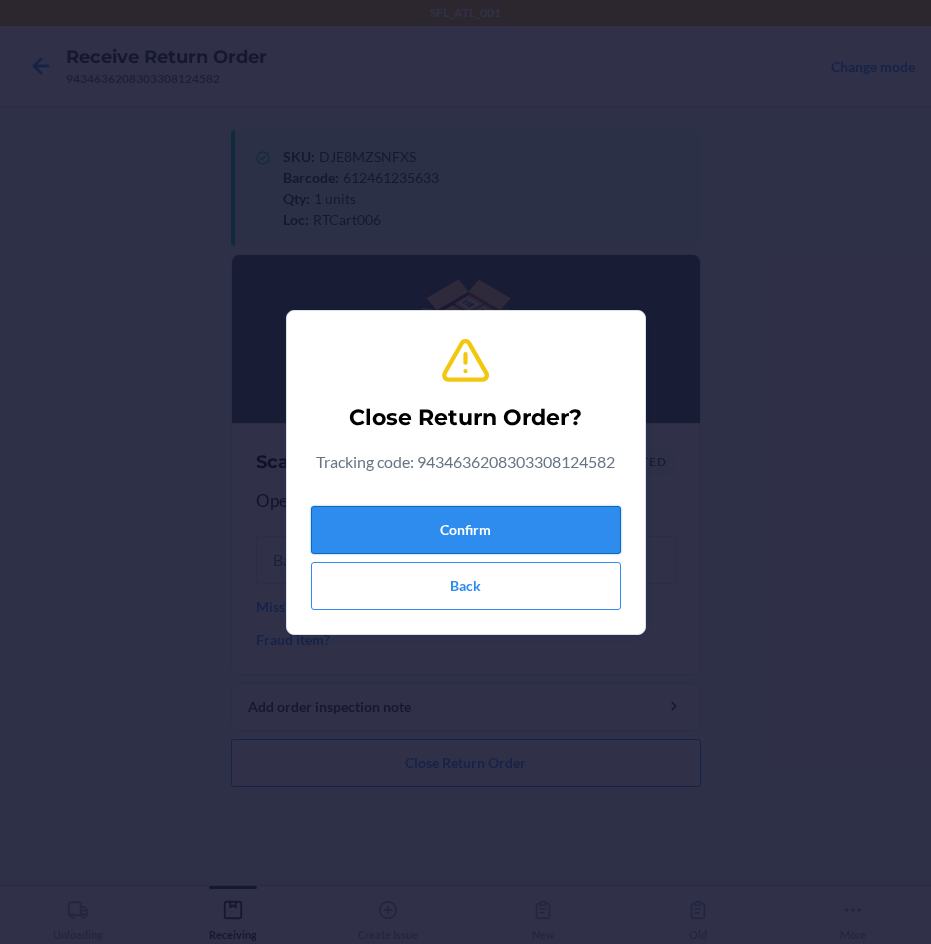 click on "Confirm" at bounding box center [466, 530] 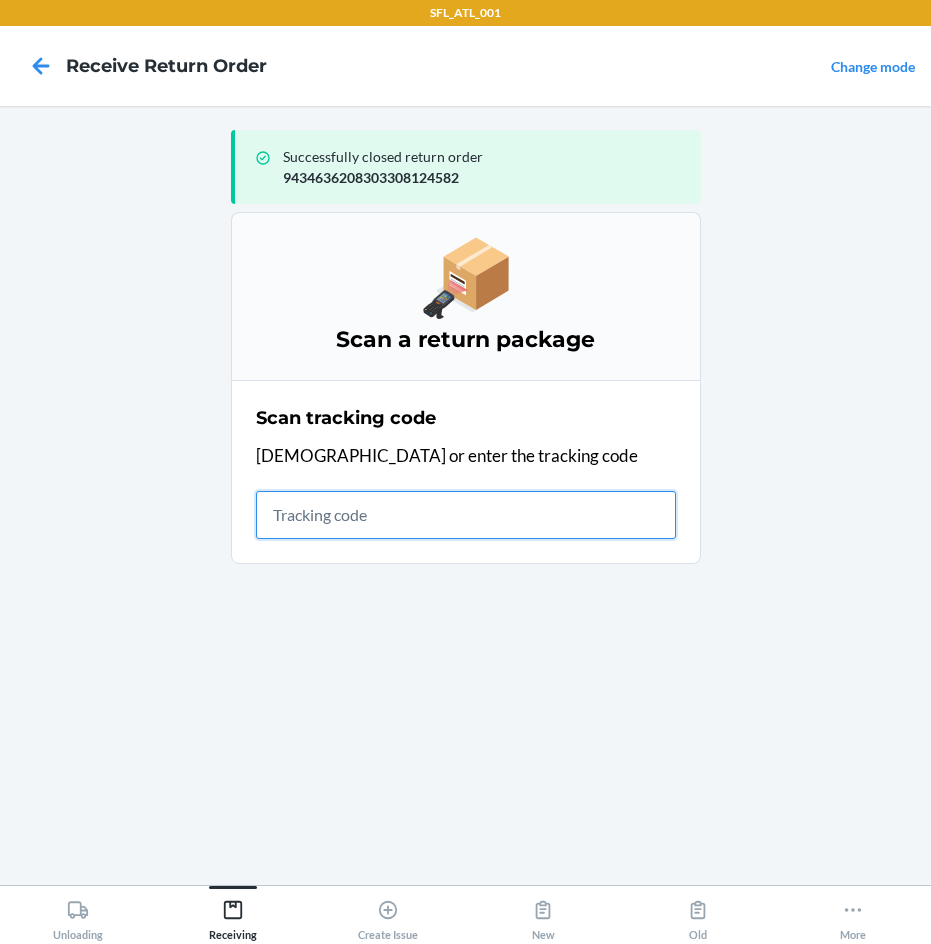 click at bounding box center (466, 515) 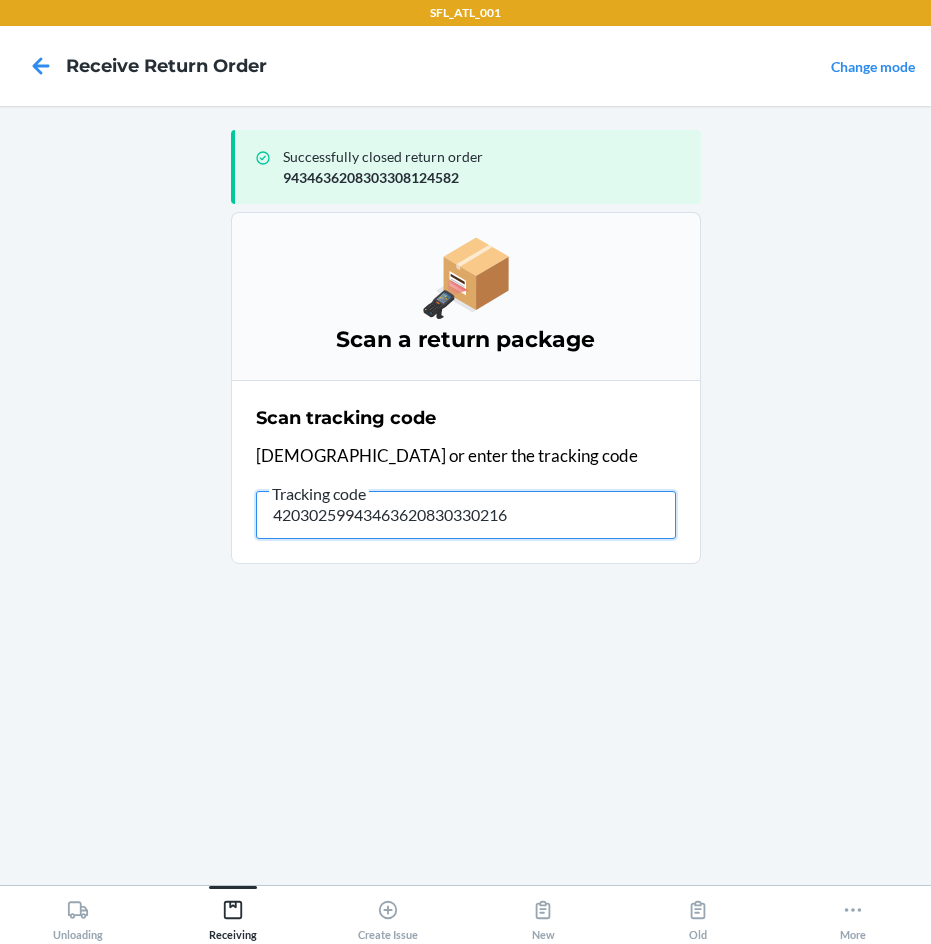 type on "420302599434636208303302169" 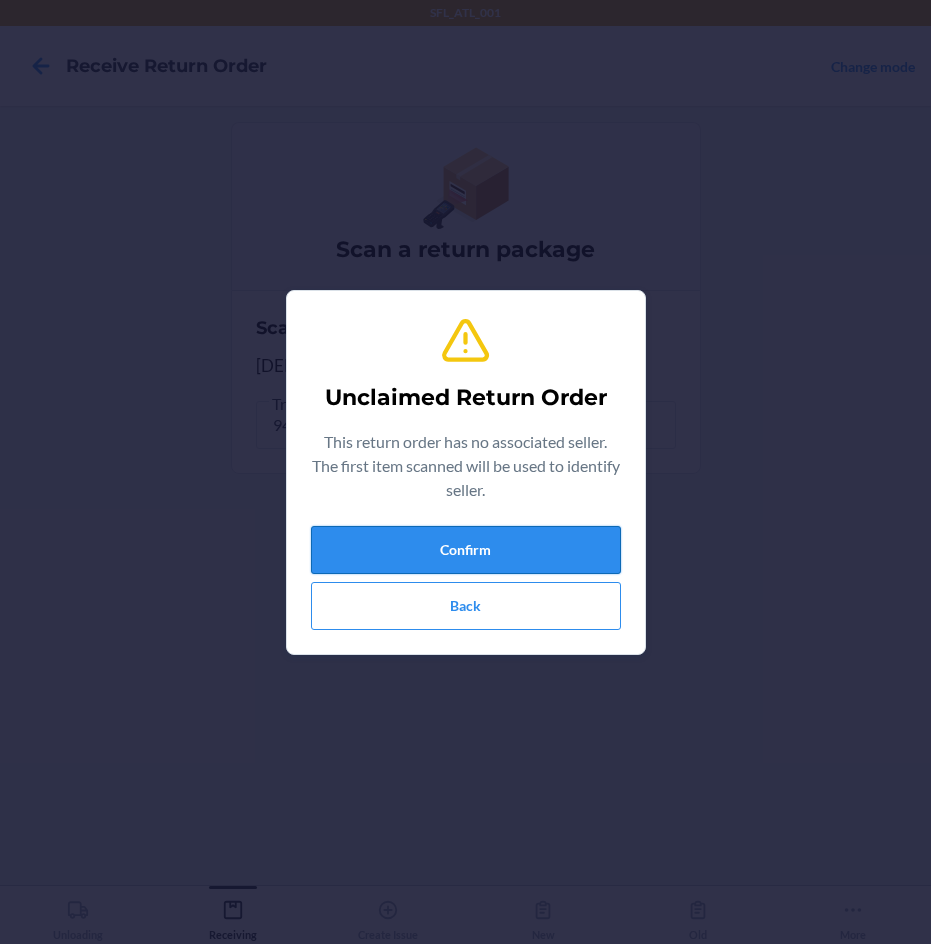 click on "Confirm" at bounding box center (466, 550) 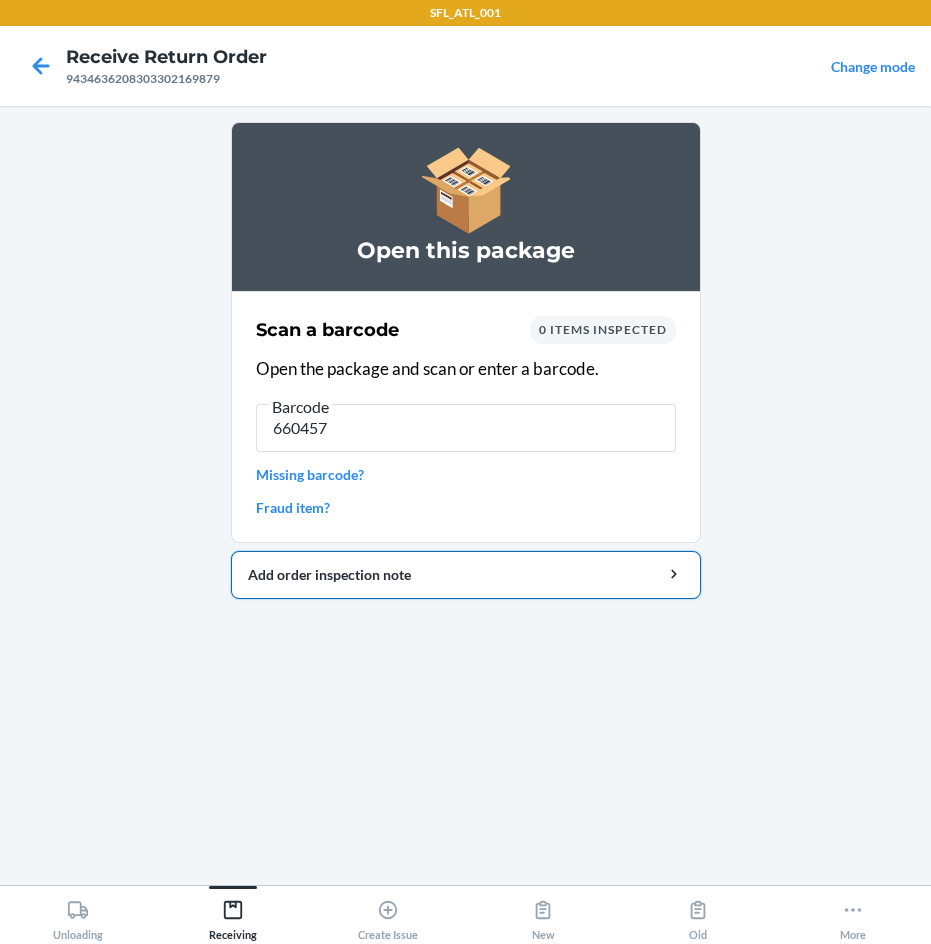 type on "6604573" 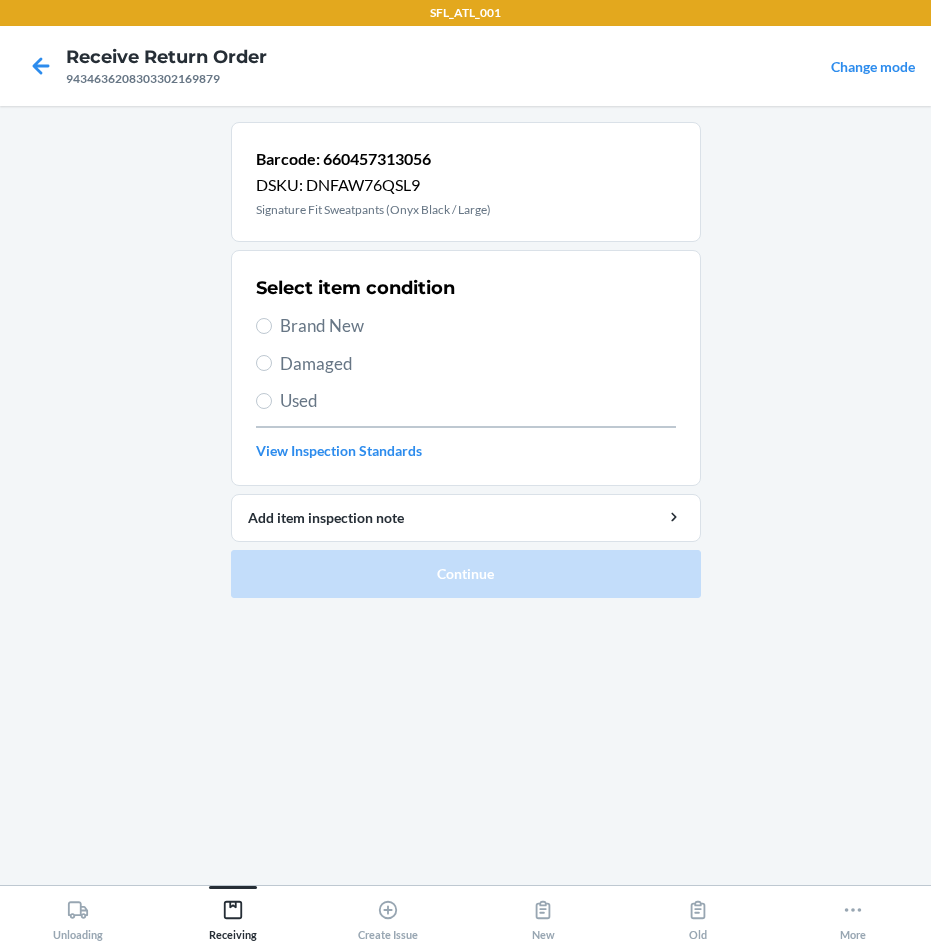 click on "Damaged" at bounding box center [478, 364] 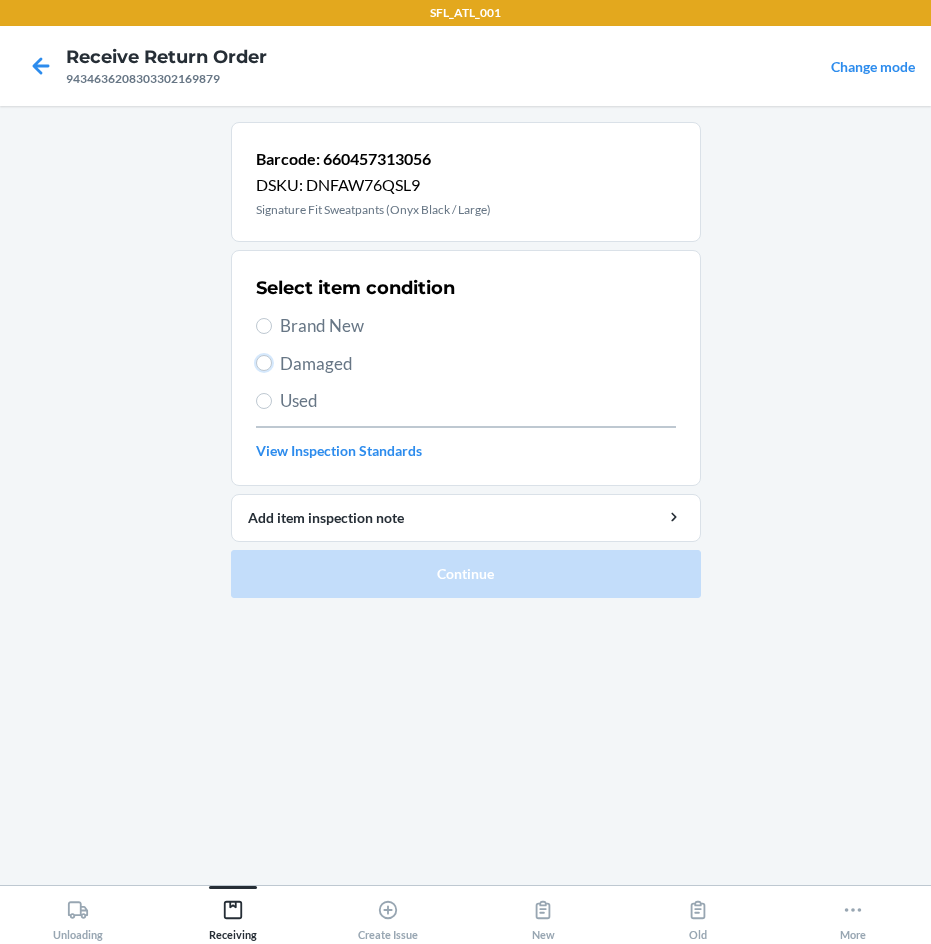 click on "Damaged" at bounding box center [264, 363] 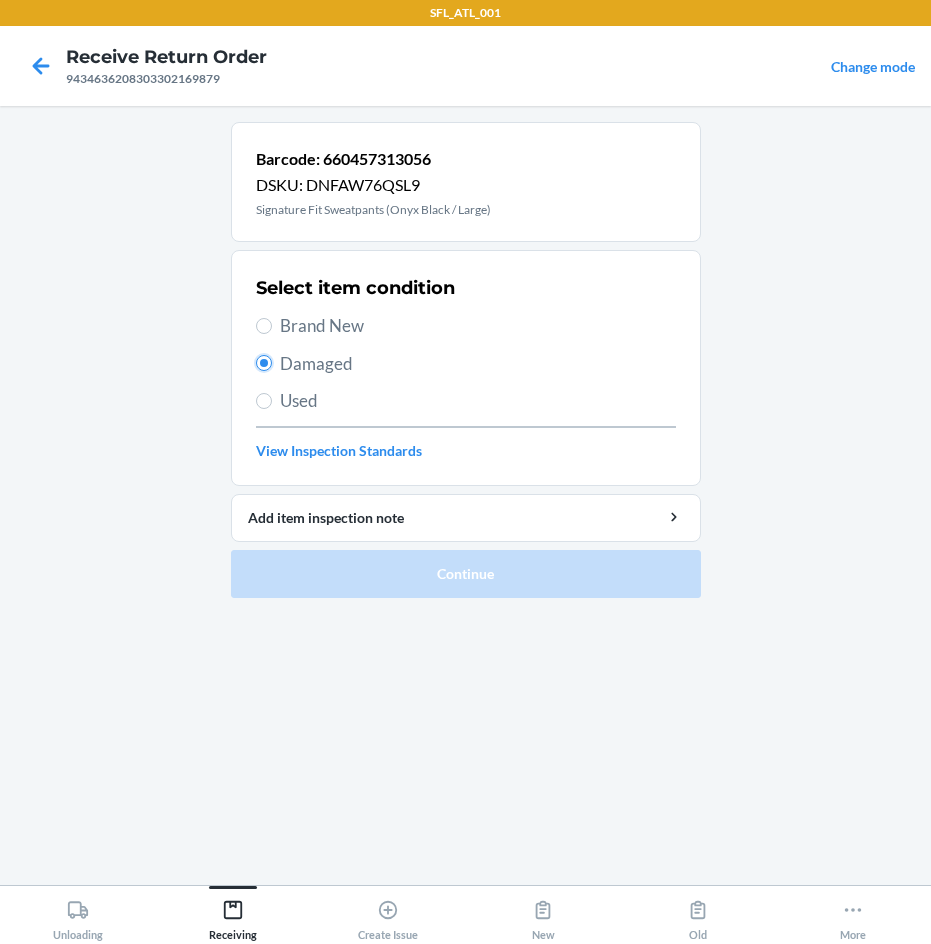 radio on "true" 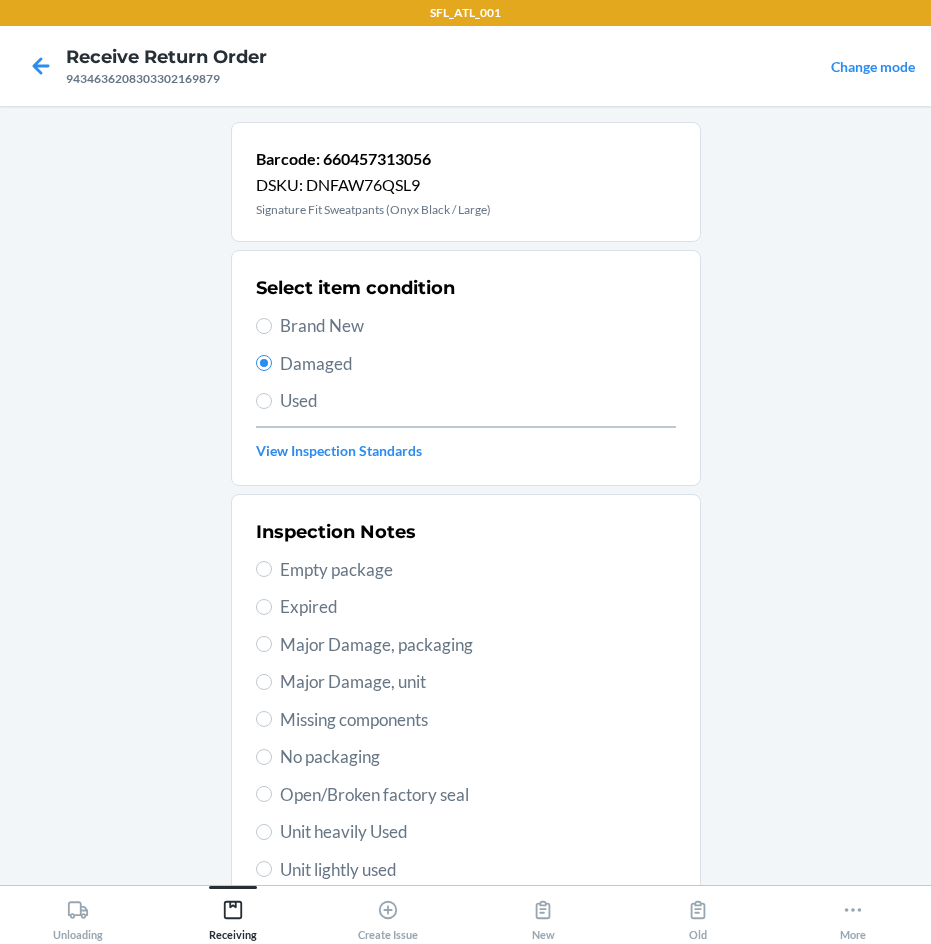 click on "Major Damage, packaging" at bounding box center (478, 645) 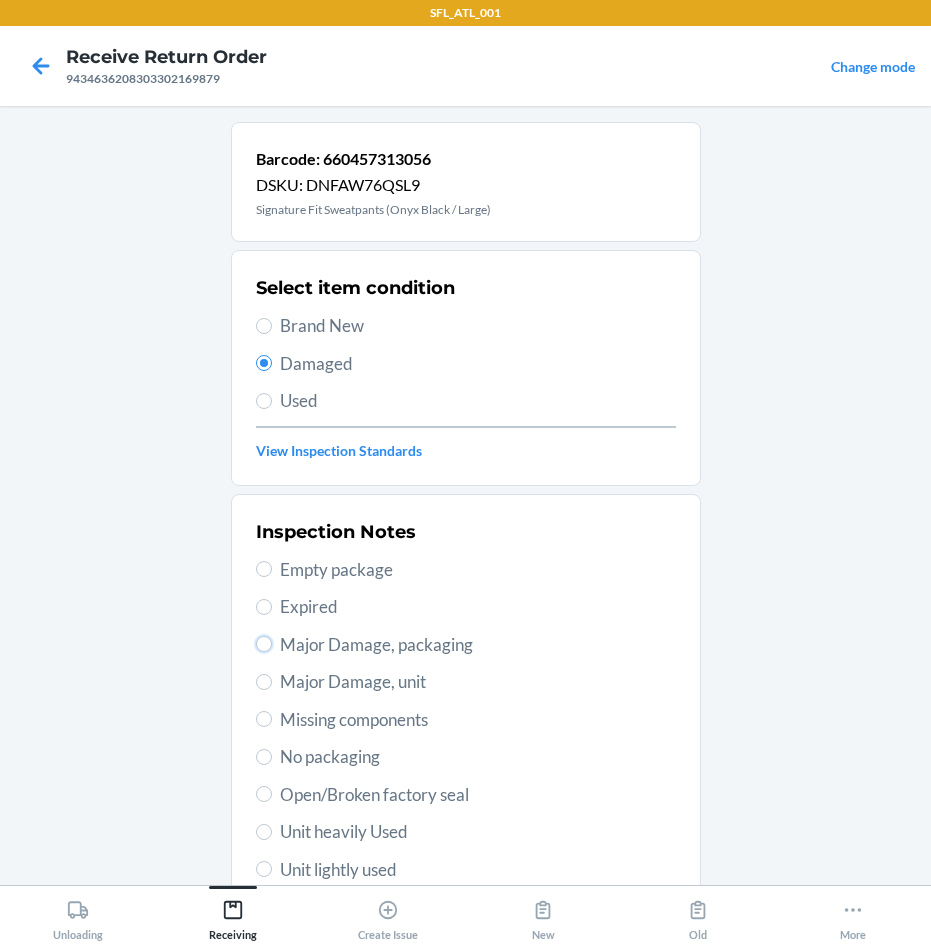 click on "Major Damage, packaging" at bounding box center (264, 644) 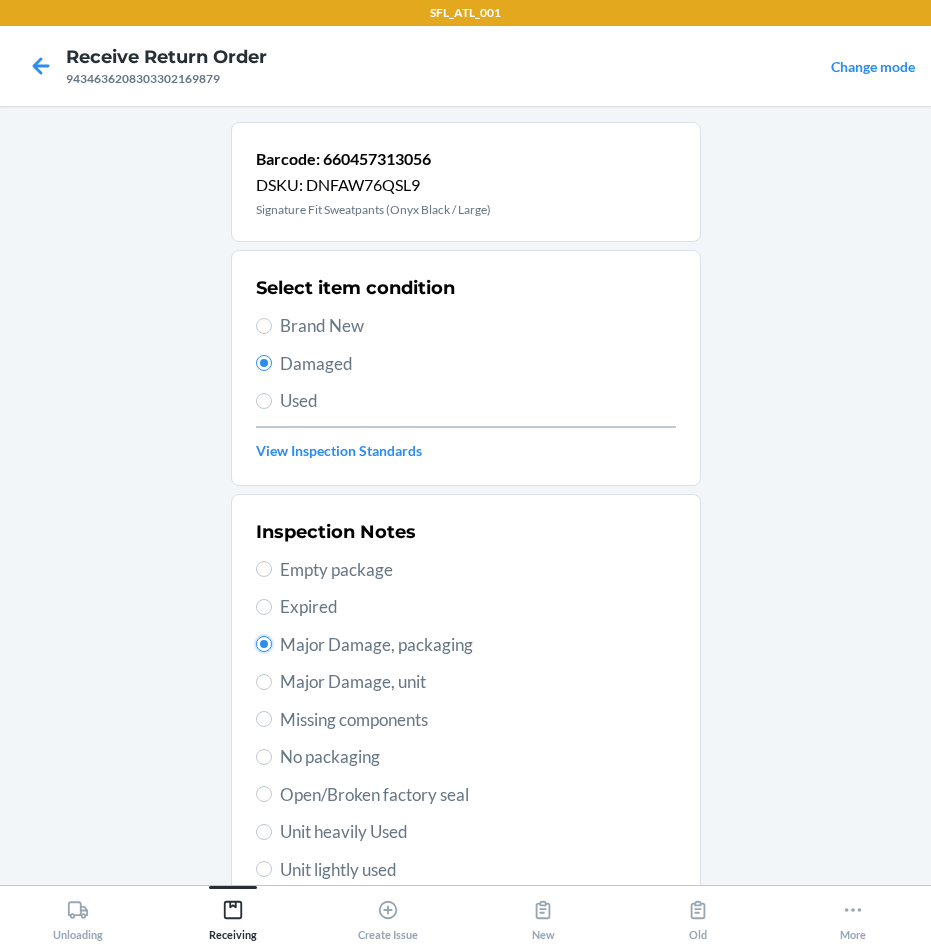 radio on "true" 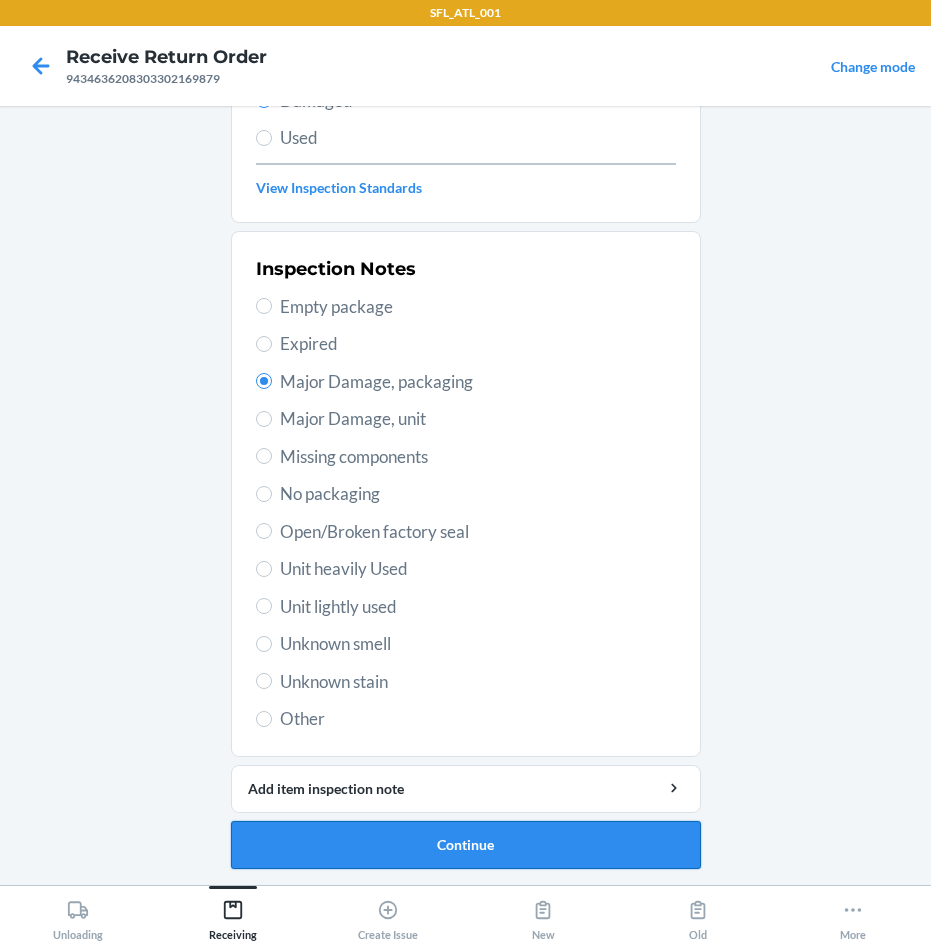 click on "Continue" at bounding box center (466, 845) 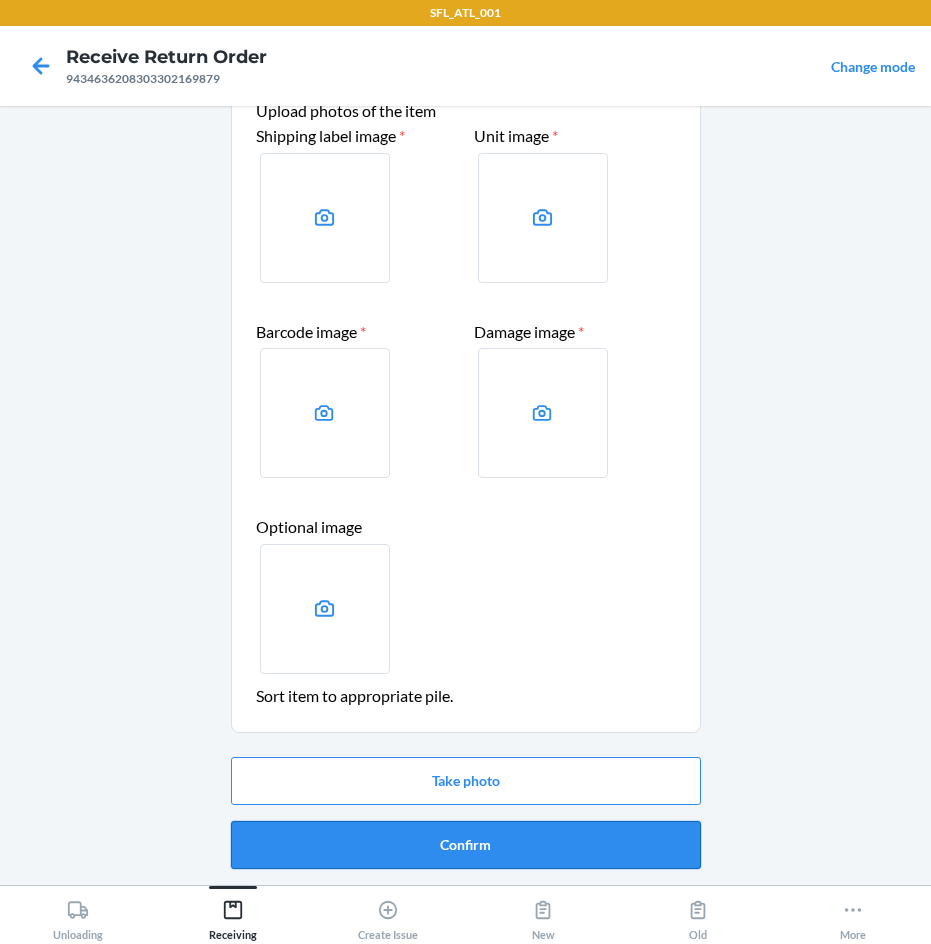scroll, scrollTop: 86, scrollLeft: 0, axis: vertical 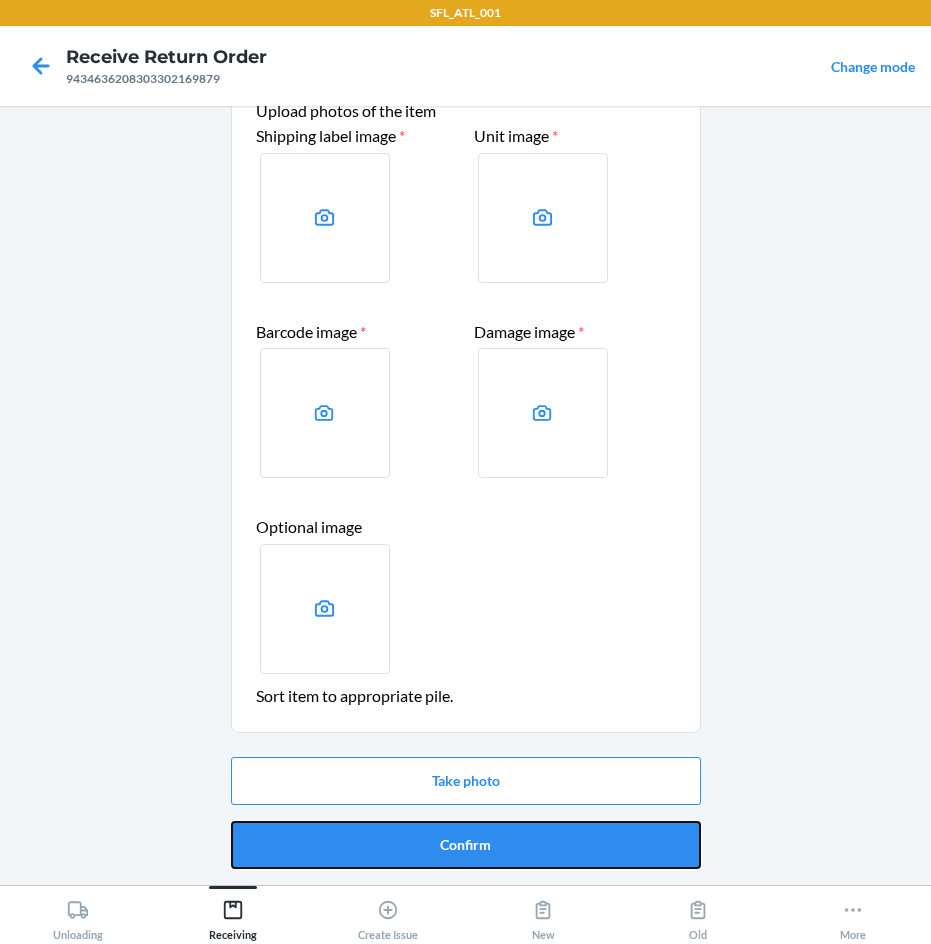 drag, startPoint x: 499, startPoint y: 847, endPoint x: 497, endPoint y: 836, distance: 11.18034 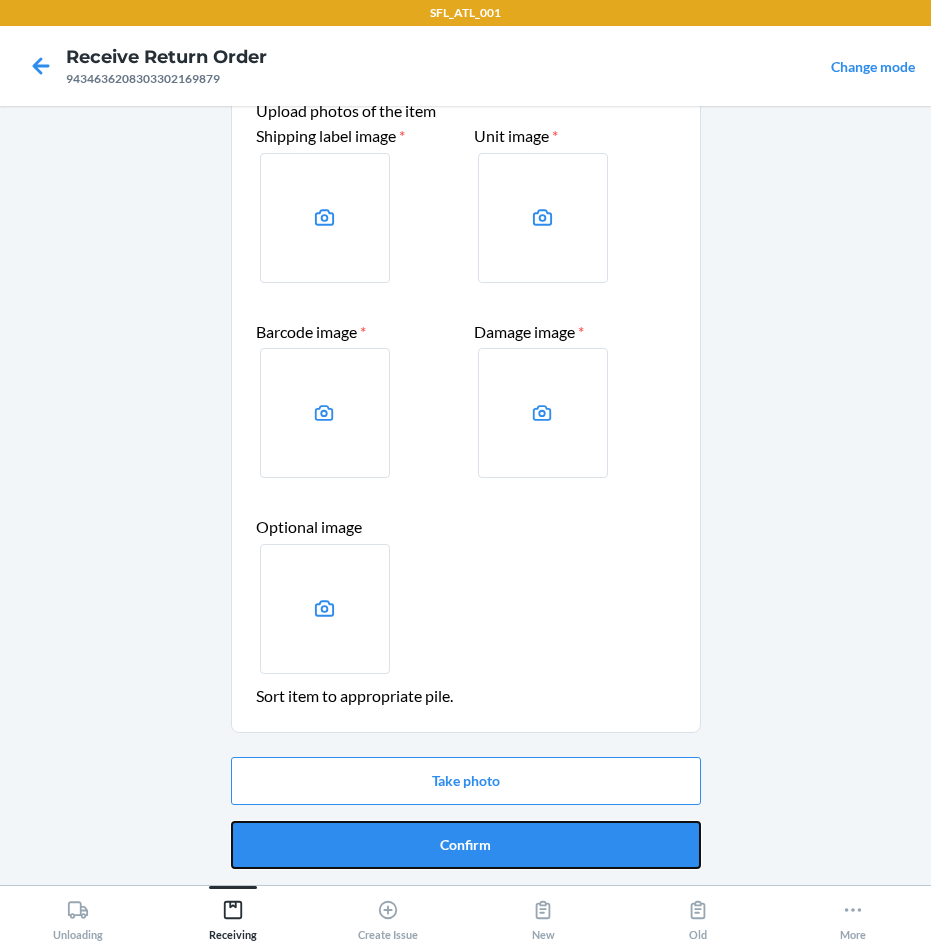 click on "Confirm" at bounding box center (466, 845) 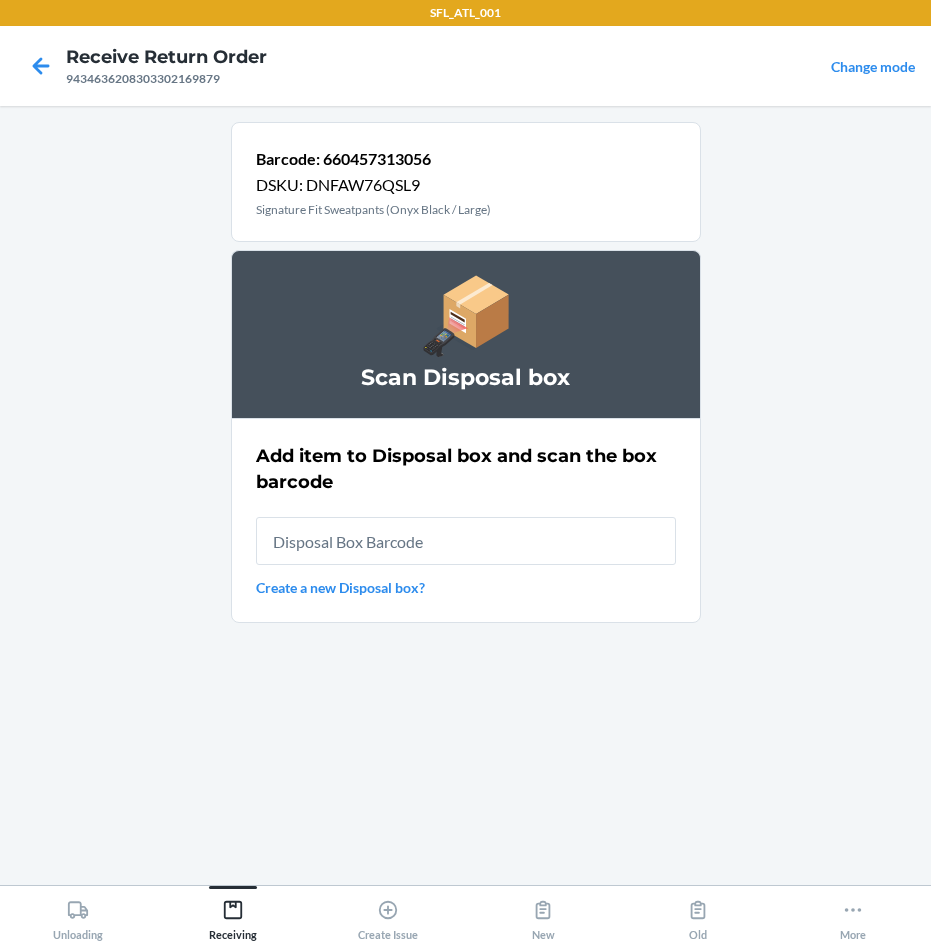 scroll, scrollTop: 0, scrollLeft: 0, axis: both 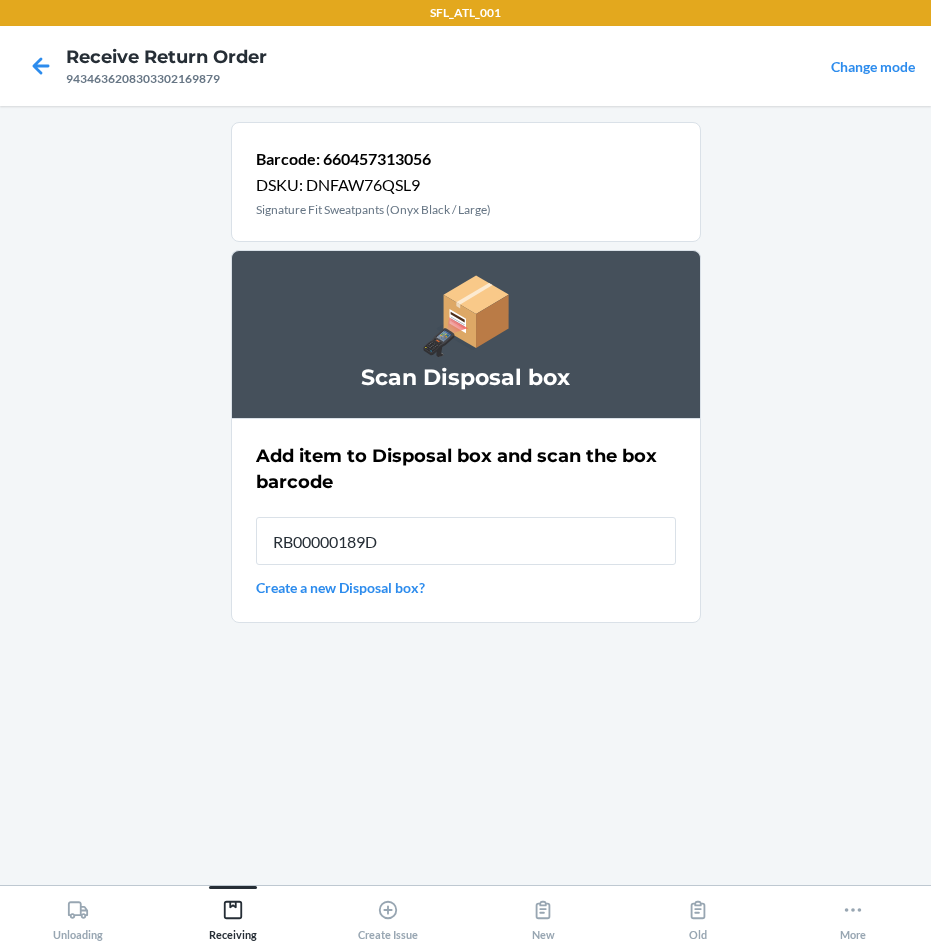 type on "RB00000189D" 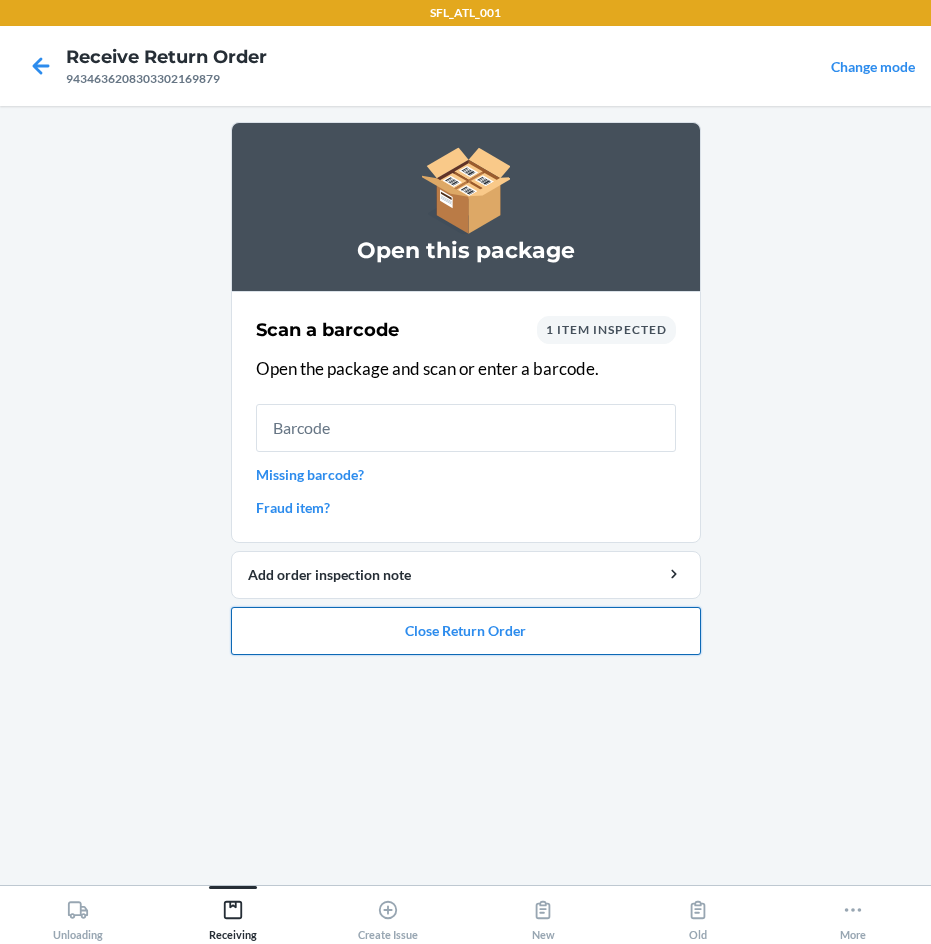 click on "Close Return Order" at bounding box center (466, 631) 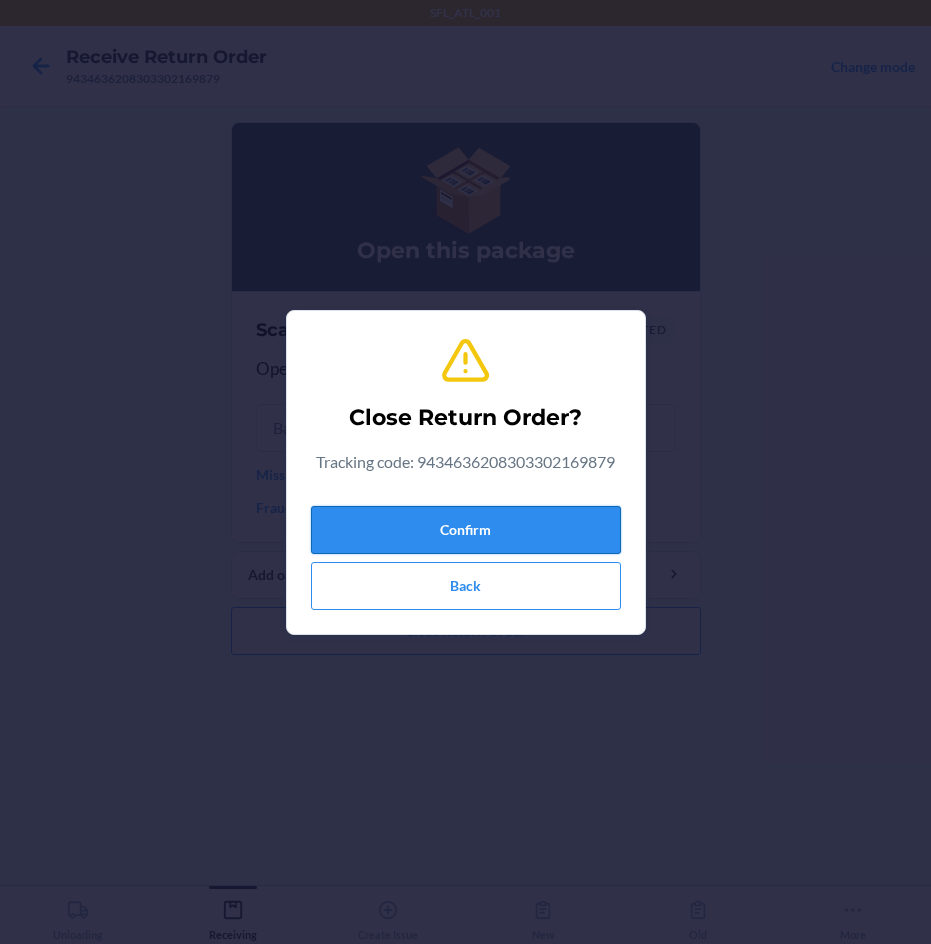 click on "Confirm" at bounding box center [466, 530] 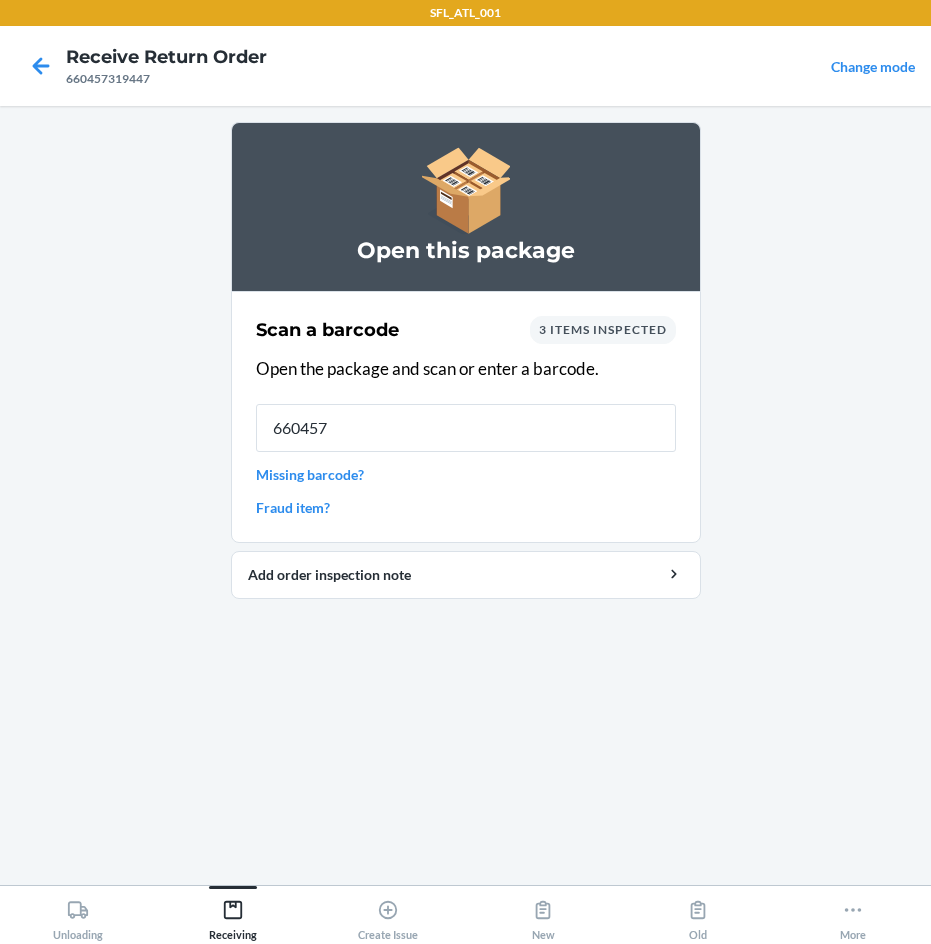 type on "6604573" 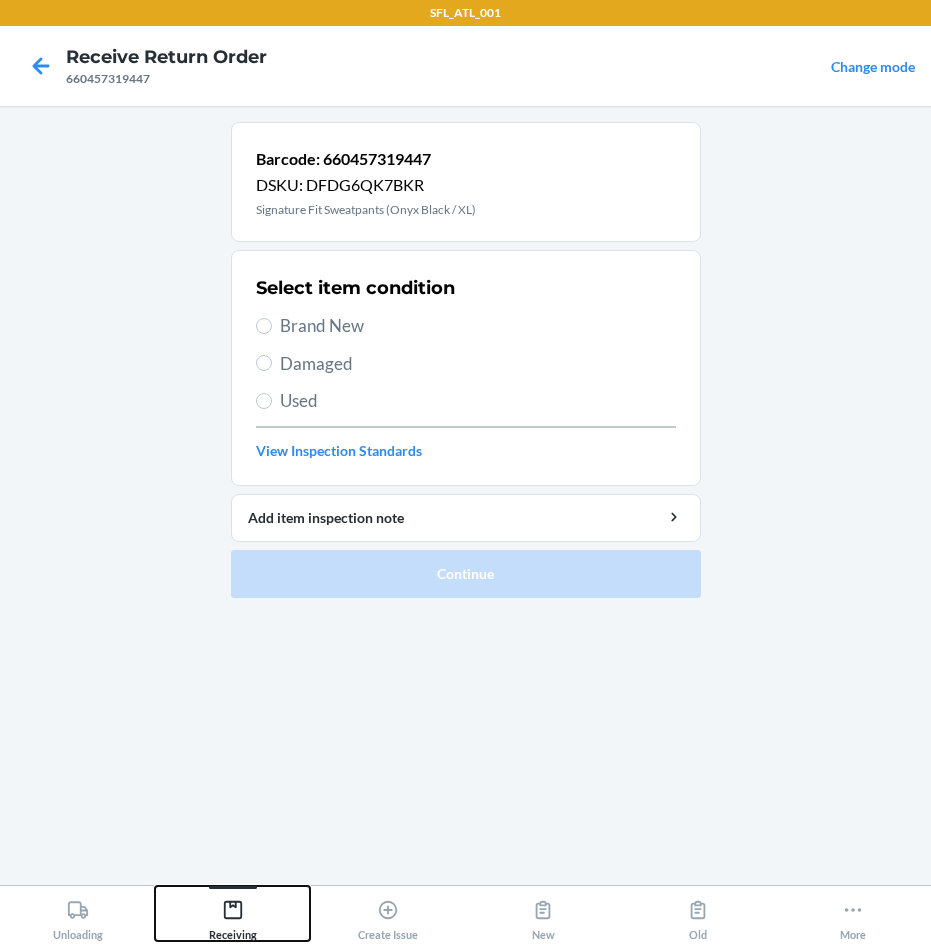 drag, startPoint x: 218, startPoint y: 919, endPoint x: 279, endPoint y: 895, distance: 65.551506 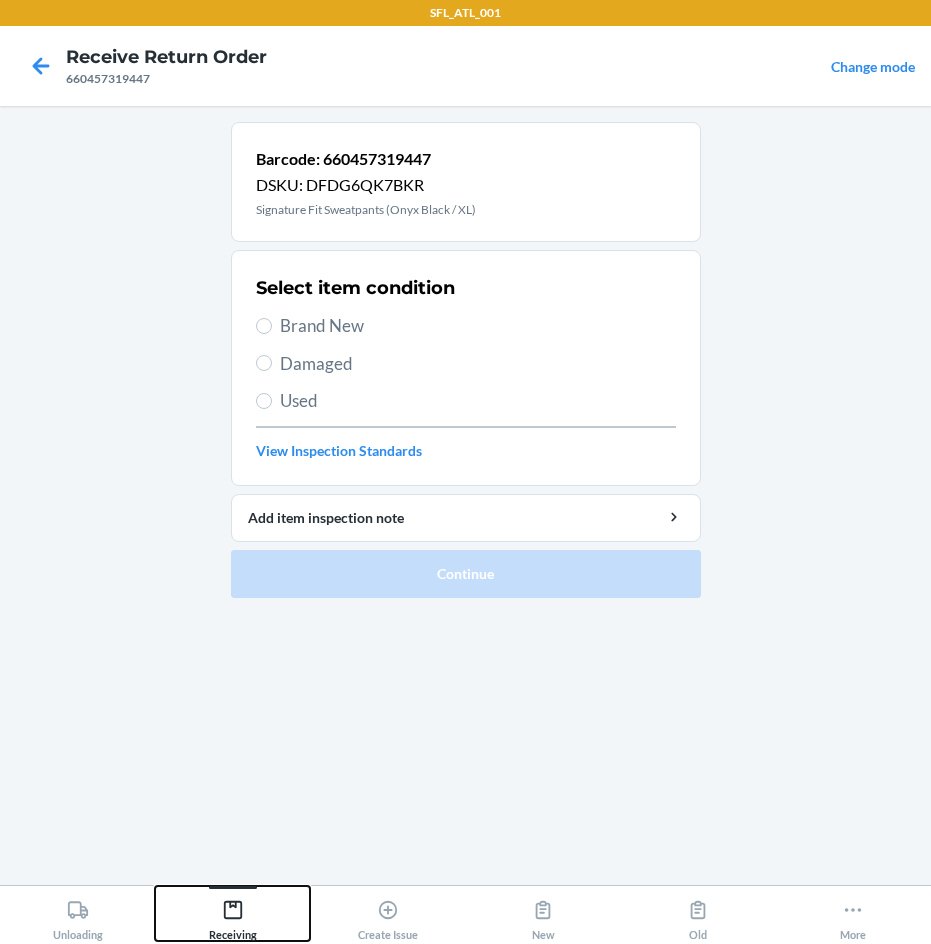 click on "Receiving" at bounding box center [232, 913] 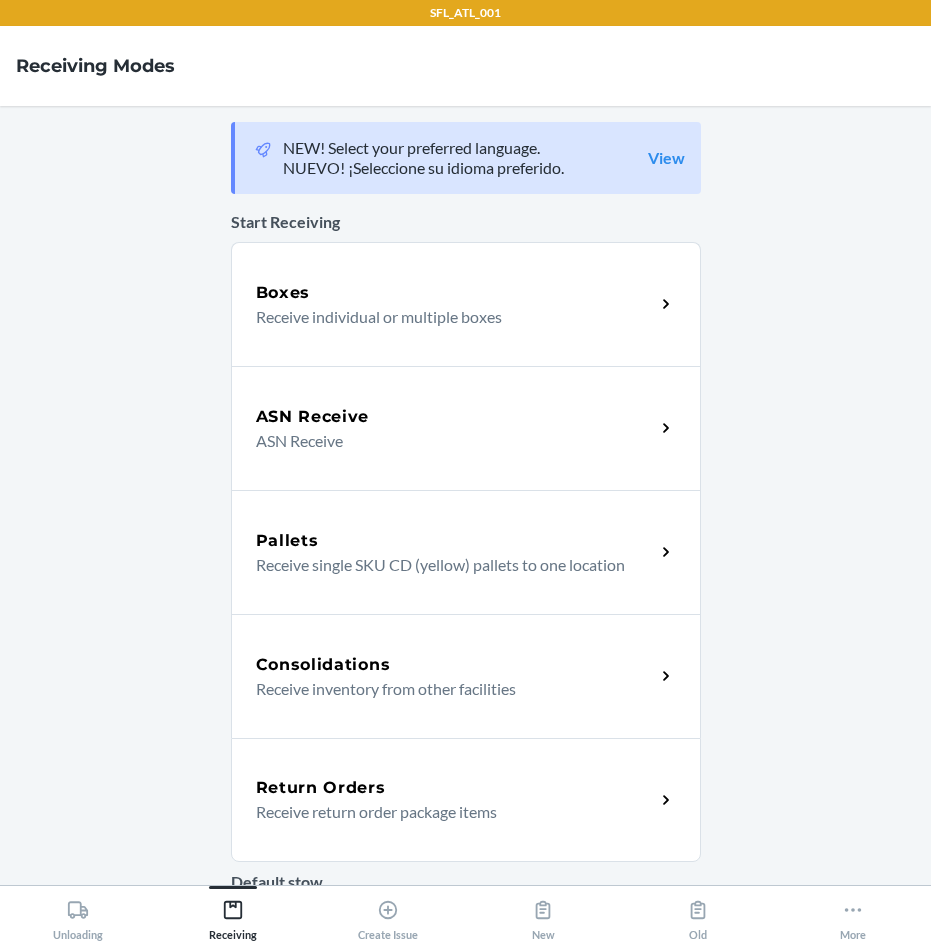 click on "Return Orders" at bounding box center [455, 788] 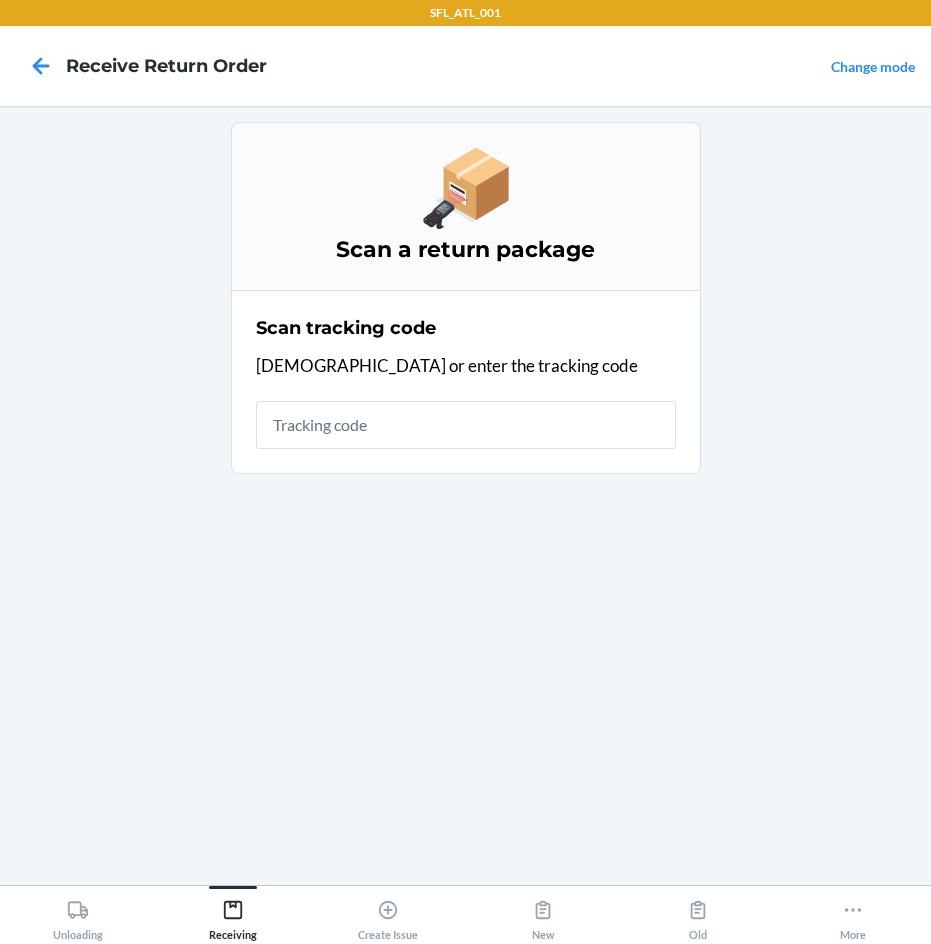 click at bounding box center (466, 425) 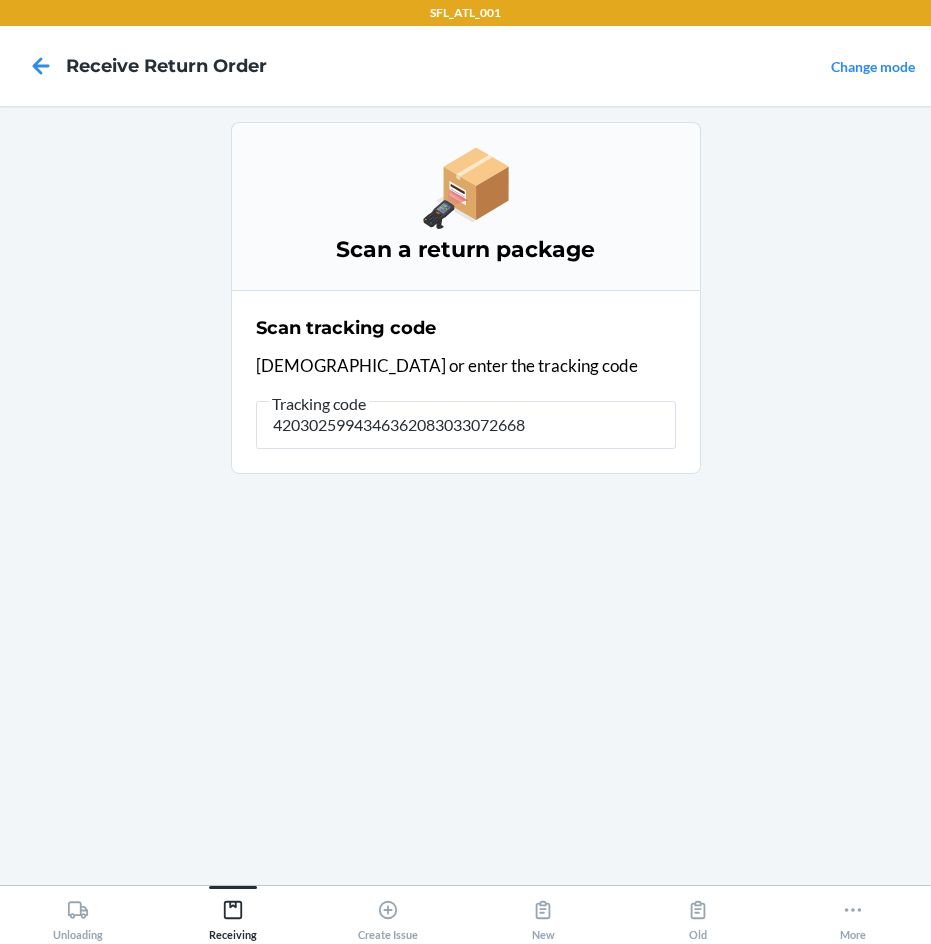 type on "42030259943463620830330726680" 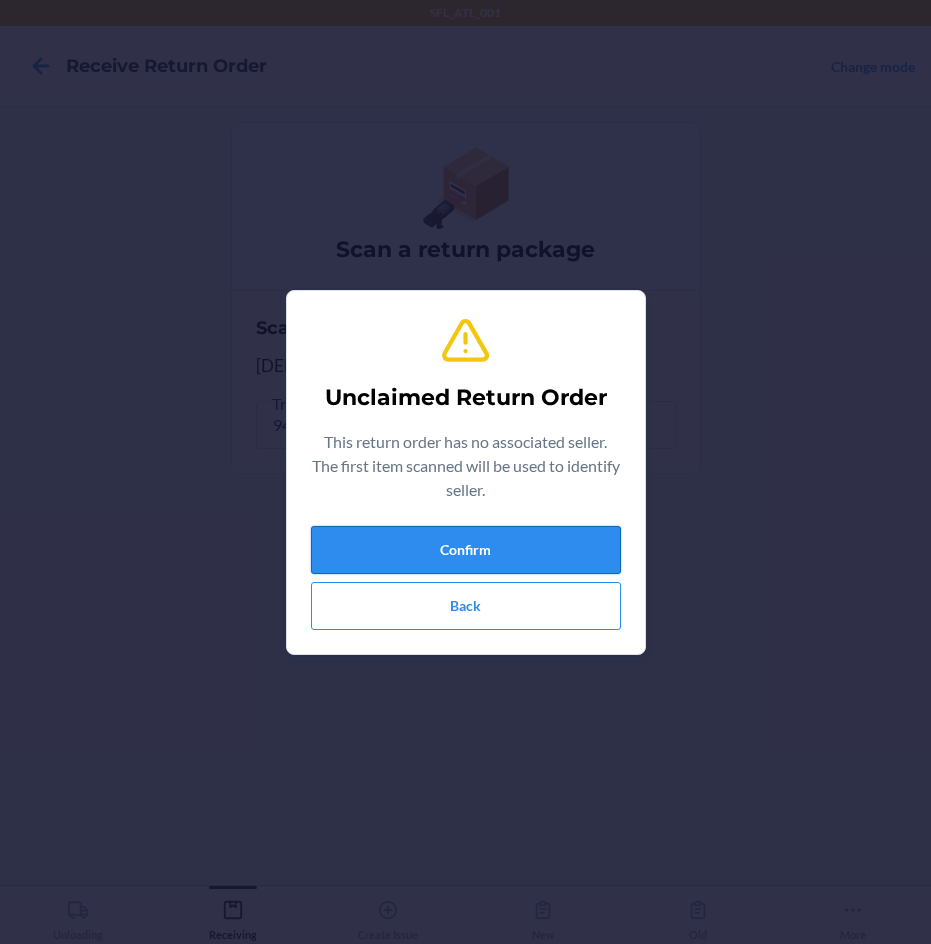 click on "Confirm" at bounding box center (466, 550) 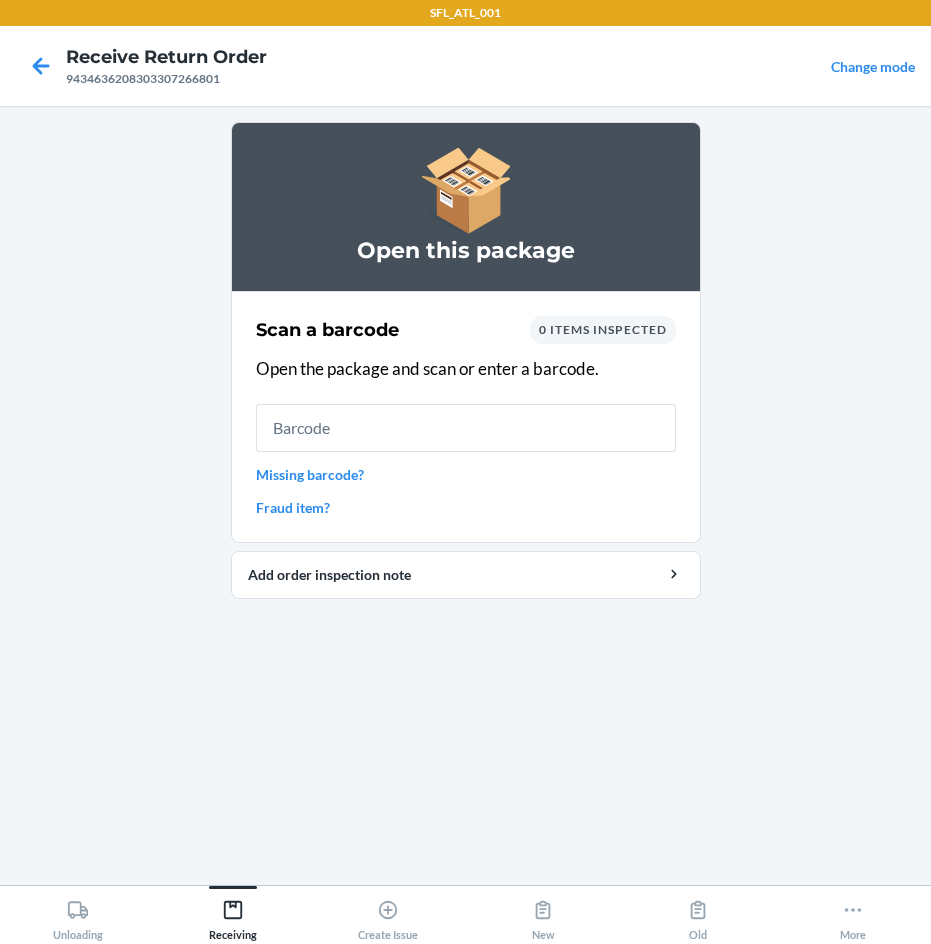 click at bounding box center (466, 428) 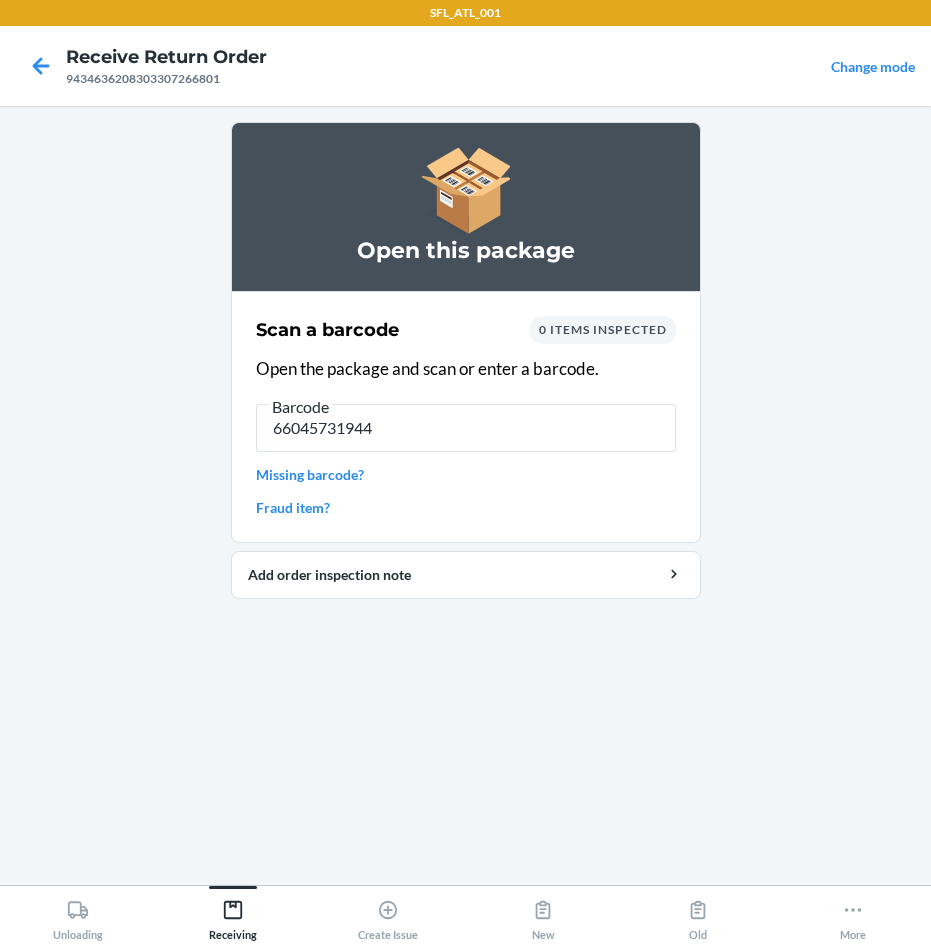 type on "660457319447" 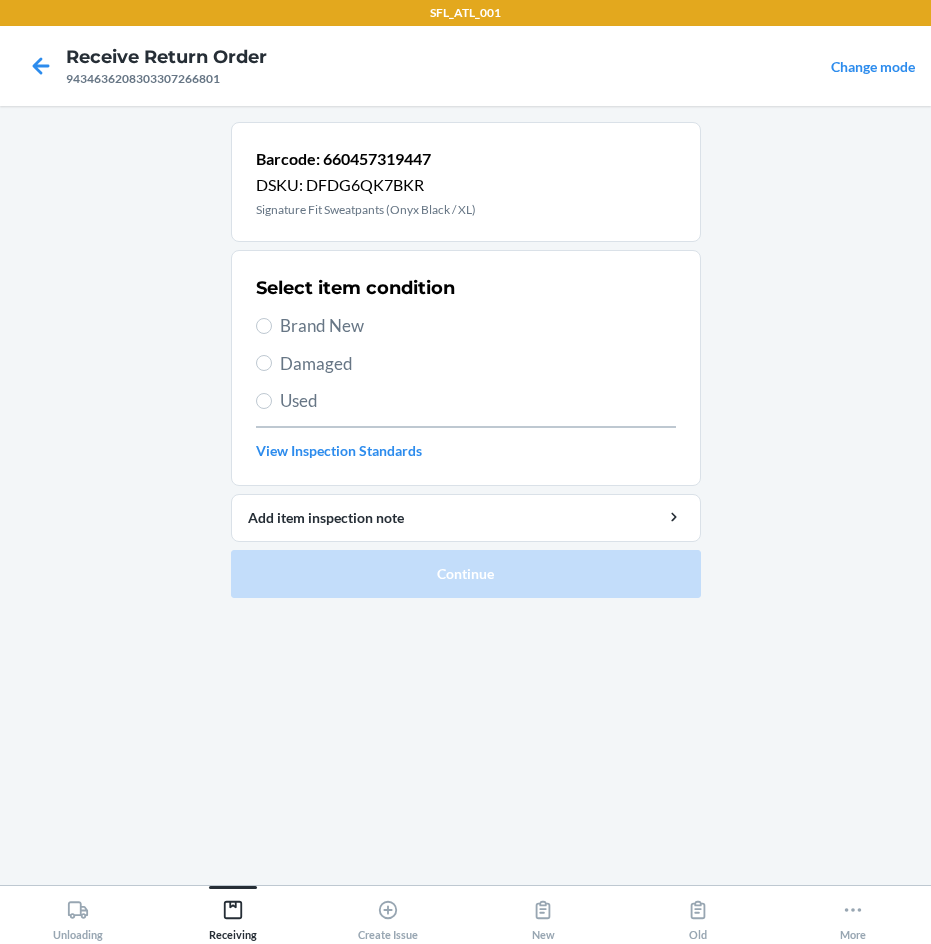 click on "Used" at bounding box center [466, 401] 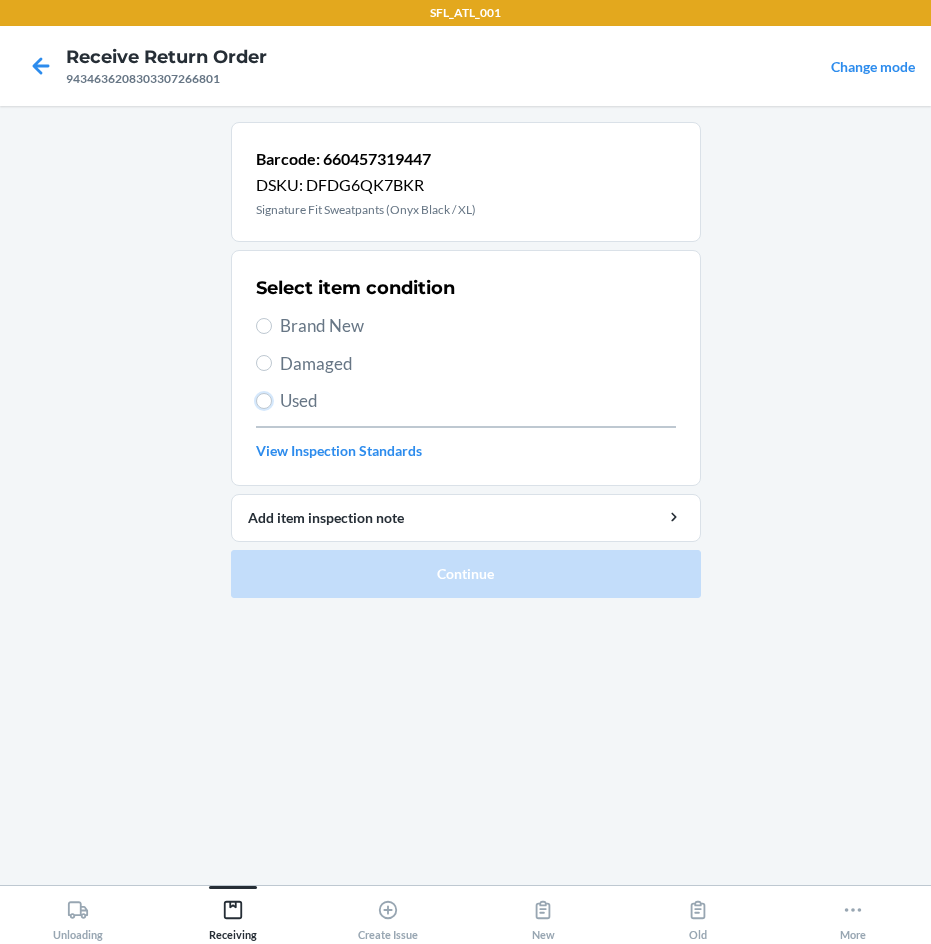 click on "Used" at bounding box center (264, 401) 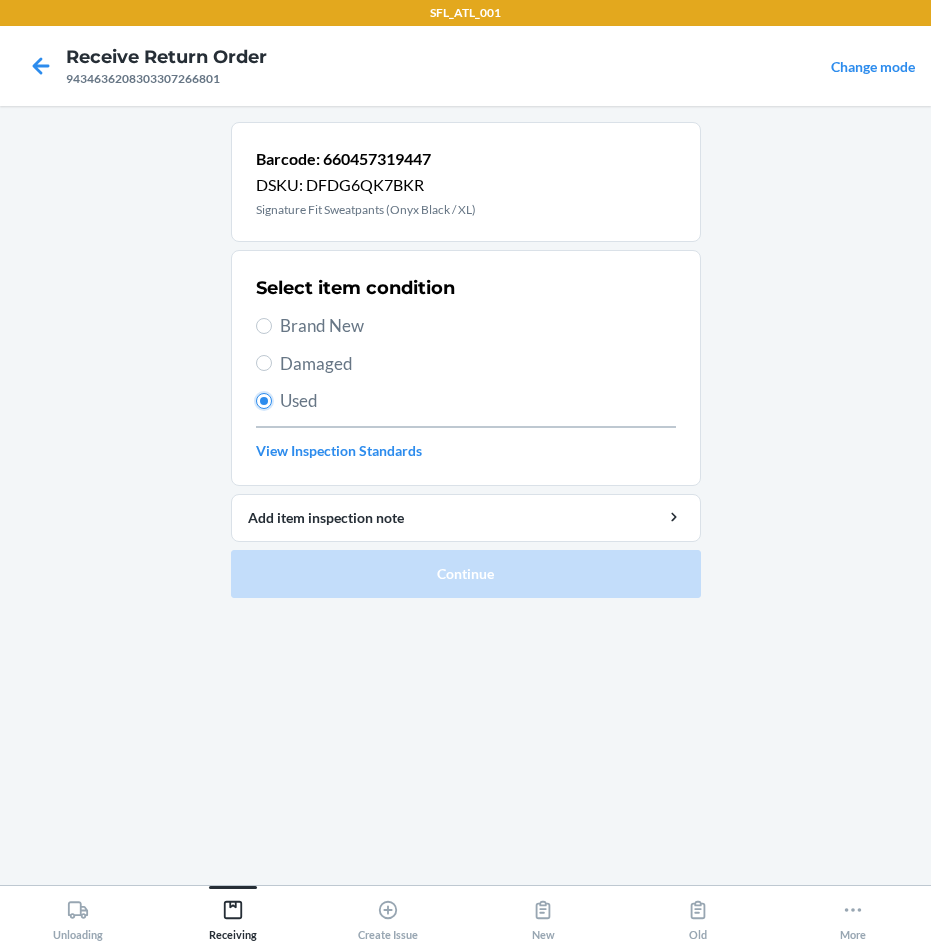 radio on "true" 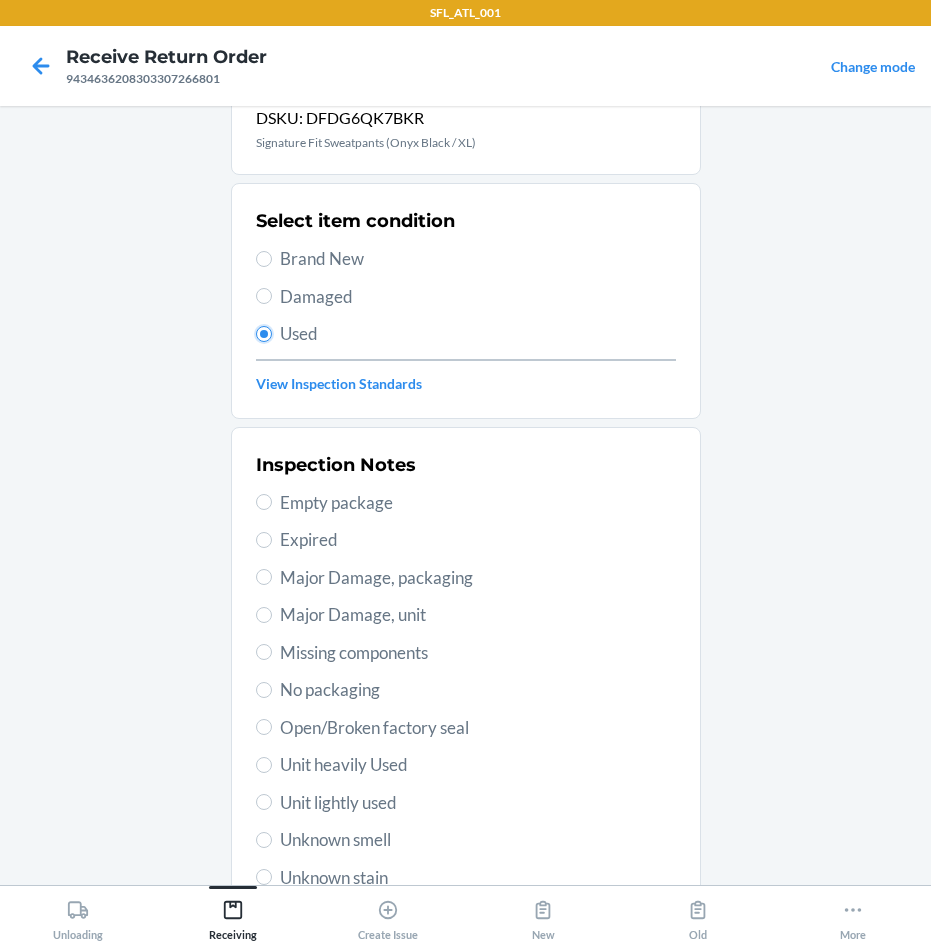 scroll, scrollTop: 100, scrollLeft: 0, axis: vertical 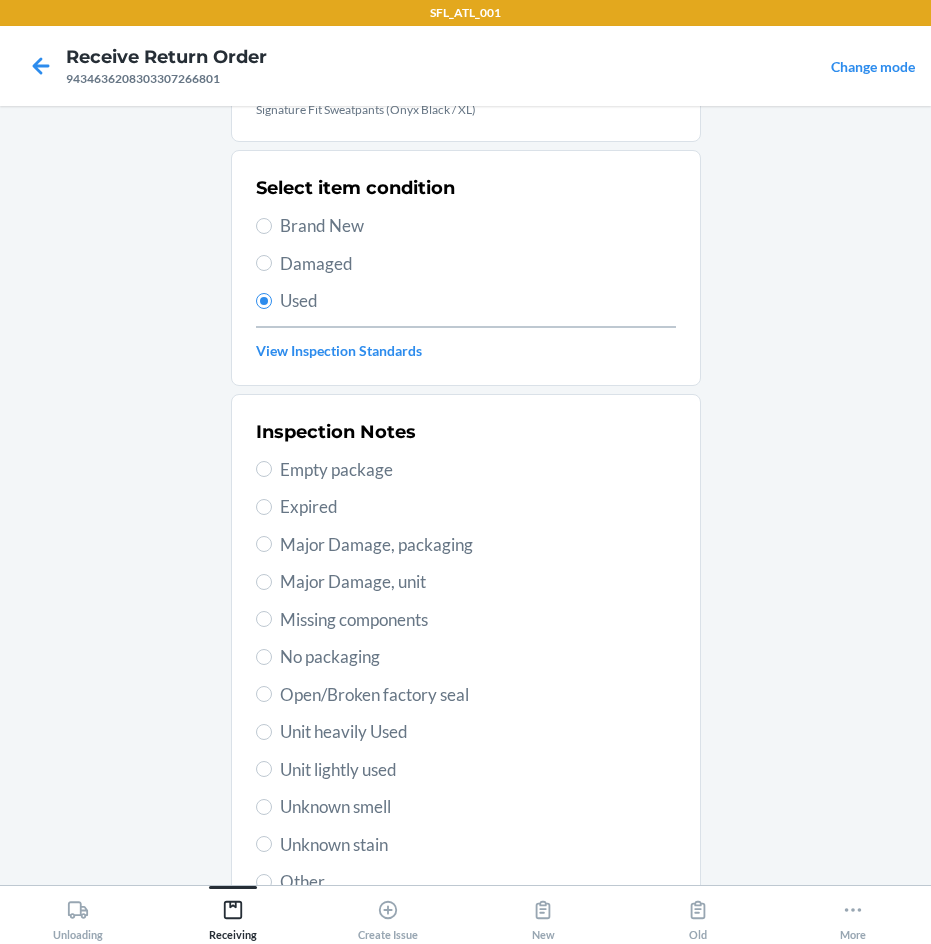 drag, startPoint x: 384, startPoint y: 738, endPoint x: 425, endPoint y: 741, distance: 41.109608 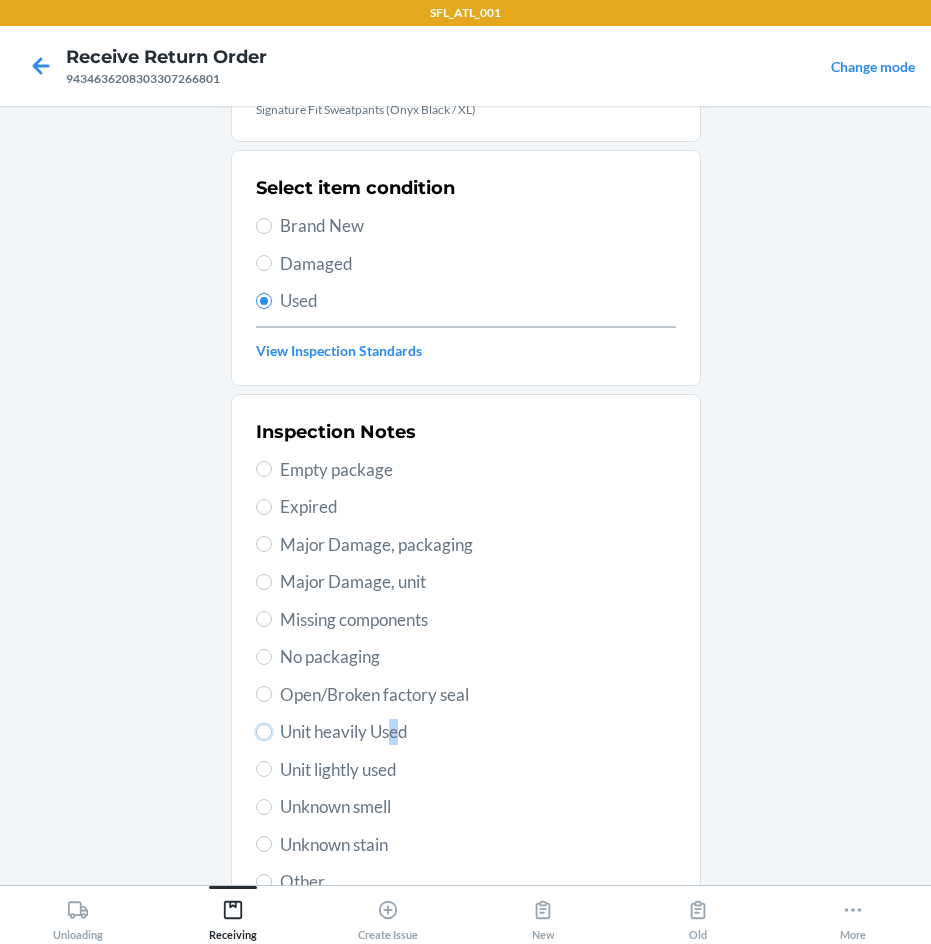 drag, startPoint x: 252, startPoint y: 727, endPoint x: 299, endPoint y: 729, distance: 47.042534 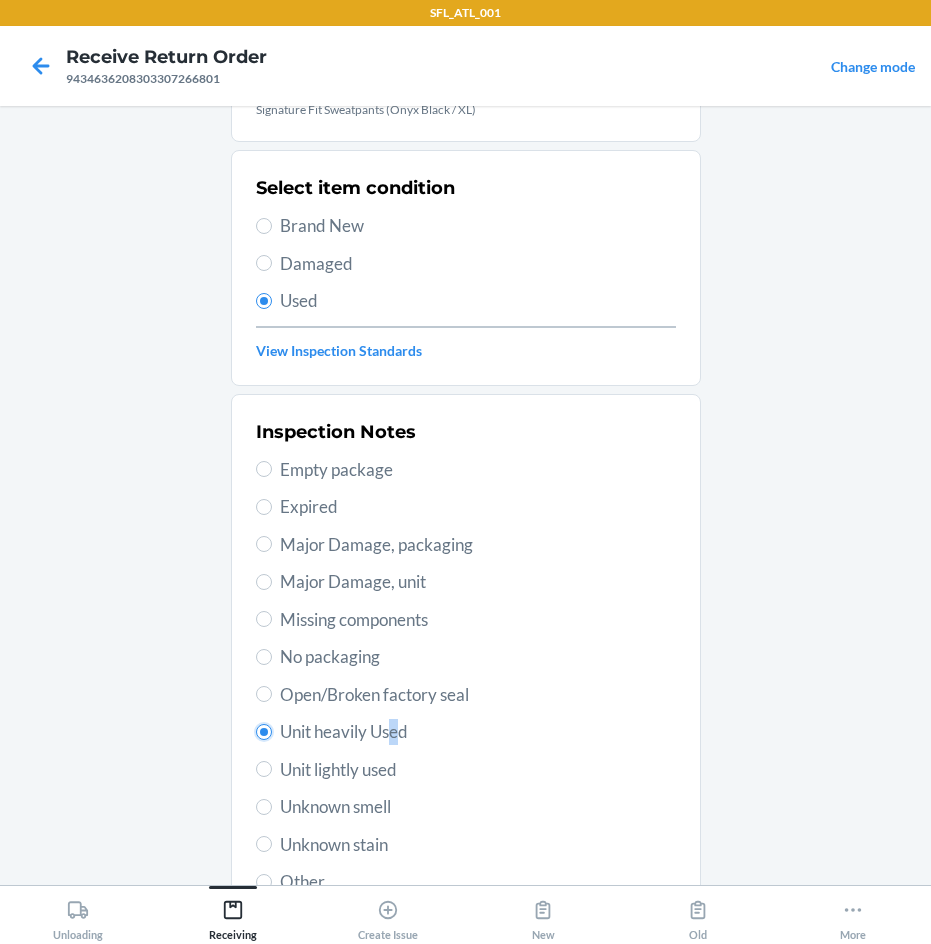 radio on "true" 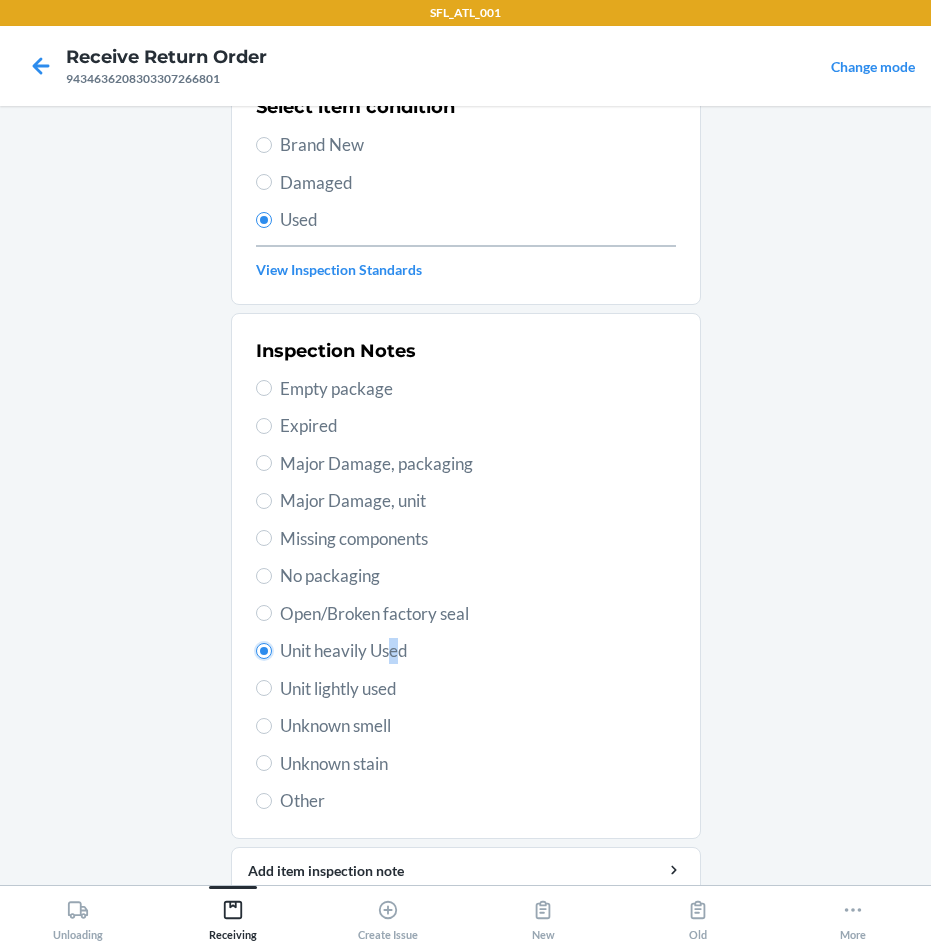 scroll, scrollTop: 263, scrollLeft: 0, axis: vertical 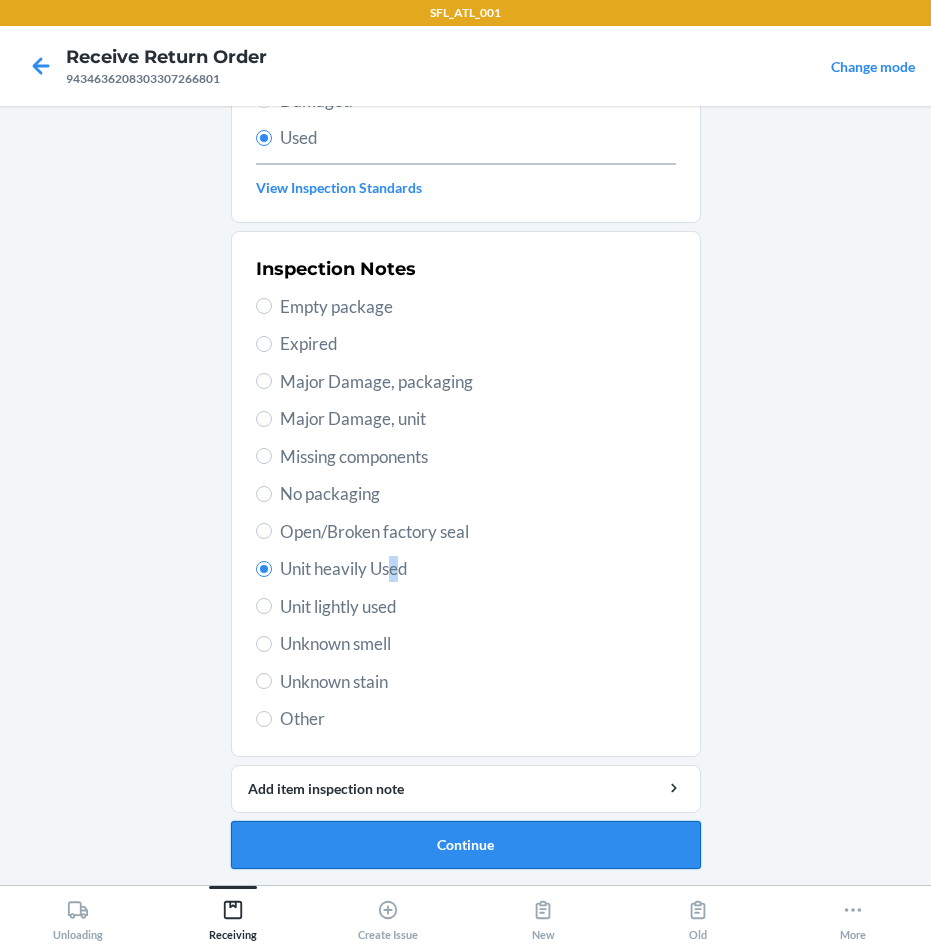 click on "Continue" at bounding box center [466, 845] 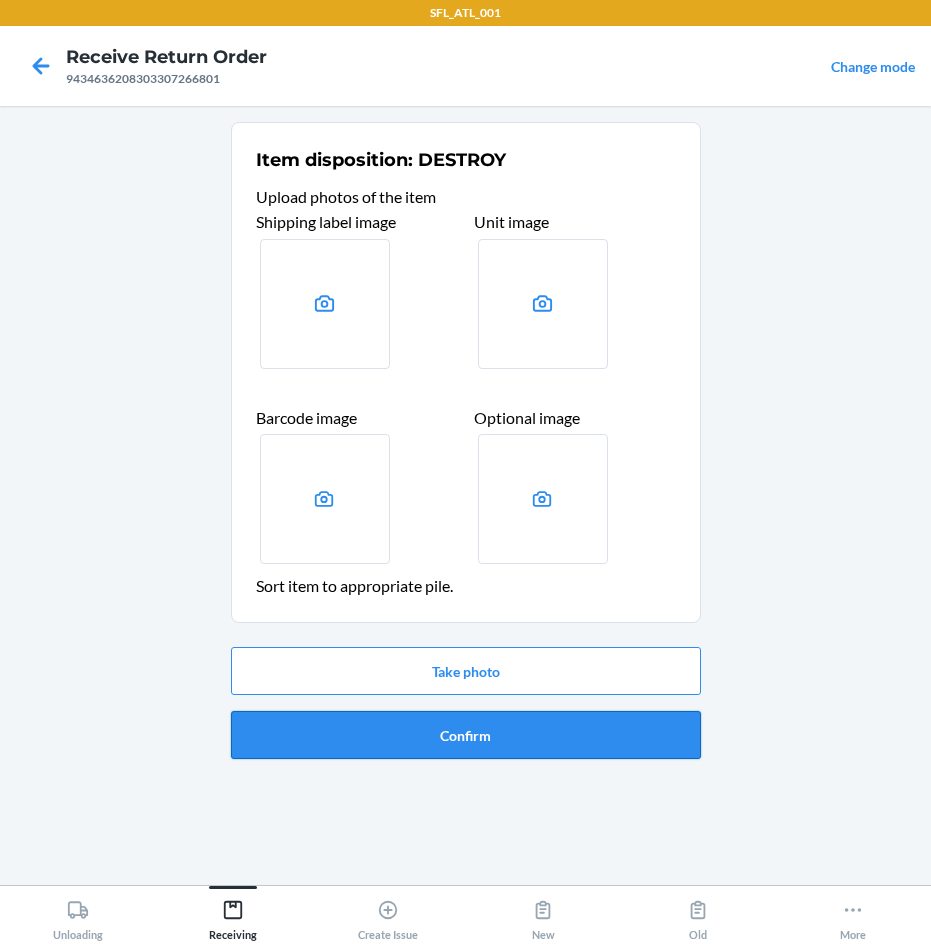 click on "Confirm" at bounding box center [466, 735] 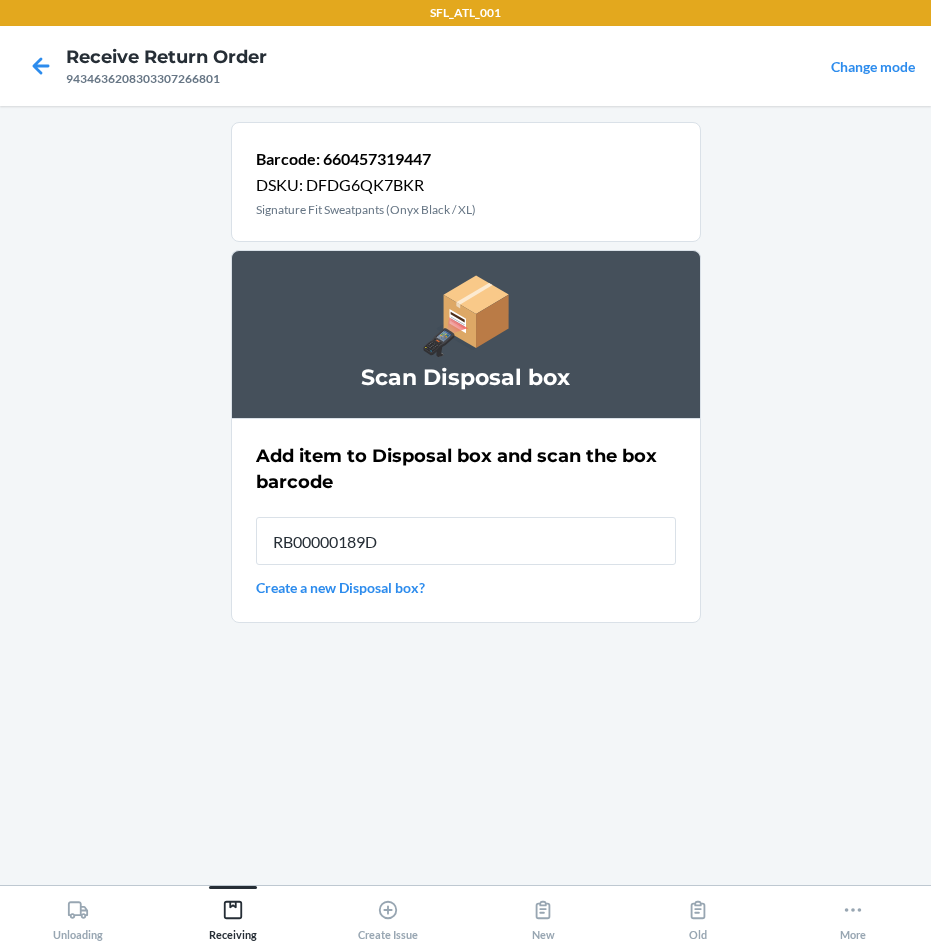type on "RB00000189D" 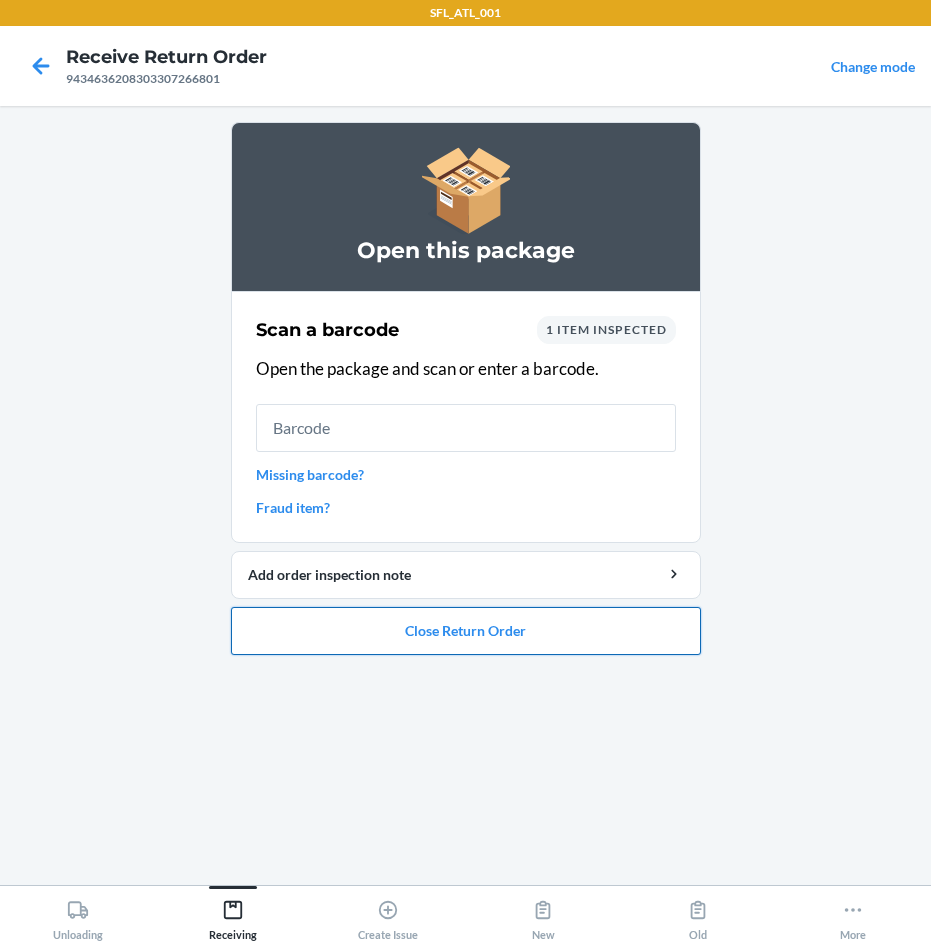 click on "Close Return Order" at bounding box center (466, 631) 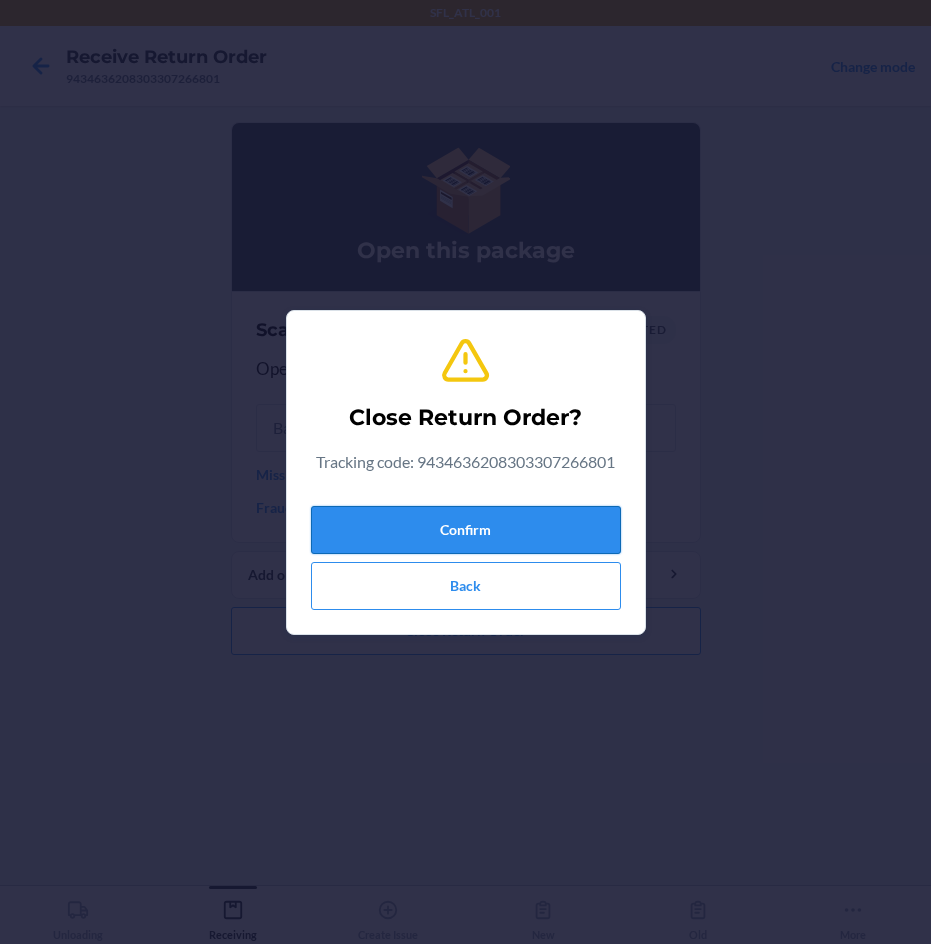 click on "Confirm" at bounding box center (466, 530) 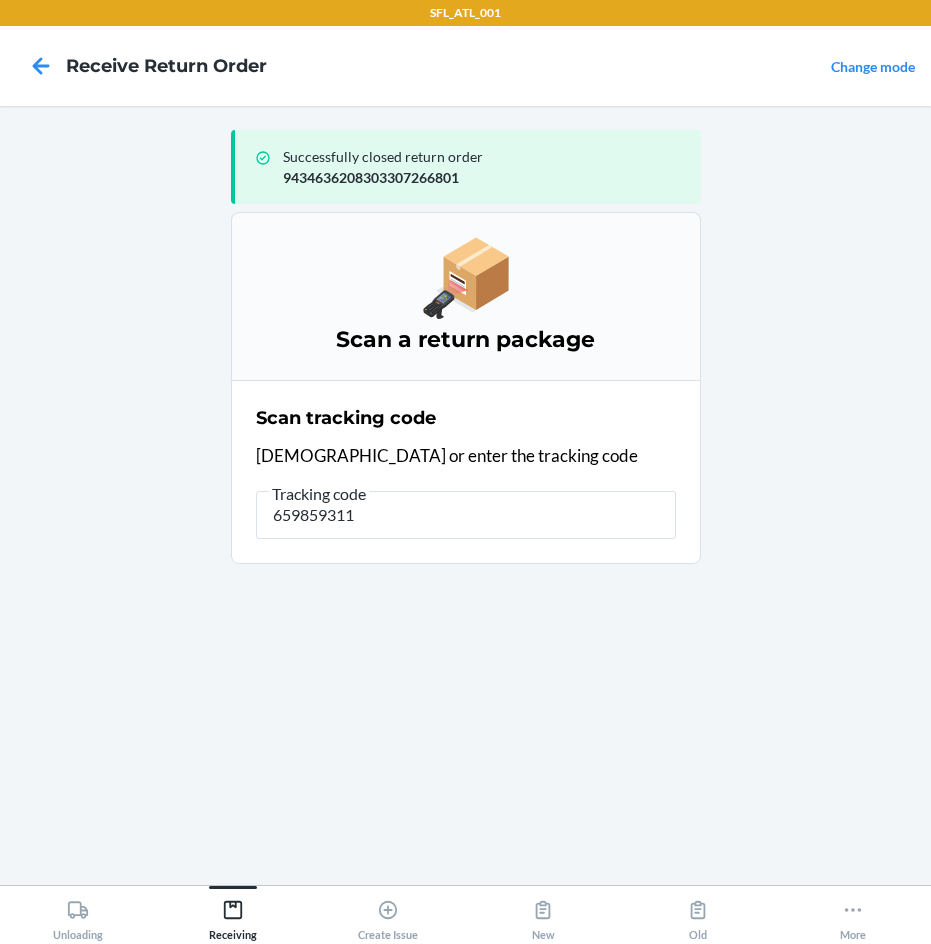 type on "6598593114" 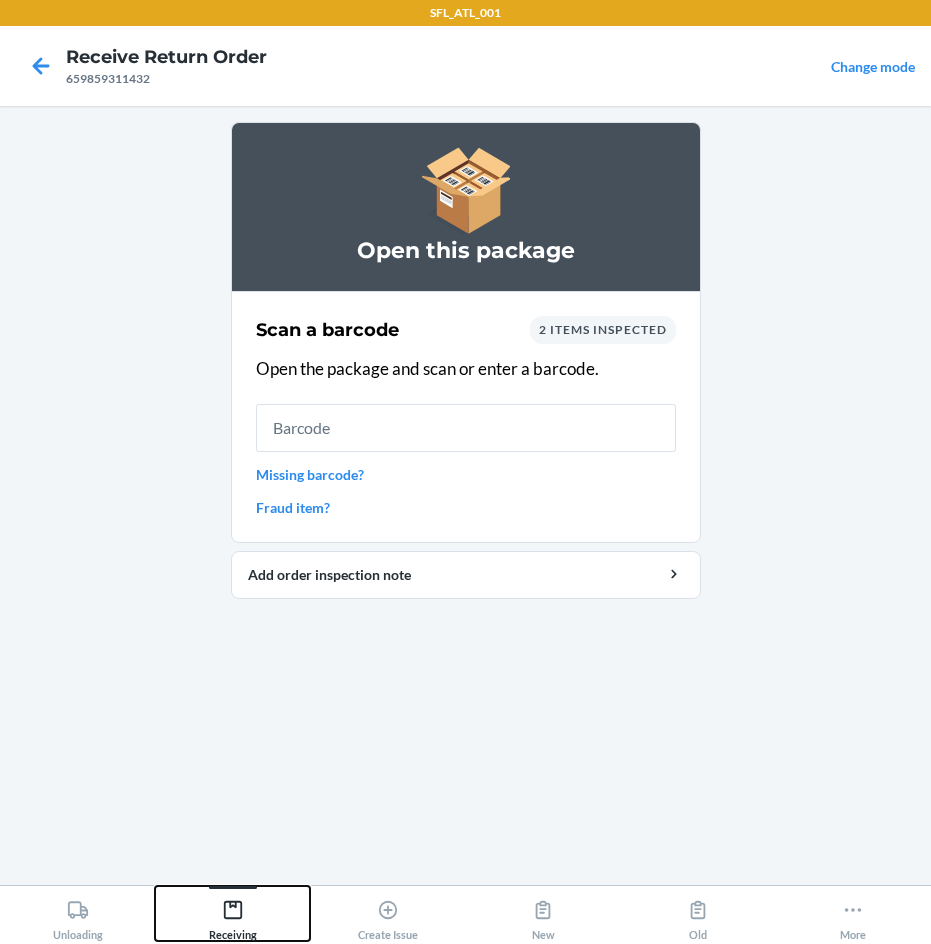 click on "Receiving" at bounding box center (232, 913) 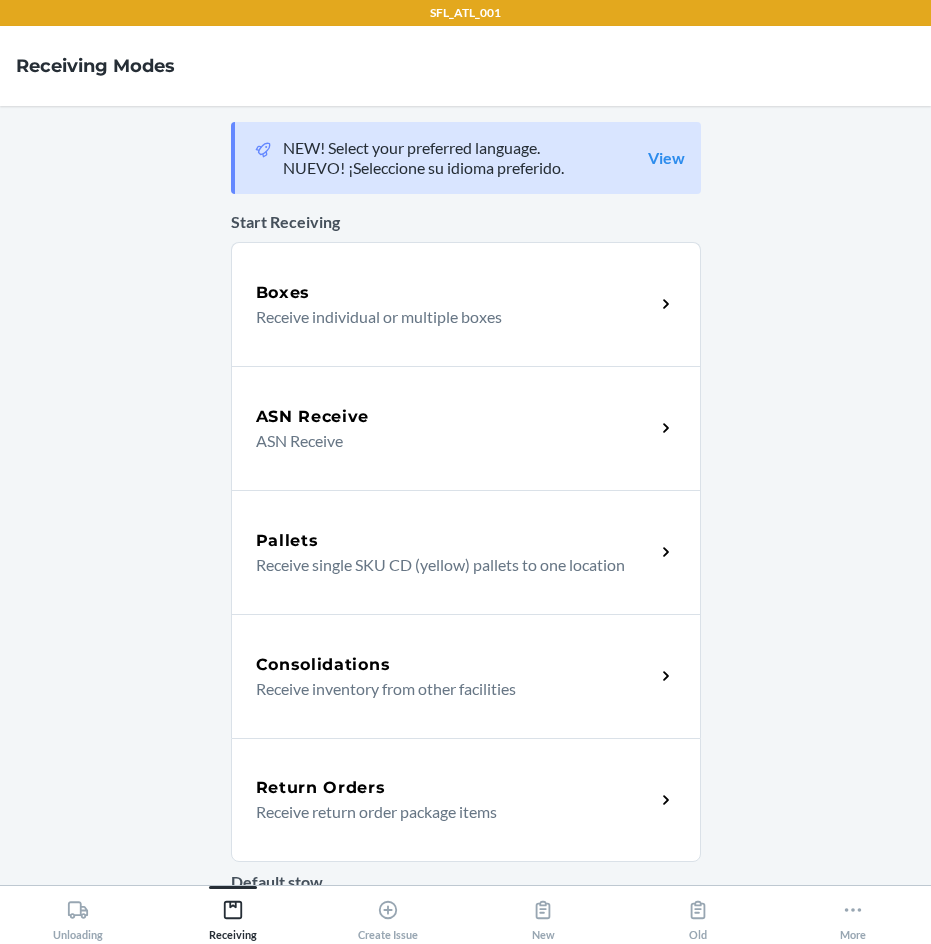 click on "Receive return order package items" at bounding box center [447, 812] 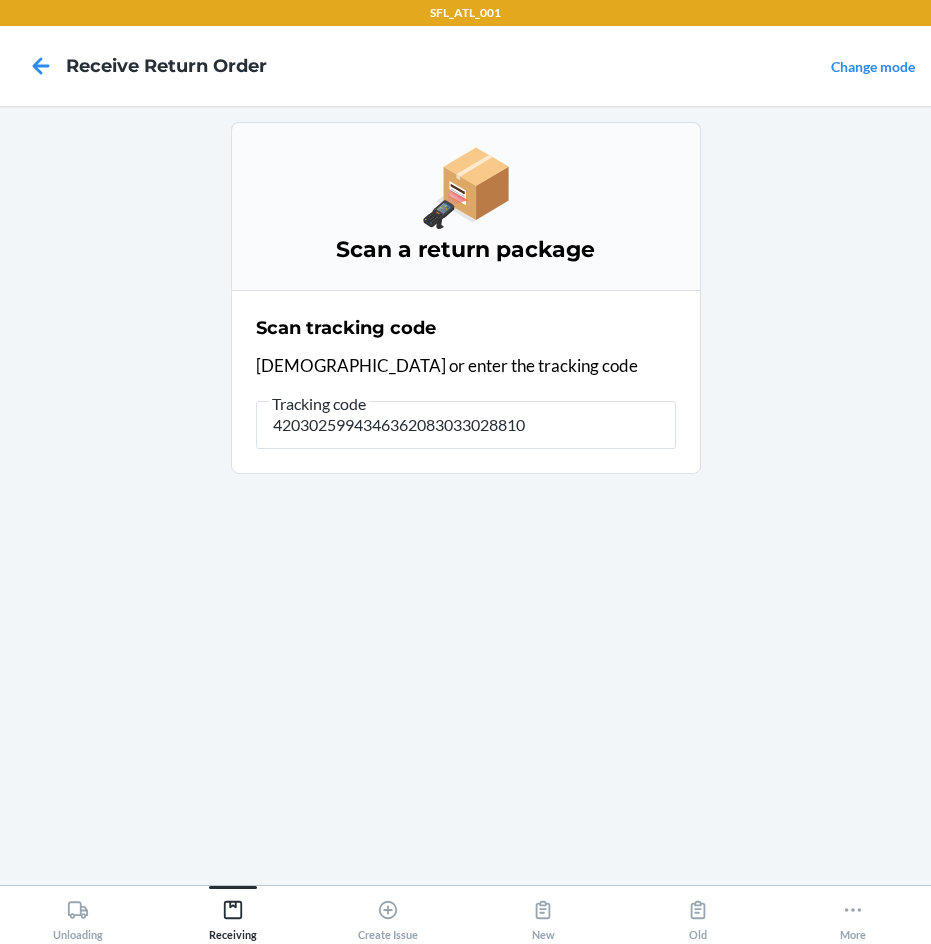 type on "42030259943463620830330288108" 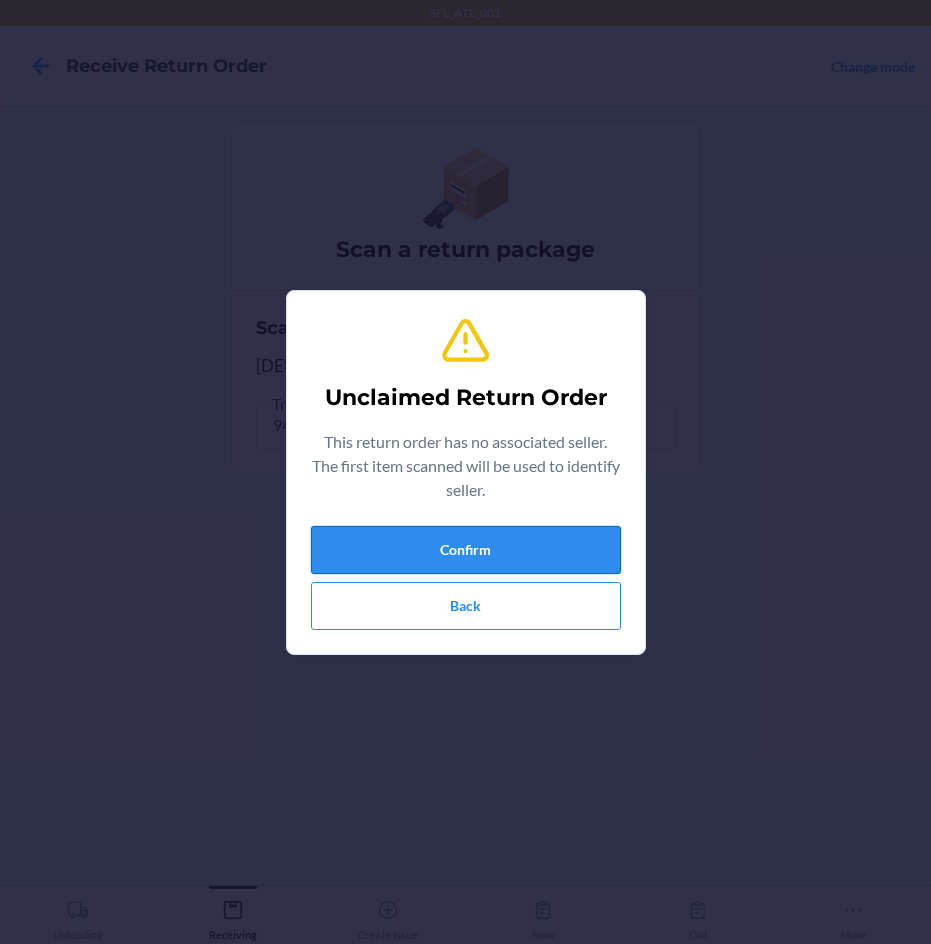 click on "Confirm" at bounding box center (466, 550) 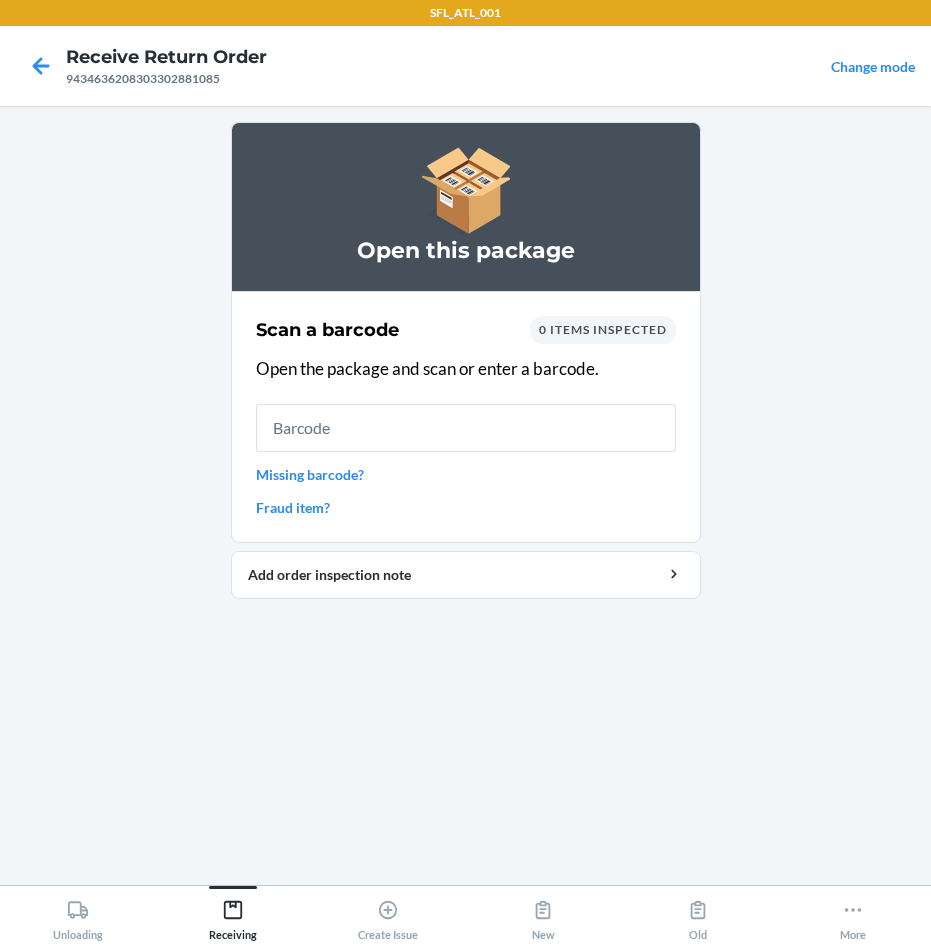 click at bounding box center [466, 428] 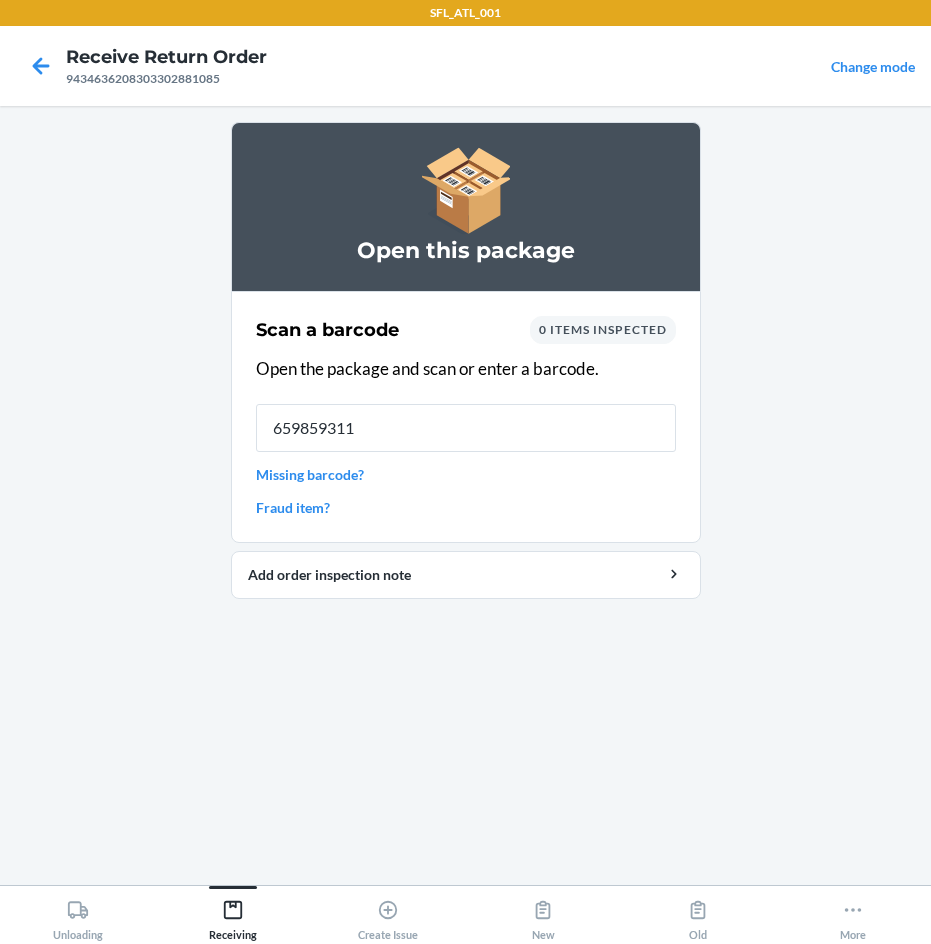 type on "6598593114" 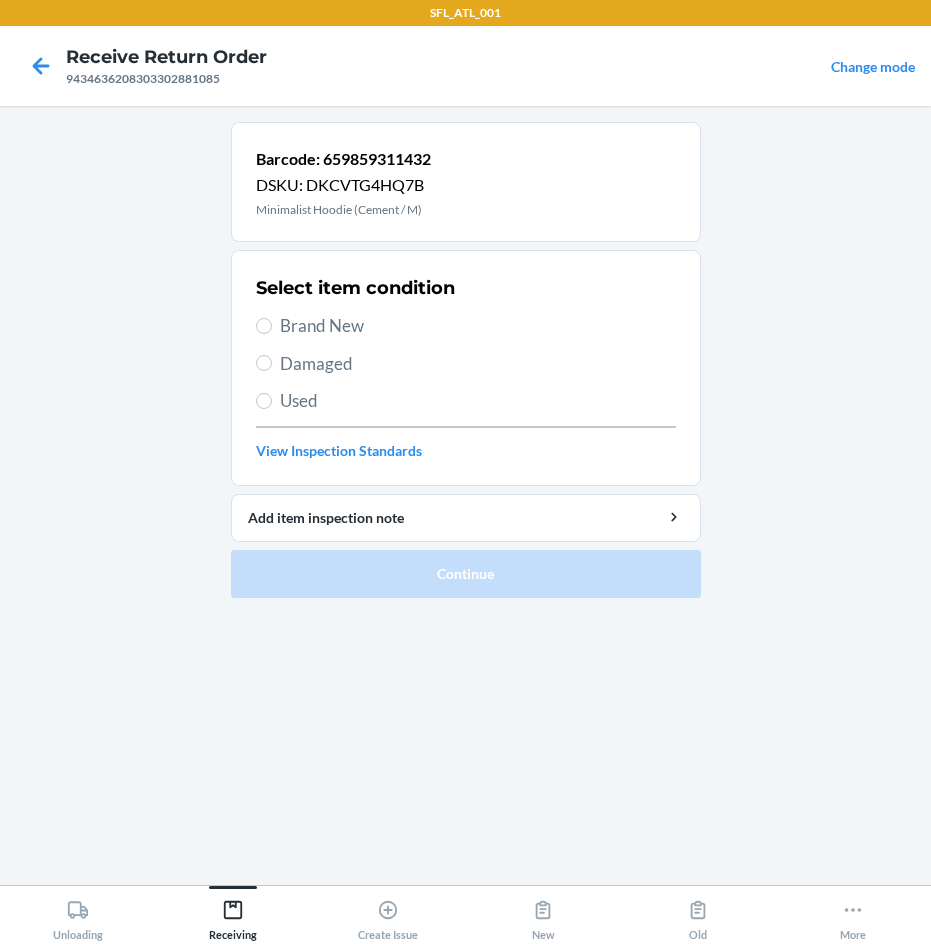 click on "Brand New" at bounding box center [478, 326] 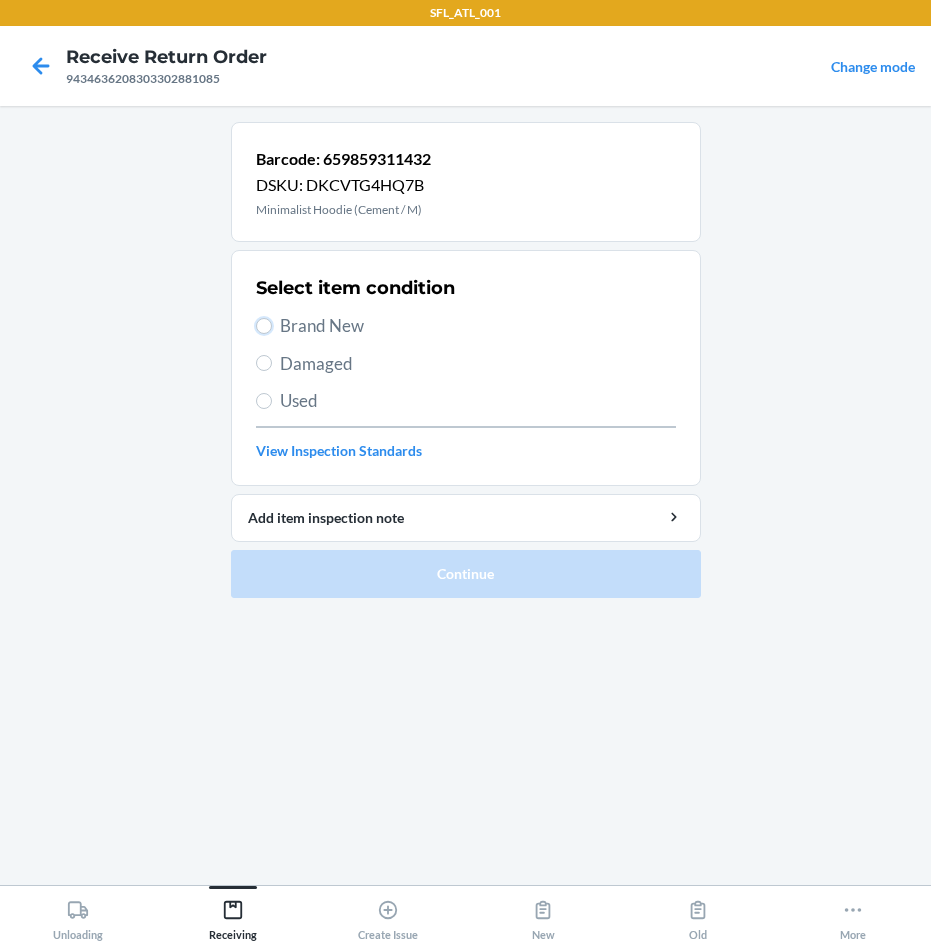 click on "Brand New" at bounding box center (264, 326) 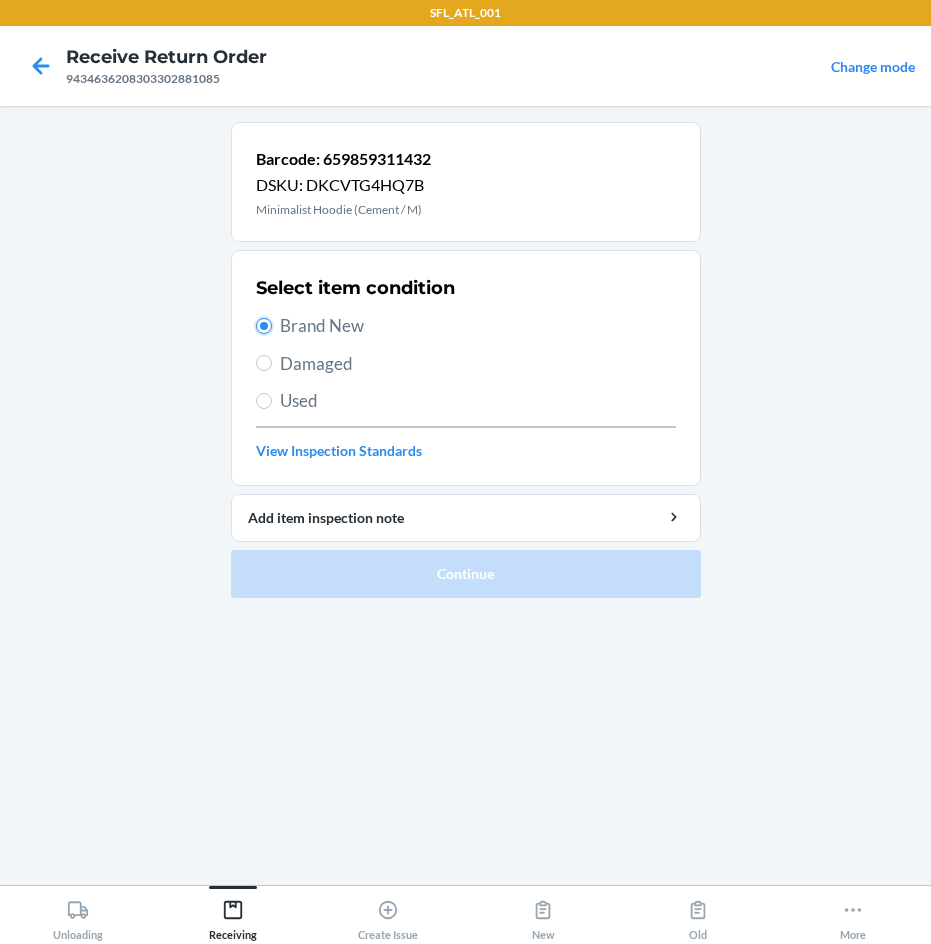 radio on "true" 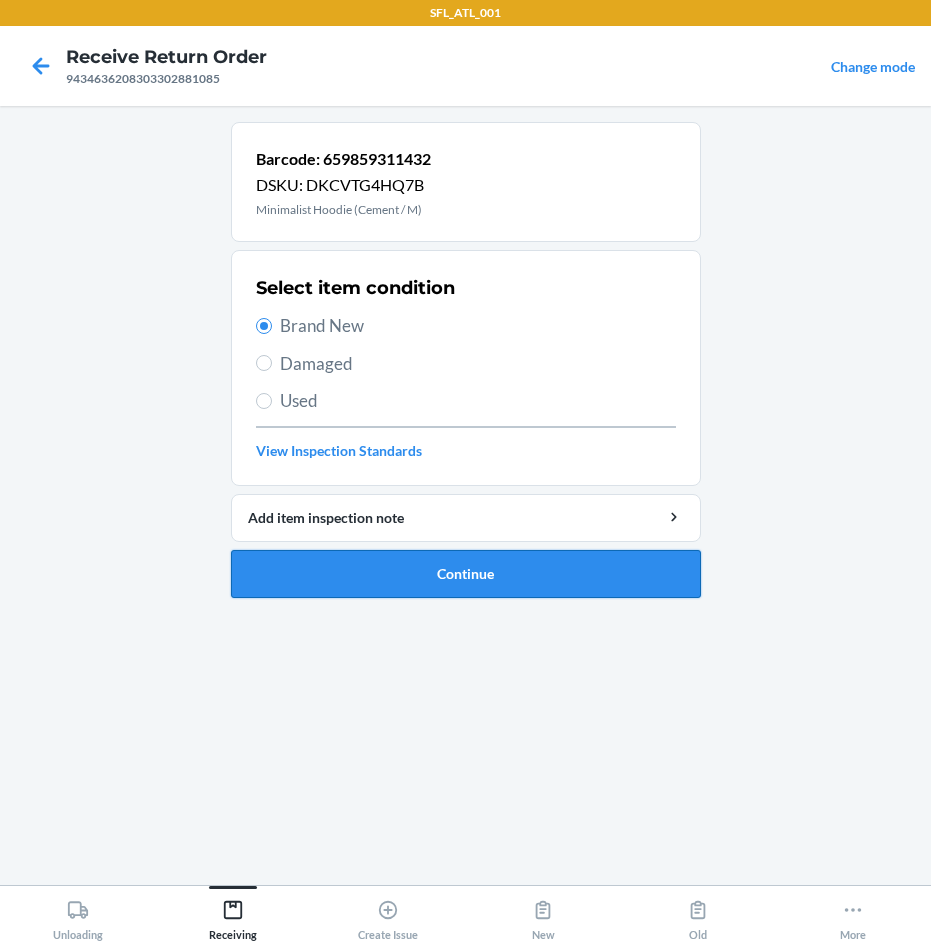 click on "Continue" at bounding box center [466, 574] 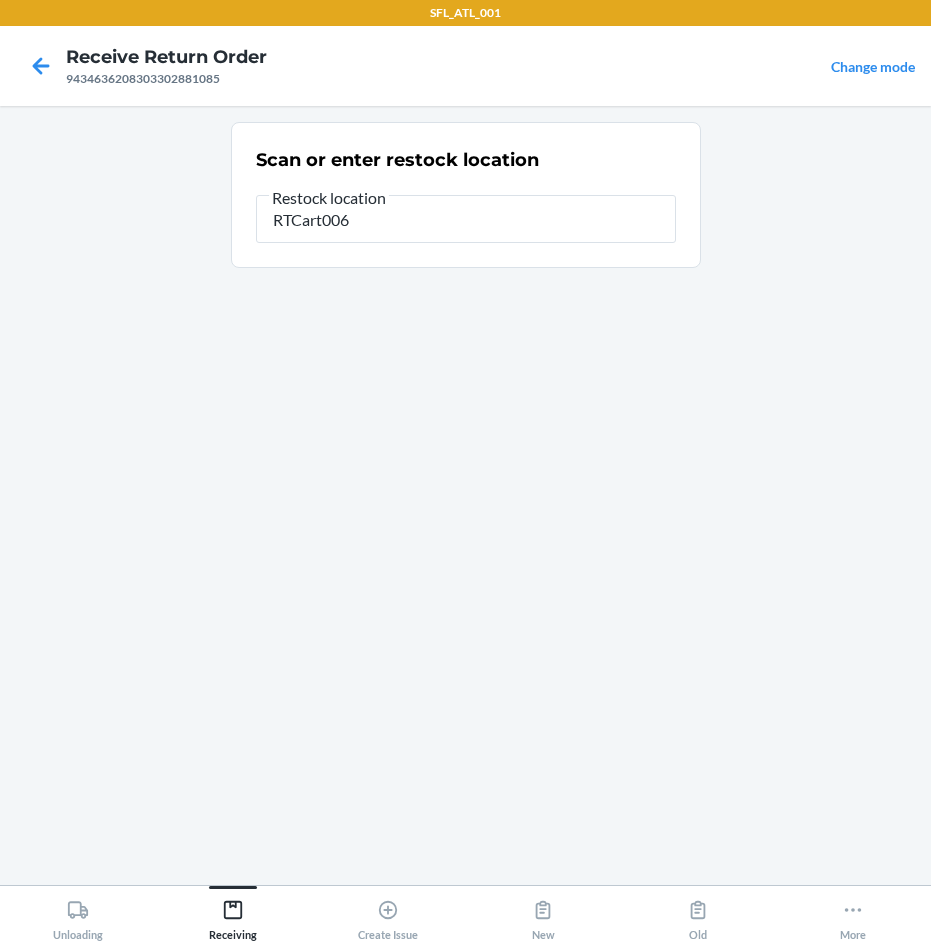type on "RTCart006" 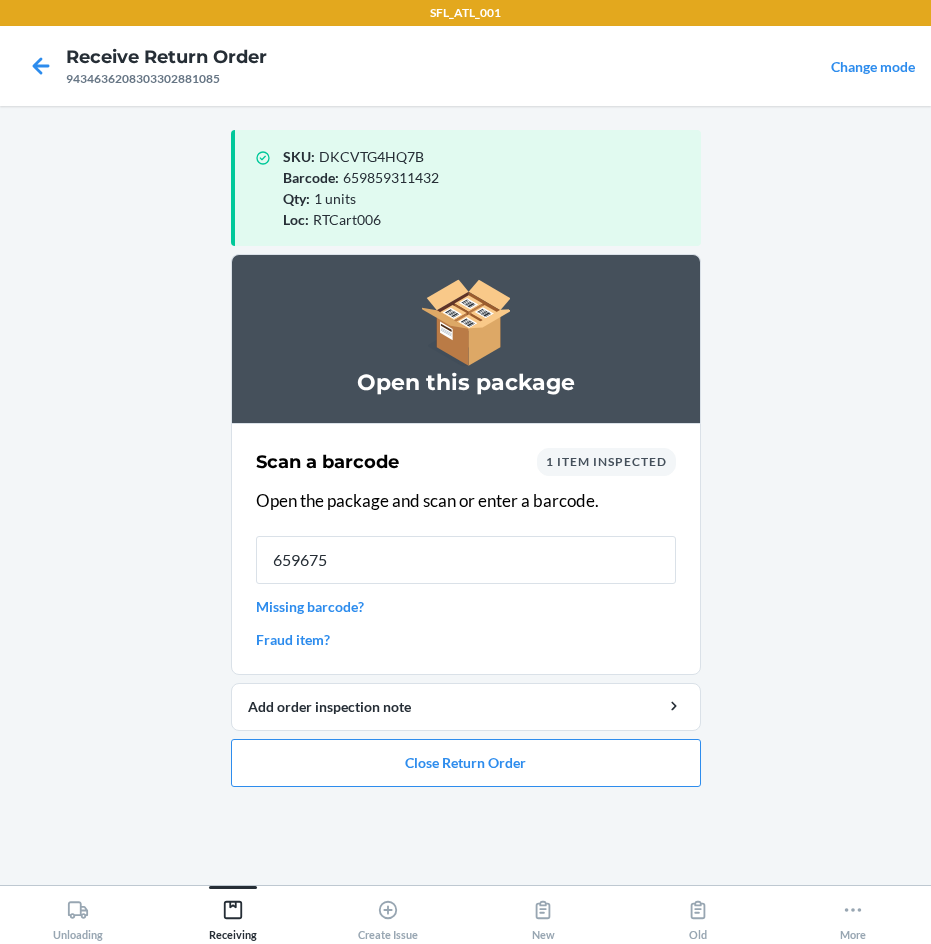 type on "6596753" 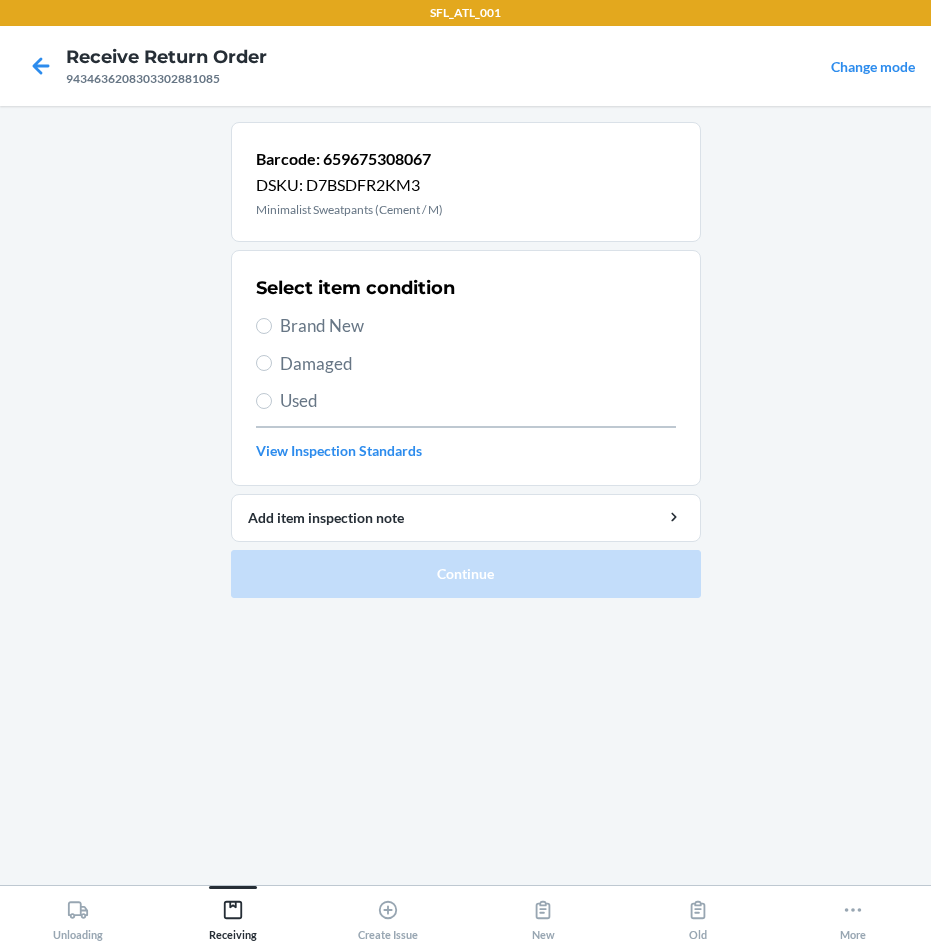 click on "Brand New" at bounding box center [478, 326] 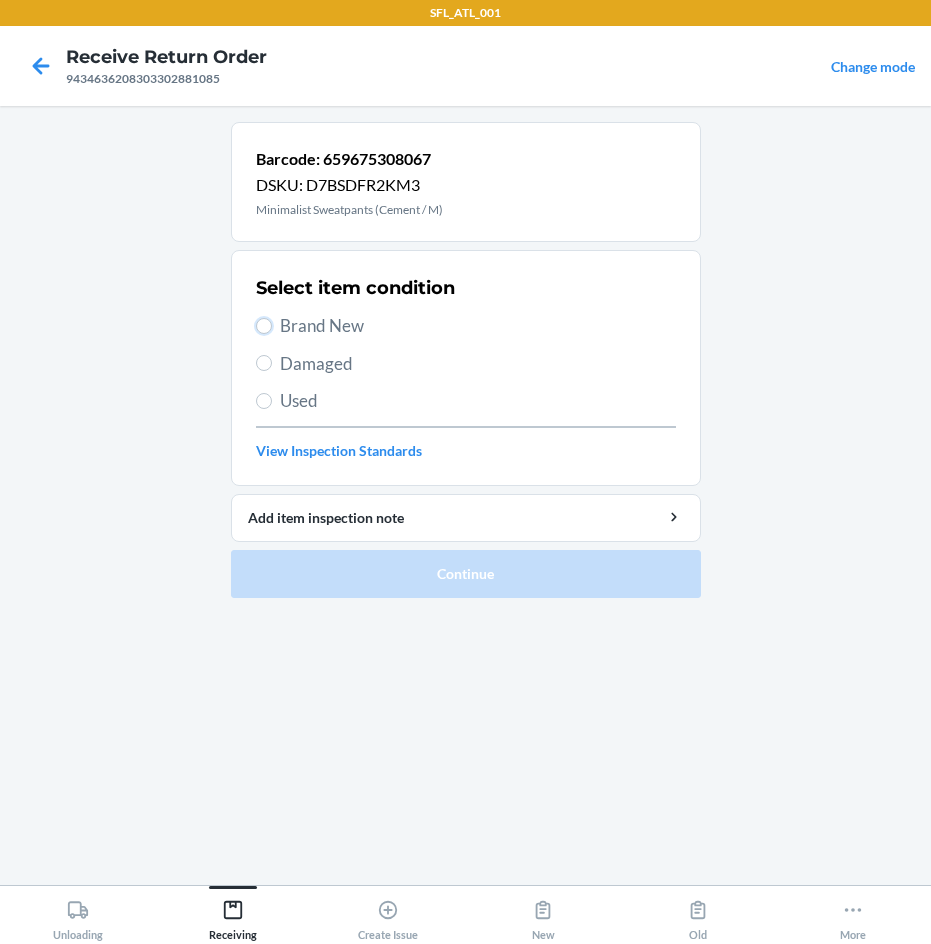 click on "Brand New" at bounding box center [264, 326] 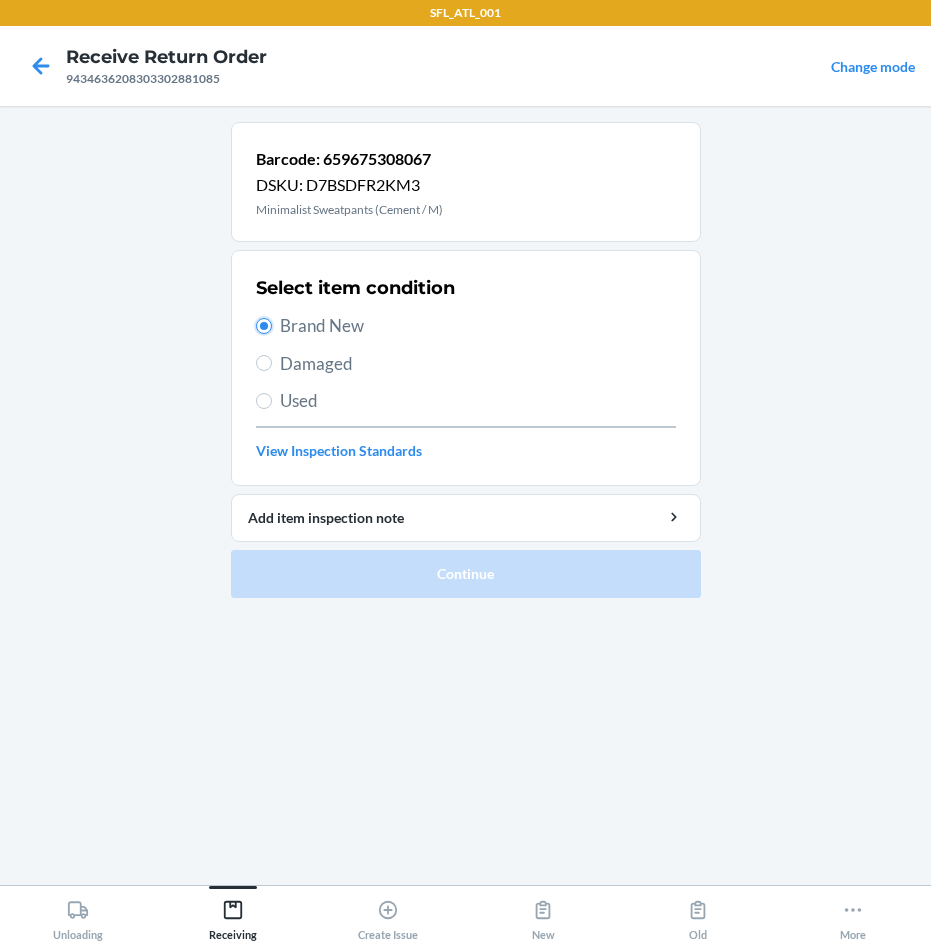 radio on "true" 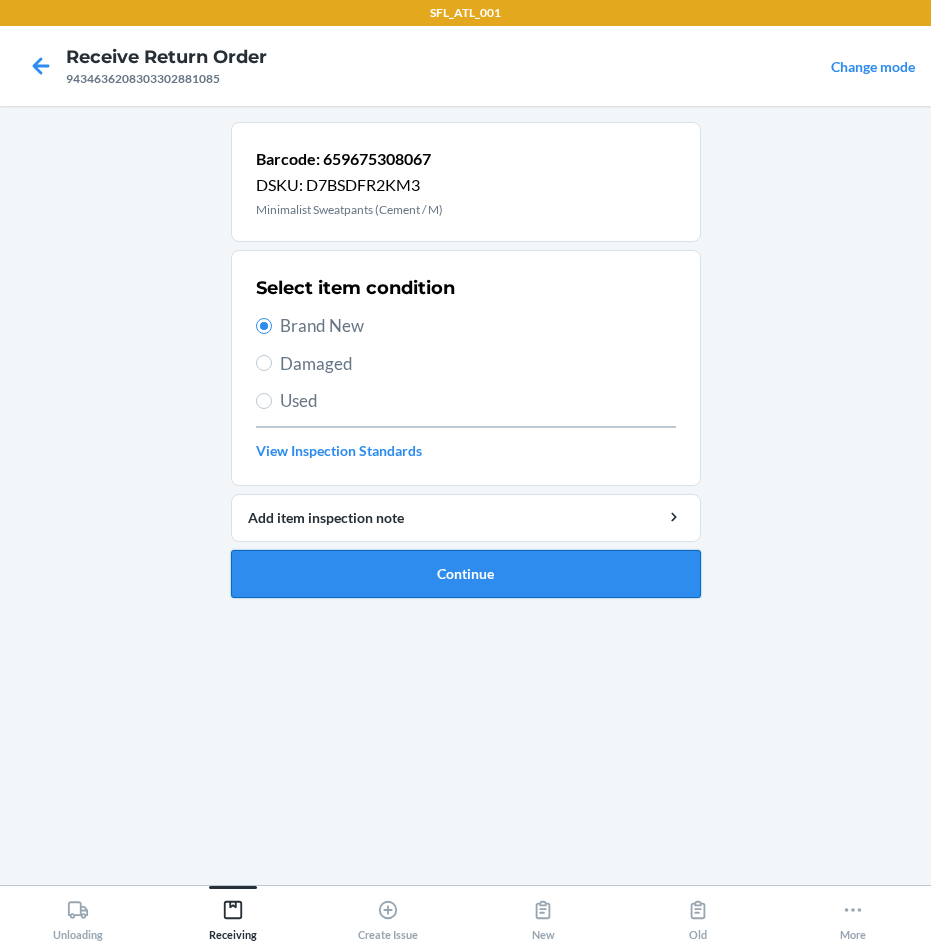 click on "Continue" at bounding box center (466, 574) 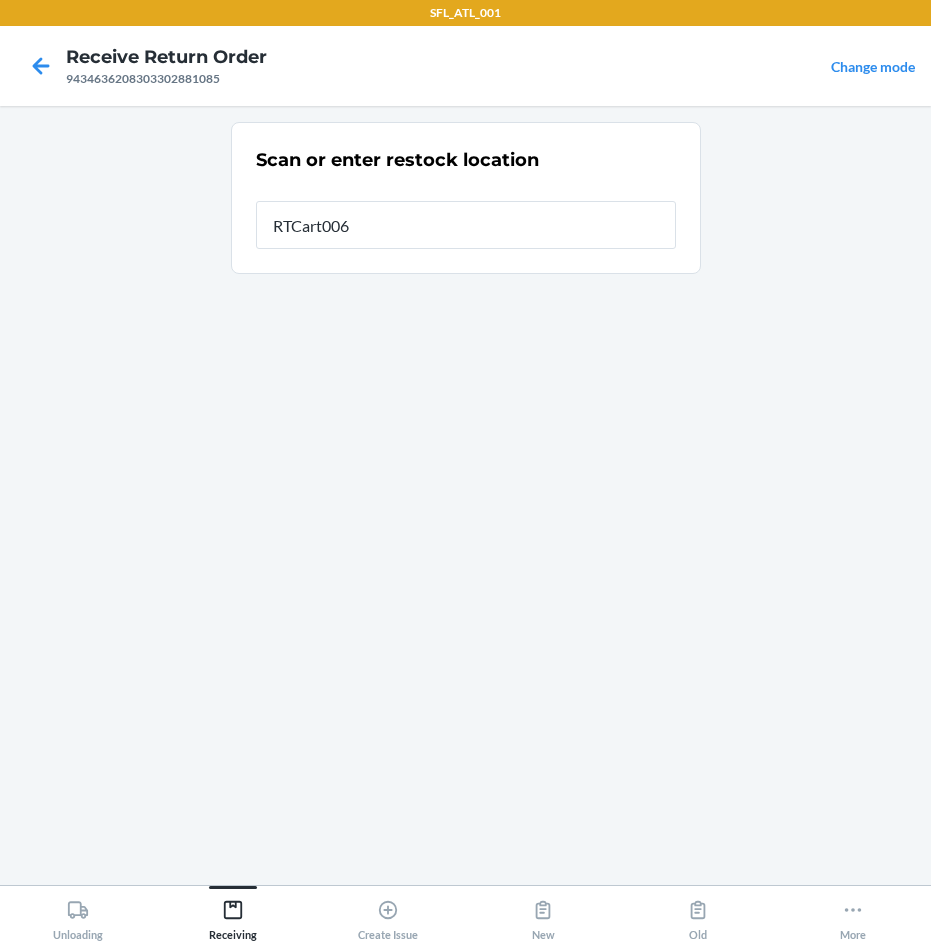 type on "RTCart006" 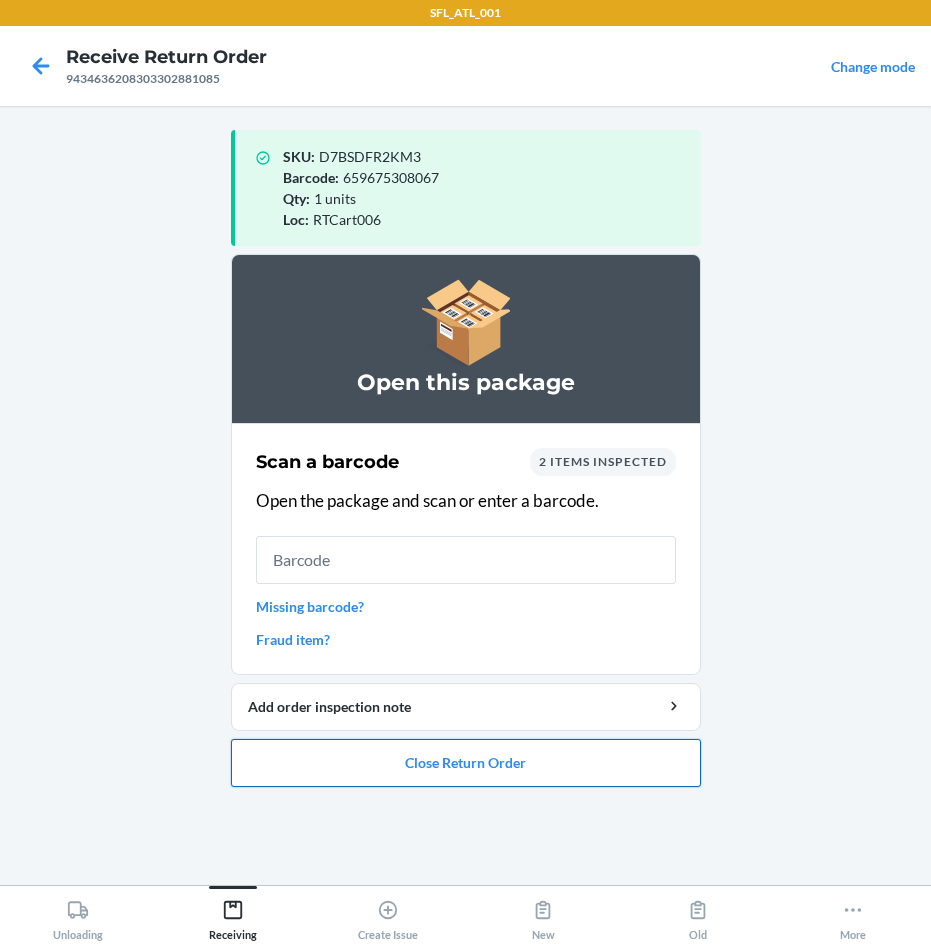 click on "Close Return Order" at bounding box center [466, 763] 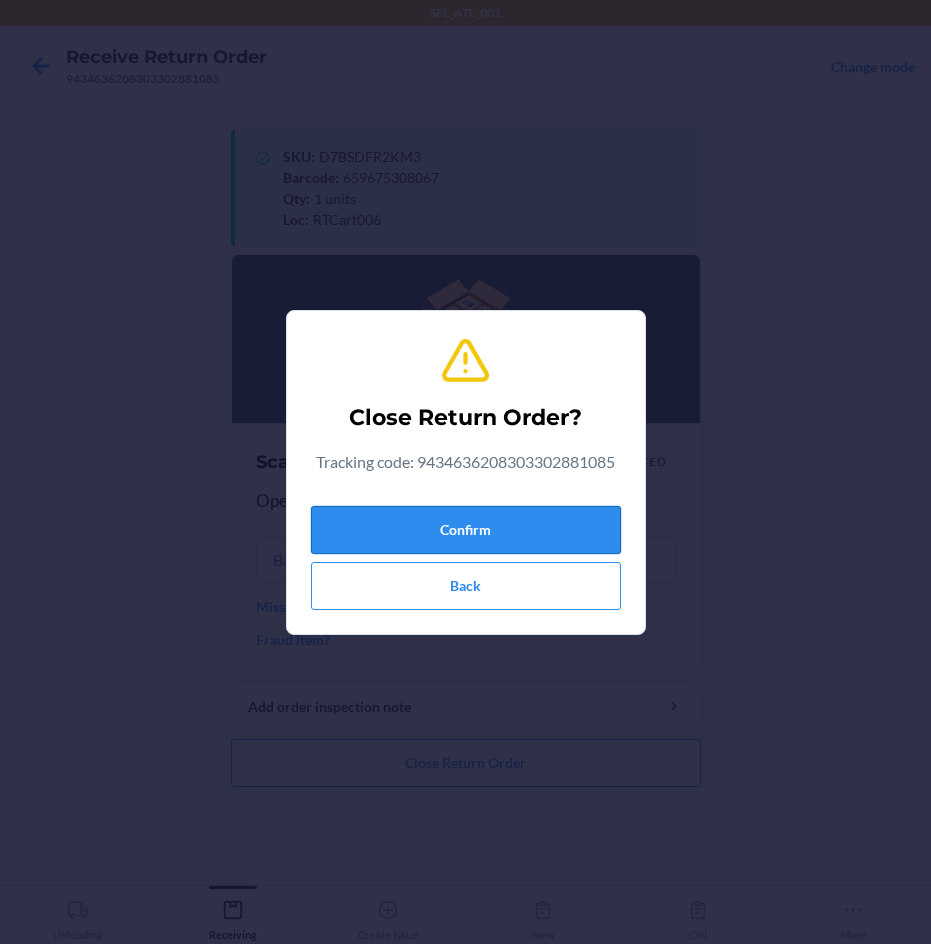 click on "Confirm" at bounding box center (466, 530) 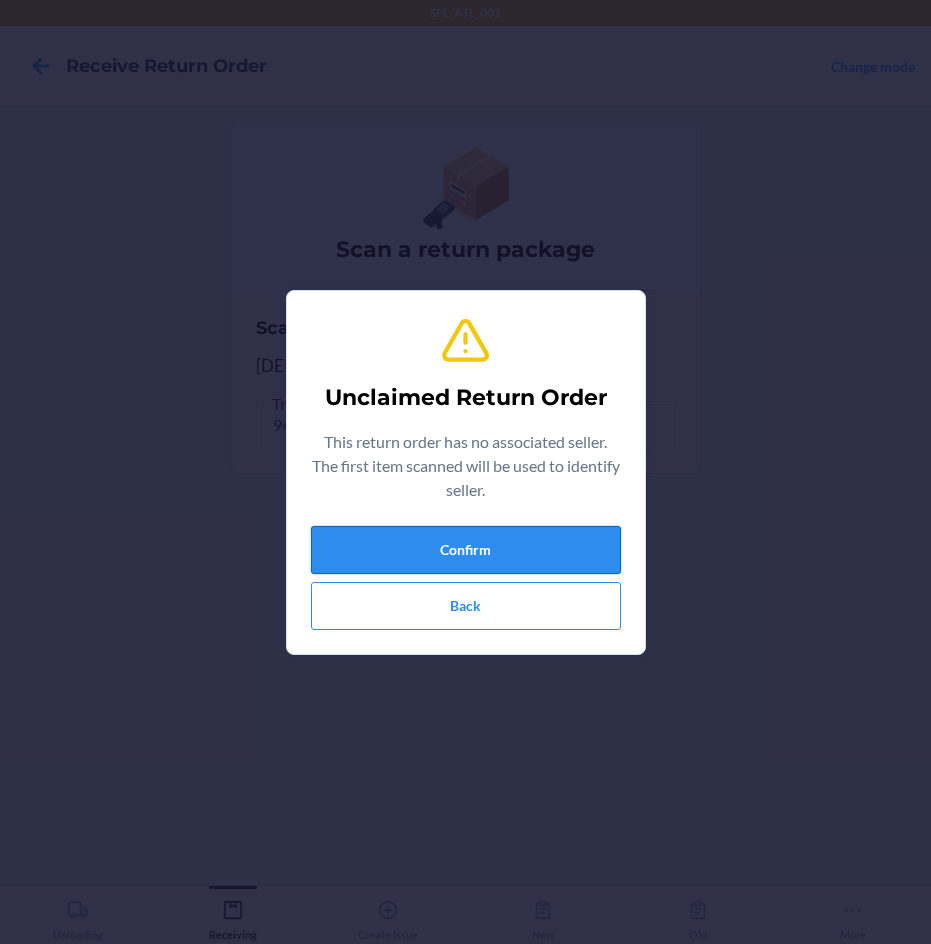 click on "Confirm" at bounding box center [466, 550] 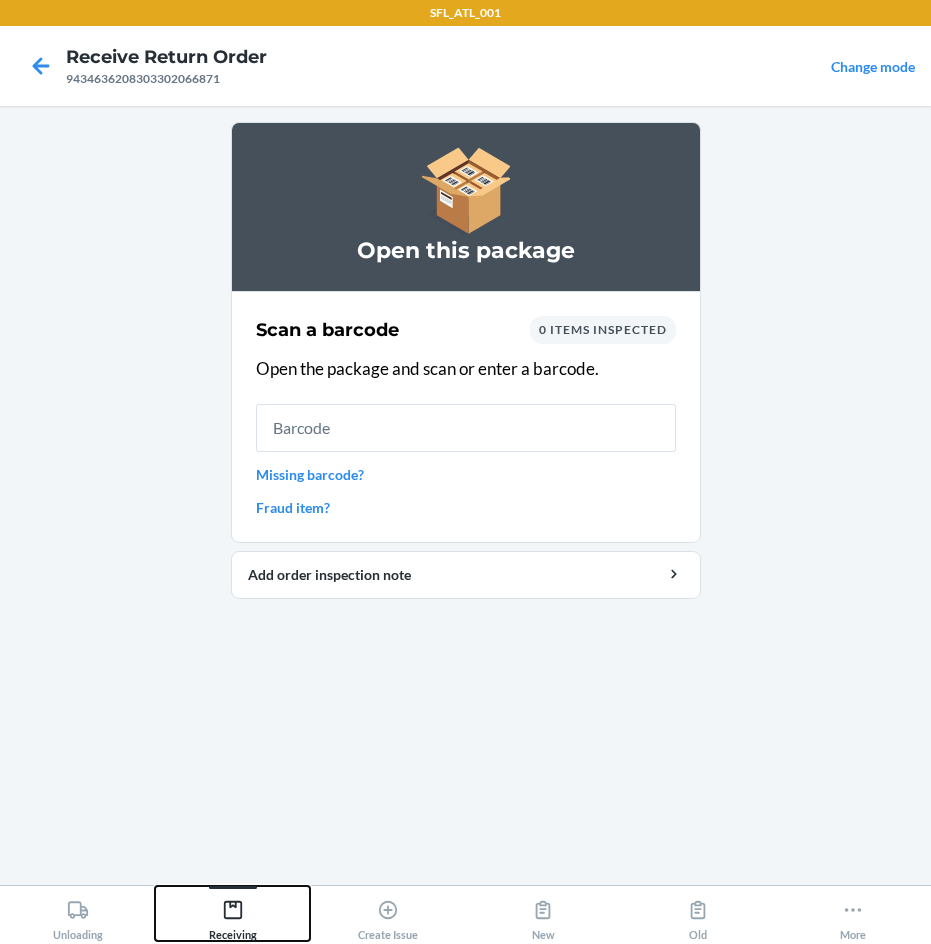 click on "Receiving" at bounding box center (233, 916) 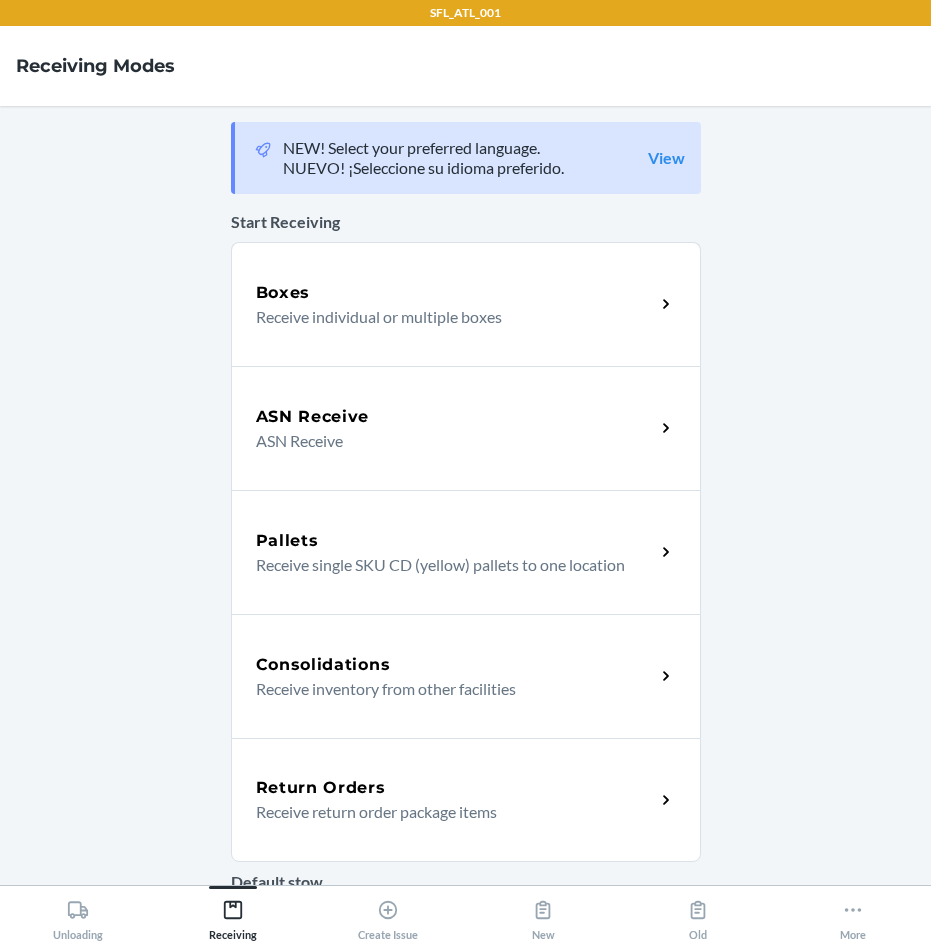 click on "Return Orders" at bounding box center (321, 788) 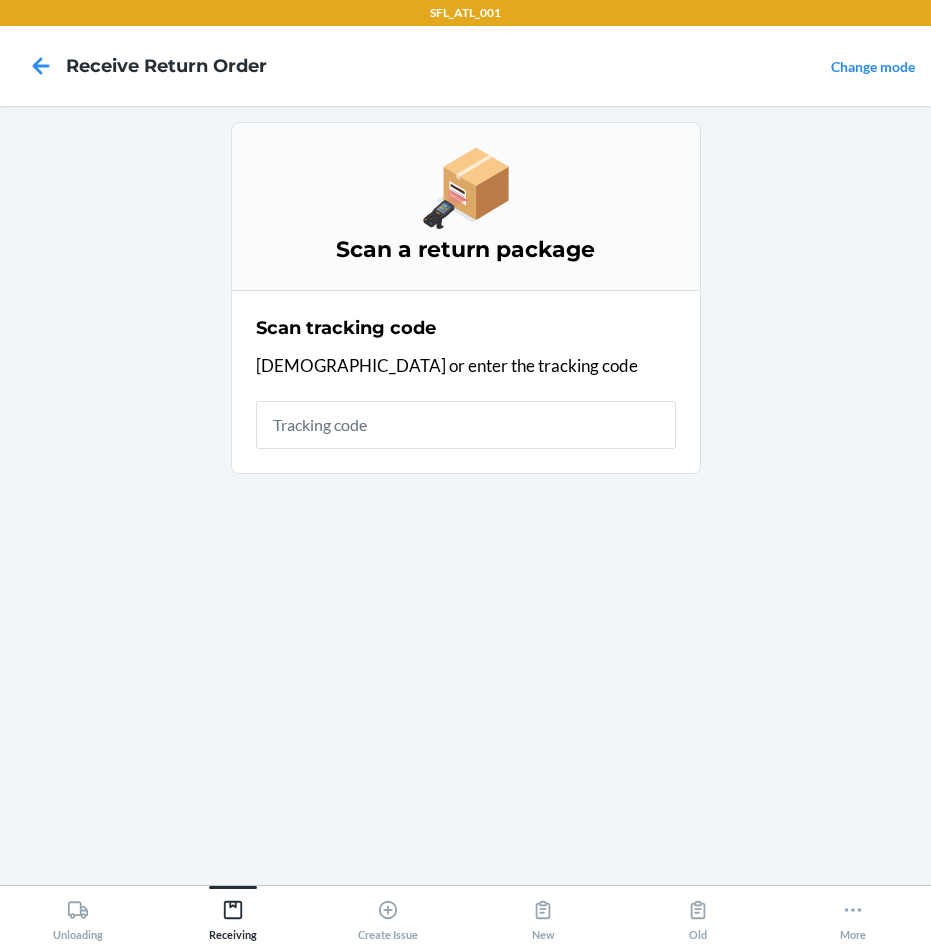 click at bounding box center [466, 425] 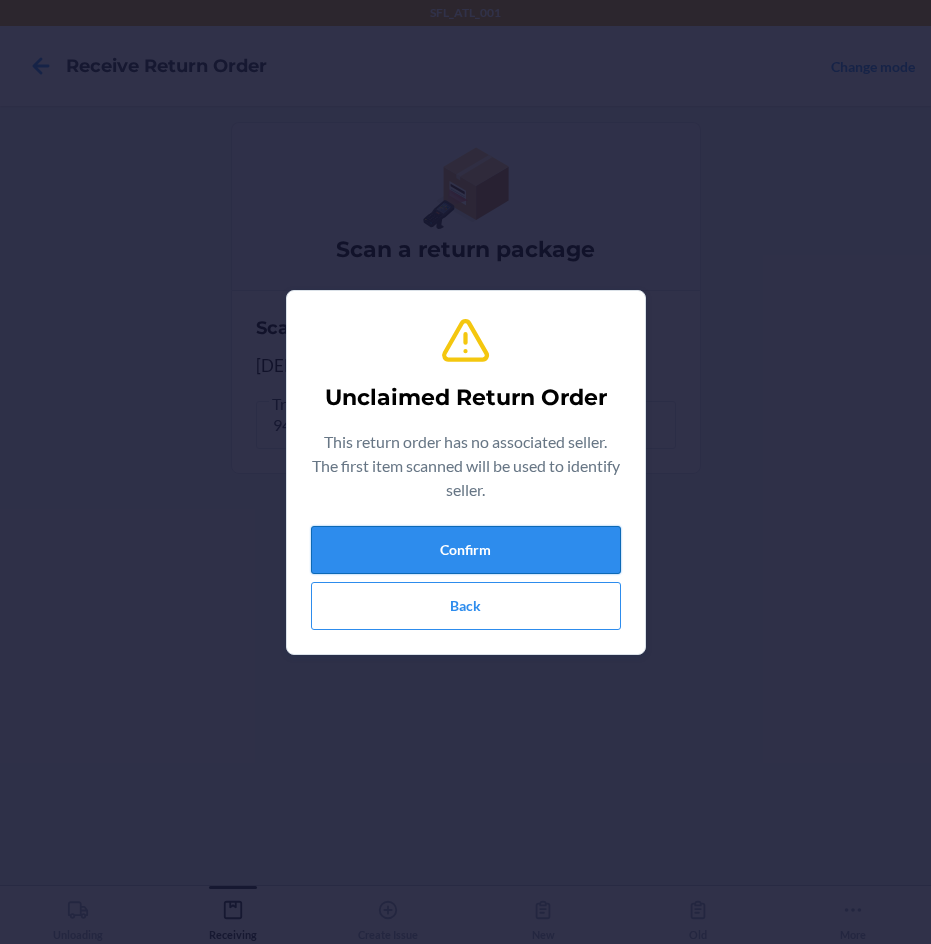 click on "Confirm" at bounding box center (466, 550) 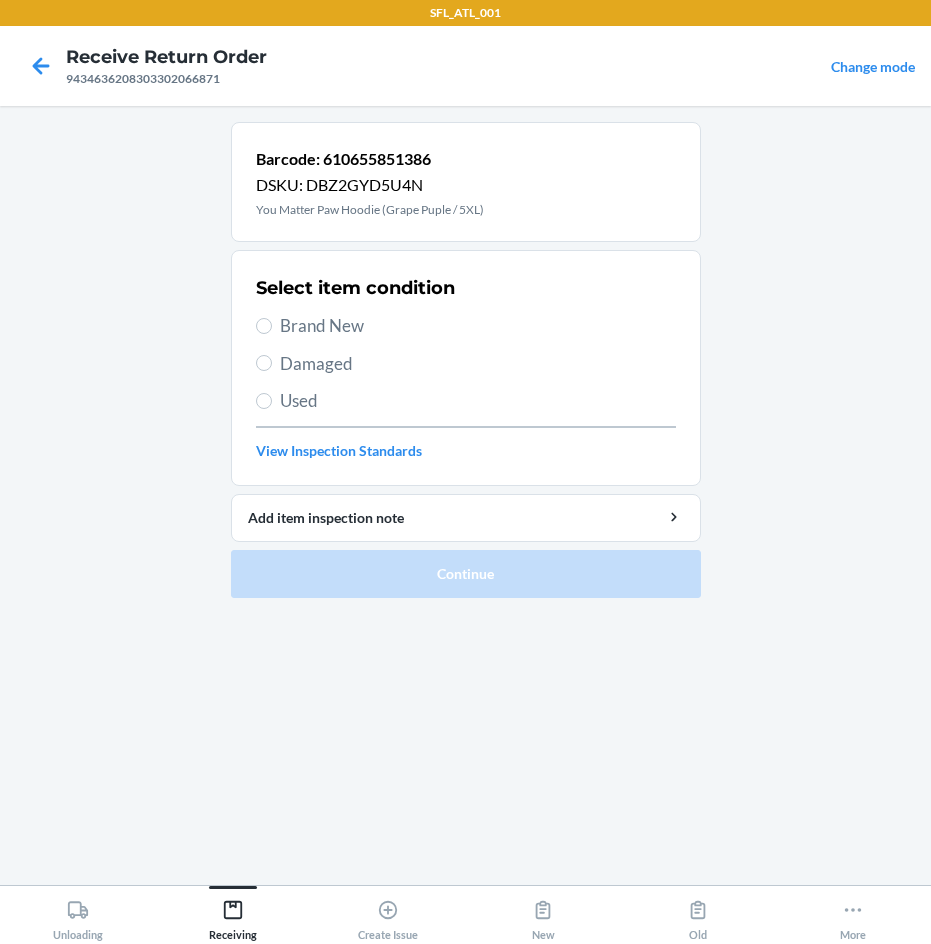 click on "Used" at bounding box center [466, 401] 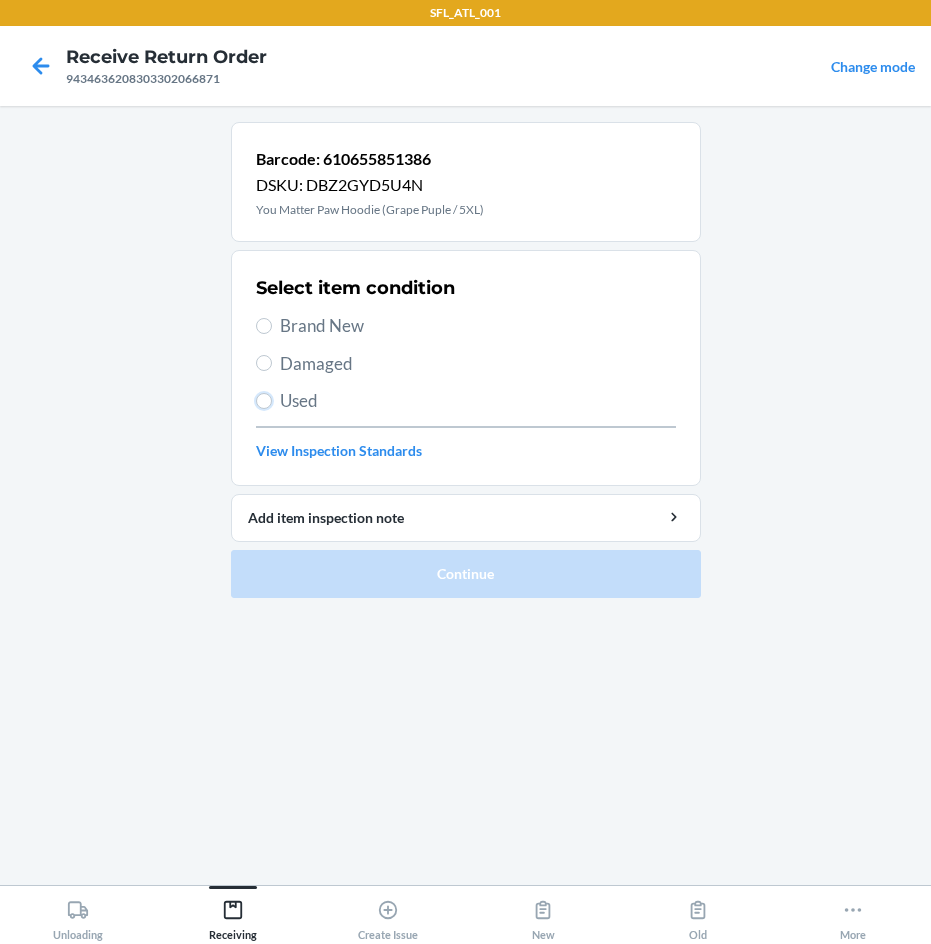 click on "Used" at bounding box center (264, 401) 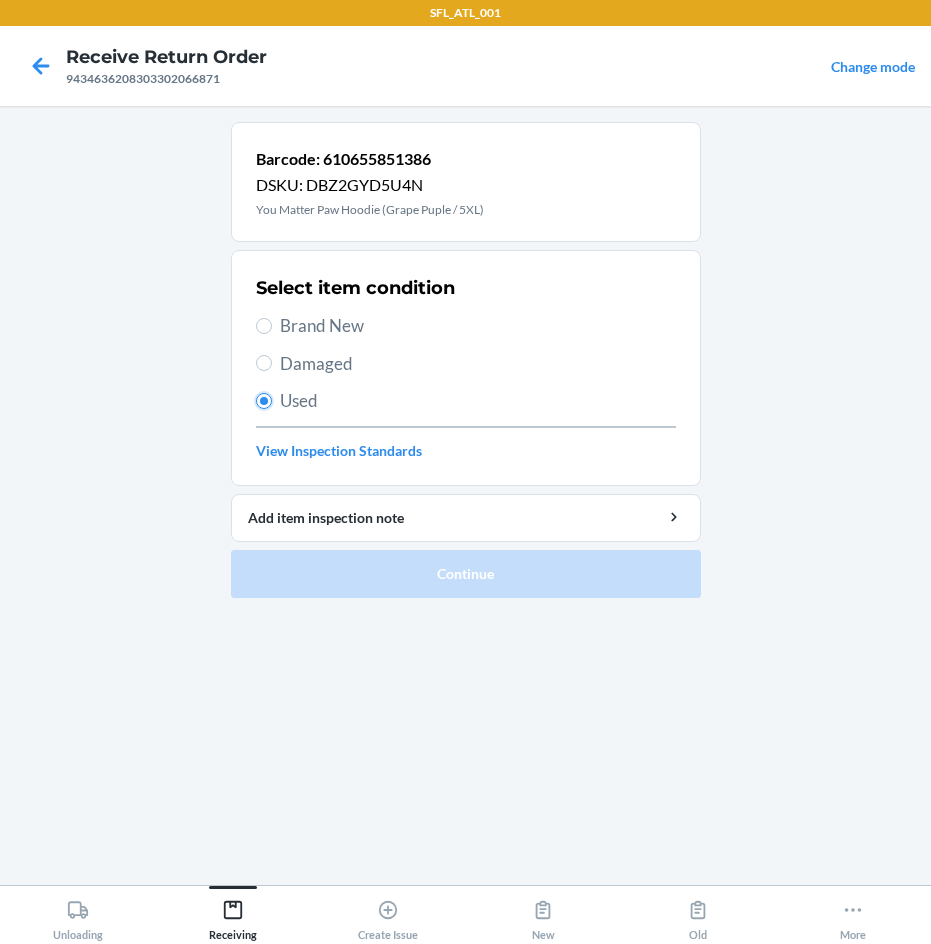 radio on "true" 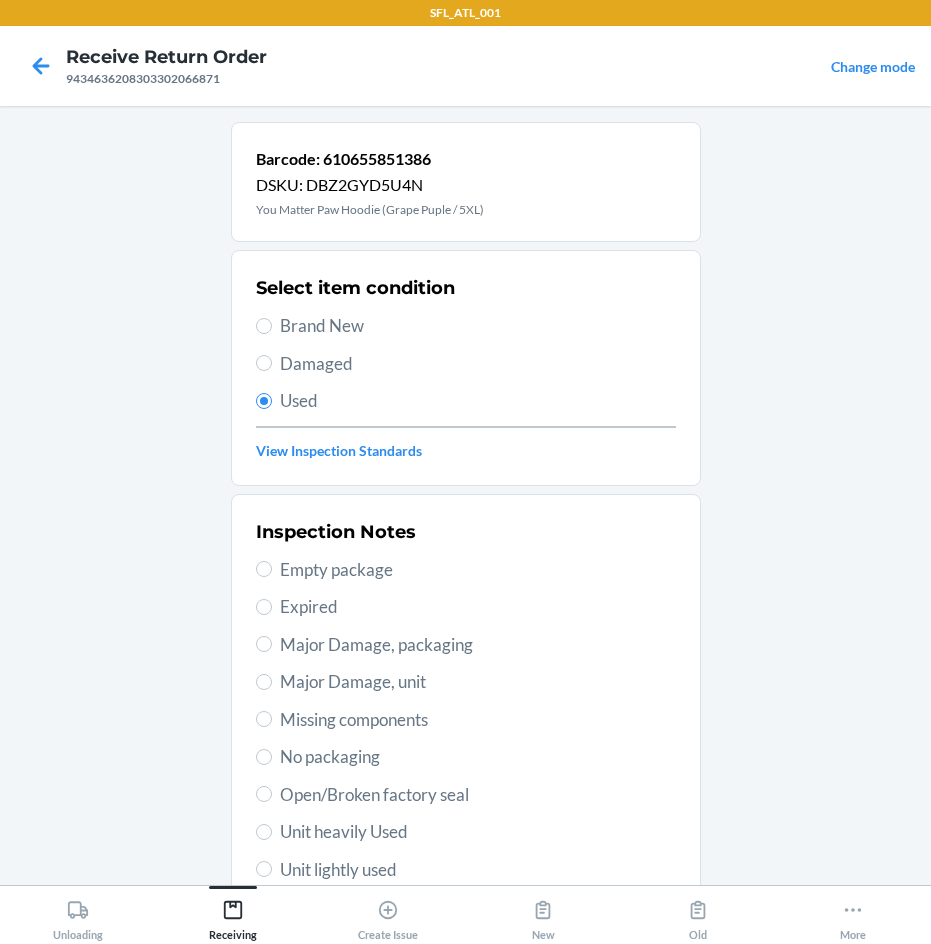 click on "Unit heavily Used" at bounding box center [478, 832] 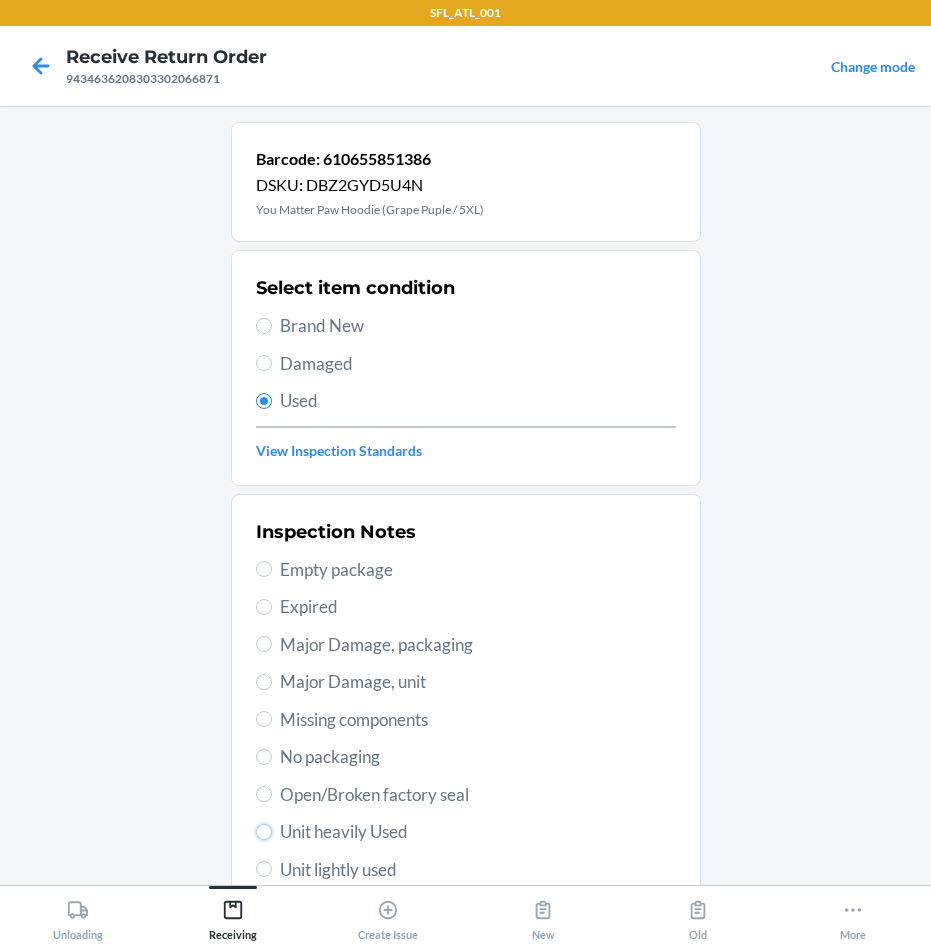 click on "Unit heavily Used" at bounding box center (264, 832) 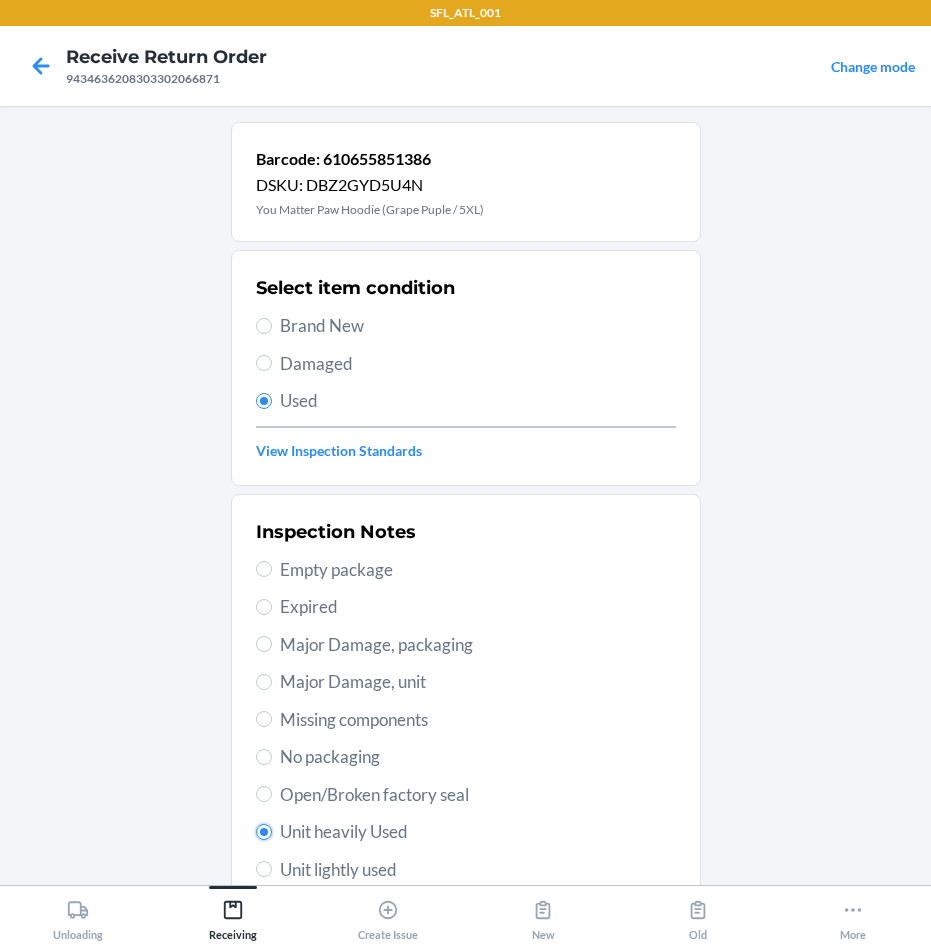radio on "true" 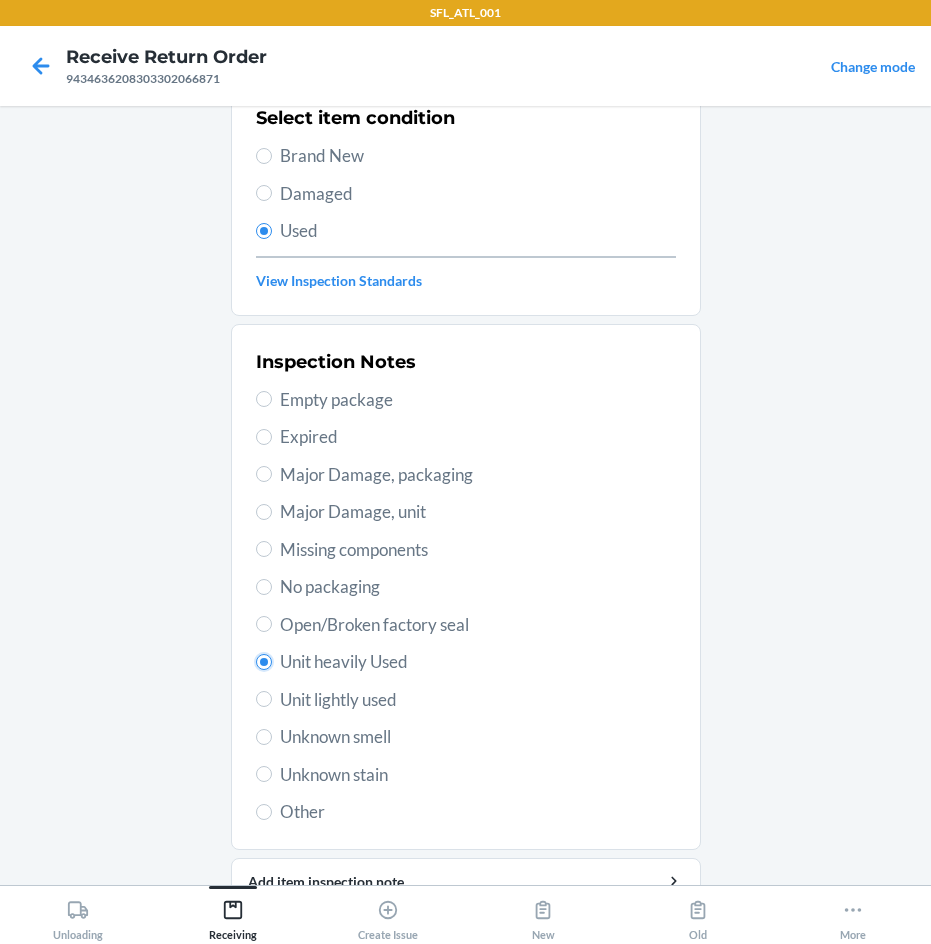 scroll, scrollTop: 263, scrollLeft: 0, axis: vertical 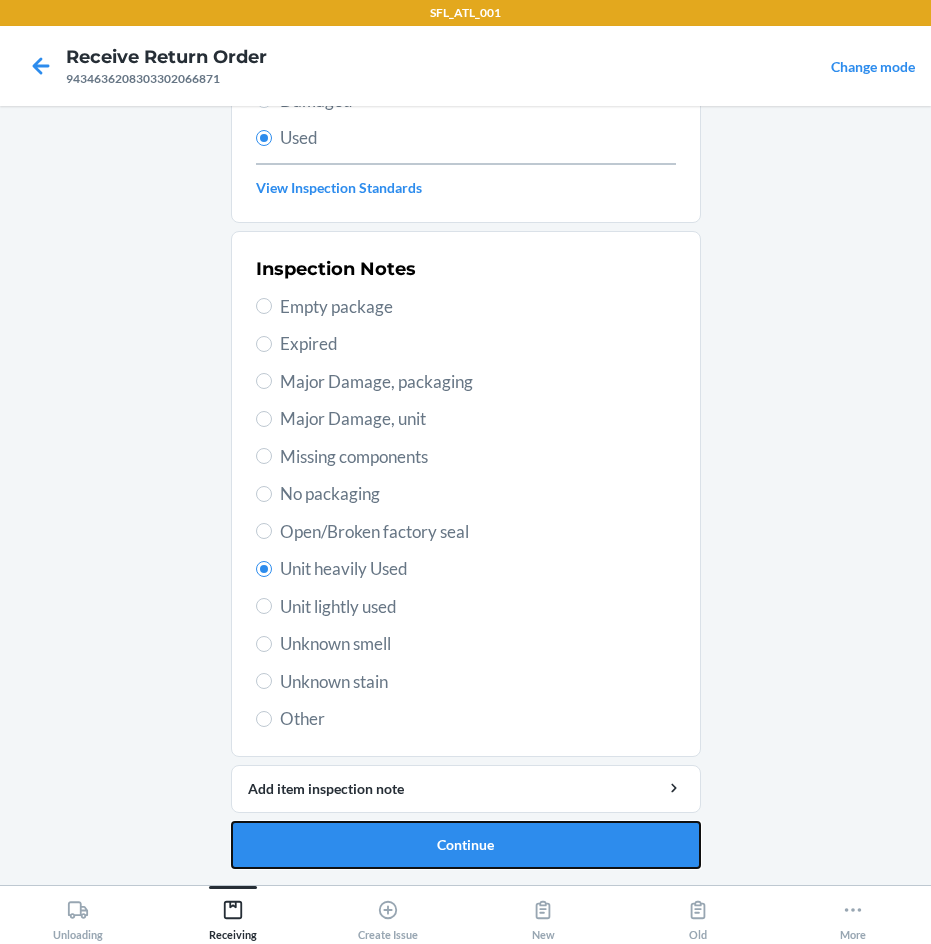 drag, startPoint x: 454, startPoint y: 848, endPoint x: 465, endPoint y: 846, distance: 11.18034 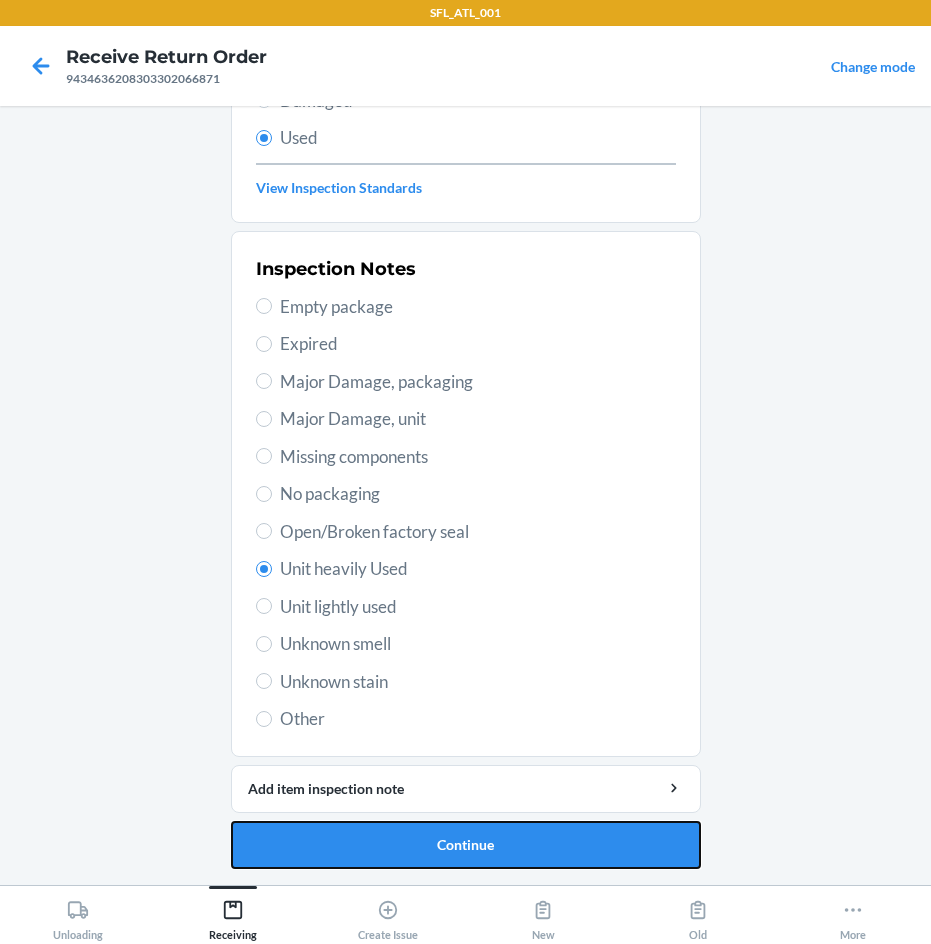click on "Continue" at bounding box center (466, 845) 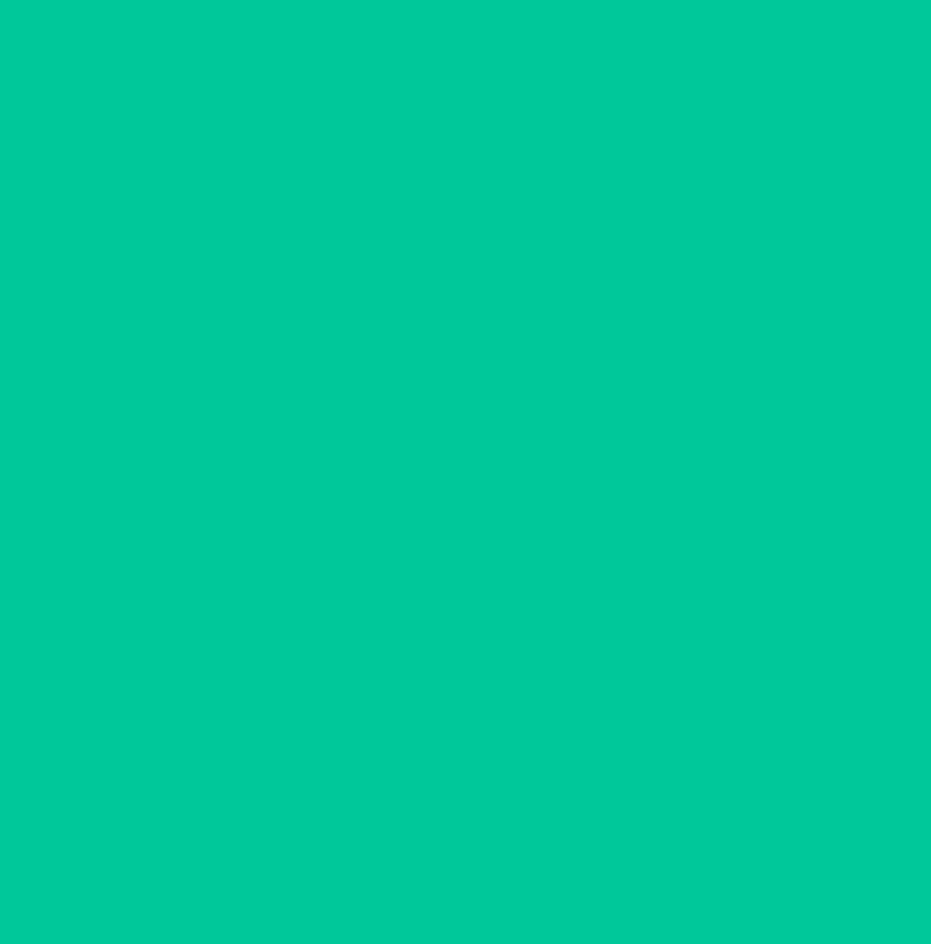 scroll, scrollTop: 0, scrollLeft: 0, axis: both 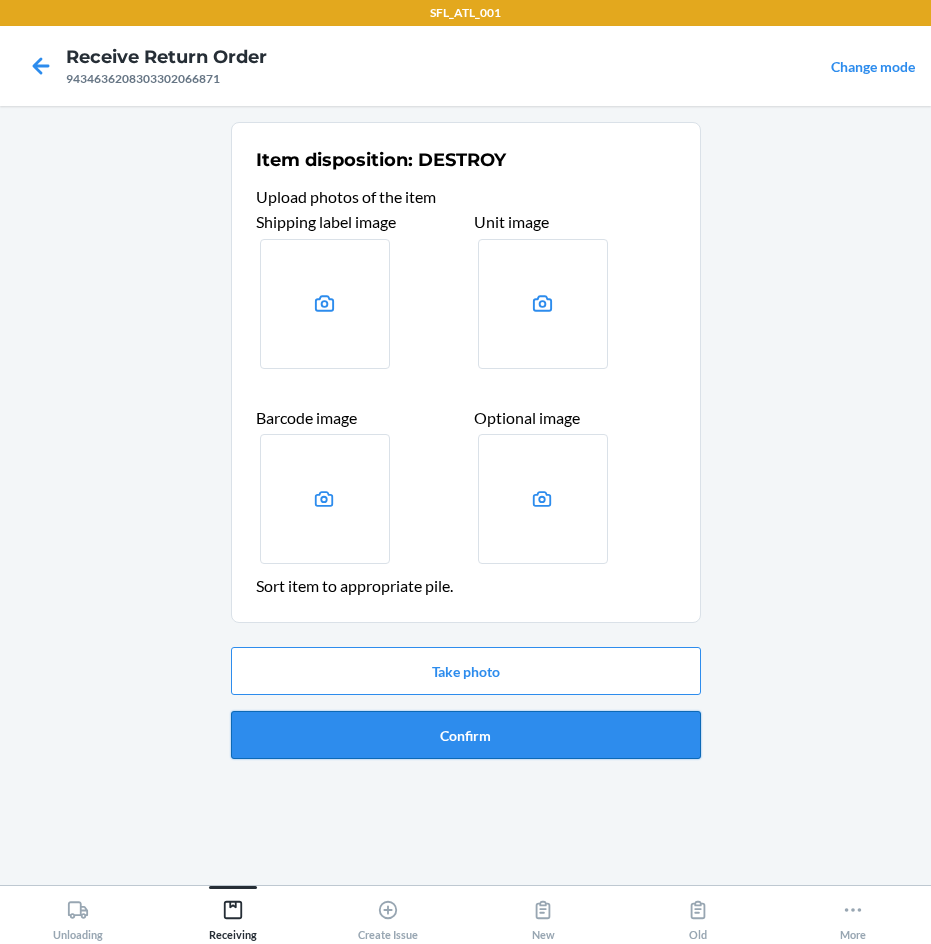 click on "Confirm" at bounding box center [466, 735] 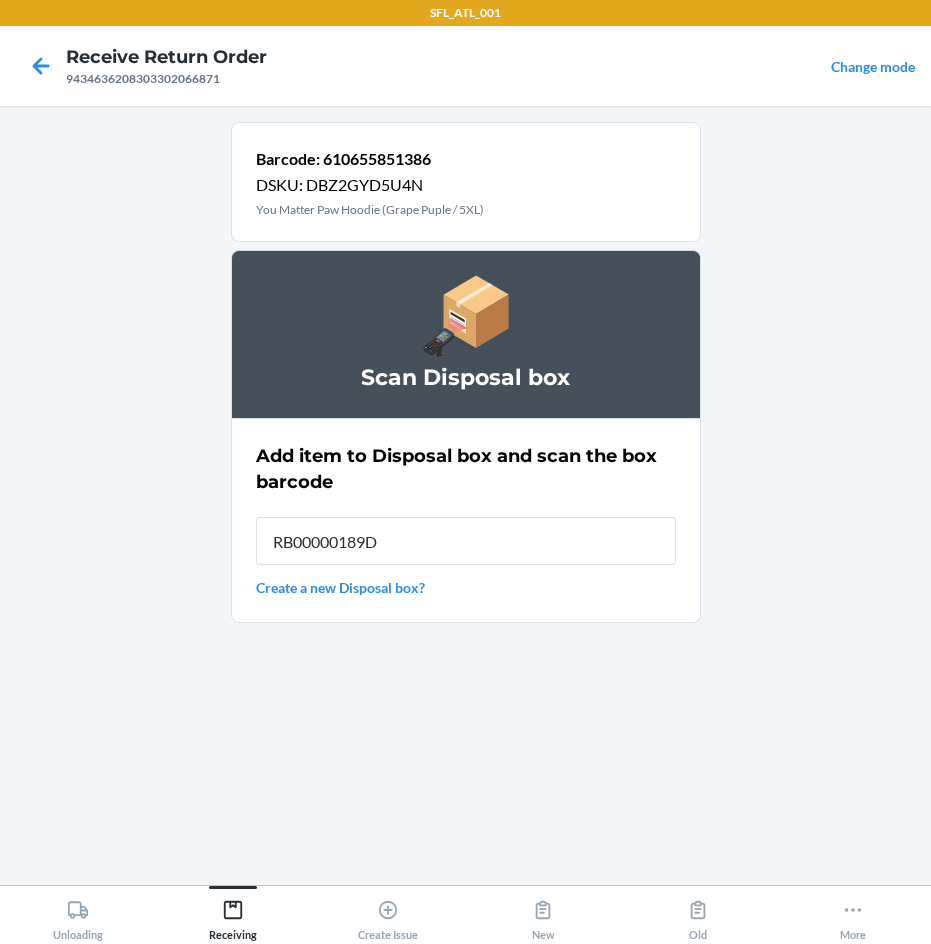 type on "RB00000189D" 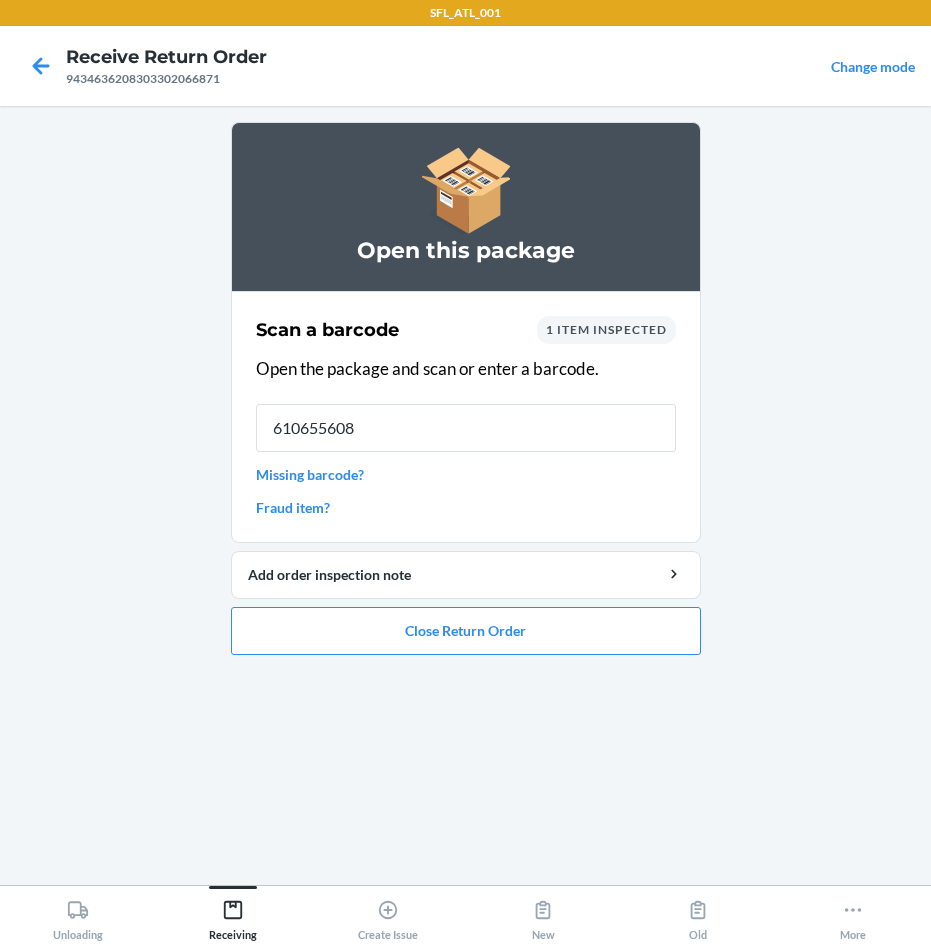 type on "6106556085" 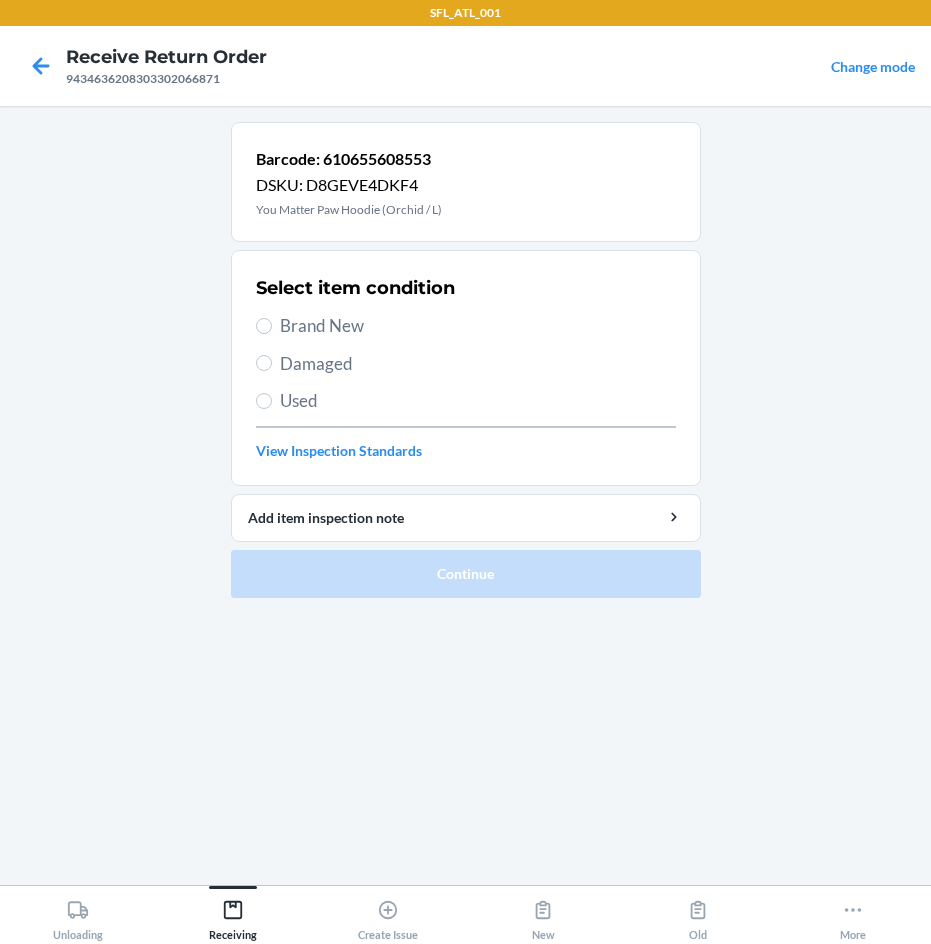 click on "Used" at bounding box center (466, 401) 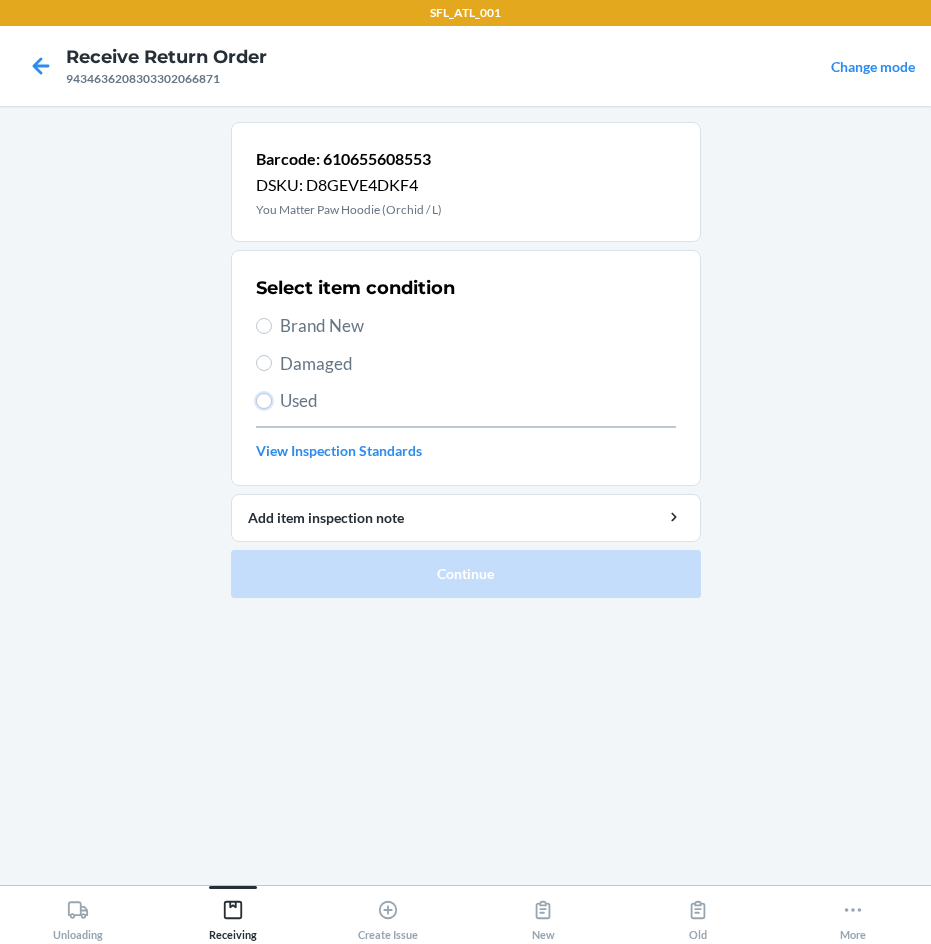 click on "Used" at bounding box center (264, 401) 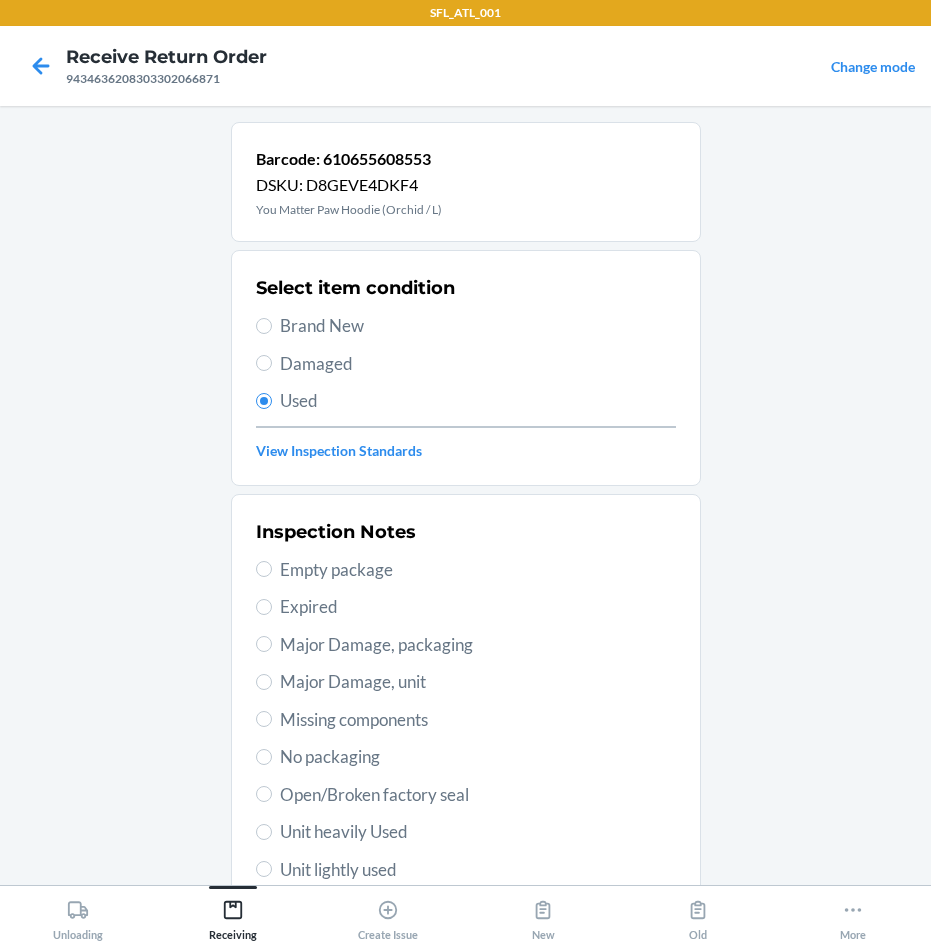 click on "Inspection Notes Empty package Expired Major Damage, packaging Major Damage, unit Missing components No packaging Open/Broken factory seal Unit heavily Used Unit lightly used Unknown smell Unknown stain Other" at bounding box center [466, 757] 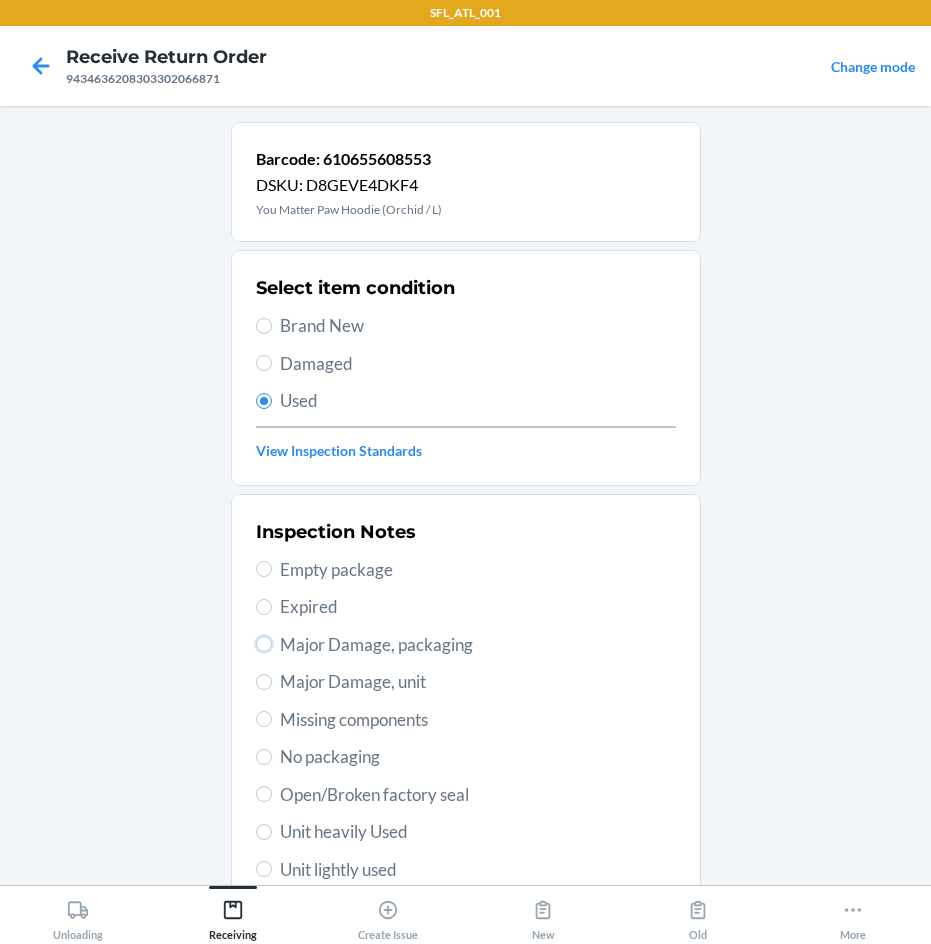 click on "Major Damage, packaging" at bounding box center [264, 644] 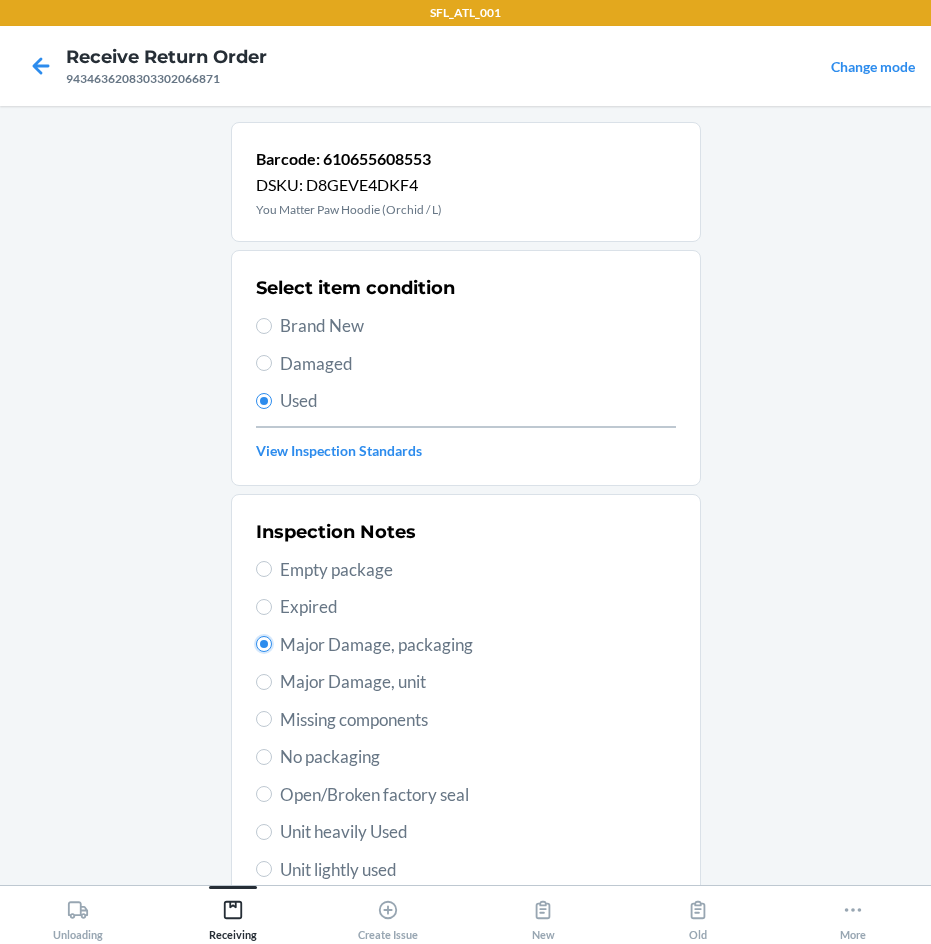 radio on "true" 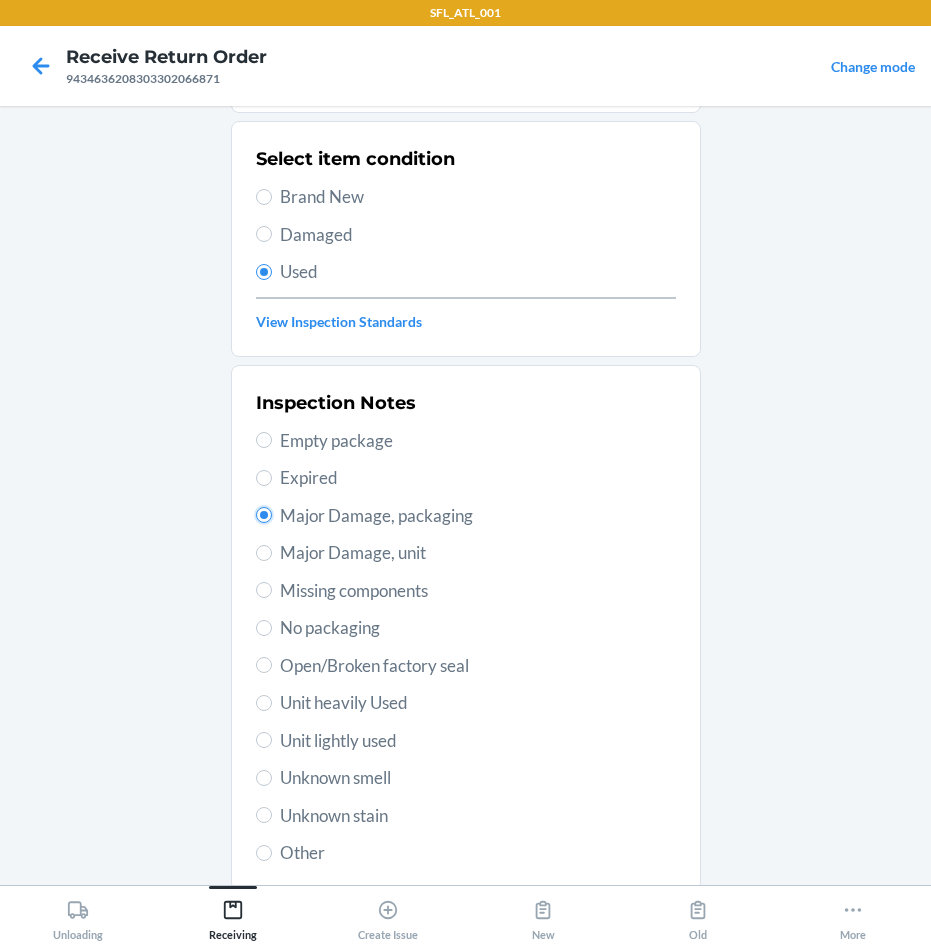 scroll, scrollTop: 263, scrollLeft: 0, axis: vertical 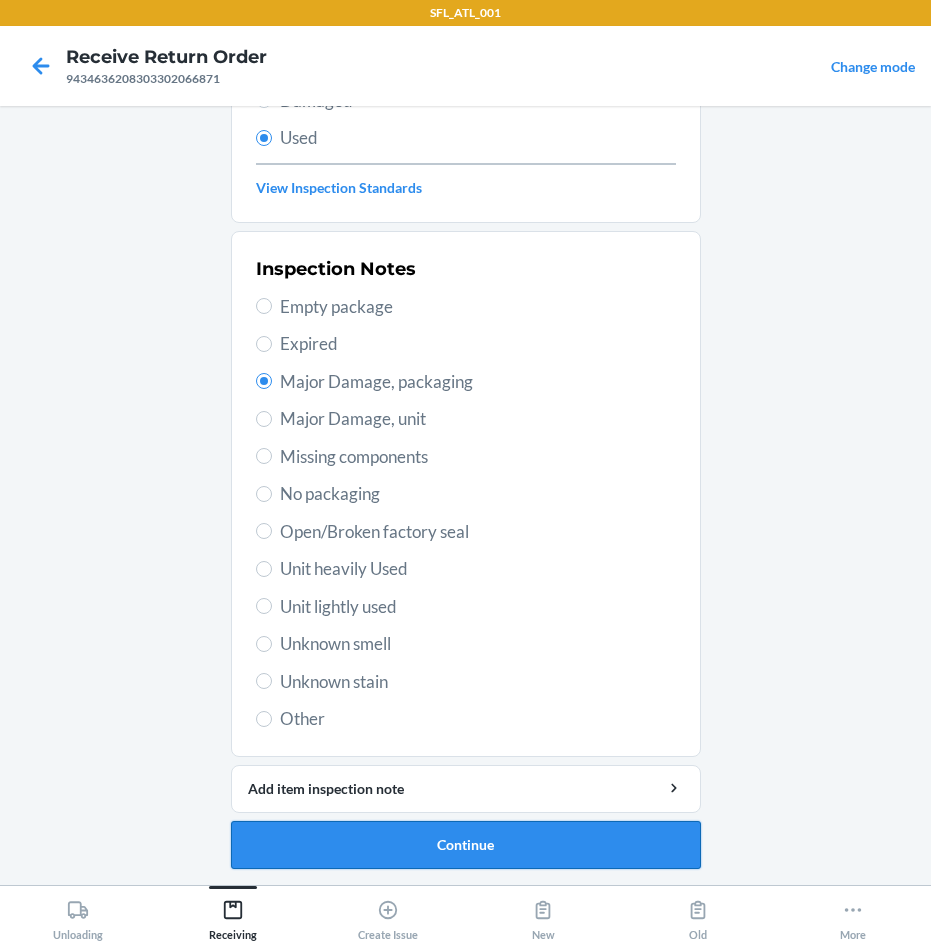 click on "Continue" at bounding box center [466, 845] 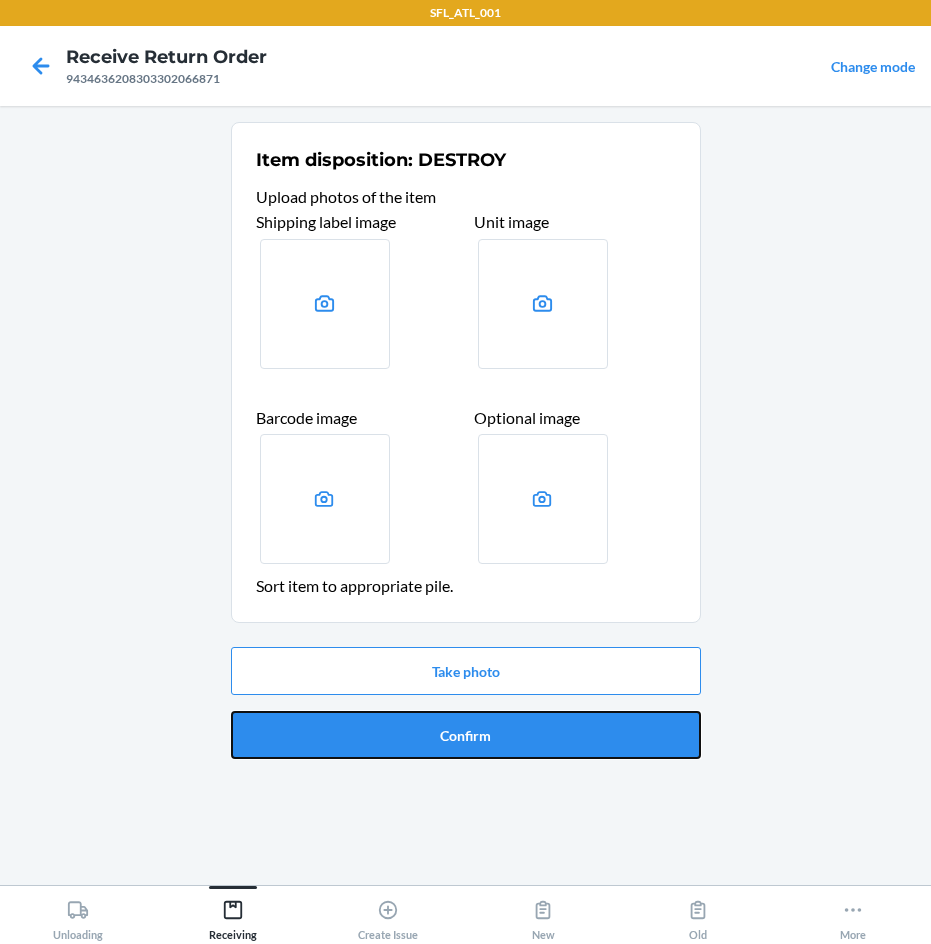 click on "Confirm" at bounding box center [466, 735] 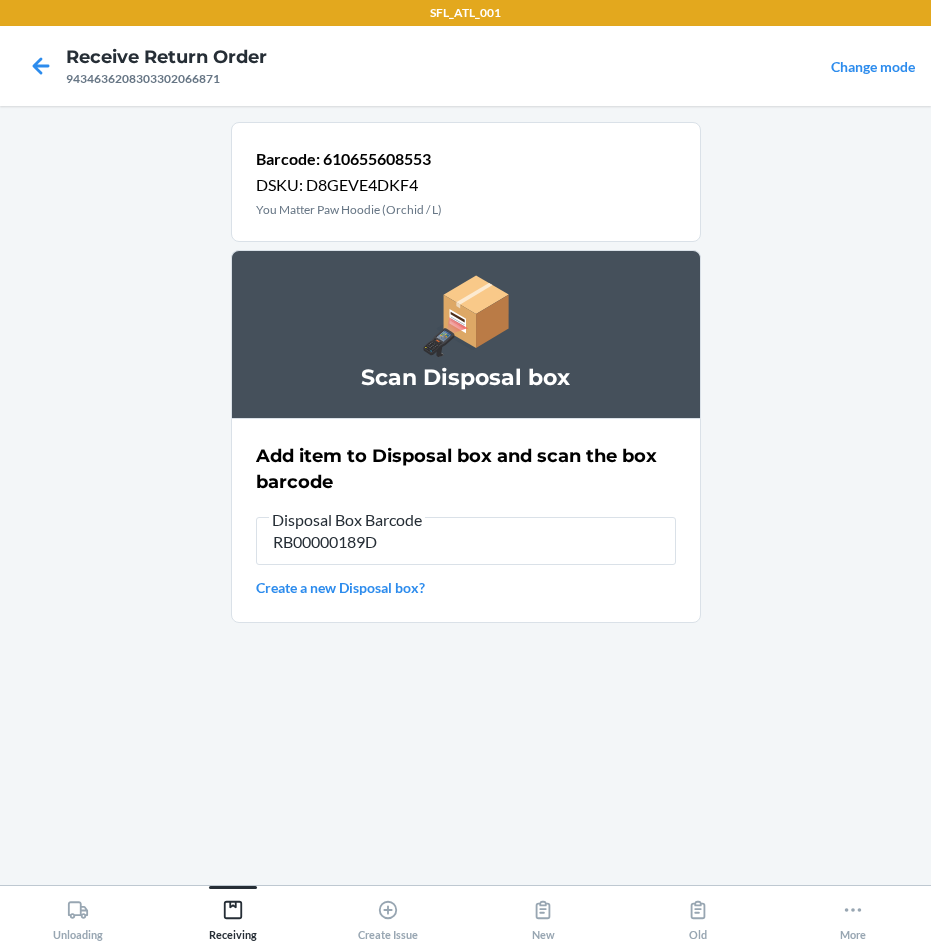 type on "RB00000189D" 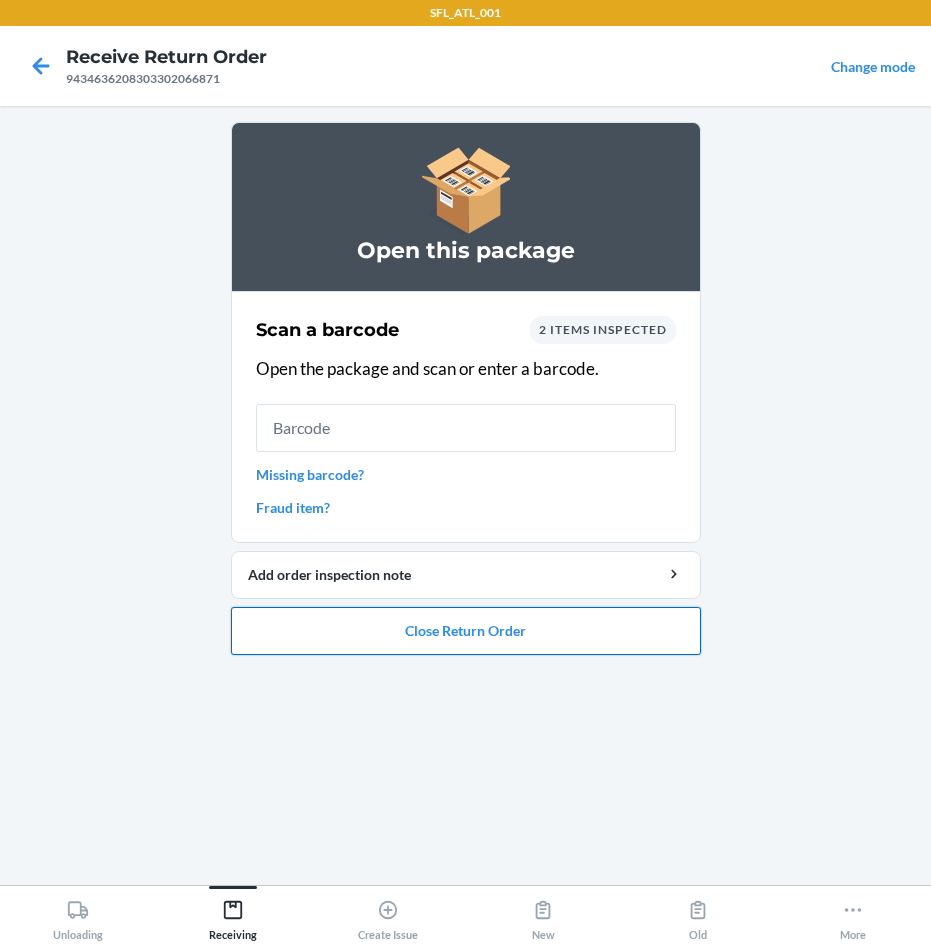 drag, startPoint x: 604, startPoint y: 625, endPoint x: 605, endPoint y: 639, distance: 14.035668 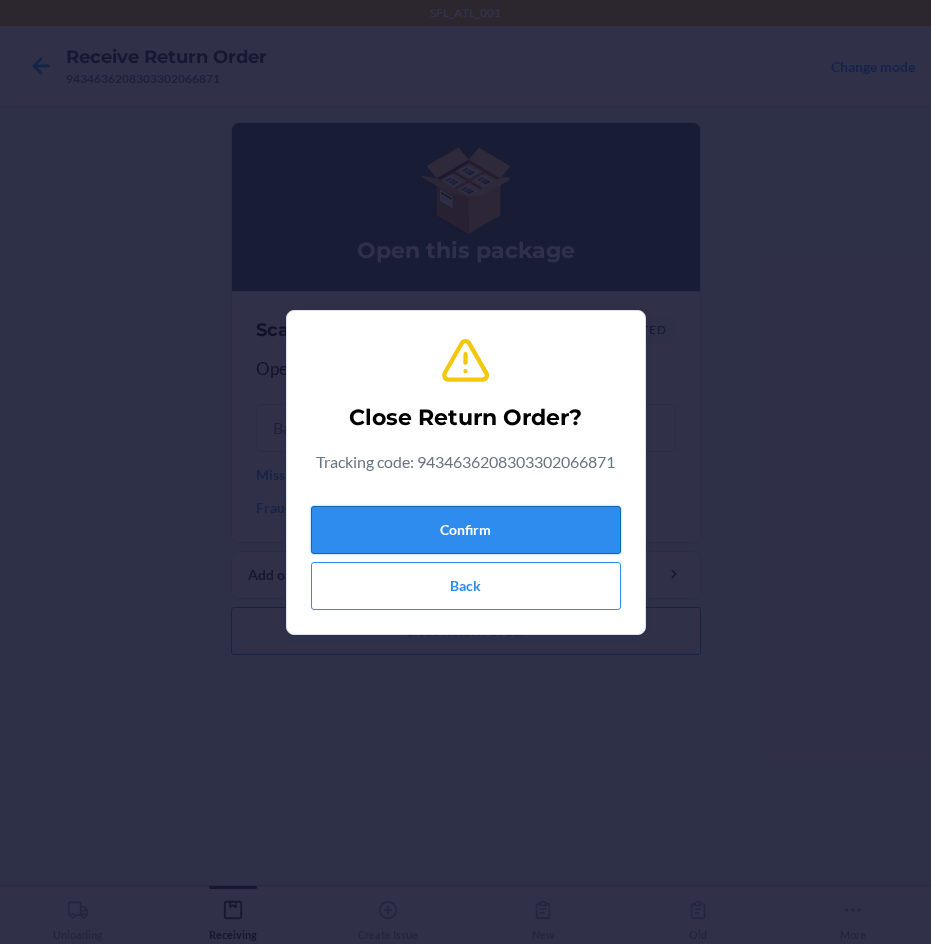 click on "Confirm" at bounding box center (466, 530) 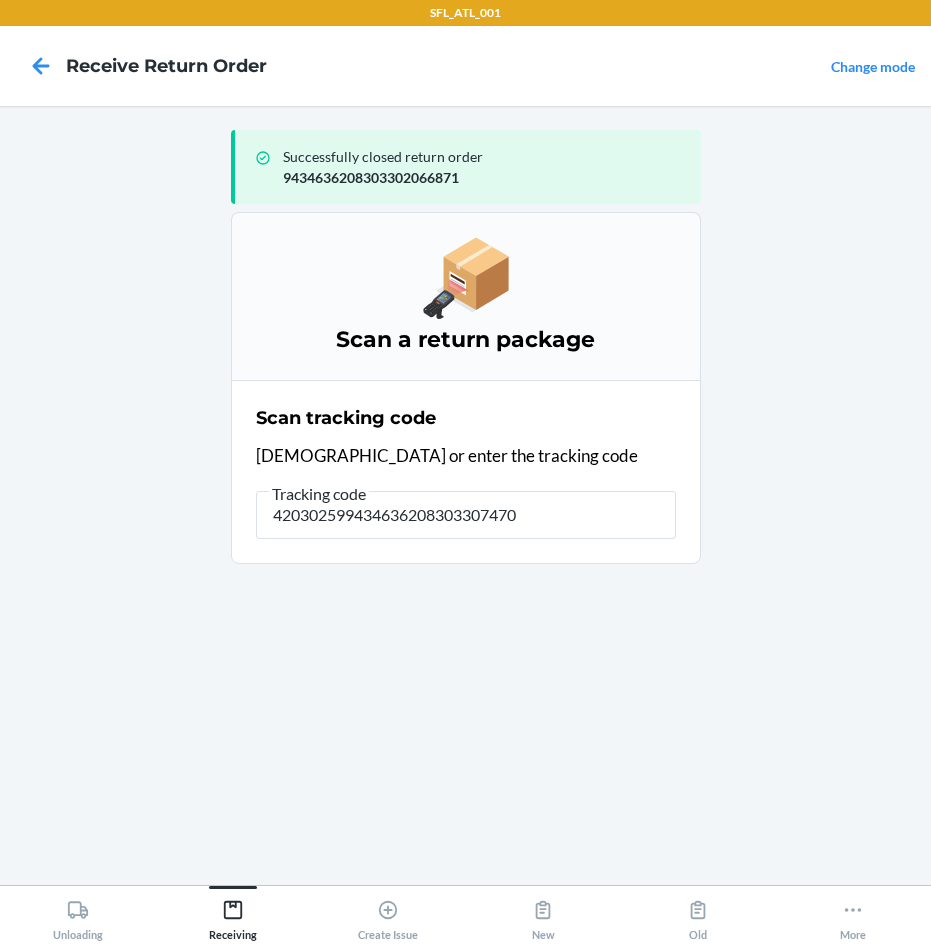 type on "4203025994346362083033074707" 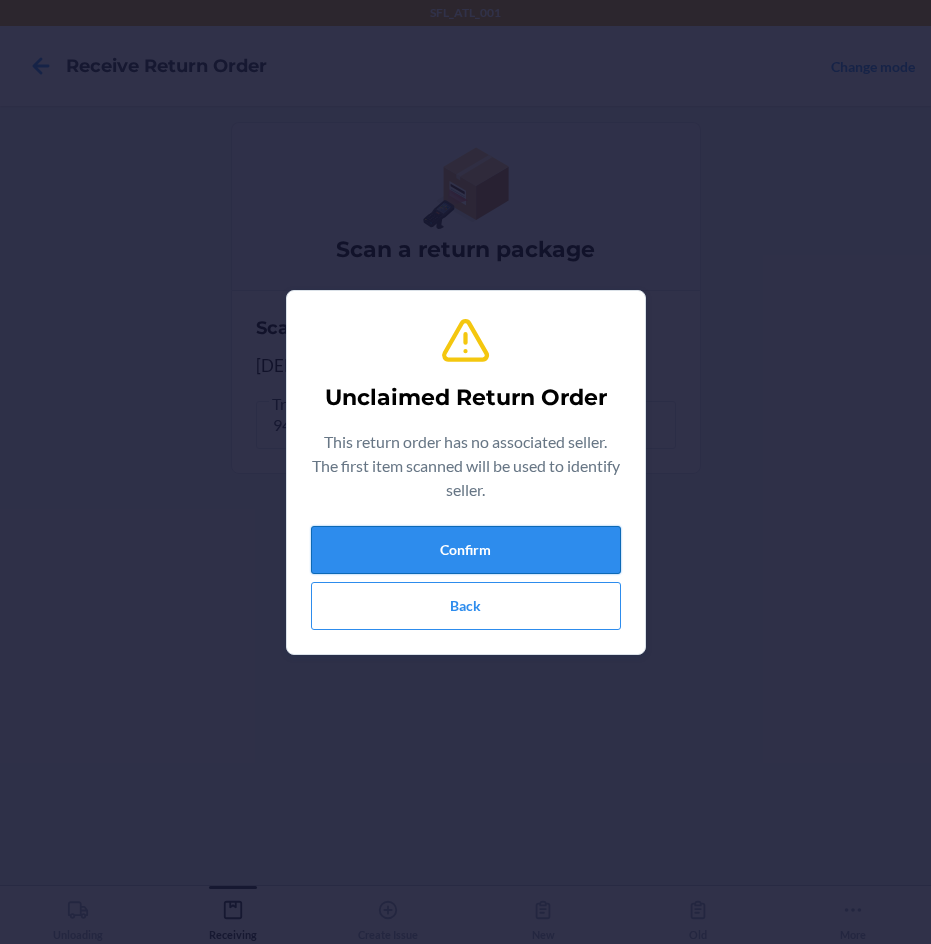 click on "Confirm" at bounding box center (466, 550) 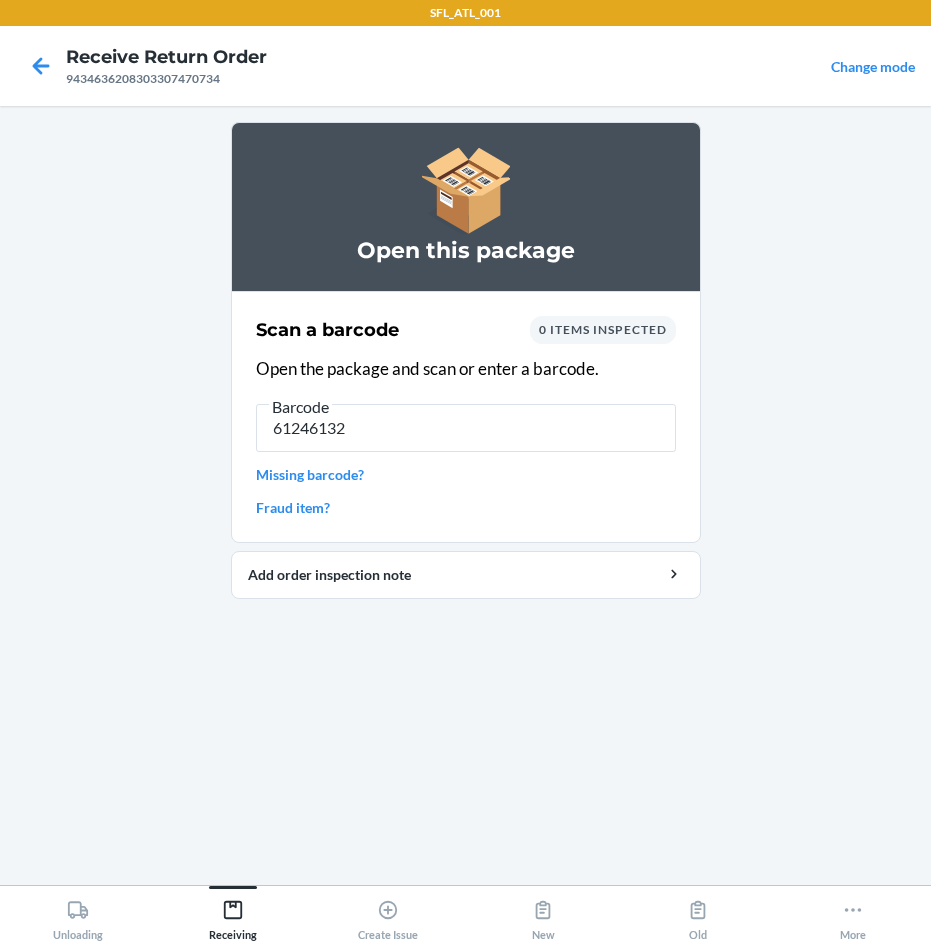 type on "612461327" 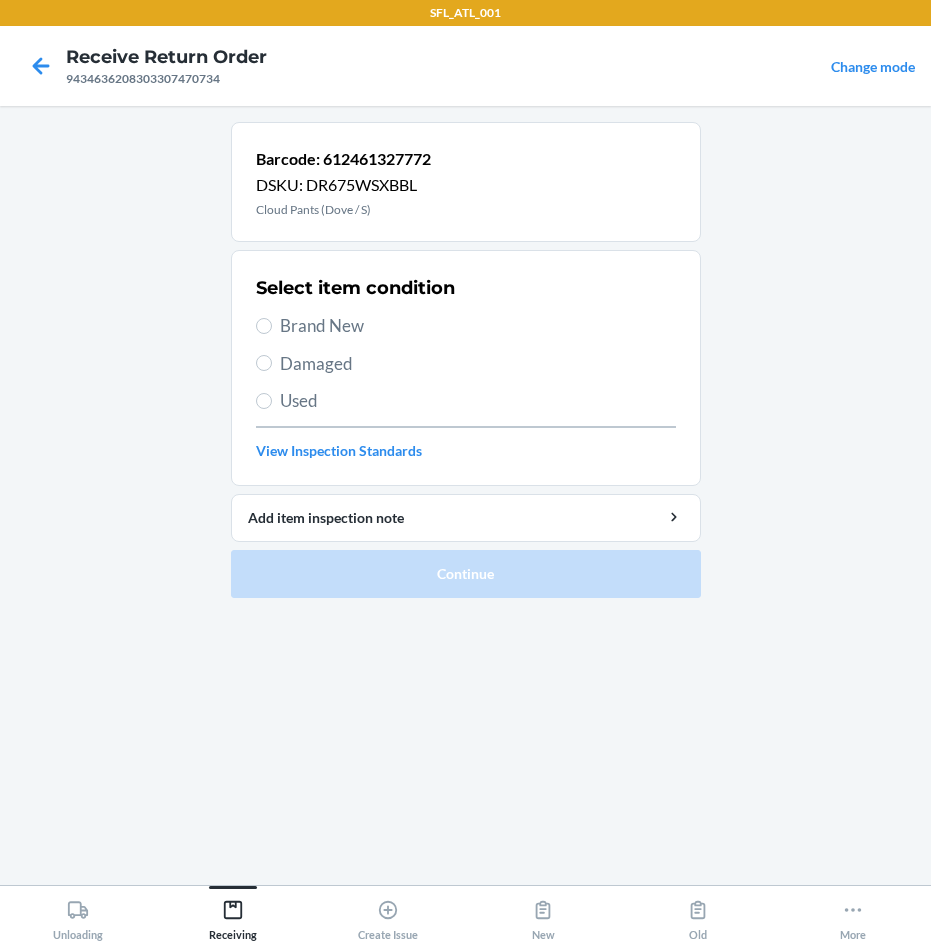 click on "Brand New" at bounding box center (466, 326) 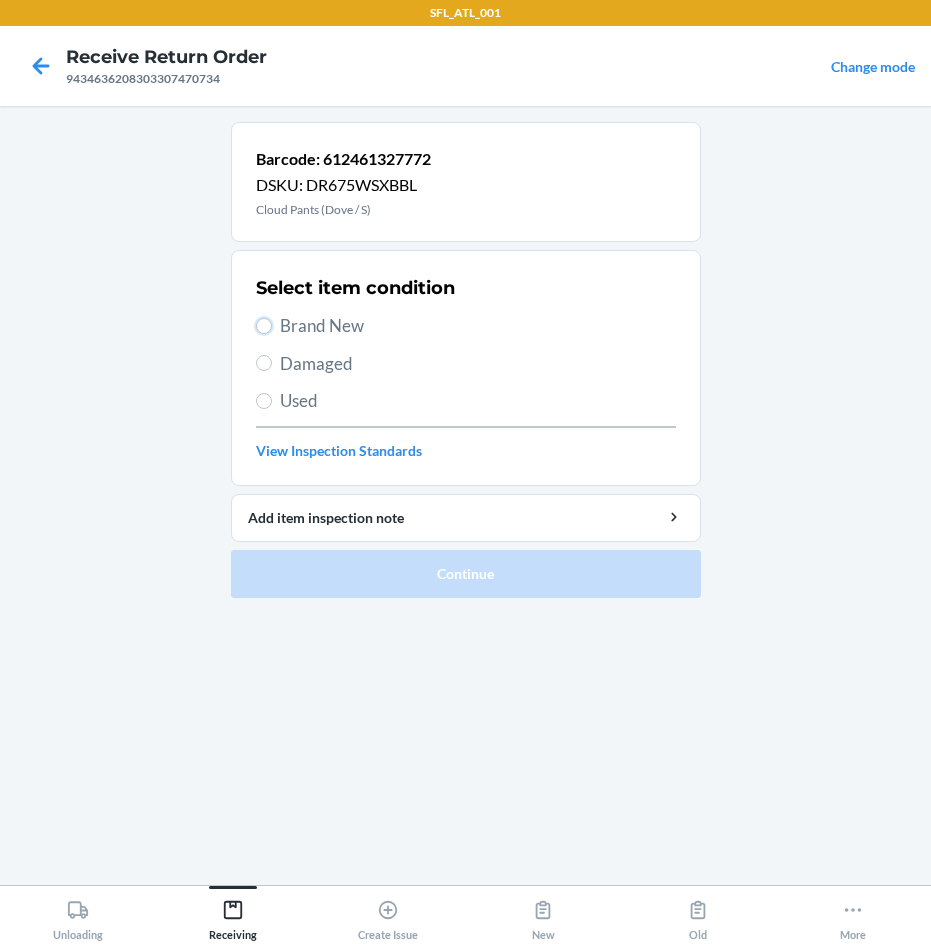 click on "Brand New" at bounding box center [264, 326] 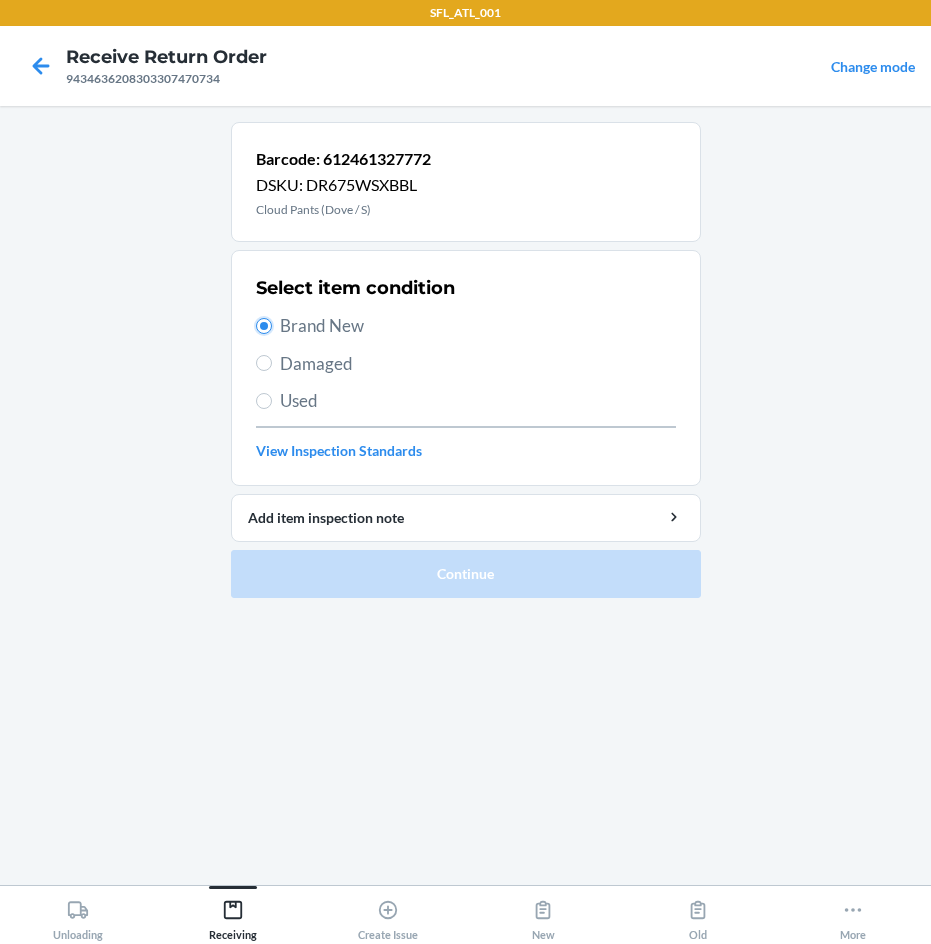 radio on "true" 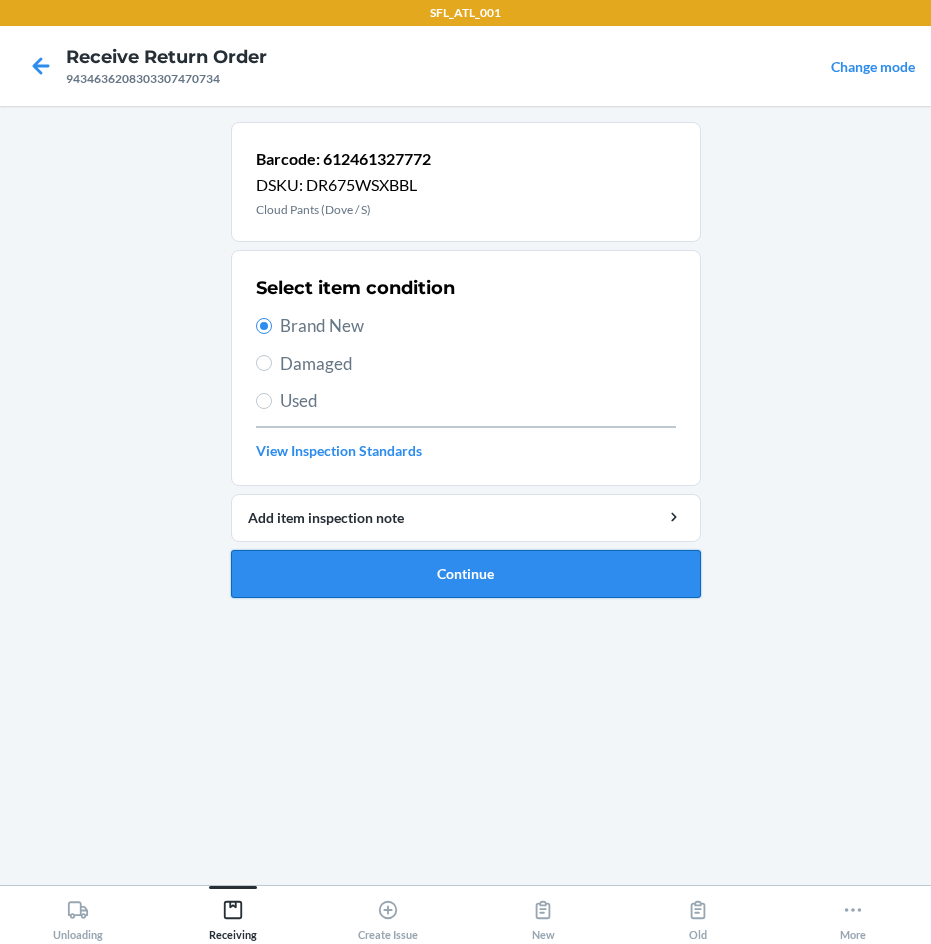 click on "Continue" at bounding box center (466, 574) 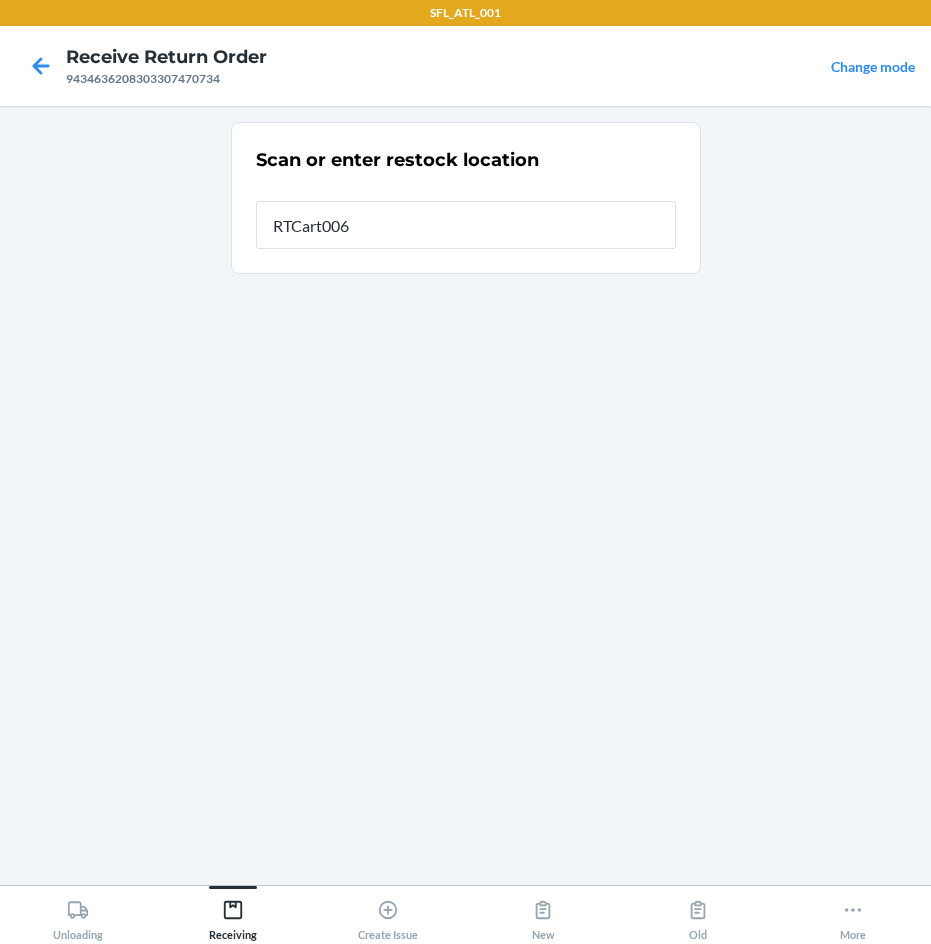 type on "RTCart006" 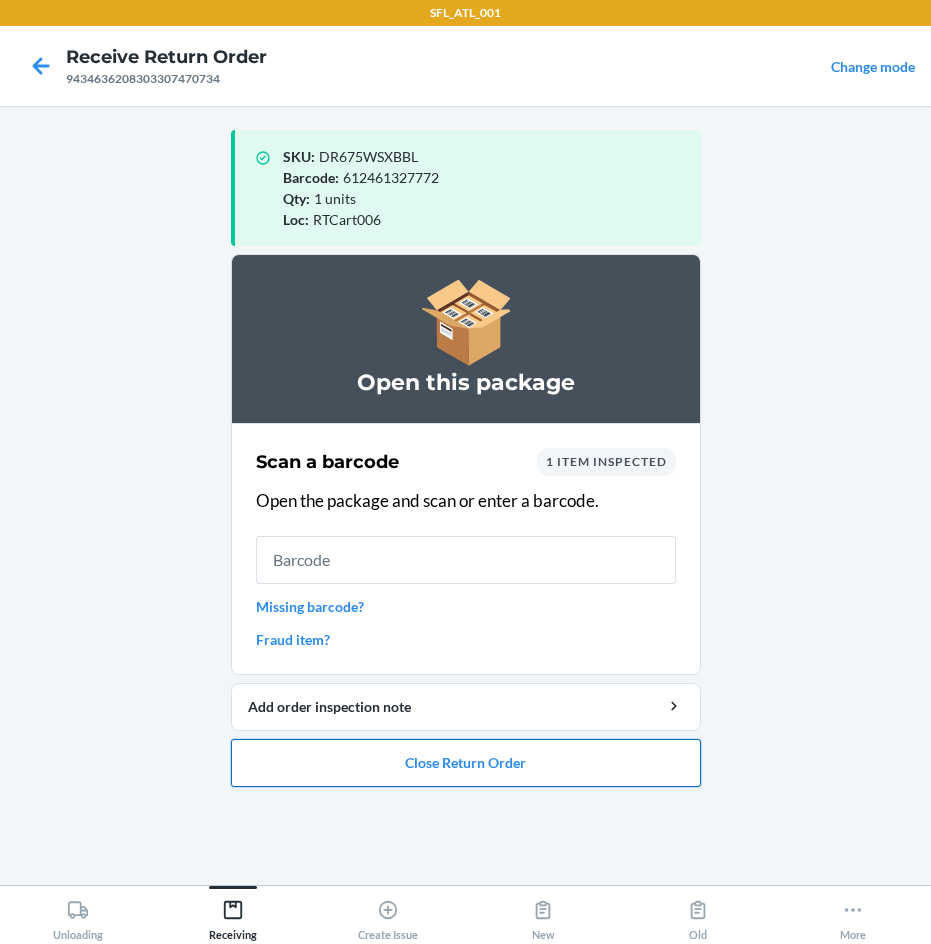click on "Close Return Order" at bounding box center [466, 763] 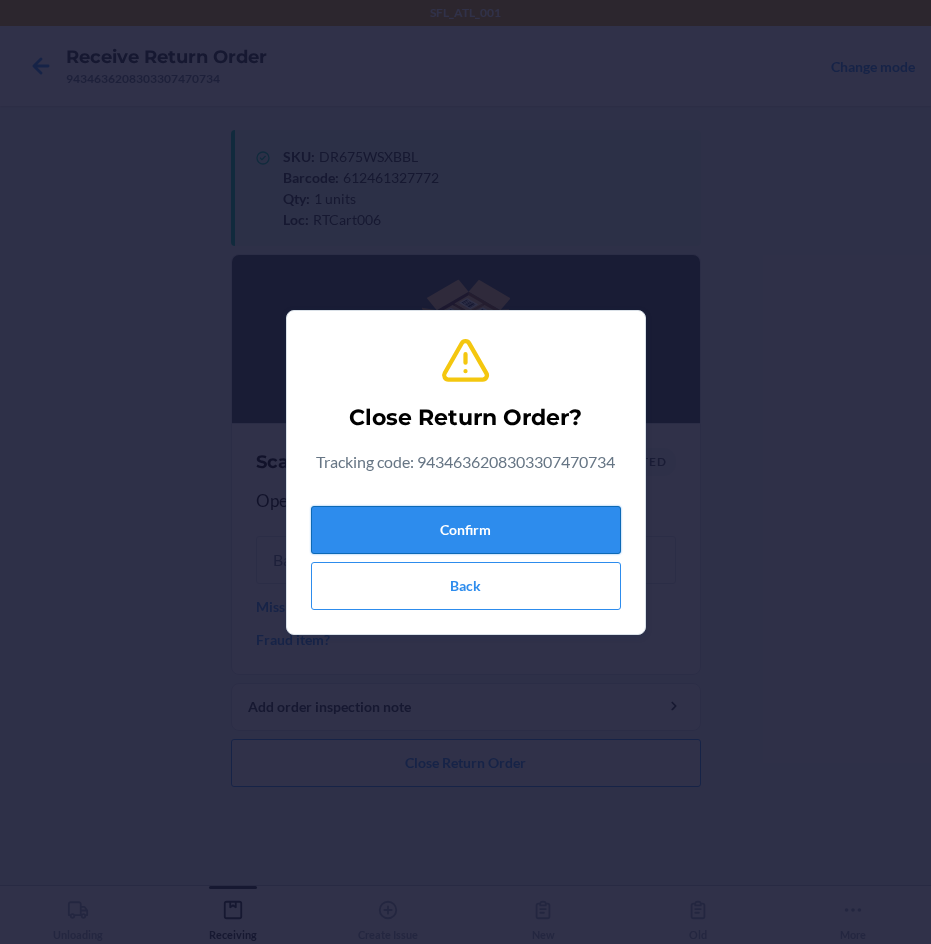 click on "Confirm" at bounding box center [466, 530] 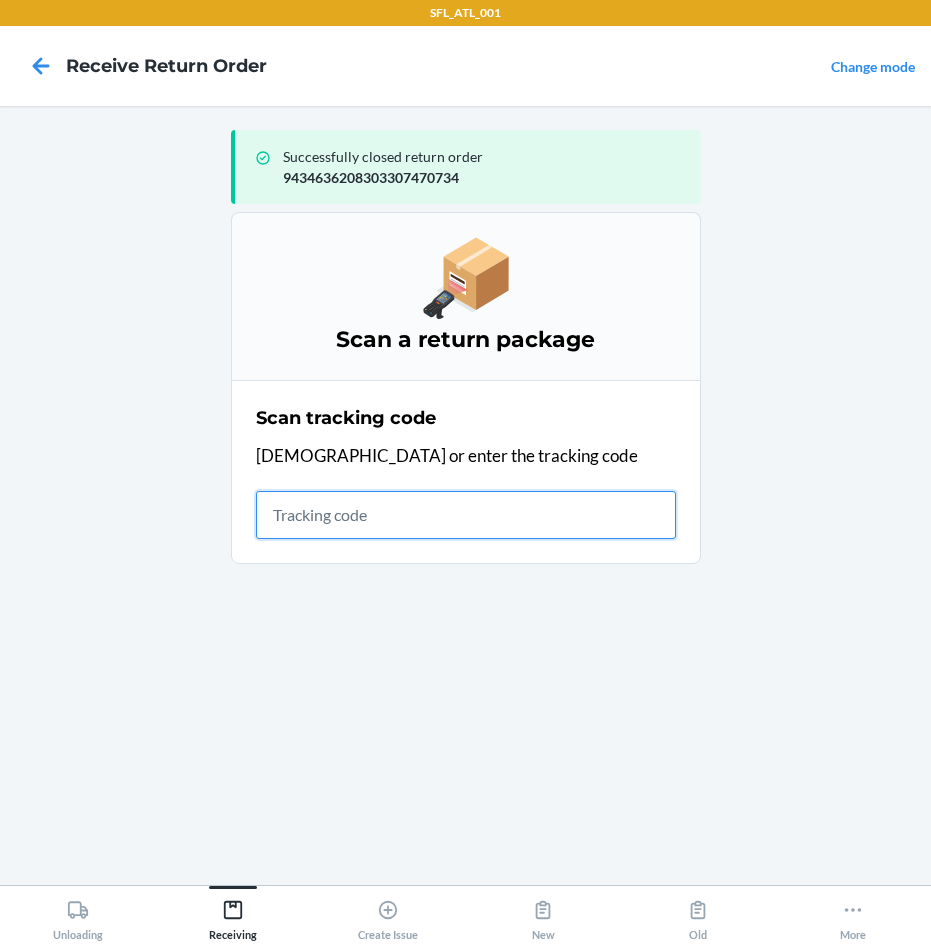 click at bounding box center [466, 515] 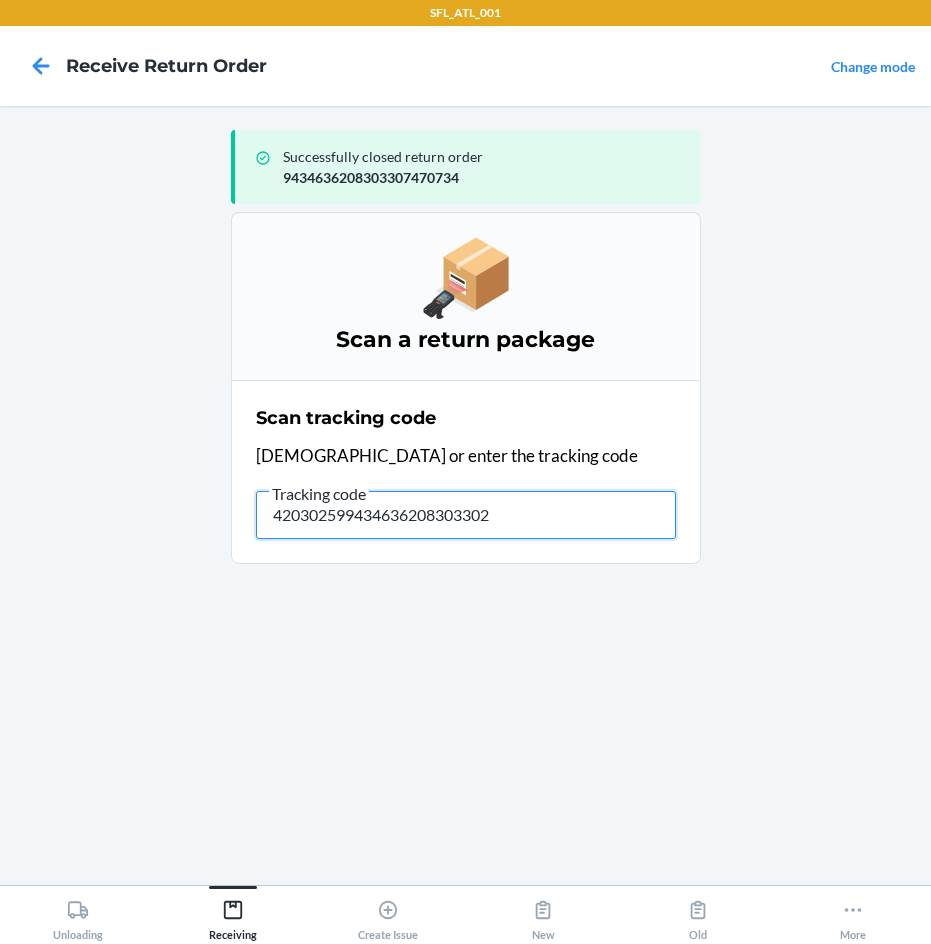type on "4203025994346362083033020" 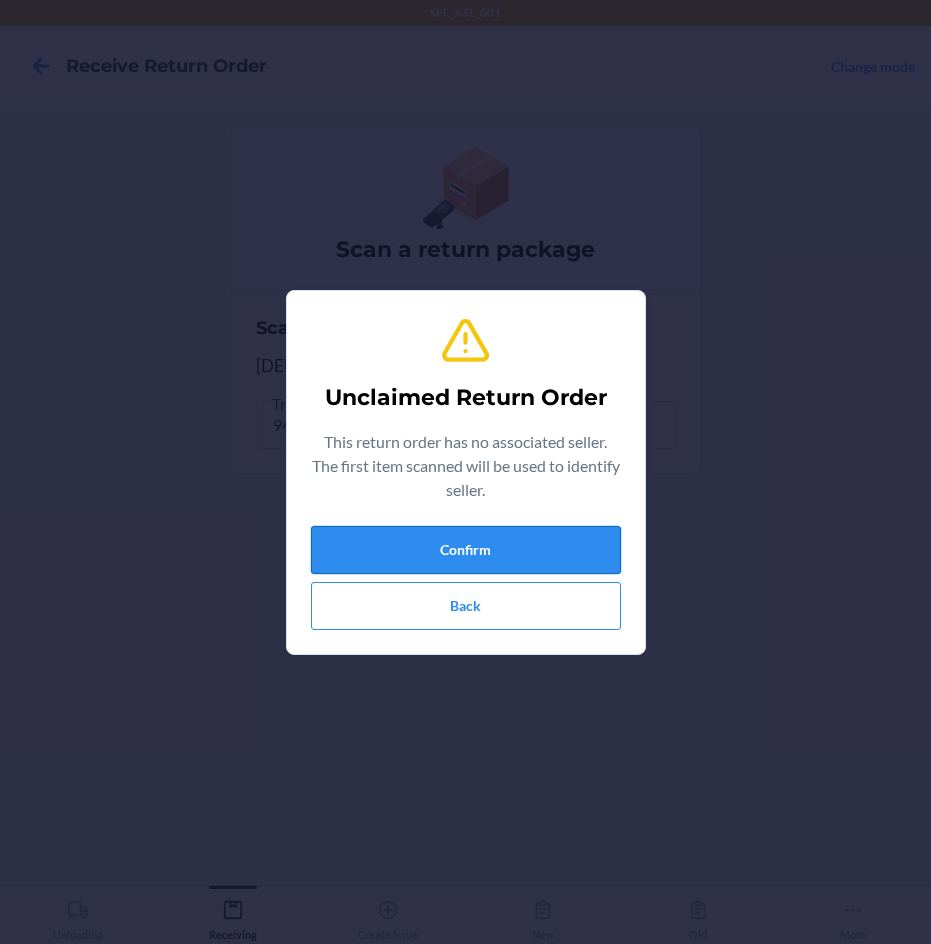 drag, startPoint x: 504, startPoint y: 543, endPoint x: 512, endPoint y: 527, distance: 17.888544 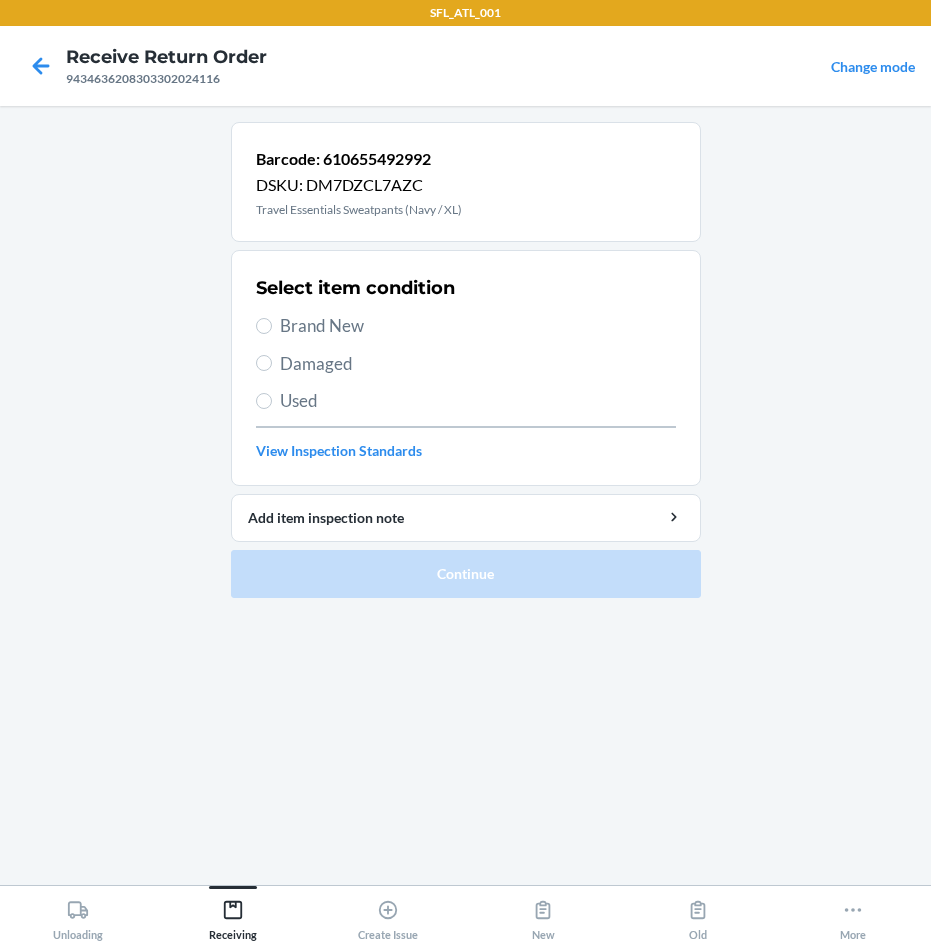 click on "Brand New" at bounding box center [478, 326] 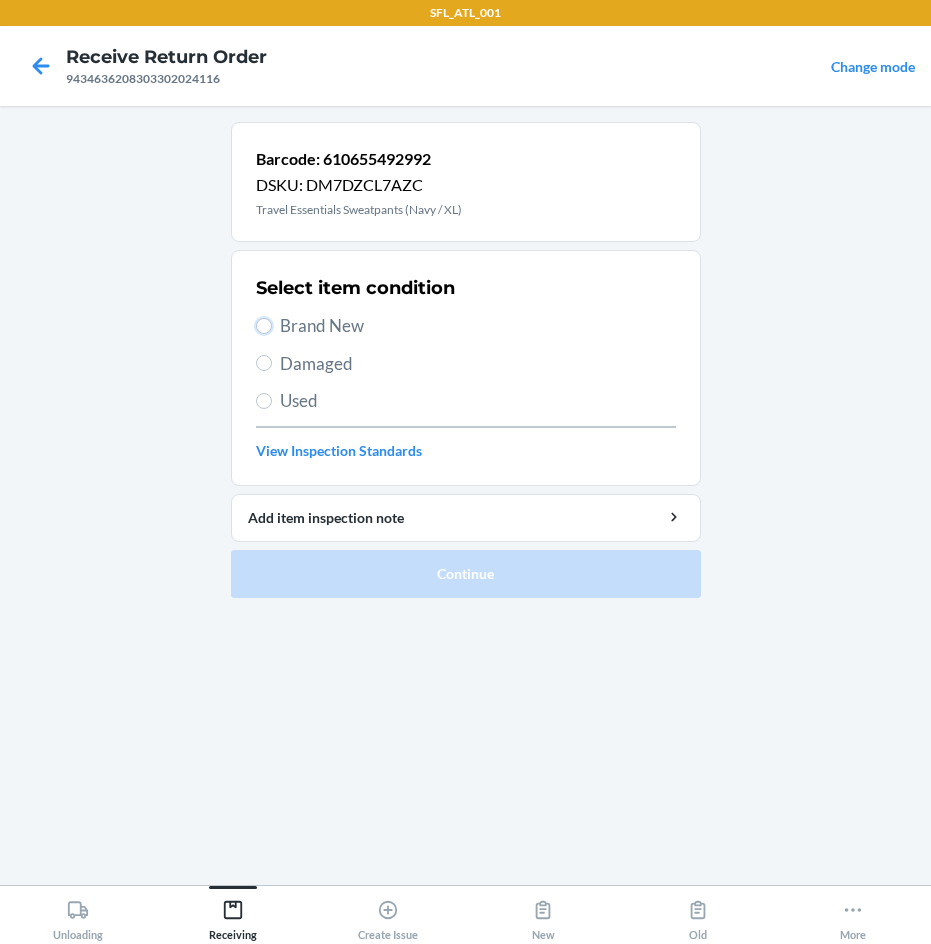 click on "Brand New" at bounding box center [264, 326] 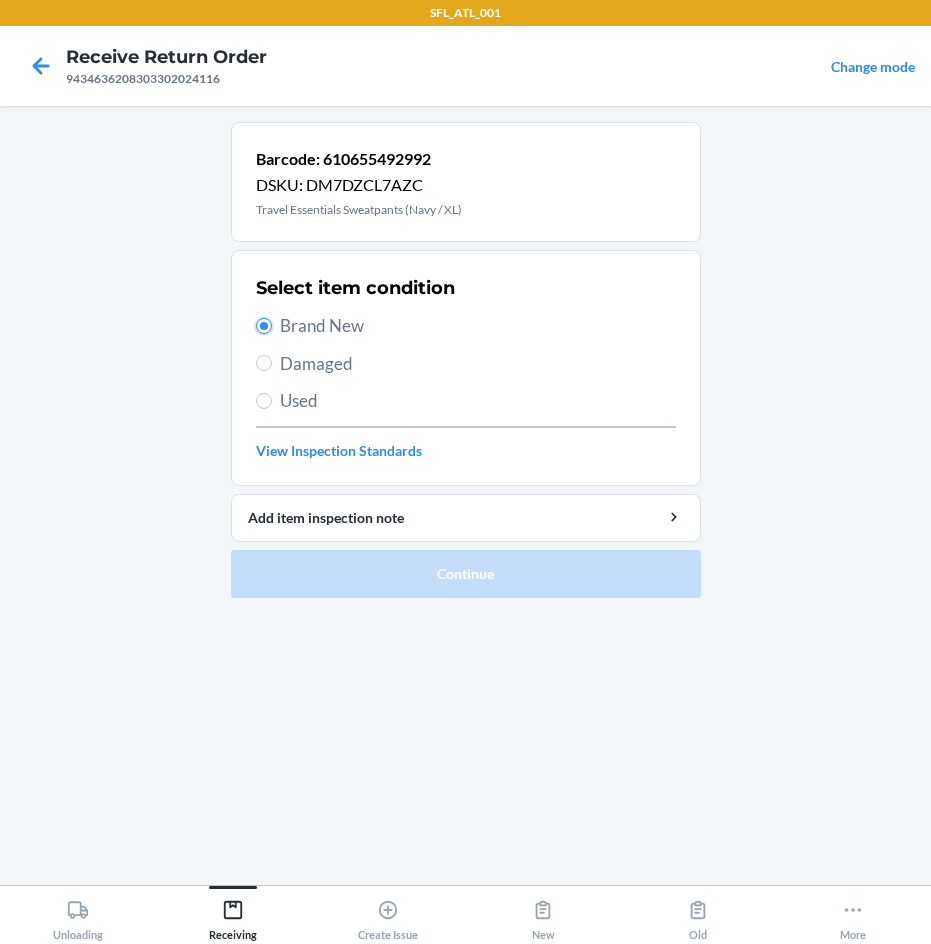 radio on "true" 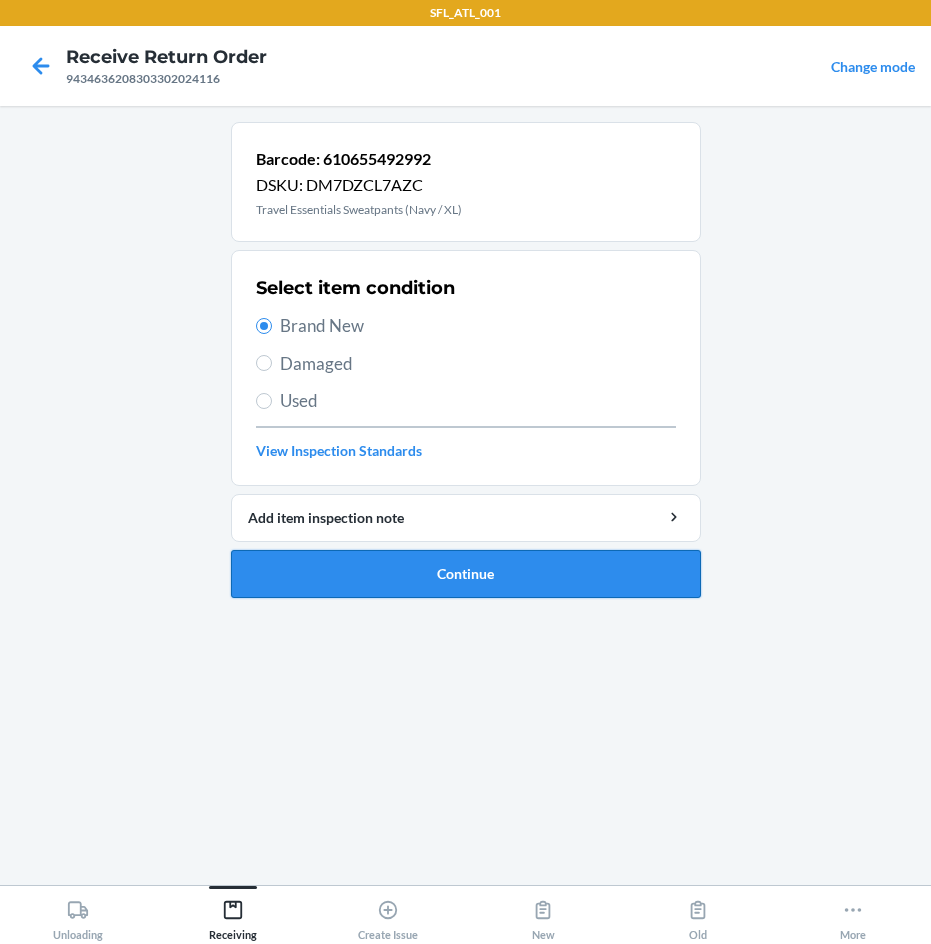 click on "Continue" at bounding box center (466, 574) 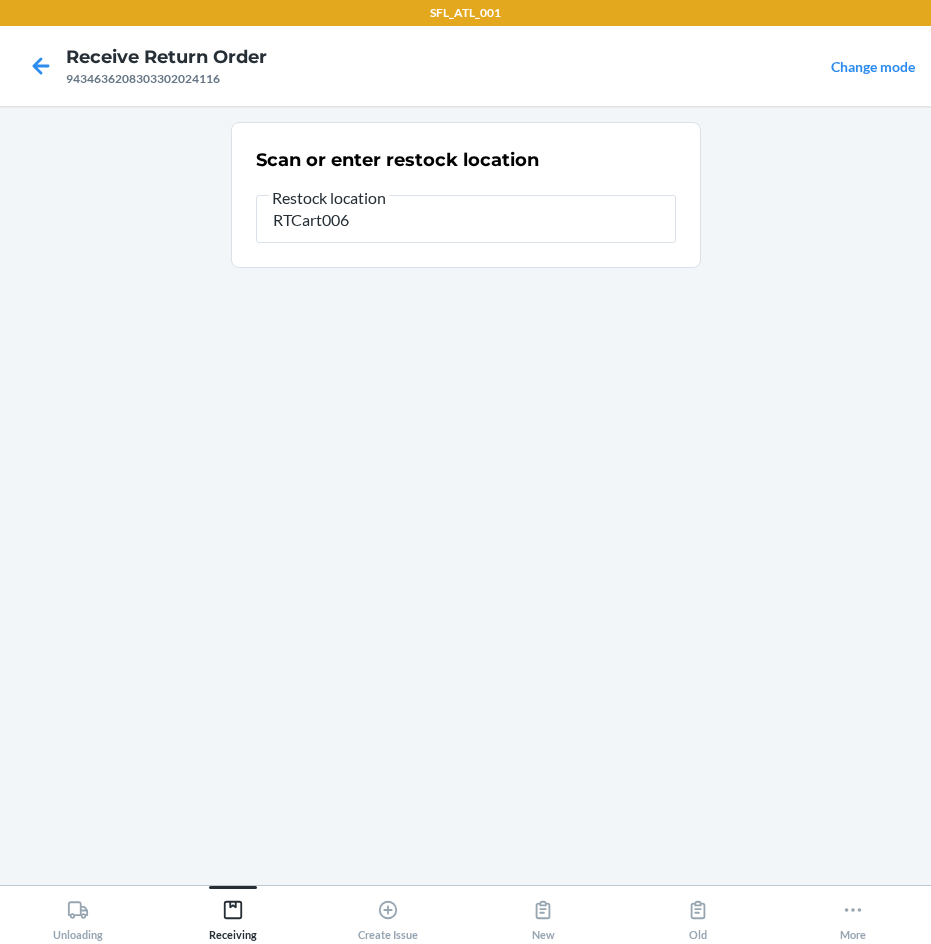 type on "RTCart006" 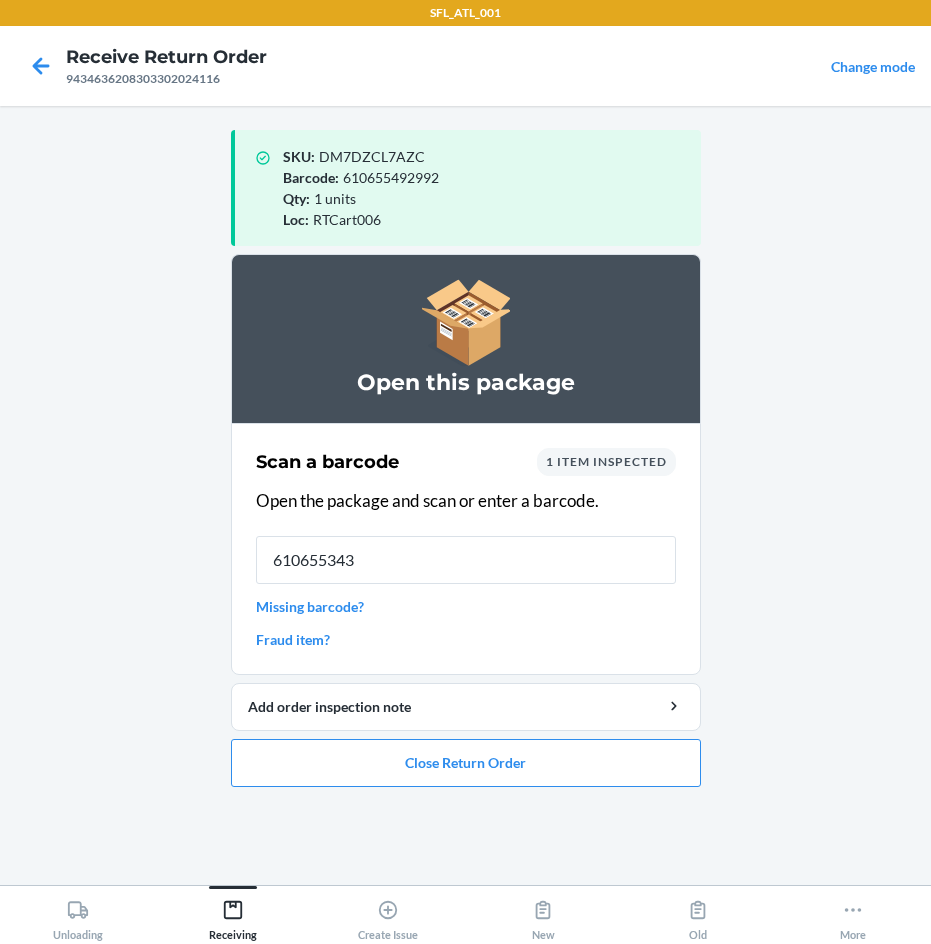 type on "6106553437" 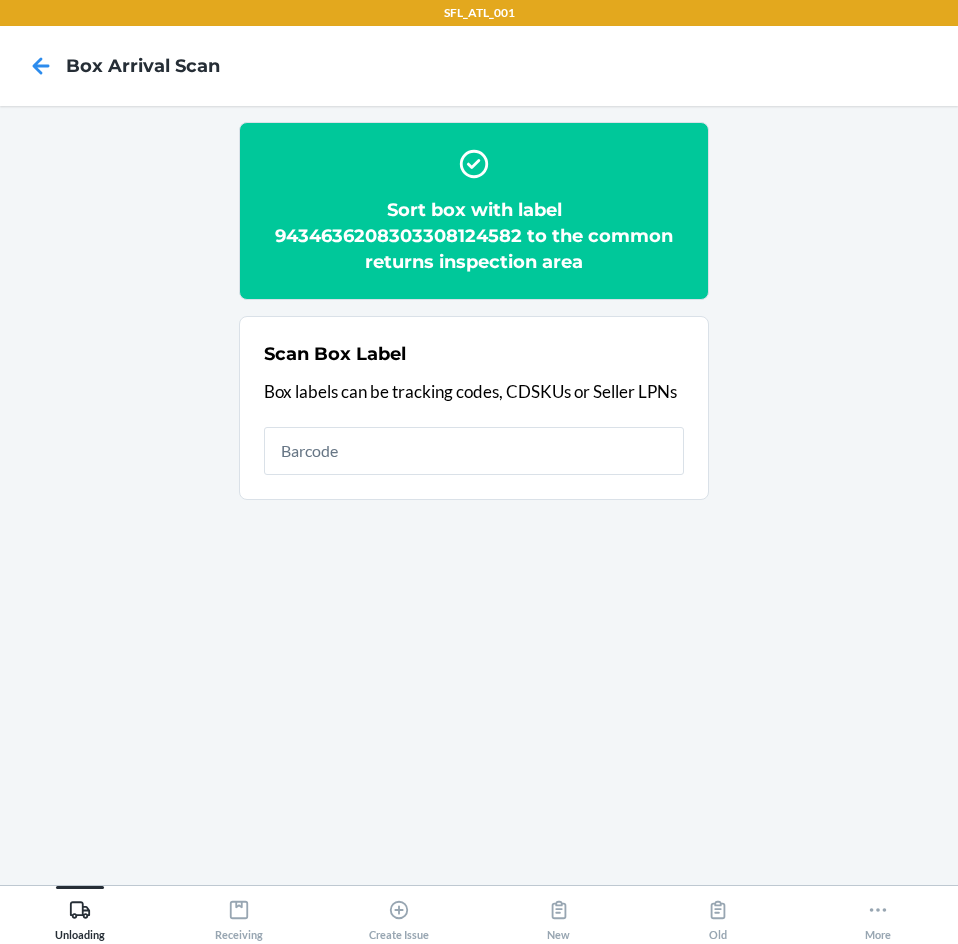 scroll, scrollTop: 0, scrollLeft: 0, axis: both 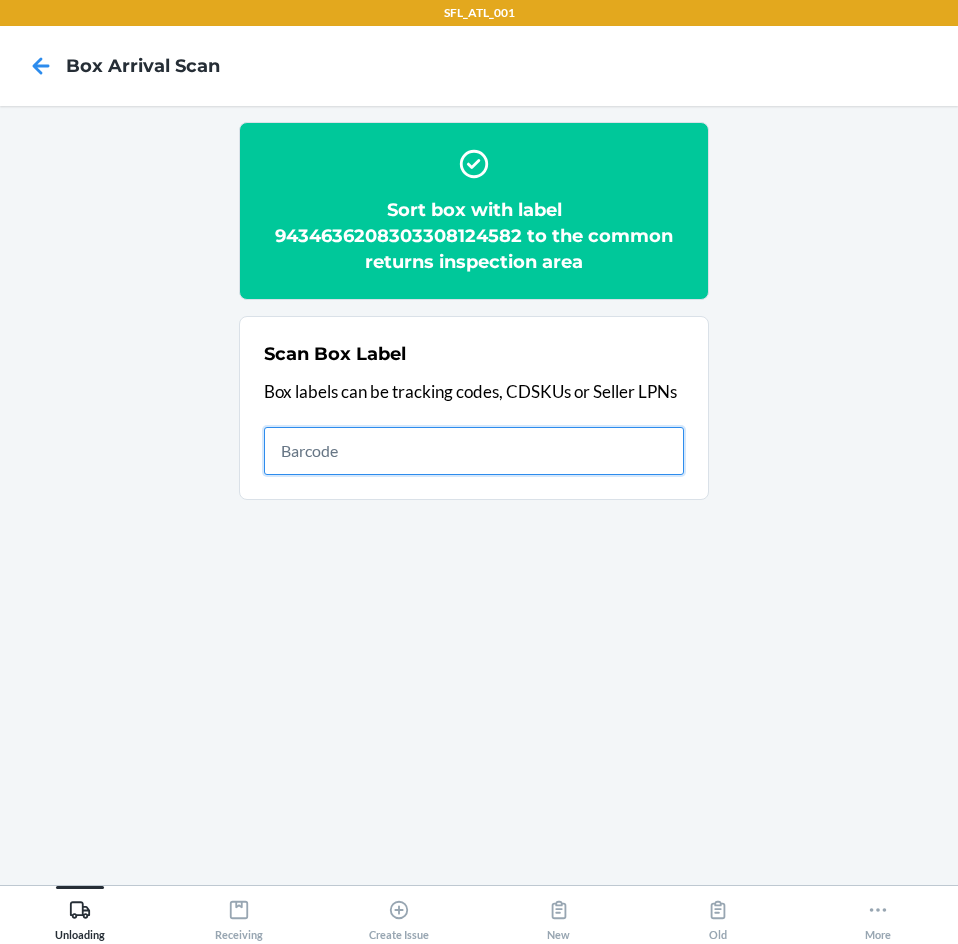 drag, startPoint x: 412, startPoint y: 464, endPoint x: 415, endPoint y: 451, distance: 13.341664 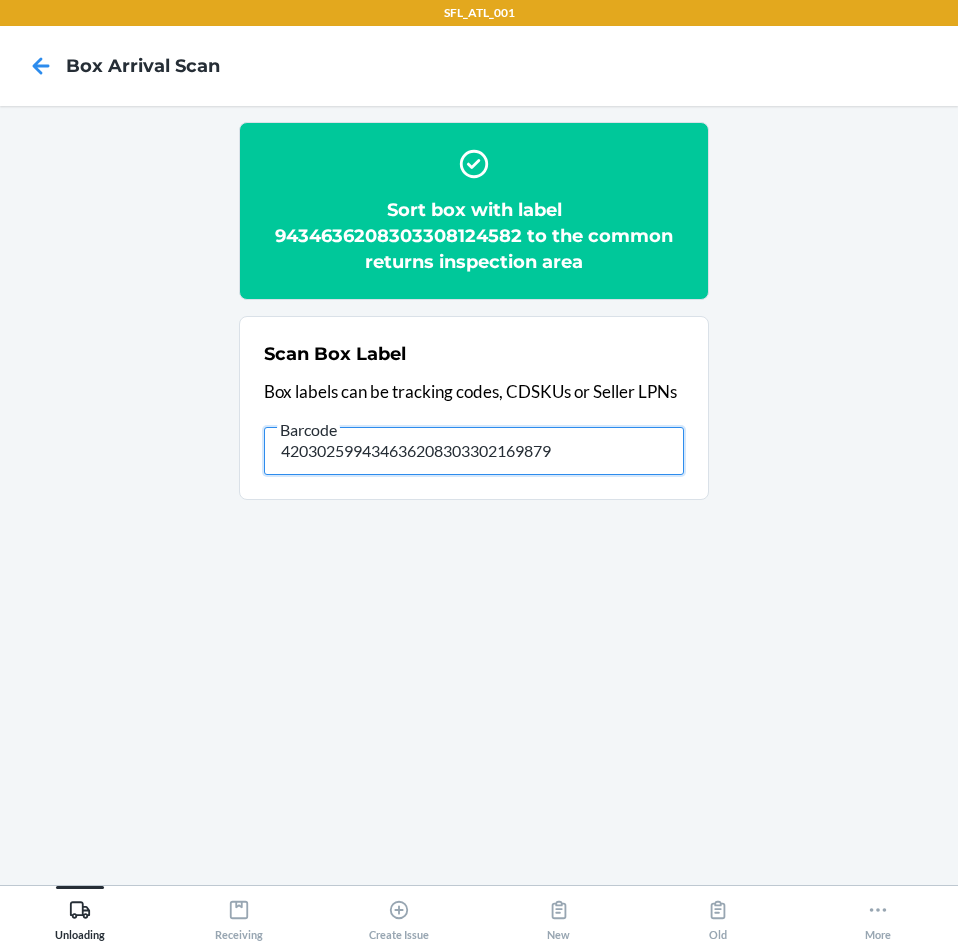 type on "420302599434636208303302169879" 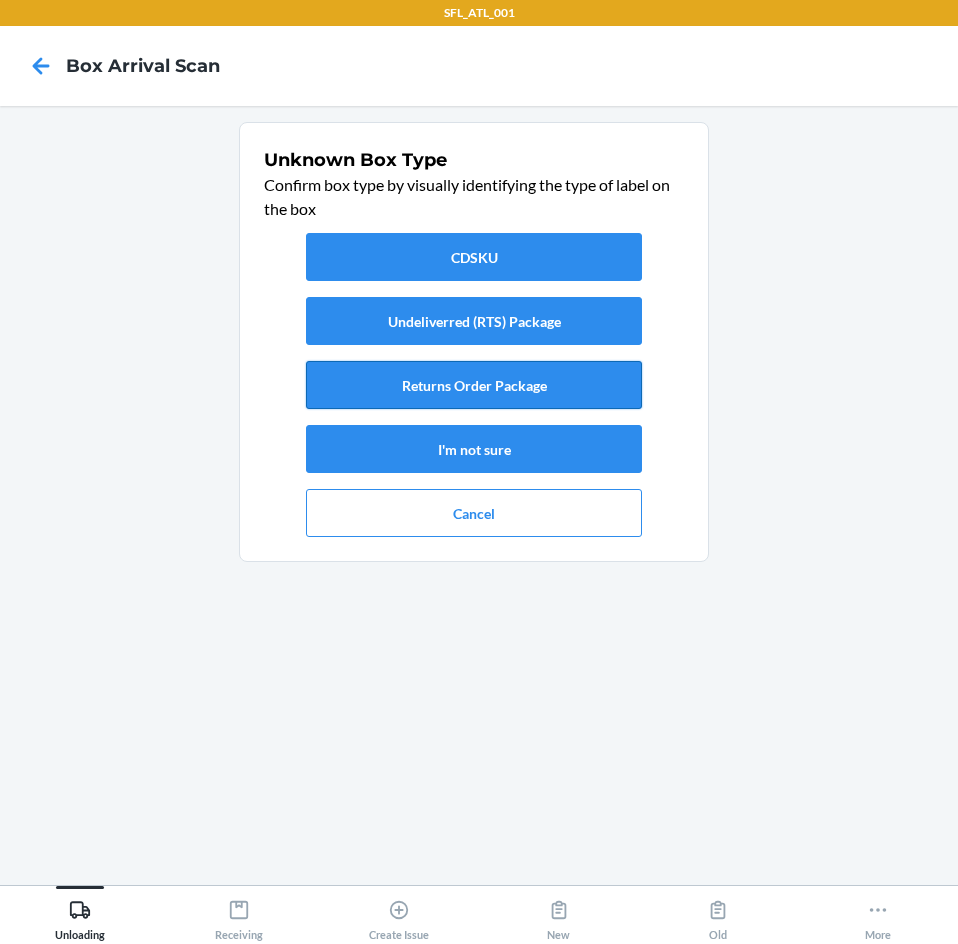 click on "Returns Order Package" at bounding box center [474, 385] 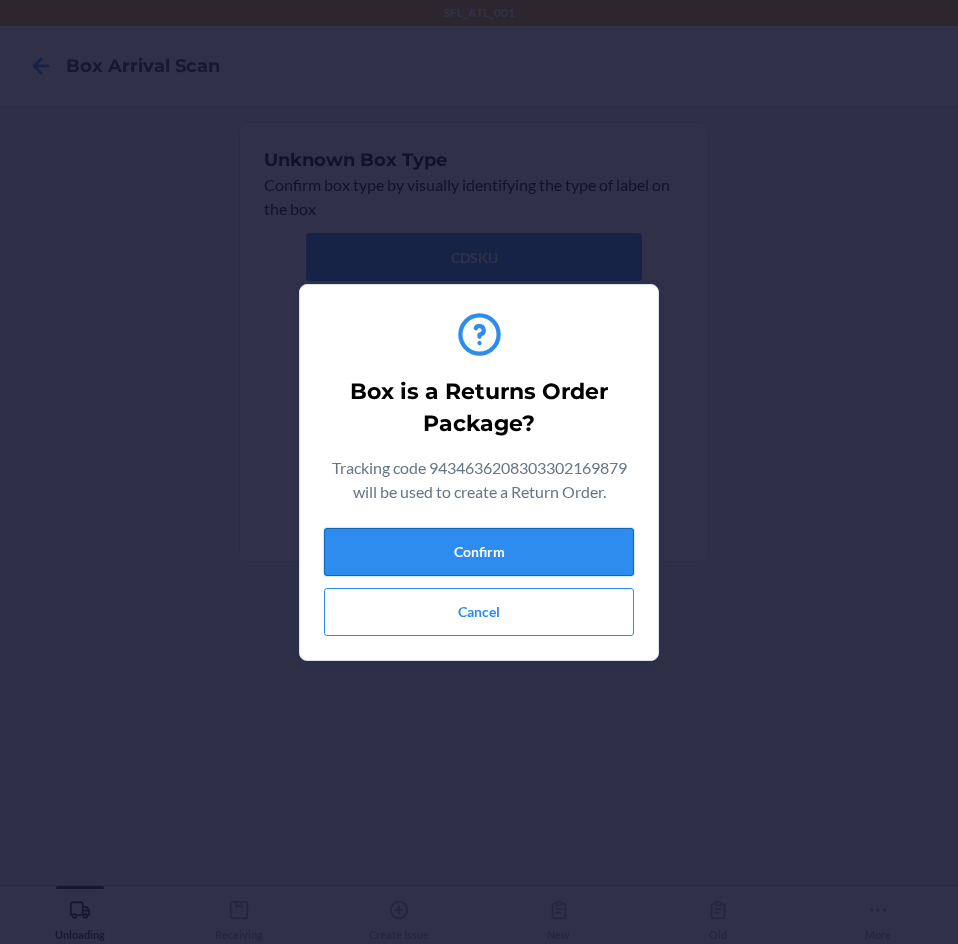 click on "Confirm" at bounding box center (479, 552) 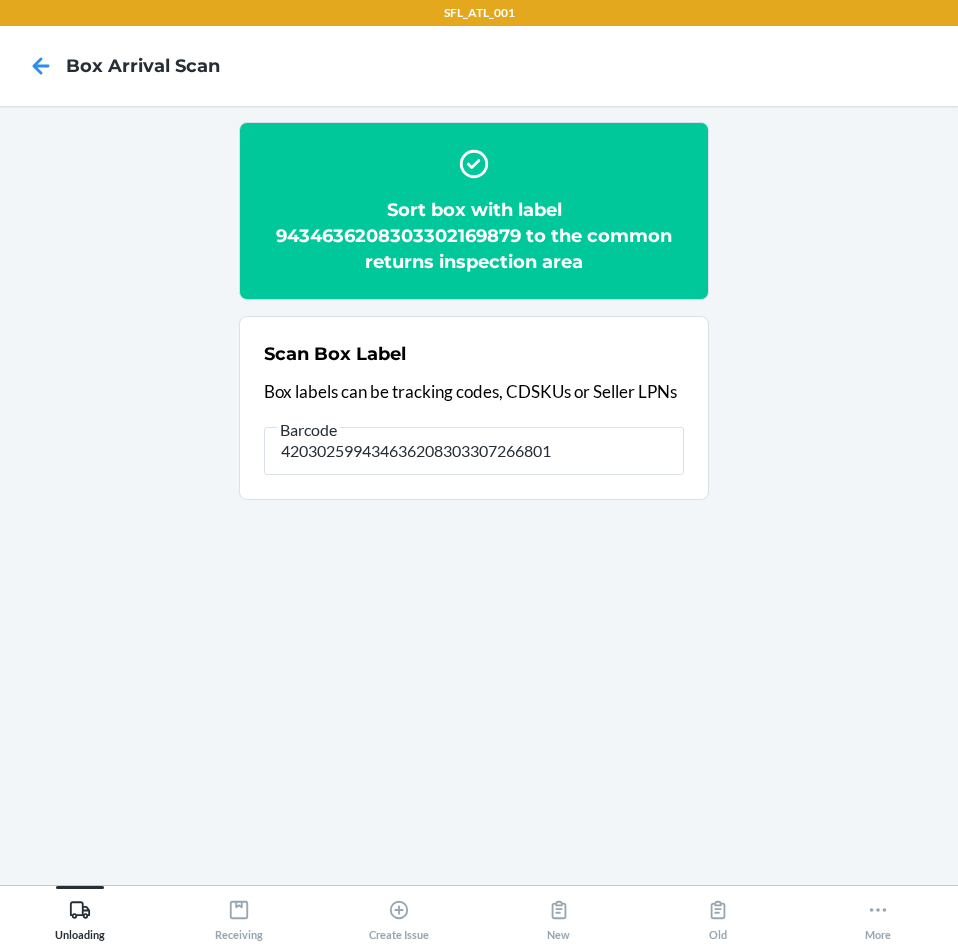 type on "420302599434636208303307266801" 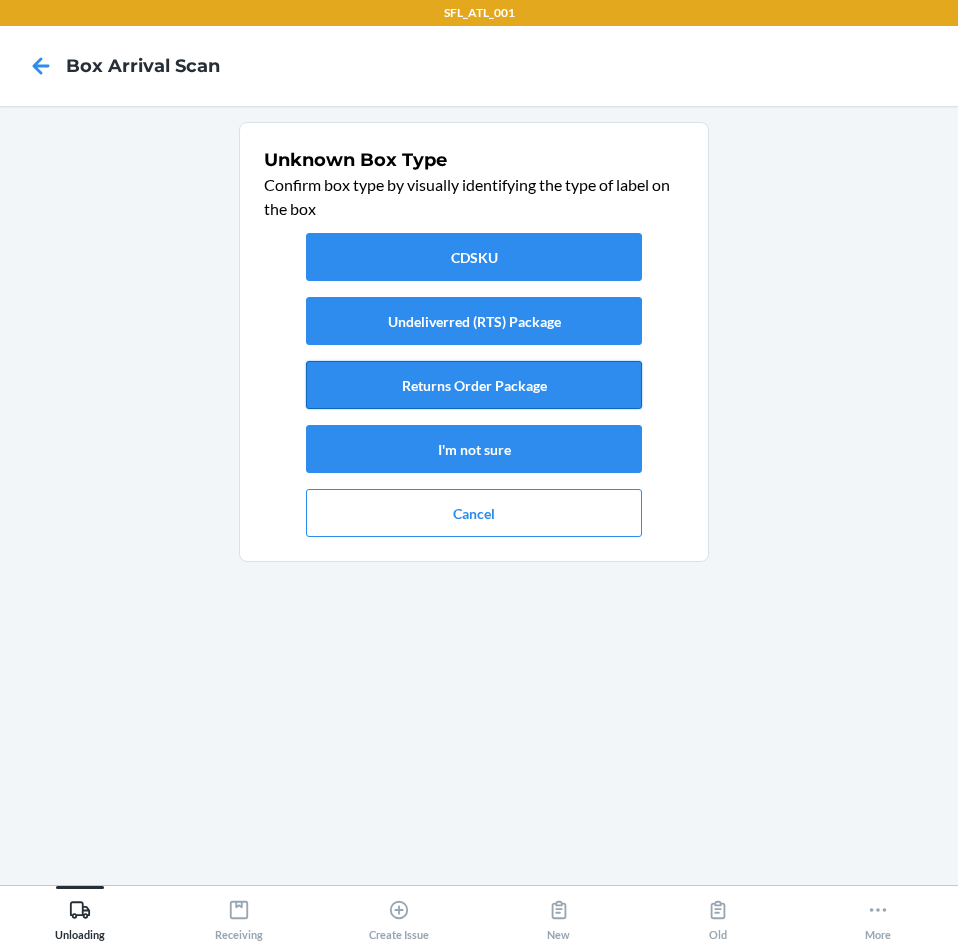 click on "Returns Order Package" at bounding box center (474, 385) 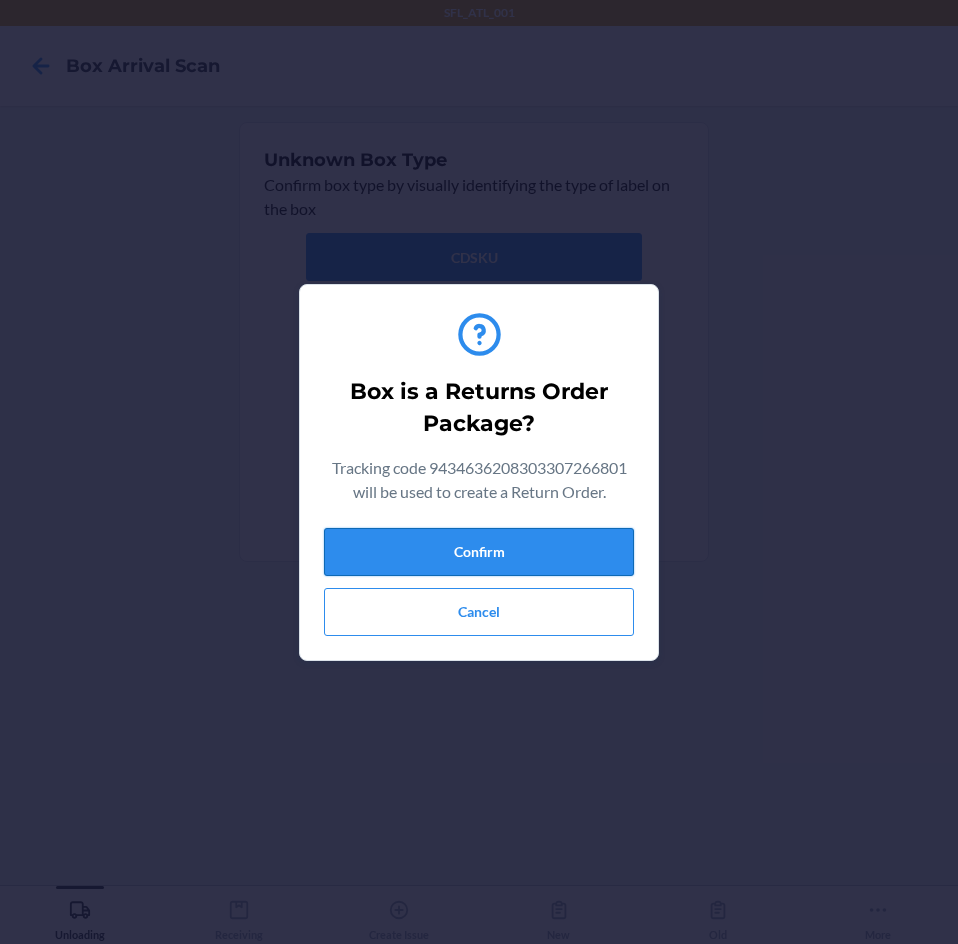 click on "Confirm" at bounding box center [479, 552] 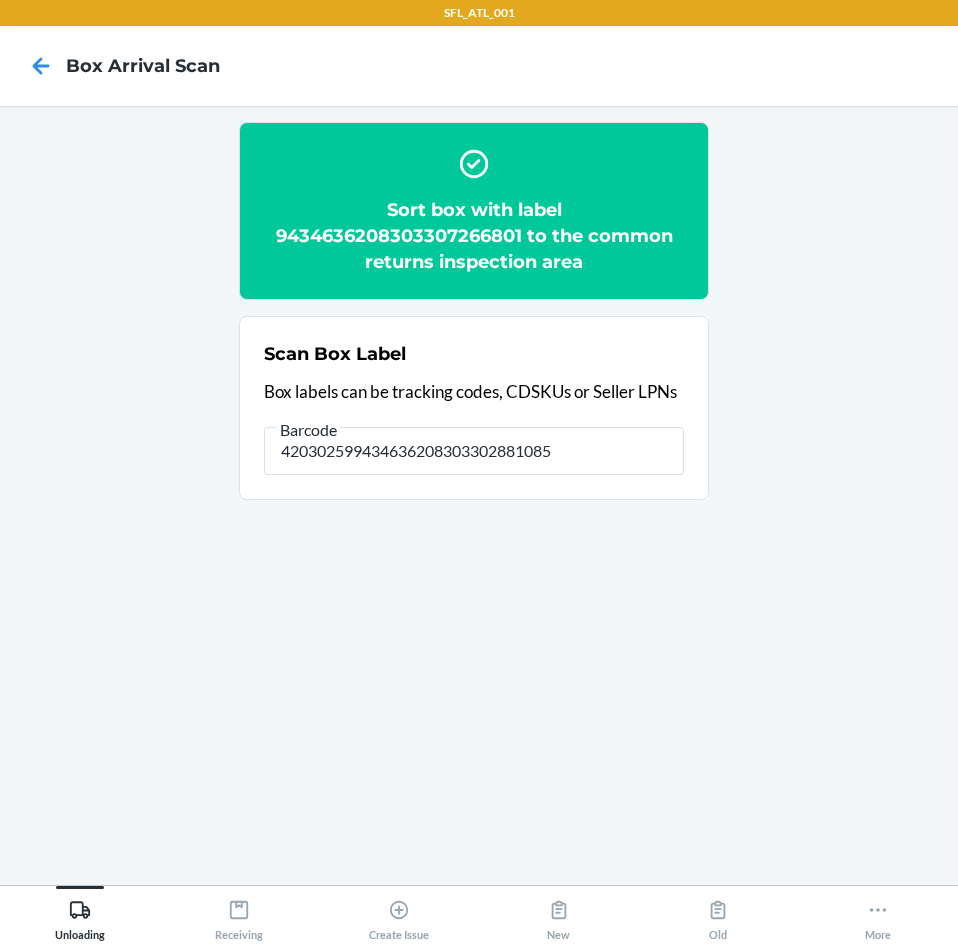 type on "420302599434636208303302881085" 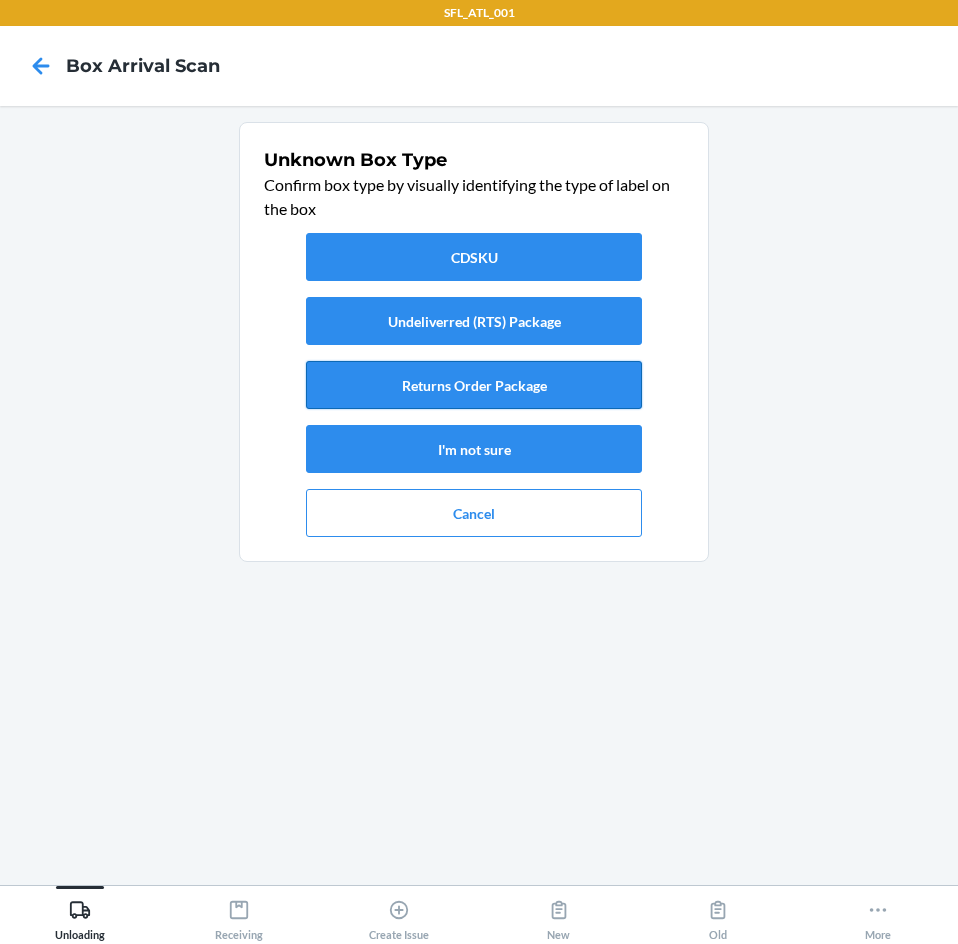 click on "Returns Order Package" at bounding box center (474, 385) 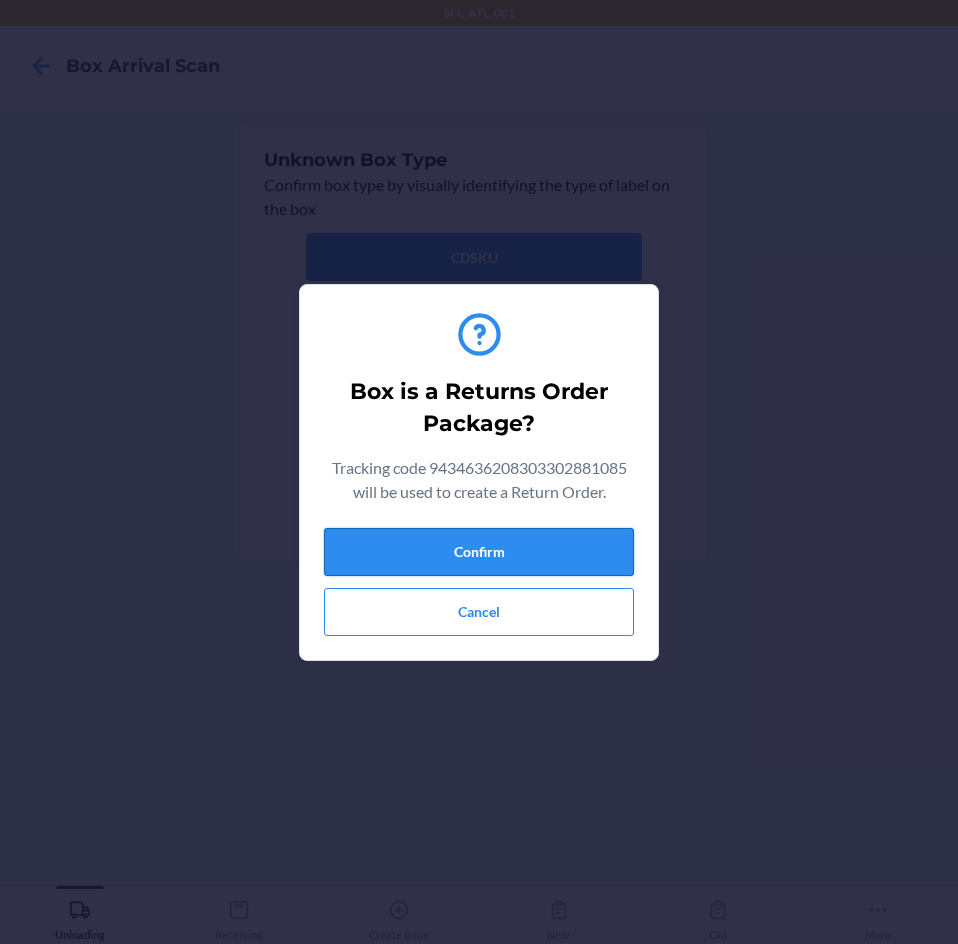 click on "Confirm" at bounding box center [479, 552] 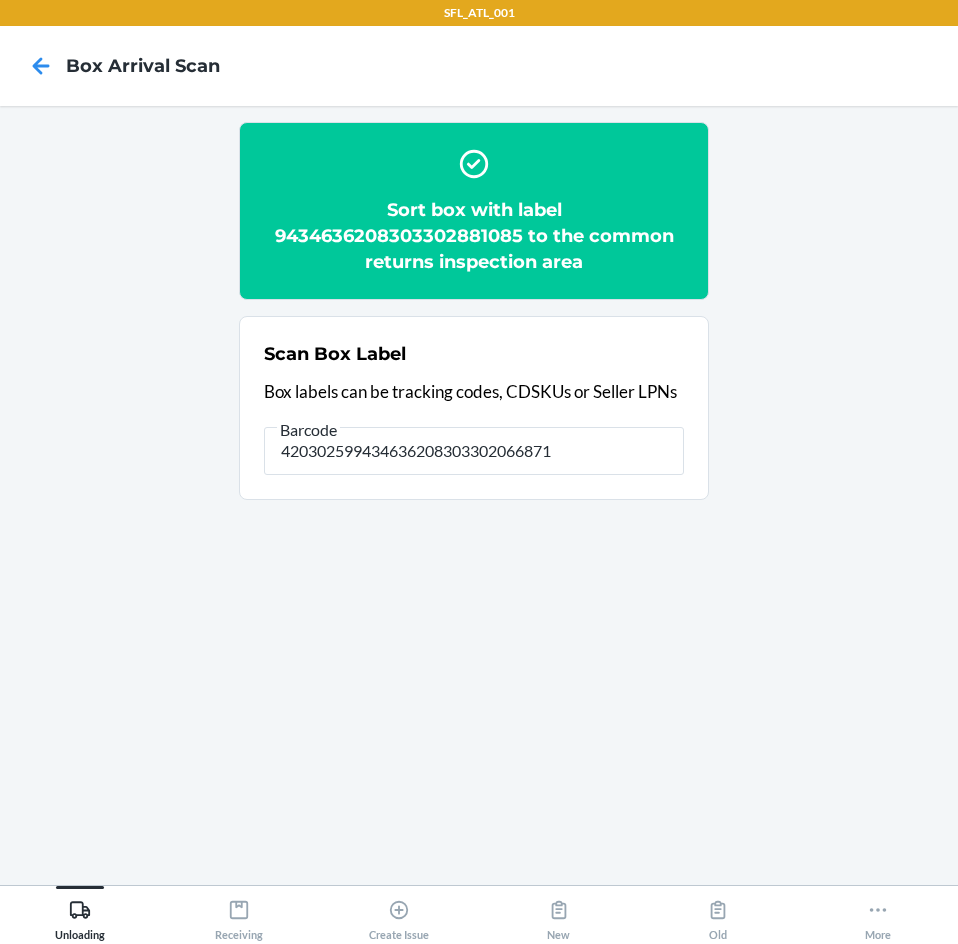 type on "420302599434636208303302066871" 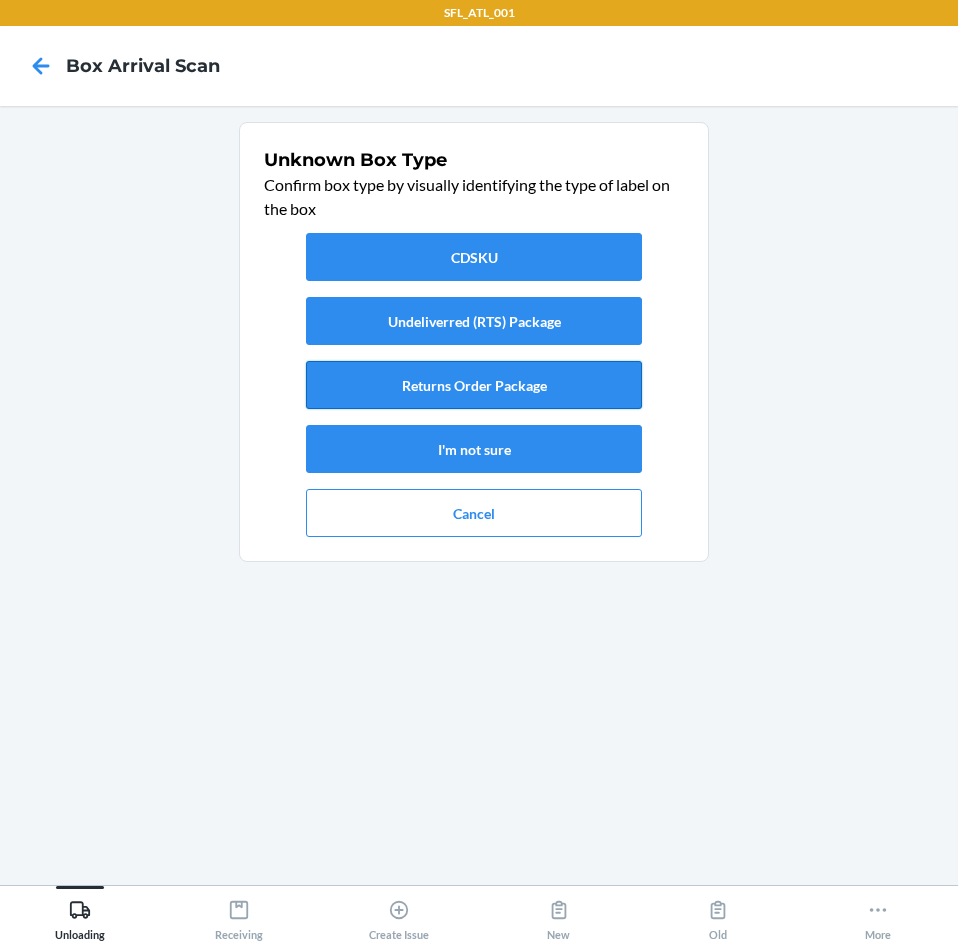 click on "Returns Order Package" at bounding box center [474, 385] 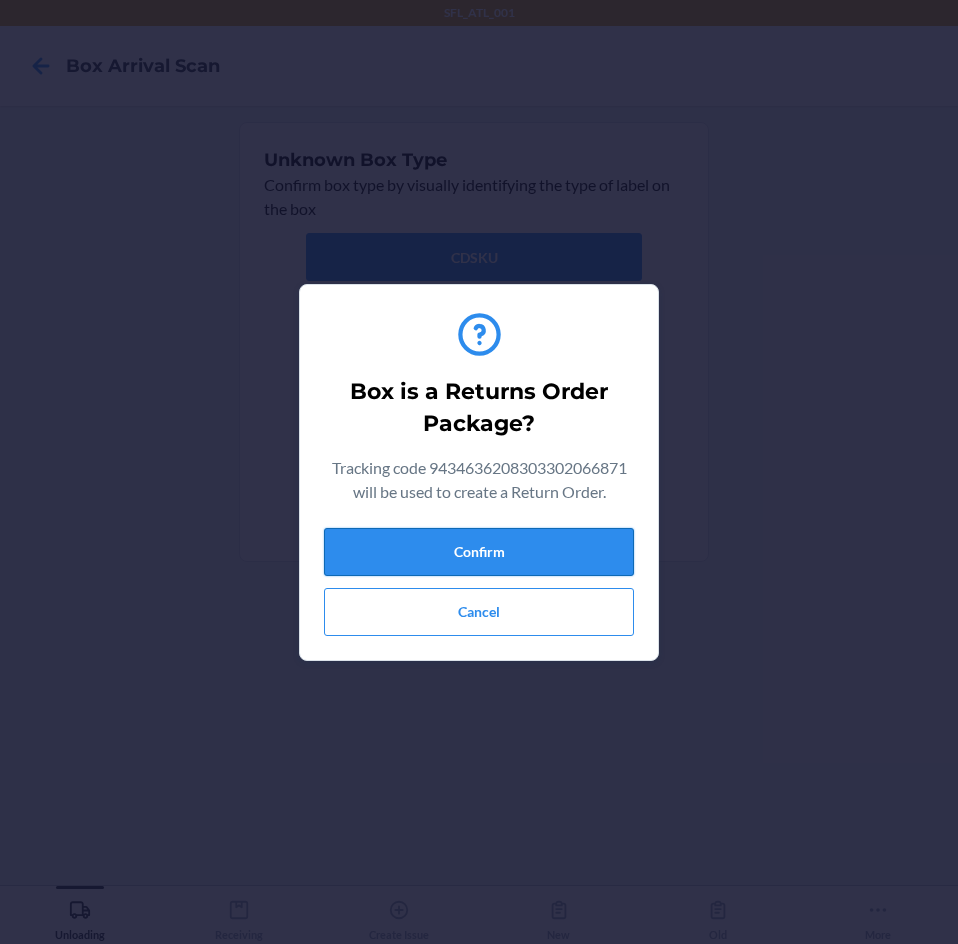 click on "Confirm" at bounding box center (479, 552) 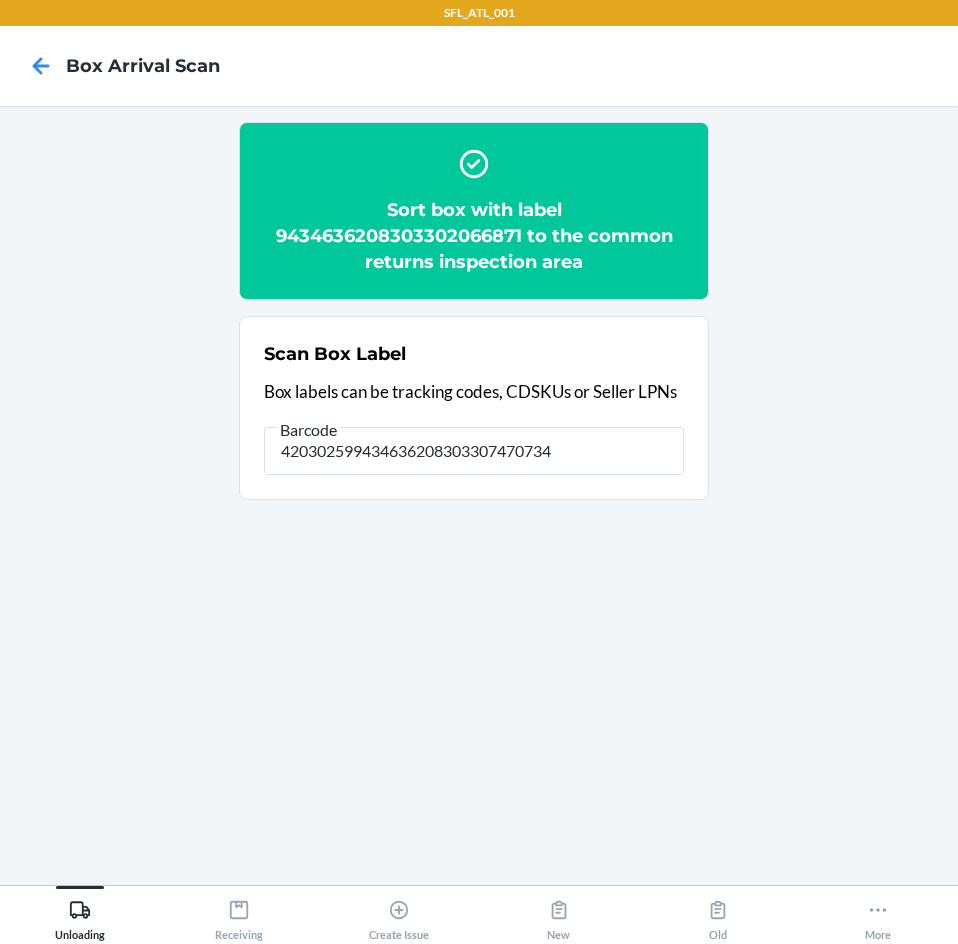 type on "420302599434636208303307470734" 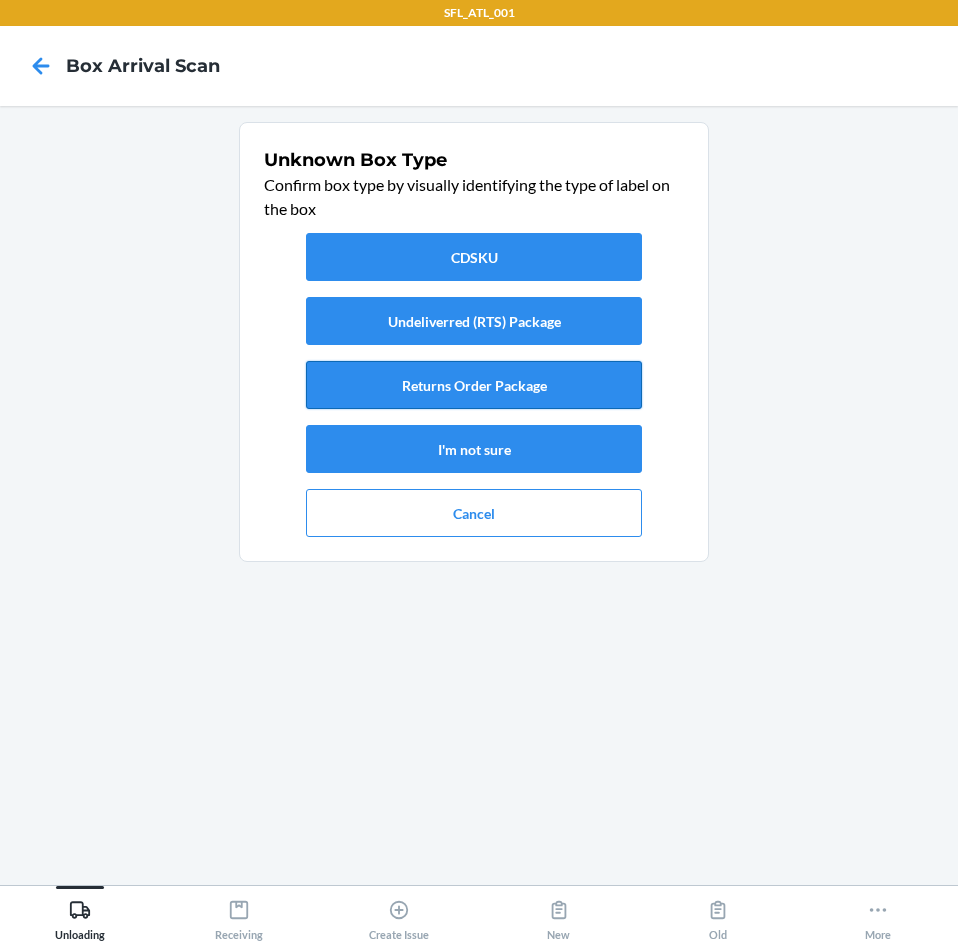 click on "Returns Order Package" at bounding box center [474, 385] 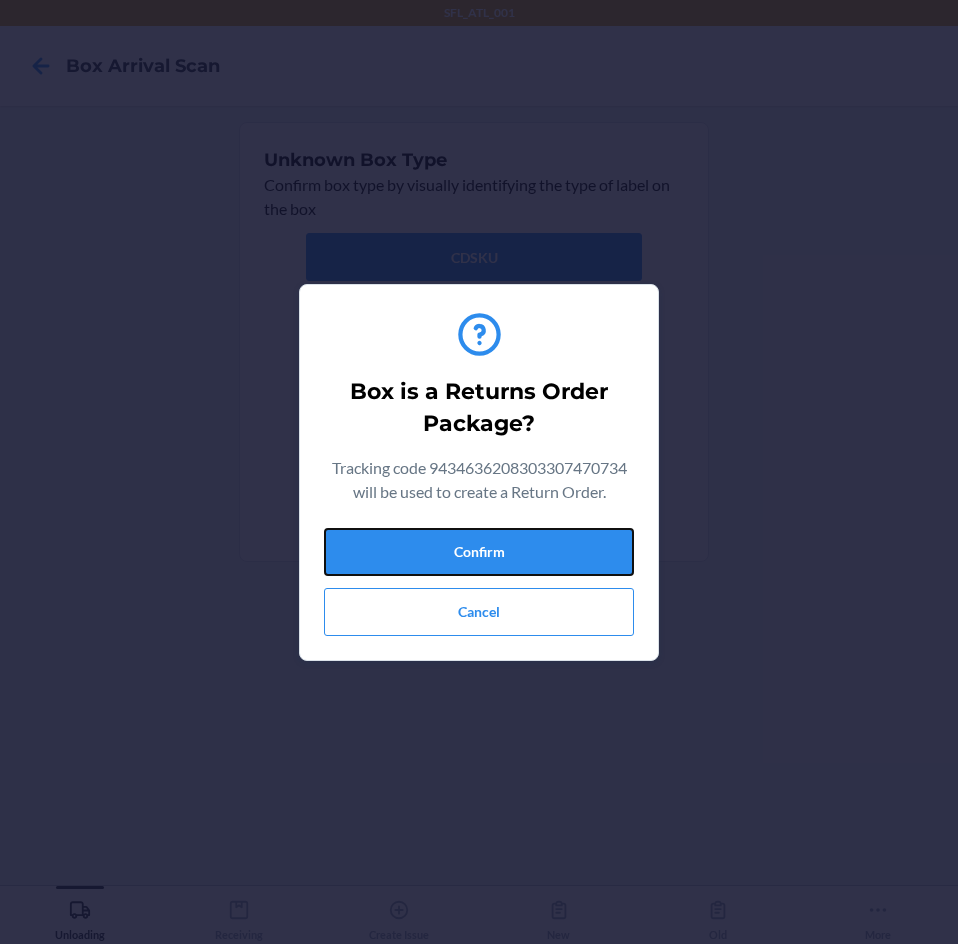 drag, startPoint x: 565, startPoint y: 553, endPoint x: 905, endPoint y: 598, distance: 342.96503 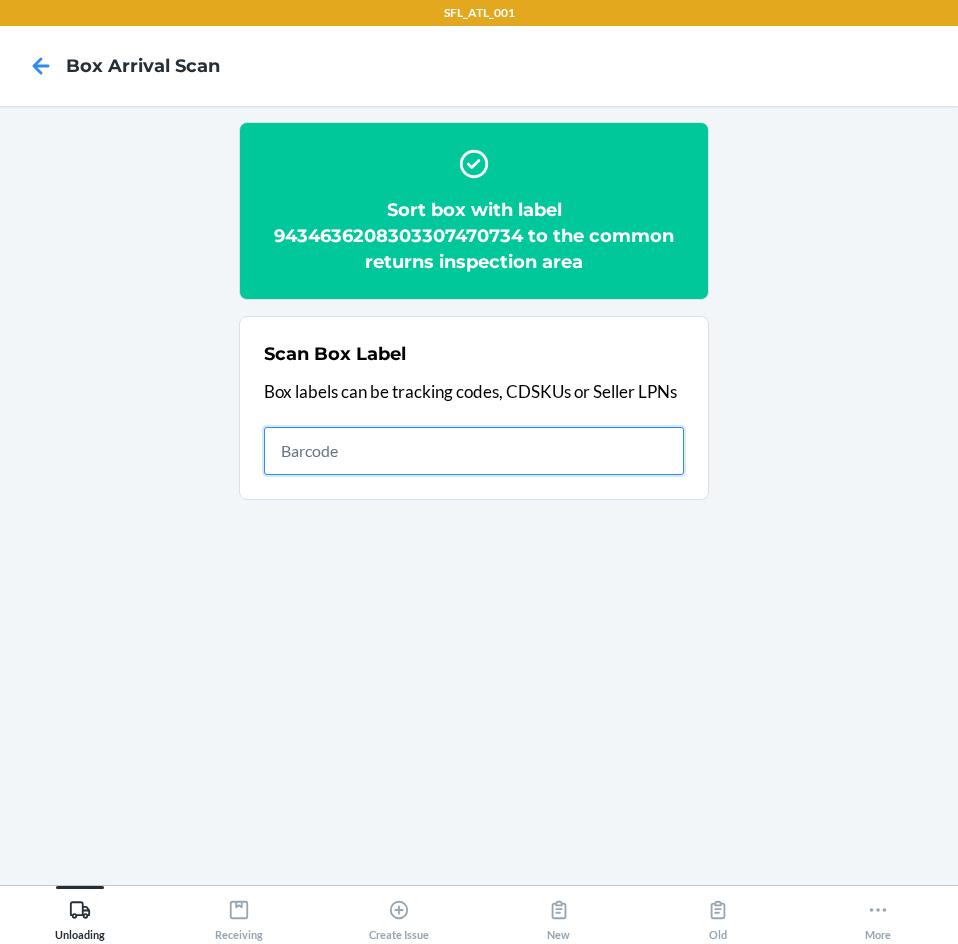 click at bounding box center (474, 451) 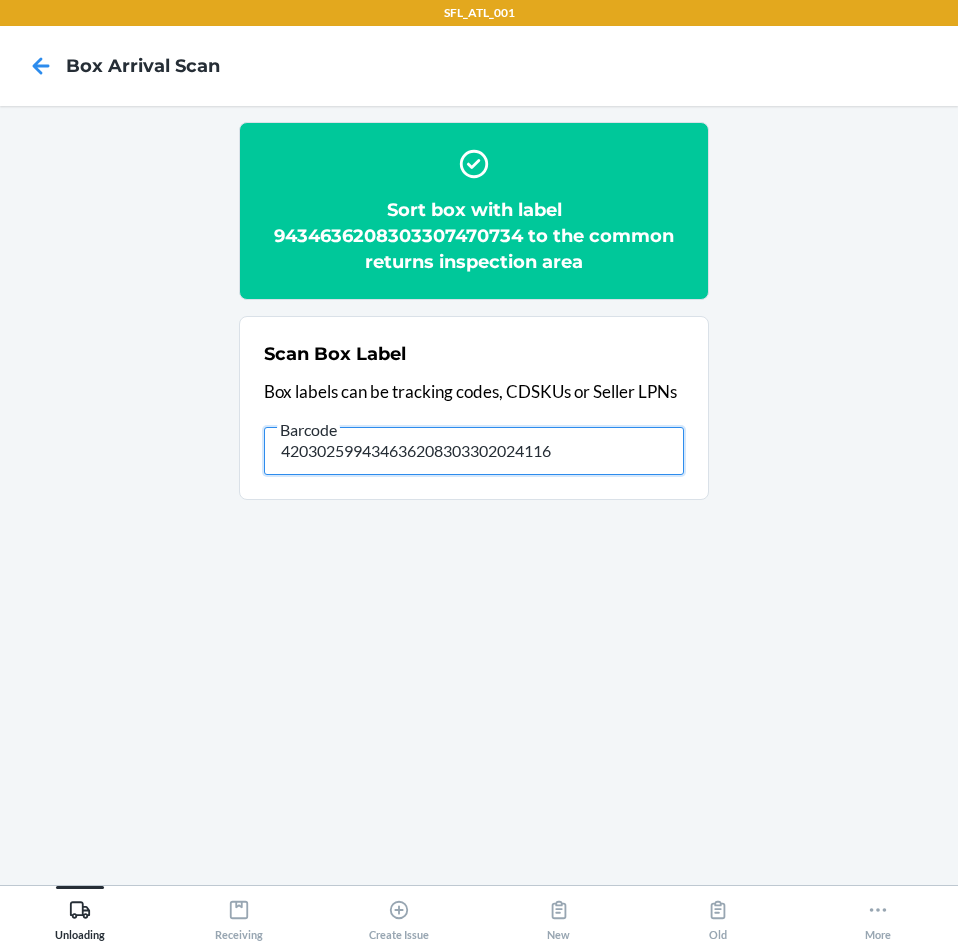 type on "420302599434636208303302024116" 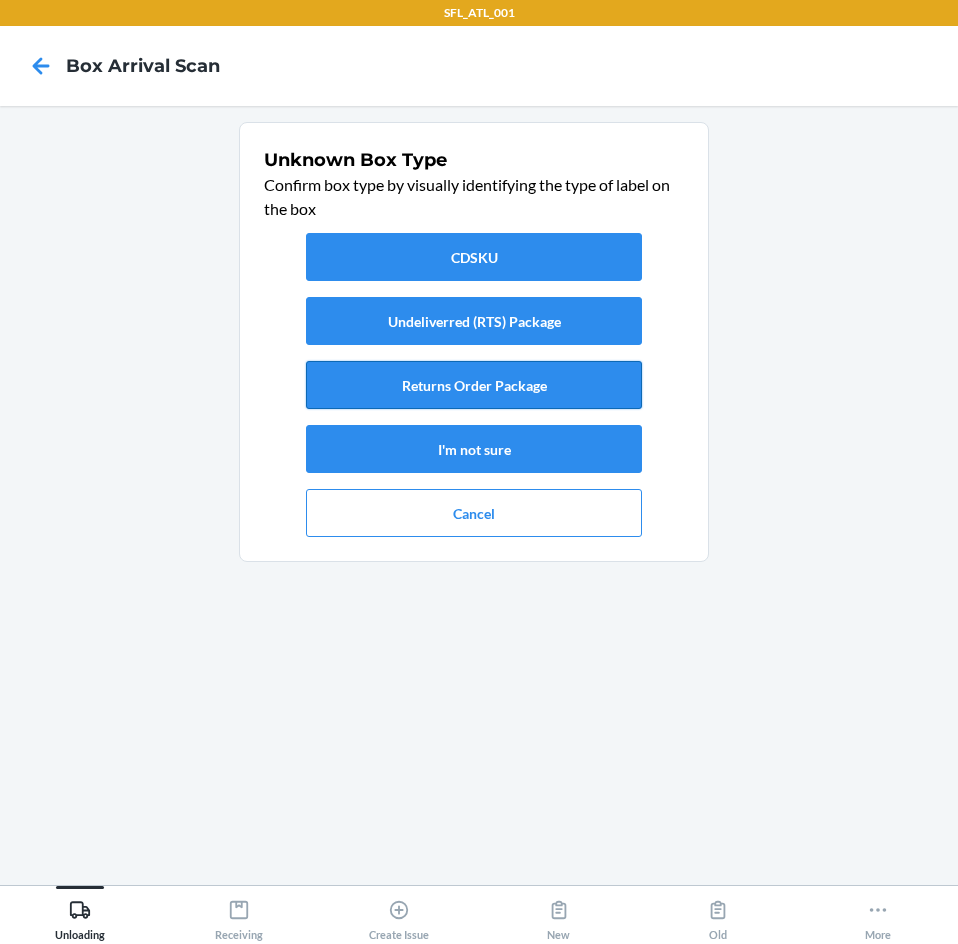 click on "Returns Order Package" at bounding box center [474, 385] 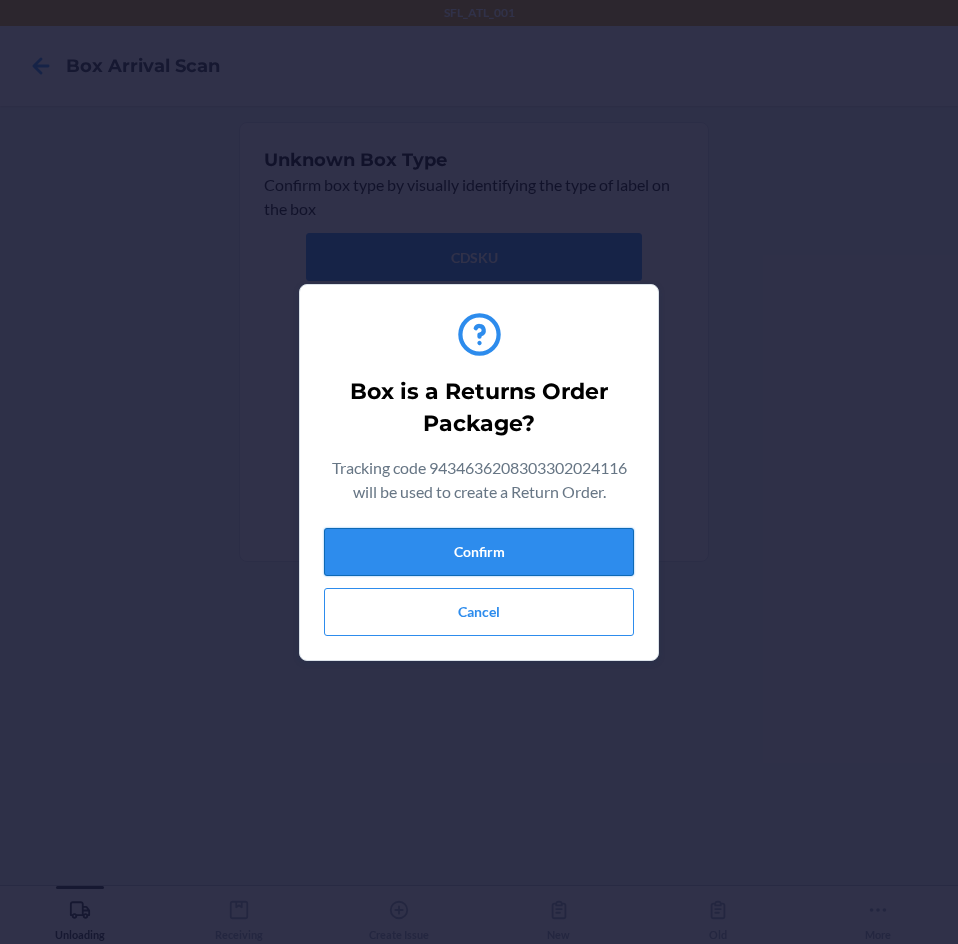 click on "Confirm" at bounding box center [479, 552] 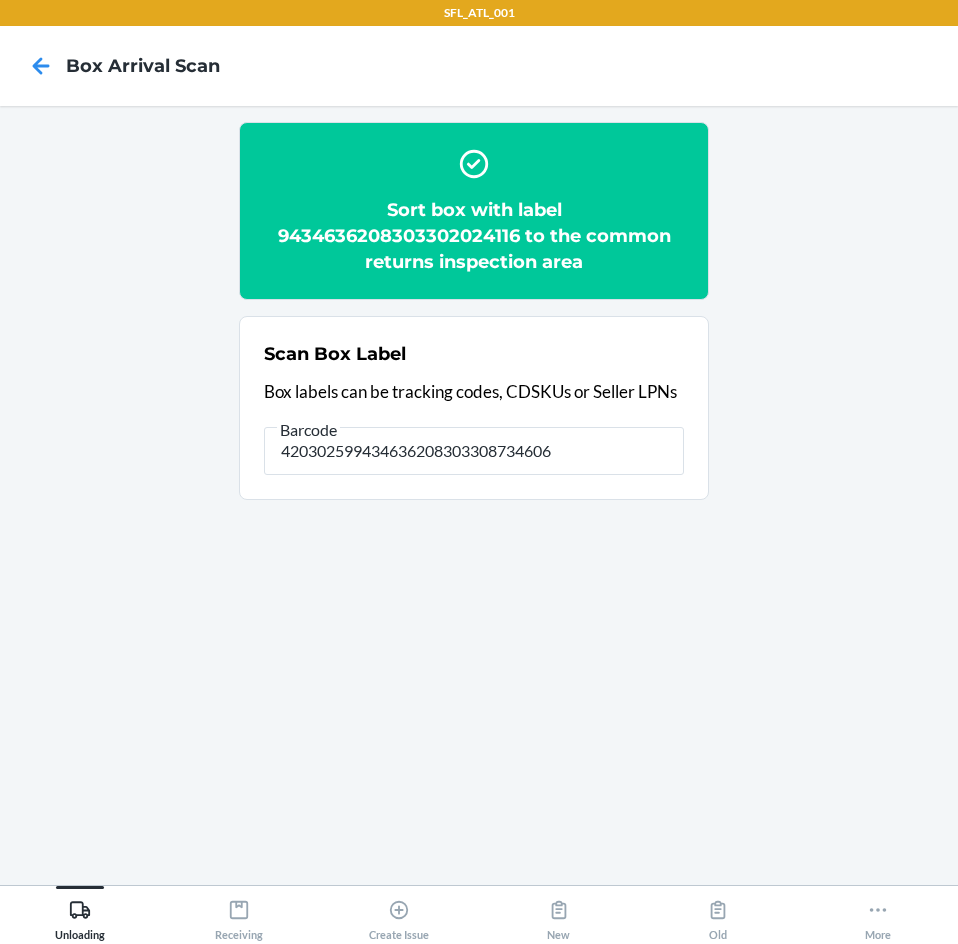 type on "420302599434636208303308734606" 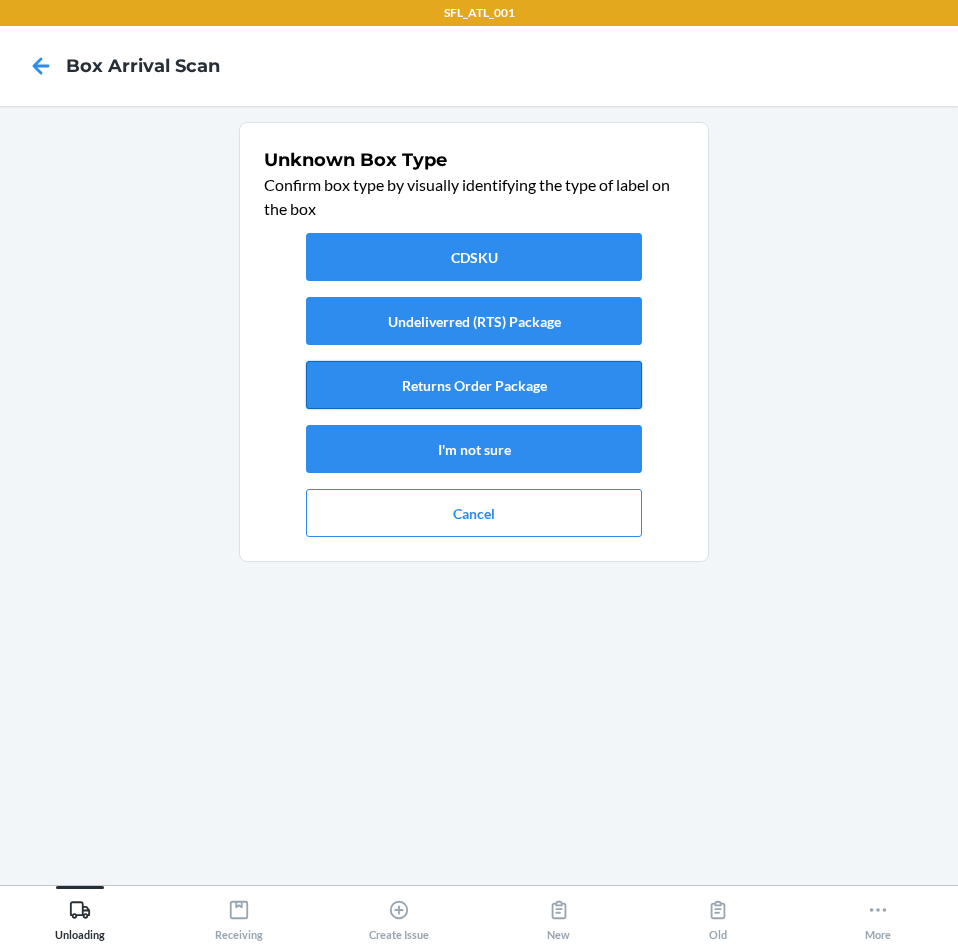 click on "Returns Order Package" at bounding box center (474, 385) 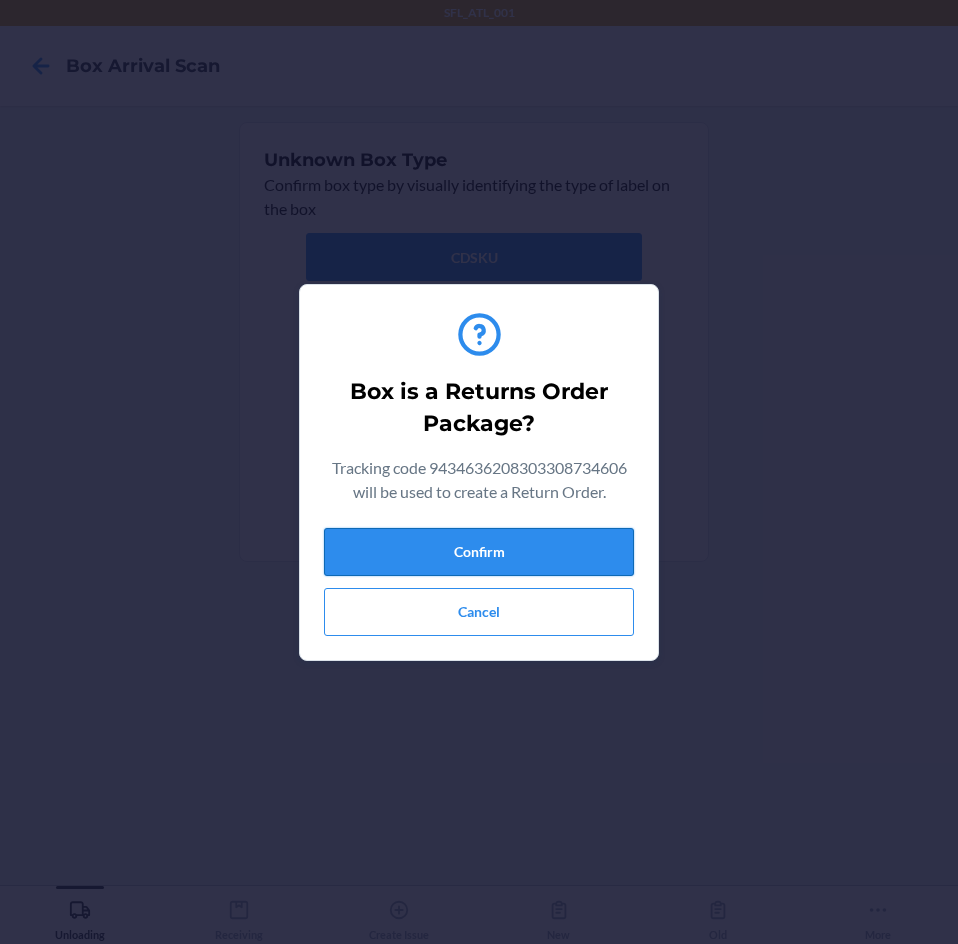 click on "Confirm" at bounding box center (479, 552) 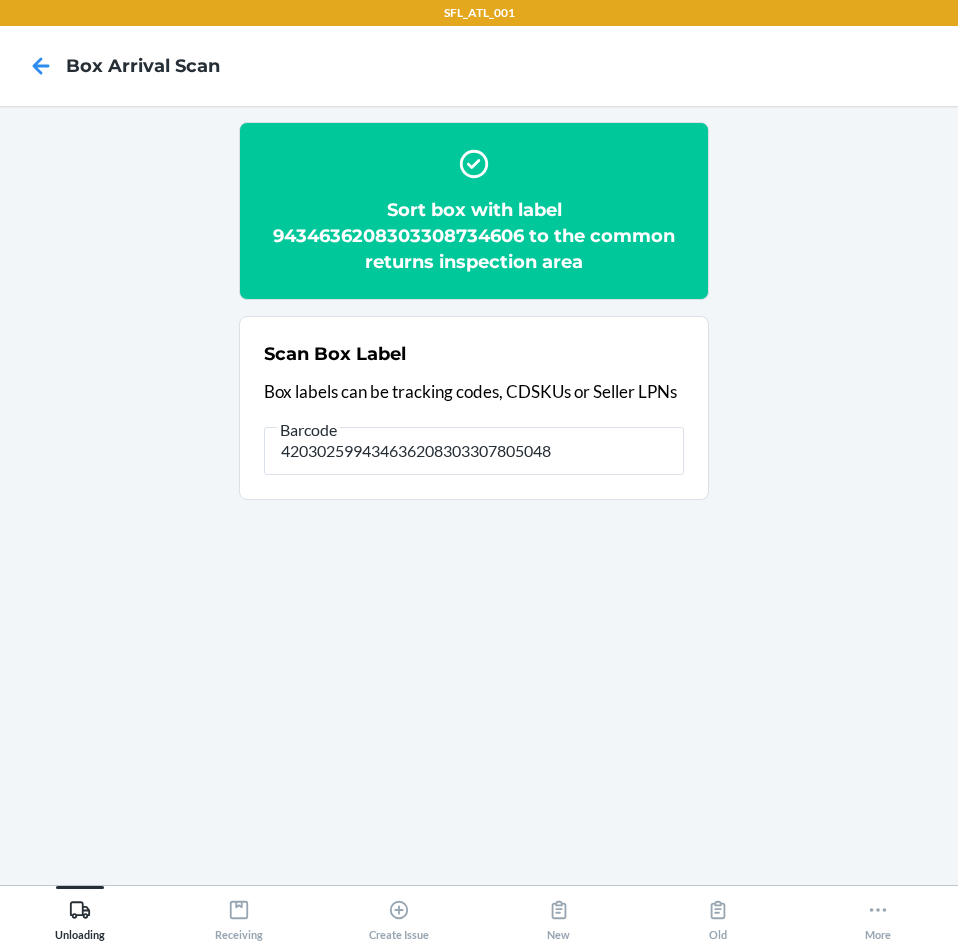 type on "420302599434636208303307805048" 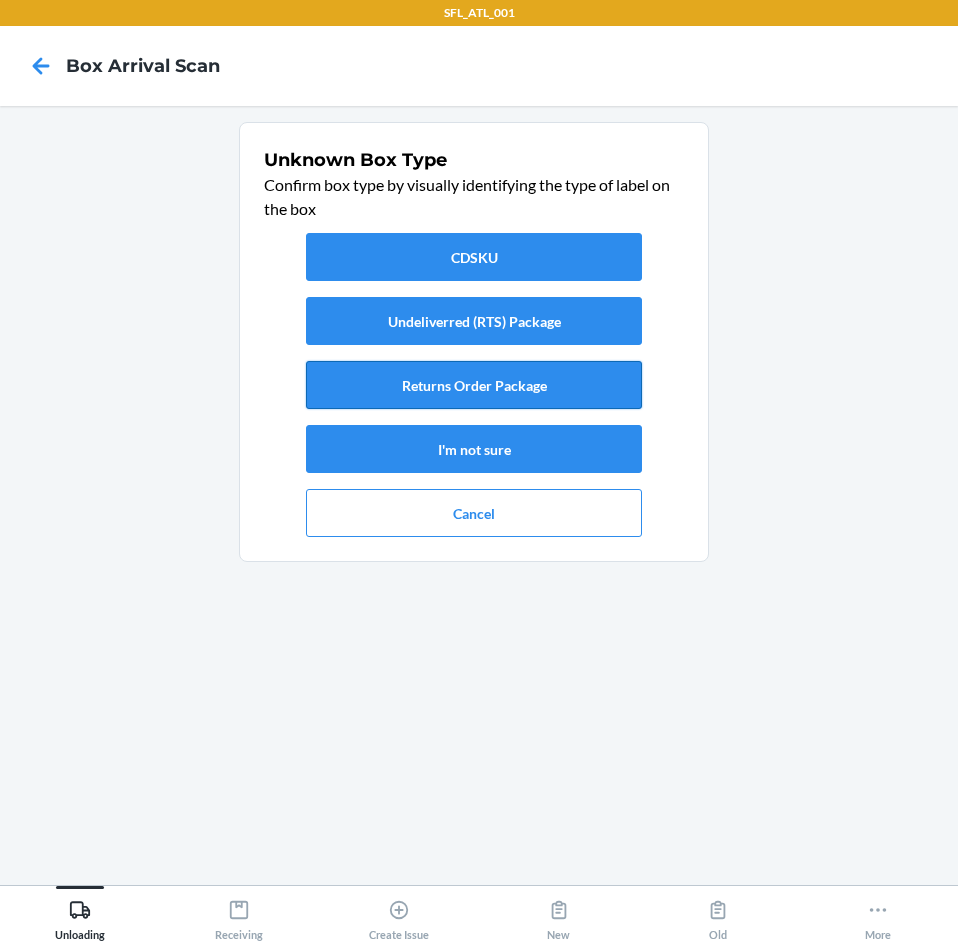 click on "Returns Order Package" at bounding box center (474, 385) 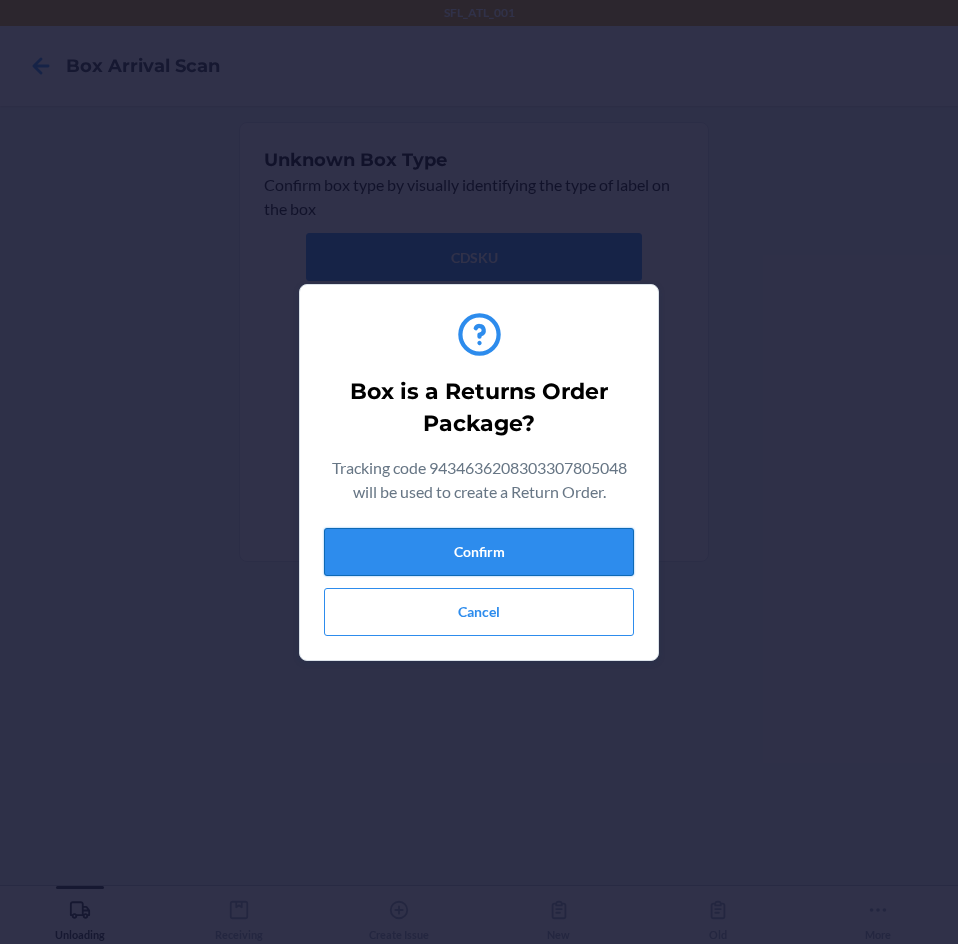 click on "Confirm" at bounding box center (479, 552) 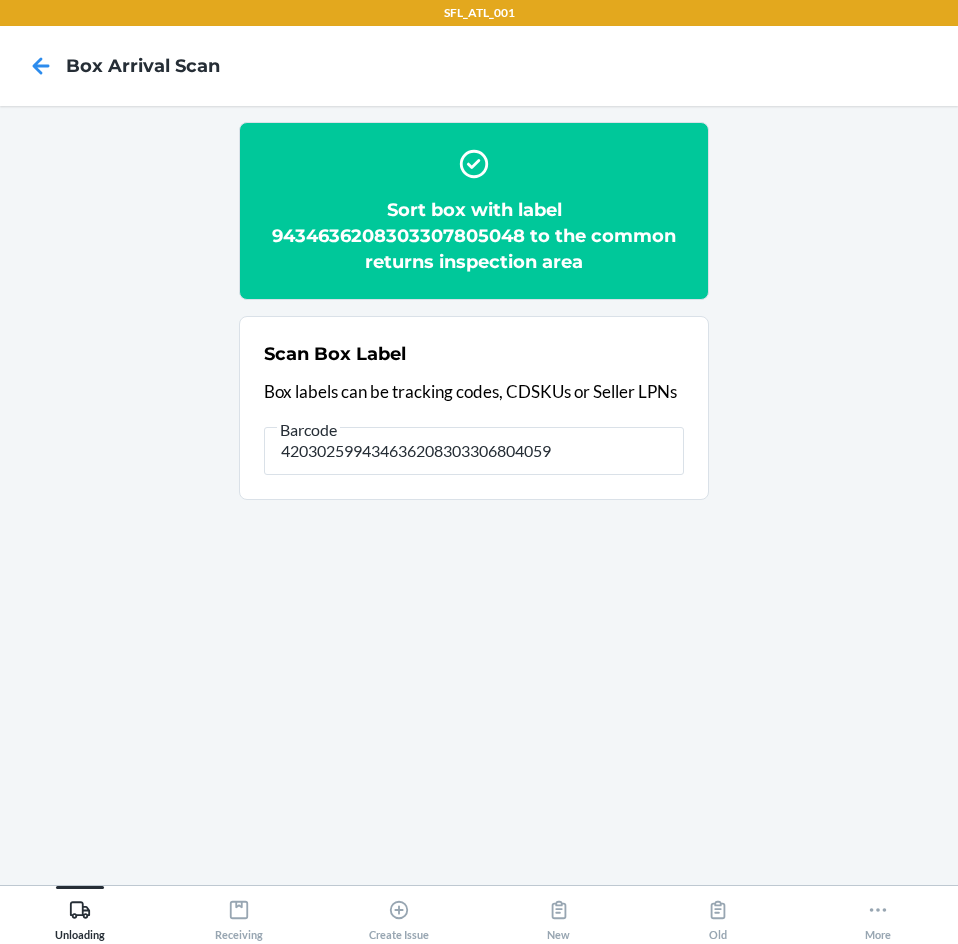 type on "420302599434636208303306804059" 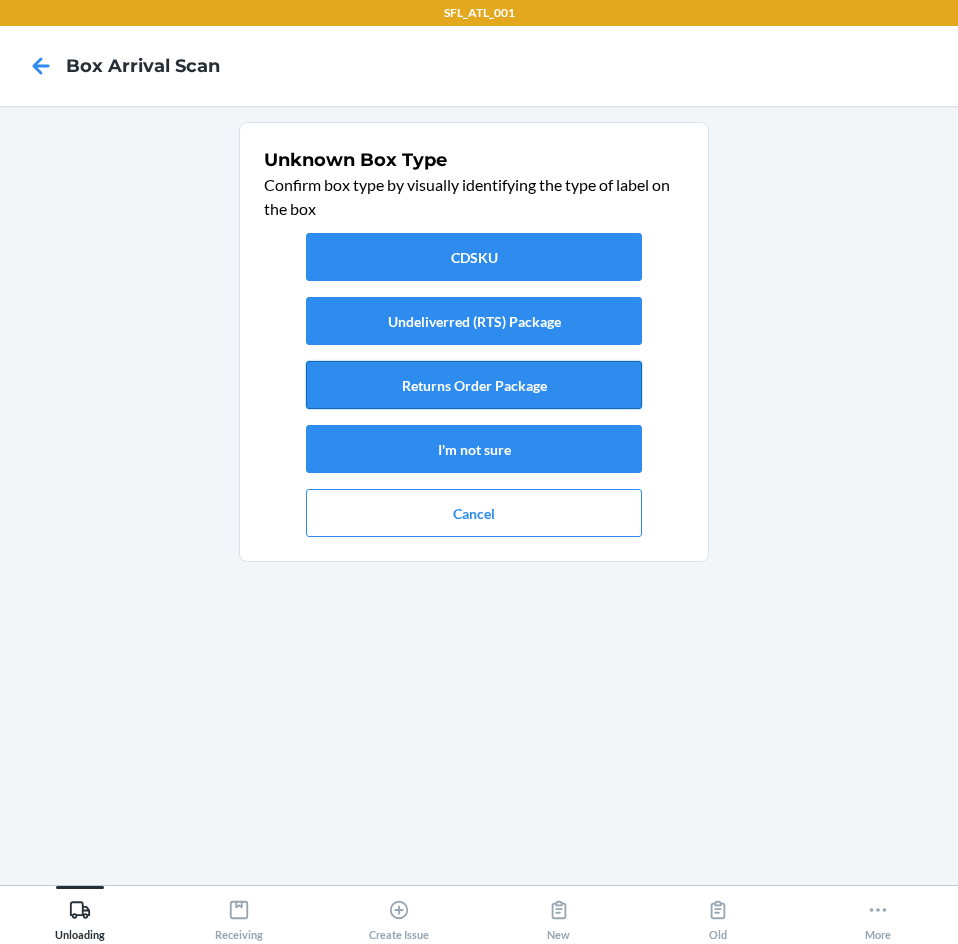 click on "Returns Order Package" at bounding box center [474, 385] 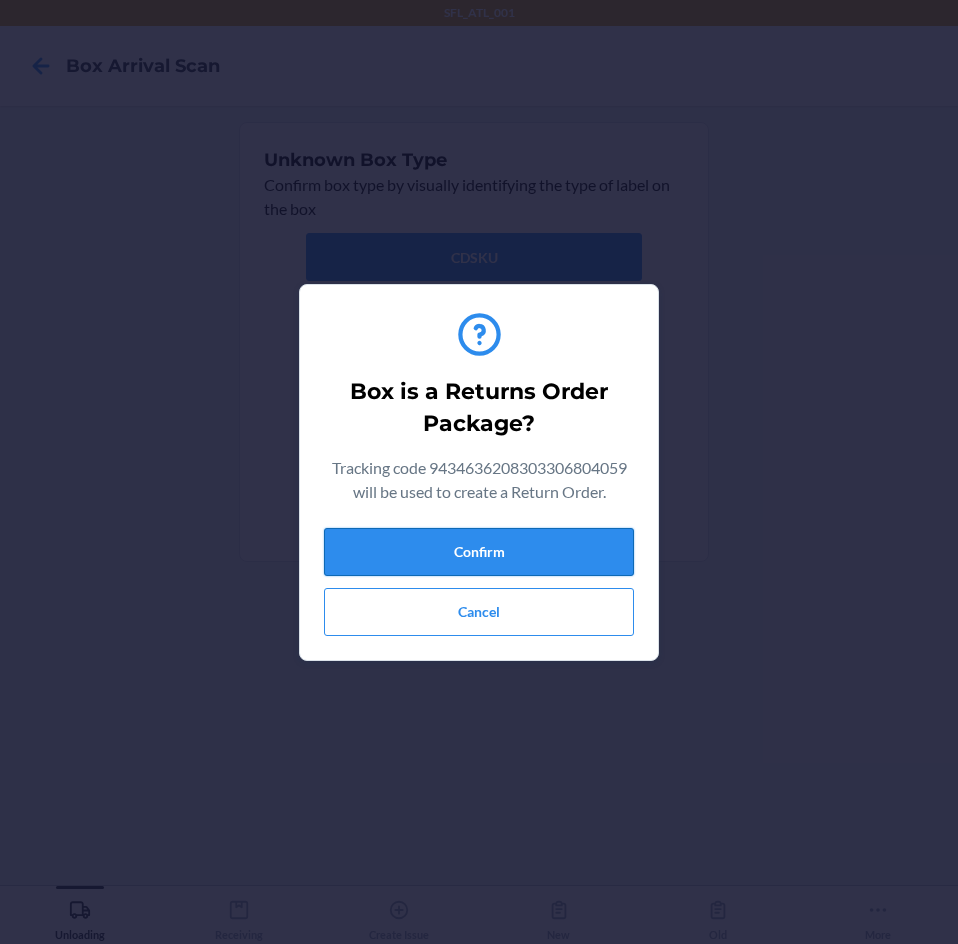 click on "Confirm" at bounding box center (479, 552) 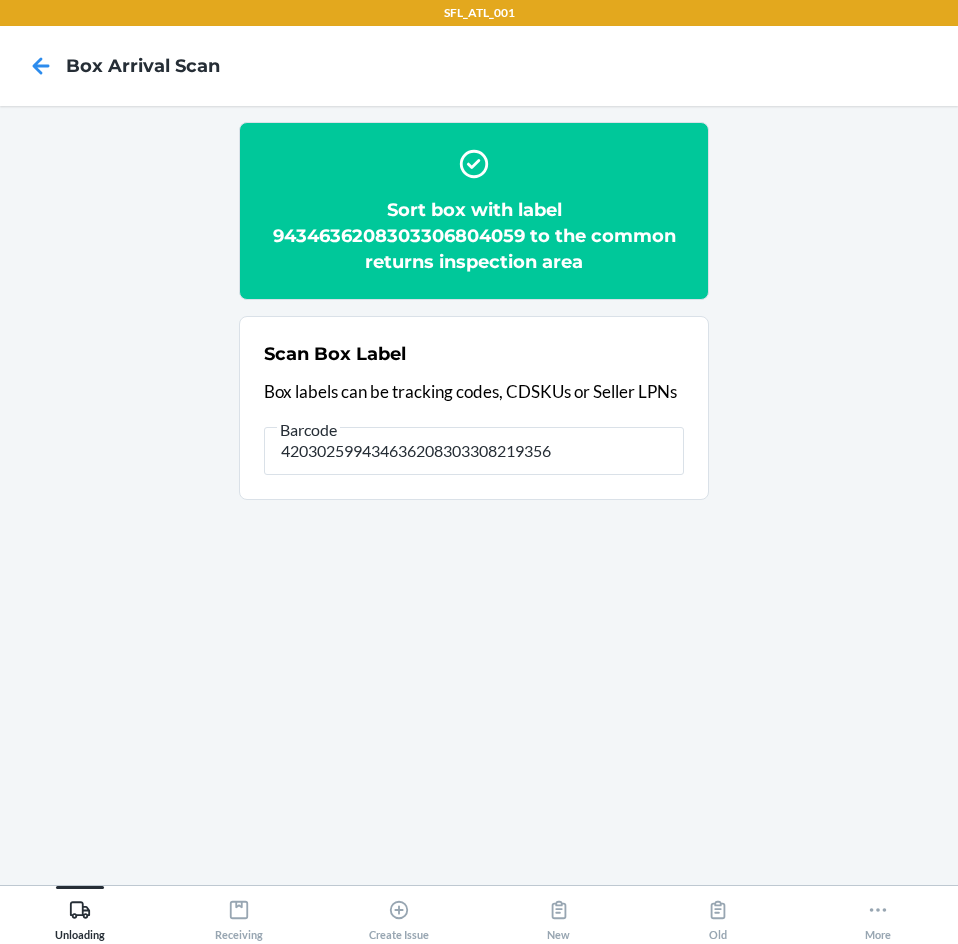 type on "420302599434636208303308219356" 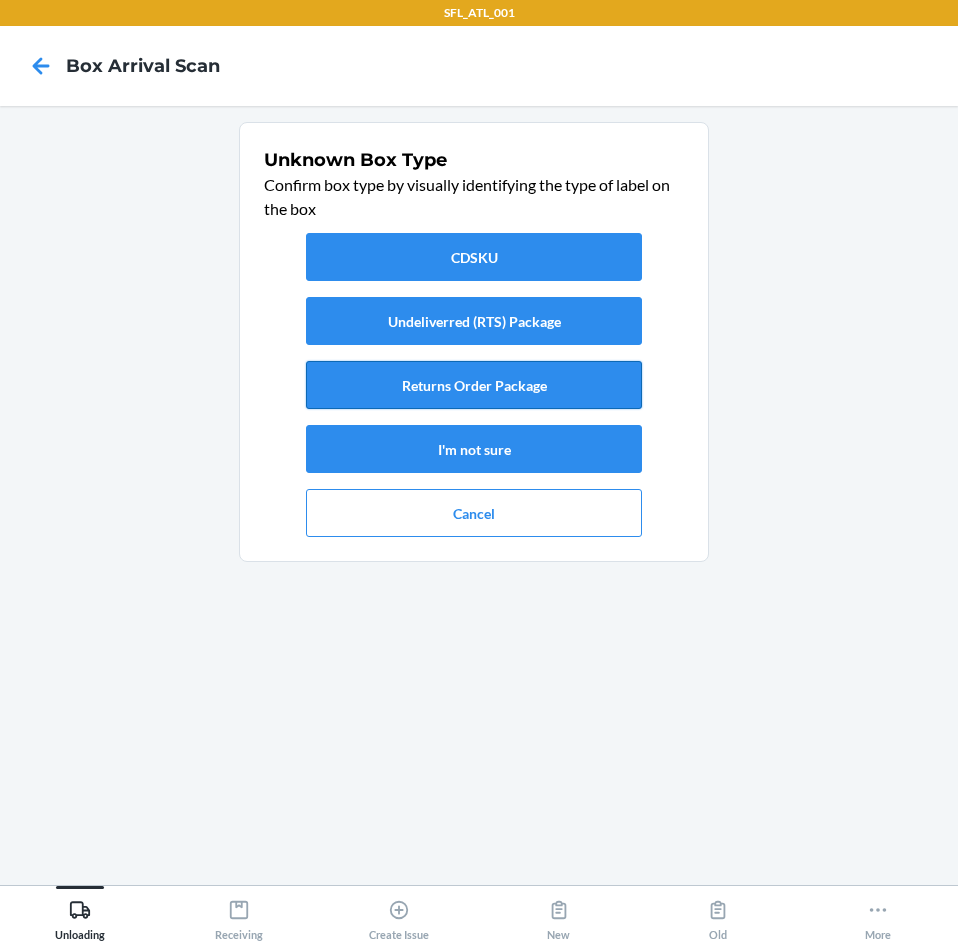 click on "Returns Order Package" at bounding box center [474, 385] 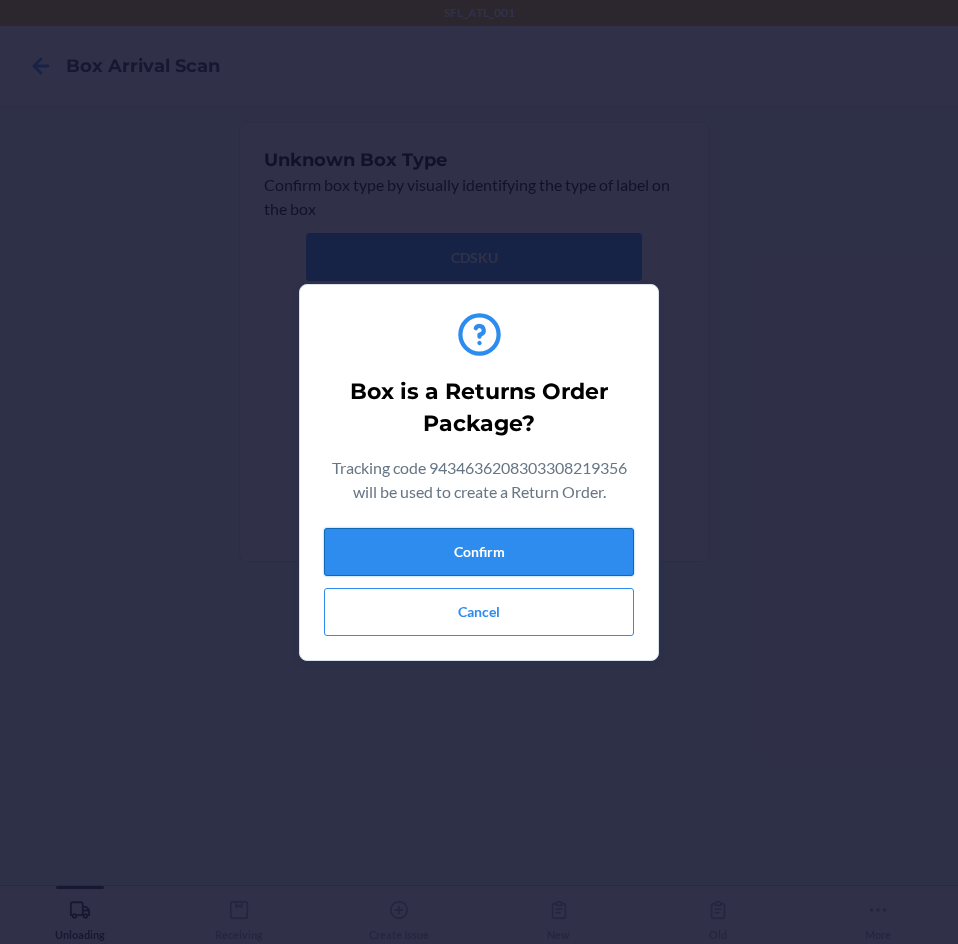 click on "Confirm" at bounding box center (479, 552) 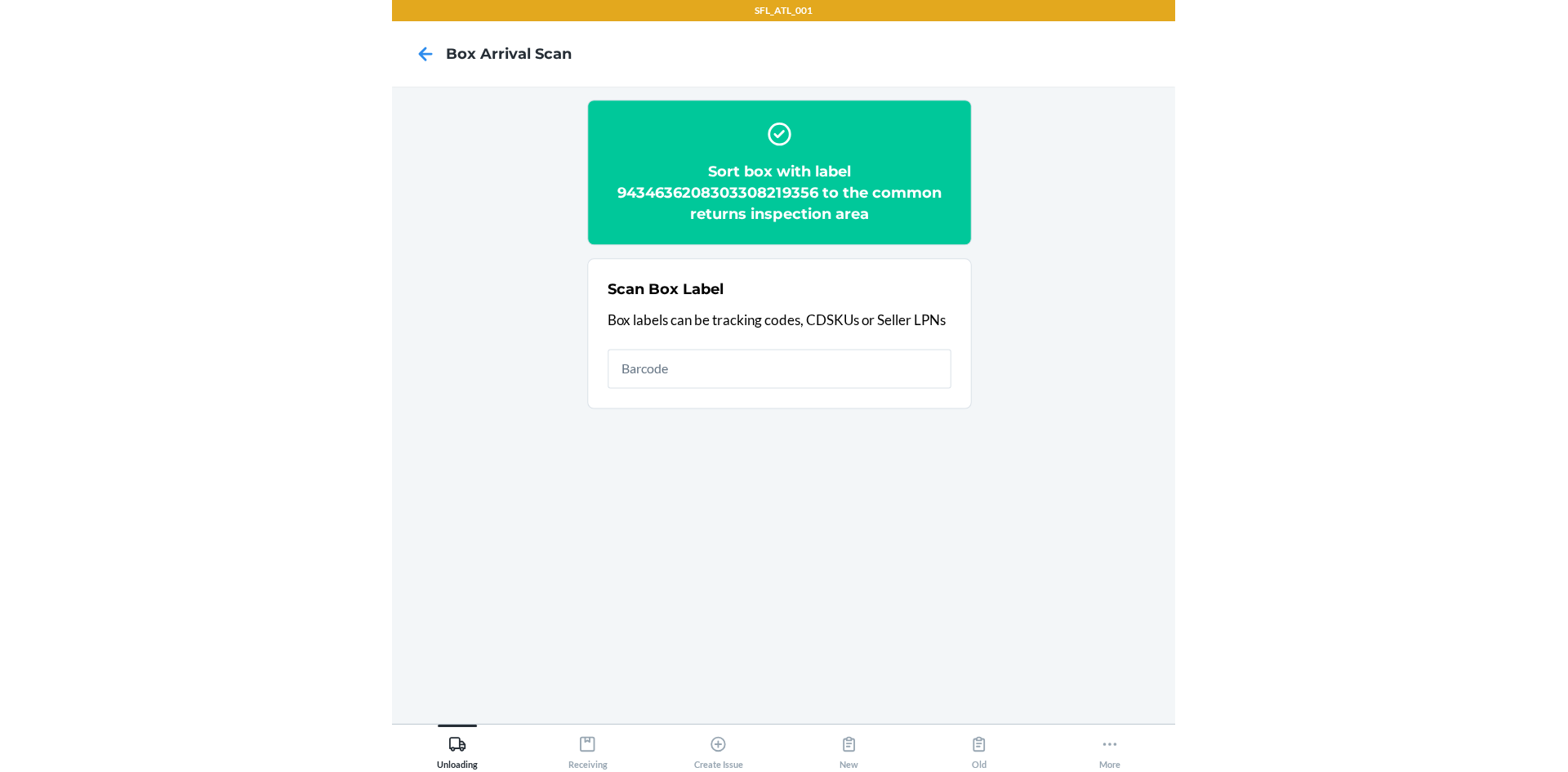 scroll, scrollTop: 0, scrollLeft: 0, axis: both 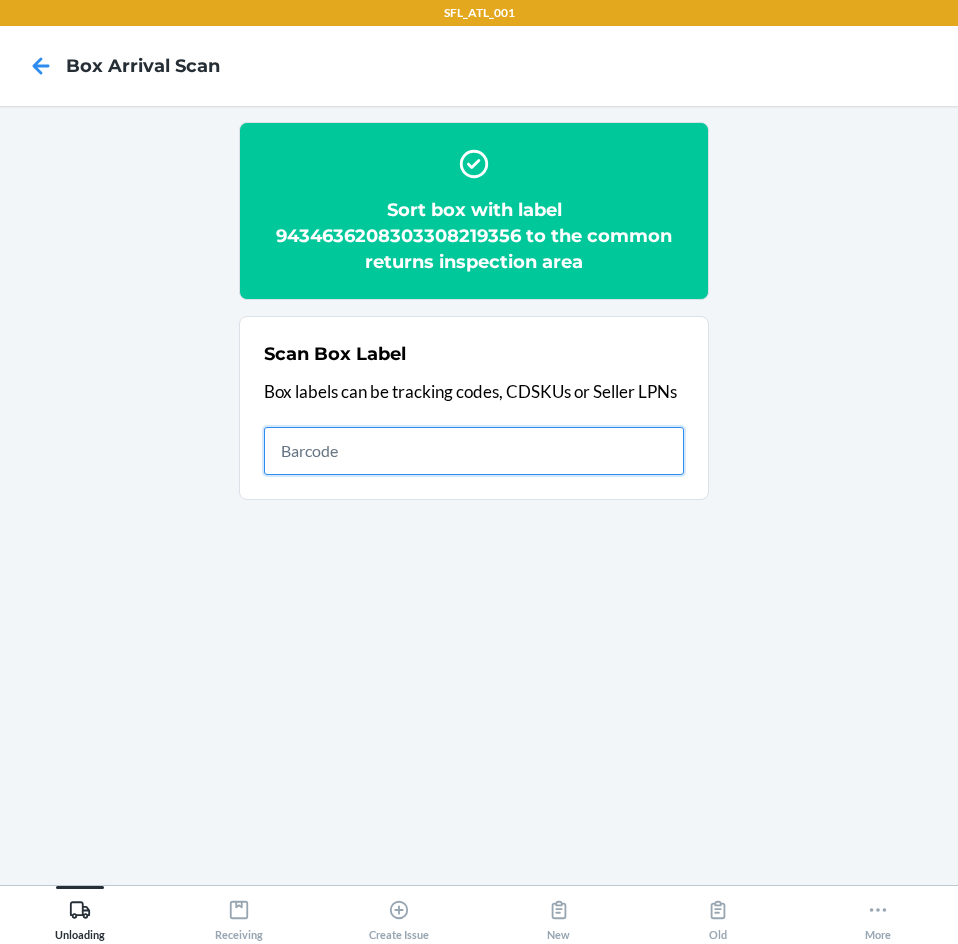 drag, startPoint x: 567, startPoint y: 460, endPoint x: 548, endPoint y: 448, distance: 22.472204 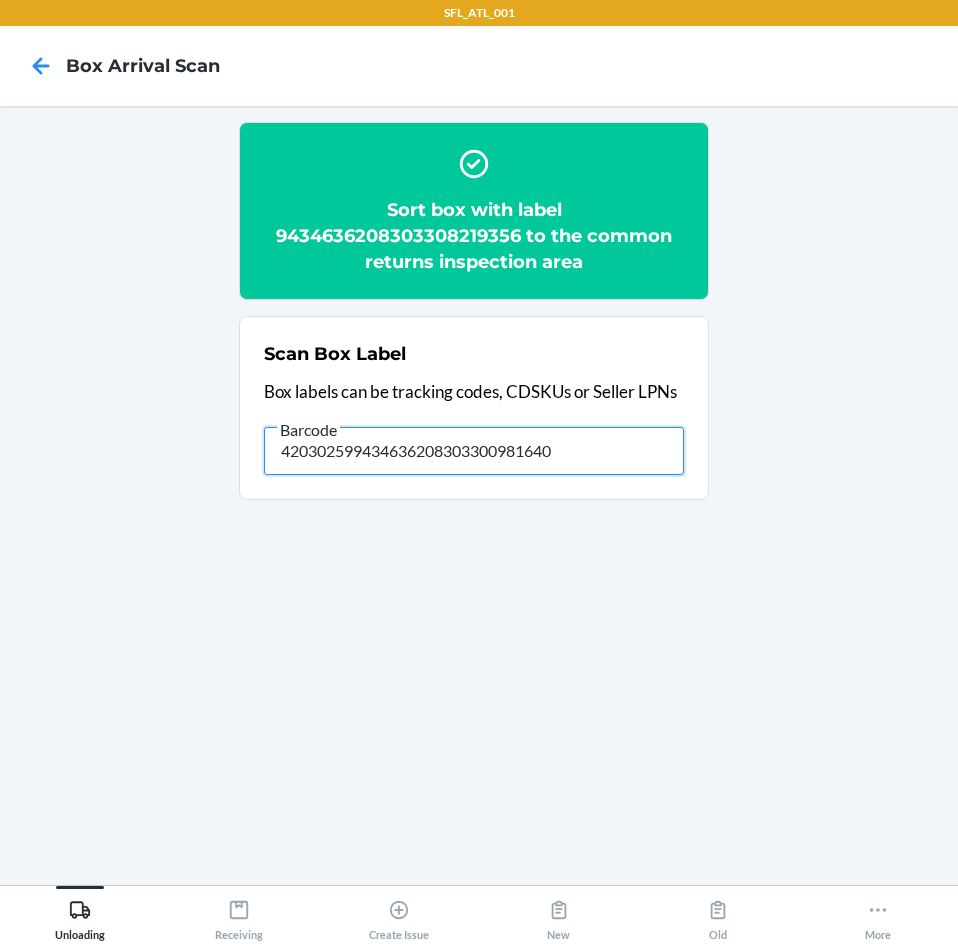 type on "420302599434636208303300981640" 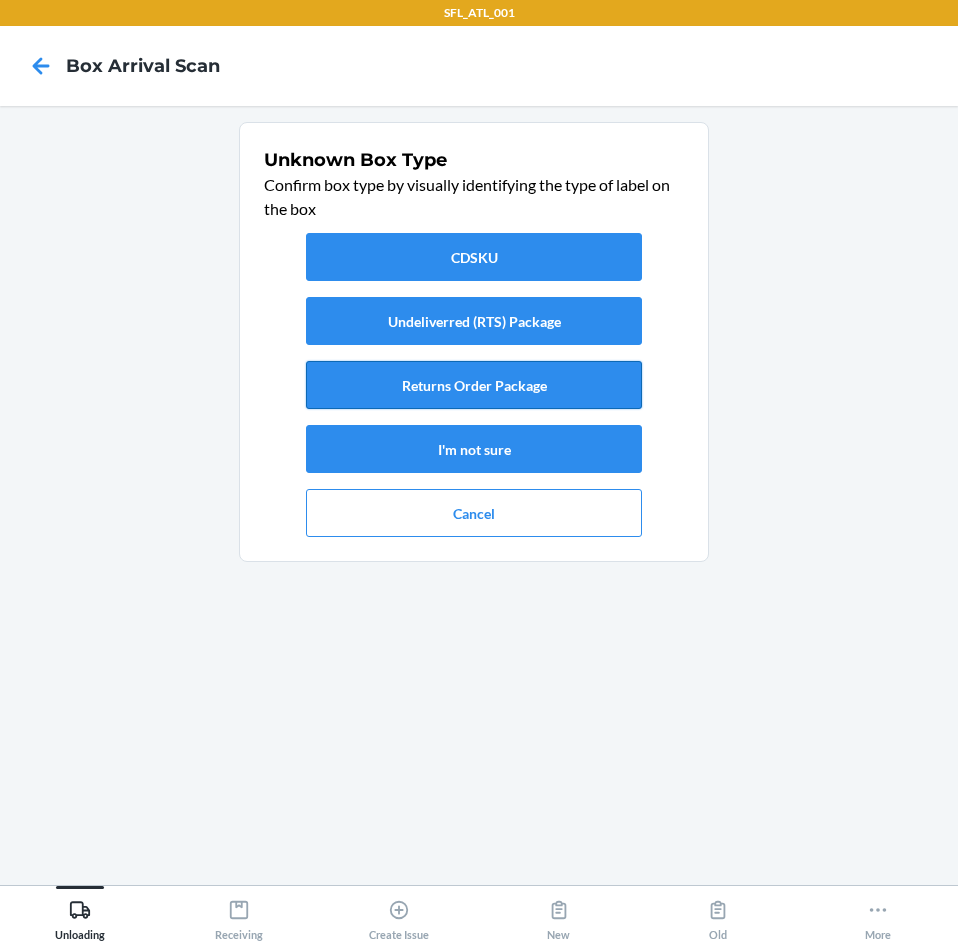 click on "Returns Order Package" at bounding box center (474, 385) 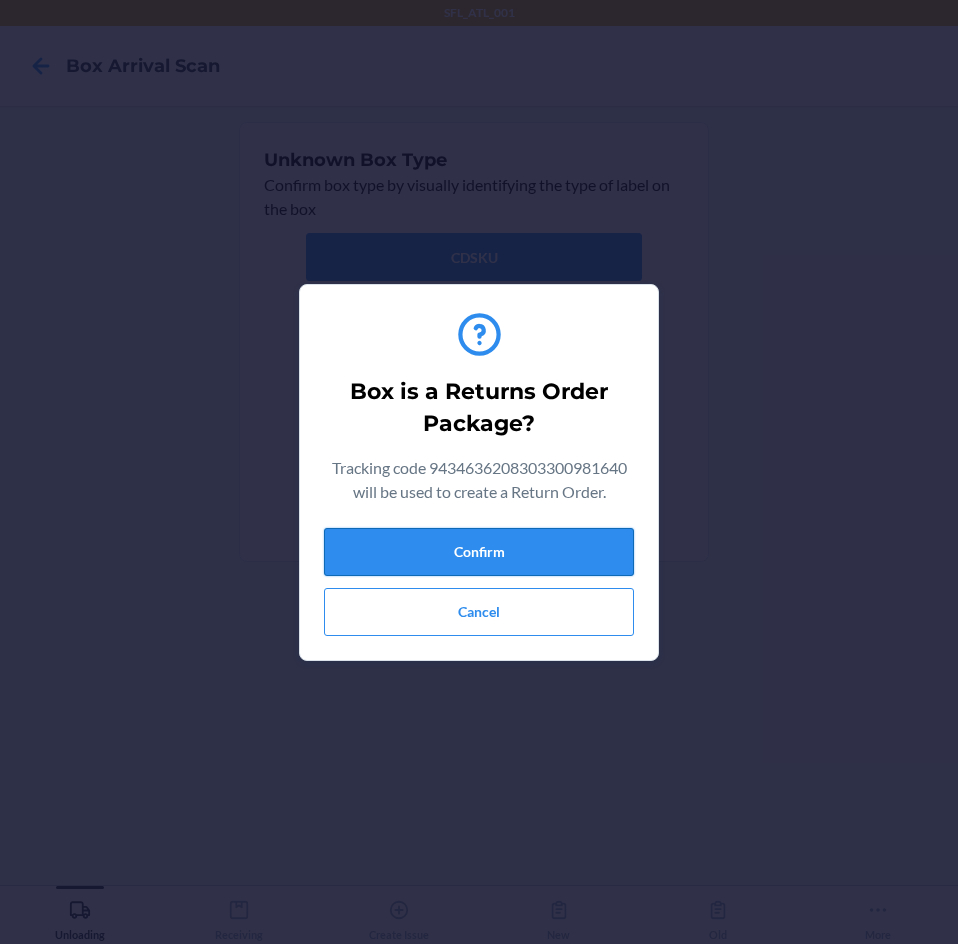 click on "Confirm" at bounding box center (479, 552) 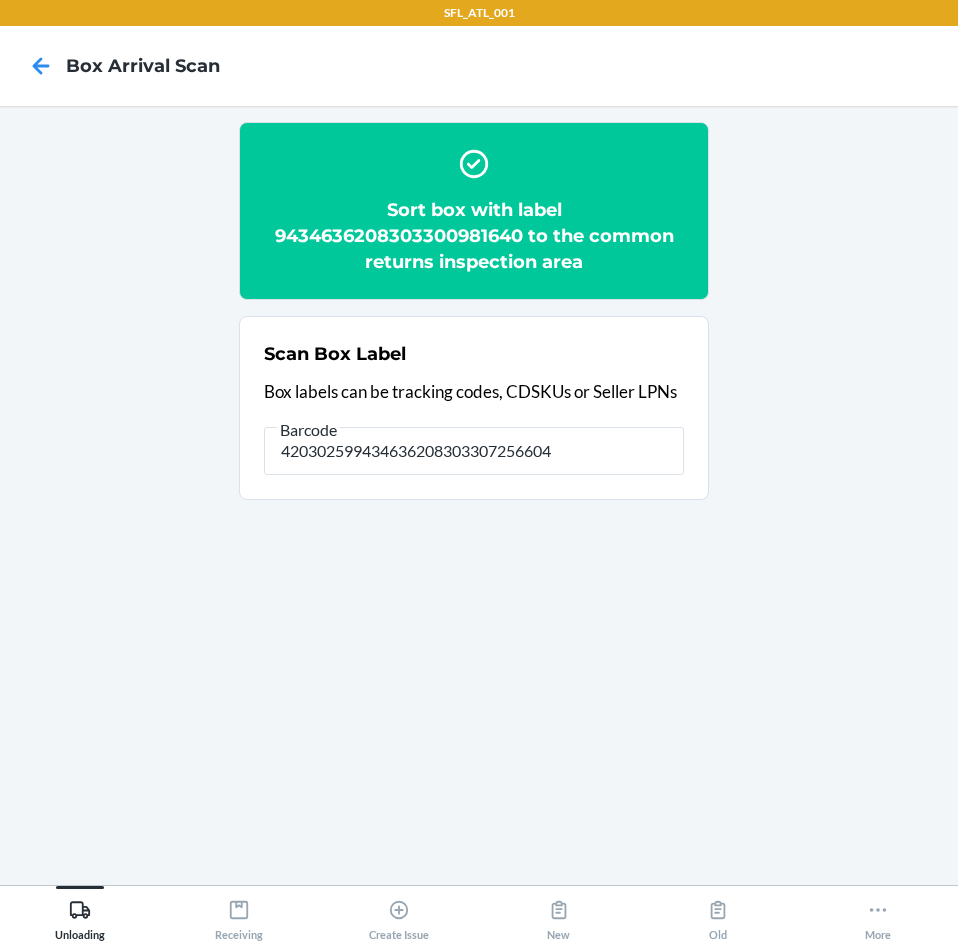 type on "420302599434636208303307256604" 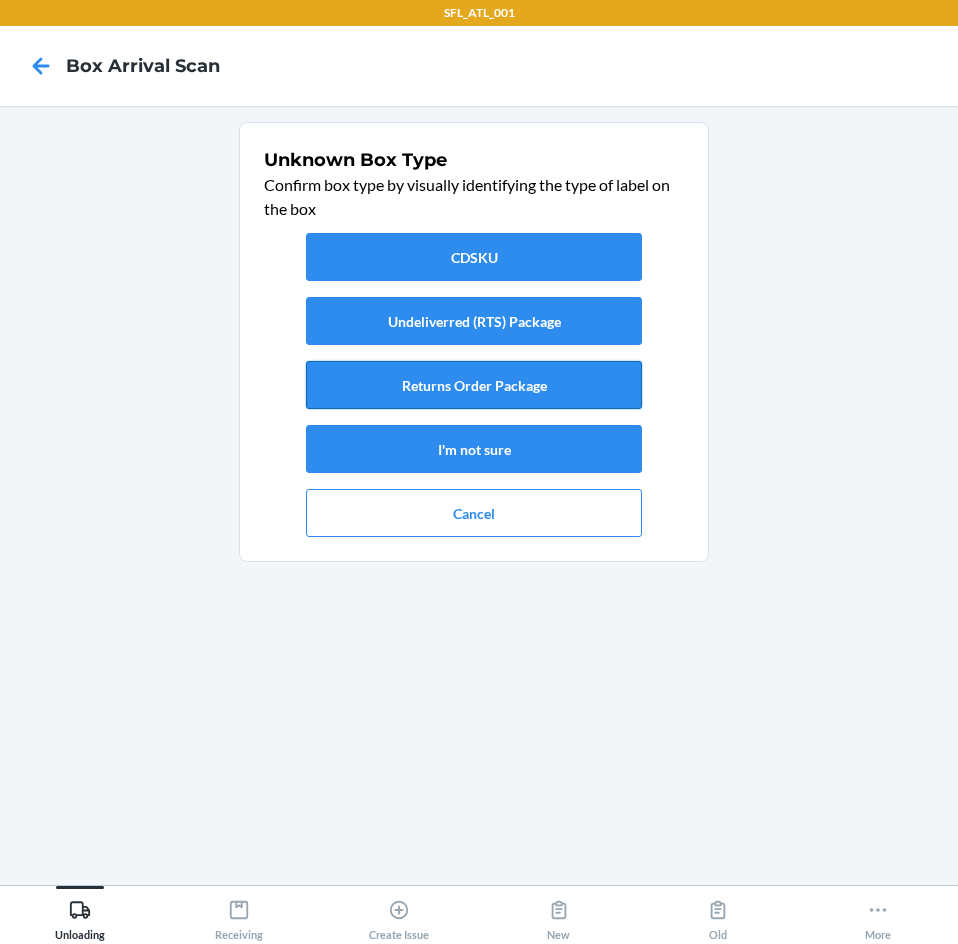 click on "Returns Order Package" at bounding box center (474, 385) 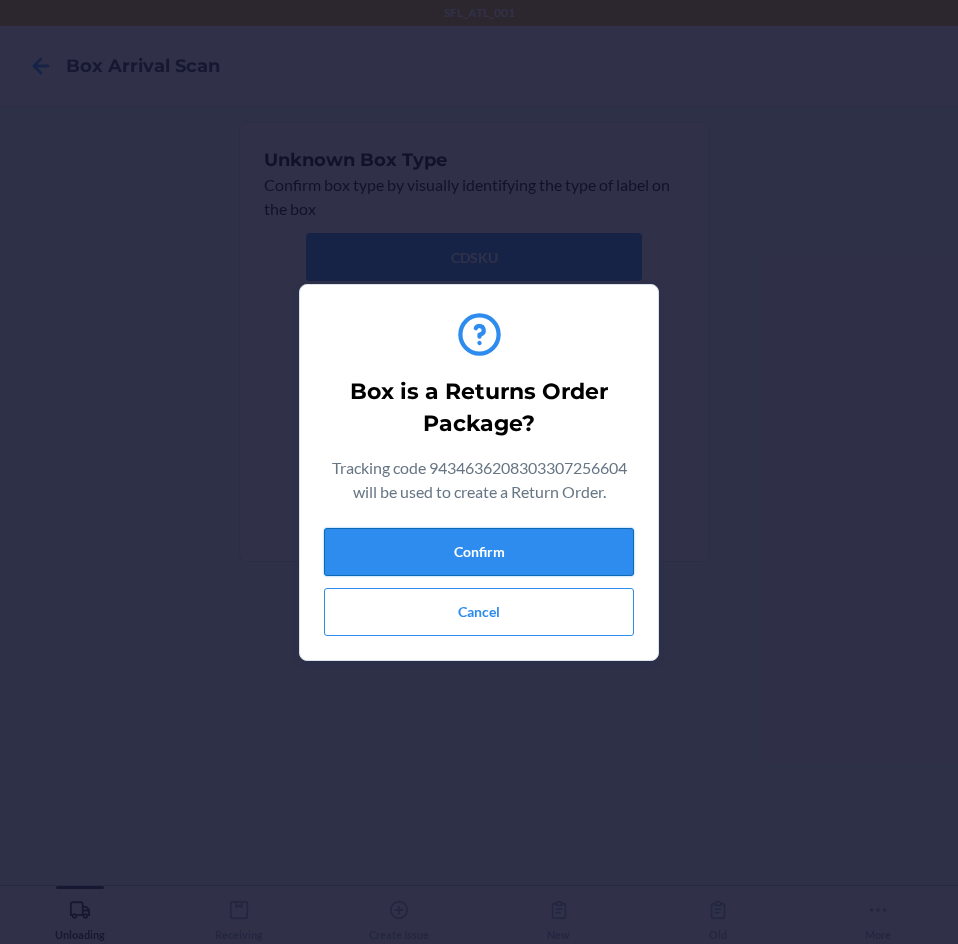 click on "Confirm" at bounding box center [479, 552] 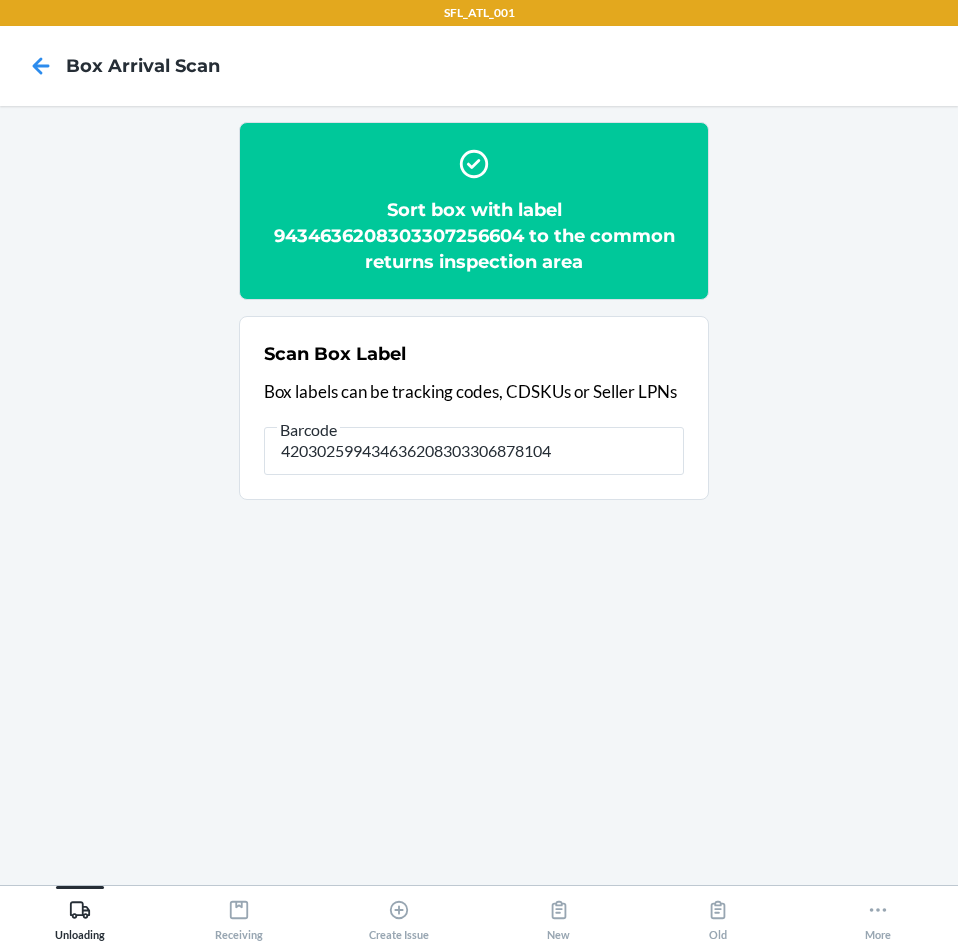 type on "420302599434636208303306878104" 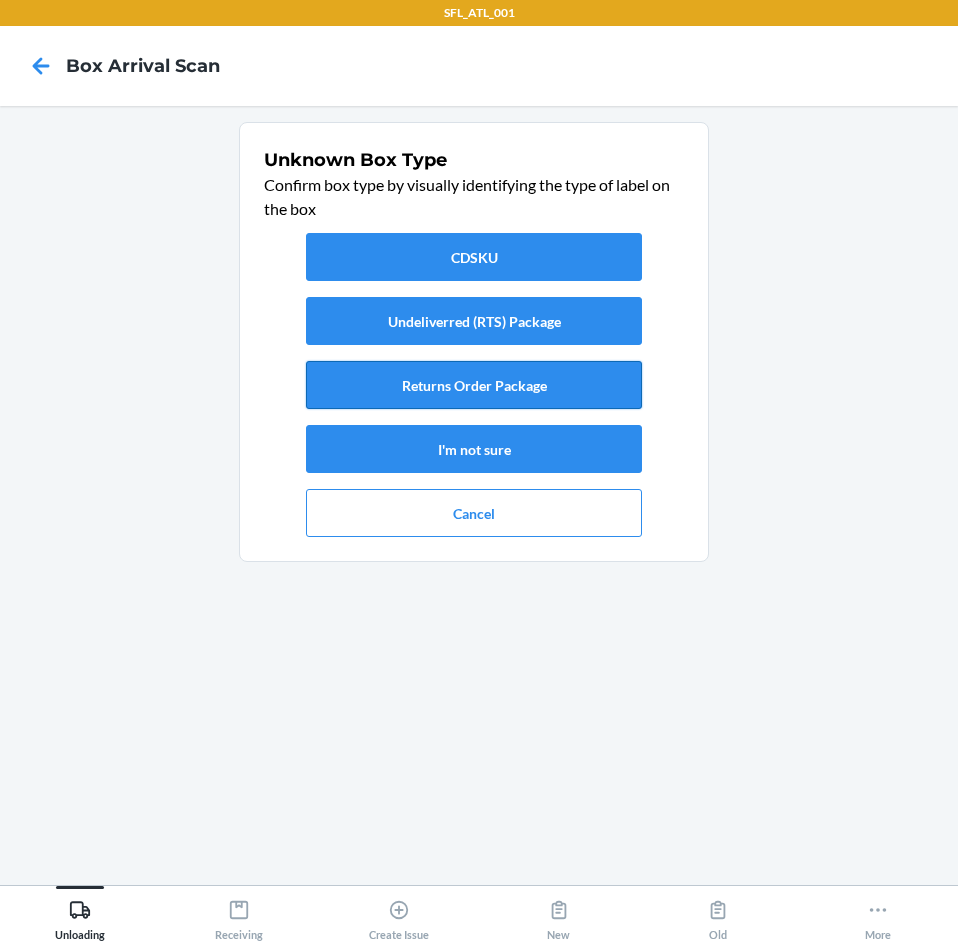 click on "Returns Order Package" at bounding box center [474, 385] 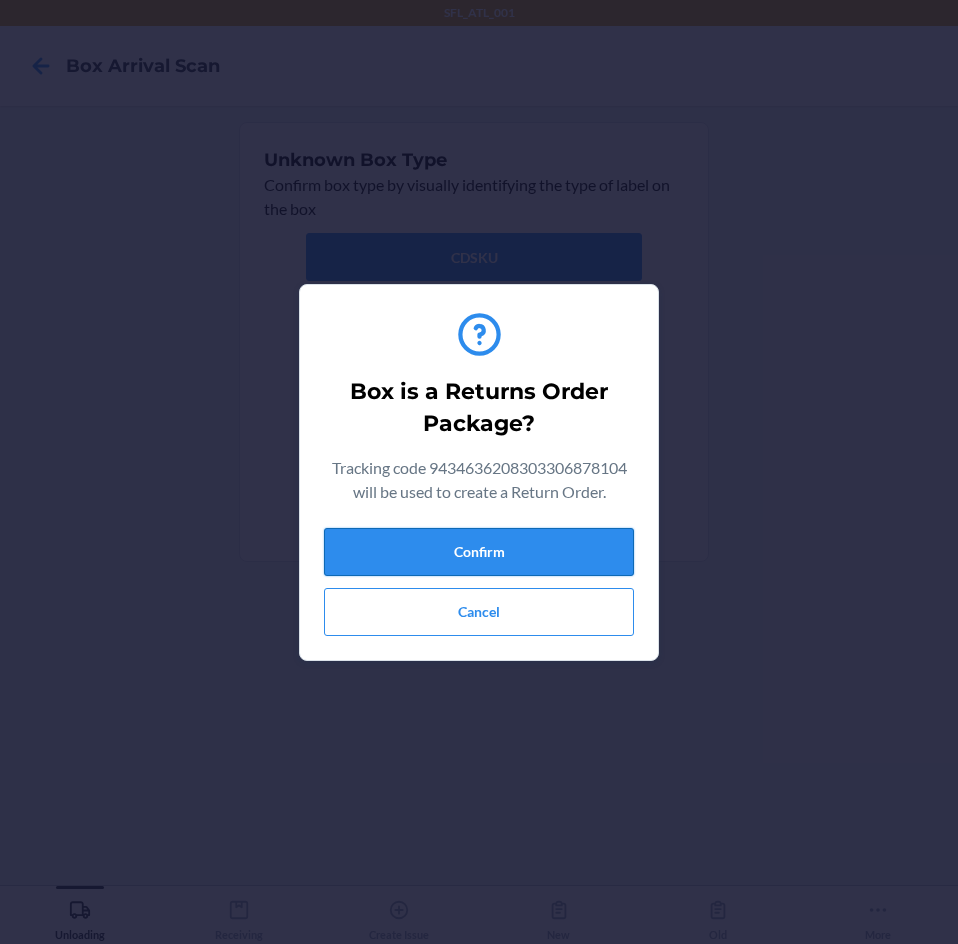 click on "Confirm" at bounding box center [479, 552] 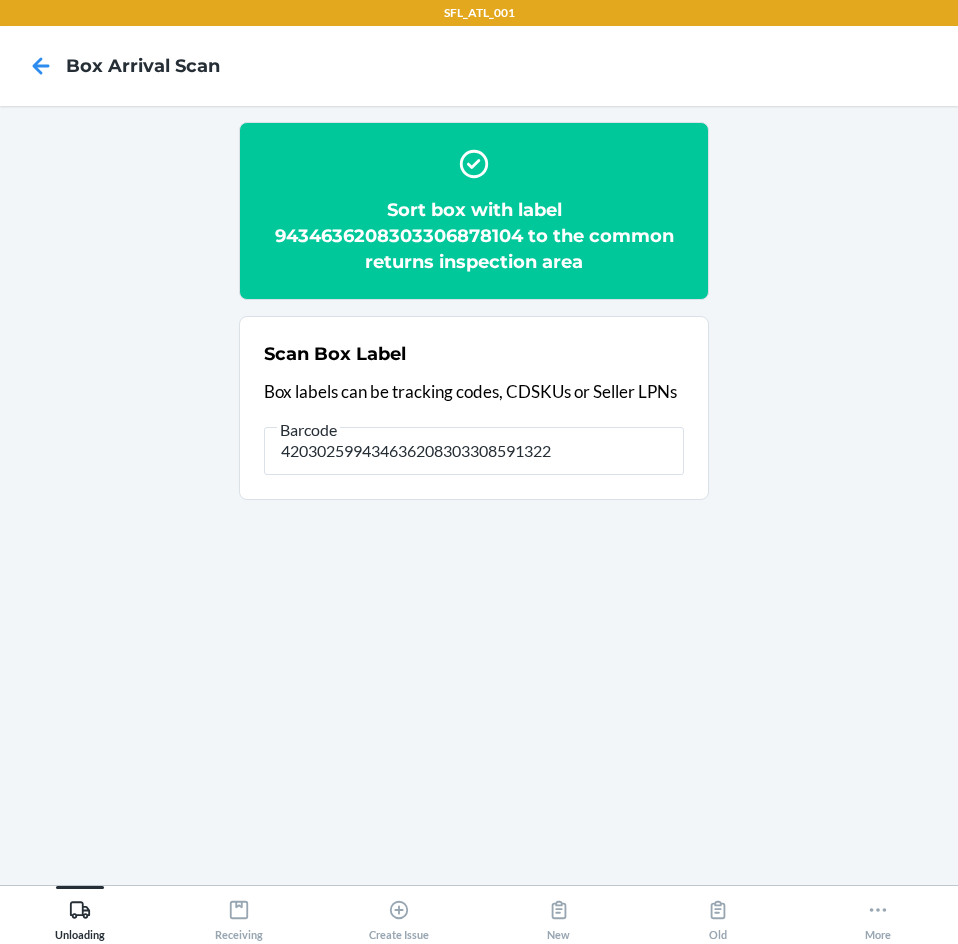 type on "420302599434636208303308591322" 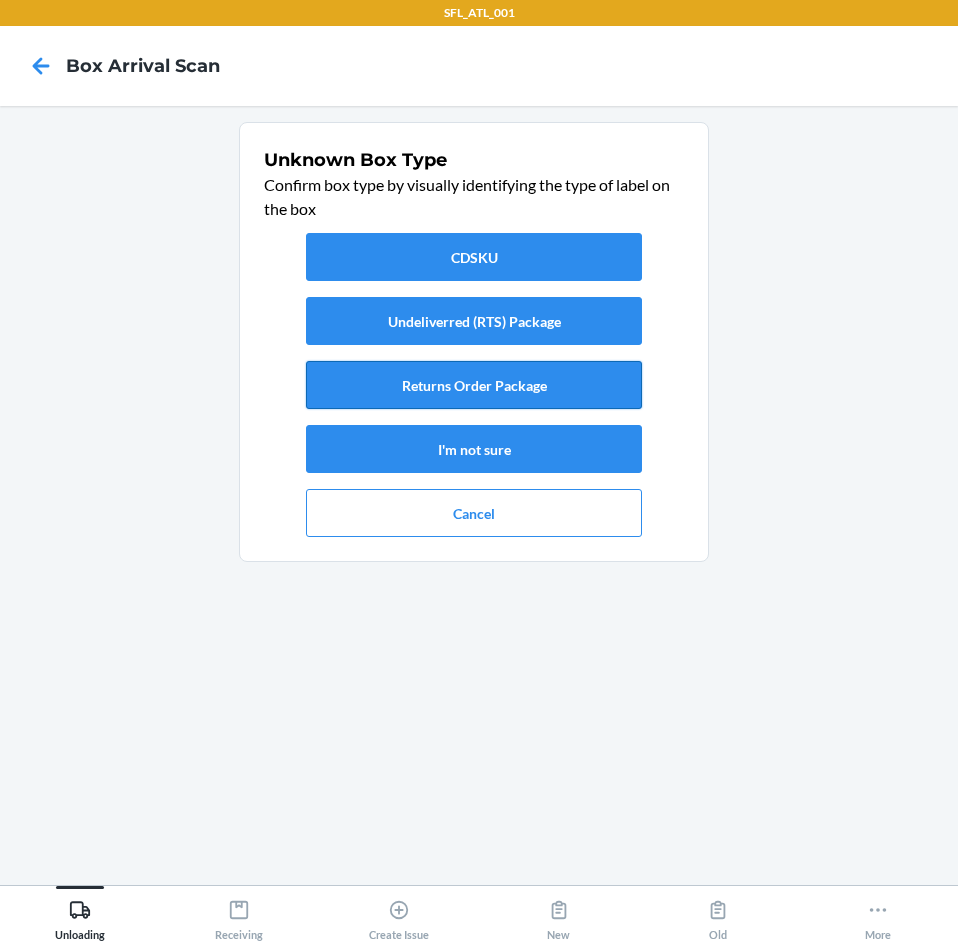 drag, startPoint x: 529, startPoint y: 368, endPoint x: 526, endPoint y: 379, distance: 11.401754 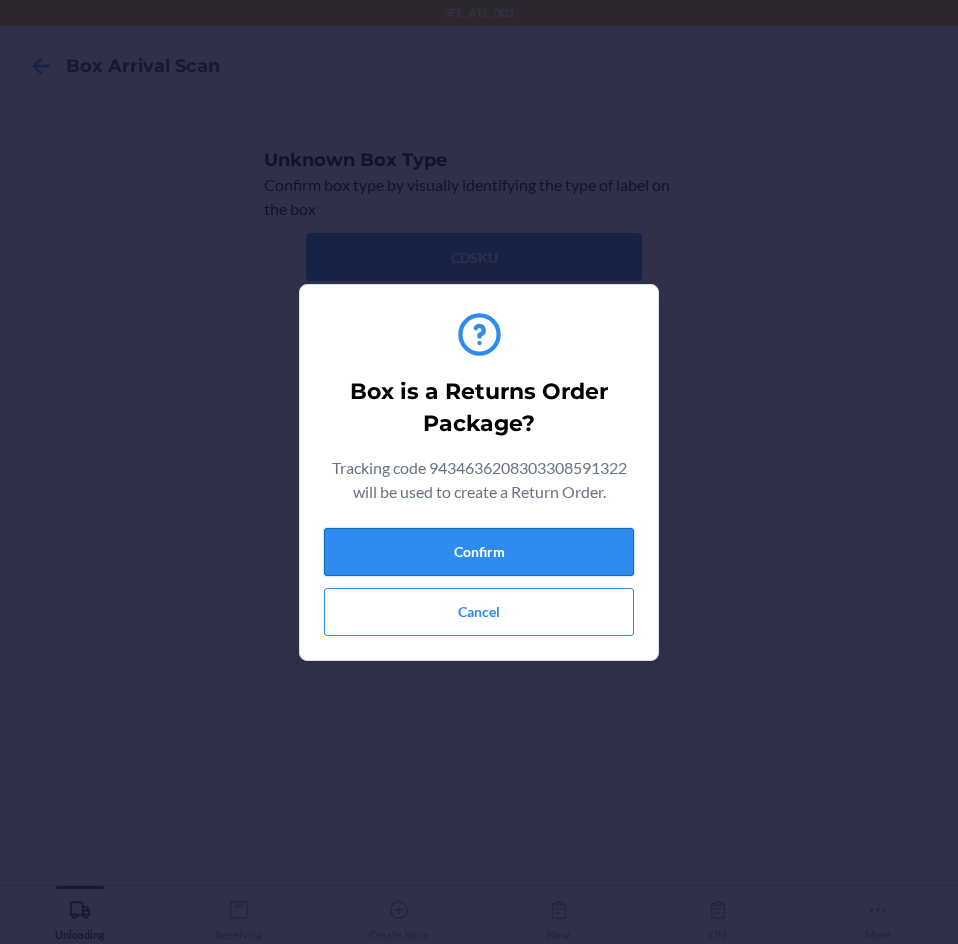 click on "Confirm" at bounding box center (479, 552) 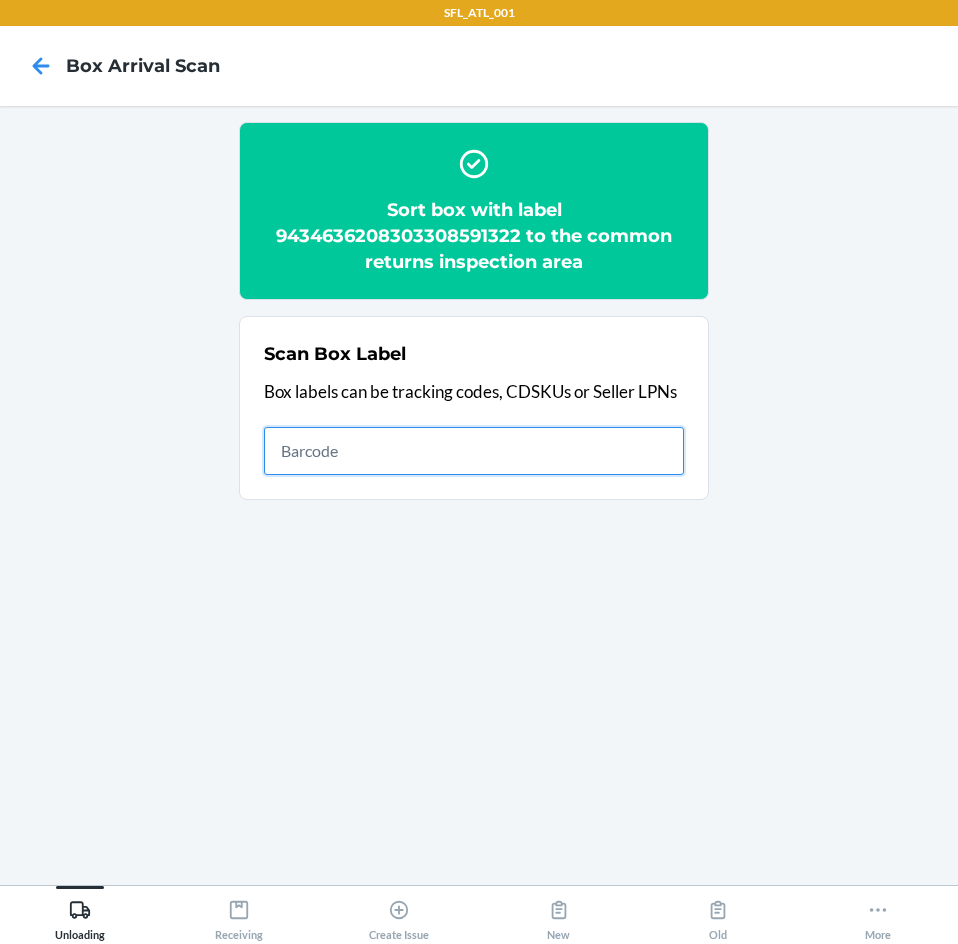 click at bounding box center [474, 451] 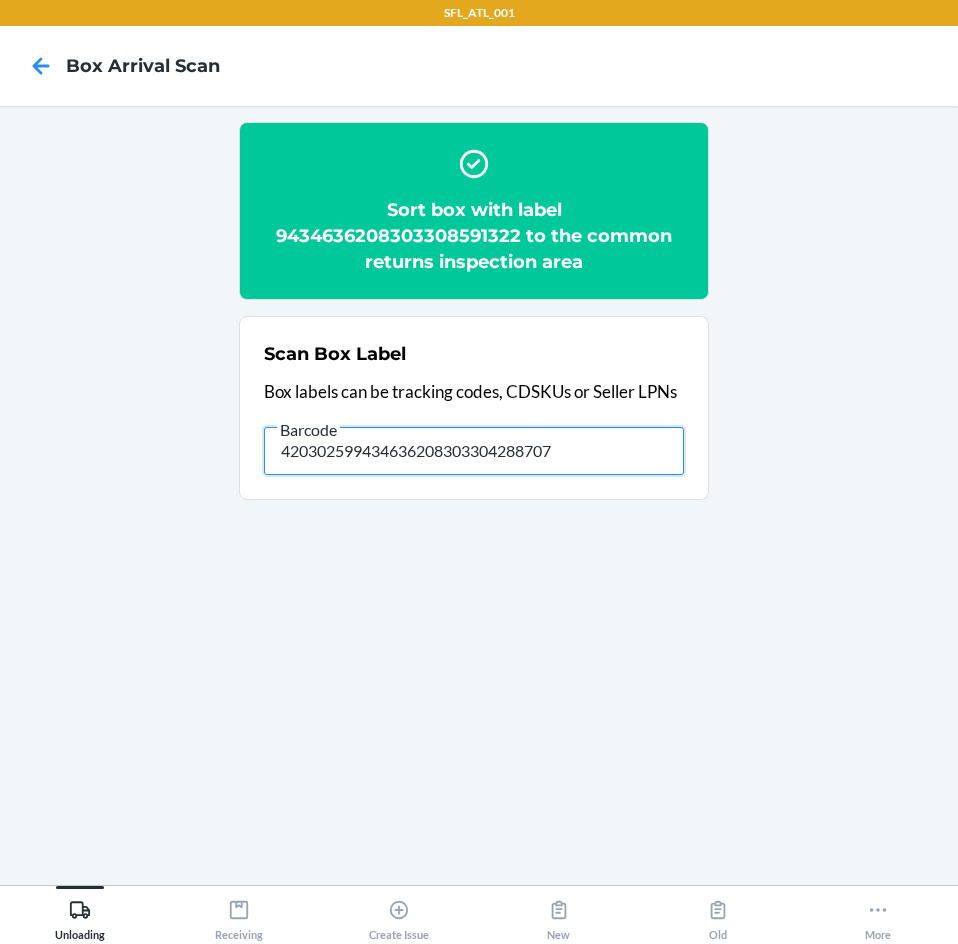 type on "420302599434636208303304288707" 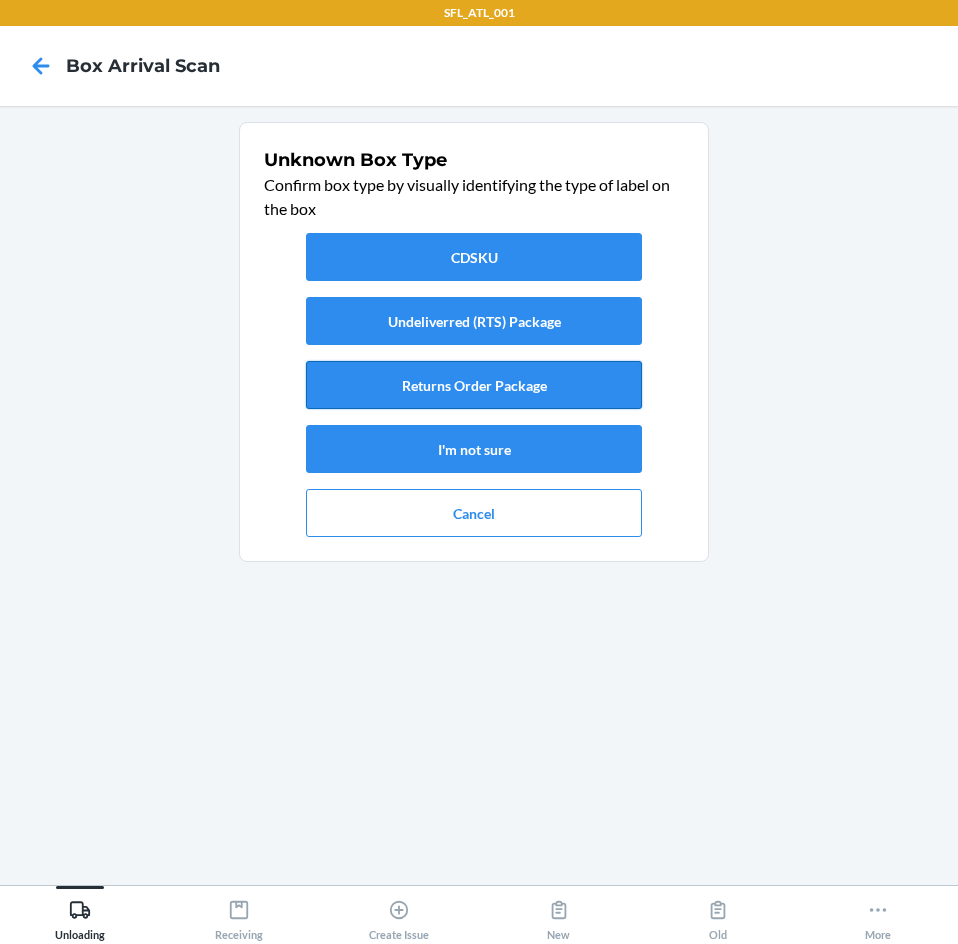 click on "Returns Order Package" at bounding box center (474, 385) 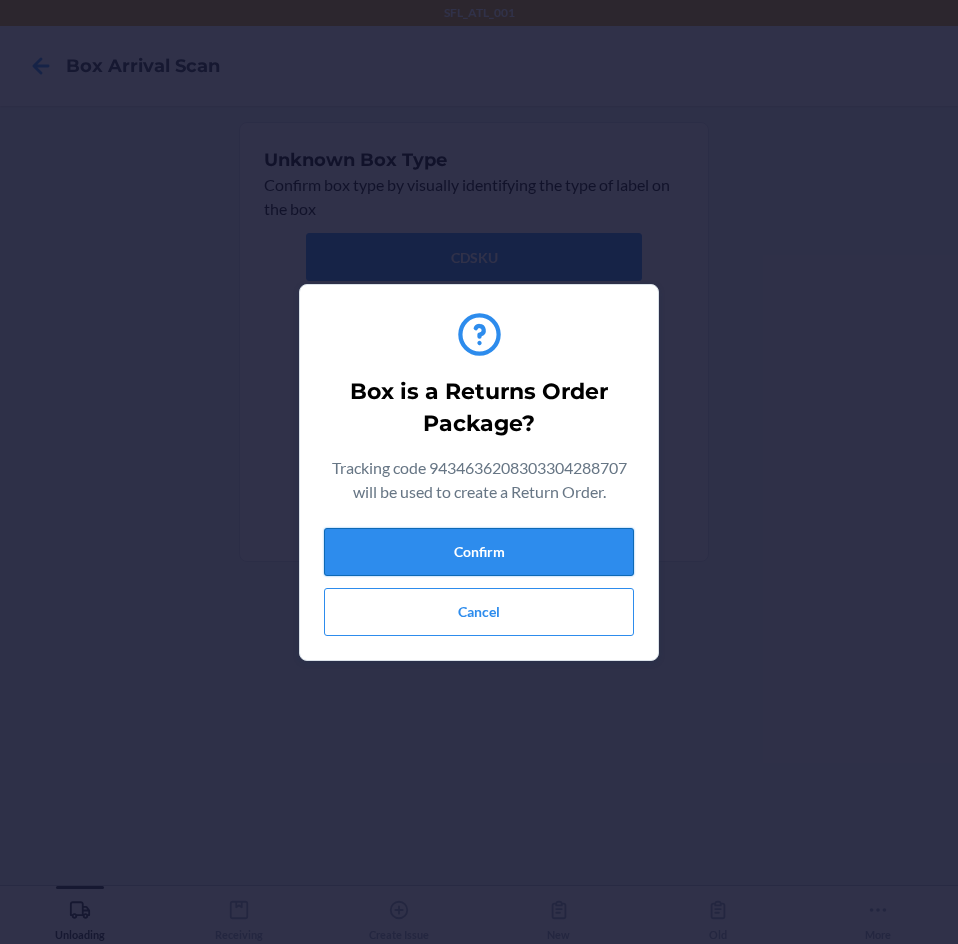 click on "Confirm" at bounding box center [479, 552] 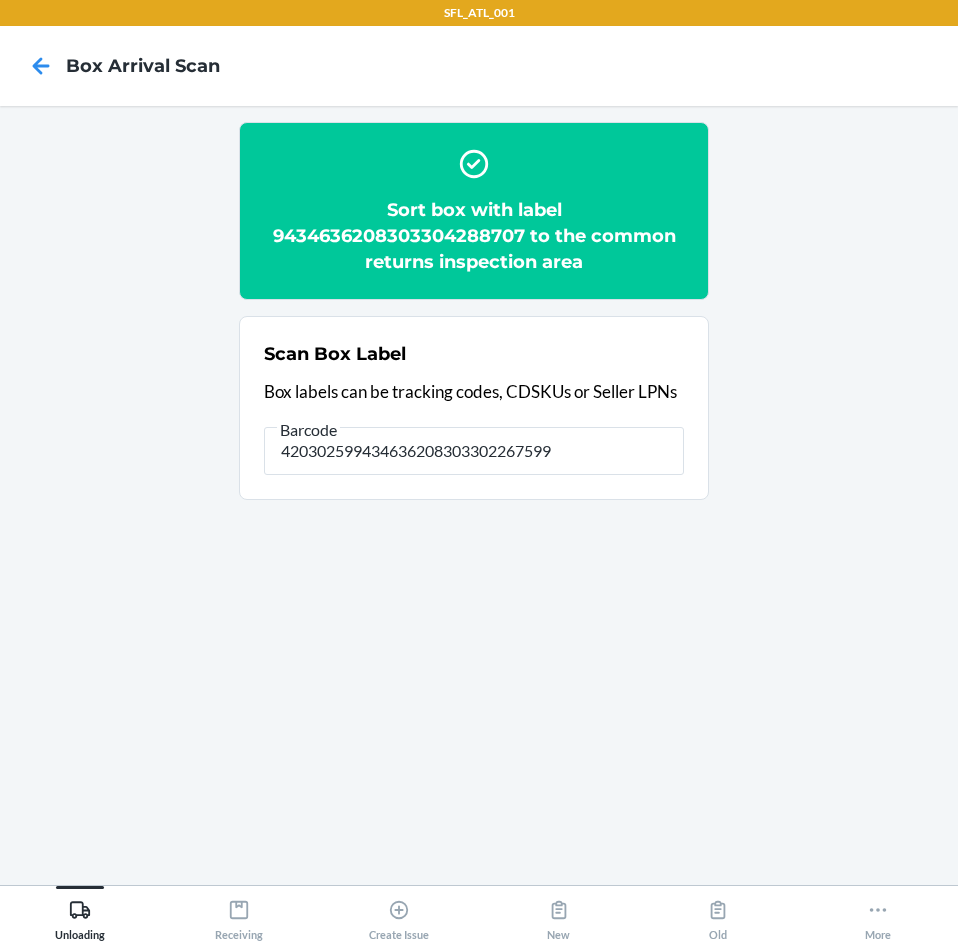 type on "420302599434636208303302267599" 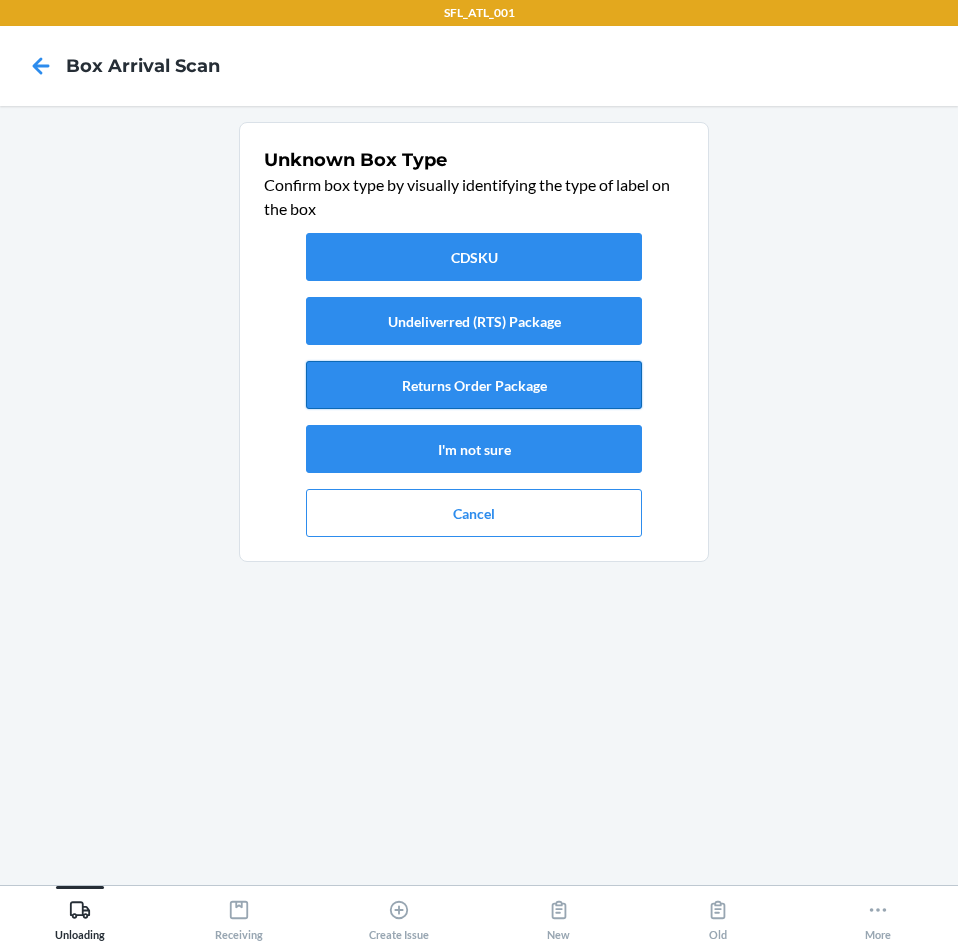 click on "Returns Order Package" at bounding box center [474, 385] 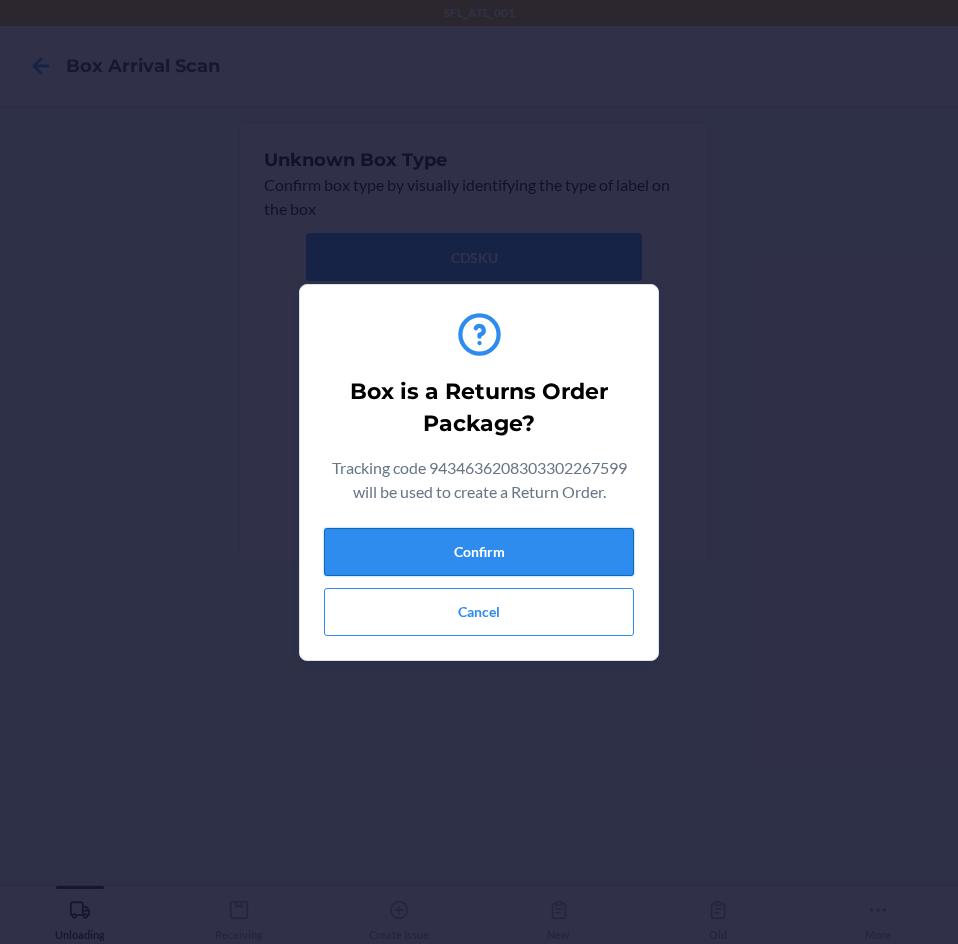 drag, startPoint x: 573, startPoint y: 560, endPoint x: 566, endPoint y: 542, distance: 19.313208 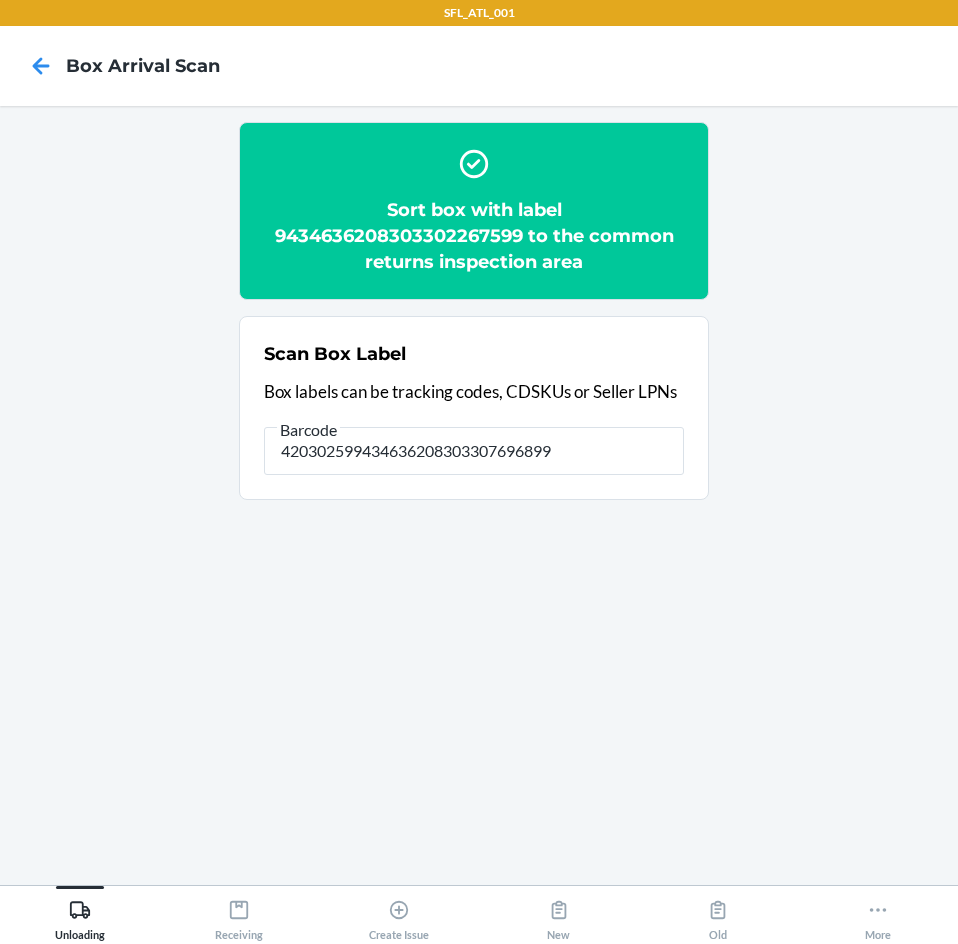 type on "420302599434636208303307696899" 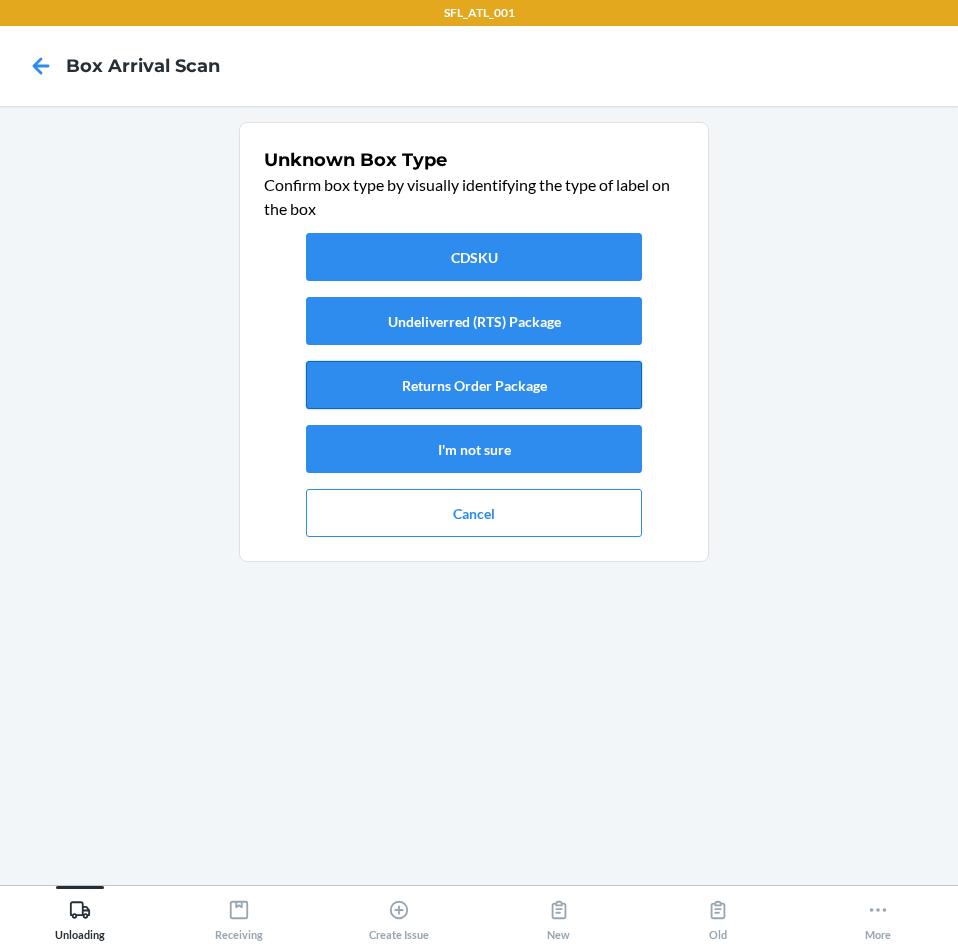 click on "Returns Order Package" at bounding box center (474, 385) 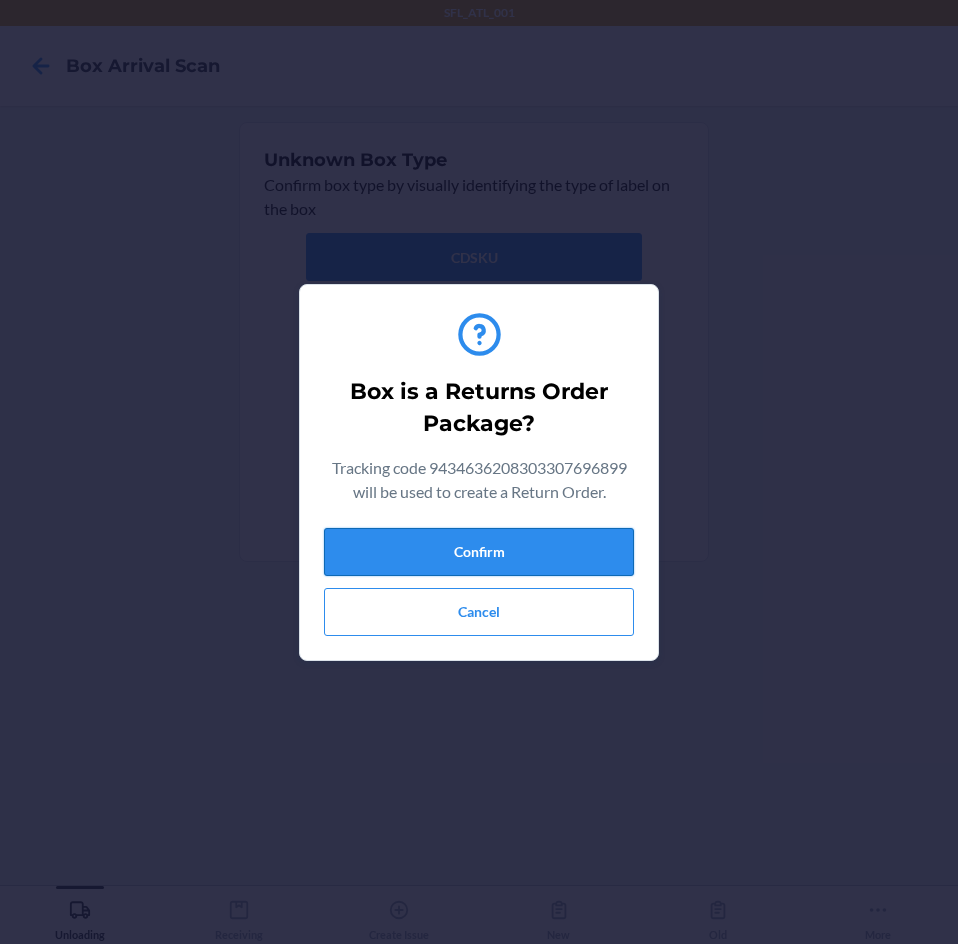 click on "Confirm" at bounding box center [479, 552] 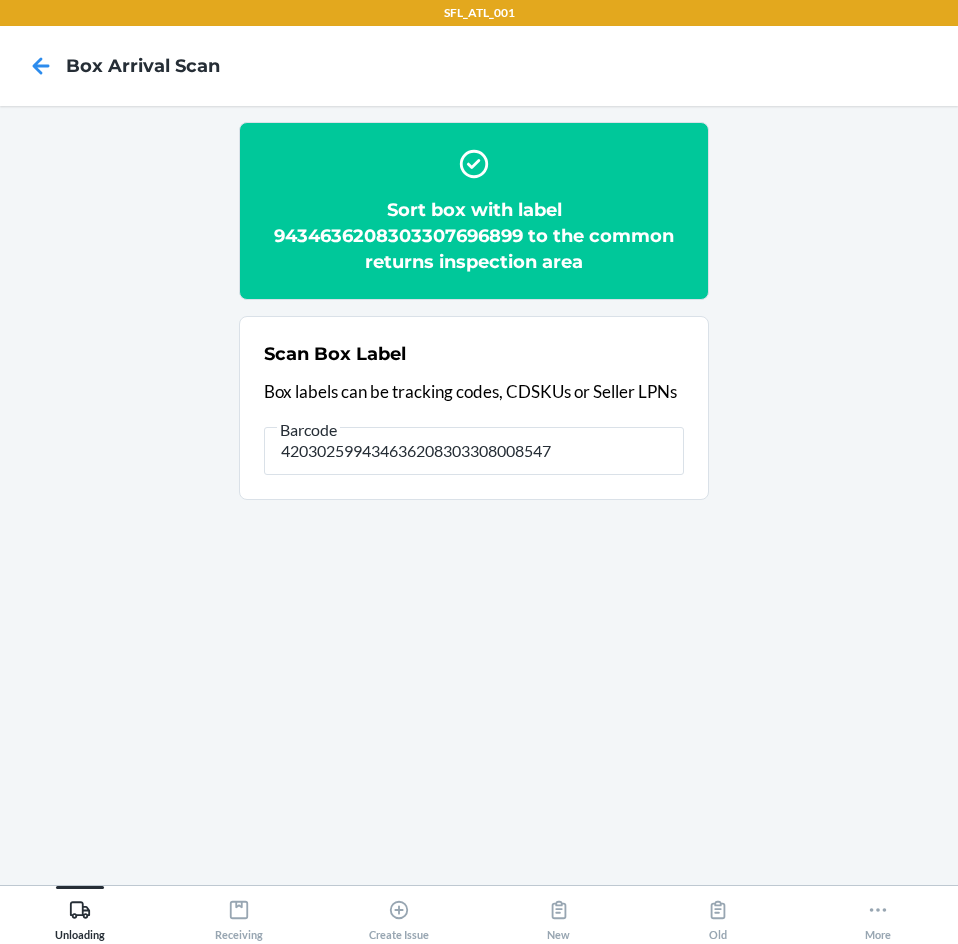 type on "420302599434636208303308008547" 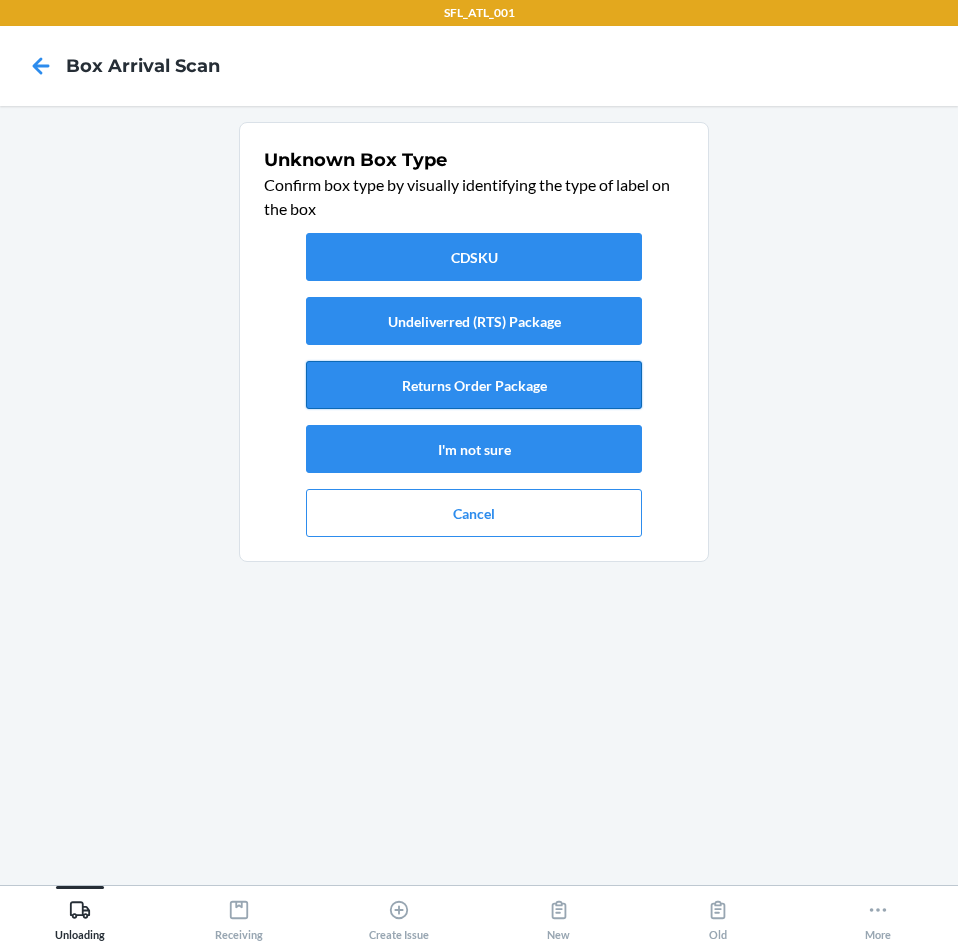 click on "Returns Order Package" at bounding box center [474, 385] 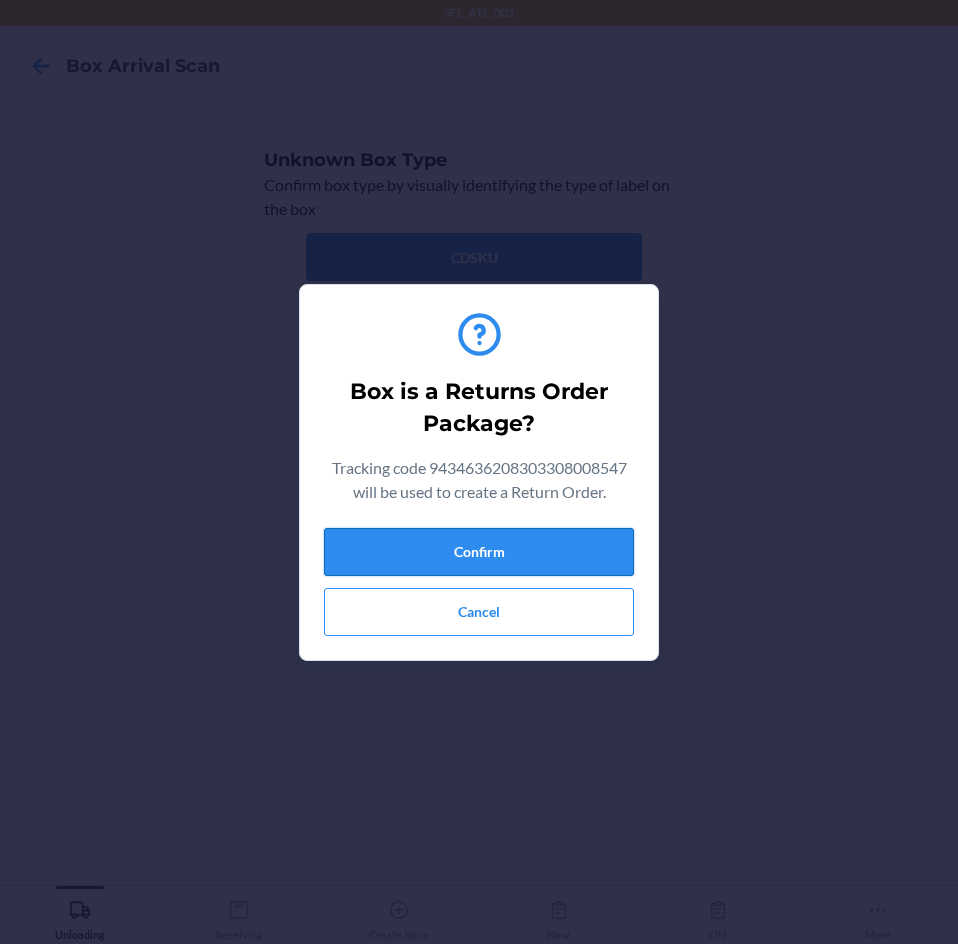 click on "Confirm" at bounding box center [479, 552] 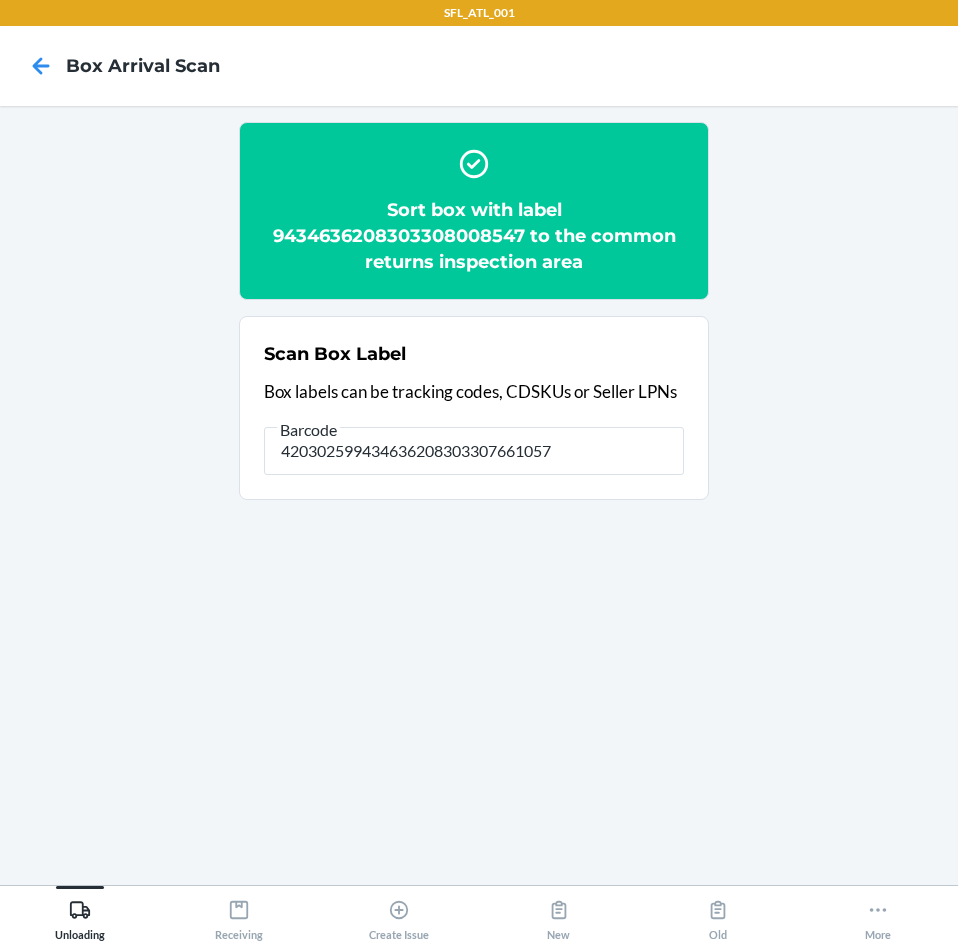 type on "420302599434636208303307661057" 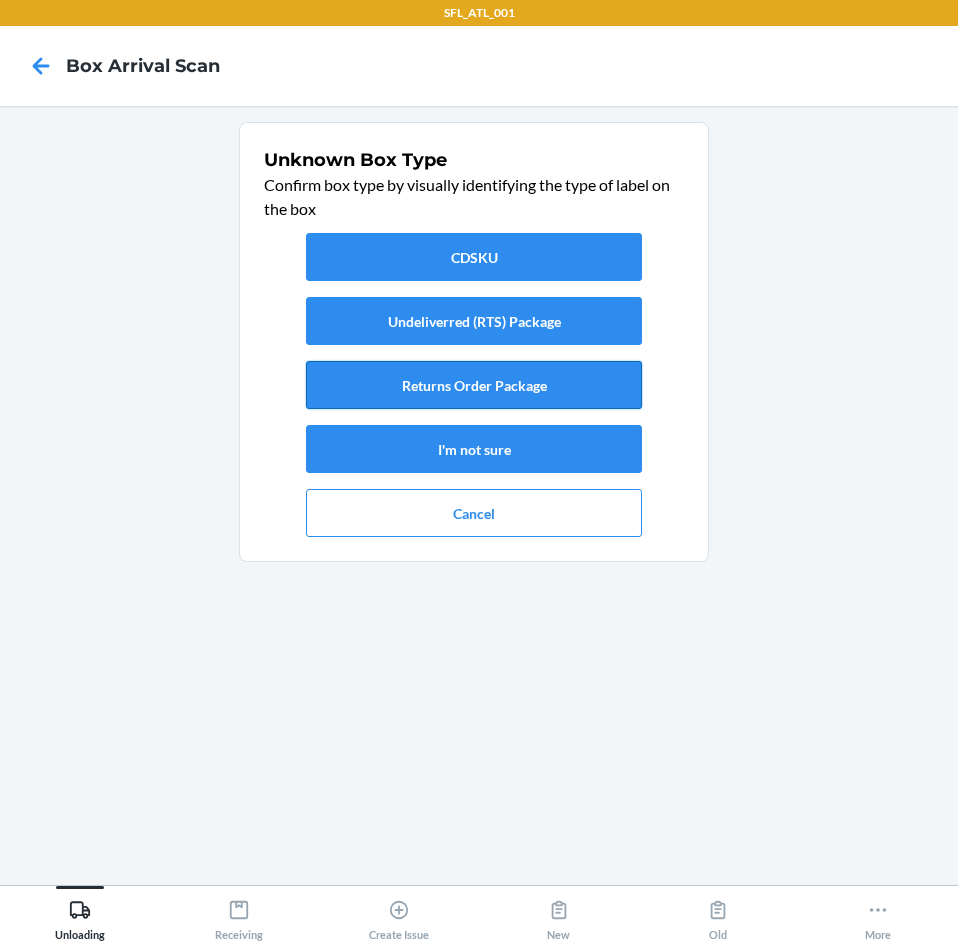 click on "Returns Order Package" at bounding box center [474, 385] 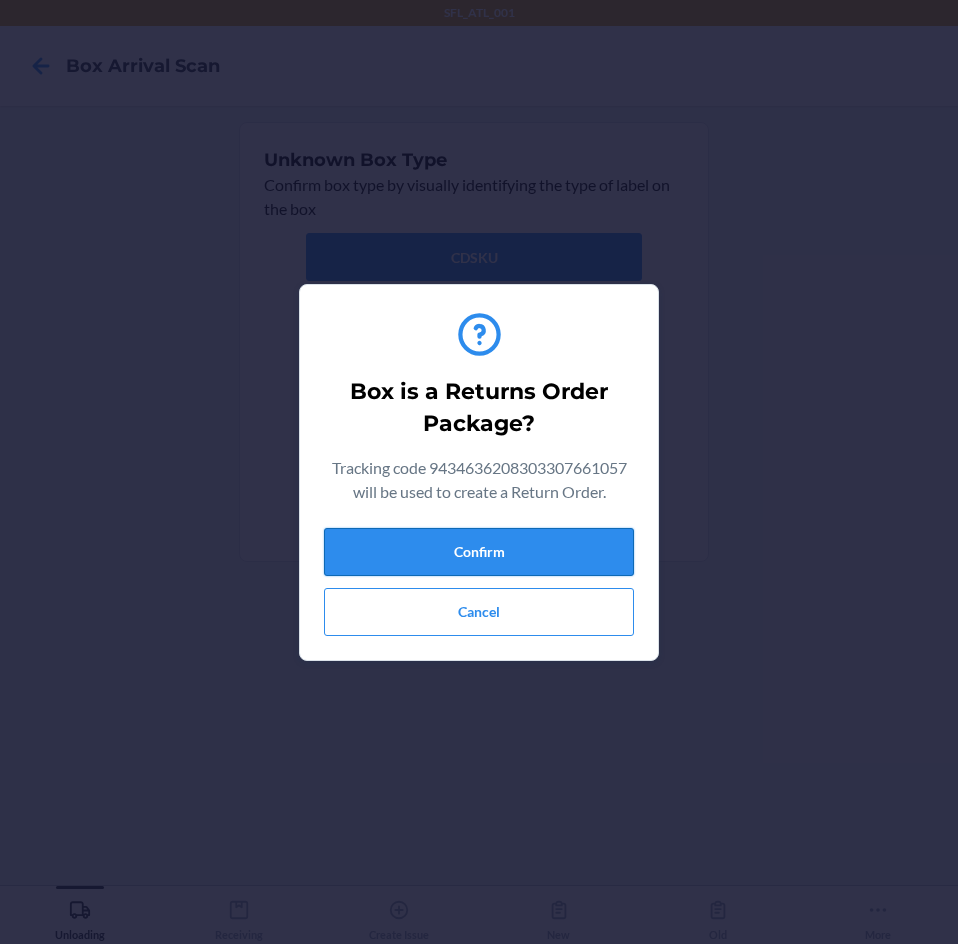 click on "Confirm" at bounding box center [479, 552] 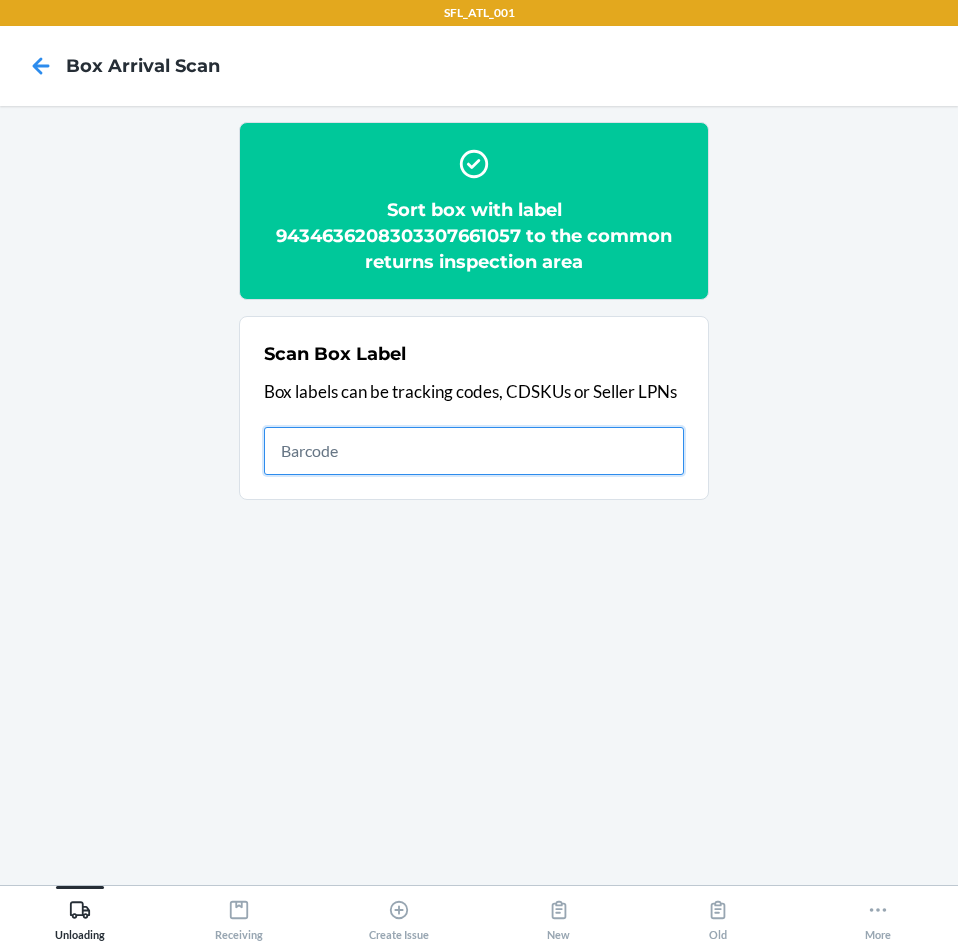 click at bounding box center (474, 451) 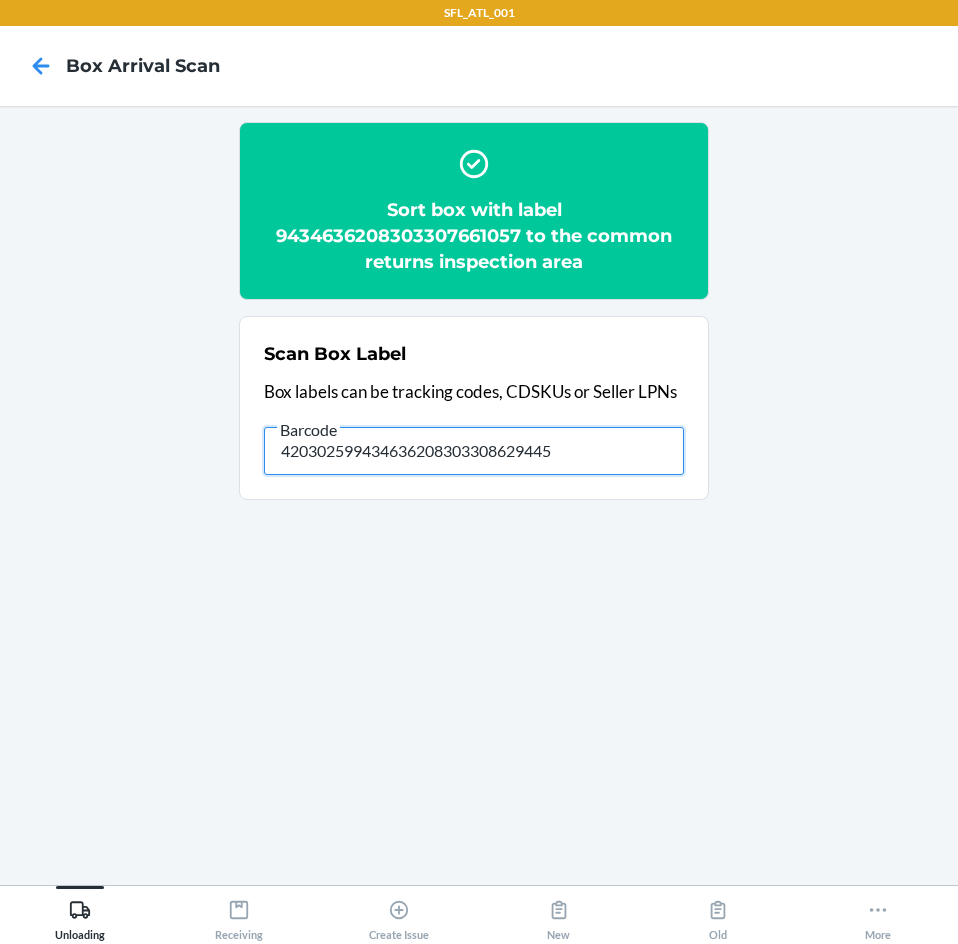 type on "420302599434636208303308629445" 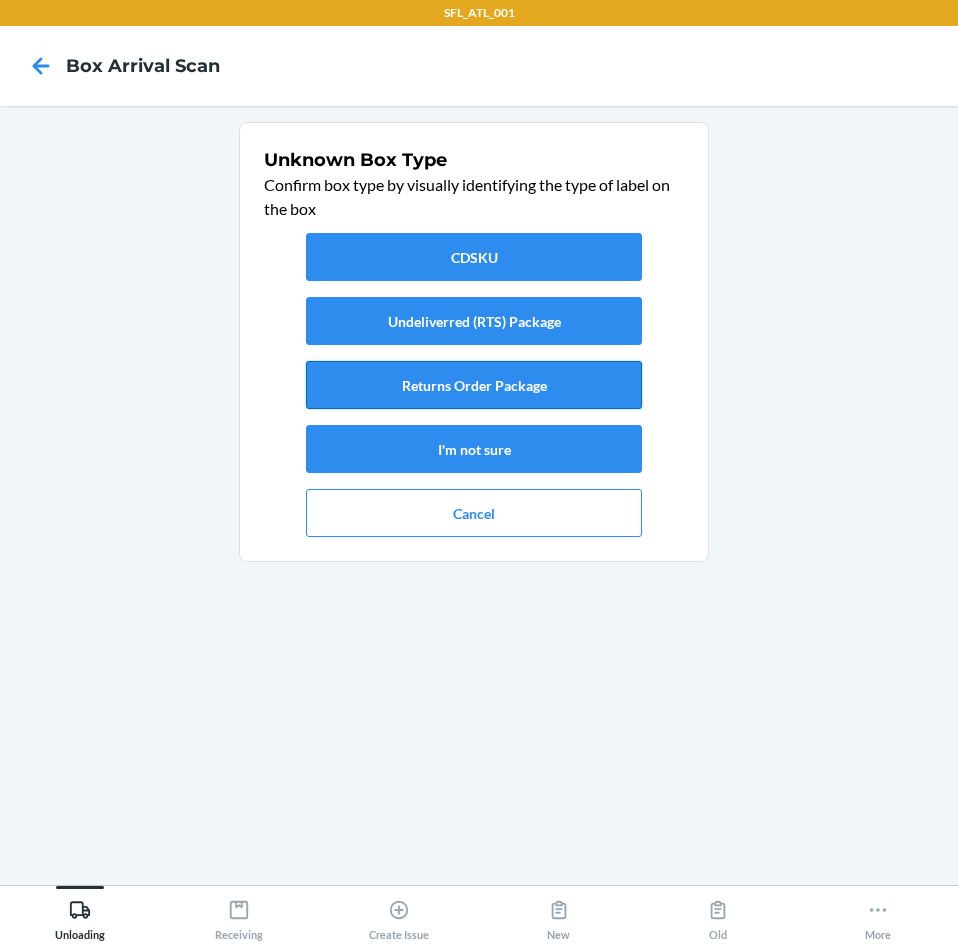 click on "Returns Order Package" at bounding box center (474, 385) 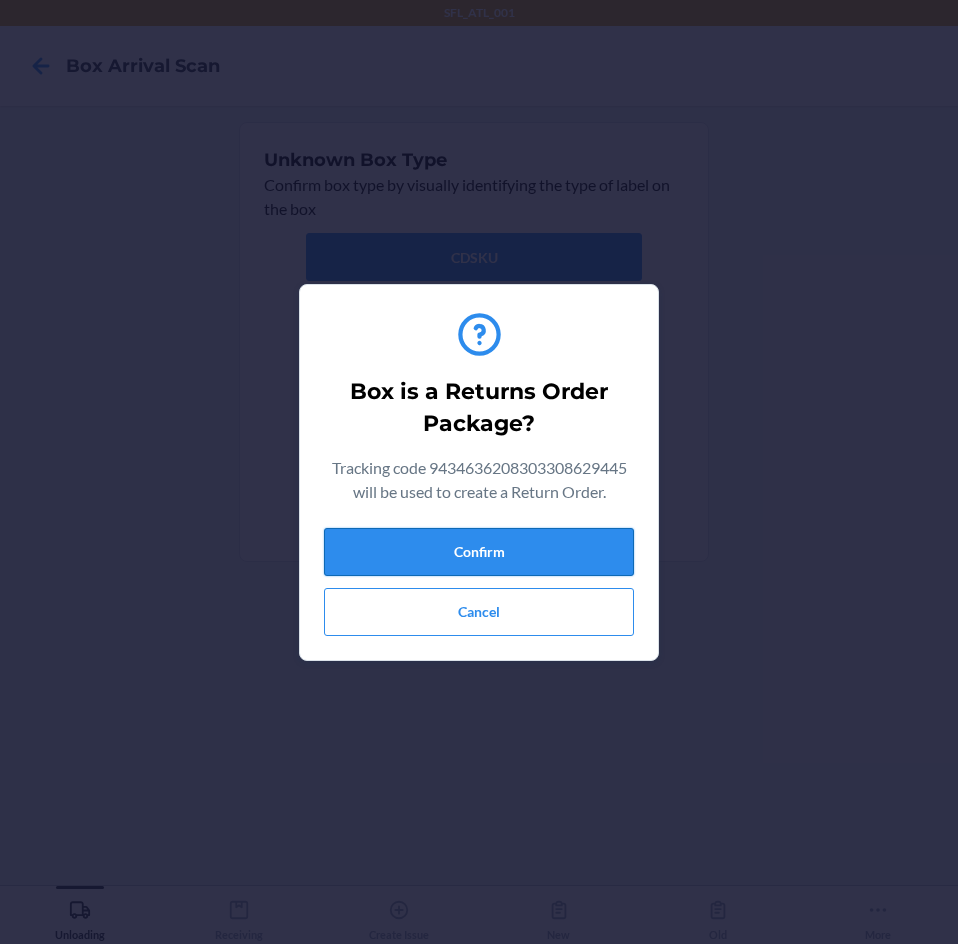 click on "Confirm" at bounding box center [479, 552] 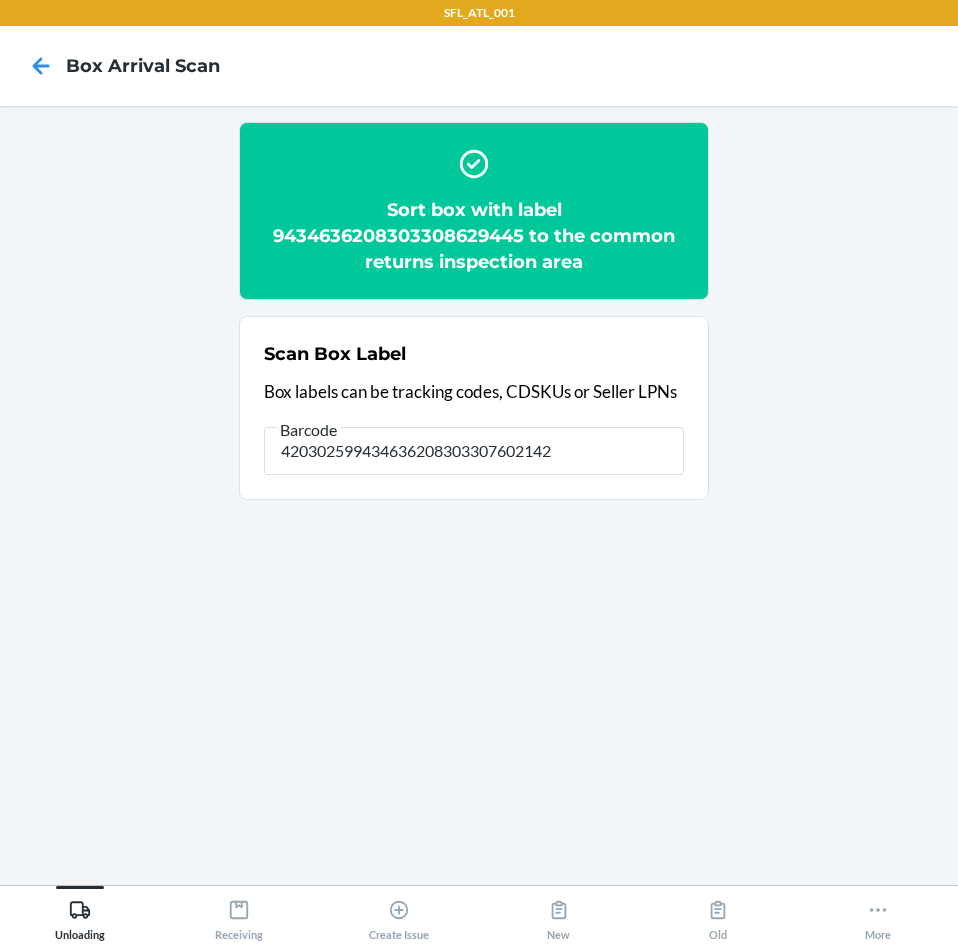 type on "420302599434636208303307602142" 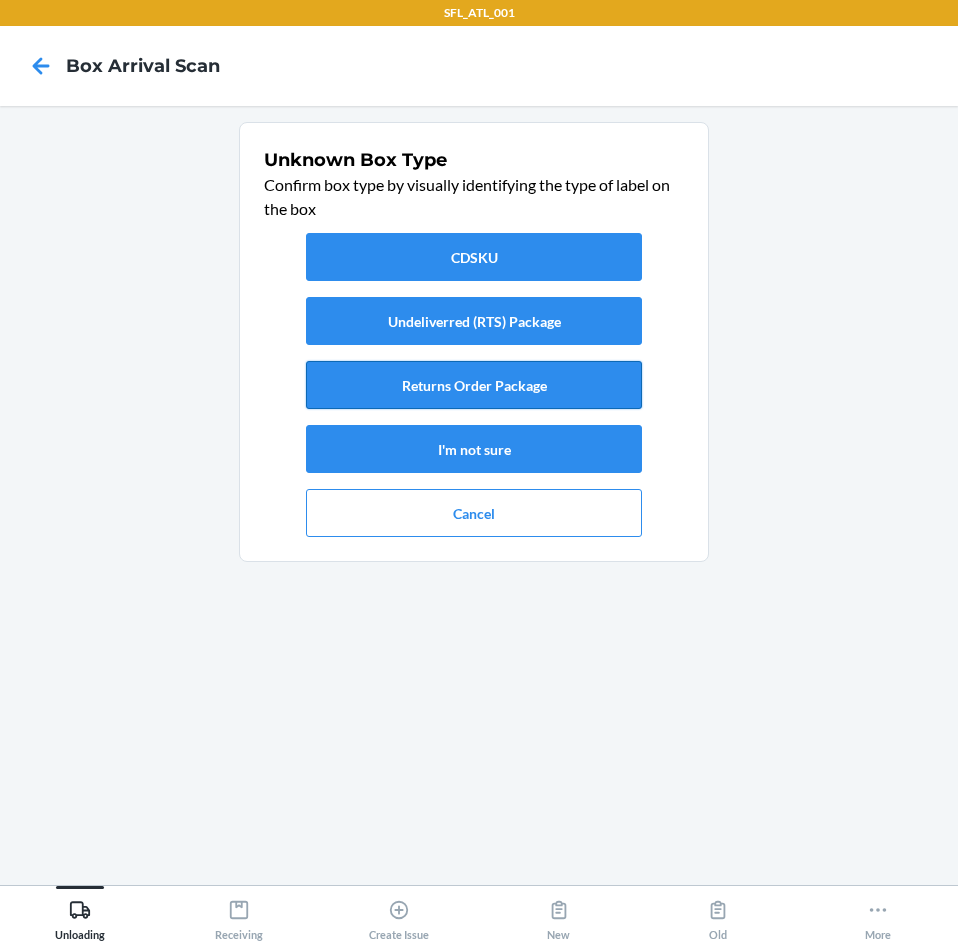 click on "Returns Order Package" at bounding box center (474, 385) 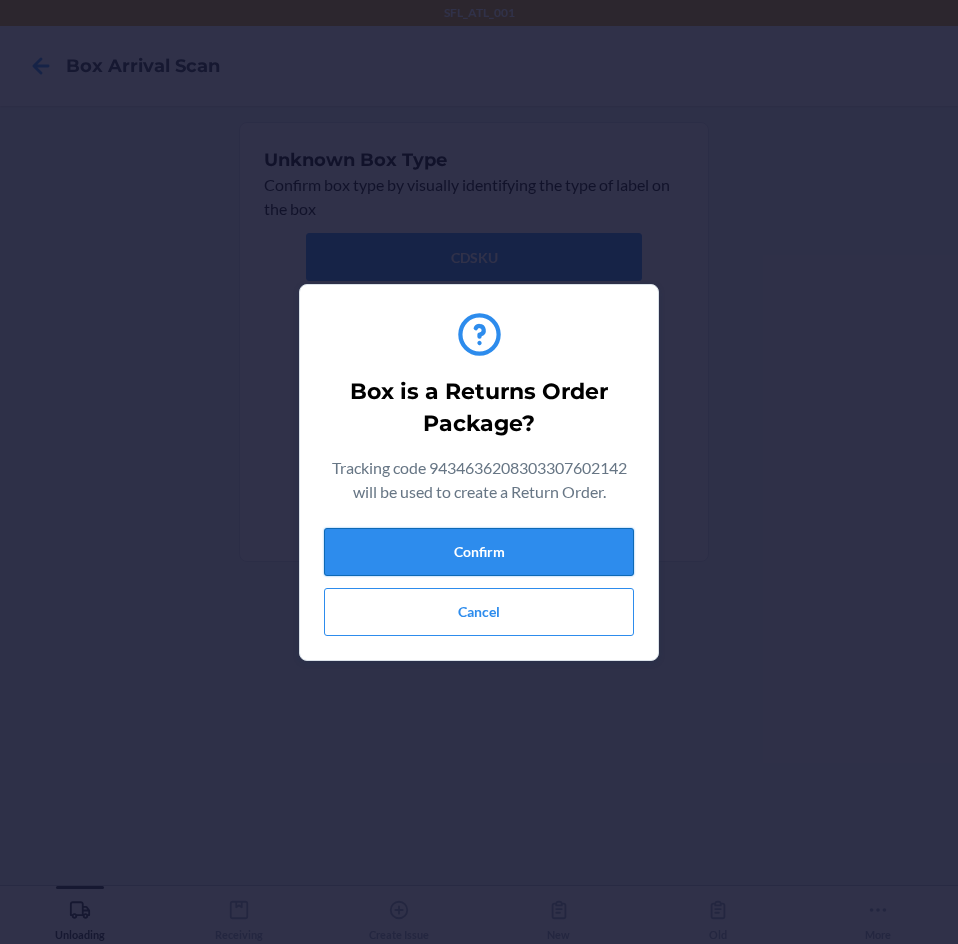 click on "Confirm" at bounding box center (479, 552) 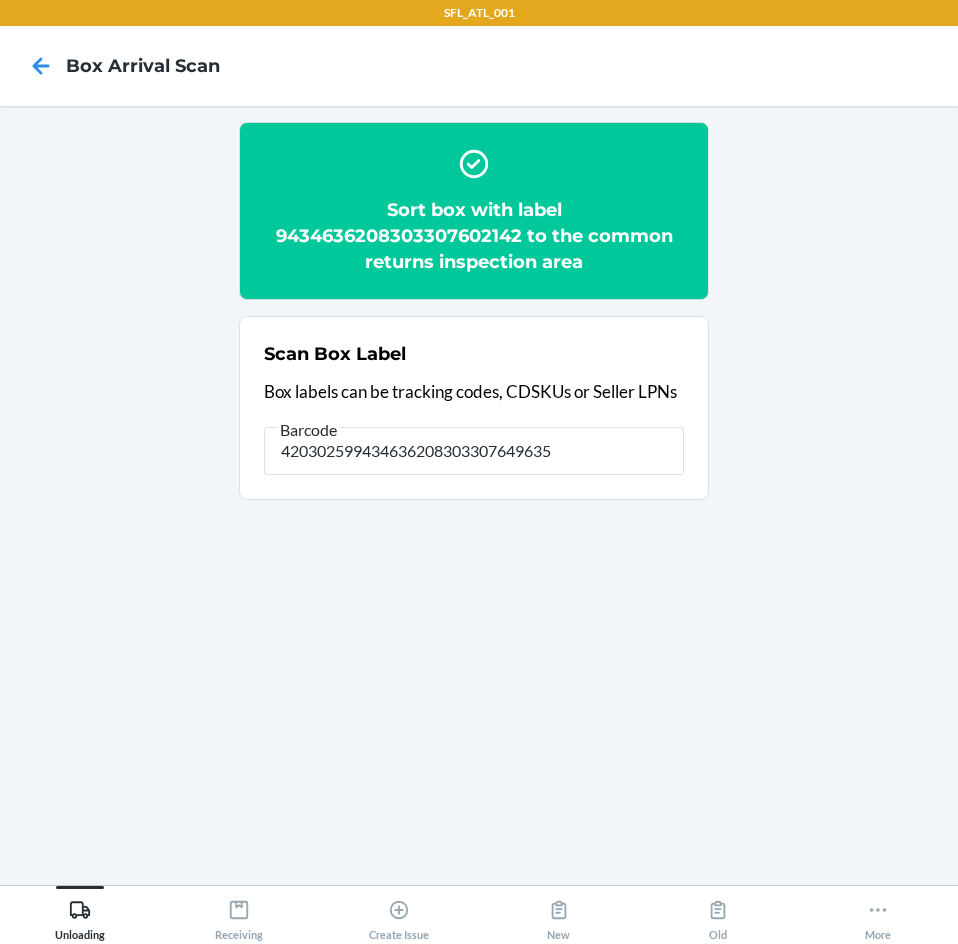 type on "420302599434636208303307649635" 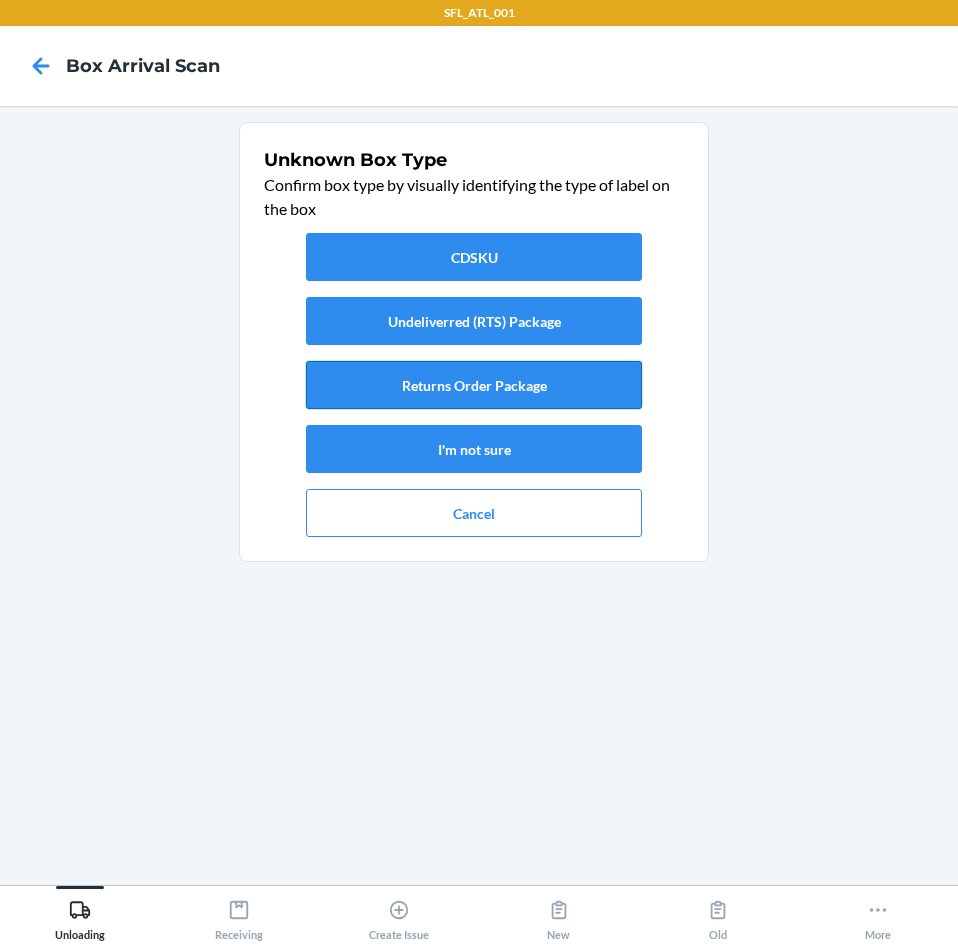 click on "Returns Order Package" at bounding box center [474, 385] 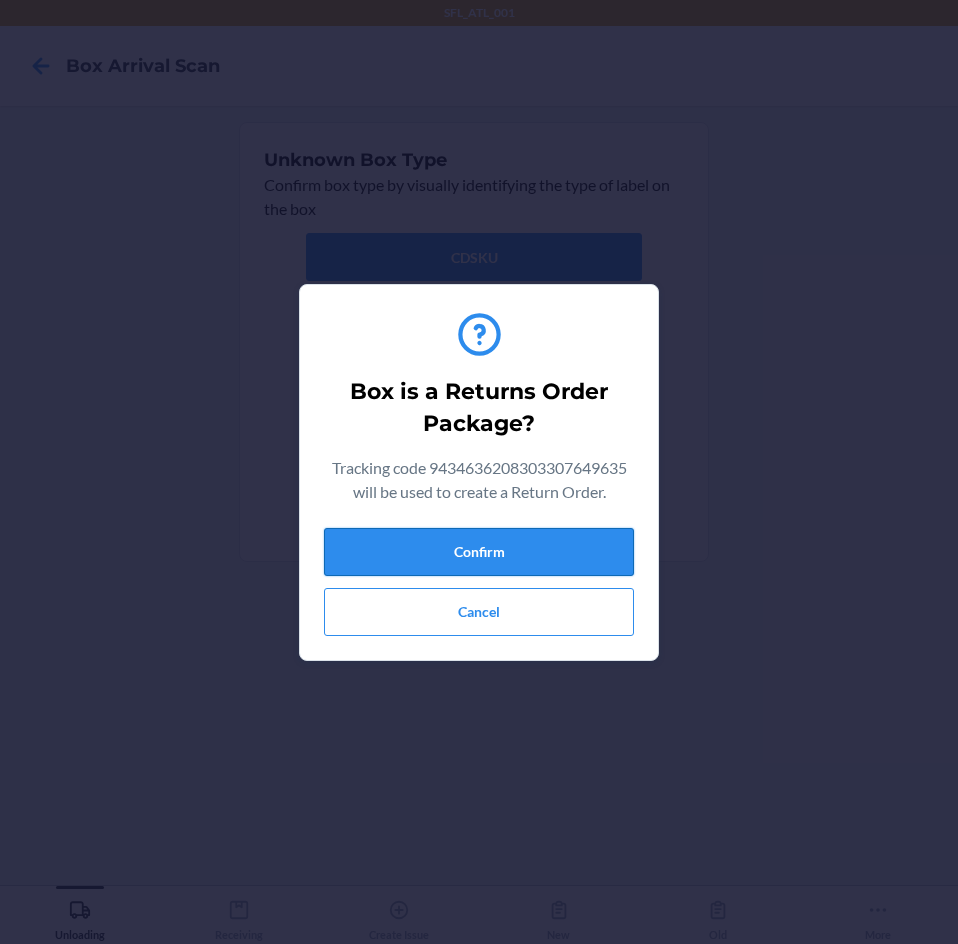 click on "Confirm" at bounding box center (479, 552) 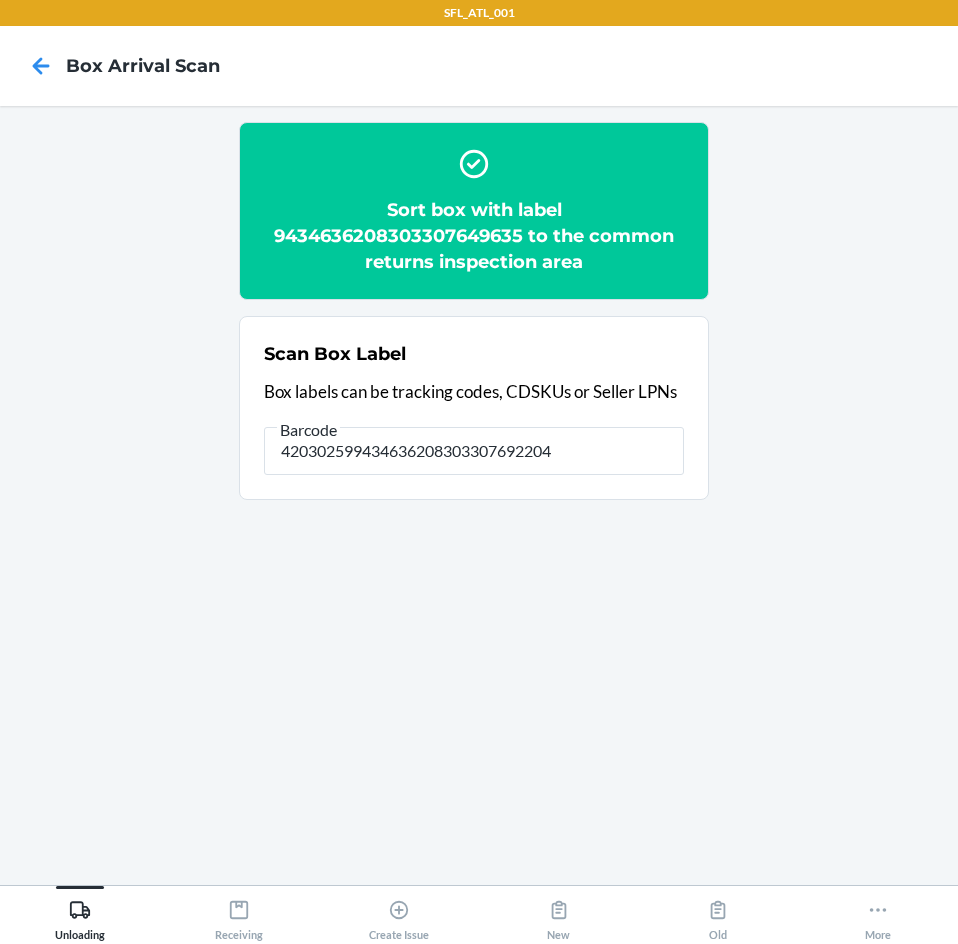 type on "420302599434636208303307692204" 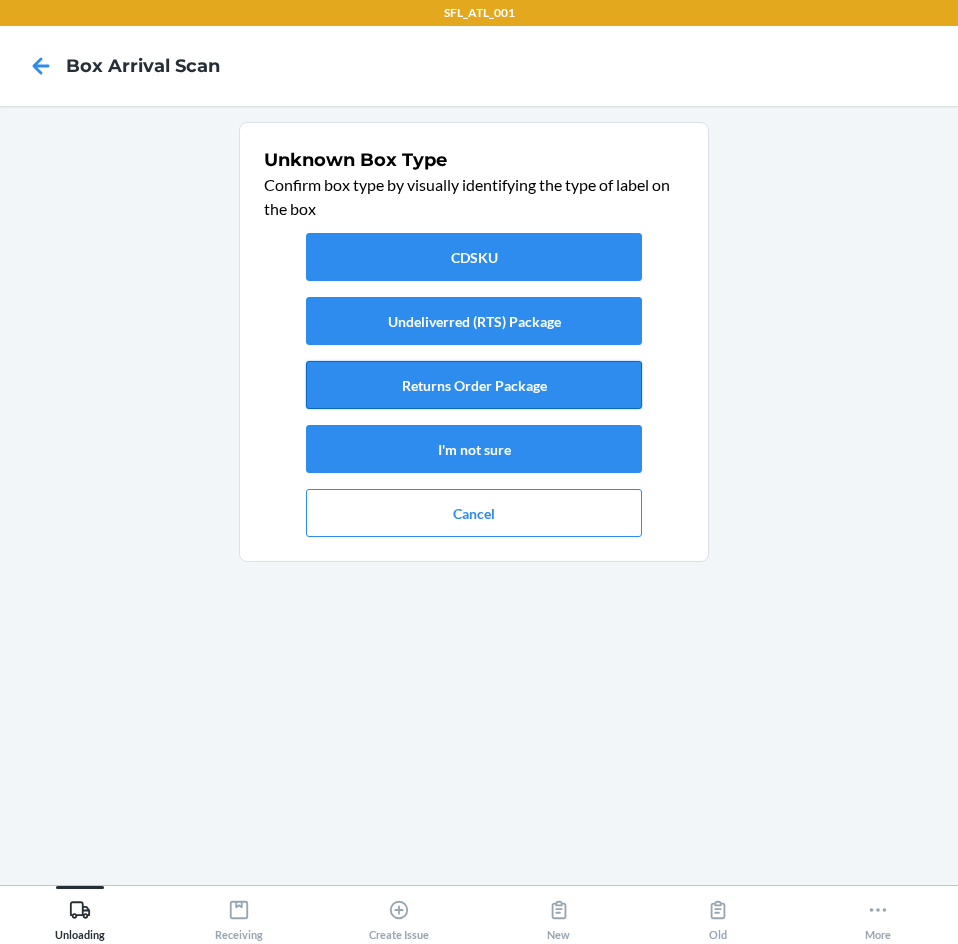 click on "Returns Order Package" at bounding box center (474, 385) 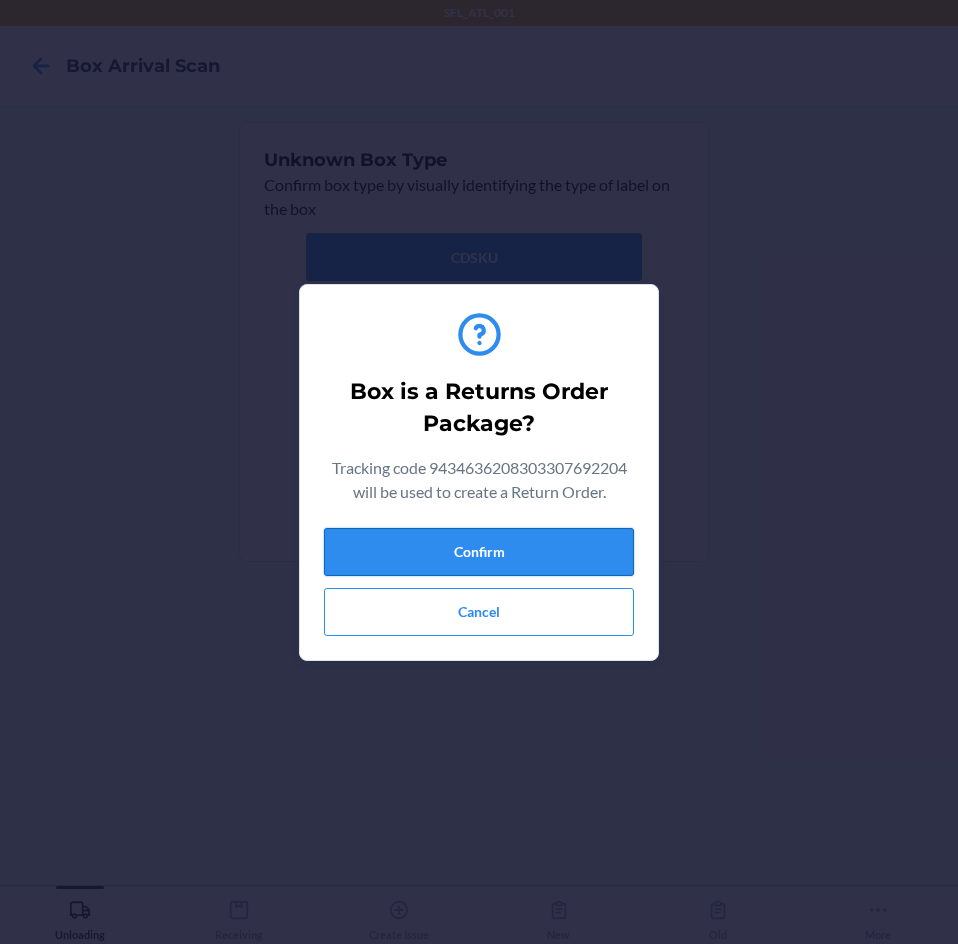 click on "Confirm" at bounding box center (479, 552) 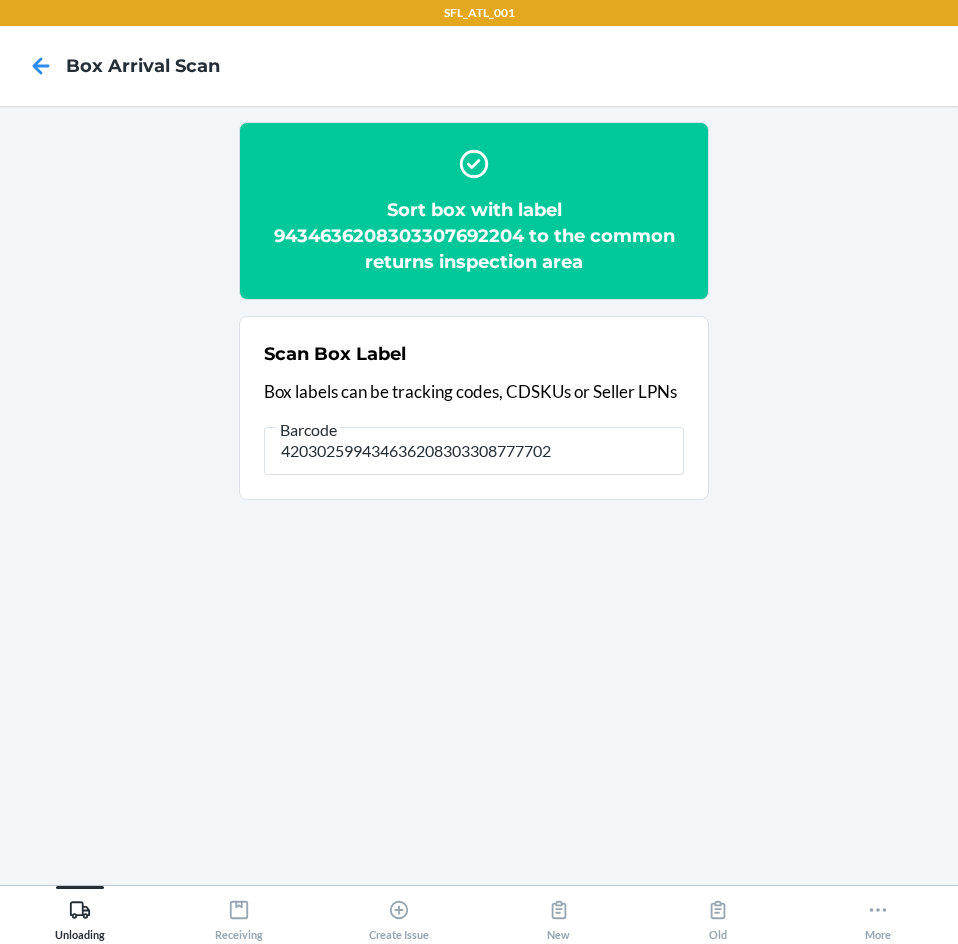 type on "420302599434636208303308777702" 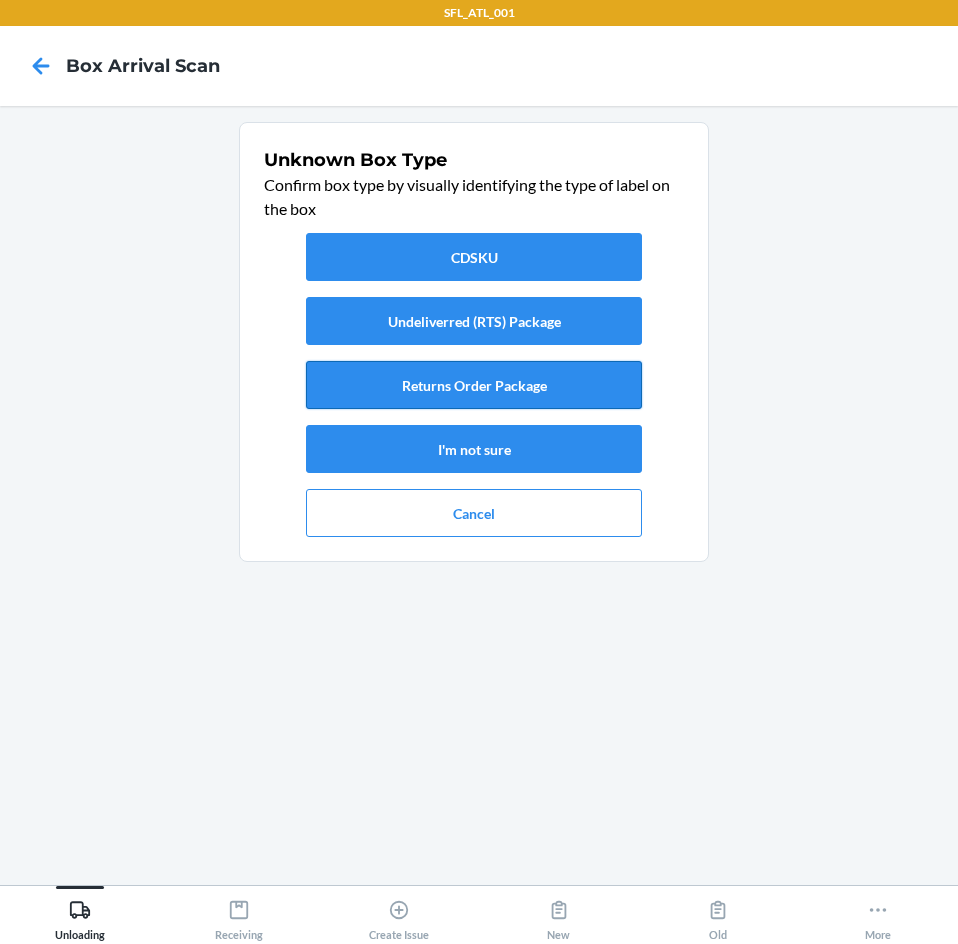 click on "Returns Order Package" at bounding box center [474, 385] 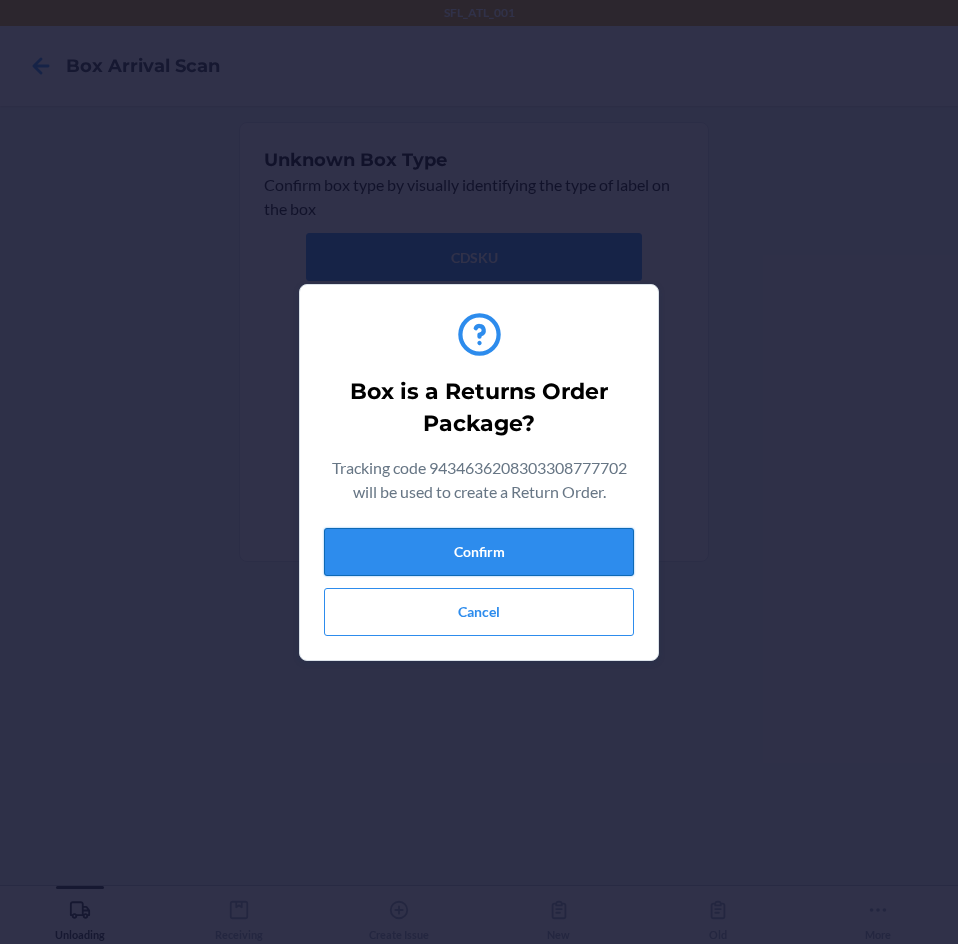 click on "Confirm" at bounding box center [479, 552] 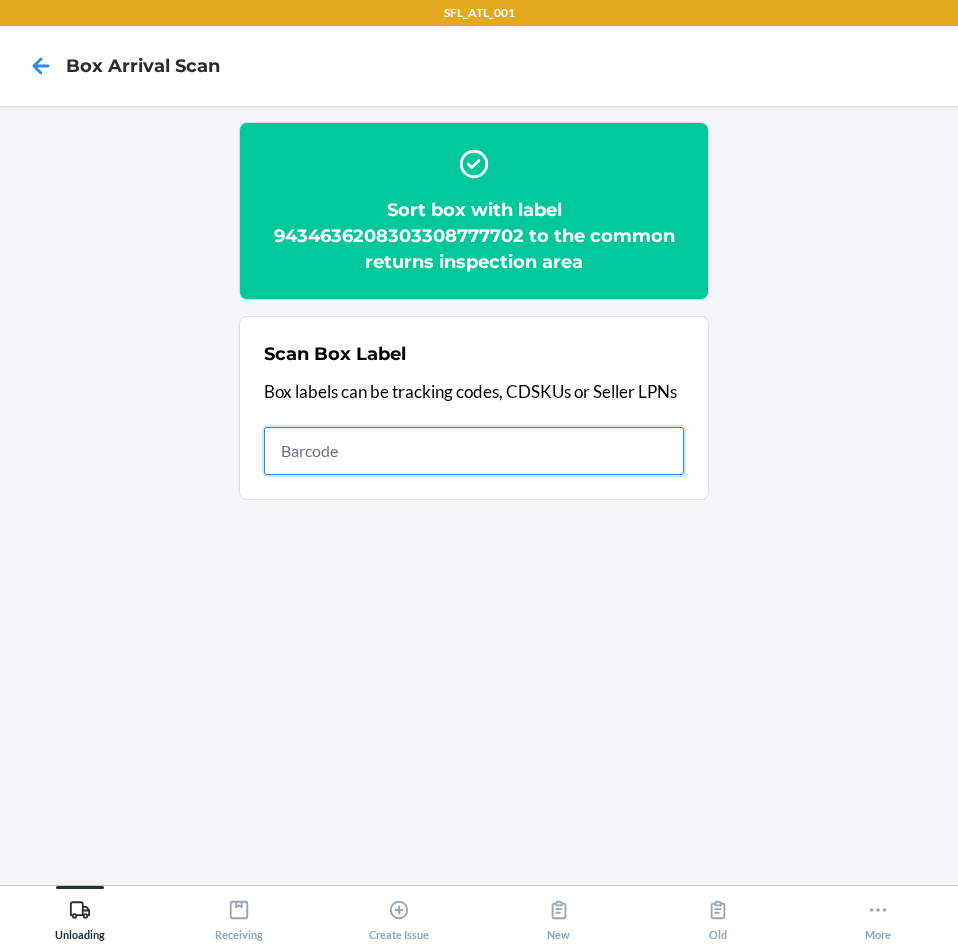 click at bounding box center [474, 451] 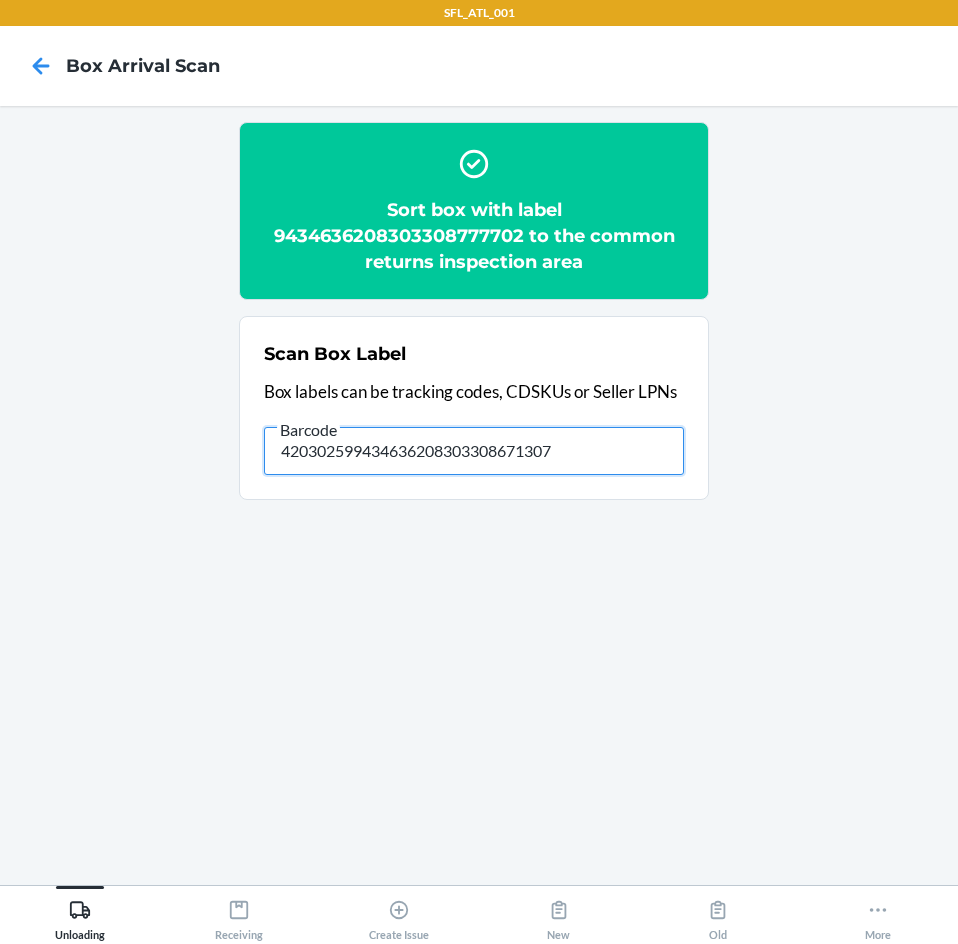 type on "420302599434636208303308671307" 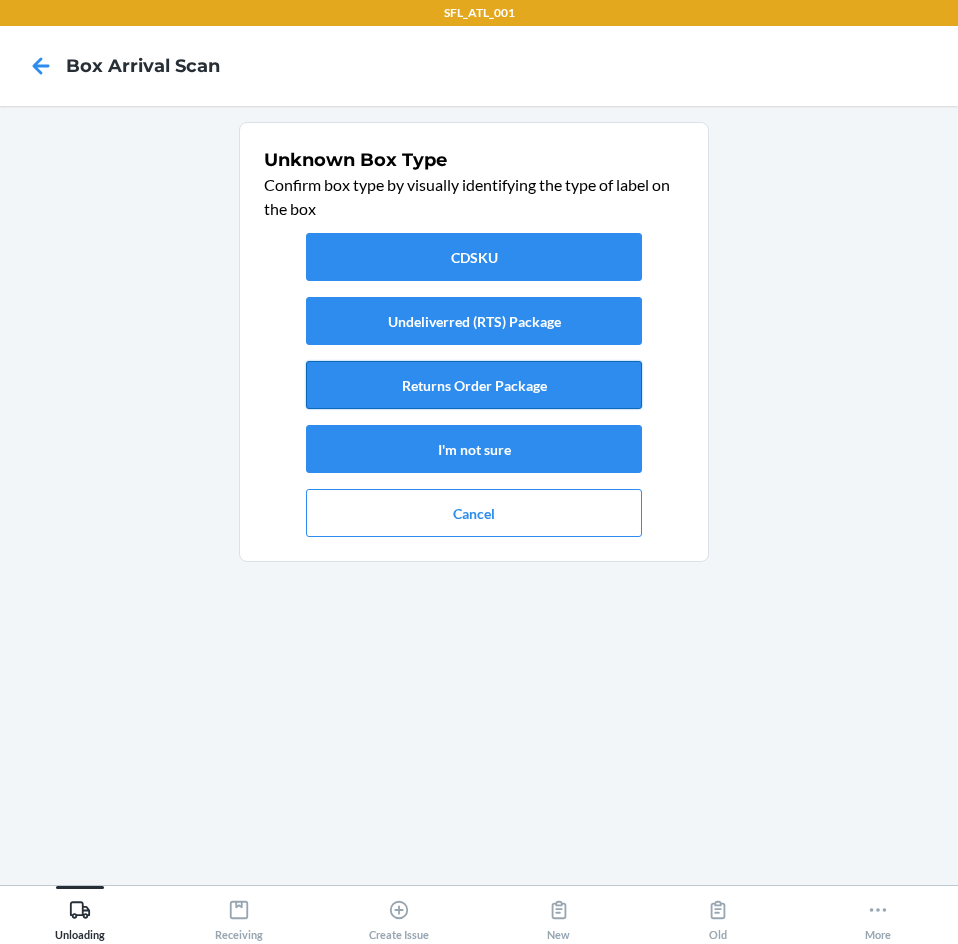 click on "Returns Order Package" at bounding box center [474, 385] 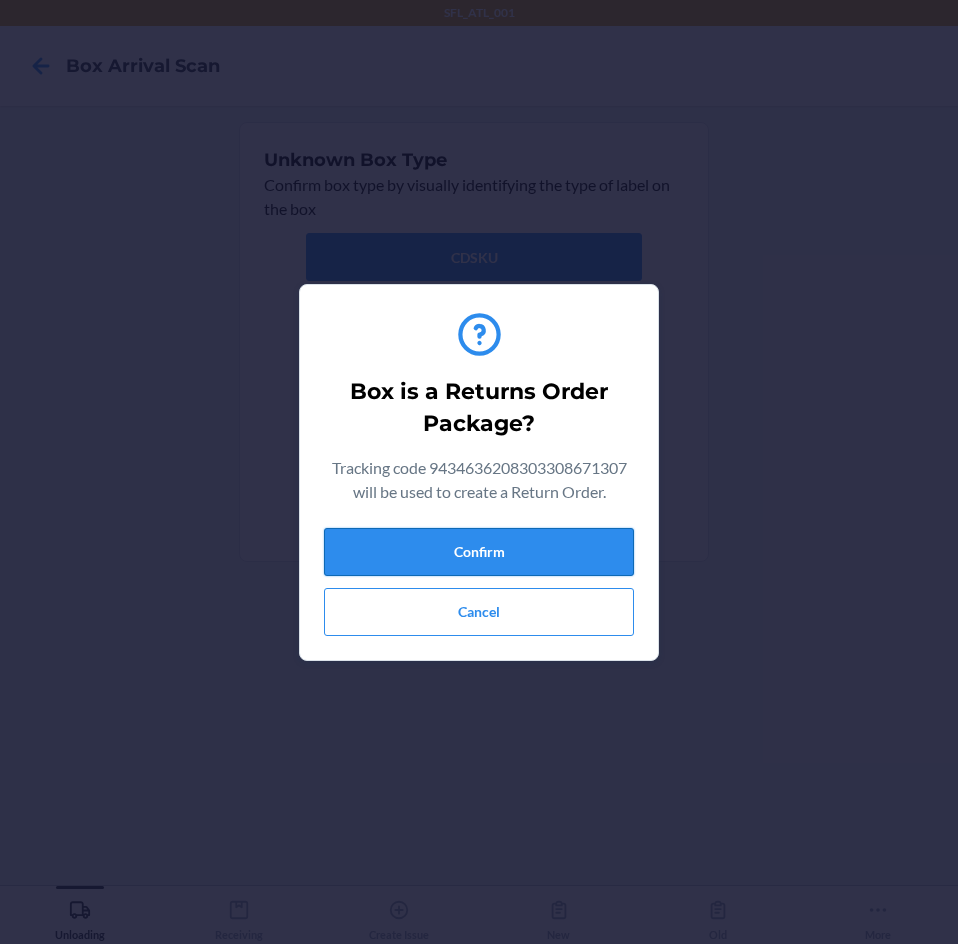 click on "Confirm" at bounding box center (479, 552) 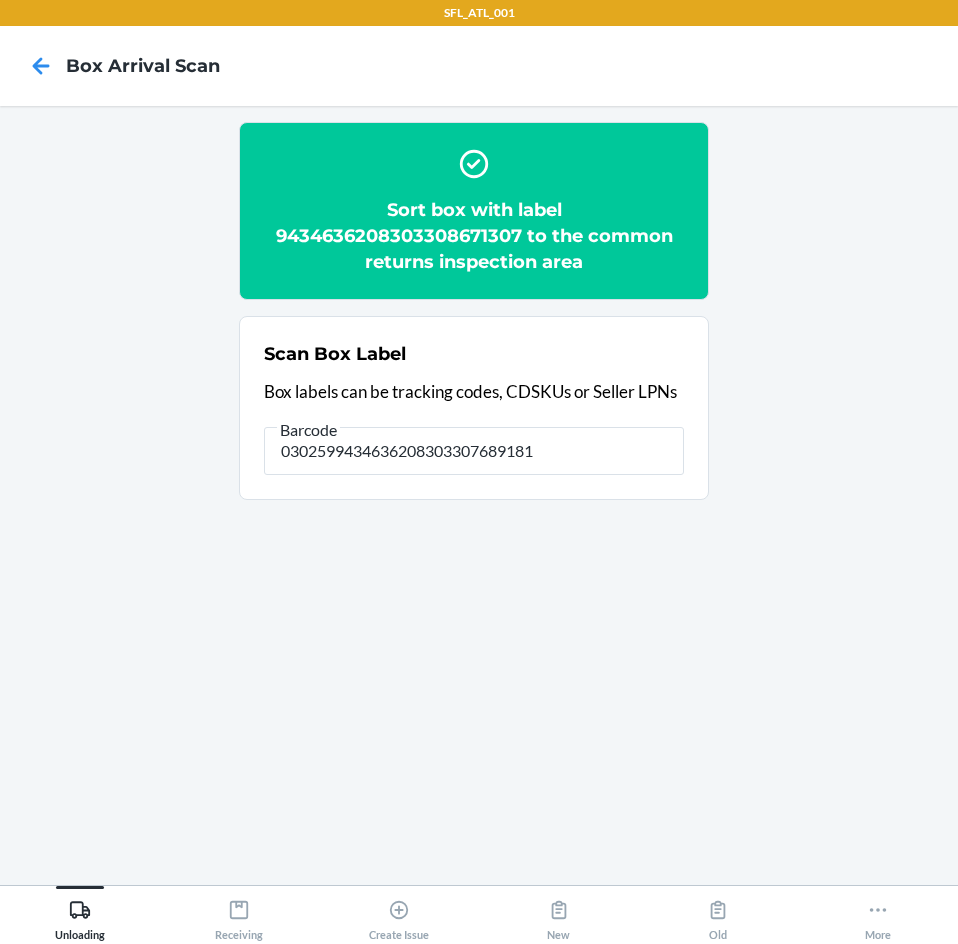 type on "0302599434636208303307689181" 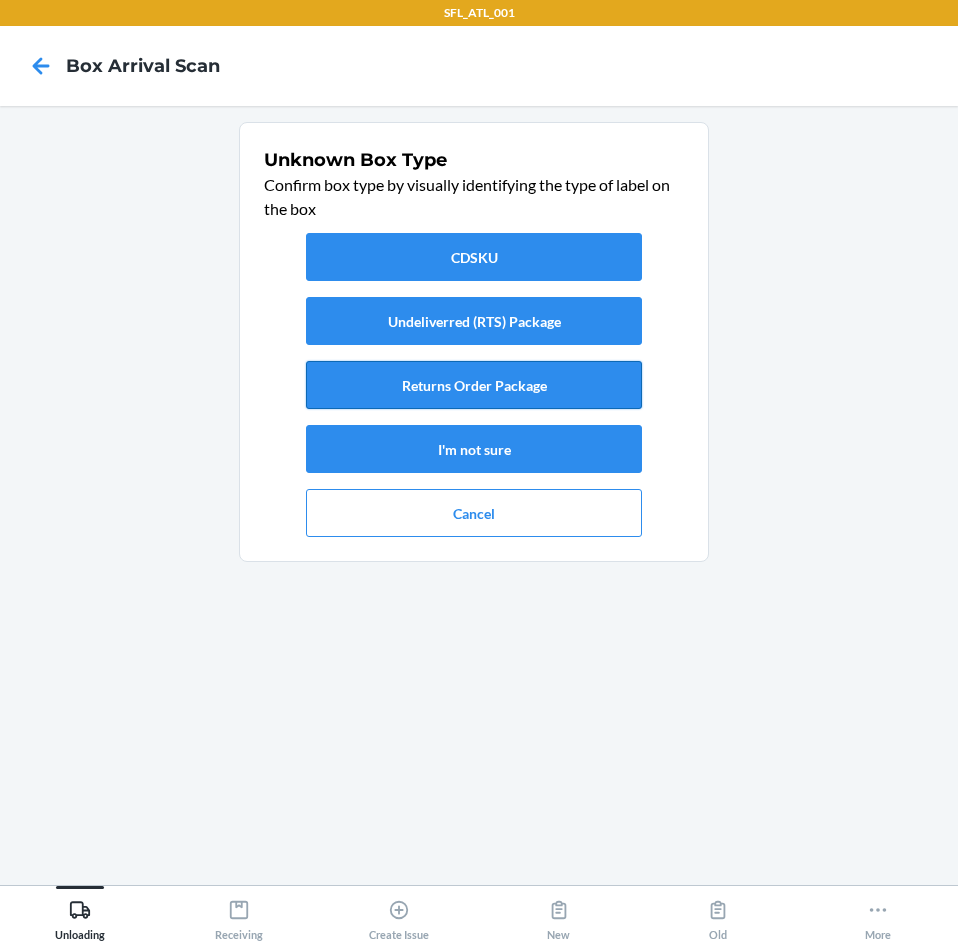 click on "Returns Order Package" at bounding box center (474, 385) 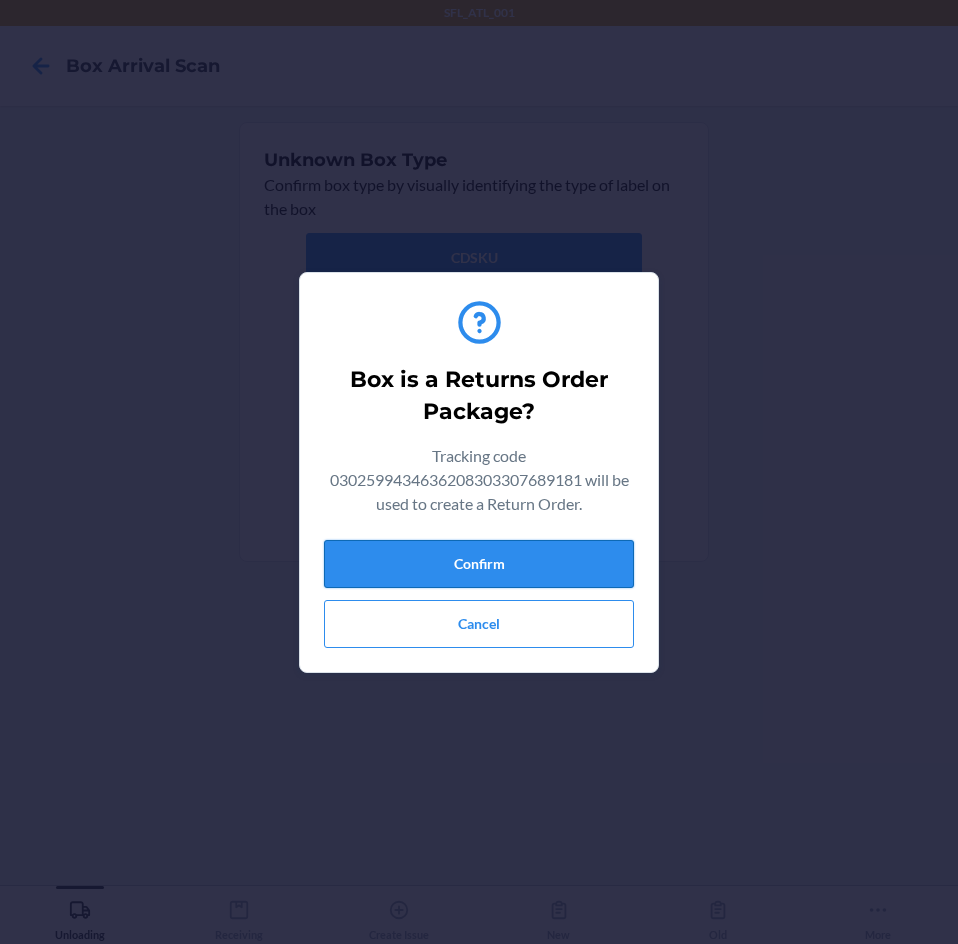 click on "Confirm" at bounding box center (479, 564) 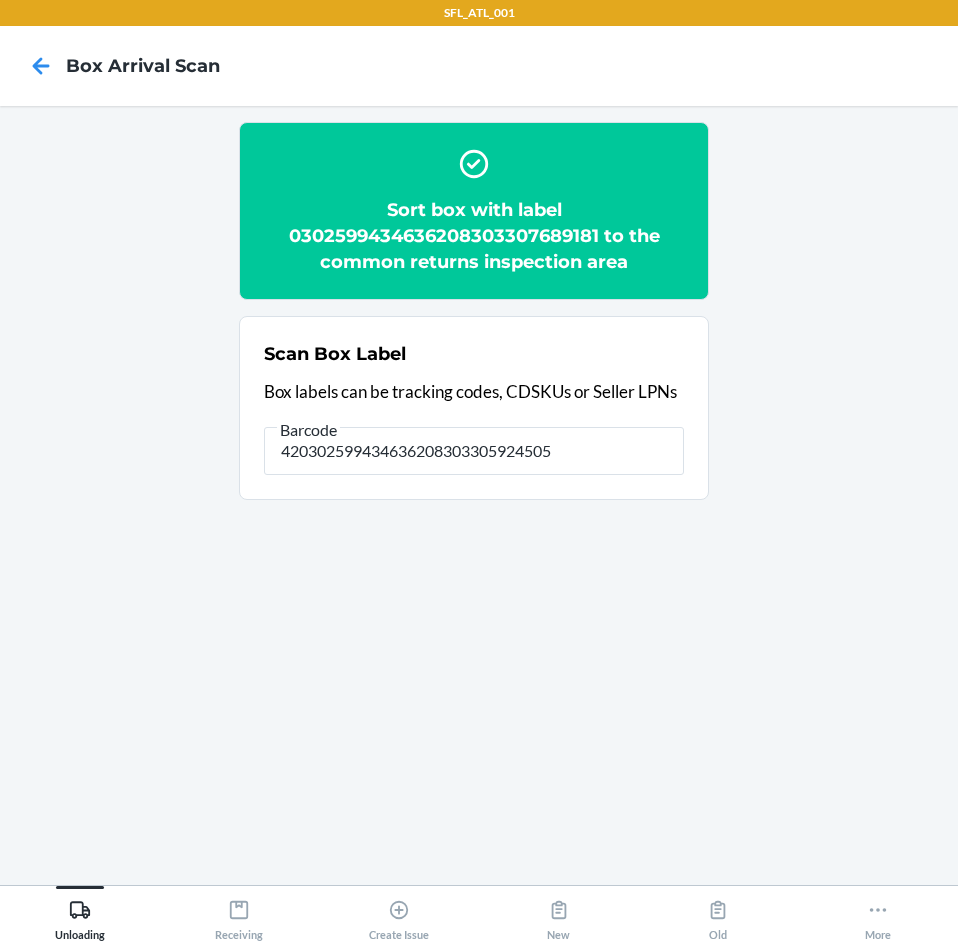 type on "420302599434636208303305924505" 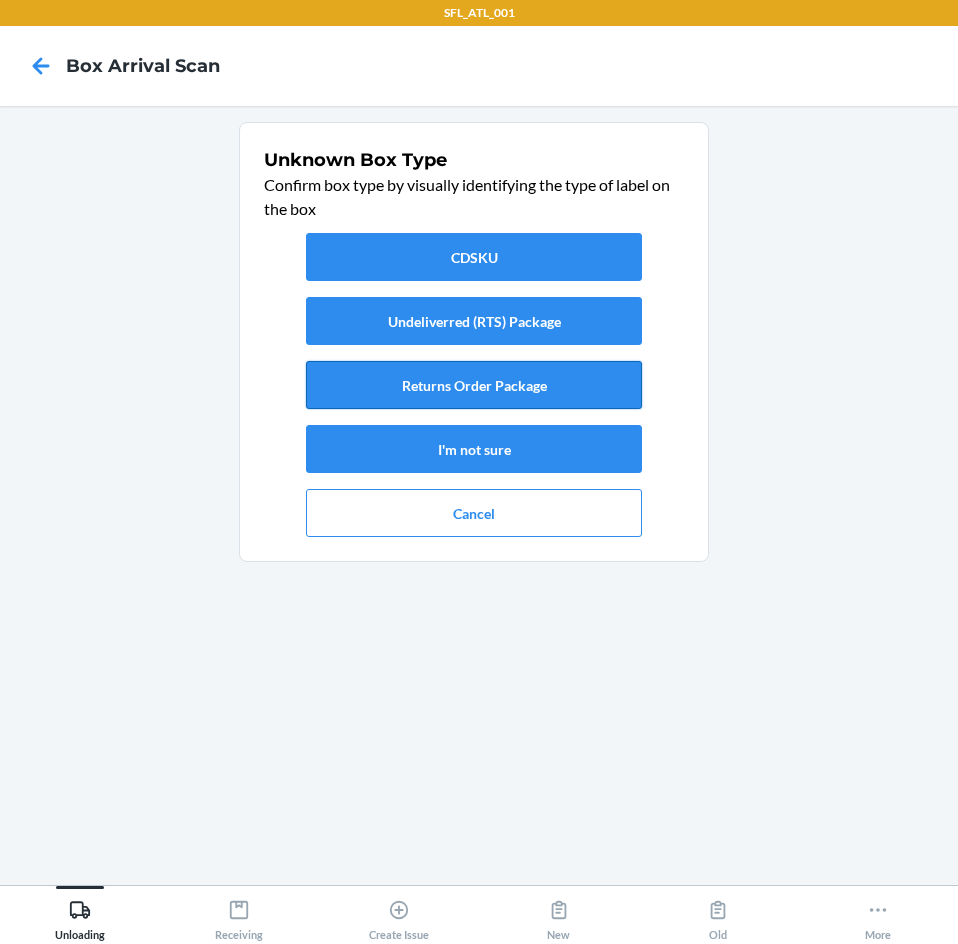 click on "Returns Order Package" at bounding box center [474, 385] 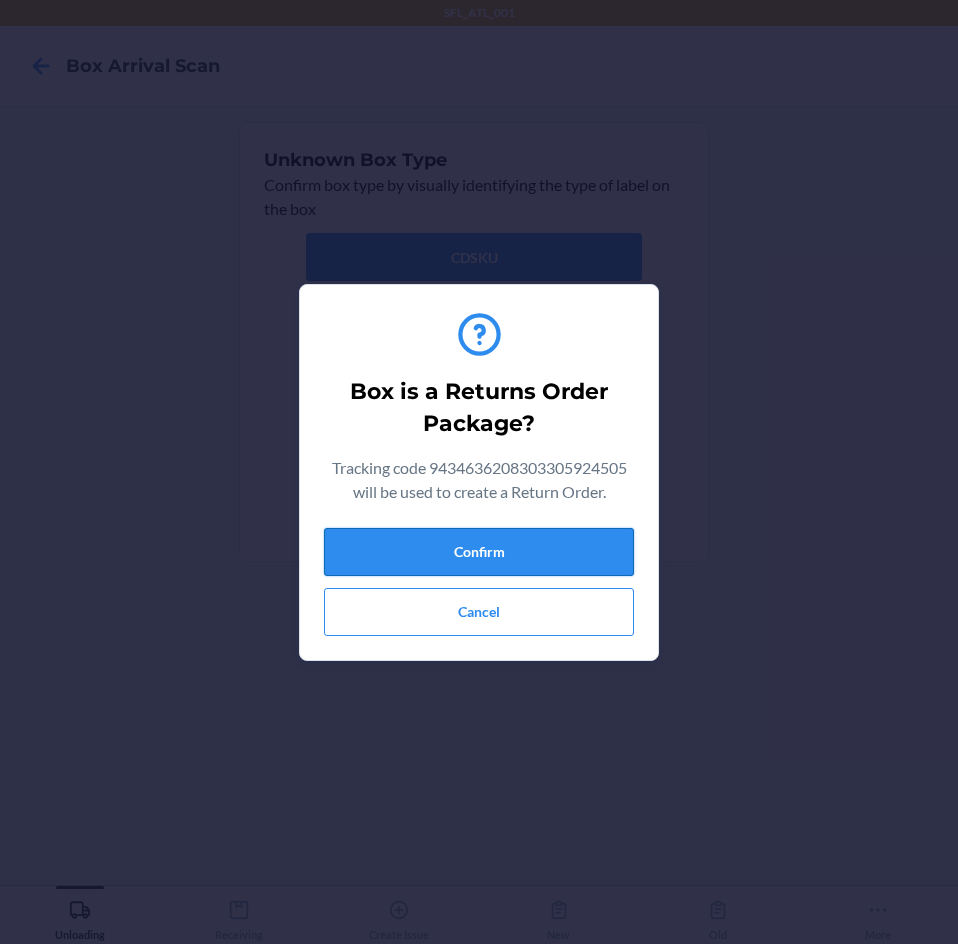 click on "Confirm" at bounding box center (479, 552) 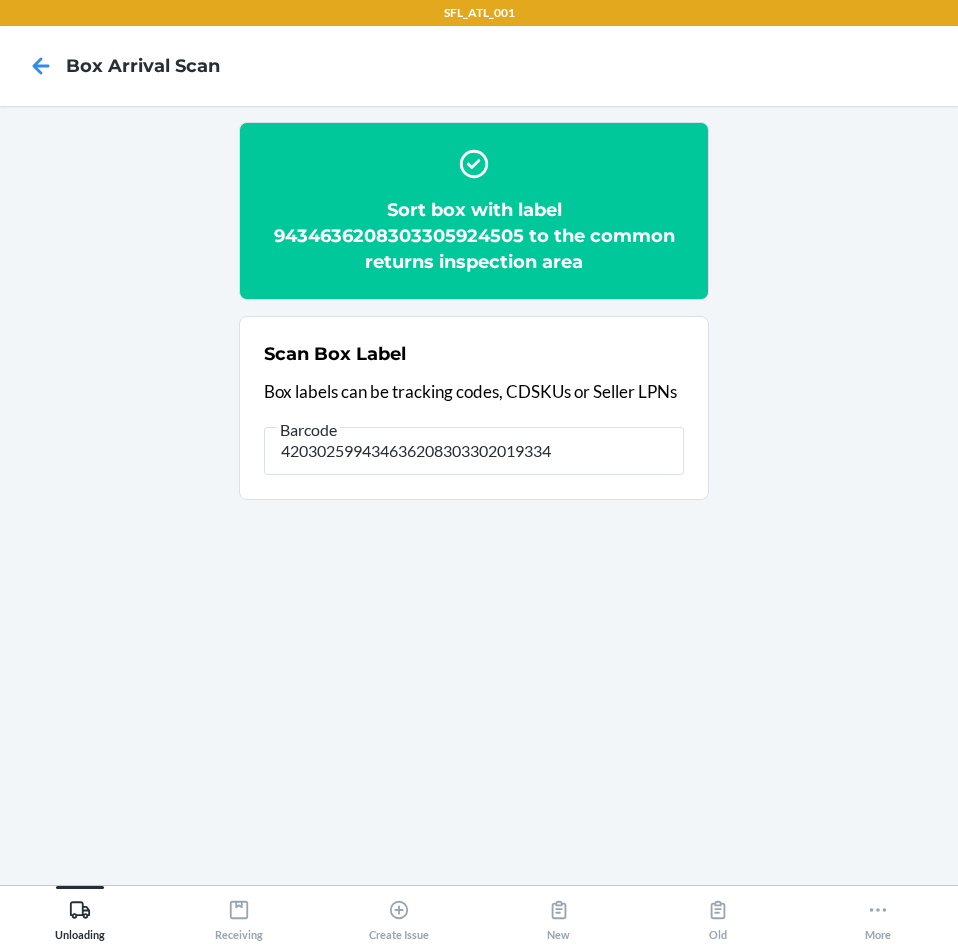 type on "420302599434636208303302019334" 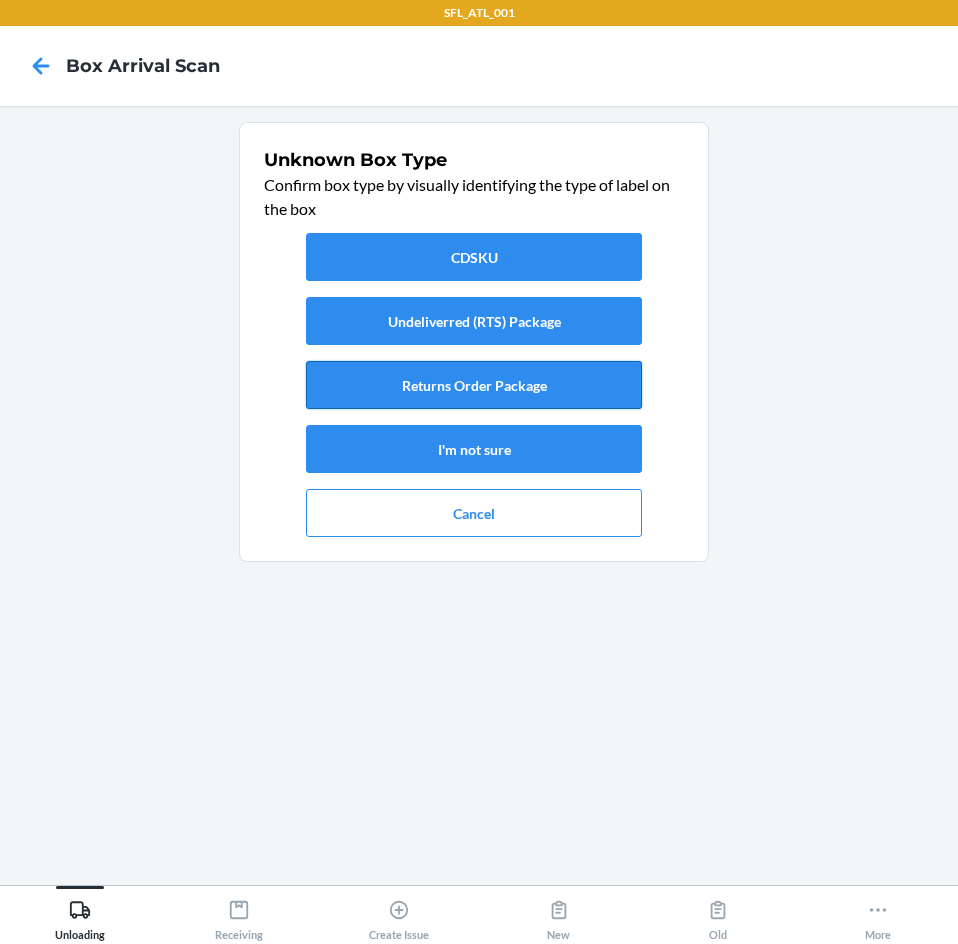 click on "Returns Order Package" at bounding box center [474, 385] 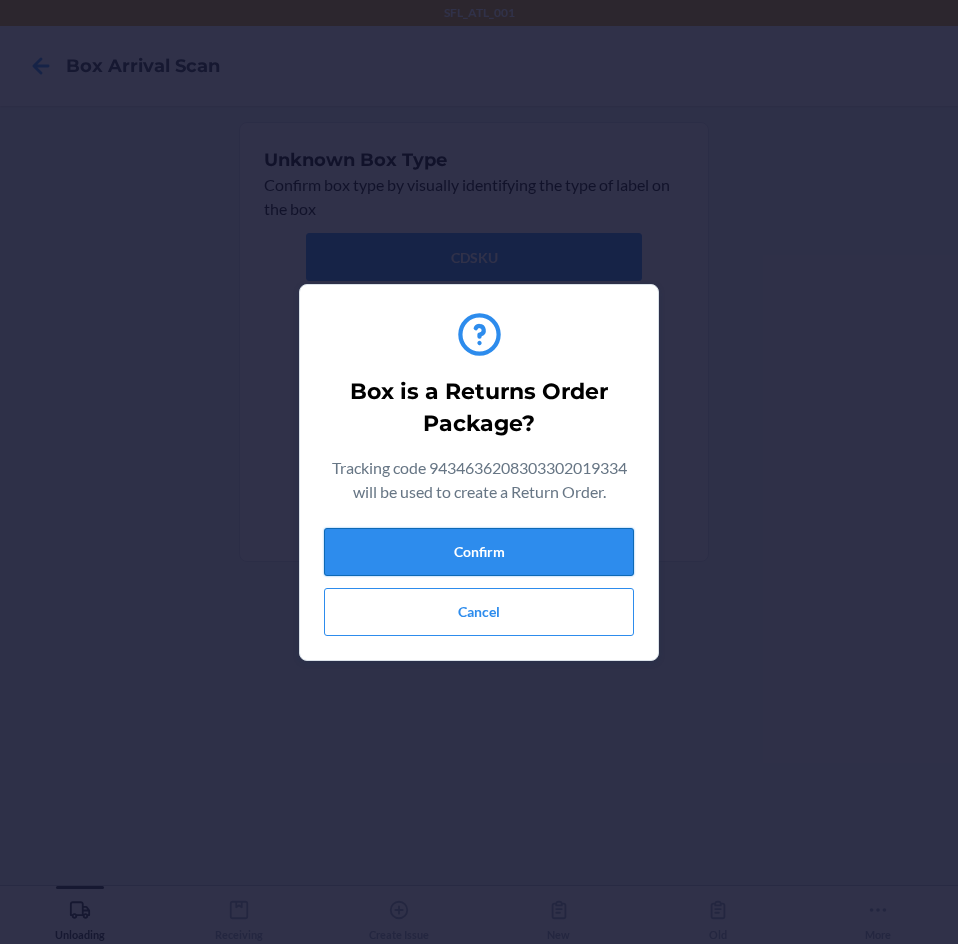 click on "Confirm" at bounding box center [479, 552] 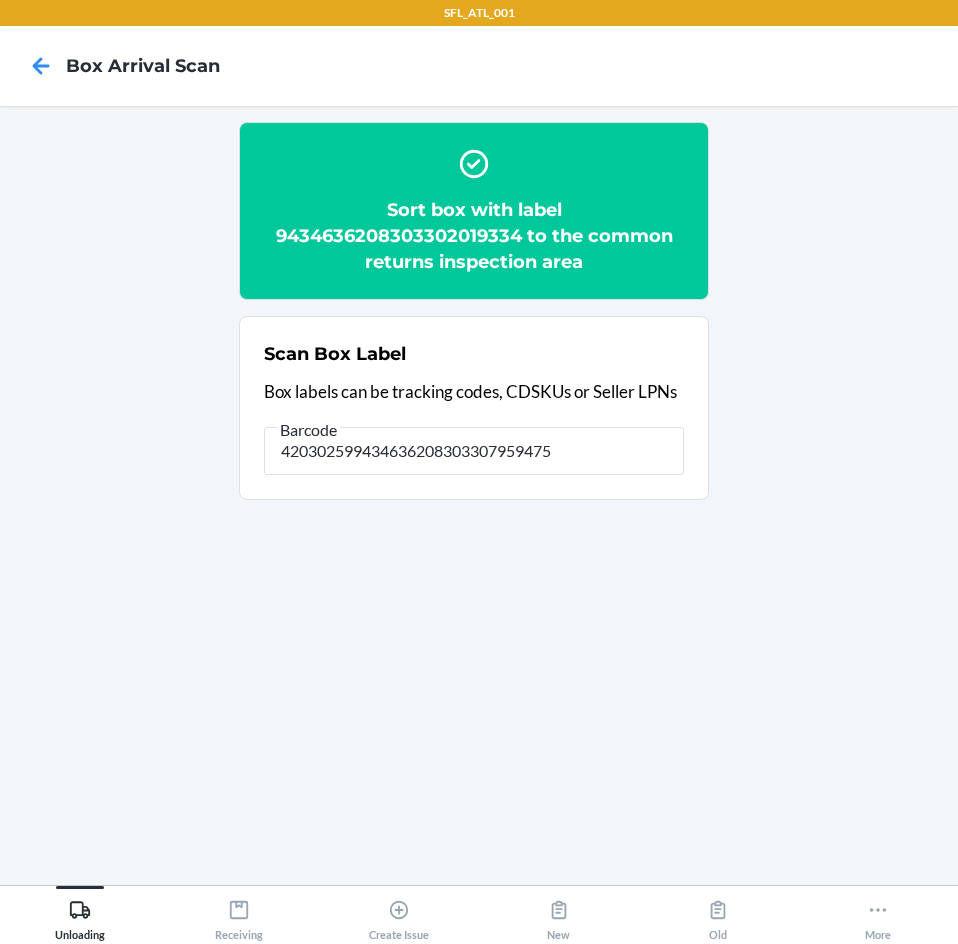 type on "420302599434636208303307959475" 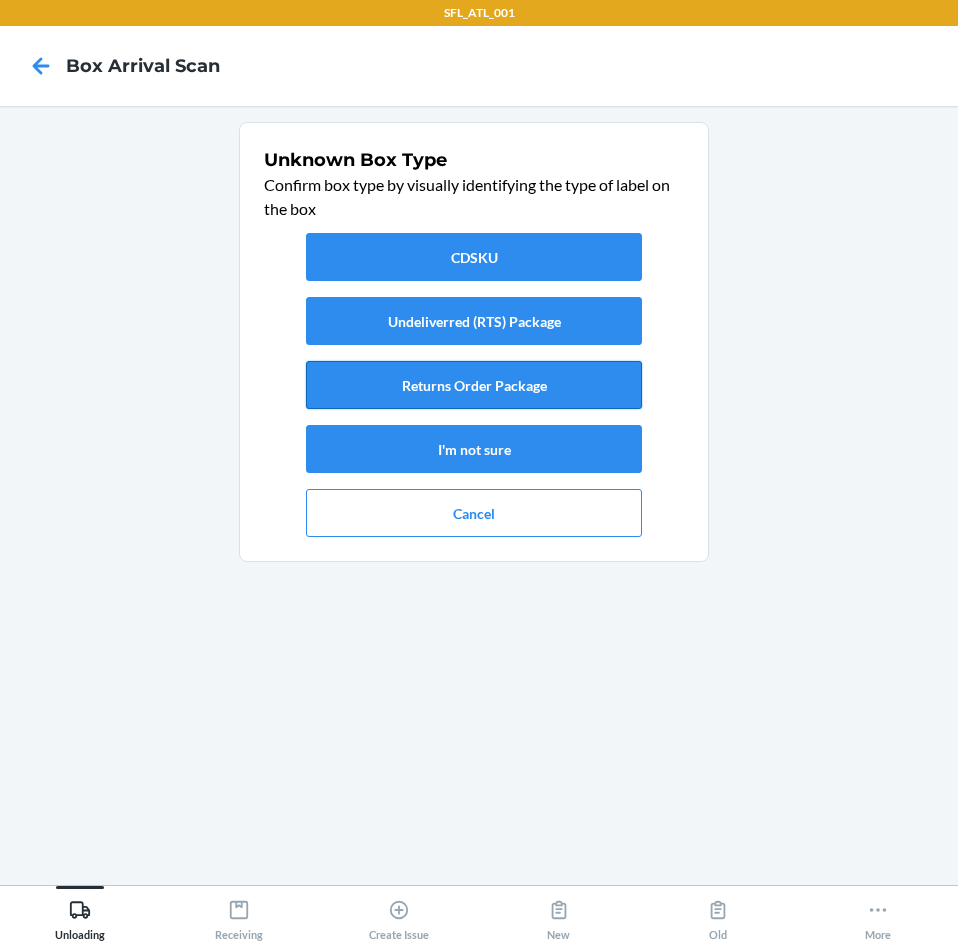 click on "Returns Order Package" at bounding box center (474, 385) 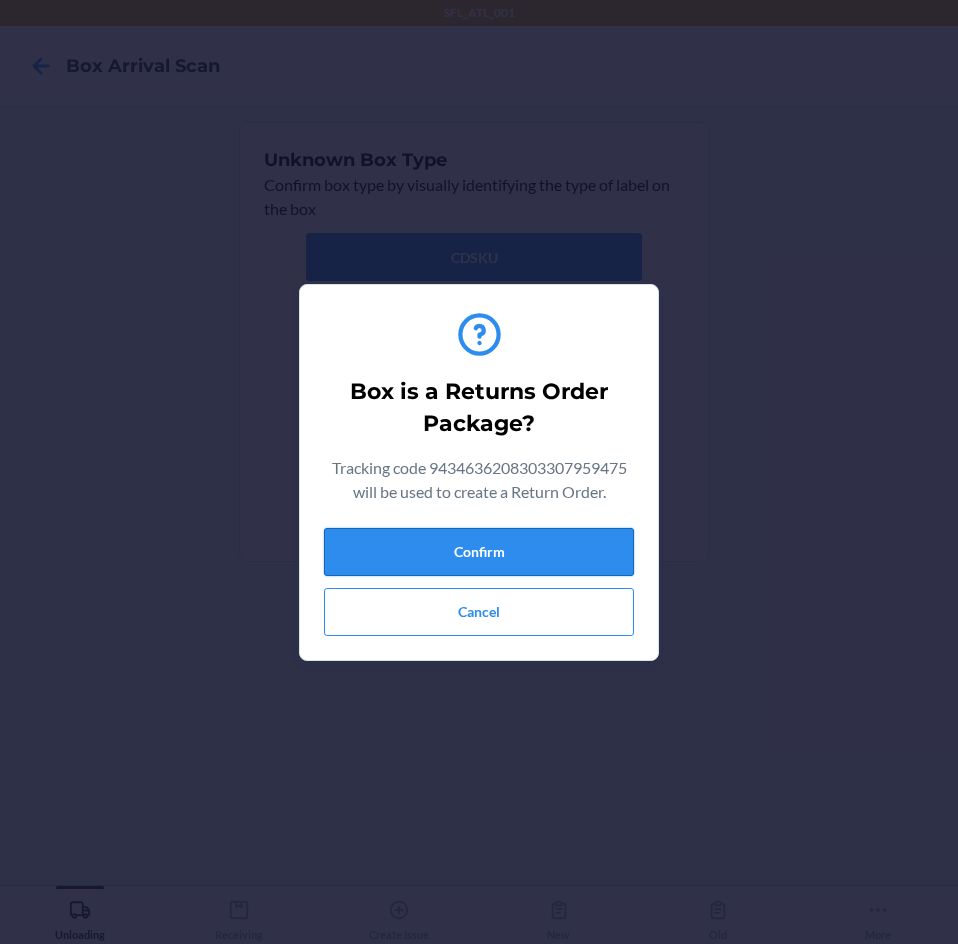 click on "Confirm" at bounding box center [479, 552] 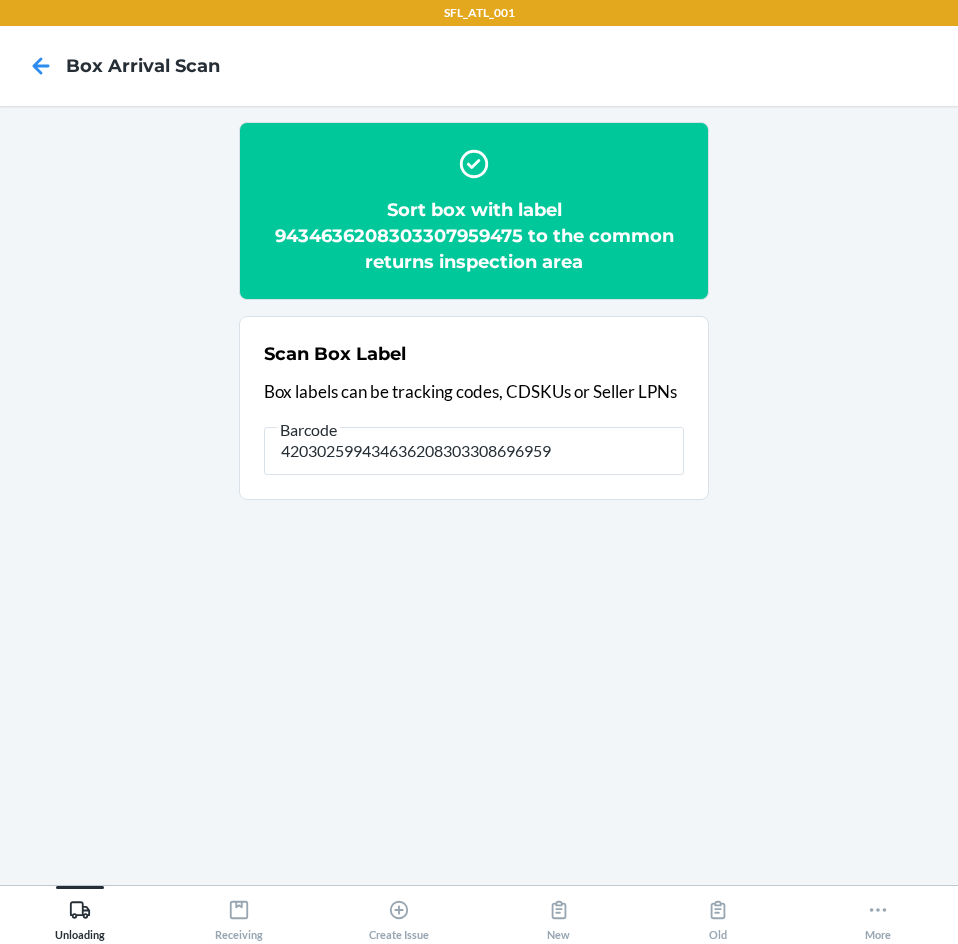 type on "420302599434636208303308696959" 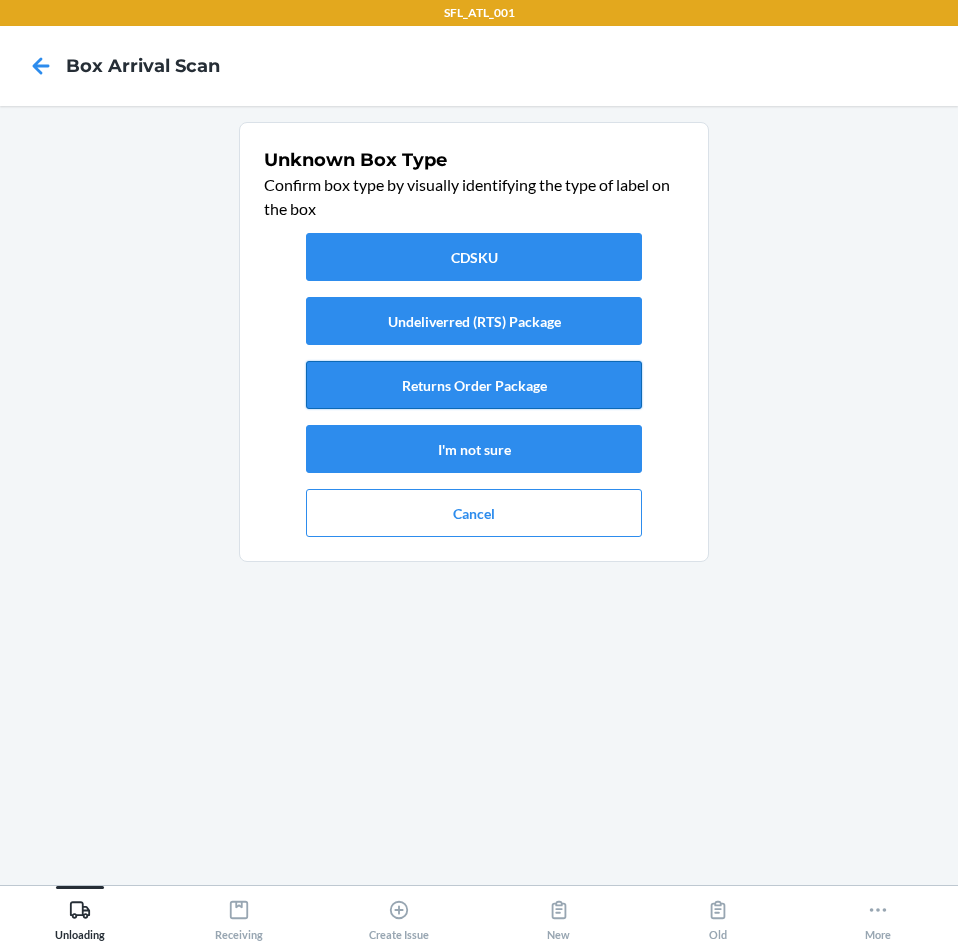 click on "Returns Order Package" at bounding box center [474, 385] 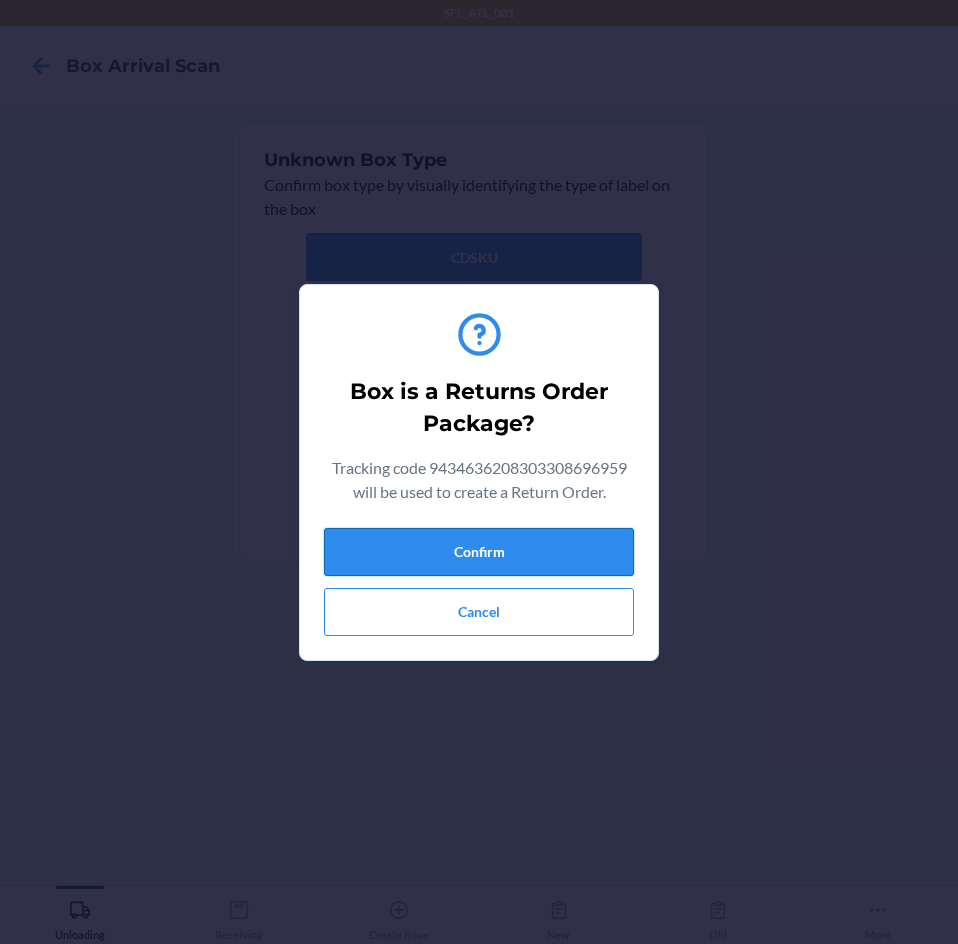 click on "Confirm" at bounding box center [479, 552] 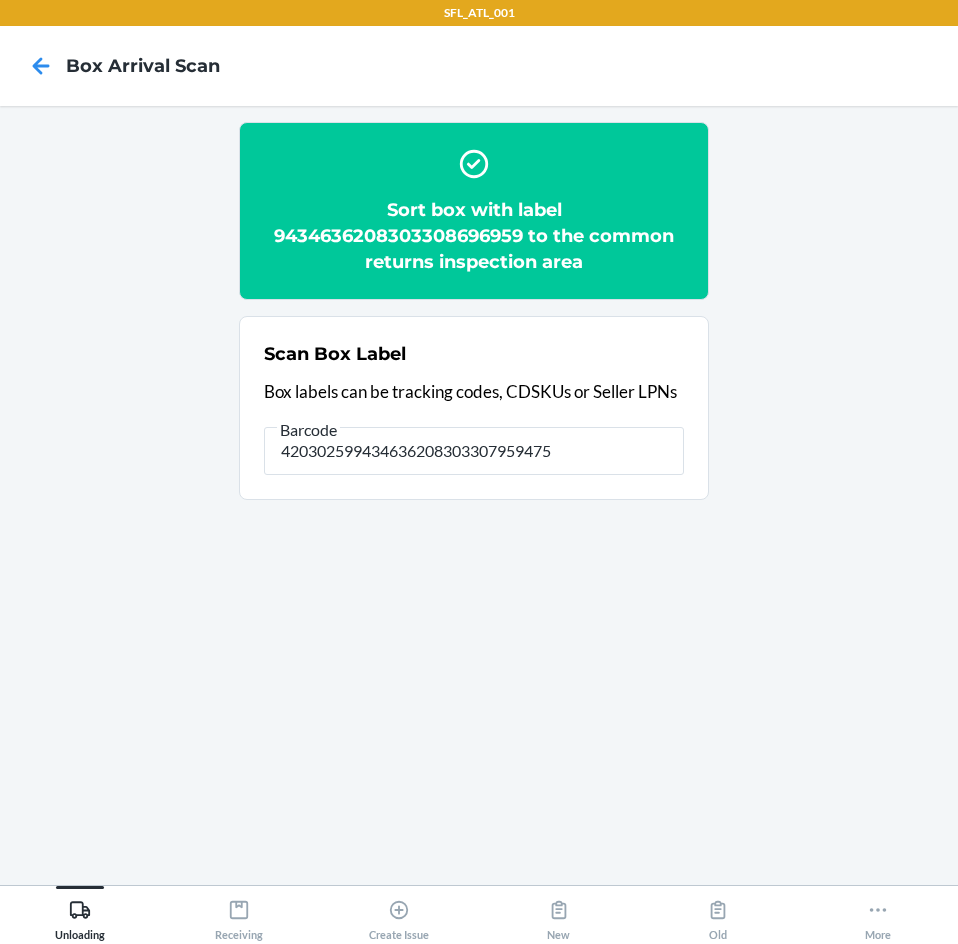 type on "420302599434636208303307959475" 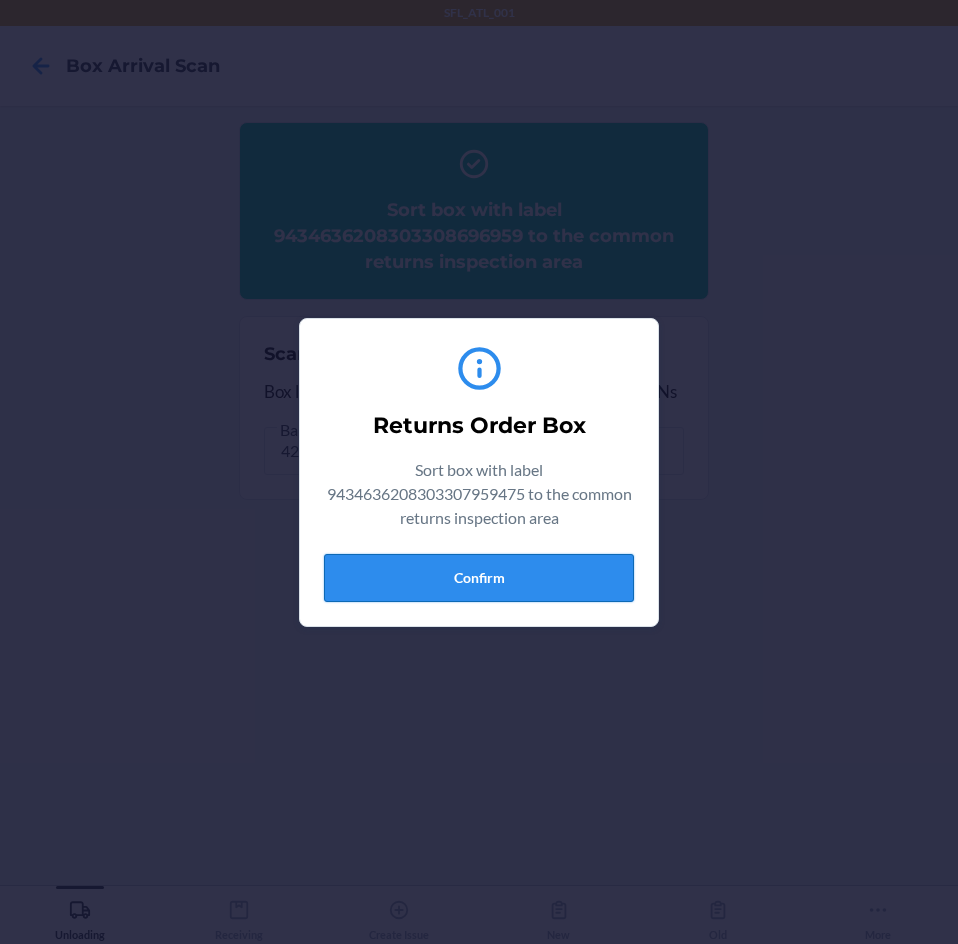 click on "Confirm" at bounding box center (479, 578) 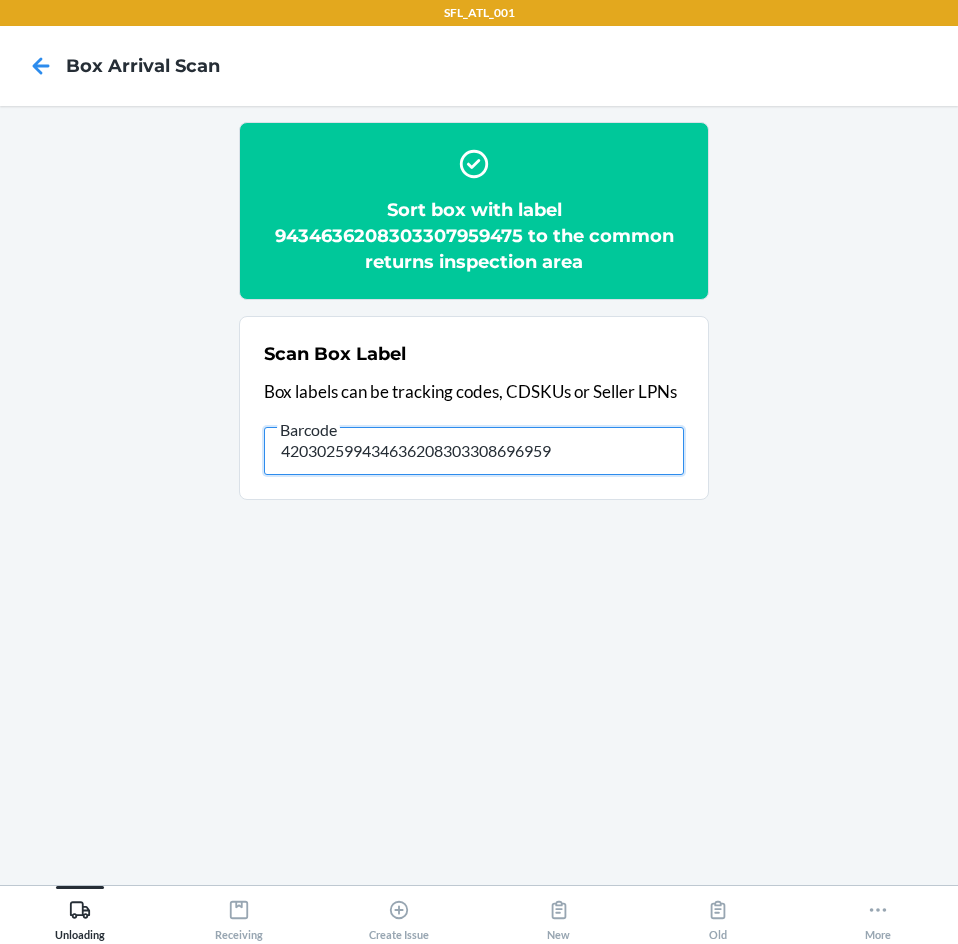 type on "420302599434636208303308696959" 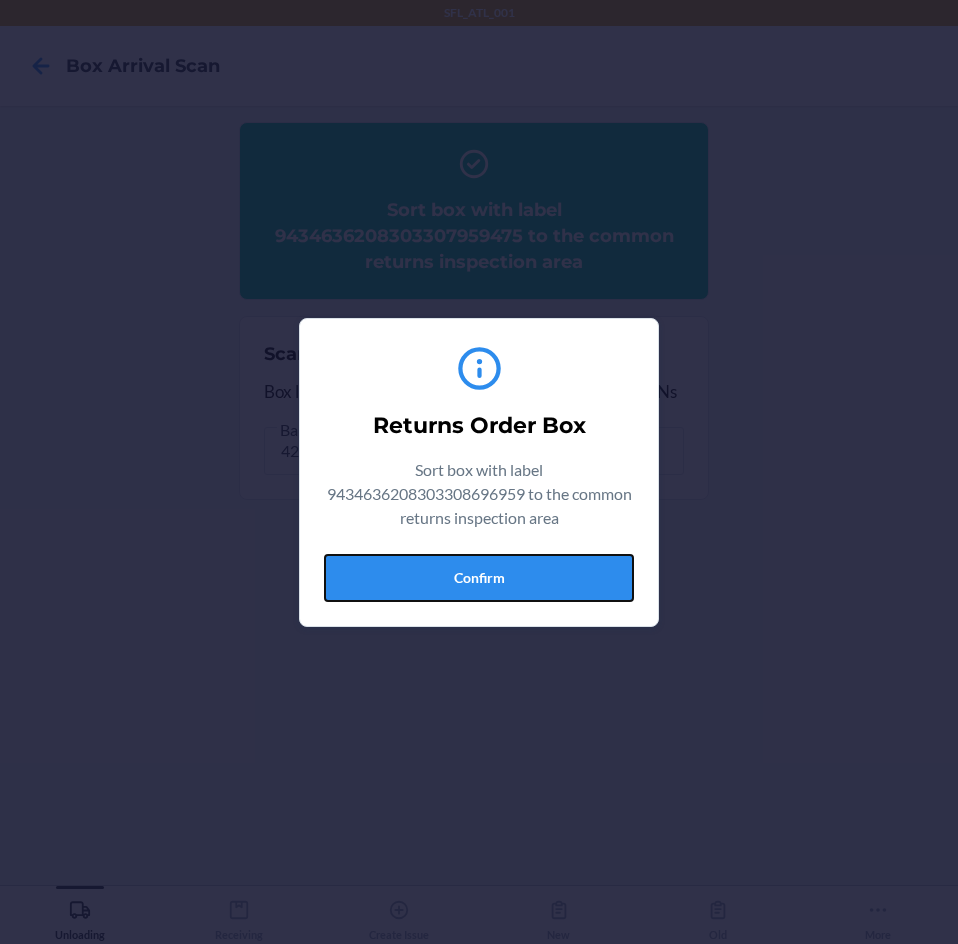 drag, startPoint x: 440, startPoint y: 583, endPoint x: 449, endPoint y: 576, distance: 11.401754 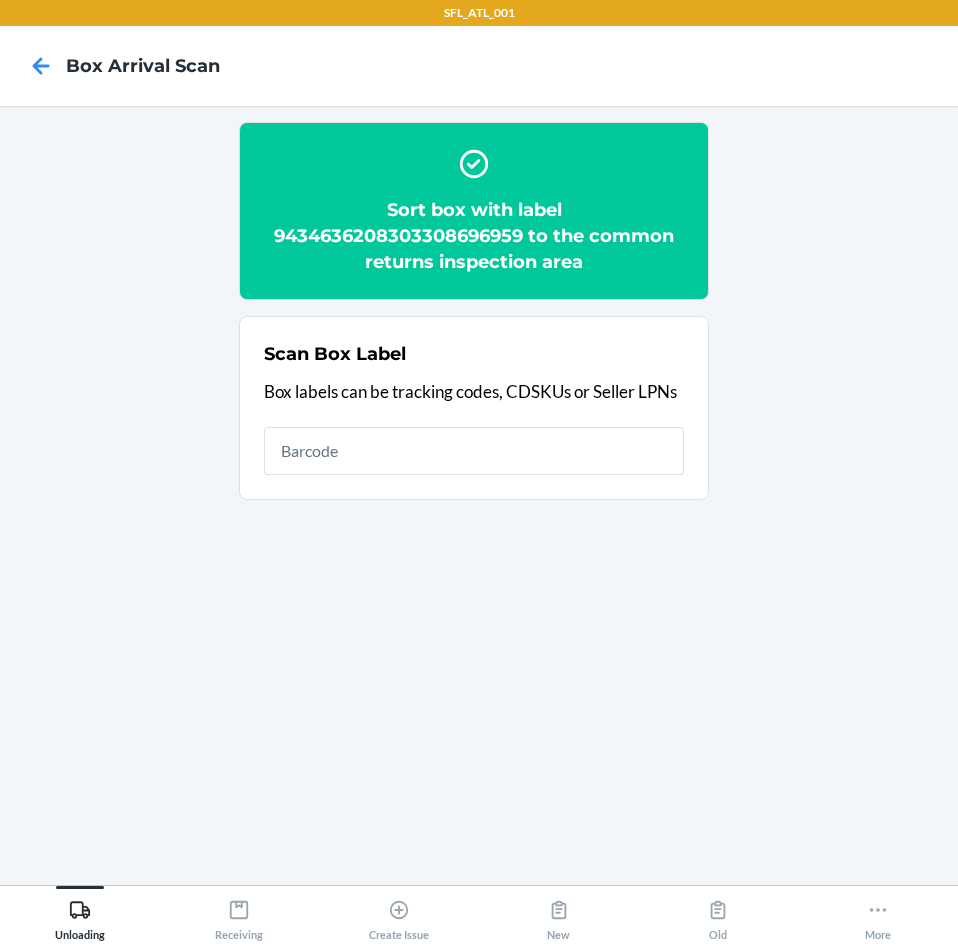 drag, startPoint x: 259, startPoint y: 441, endPoint x: 324, endPoint y: 471, distance: 71.5891 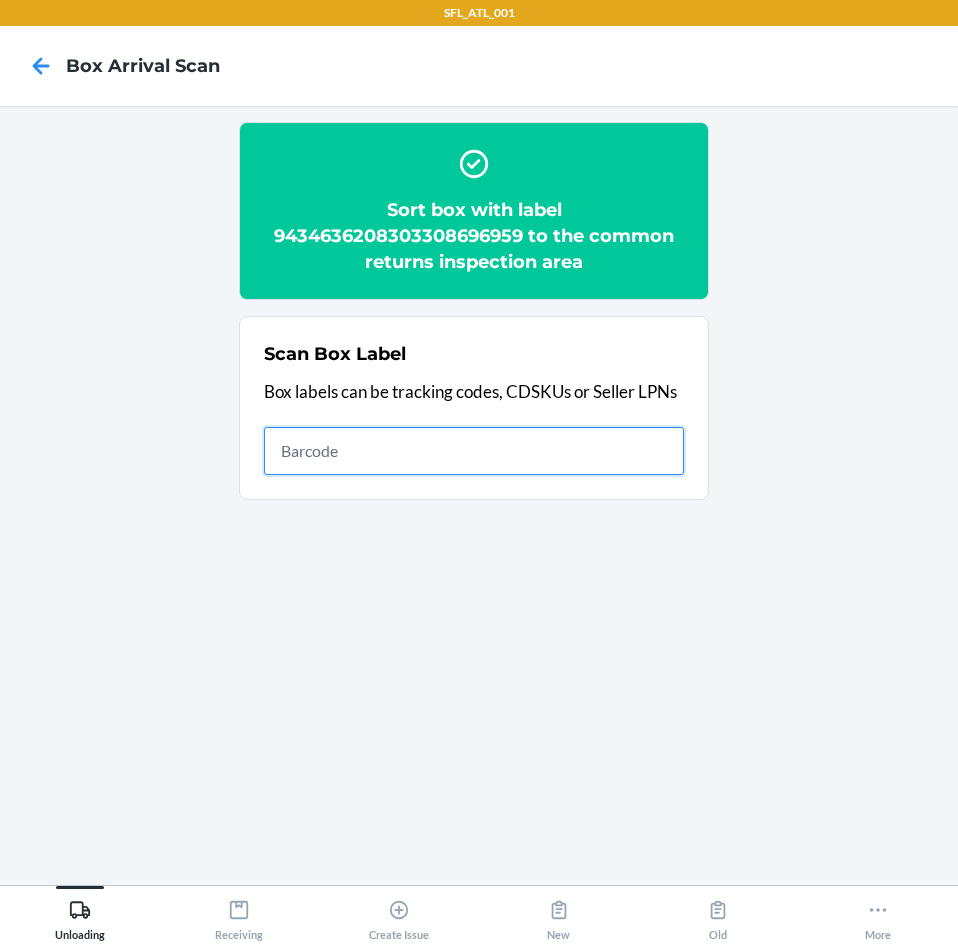 click at bounding box center (474, 451) 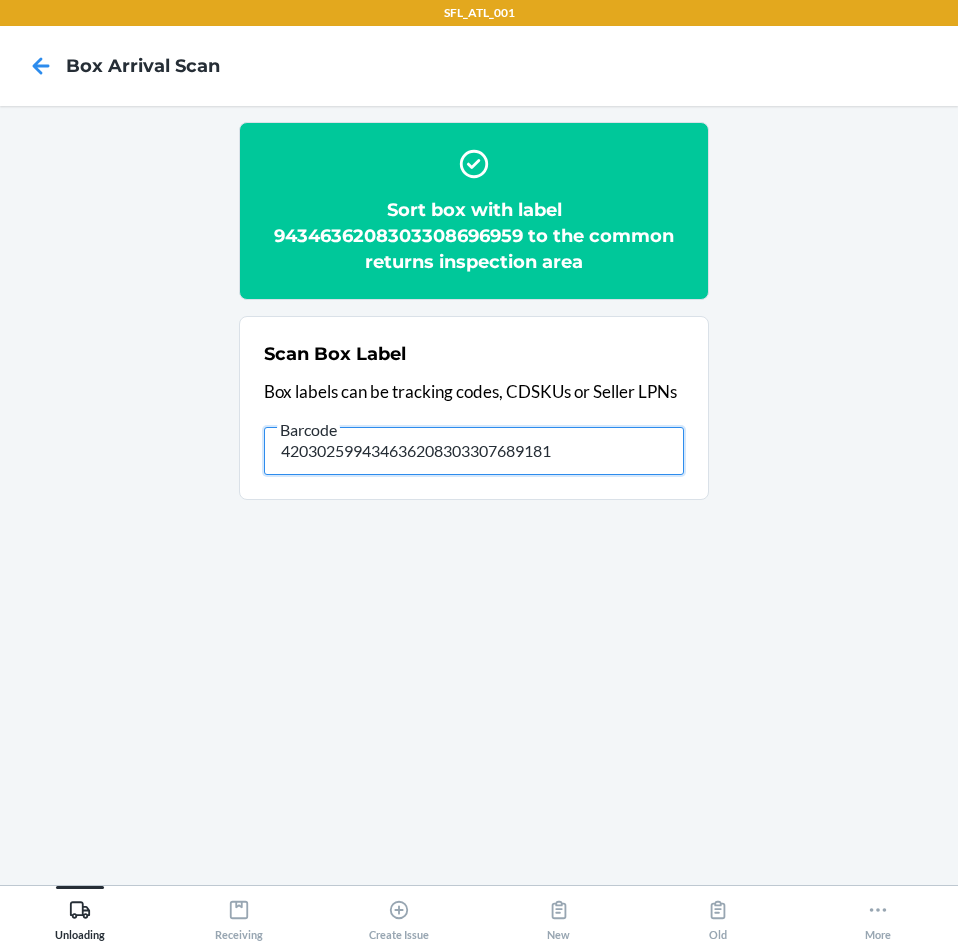 type on "420302599434636208303307689181" 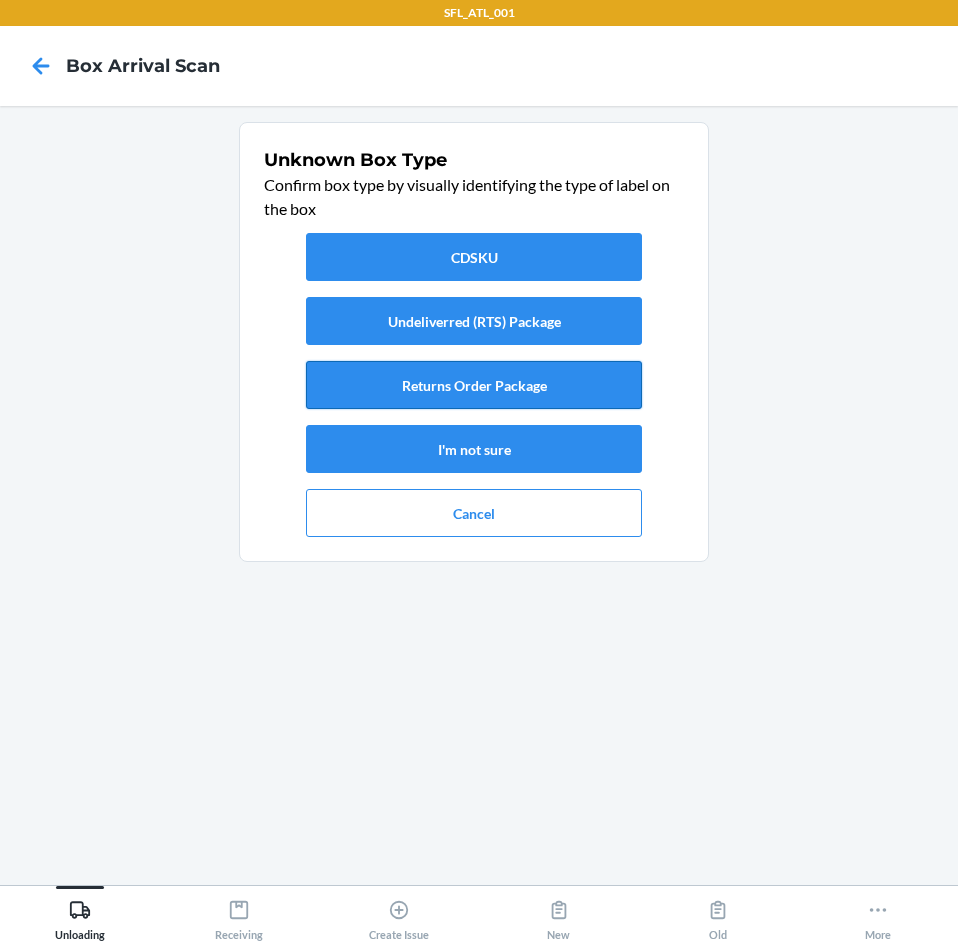 click on "Returns Order Package" at bounding box center [474, 385] 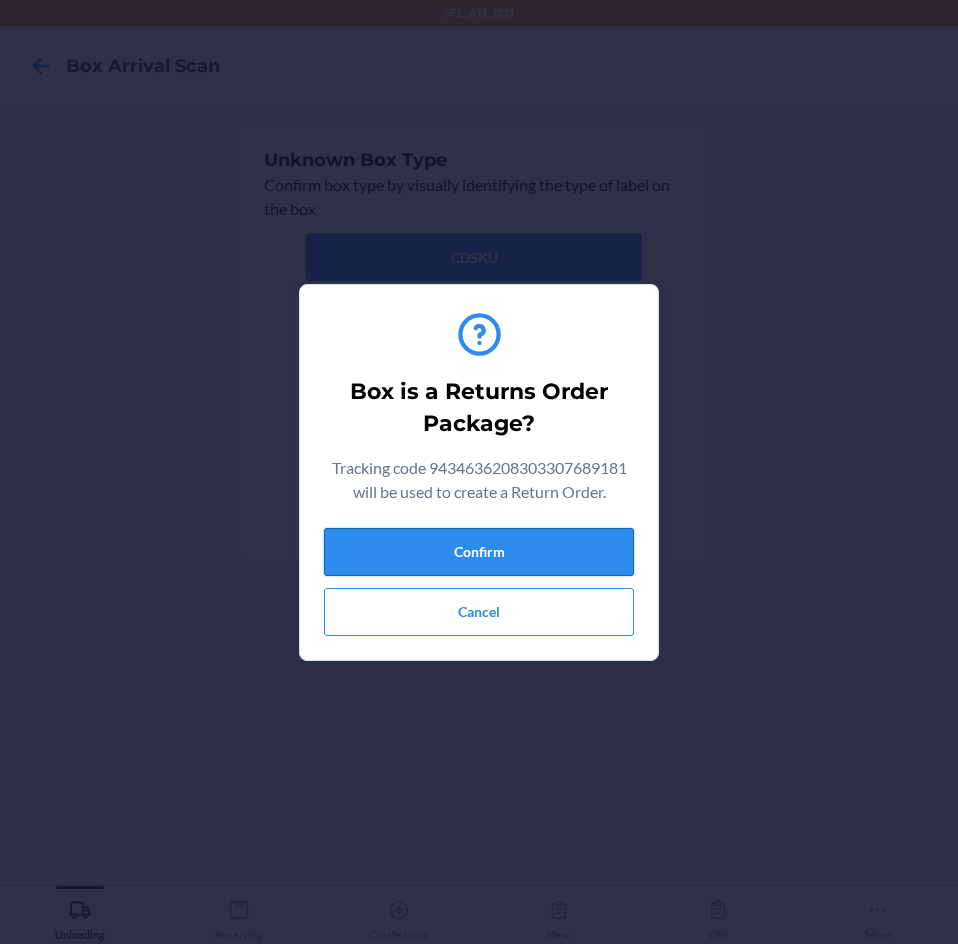 click on "Confirm" at bounding box center [479, 552] 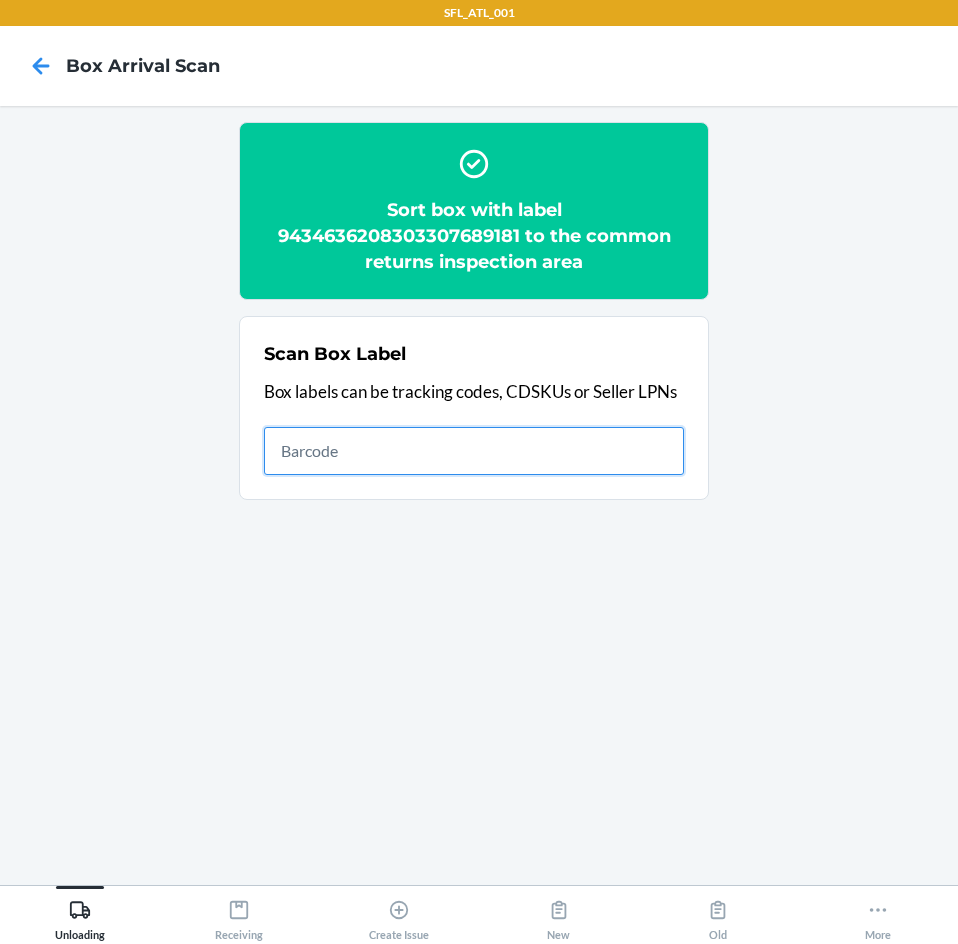 click at bounding box center [474, 451] 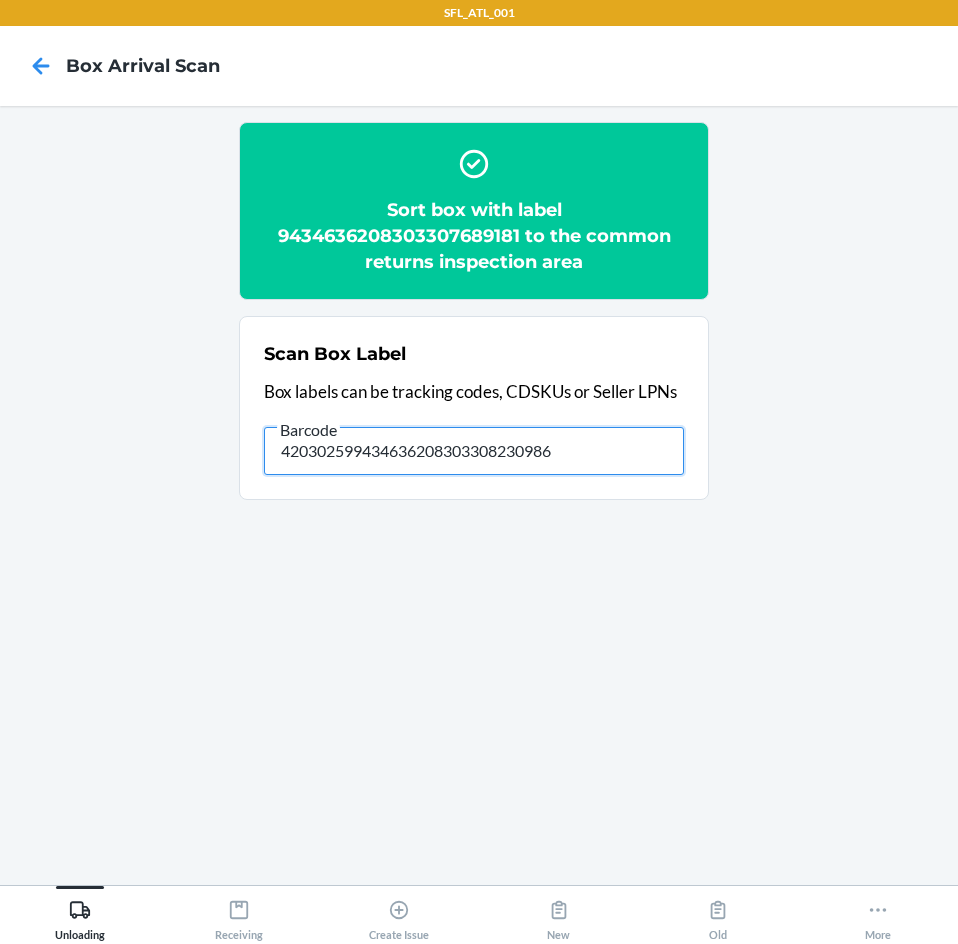 type on "420302599434636208303308230986" 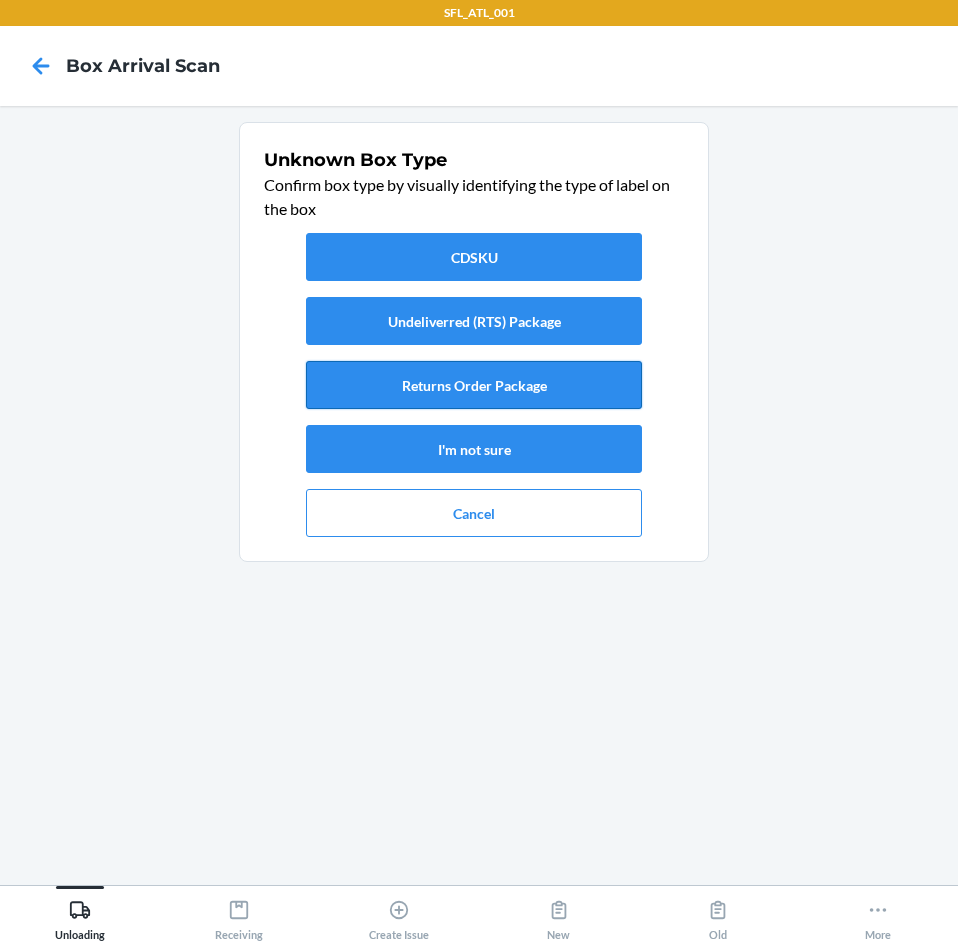 click on "Returns Order Package" at bounding box center [474, 385] 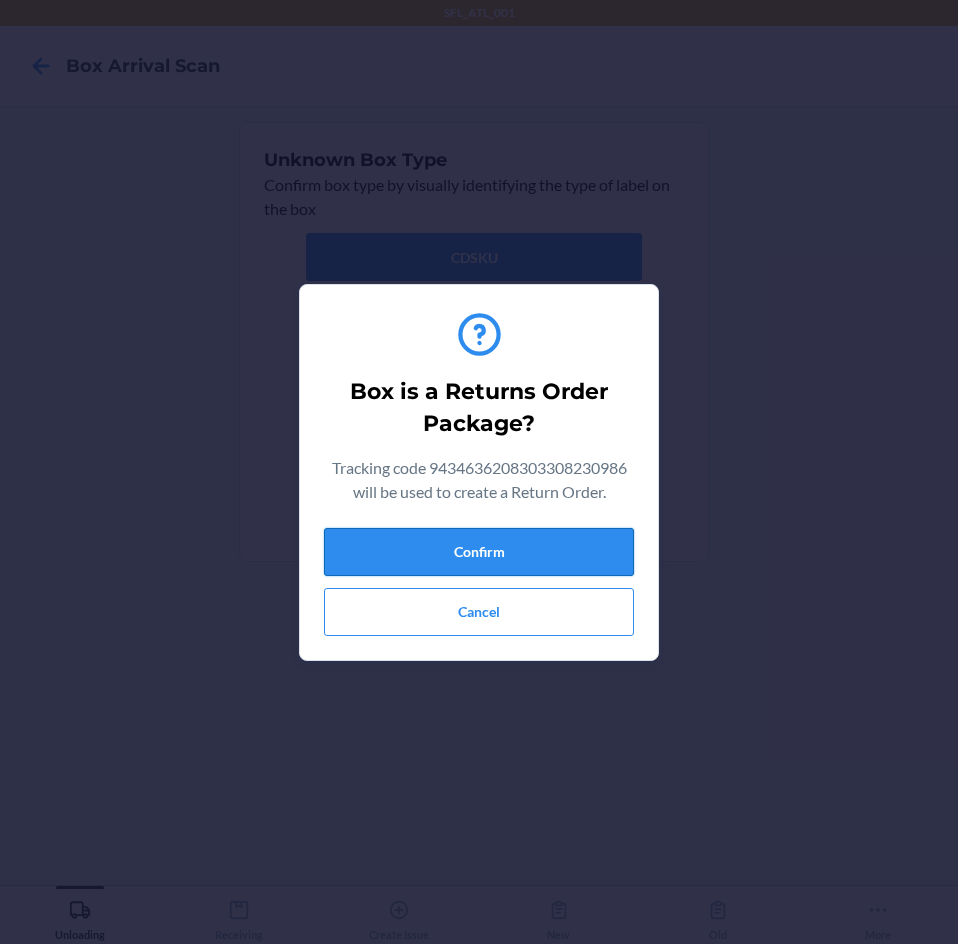 click on "Confirm" at bounding box center [479, 552] 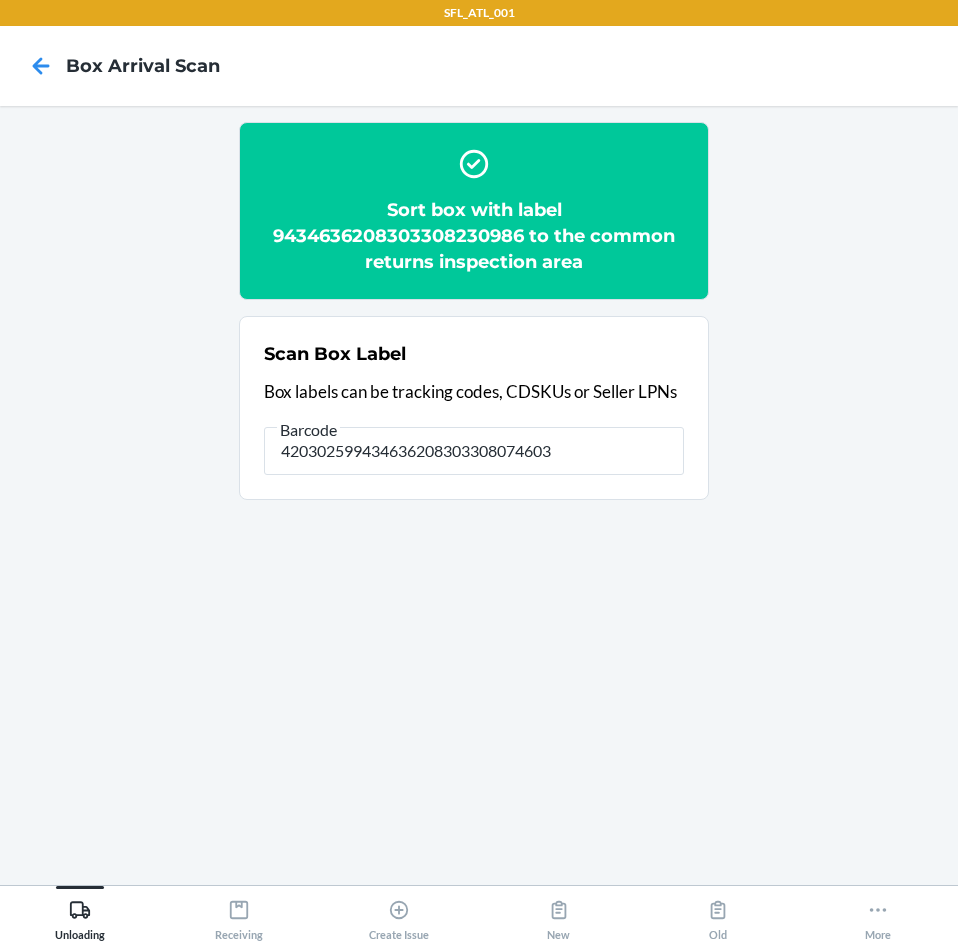 type on "420302599434636208303308074603" 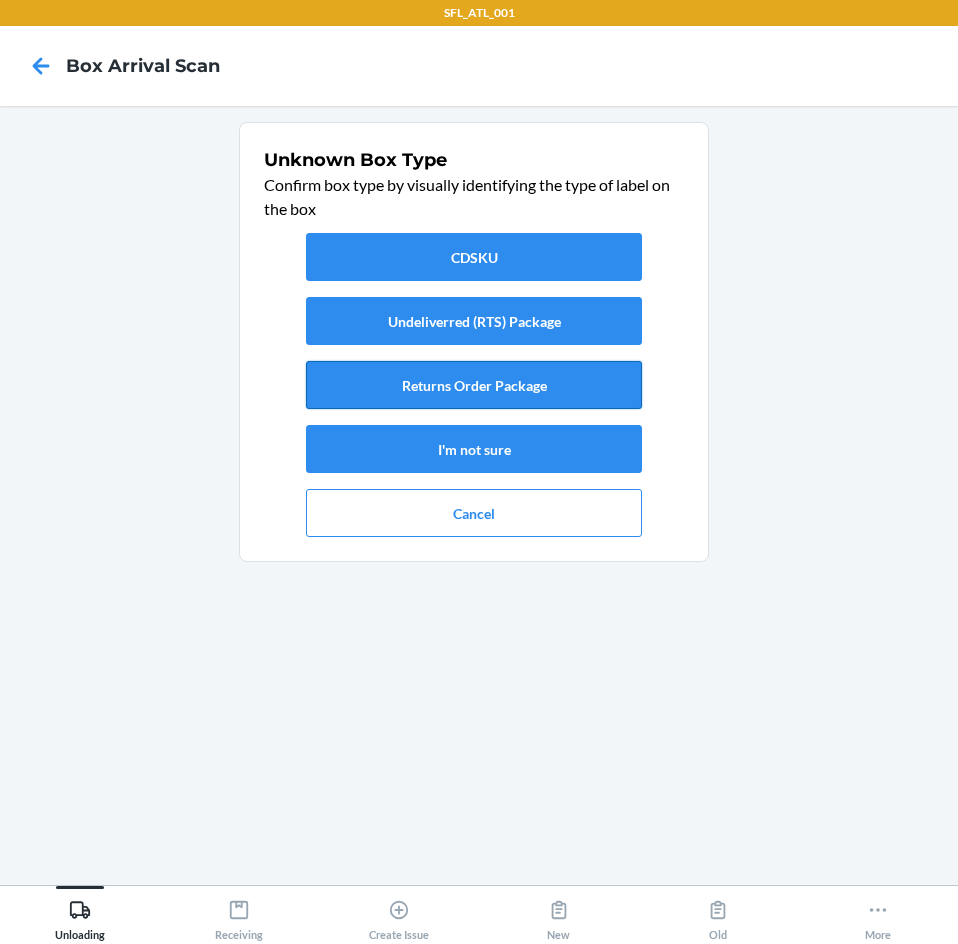 click on "Returns Order Package" at bounding box center [474, 385] 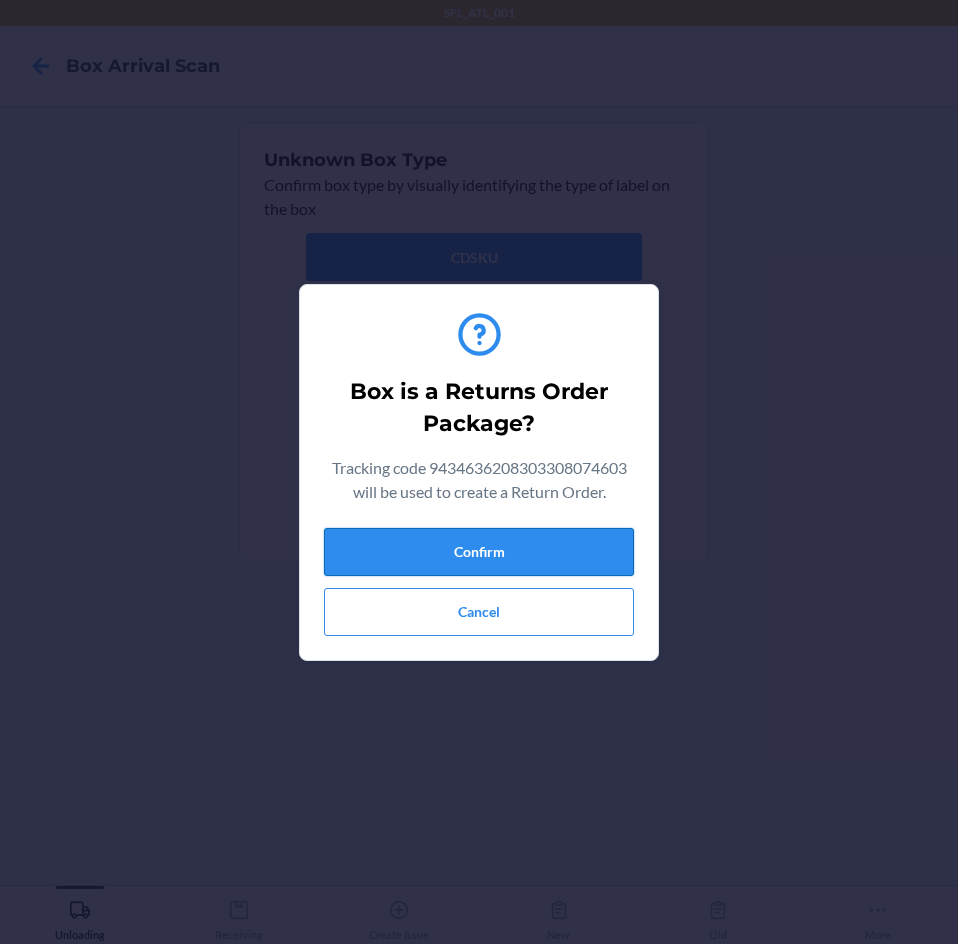 click on "Confirm" at bounding box center (479, 552) 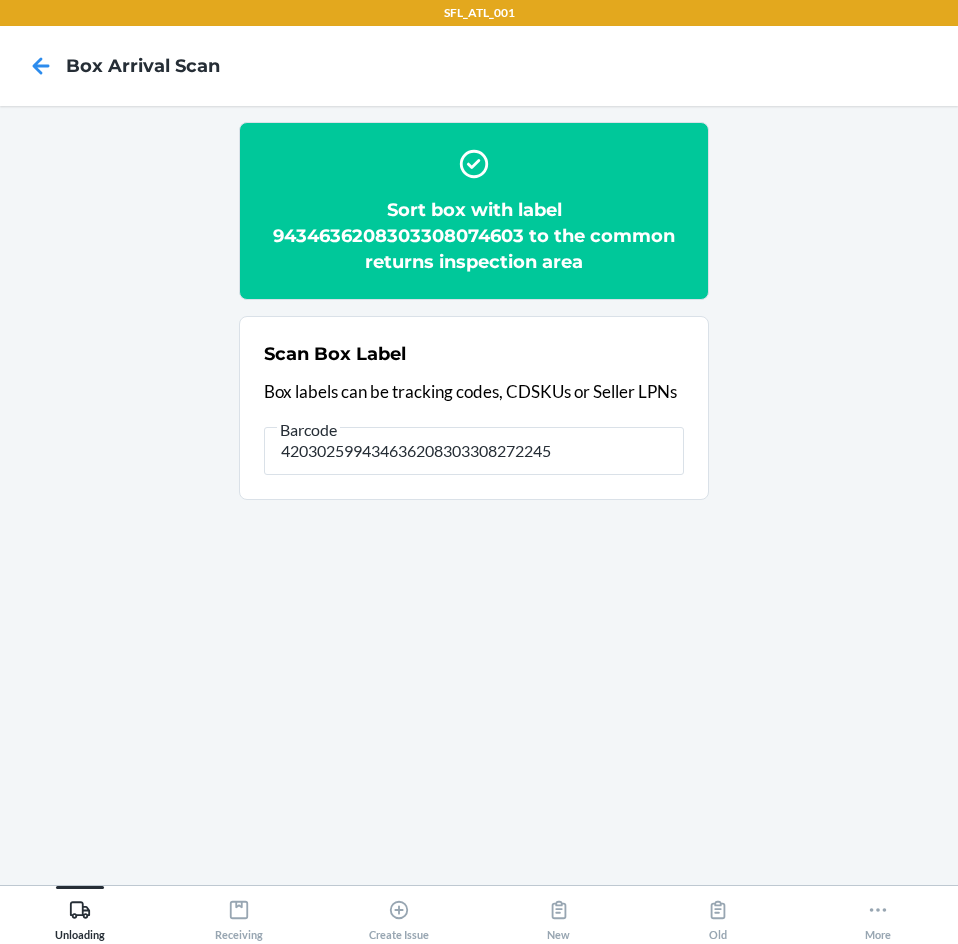 type on "420302599434636208303308272245" 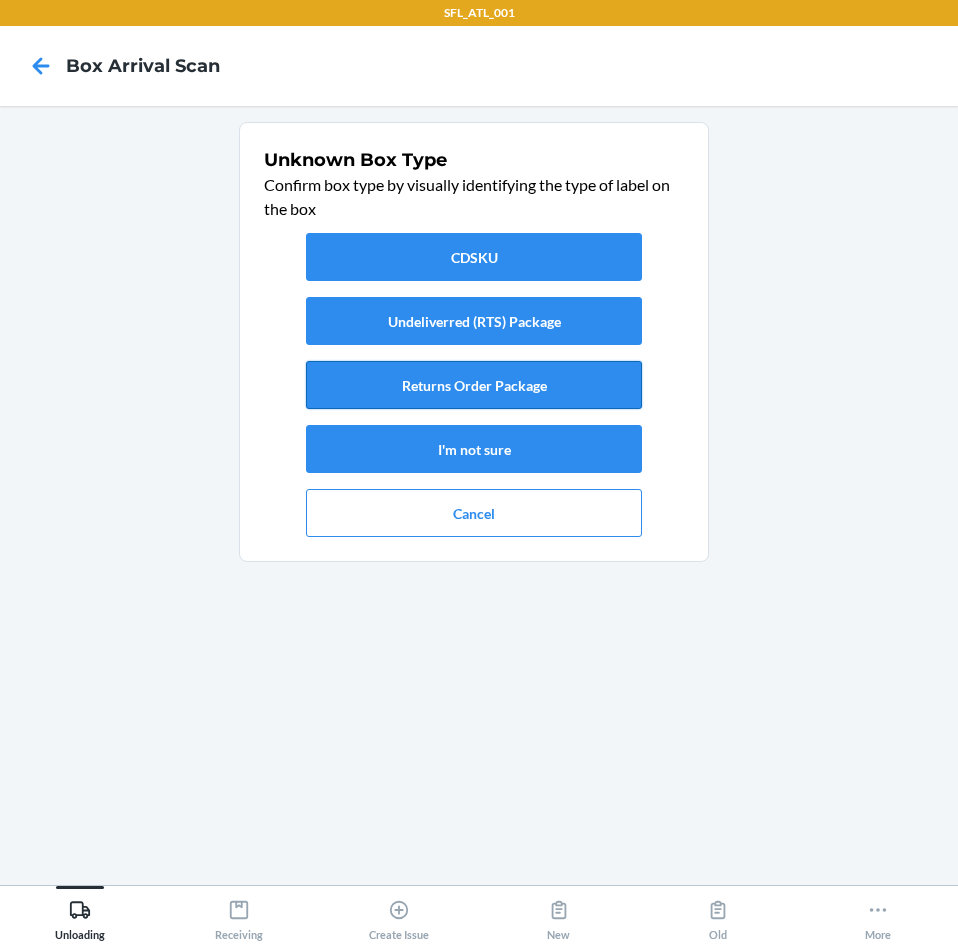 drag, startPoint x: 538, startPoint y: 368, endPoint x: 538, endPoint y: 387, distance: 19 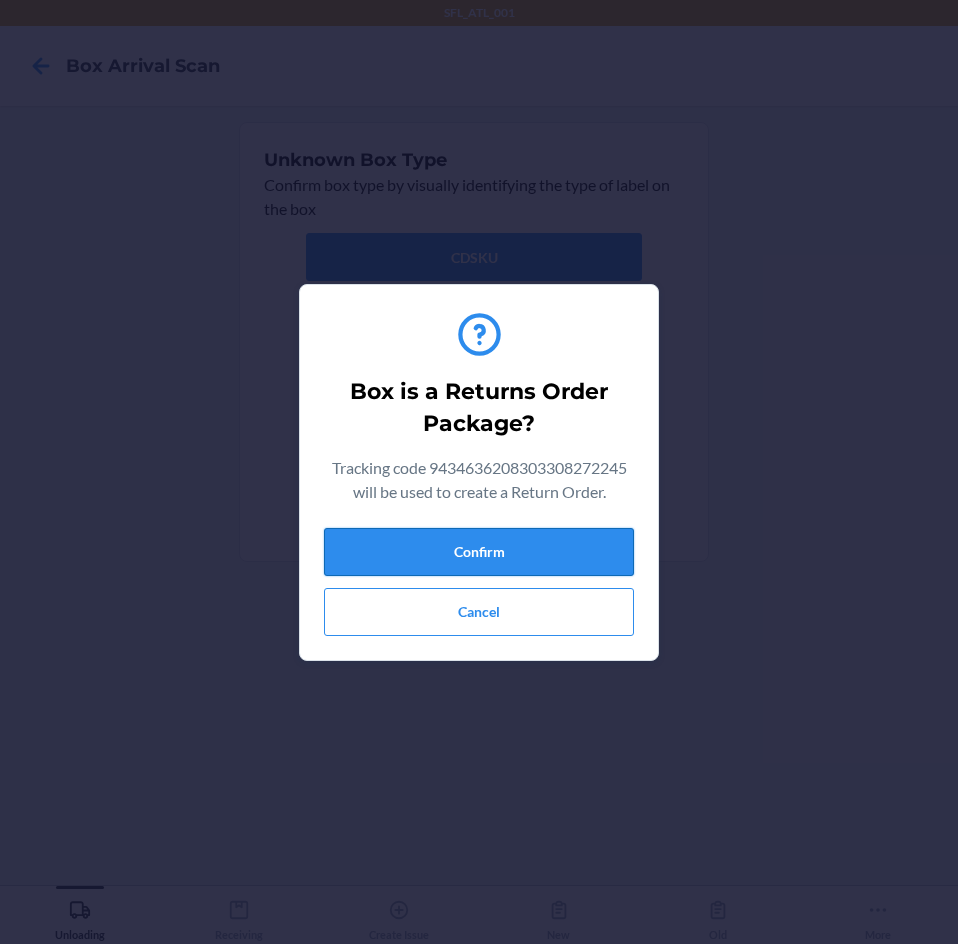click on "Confirm" at bounding box center (479, 552) 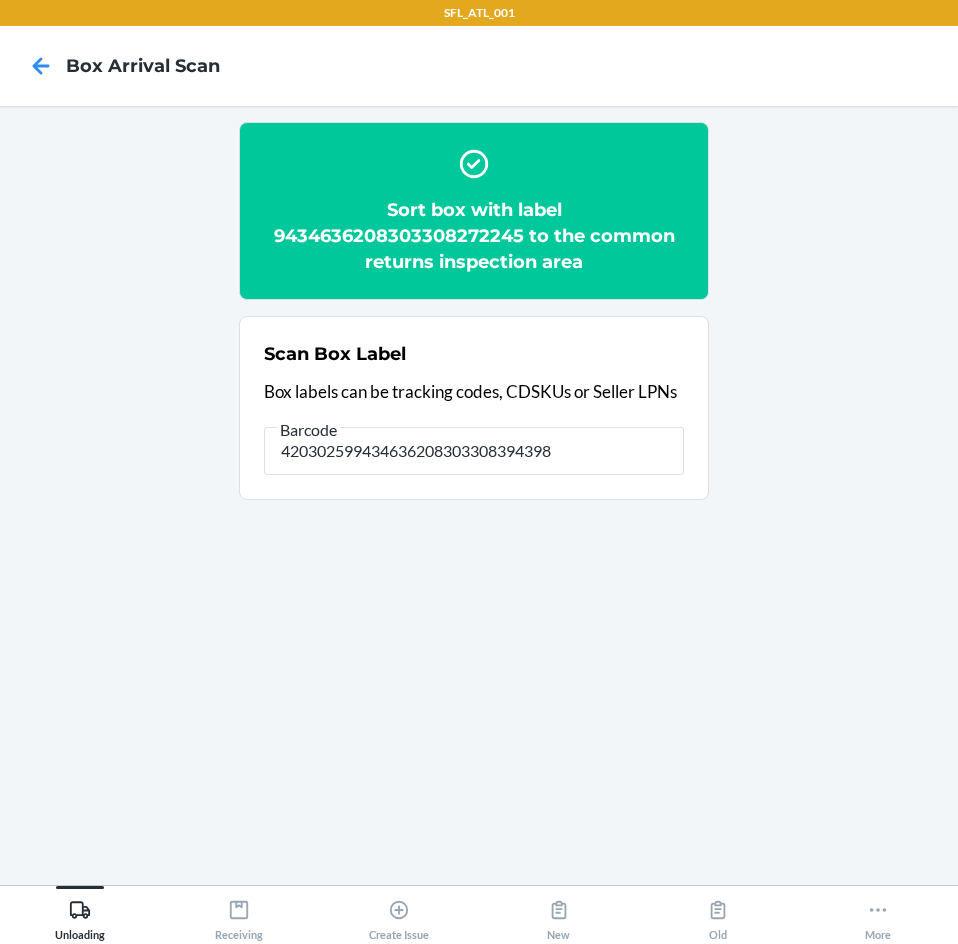 type on "420302599434636208303308394398" 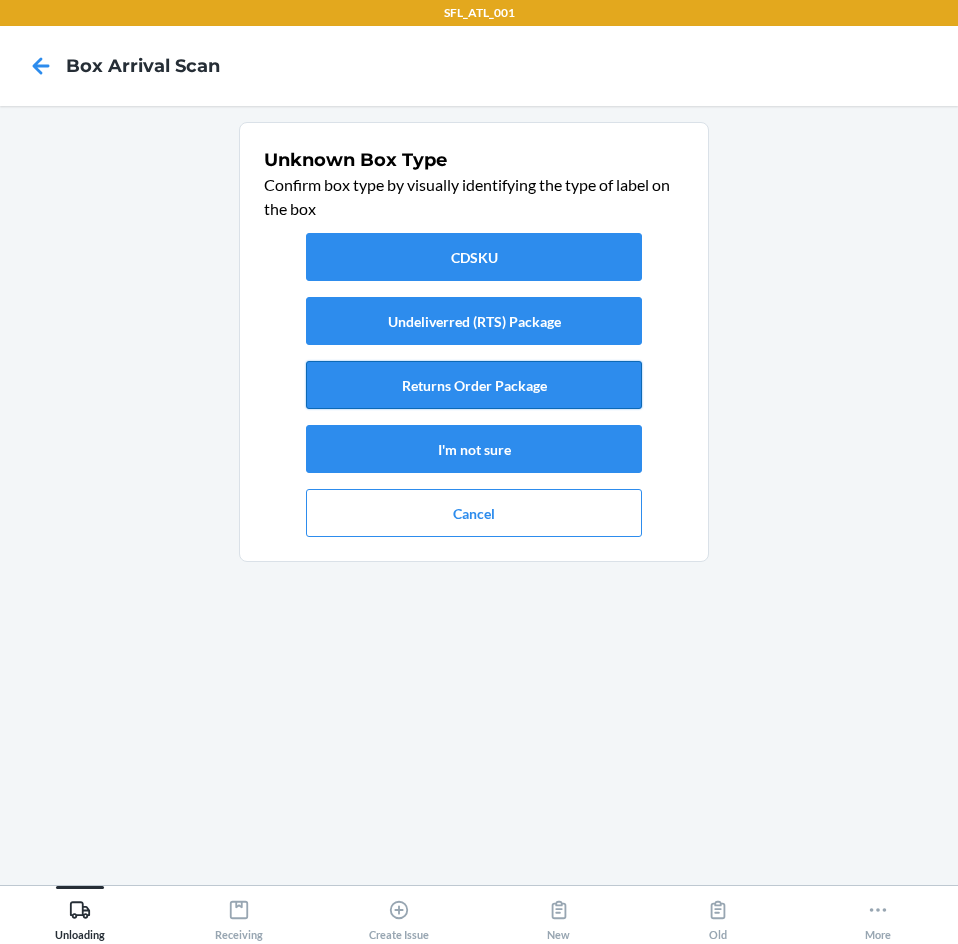 click on "Returns Order Package" at bounding box center (474, 385) 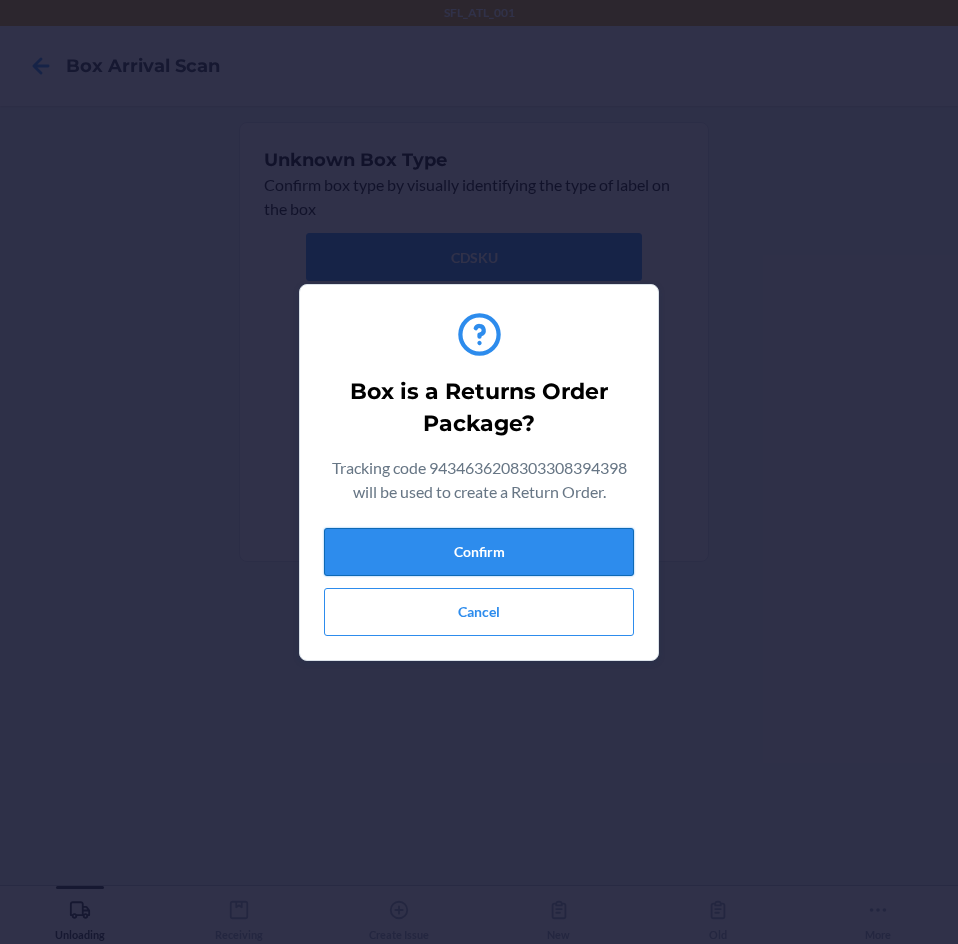 click on "Confirm" at bounding box center (479, 552) 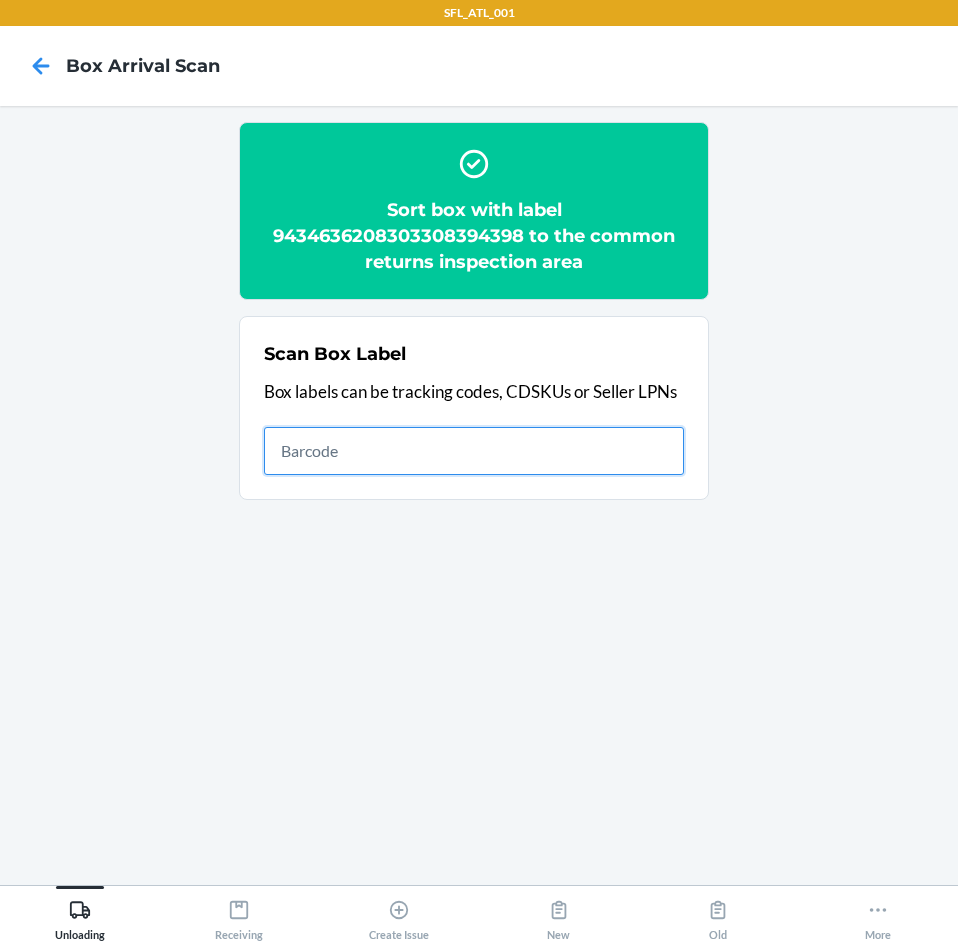 click at bounding box center (474, 451) 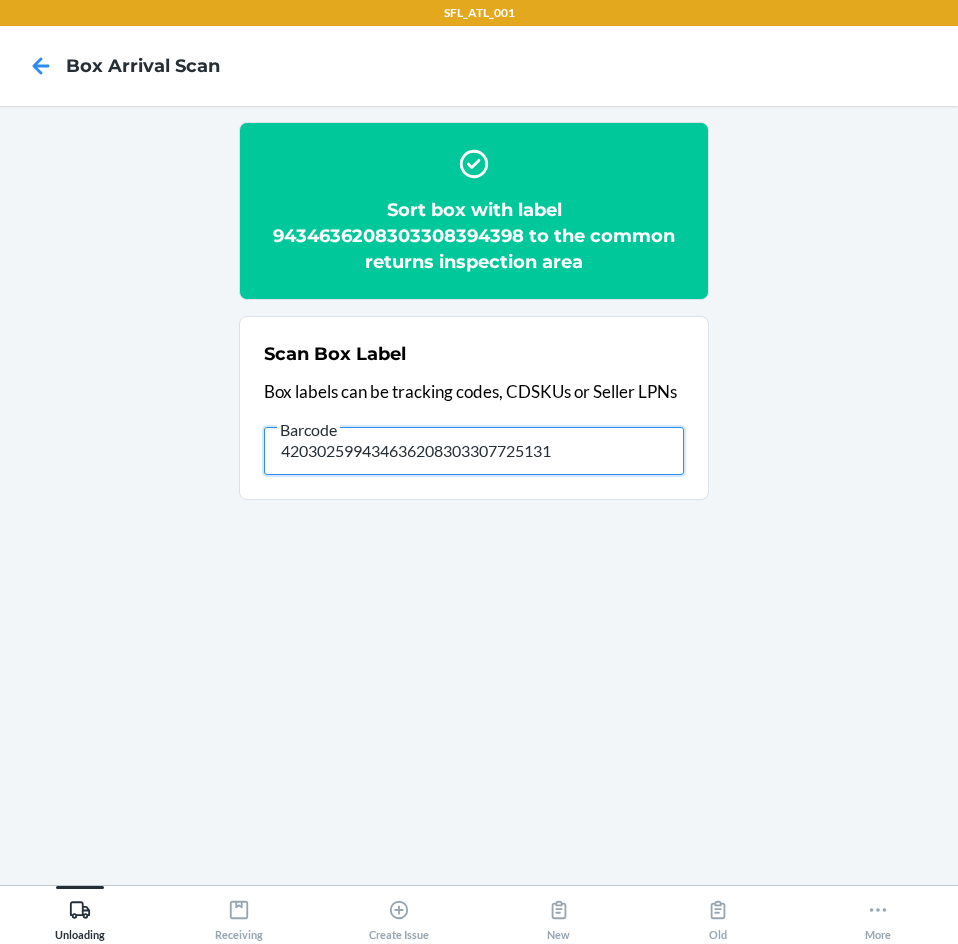 type on "420302599434636208303307725131" 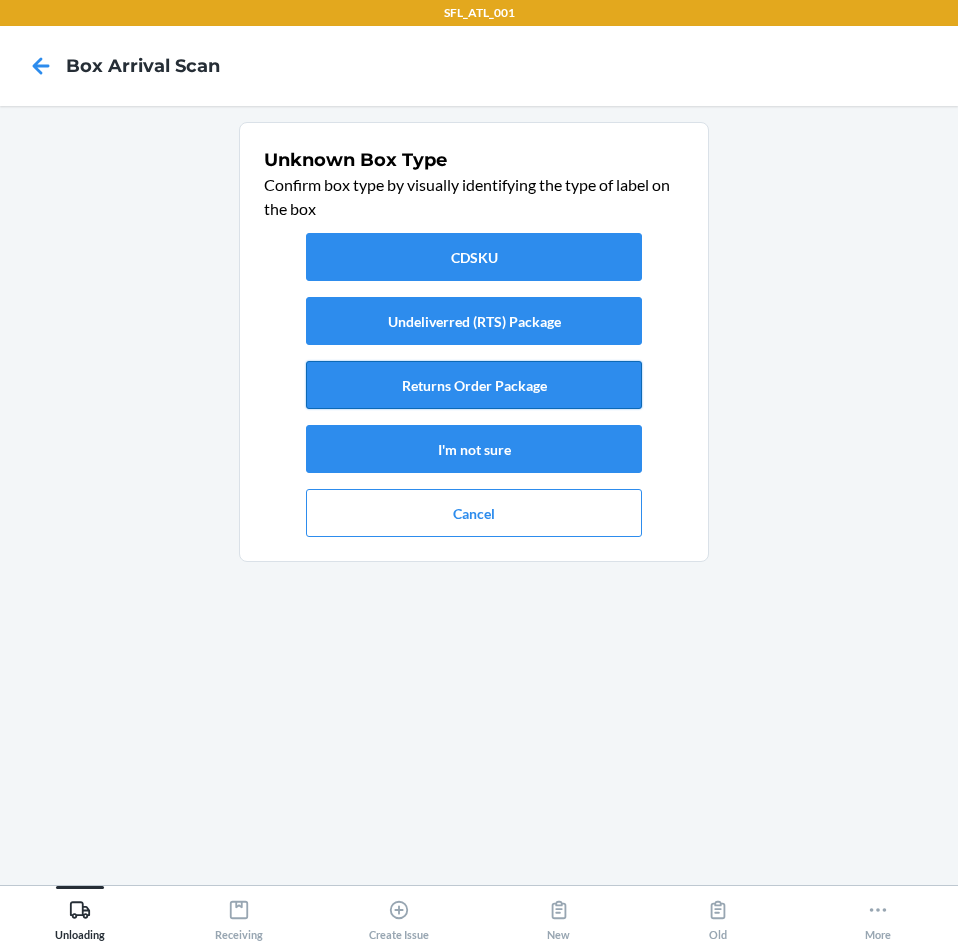drag, startPoint x: 568, startPoint y: 396, endPoint x: 567, endPoint y: 408, distance: 12.0415945 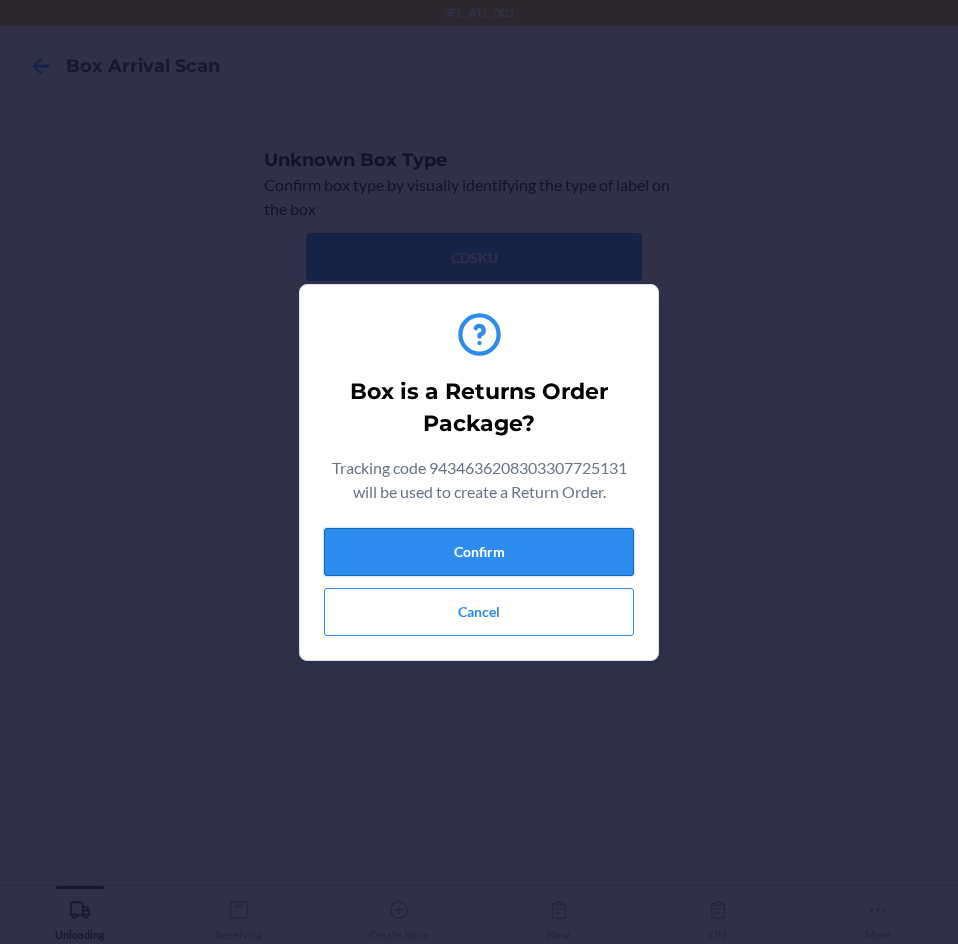click on "Confirm" at bounding box center [479, 552] 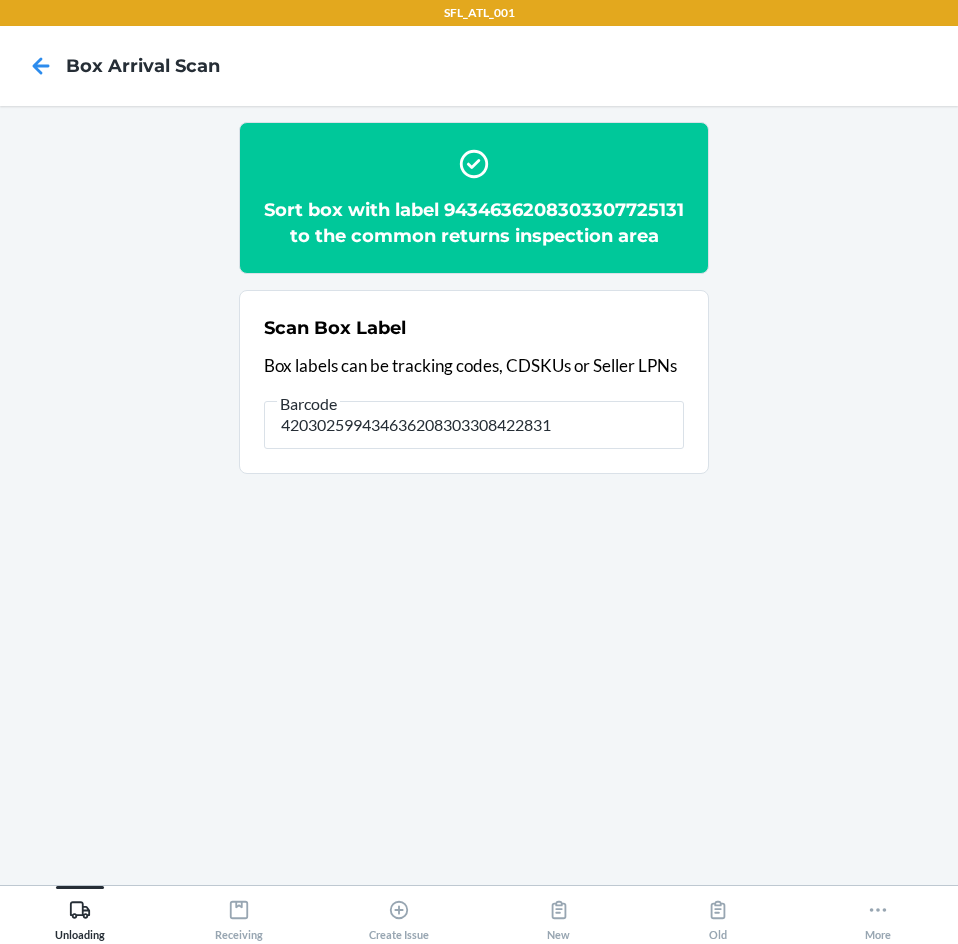 type on "420302599434636208303308422831" 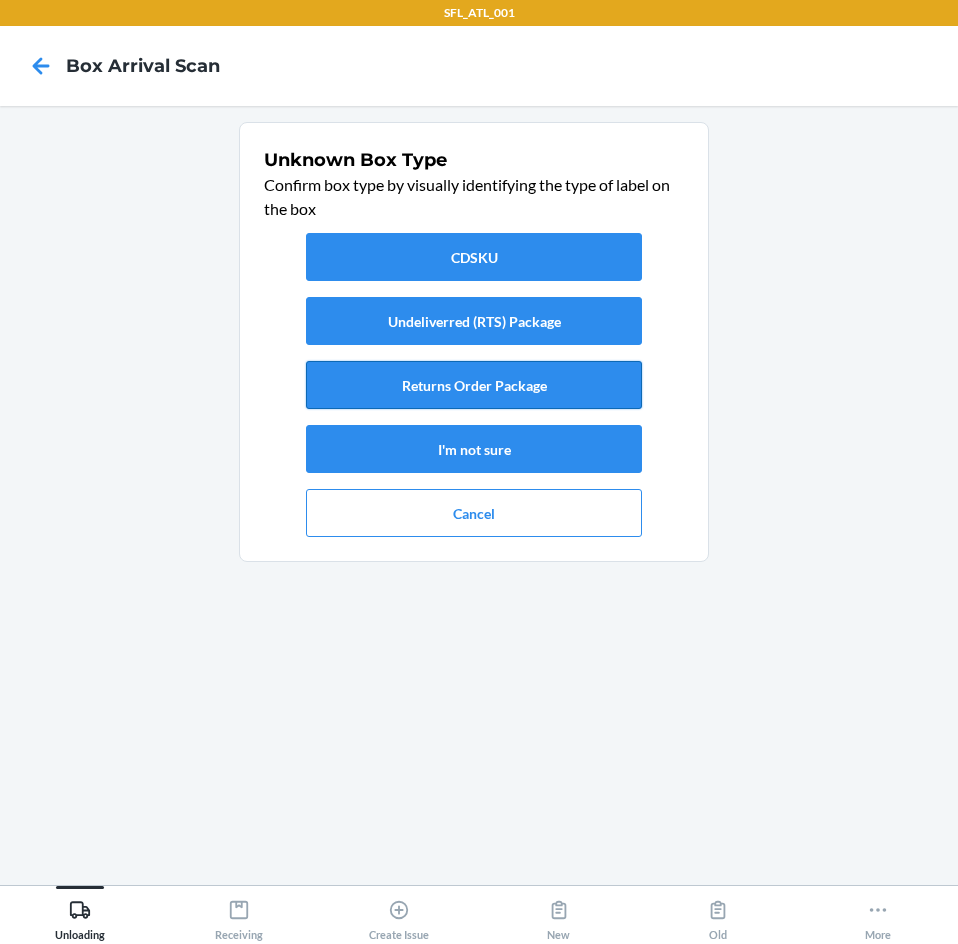 click on "Returns Order Package" at bounding box center (474, 385) 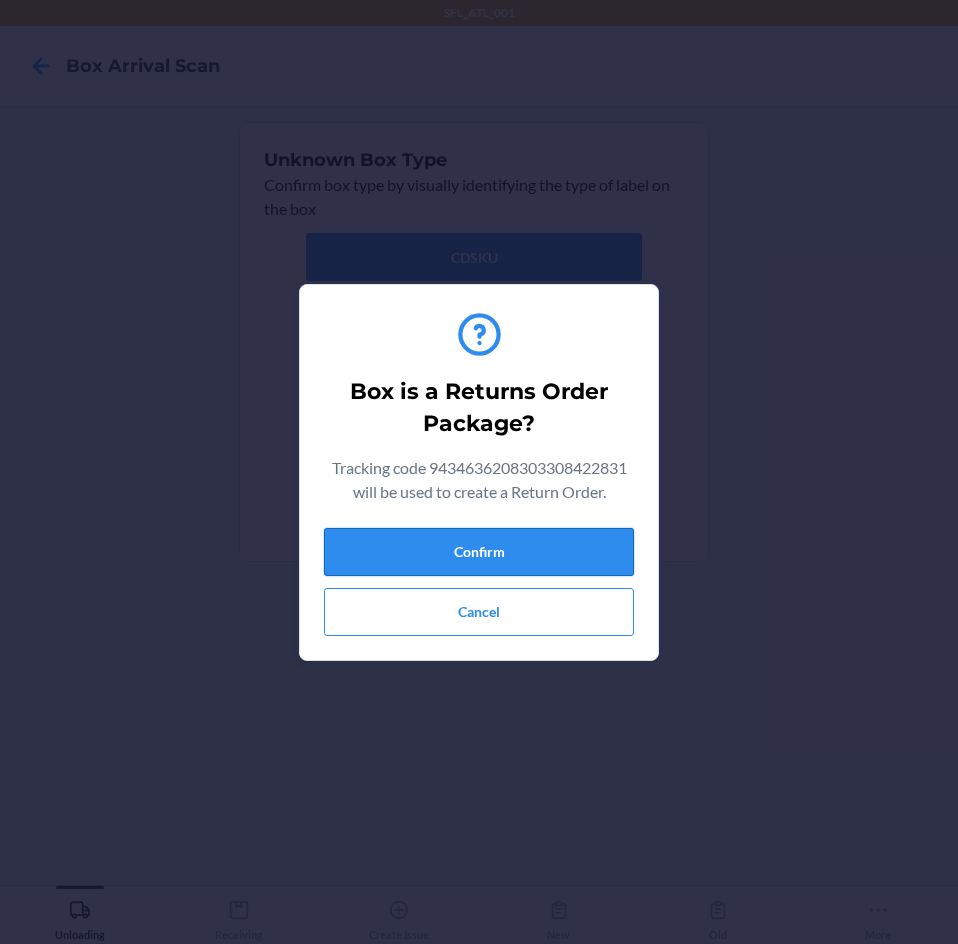 drag, startPoint x: 556, startPoint y: 566, endPoint x: 564, endPoint y: 559, distance: 10.630146 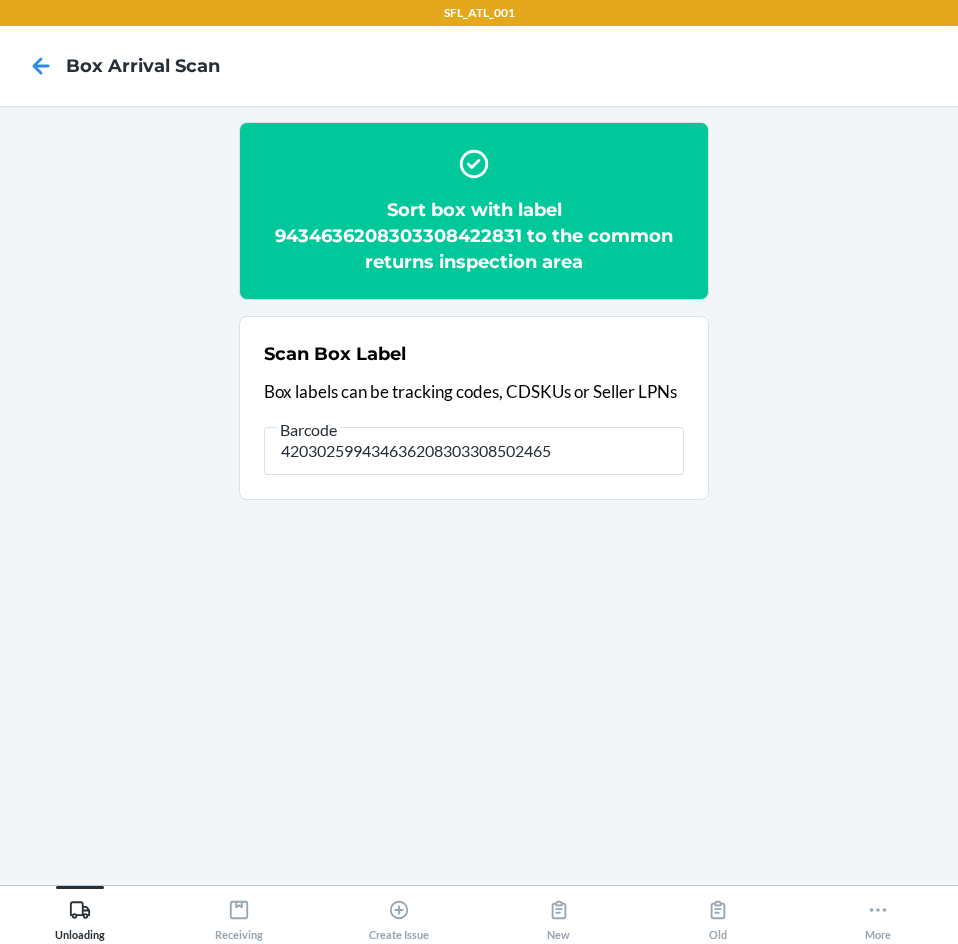 type on "420302599434636208303308502465" 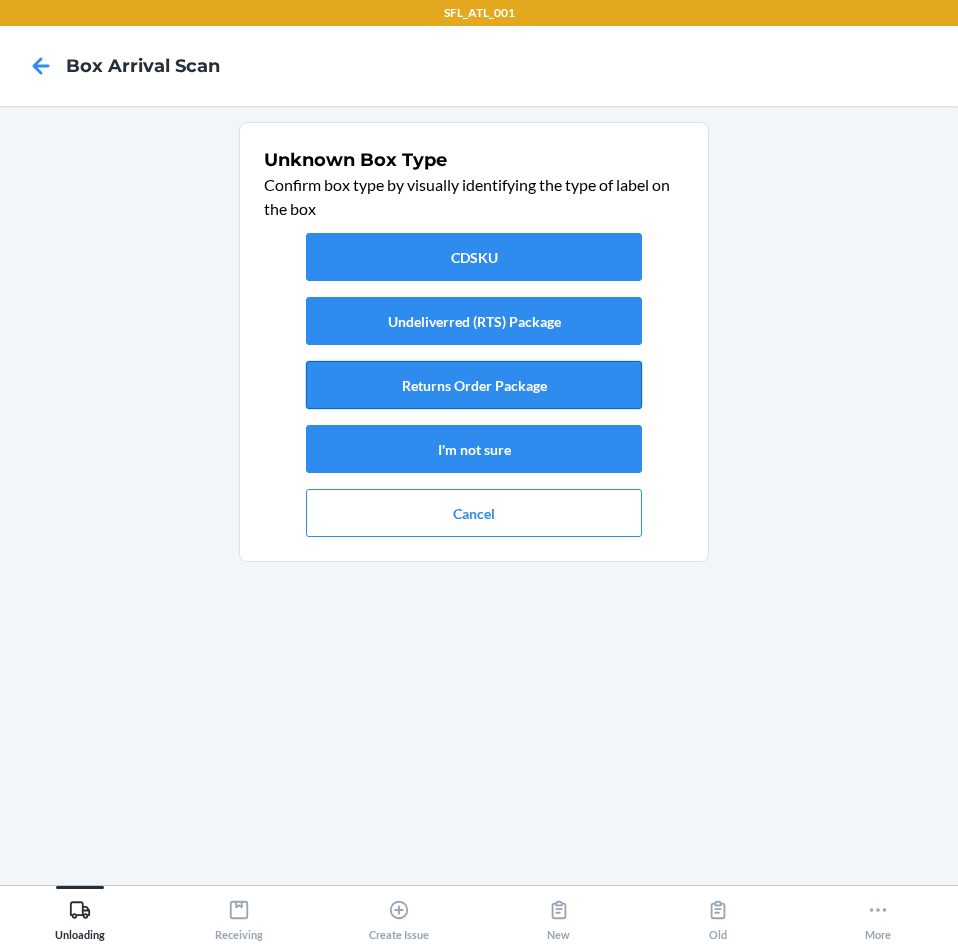 click on "Returns Order Package" at bounding box center (474, 385) 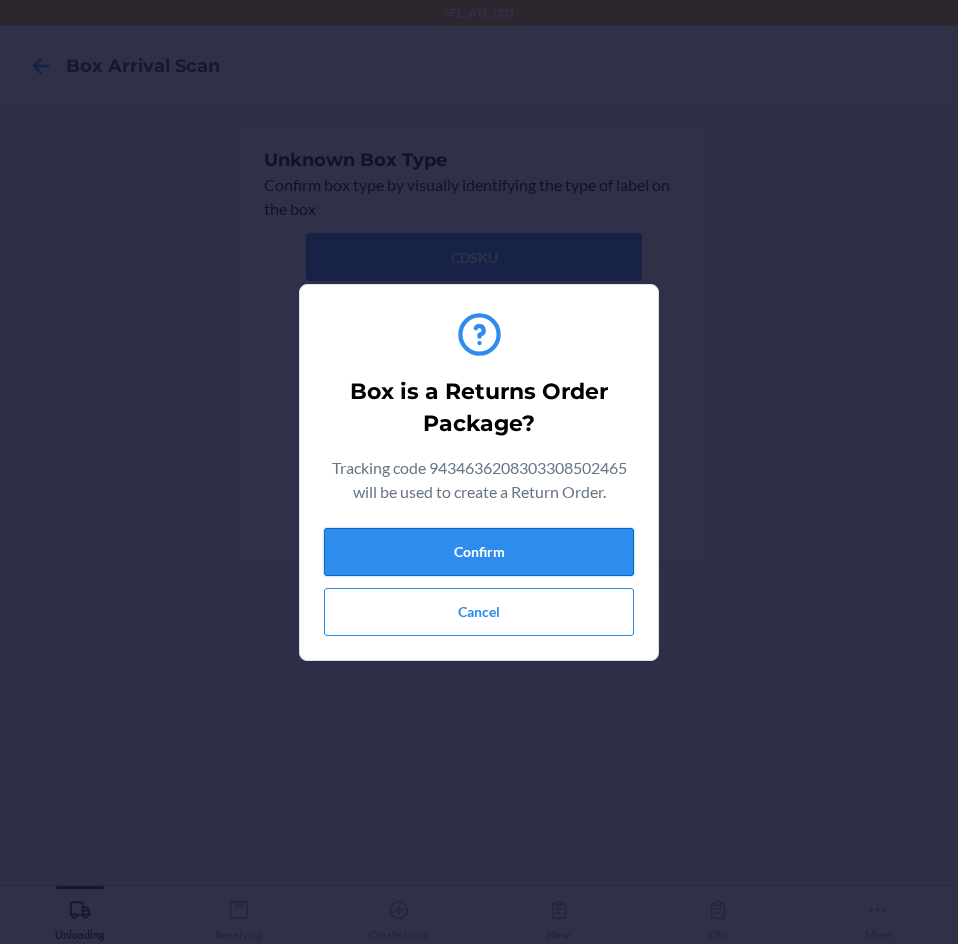 click on "Confirm" at bounding box center [479, 552] 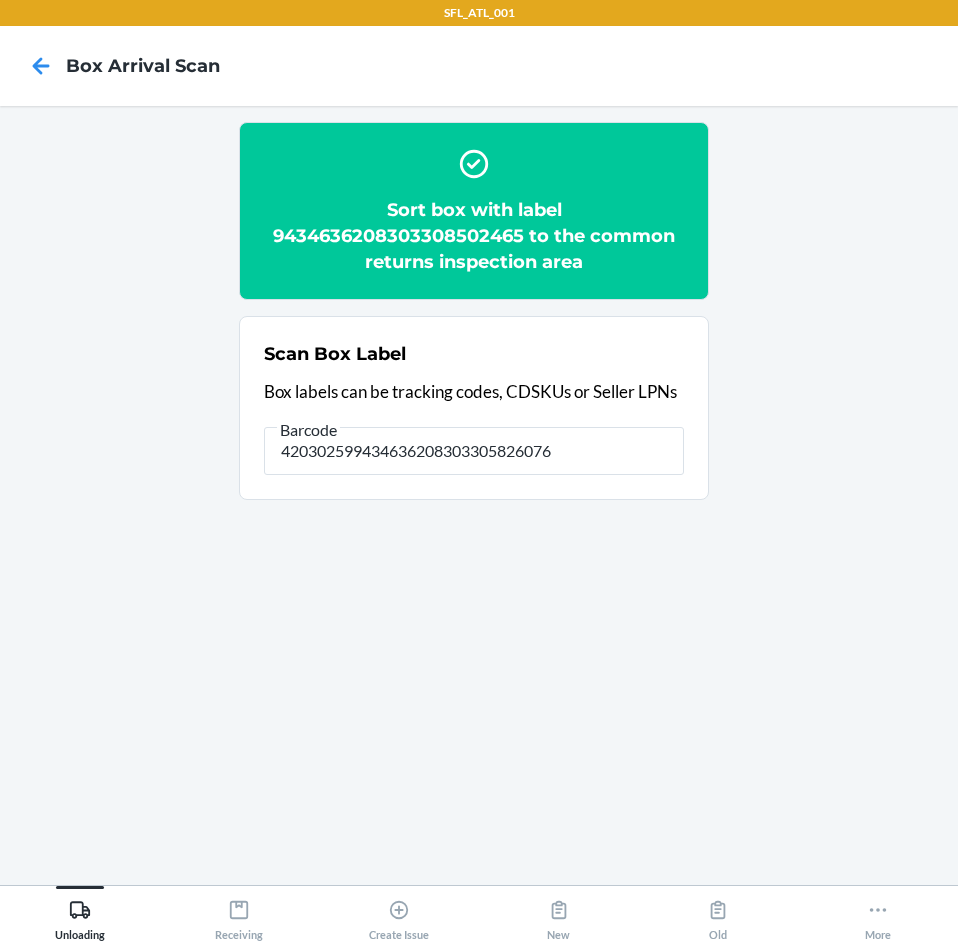 type on "420302599434636208303305826076" 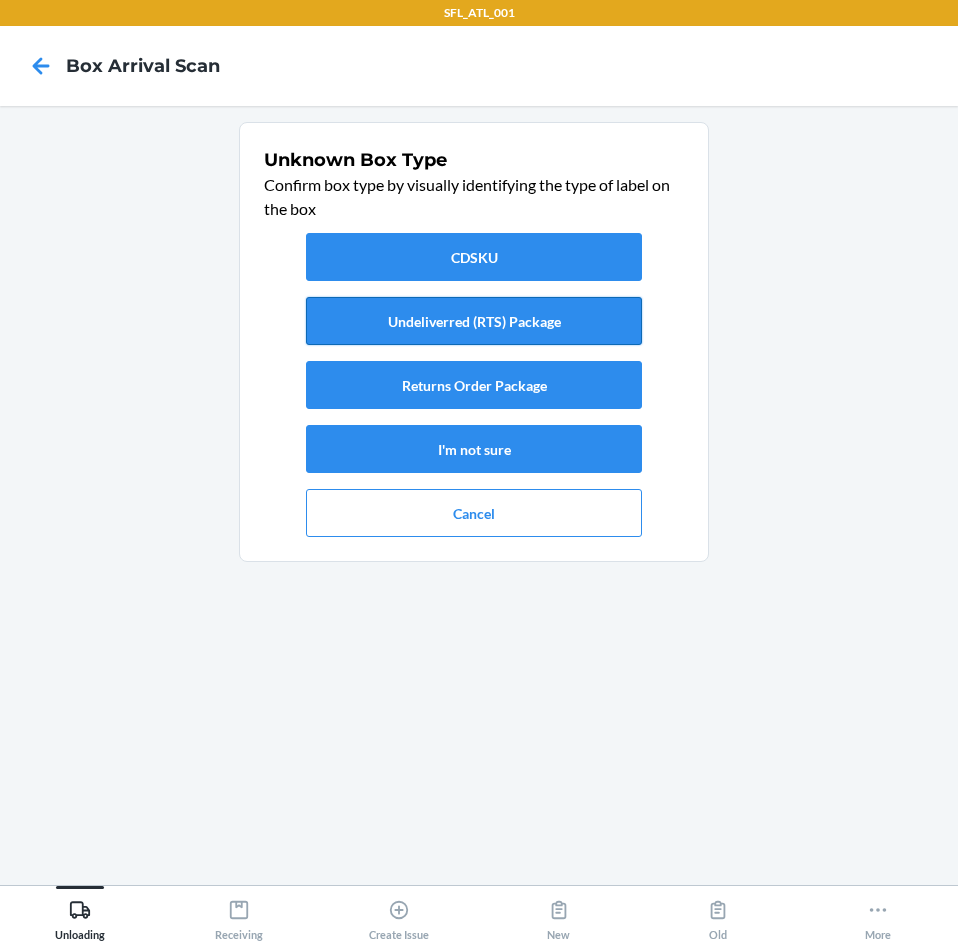 click on "Undeliverred (RTS) Package" at bounding box center (474, 321) 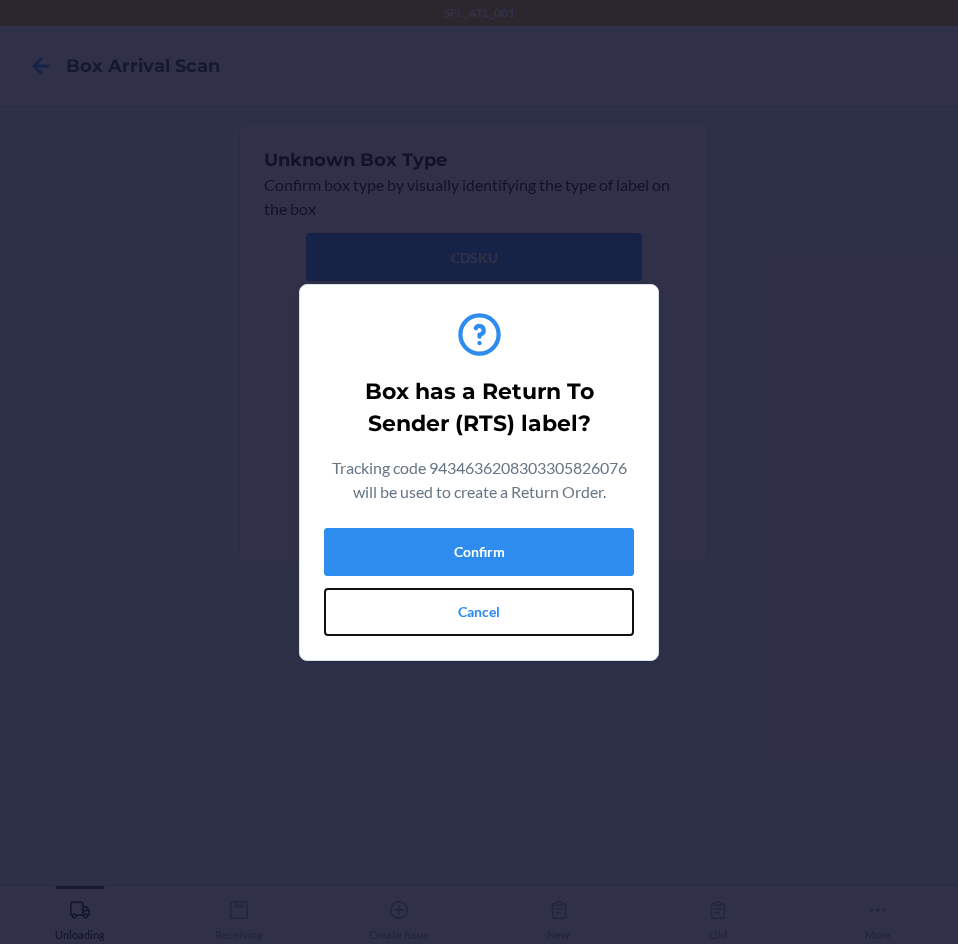 click on "Cancel" at bounding box center (479, 612) 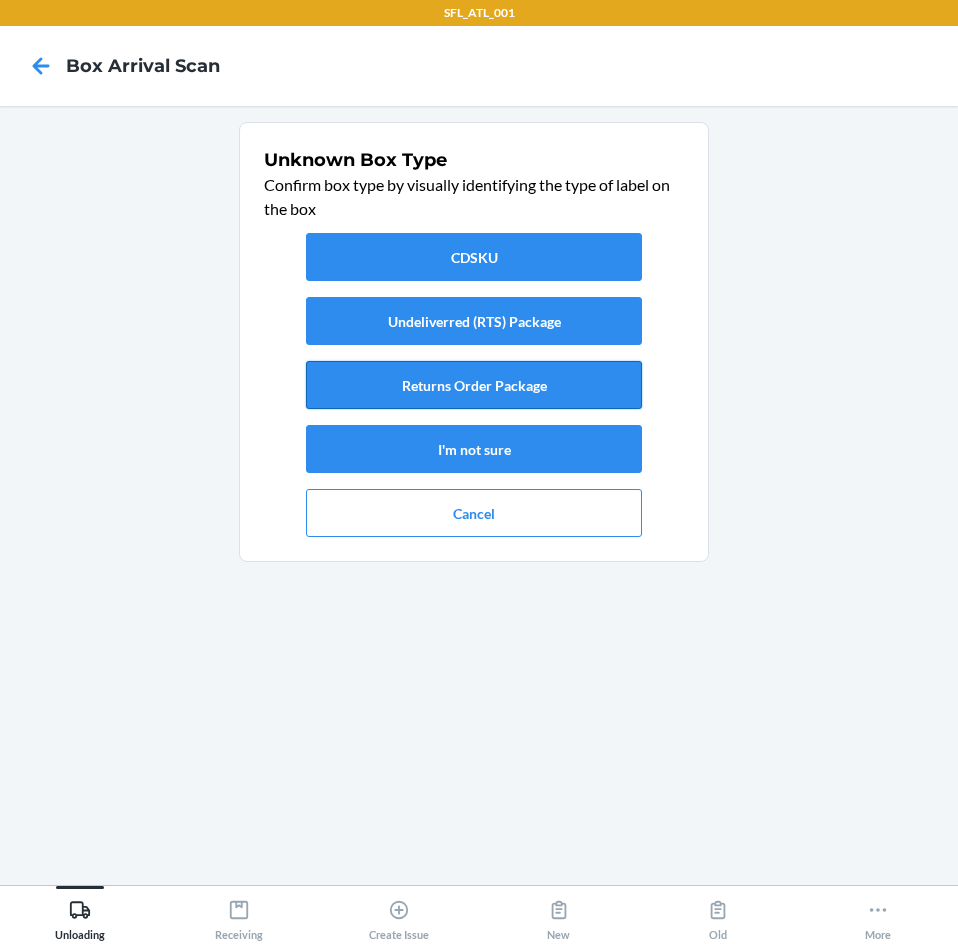 click on "Returns Order Package" at bounding box center (474, 385) 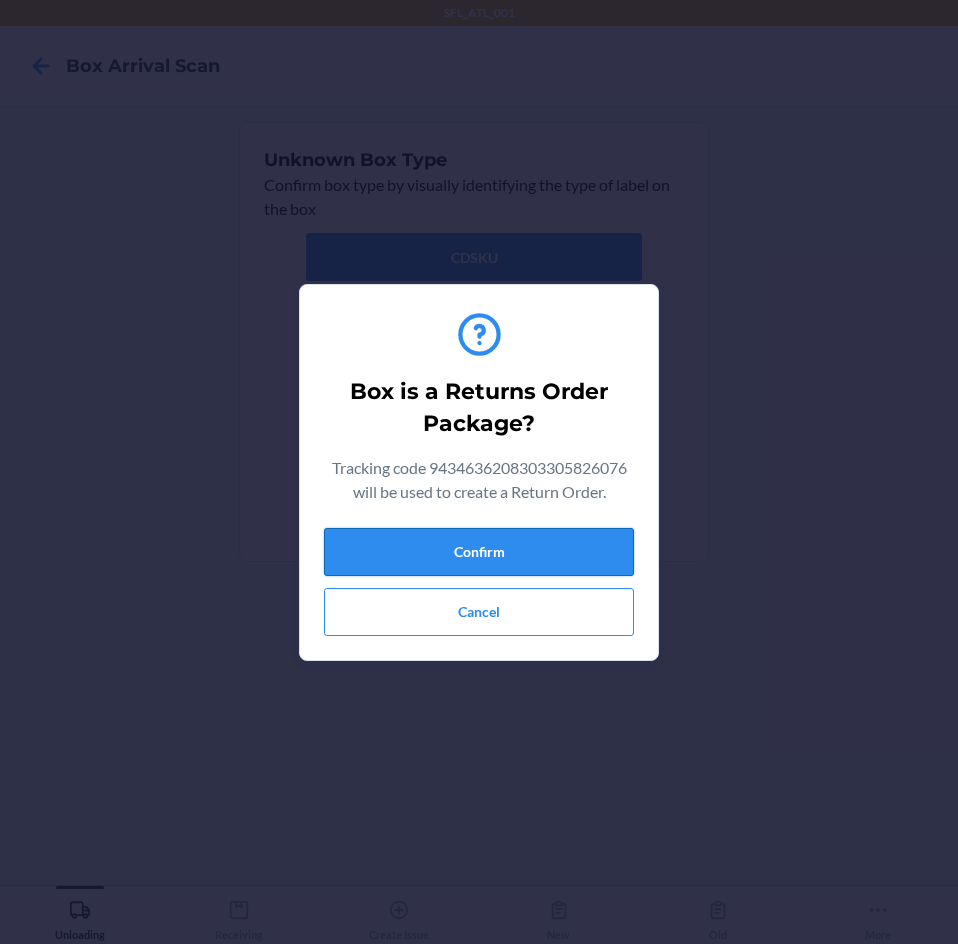 click on "Confirm" at bounding box center [479, 552] 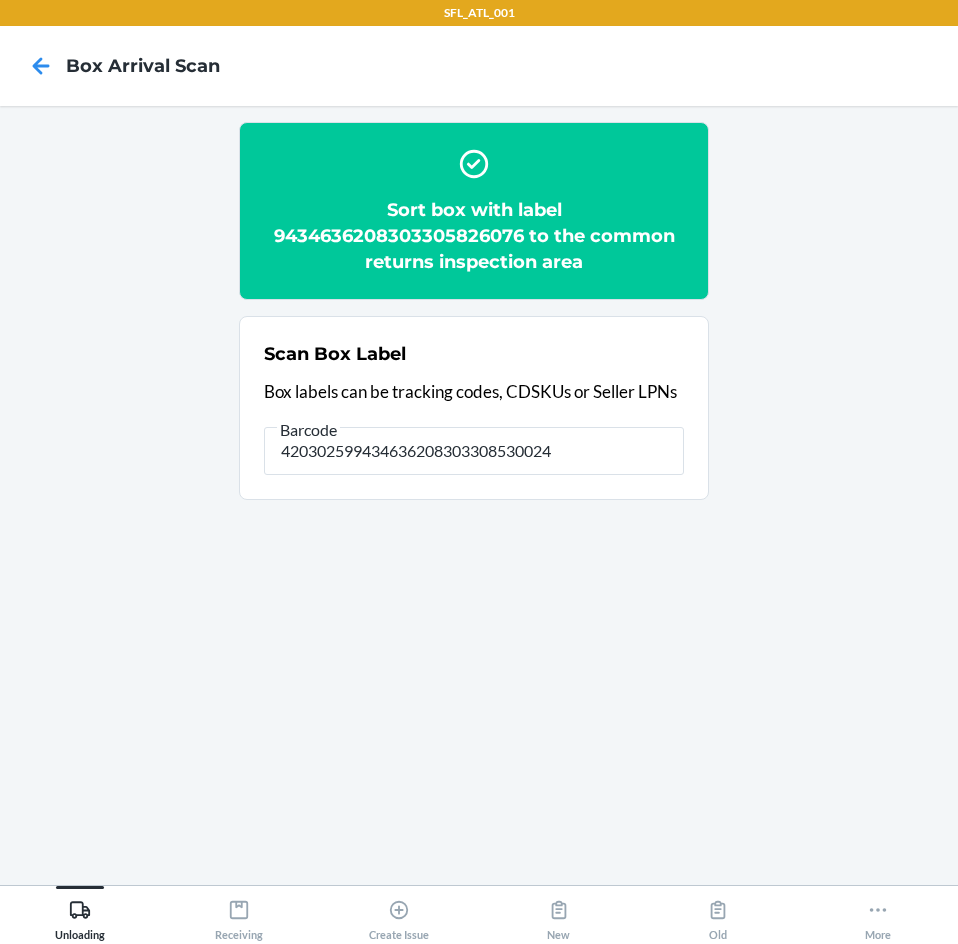 type on "420302599434636208303308530024" 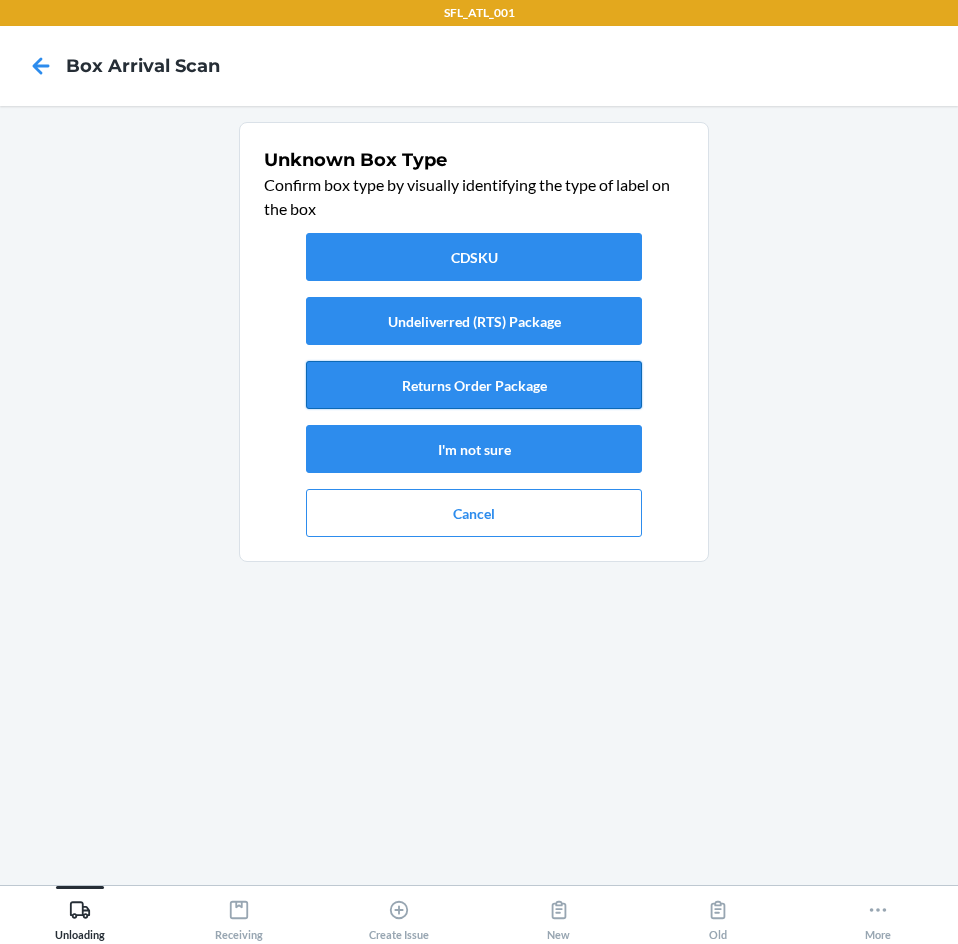 click on "Returns Order Package" at bounding box center [474, 385] 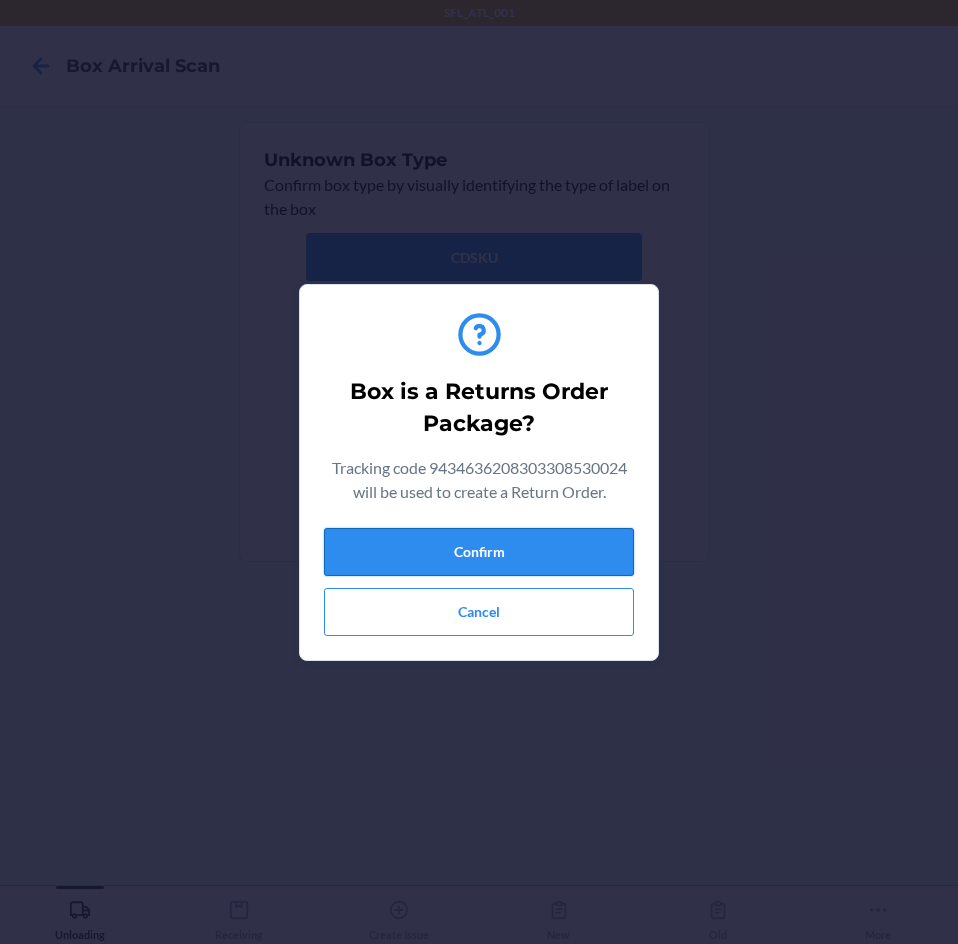 click on "Confirm" at bounding box center [479, 552] 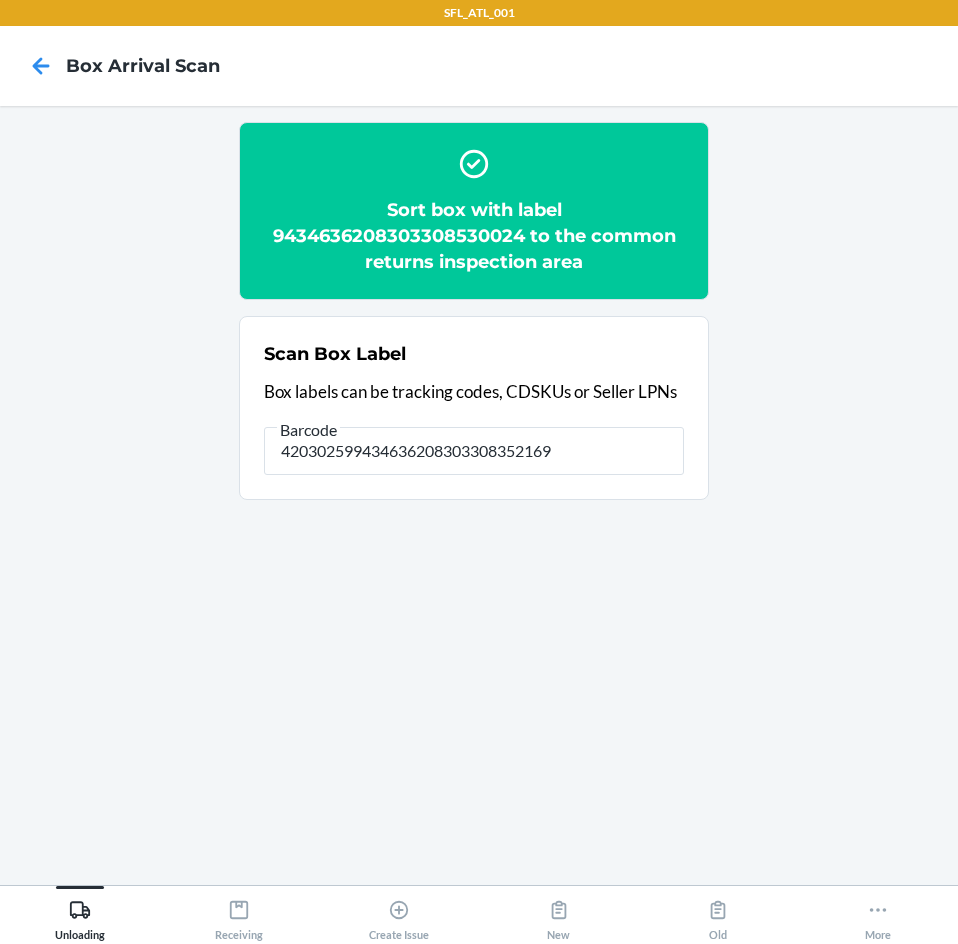 type on "420302599434636208303308352169" 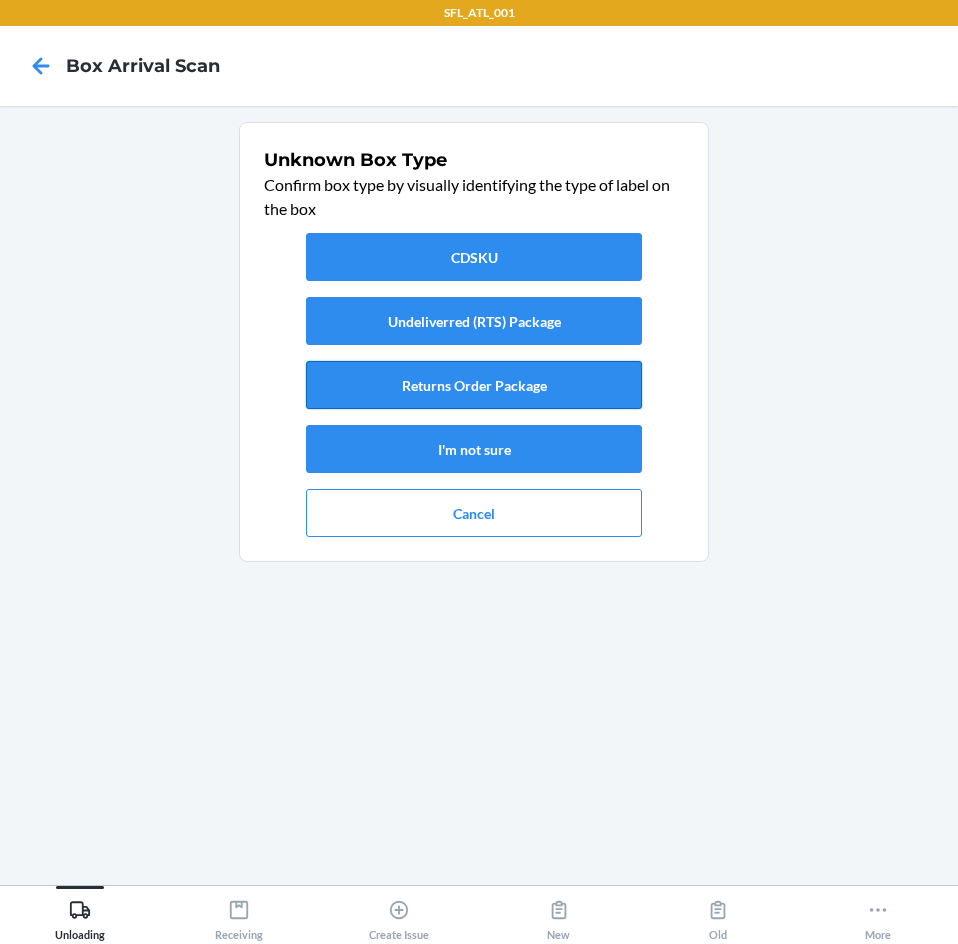 click on "Returns Order Package" at bounding box center [474, 385] 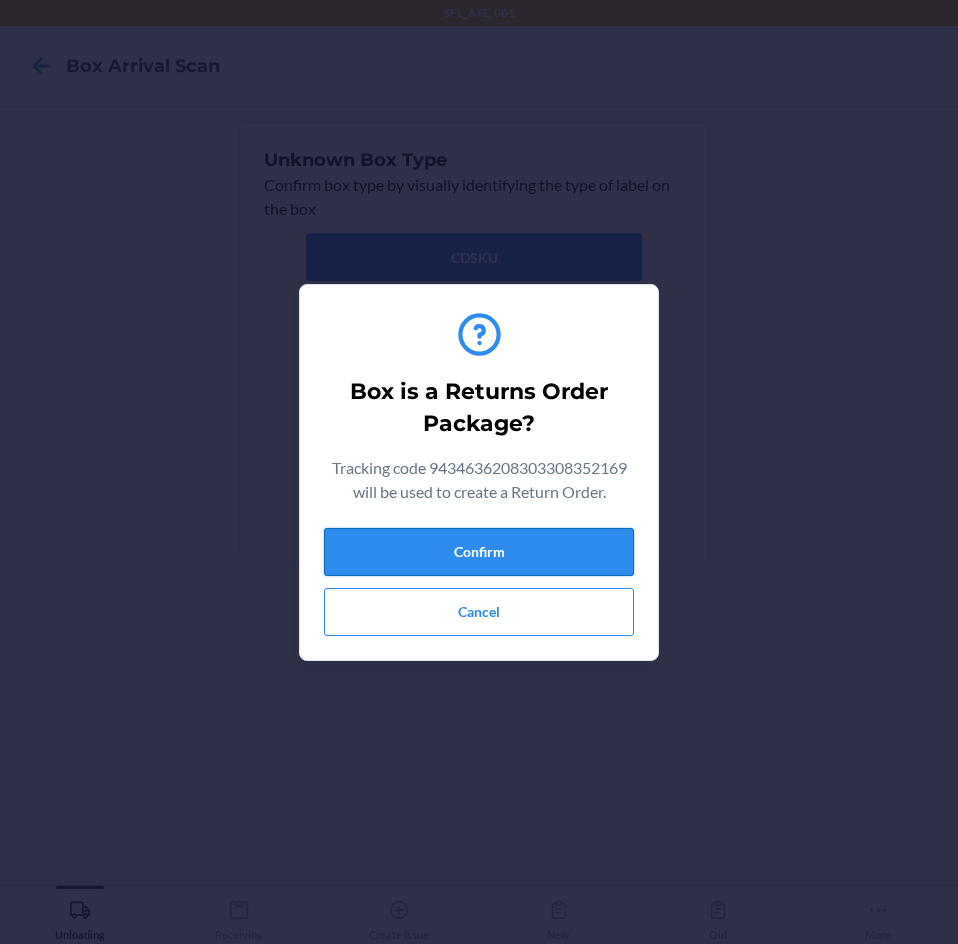 click on "Confirm" at bounding box center [479, 552] 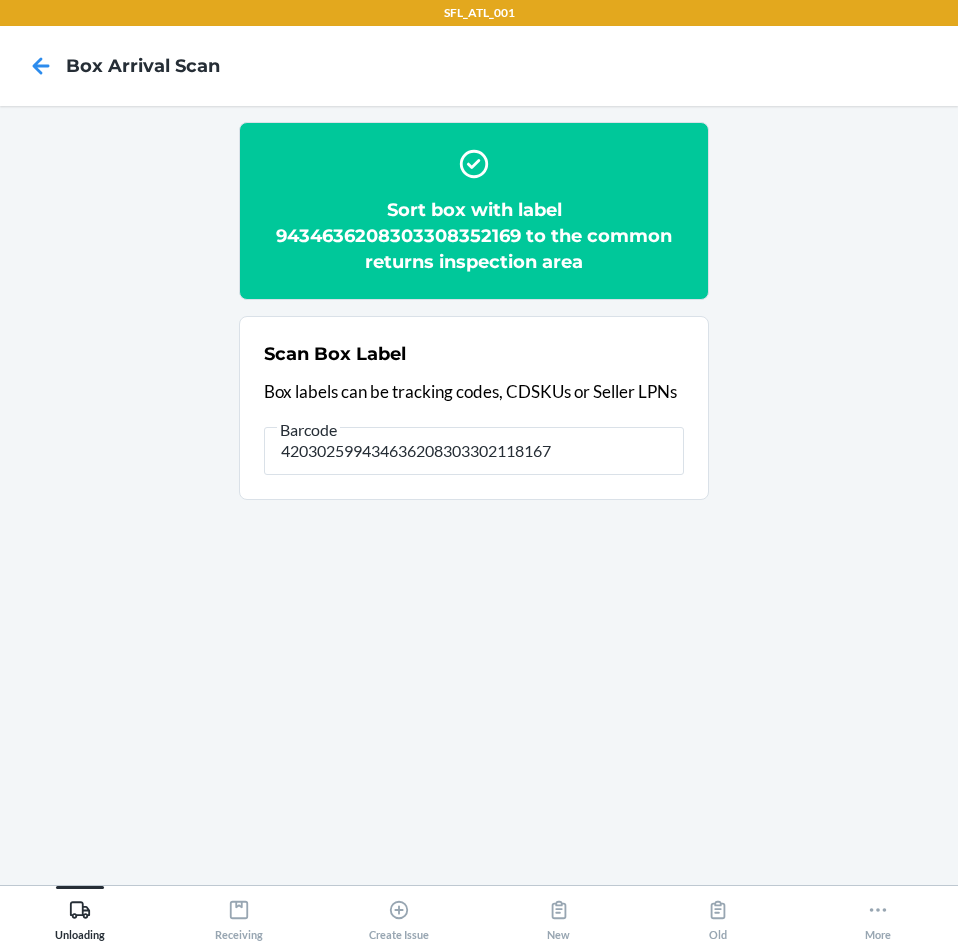 type on "420302599434636208303302118167" 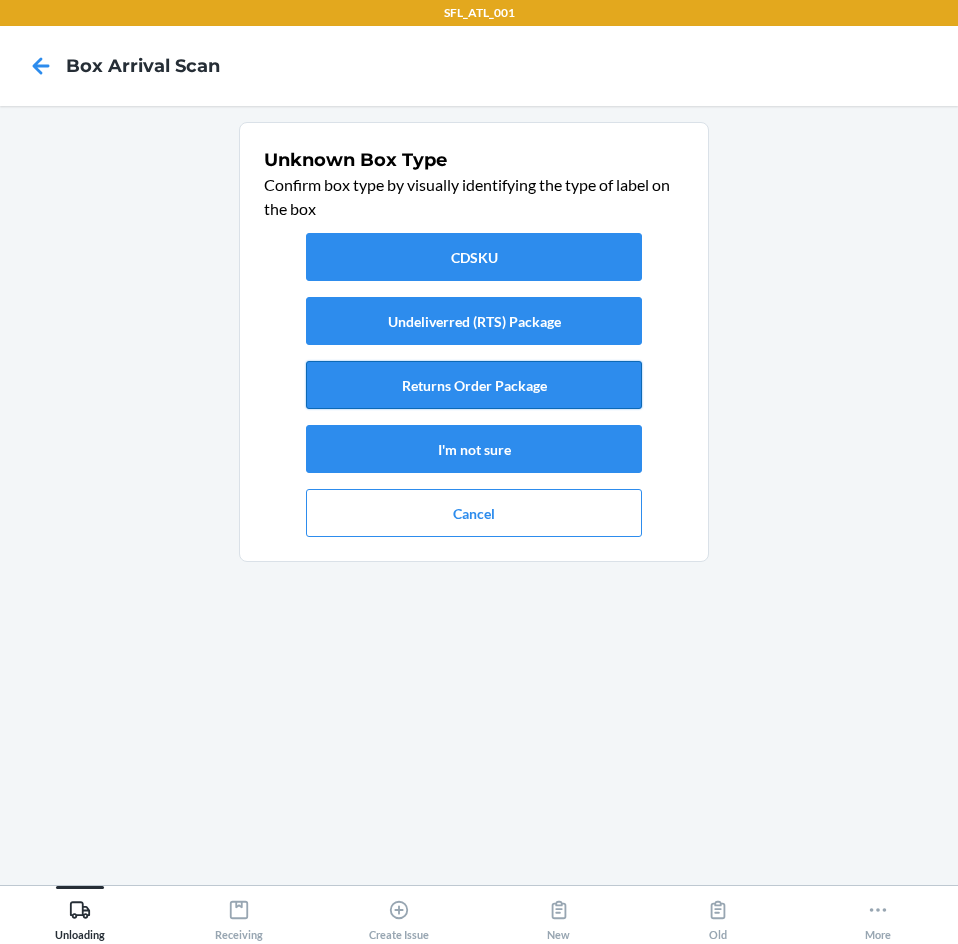 click on "Returns Order Package" at bounding box center (474, 385) 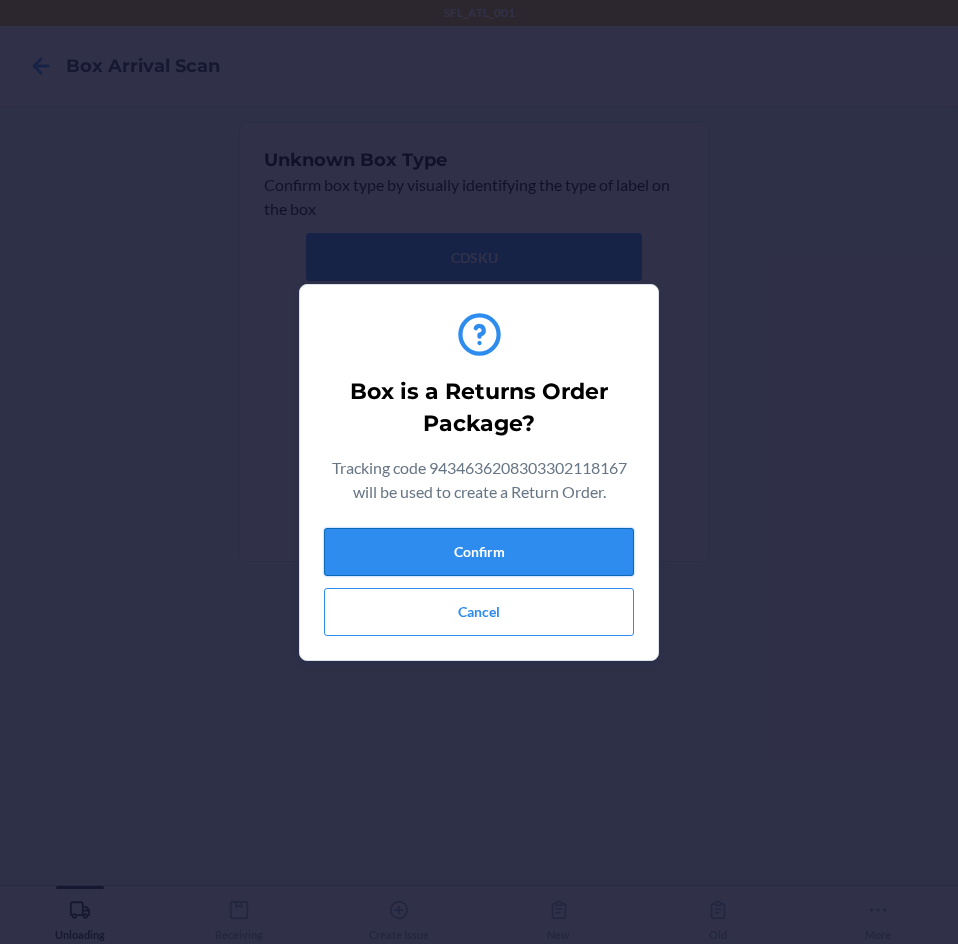 click on "Confirm" at bounding box center (479, 552) 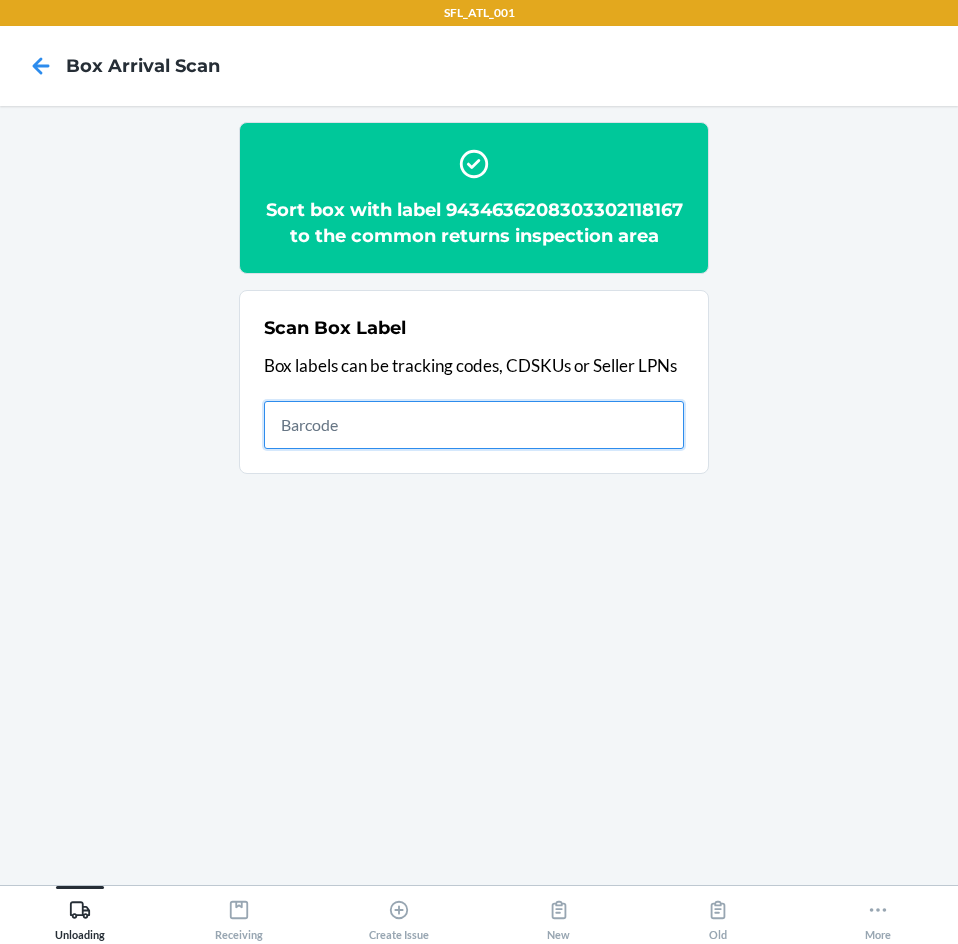 drag, startPoint x: 325, startPoint y: 439, endPoint x: 340, endPoint y: 433, distance: 16.155495 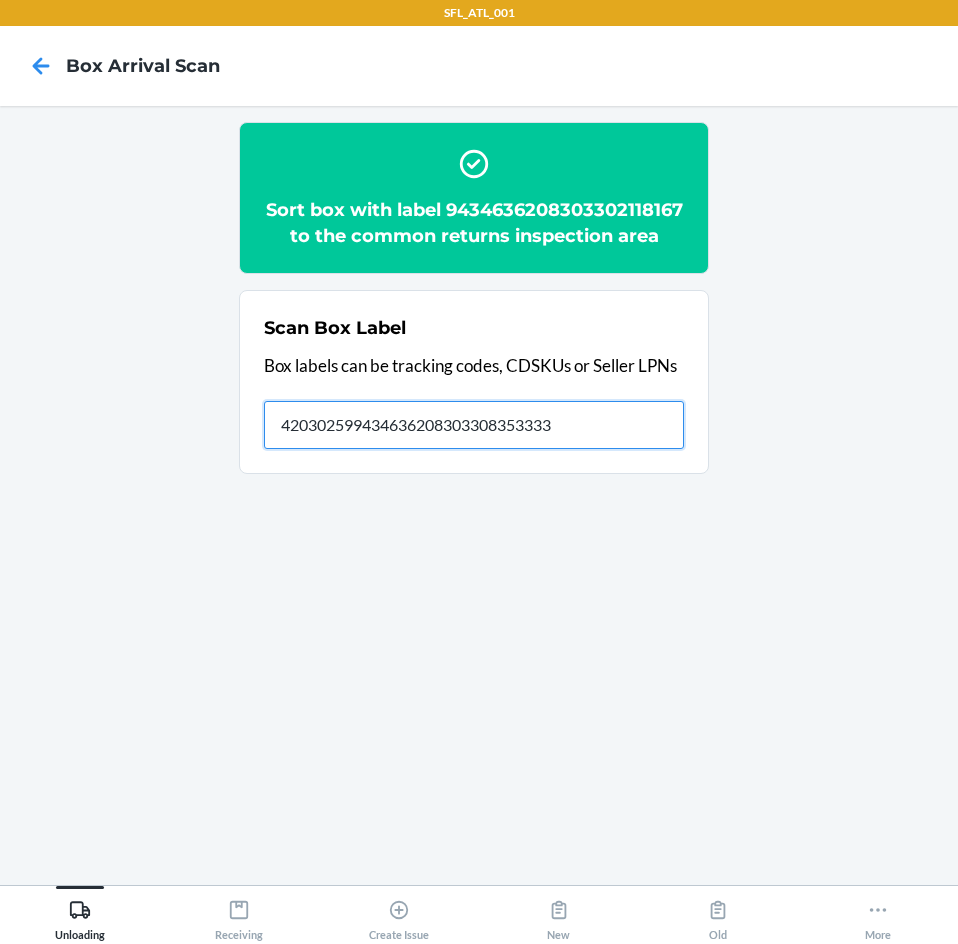 type on "420302599434636208303308353333" 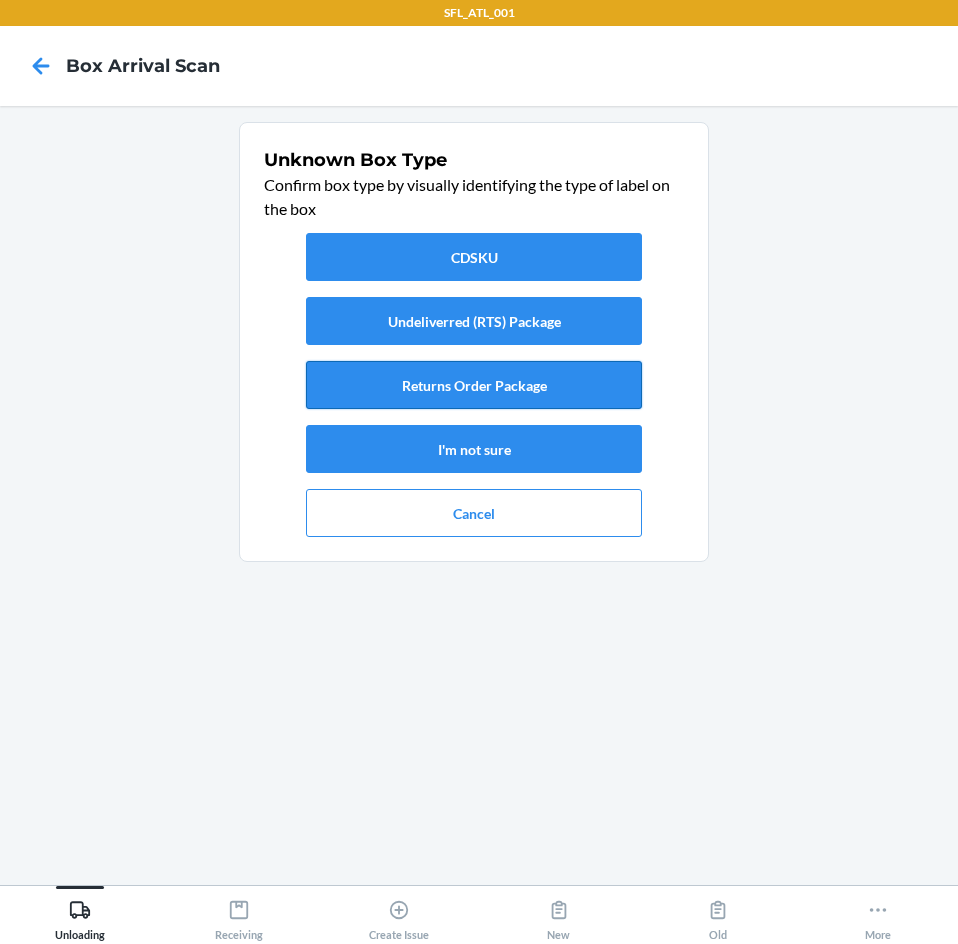 click on "Returns Order Package" at bounding box center [474, 385] 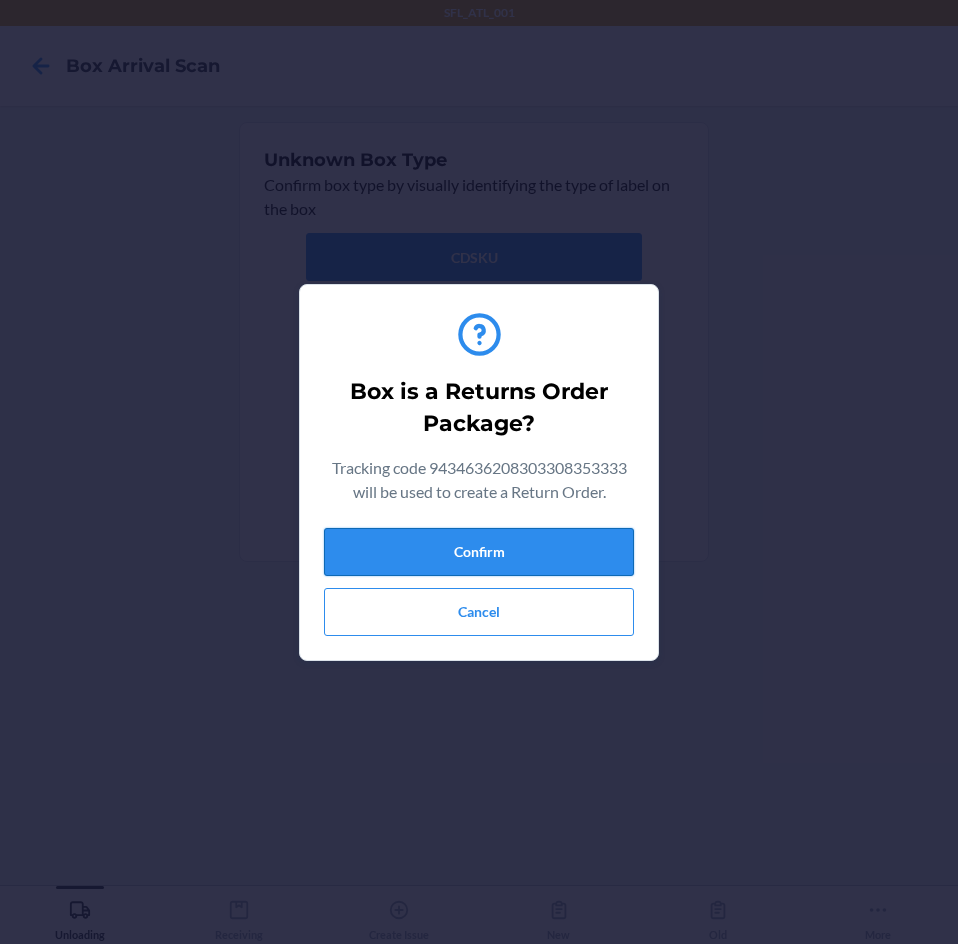 click on "Confirm" at bounding box center (479, 552) 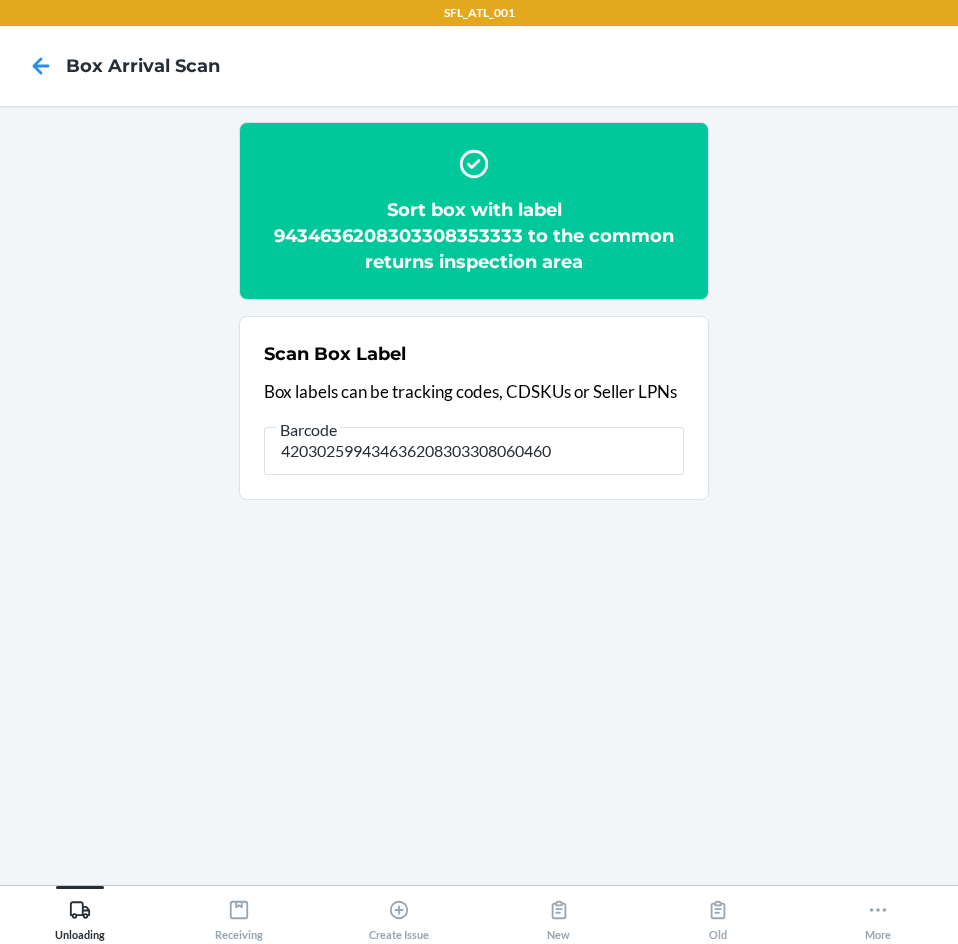 type on "420302599434636208303308060460" 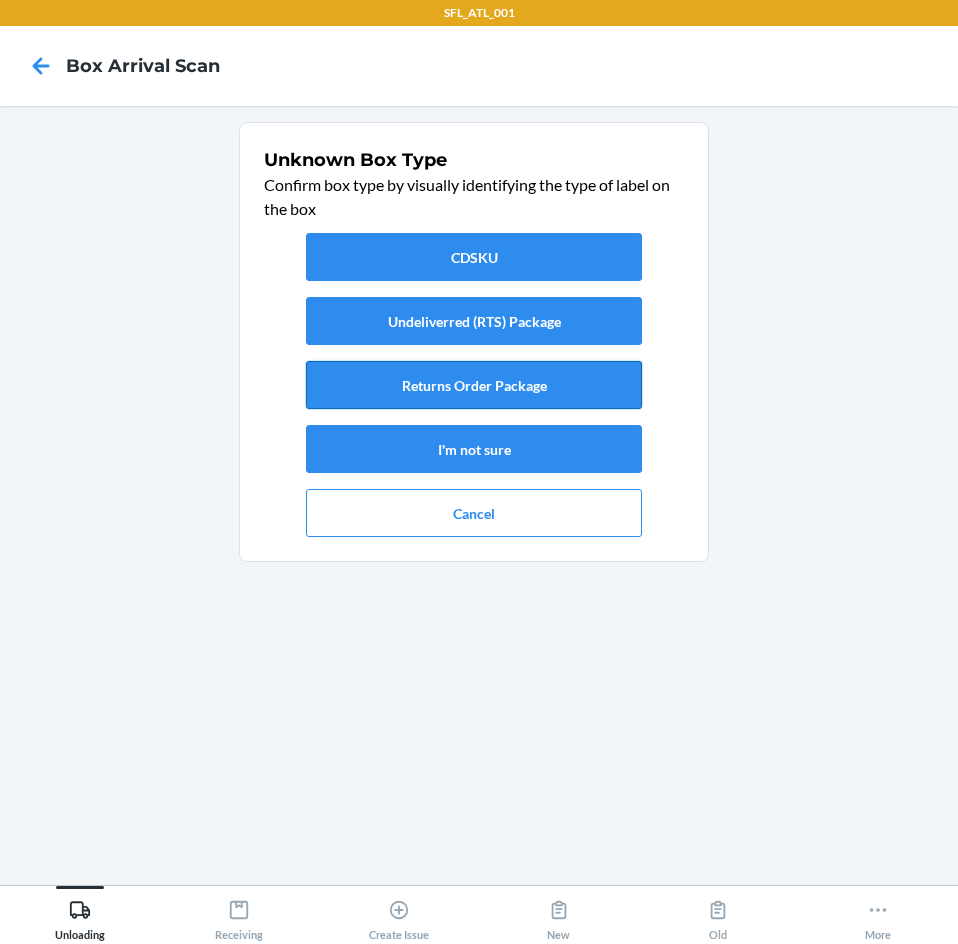 click on "Returns Order Package" at bounding box center (474, 385) 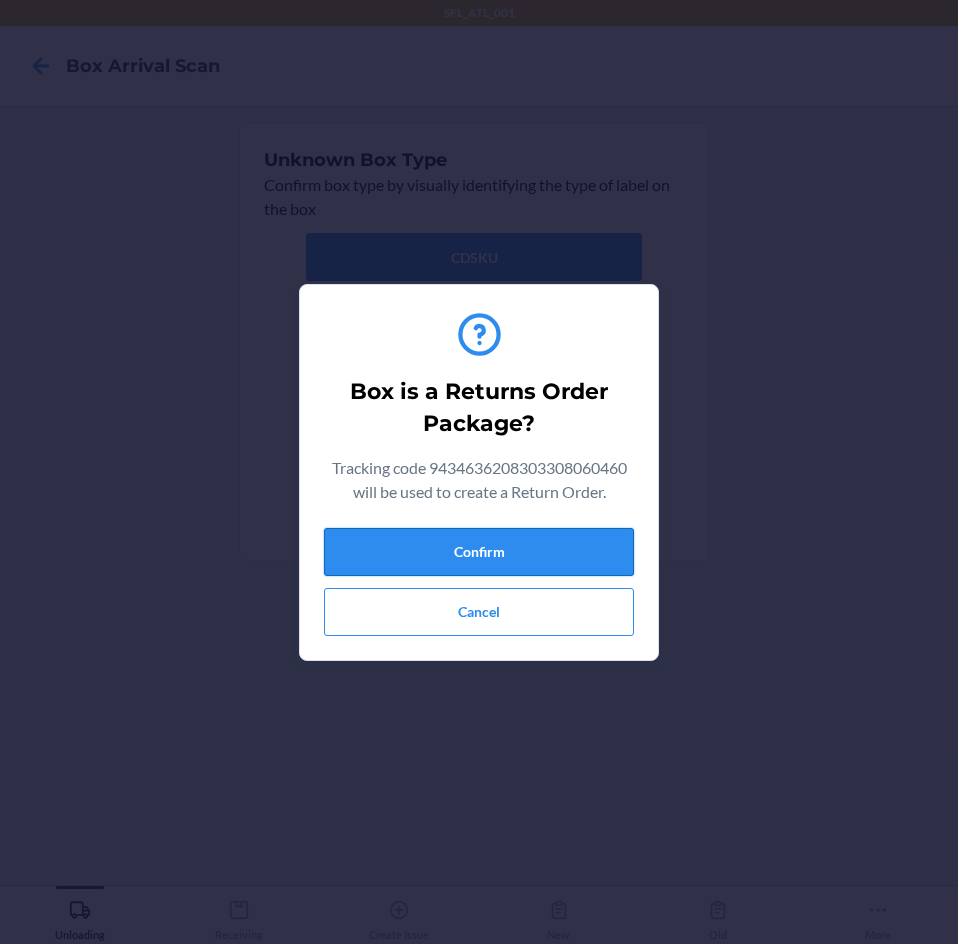 click on "Confirm" at bounding box center (479, 552) 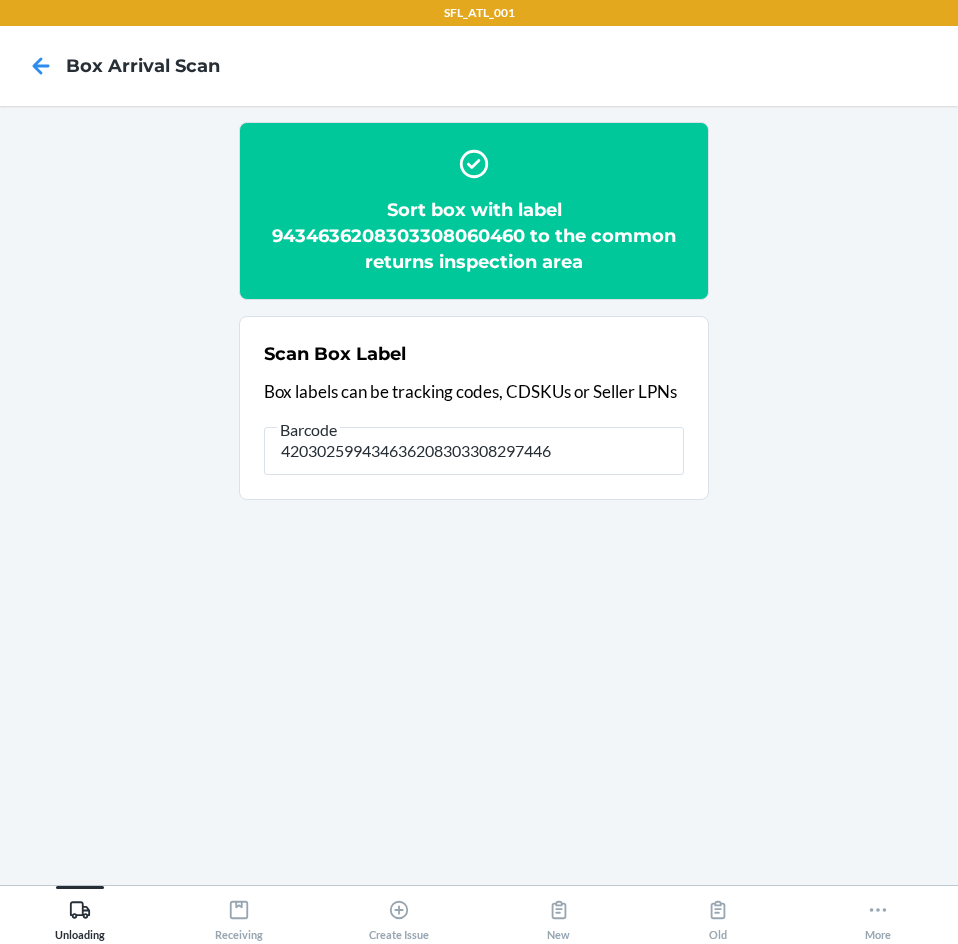 type on "420302599434636208303308297446" 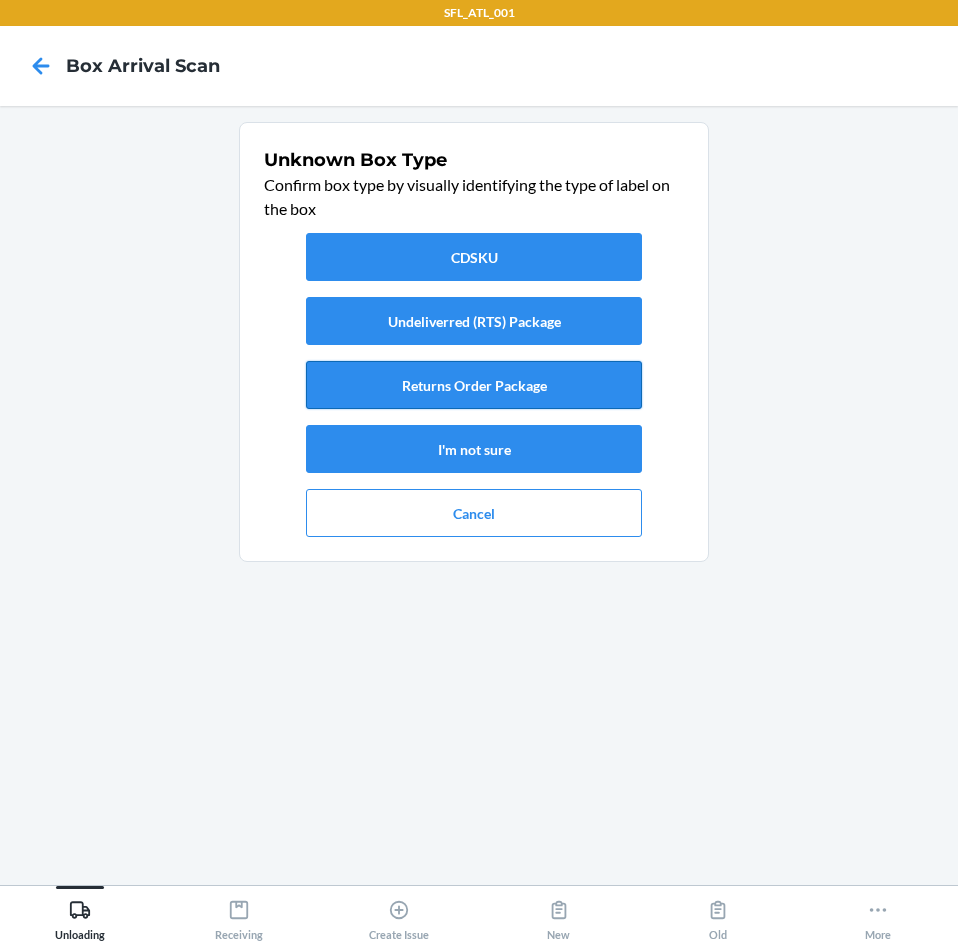 click on "Returns Order Package" at bounding box center [474, 385] 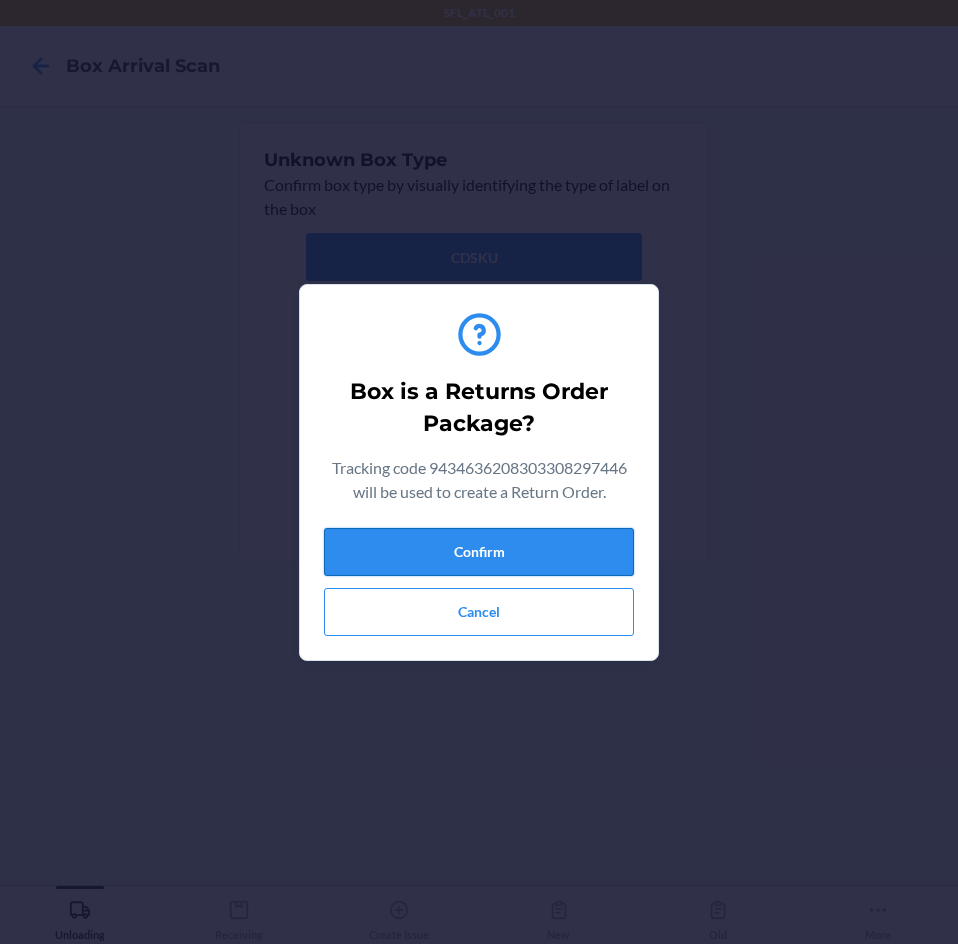 drag, startPoint x: 586, startPoint y: 563, endPoint x: 617, endPoint y: 565, distance: 31.06445 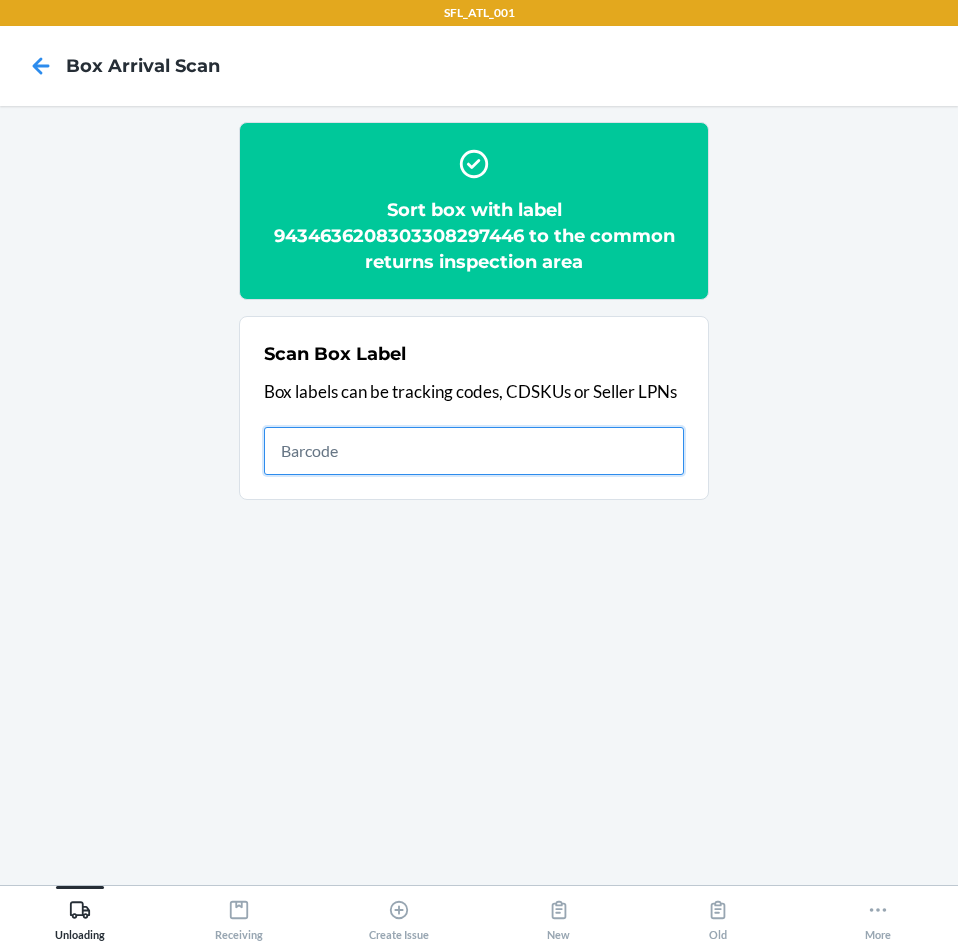 click at bounding box center (474, 451) 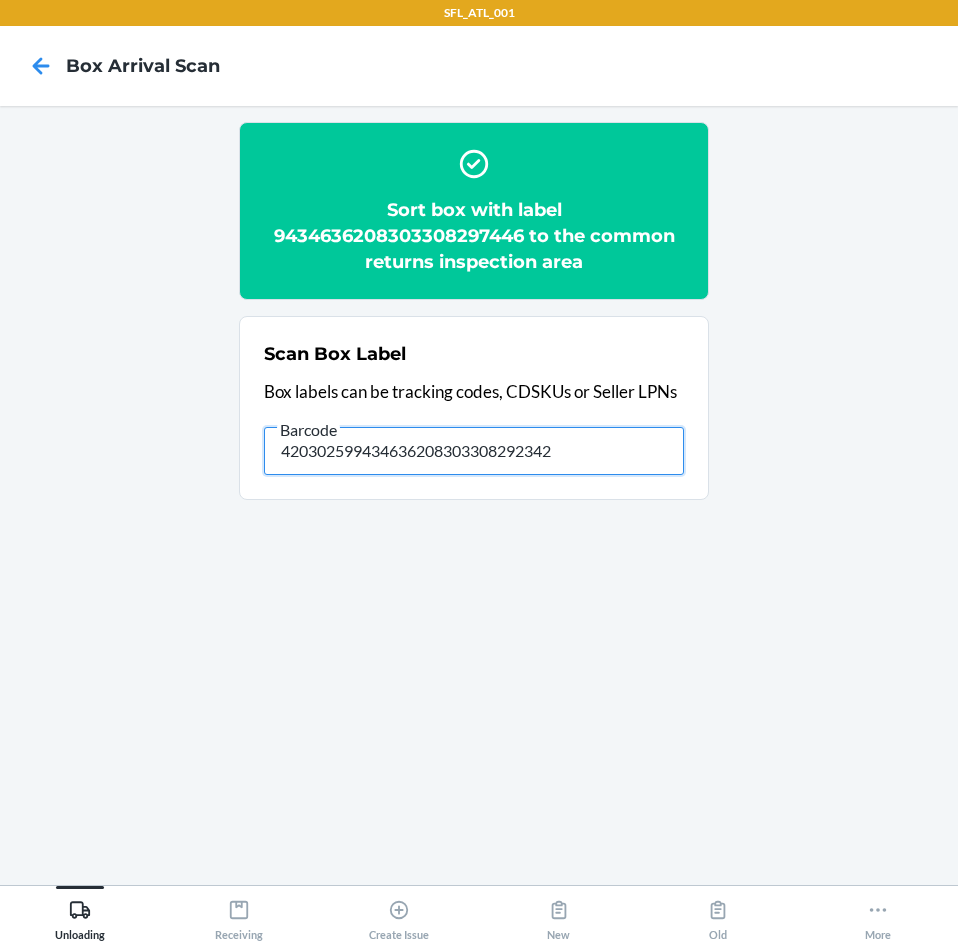 type on "420302599434636208303308292342" 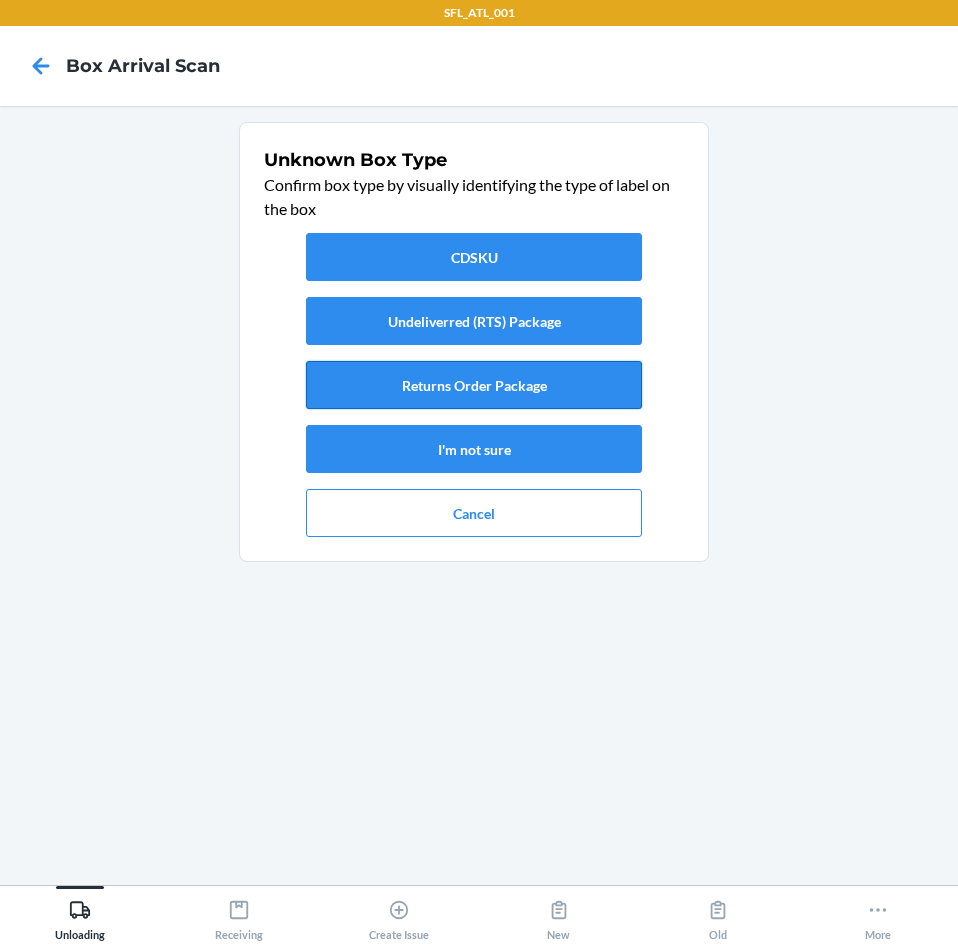 click on "Returns Order Package" at bounding box center [474, 385] 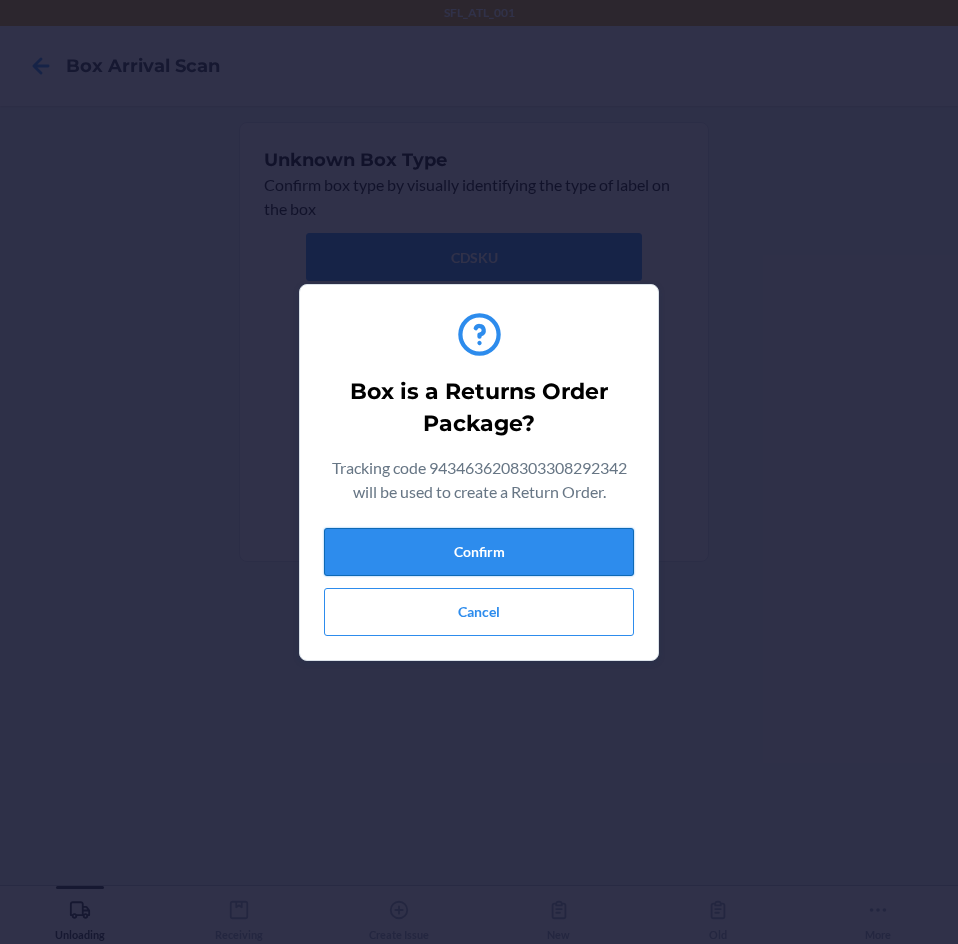 click on "Confirm" at bounding box center [479, 552] 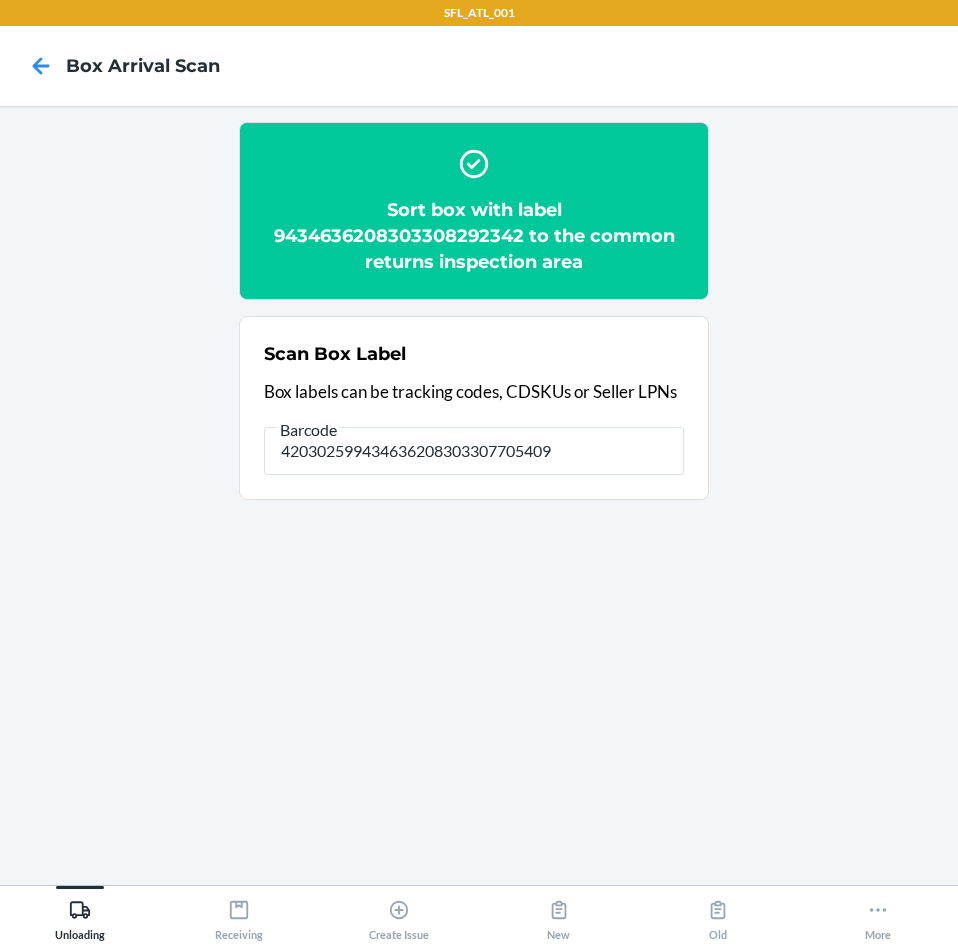 type on "420302599434636208303307705409" 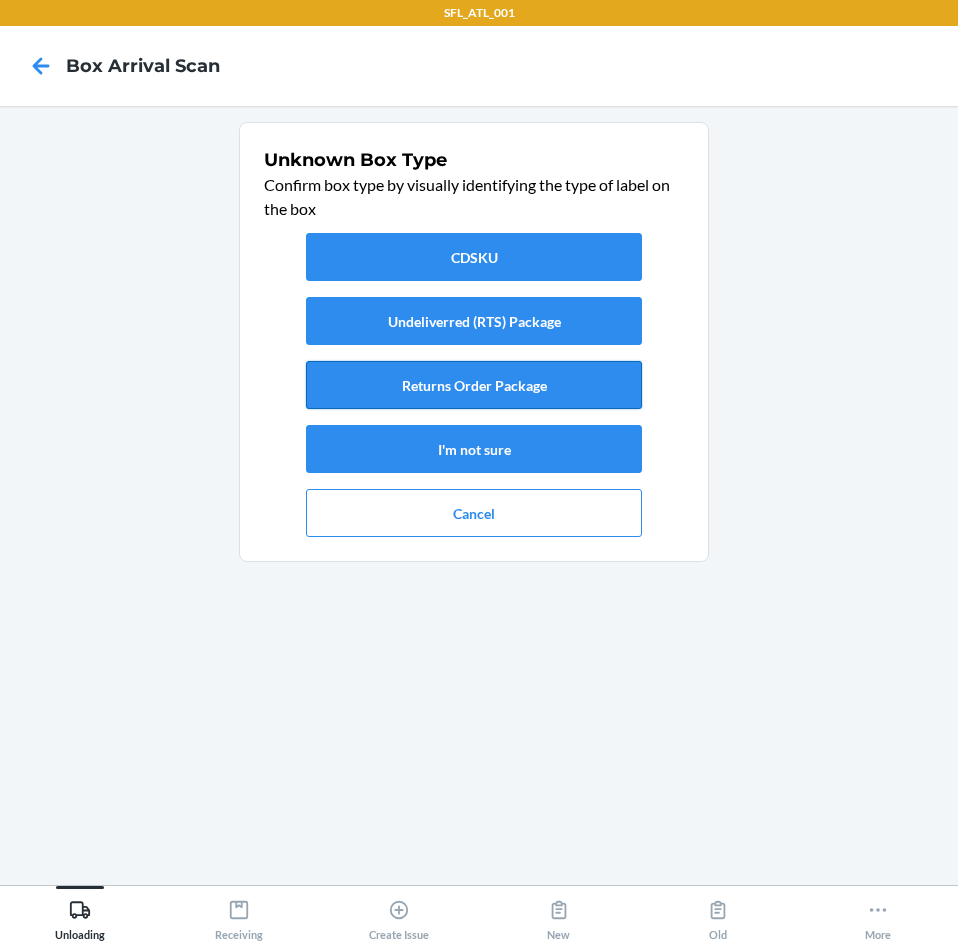 click on "Returns Order Package" at bounding box center [474, 385] 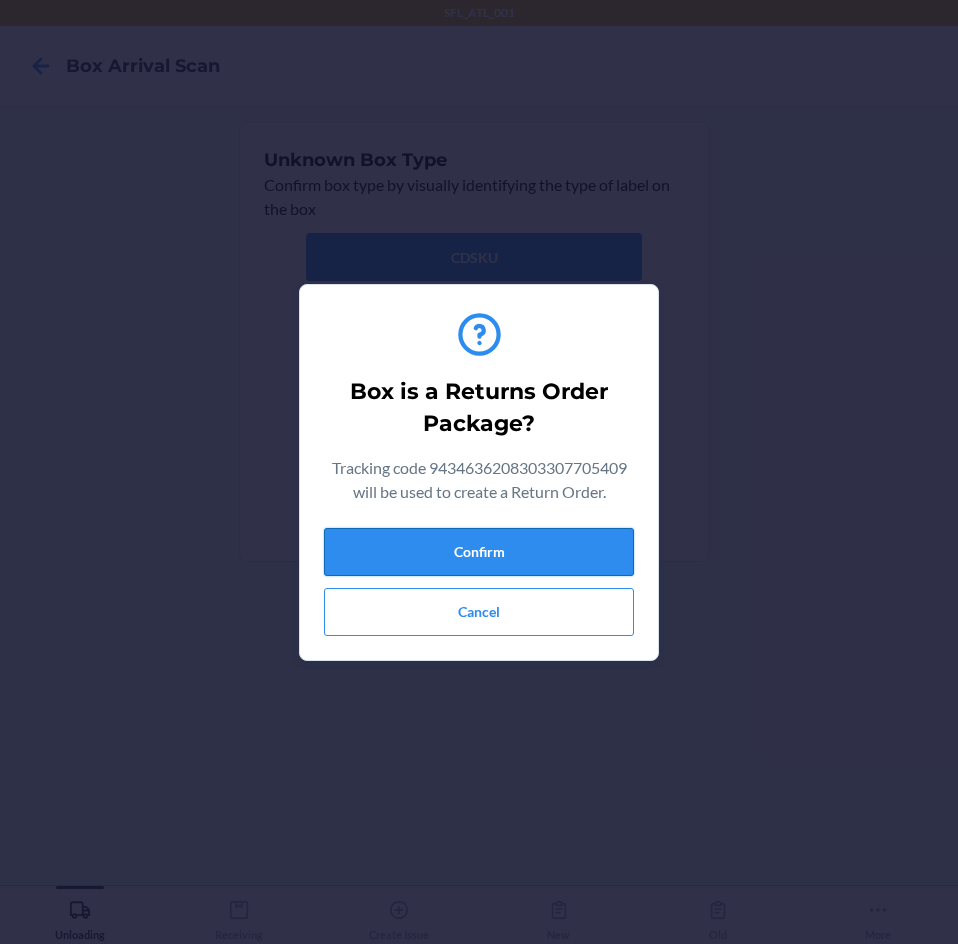 click on "Confirm" at bounding box center [479, 552] 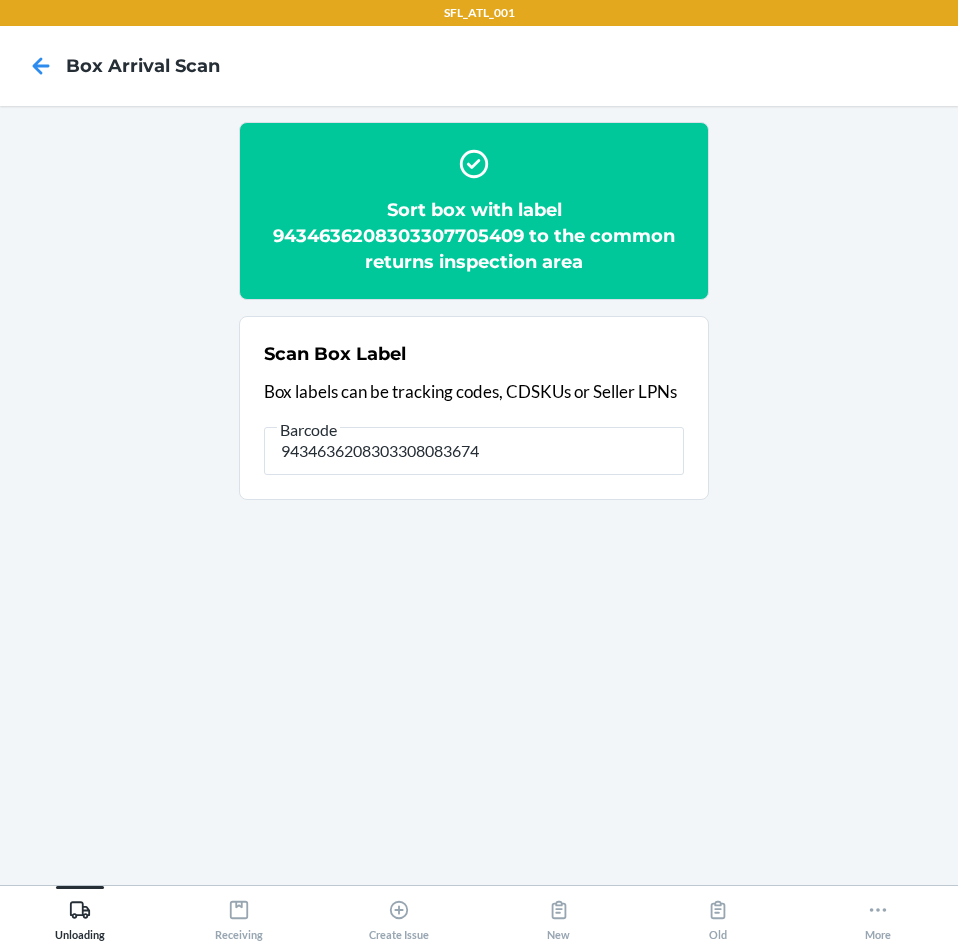 type on "9434636208303308083674" 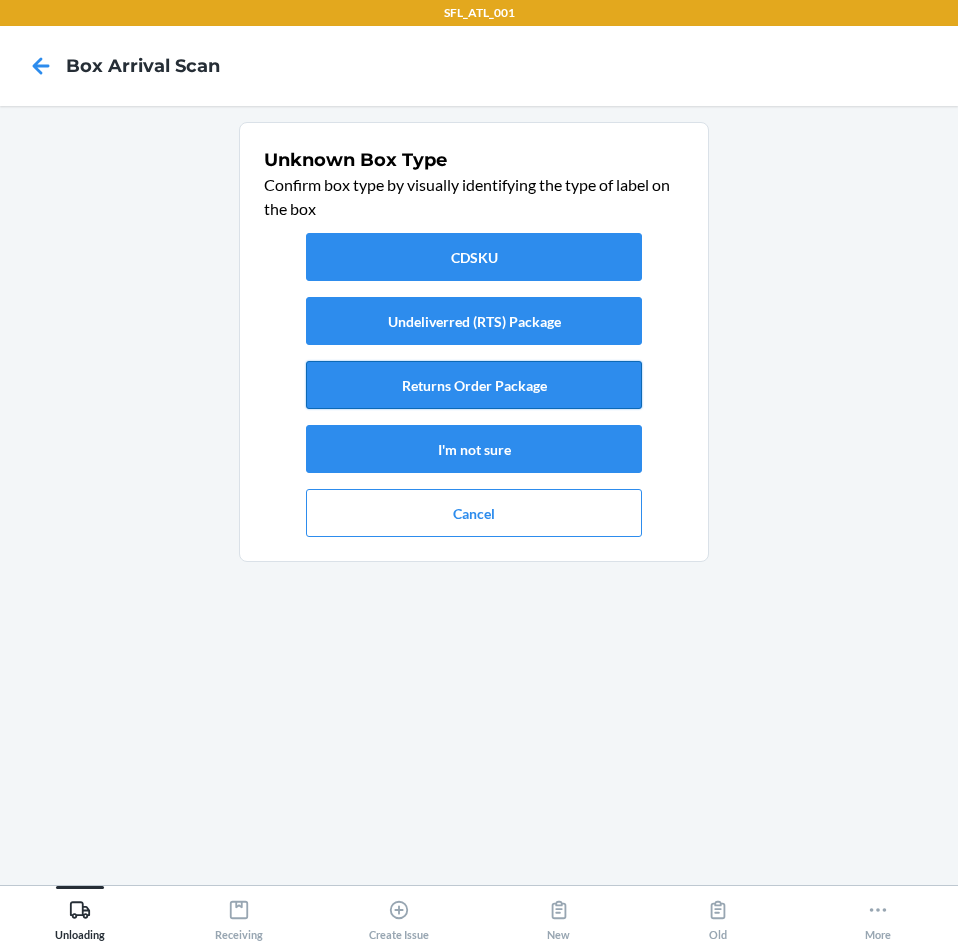 click on "Returns Order Package" at bounding box center (474, 385) 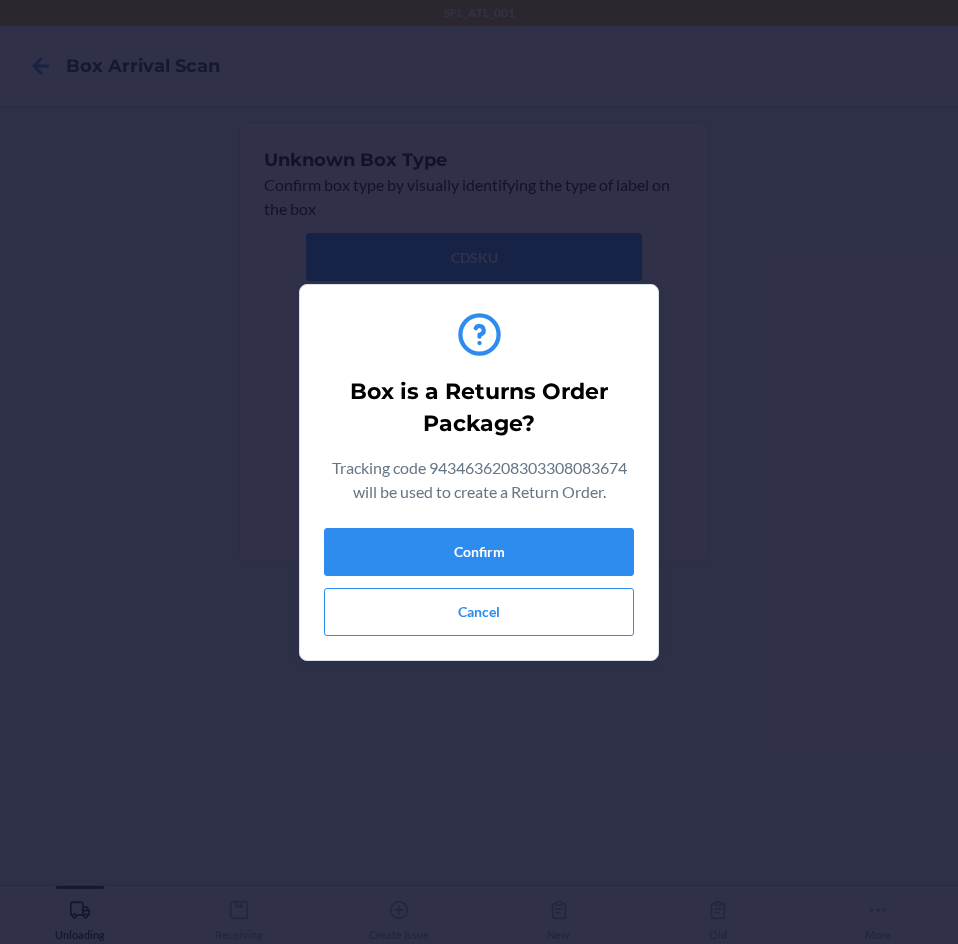 click on "Confirm Cancel" at bounding box center (479, 582) 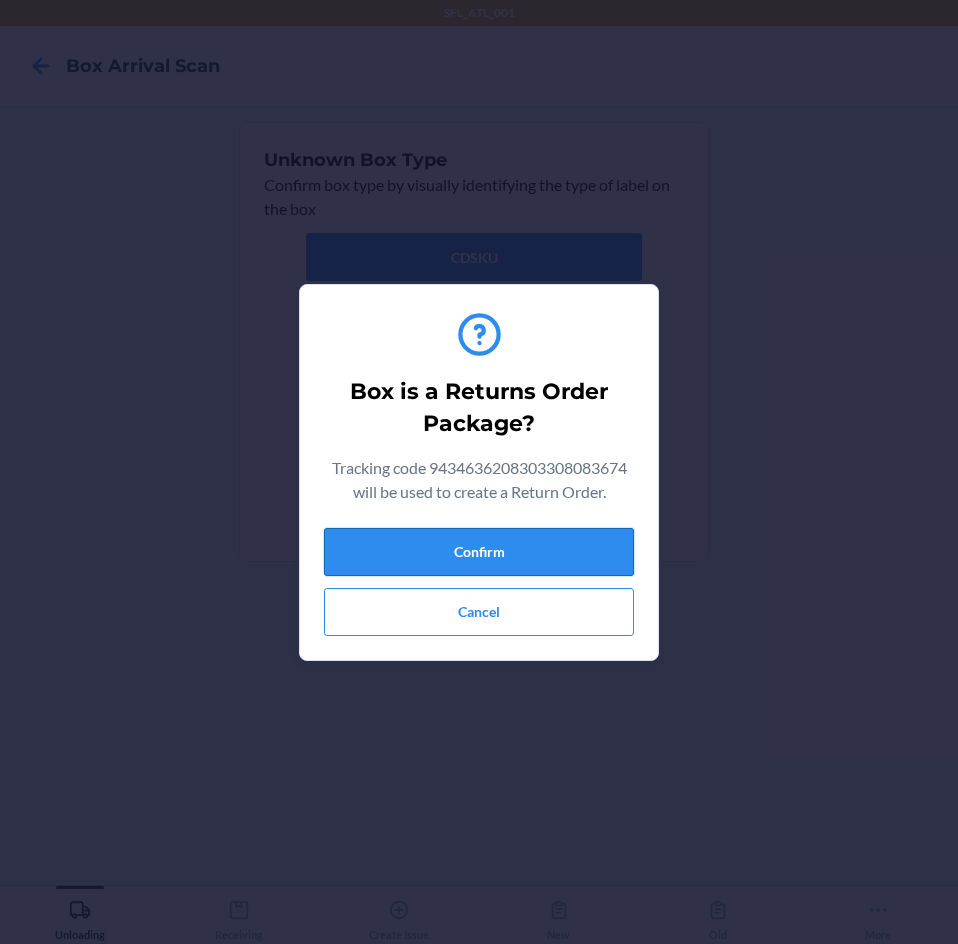 click on "Confirm" at bounding box center (479, 552) 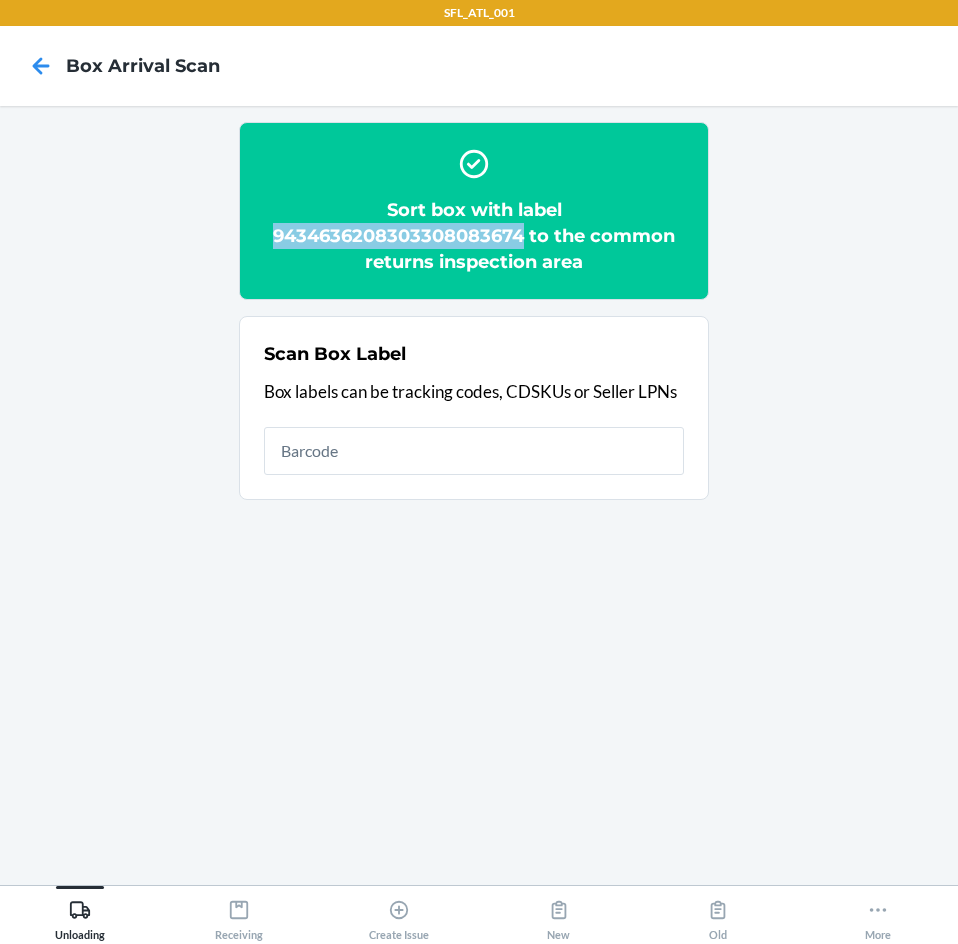 drag, startPoint x: 272, startPoint y: 234, endPoint x: 511, endPoint y: 238, distance: 239.03348 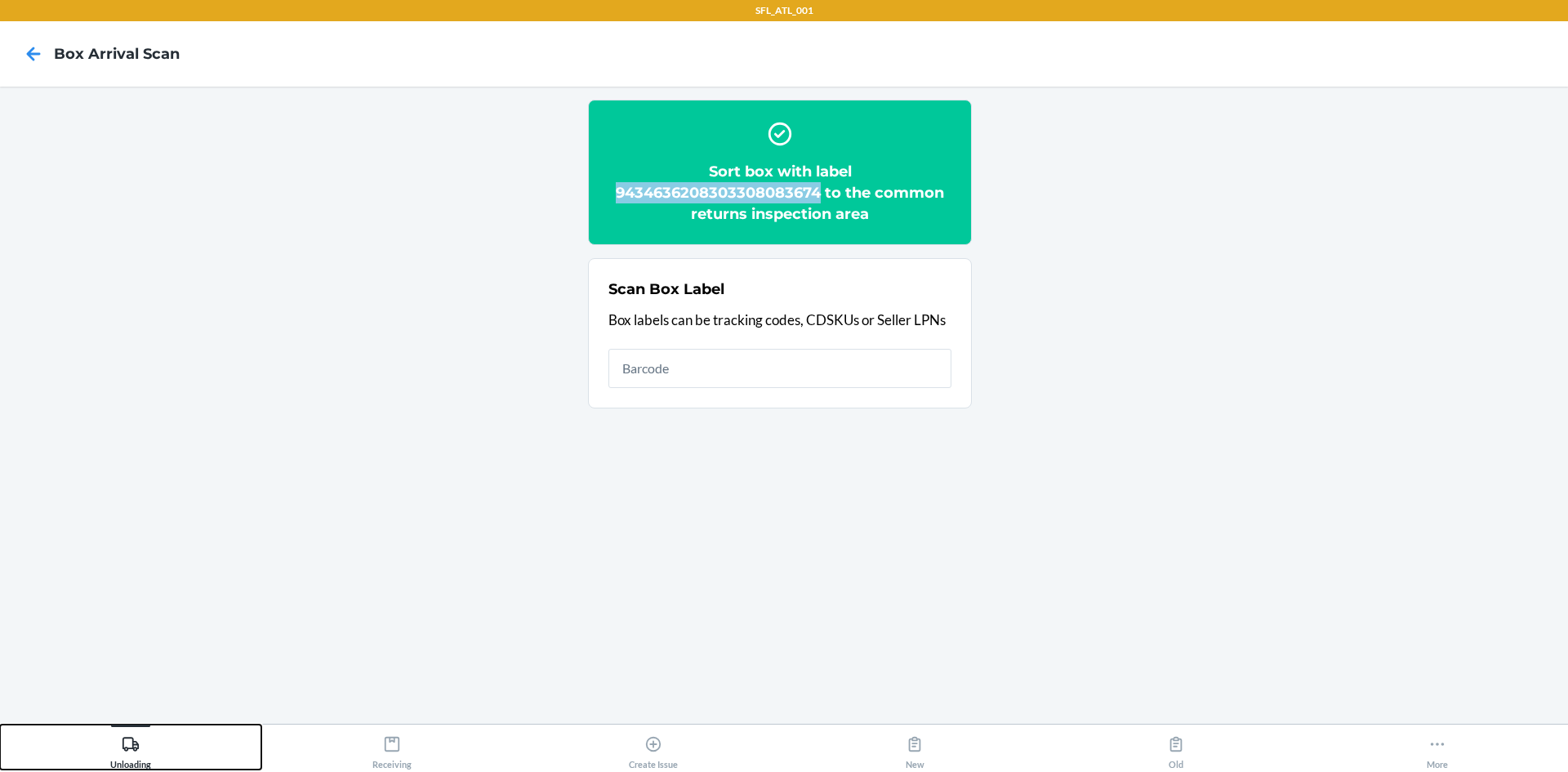 click 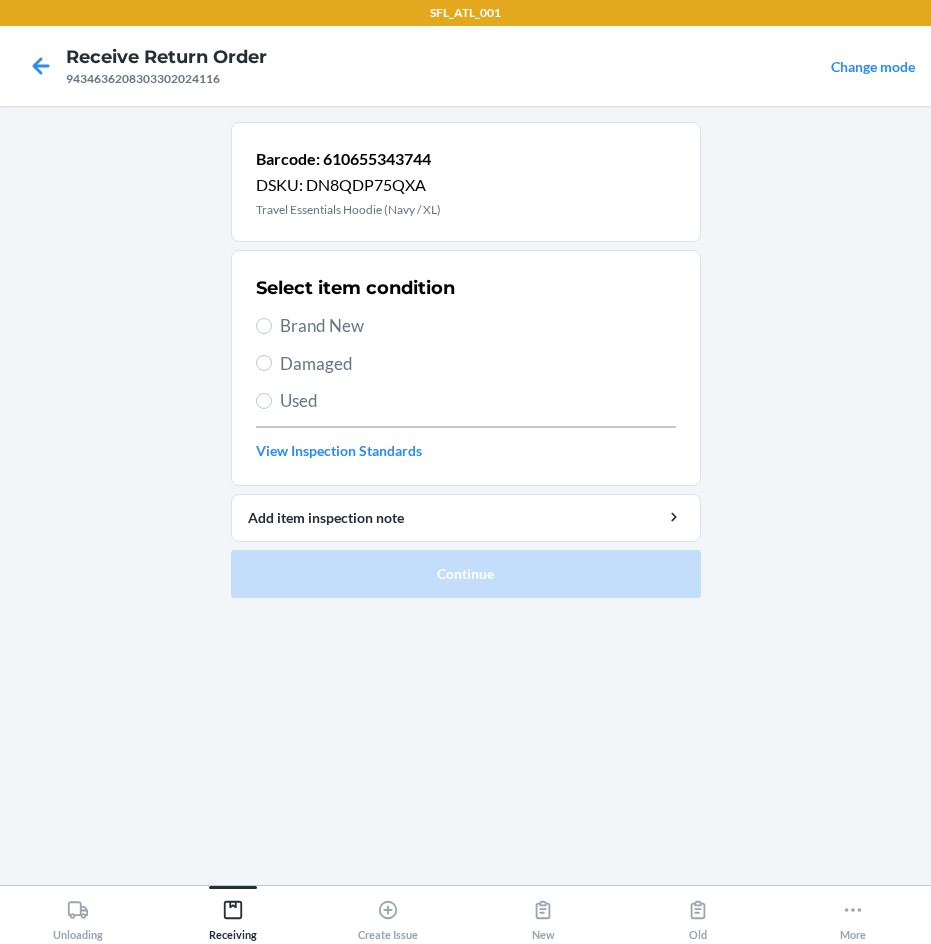 scroll, scrollTop: 0, scrollLeft: 0, axis: both 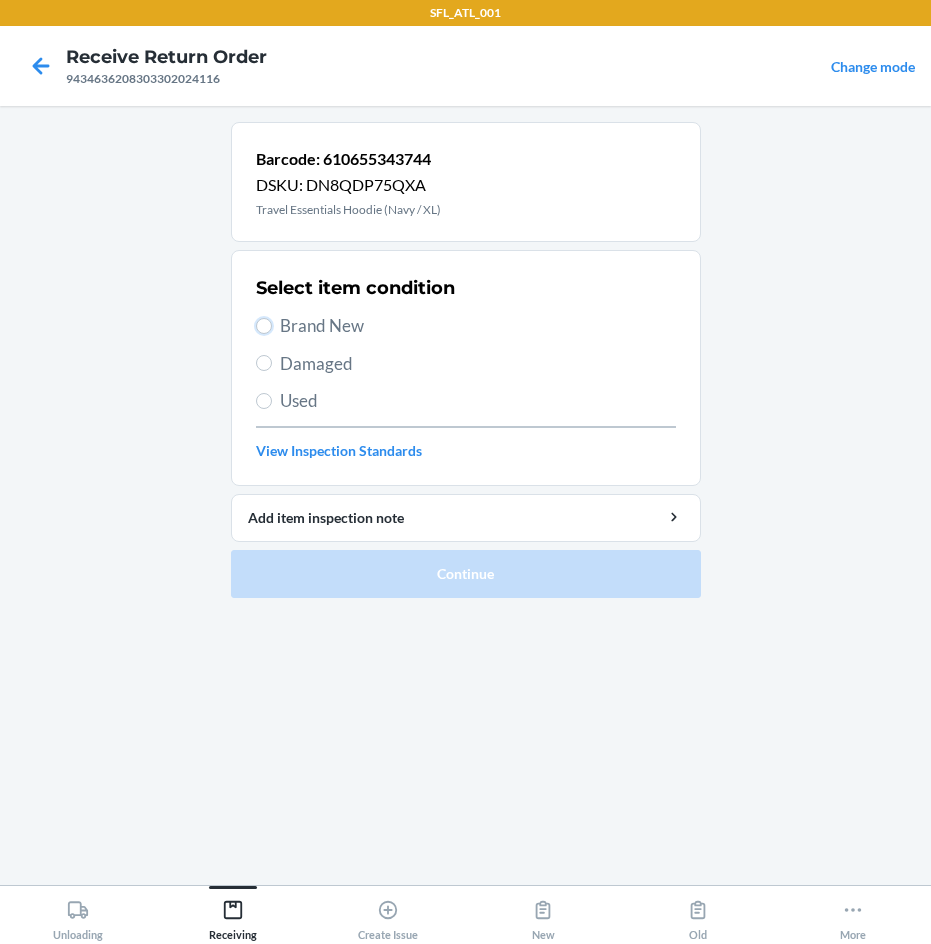 click on "Brand New" at bounding box center [264, 326] 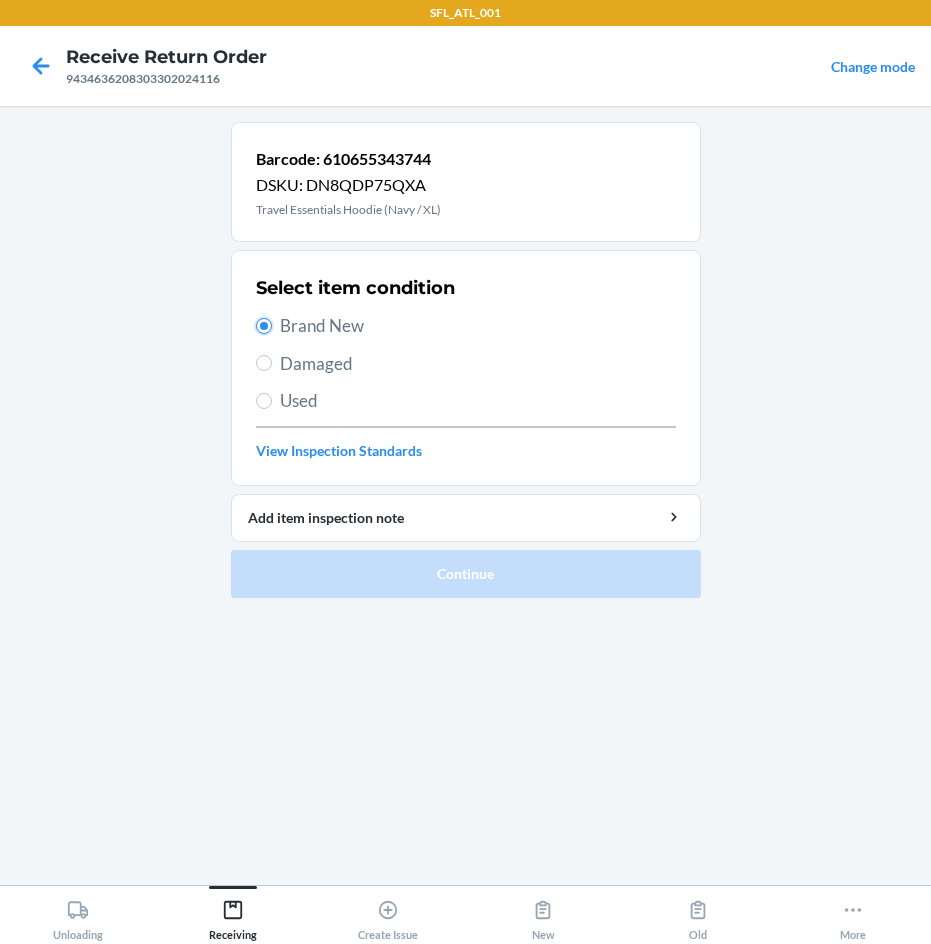 radio on "true" 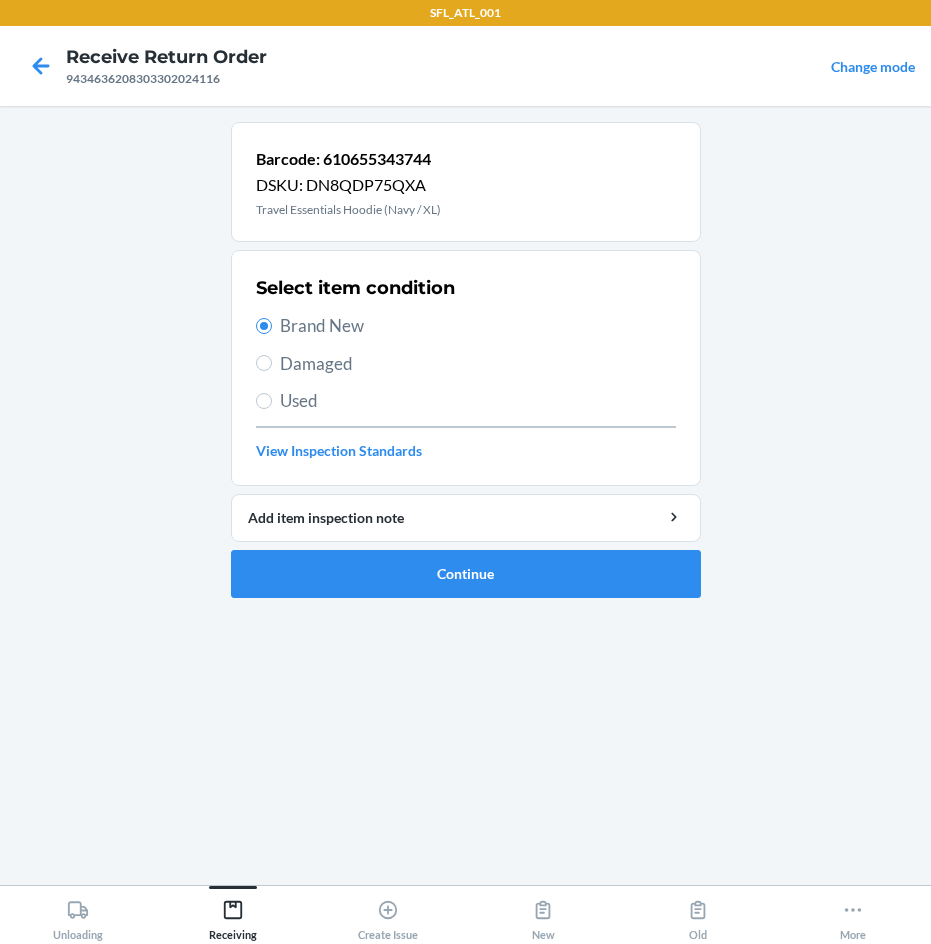click on "Brand New" at bounding box center [478, 326] 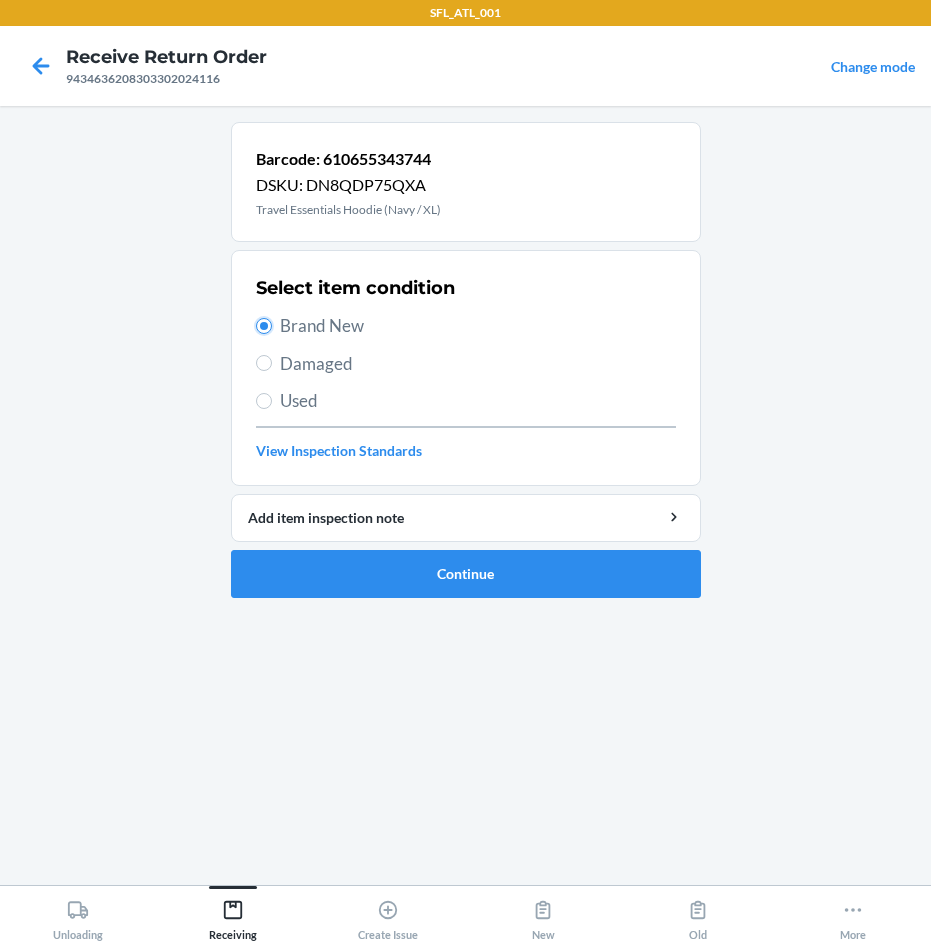 click on "Brand New" at bounding box center [264, 326] 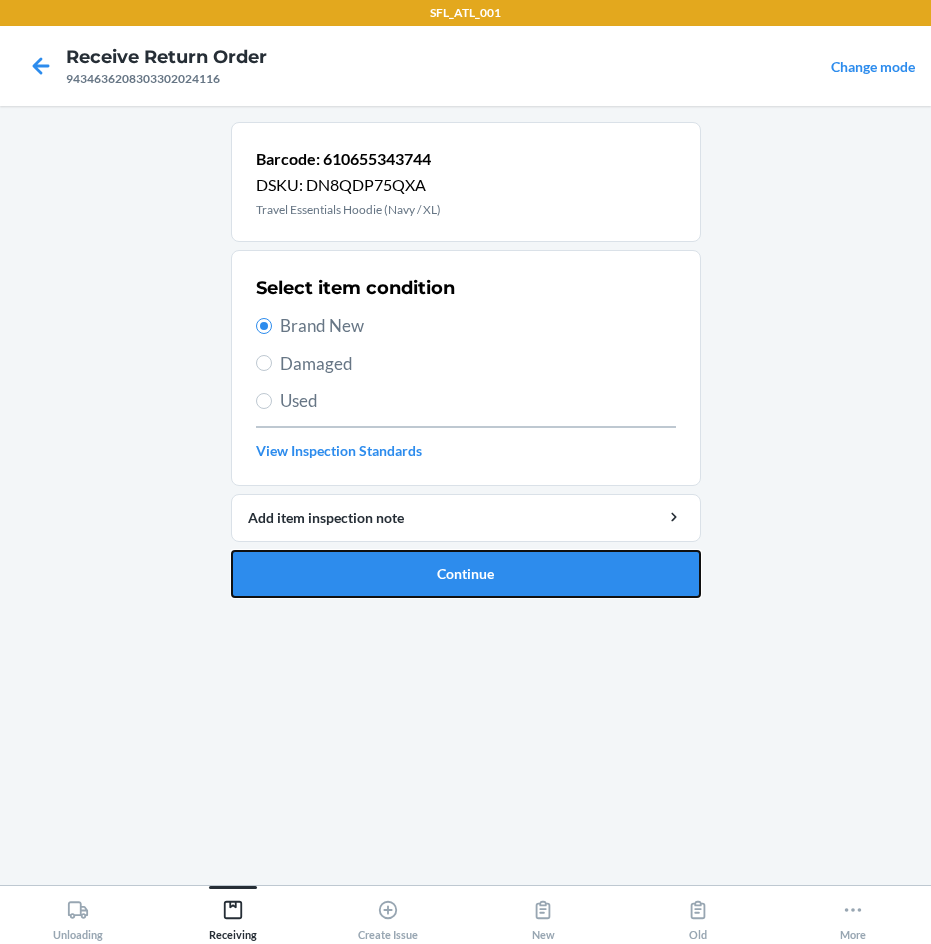drag, startPoint x: 494, startPoint y: 573, endPoint x: 473, endPoint y: 516, distance: 60.74537 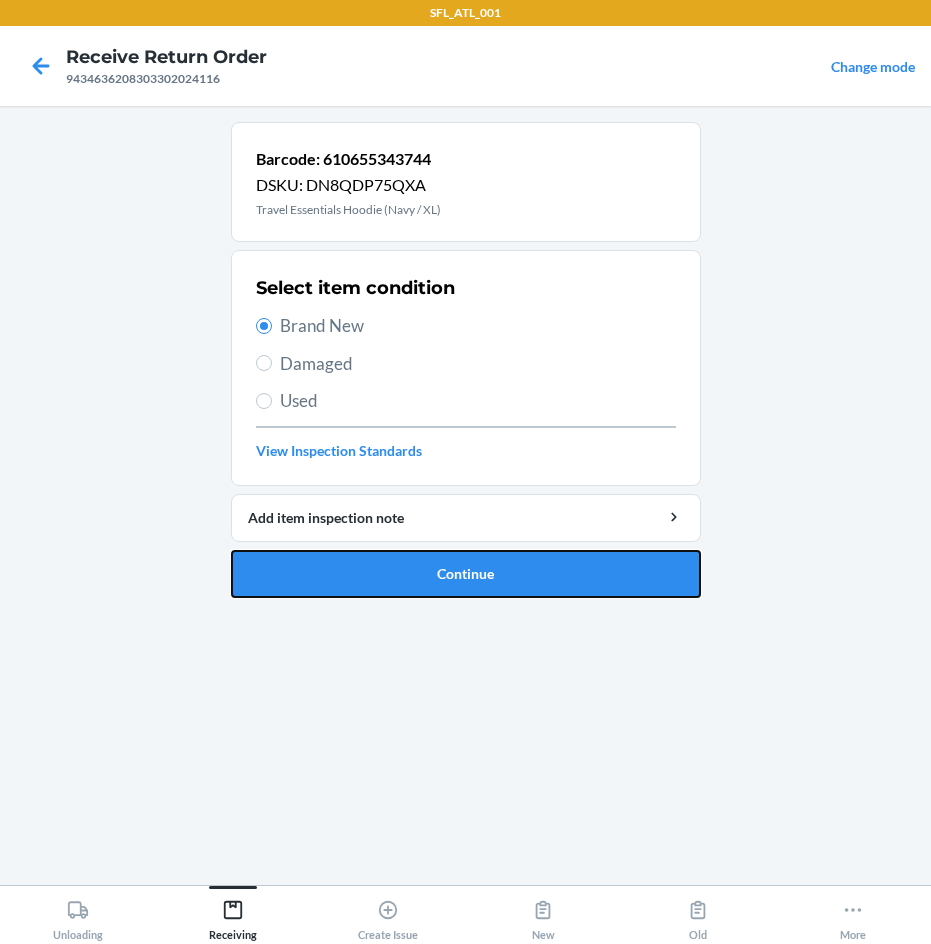 click on "Continue" at bounding box center (466, 574) 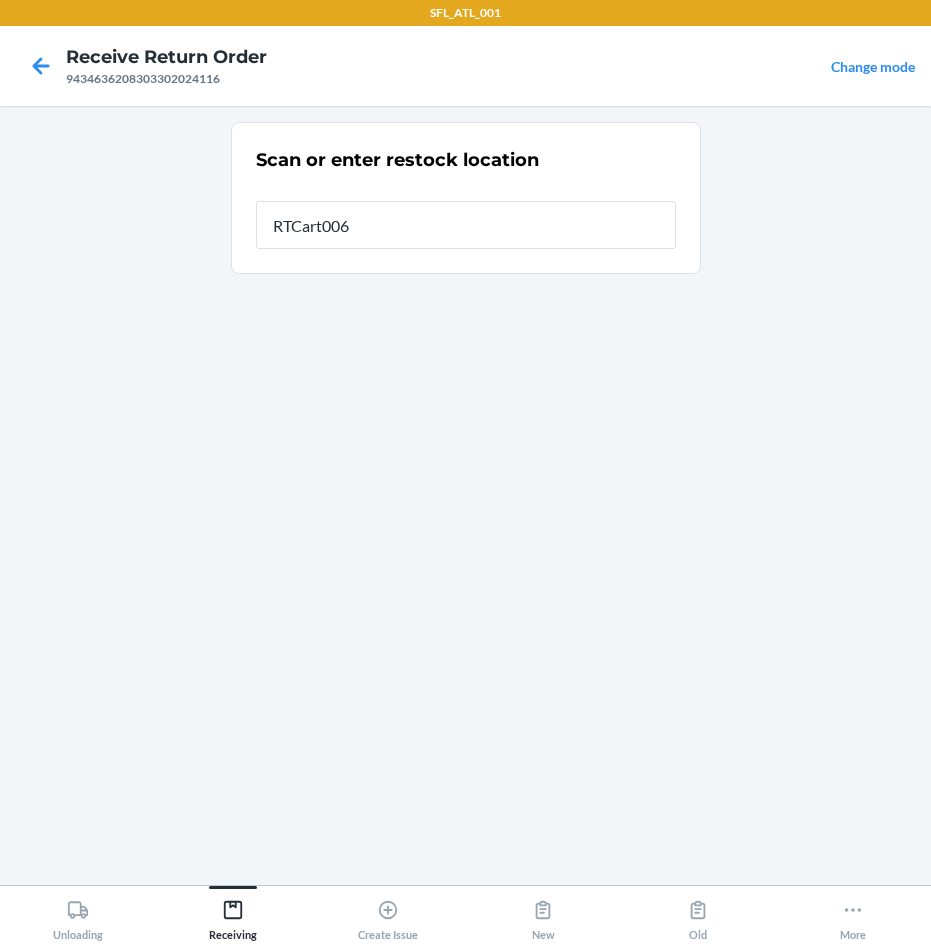 type on "RTCart006" 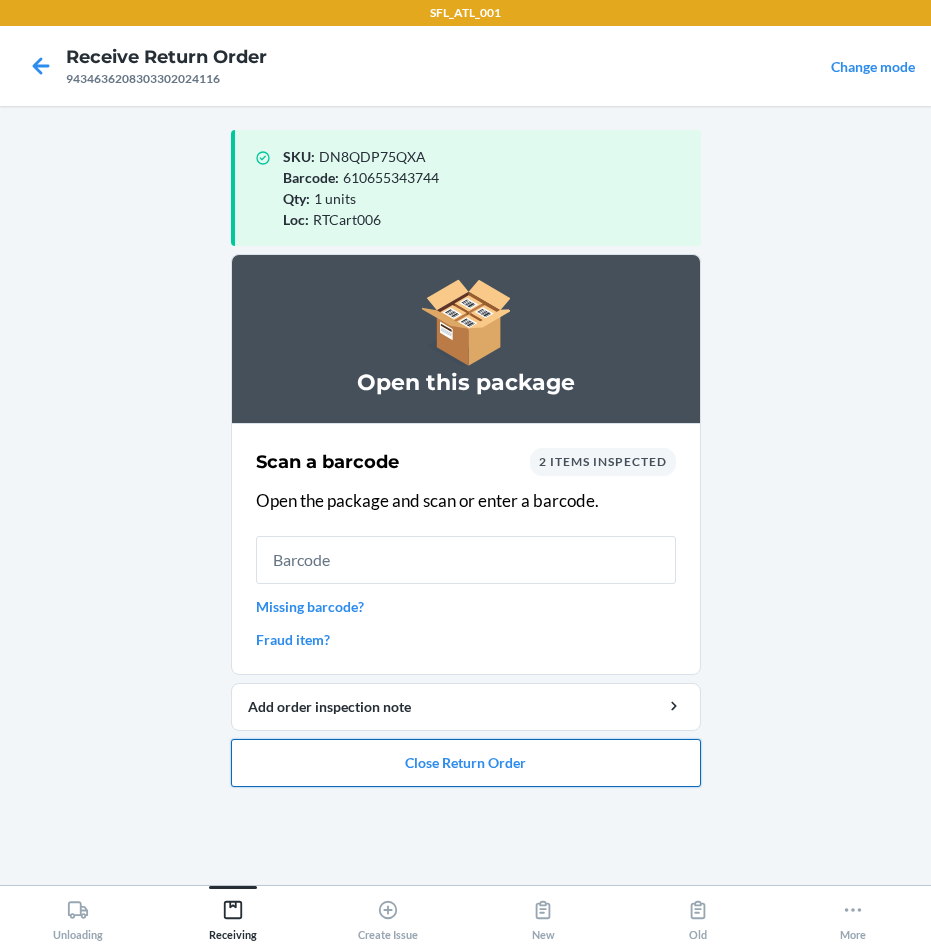 drag, startPoint x: 497, startPoint y: 768, endPoint x: 512, endPoint y: 769, distance: 15.033297 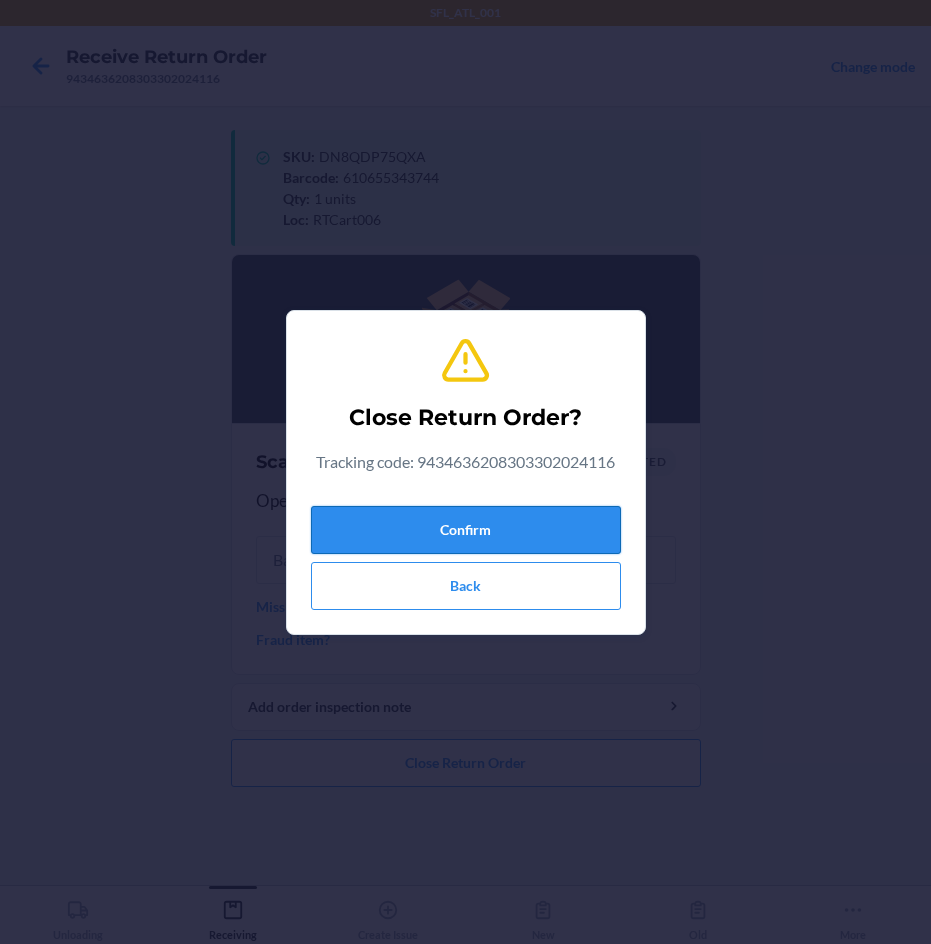 click on "Confirm" at bounding box center [466, 530] 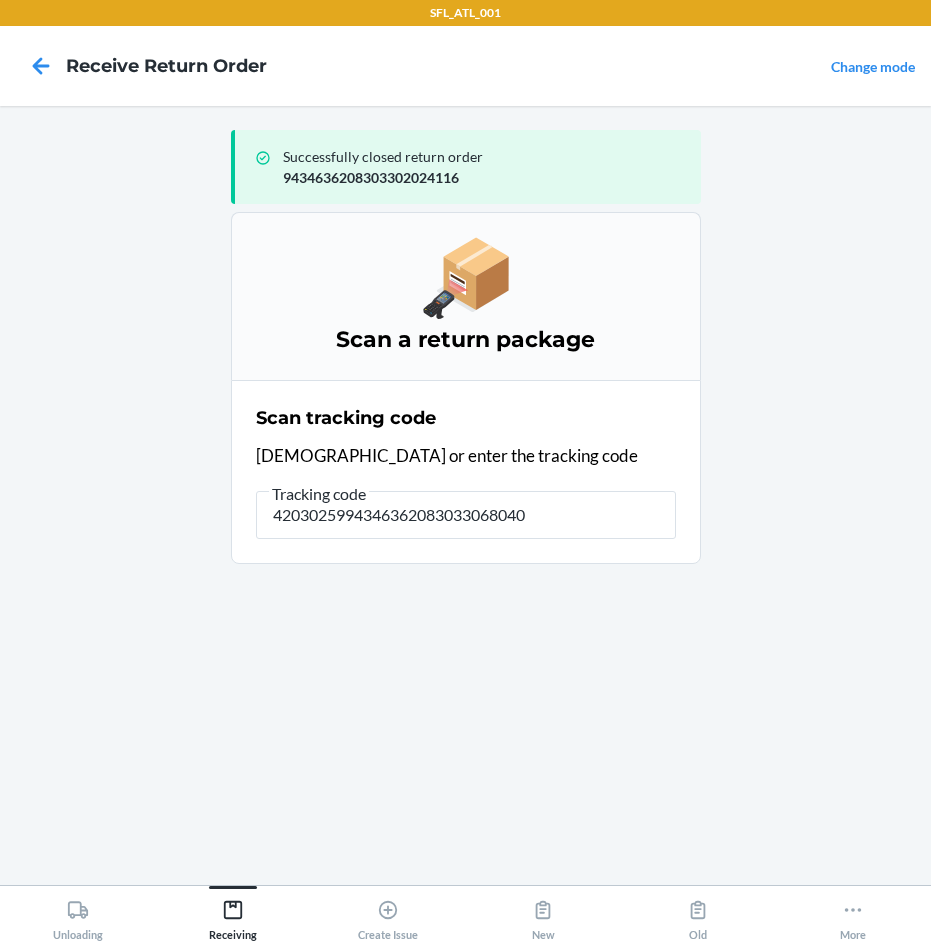type on "42030259943463620830330680405" 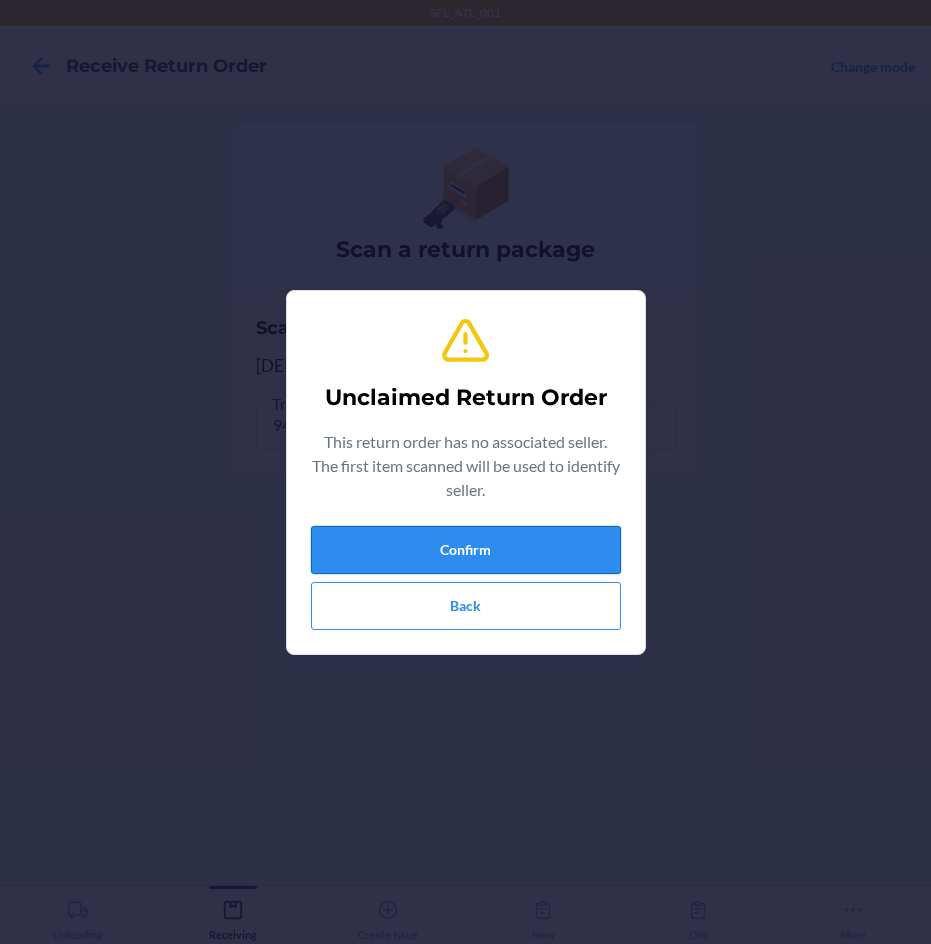 click on "Confirm" at bounding box center [466, 550] 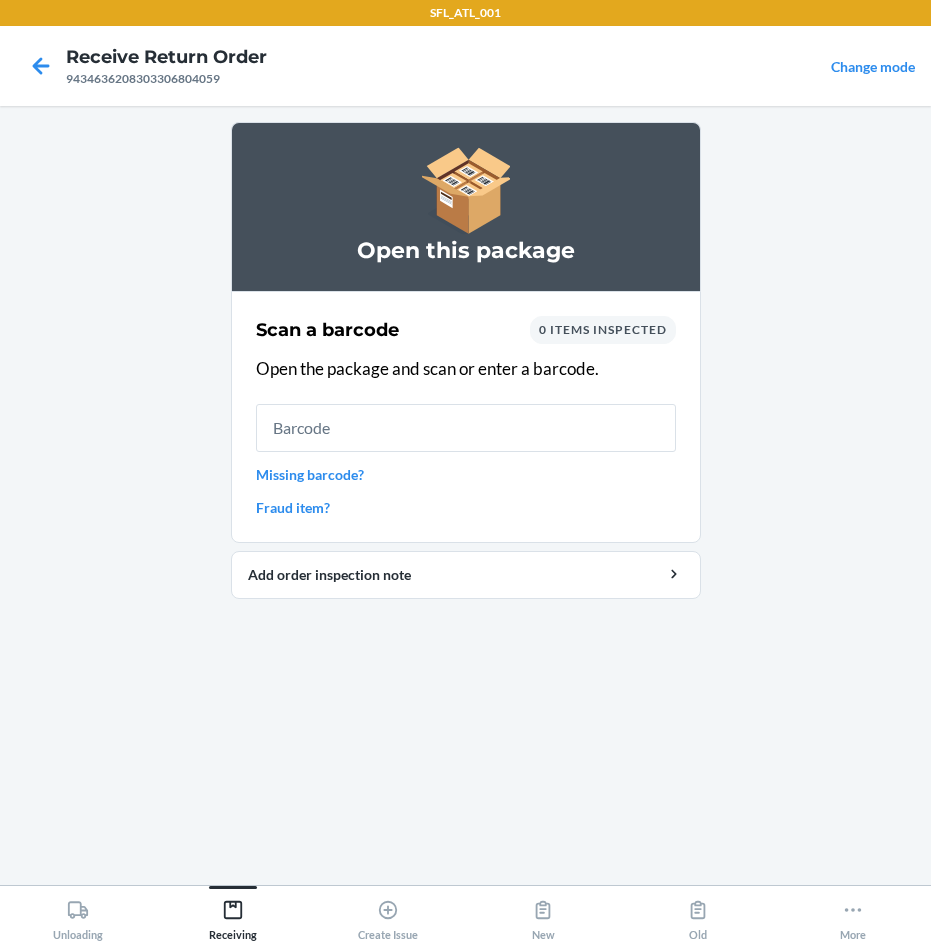 click on "Fraud item?" at bounding box center (466, 507) 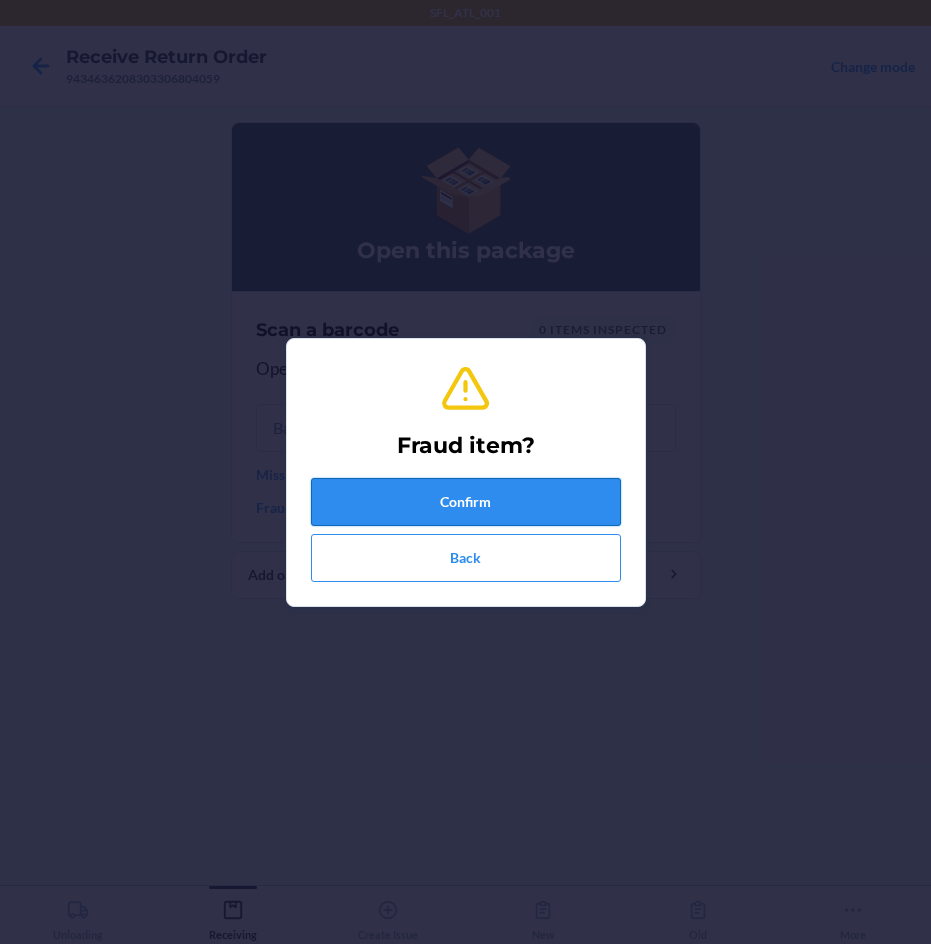 click on "Confirm" at bounding box center [466, 502] 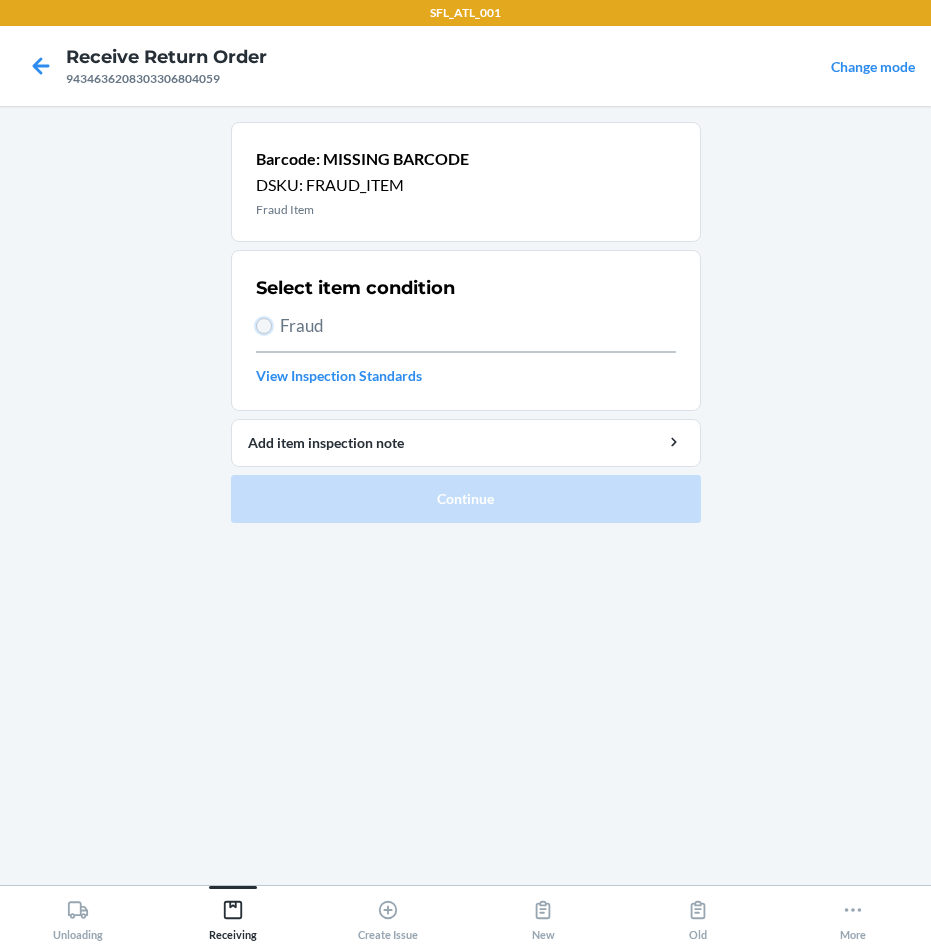 drag, startPoint x: 265, startPoint y: 320, endPoint x: 276, endPoint y: 331, distance: 15.556349 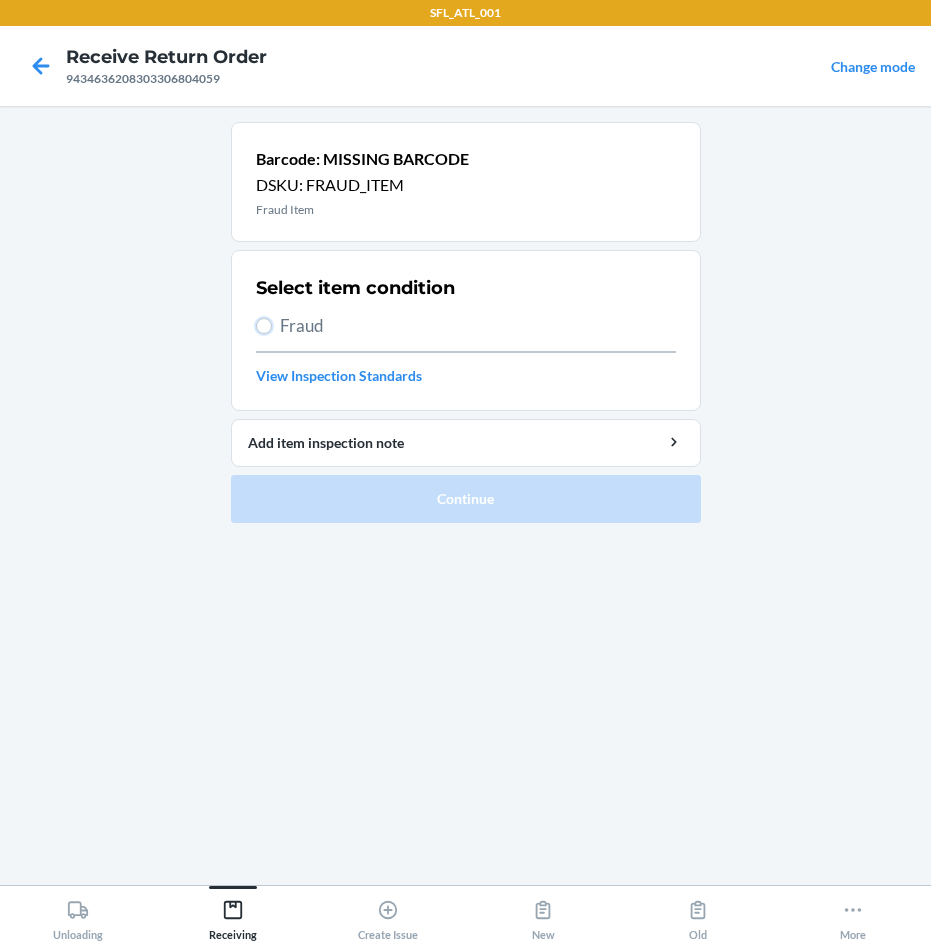 click on "Fraud" at bounding box center [264, 326] 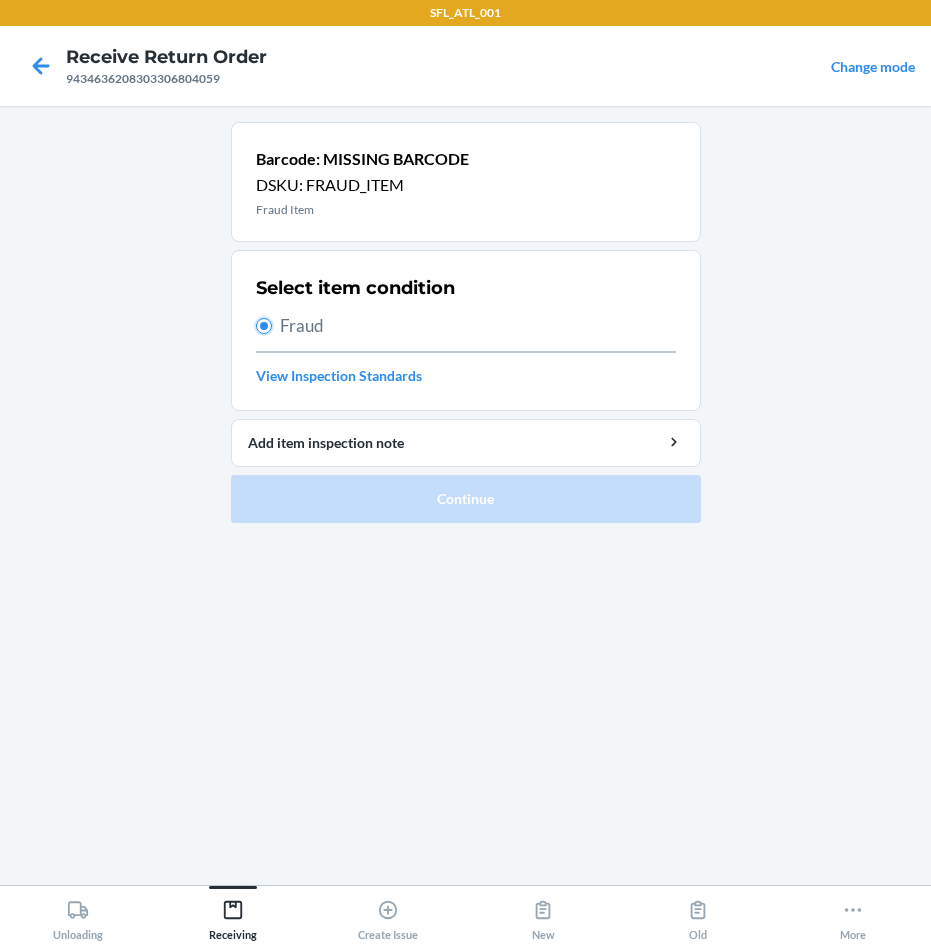 radio on "true" 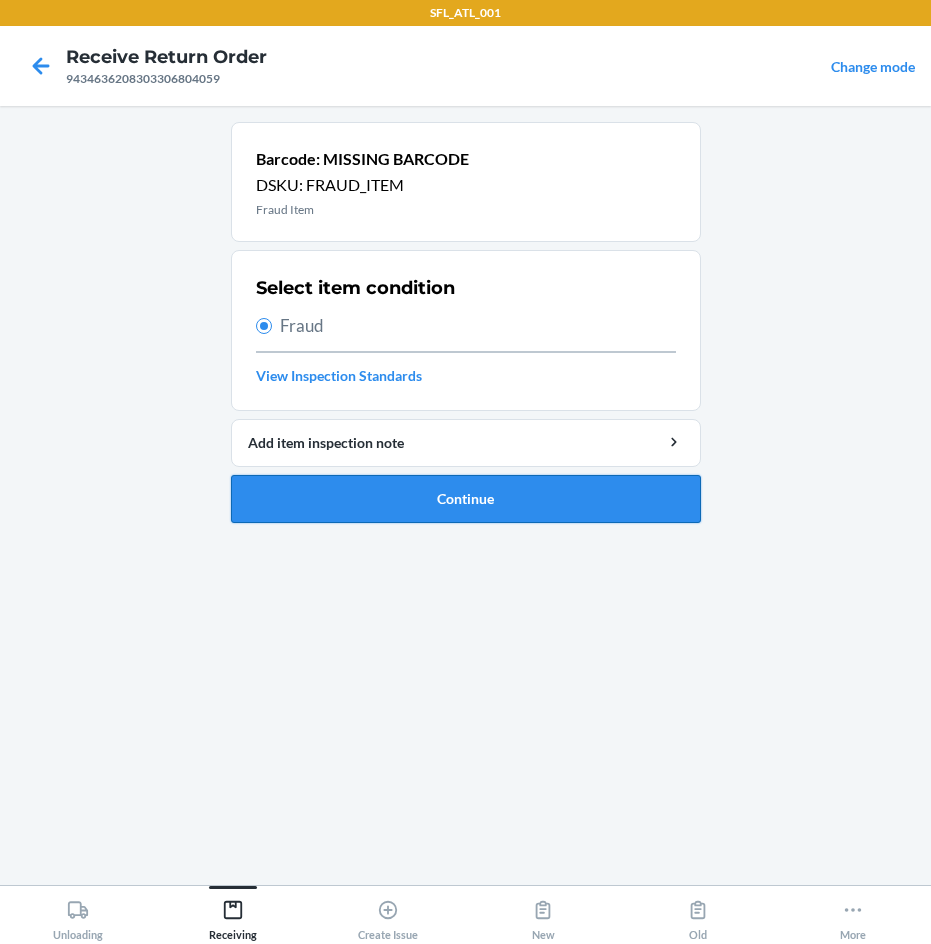 click on "Continue" at bounding box center (466, 499) 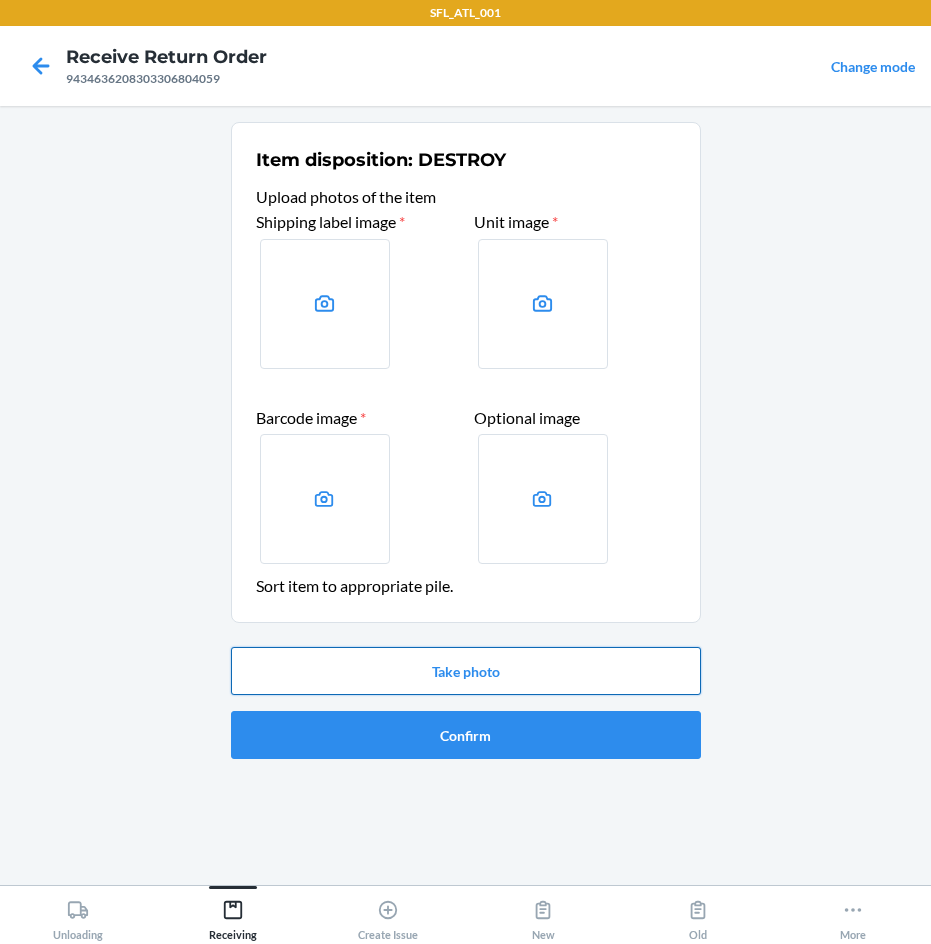 click on "Take photo" at bounding box center [466, 671] 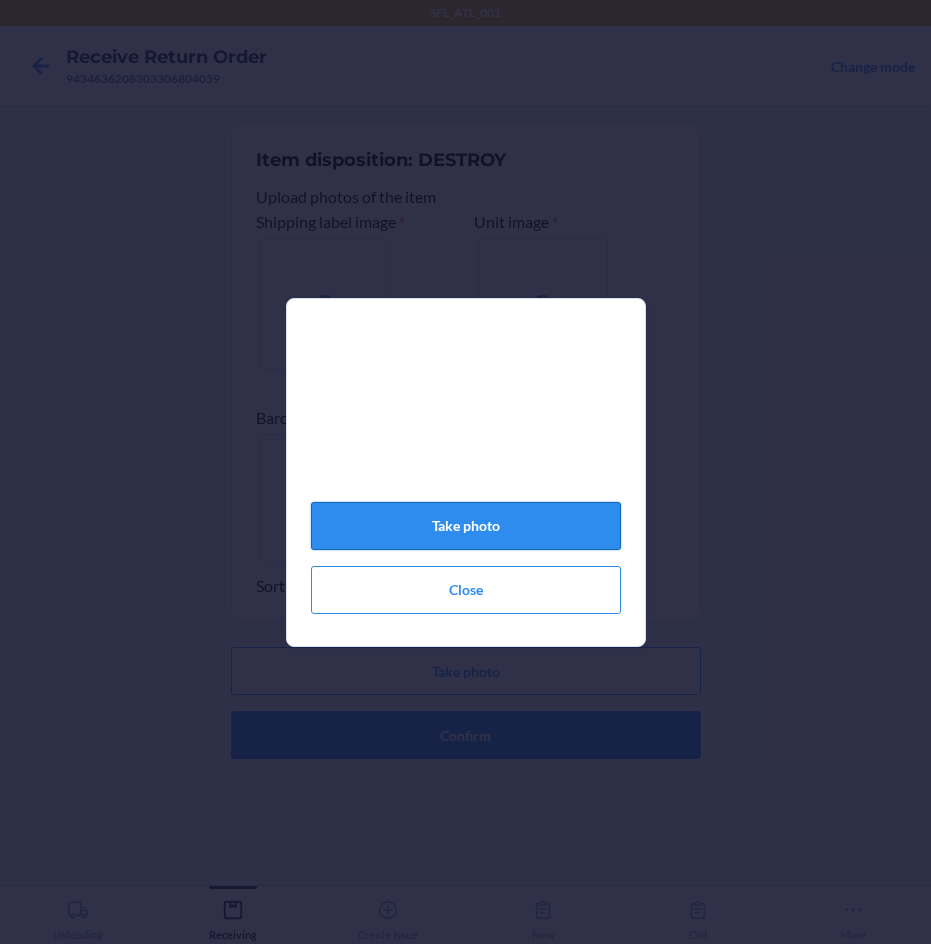 click on "Take photo" 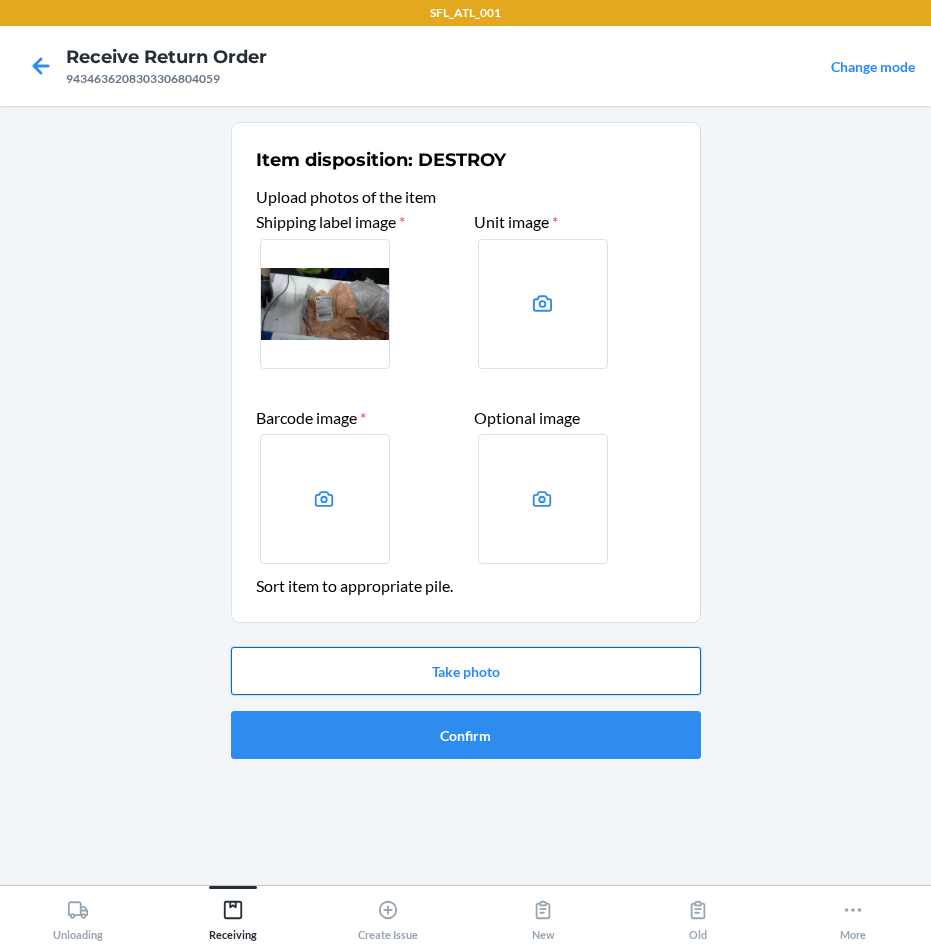 click on "Take photo" at bounding box center [466, 671] 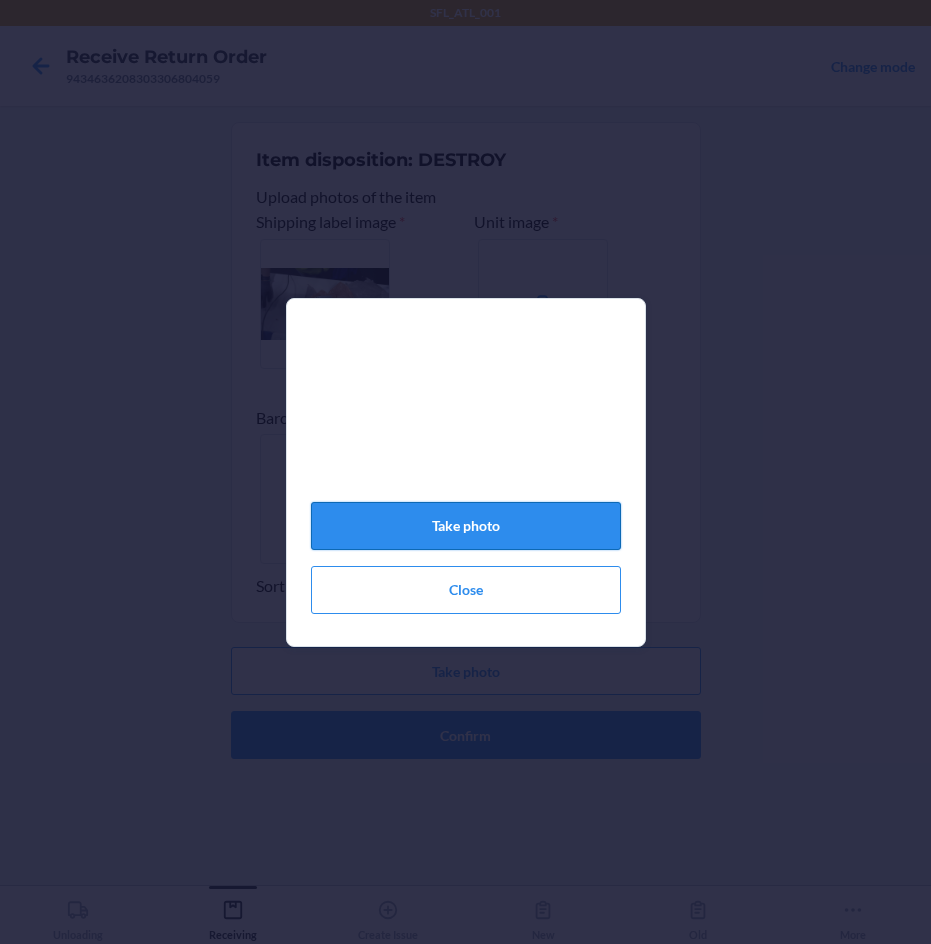 click on "Take photo" 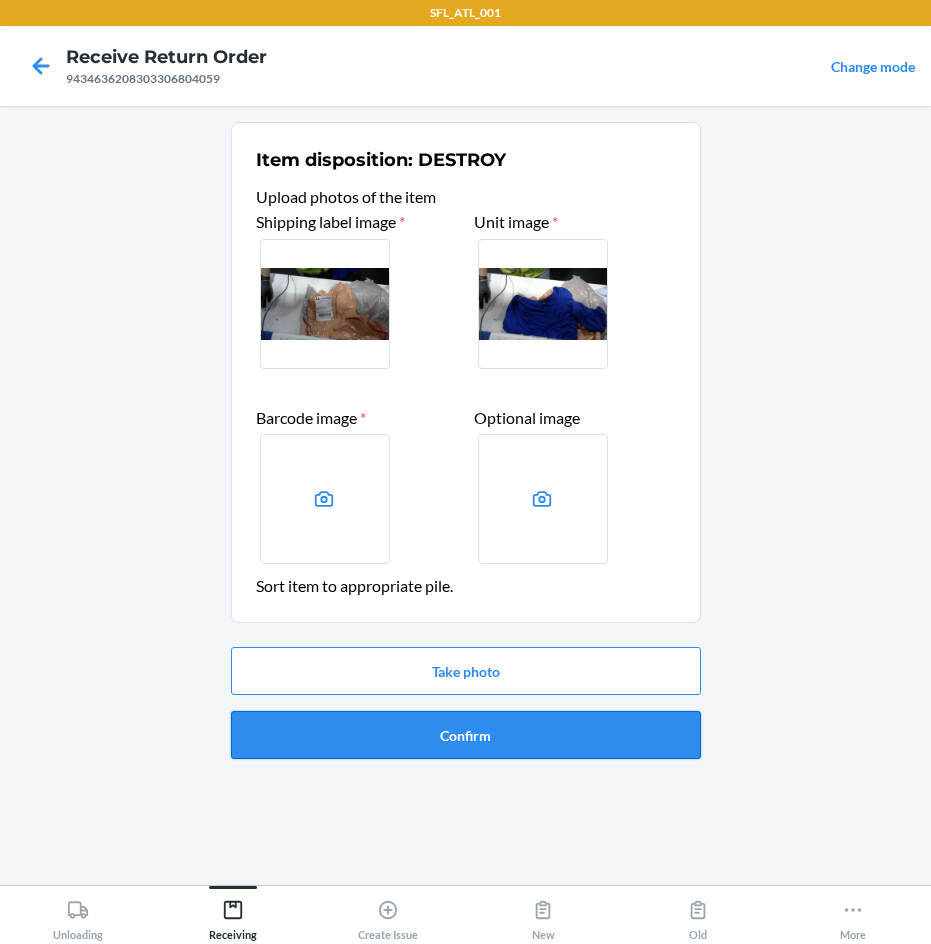 click on "Confirm" at bounding box center [466, 735] 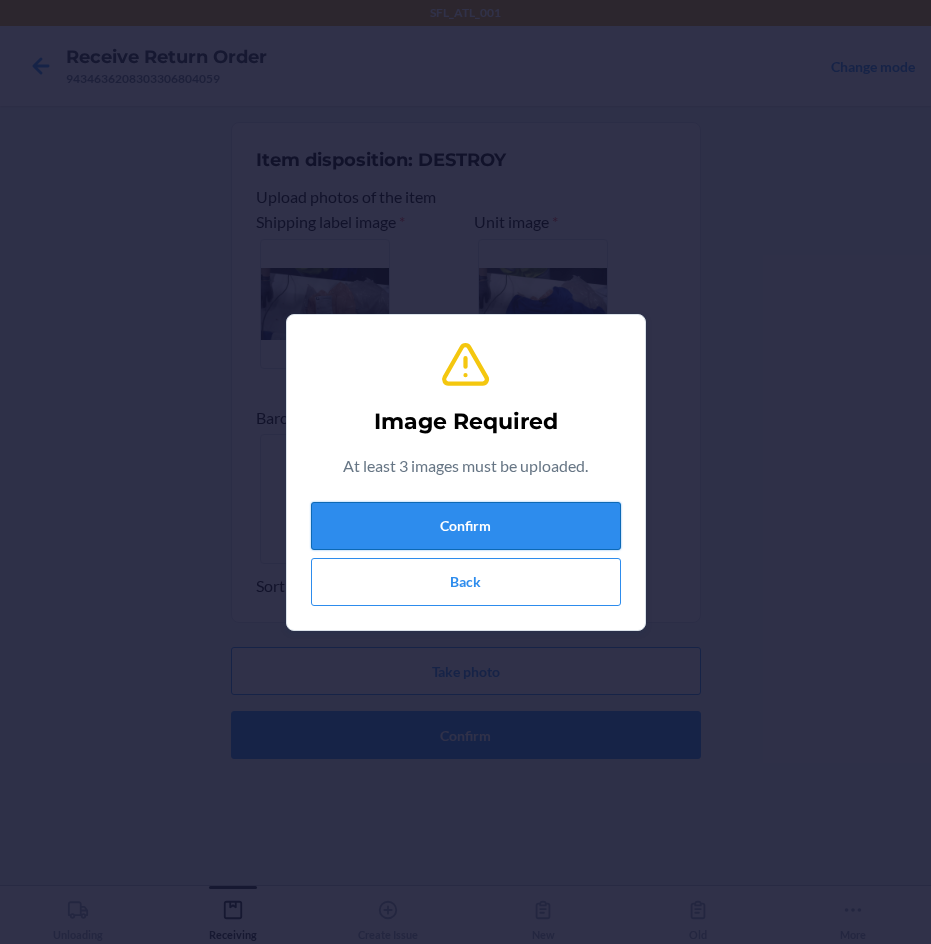 click on "Confirm" at bounding box center (466, 526) 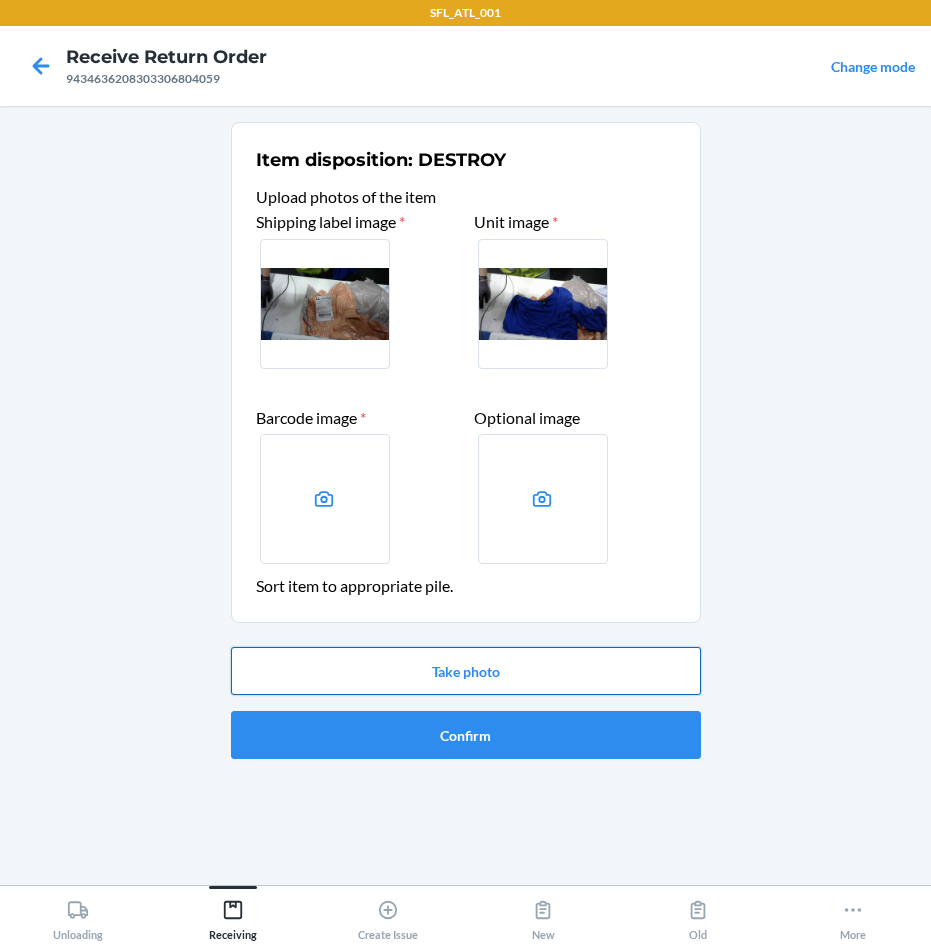 click on "Take photo" at bounding box center [466, 671] 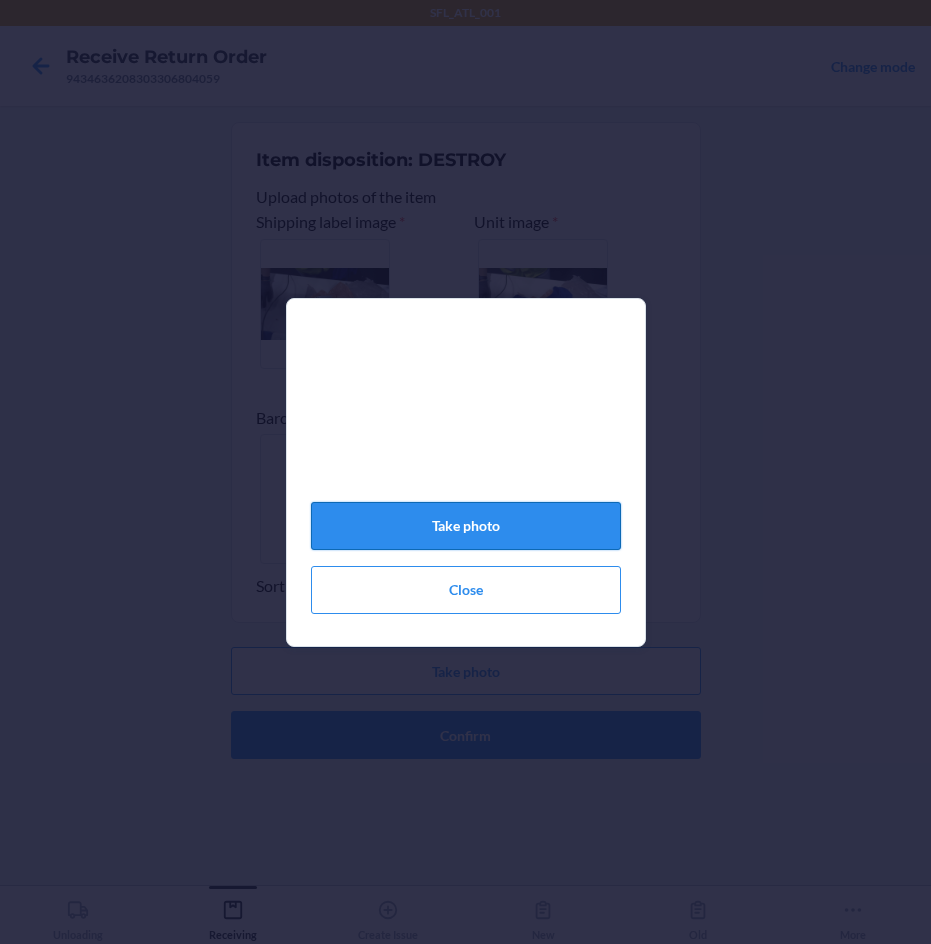 click on "Take photo" 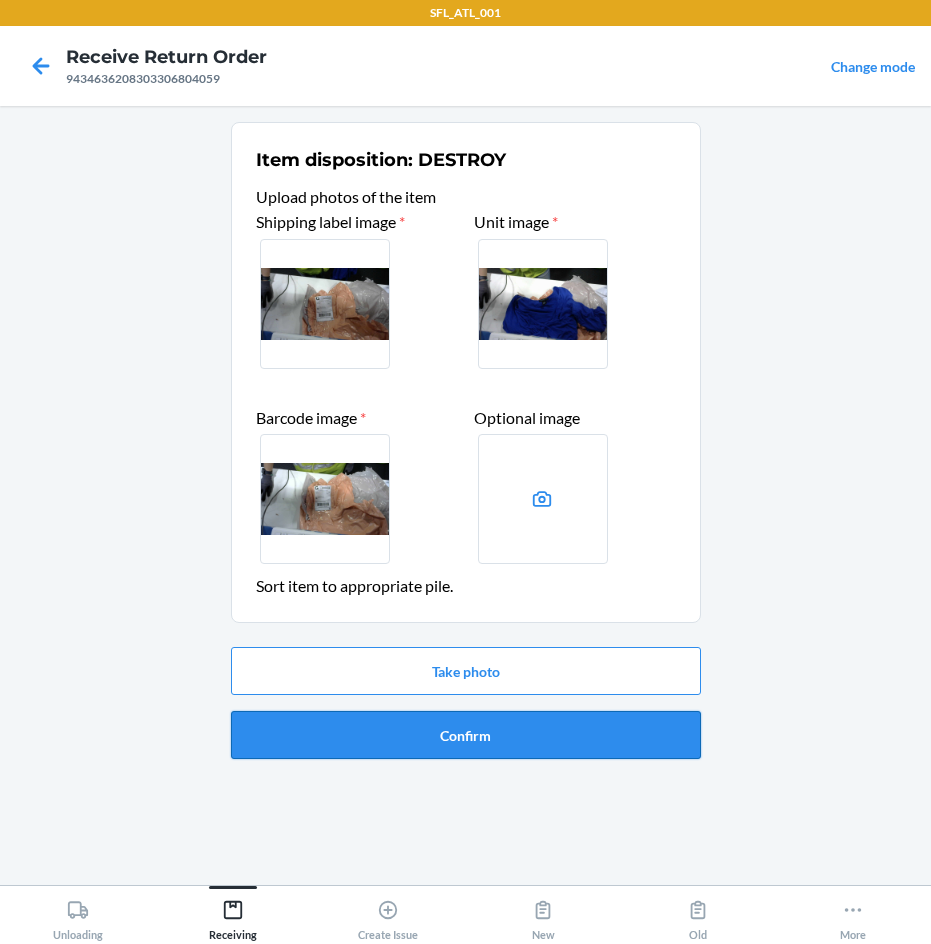 click on "Confirm" at bounding box center (466, 735) 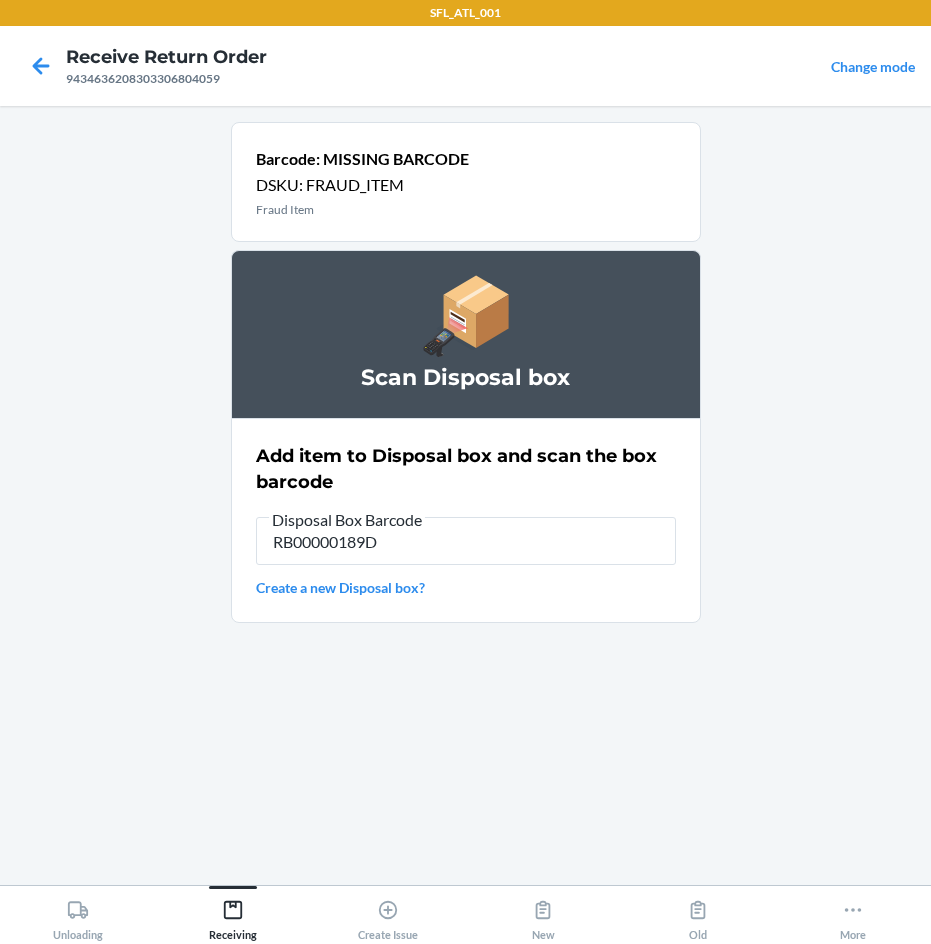 type on "RB00000189D" 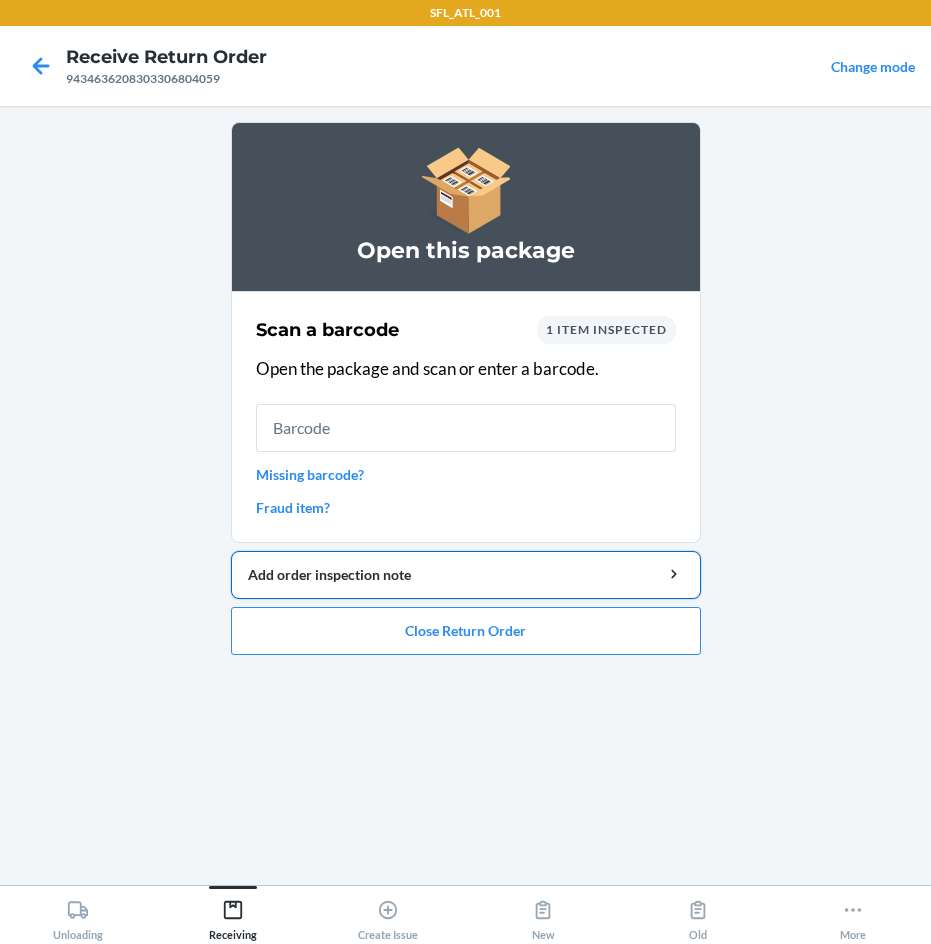 click 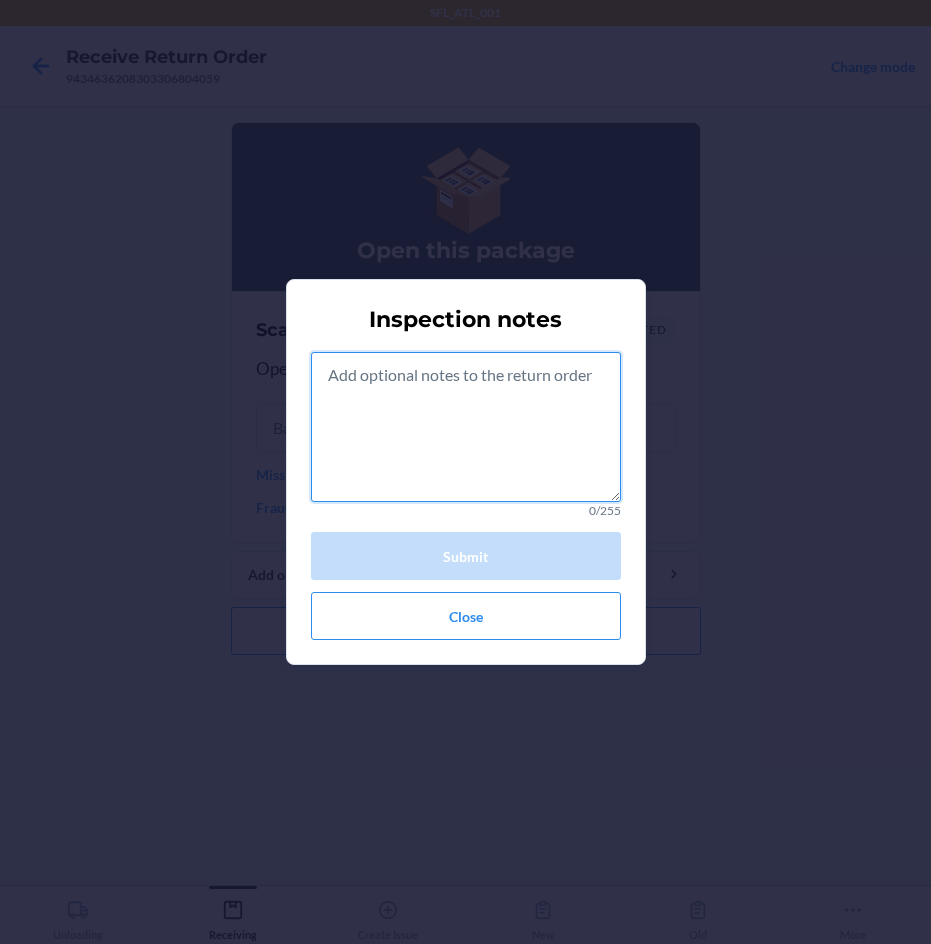 click at bounding box center (466, 427) 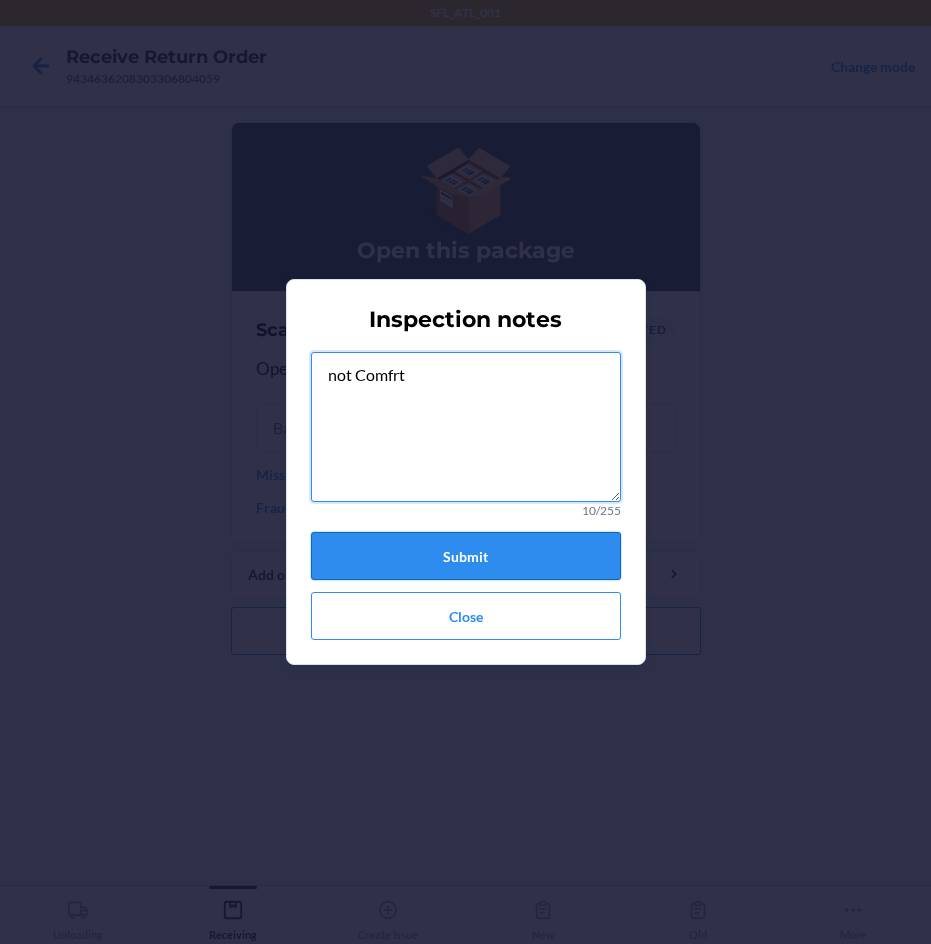 type on "not Comfrt" 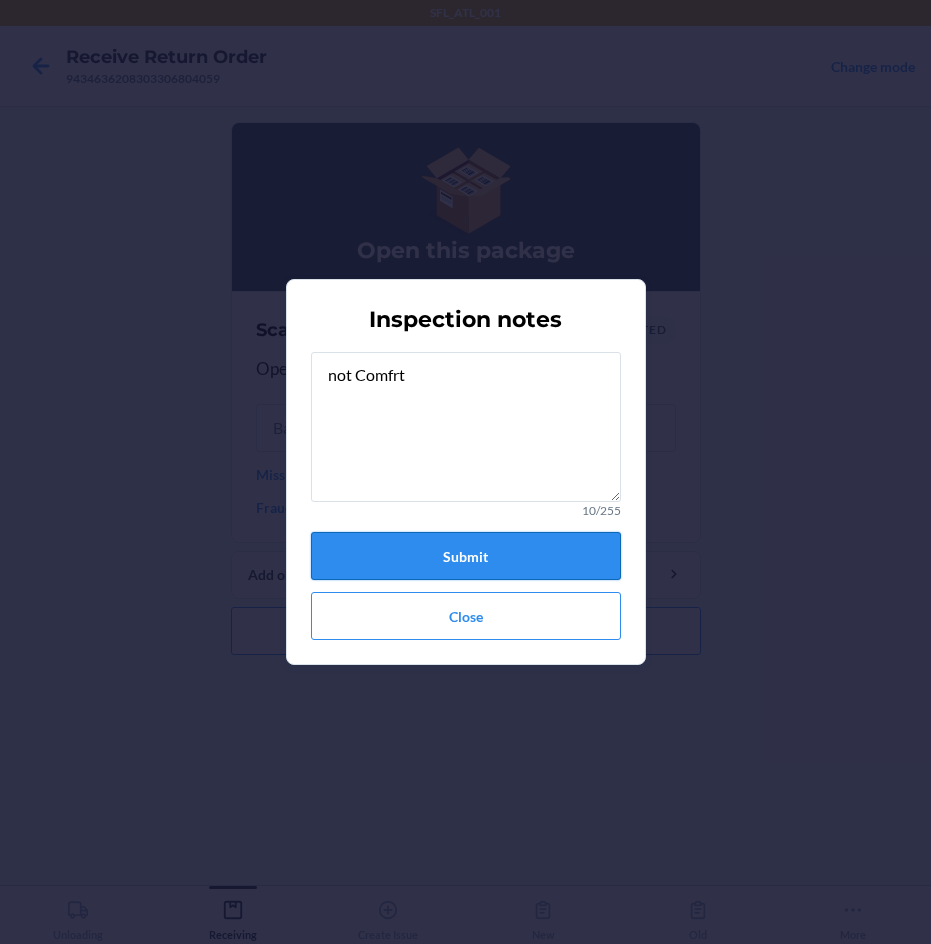 click on "Submit" at bounding box center (466, 556) 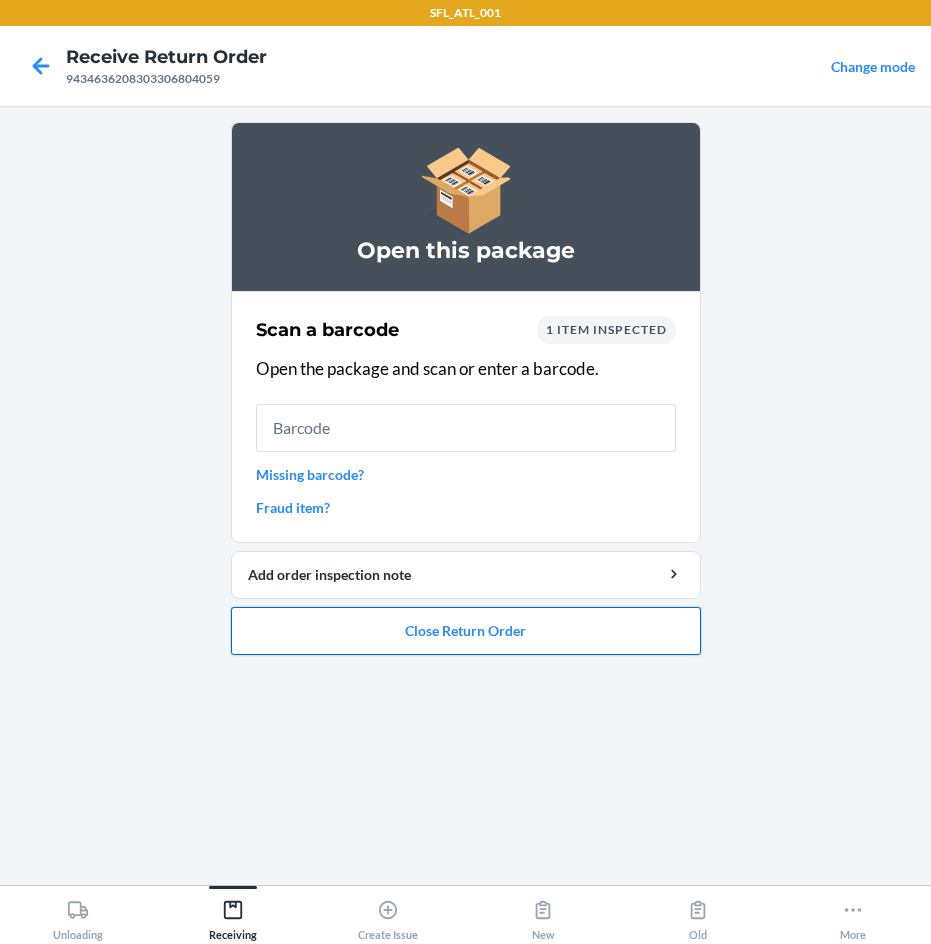 click on "Close Return Order" at bounding box center [466, 631] 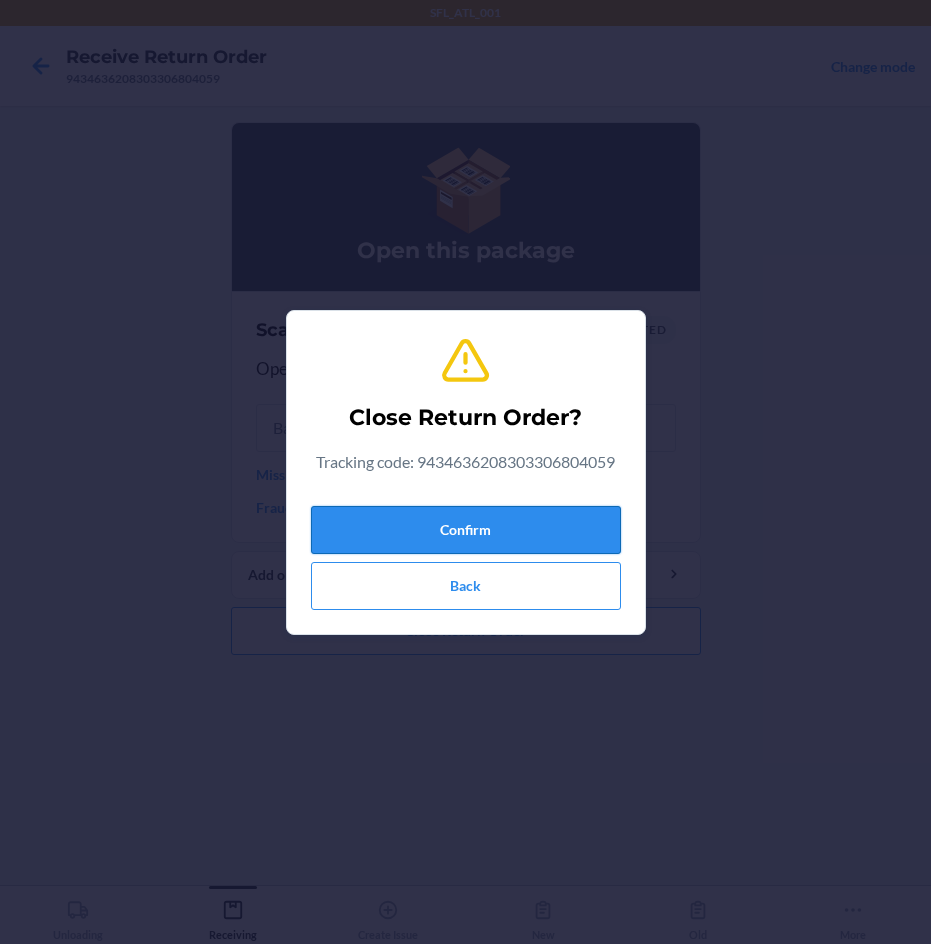 click on "Confirm" at bounding box center (466, 530) 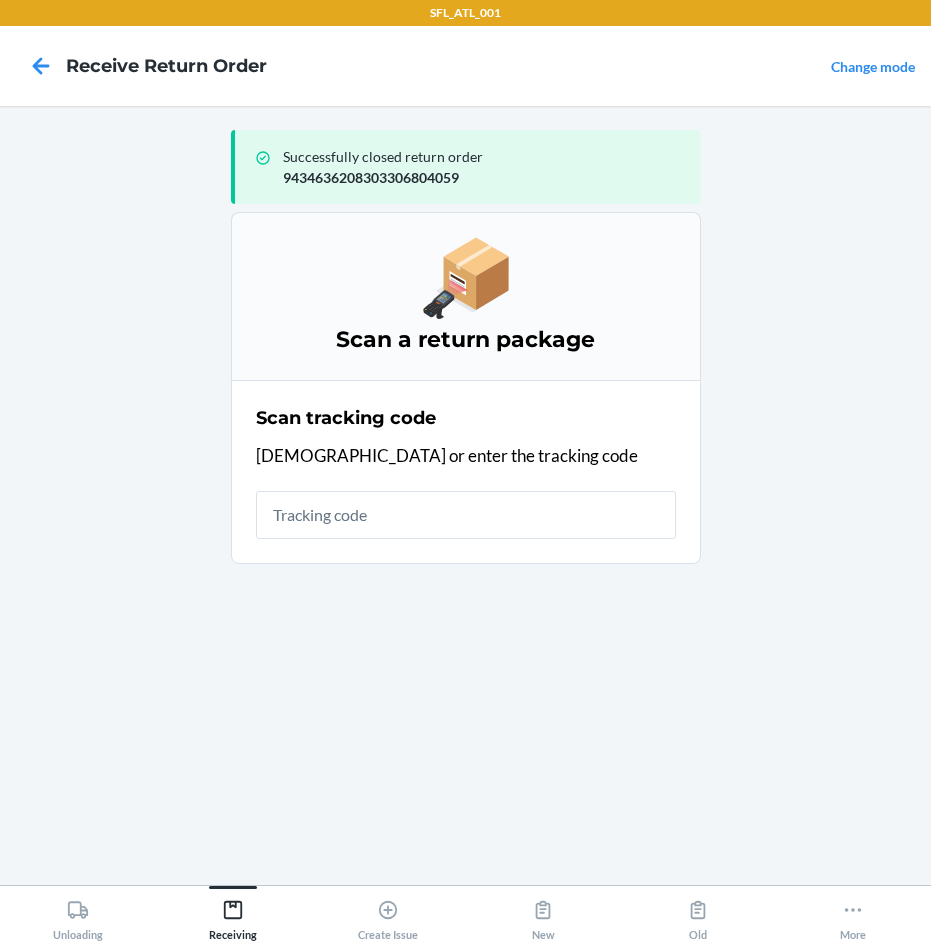 click at bounding box center [466, 515] 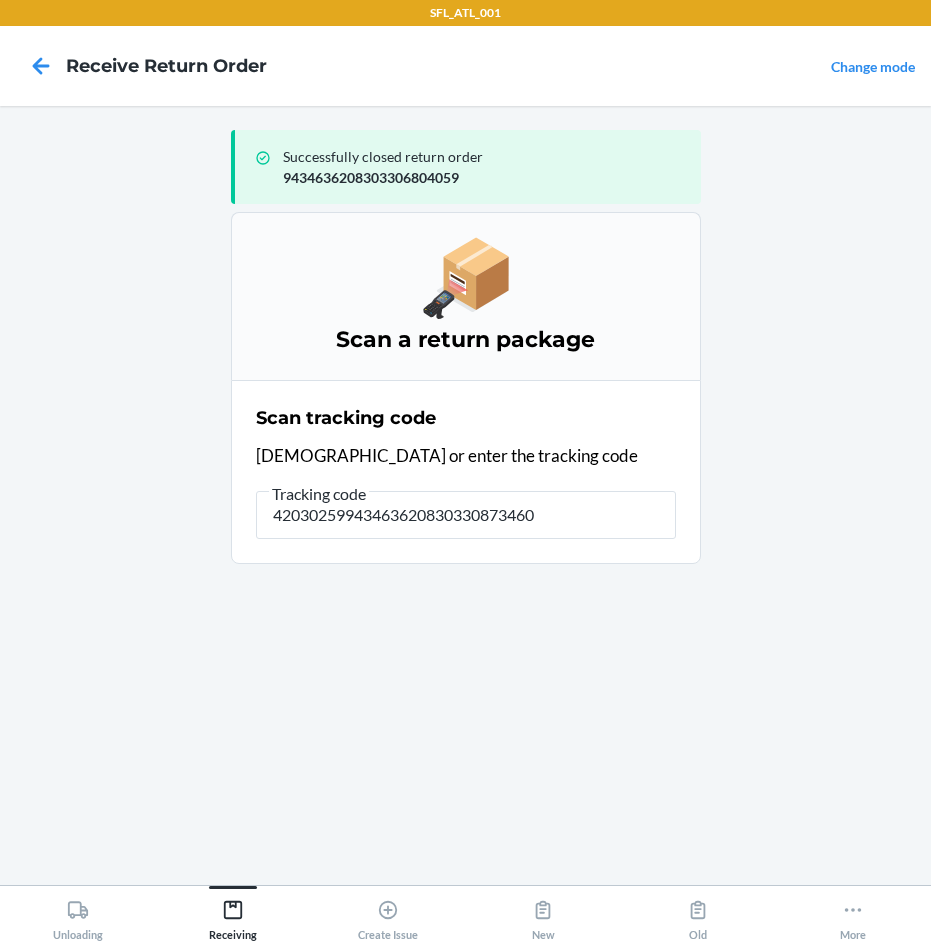 type on "420302599434636208303308734606" 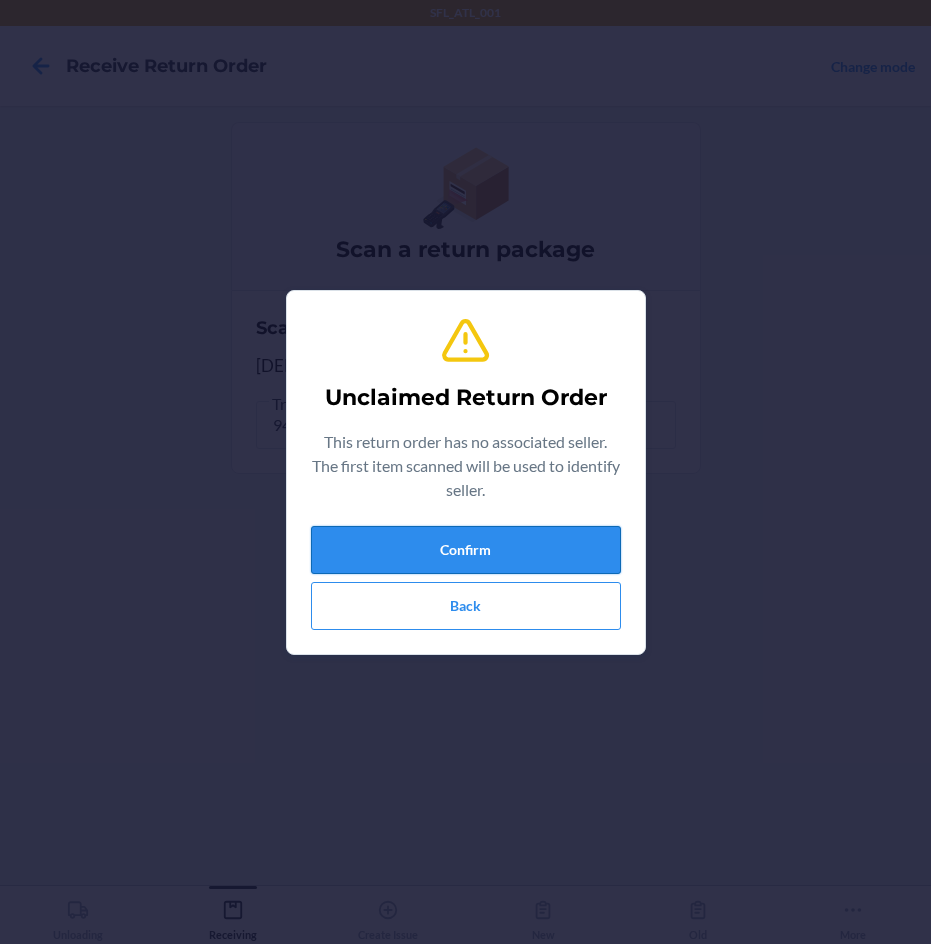 click on "Confirm" at bounding box center (466, 550) 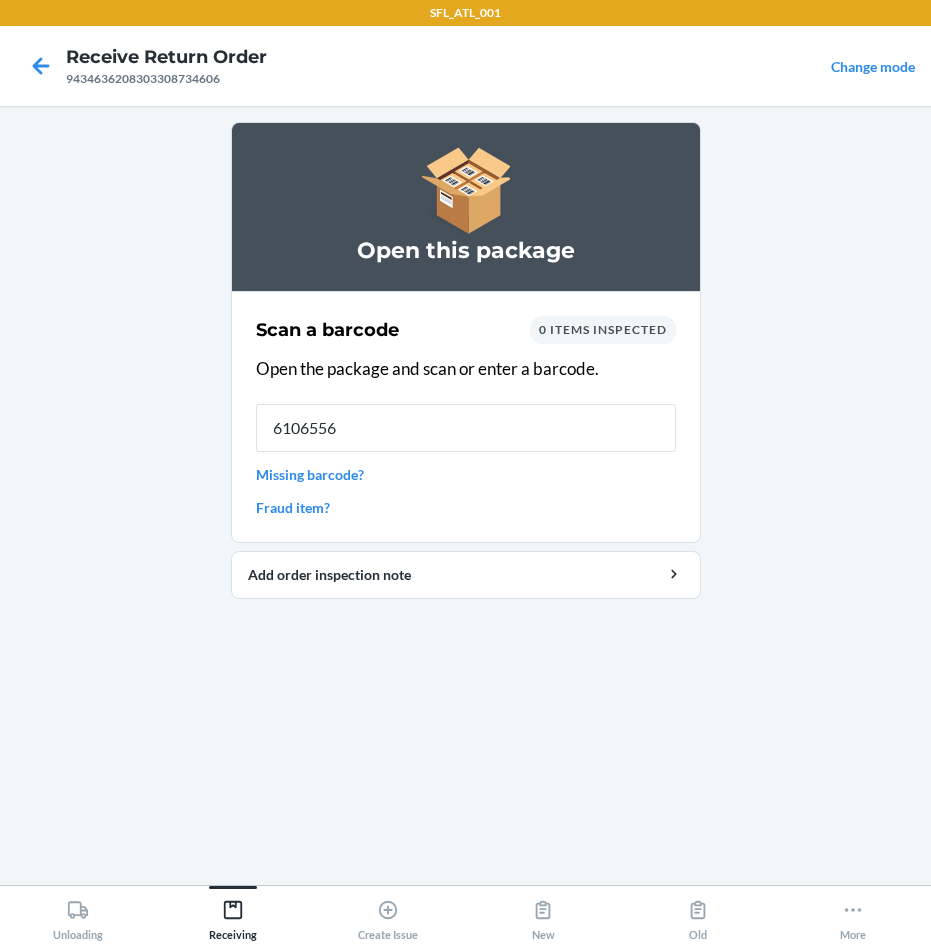 type on "61065569" 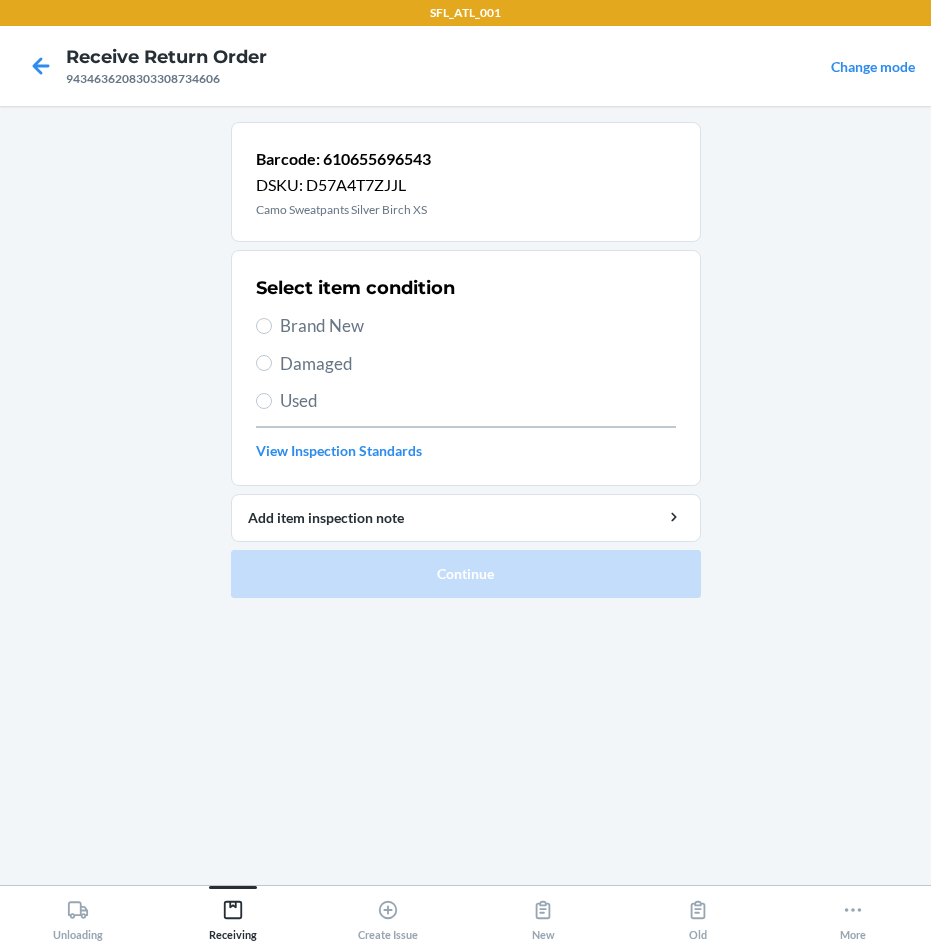 click on "Brand New" at bounding box center (478, 326) 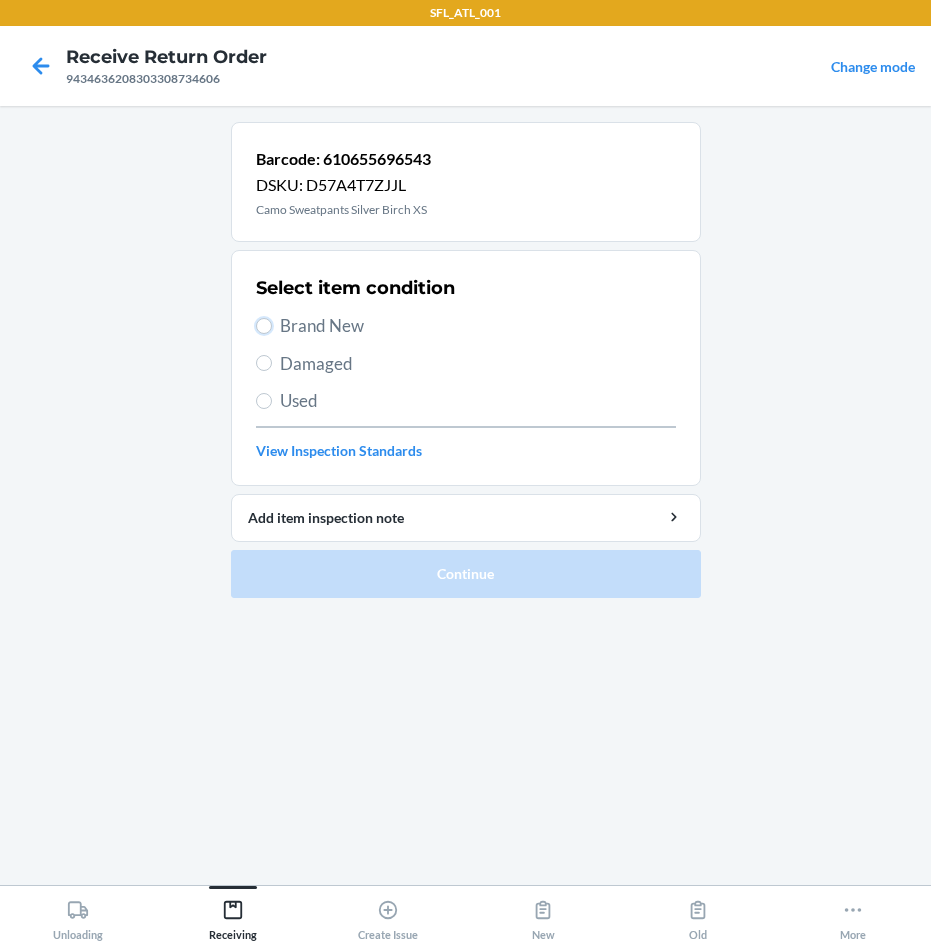 click on "Brand New" at bounding box center (264, 326) 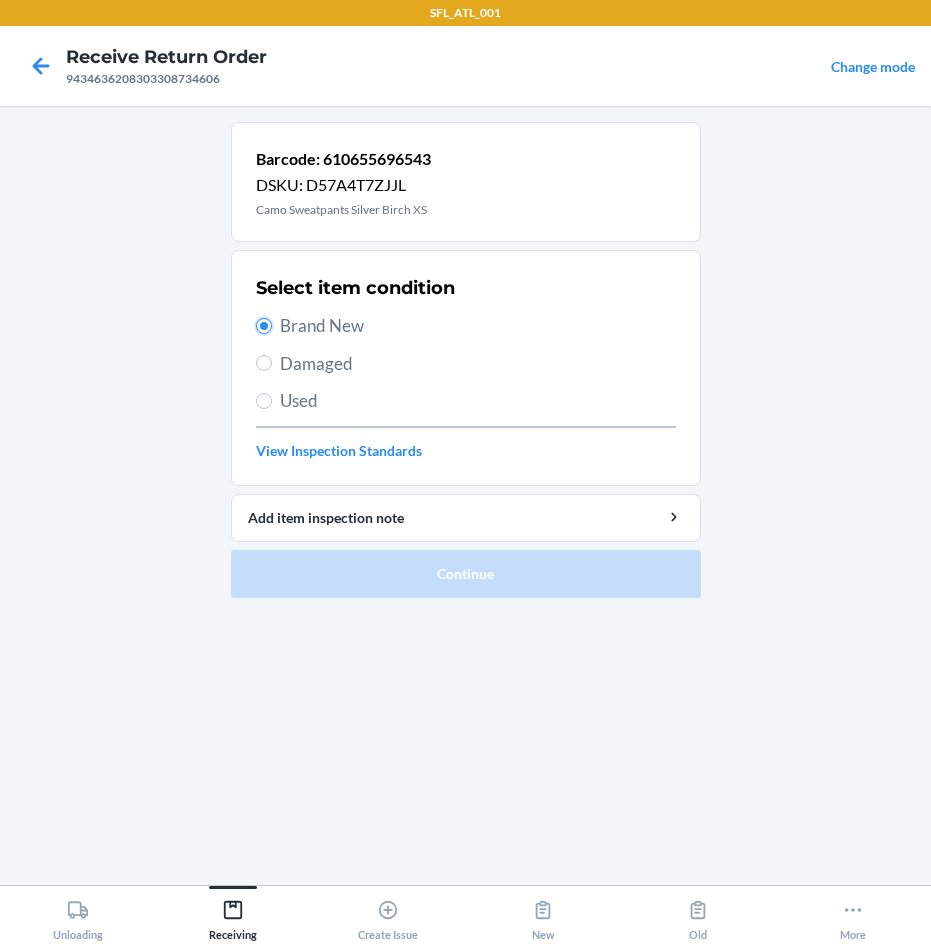 radio on "true" 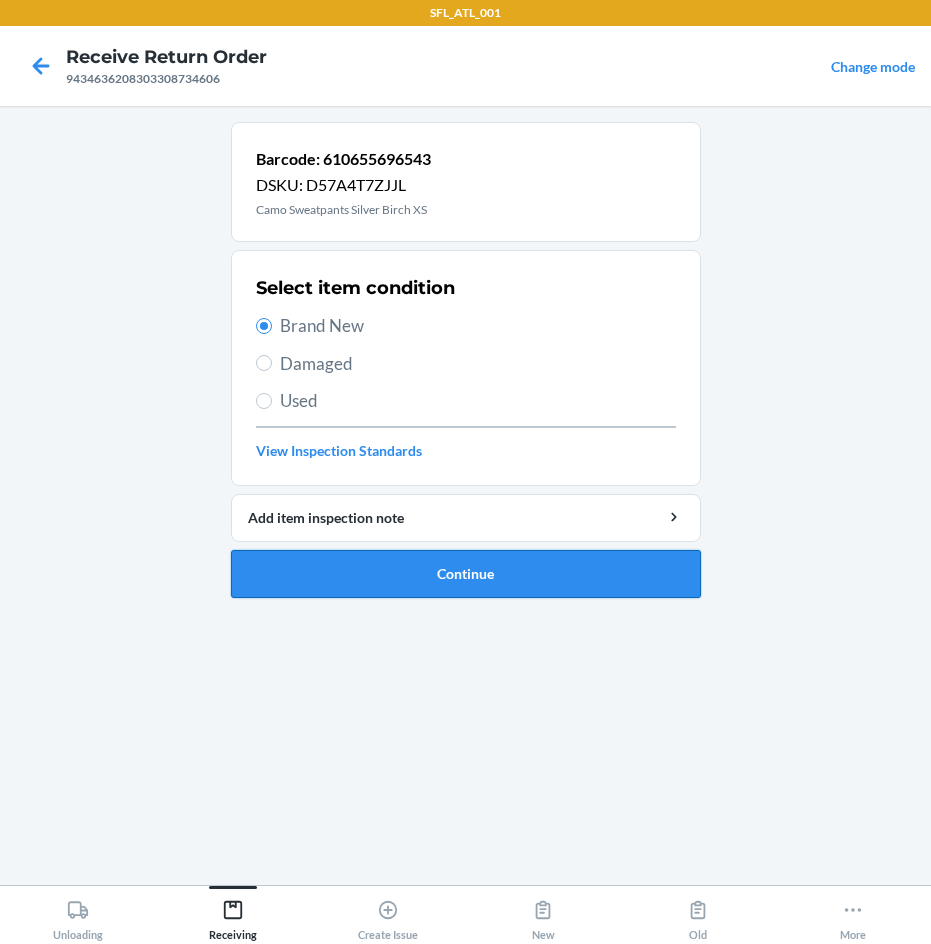 click on "Continue" at bounding box center (466, 574) 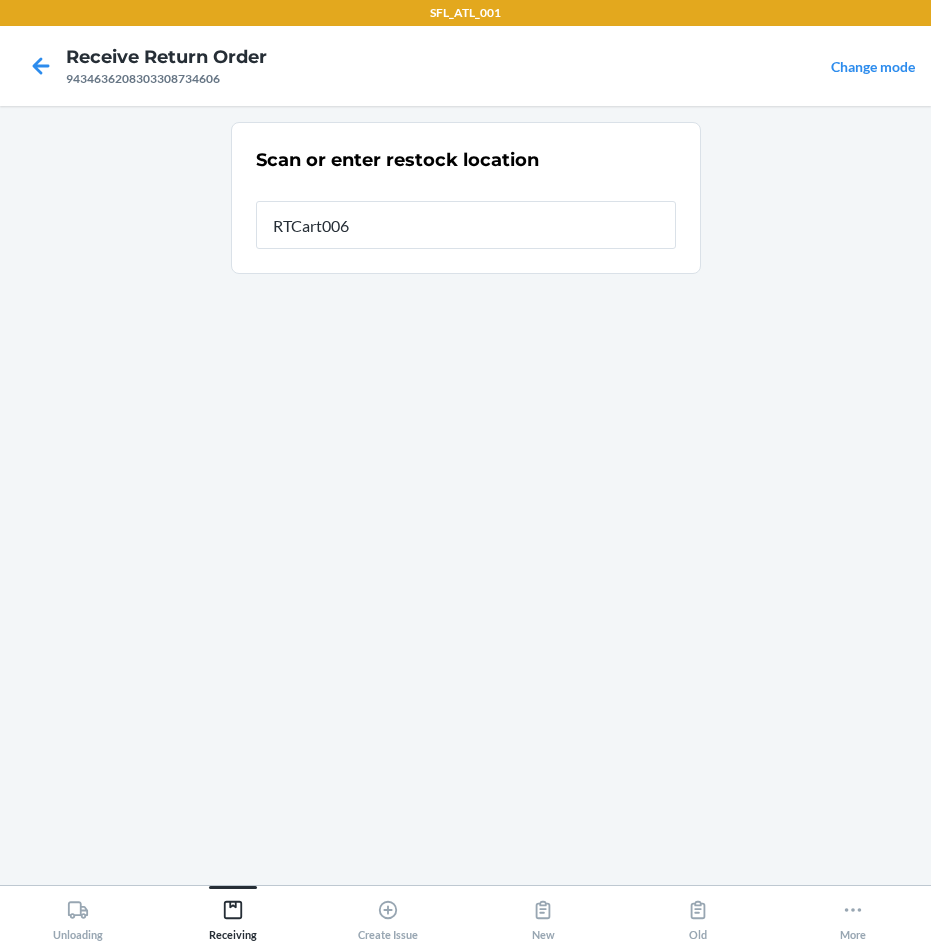 type on "RTCart006" 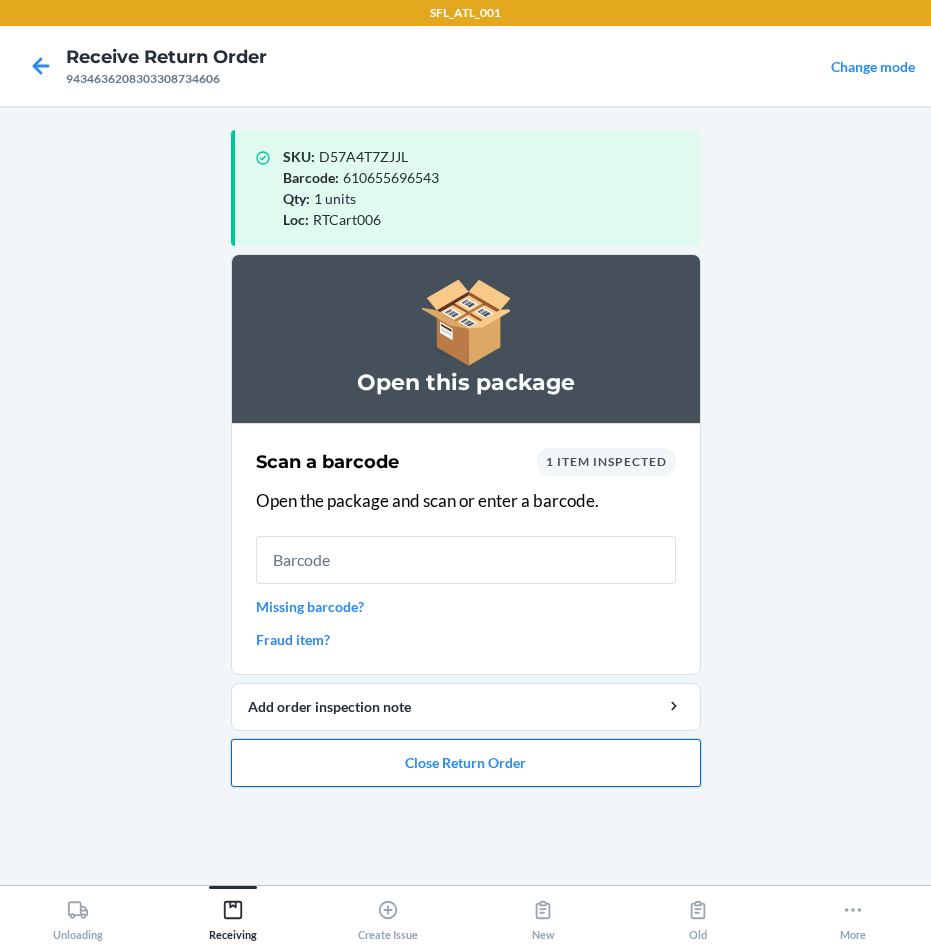 click on "Close Return Order" at bounding box center (466, 763) 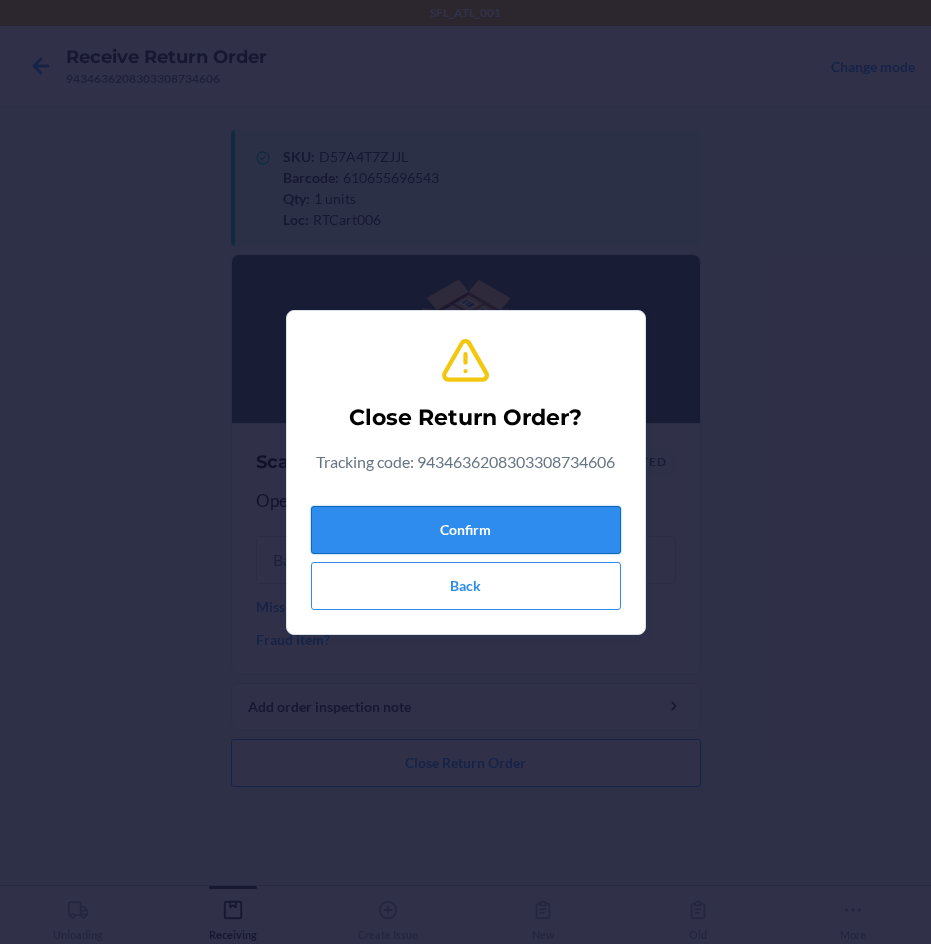 click on "Confirm" at bounding box center (466, 530) 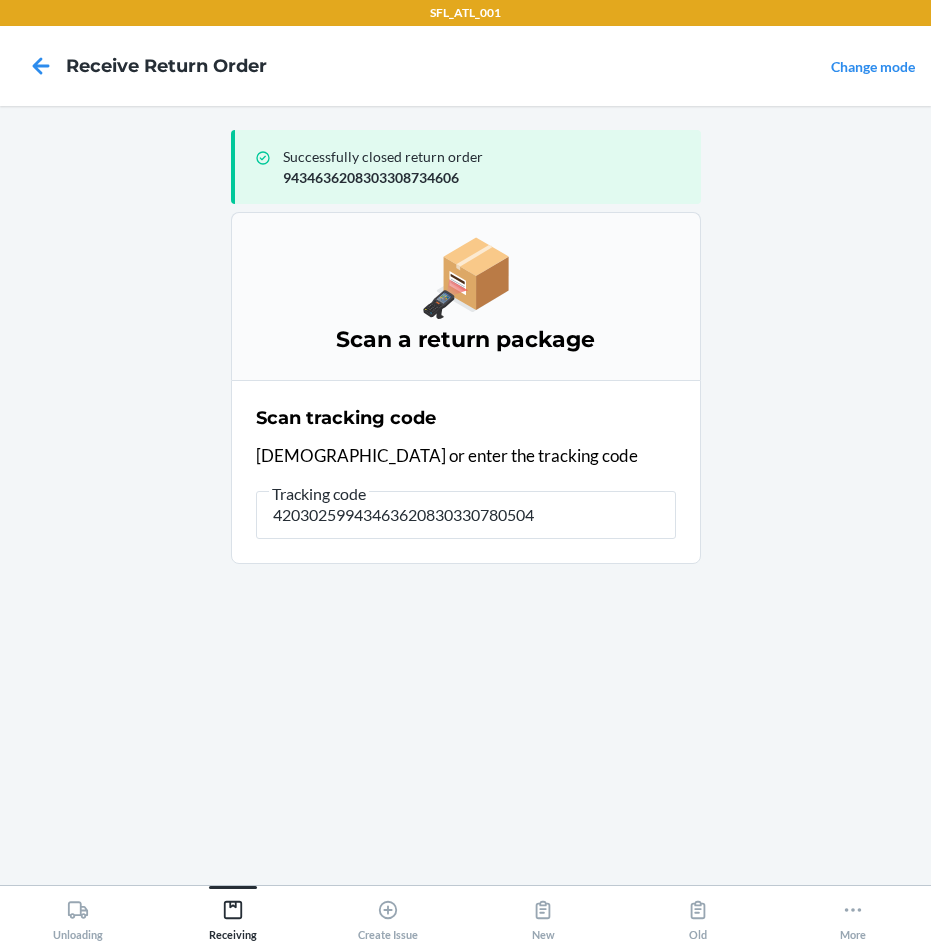 type on "420302599434636208303307805048" 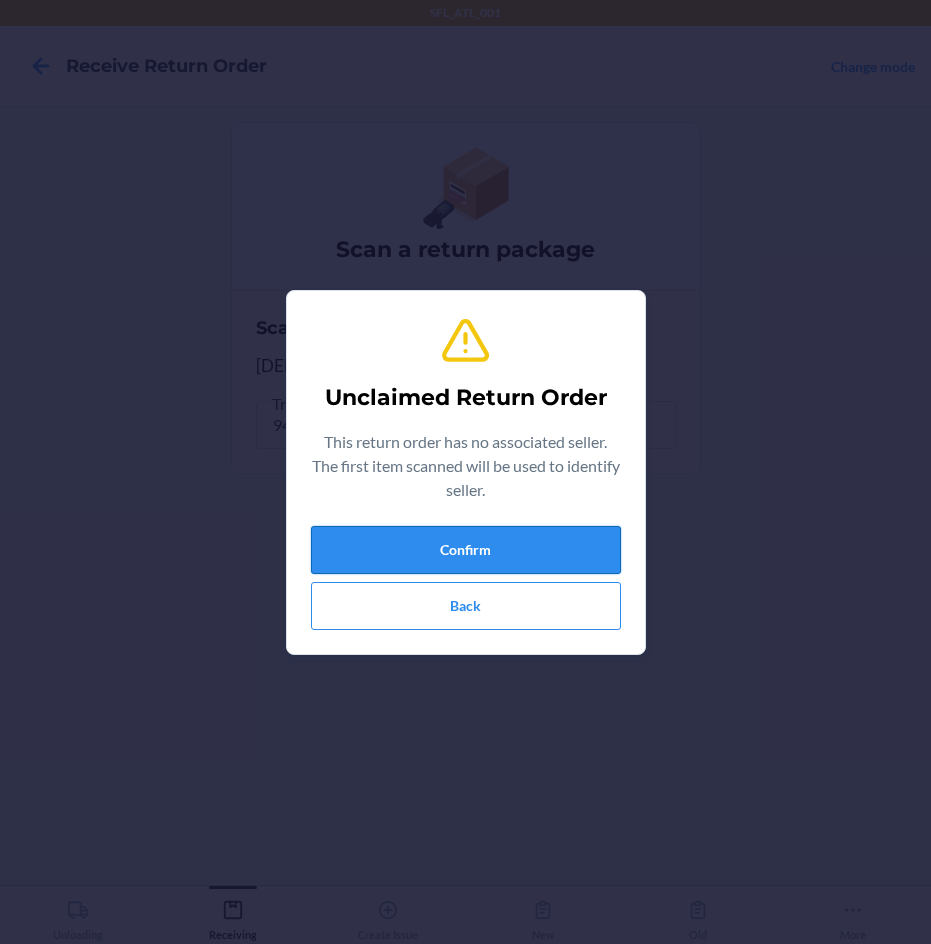 click on "Confirm" at bounding box center (466, 550) 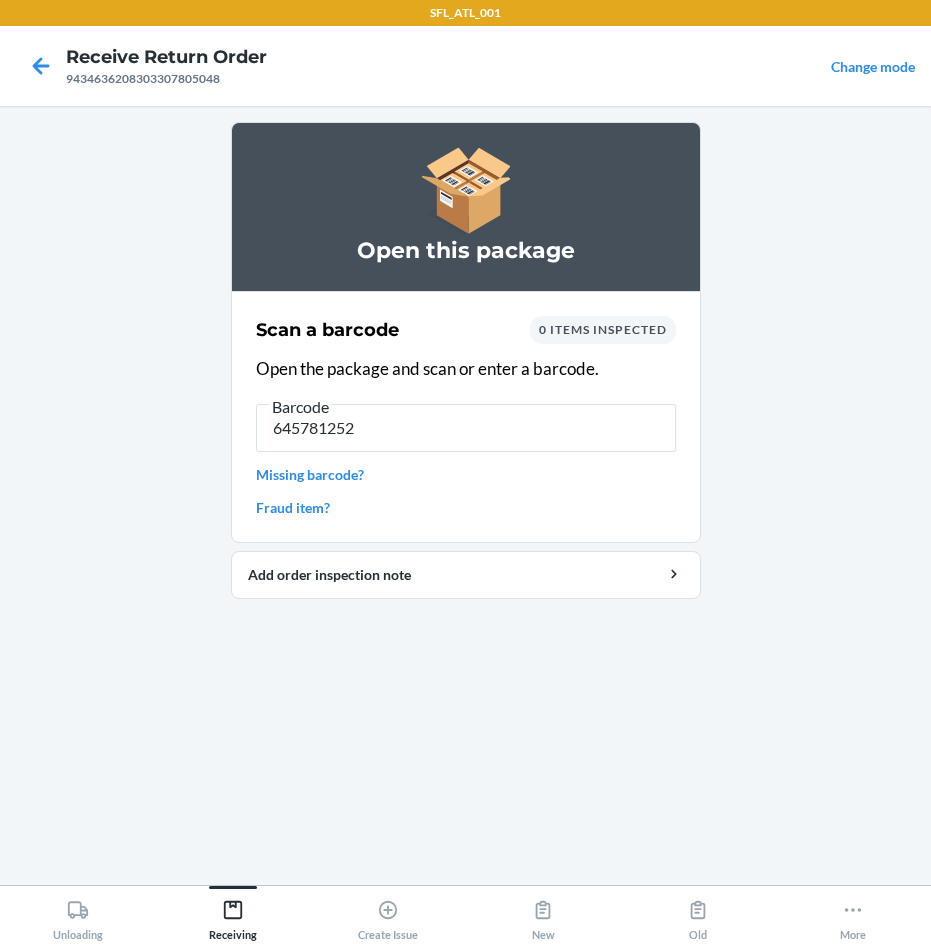 type on "6457812524" 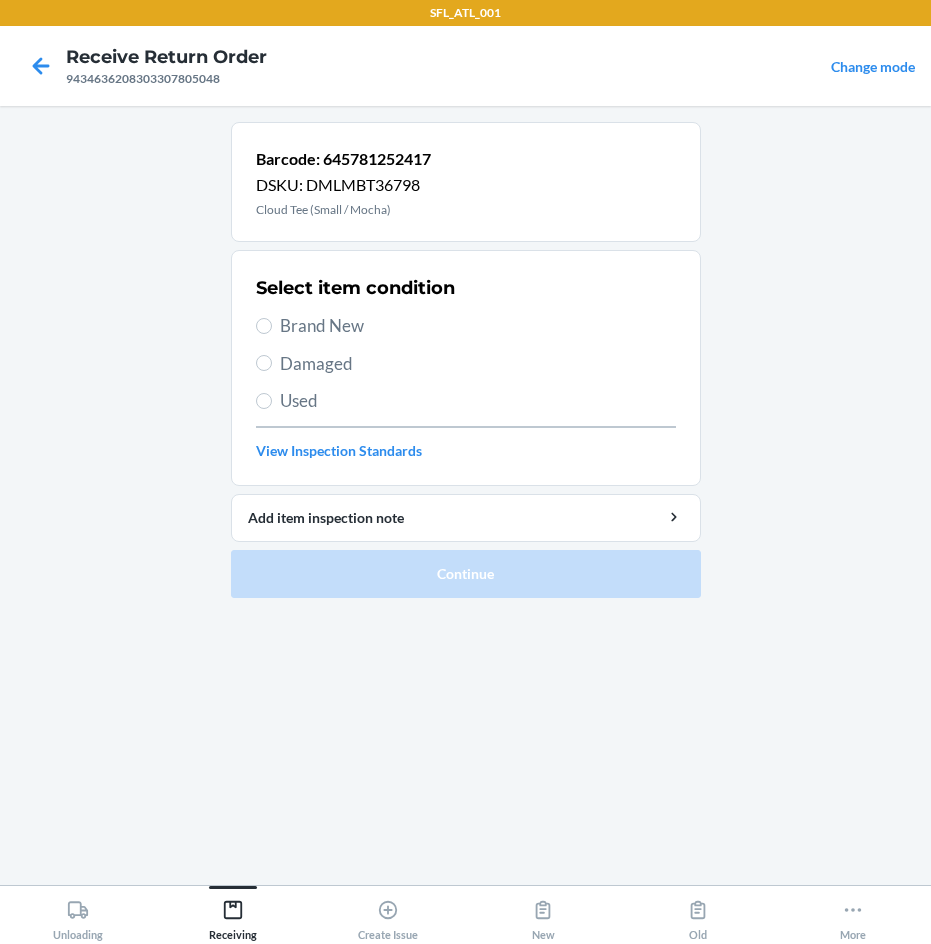 click on "Brand New" at bounding box center (478, 326) 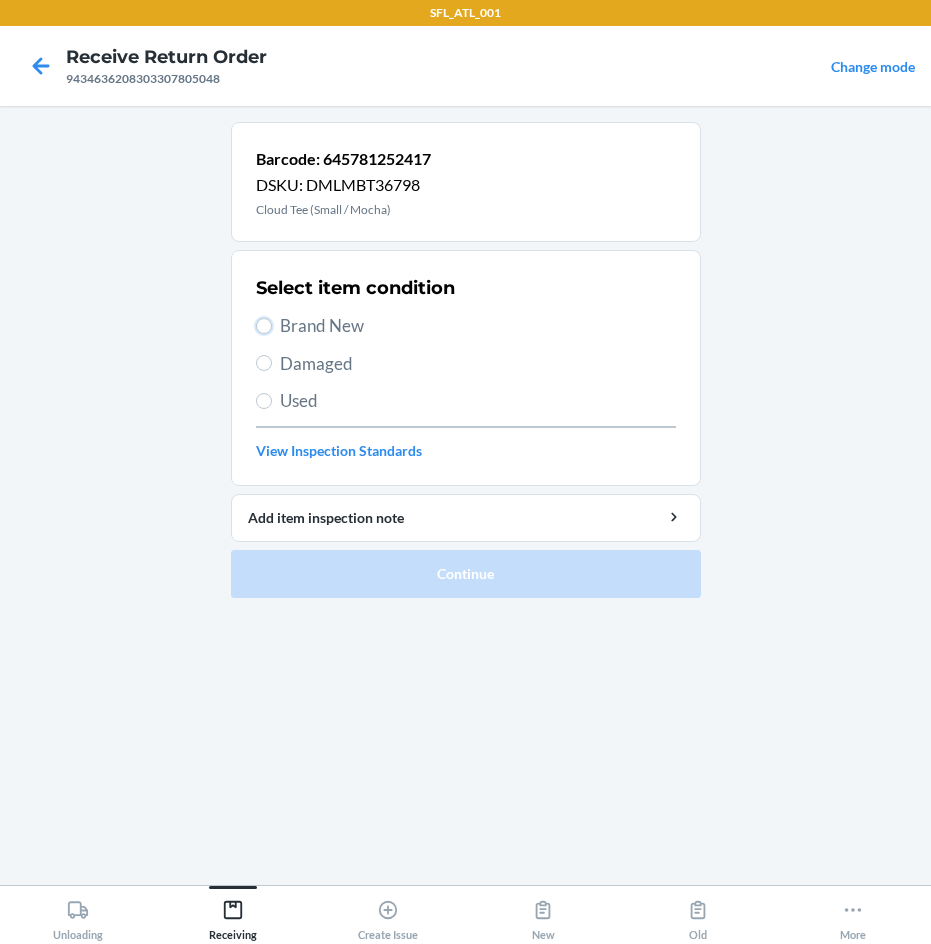 click on "Brand New" at bounding box center [264, 326] 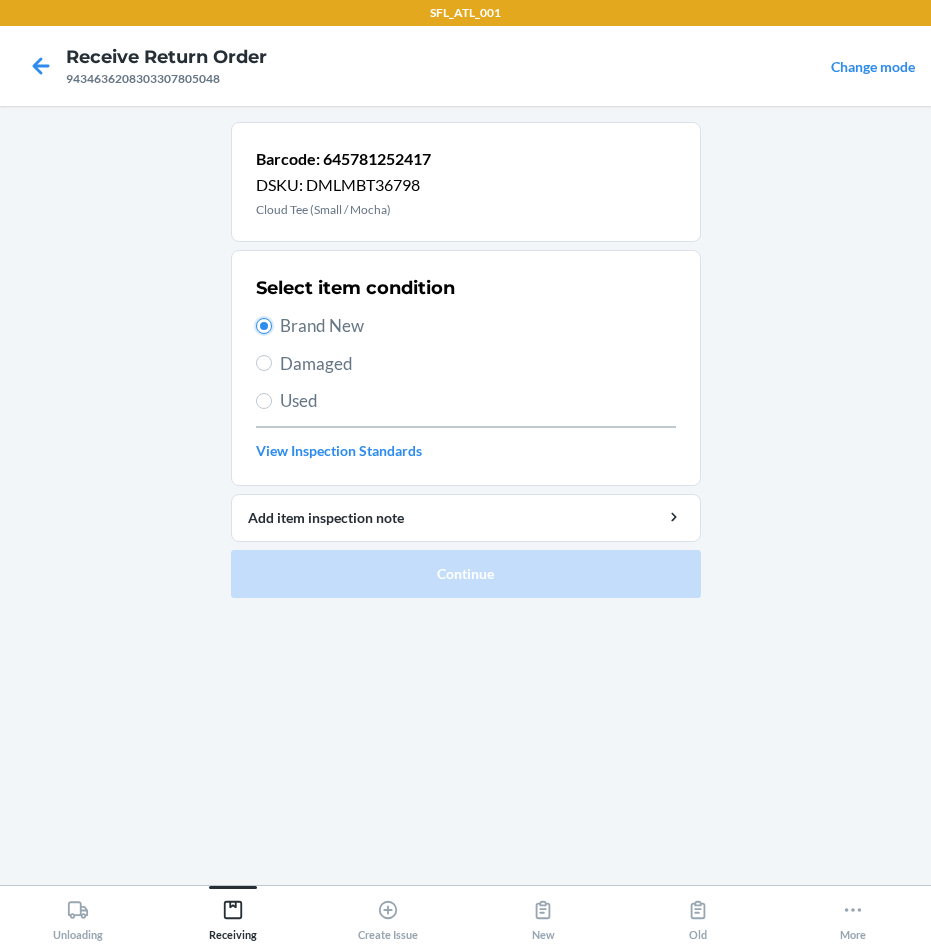 radio on "true" 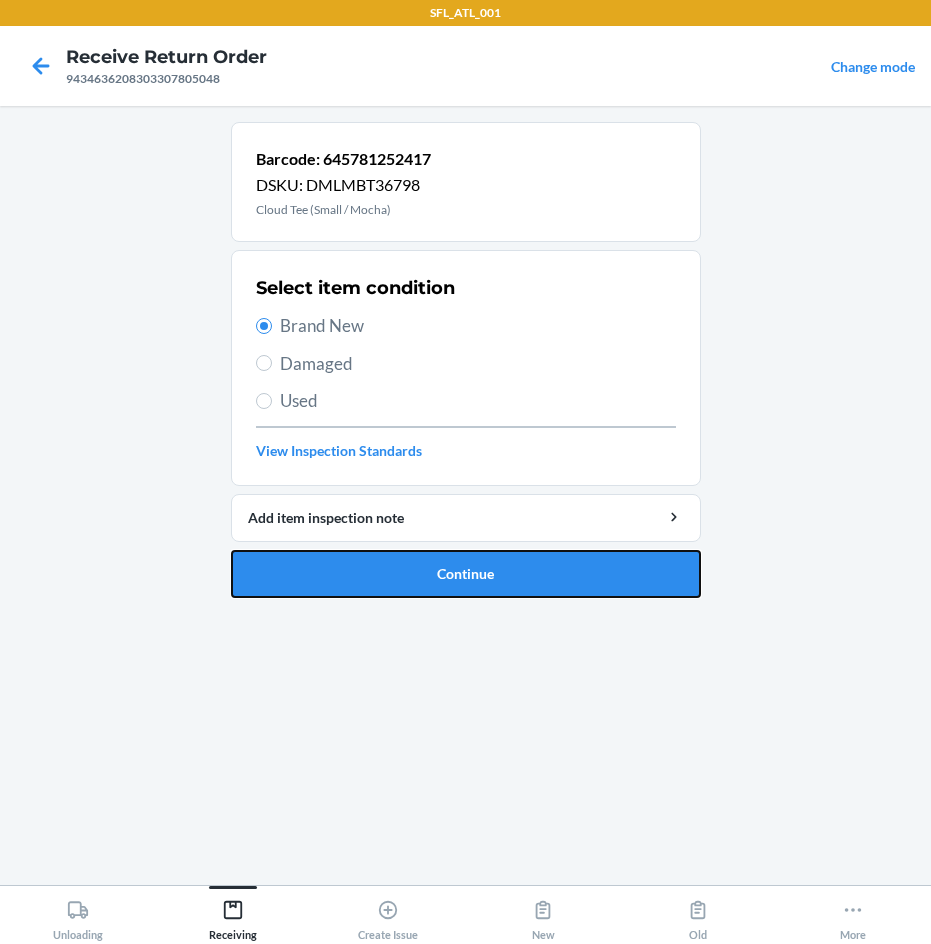 click on "Continue" at bounding box center (466, 574) 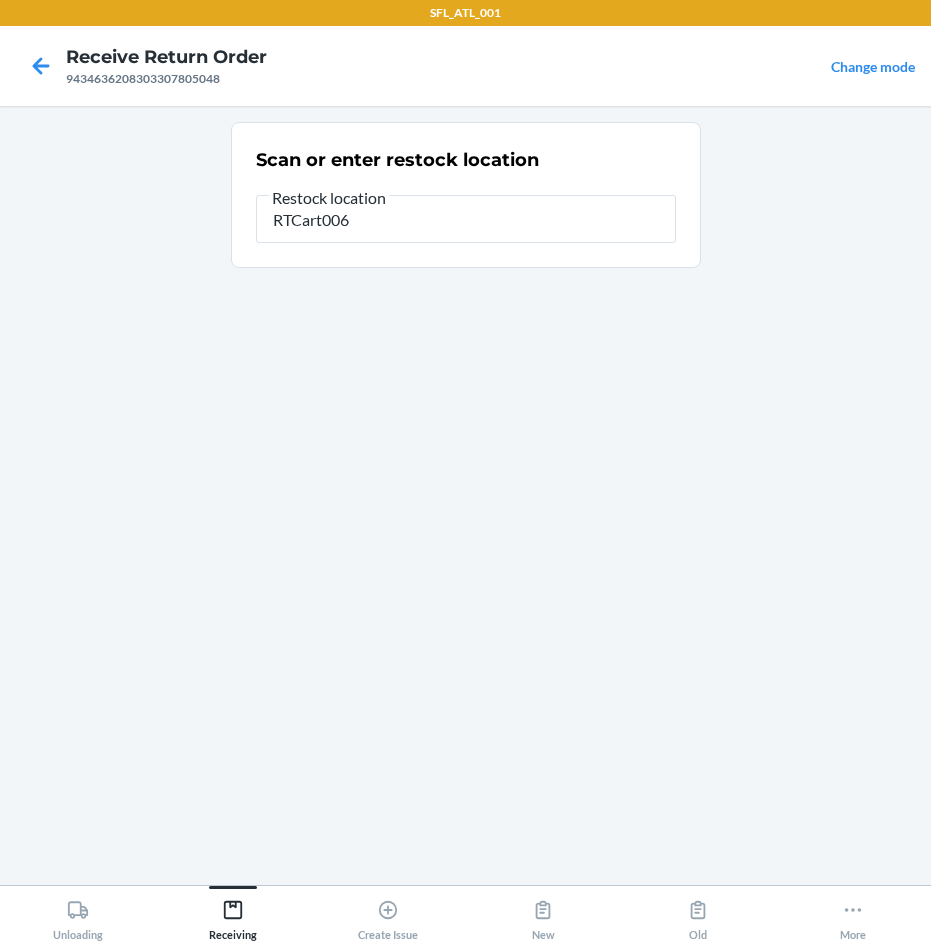 type on "RTCart006" 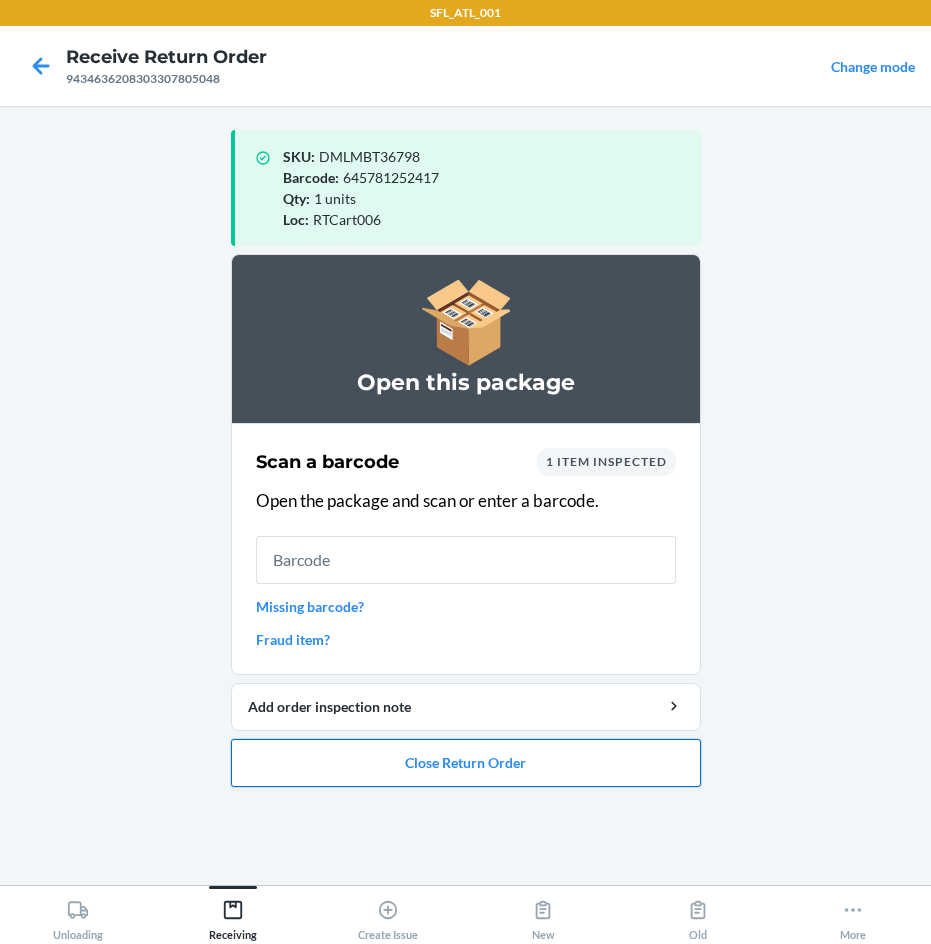 click on "Close Return Order" at bounding box center (466, 763) 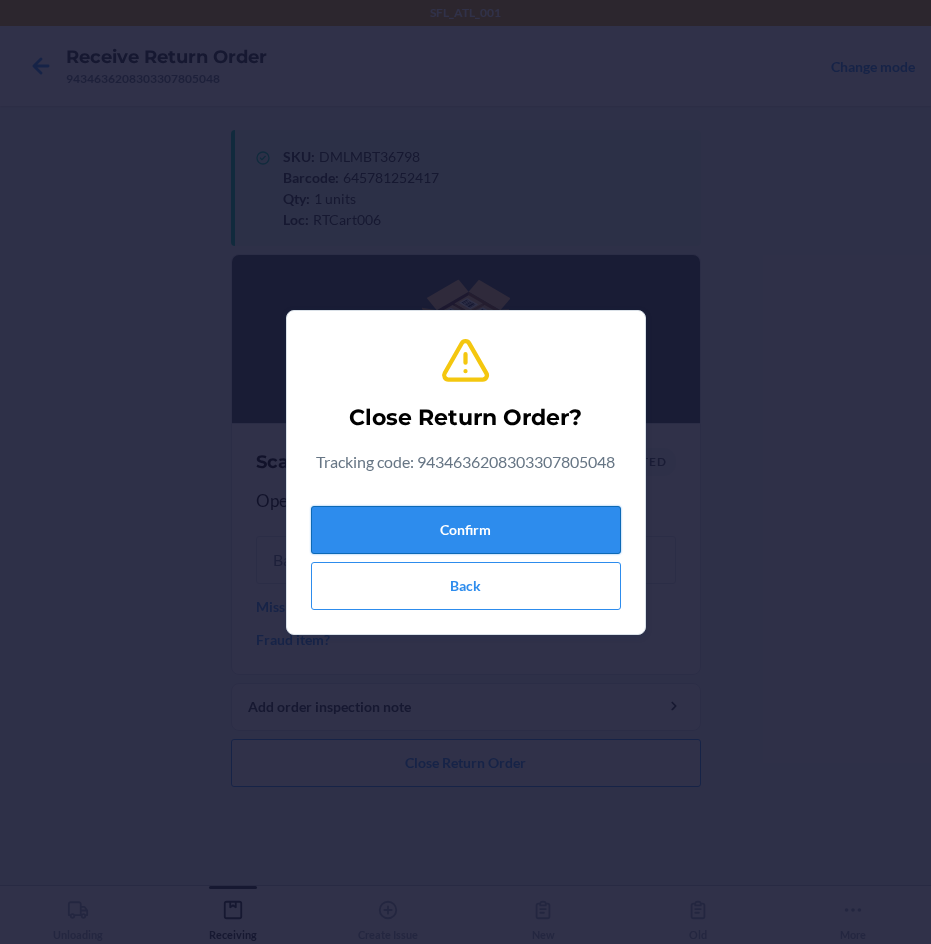 click on "Confirm" at bounding box center (466, 530) 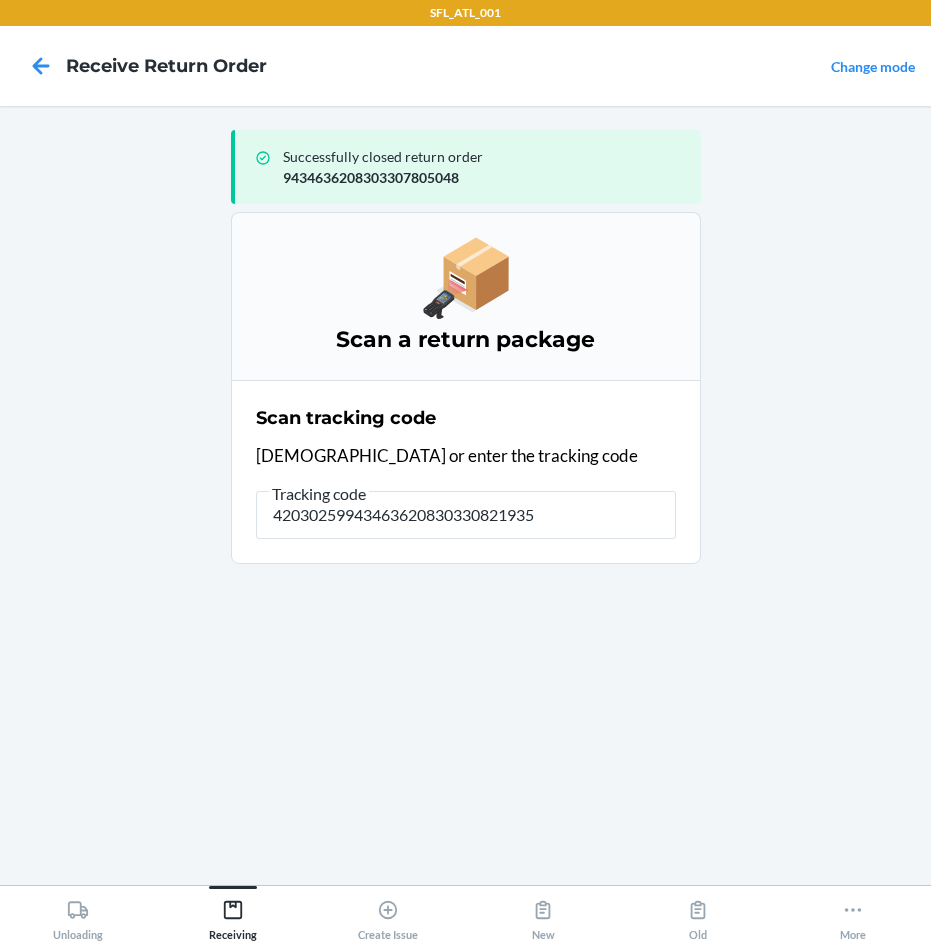type on "420302599434636208303308219356" 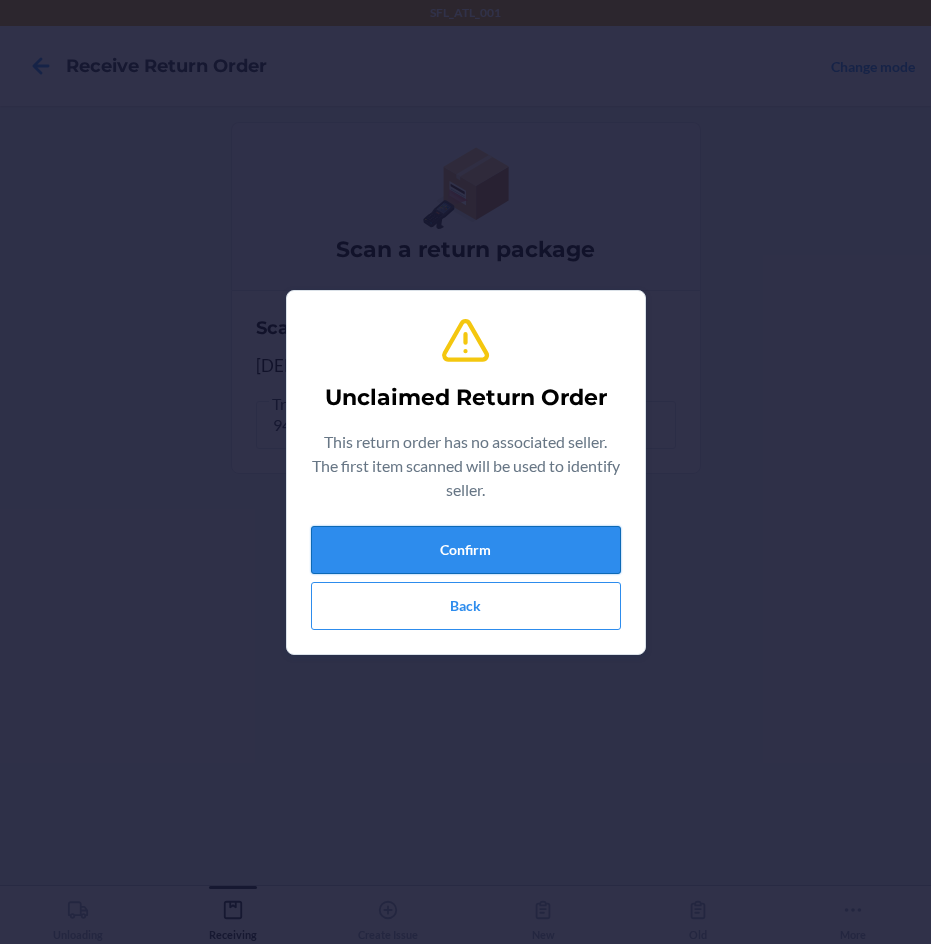 click on "Confirm" at bounding box center [466, 550] 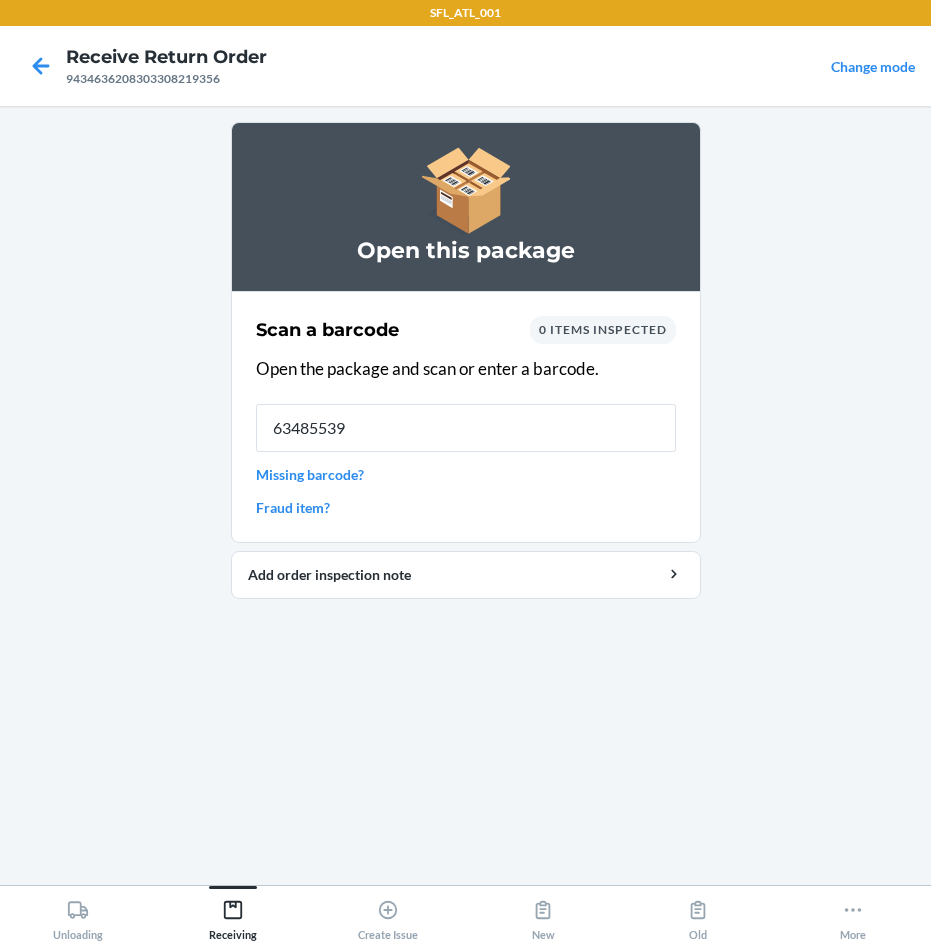 type on "634855397" 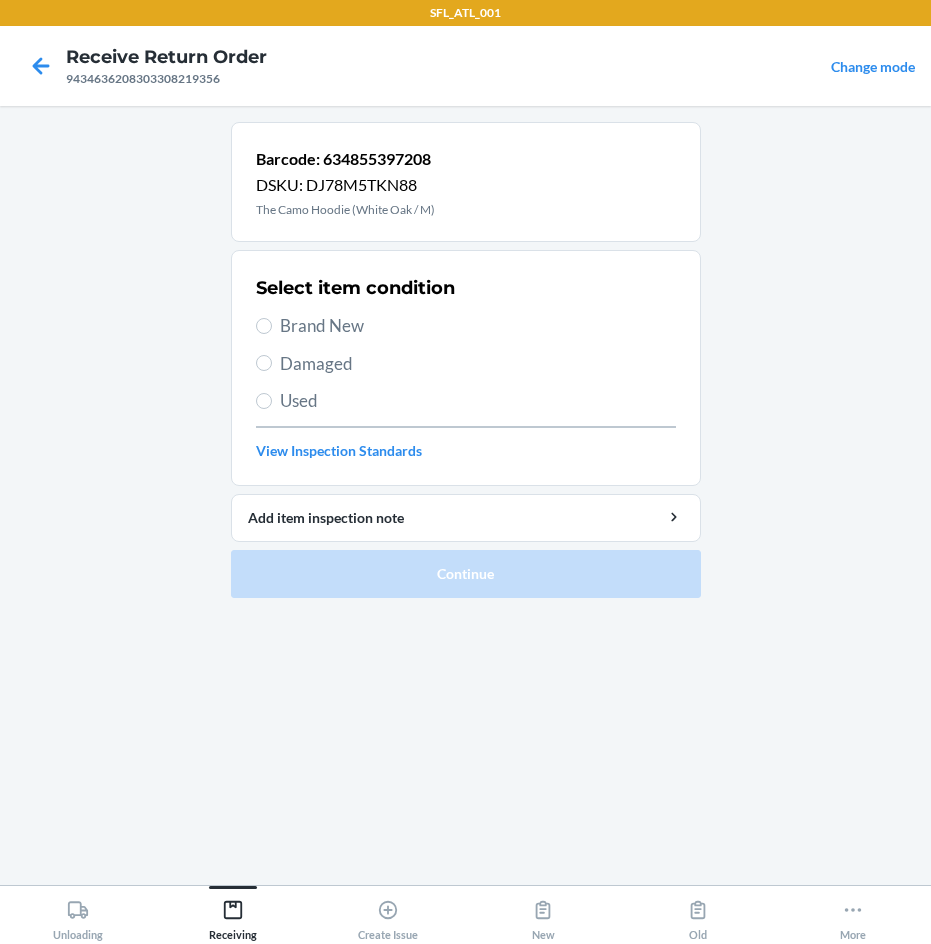 click on "Brand New" at bounding box center [478, 326] 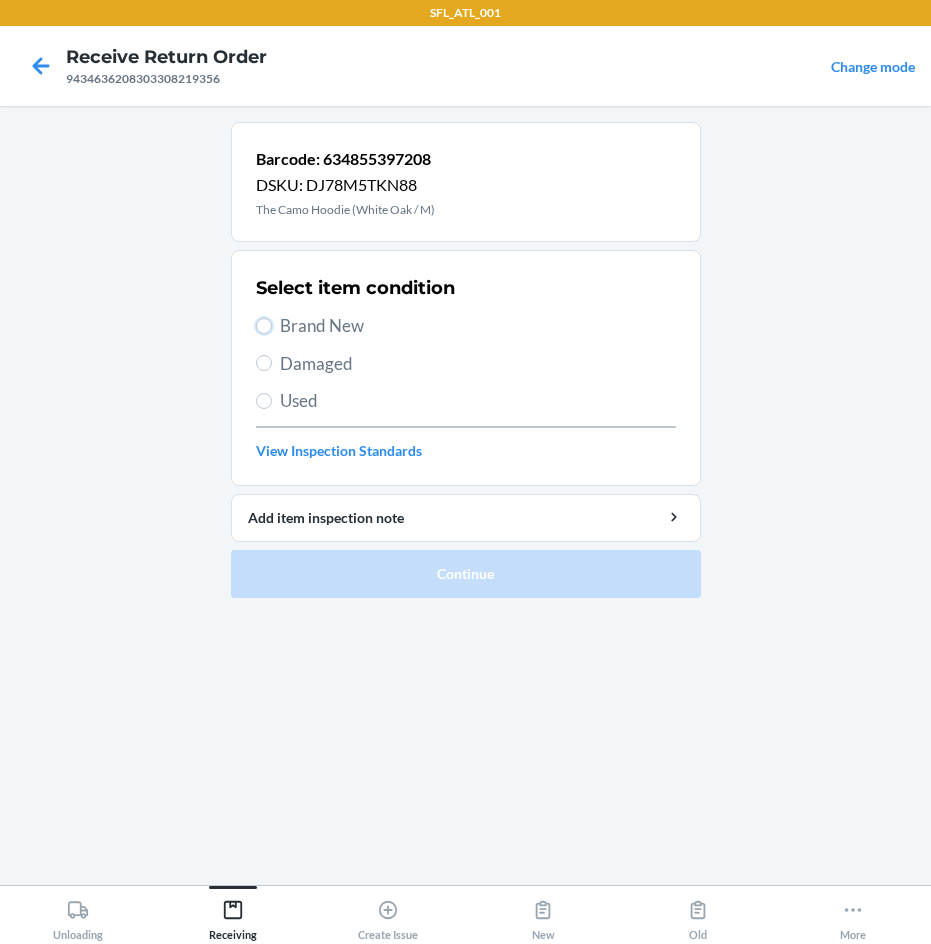 click on "Brand New" at bounding box center [264, 326] 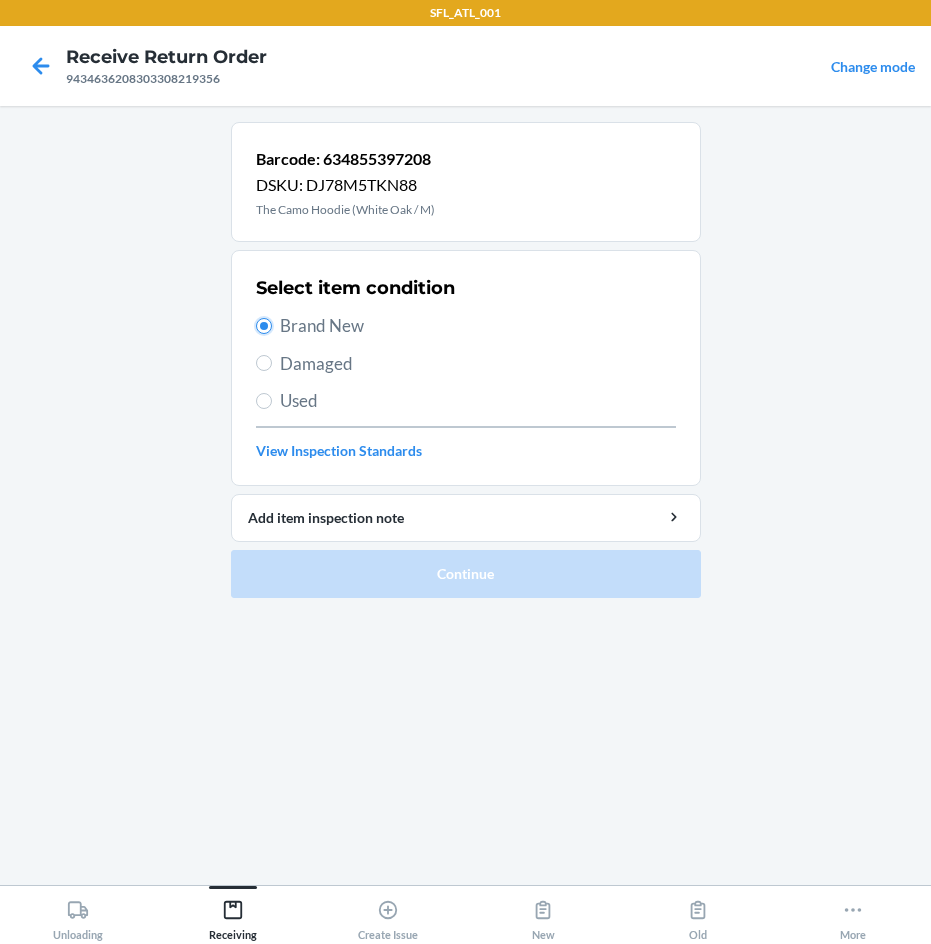 radio on "true" 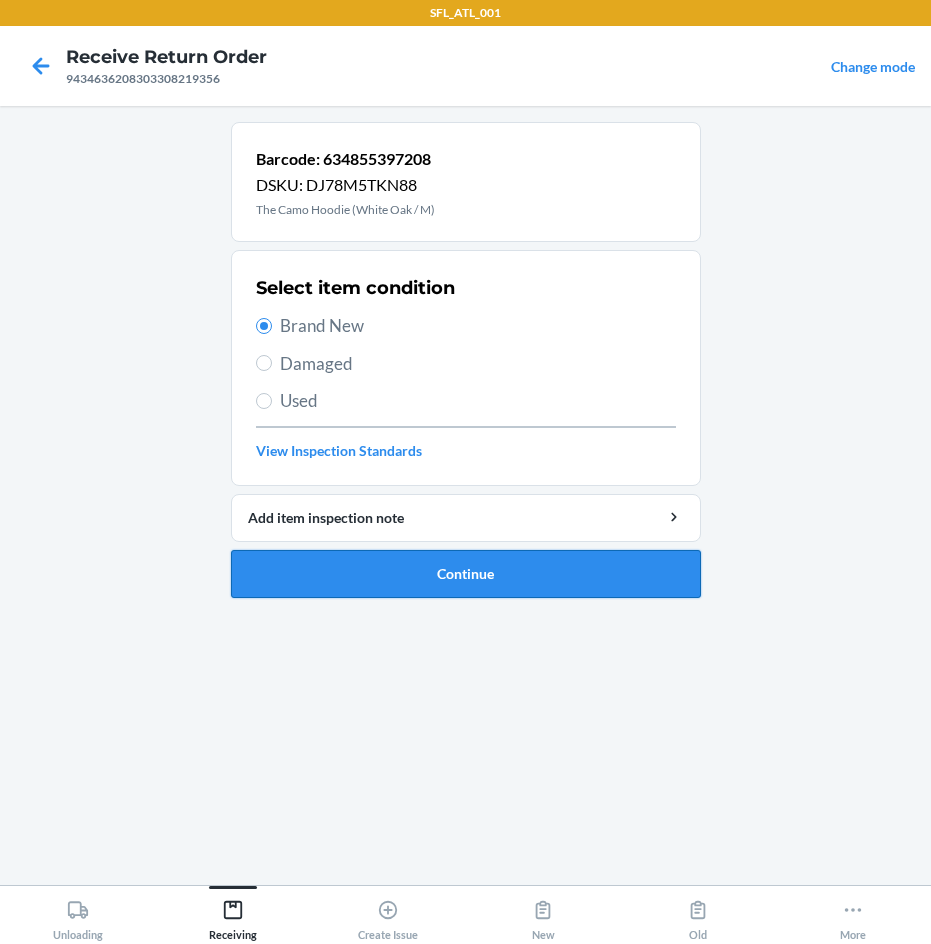click on "Continue" at bounding box center (466, 574) 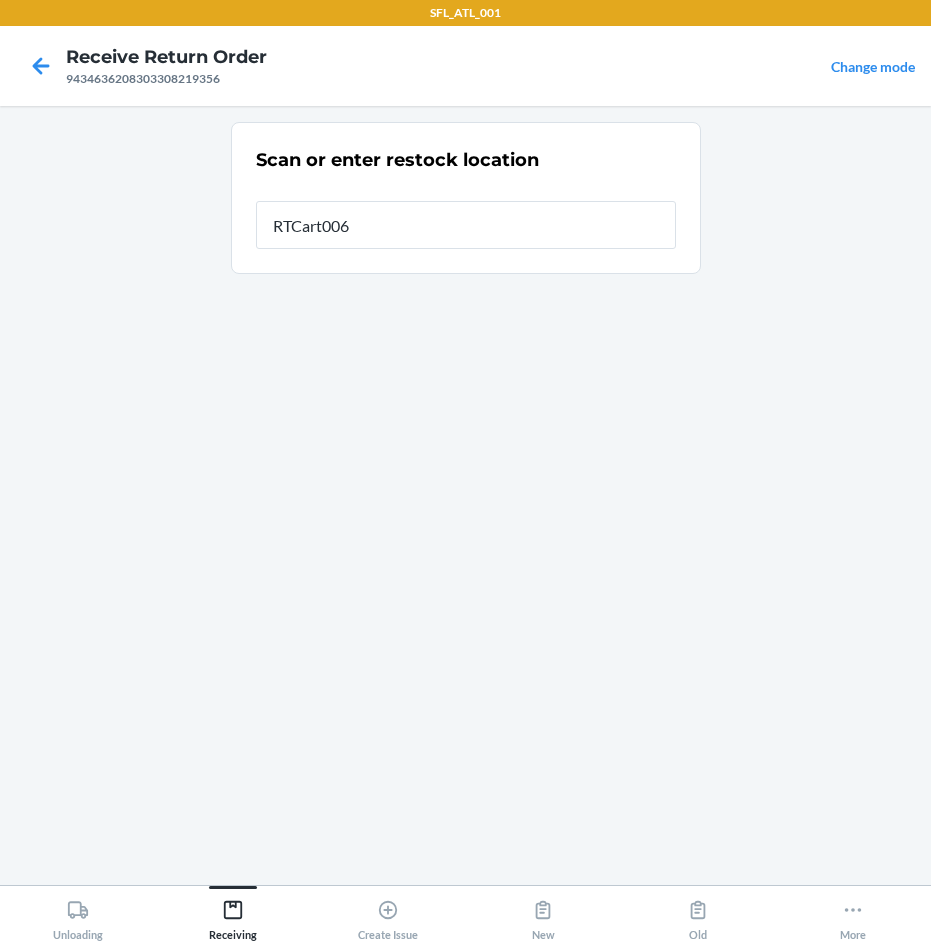 type on "RTCart006" 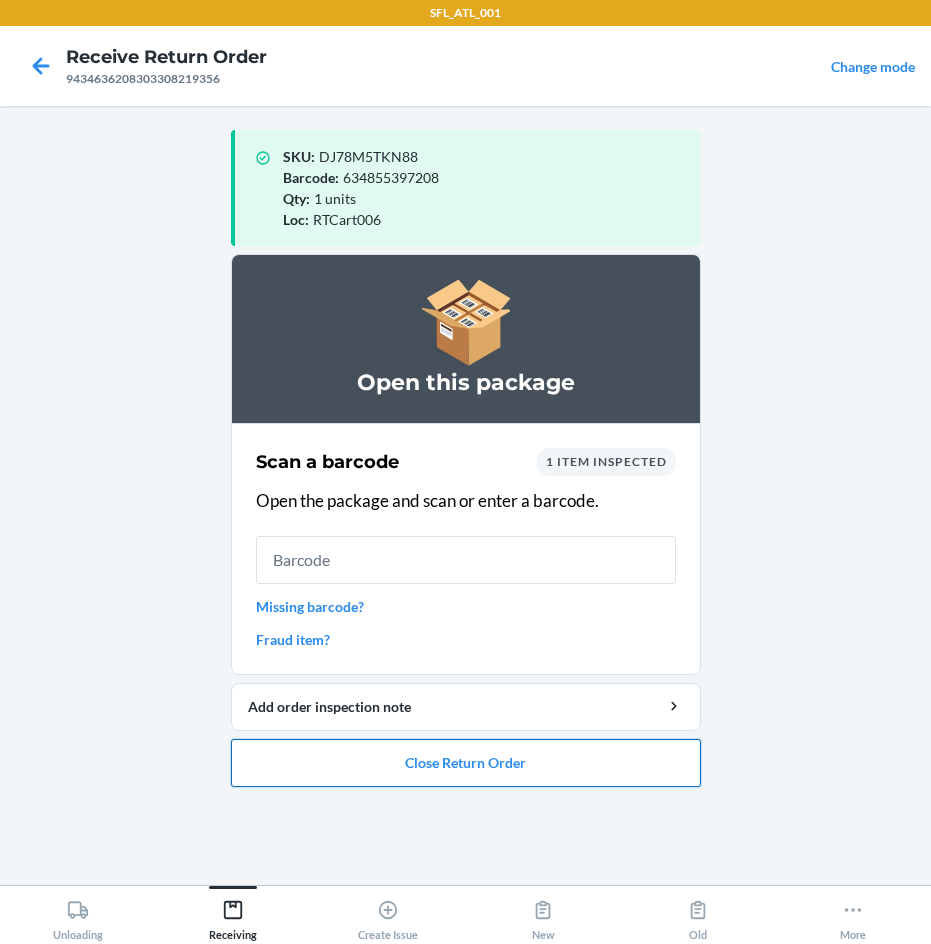 click on "Close Return Order" at bounding box center (466, 763) 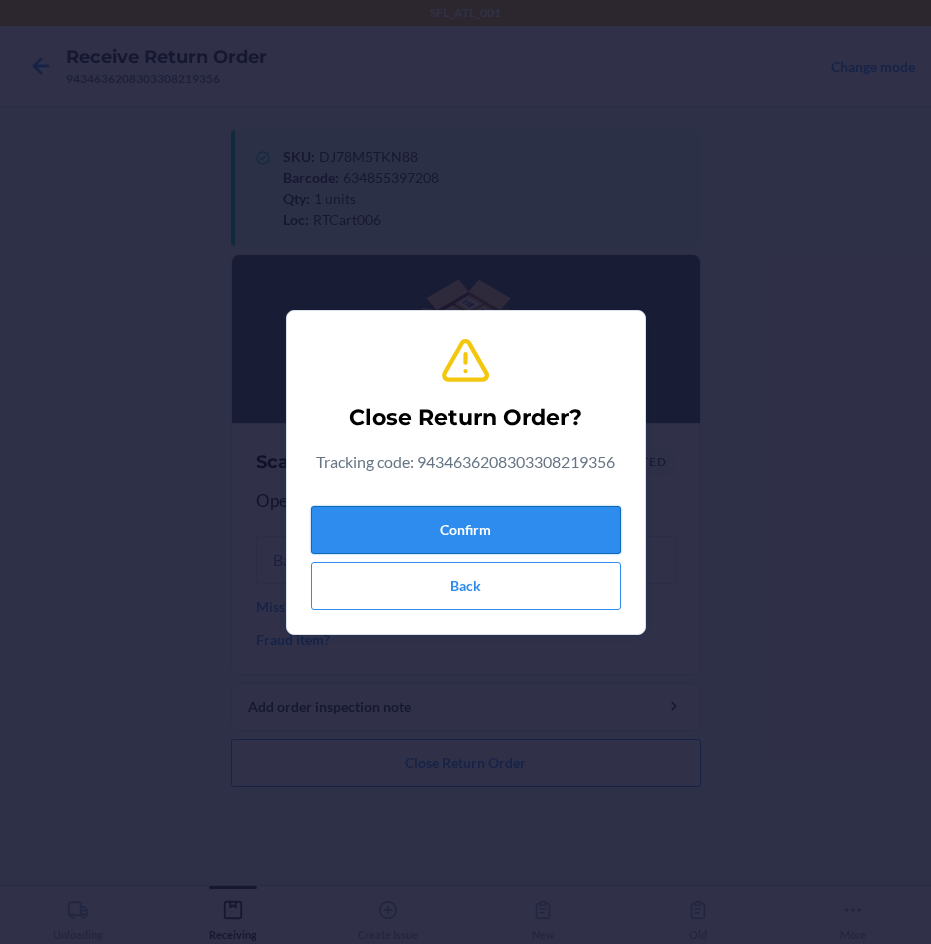 click on "Confirm" at bounding box center [466, 530] 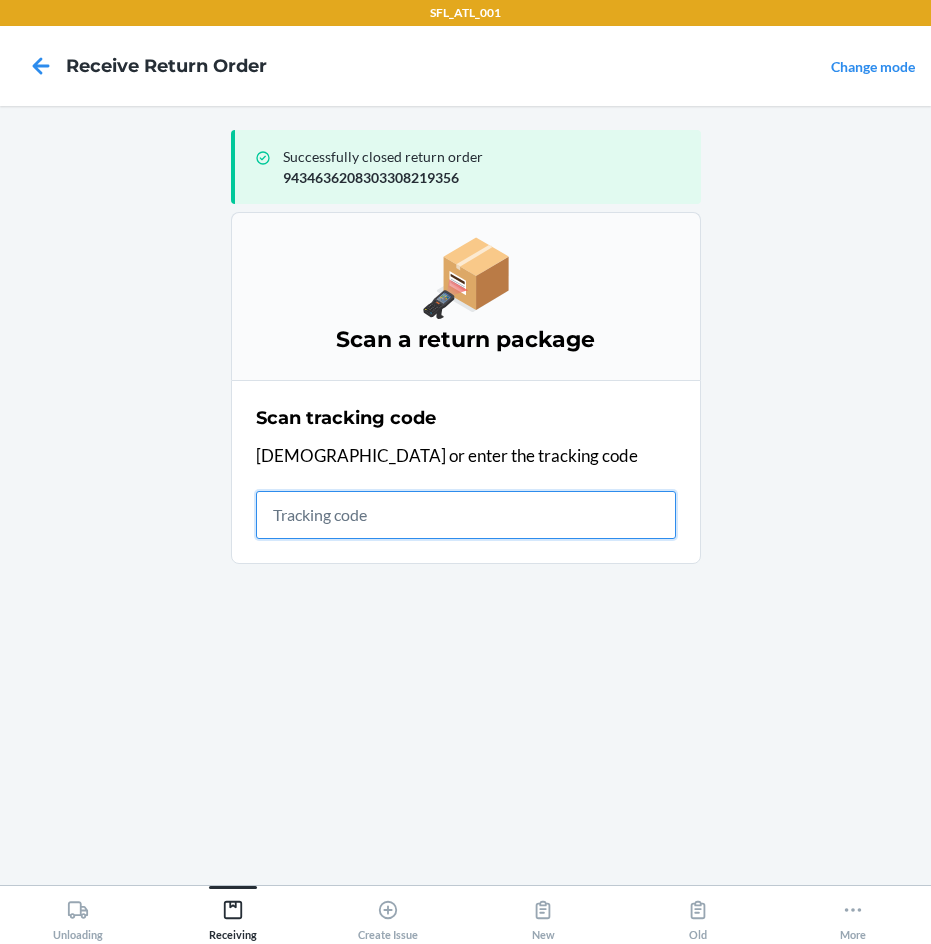 click at bounding box center (466, 515) 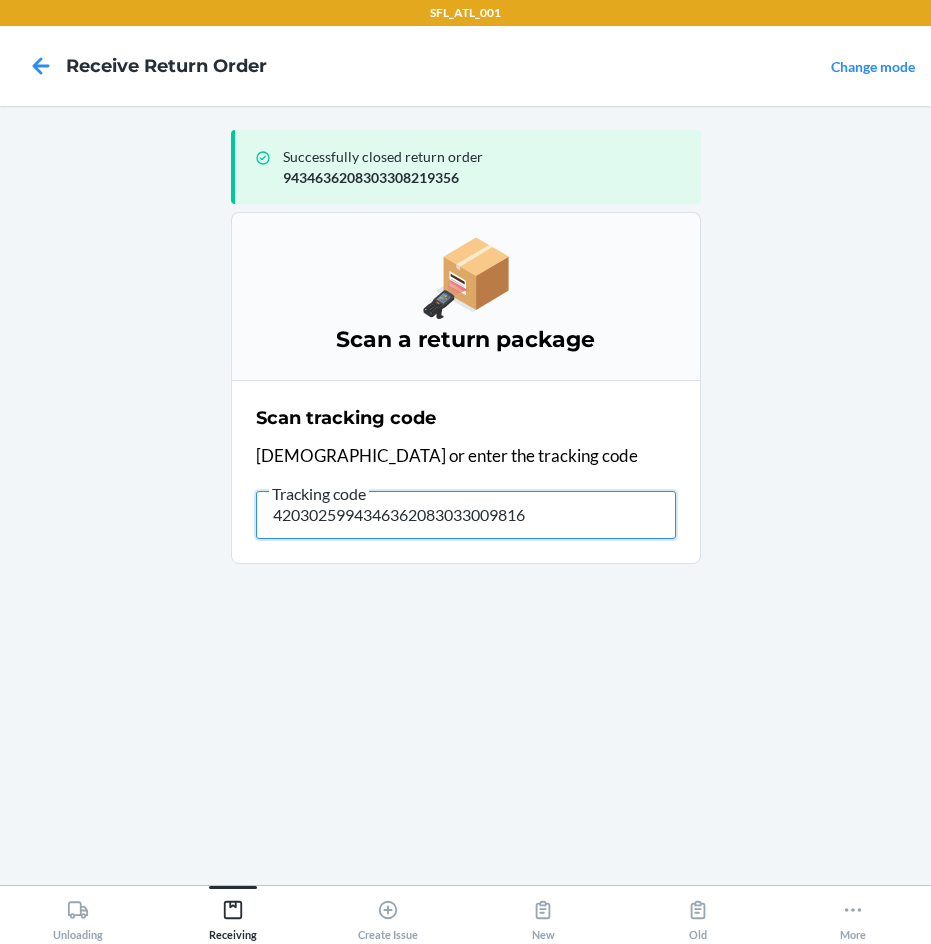 type on "42030259943463620830330098164" 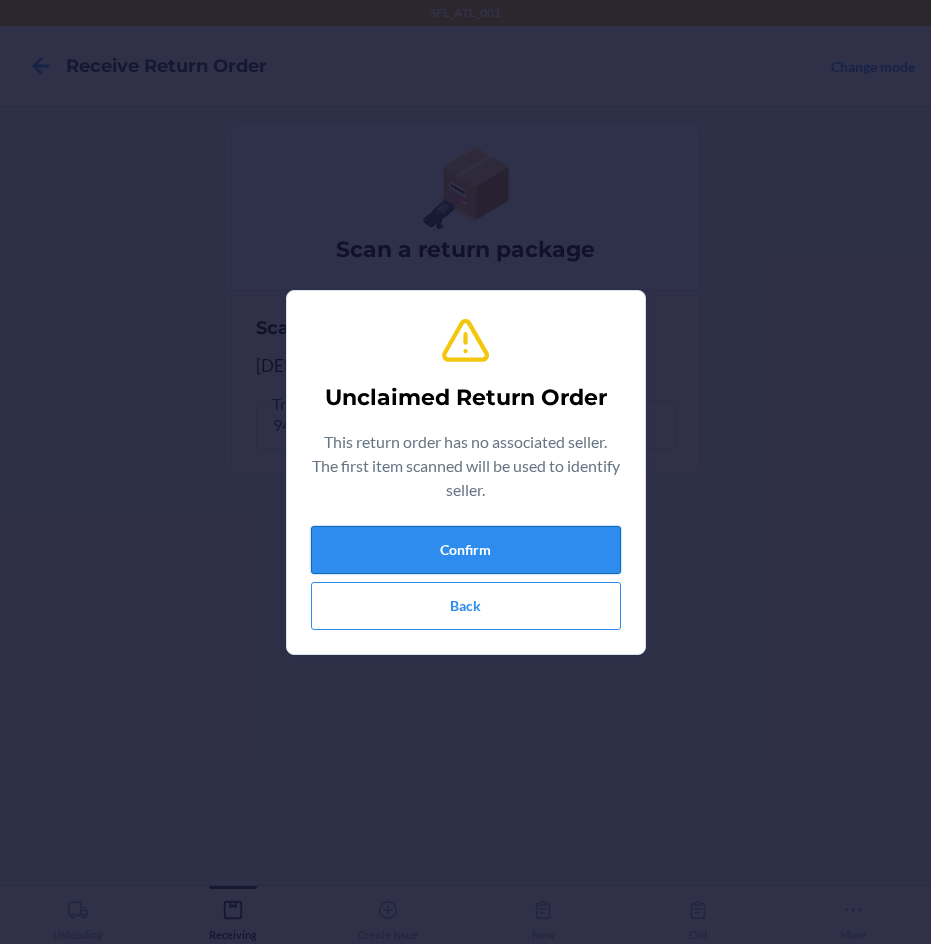 click on "Confirm" at bounding box center (466, 550) 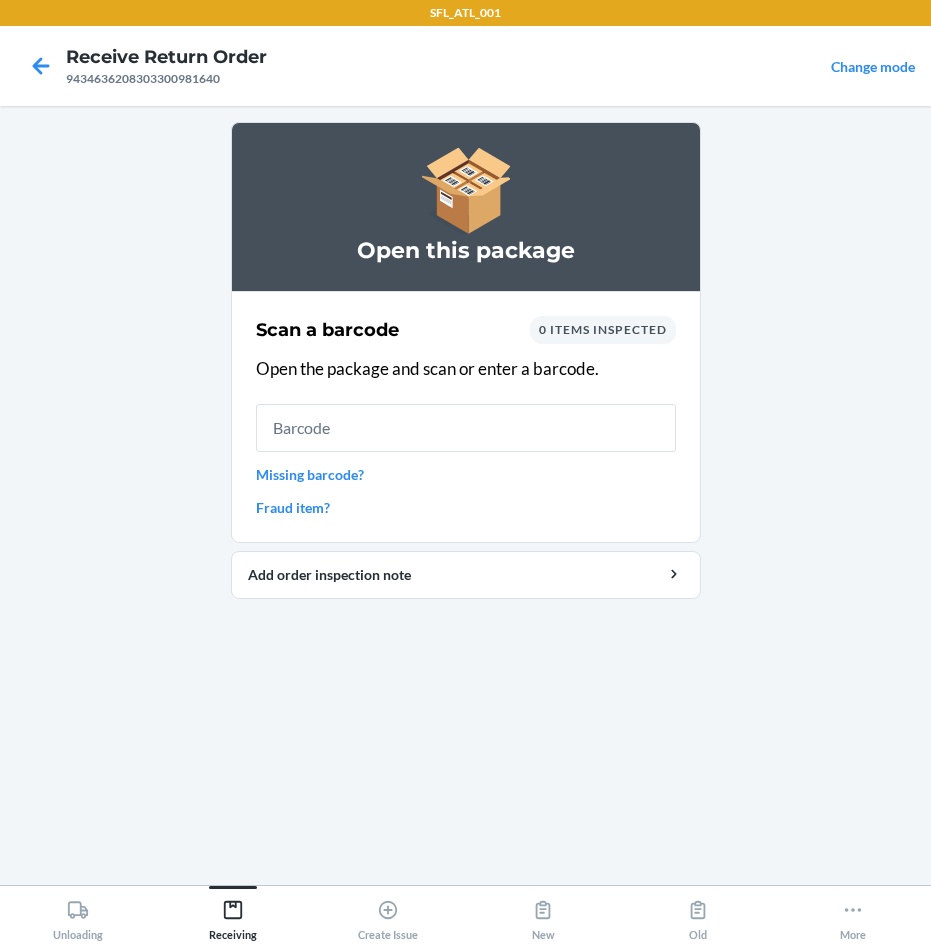 click at bounding box center [466, 428] 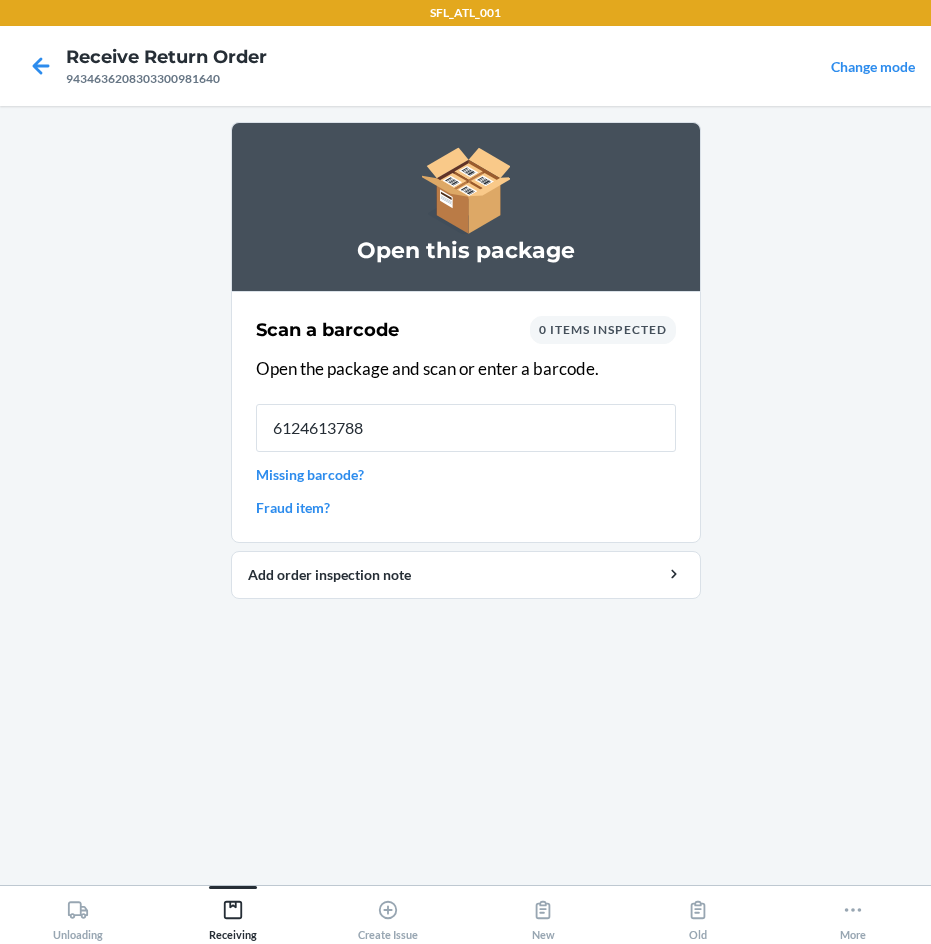 type on "61246137886" 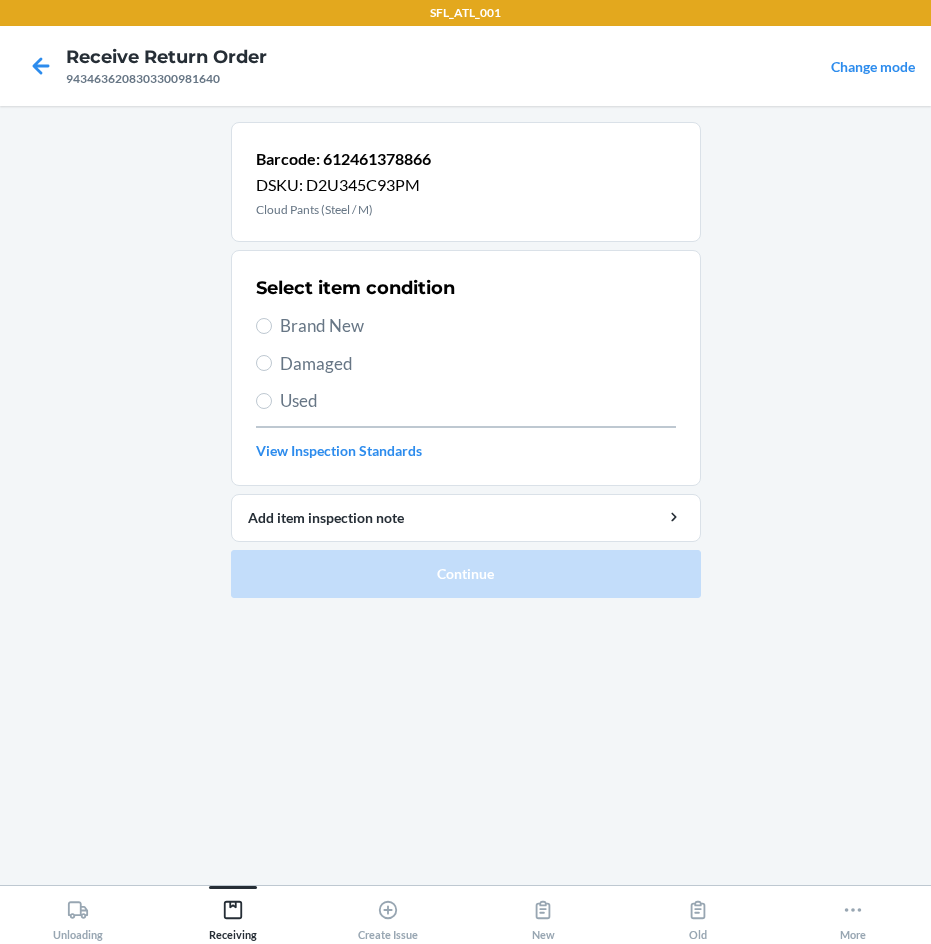 click on "Damaged" at bounding box center (478, 364) 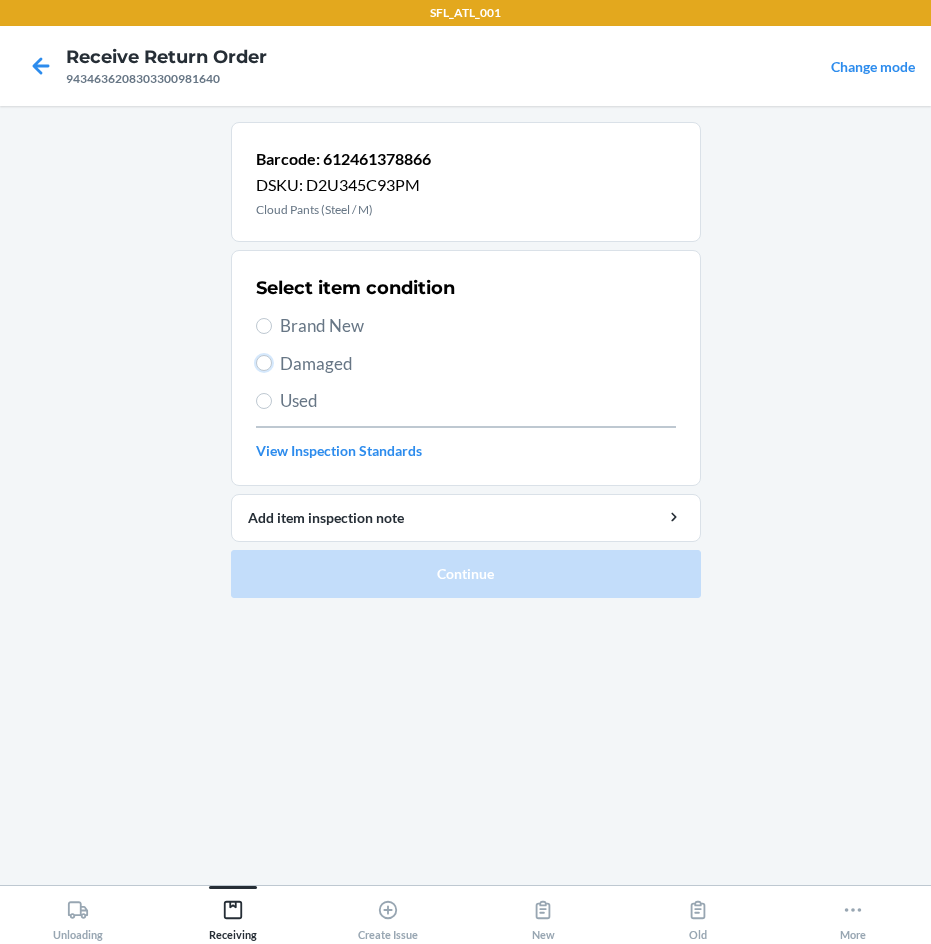 click on "Damaged" at bounding box center (264, 363) 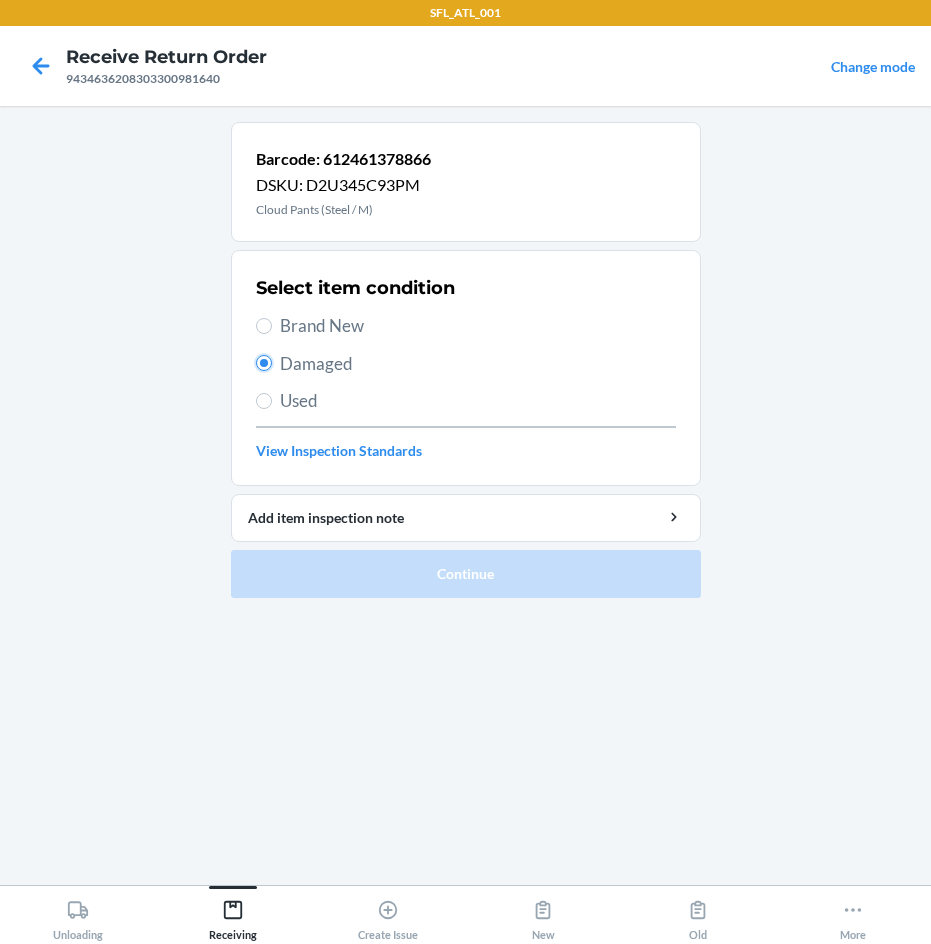 radio on "true" 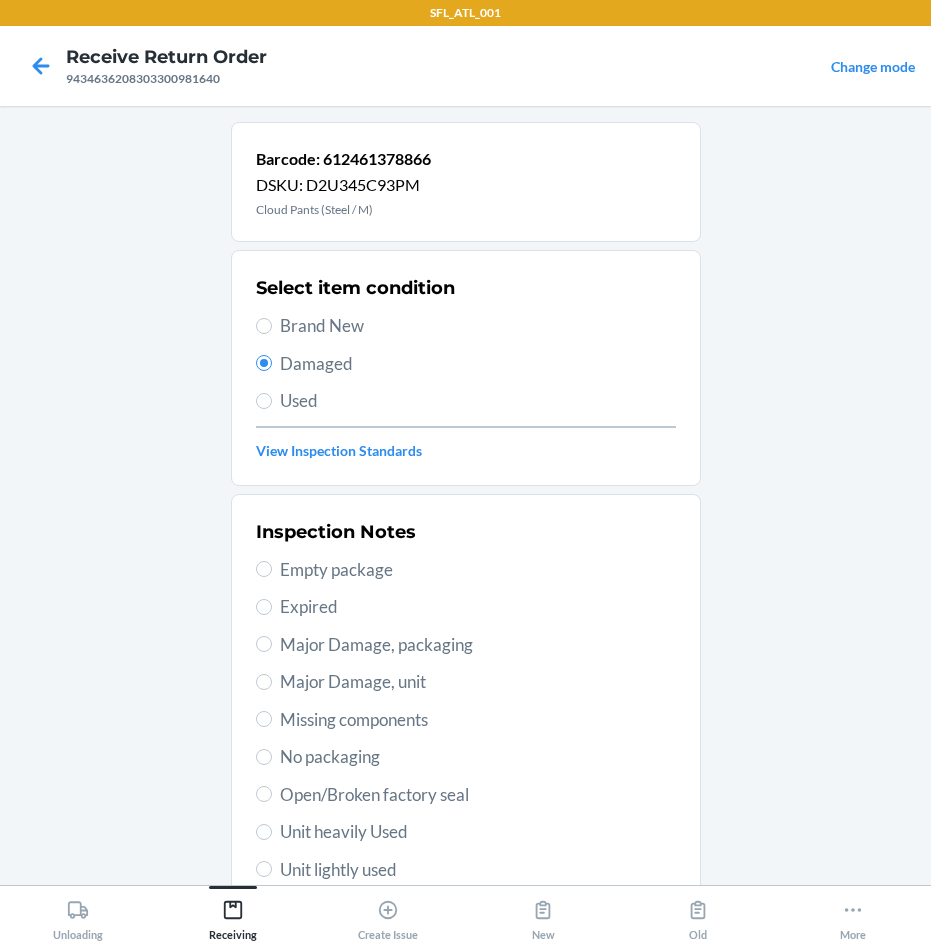 click on "Major Damage, packaging" at bounding box center (478, 645) 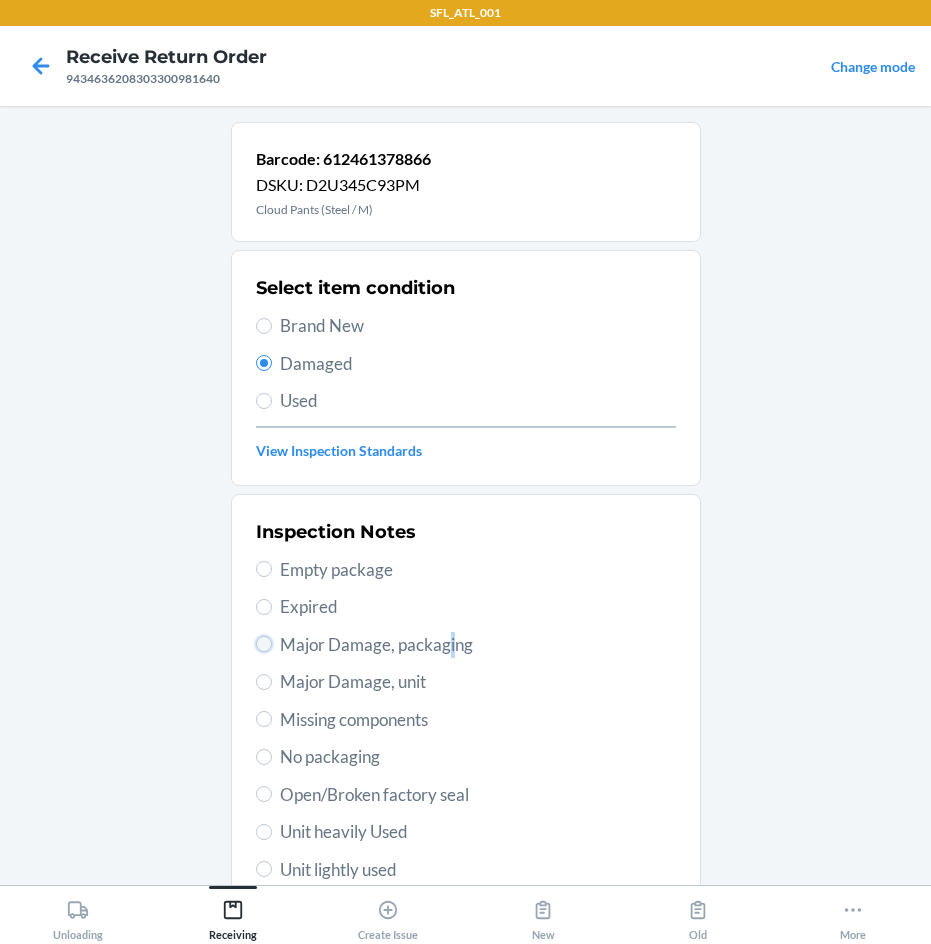 click on "Major Damage, packaging" at bounding box center (264, 644) 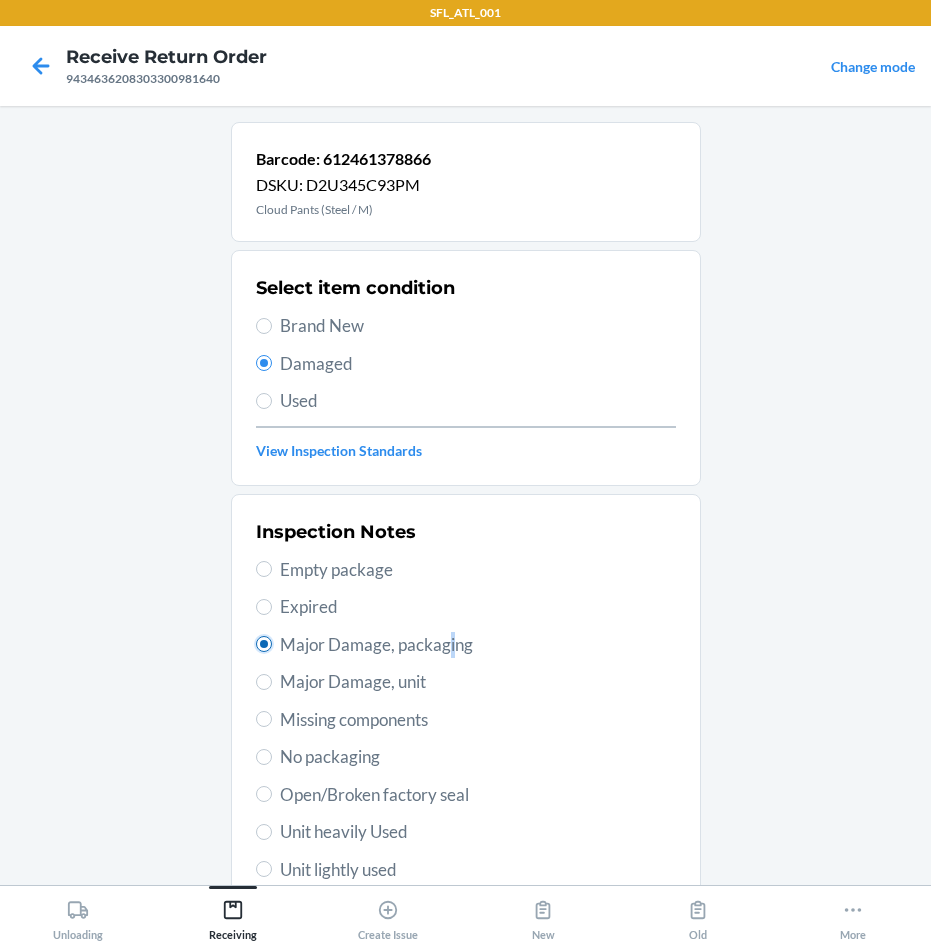 radio on "true" 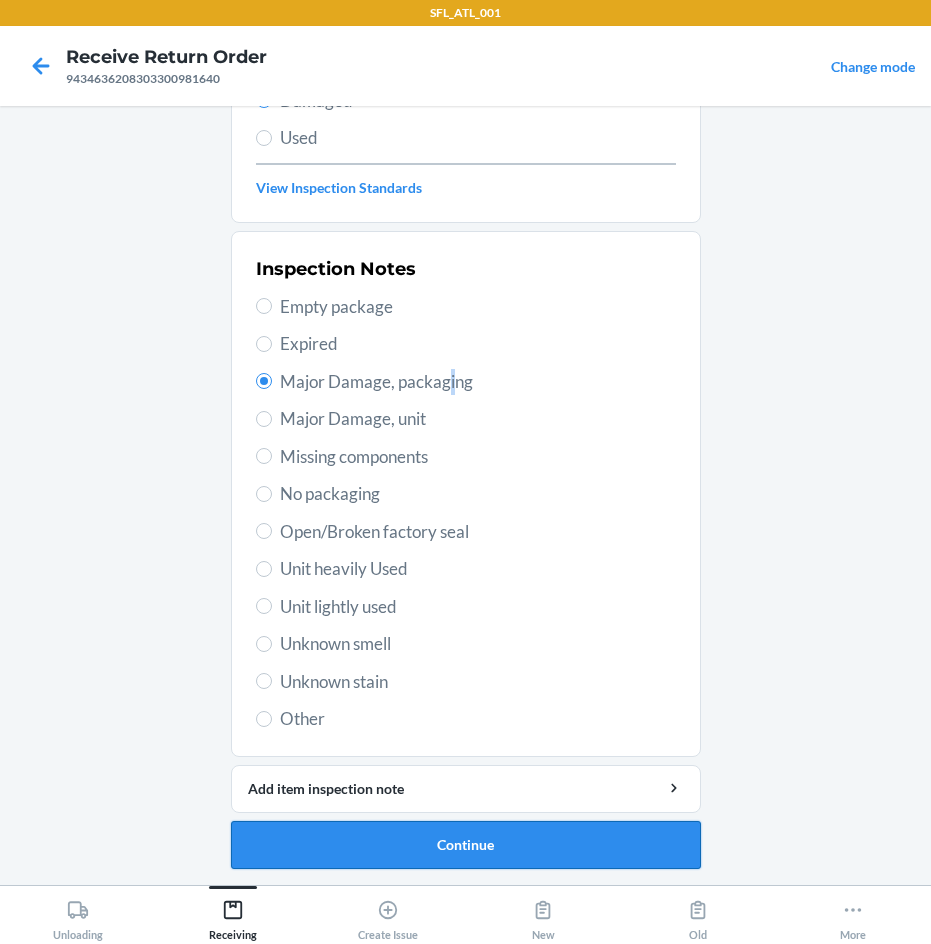 click on "Continue" at bounding box center (466, 845) 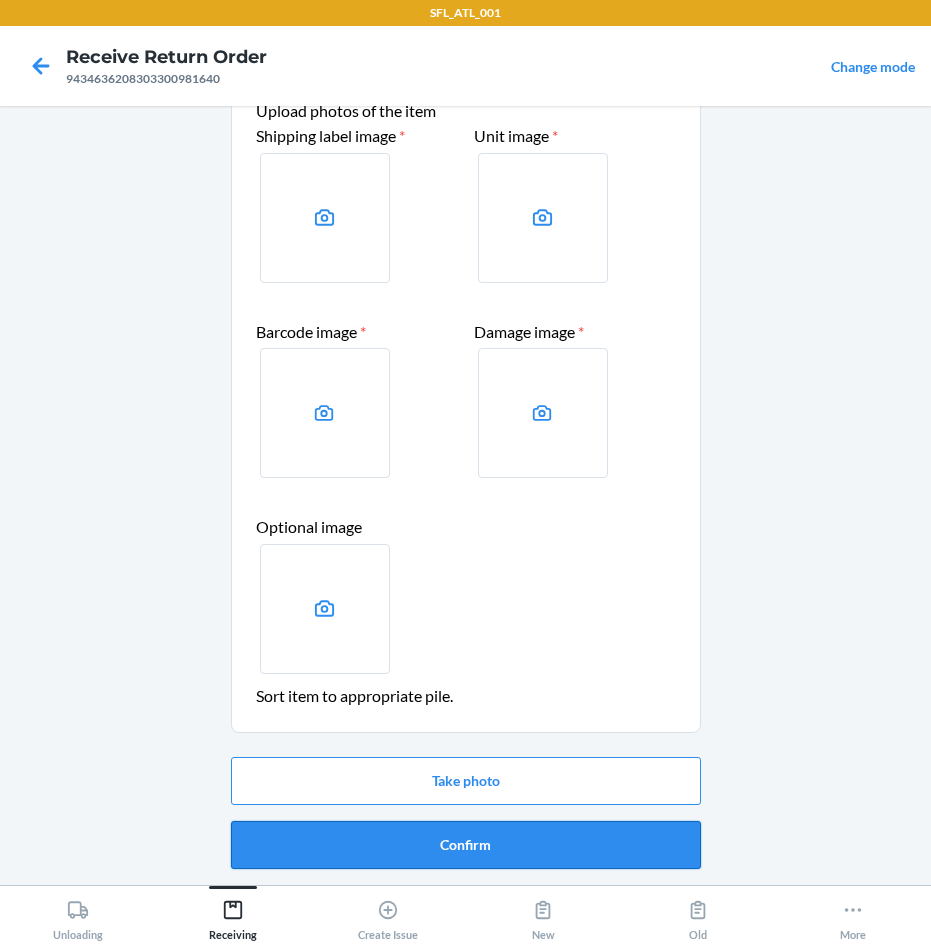 click on "Confirm" at bounding box center (466, 845) 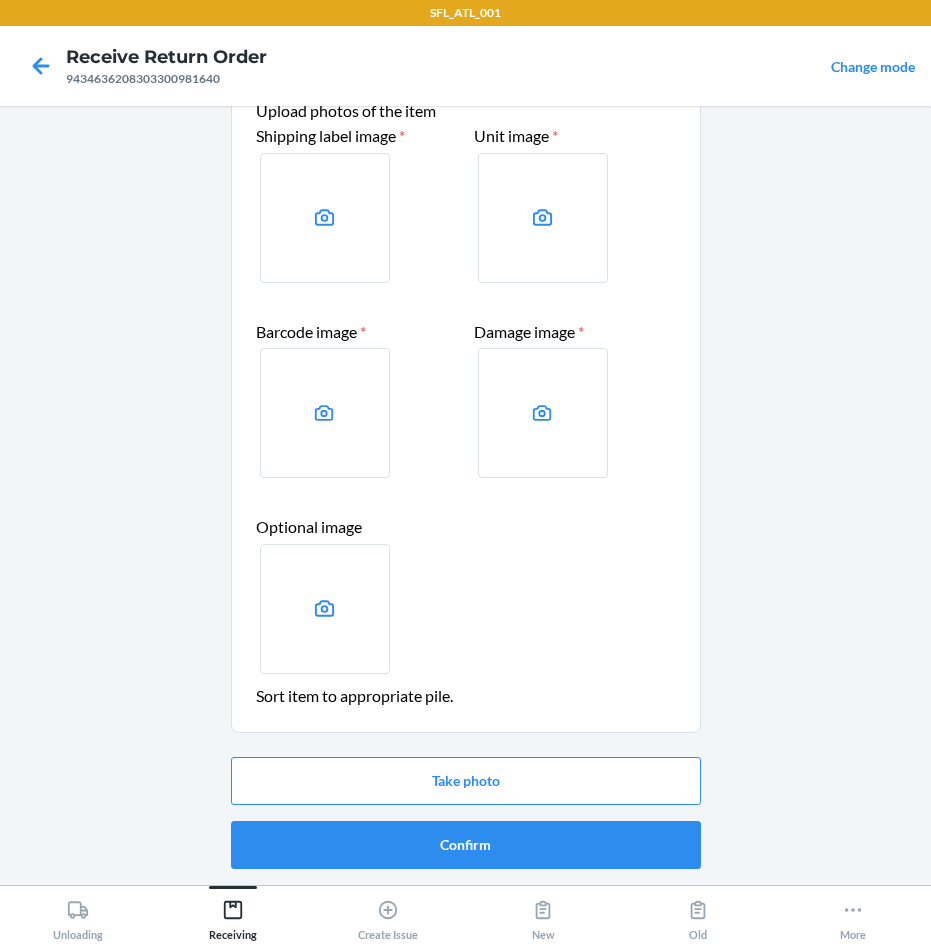 scroll, scrollTop: 0, scrollLeft: 0, axis: both 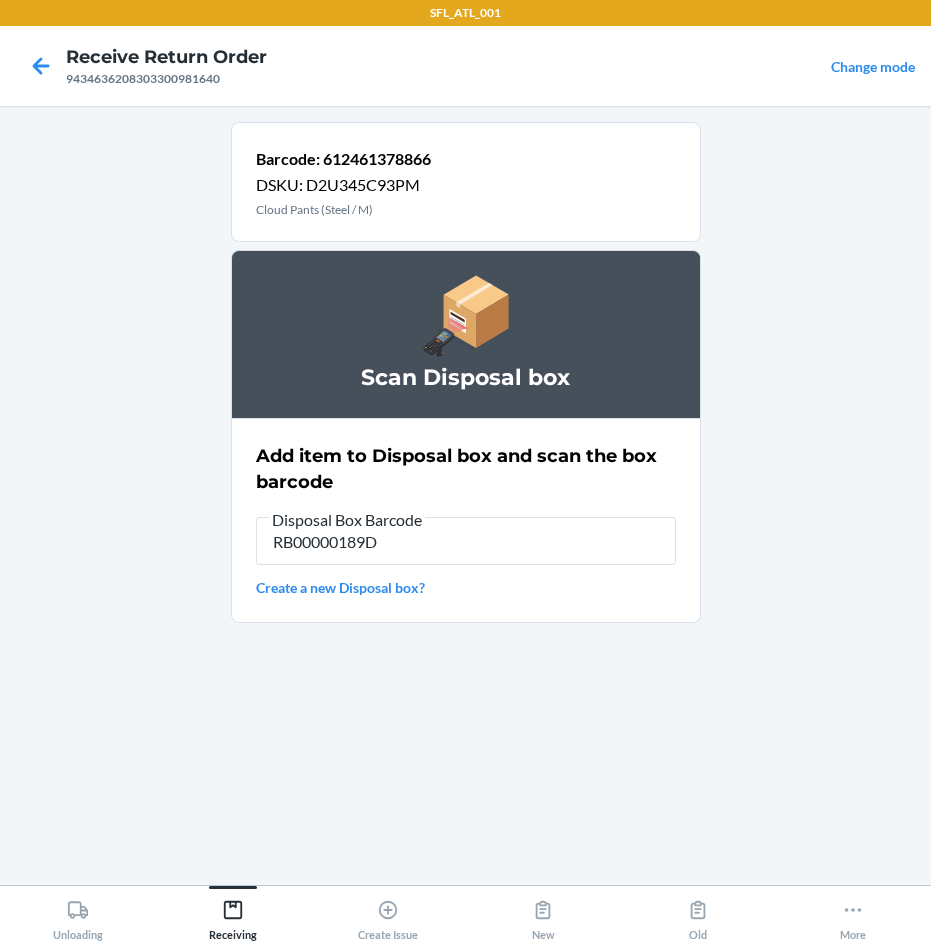 type on "RB00000189D" 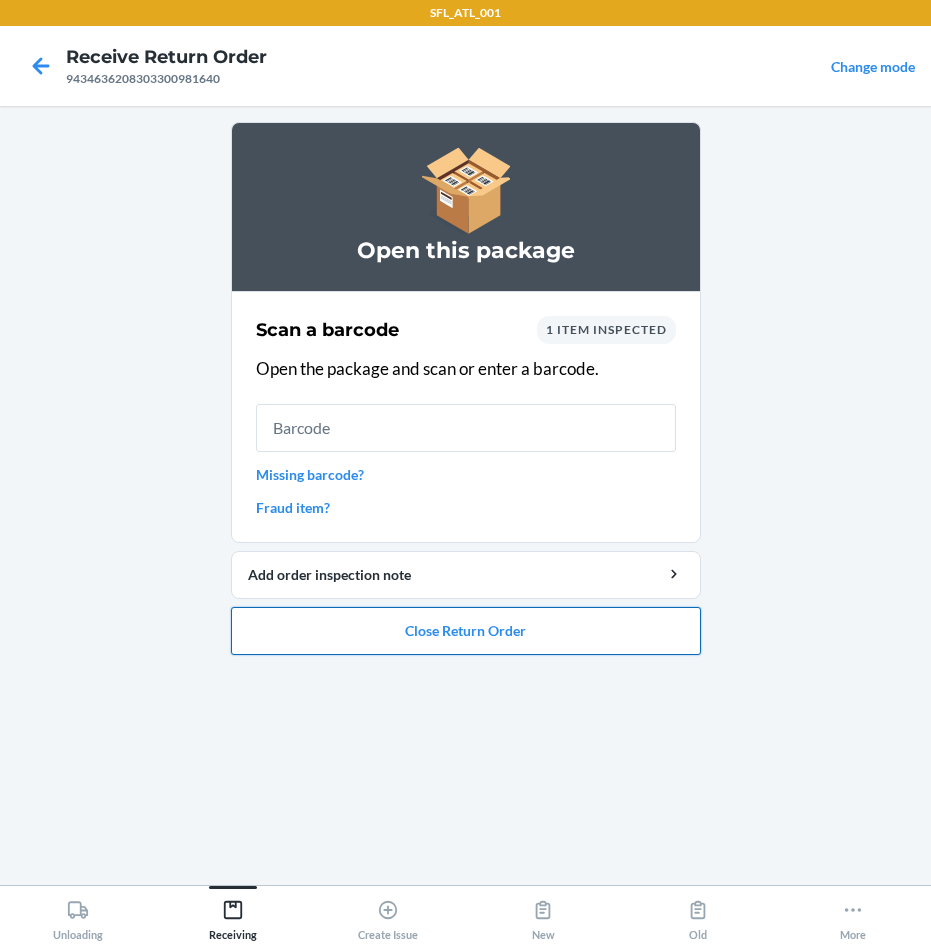 click on "Close Return Order" at bounding box center [466, 631] 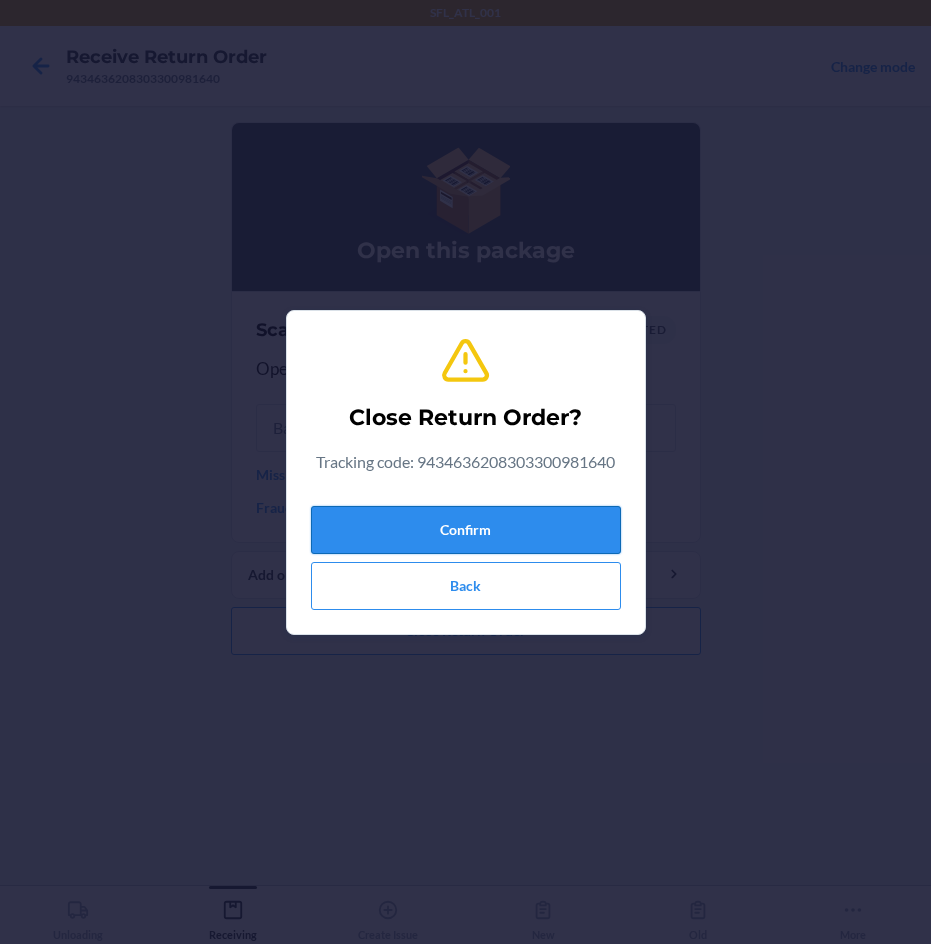 click on "Confirm" at bounding box center [466, 530] 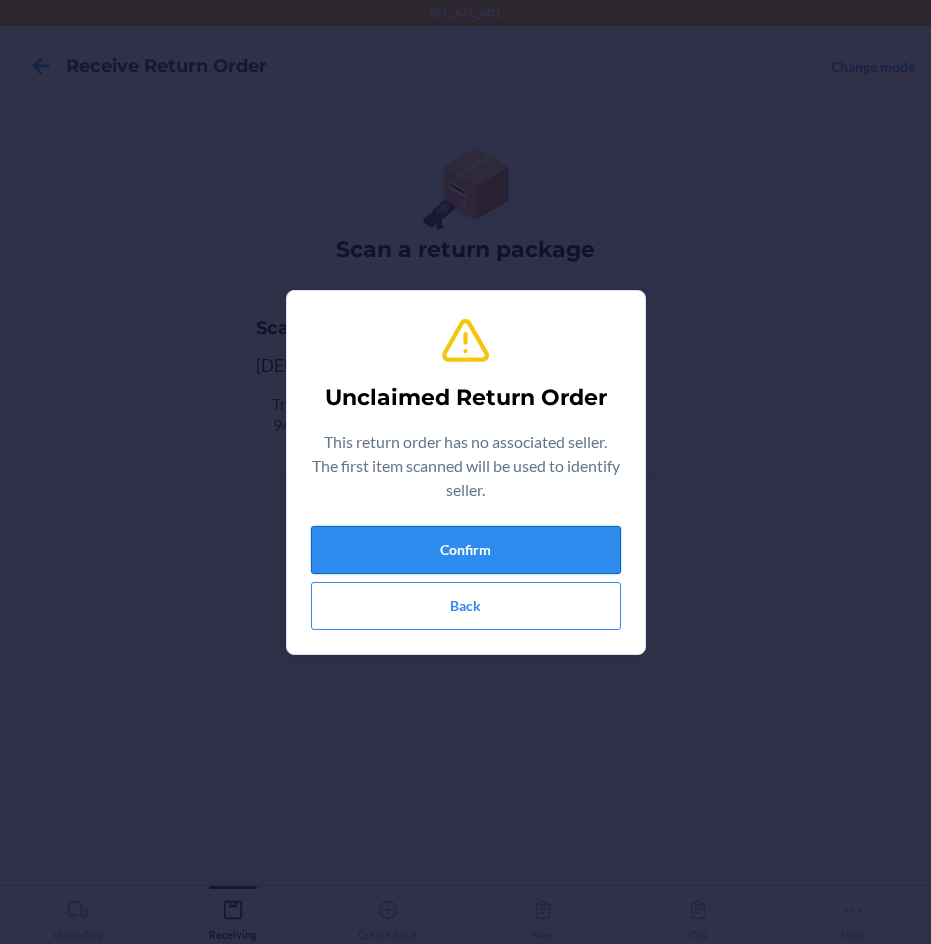 click on "Confirm" at bounding box center (466, 550) 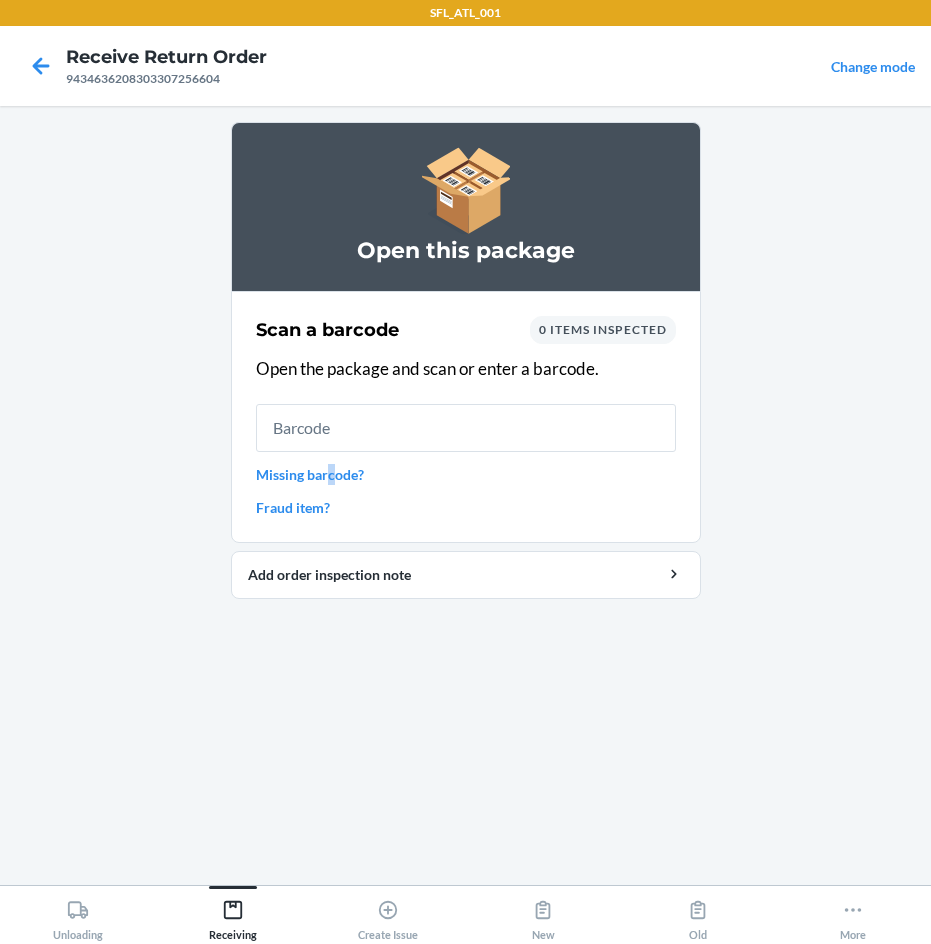 click on "Missing barcode?" at bounding box center (466, 474) 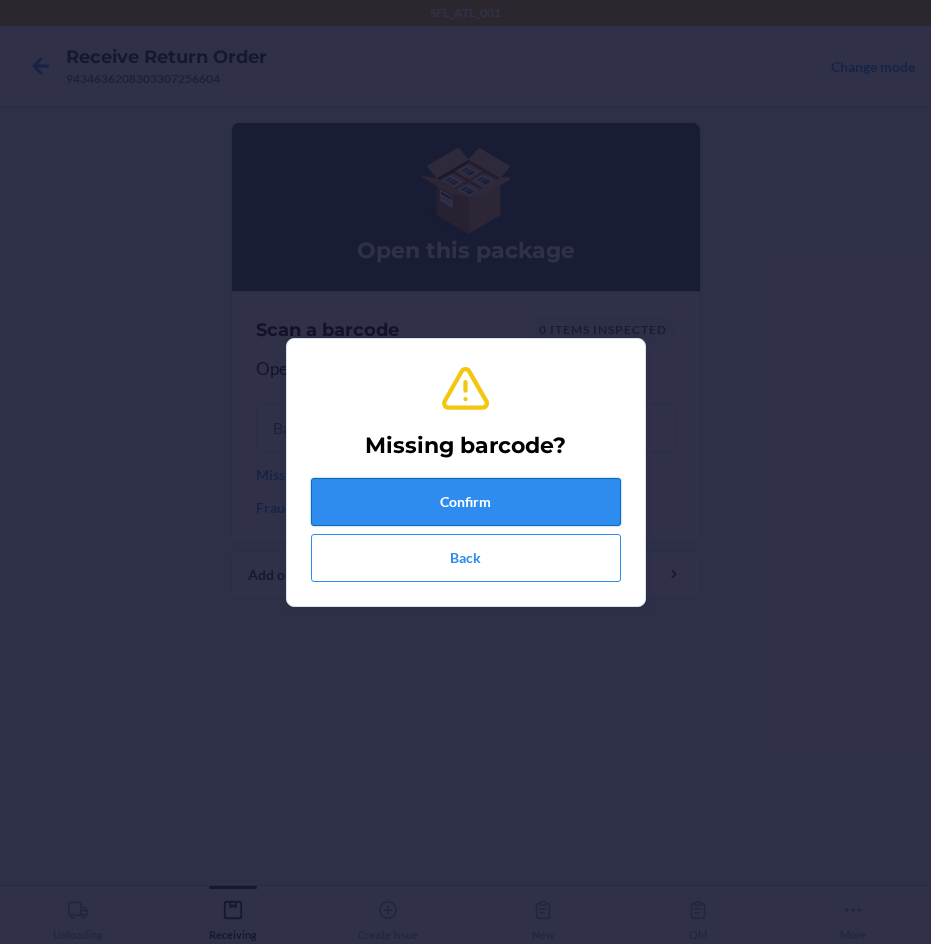 click on "Confirm" at bounding box center (466, 502) 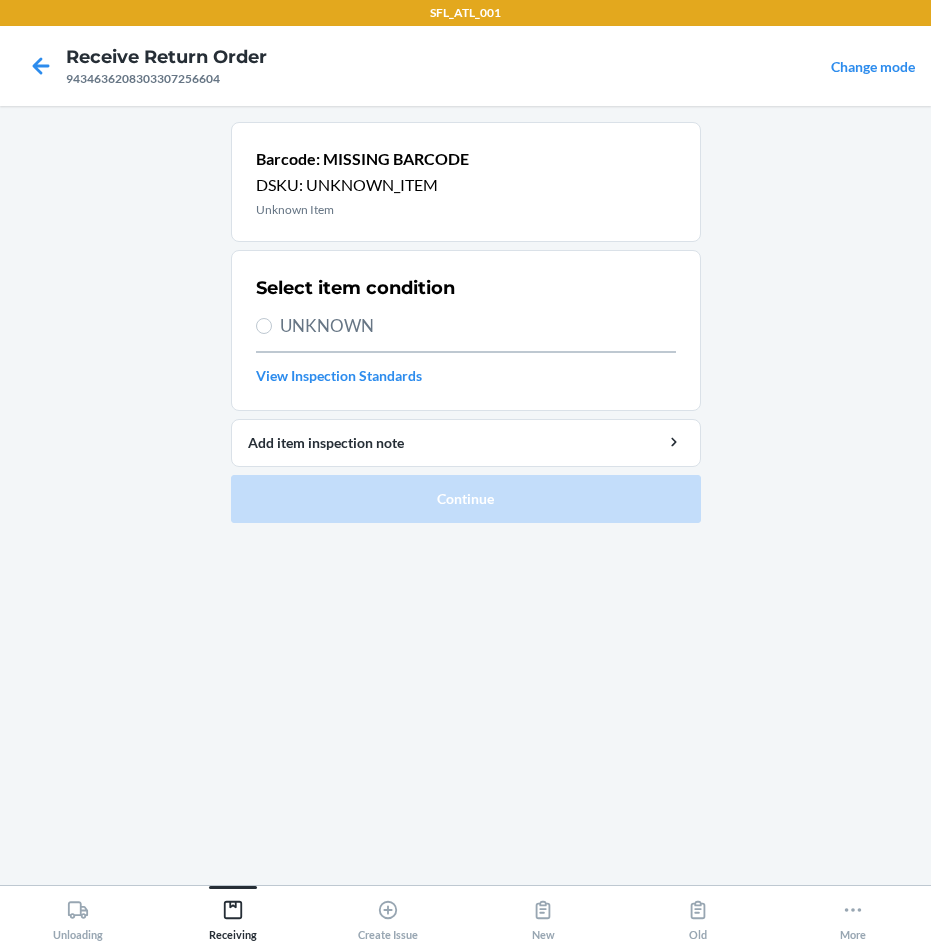 click on "UNKNOWN" at bounding box center (478, 326) 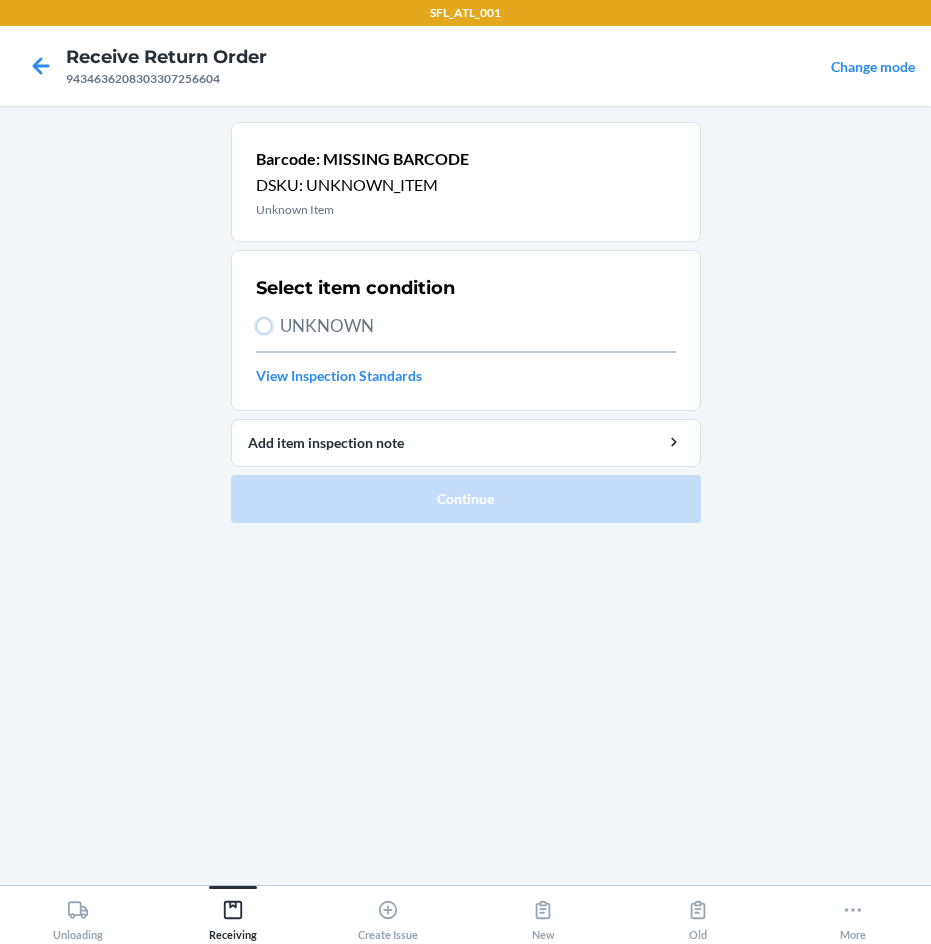 click on "UNKNOWN" at bounding box center [264, 326] 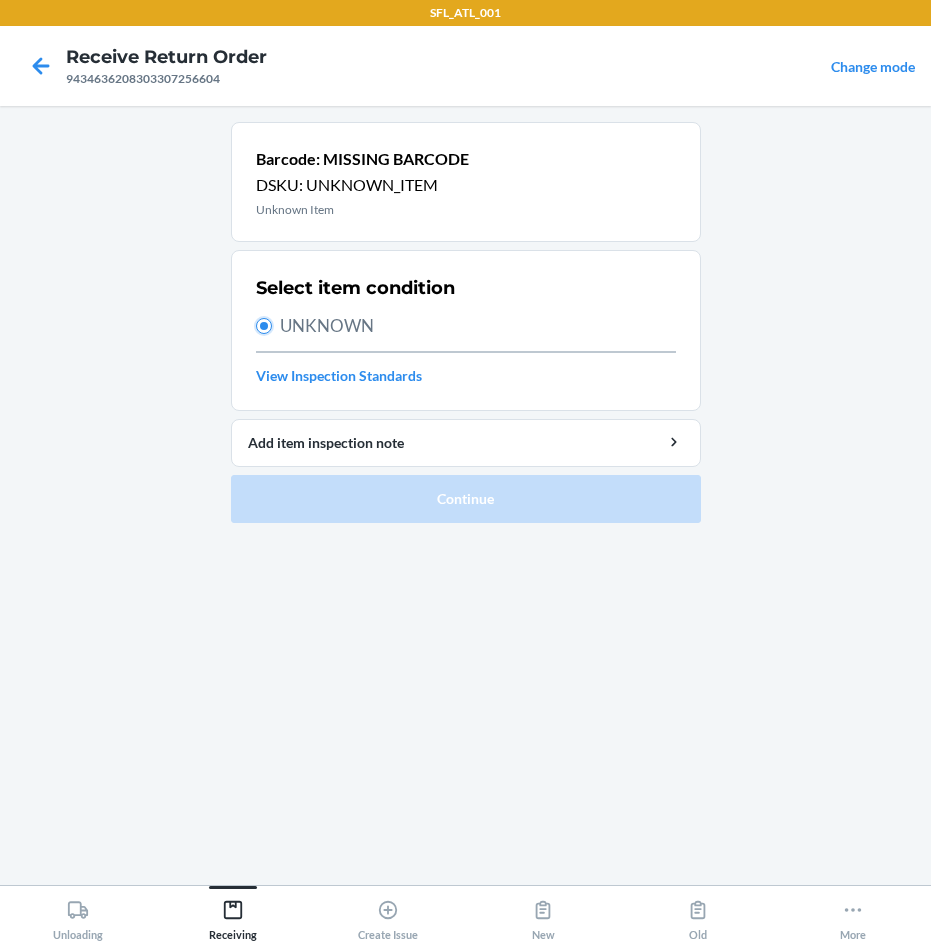 radio on "true" 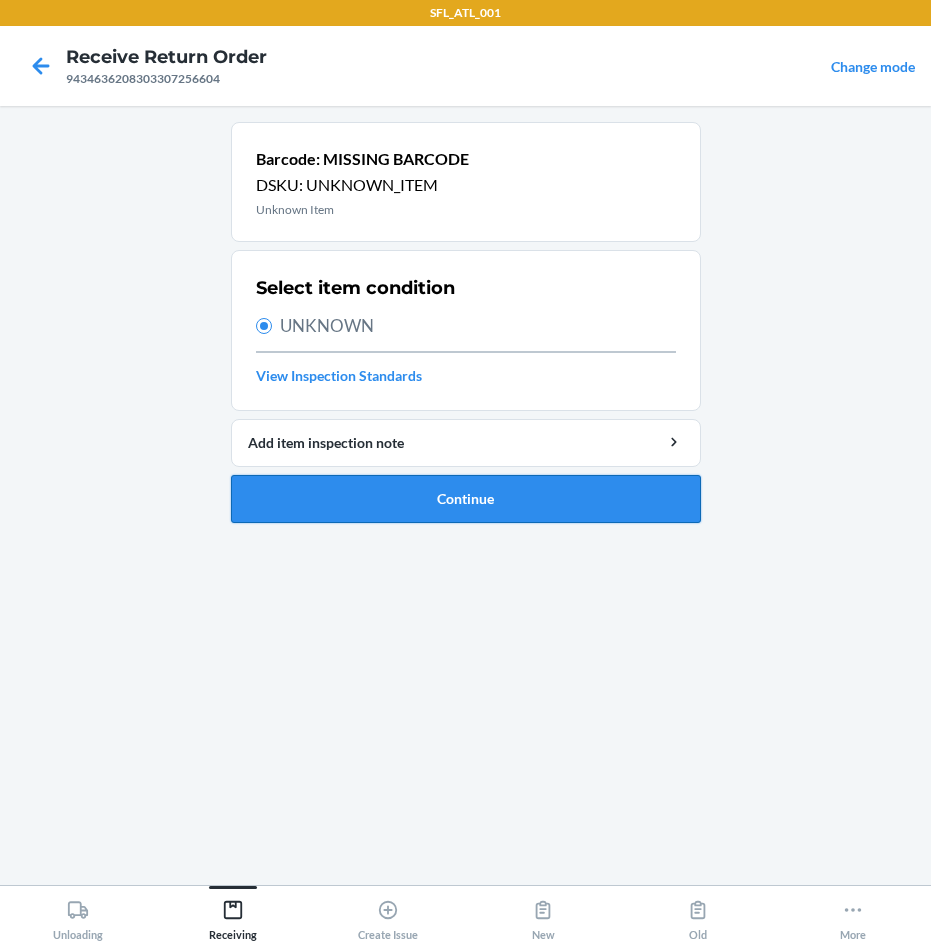 click on "Continue" at bounding box center [466, 499] 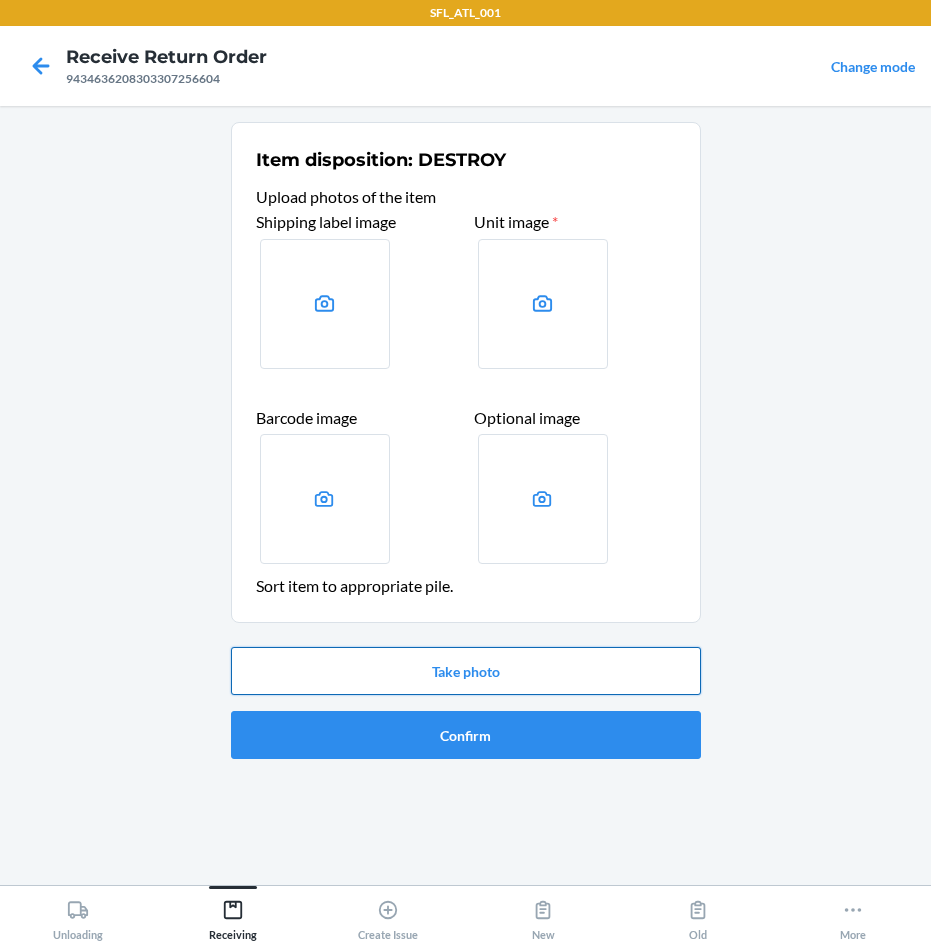 click on "Take photo" at bounding box center (466, 671) 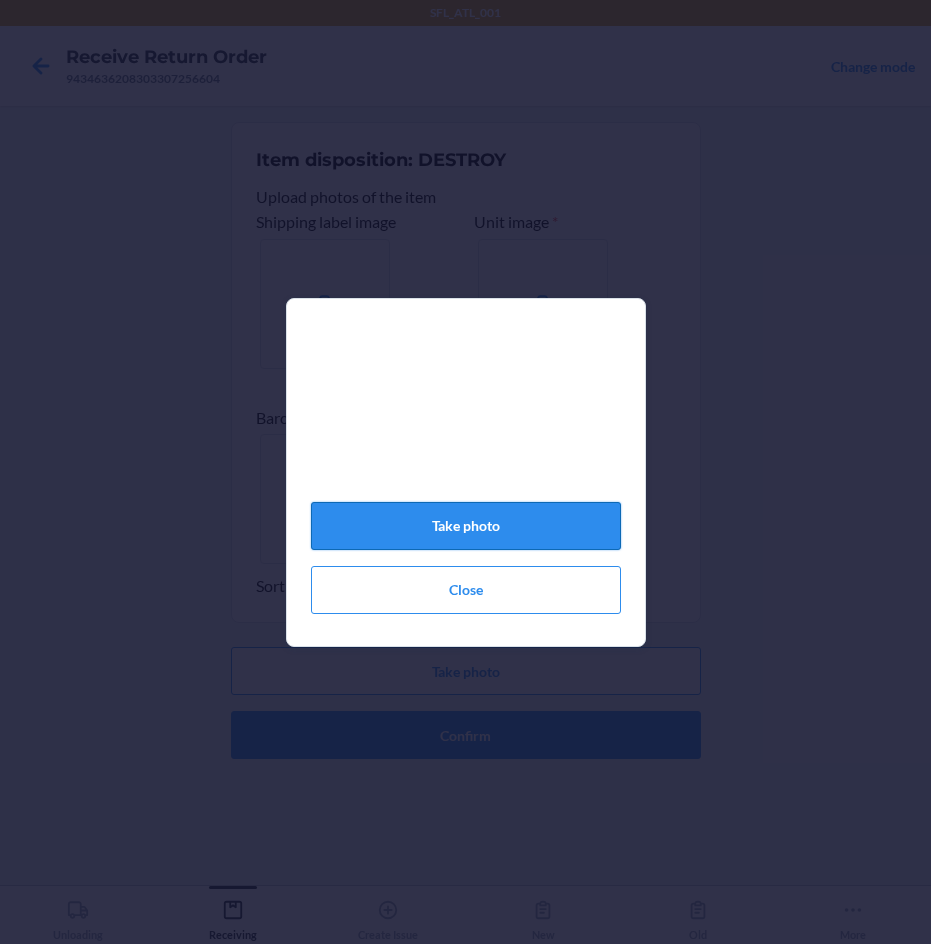 click on "Take photo" 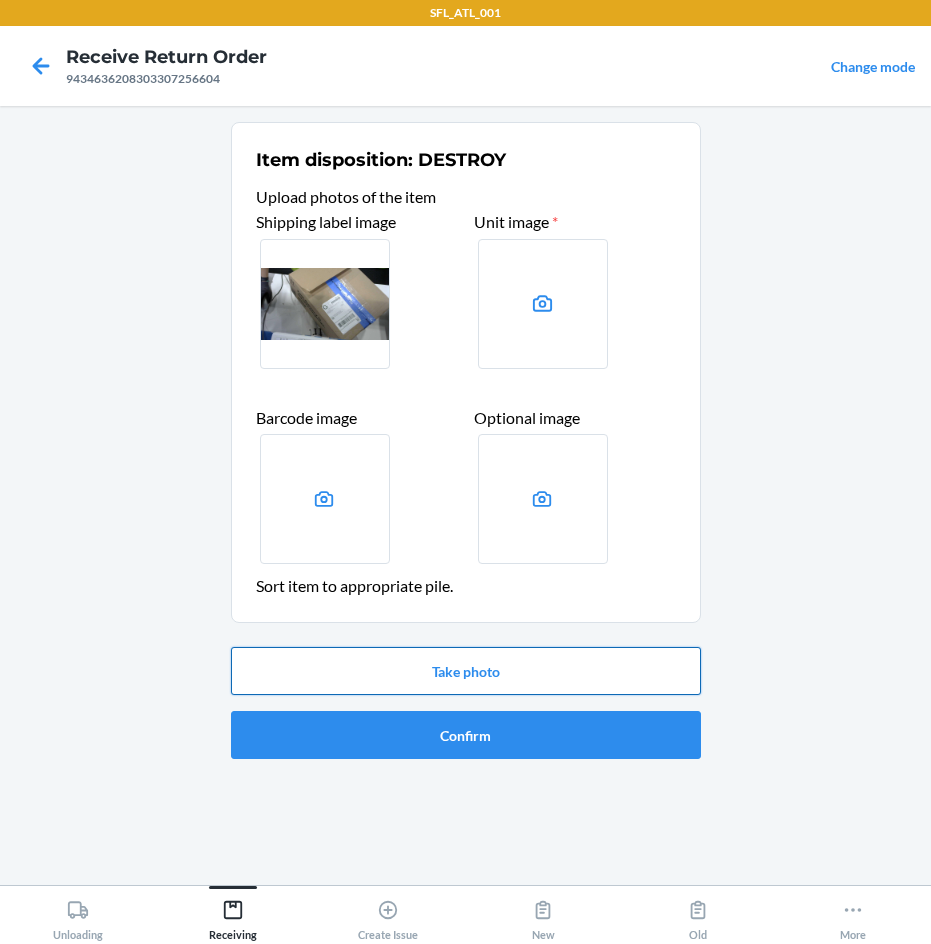 click on "Take photo" at bounding box center [466, 671] 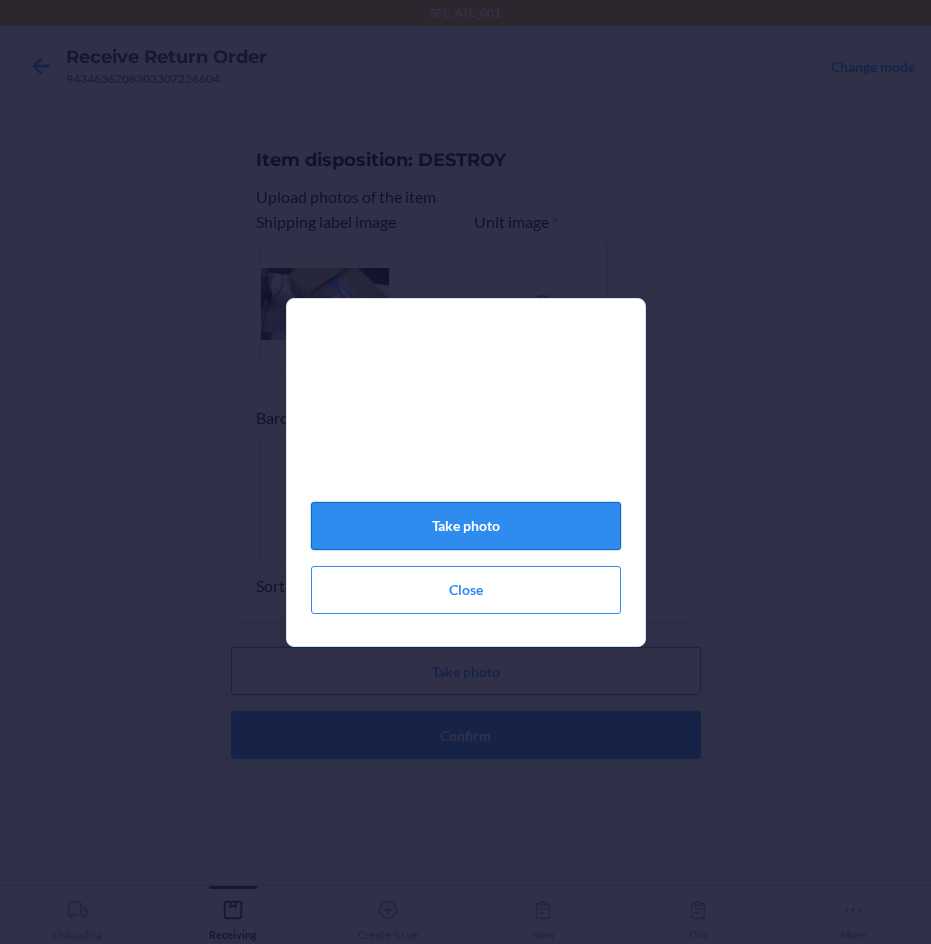 click on "Take photo" 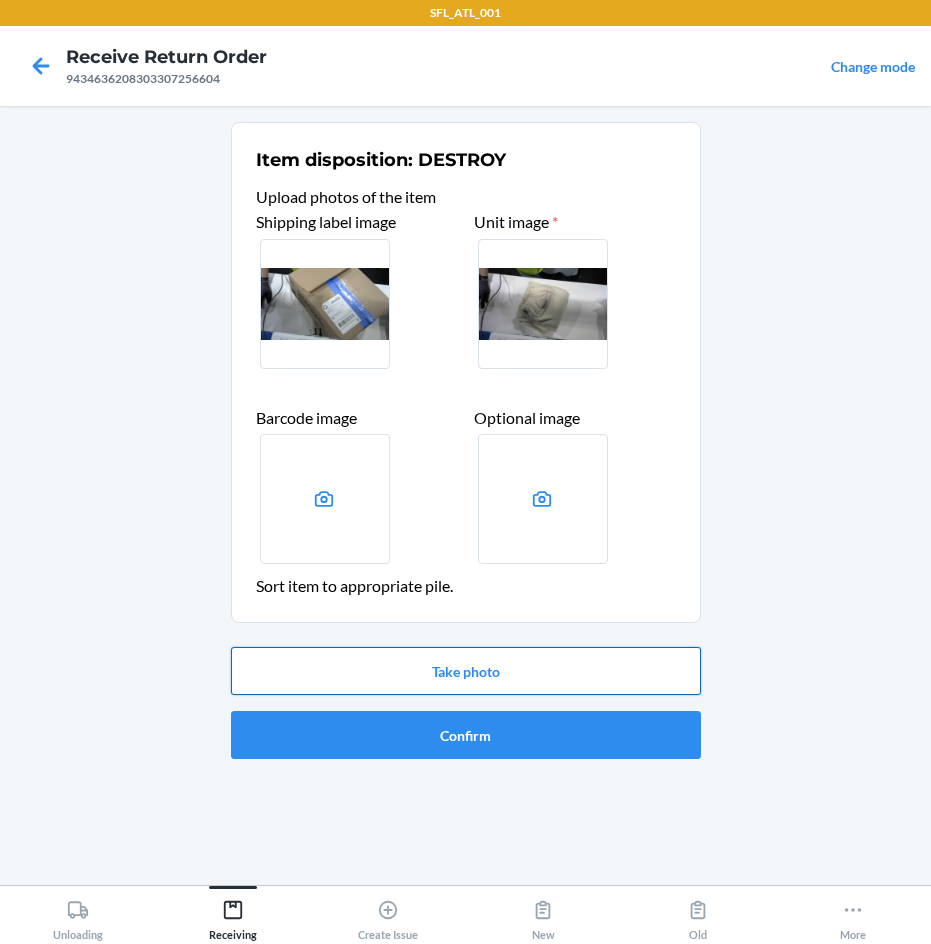 click on "Take photo" at bounding box center (466, 671) 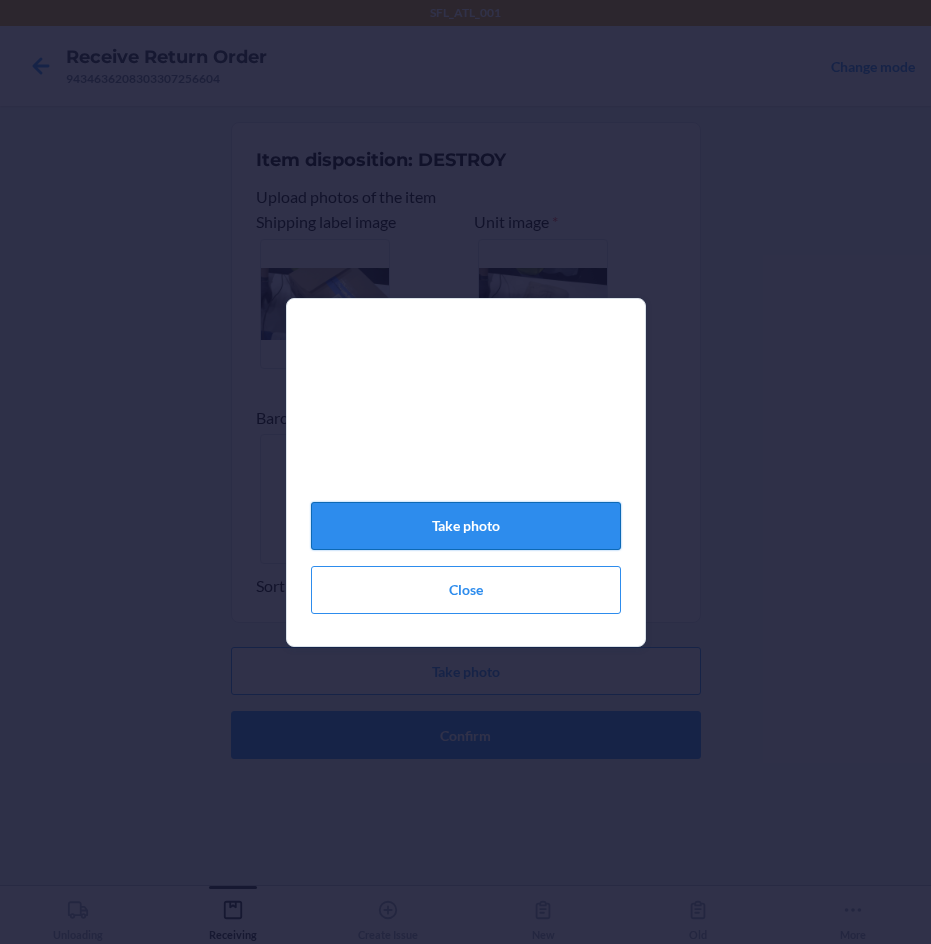 click on "Take photo" 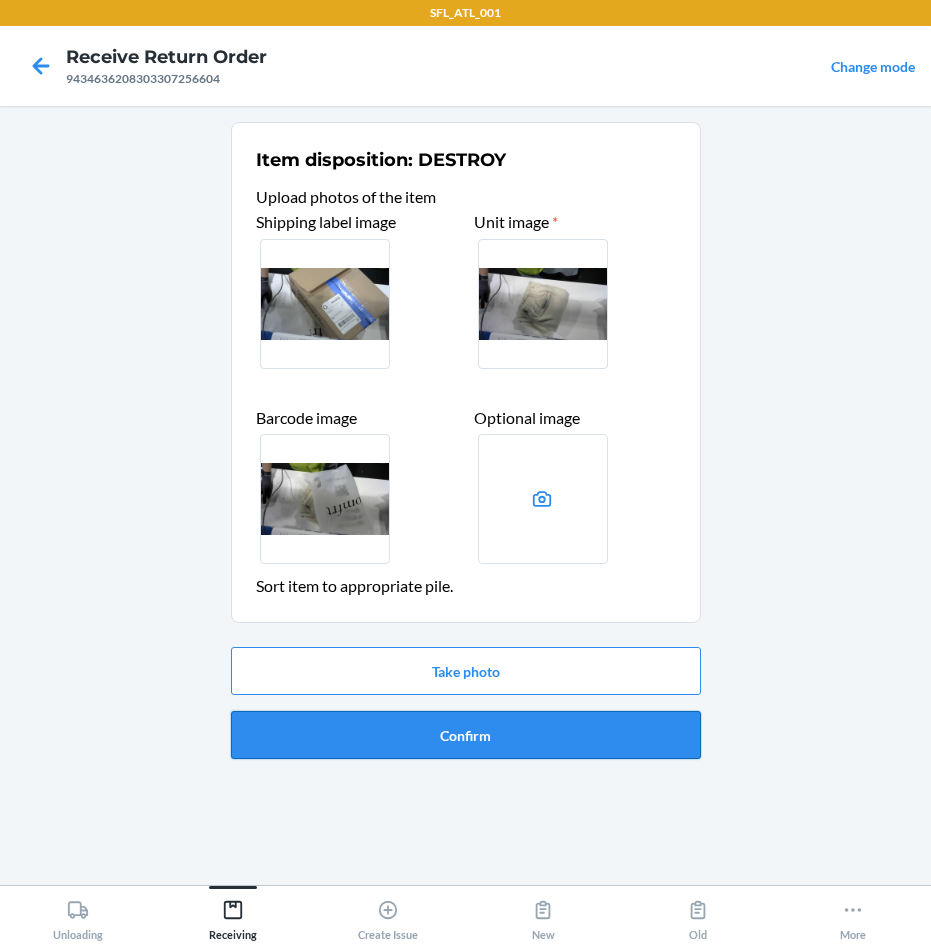 click on "Confirm" at bounding box center (466, 735) 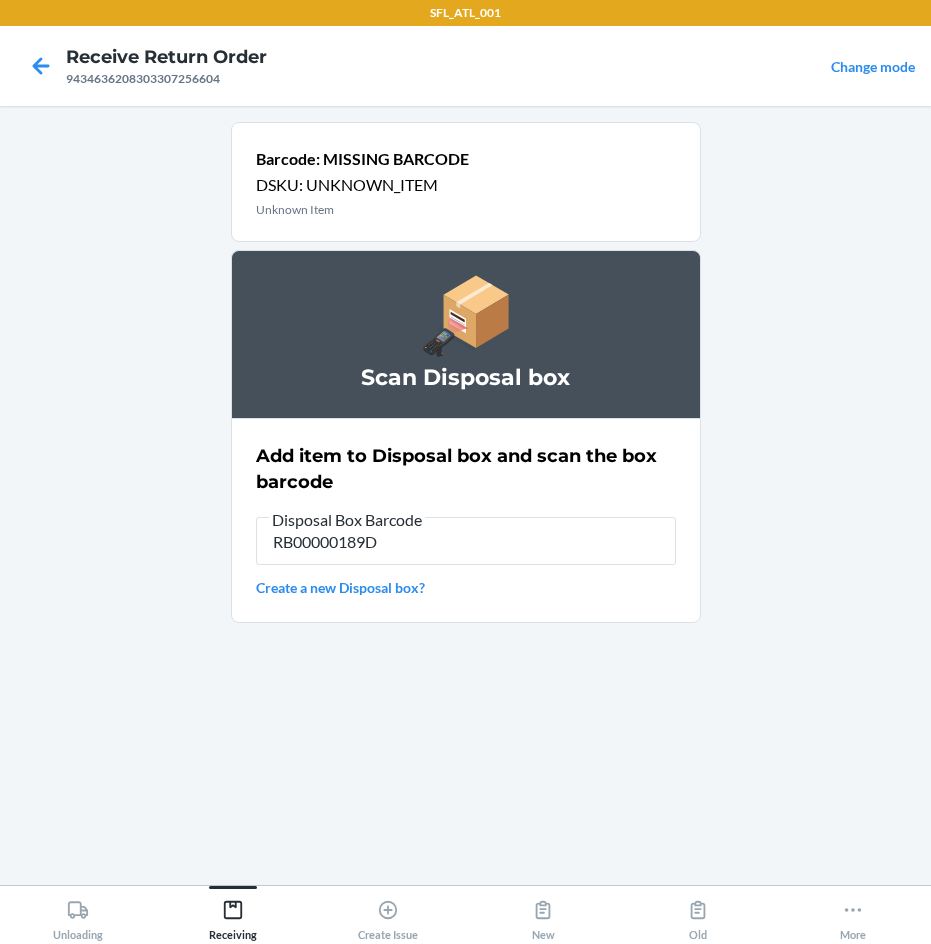 type on "RB00000189D" 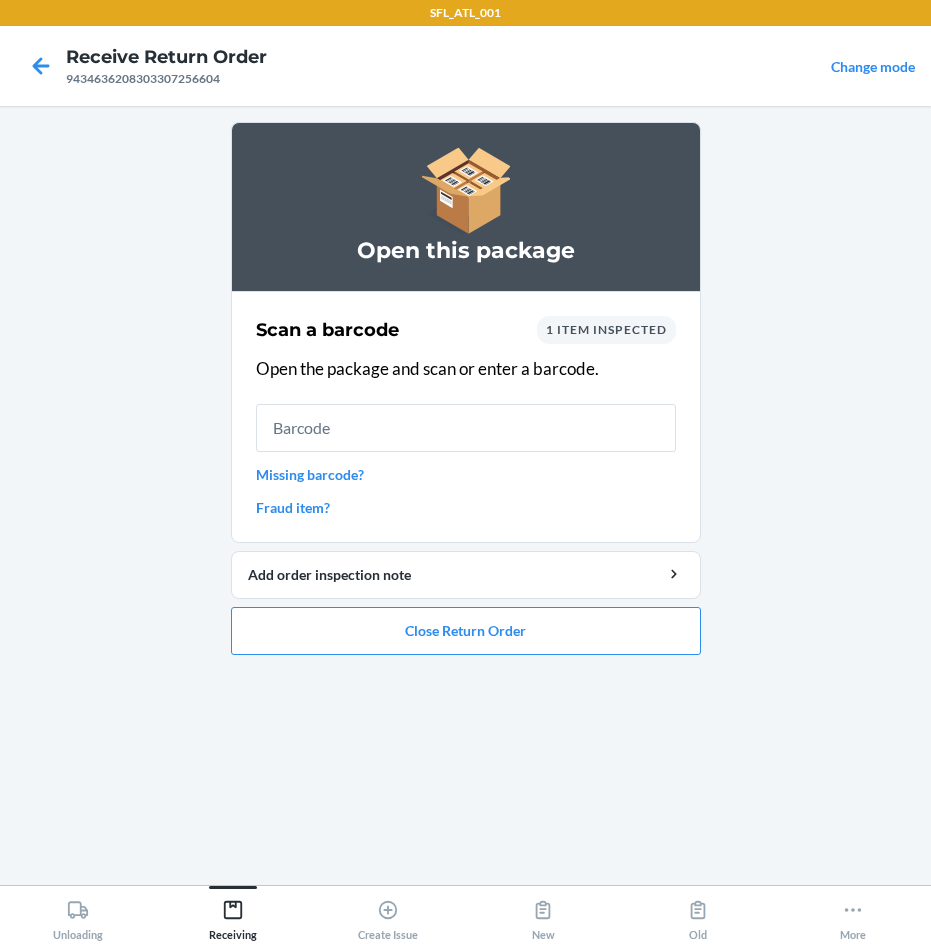 click at bounding box center [466, 428] 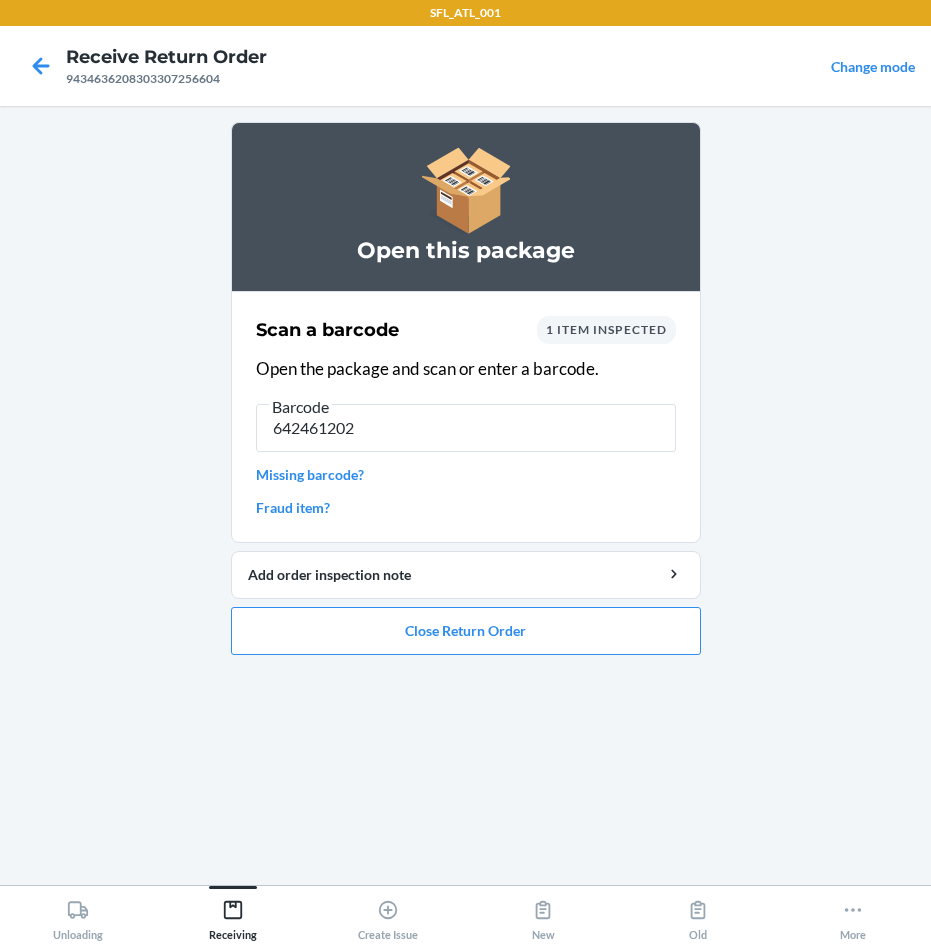 type on "6424612022" 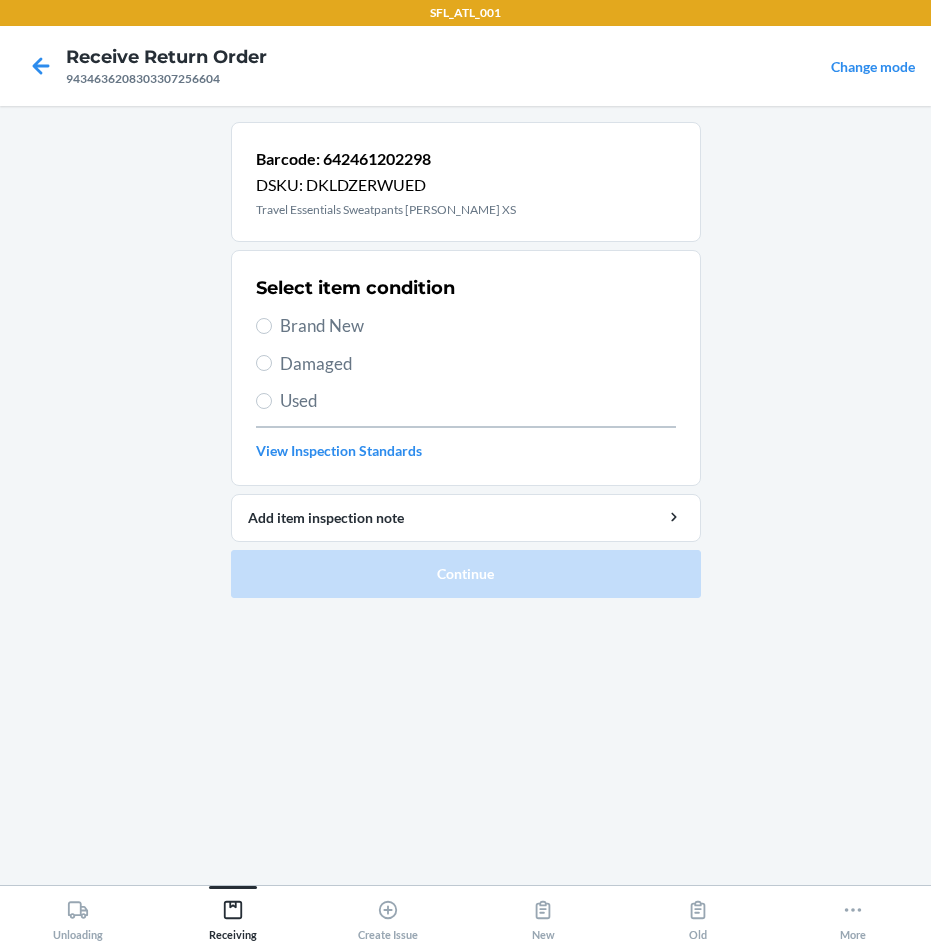 click on "Brand New" at bounding box center (478, 326) 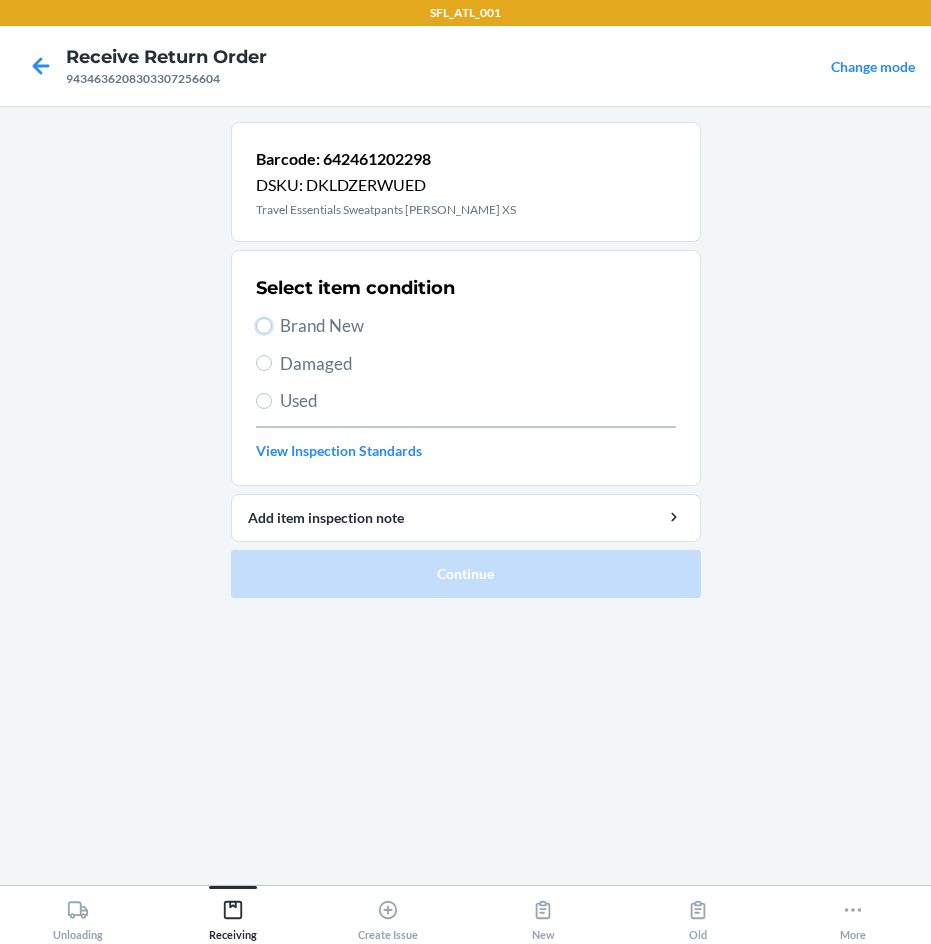 click on "Brand New" at bounding box center (264, 326) 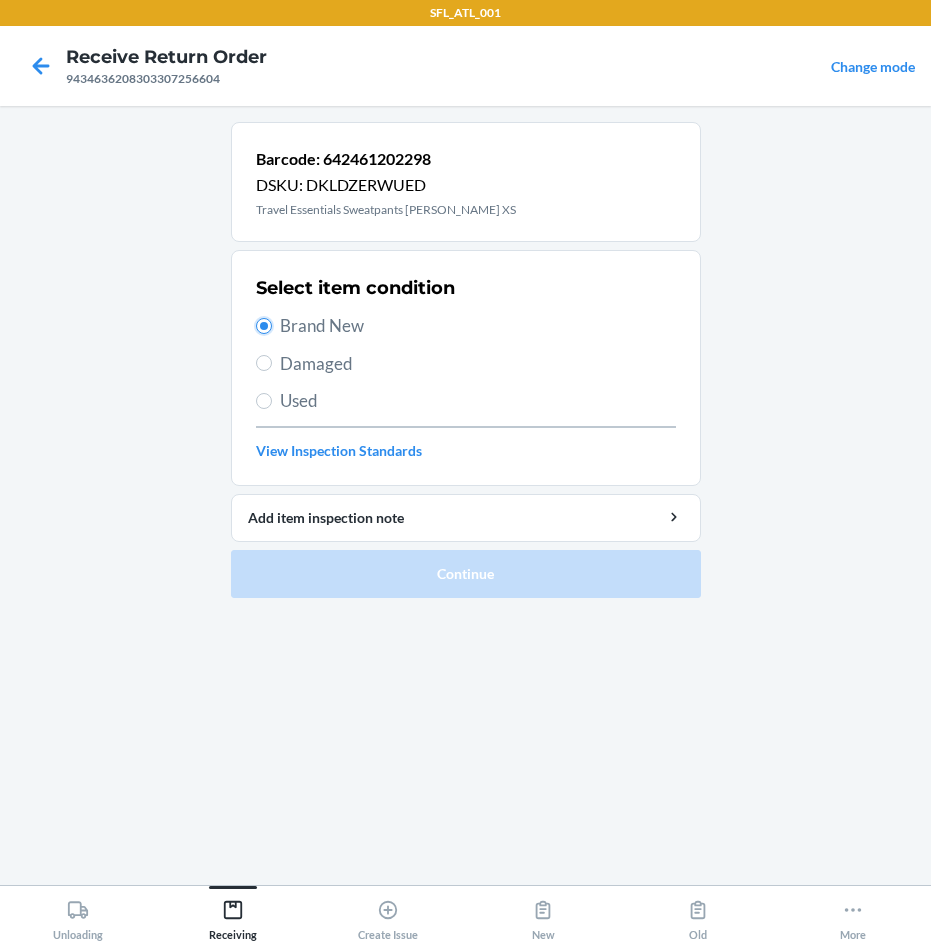 radio on "true" 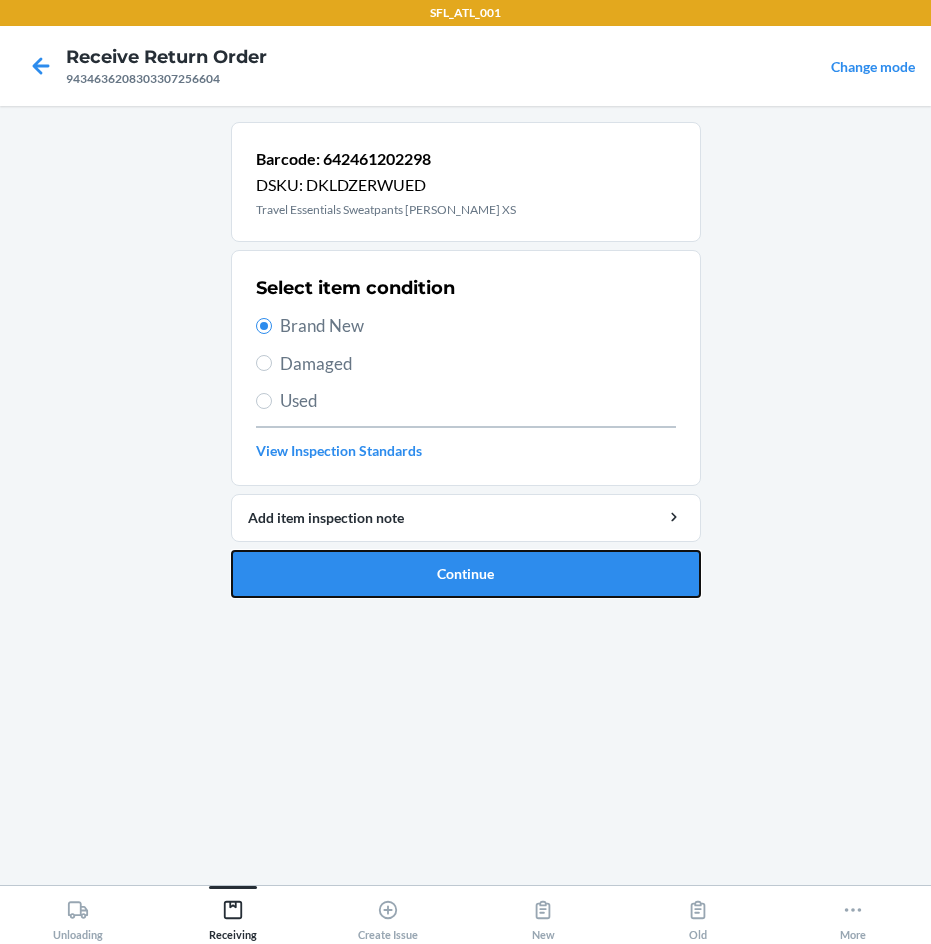 drag, startPoint x: 510, startPoint y: 586, endPoint x: 525, endPoint y: 588, distance: 15.132746 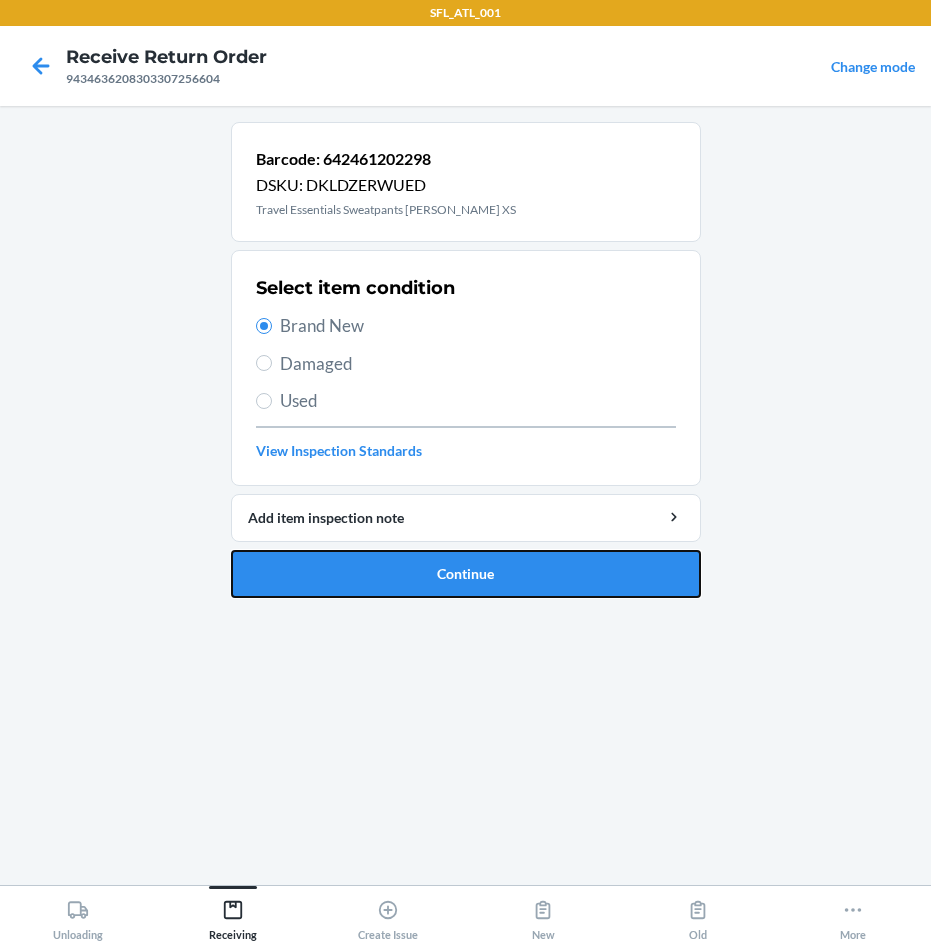 click on "Continue" at bounding box center (466, 574) 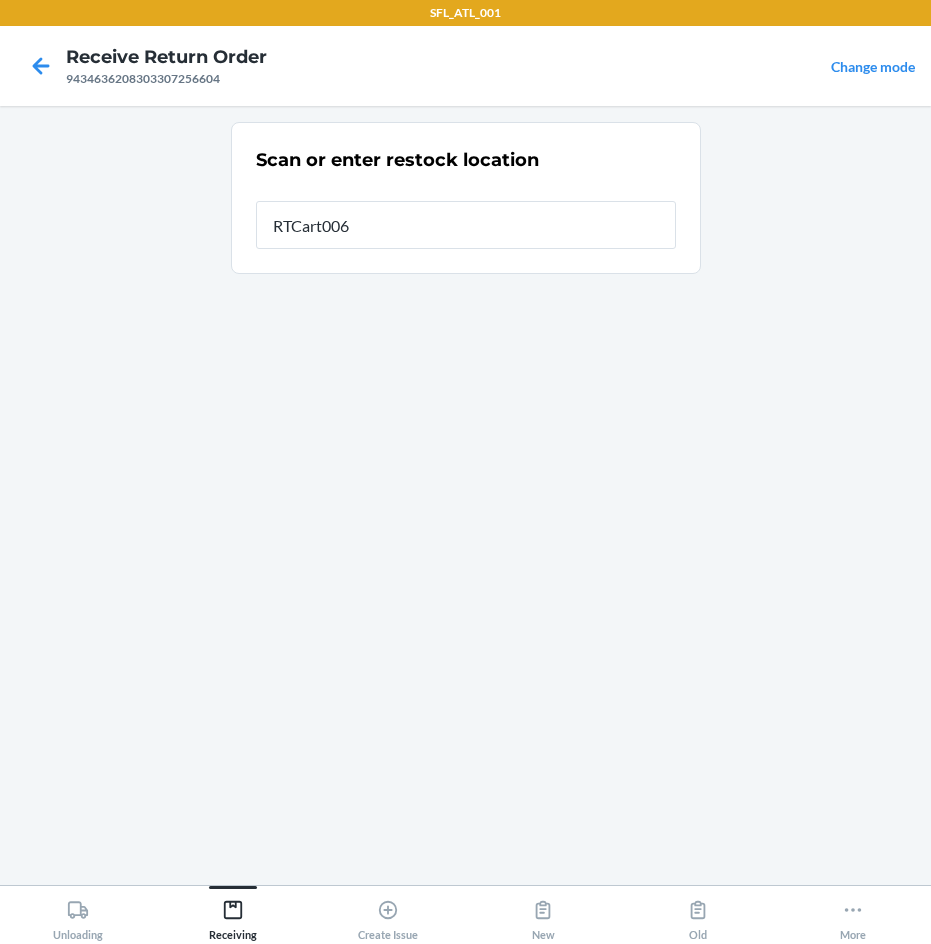 type on "RTCart006" 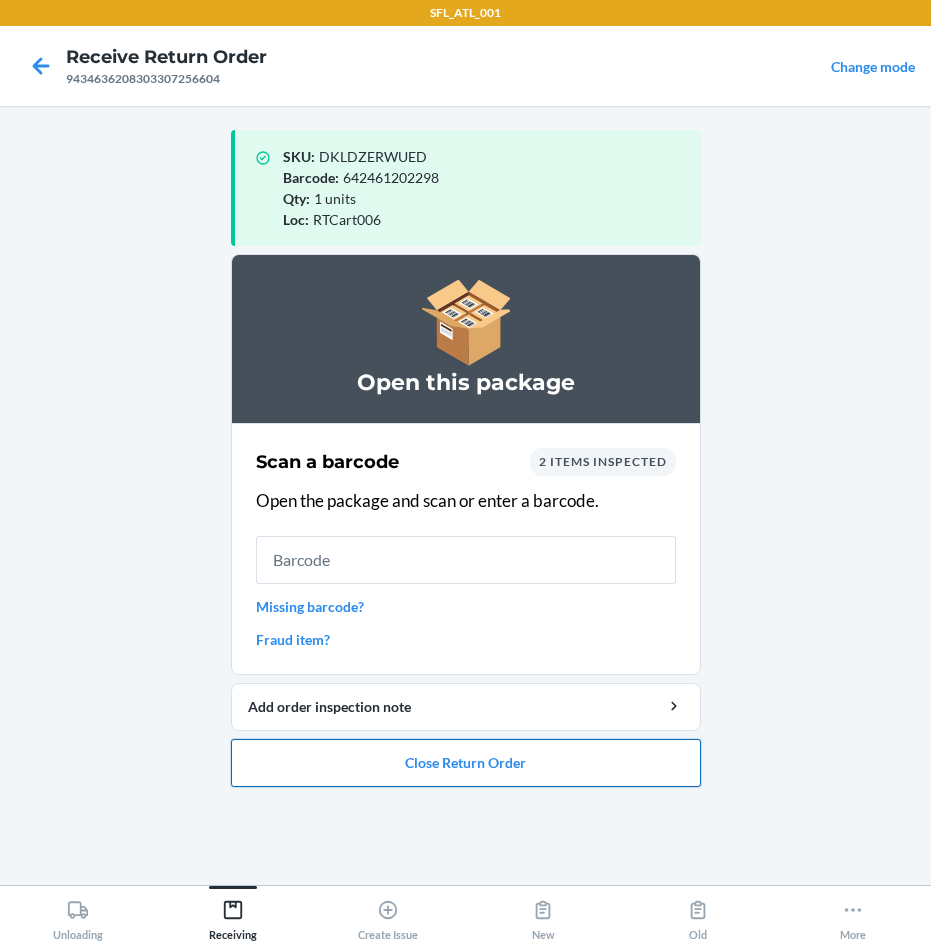 click on "Close Return Order" at bounding box center (466, 763) 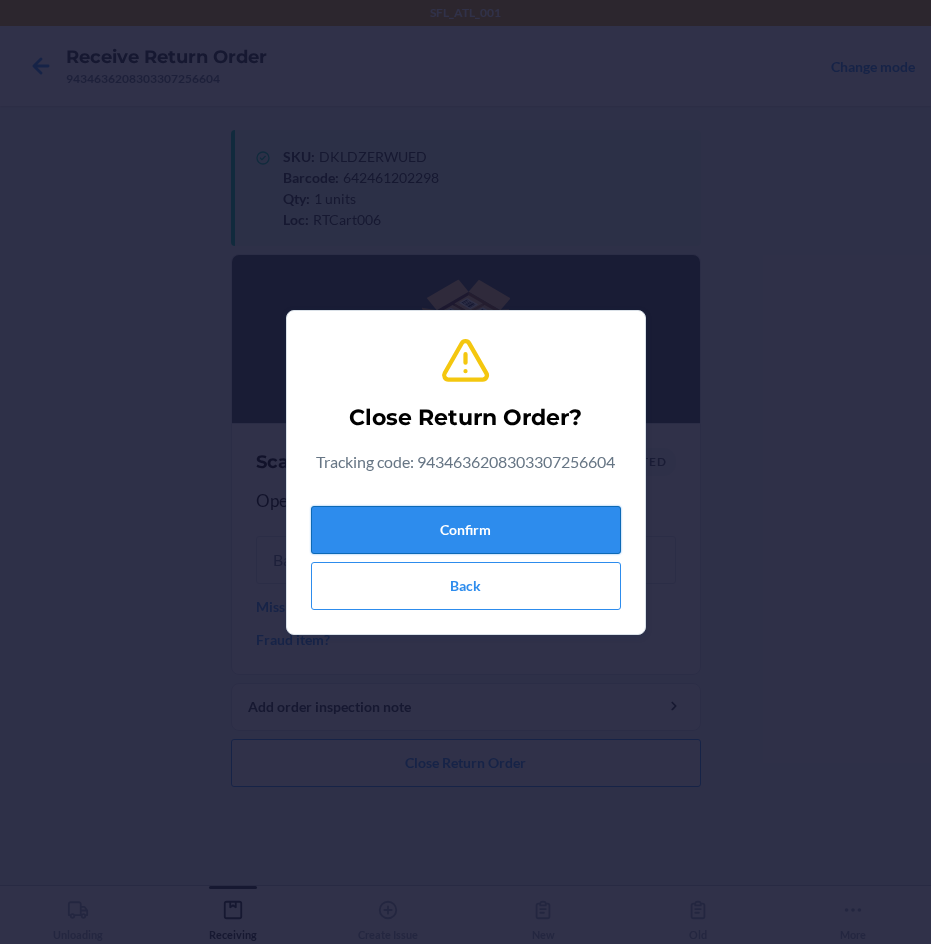 click on "Confirm" at bounding box center [466, 530] 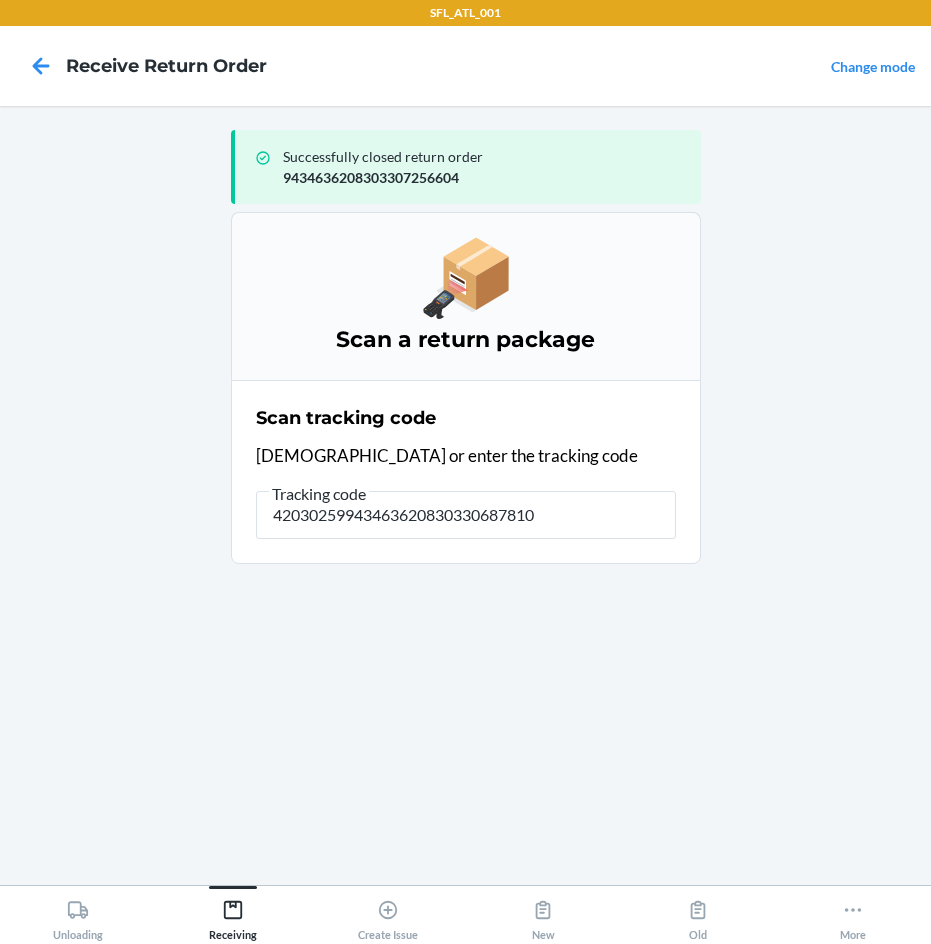 type on "420302599434636208303306878104" 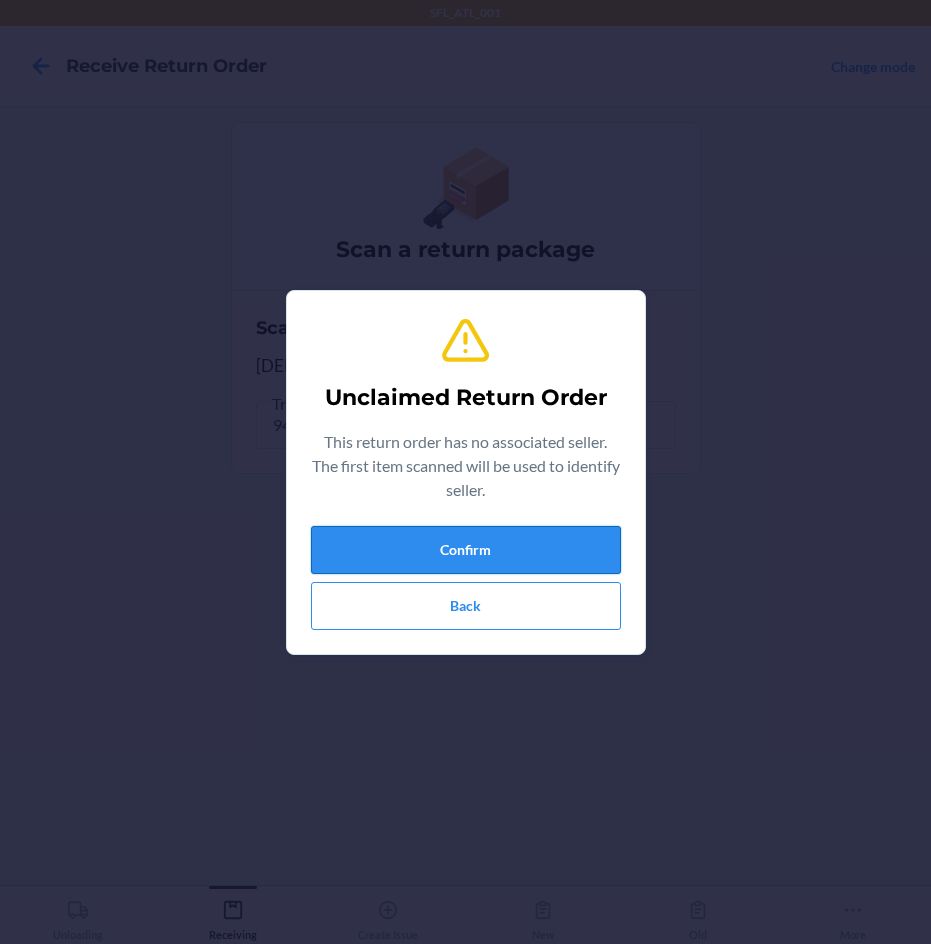 click on "Confirm" at bounding box center [466, 550] 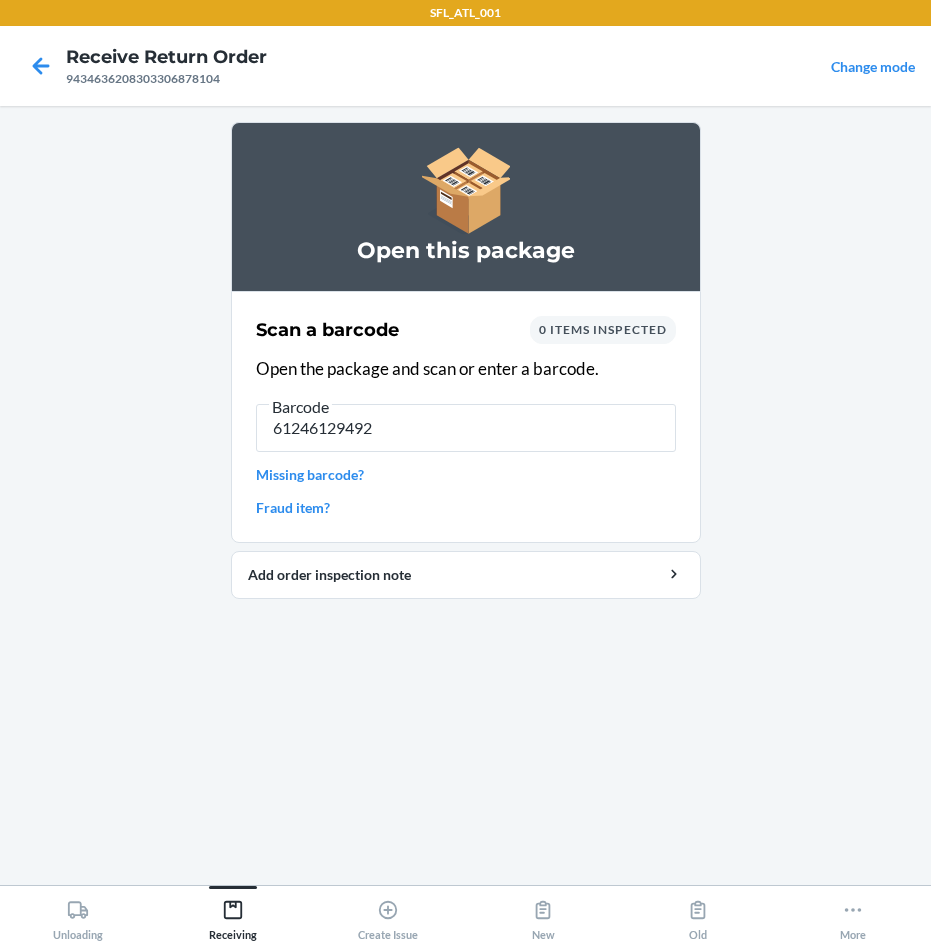type on "612461294920" 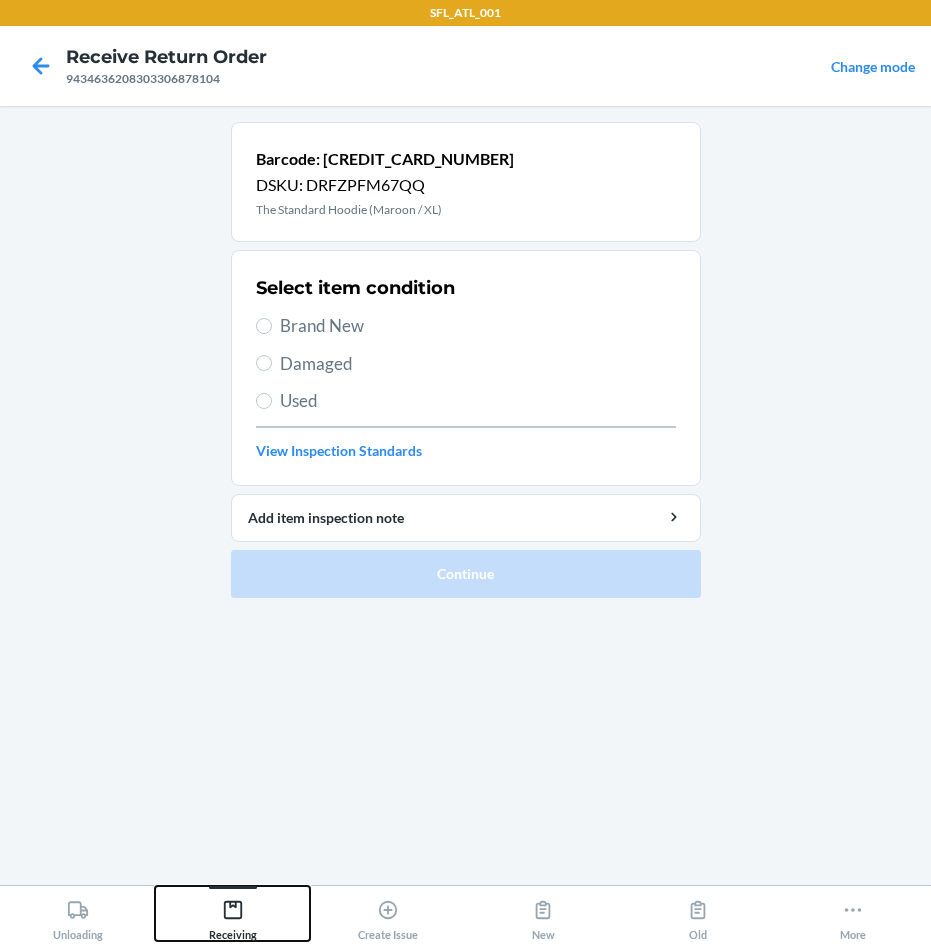 click 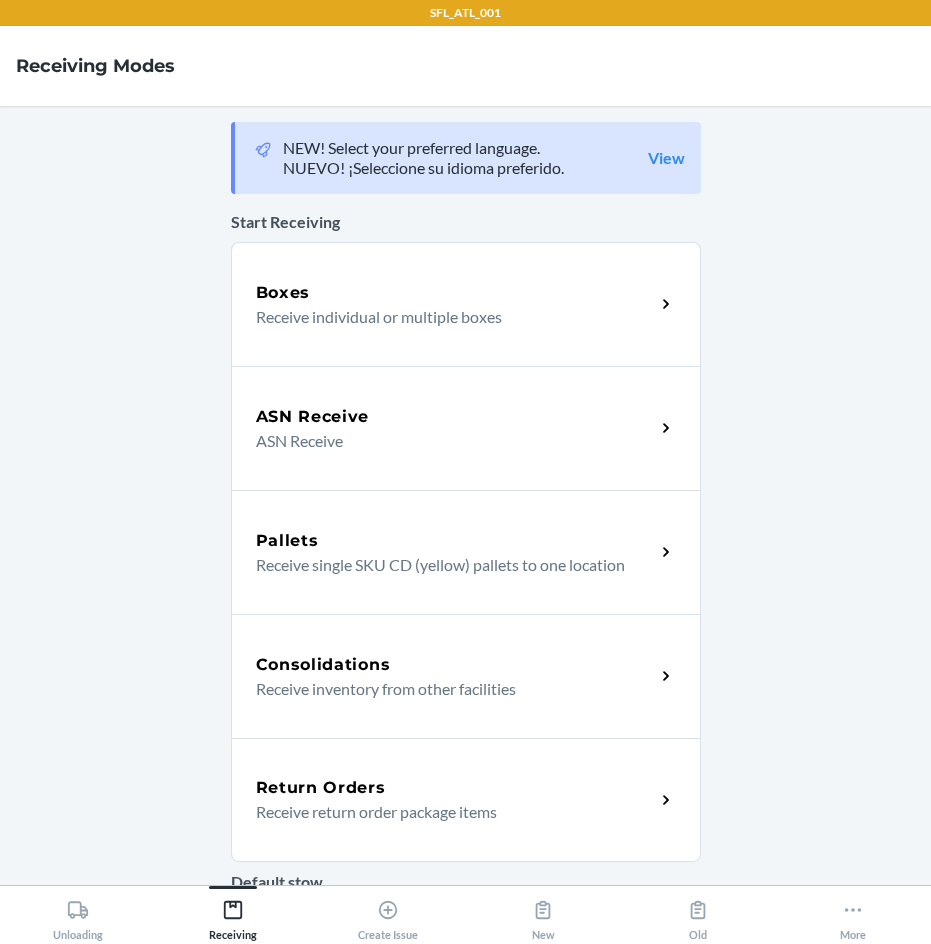 click on "Return Orders" at bounding box center (455, 788) 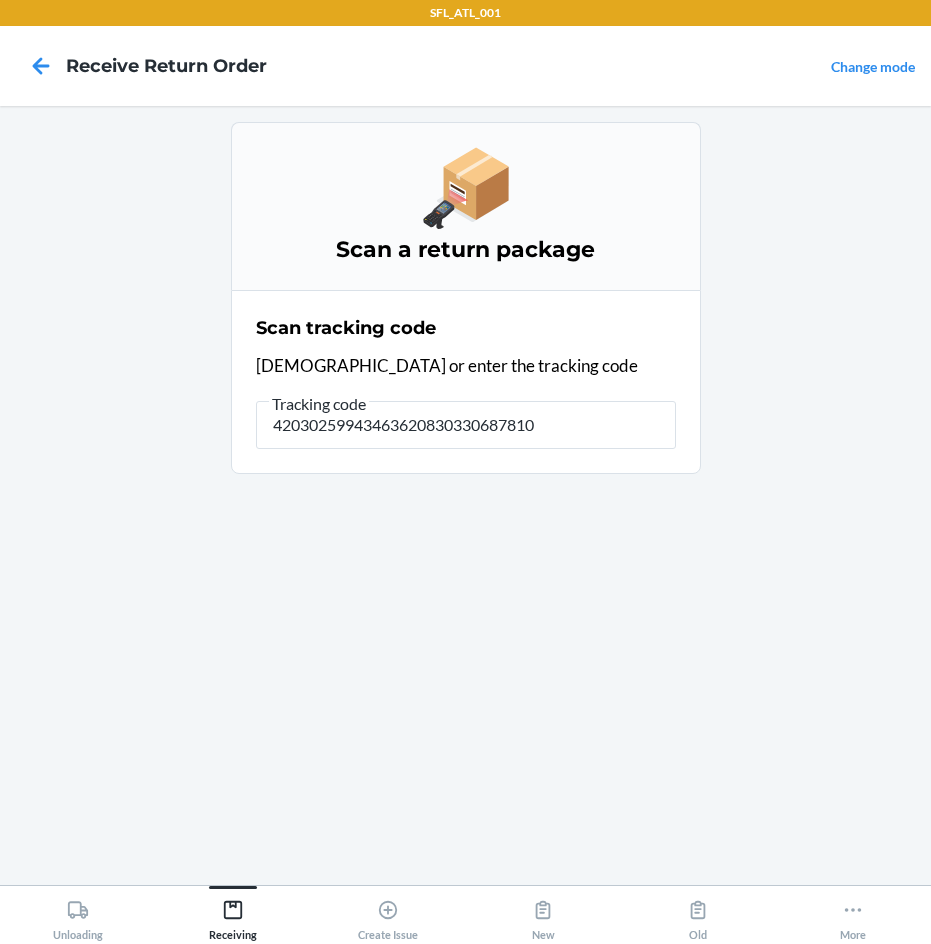 type on "420302599434636208303306878104" 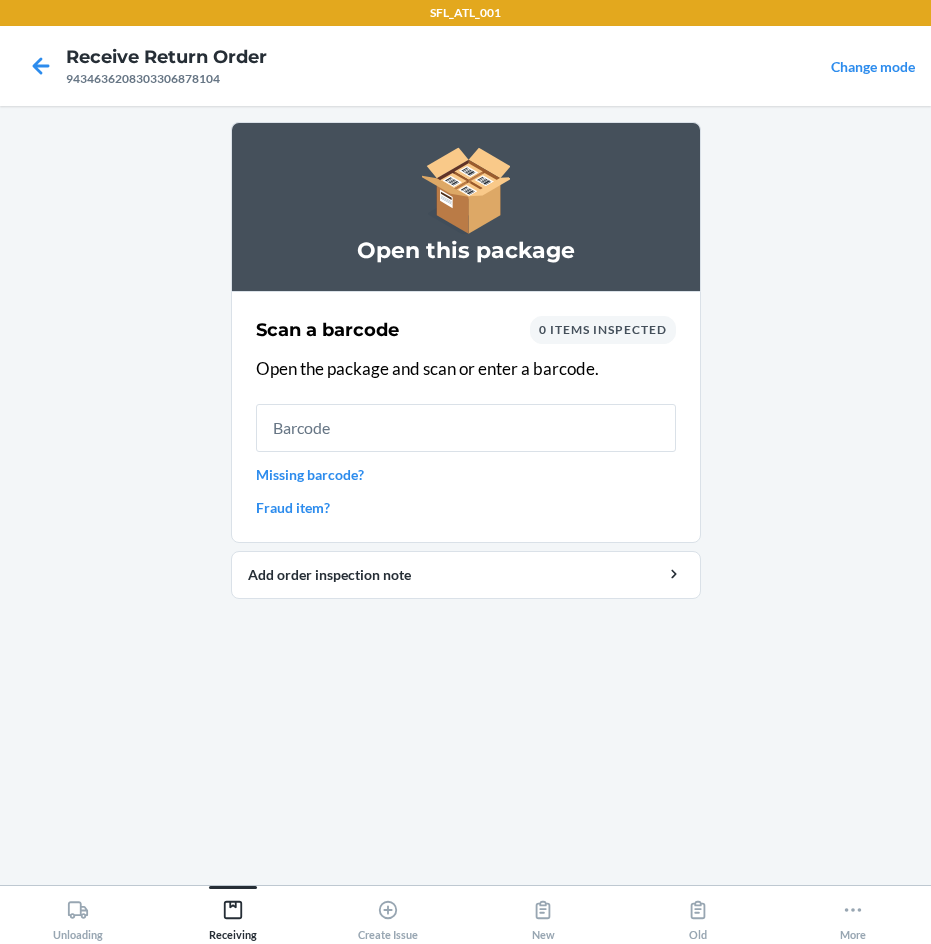 click on "Missing barcode?" at bounding box center (466, 474) 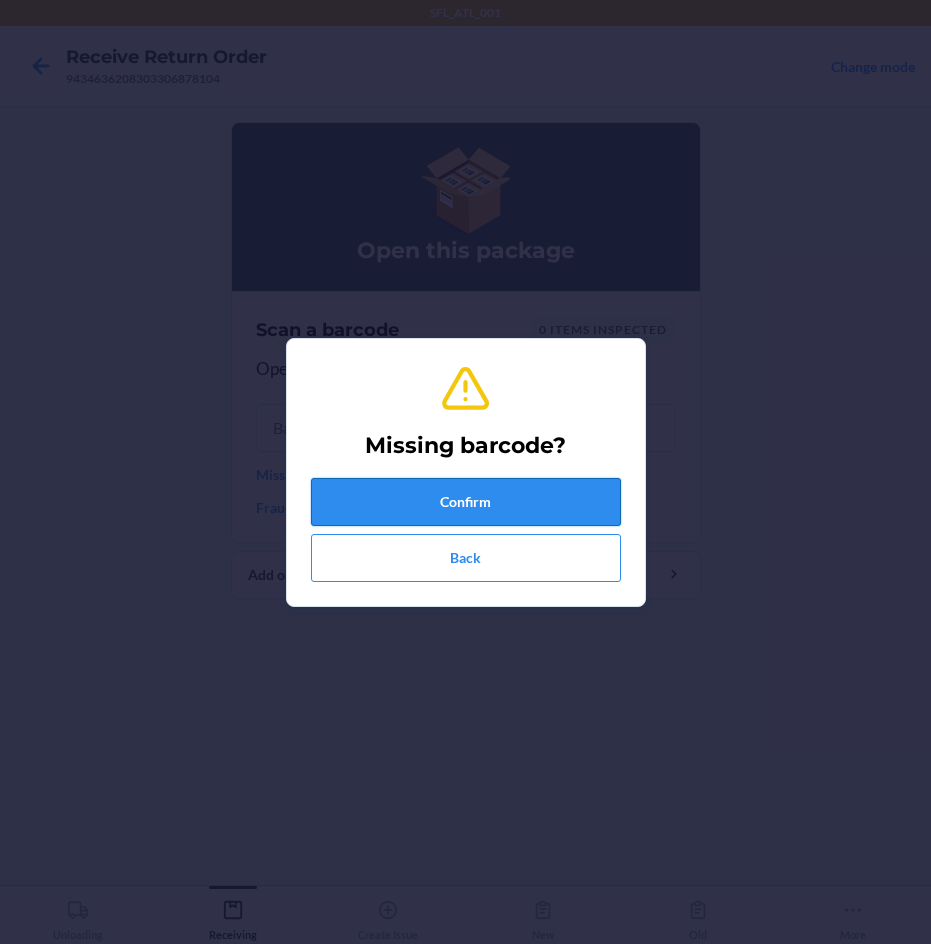 click on "Confirm" at bounding box center [466, 502] 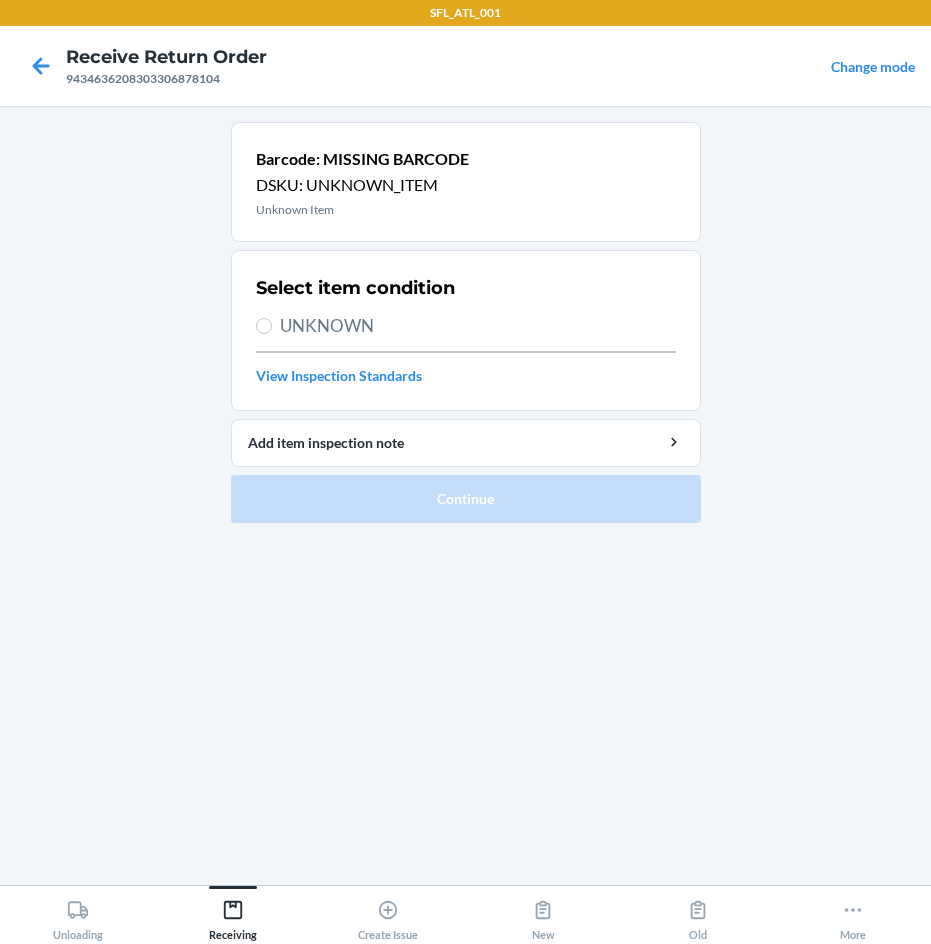 click on "UNKNOWN" at bounding box center (466, 326) 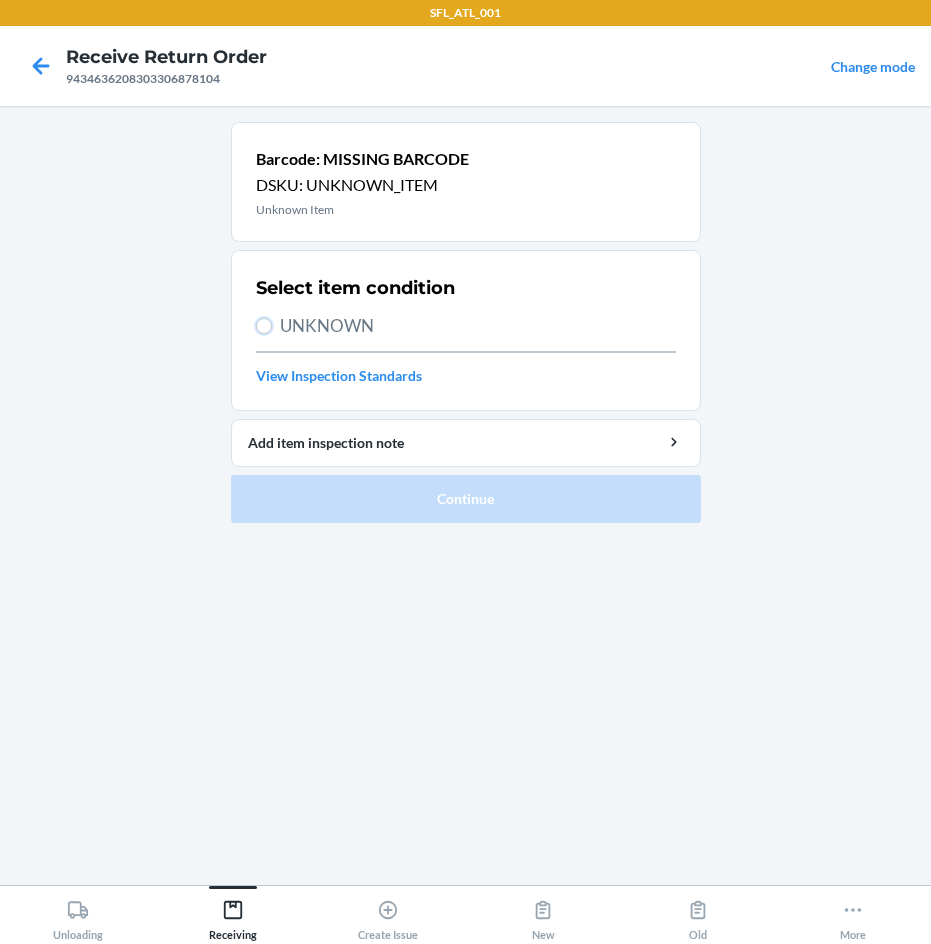 click on "UNKNOWN" at bounding box center [264, 326] 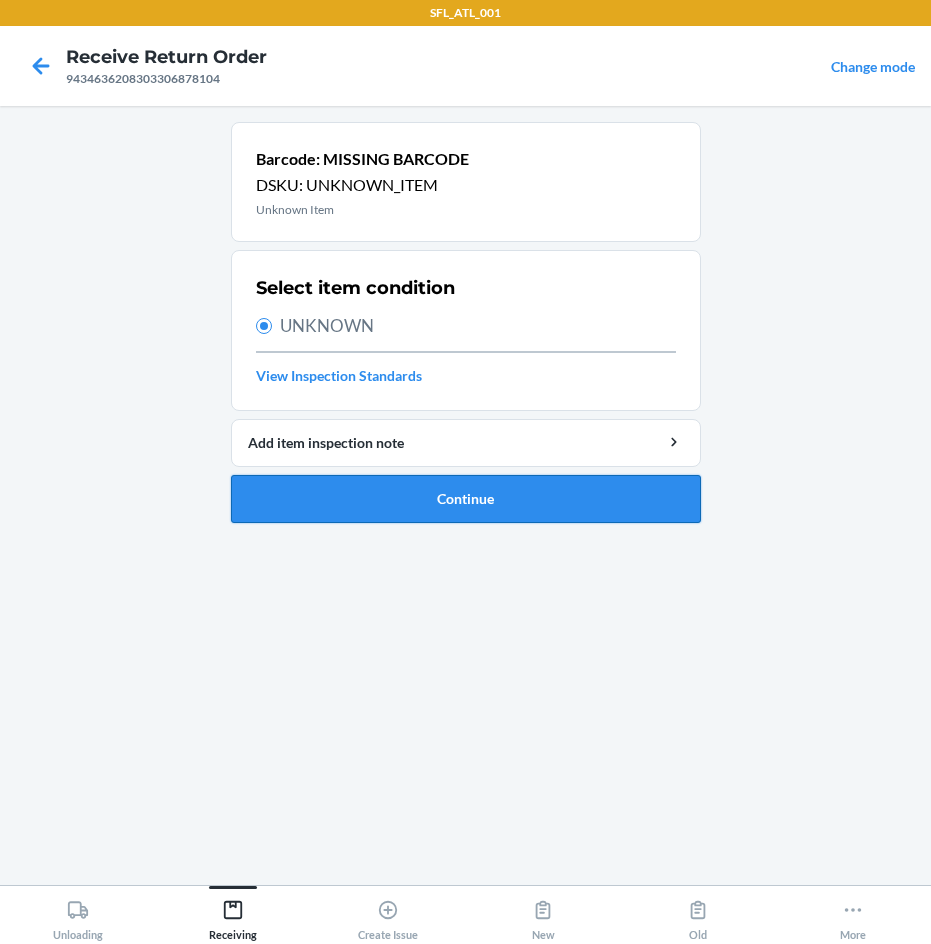 click on "Continue" at bounding box center (466, 499) 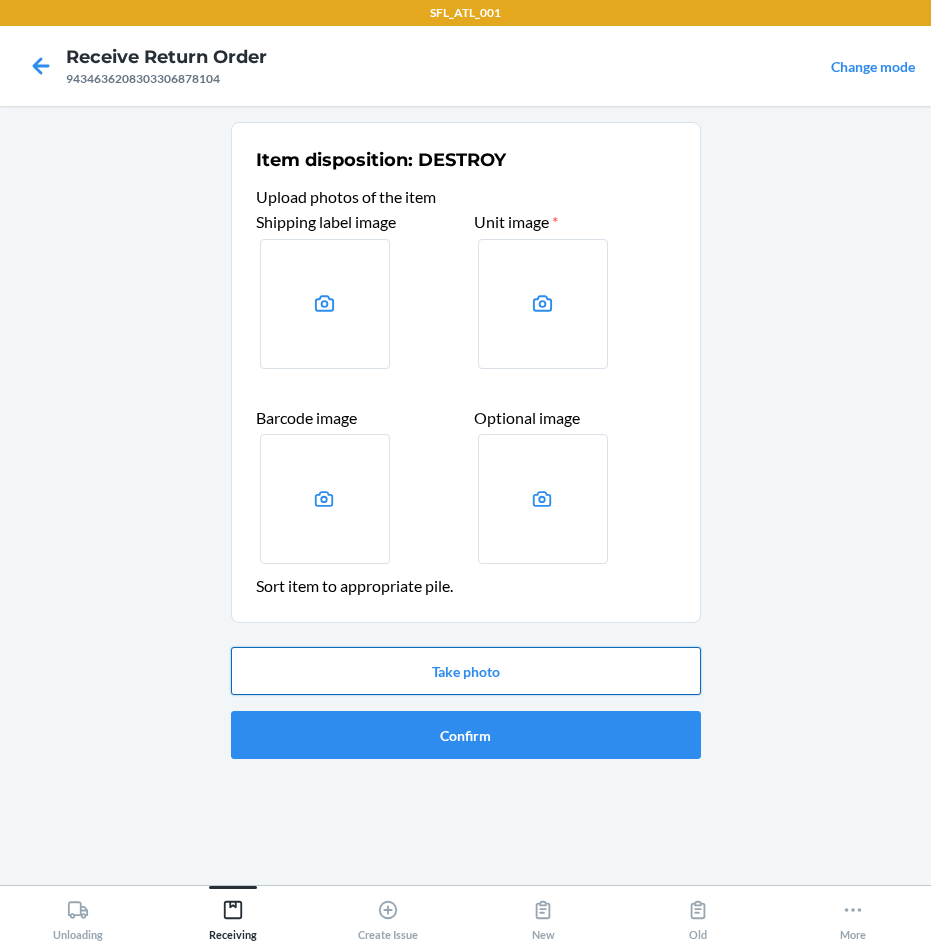 click on "Take photo" at bounding box center (466, 671) 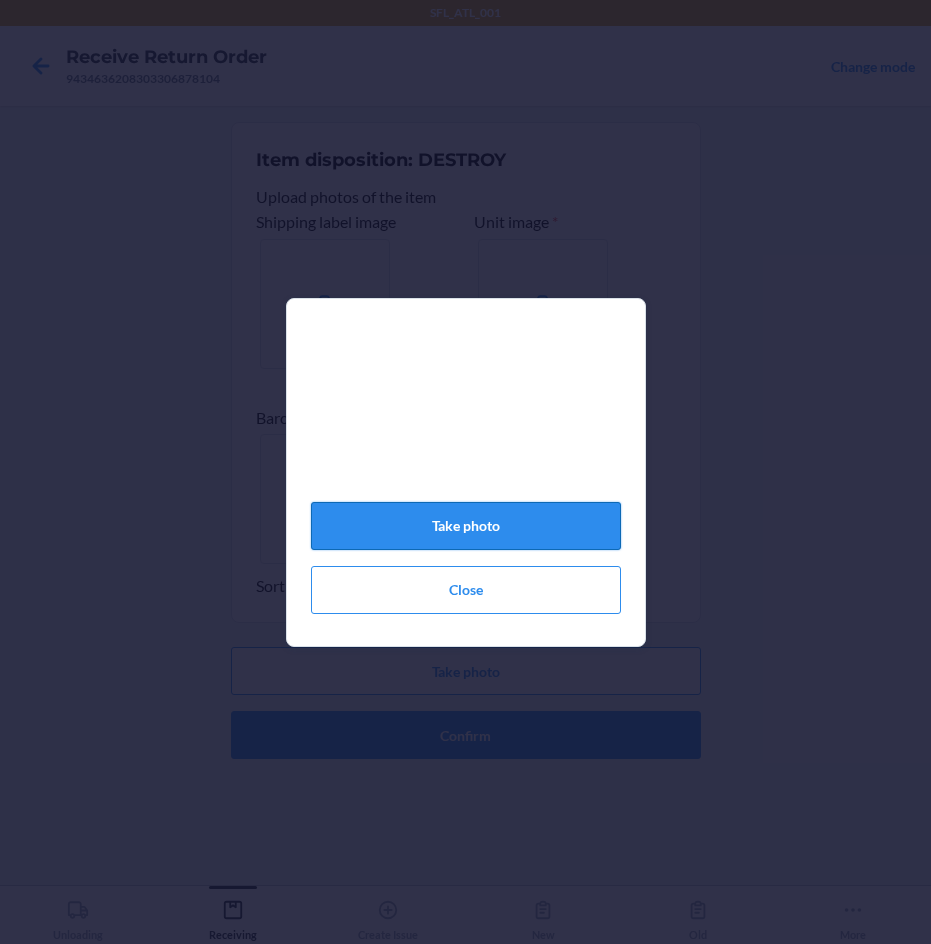 click on "Take photo" 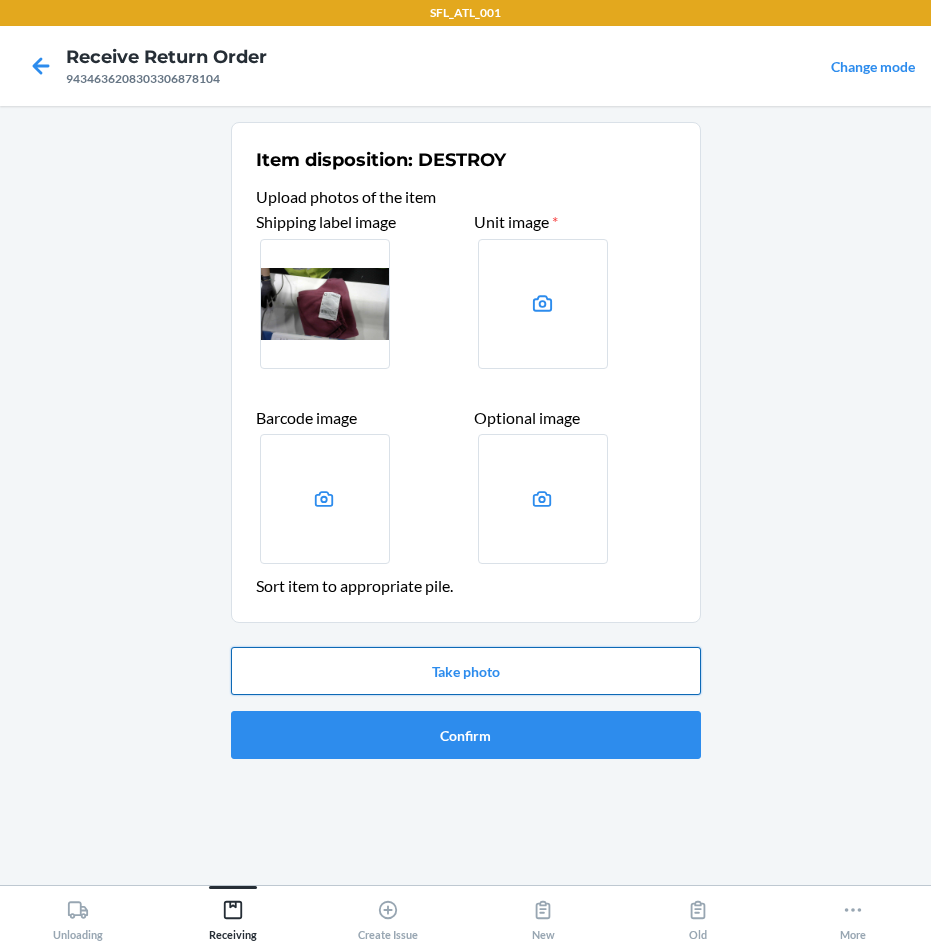 click on "Take photo" at bounding box center [466, 671] 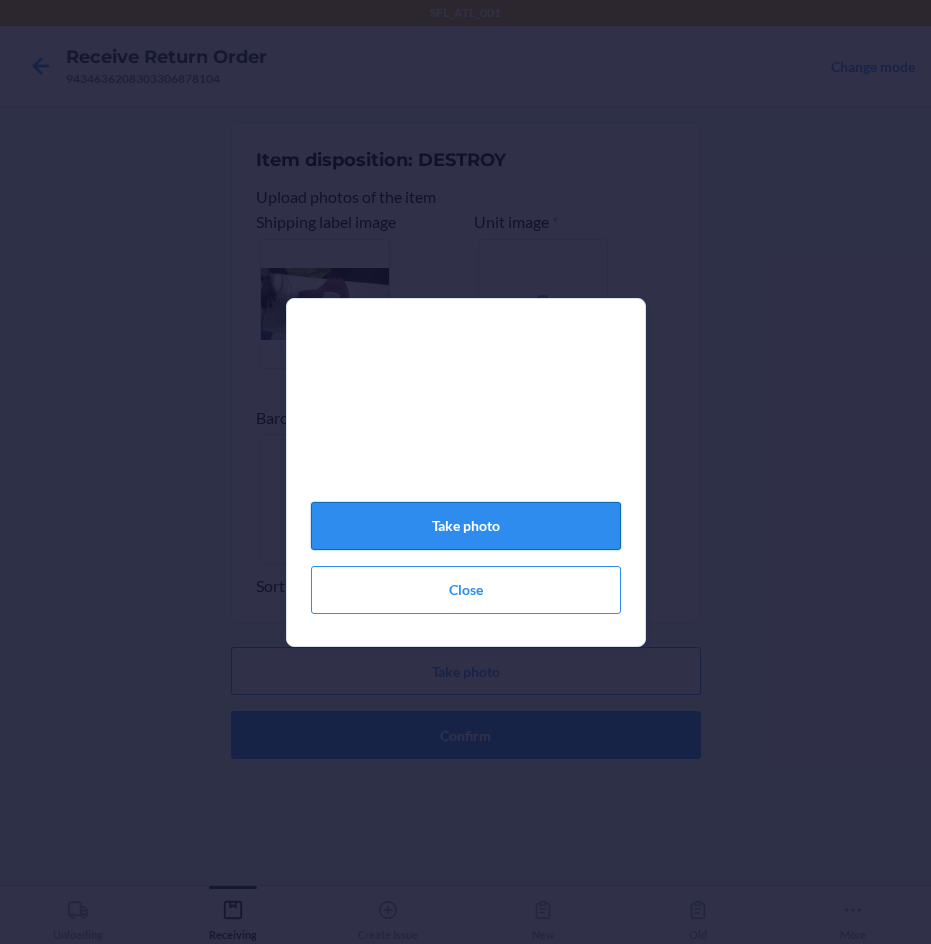 click on "Take photo" 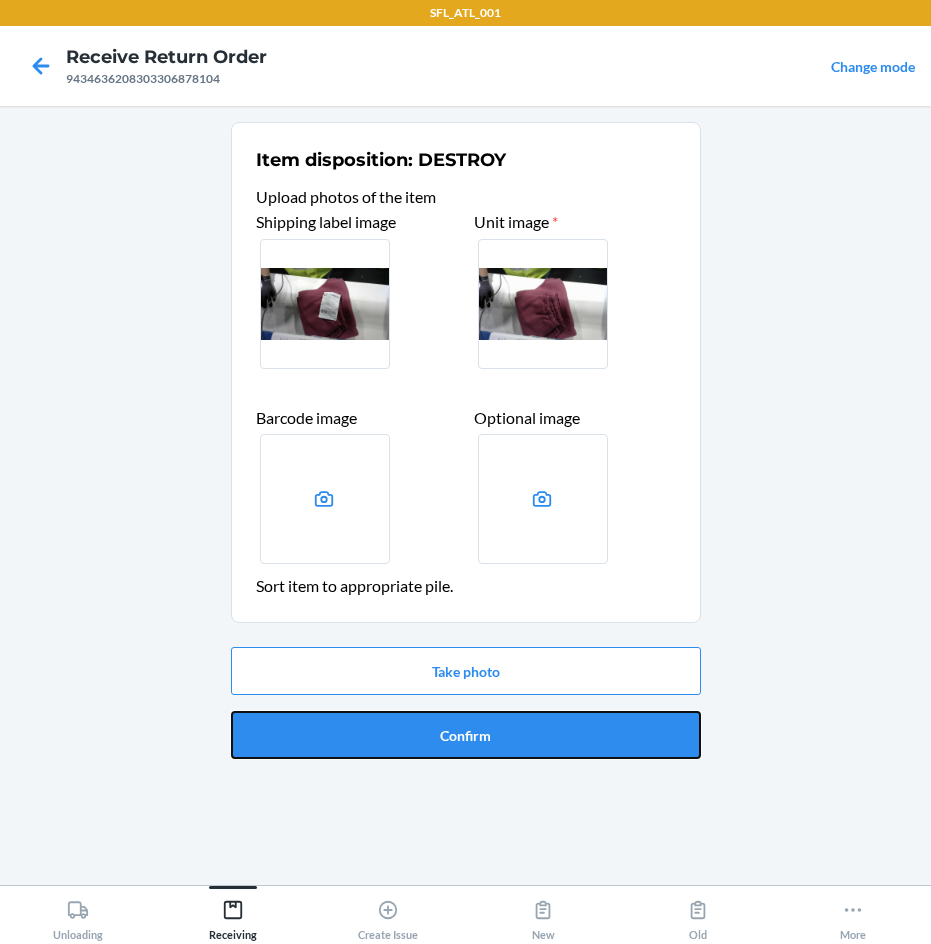 drag, startPoint x: 496, startPoint y: 733, endPoint x: 490, endPoint y: 720, distance: 14.3178215 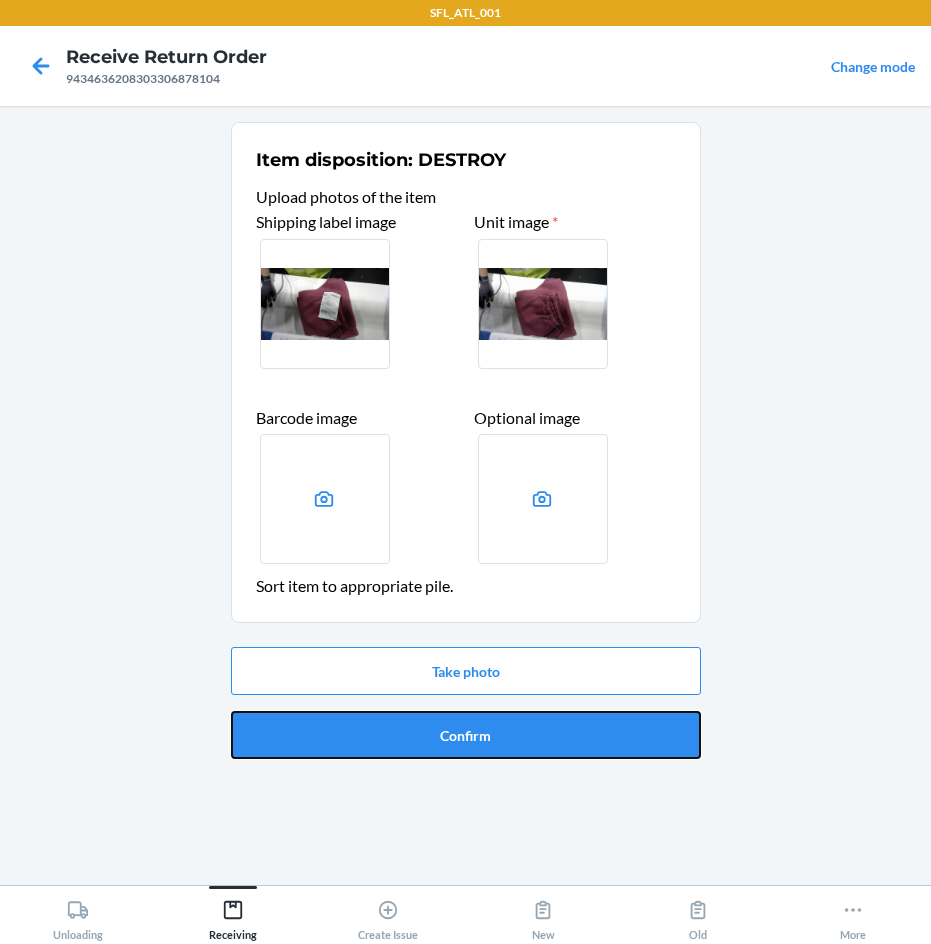 click on "Confirm" at bounding box center [466, 735] 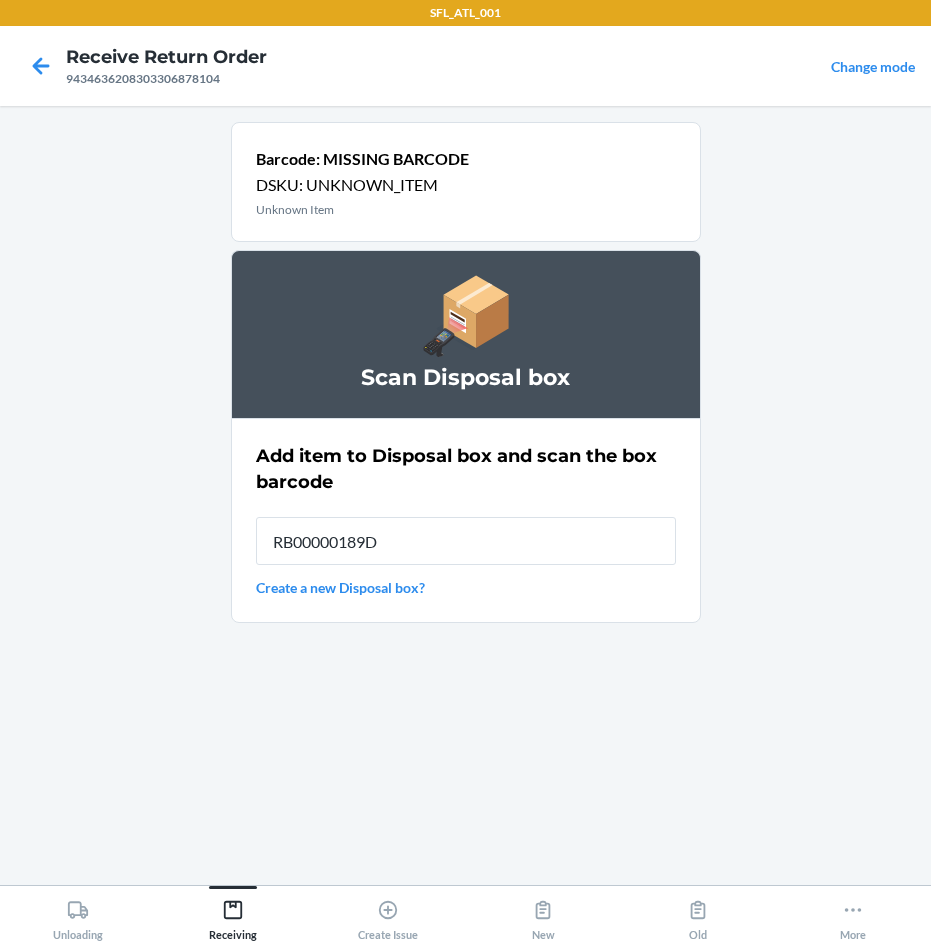 type on "RB00000189D" 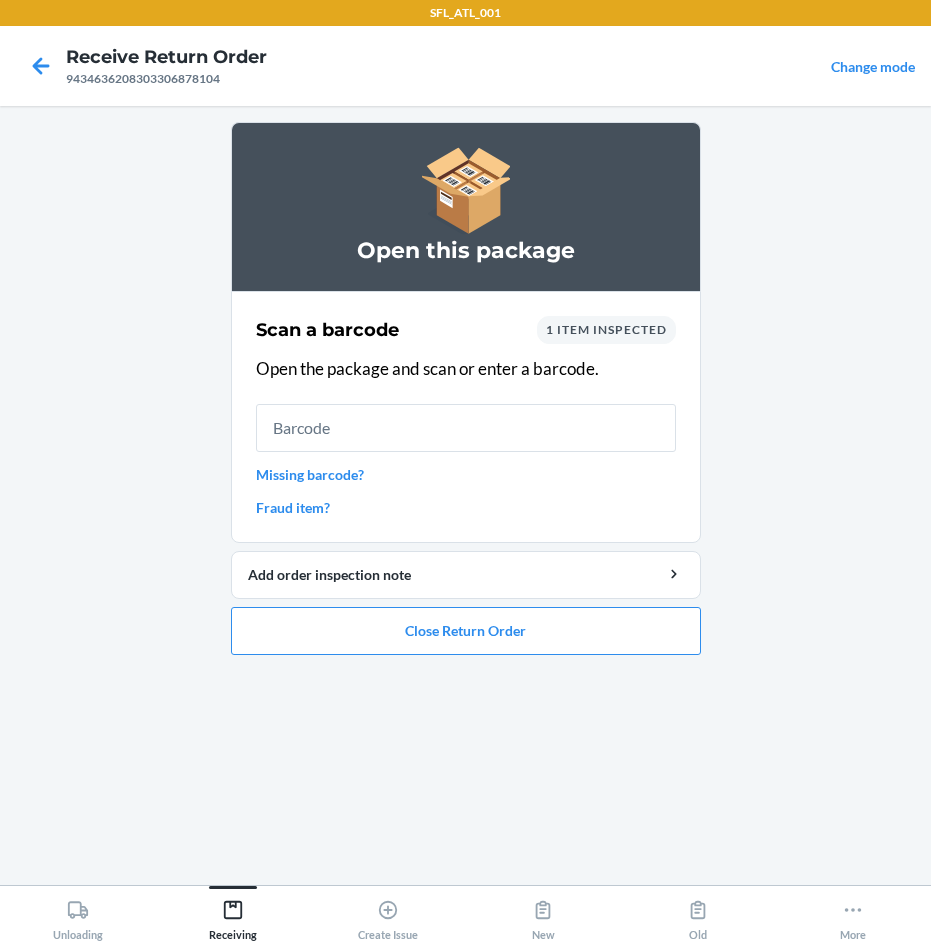 click on "Fraud item?" at bounding box center [466, 507] 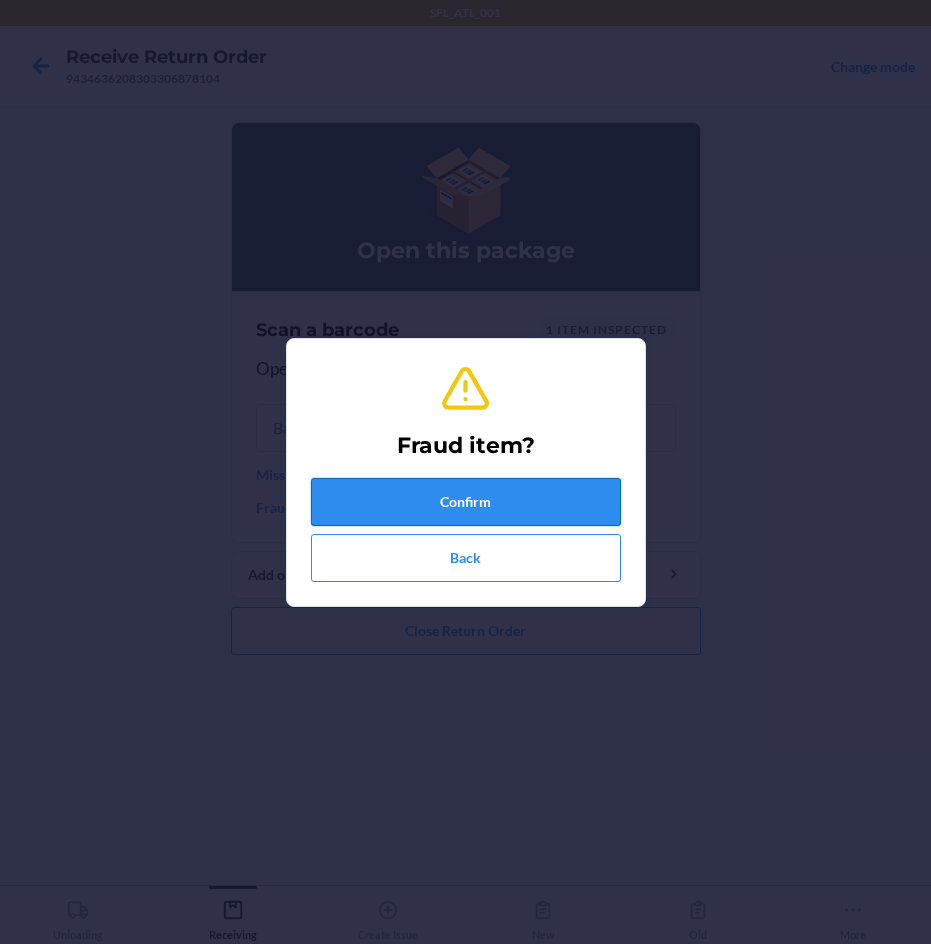 click on "Confirm" at bounding box center [466, 502] 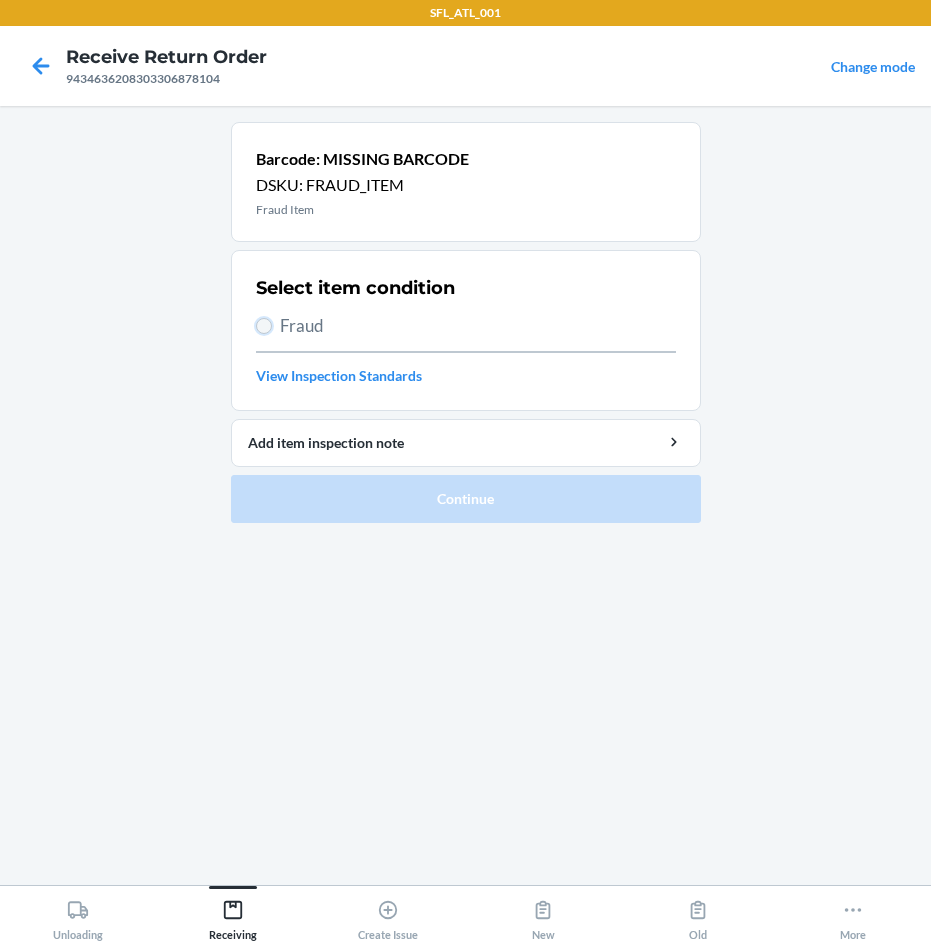 click on "Fraud" at bounding box center [264, 326] 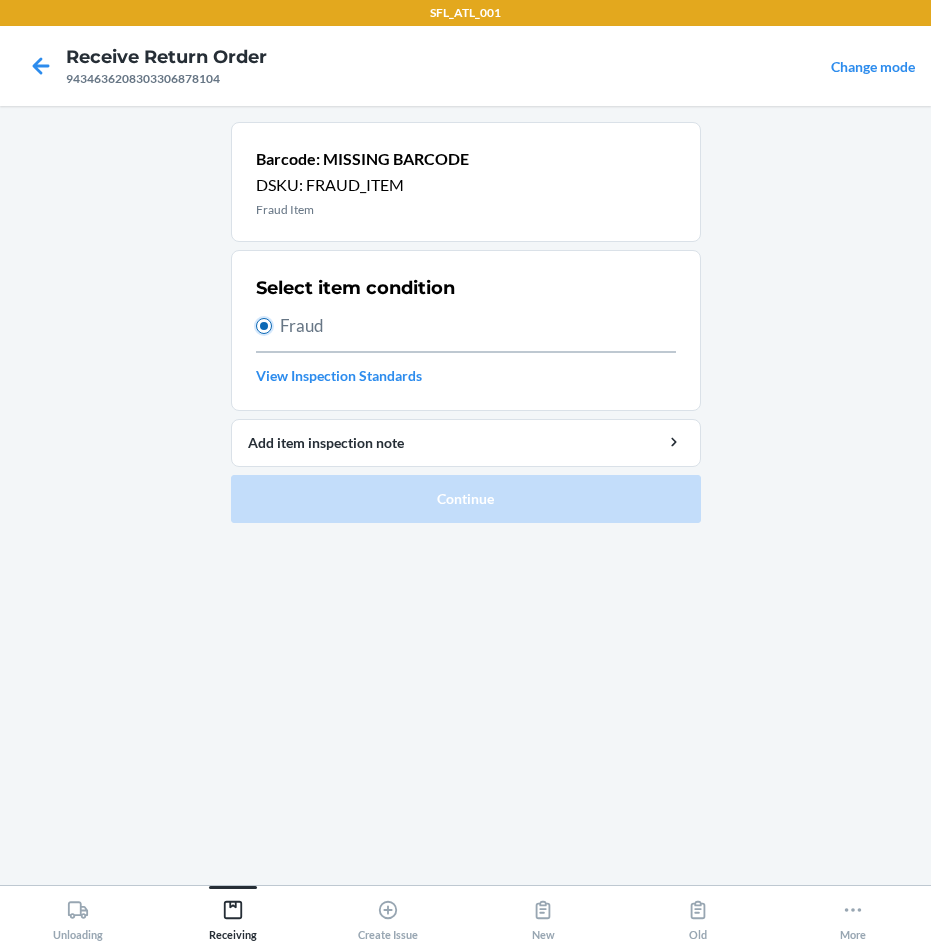 radio on "true" 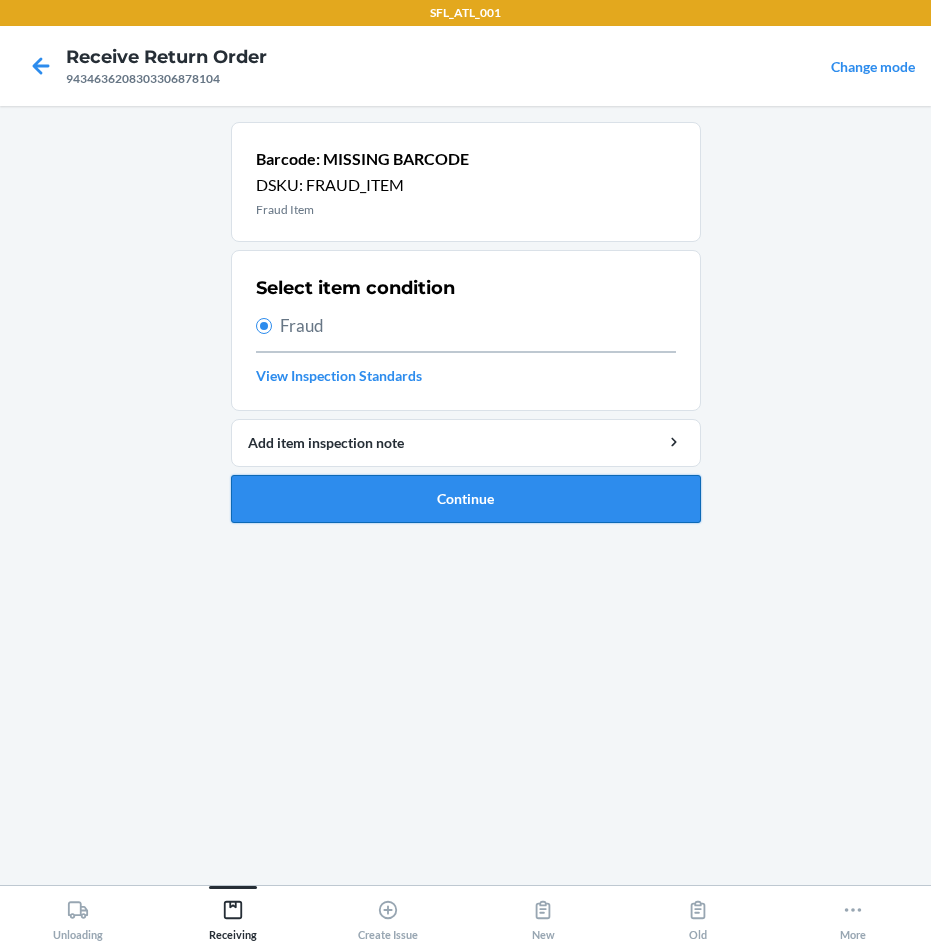 click on "Continue" at bounding box center (466, 499) 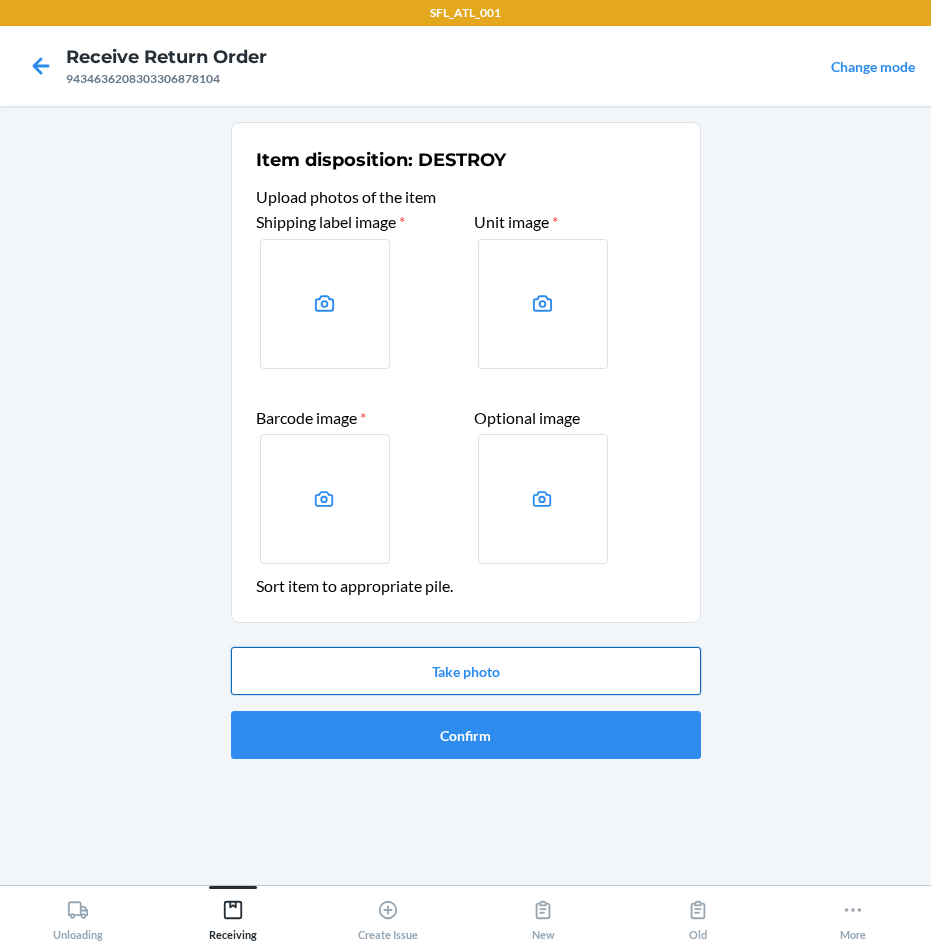 click on "Take photo" at bounding box center (466, 671) 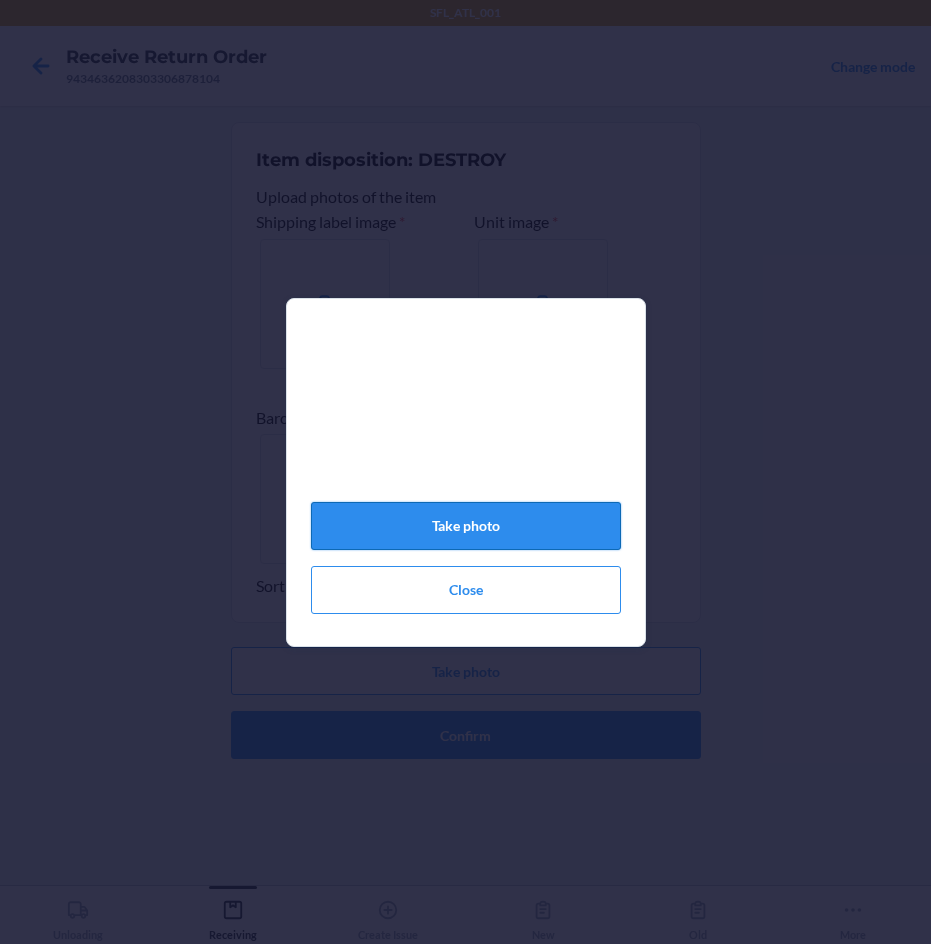 drag, startPoint x: 467, startPoint y: 541, endPoint x: 488, endPoint y: 546, distance: 21.587032 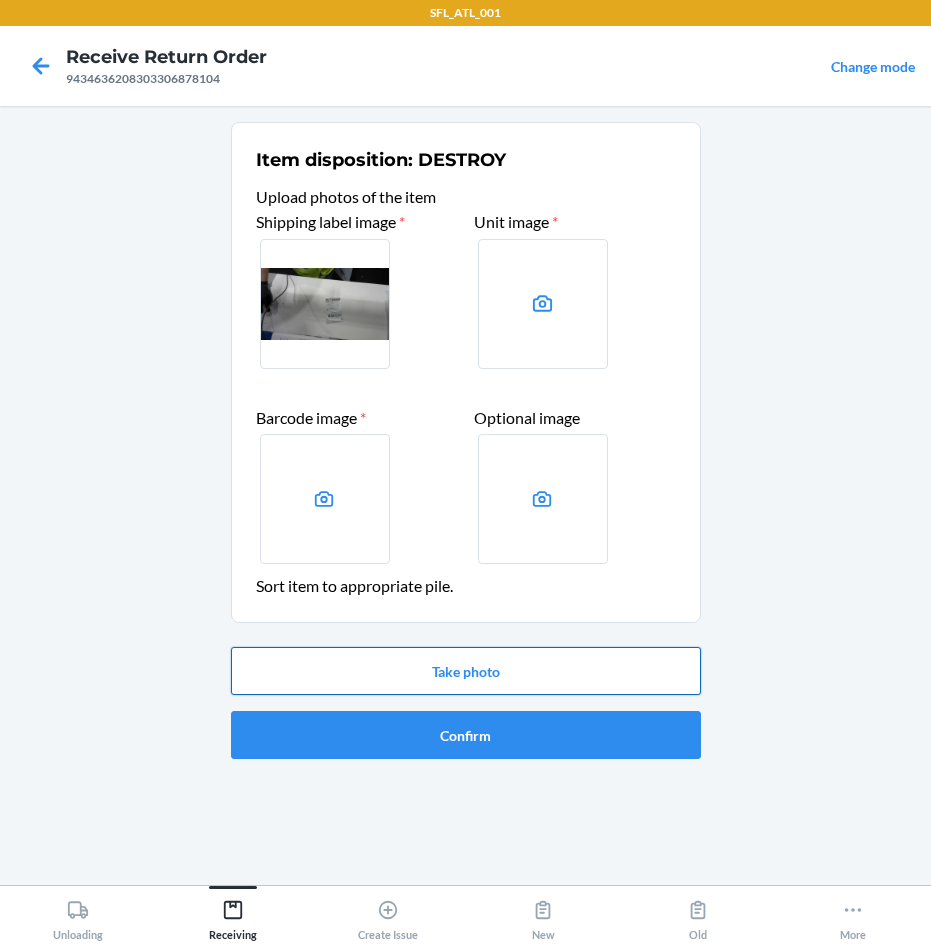 click on "Take photo" at bounding box center [466, 671] 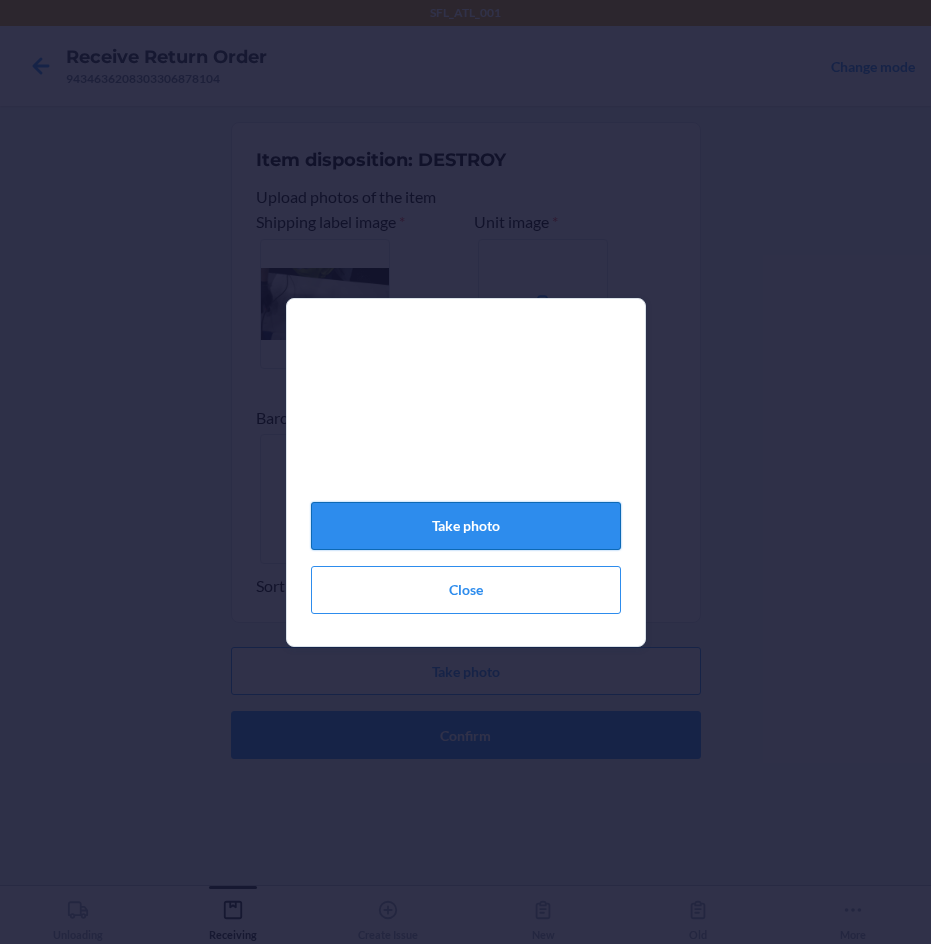 click on "Take photo" 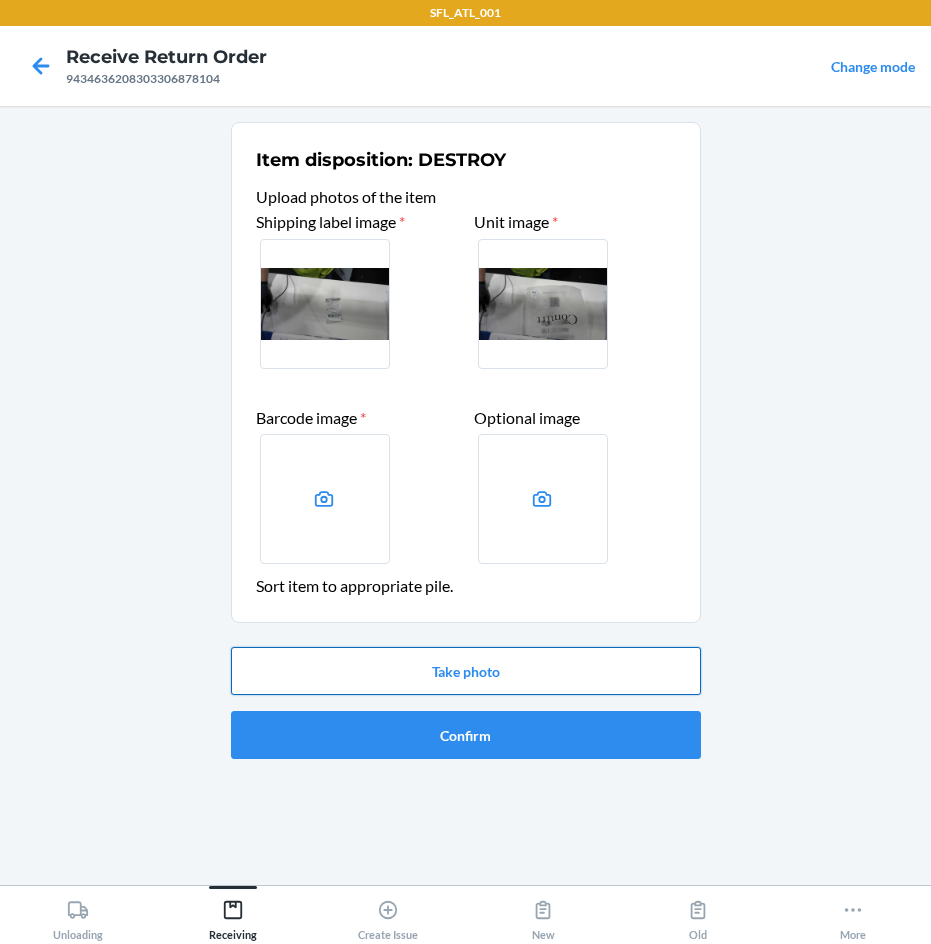 click on "Take photo" at bounding box center [466, 671] 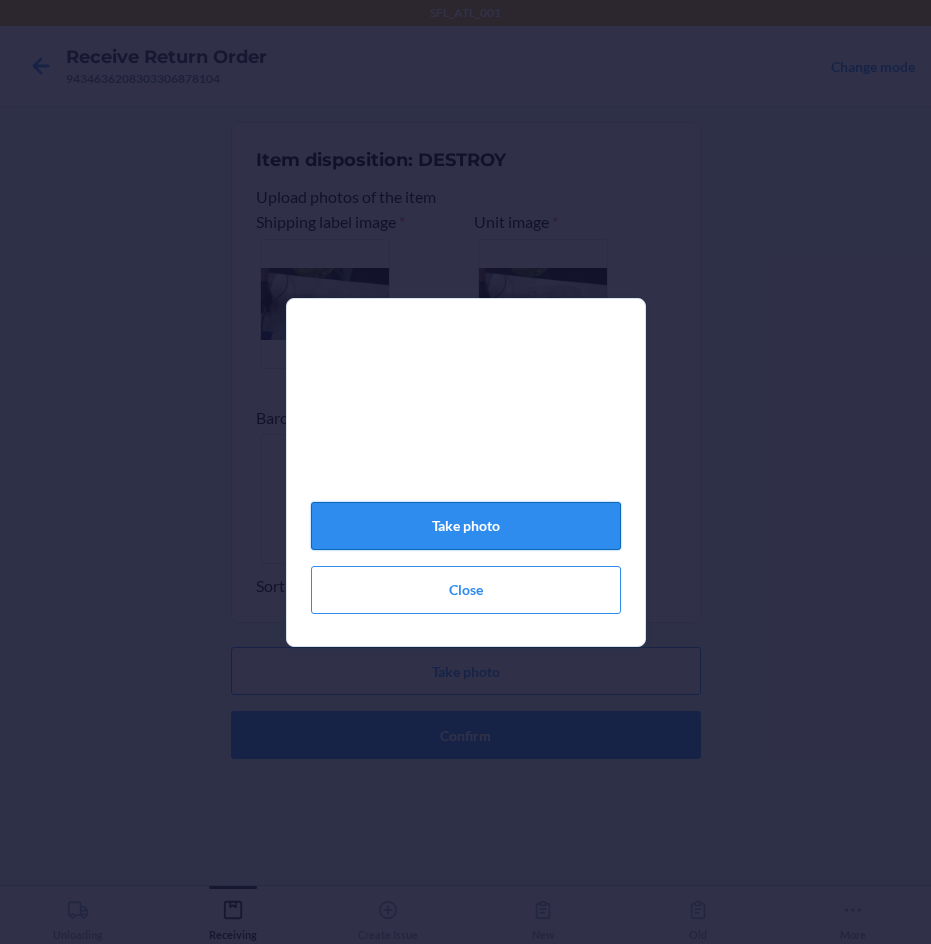 click on "Take photo" 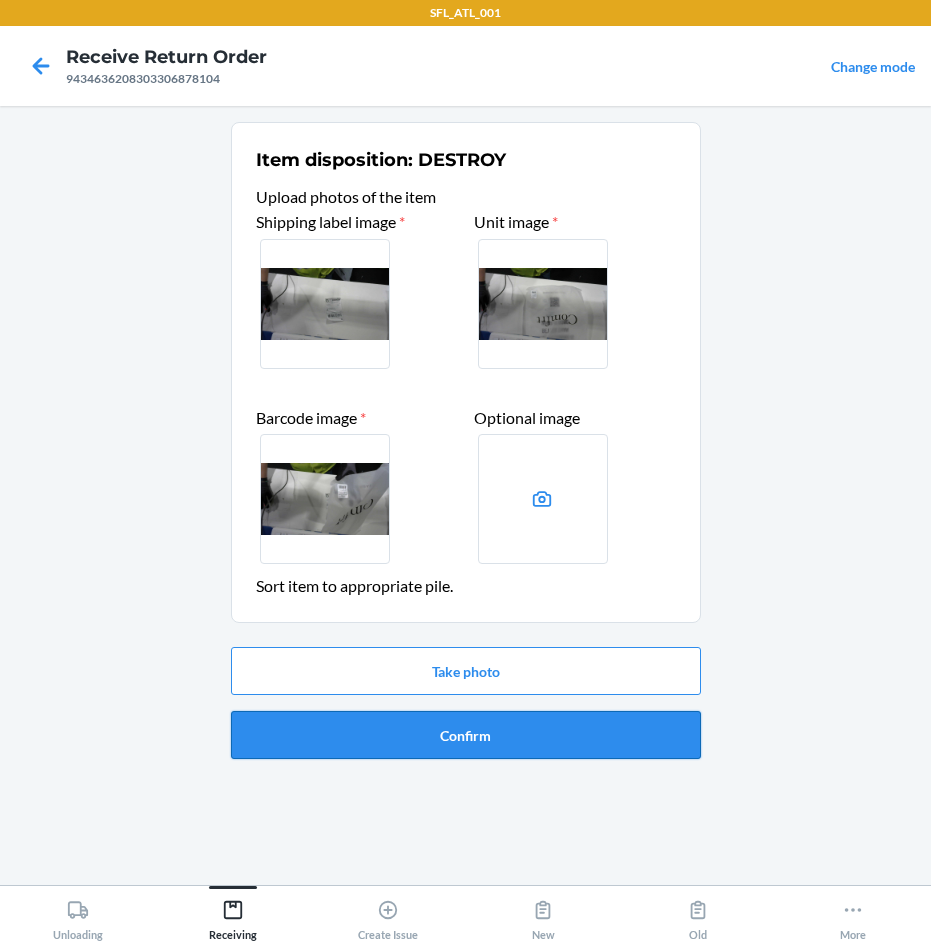 click on "Confirm" at bounding box center (466, 735) 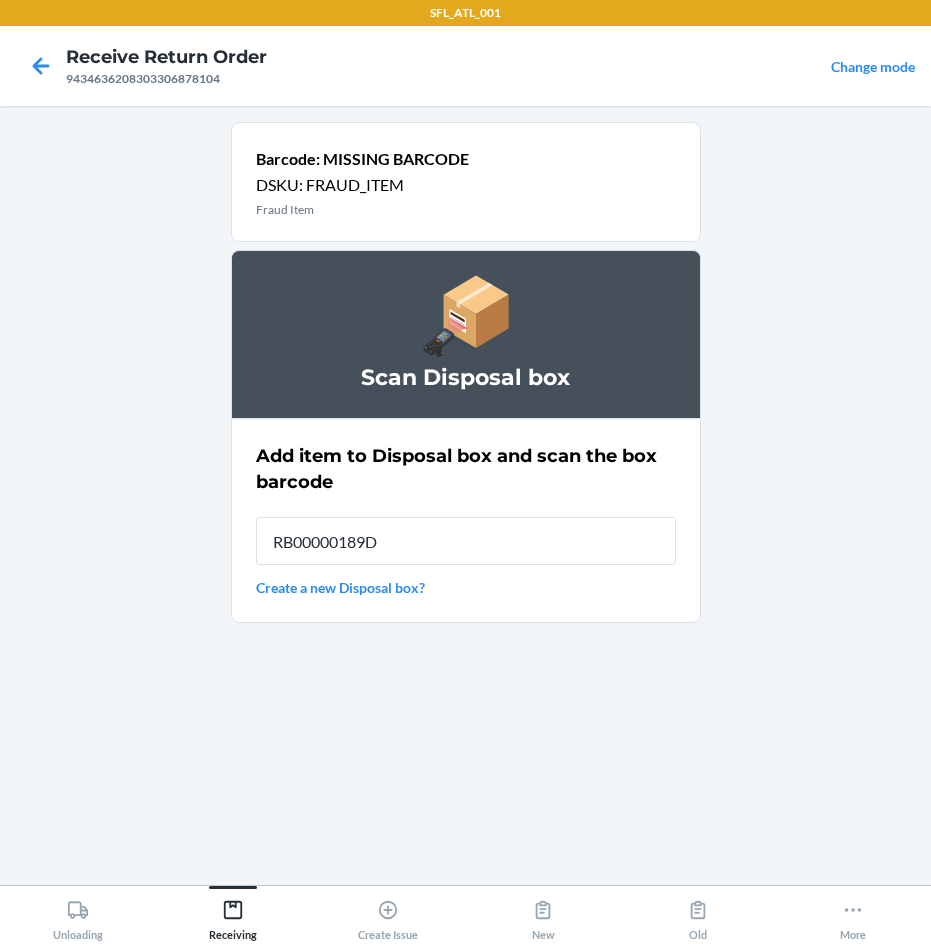 type on "RB00000189D" 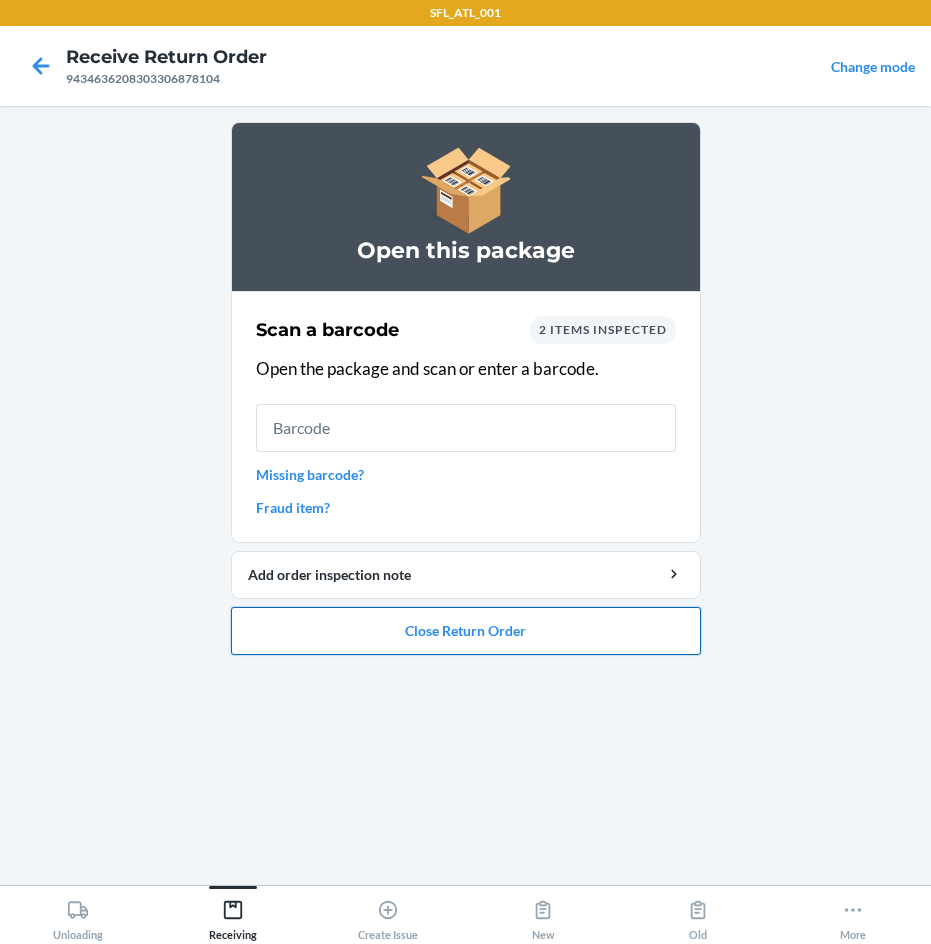 click on "Close Return Order" at bounding box center [466, 631] 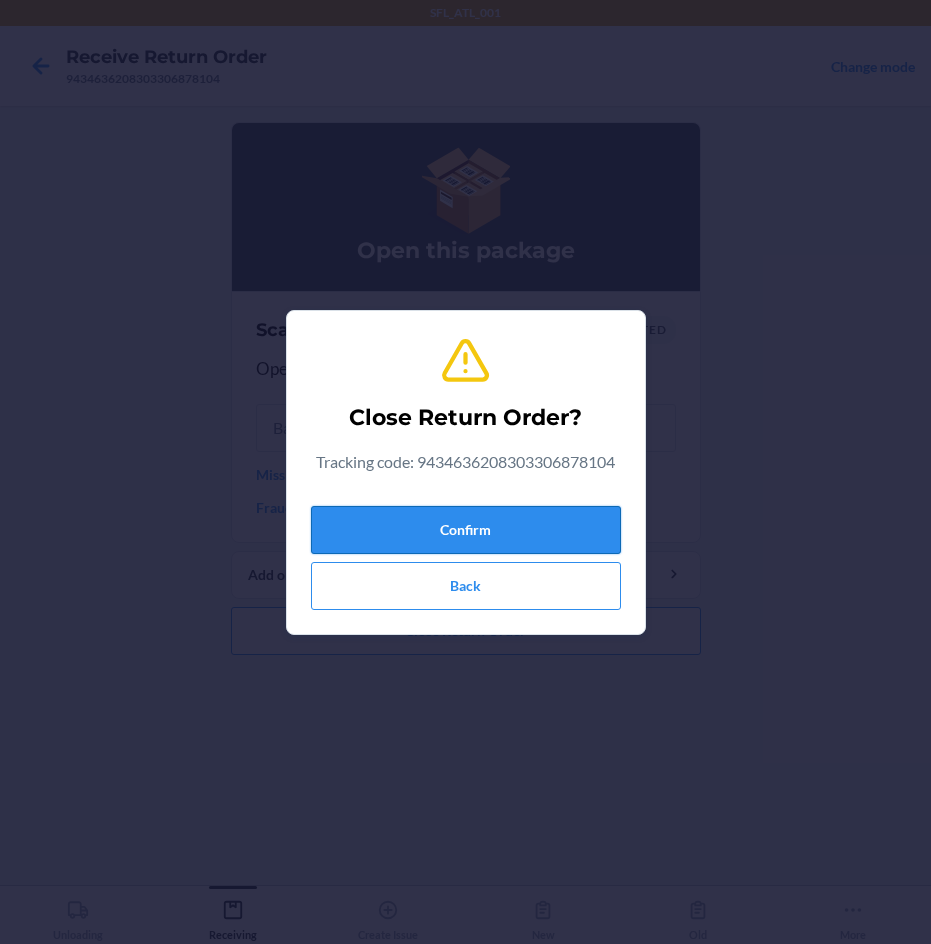 click on "Confirm" at bounding box center (466, 530) 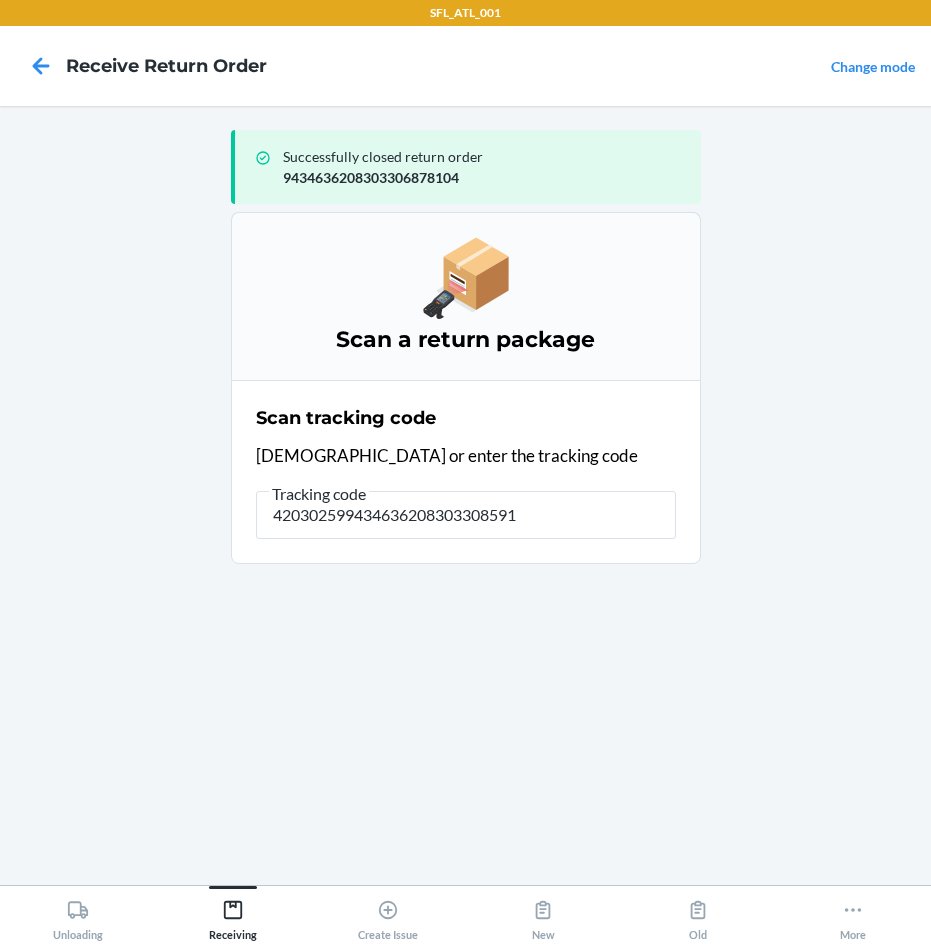 type on "4203025994346362083033085913" 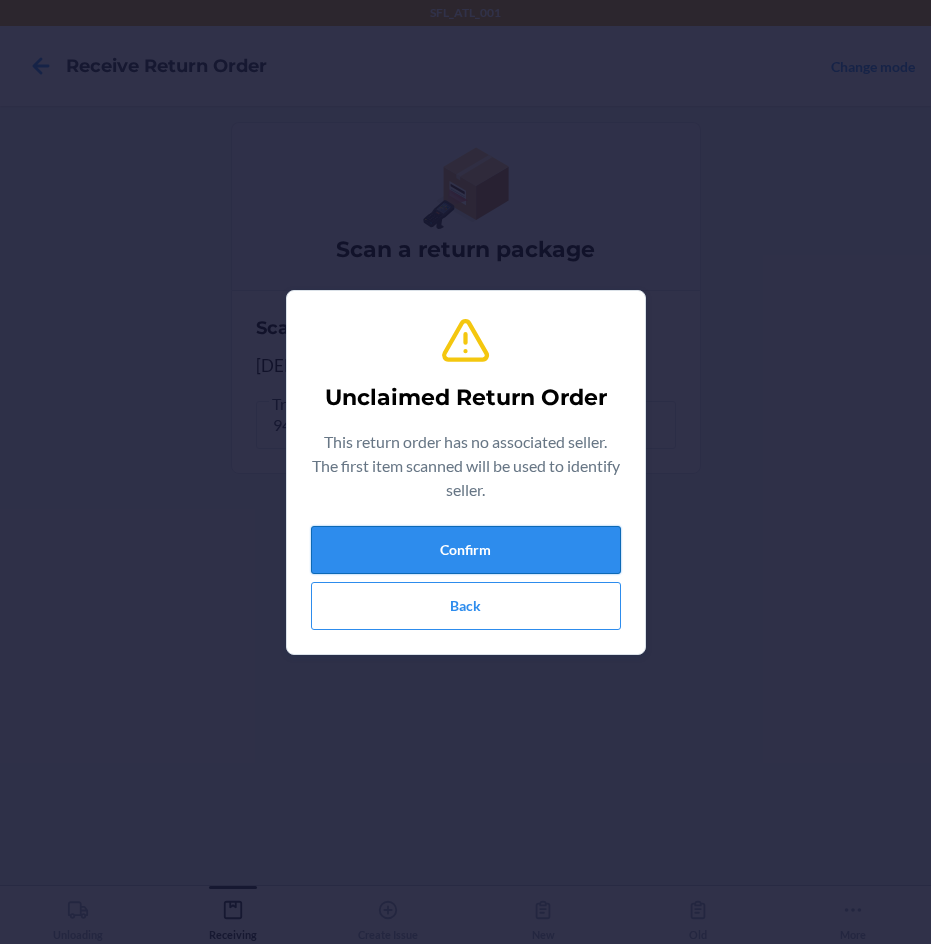 click on "Confirm" at bounding box center (466, 550) 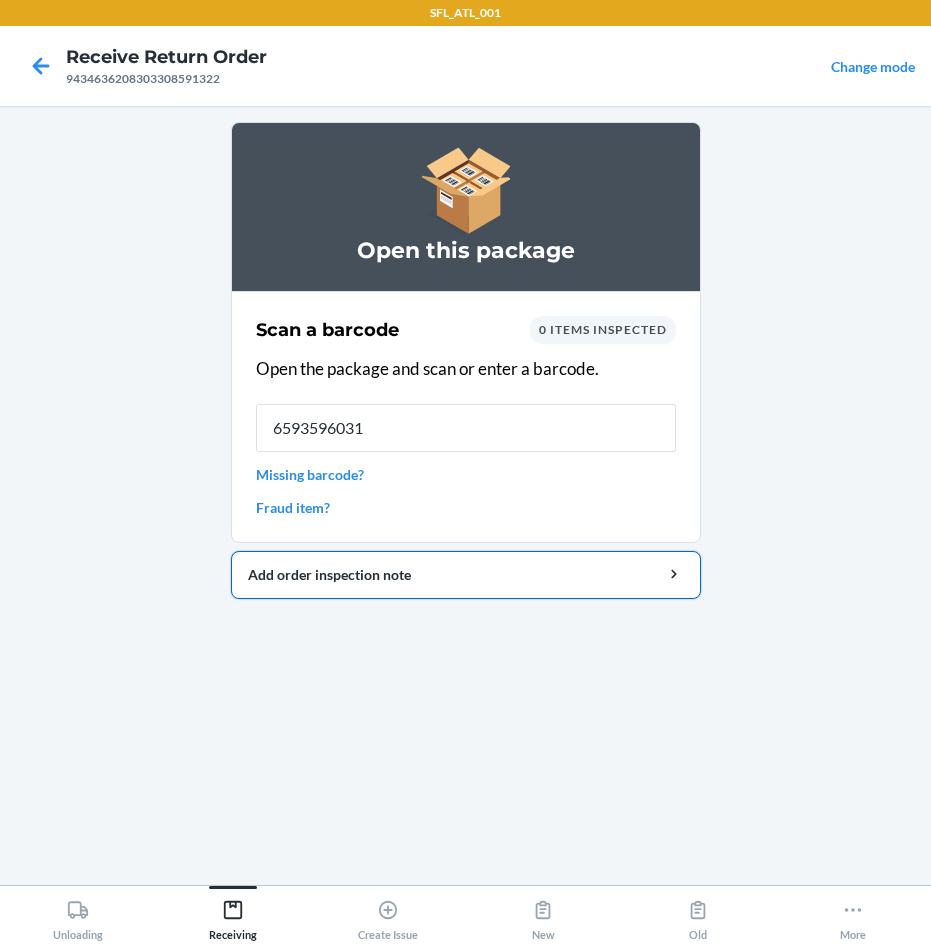 type on "65935960314" 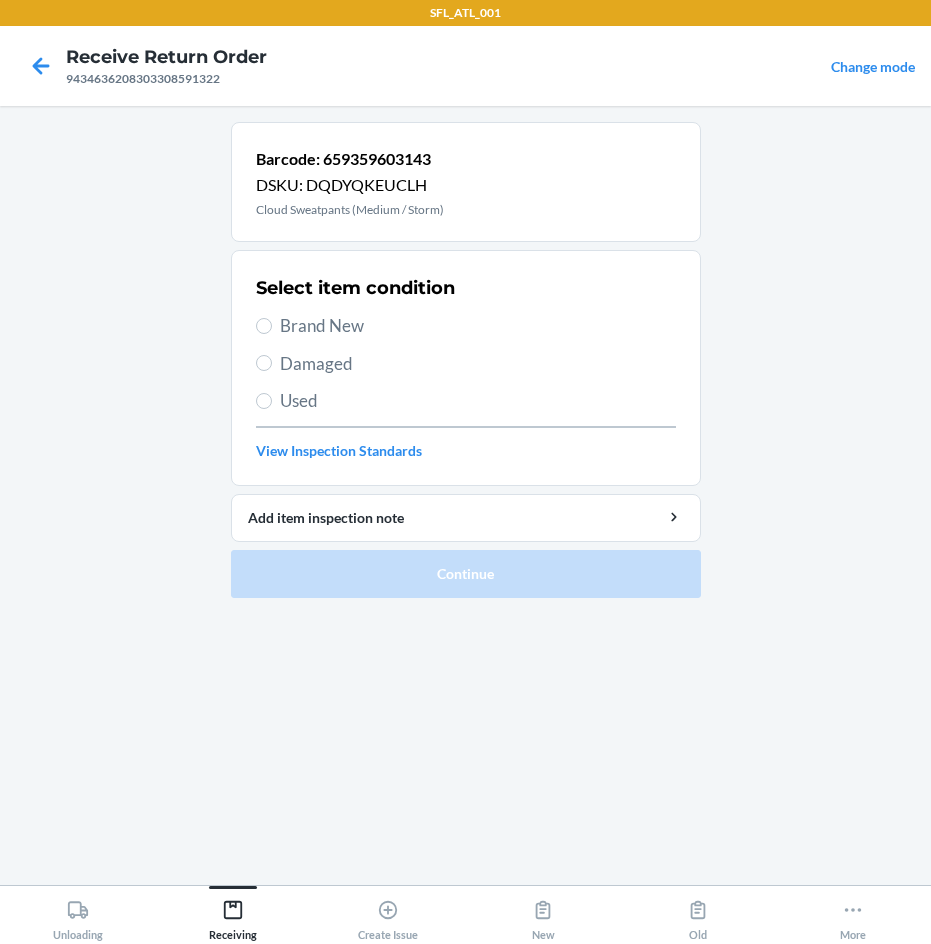 click on "Brand New" at bounding box center [466, 326] 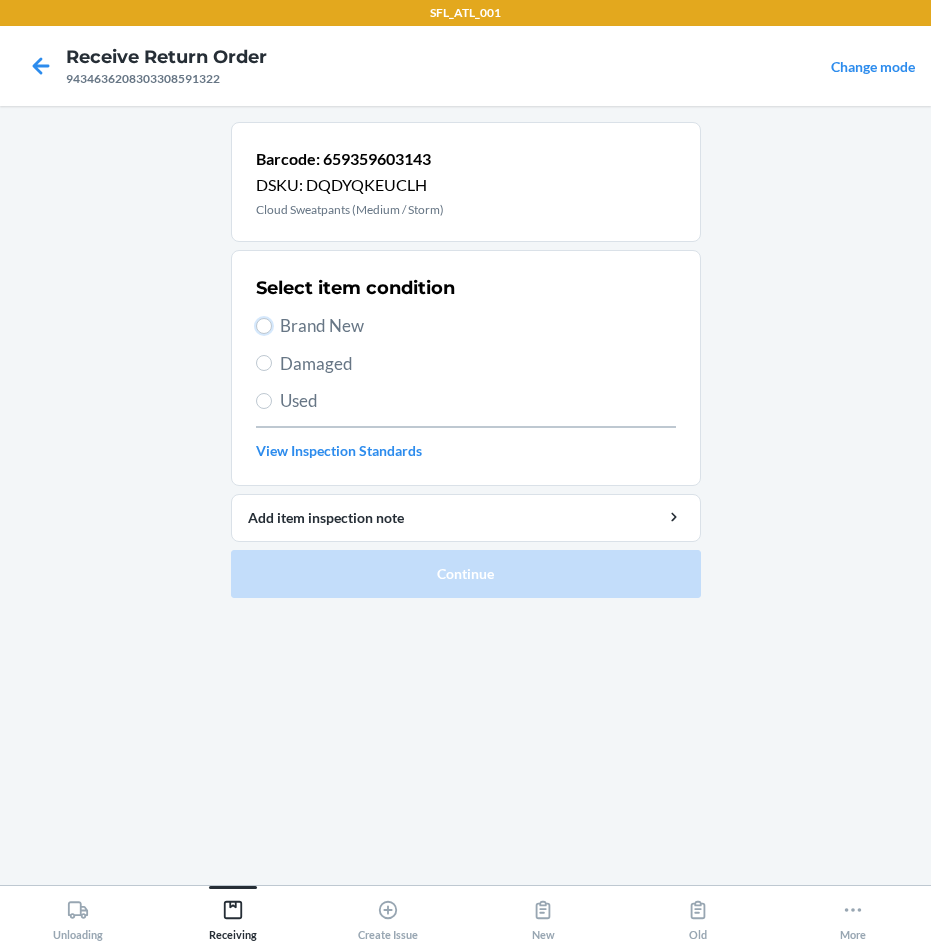 click on "Brand New" at bounding box center (264, 326) 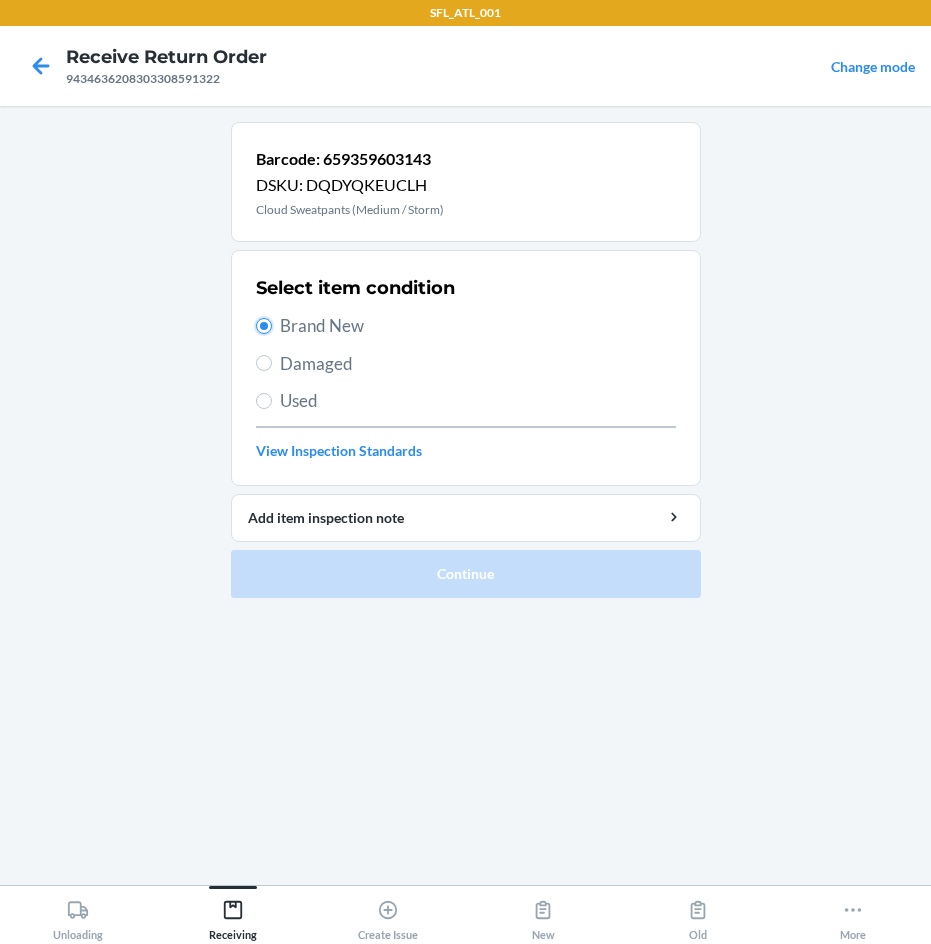 radio on "true" 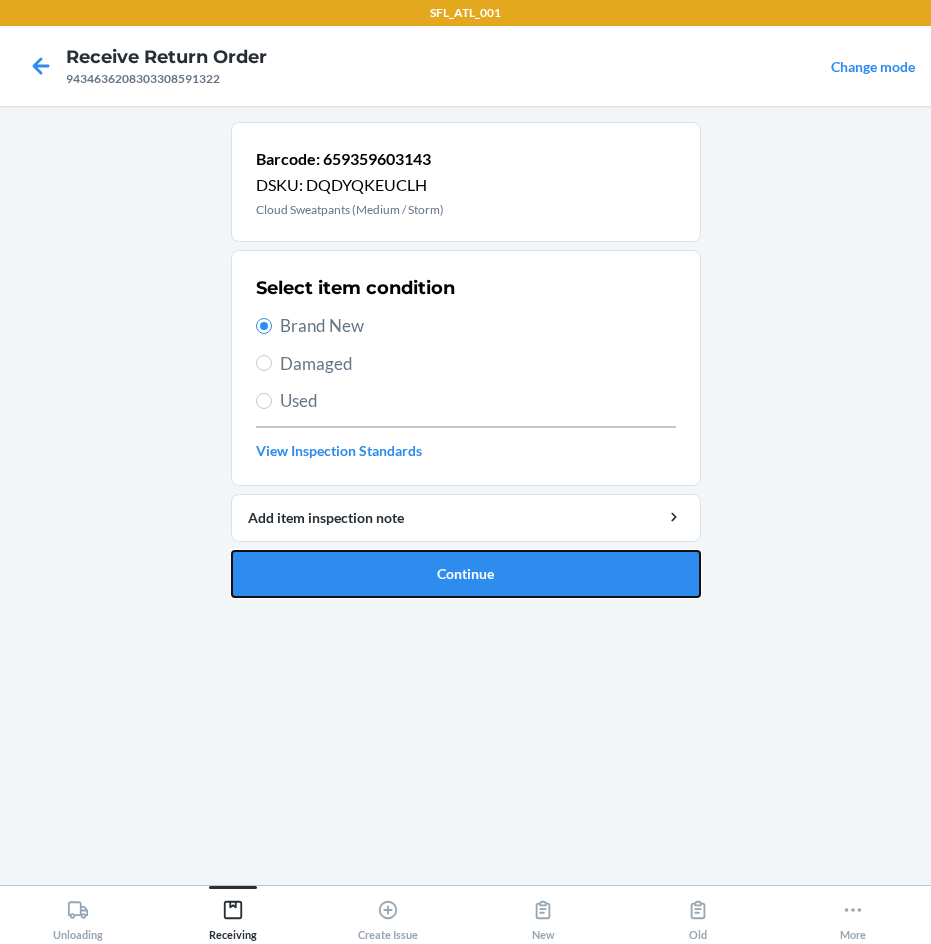 drag, startPoint x: 449, startPoint y: 580, endPoint x: 466, endPoint y: 575, distance: 17.720045 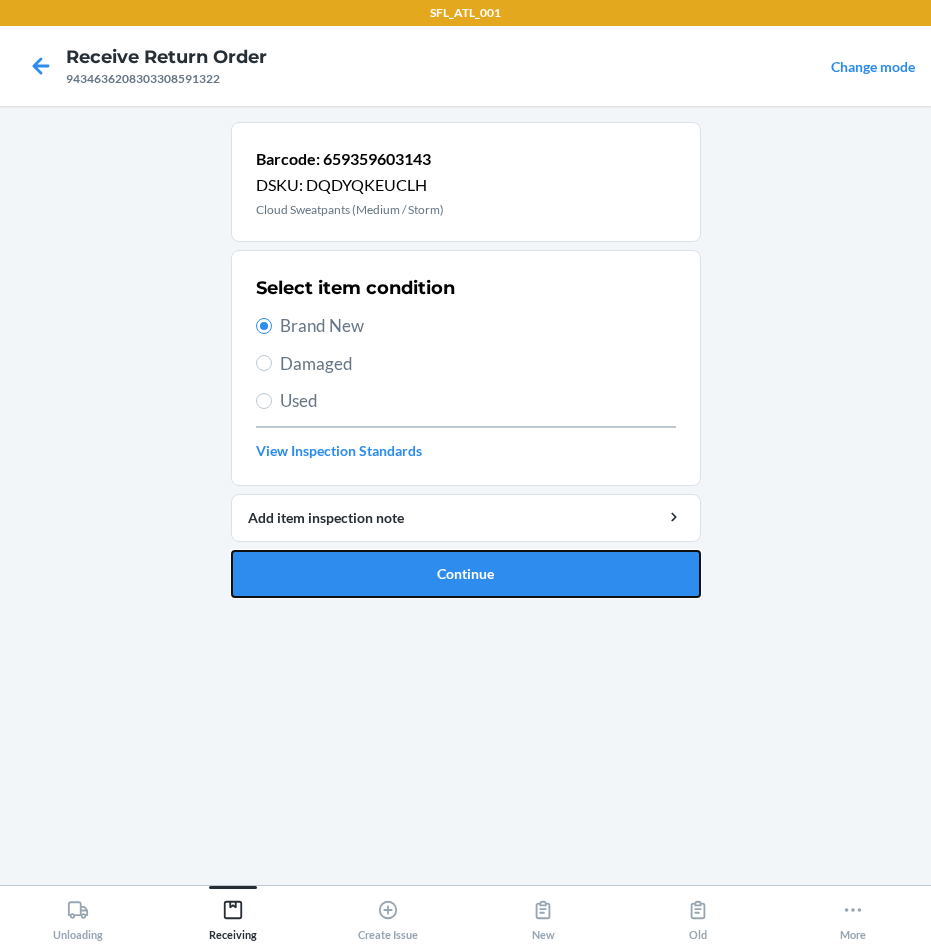 click on "Continue" at bounding box center (466, 574) 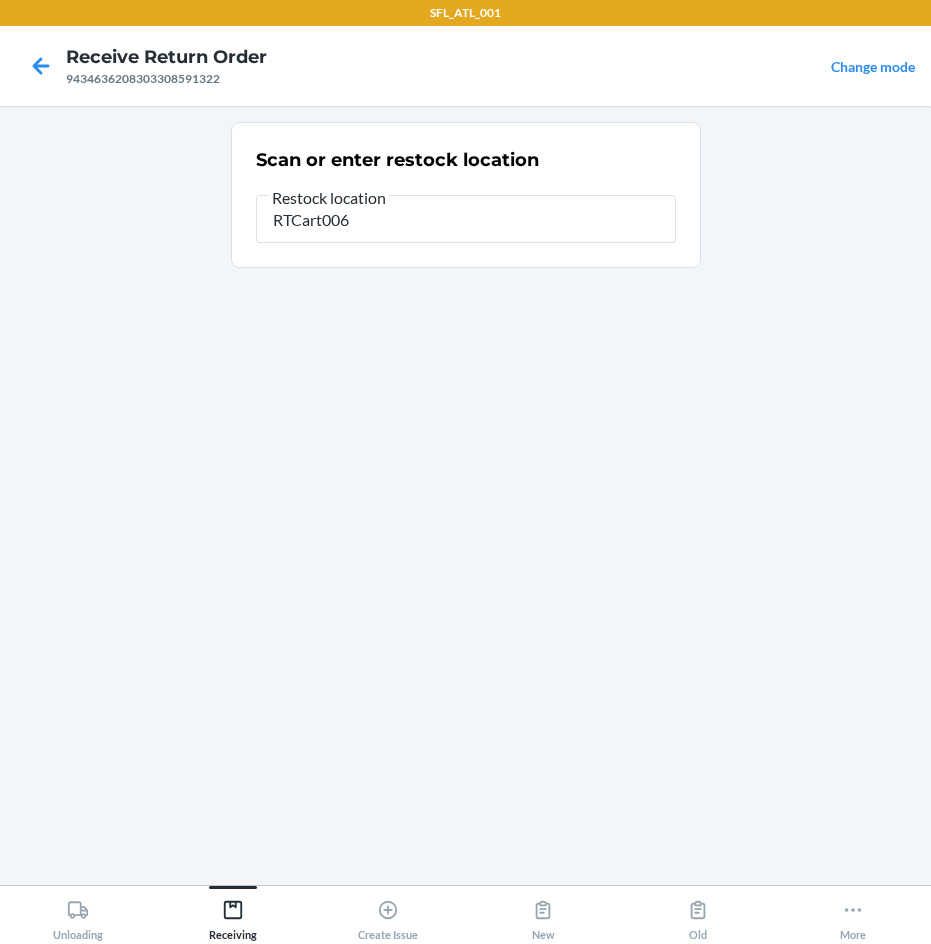 type on "RTCart006" 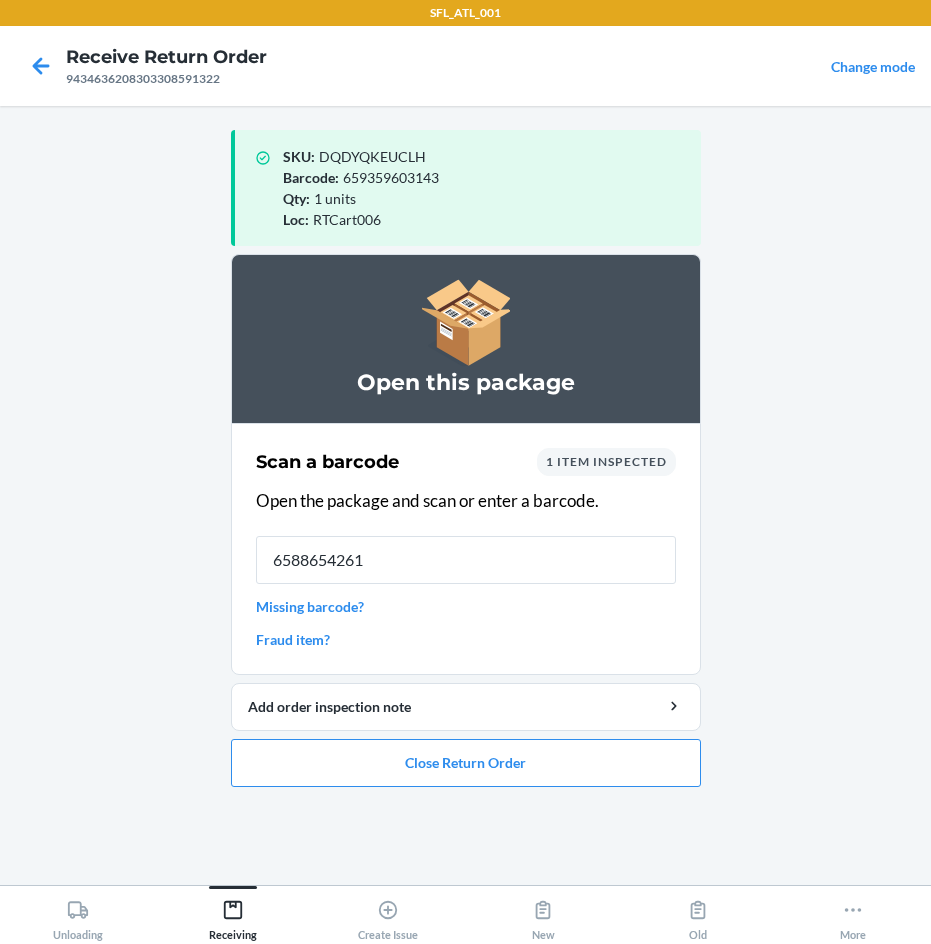 type on "65886542617" 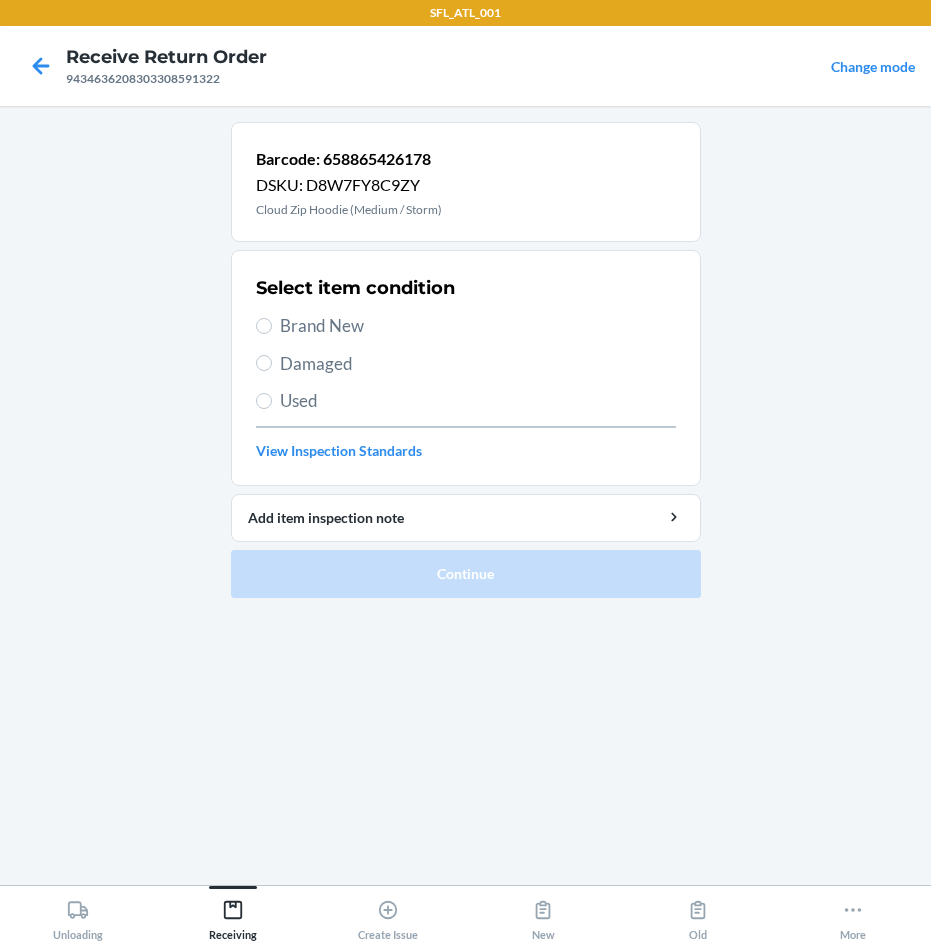click on "Brand New" at bounding box center (478, 326) 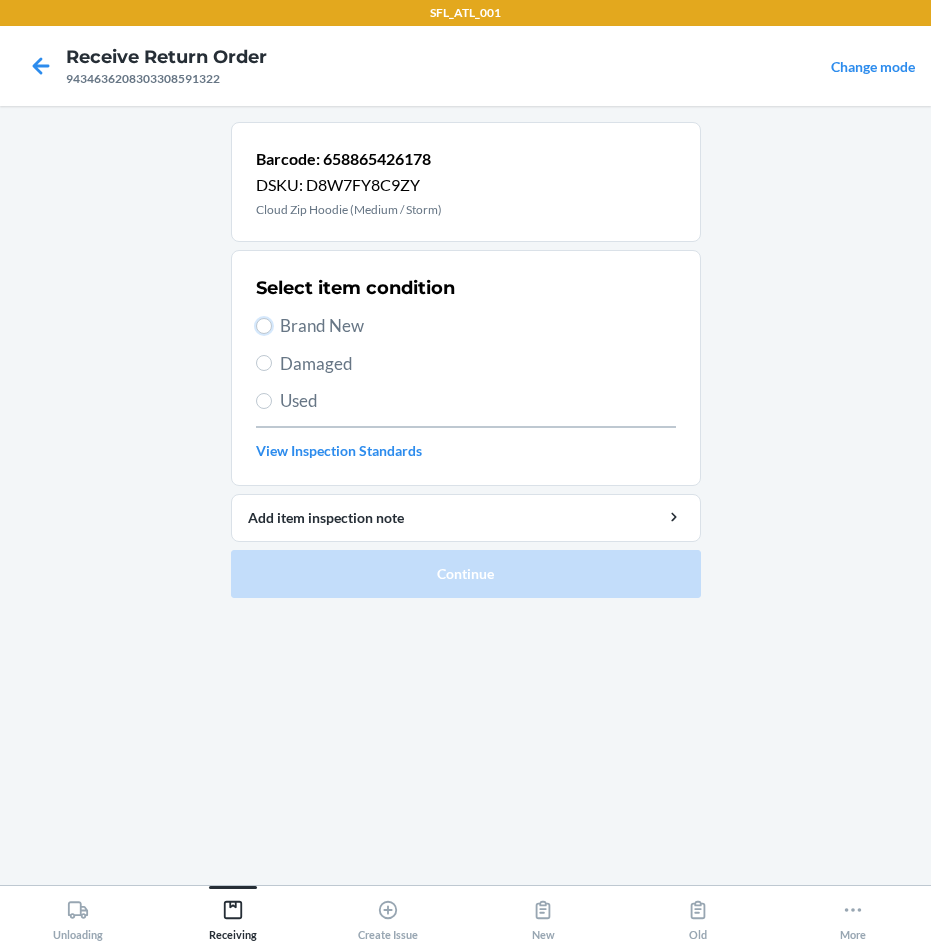 click on "Brand New" at bounding box center (264, 326) 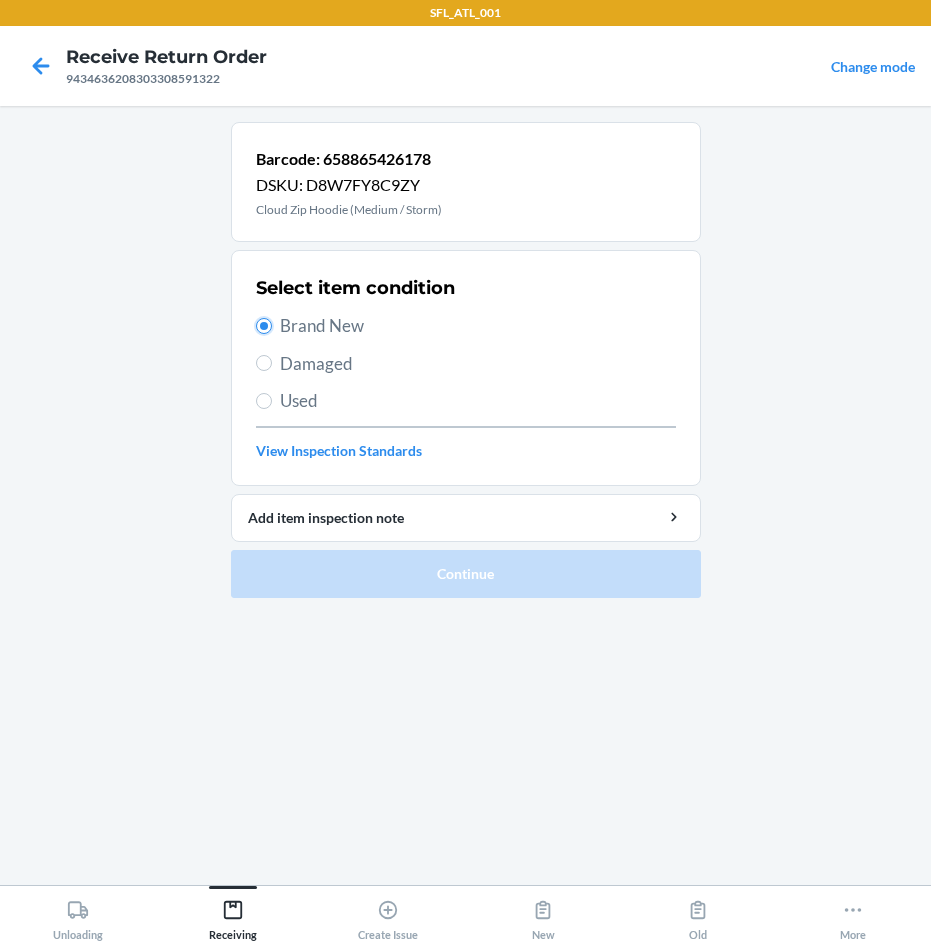 radio on "true" 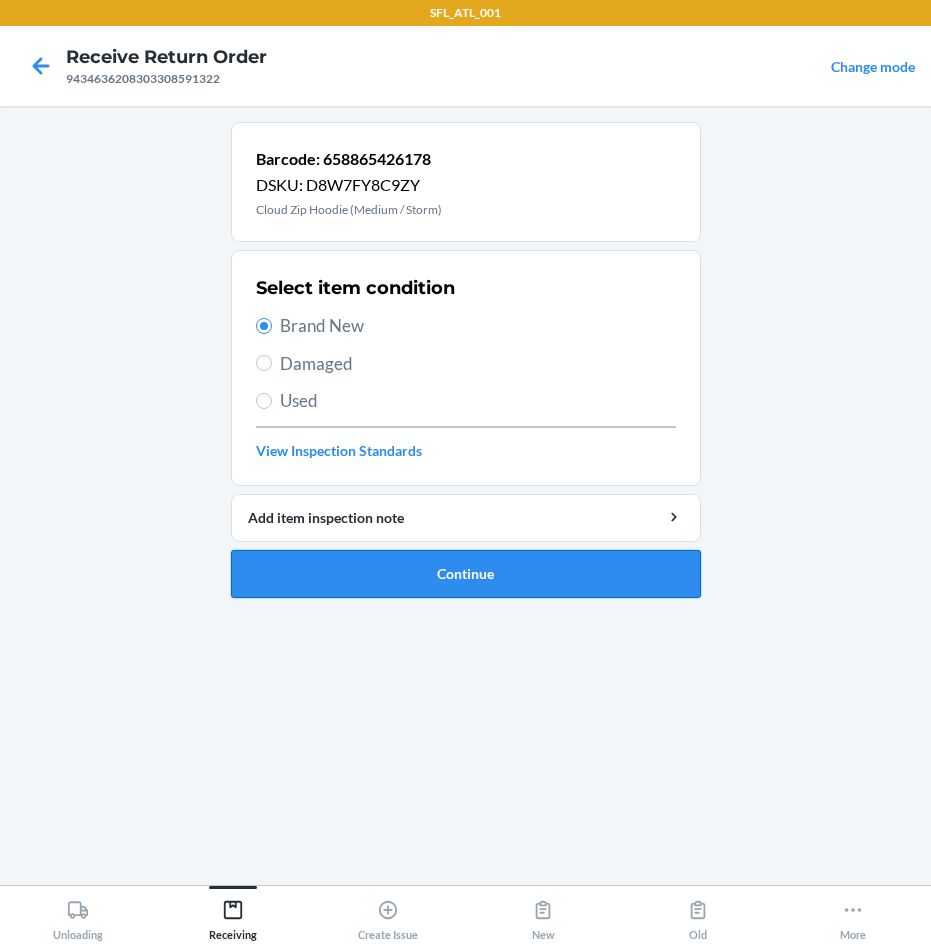 click on "Continue" at bounding box center [466, 574] 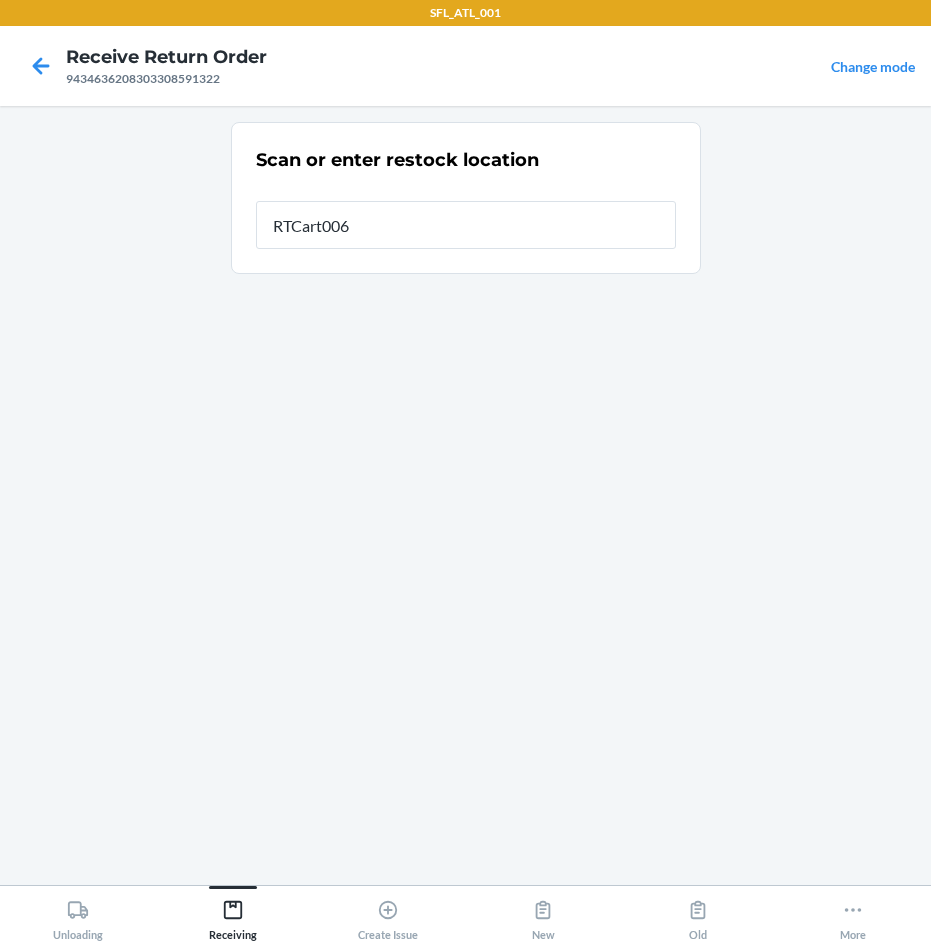 type on "RTCart006" 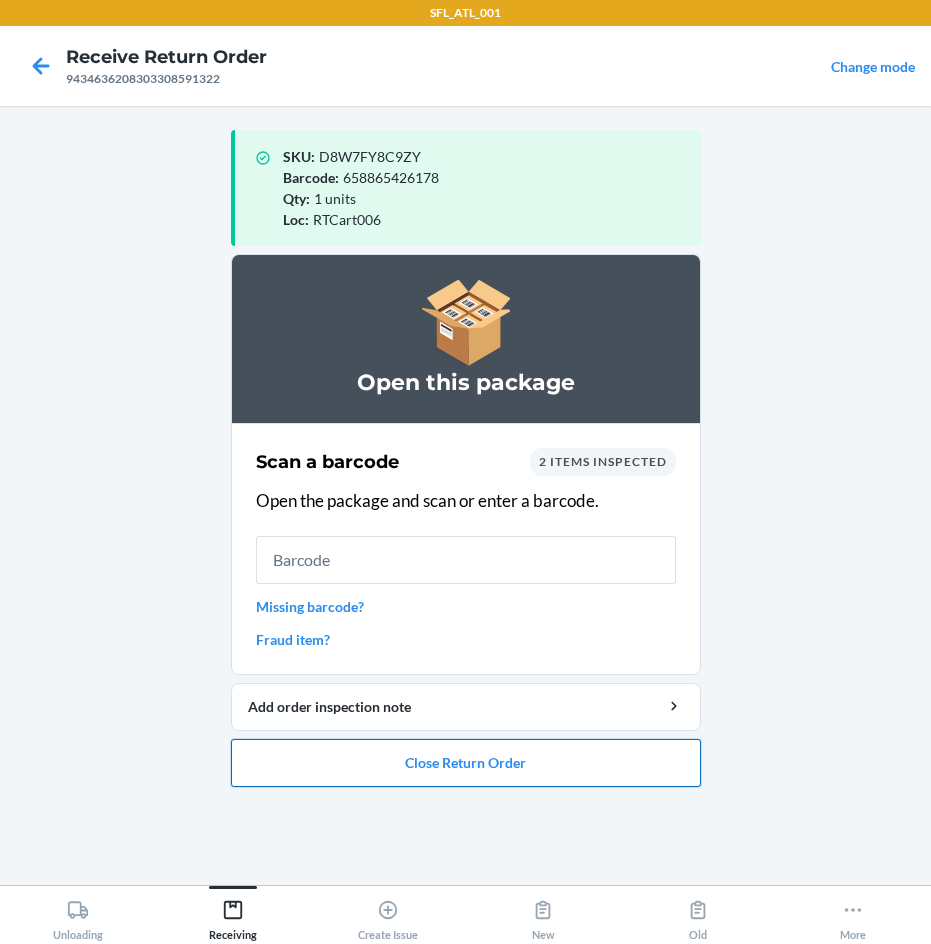 click on "Close Return Order" at bounding box center (466, 763) 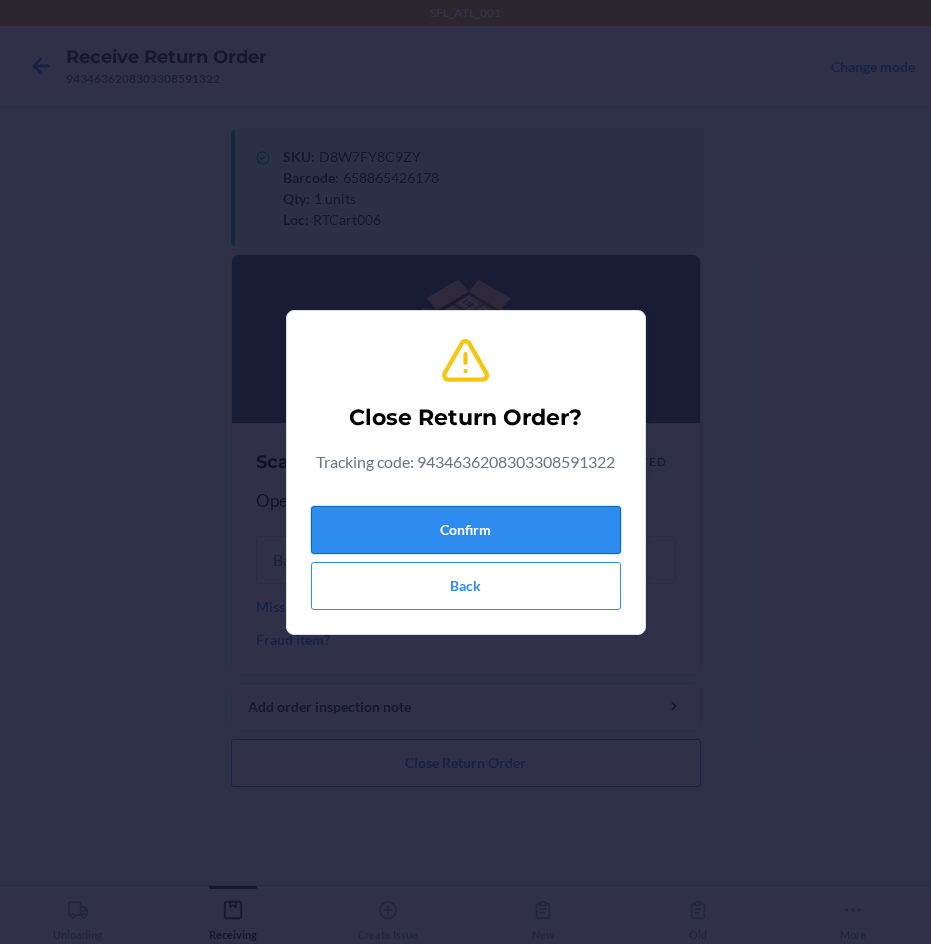 click on "Confirm" at bounding box center [466, 530] 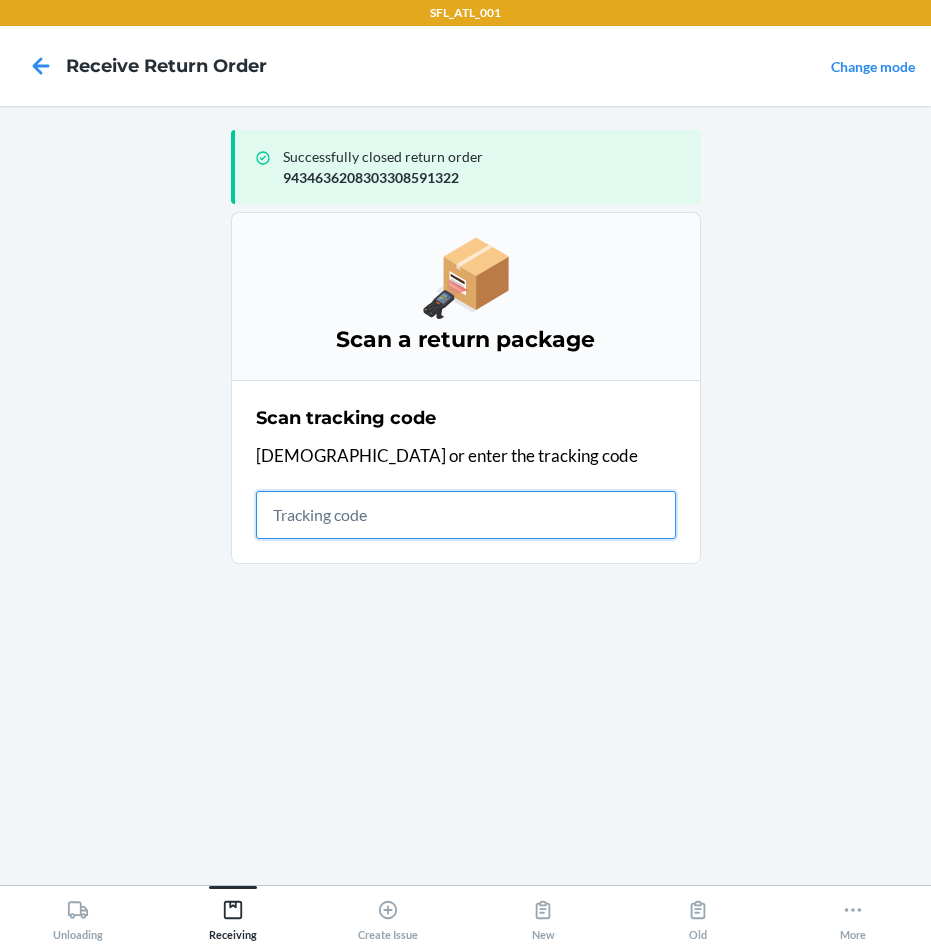 click at bounding box center [466, 515] 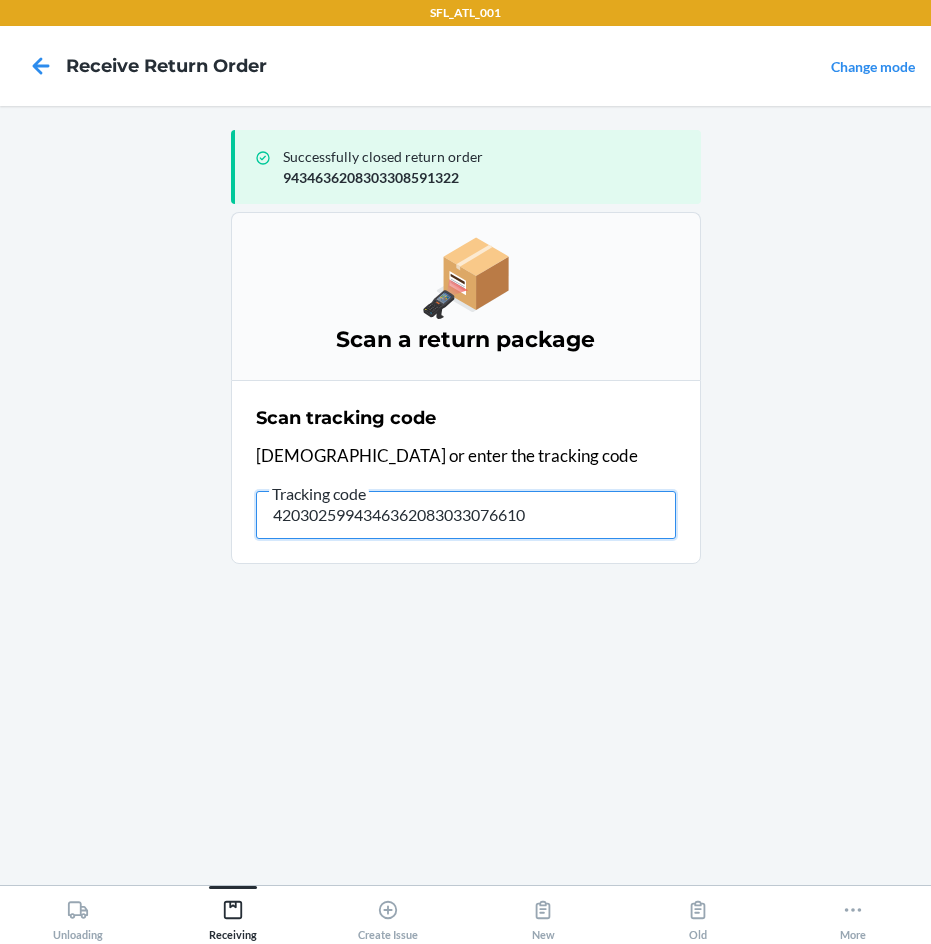 type on "42030259943463620830330766105" 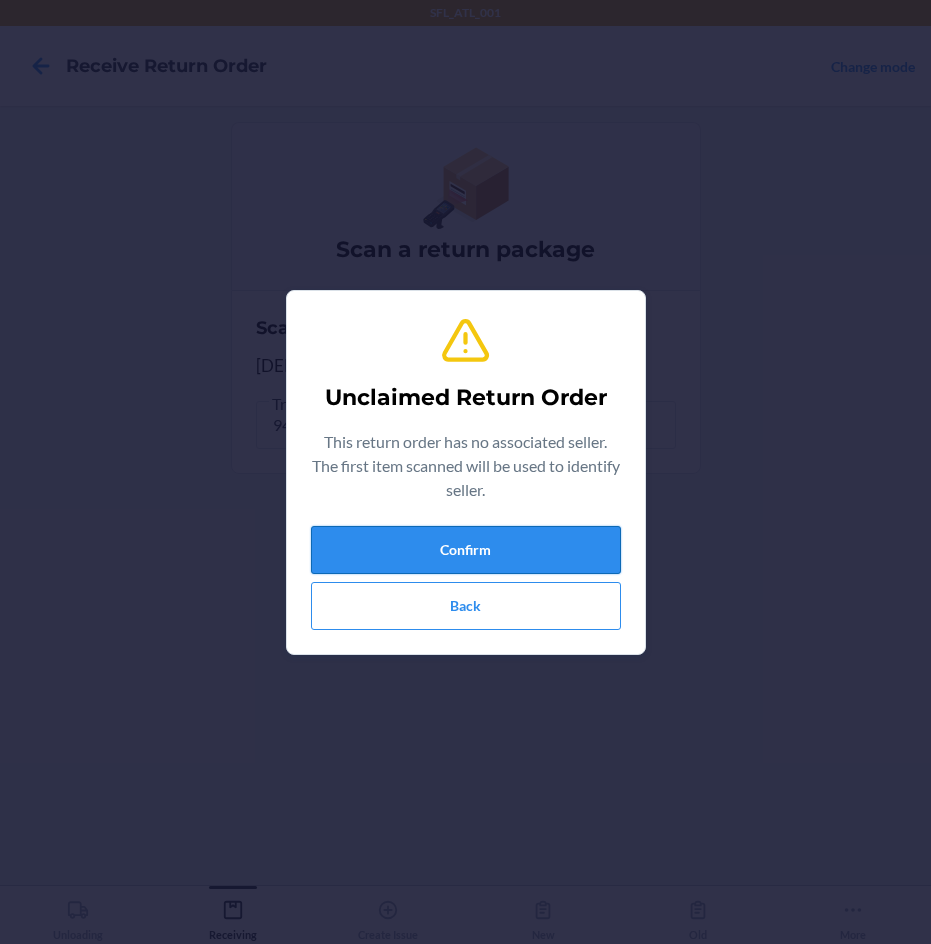 click on "Confirm" at bounding box center [466, 550] 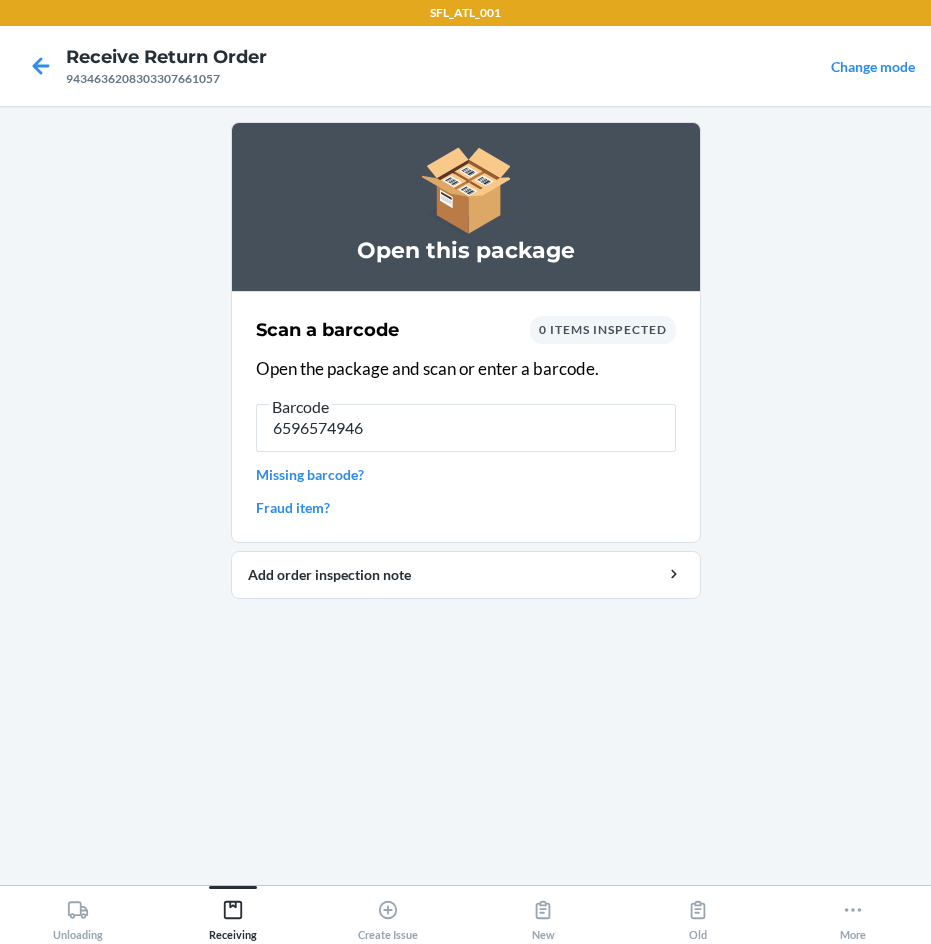 type on "65965749467" 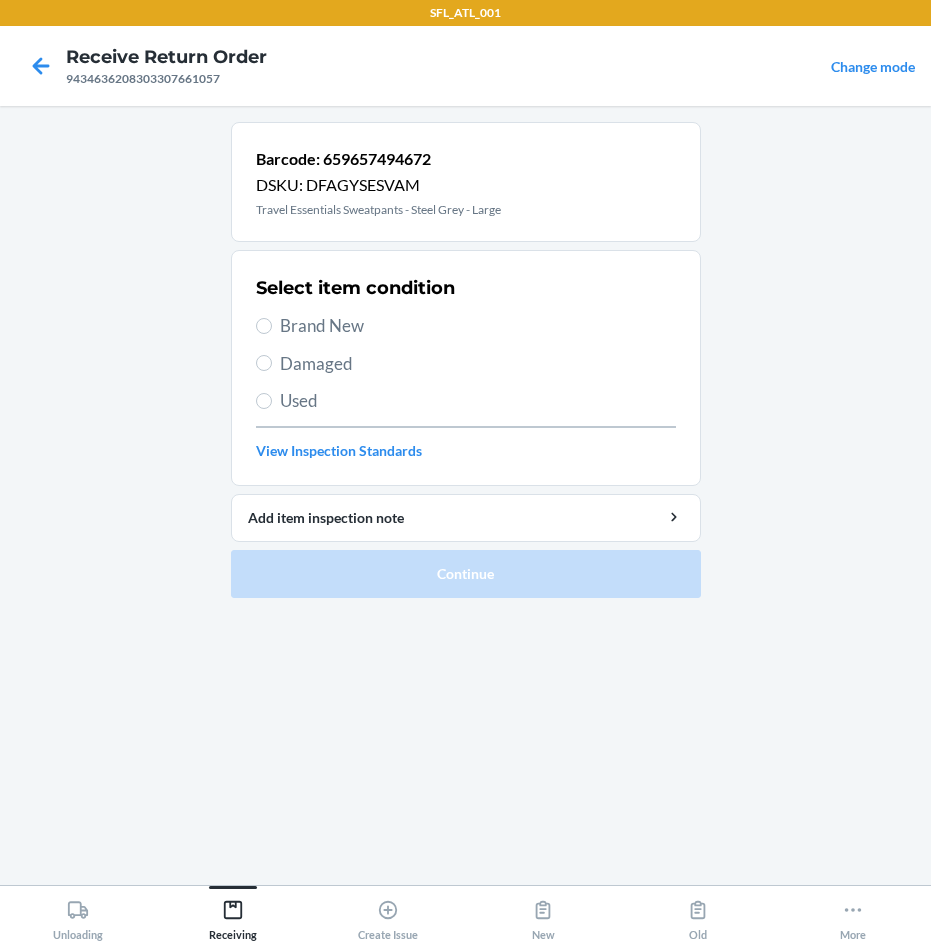 click on "Brand New" at bounding box center [478, 326] 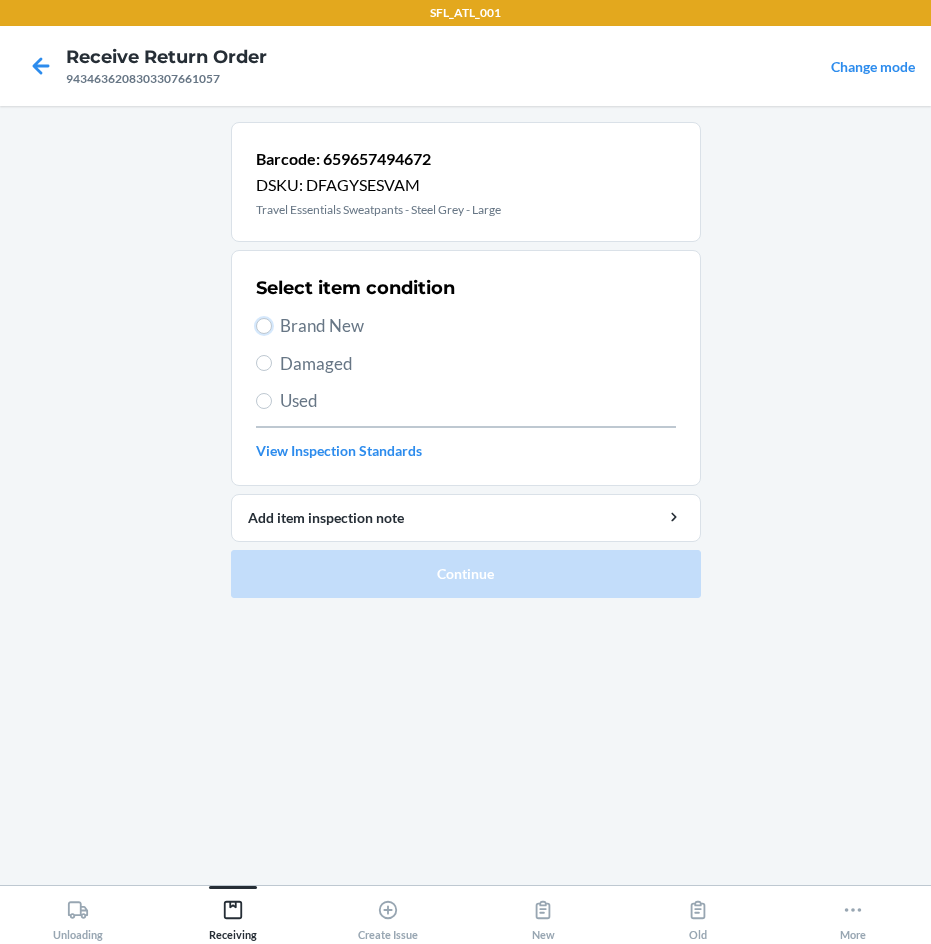 click on "Brand New" at bounding box center (264, 326) 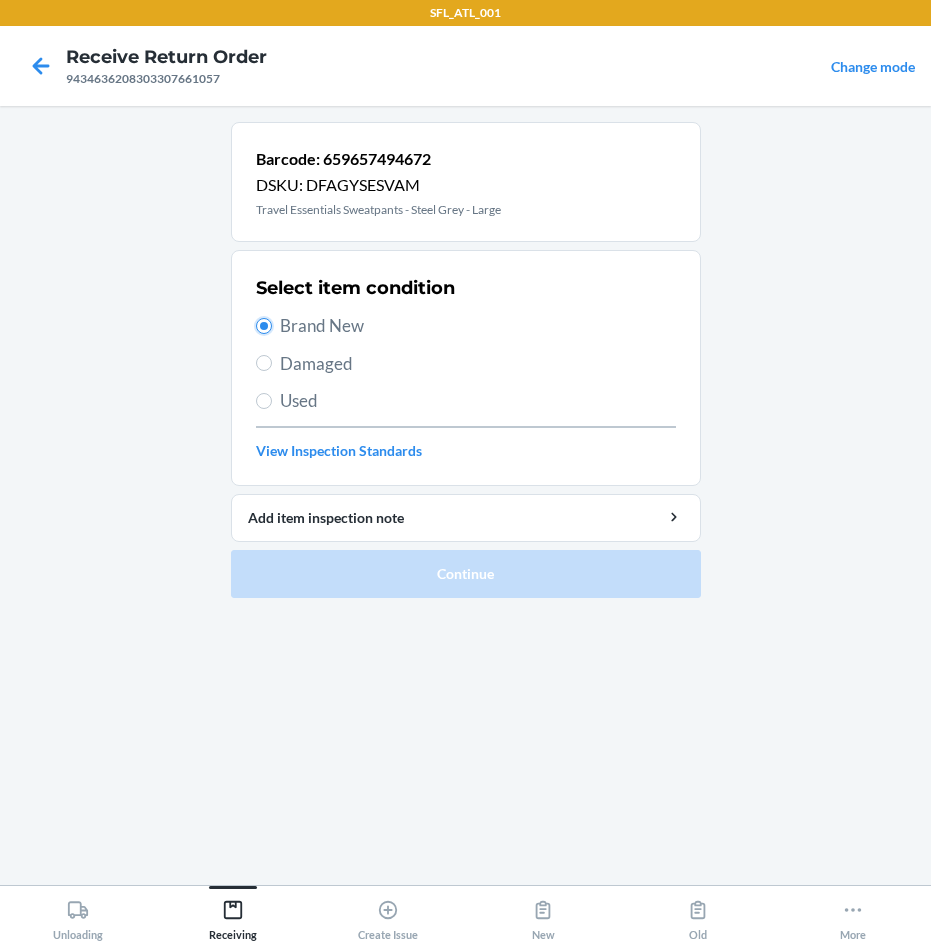 radio on "true" 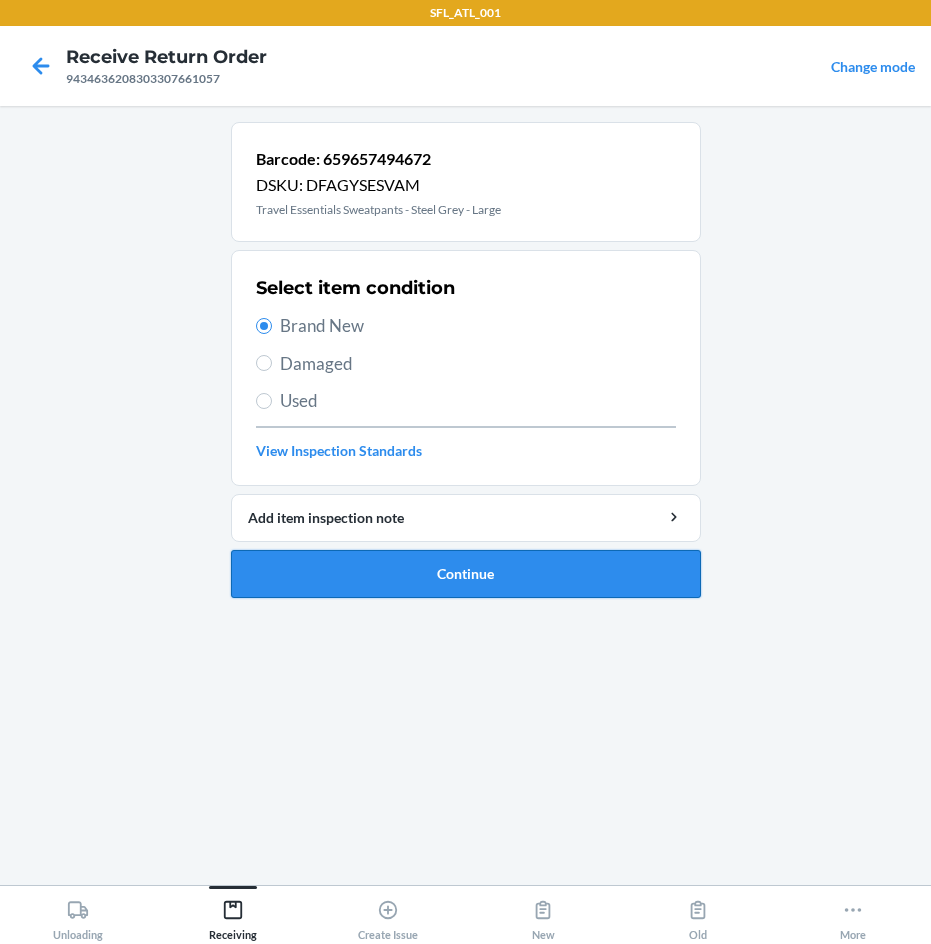 click on "Continue" at bounding box center [466, 574] 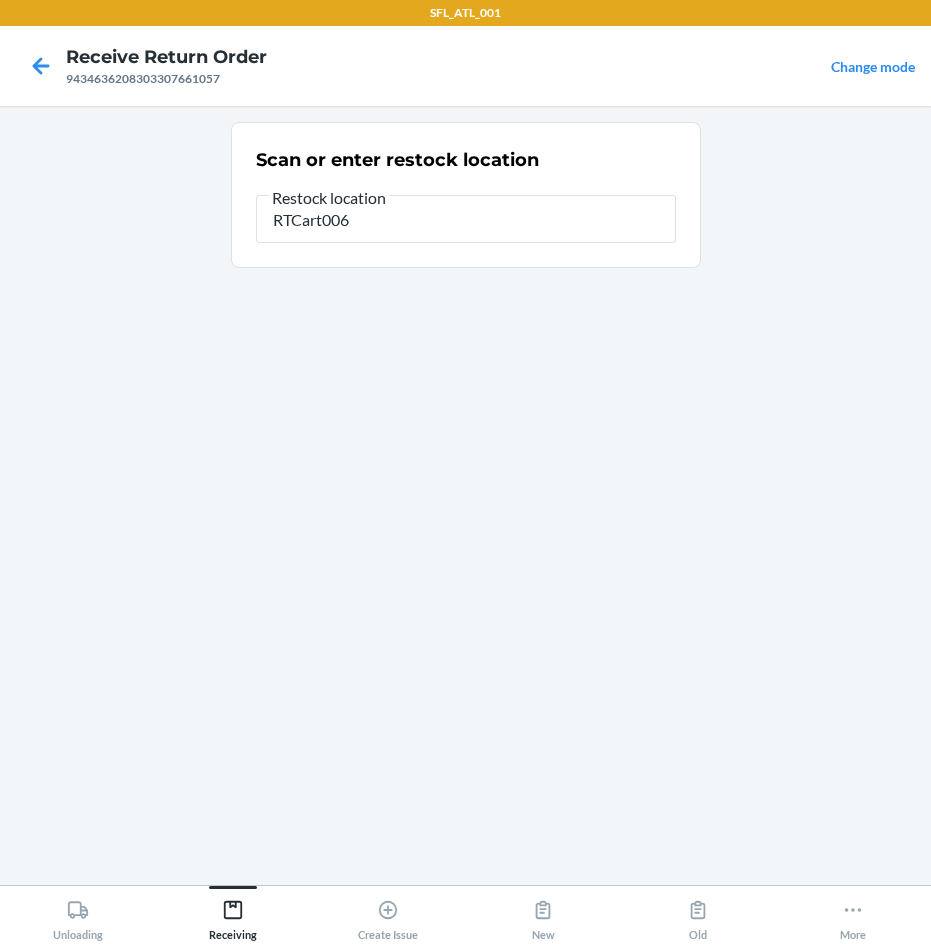 type on "RTCart006" 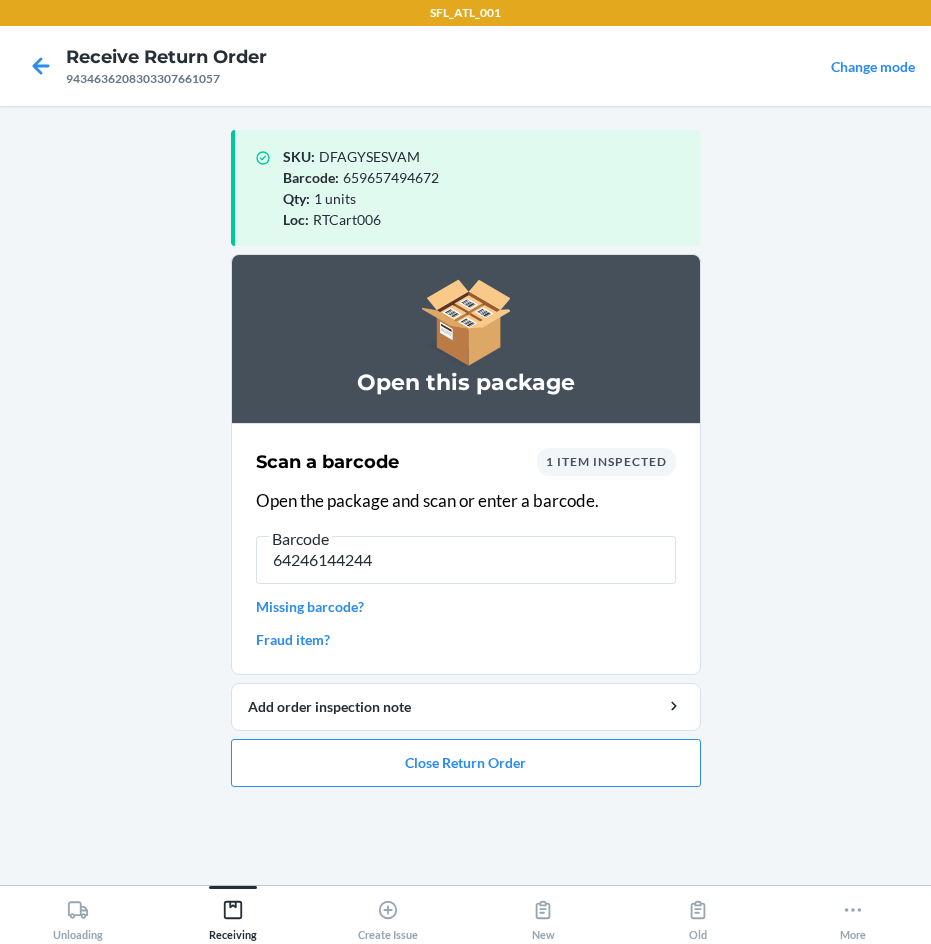 type on "642461442441" 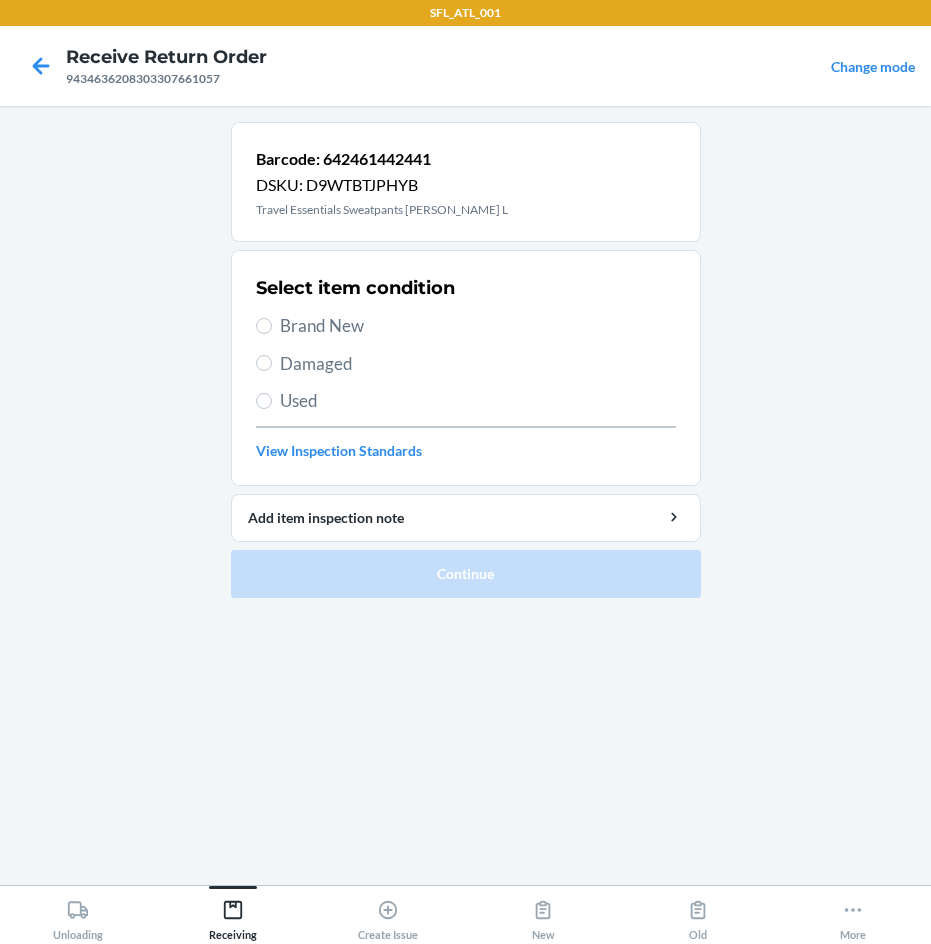 click on "Brand New" at bounding box center (478, 326) 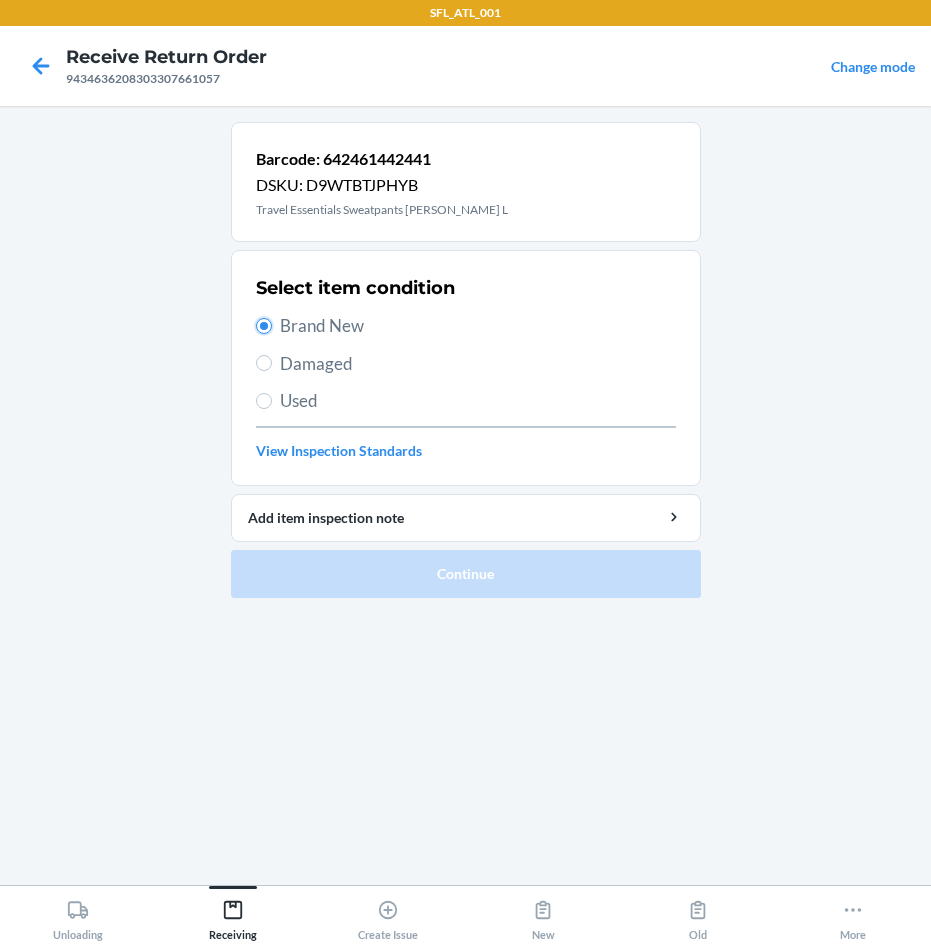 radio on "true" 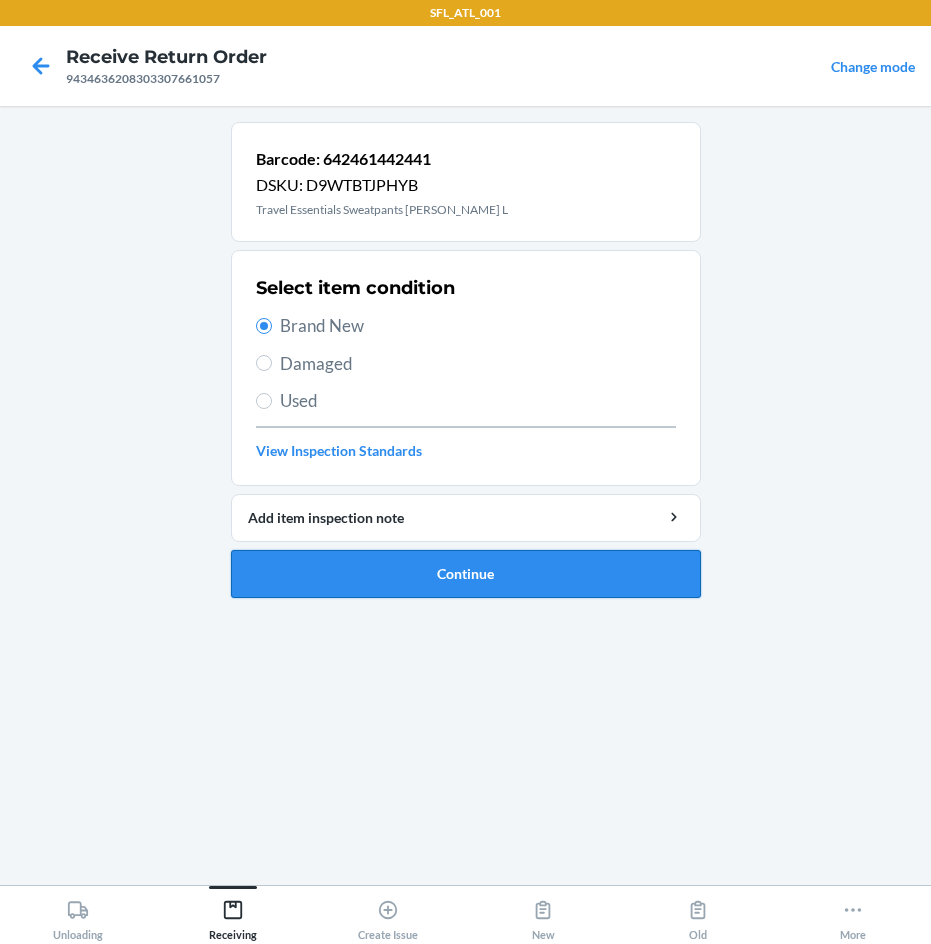 click on "Continue" at bounding box center [466, 574] 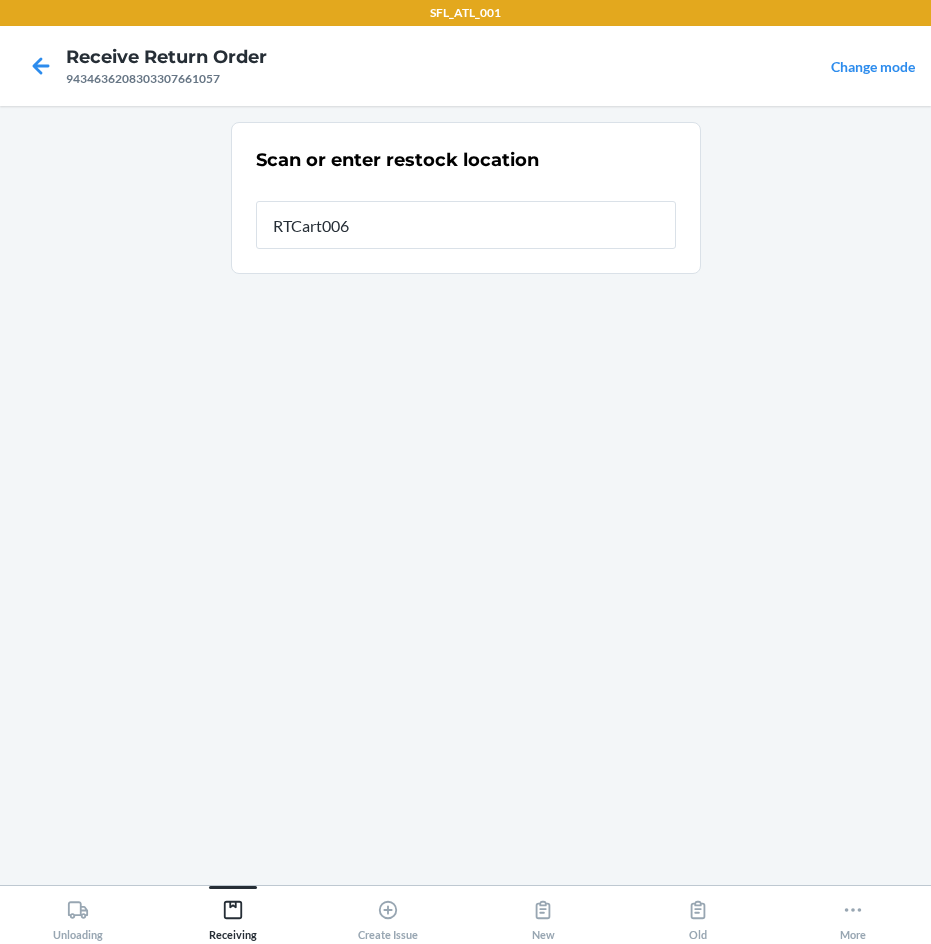 type on "RTCart006" 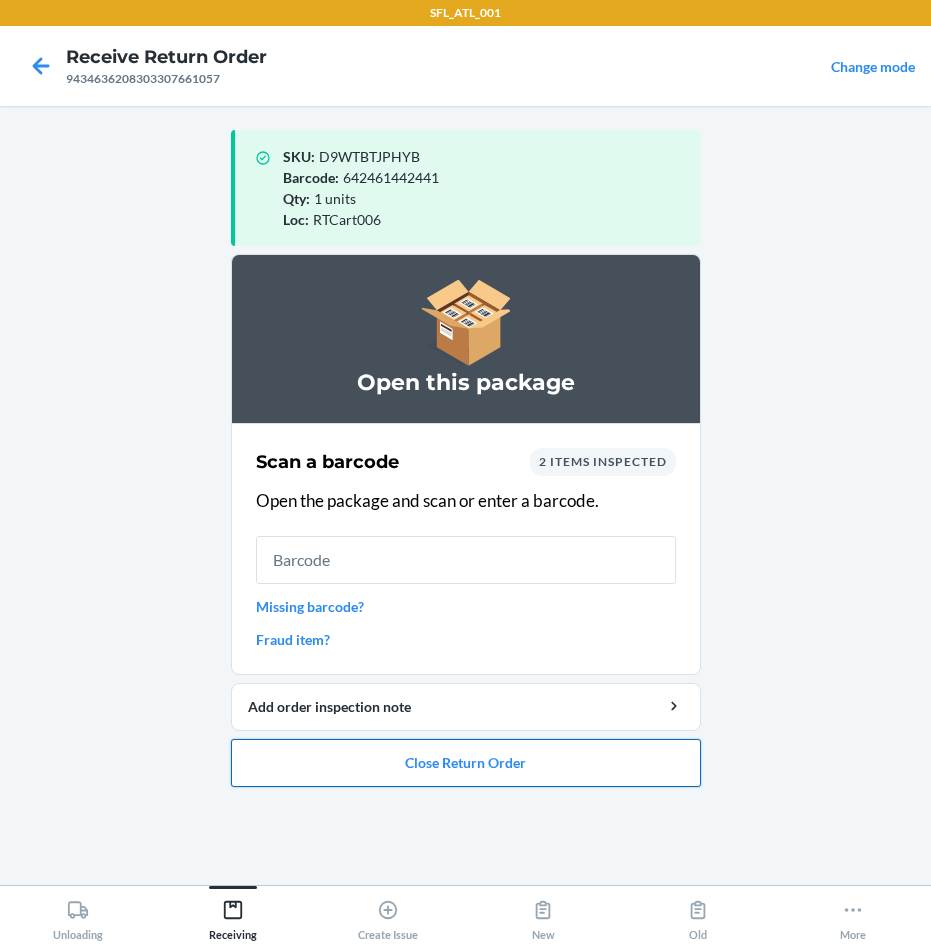 click on "Close Return Order" at bounding box center (466, 763) 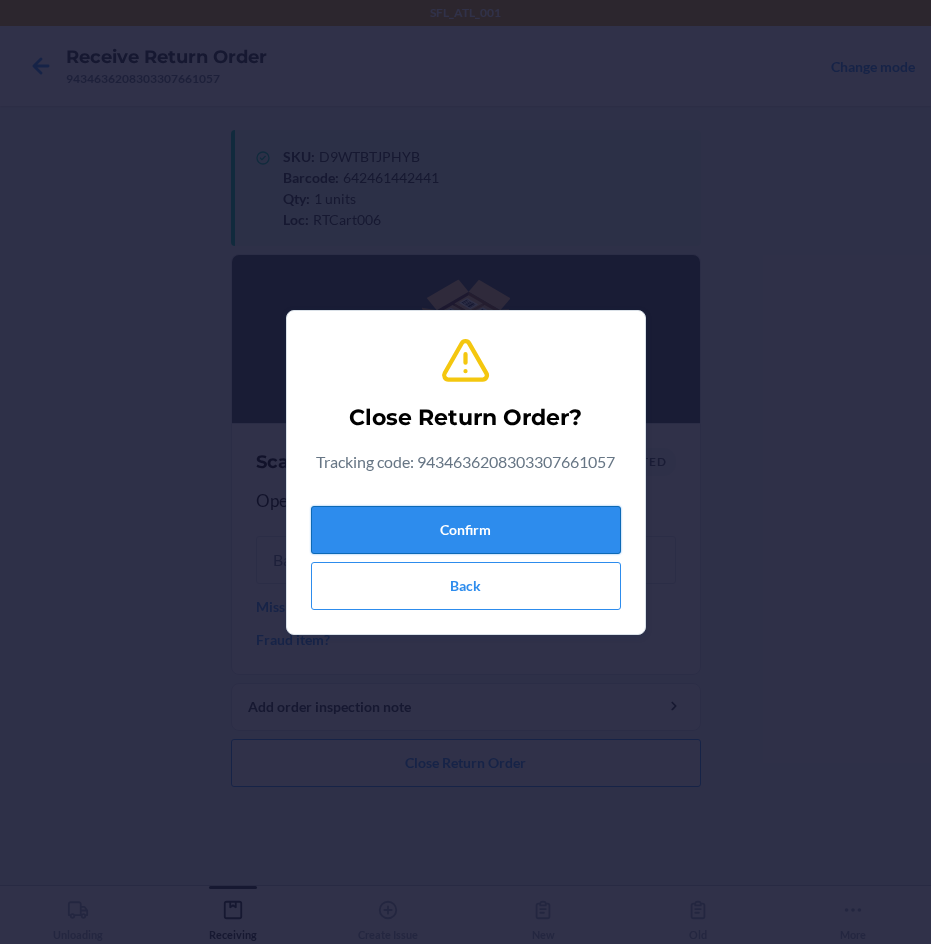 click on "Confirm" at bounding box center [466, 530] 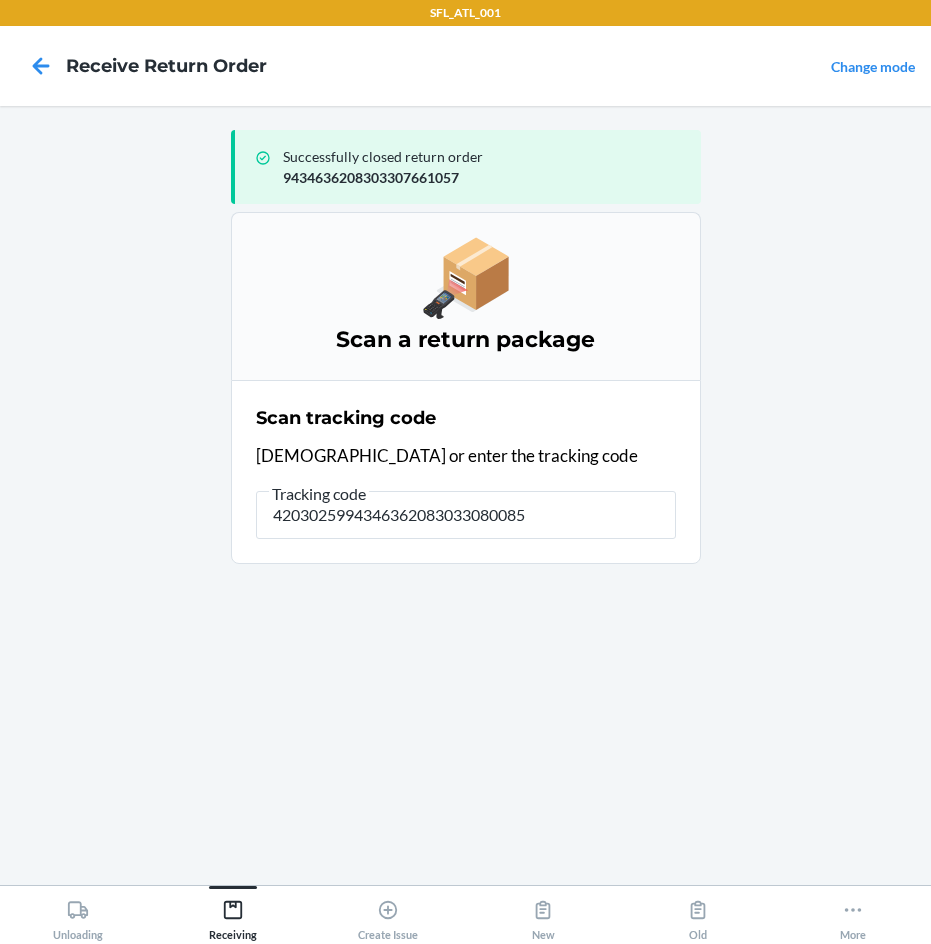 type on "42030259943463620830330800854" 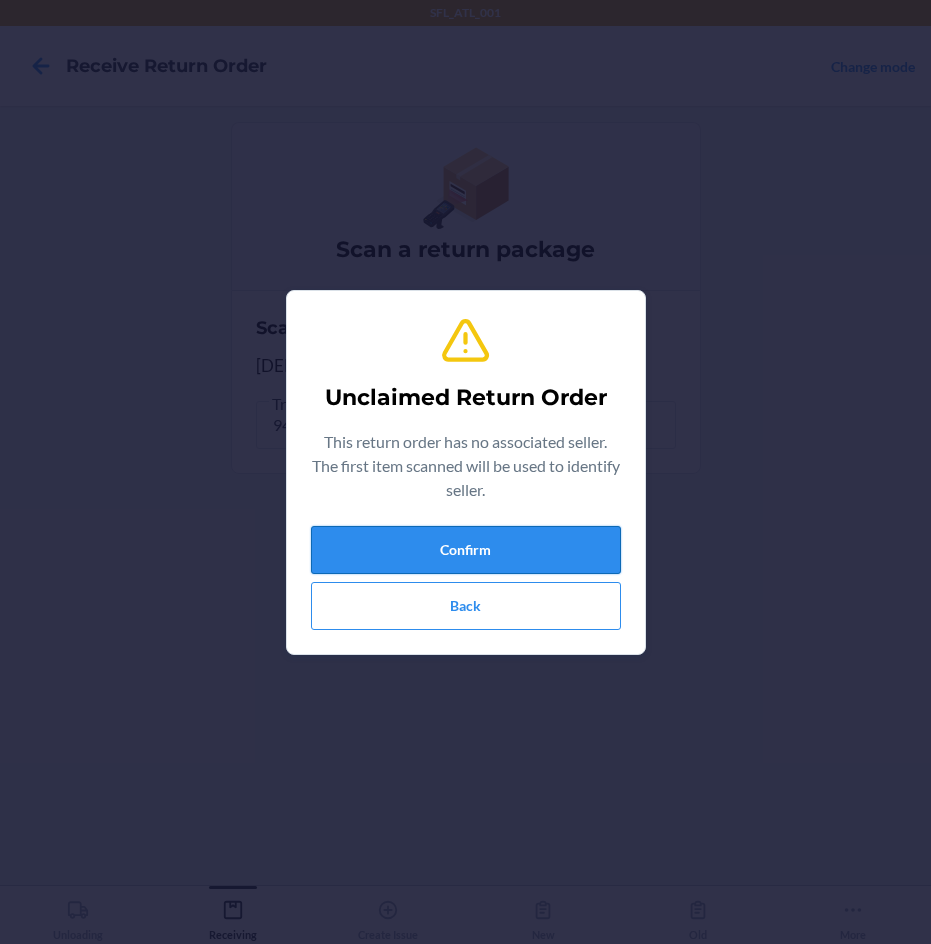 click on "Confirm" at bounding box center [466, 550] 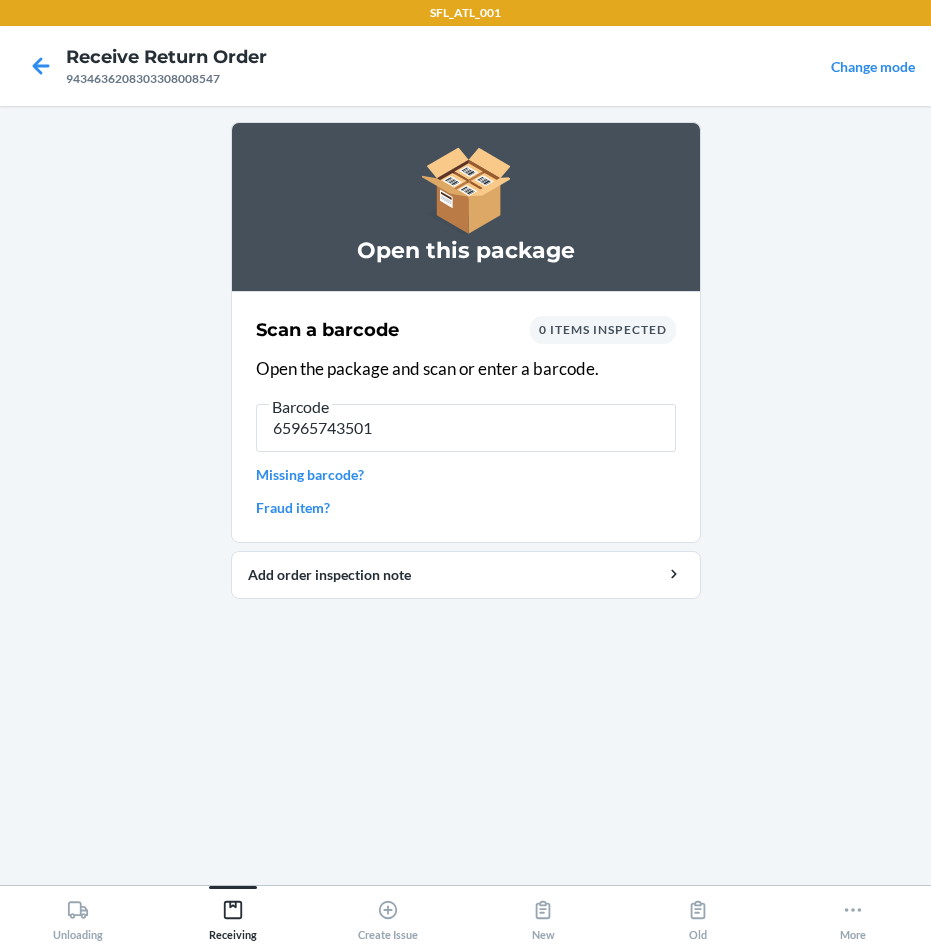 type on "659657435019" 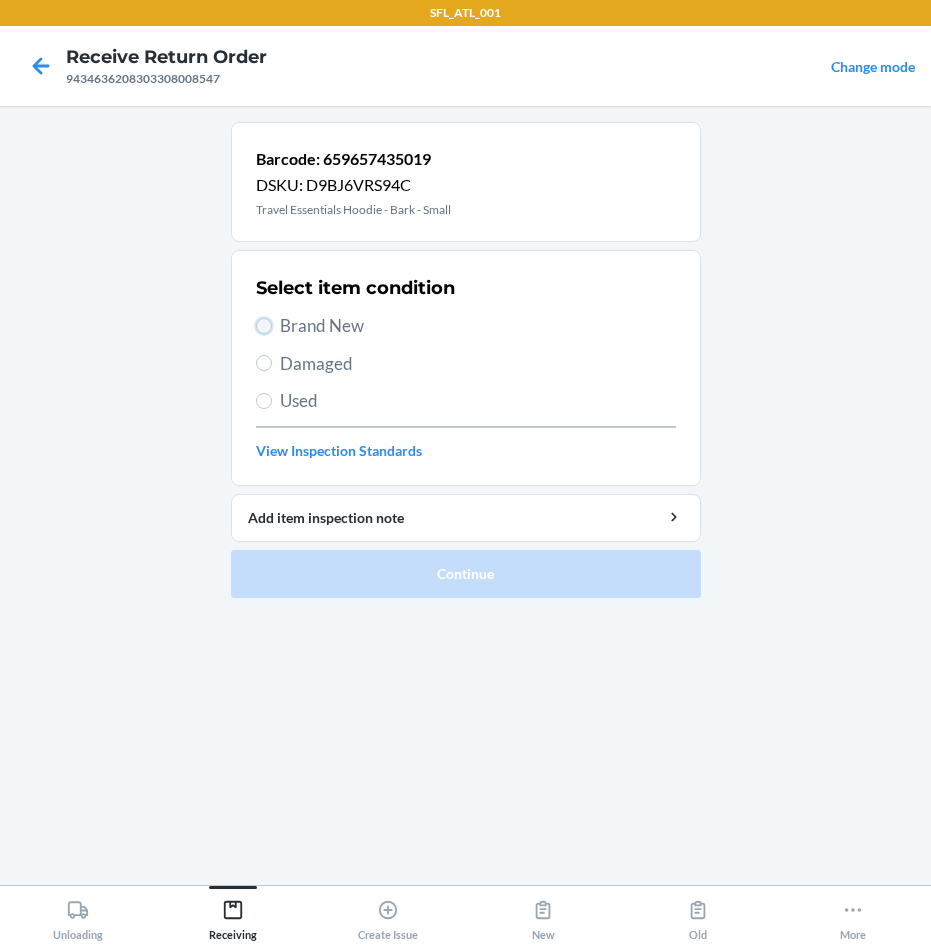 click on "Brand New" at bounding box center [264, 326] 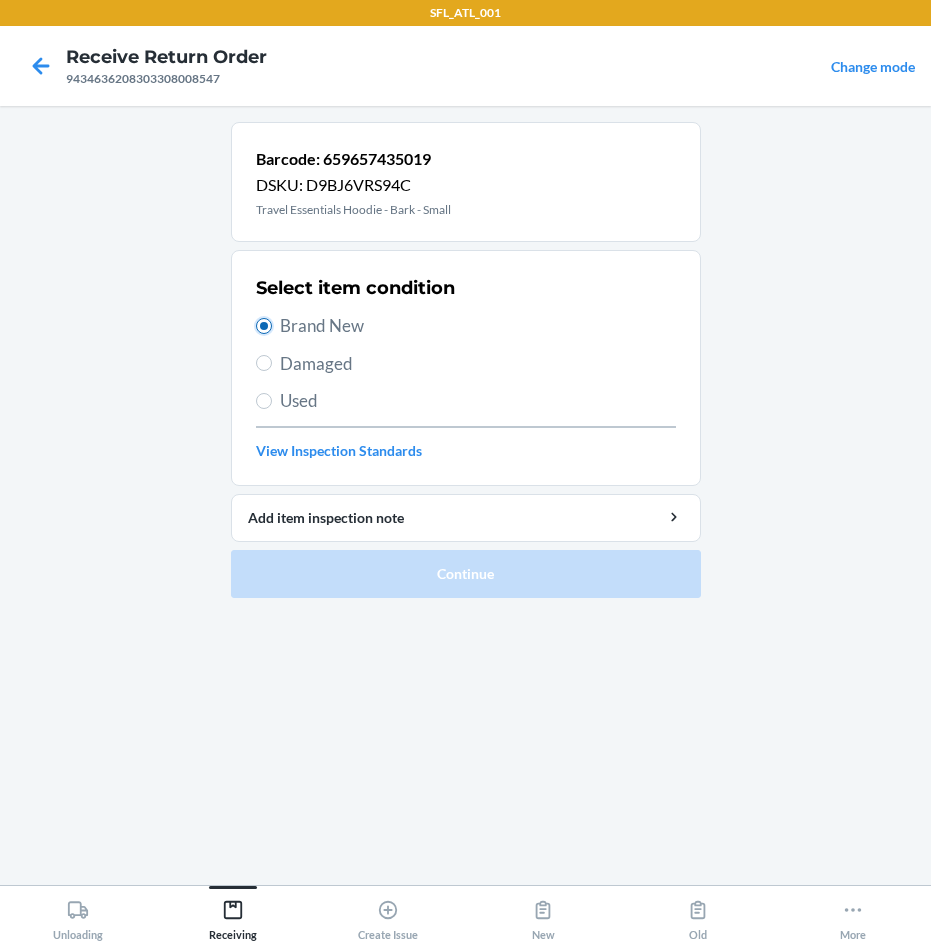 radio on "true" 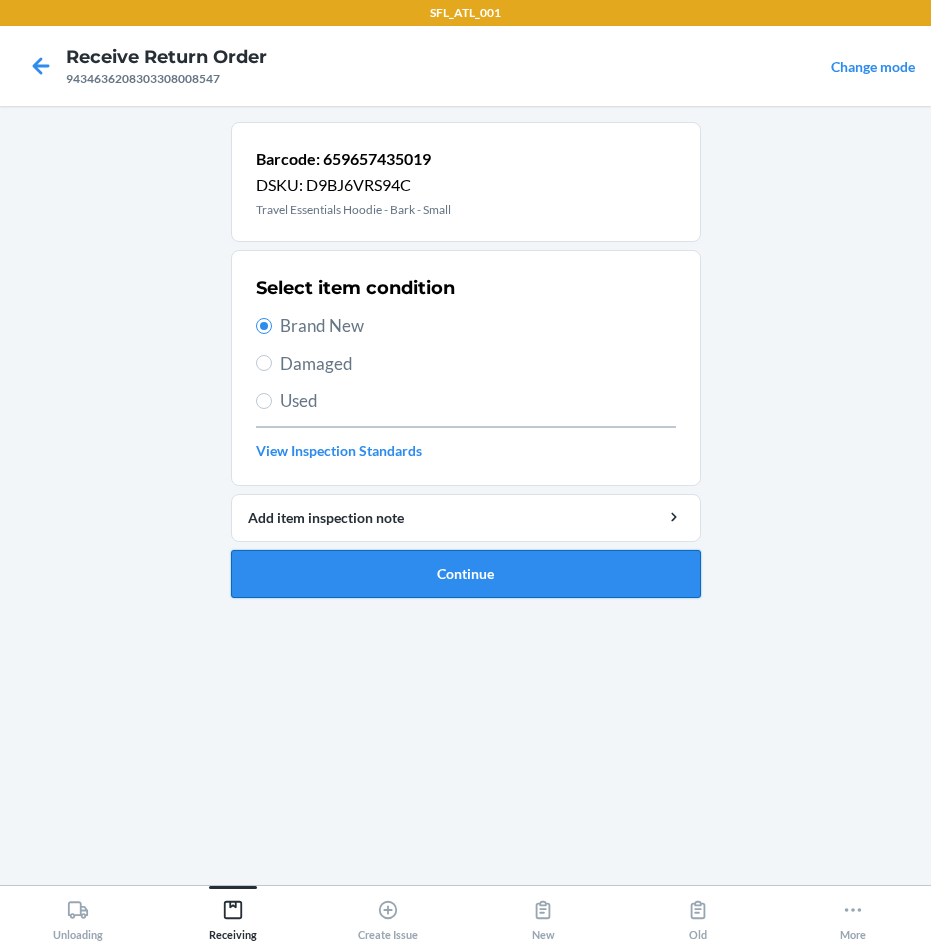 click on "Continue" at bounding box center [466, 574] 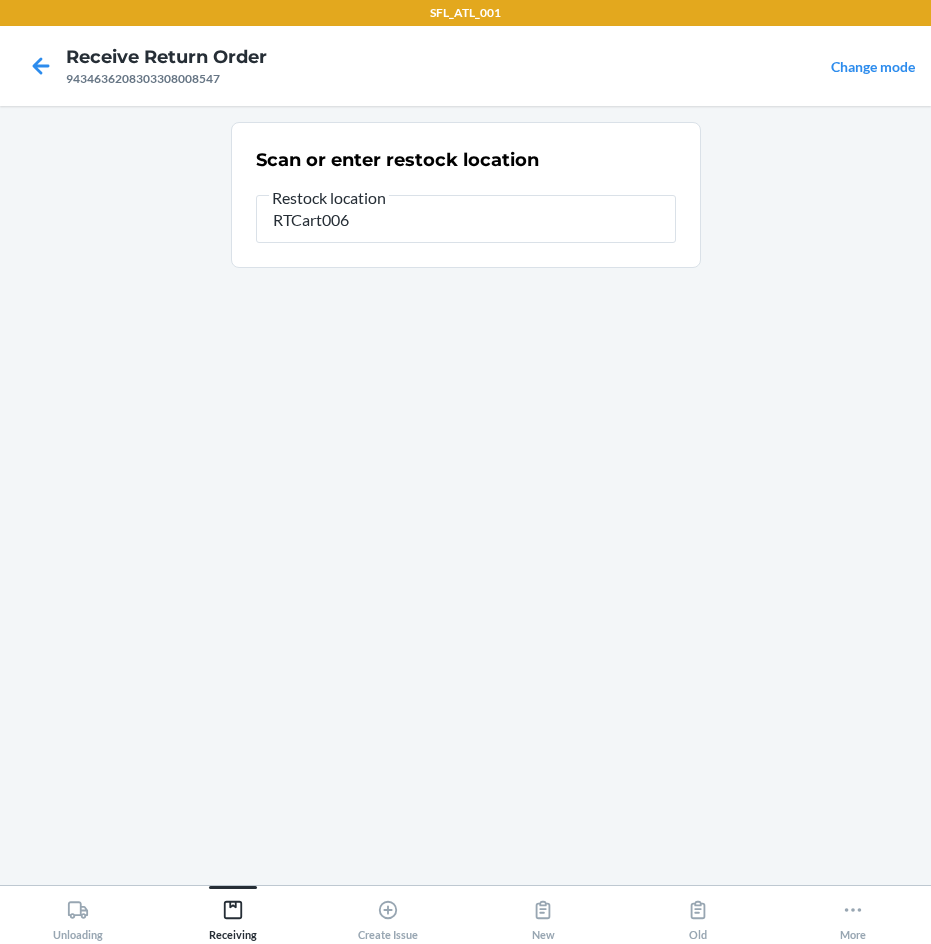 type on "RTCart006" 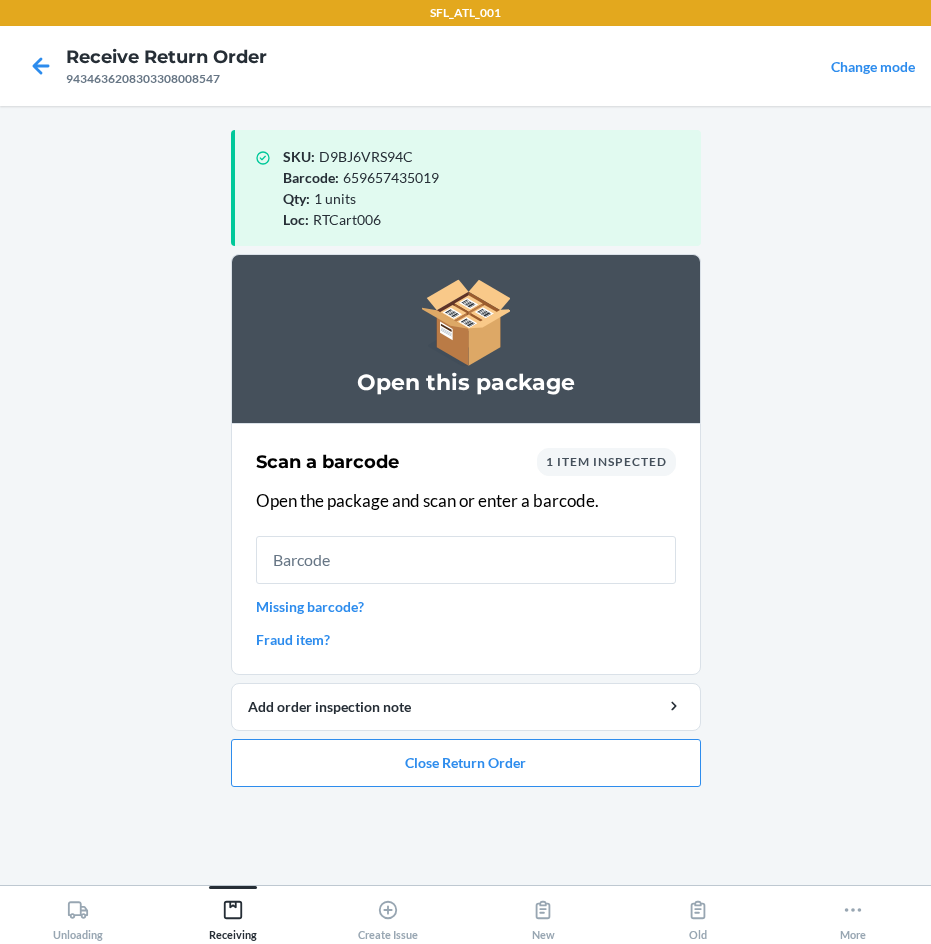click on "Open this package Scan a barcode 1 item inspected Open the package and scan or enter a barcode. Missing barcode? Fraud item? Add order inspection note Close Return Order" at bounding box center (466, 528) 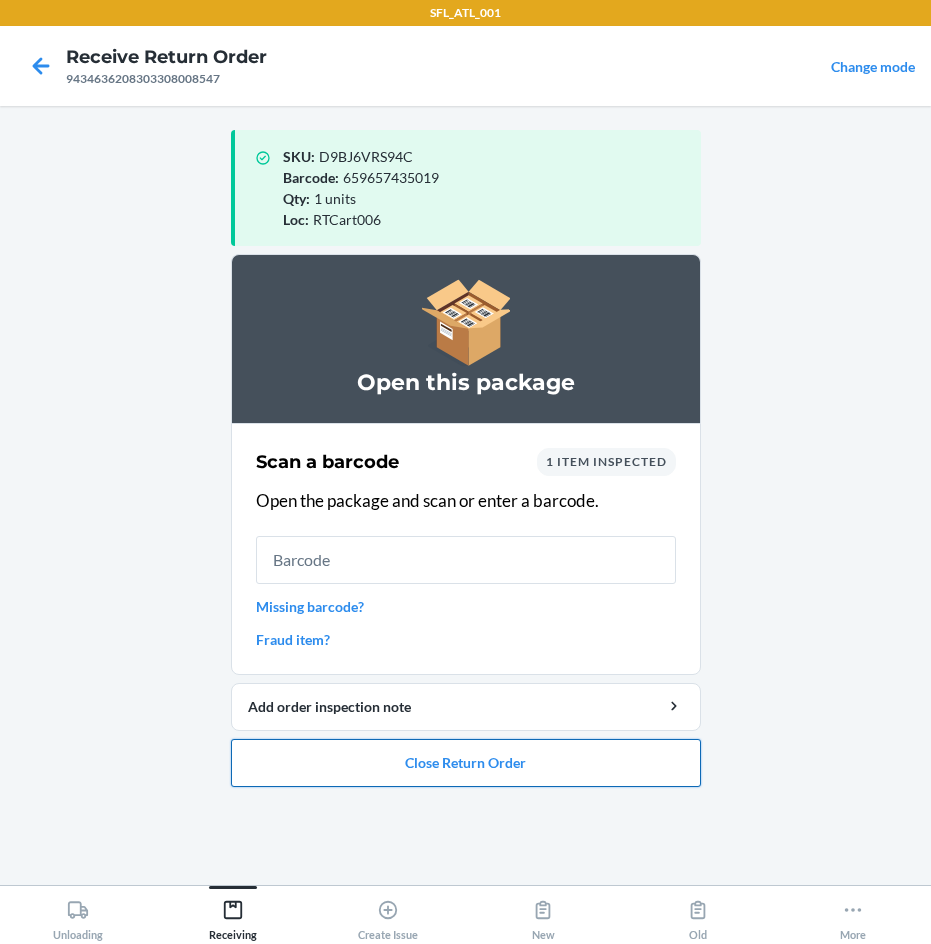 click on "Close Return Order" at bounding box center [466, 763] 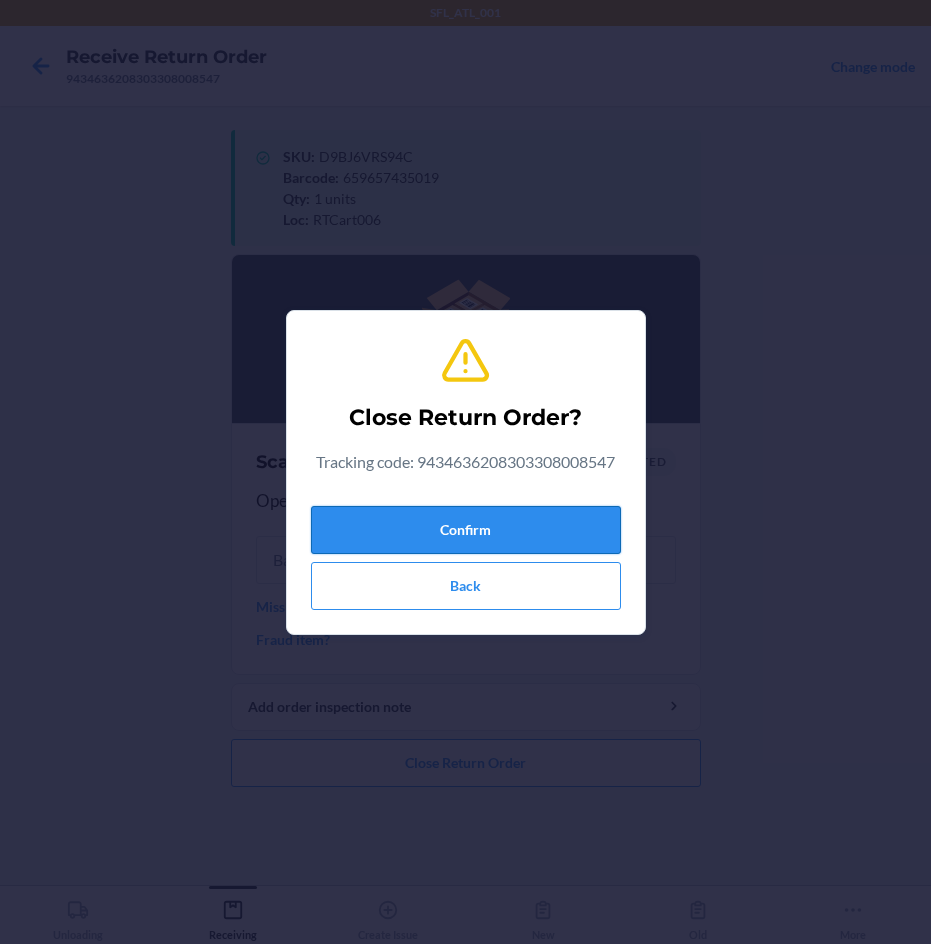 click on "Confirm" at bounding box center [466, 530] 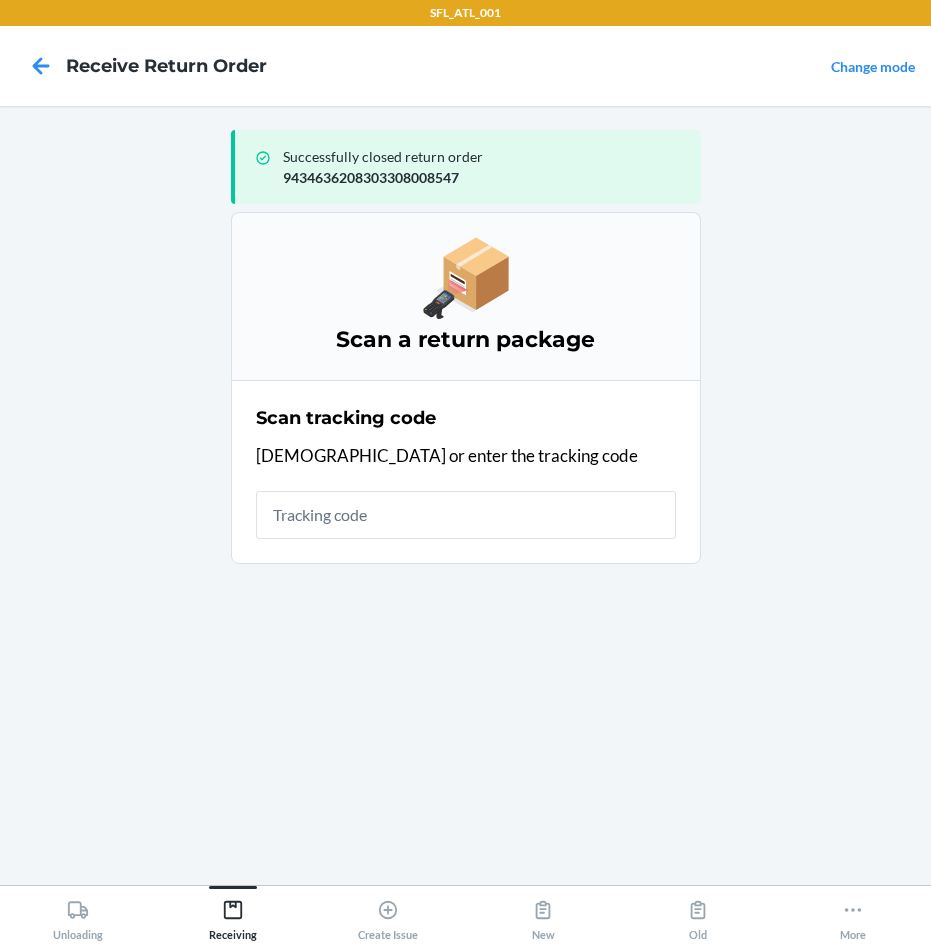 click at bounding box center (466, 515) 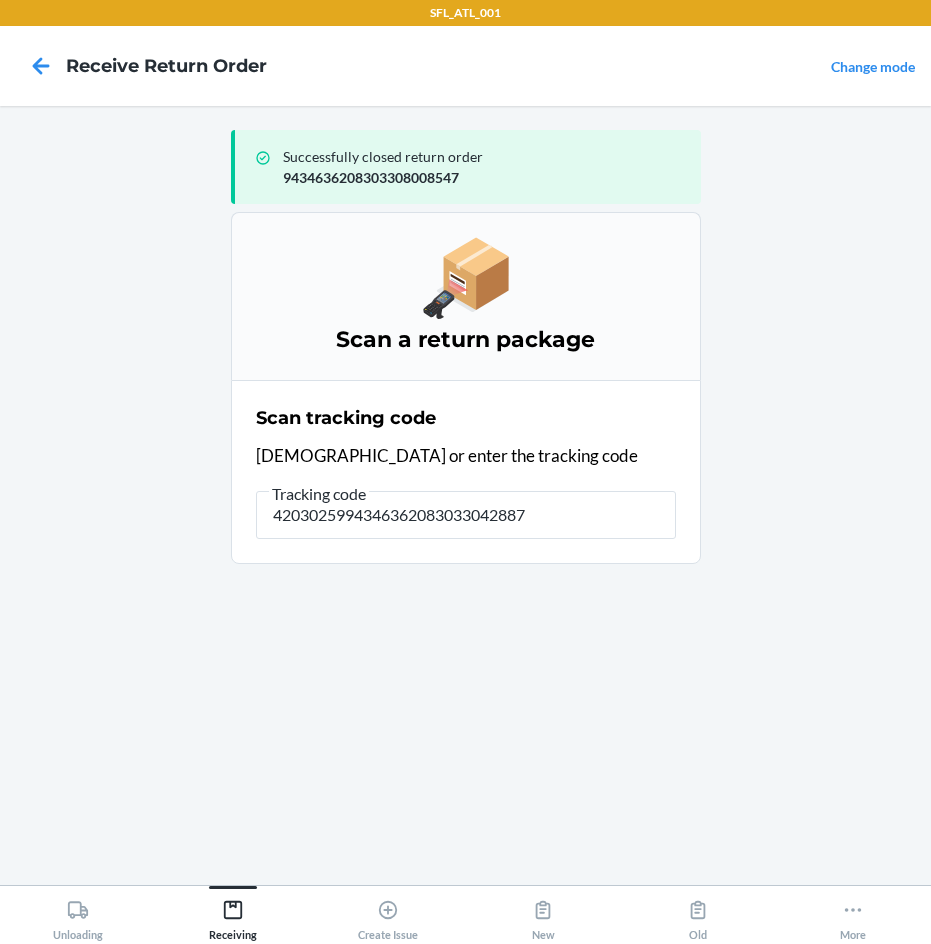 type on "42030259943463620830330428870" 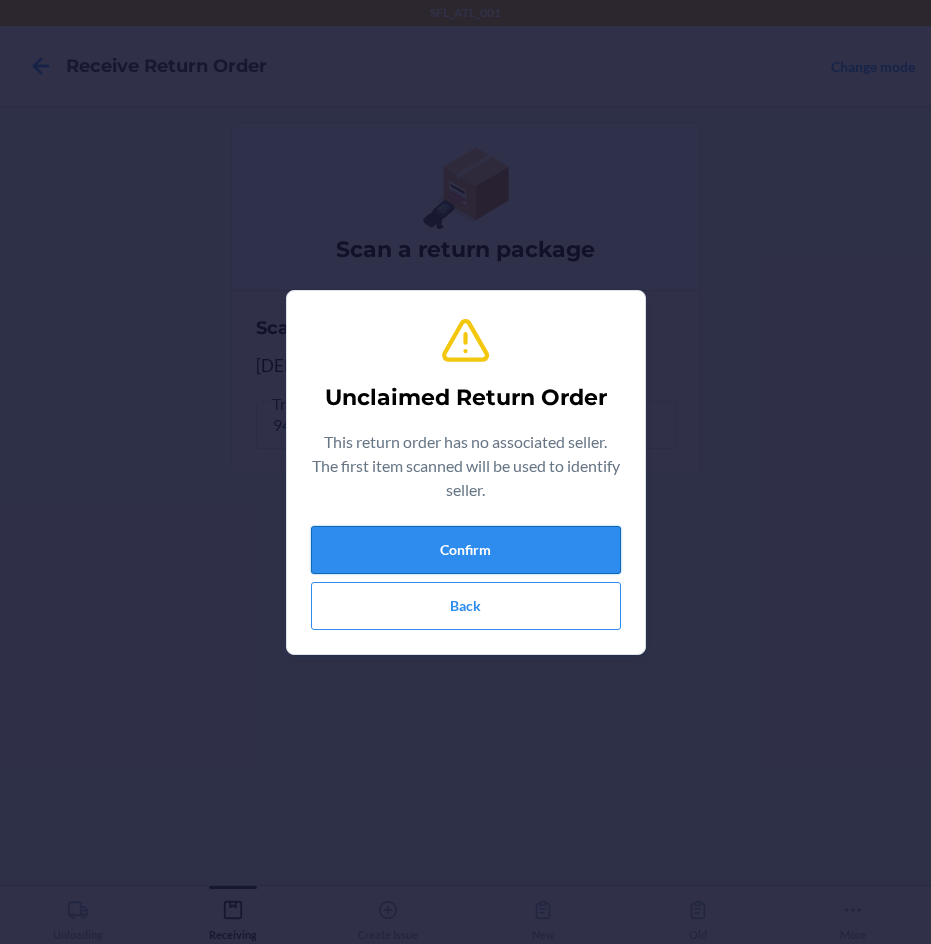 click on "Confirm" at bounding box center (466, 550) 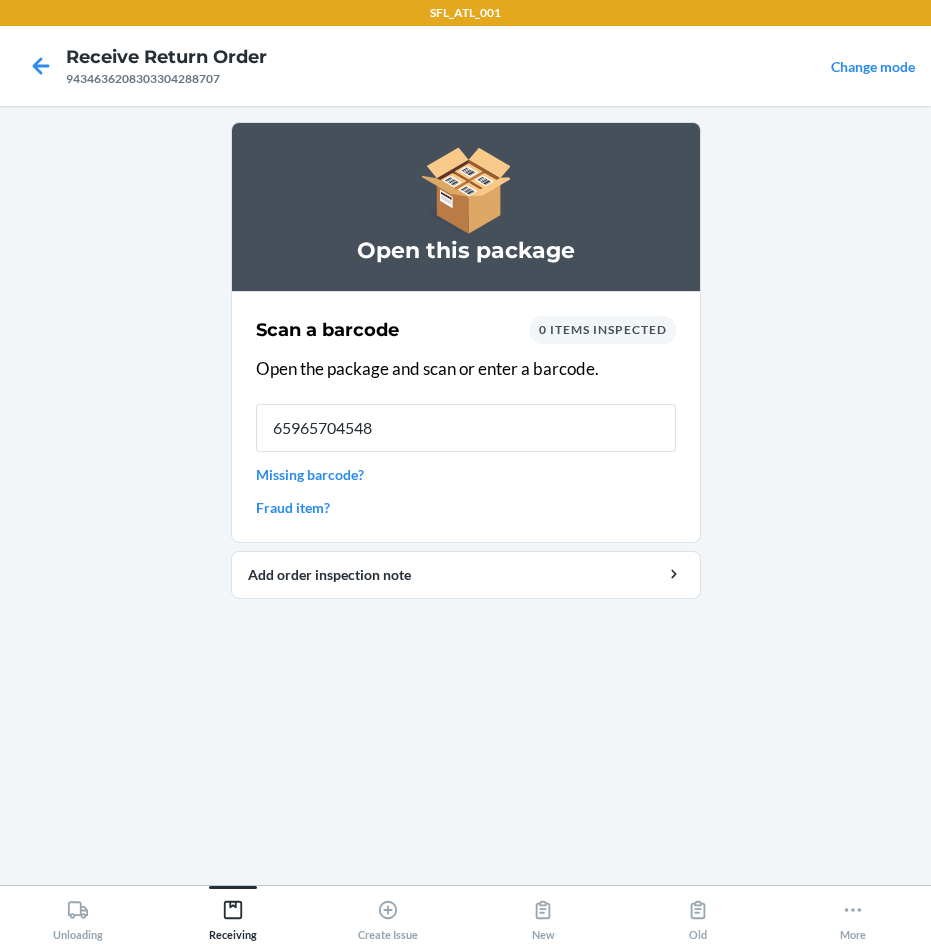 type on "659657045485" 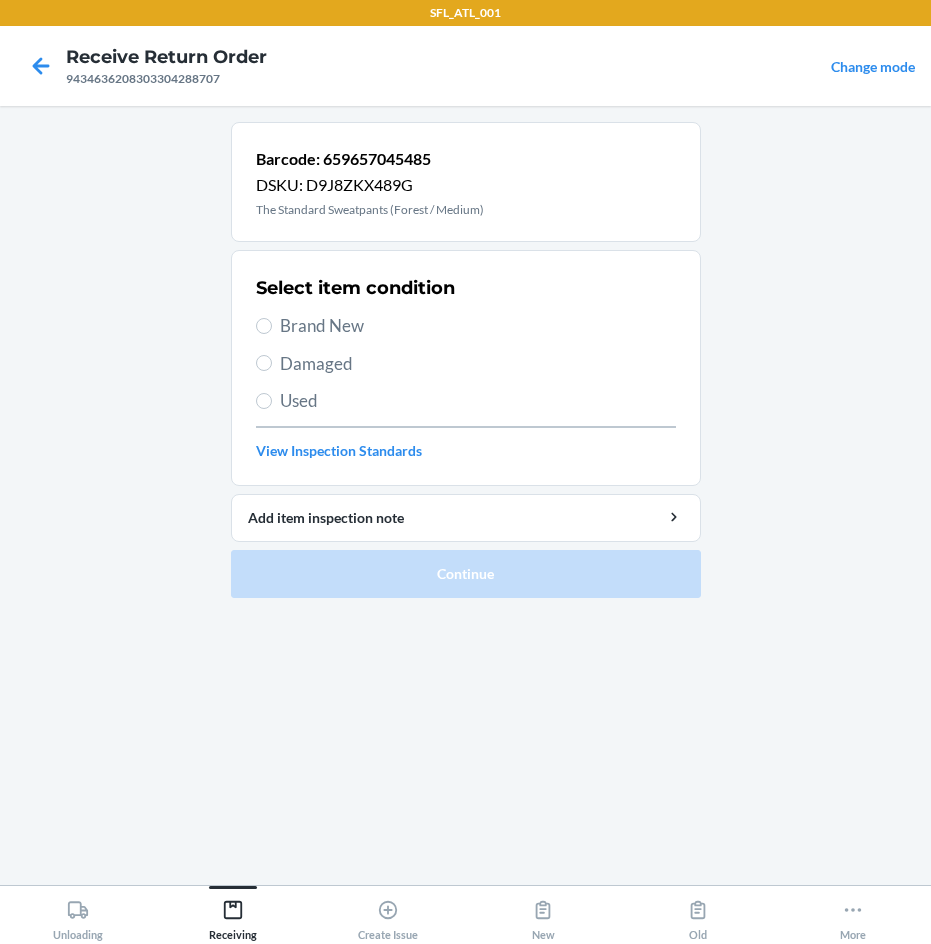 drag, startPoint x: 296, startPoint y: 325, endPoint x: 361, endPoint y: 419, distance: 114.28473 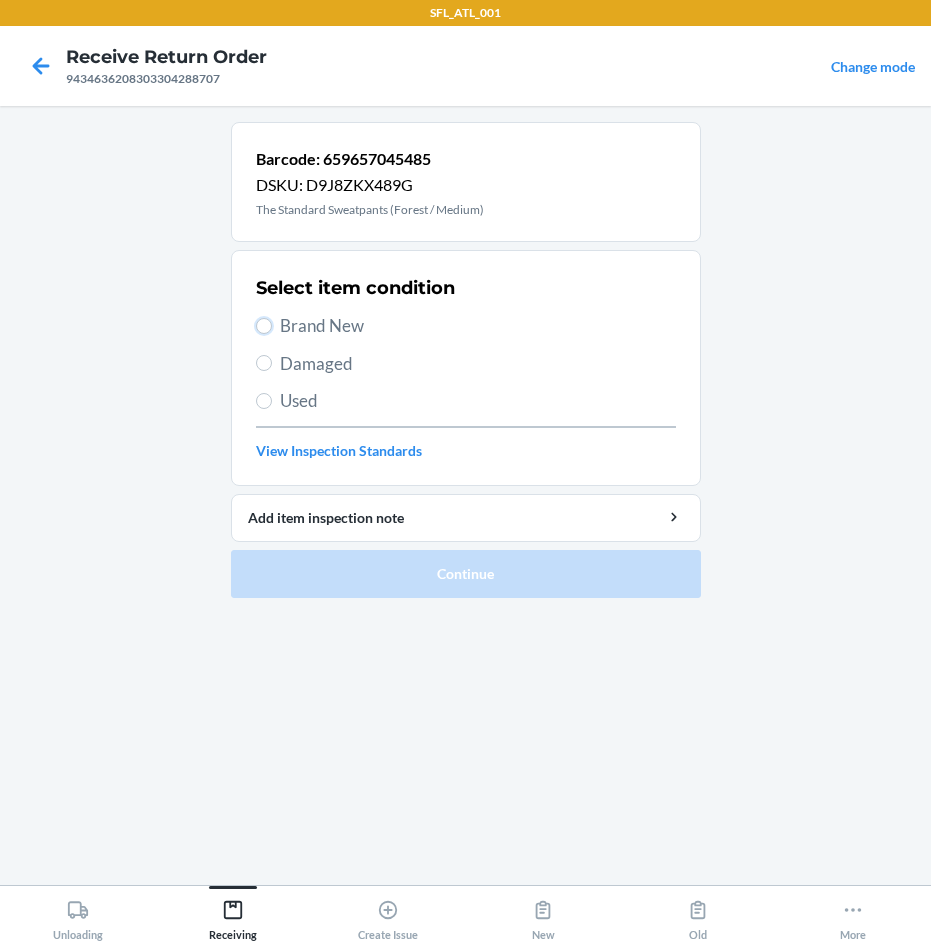 click on "Brand New" at bounding box center [264, 326] 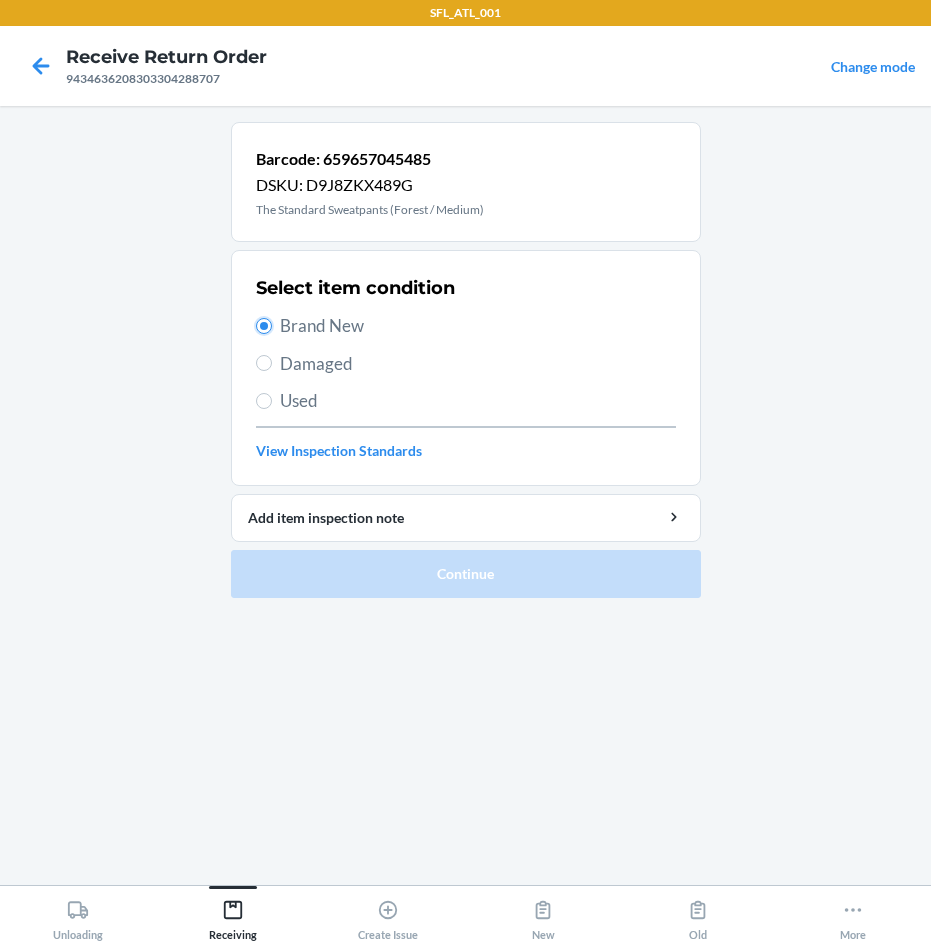 radio on "true" 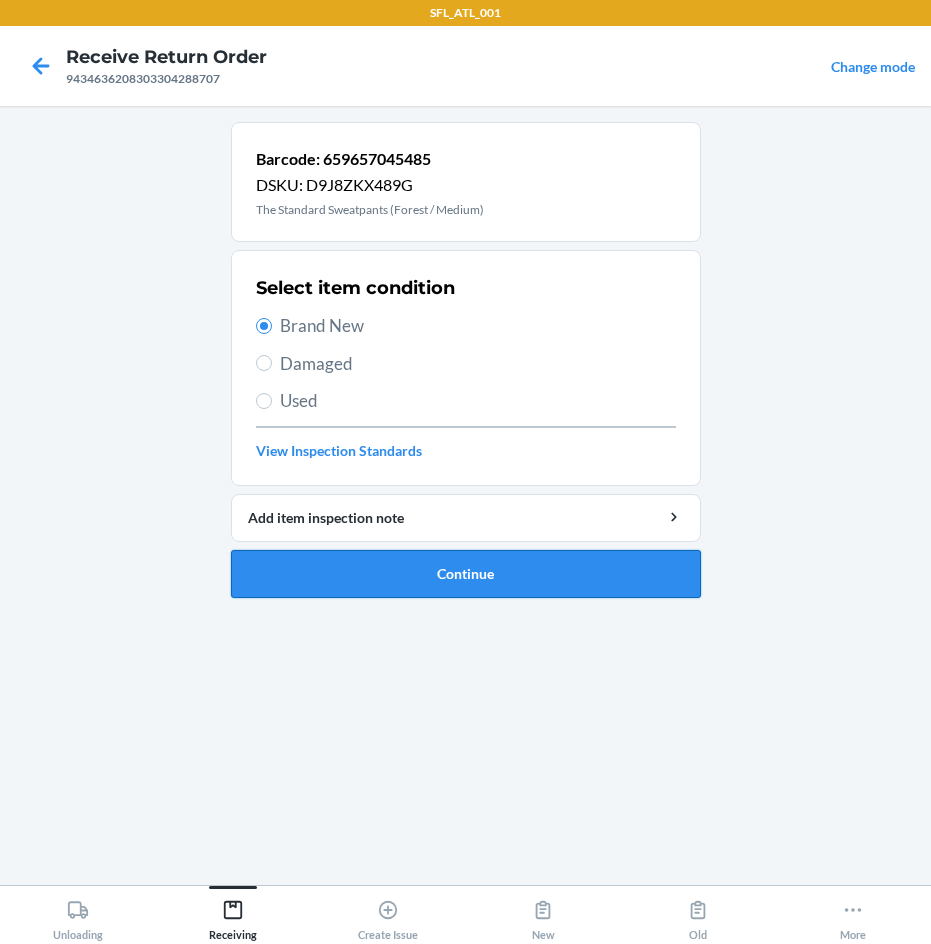 click on "Continue" at bounding box center (466, 574) 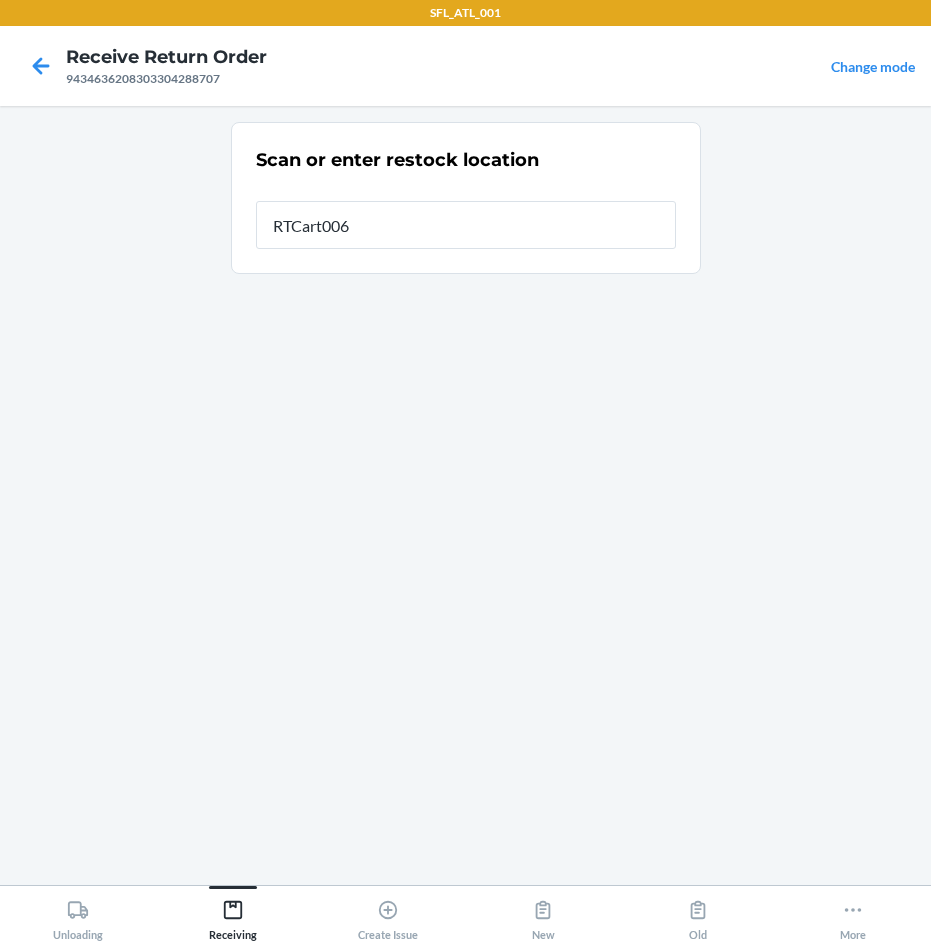 type on "RTCart006" 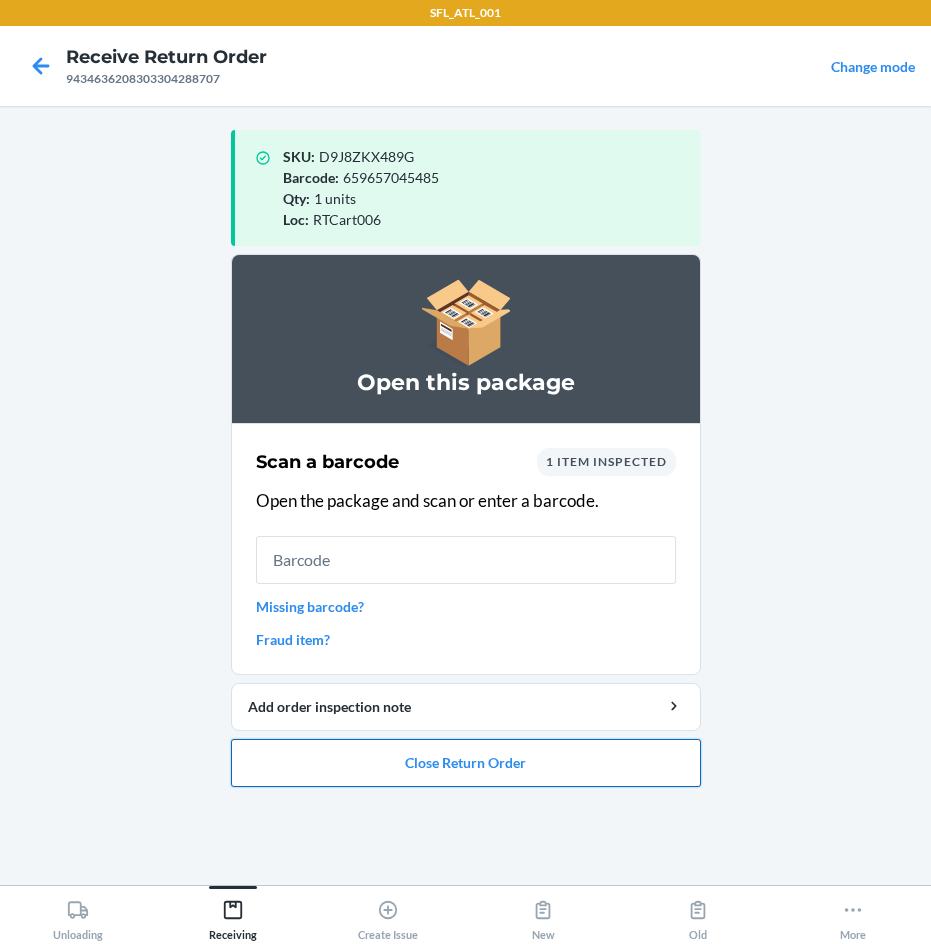 click on "Close Return Order" at bounding box center [466, 763] 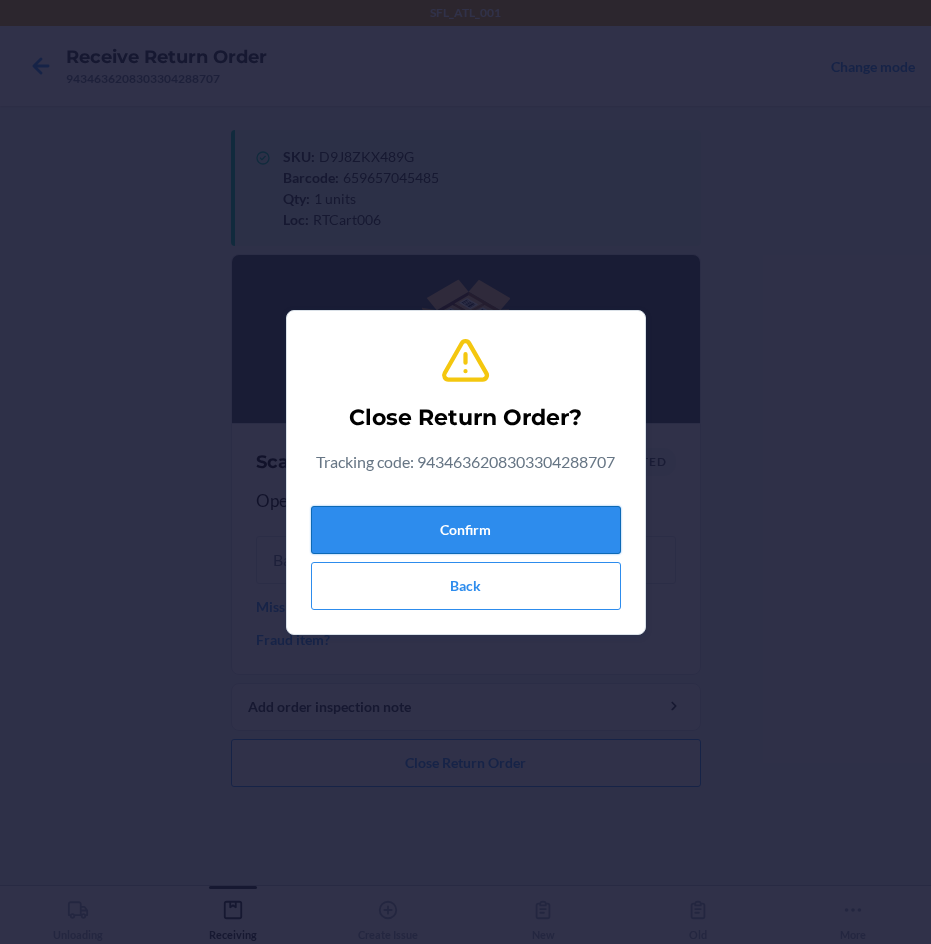 click on "Confirm" at bounding box center [466, 530] 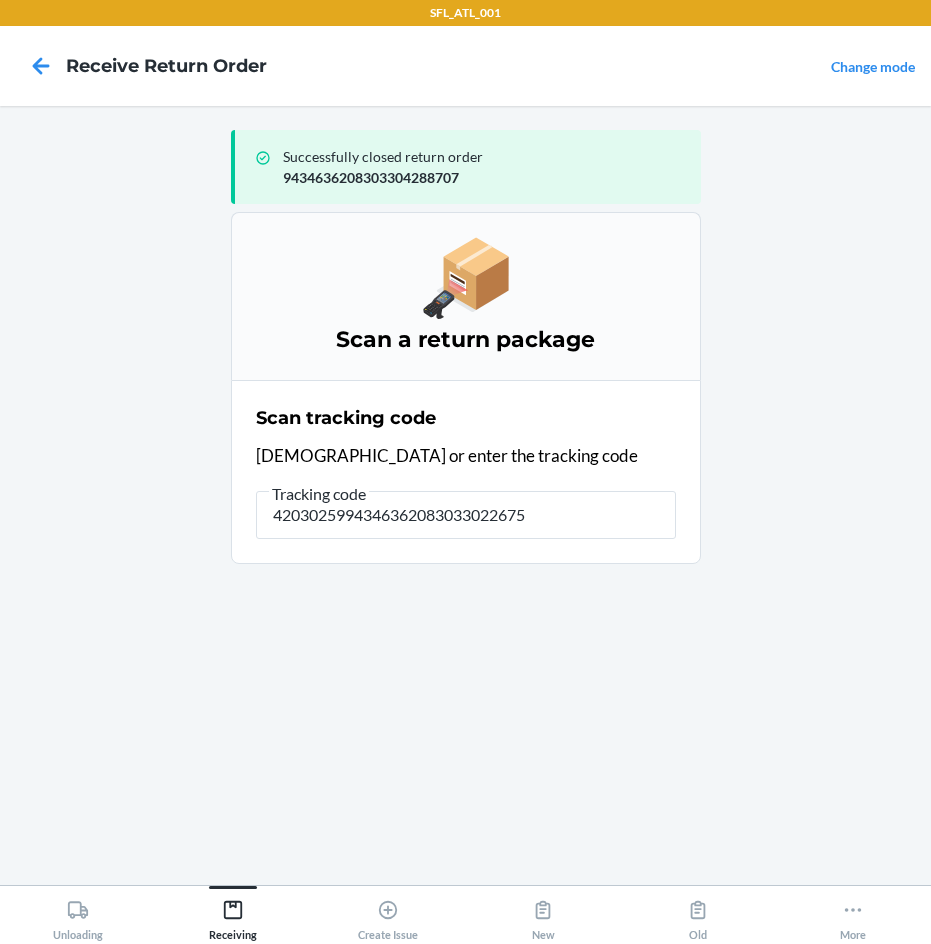 type on "42030259943463620830330226759" 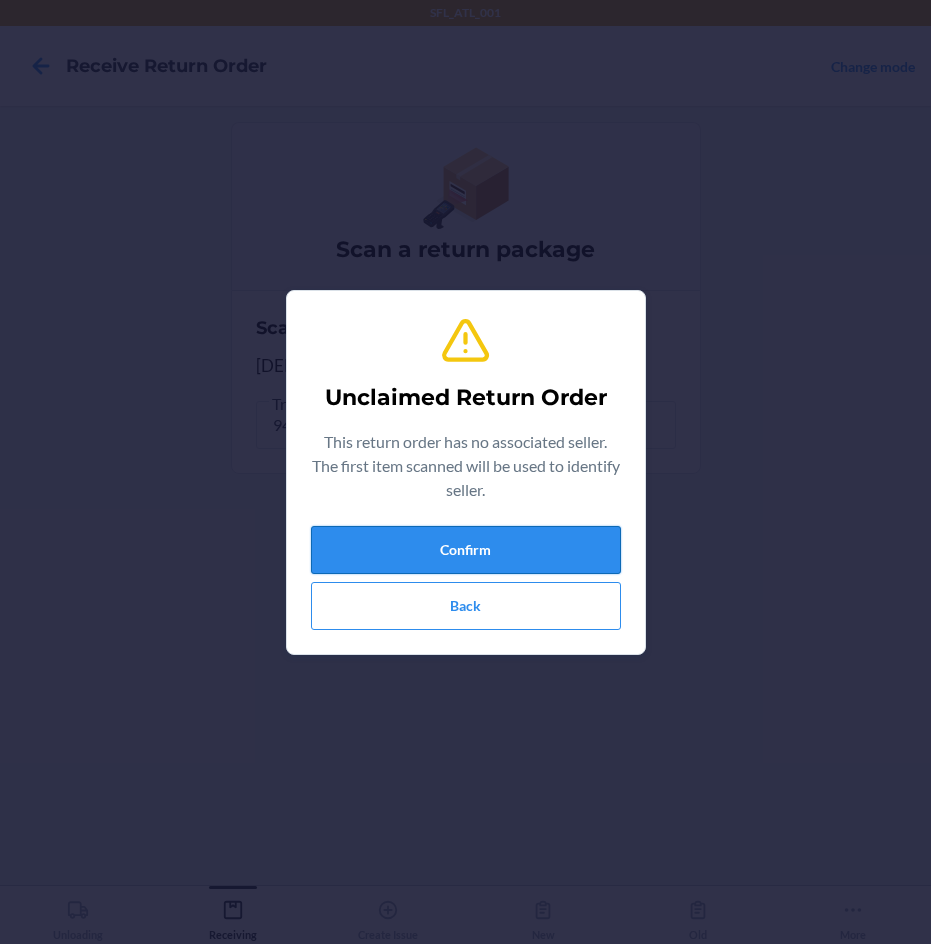 click on "Confirm" at bounding box center (466, 550) 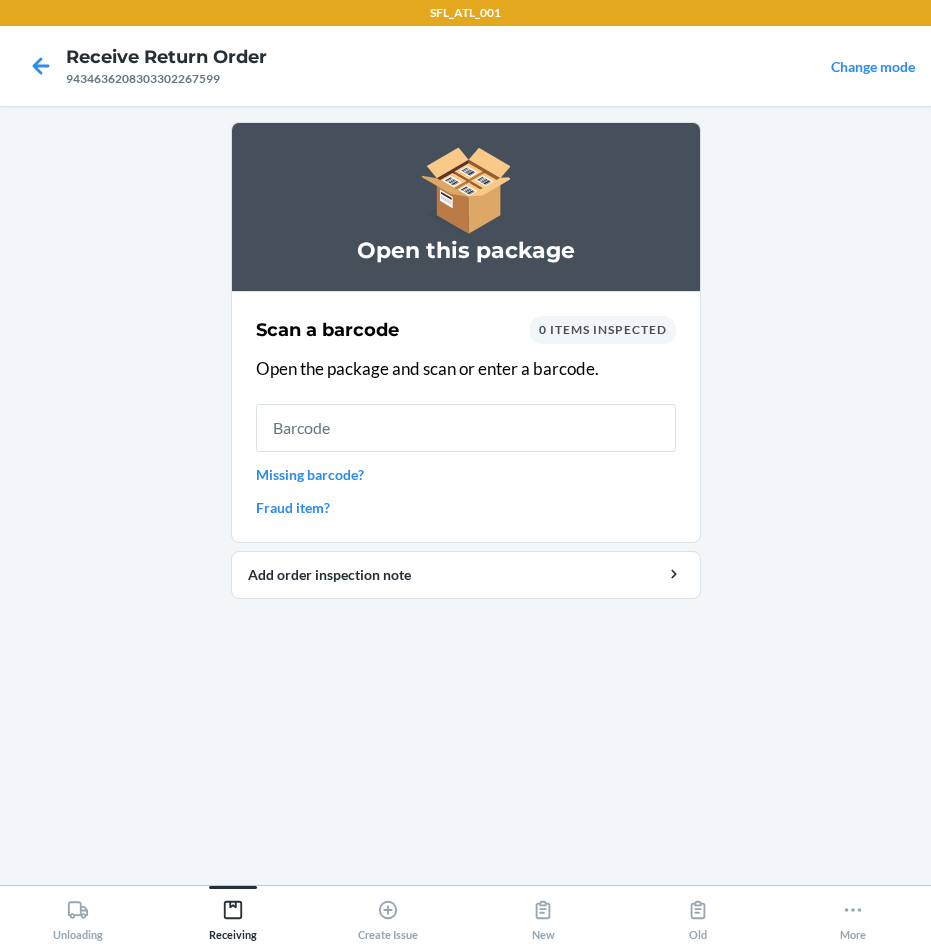 click at bounding box center [466, 428] 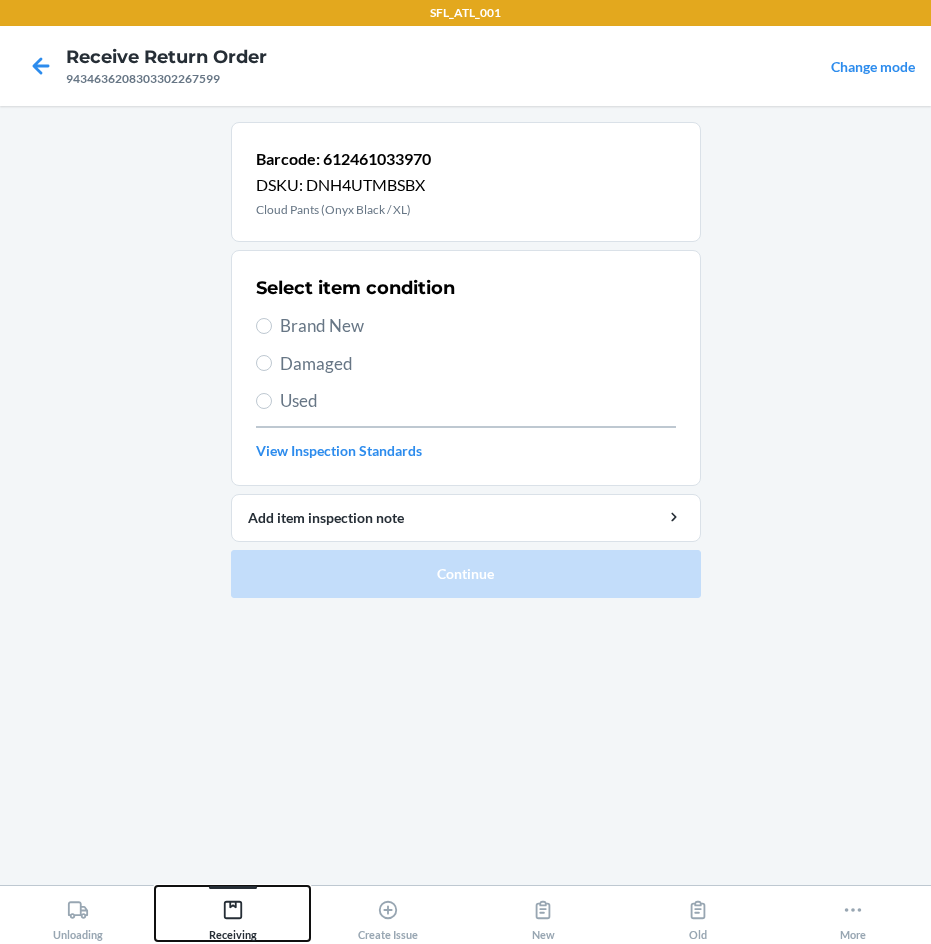 click on "Receiving" at bounding box center (233, 916) 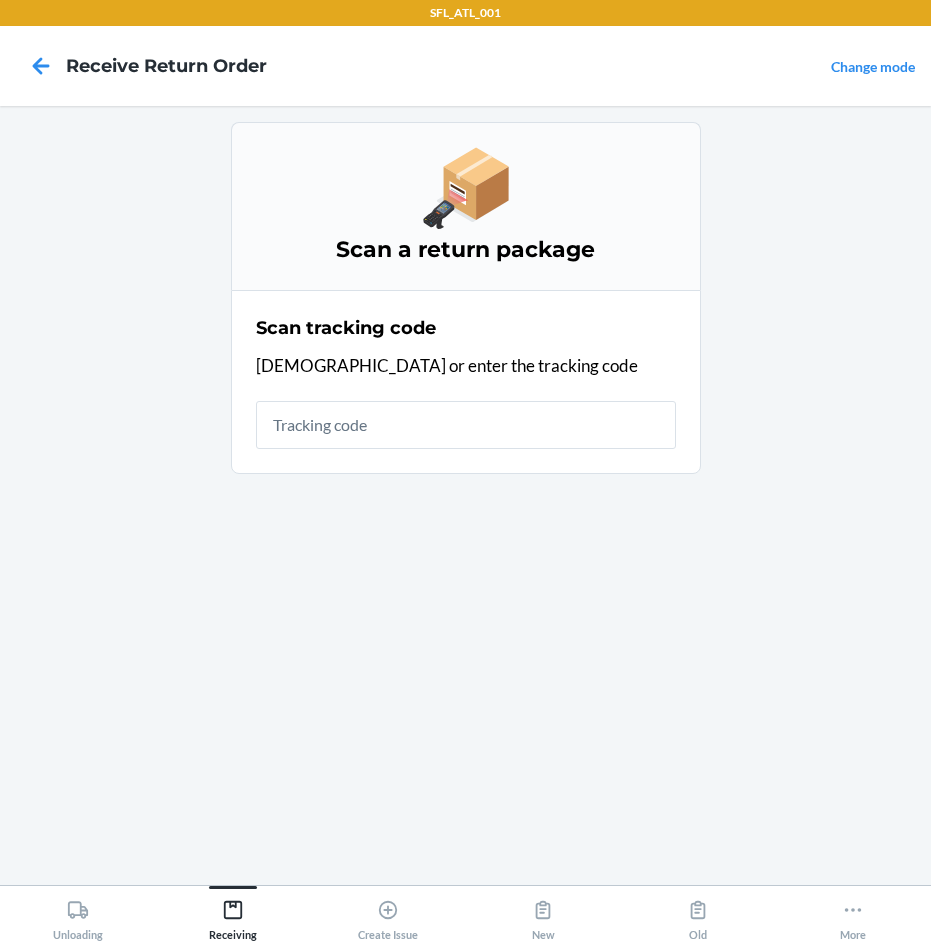 click at bounding box center [466, 425] 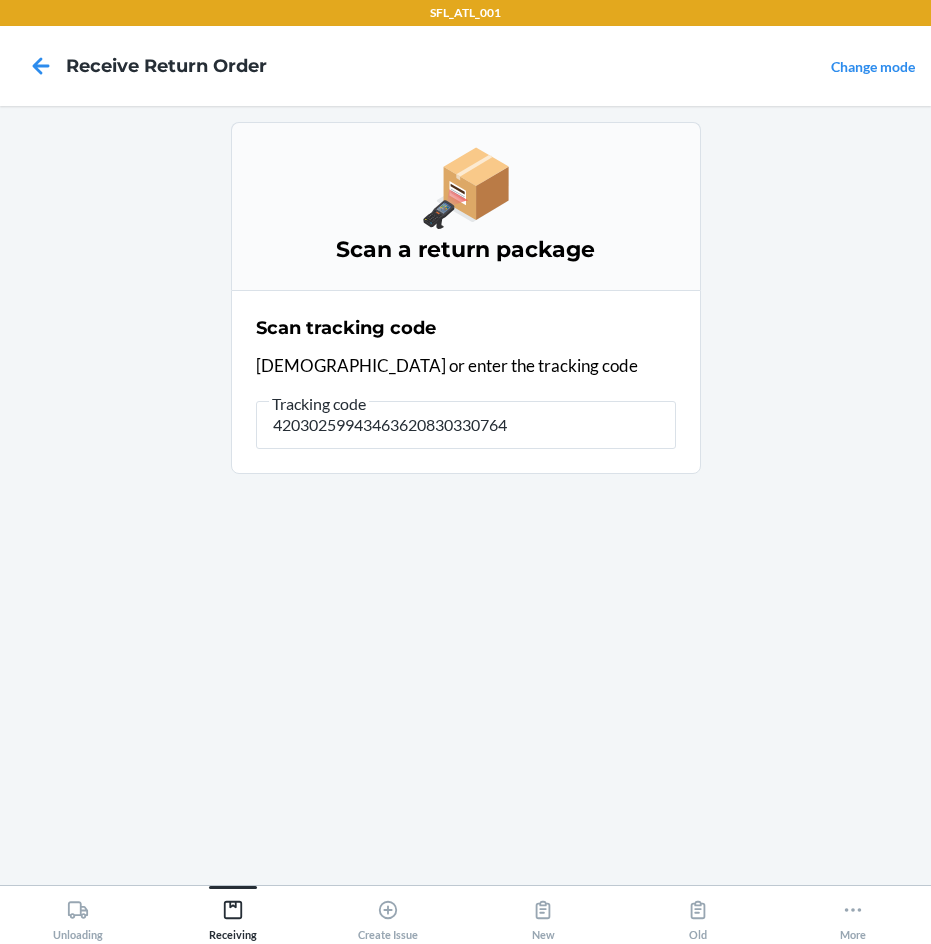 type on "420302599434636208303307649" 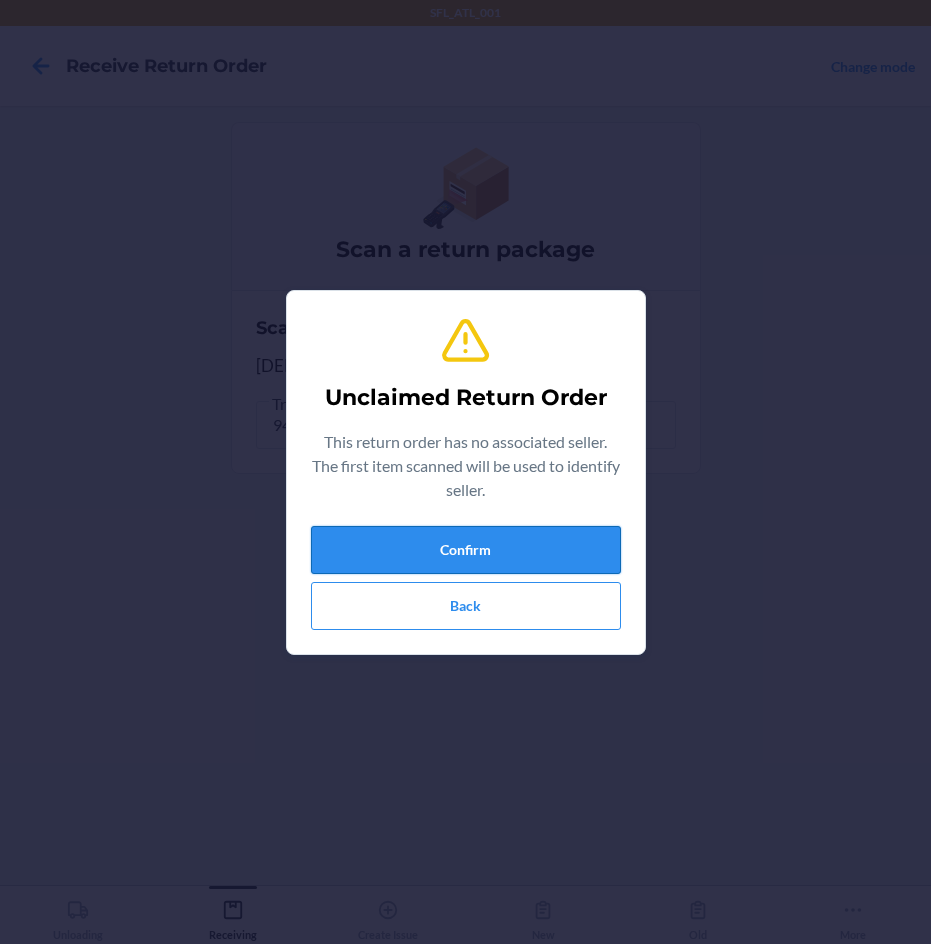 click on "Confirm" at bounding box center (466, 550) 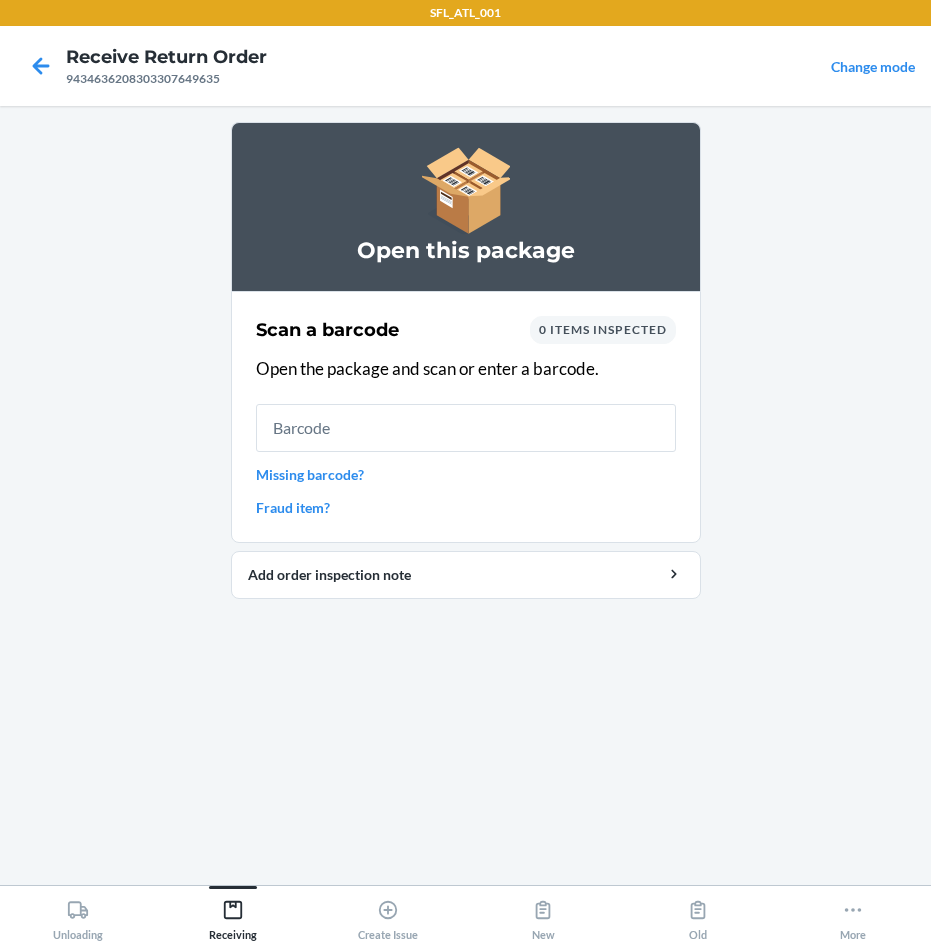 click at bounding box center [466, 428] 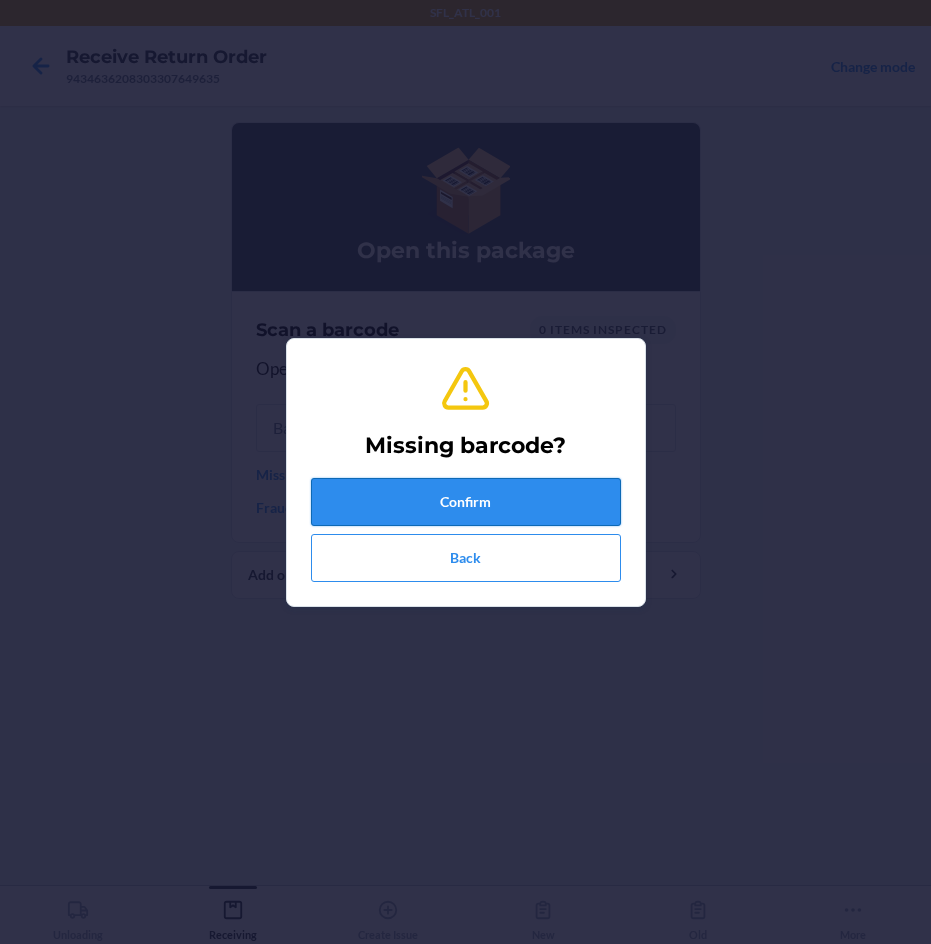 click on "Confirm" at bounding box center [466, 502] 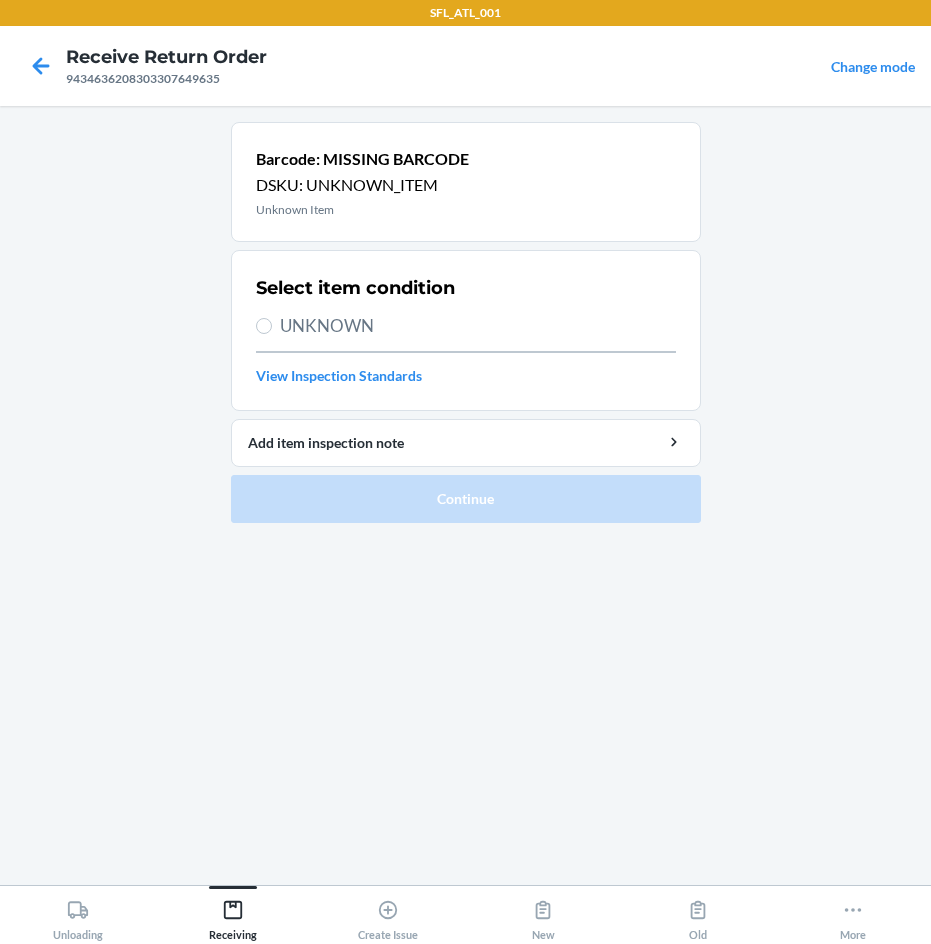 click on "UNKNOWN" at bounding box center [478, 326] 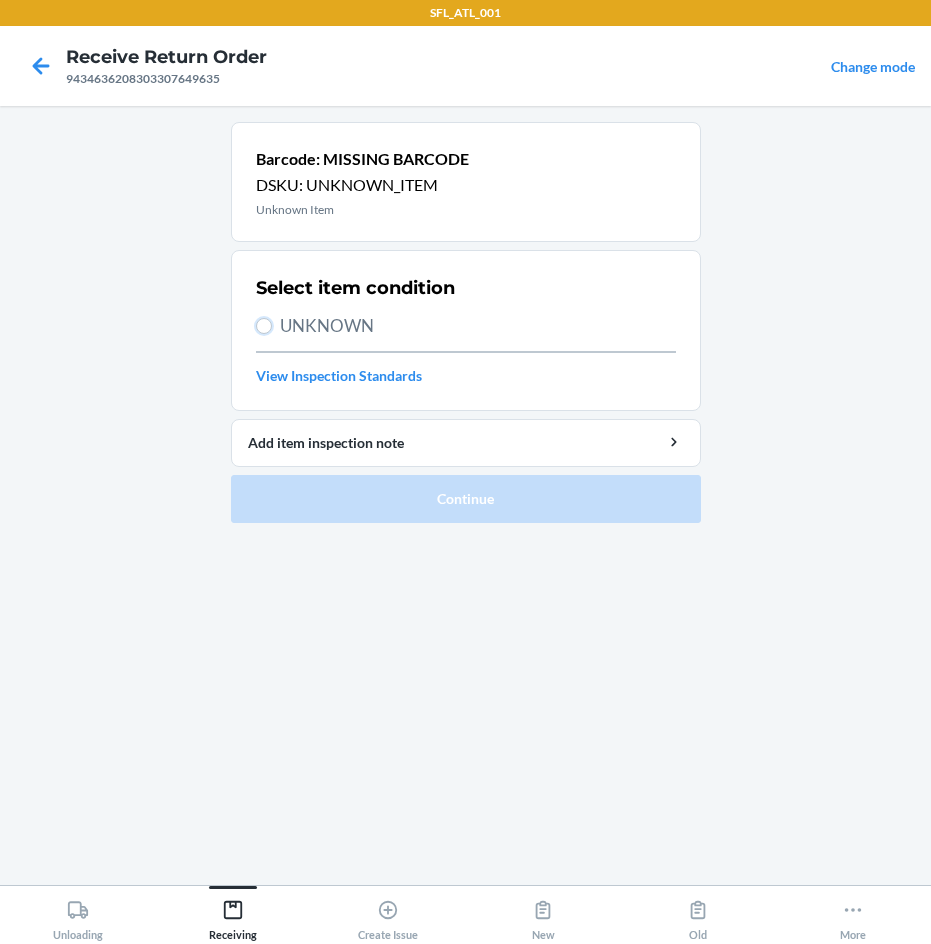 click on "UNKNOWN" at bounding box center [264, 326] 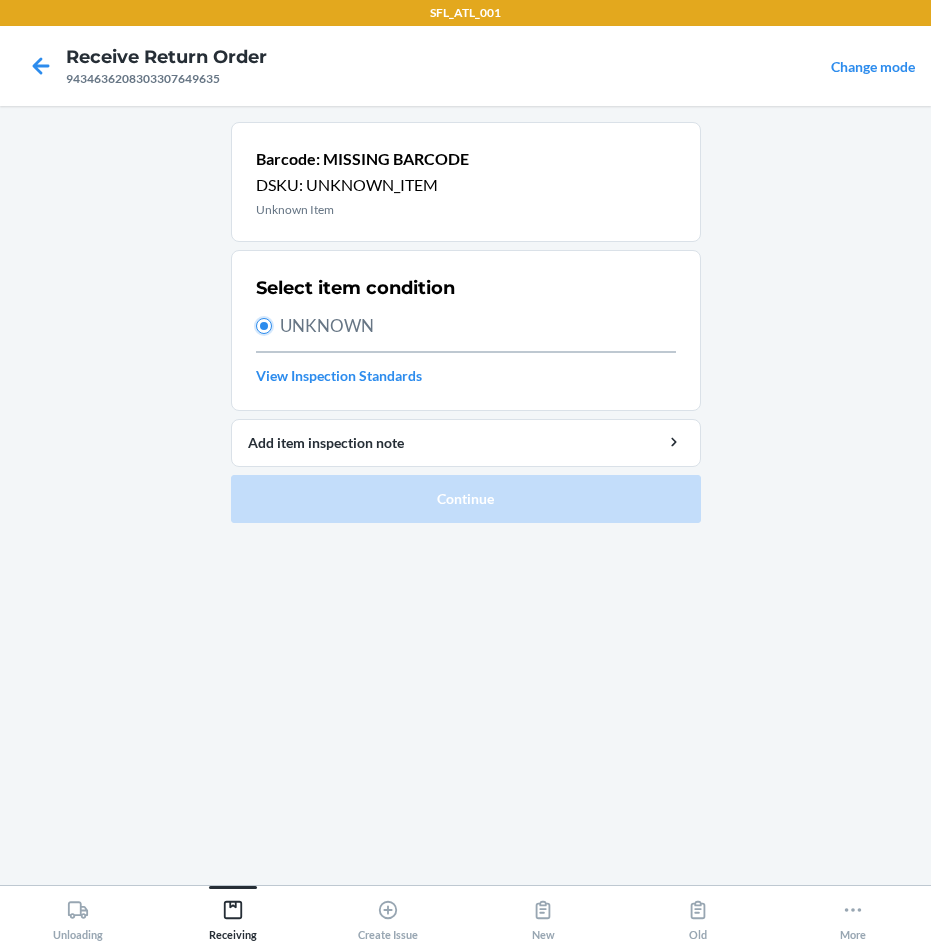 radio on "true" 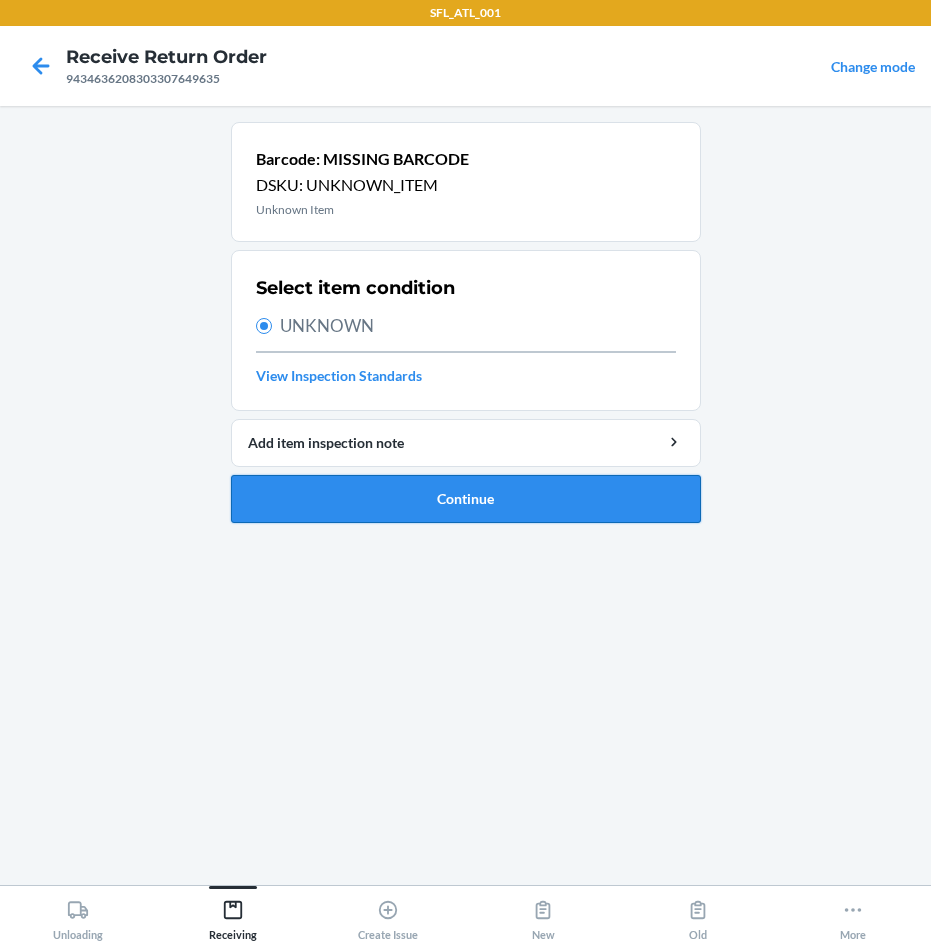 click on "Continue" at bounding box center (466, 499) 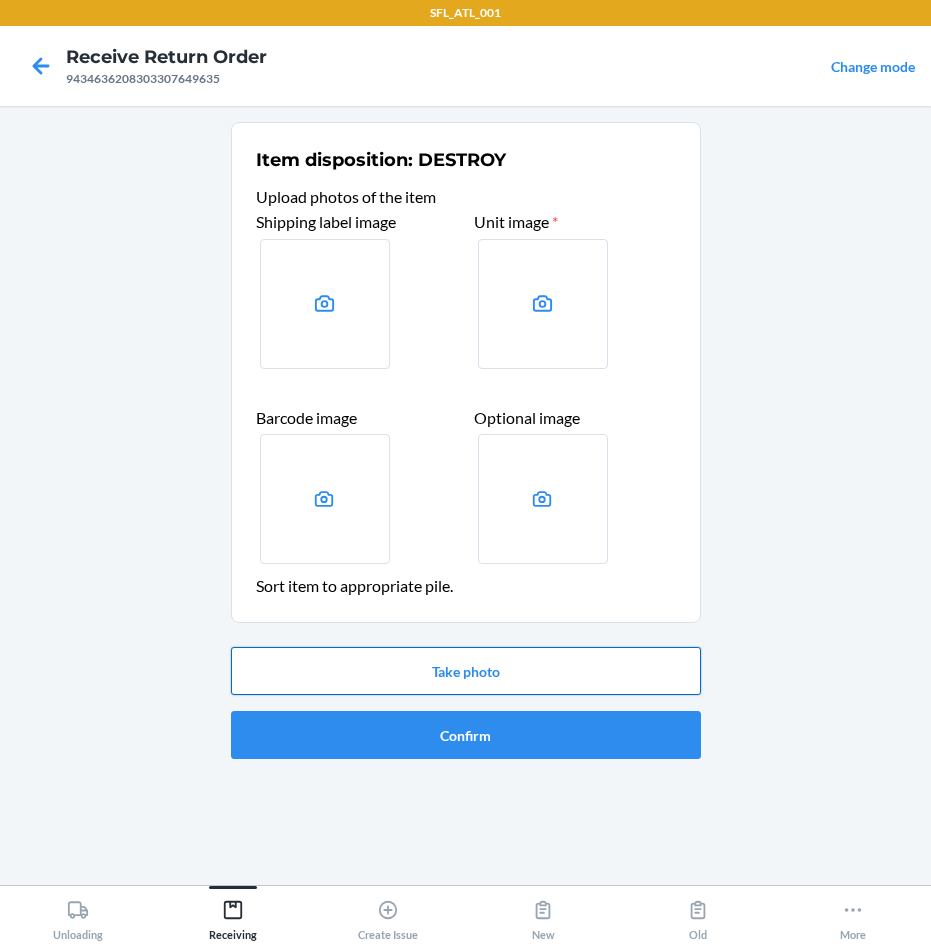 click on "Take photo" at bounding box center [466, 671] 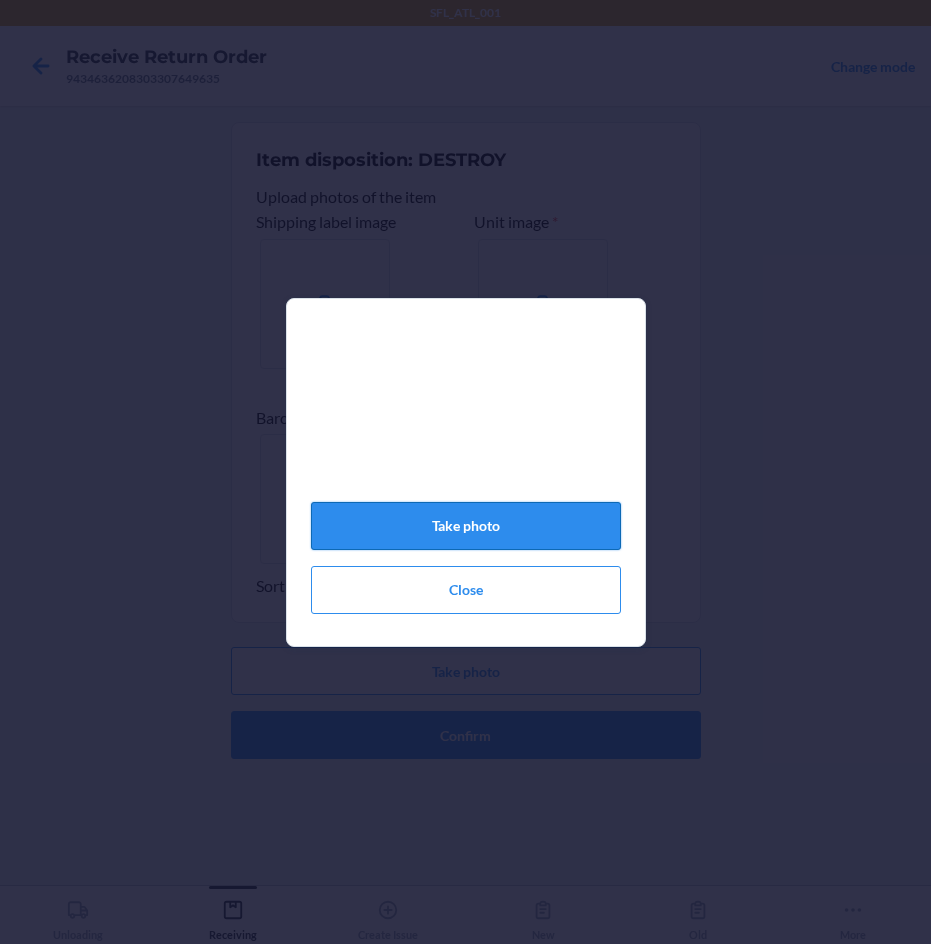 click on "Take photo" 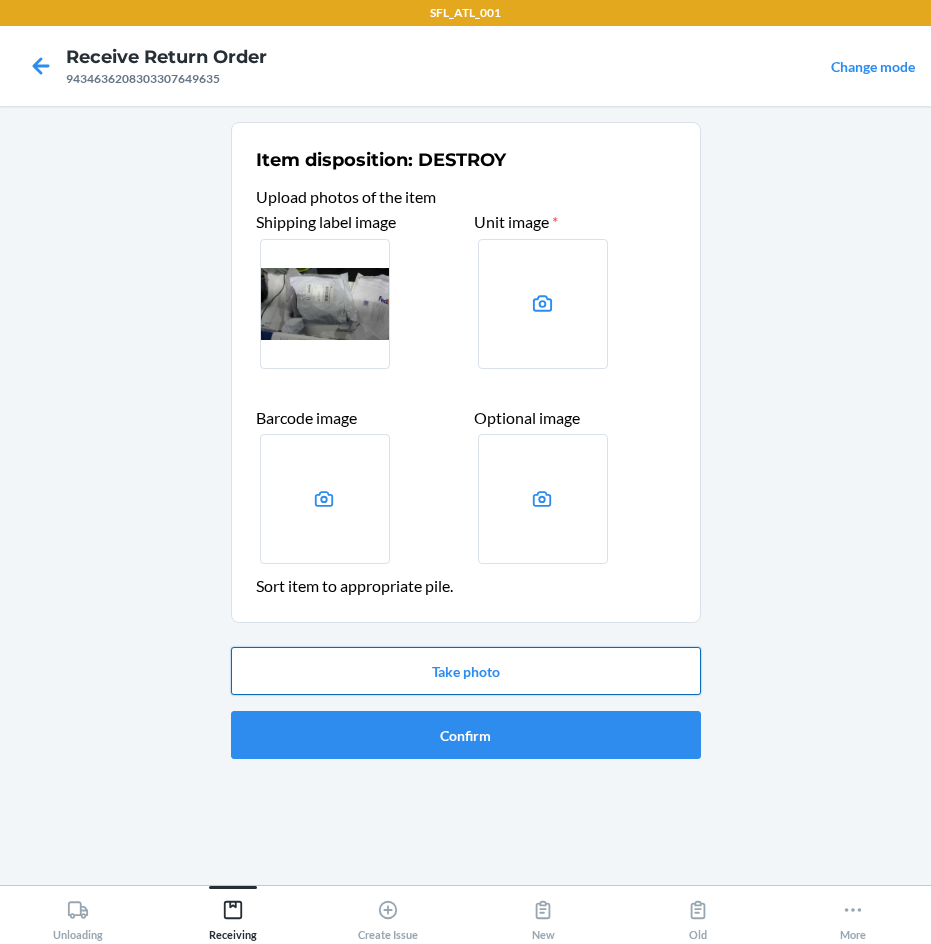 click on "Take photo" at bounding box center [466, 671] 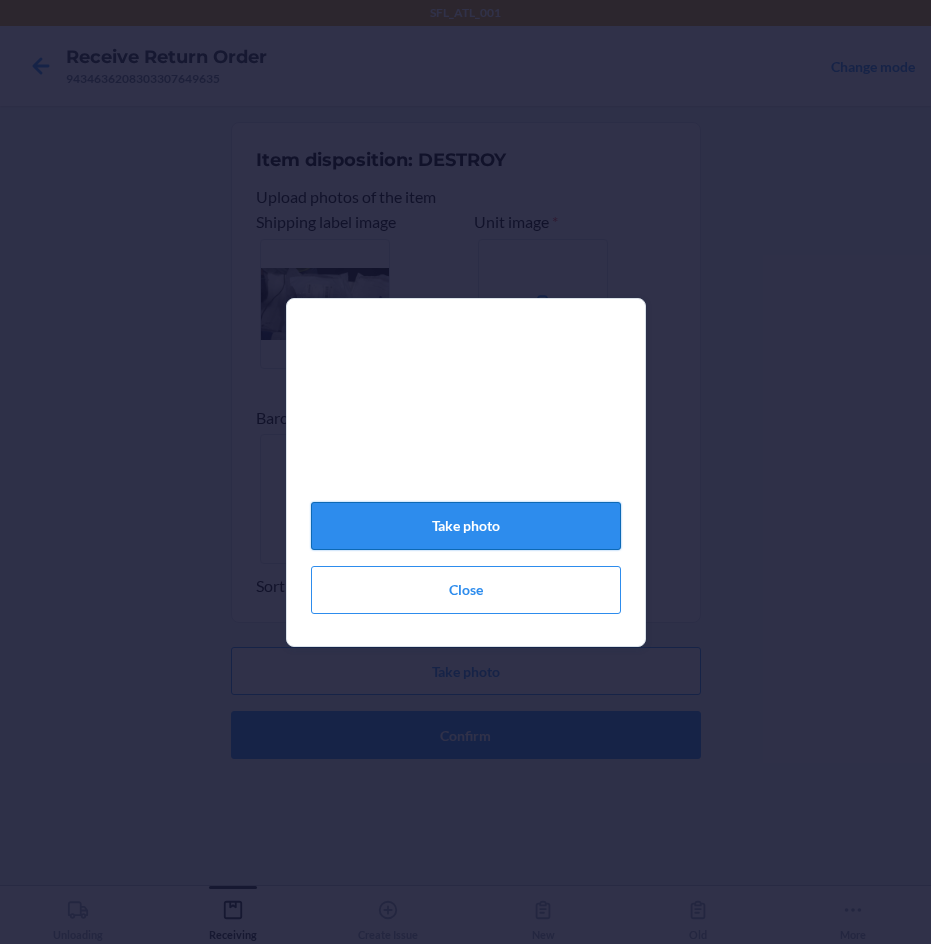 click on "Take photo" 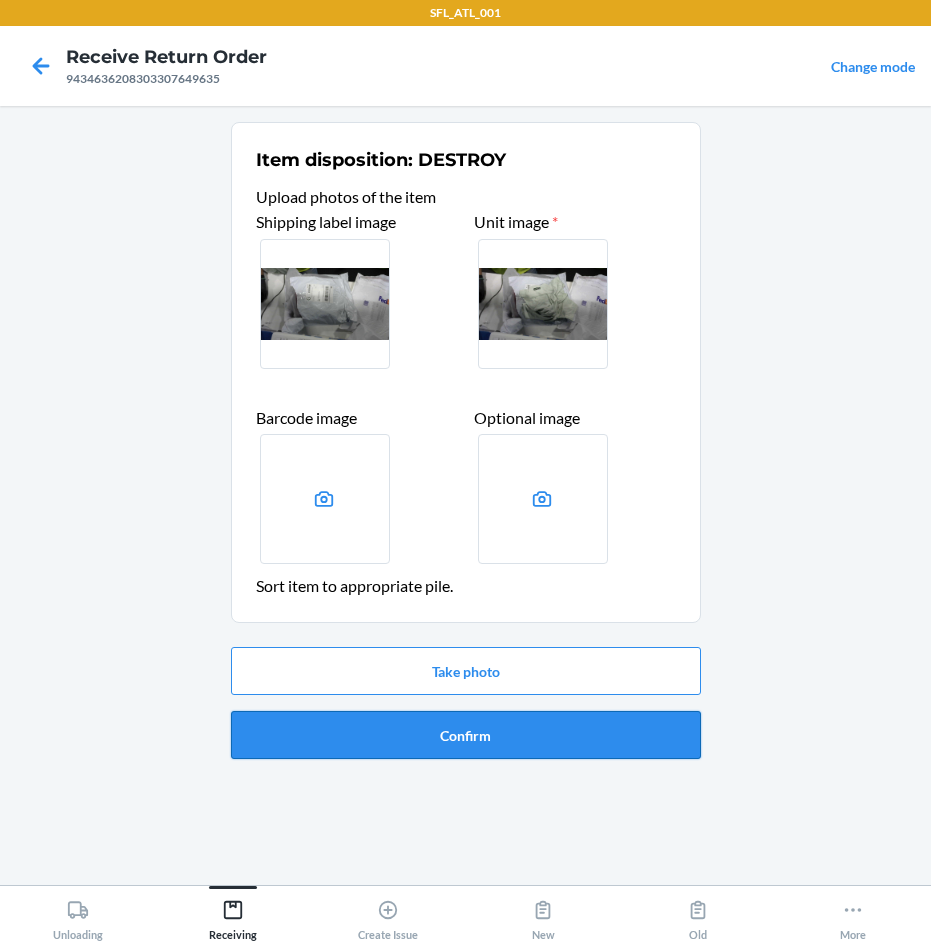 click on "Confirm" at bounding box center (466, 735) 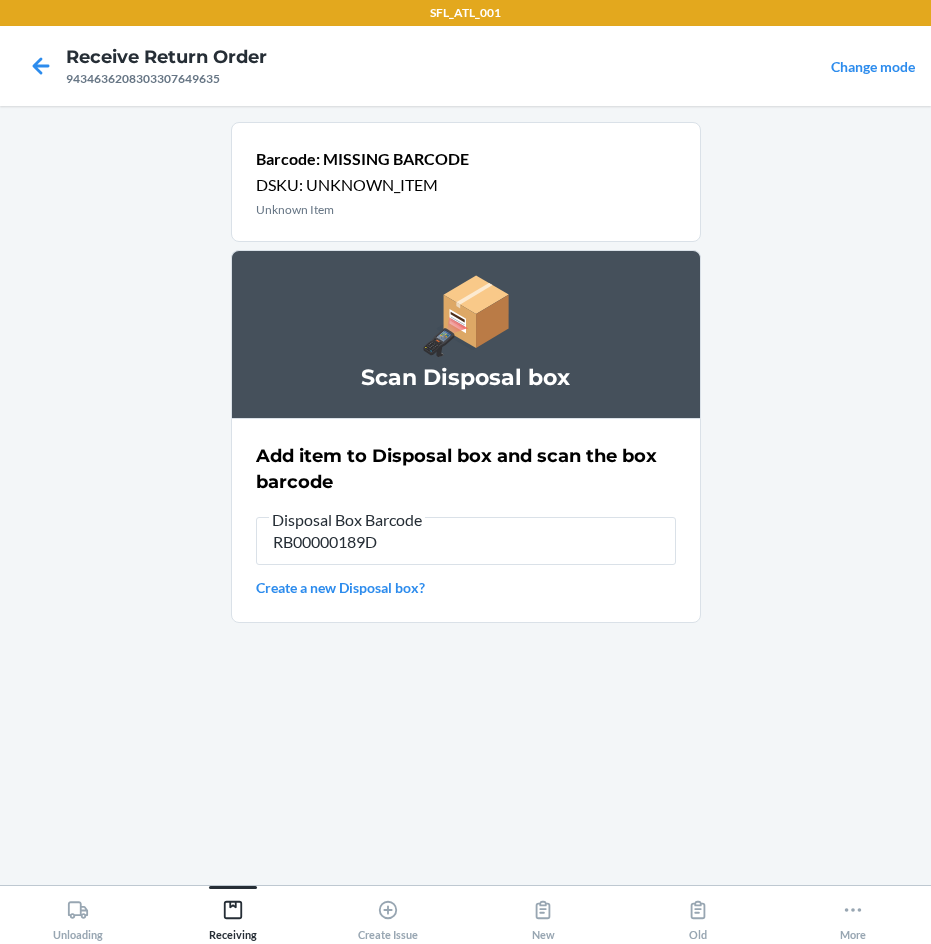 type on "RB00000189D" 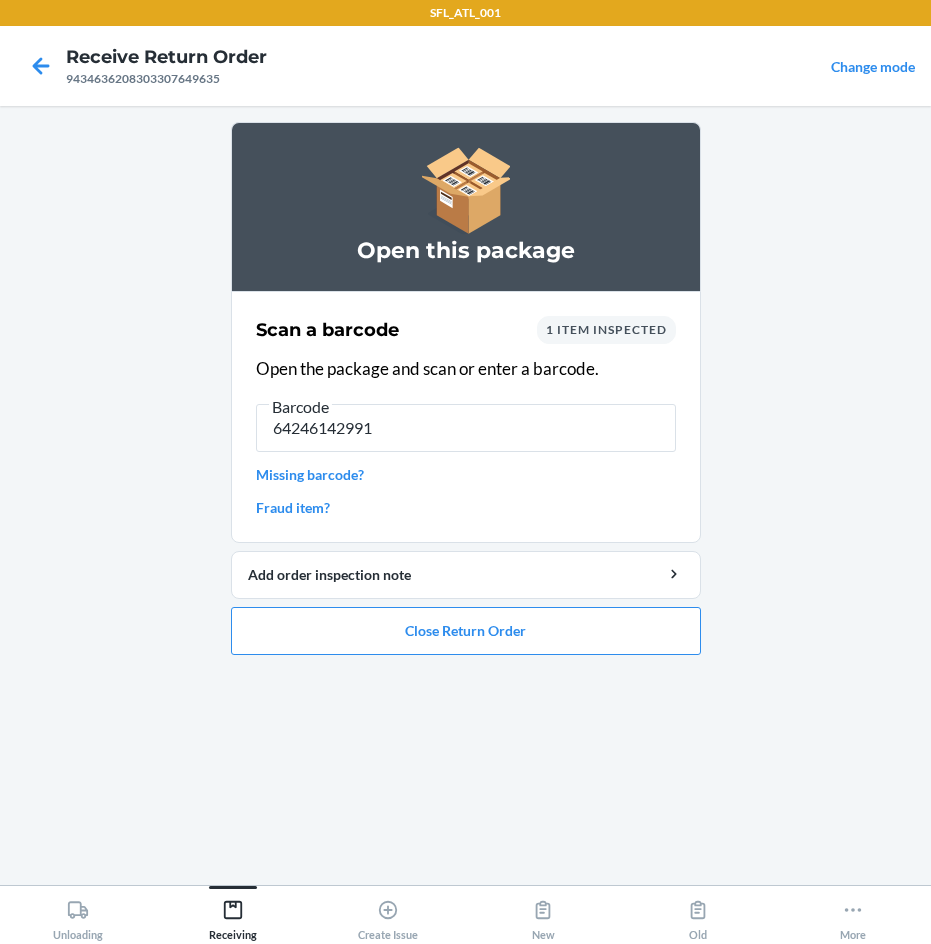 type on "642461429916" 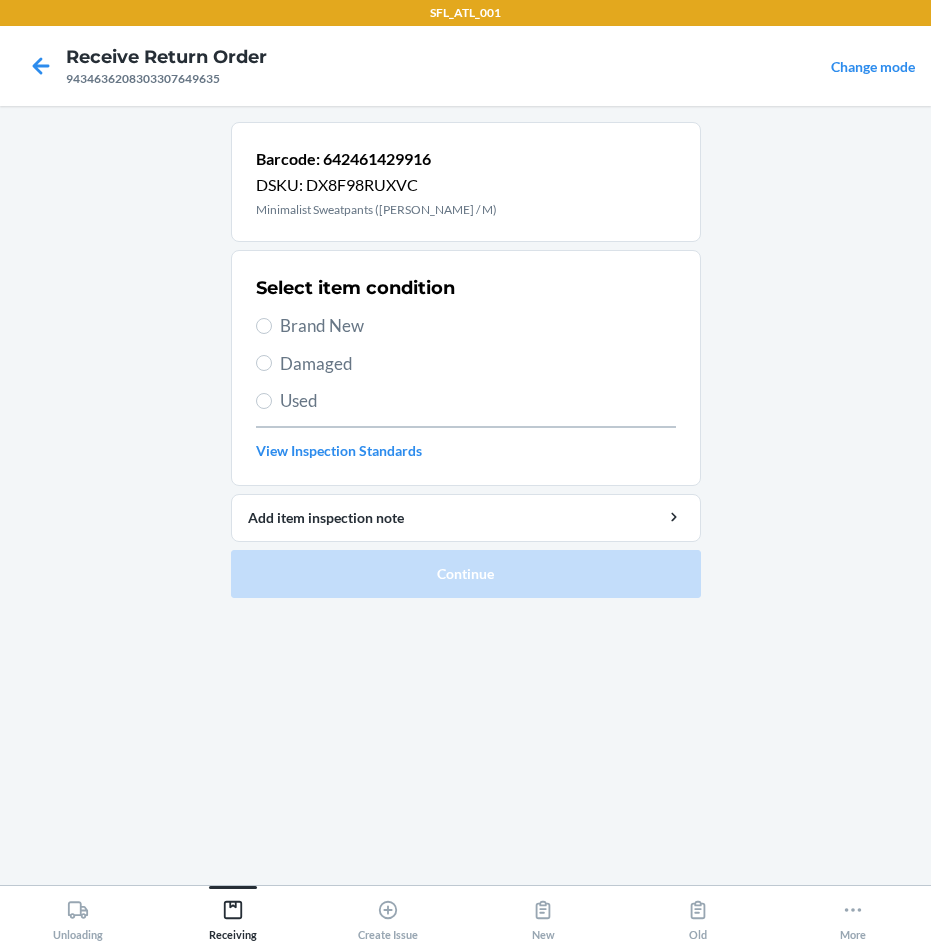 drag, startPoint x: 287, startPoint y: 320, endPoint x: 307, endPoint y: 337, distance: 26.24881 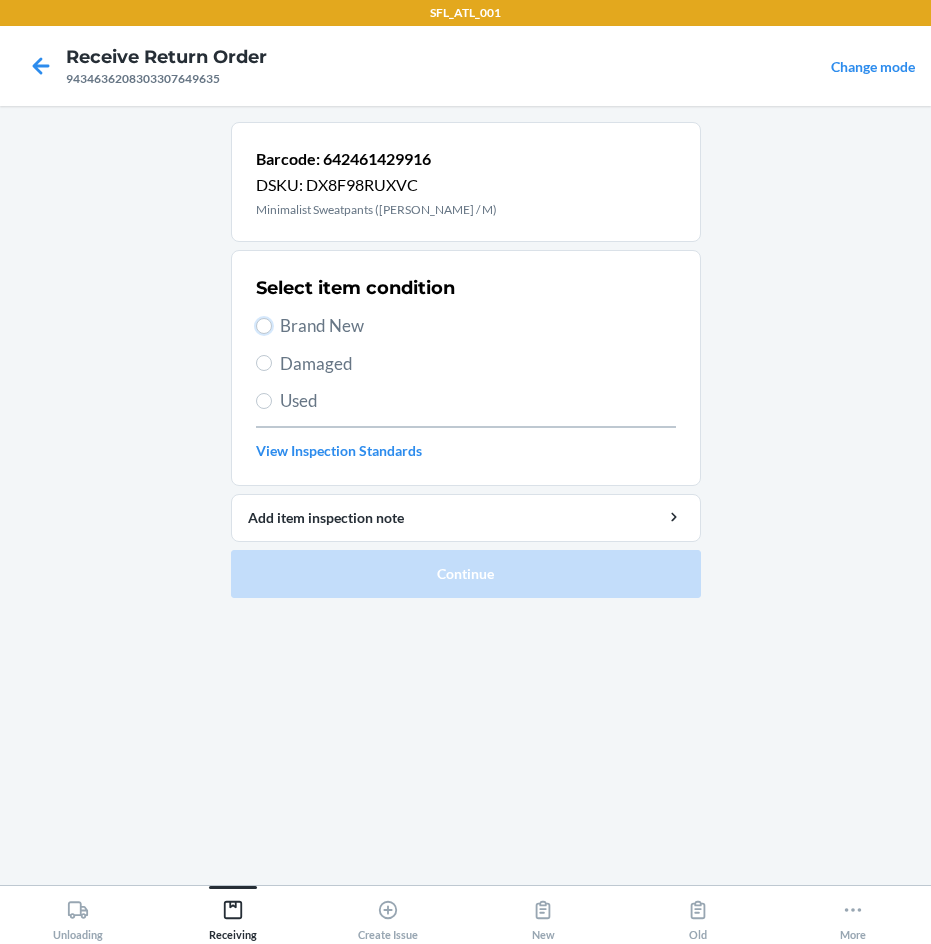 click on "Brand New" at bounding box center [264, 326] 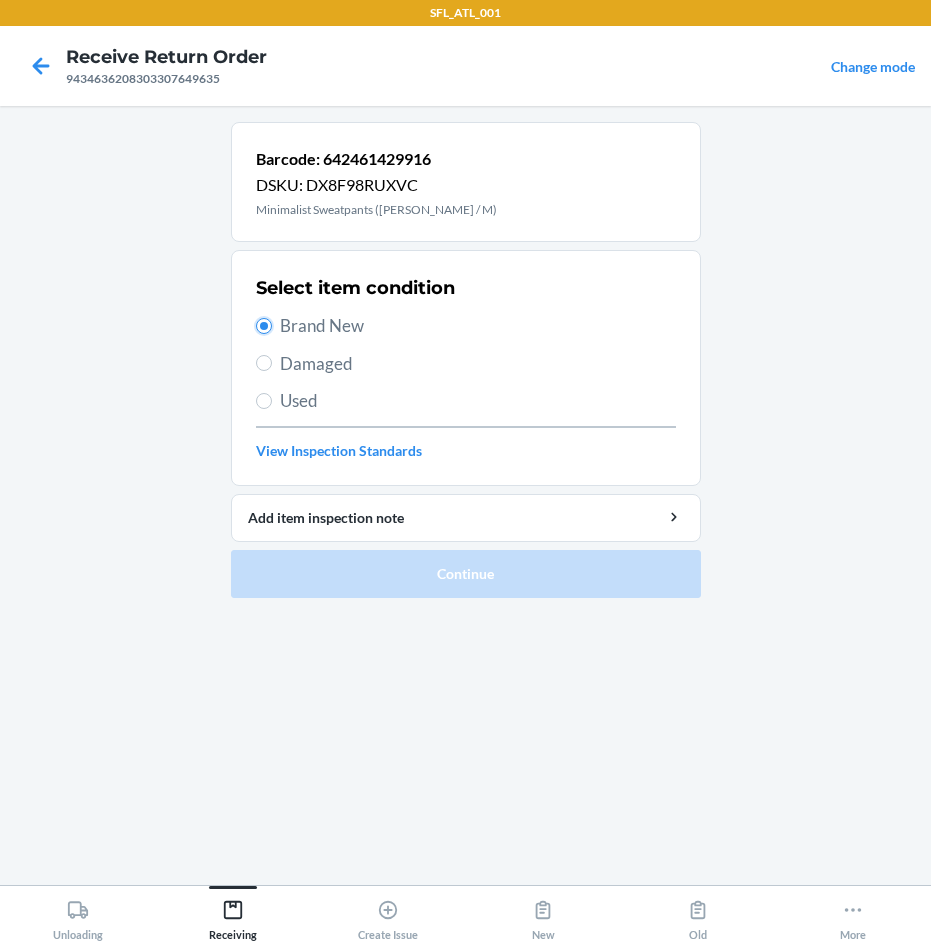 radio on "true" 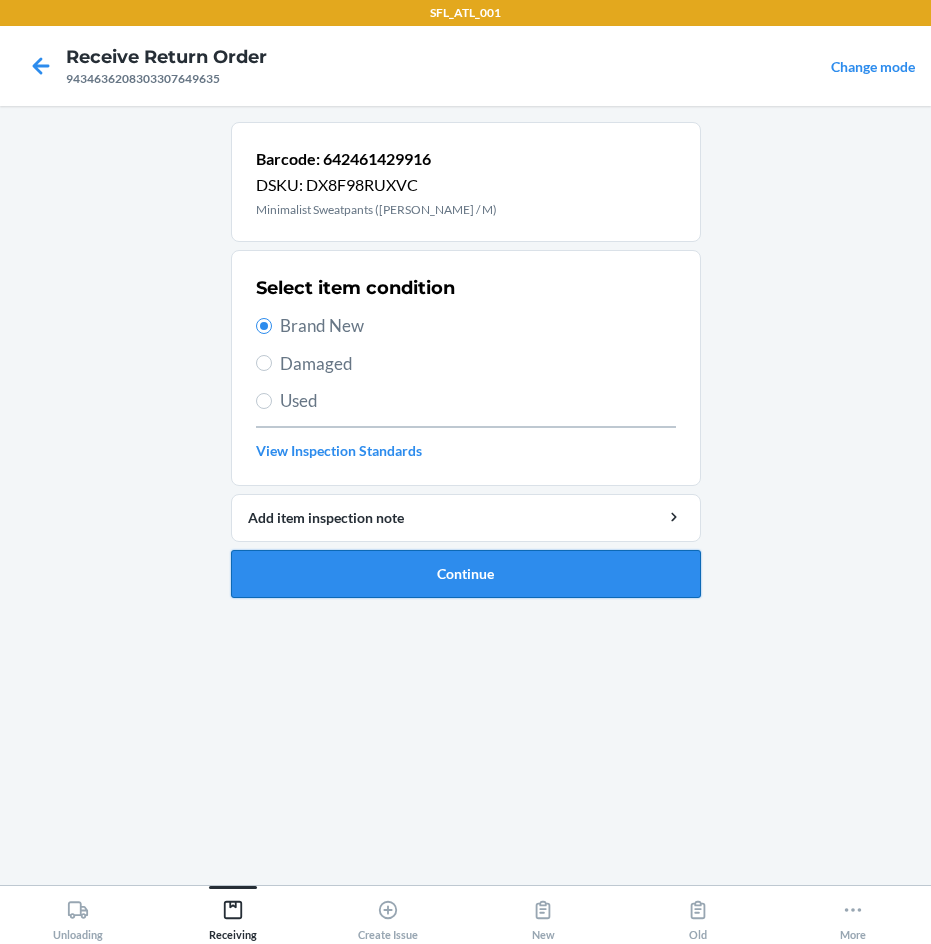 click on "Continue" at bounding box center [466, 574] 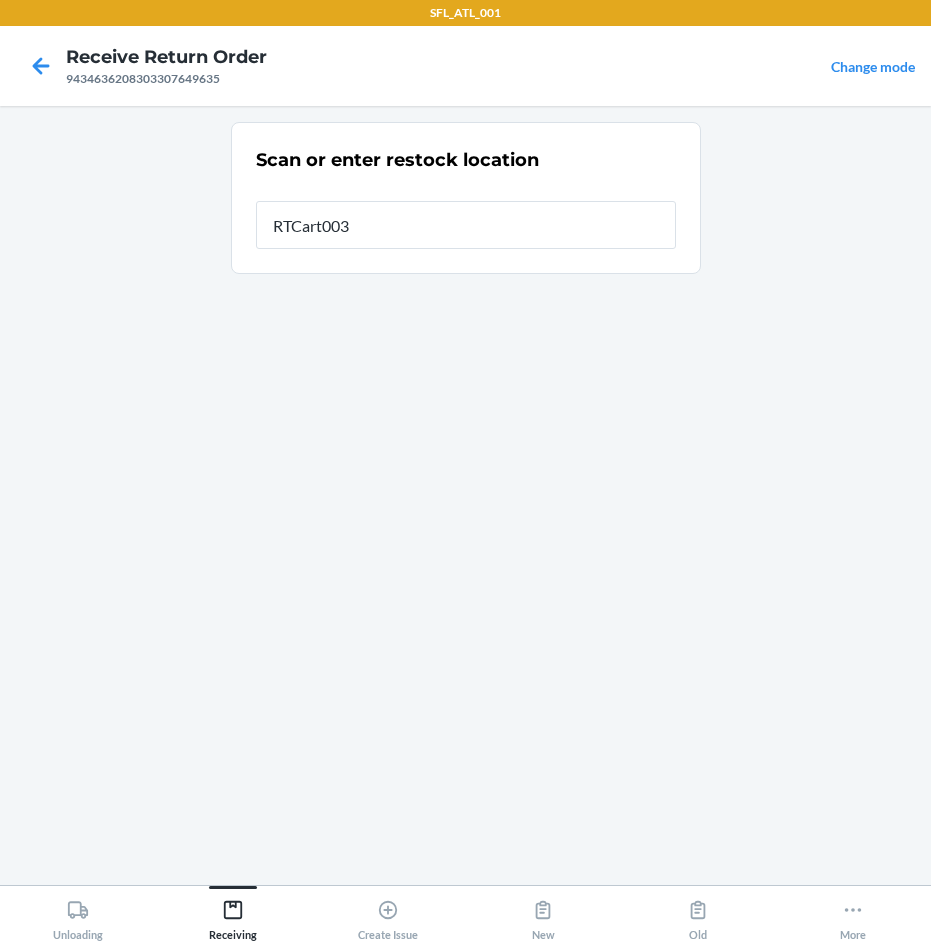 type on "RTCart003" 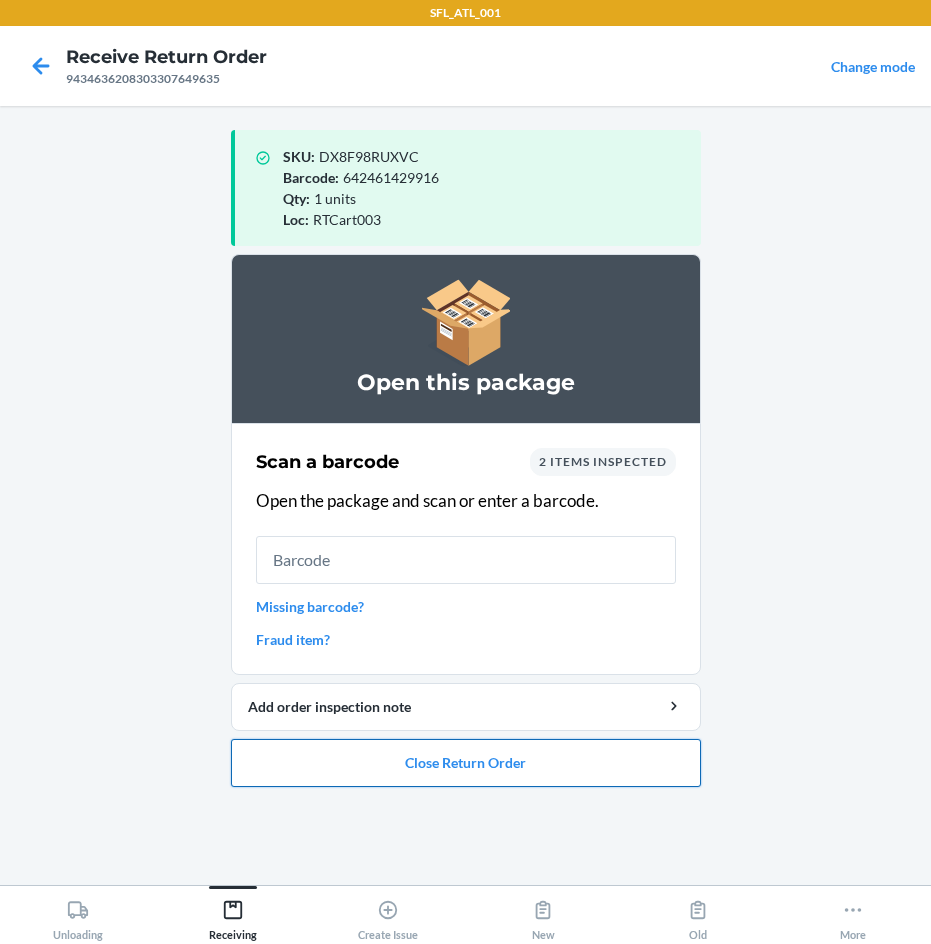 click on "Close Return Order" at bounding box center (466, 763) 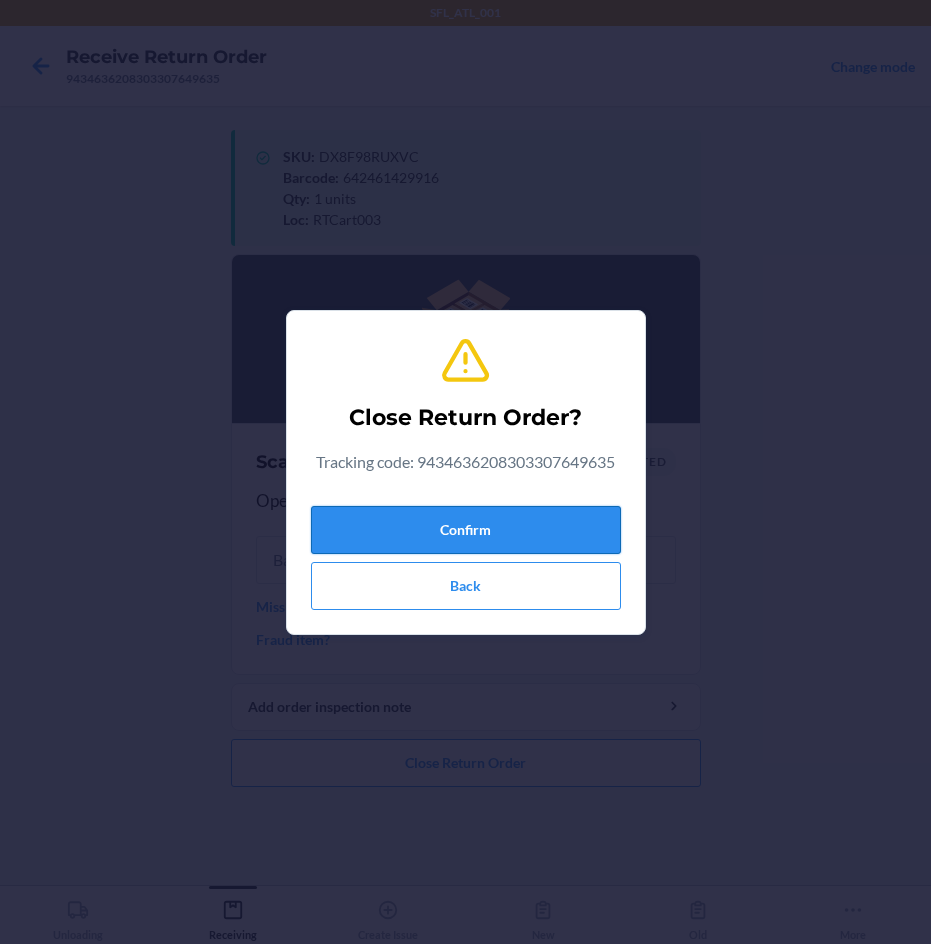click on "Confirm" at bounding box center (466, 530) 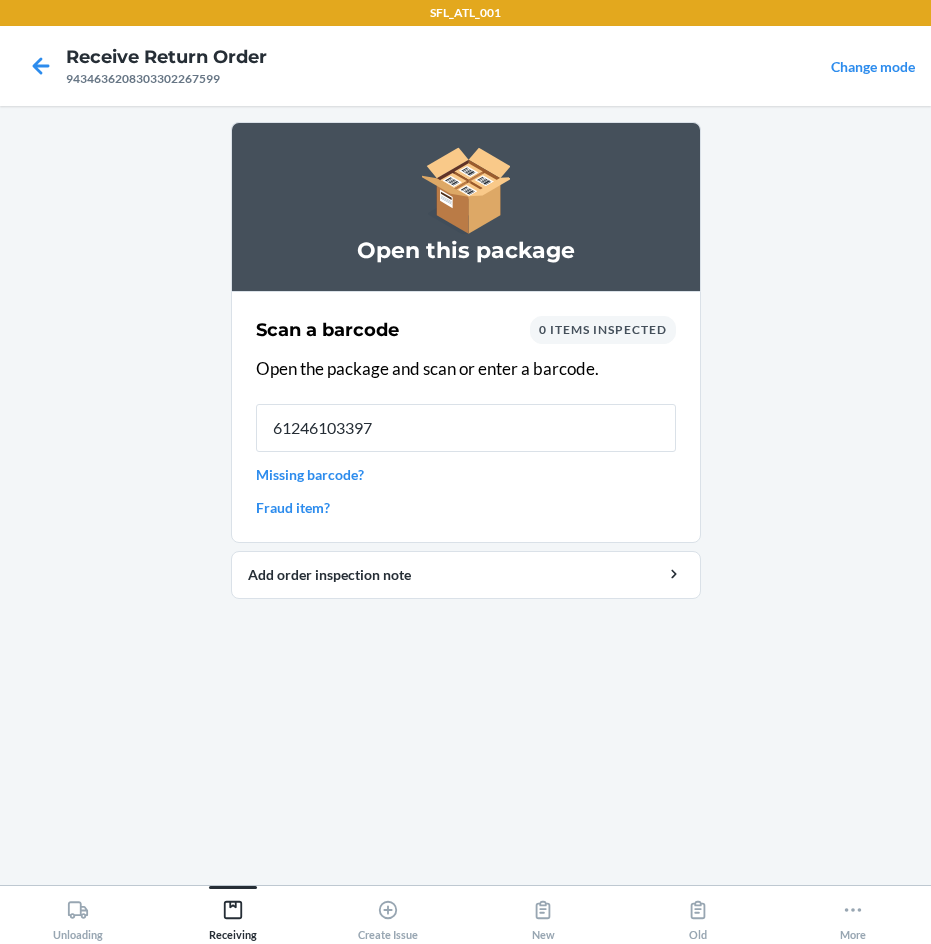 type on "612461033970" 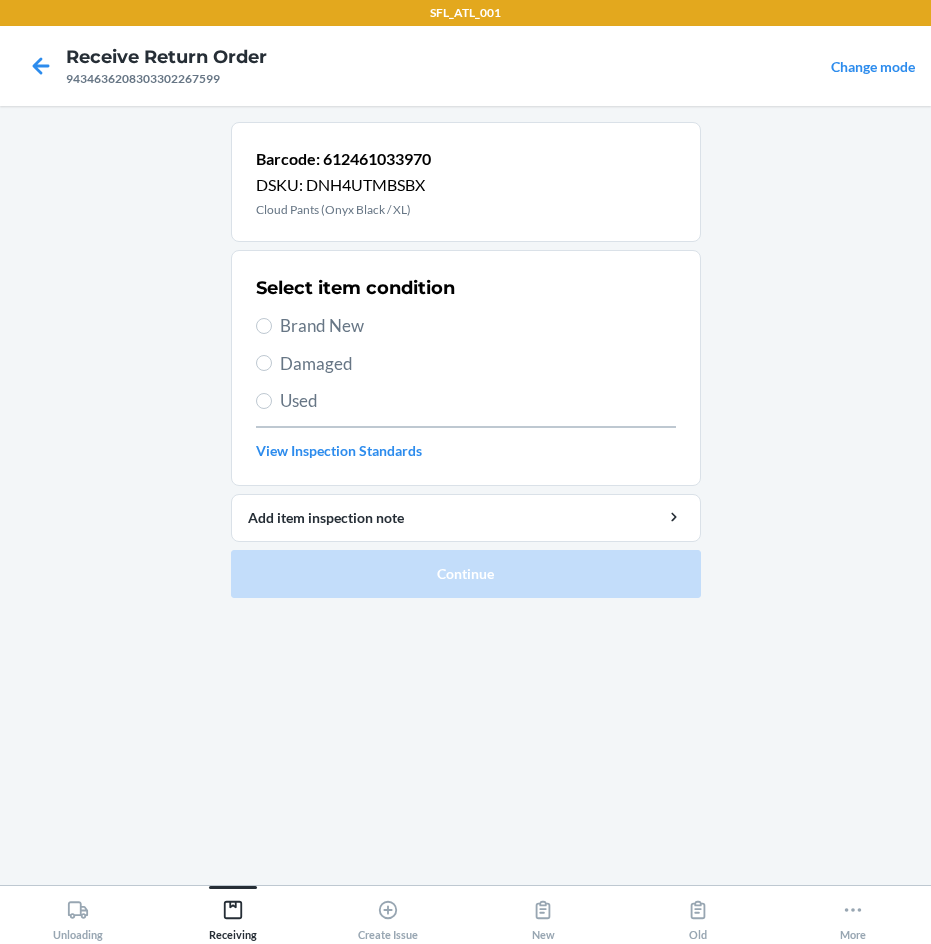 click on "Brand New" at bounding box center (478, 326) 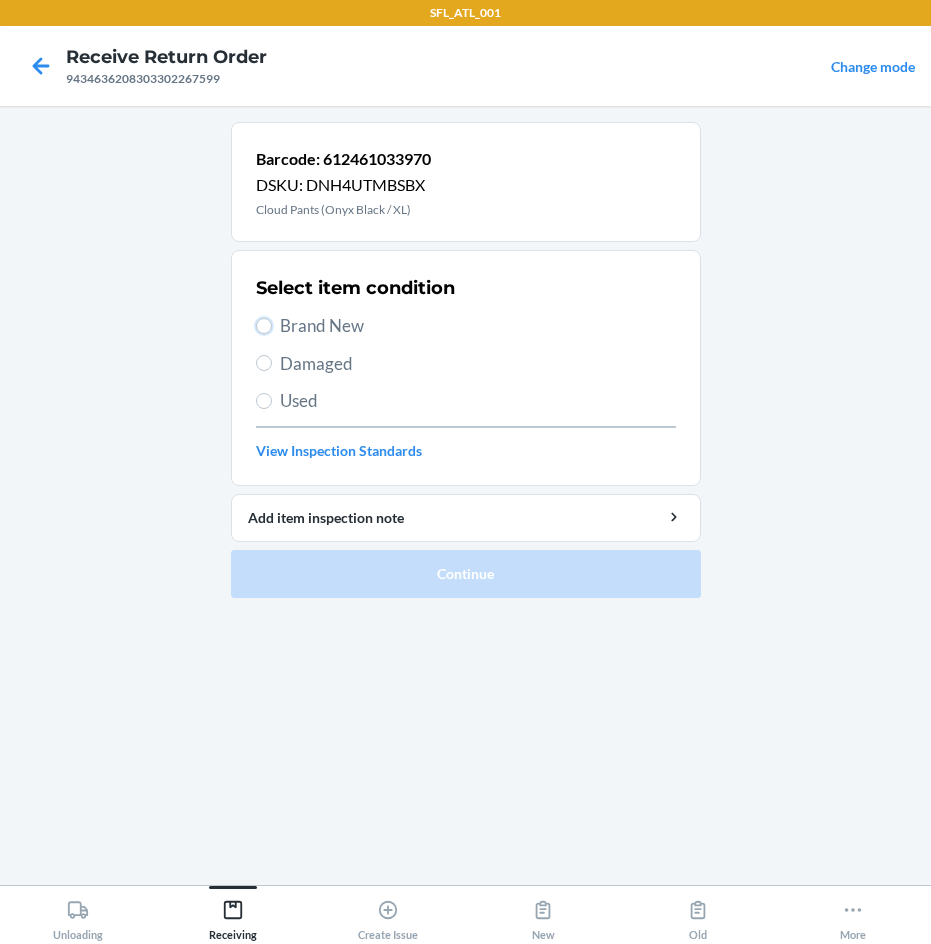 click on "Brand New" at bounding box center (264, 326) 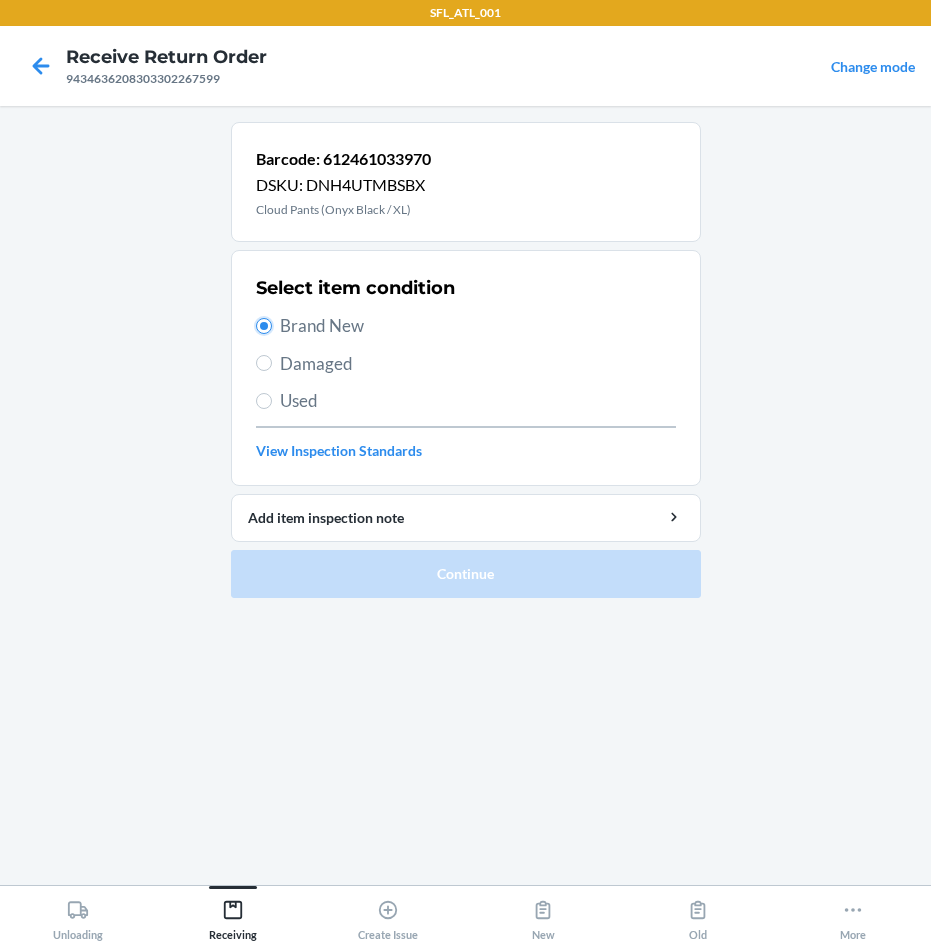radio on "true" 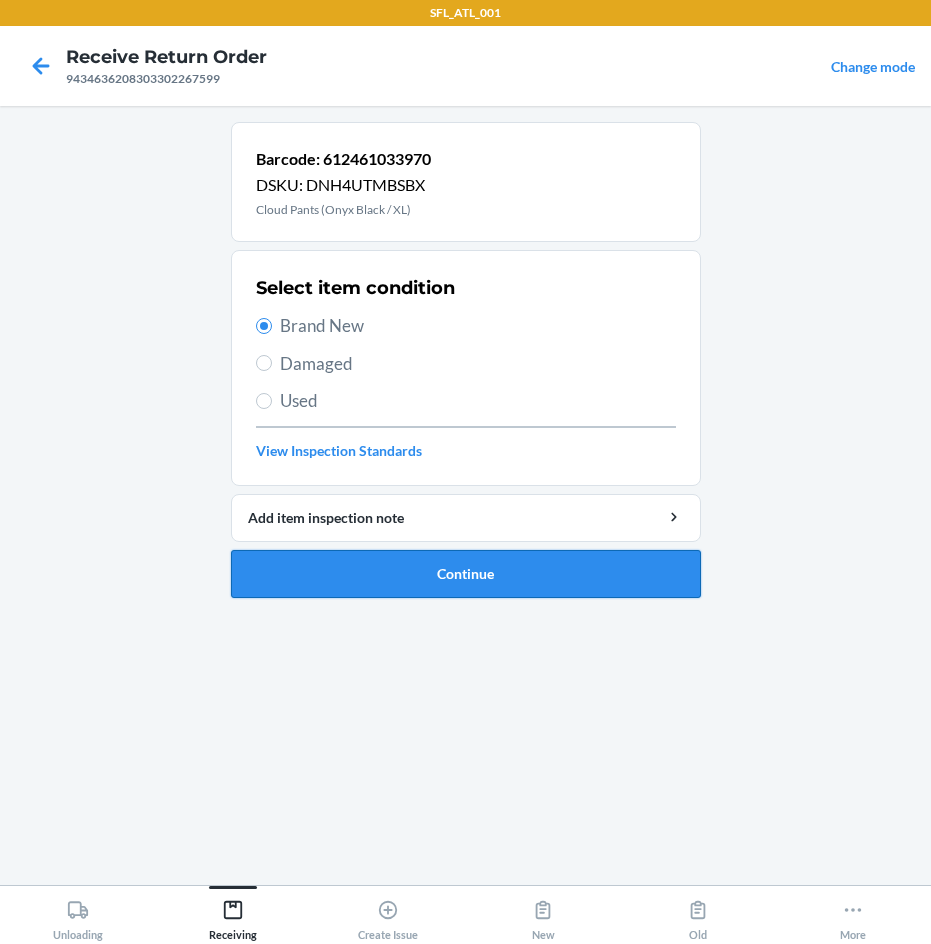 click on "Continue" at bounding box center (466, 574) 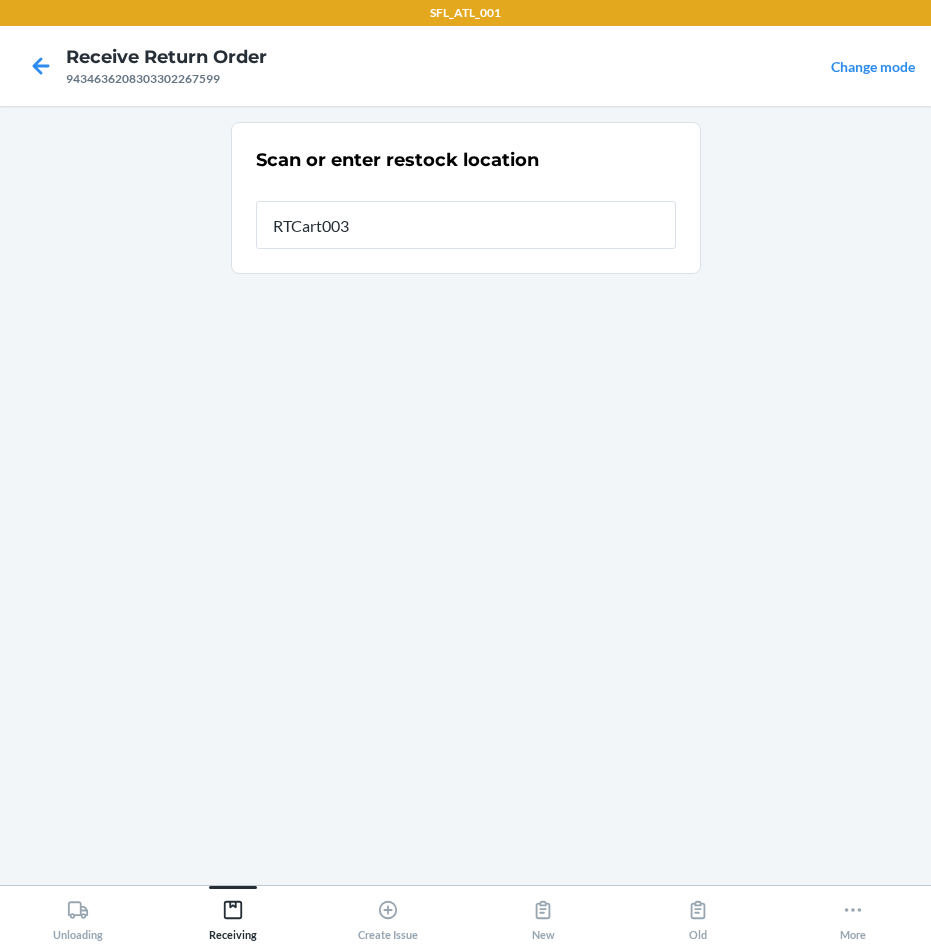 type on "RTCart003" 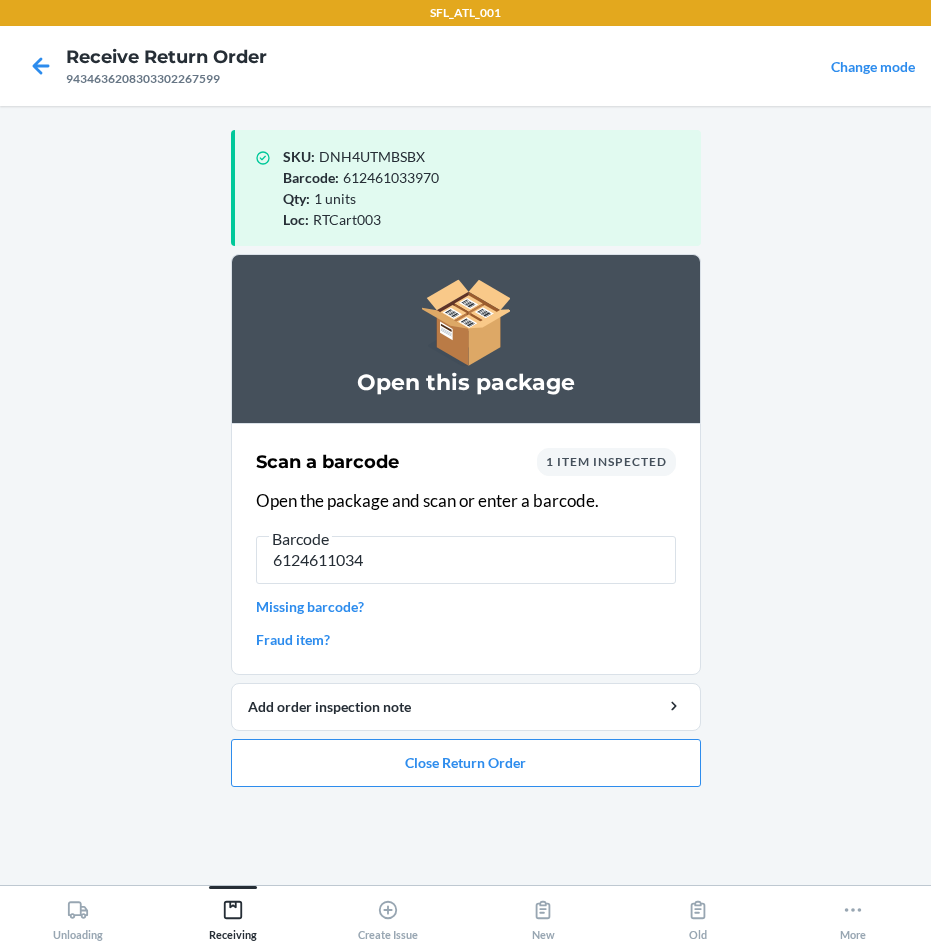 type on "61246110340" 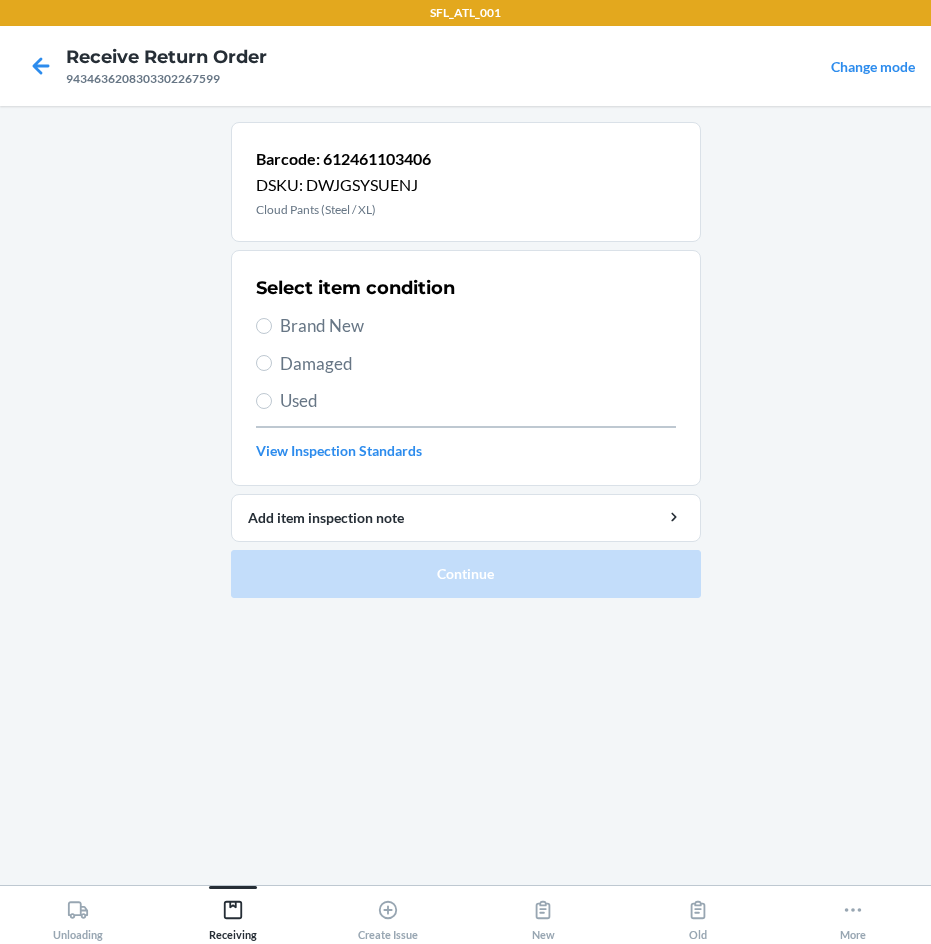 click on "Brand New" at bounding box center (466, 326) 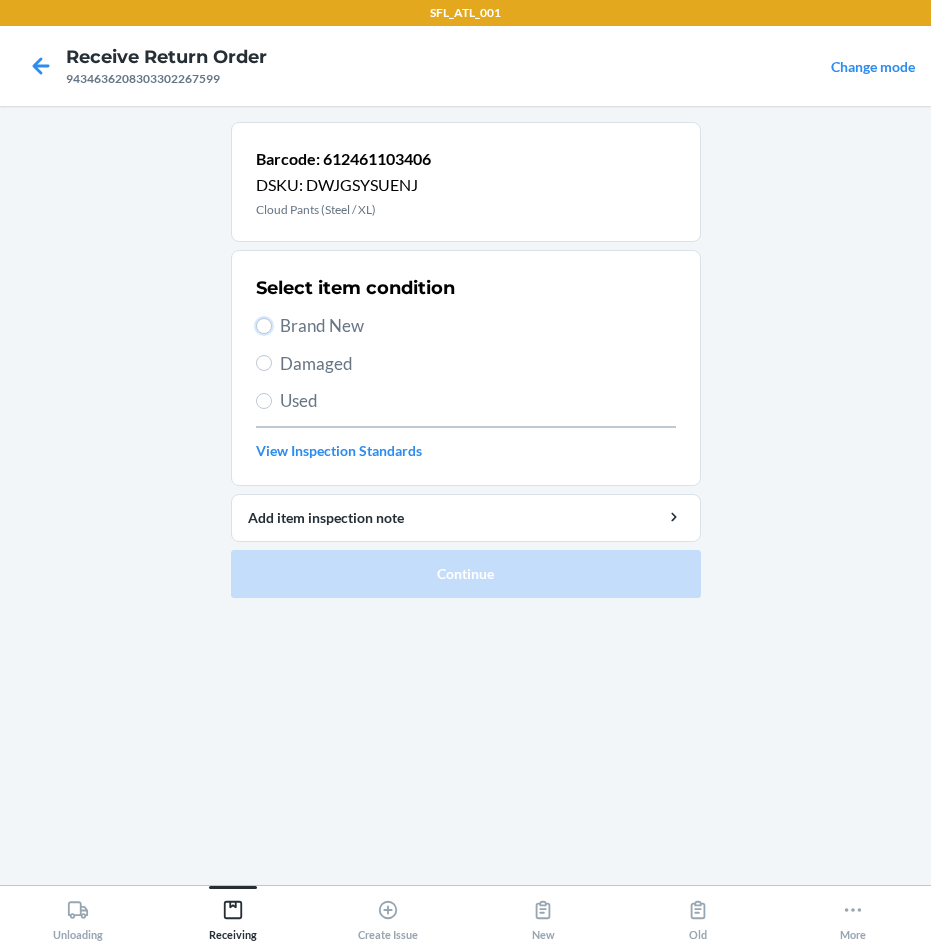 click on "Brand New" at bounding box center [264, 326] 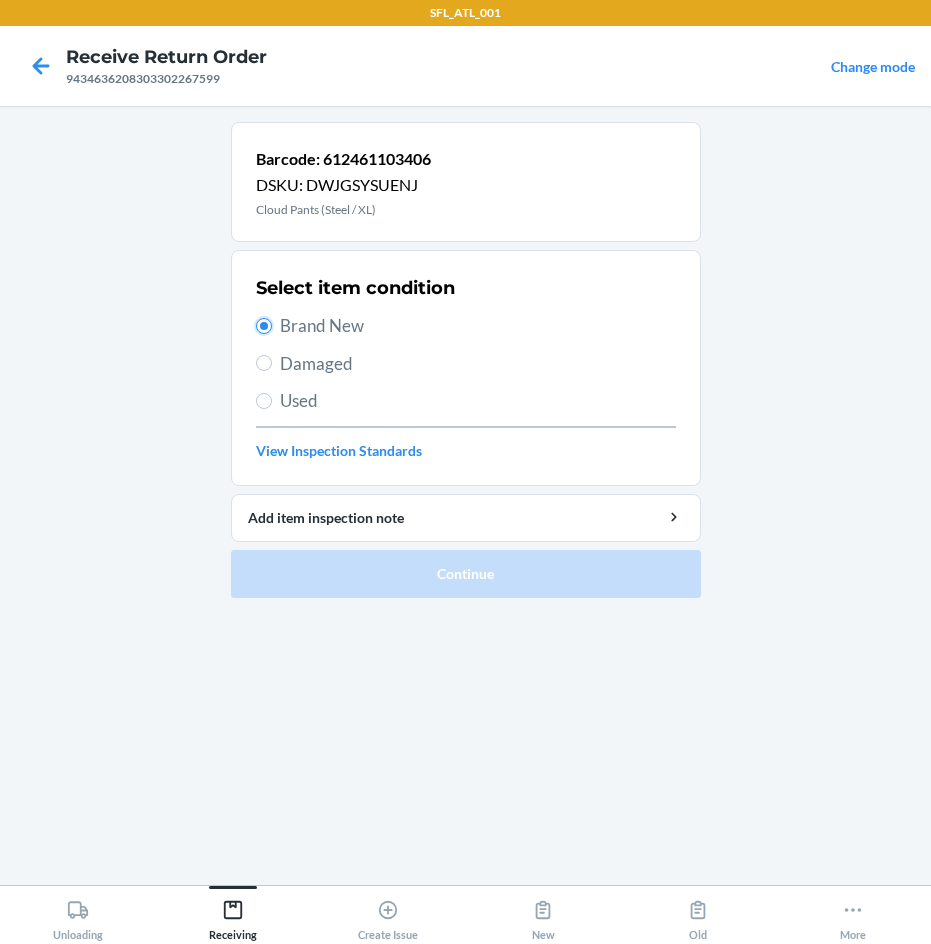 radio on "true" 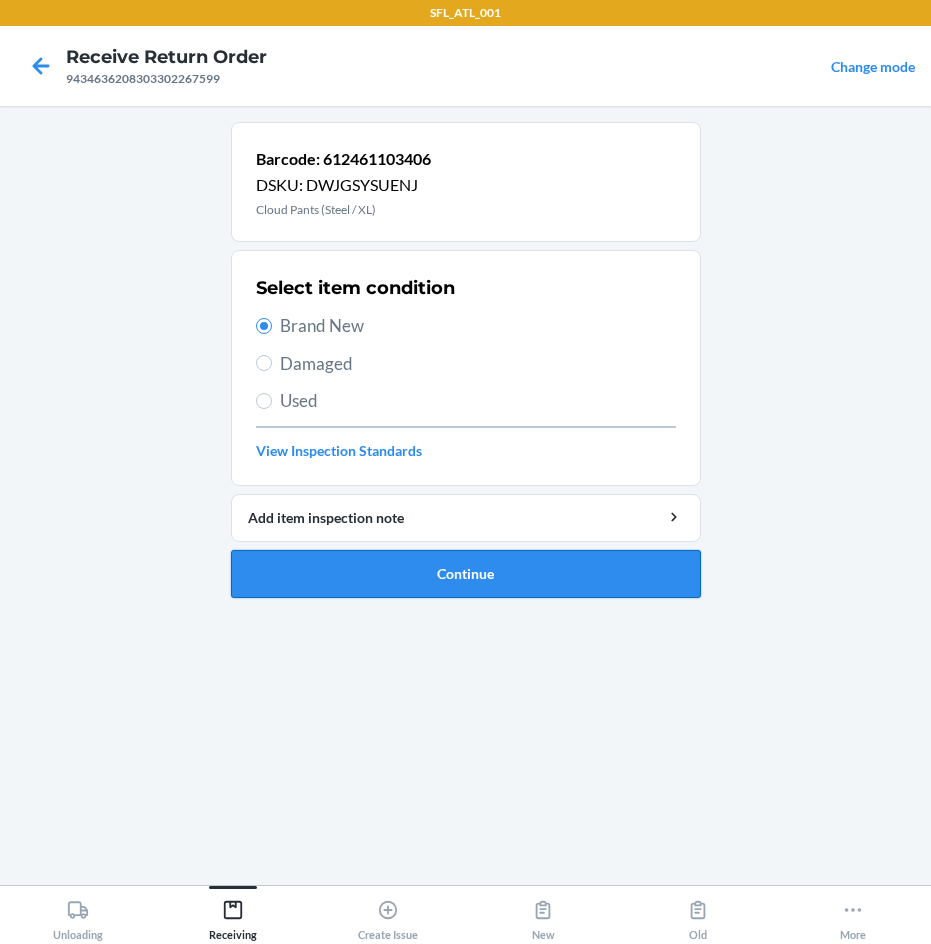 click on "Continue" at bounding box center [466, 574] 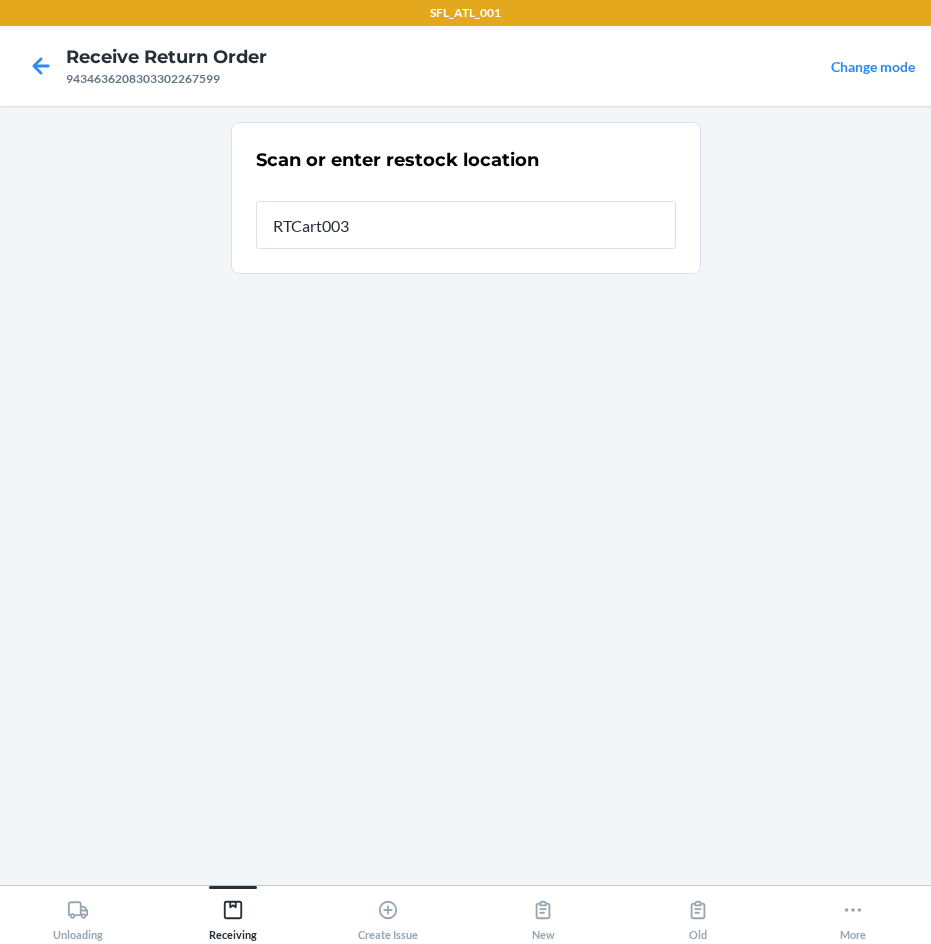 type on "RTCart003" 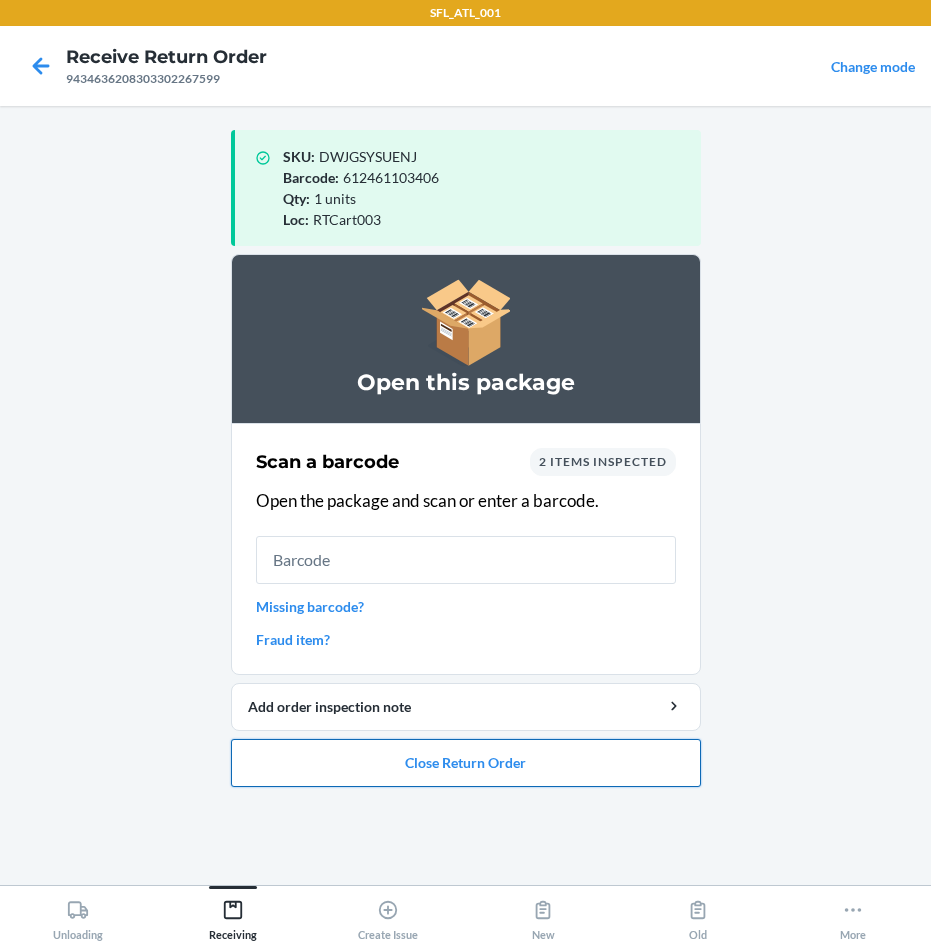 click on "Close Return Order" at bounding box center (466, 763) 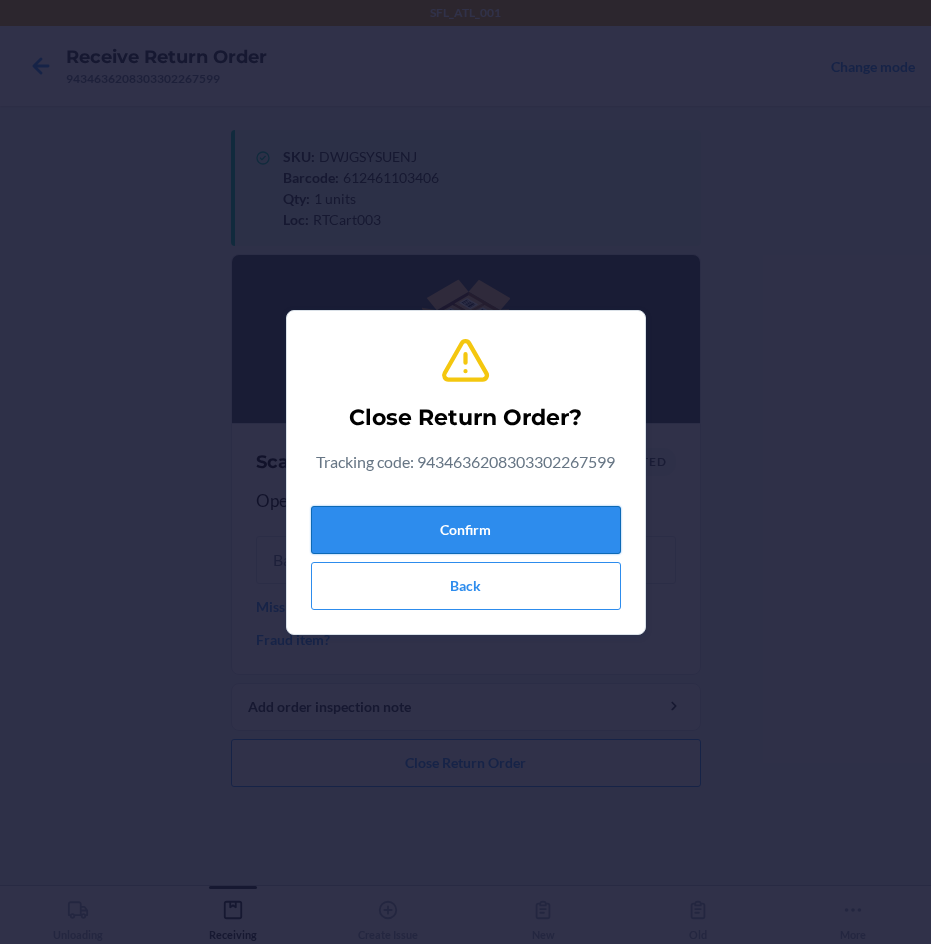 drag, startPoint x: 509, startPoint y: 551, endPoint x: 516, endPoint y: 542, distance: 11.401754 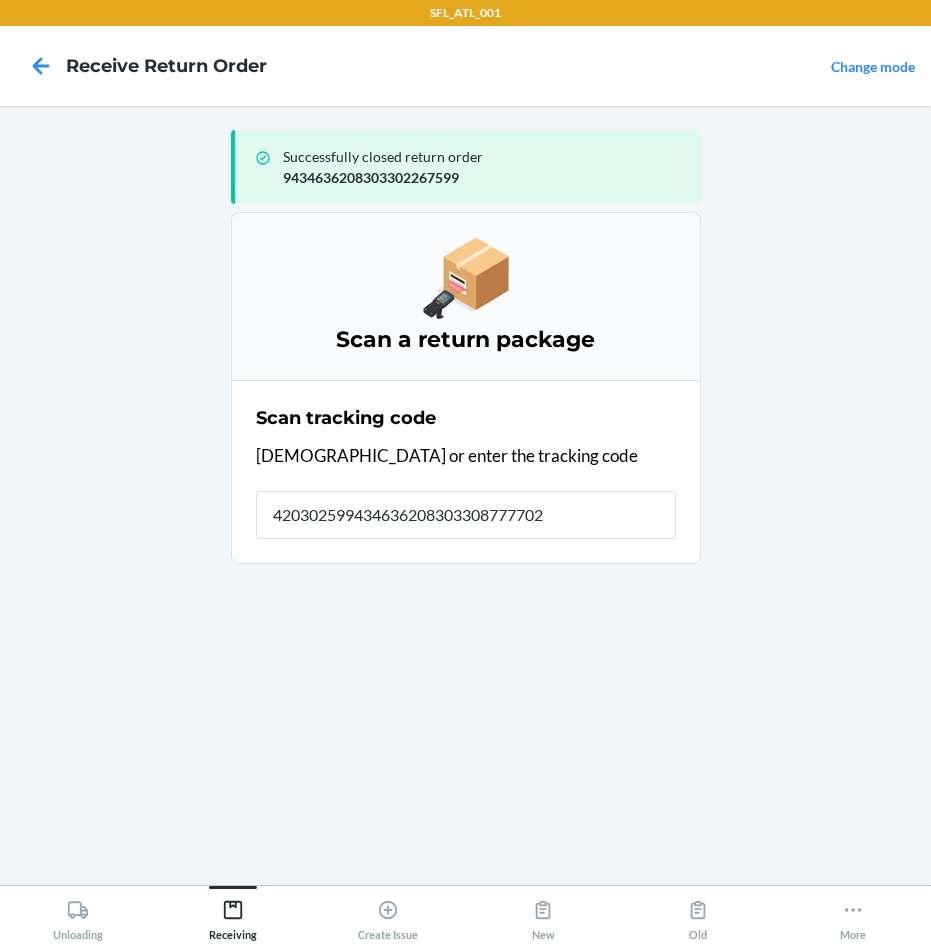 click on "Successfully closed return order 9434636208303302267599   Scan a return package Scan tracking code Scan or enter the tracking code 420302599434636208303308777702" at bounding box center (466, 495) 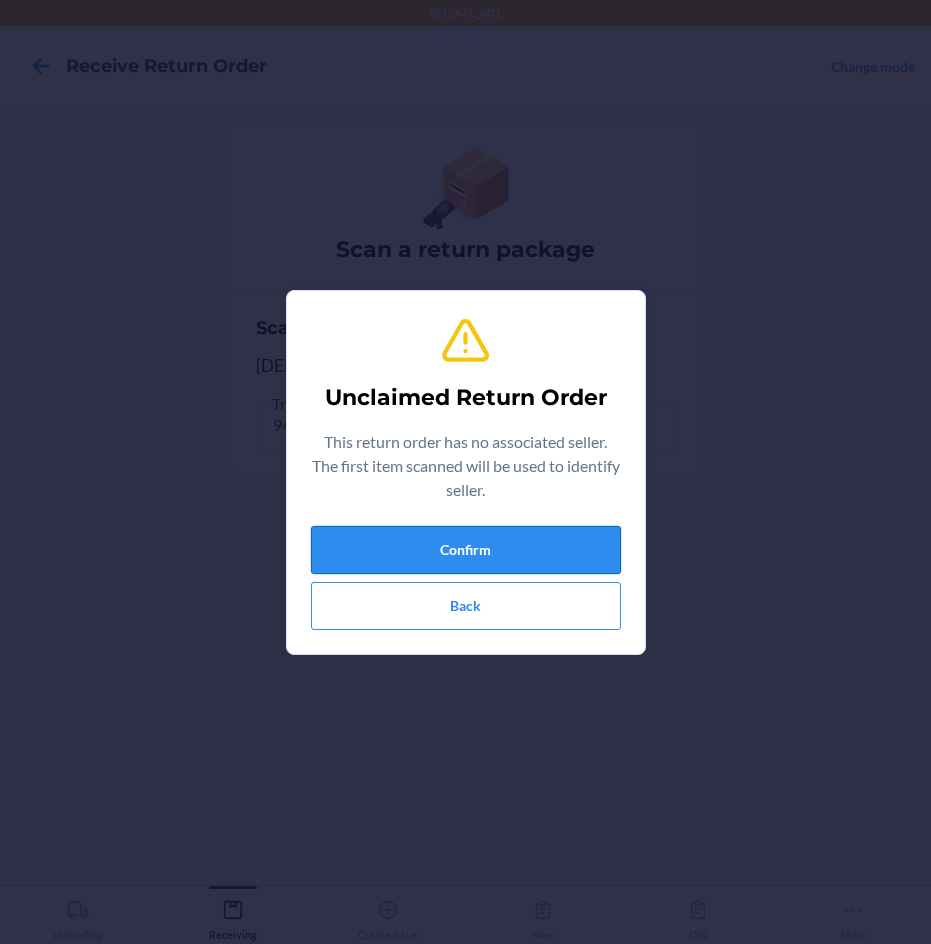 click on "Confirm" at bounding box center (466, 550) 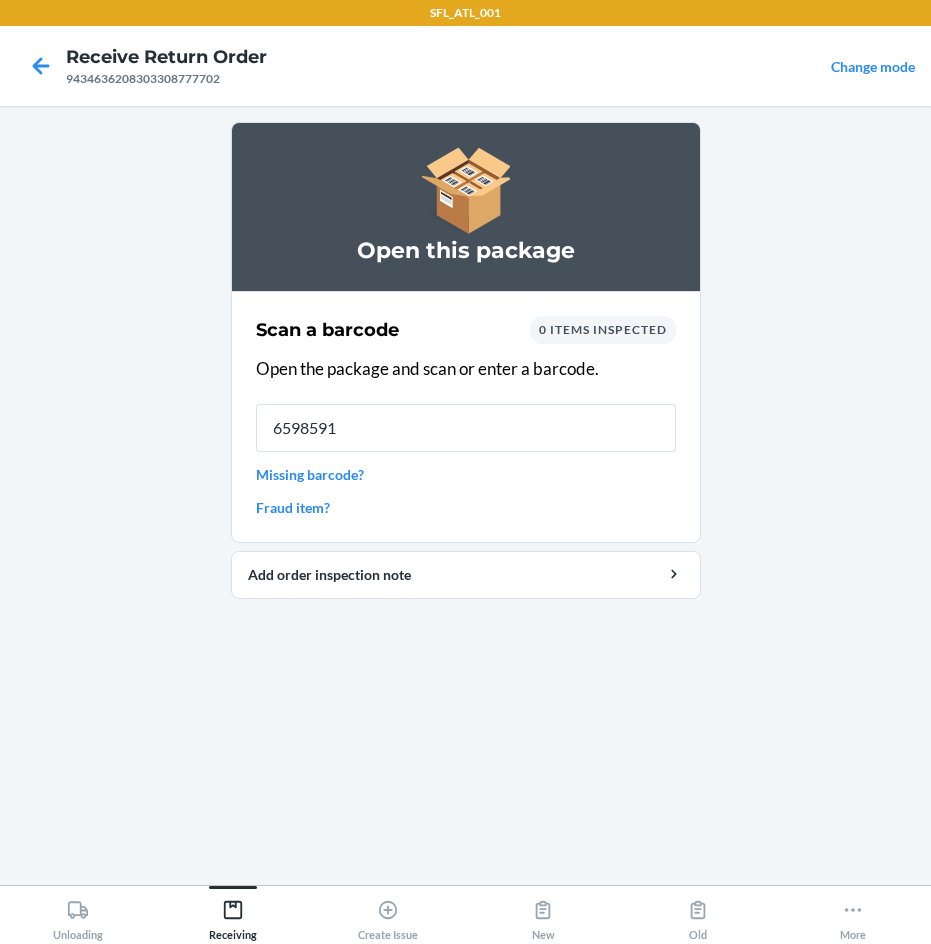 type on "65985912" 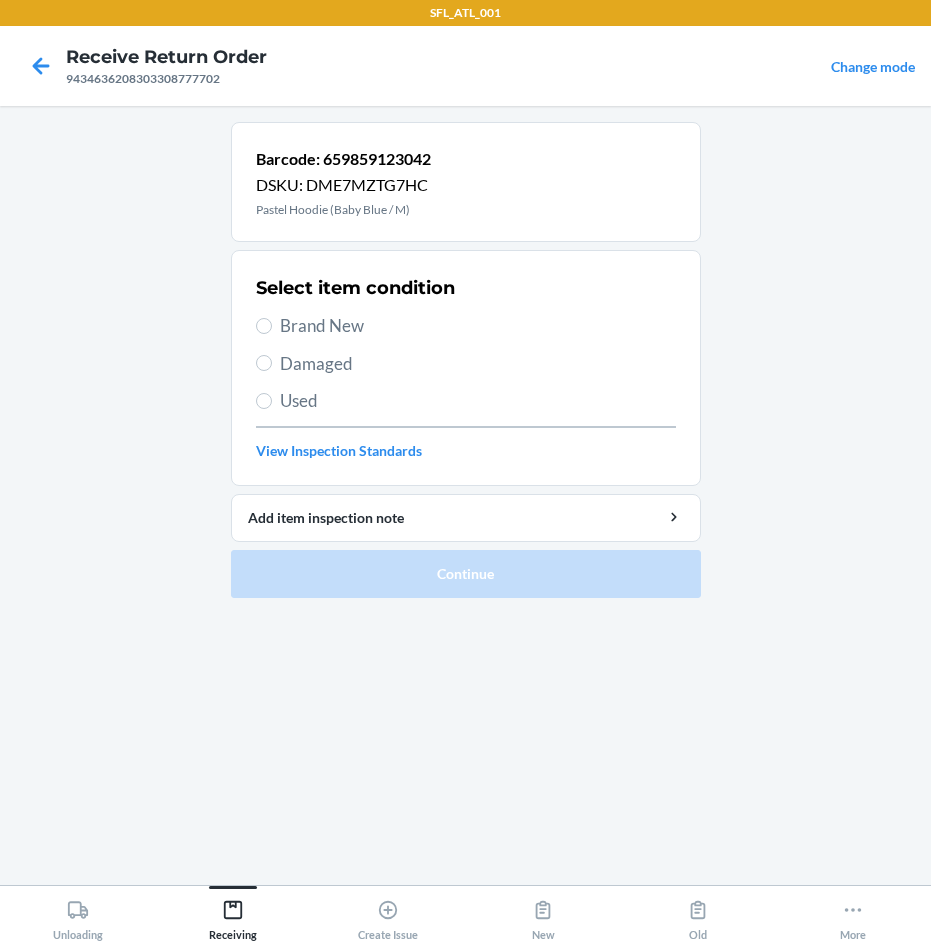 click on "Brand New" at bounding box center (478, 326) 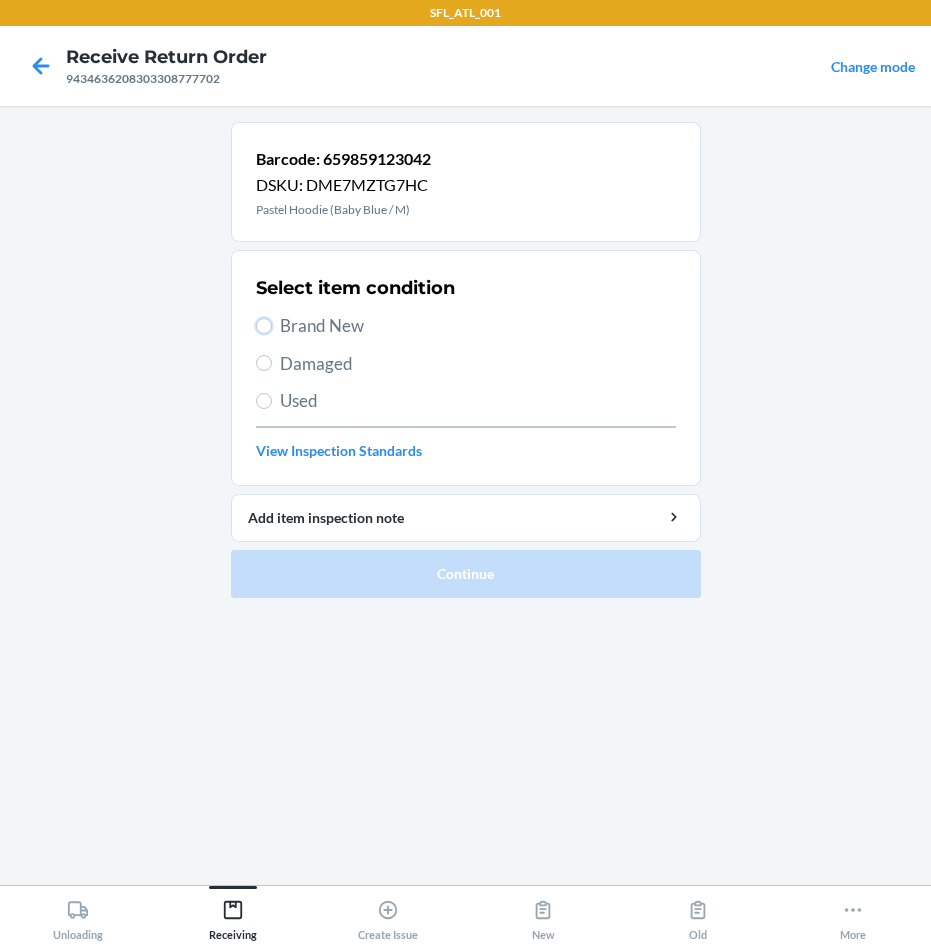 click on "Brand New" at bounding box center (264, 326) 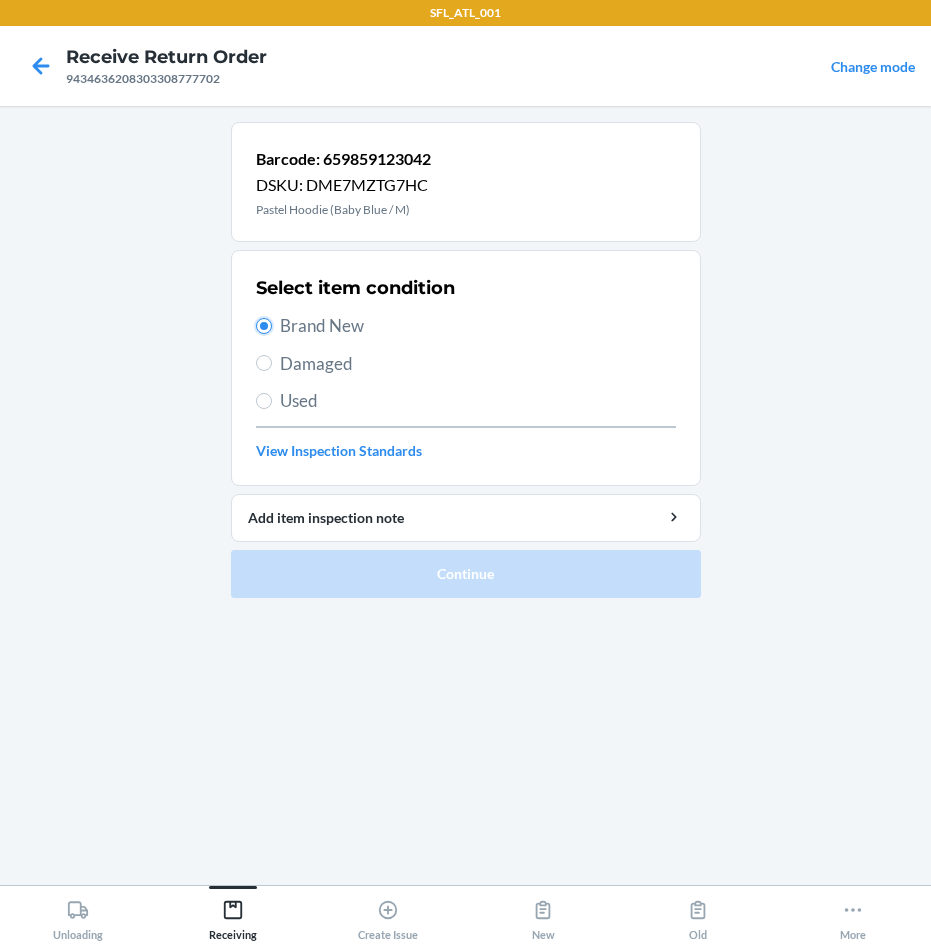 radio on "true" 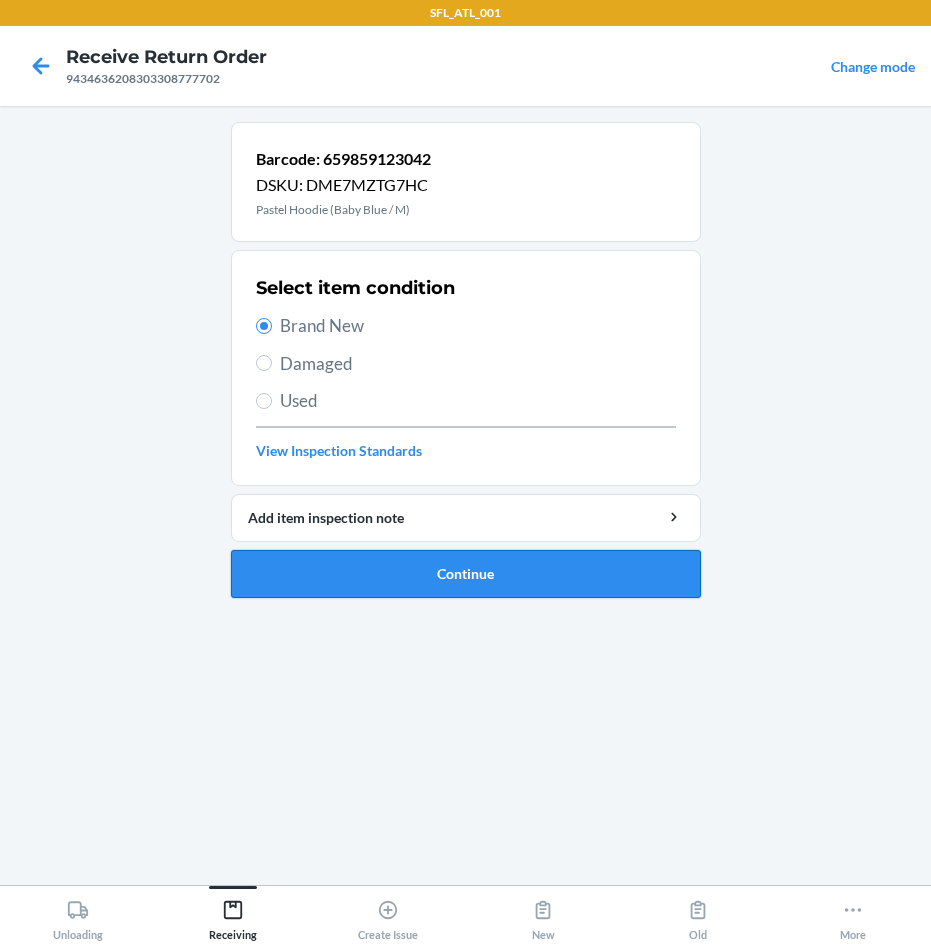 click on "Continue" at bounding box center (466, 574) 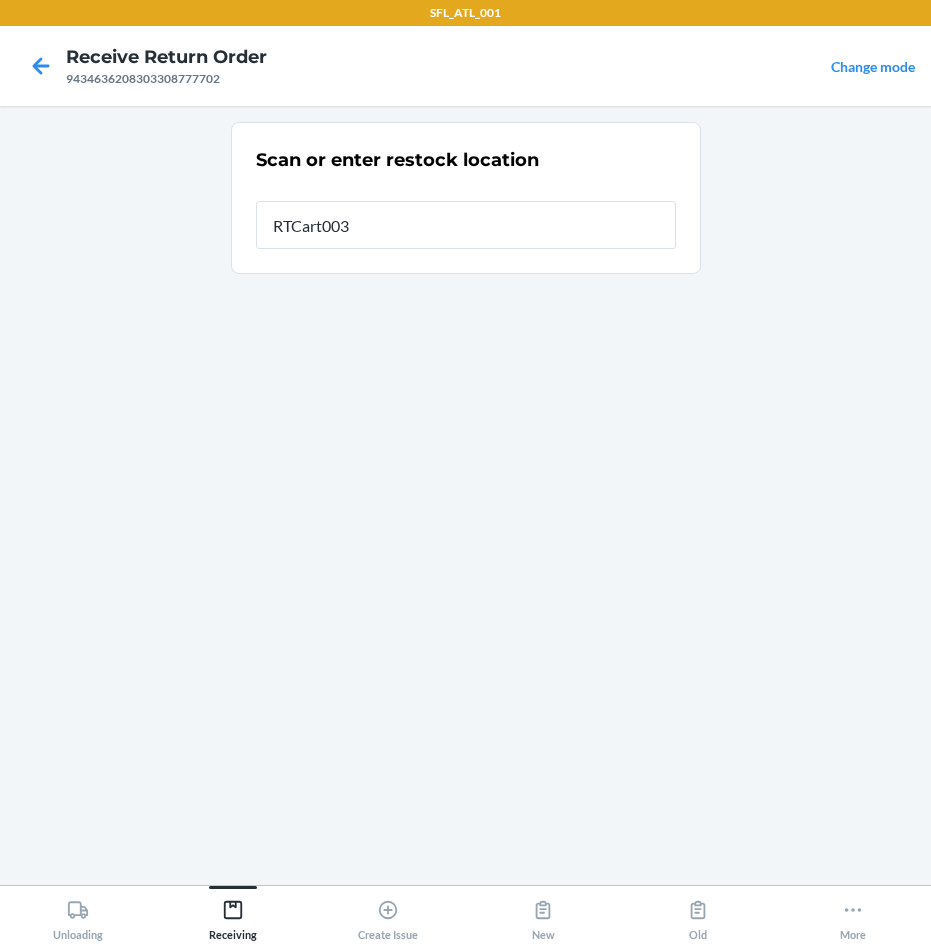 type on "RTCart003" 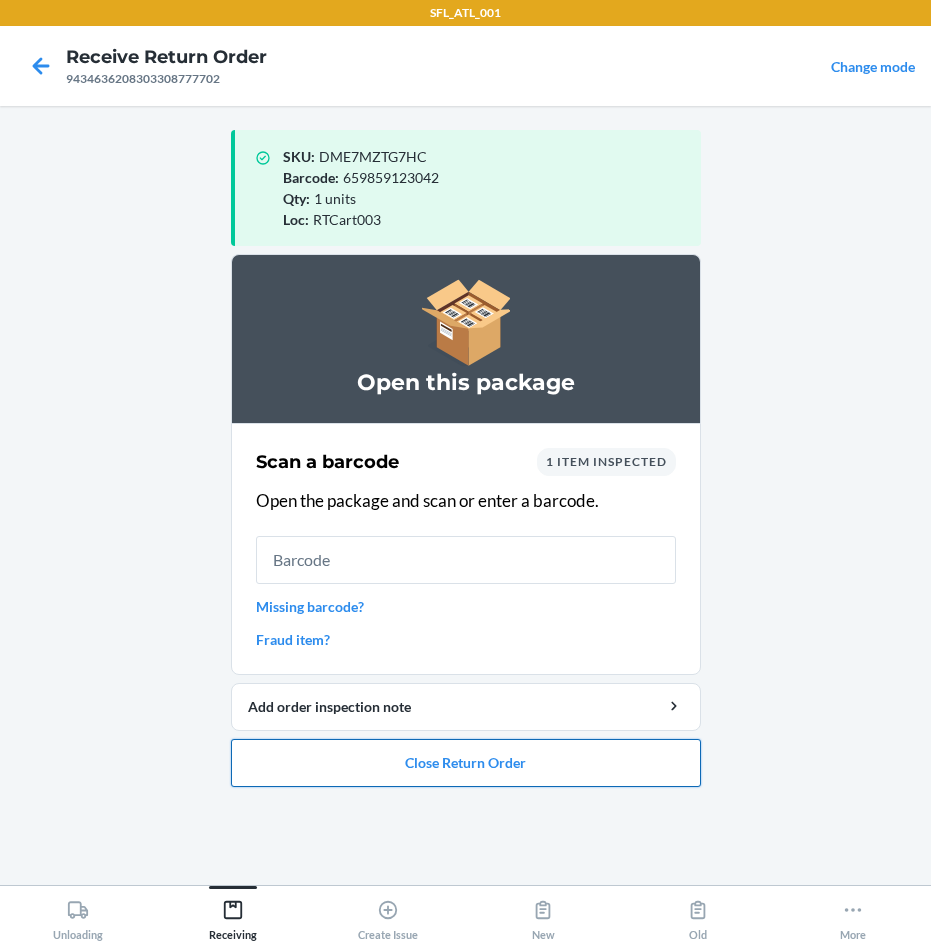 click on "Close Return Order" at bounding box center [466, 763] 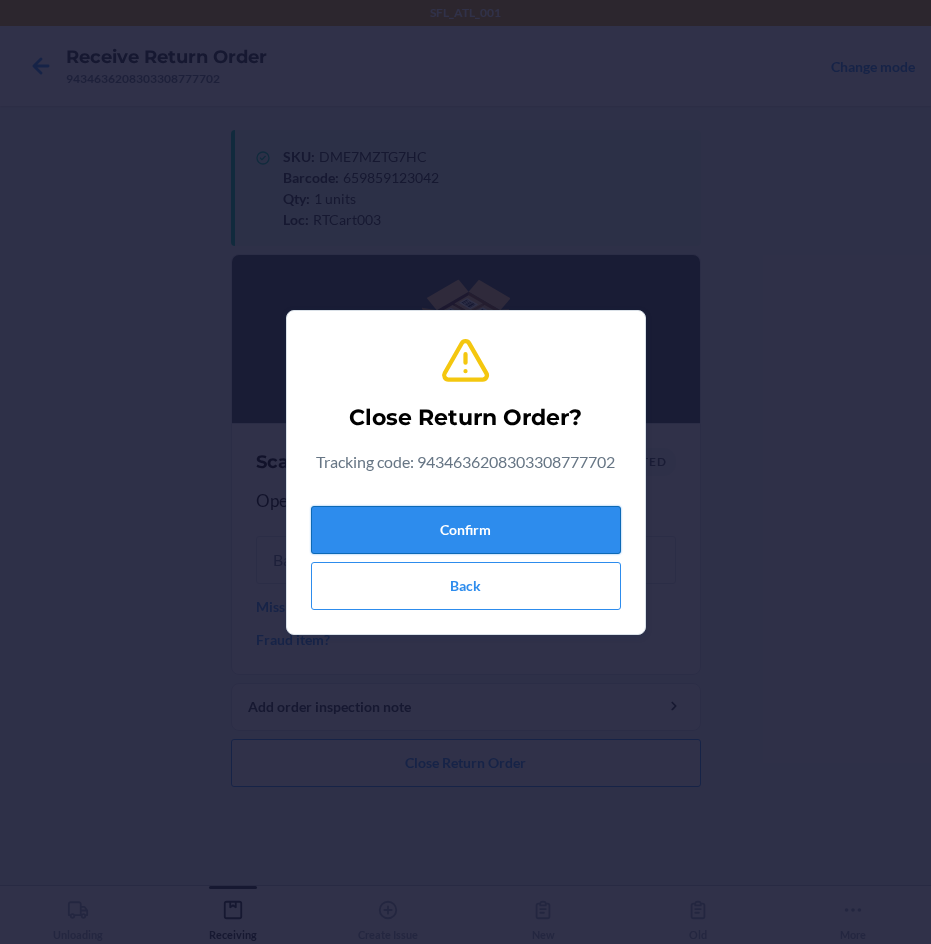 click on "Confirm" at bounding box center [466, 530] 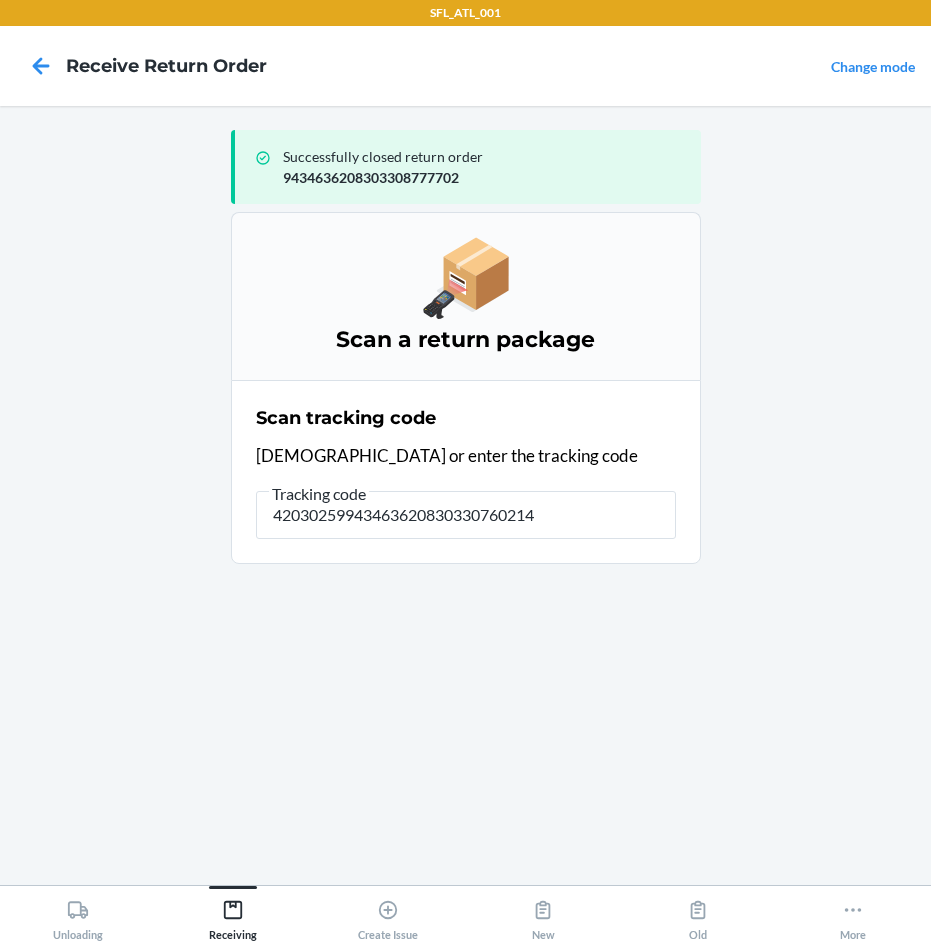 type on "420302599434636208303307602142" 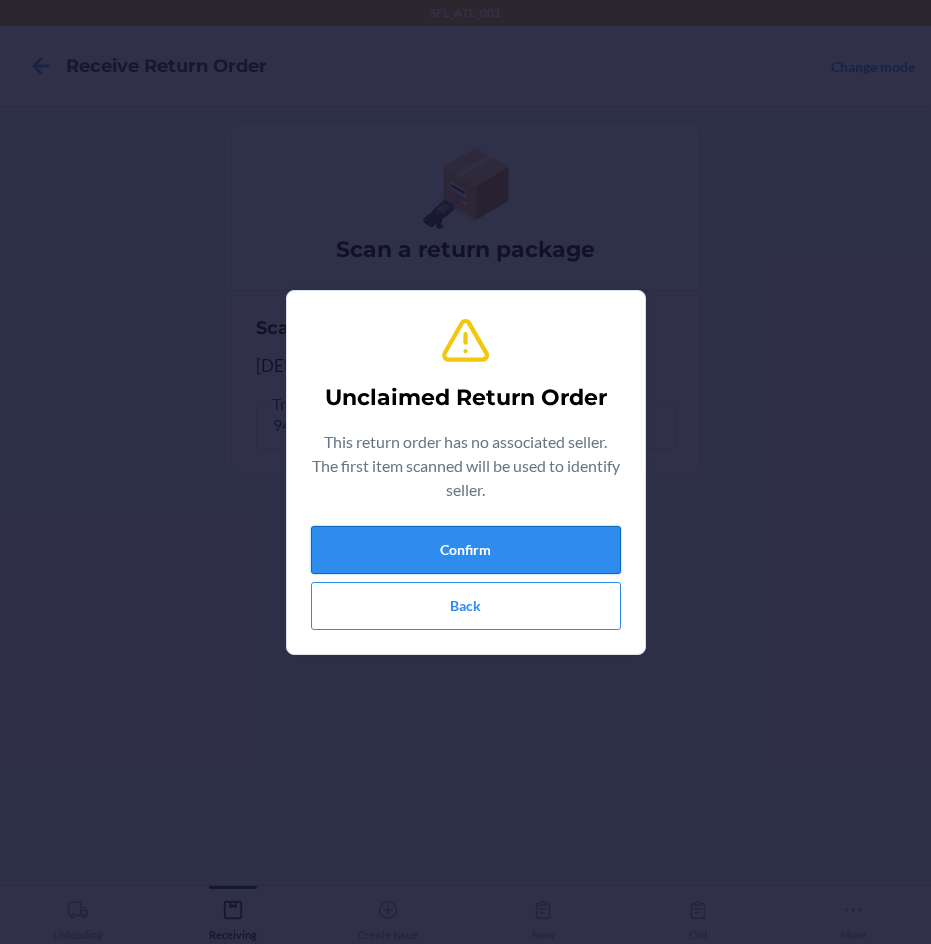 click on "Confirm" at bounding box center [466, 550] 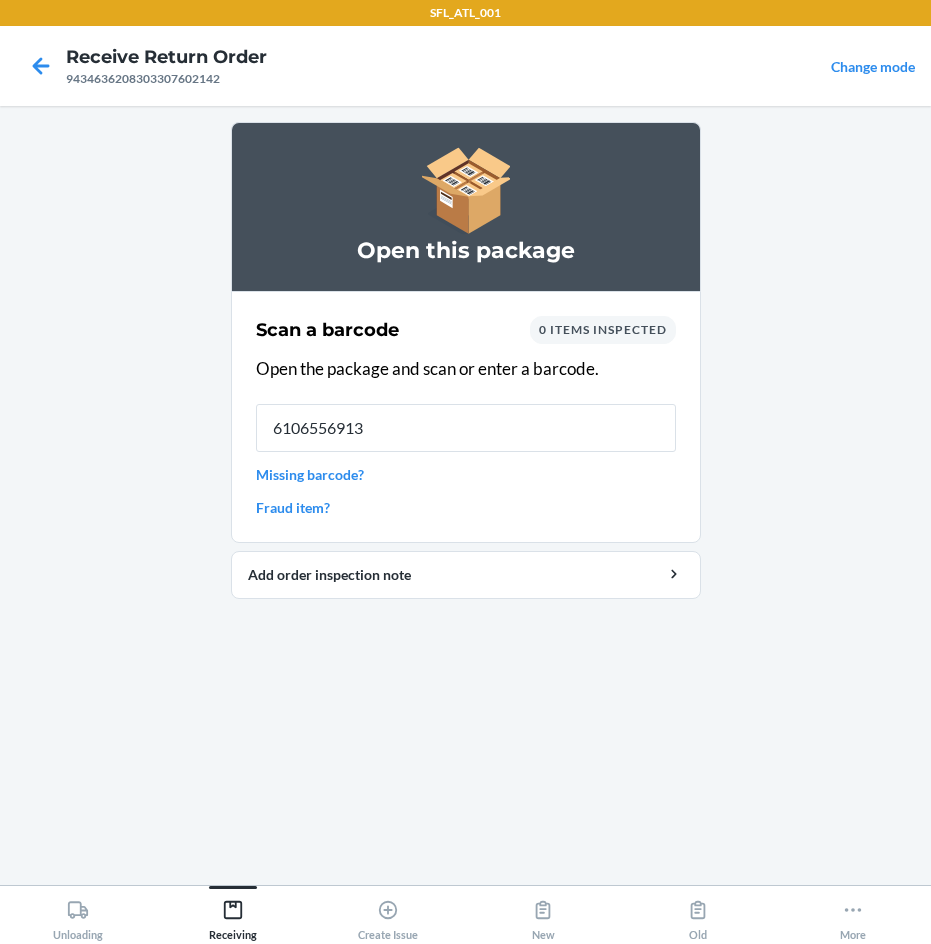 type on "61065569132" 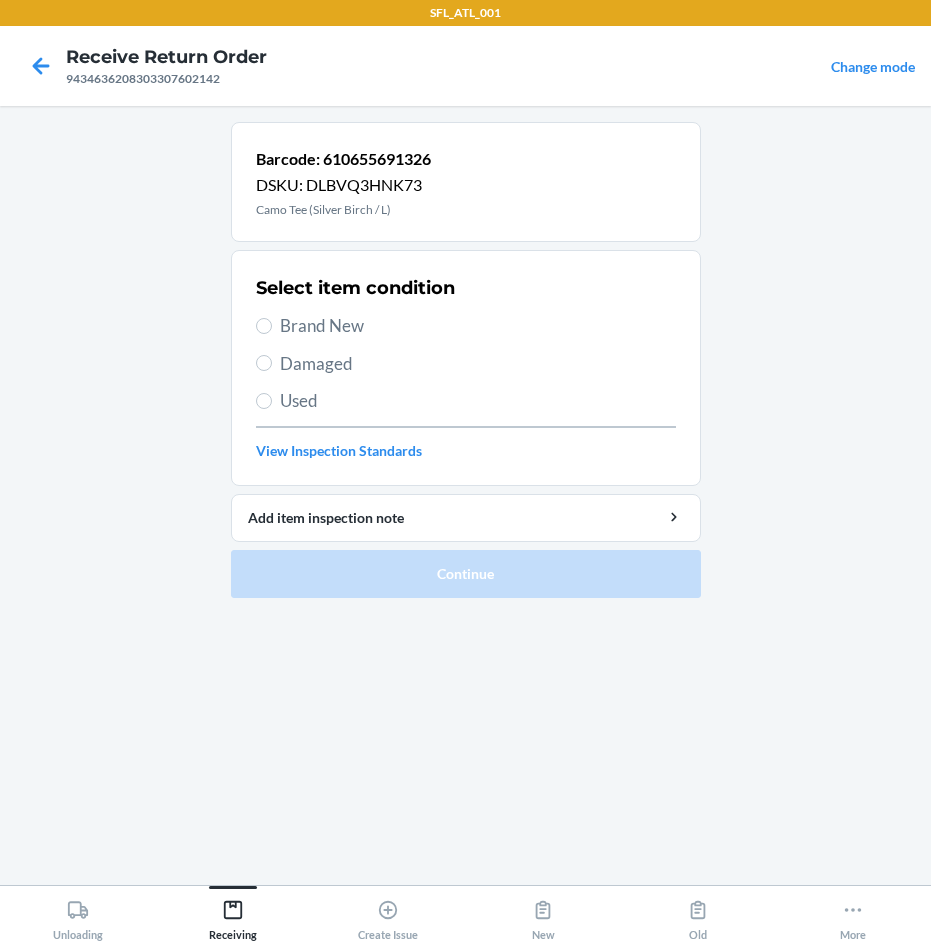 drag, startPoint x: 288, startPoint y: 329, endPoint x: 299, endPoint y: 342, distance: 17.029387 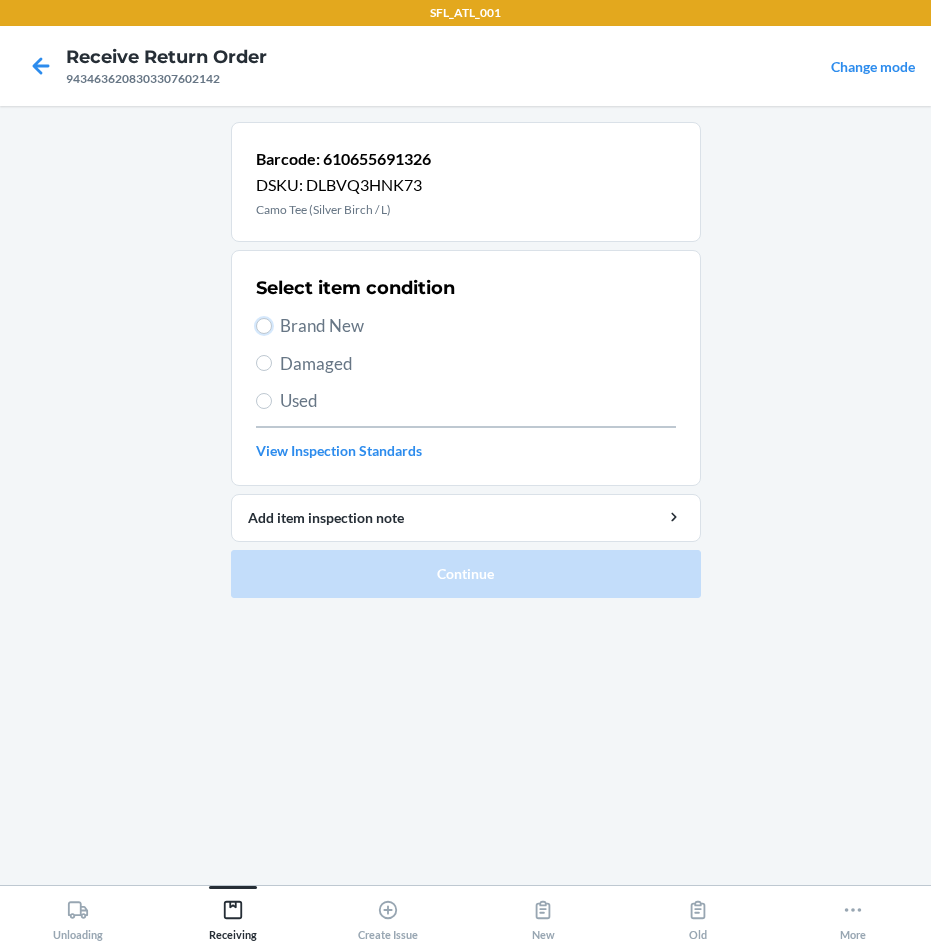 click on "Brand New" at bounding box center [264, 326] 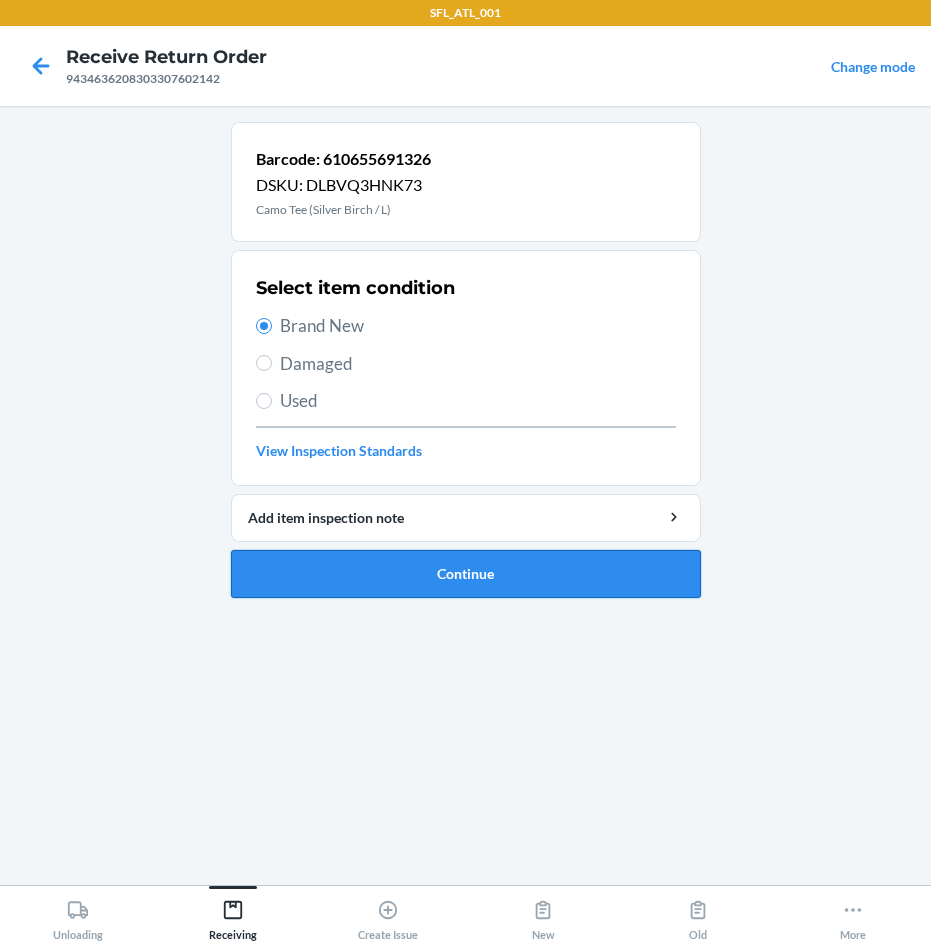 click on "Continue" at bounding box center (466, 574) 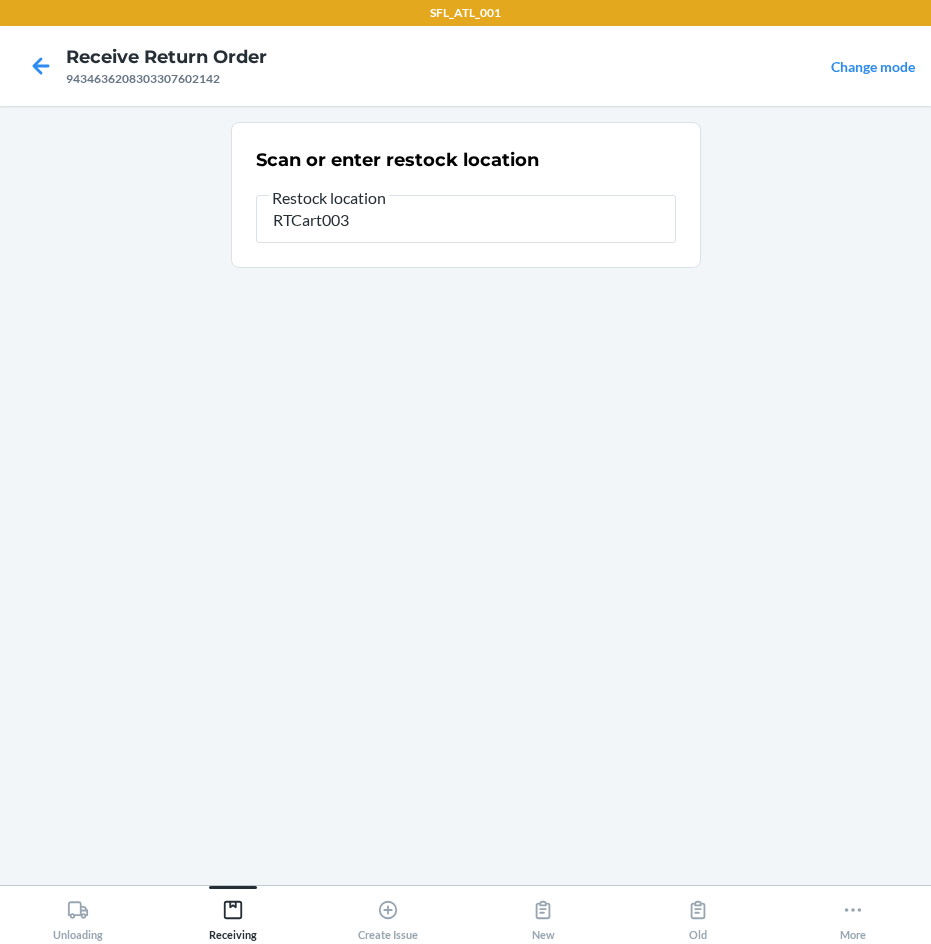 type on "RTCart003" 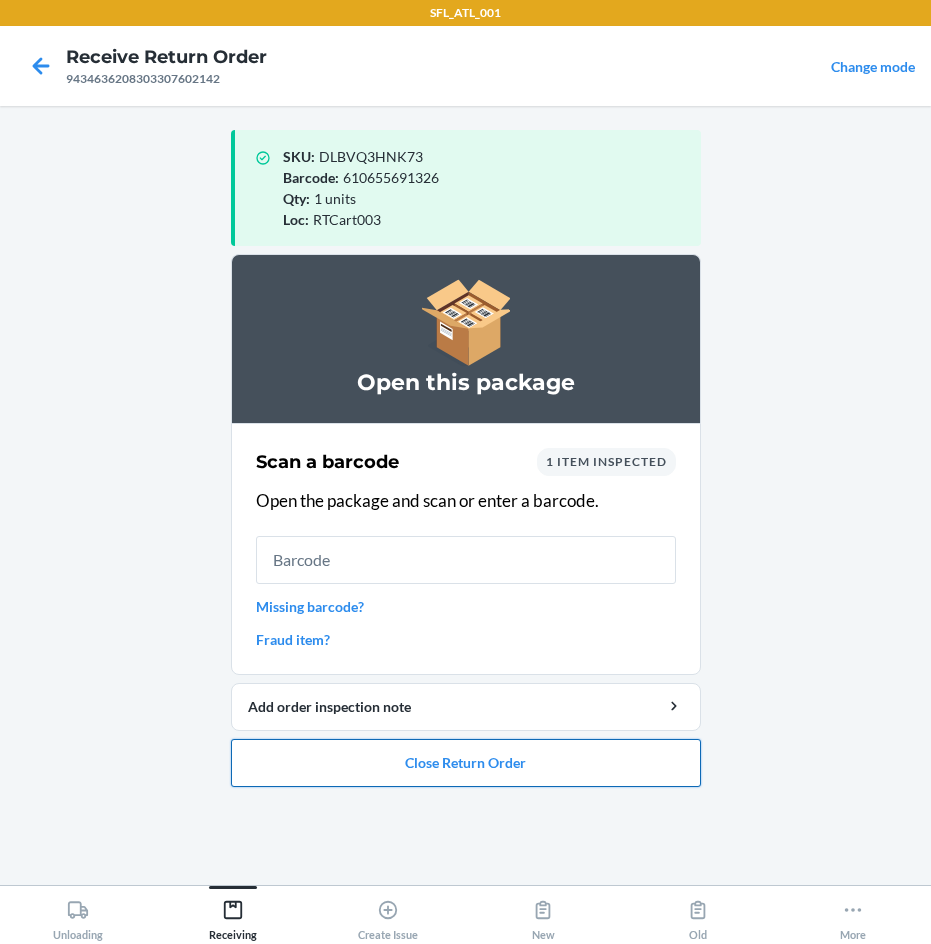click on "Close Return Order" at bounding box center [466, 763] 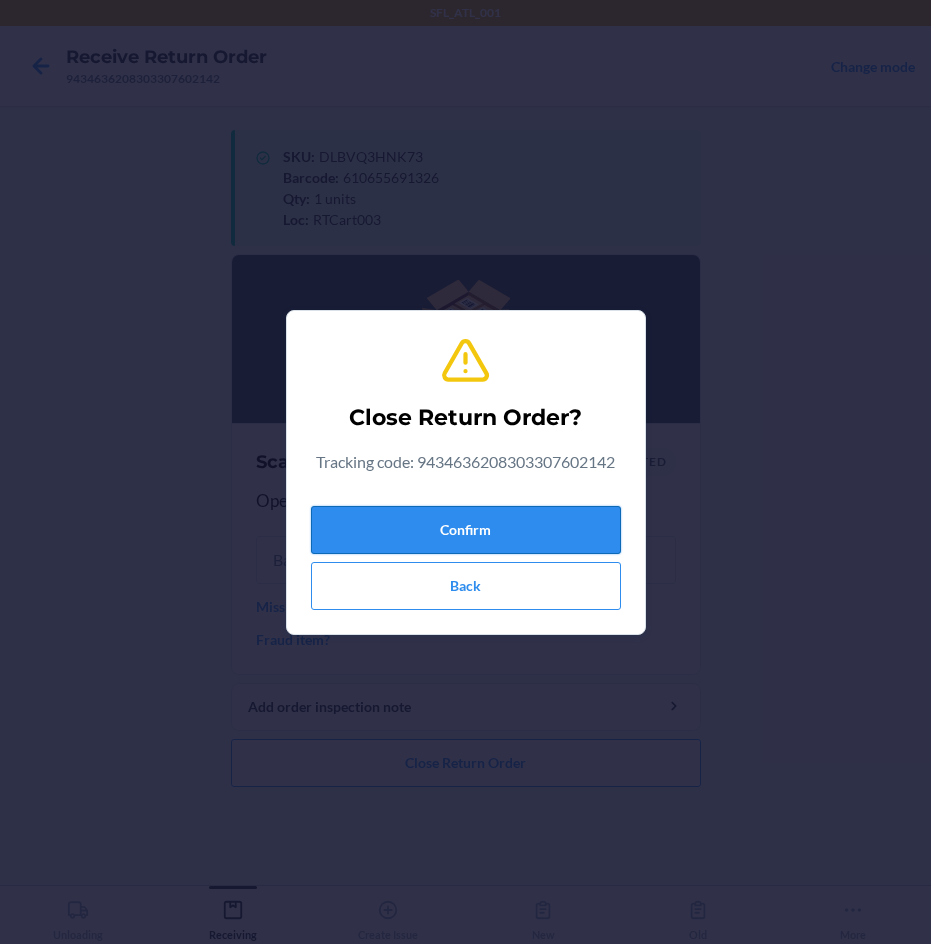 click on "Confirm" at bounding box center [466, 530] 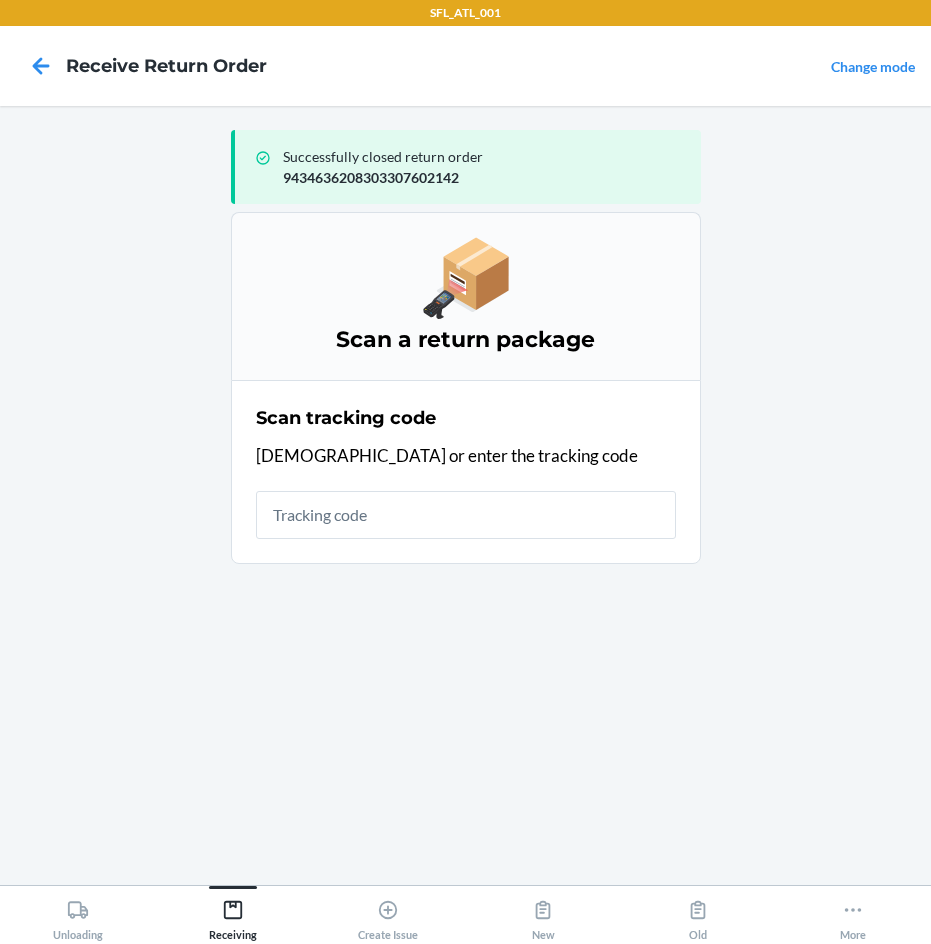 click at bounding box center (466, 515) 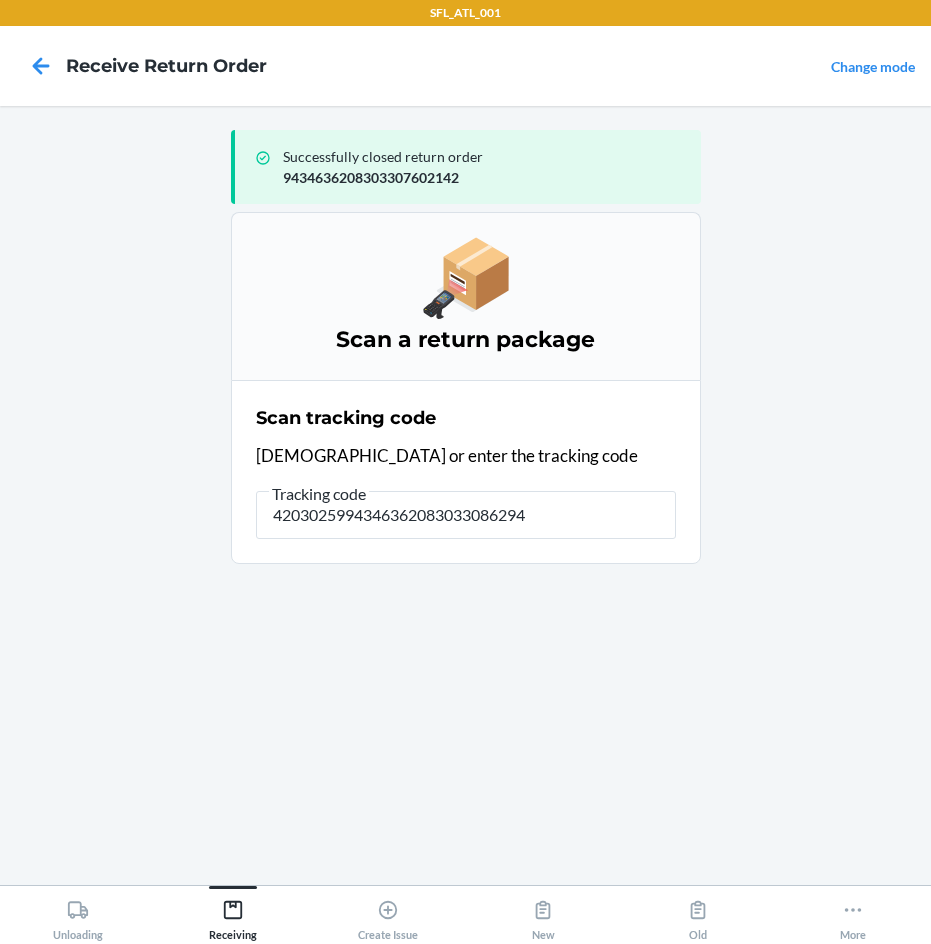 type on "42030259943463620830330862944" 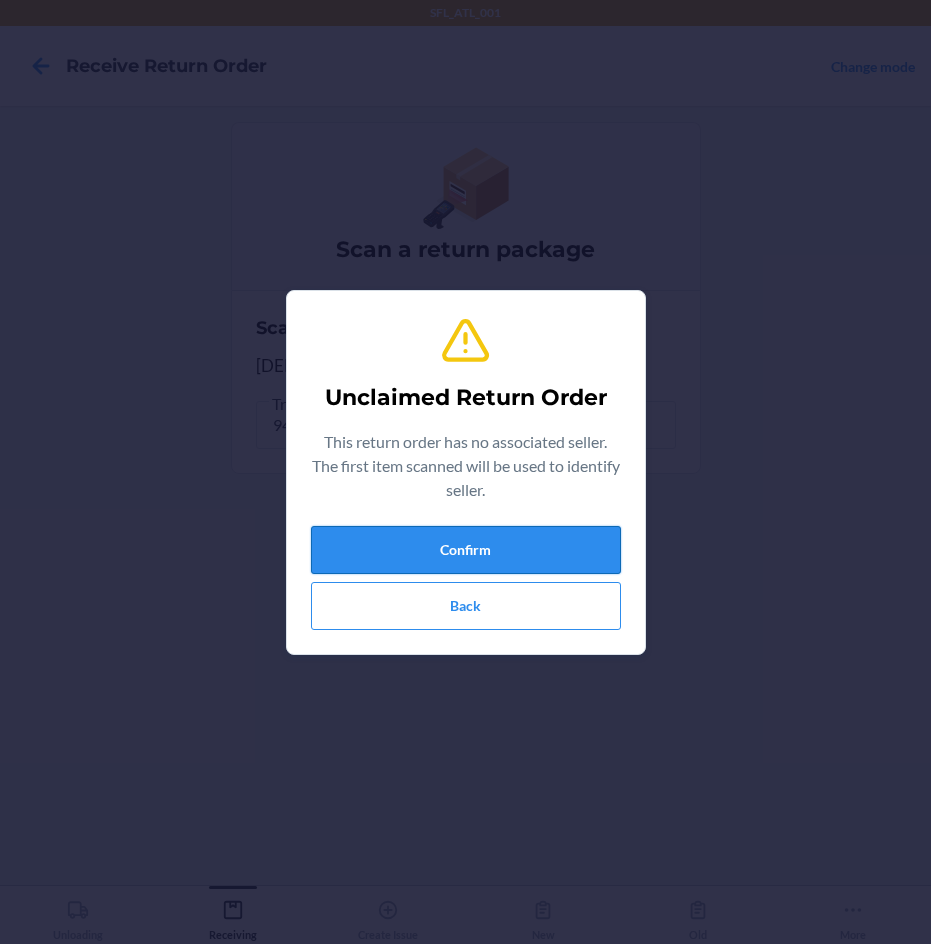 click on "Confirm" at bounding box center [466, 550] 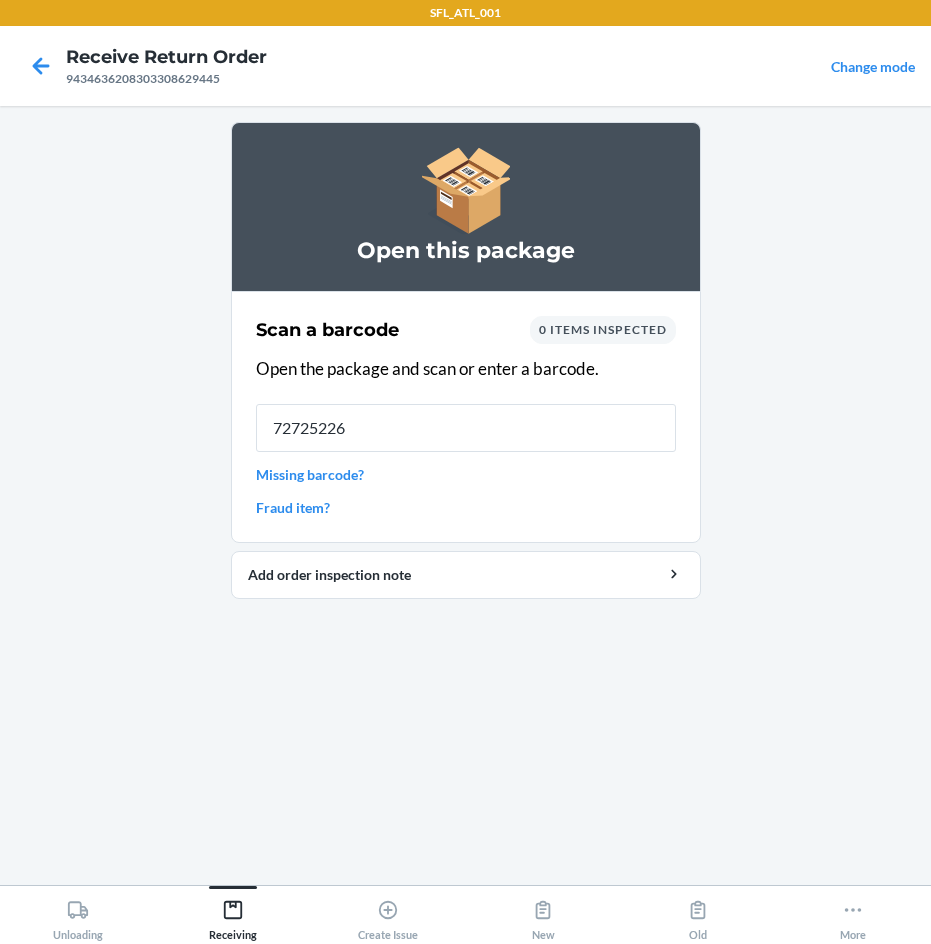 type on "727252268" 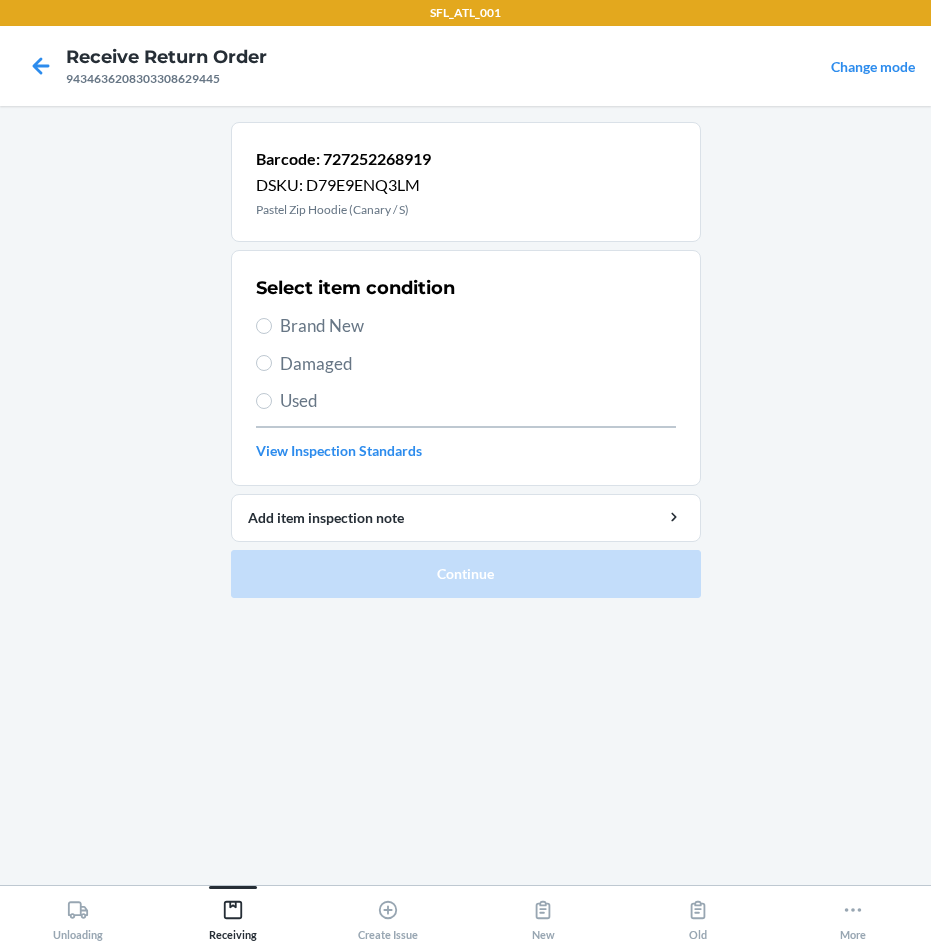 click on "Brand New" at bounding box center [478, 326] 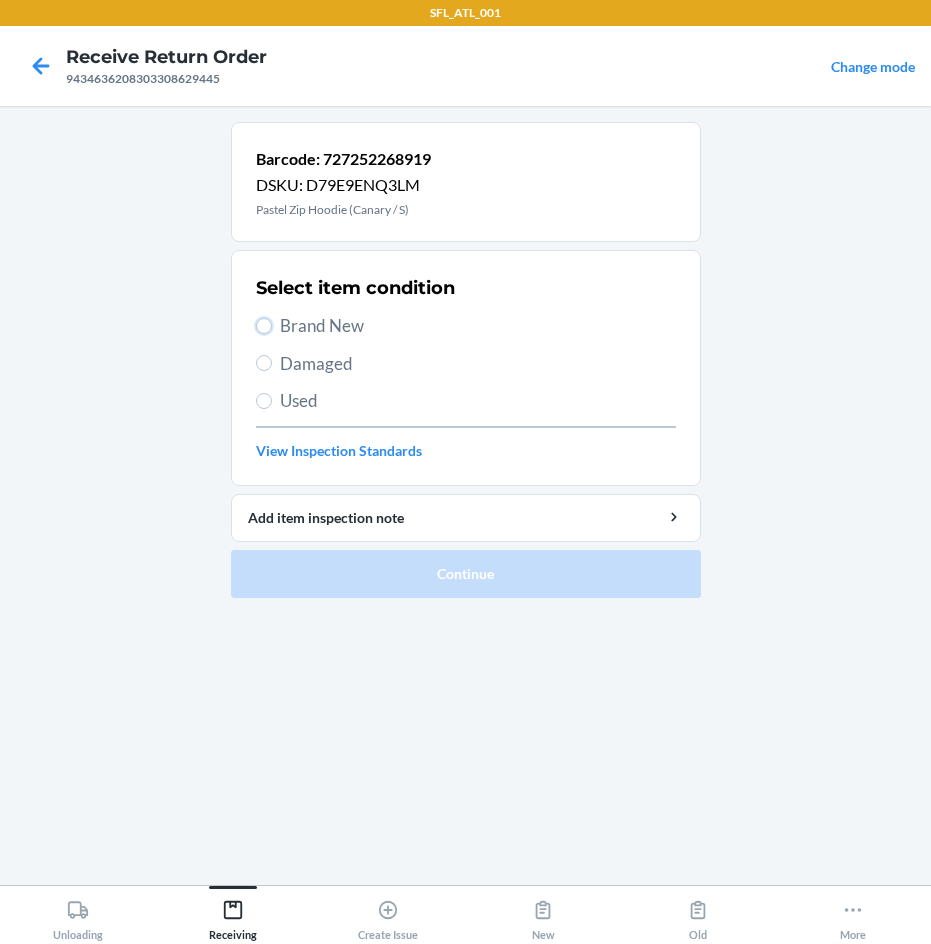 click on "Brand New" at bounding box center [264, 326] 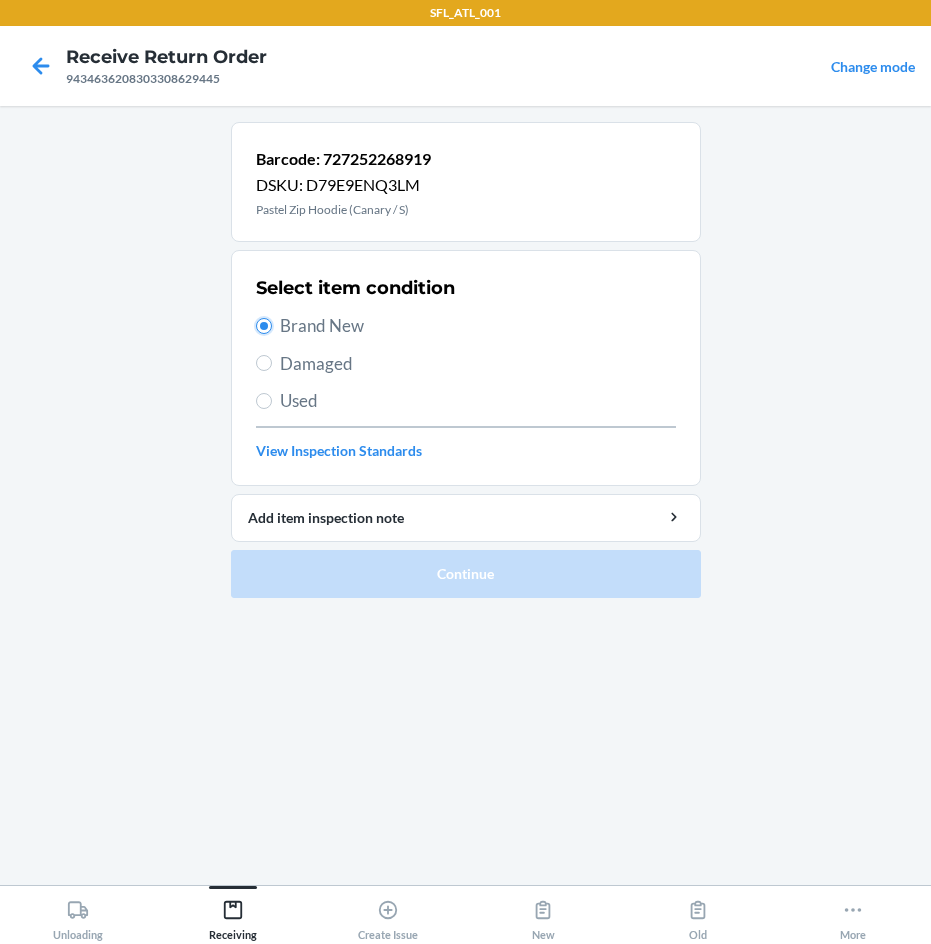 radio on "true" 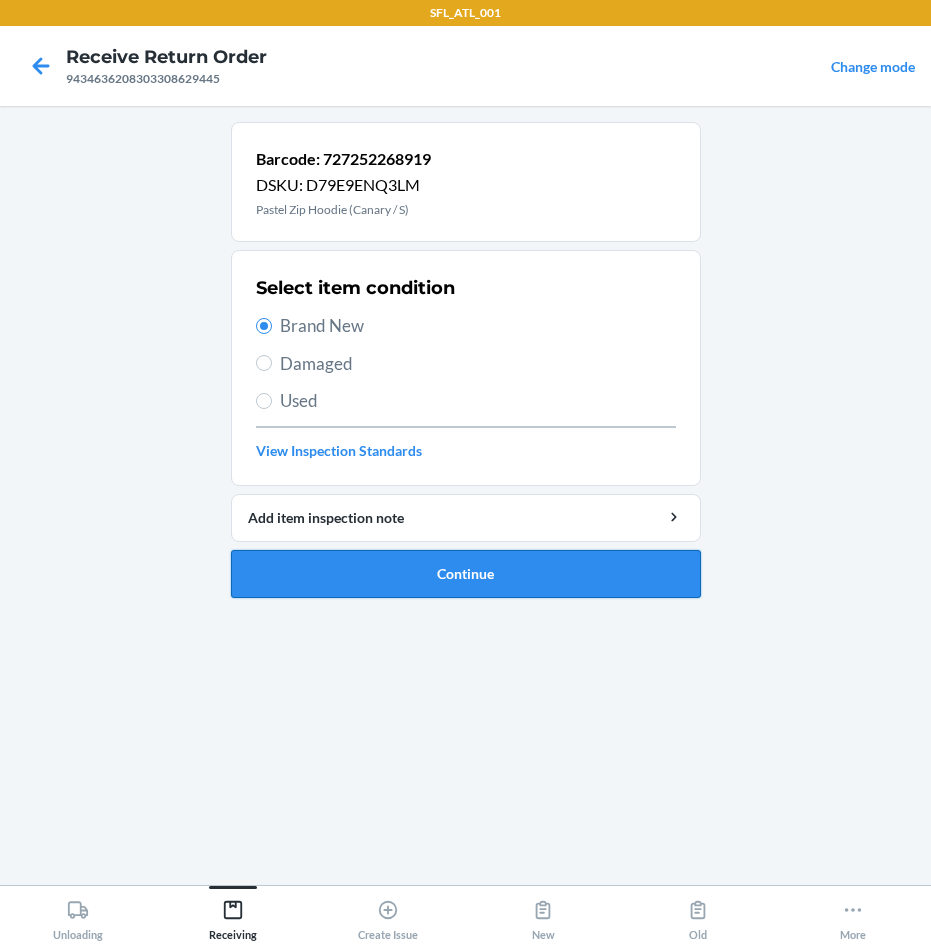 click on "Continue" at bounding box center [466, 574] 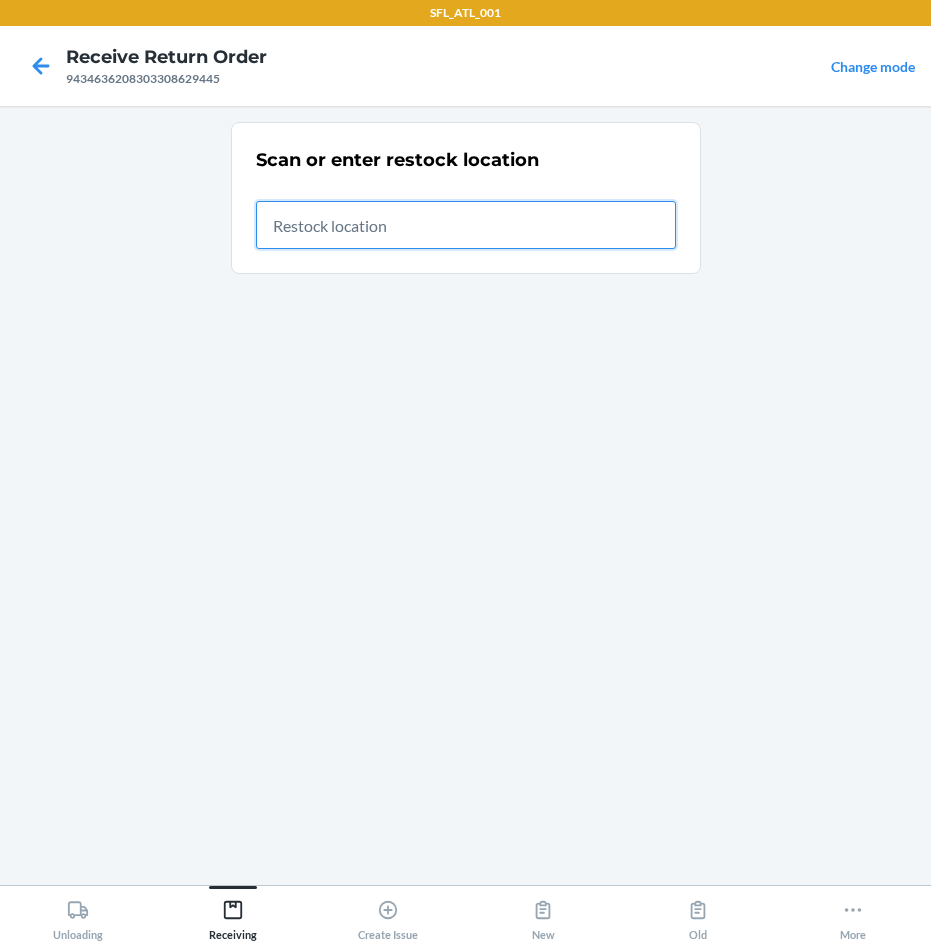 click at bounding box center (466, 225) 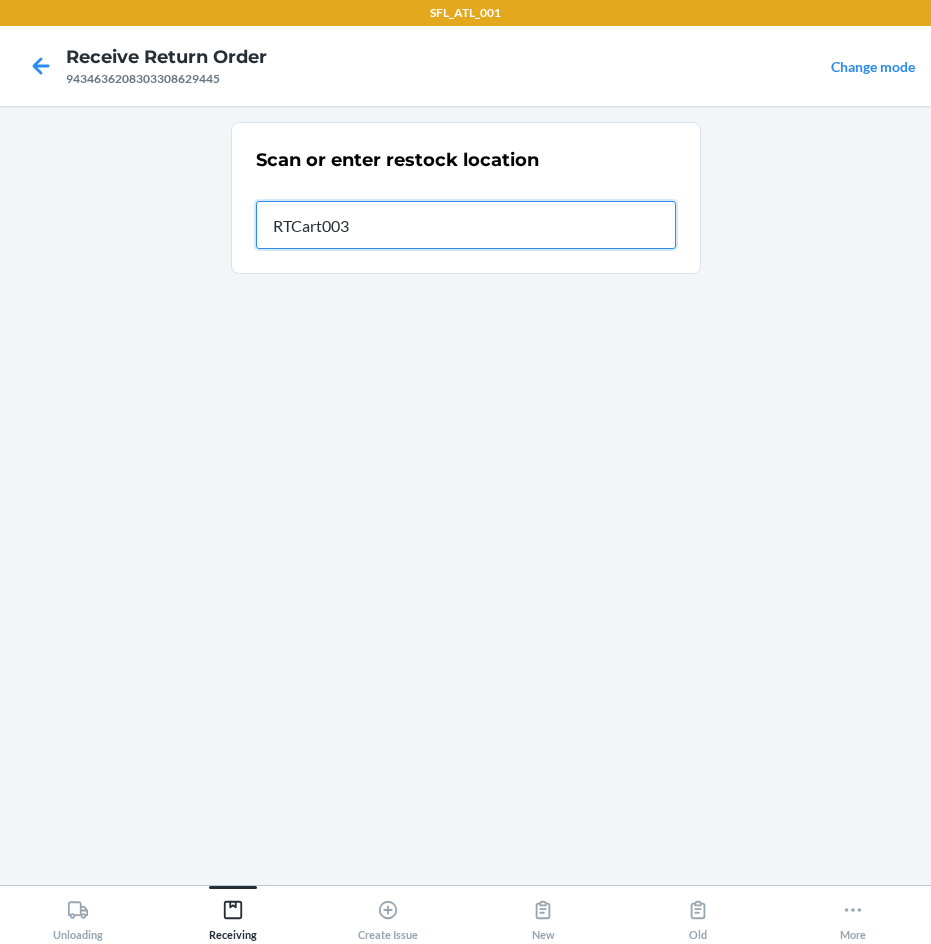 type on "RTCart003" 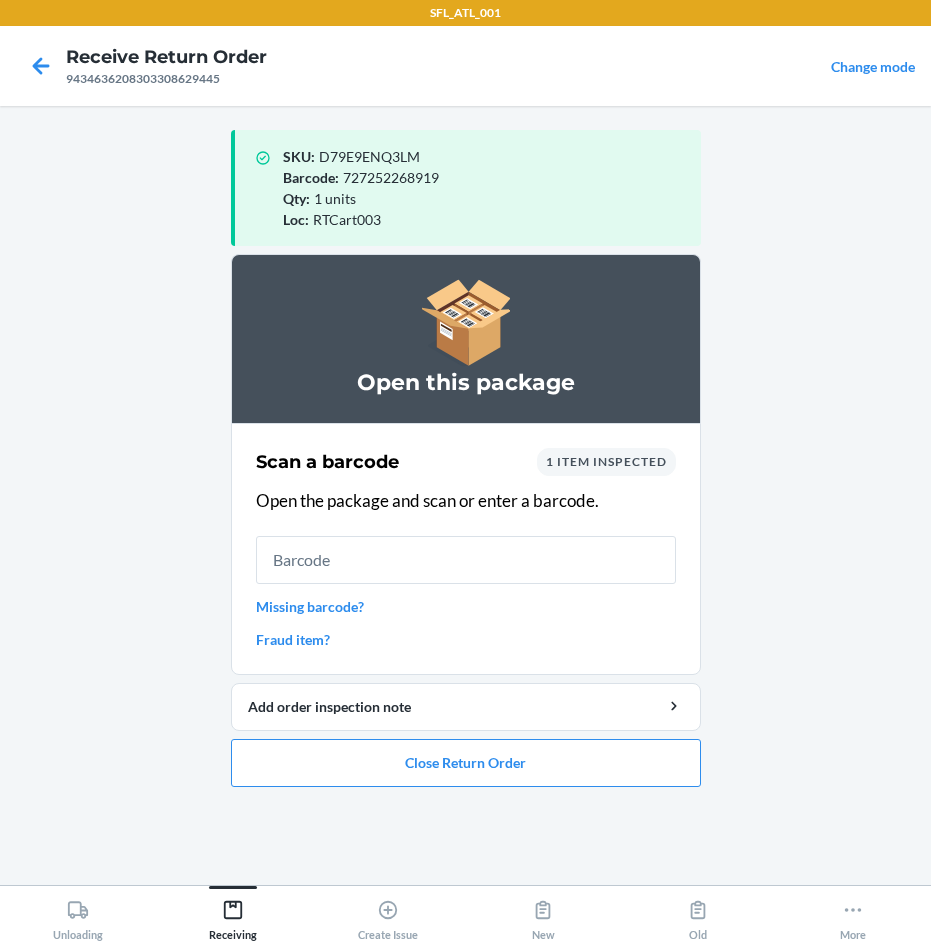 click at bounding box center [466, 560] 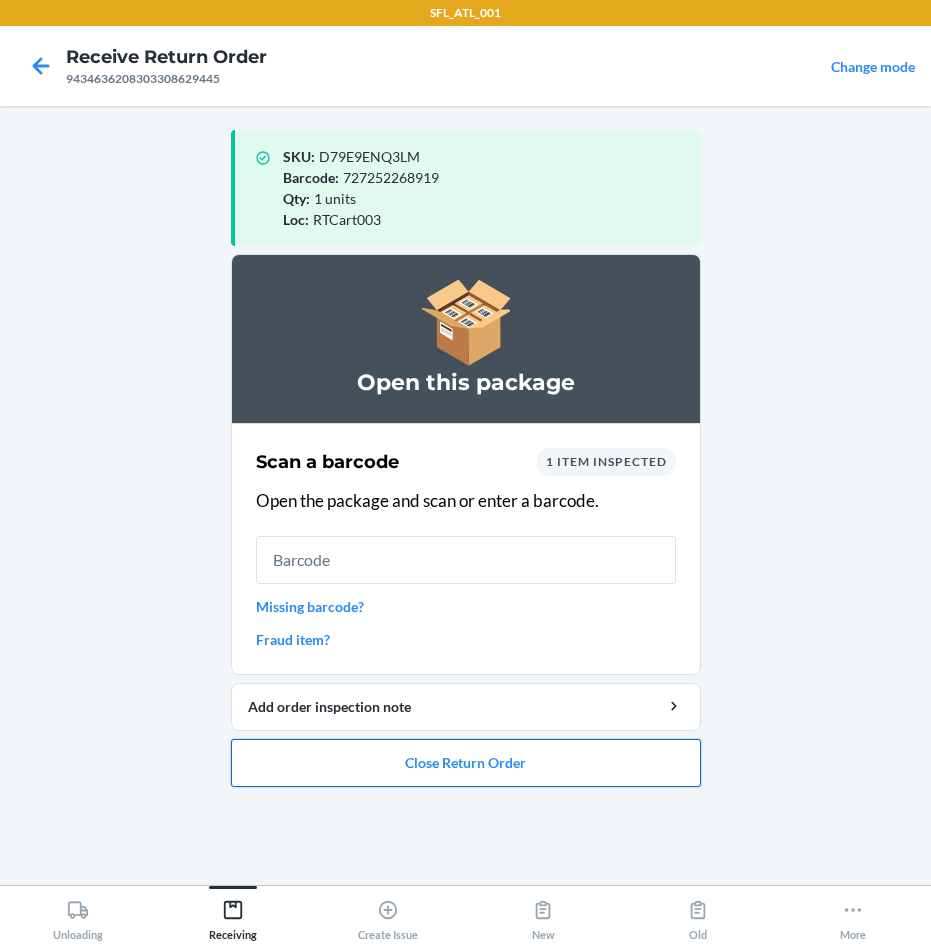 click on "Close Return Order" at bounding box center [466, 763] 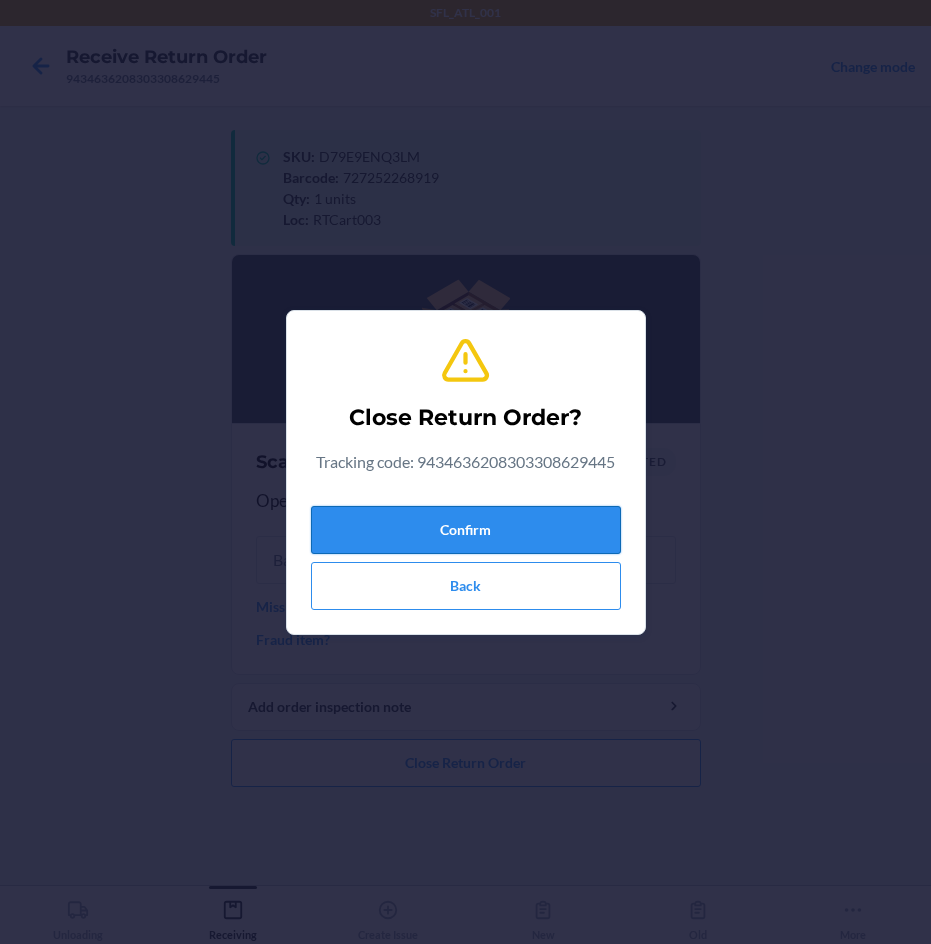 click on "Confirm" at bounding box center (466, 530) 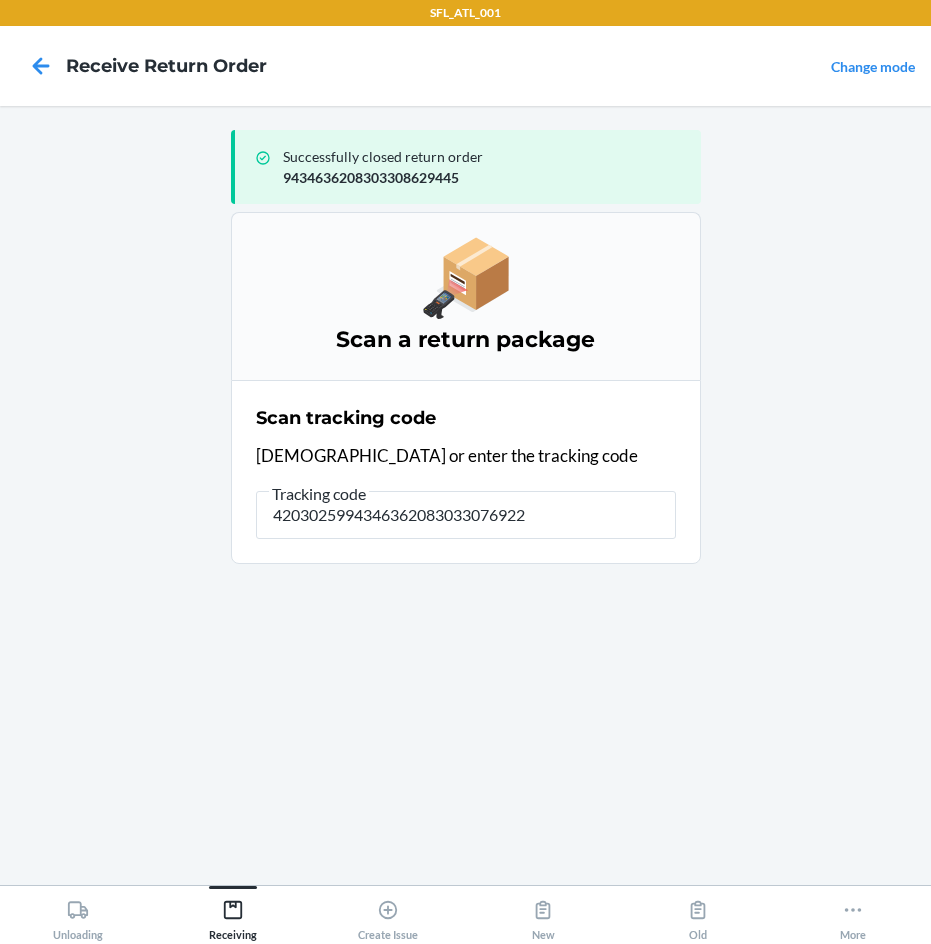 type on "42030259943463620830330769220" 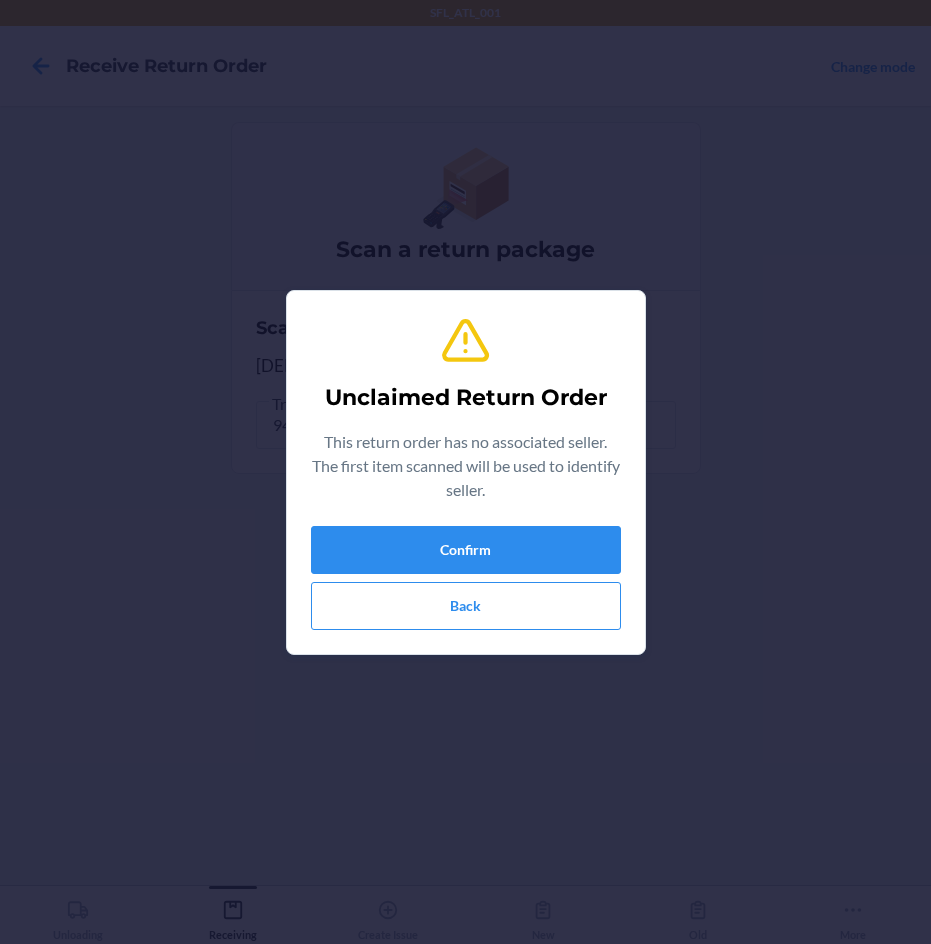 type on "659859236537" 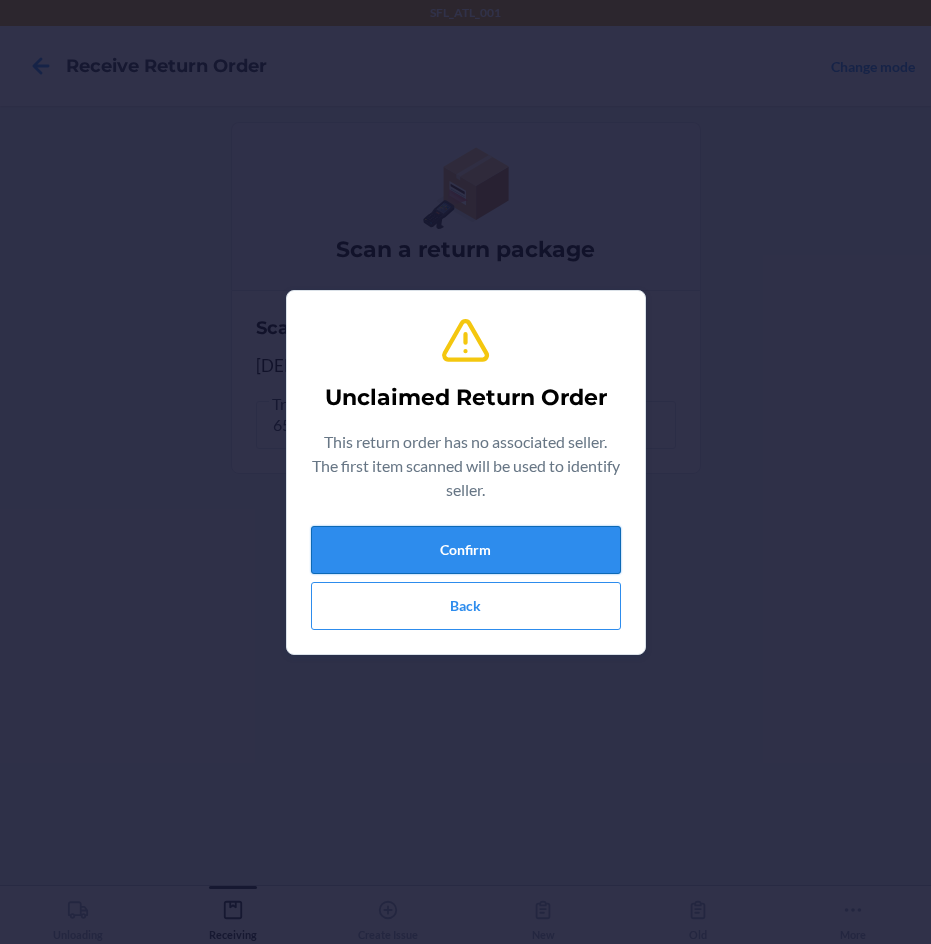 click on "Confirm" at bounding box center (466, 550) 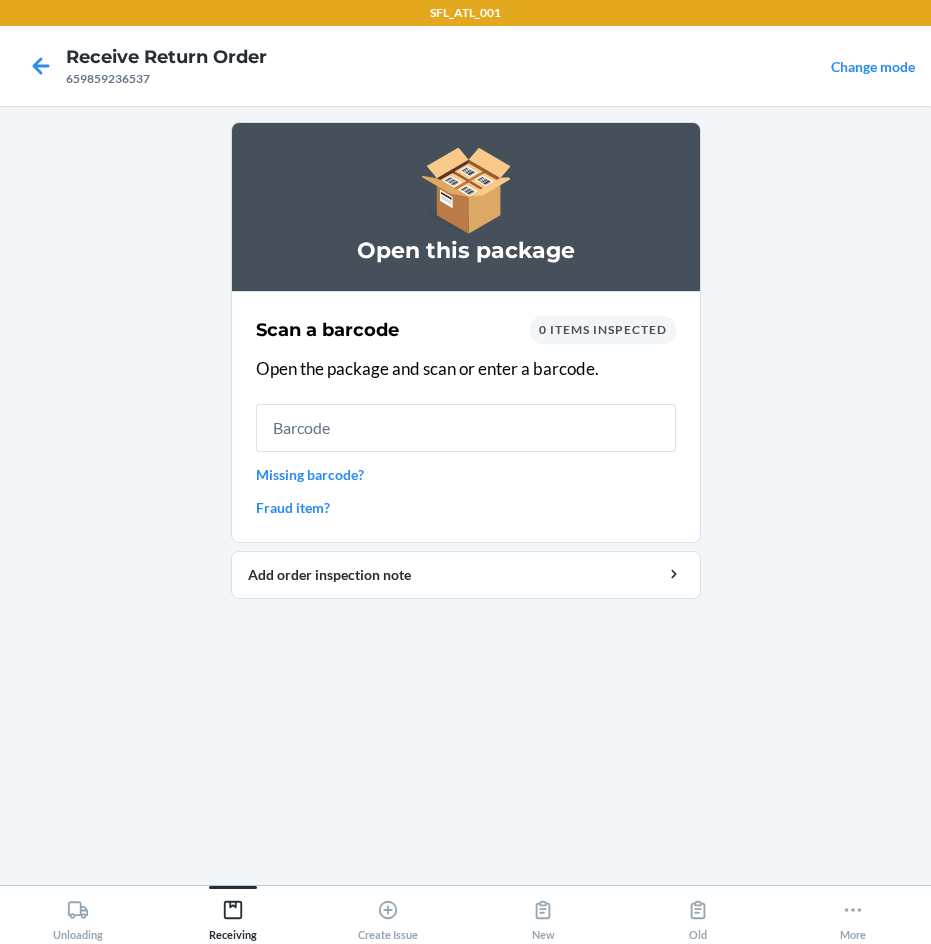 click at bounding box center [466, 428] 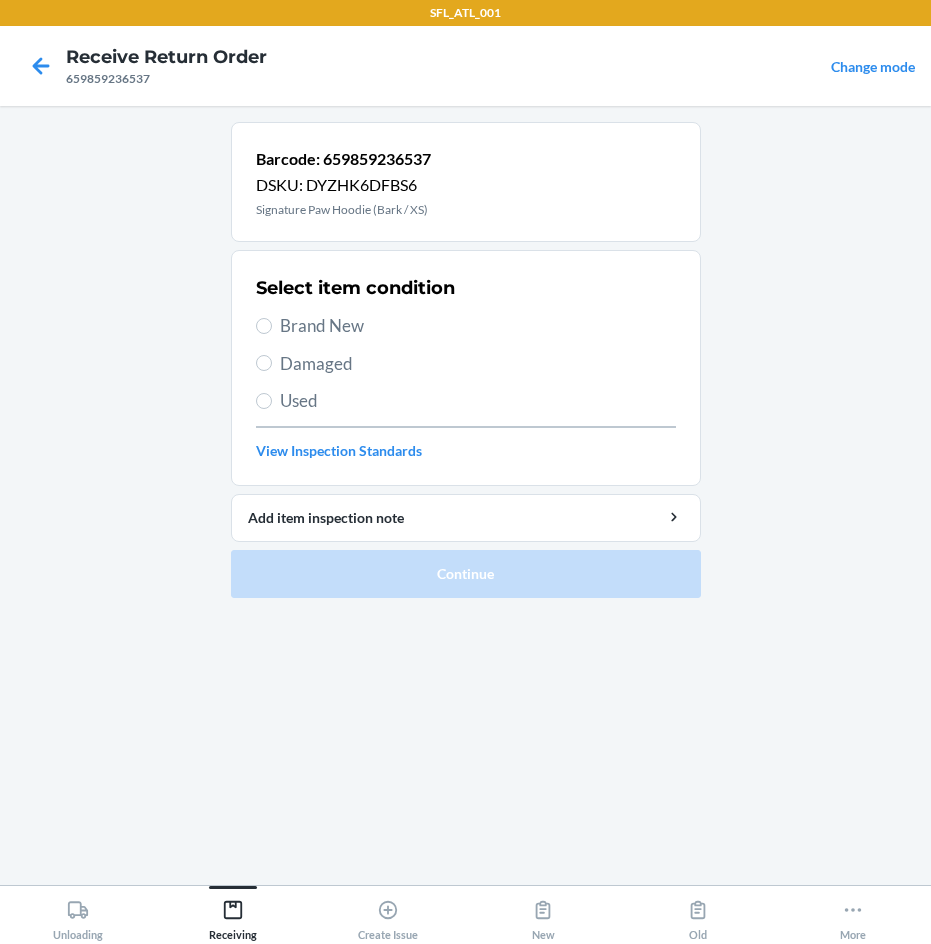 drag, startPoint x: 357, startPoint y: 325, endPoint x: 350, endPoint y: 333, distance: 10.630146 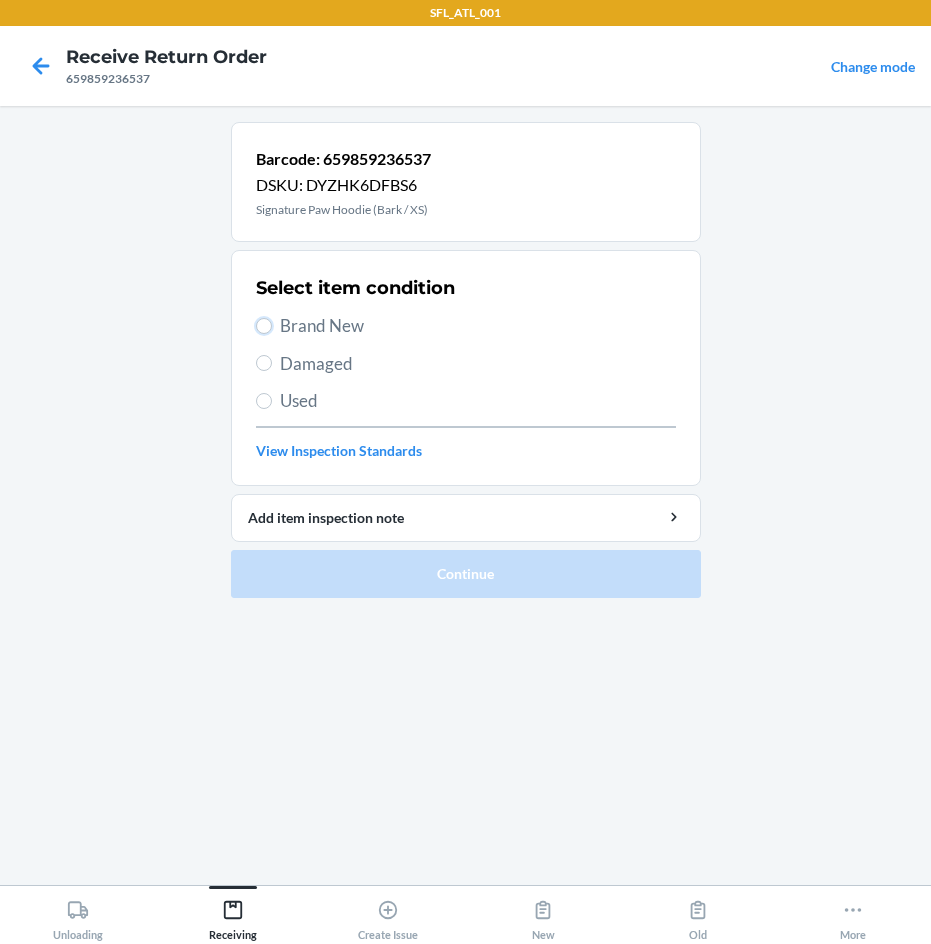 click on "Brand New" at bounding box center (264, 326) 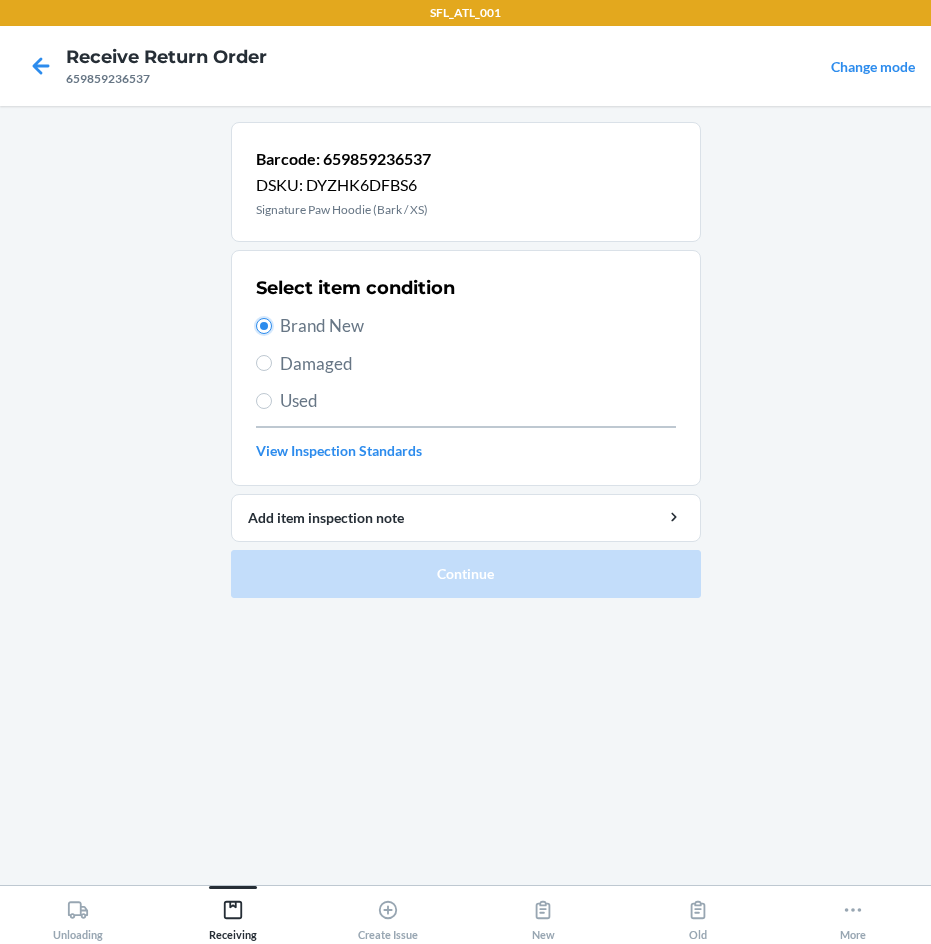radio on "true" 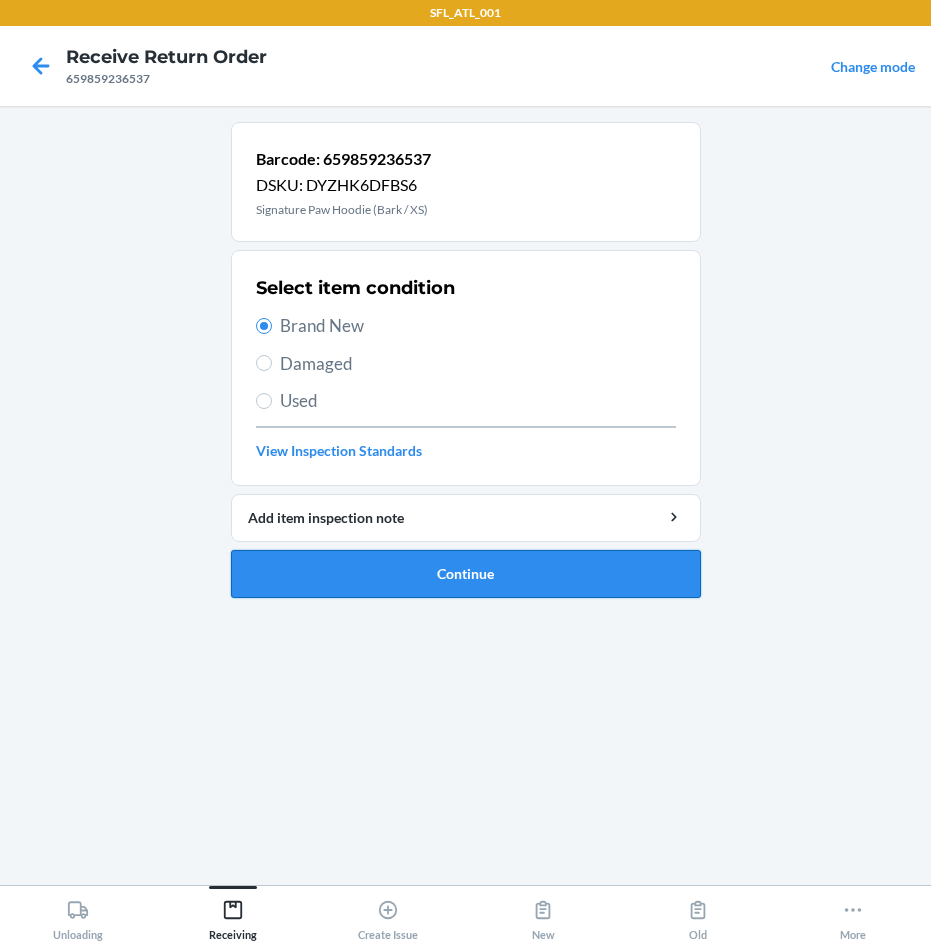 click on "Continue" at bounding box center (466, 574) 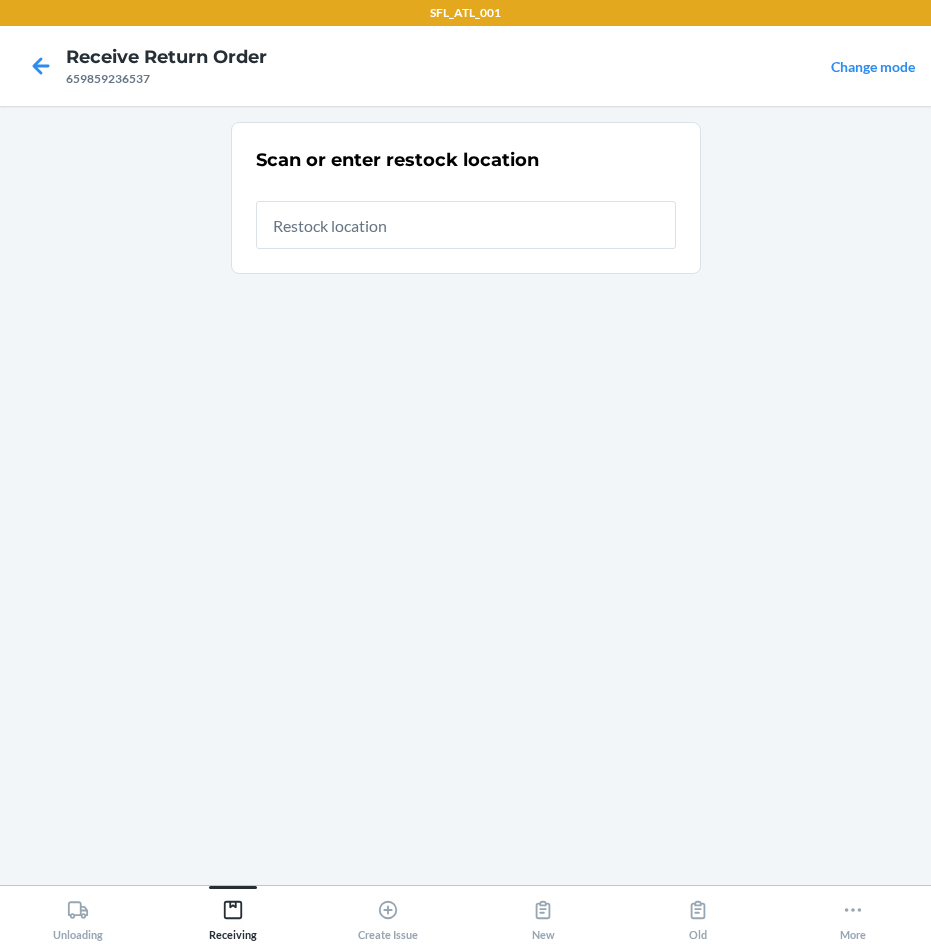 click at bounding box center [466, 225] 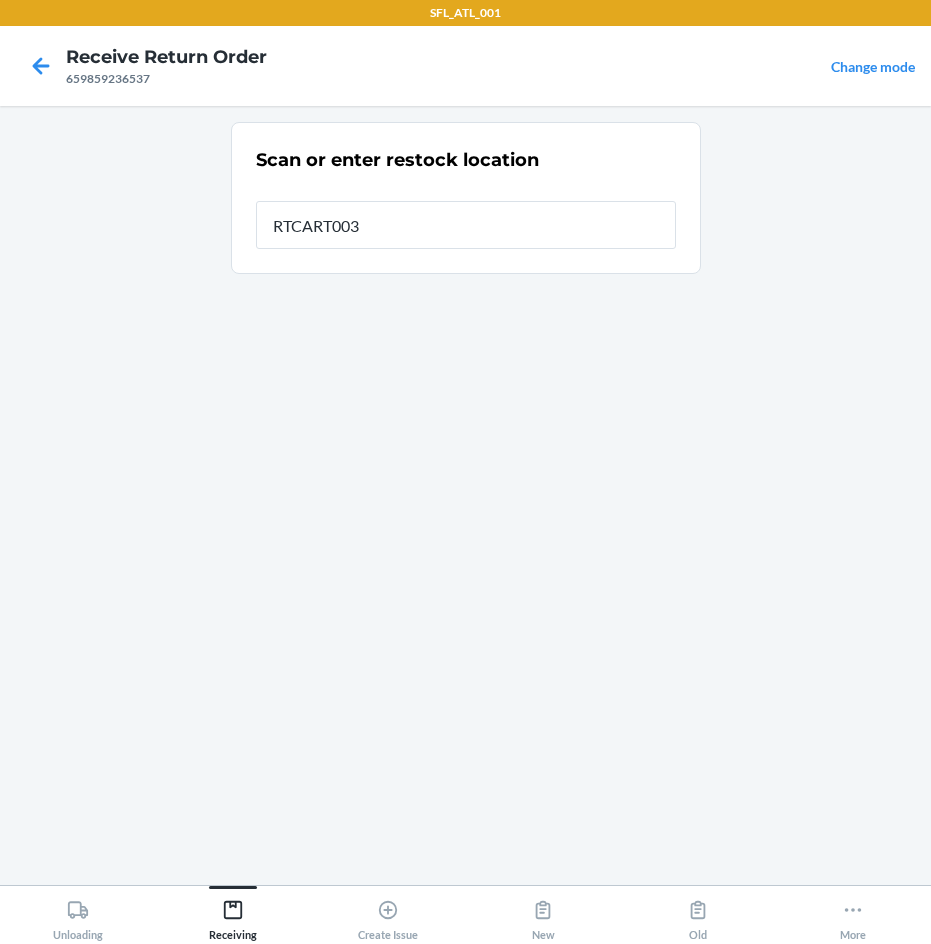 type on "RTCART003" 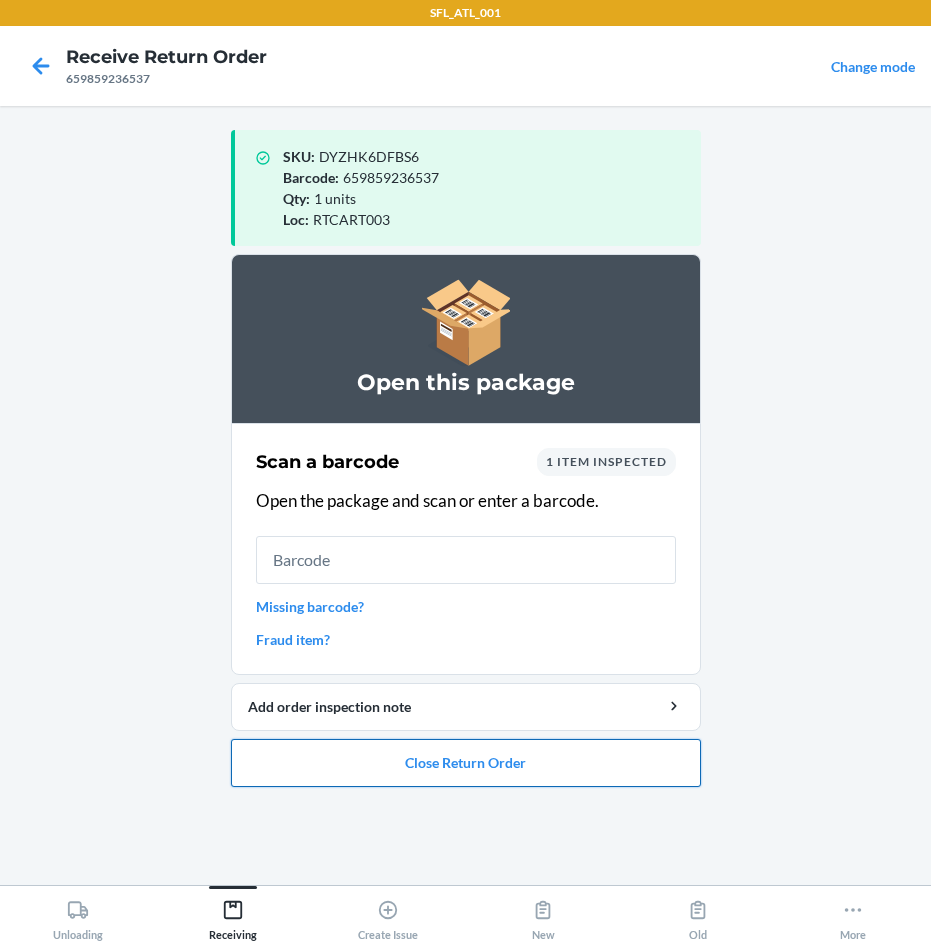 click on "Close Return Order" at bounding box center [466, 763] 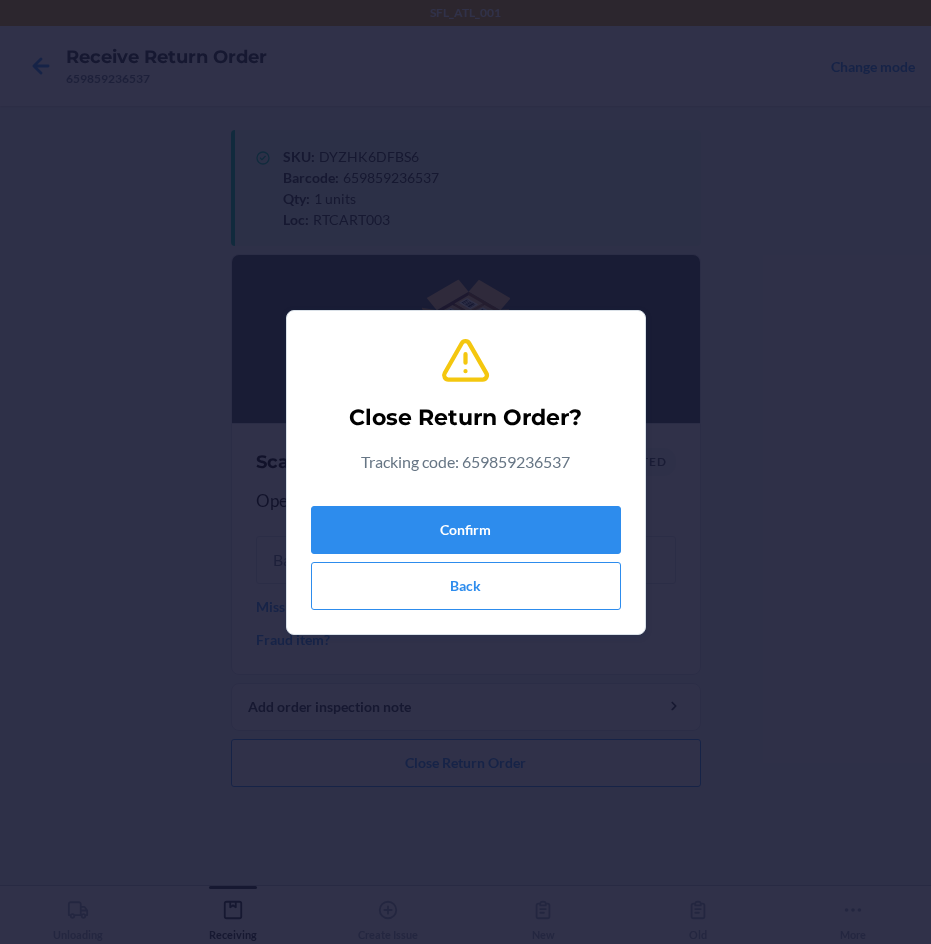 click on "Close Return Order? Tracking code: 659859236537 Confirm Back" at bounding box center (466, 472) 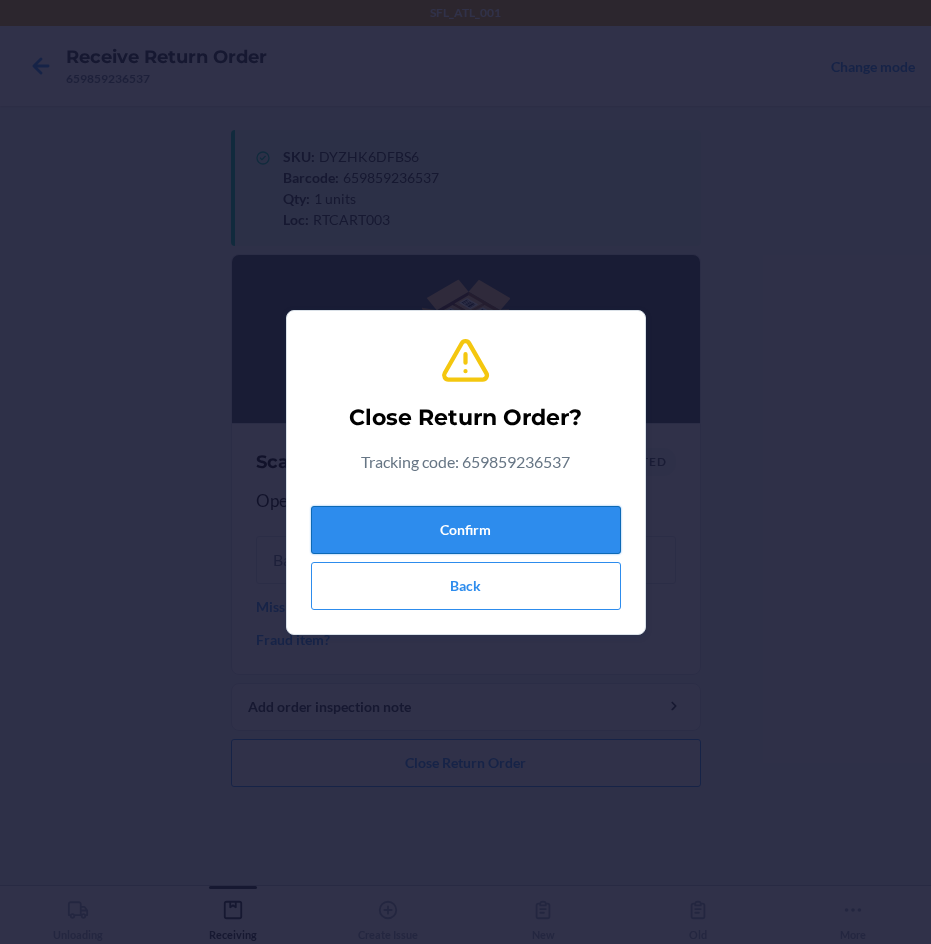 click on "Confirm" at bounding box center (466, 530) 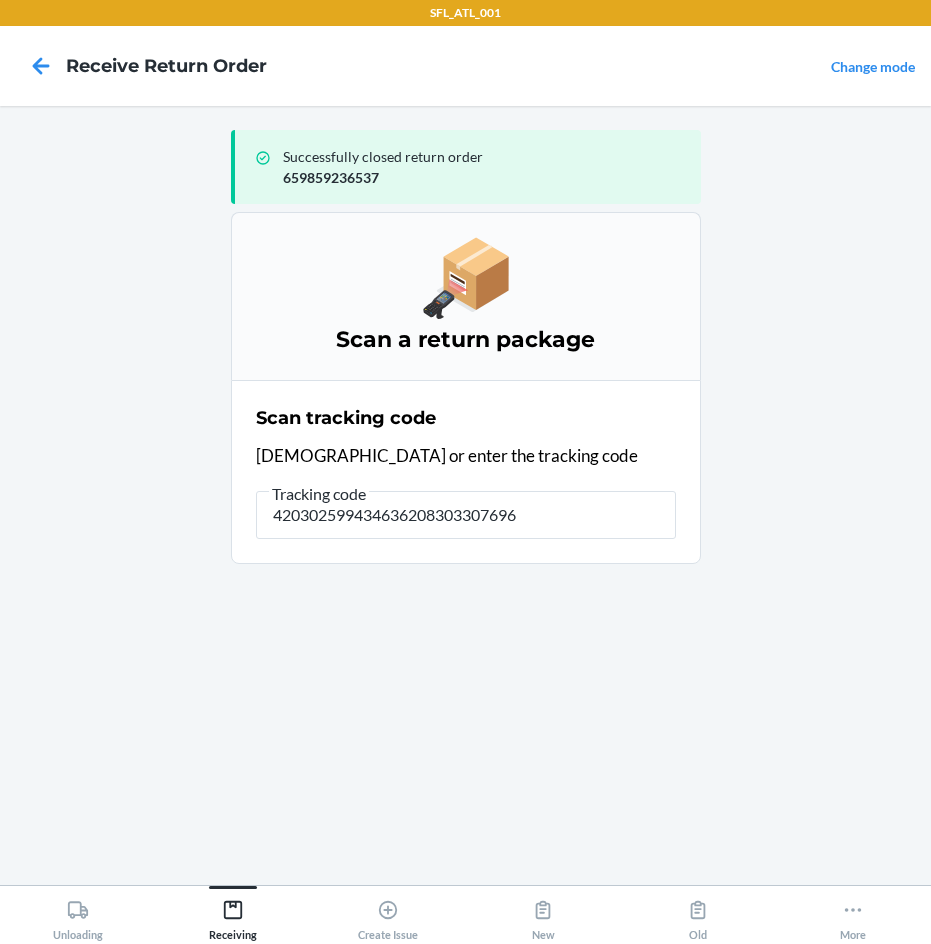 type on "4203025994346362083033076968" 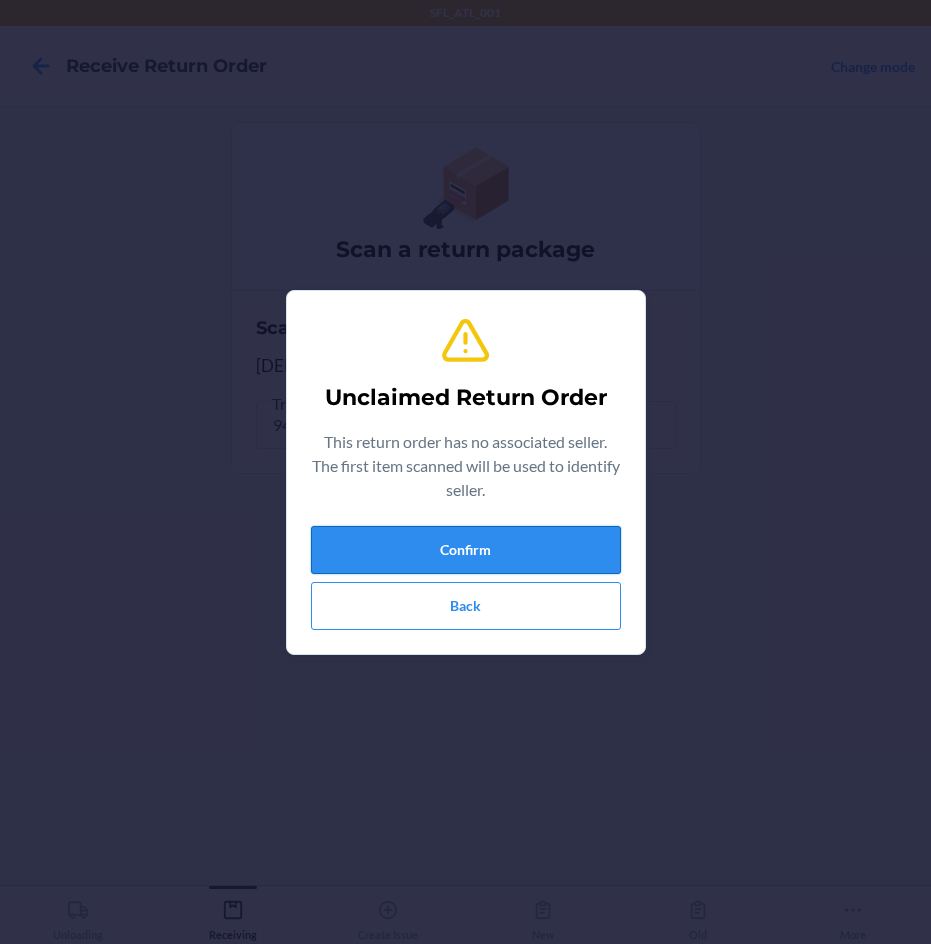 click on "Confirm" at bounding box center (466, 550) 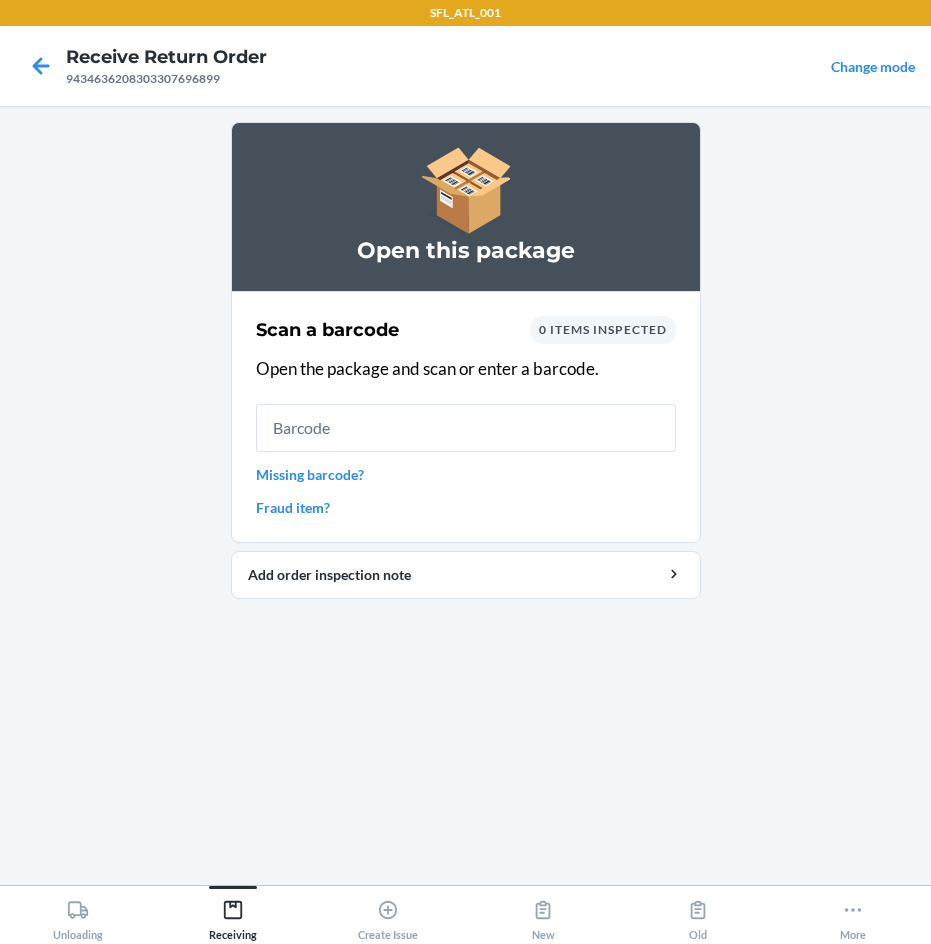 click at bounding box center [466, 428] 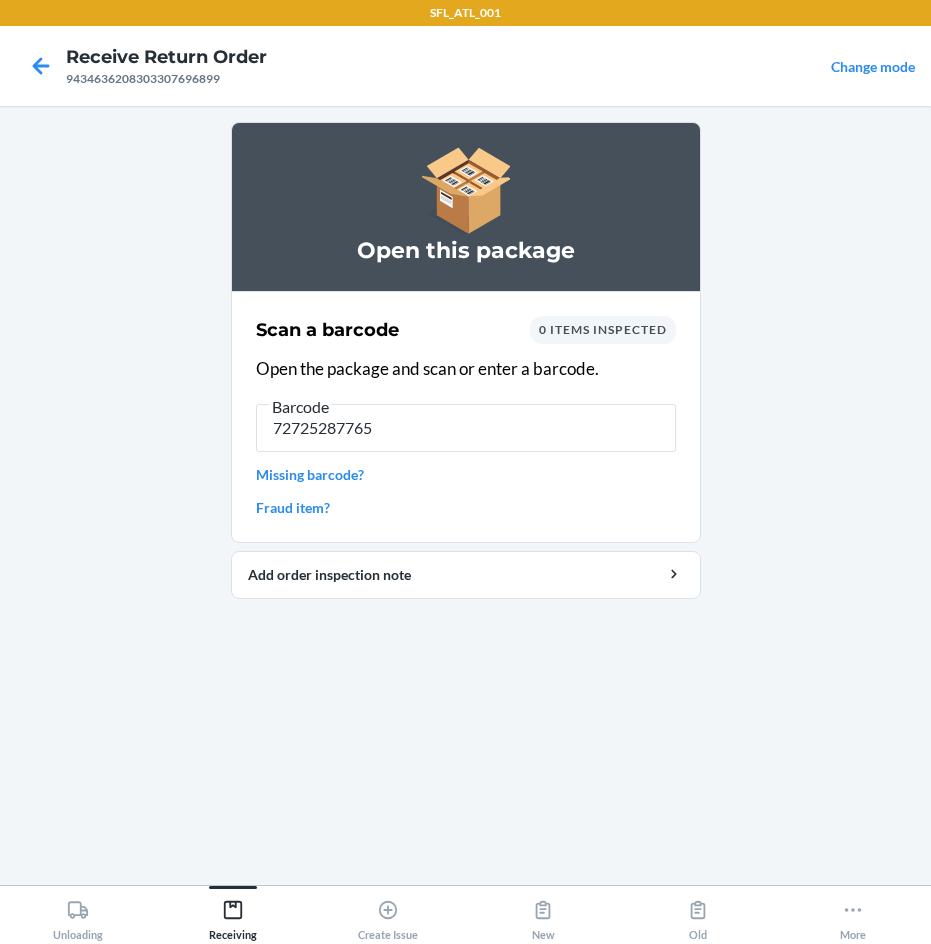 type on "727252877654" 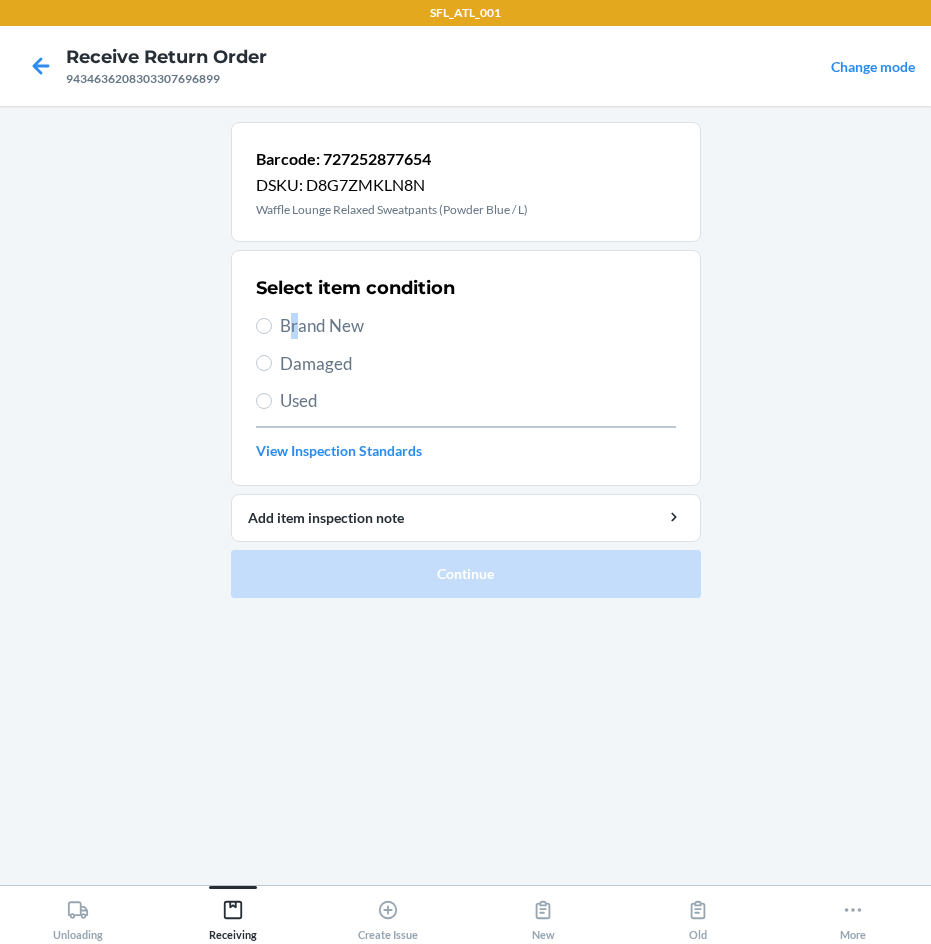 click on "Brand New" at bounding box center (478, 326) 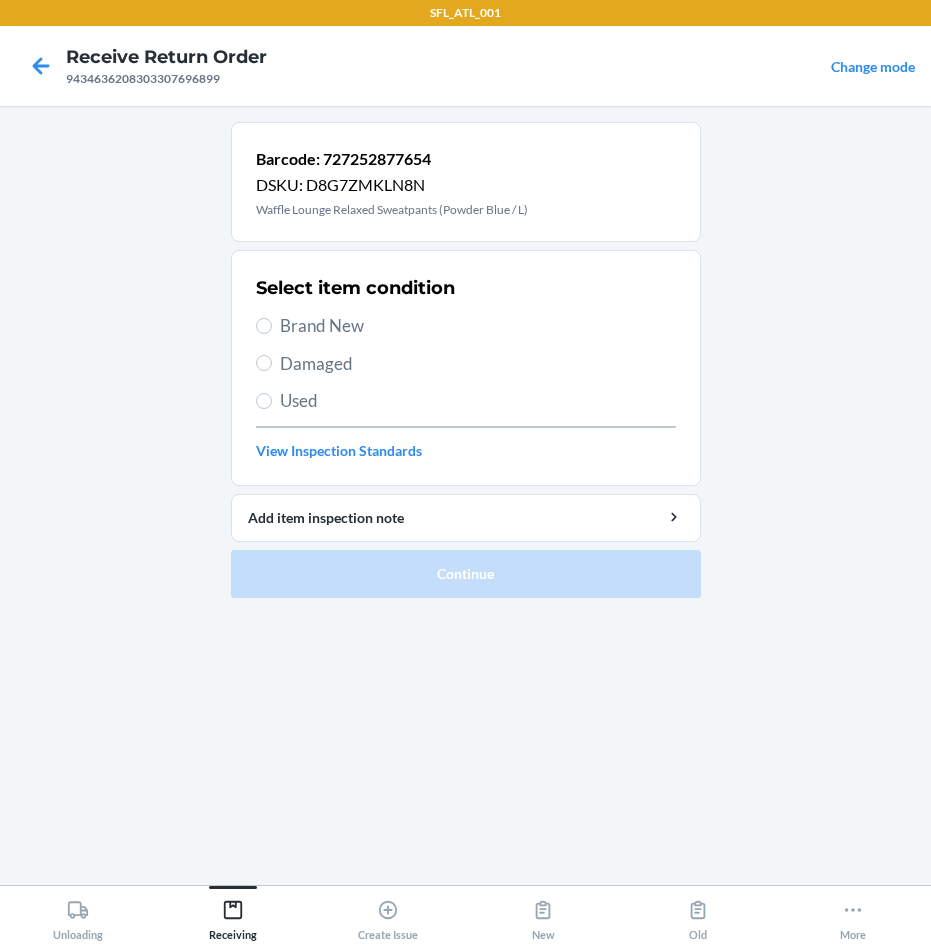 drag, startPoint x: 276, startPoint y: 318, endPoint x: 363, endPoint y: 338, distance: 89.26926 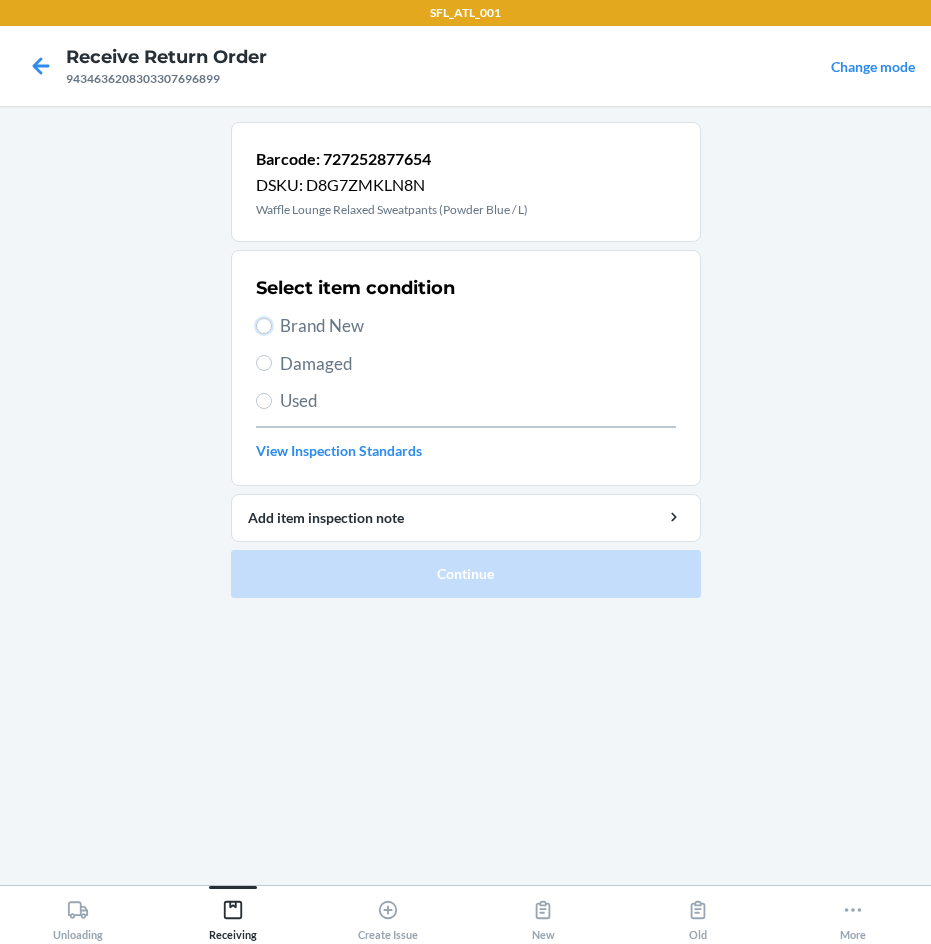 click on "Brand New" at bounding box center (264, 326) 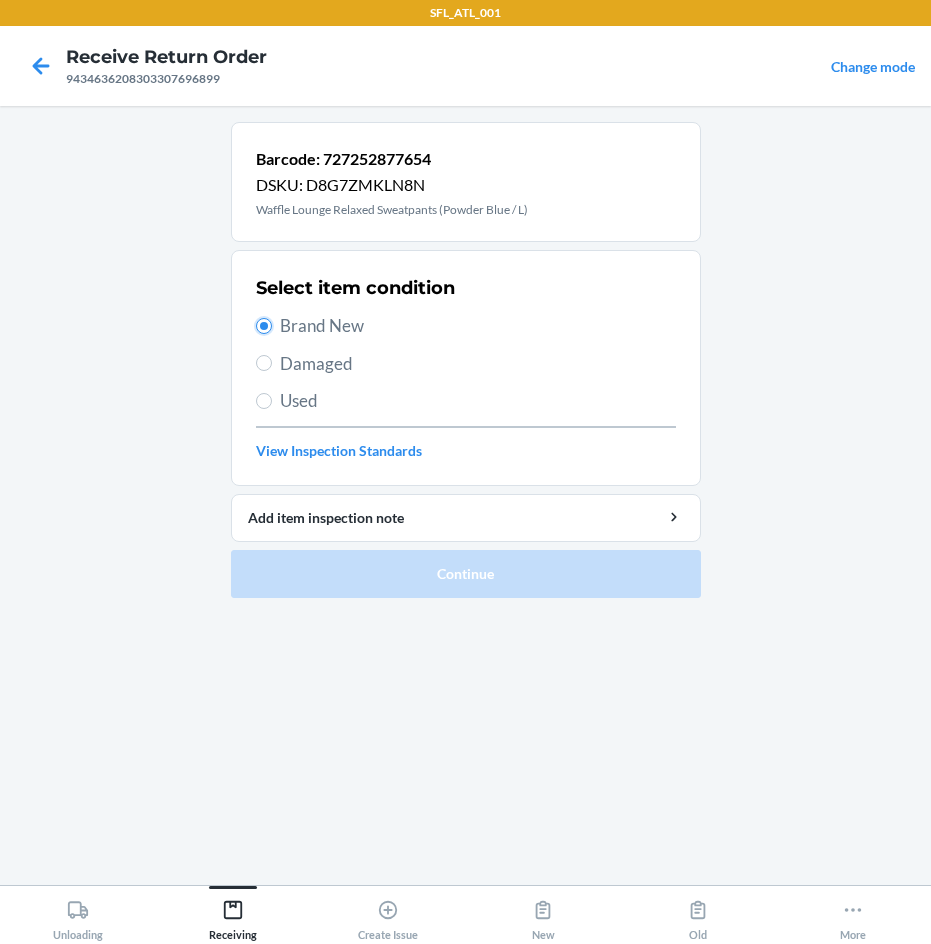 radio on "true" 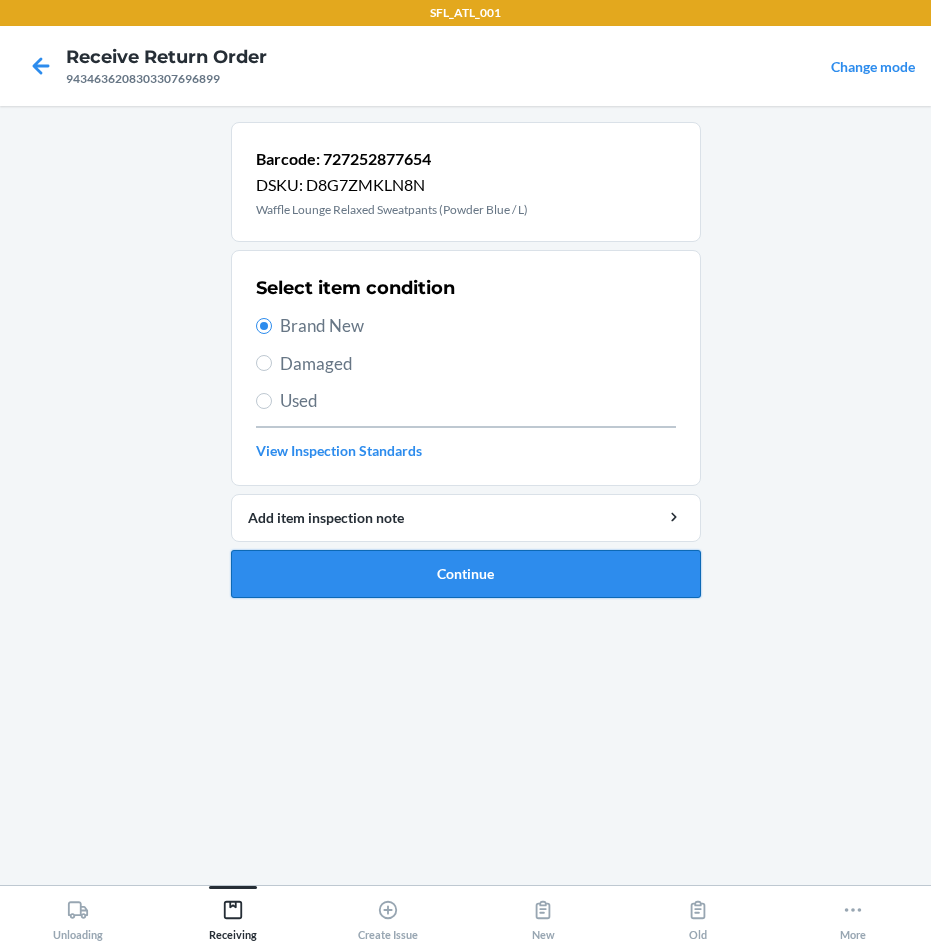 click on "Continue" at bounding box center (466, 574) 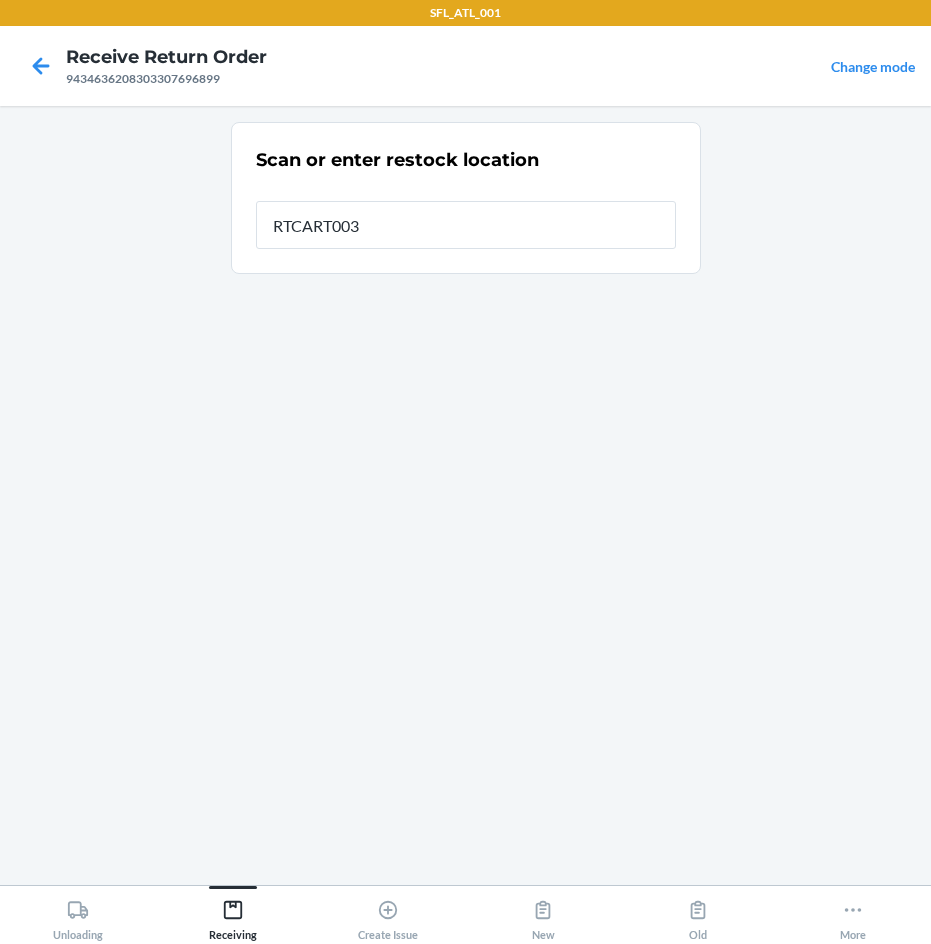 type on "RTCART003" 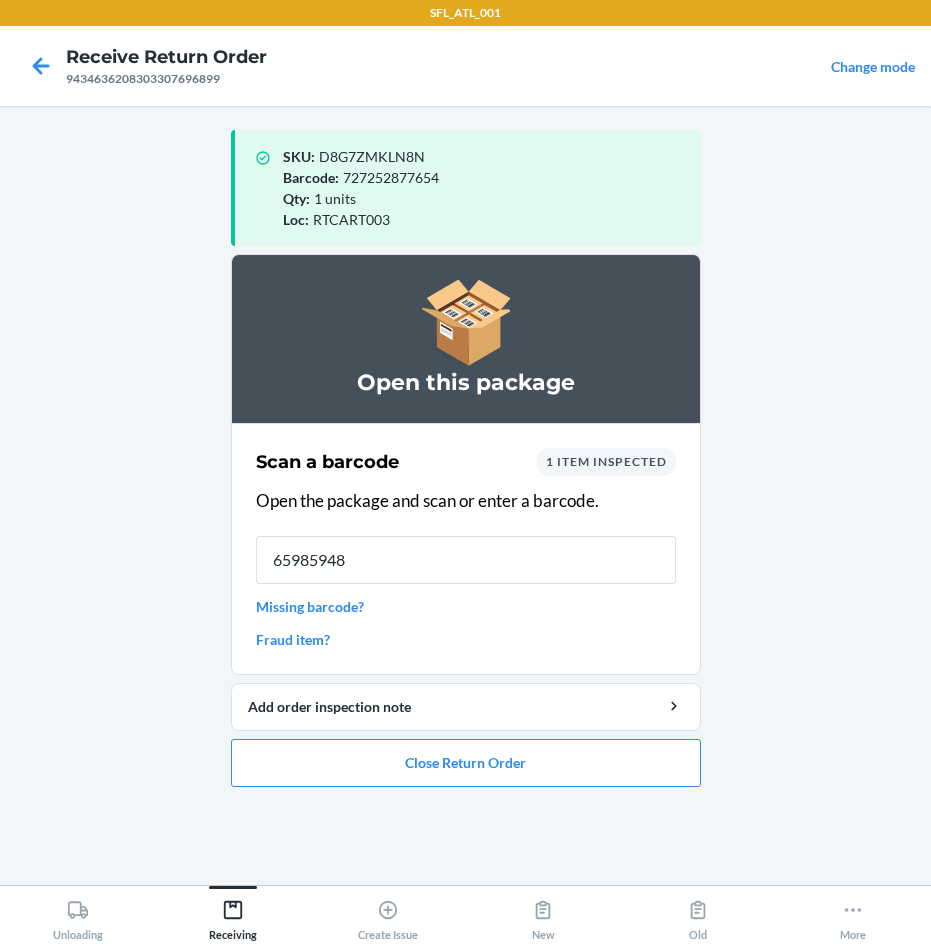 type on "659859480" 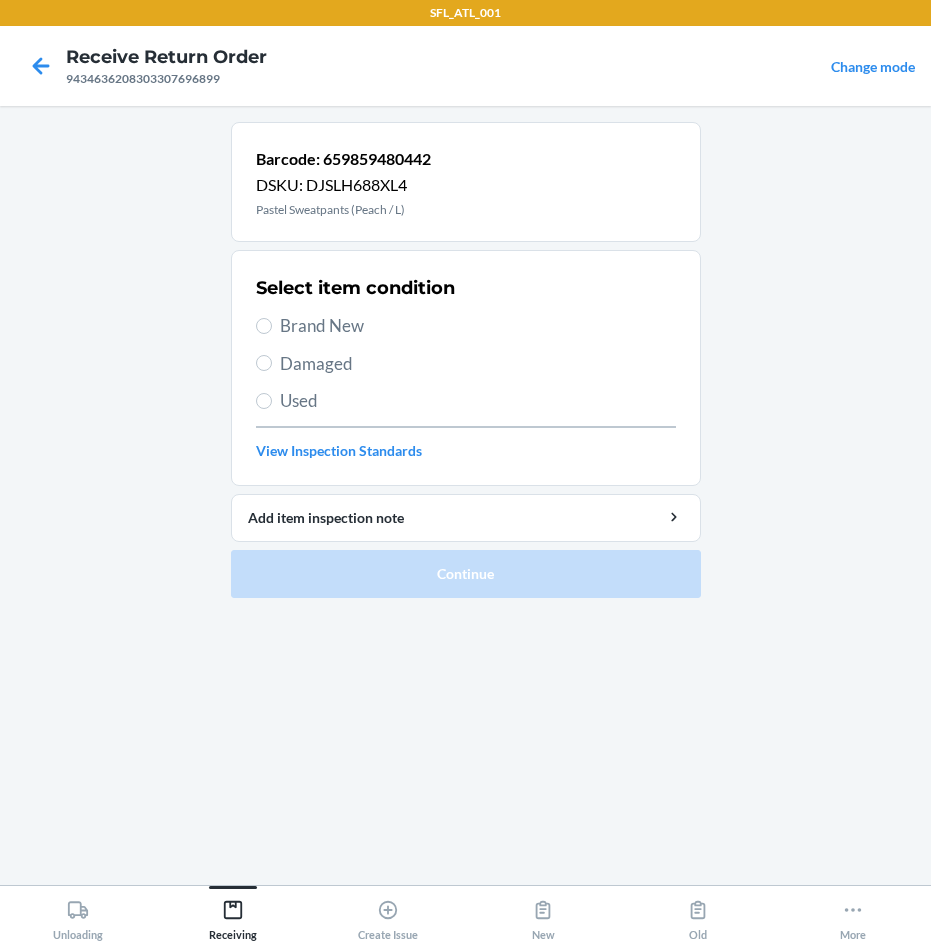 click on "Brand New" at bounding box center (478, 326) 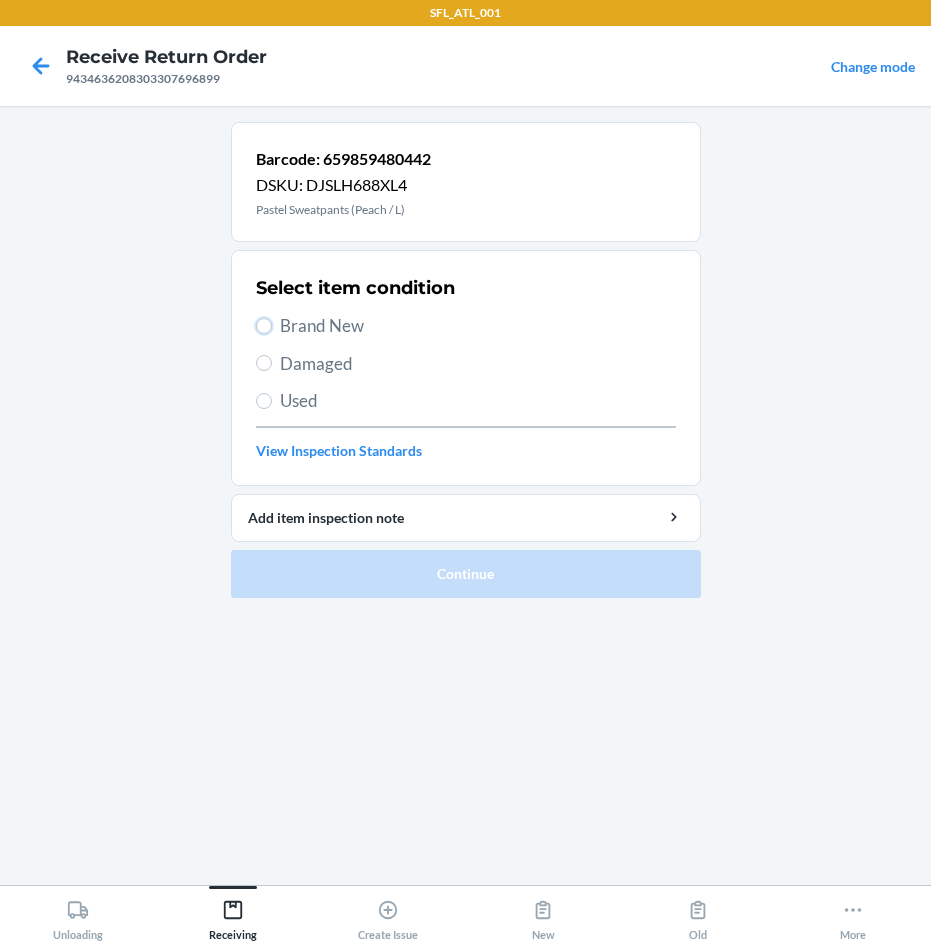 click on "Brand New" at bounding box center (264, 326) 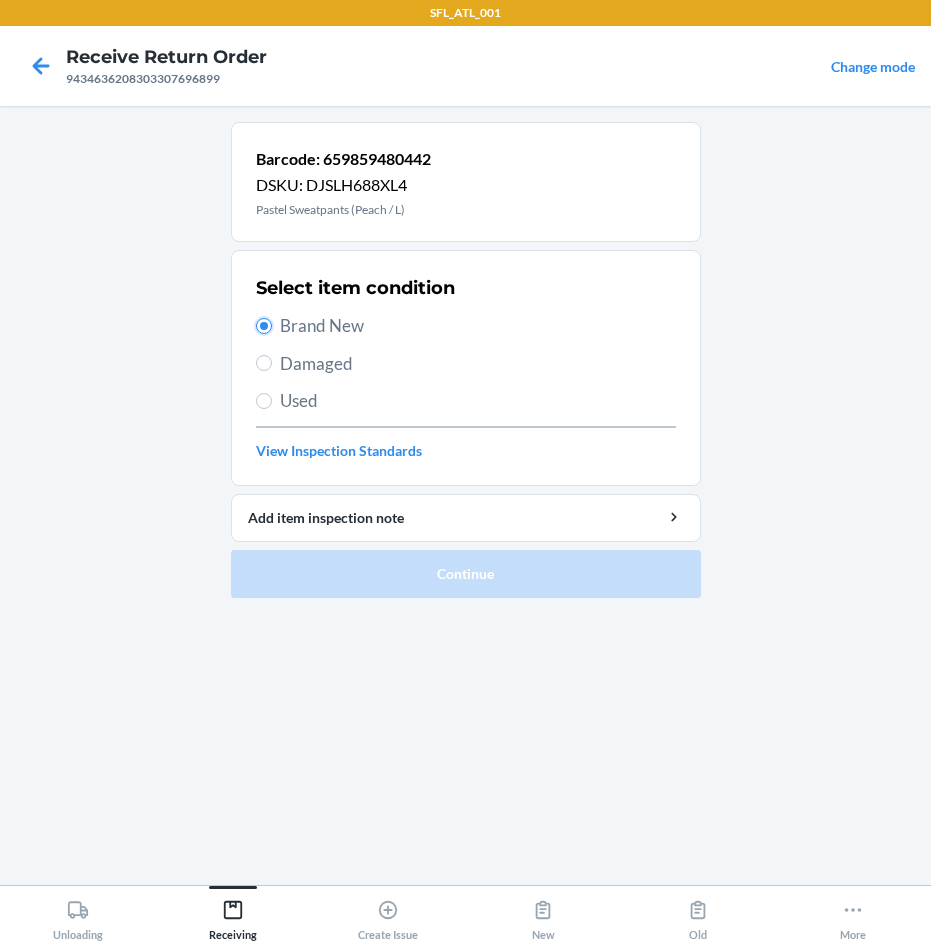 radio on "true" 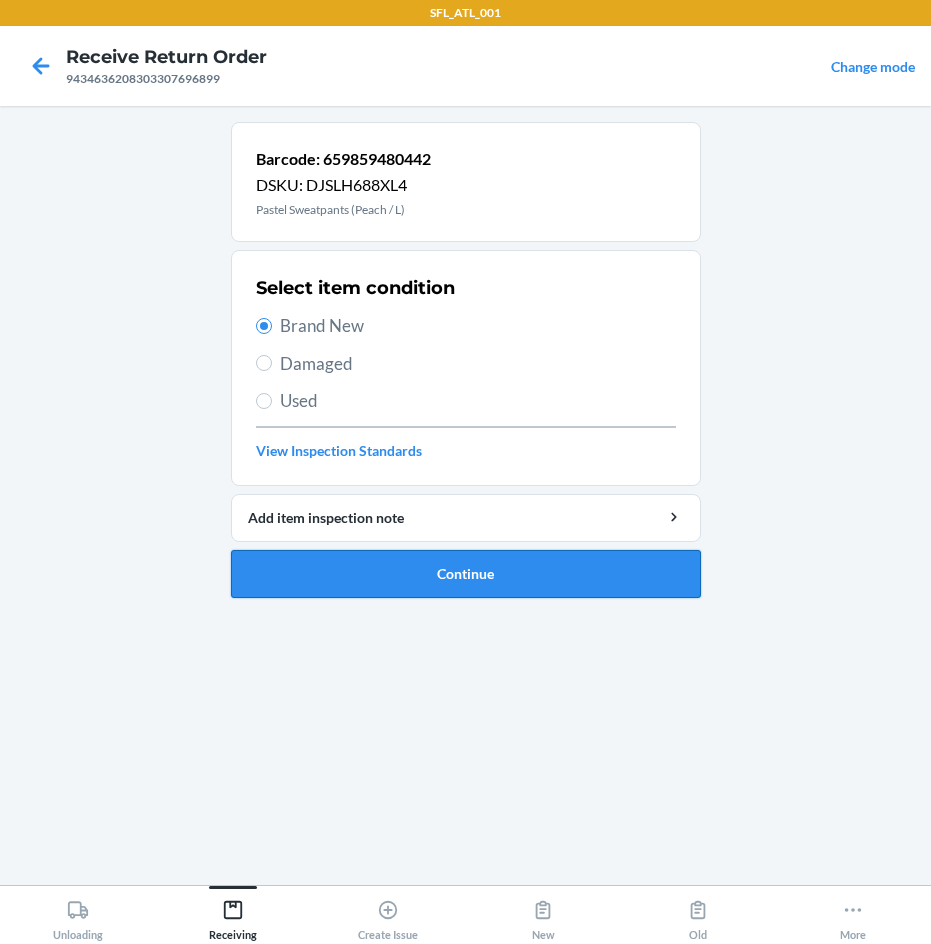 click on "Continue" at bounding box center (466, 574) 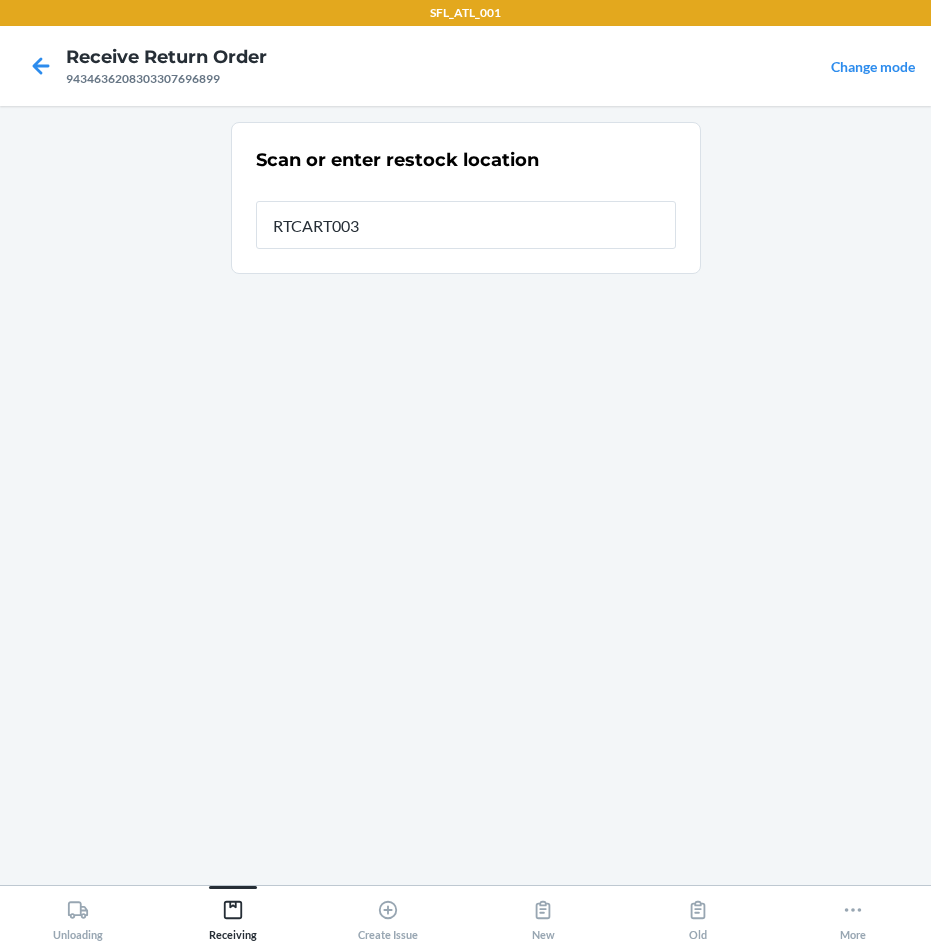 type on "RTCART003" 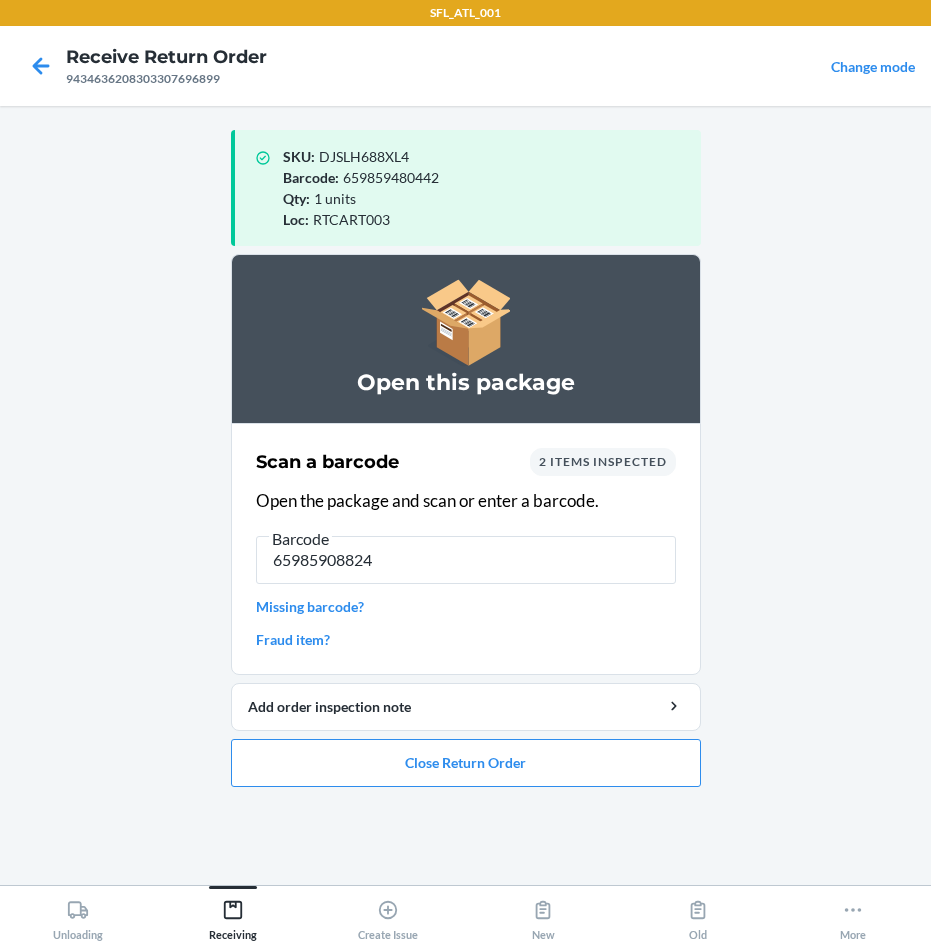 type on "659859088242" 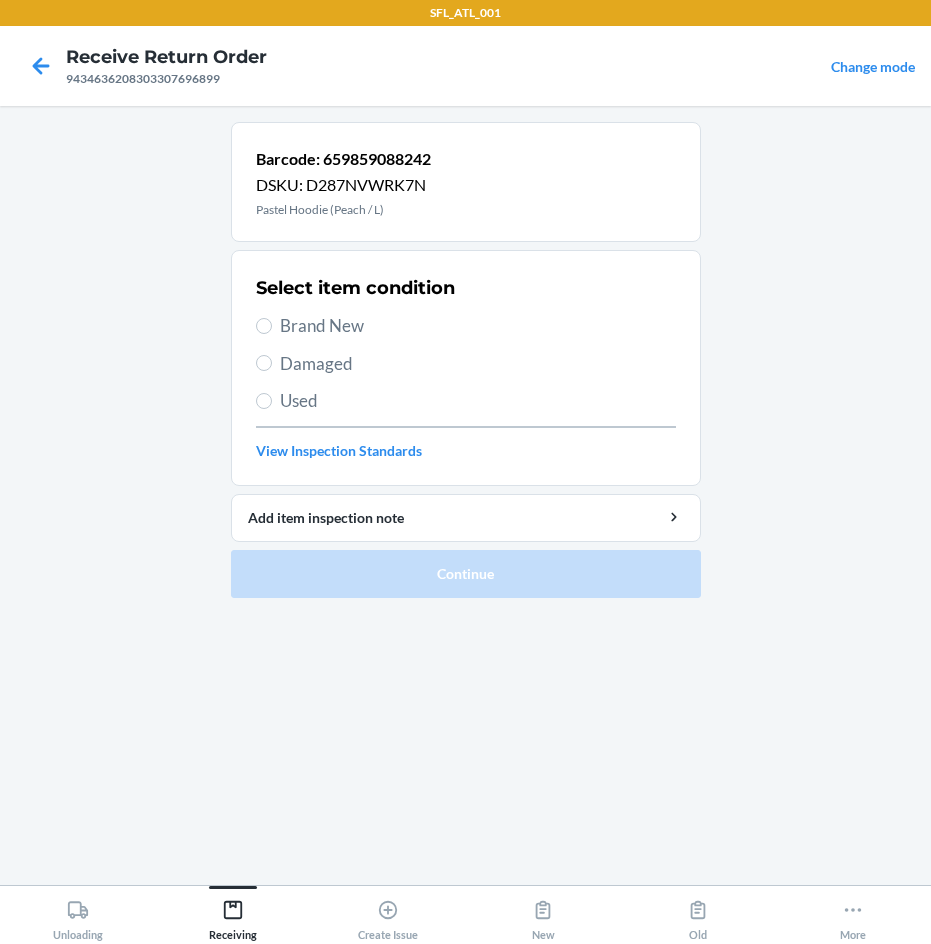 click on "Brand New" at bounding box center [478, 326] 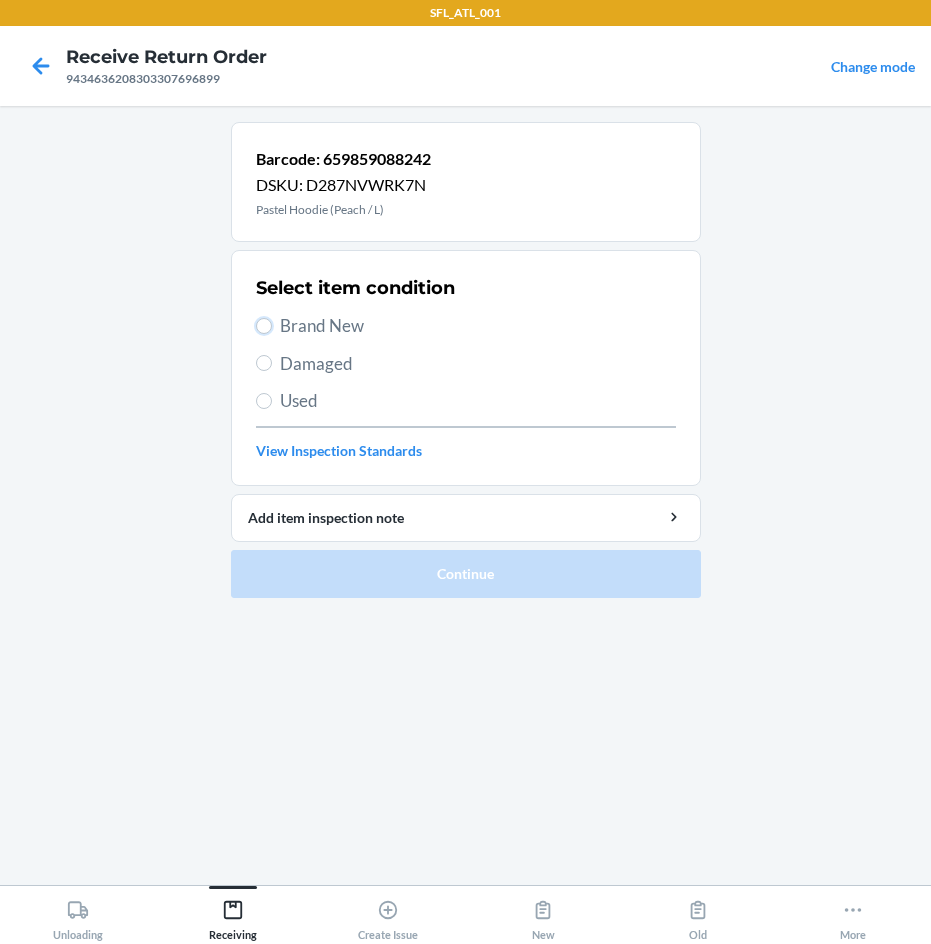 click on "Brand New" at bounding box center (264, 326) 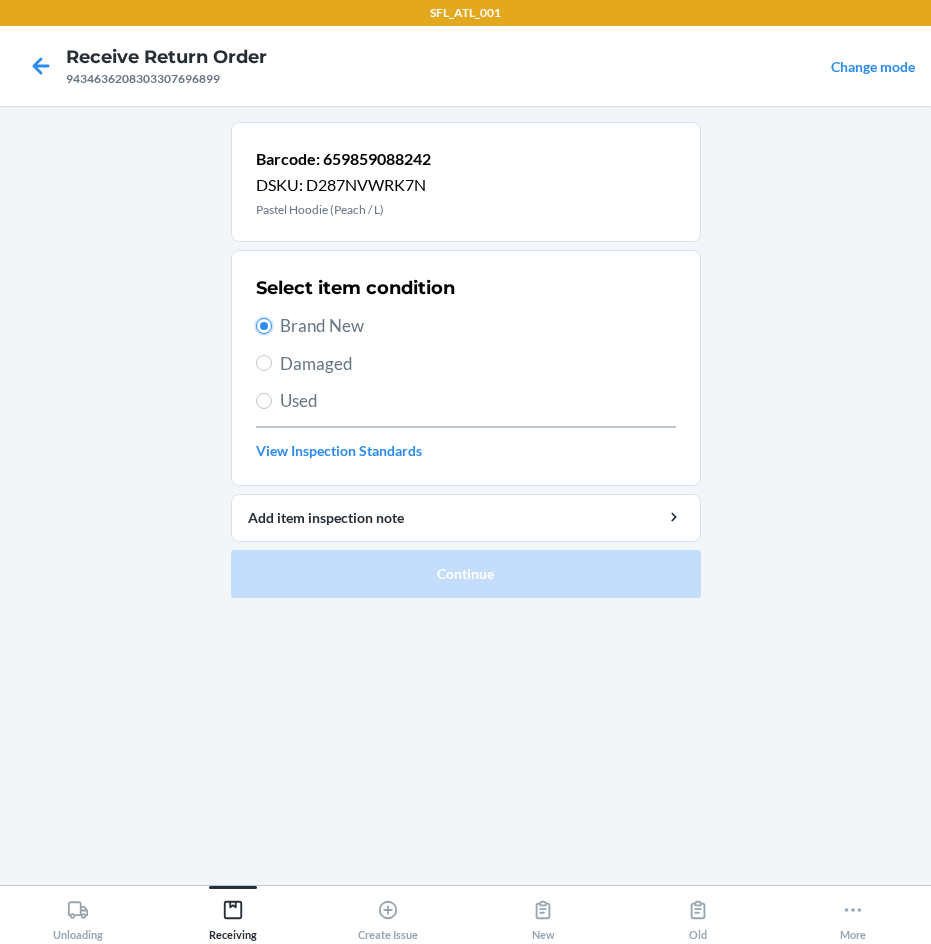 radio on "true" 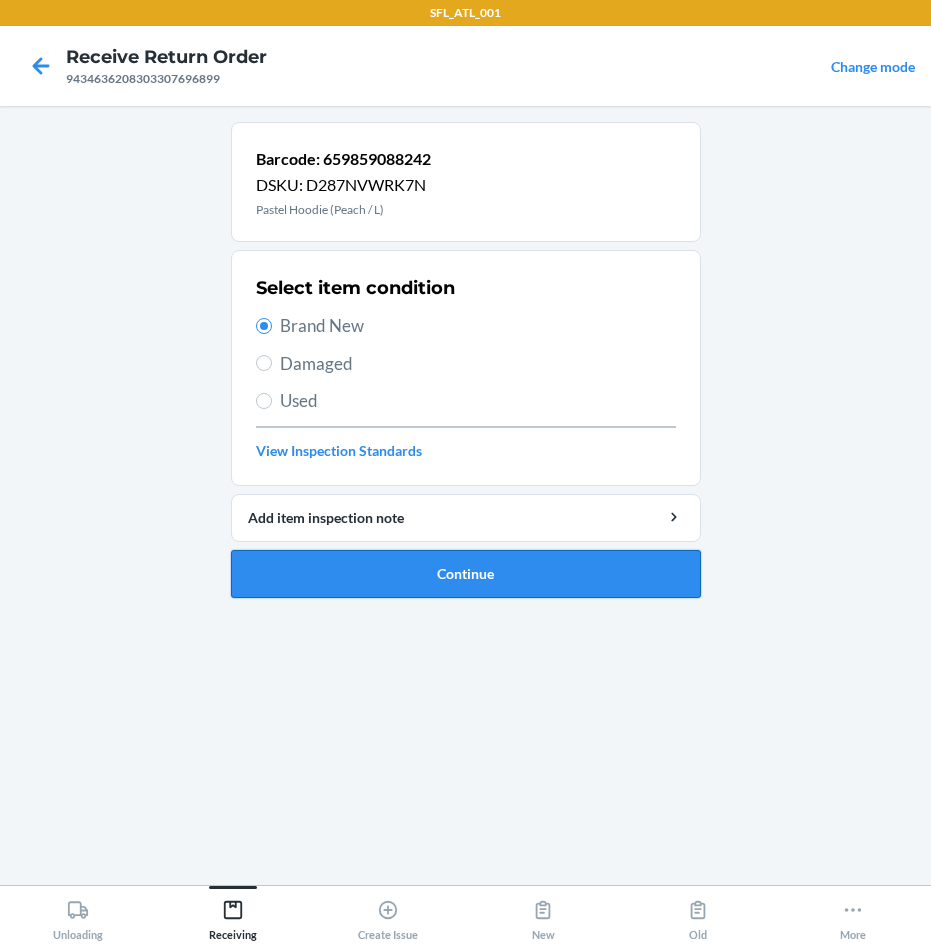 click on "Continue" at bounding box center (466, 574) 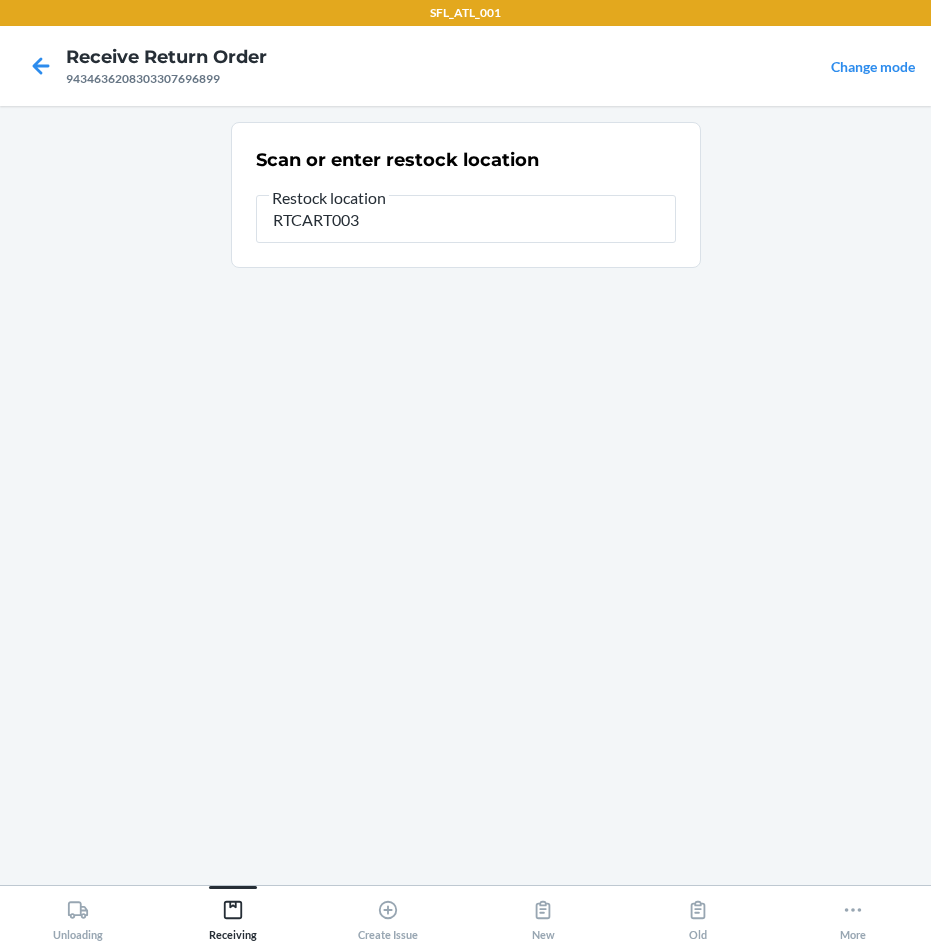 type on "RTCART003" 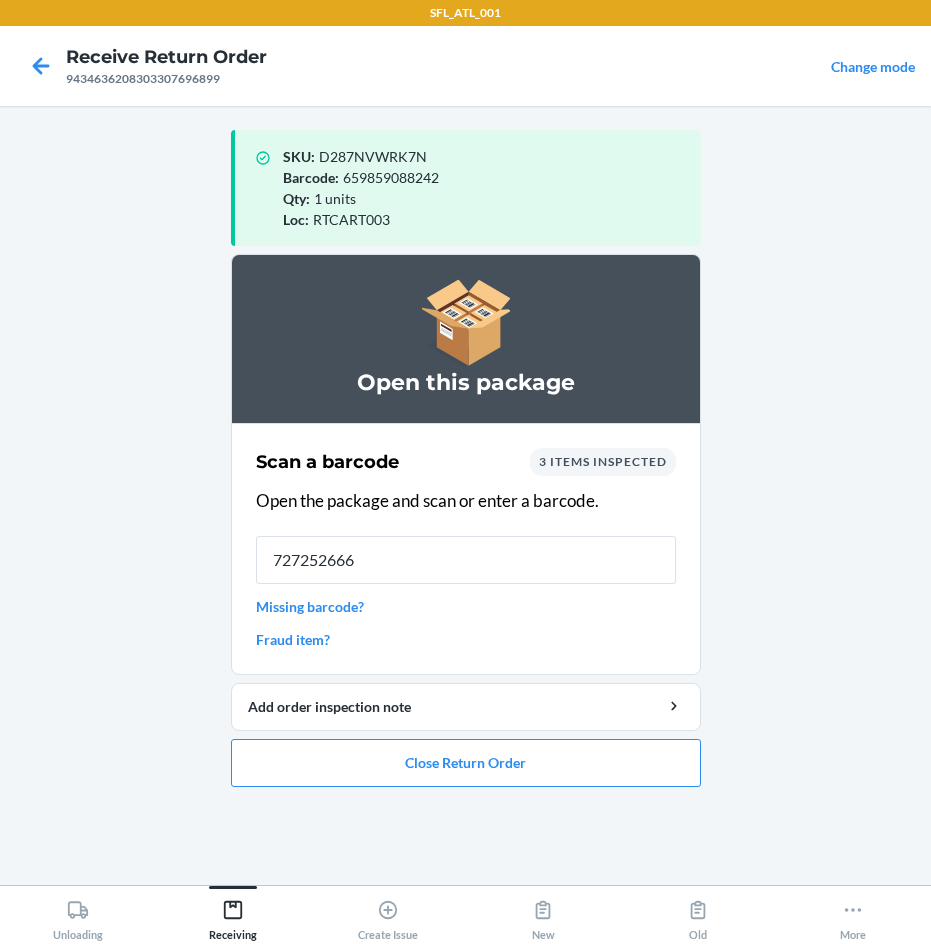 type on "7272526661" 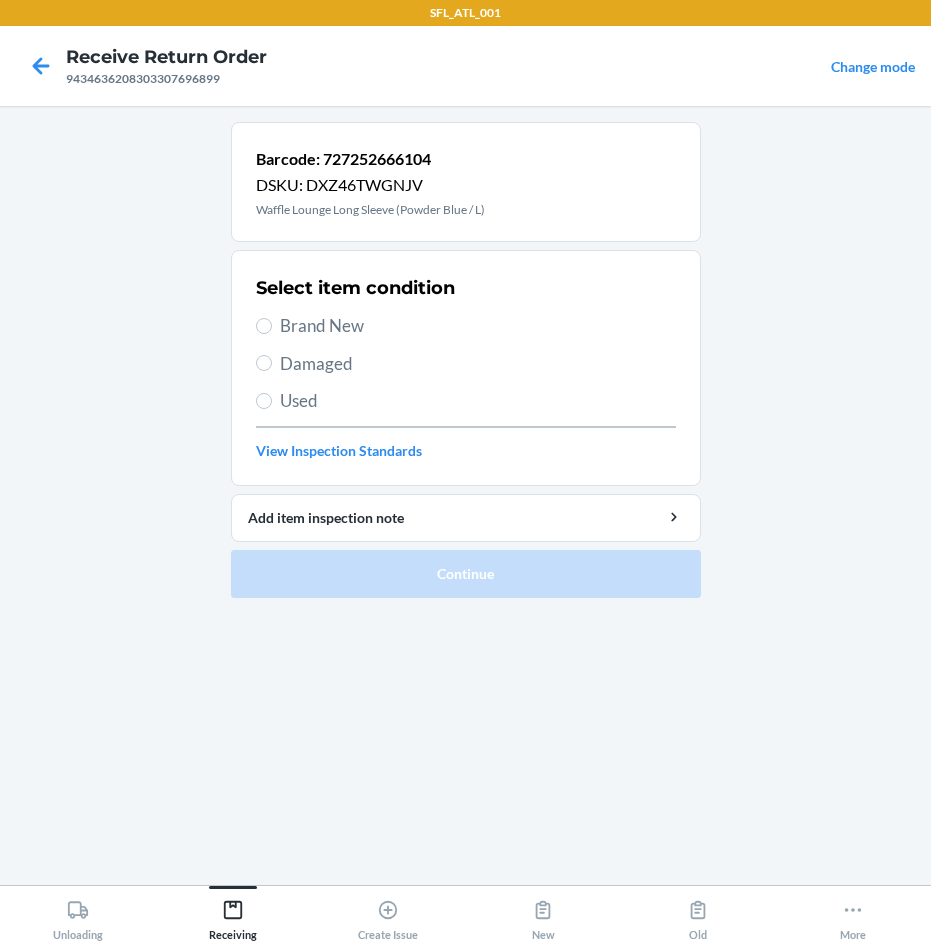 click on "Brand New" at bounding box center [478, 326] 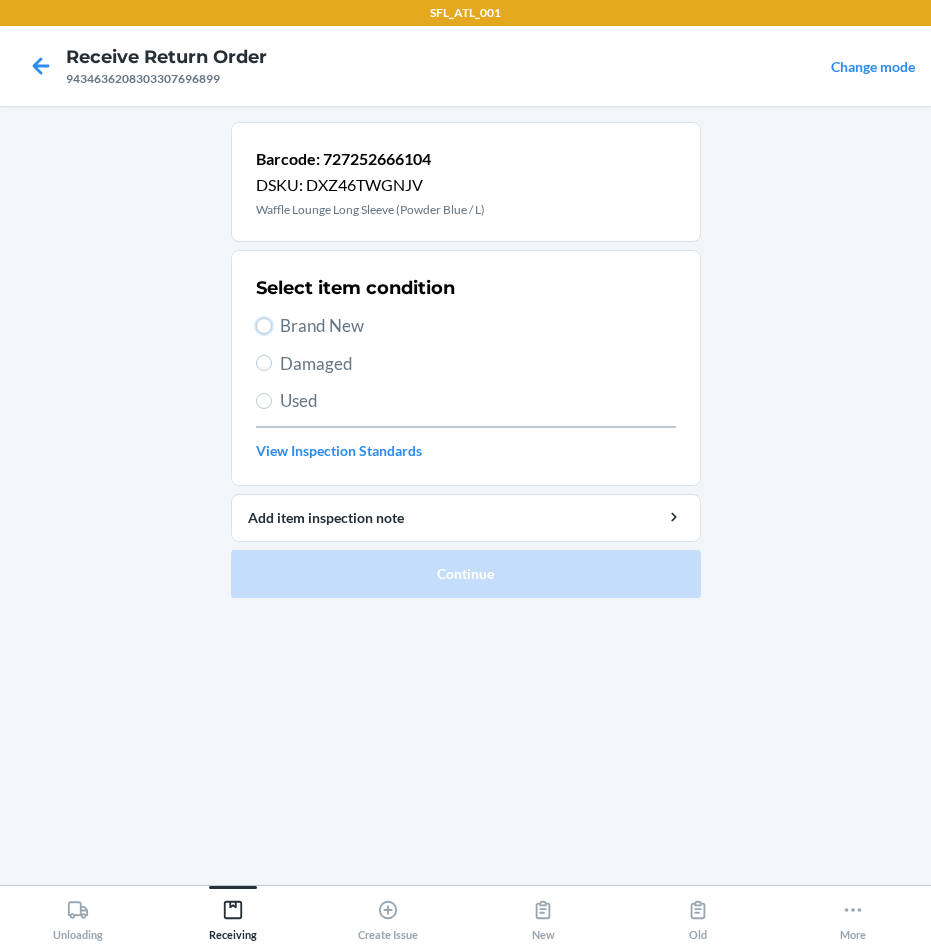 click on "Brand New" at bounding box center [264, 326] 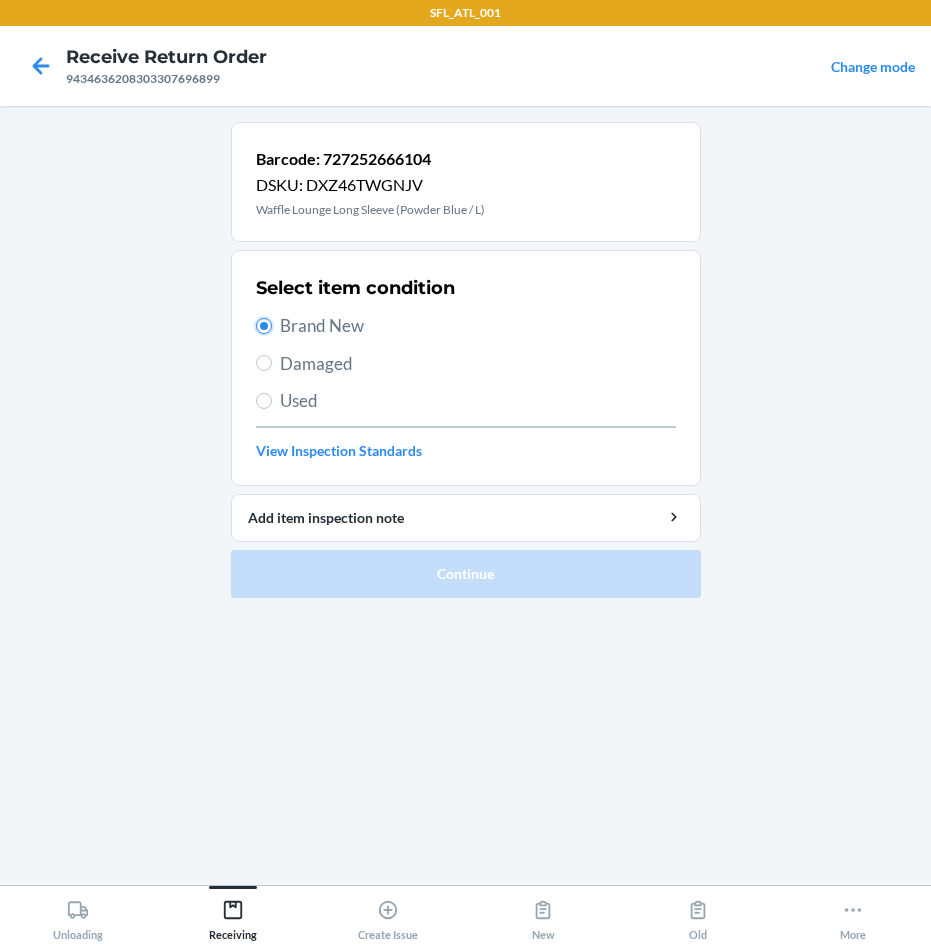 radio on "true" 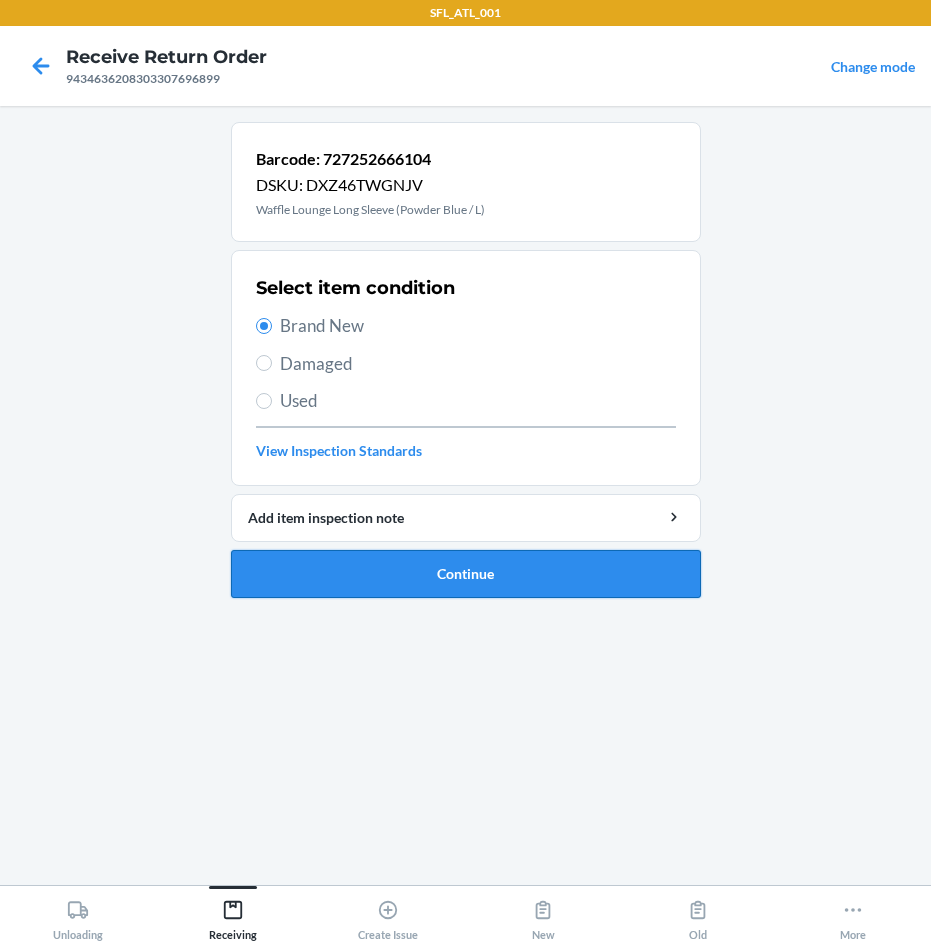 click on "Continue" at bounding box center [466, 574] 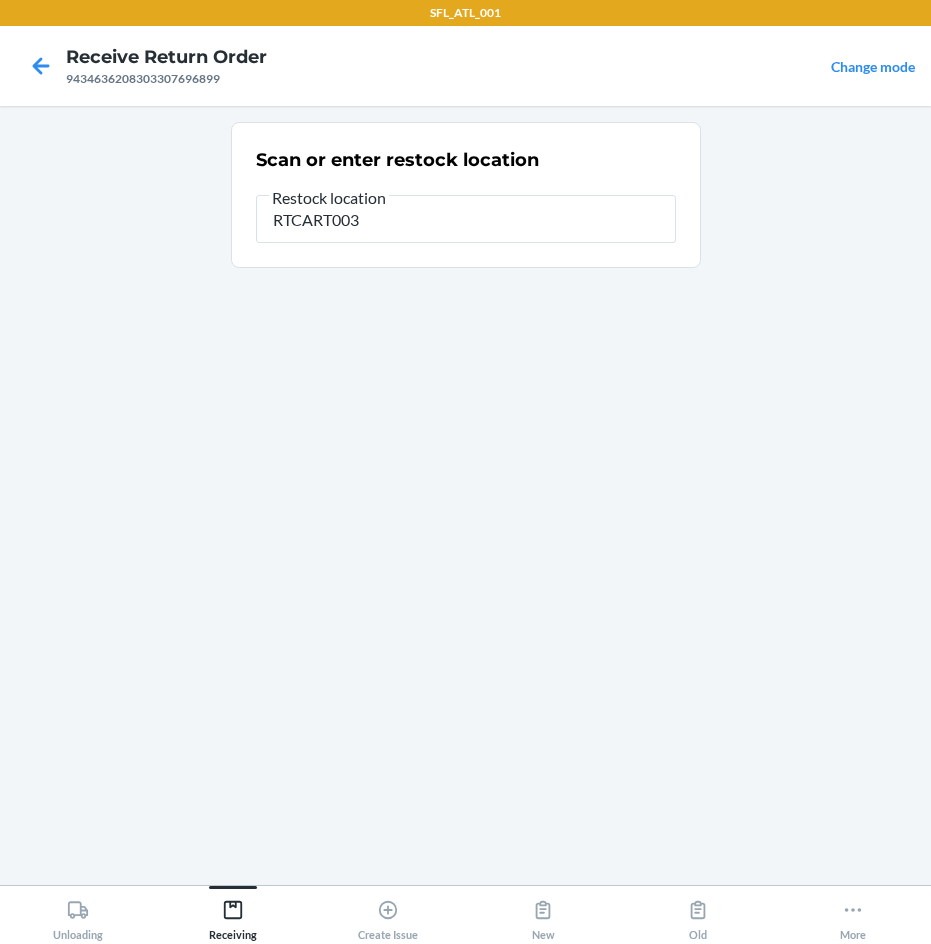 type on "RTCART003" 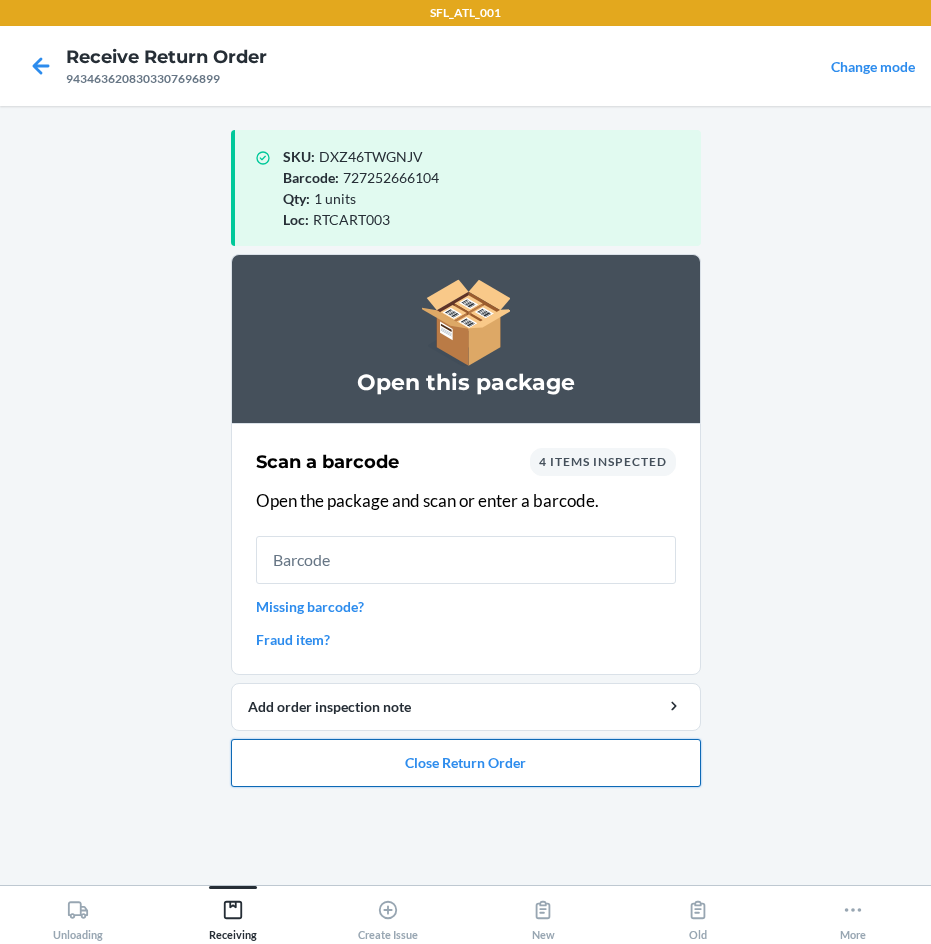 click on "Close Return Order" at bounding box center (466, 763) 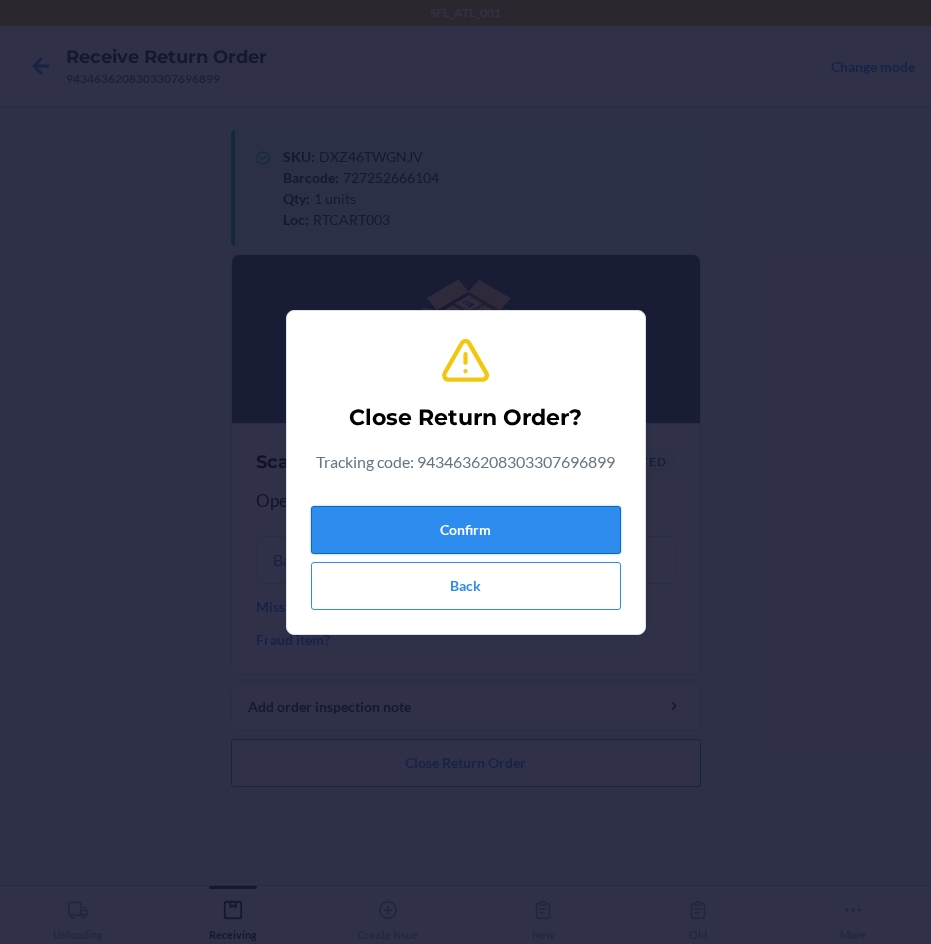 click on "Confirm" at bounding box center (466, 530) 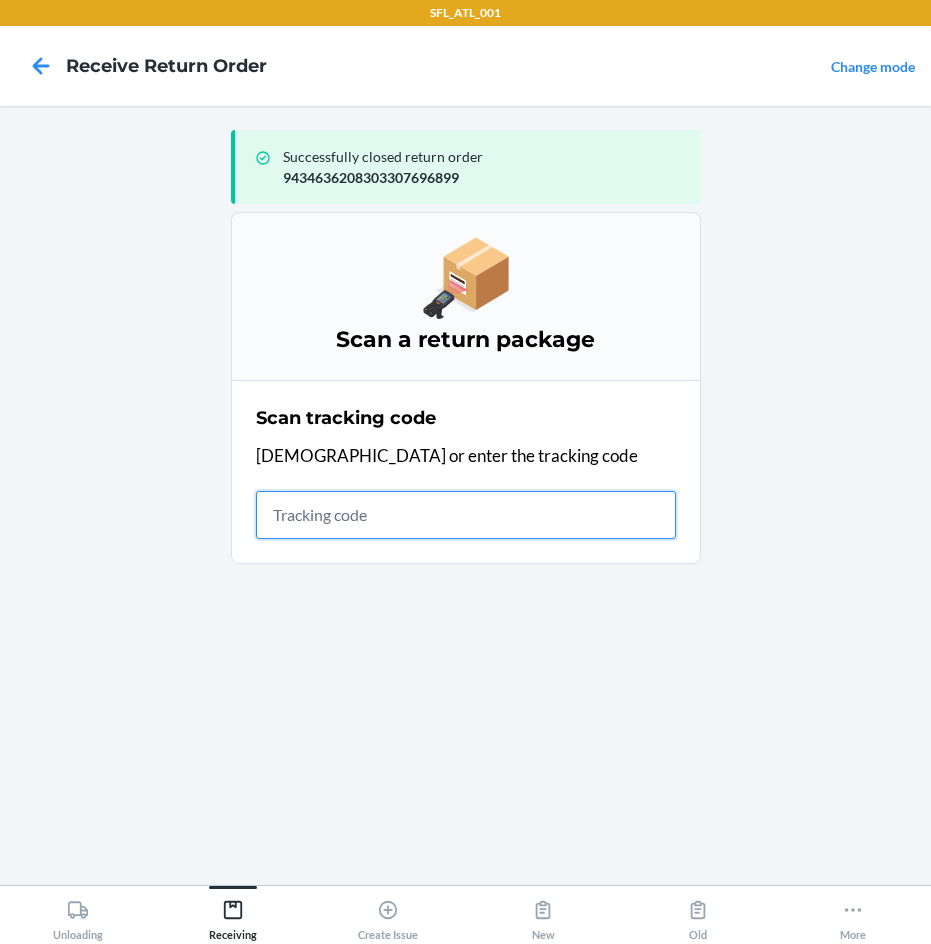 click at bounding box center [466, 515] 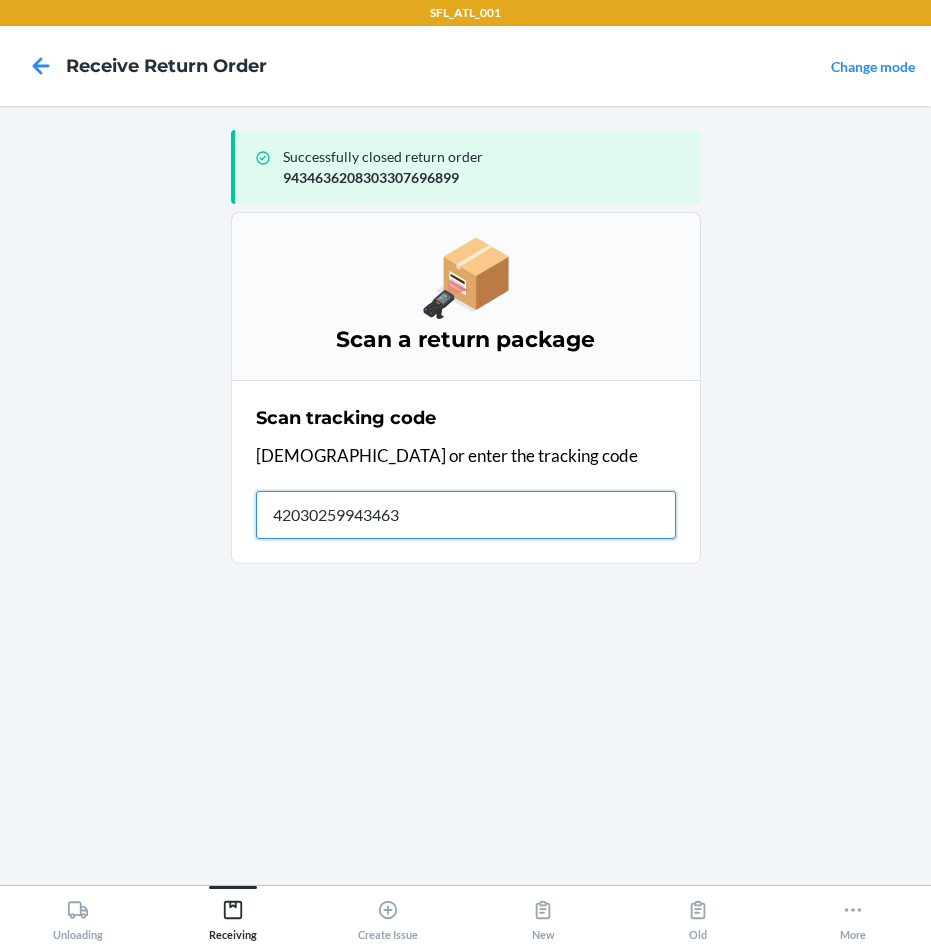 type on "420302599434636" 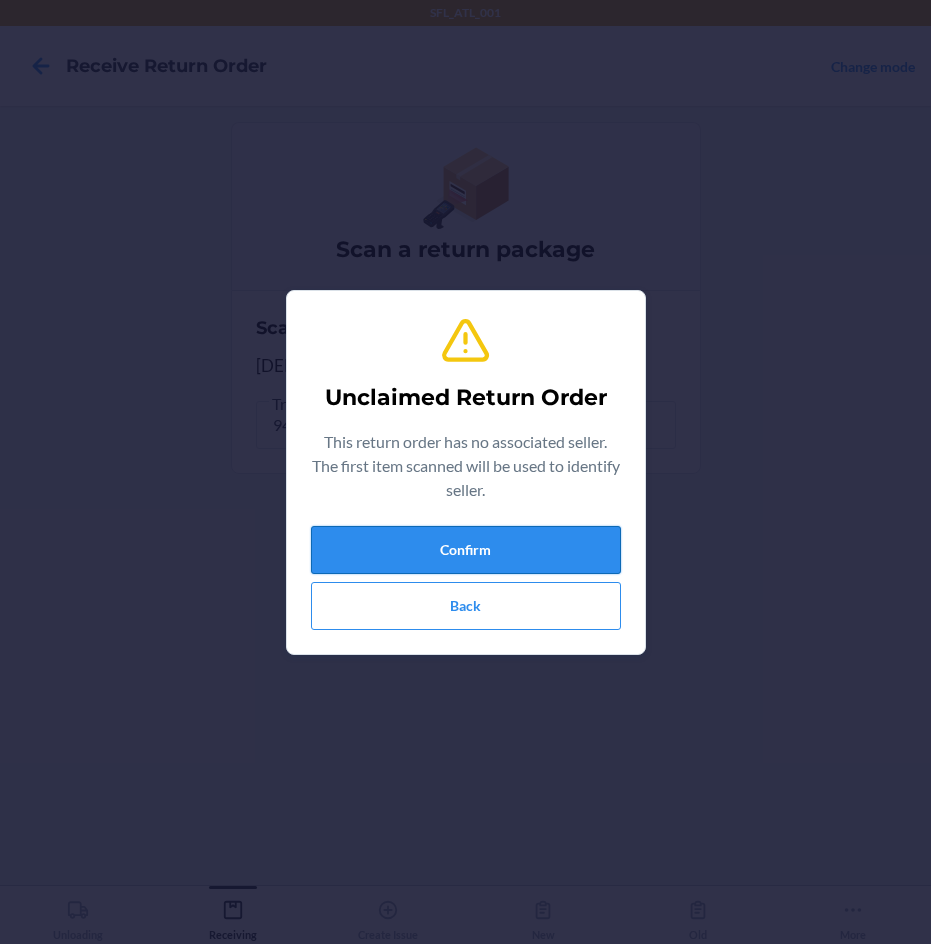 click on "Confirm" at bounding box center [466, 550] 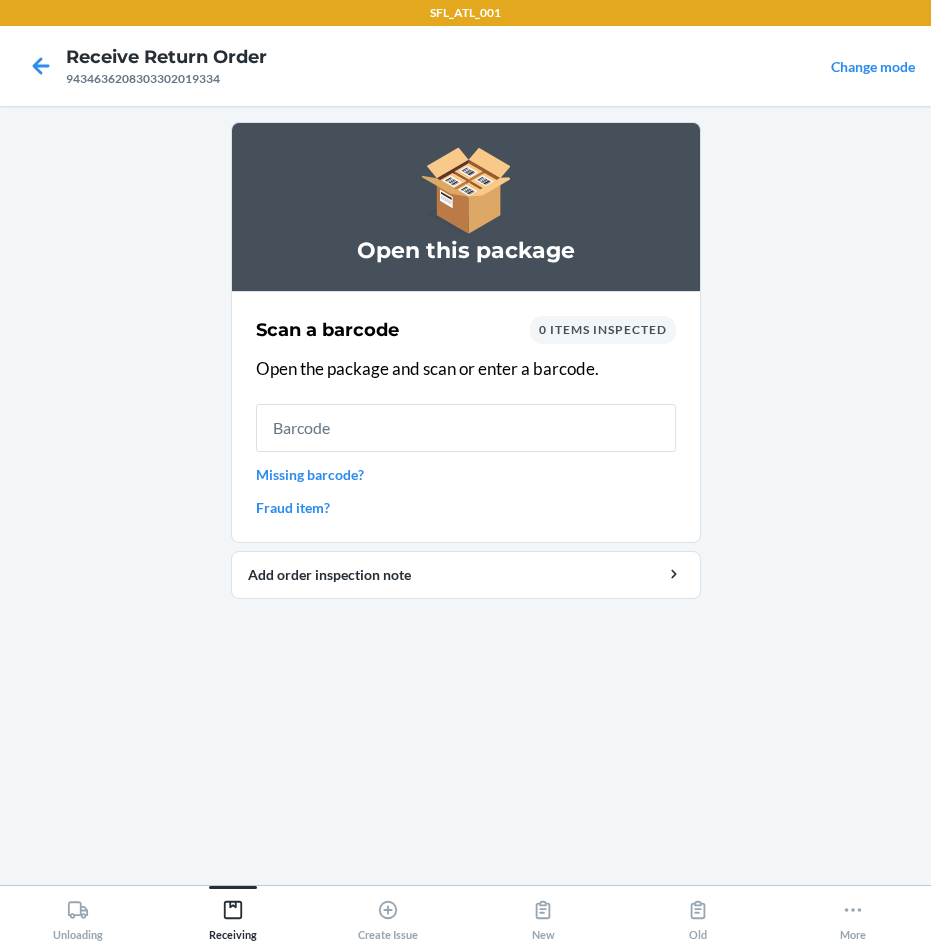 click on "Missing barcode?" at bounding box center (466, 474) 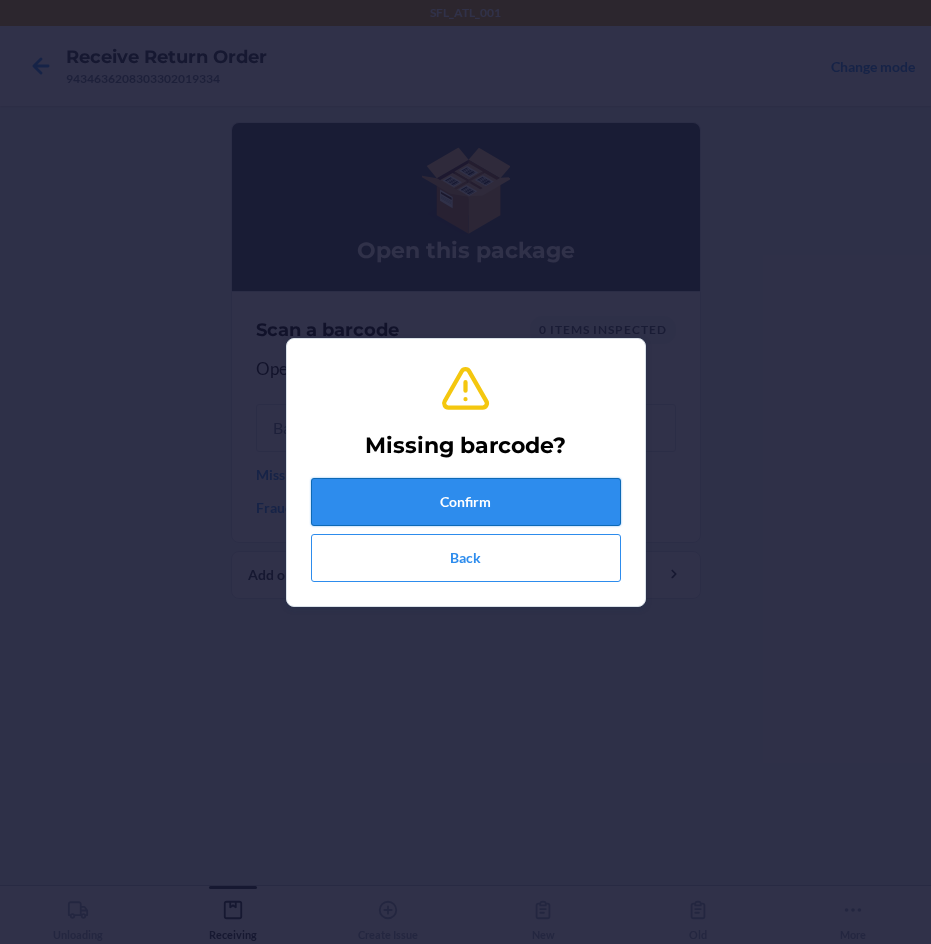 click on "Confirm" at bounding box center (466, 502) 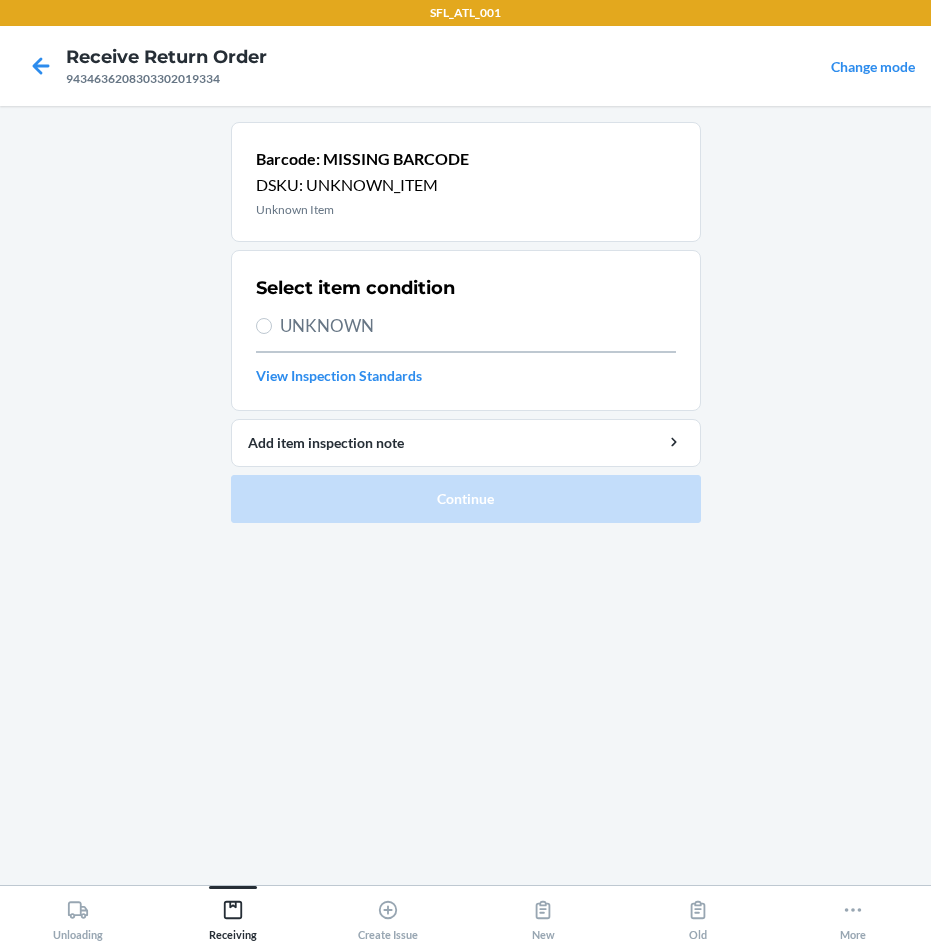 drag, startPoint x: 325, startPoint y: 337, endPoint x: 361, endPoint y: 381, distance: 56.85068 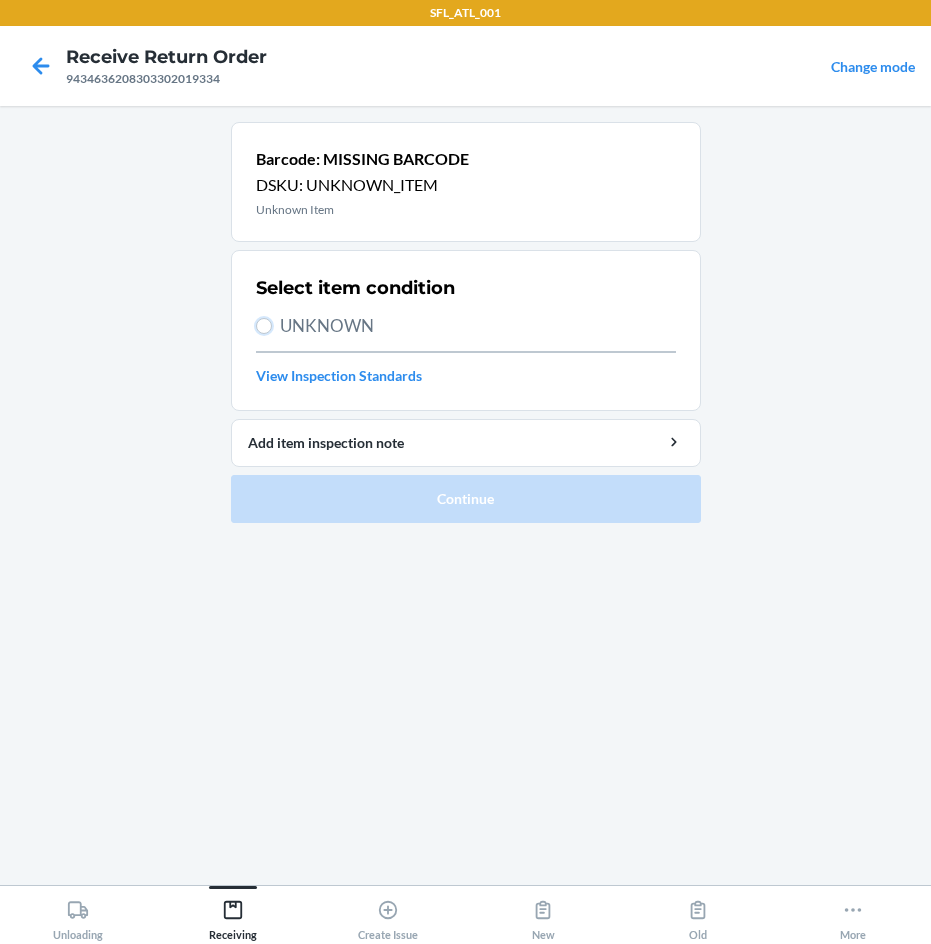 click on "UNKNOWN" at bounding box center [264, 326] 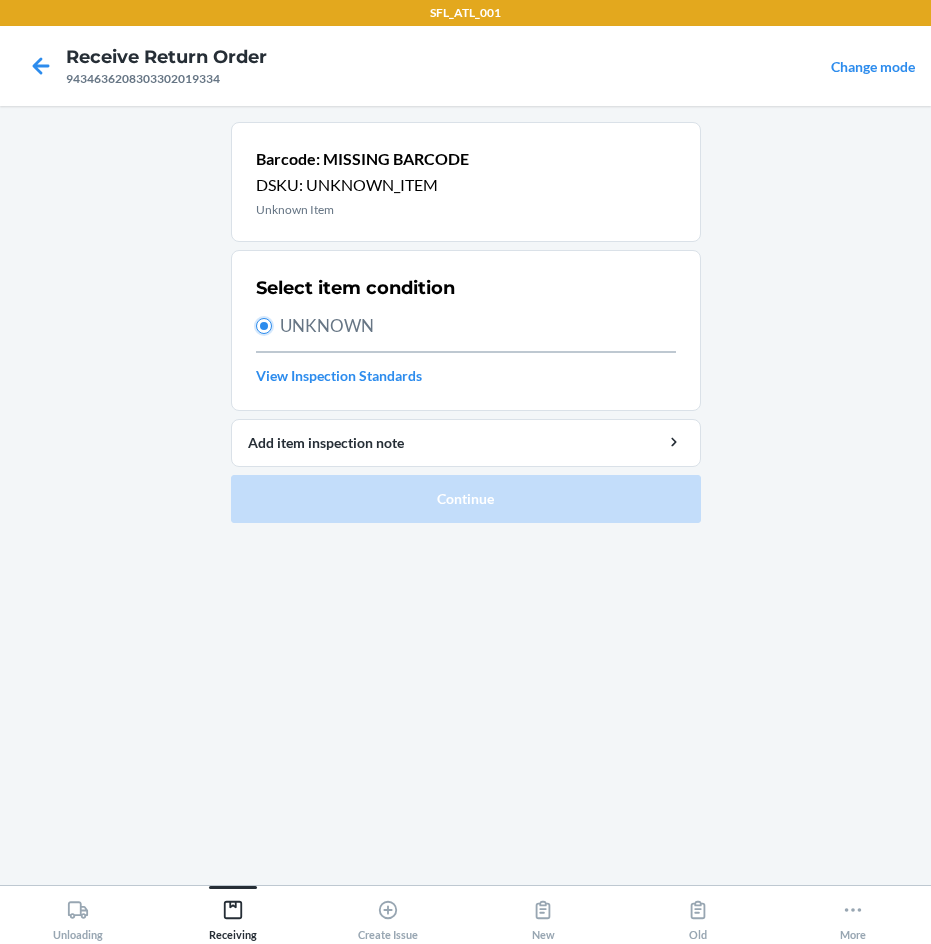 radio on "true" 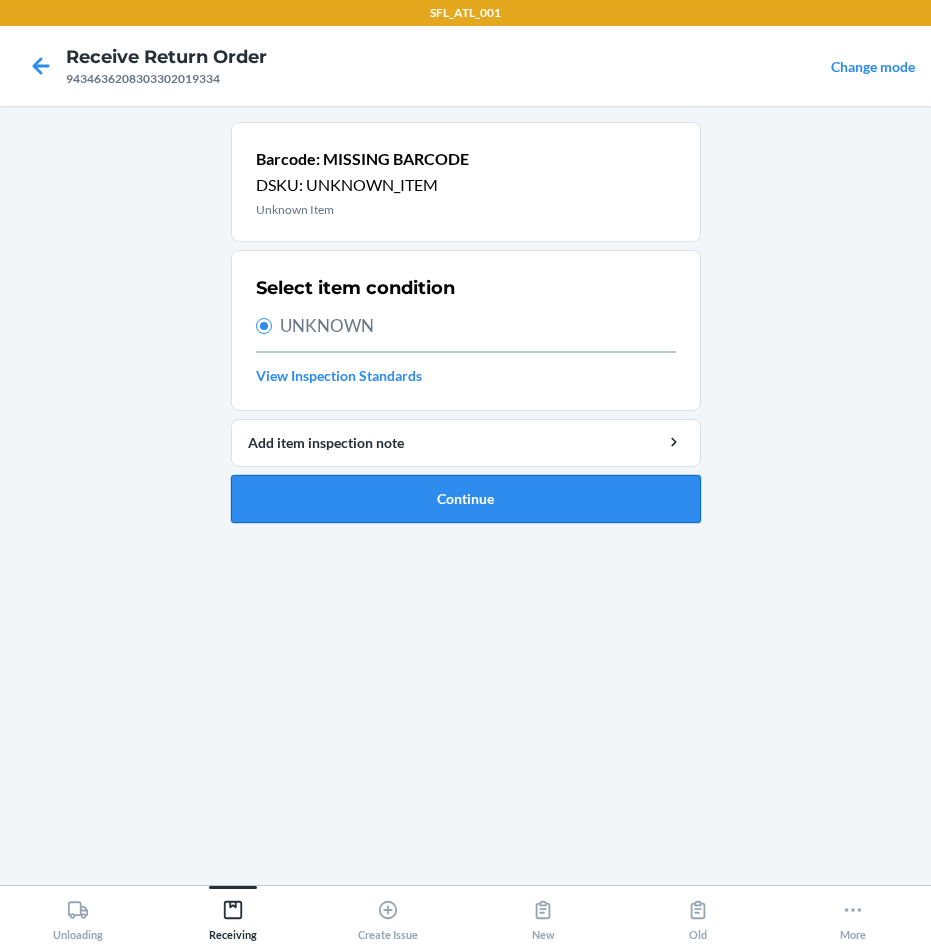 drag, startPoint x: 448, startPoint y: 470, endPoint x: 454, endPoint y: 486, distance: 17.088007 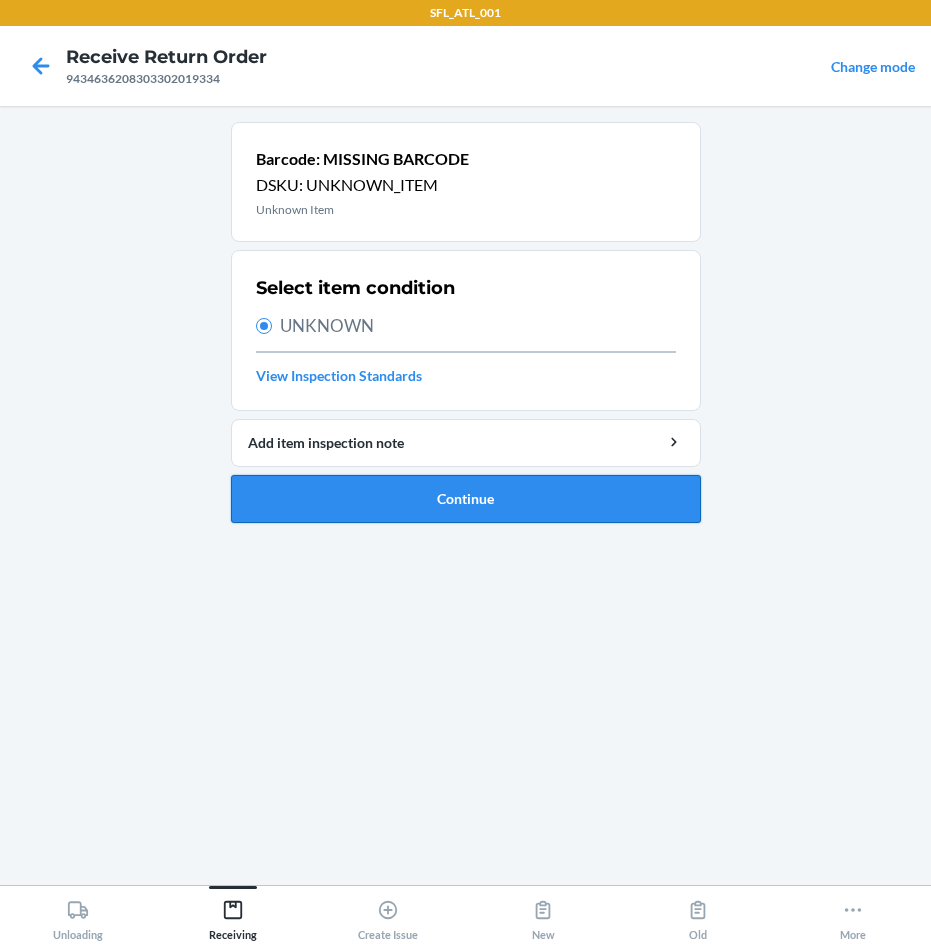 click on "Barcode: MISSING BARCODE DSKU: UNKNOWN_ITEM Unknown Item Select item condition UNKNOWN View Inspection Standards Add item inspection note Continue" at bounding box center [466, 322] 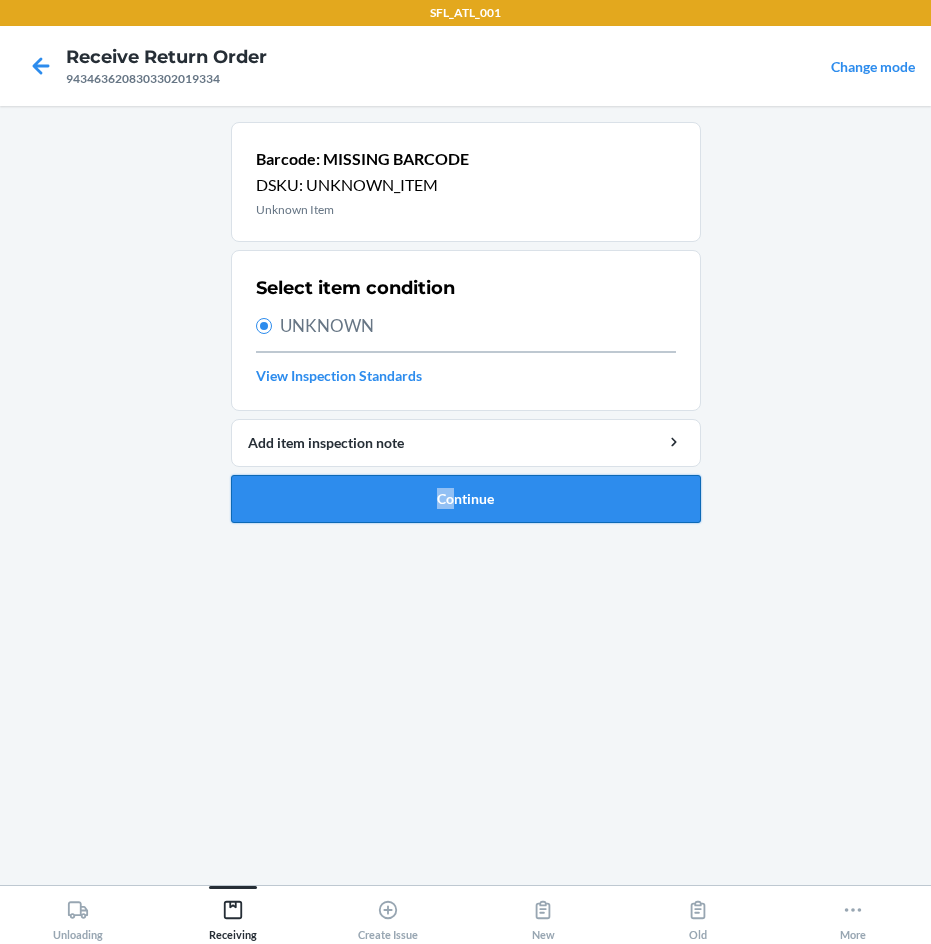 click on "Continue" at bounding box center [466, 499] 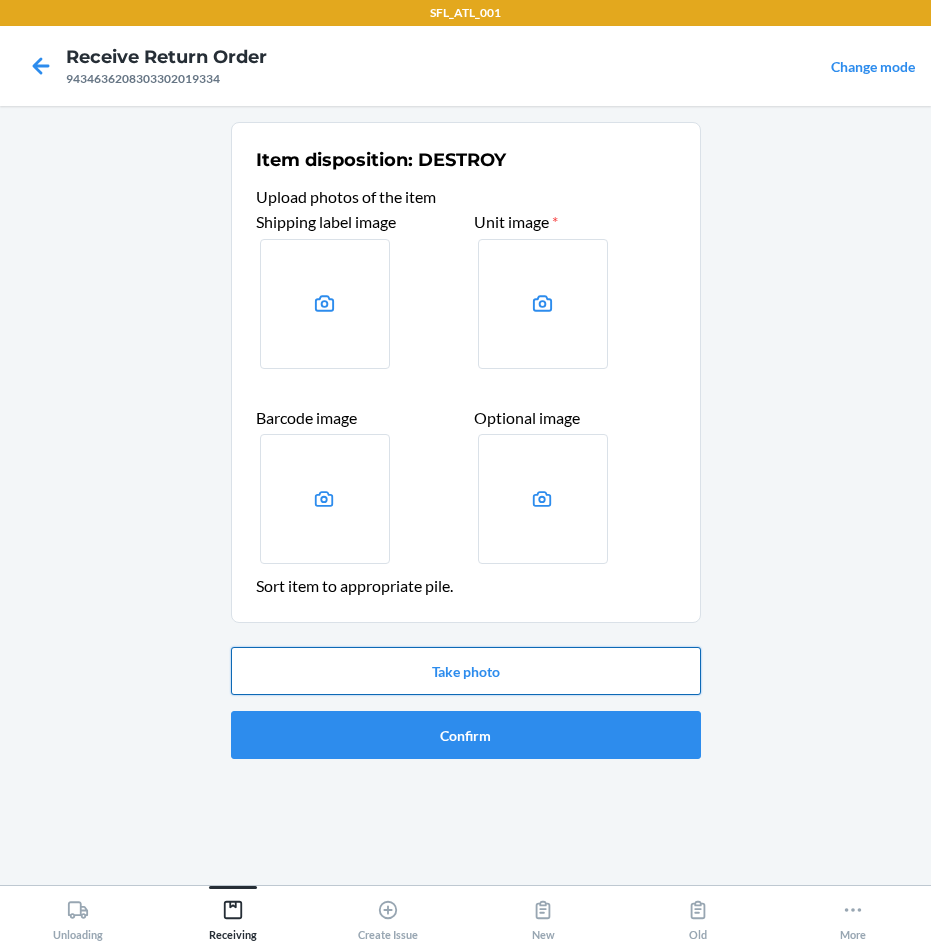 click on "Take photo" at bounding box center [466, 671] 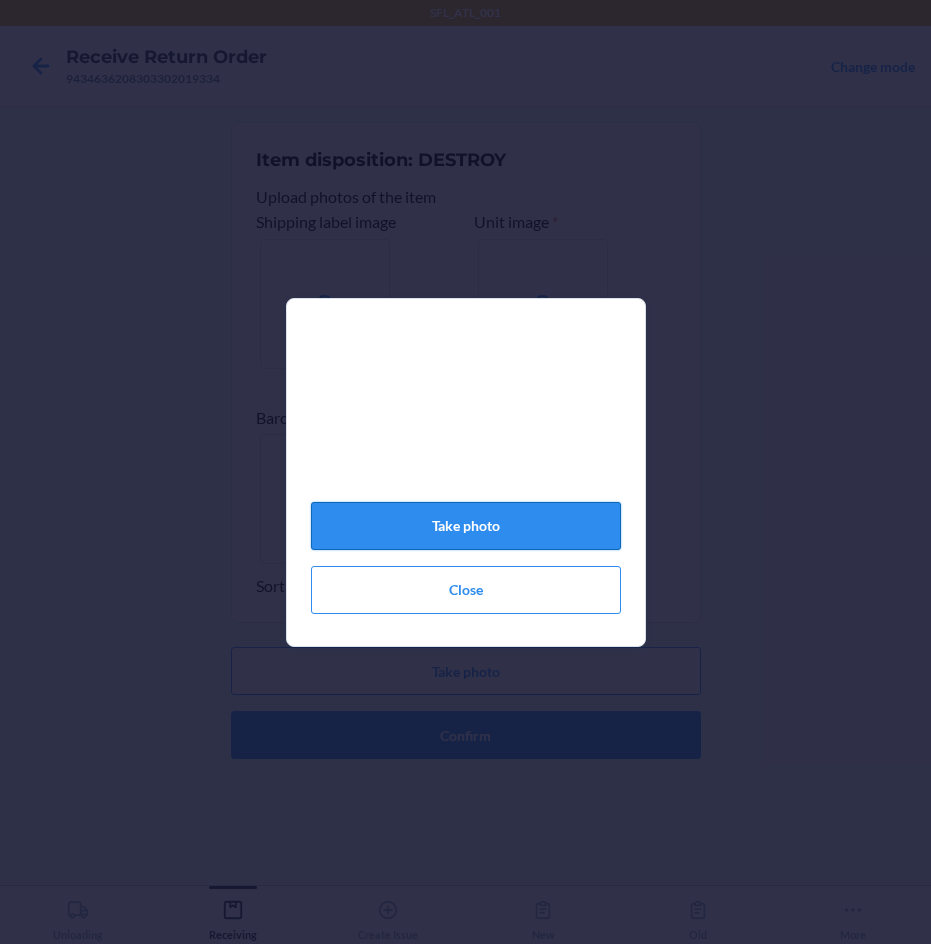 click on "Take photo" 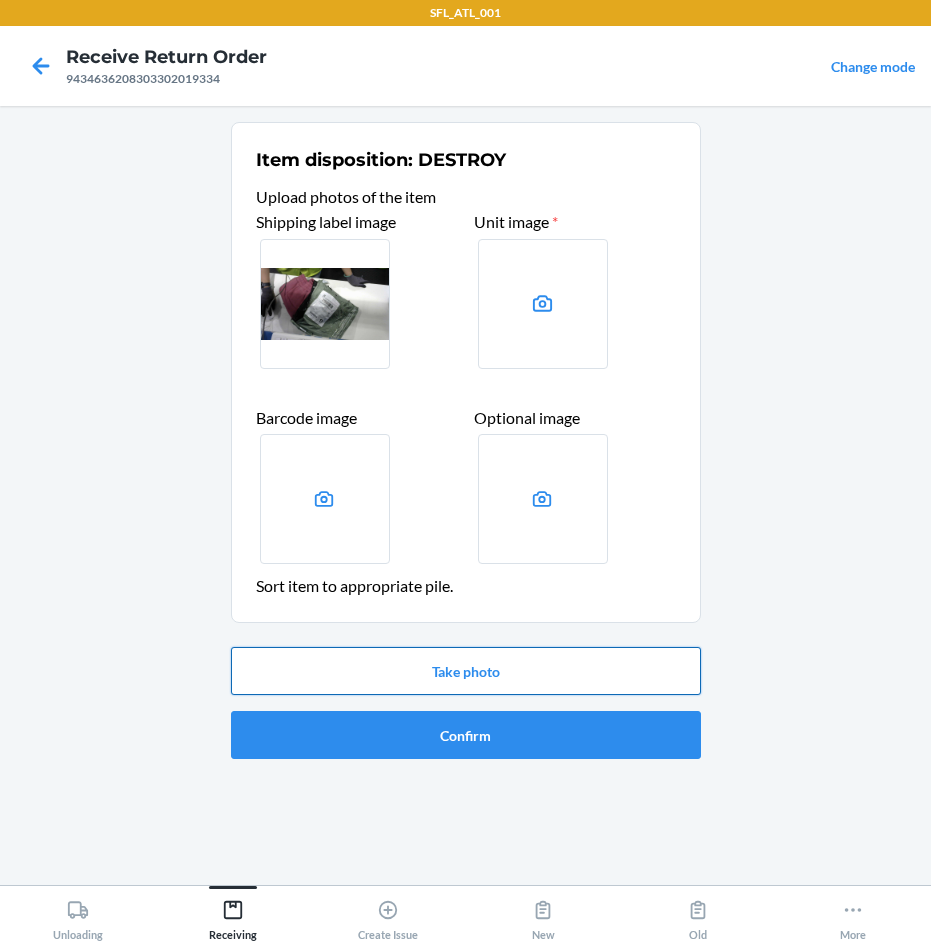 click on "Take photo" at bounding box center [466, 671] 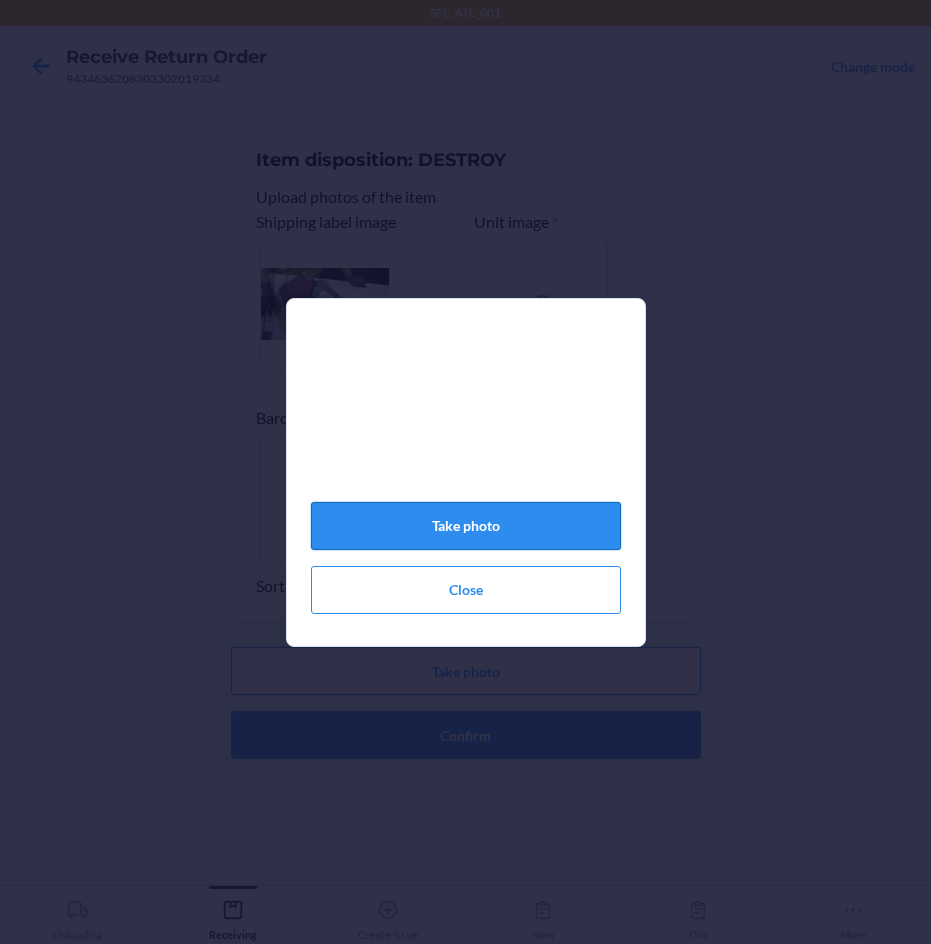 click on "Take photo" 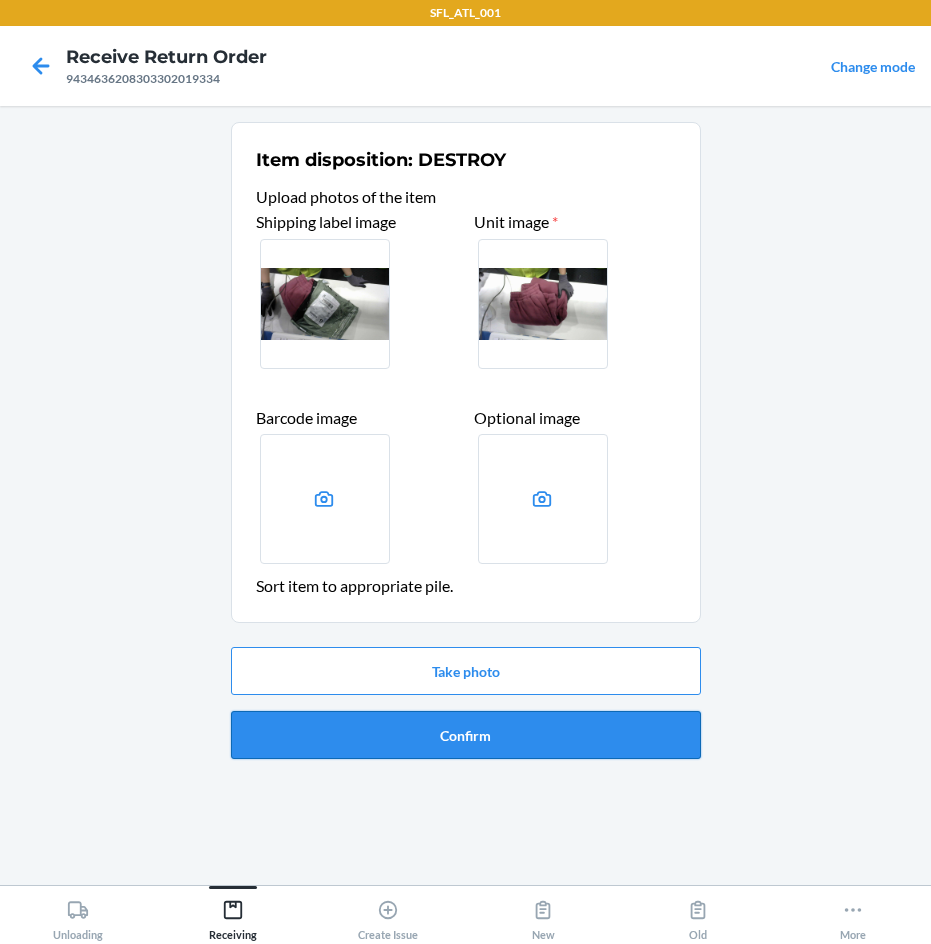 click on "Confirm" at bounding box center (466, 735) 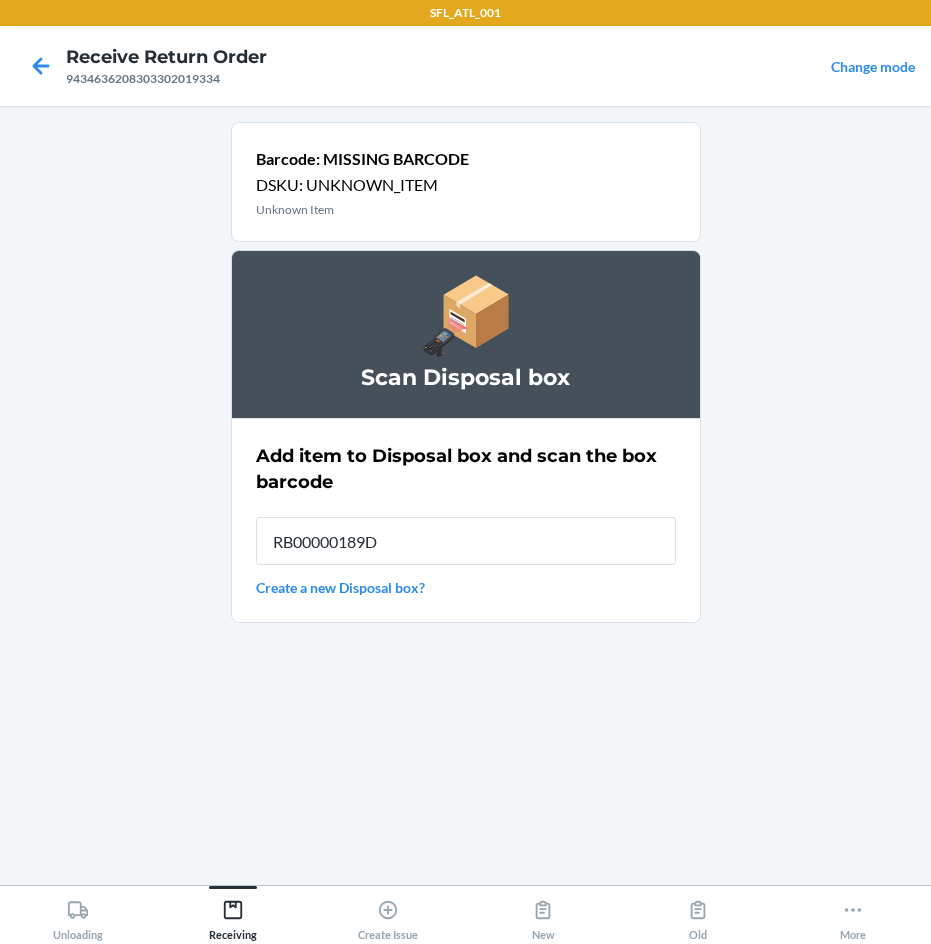 type on "RB00000189D" 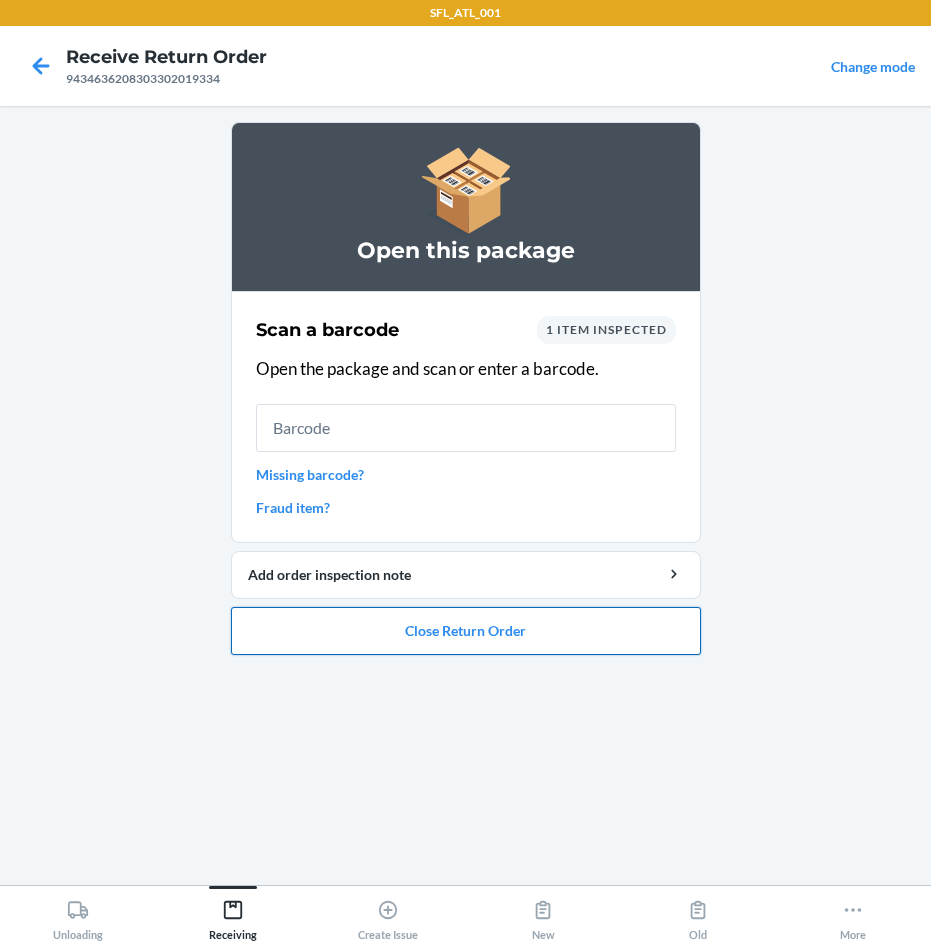 click on "Close Return Order" at bounding box center [466, 631] 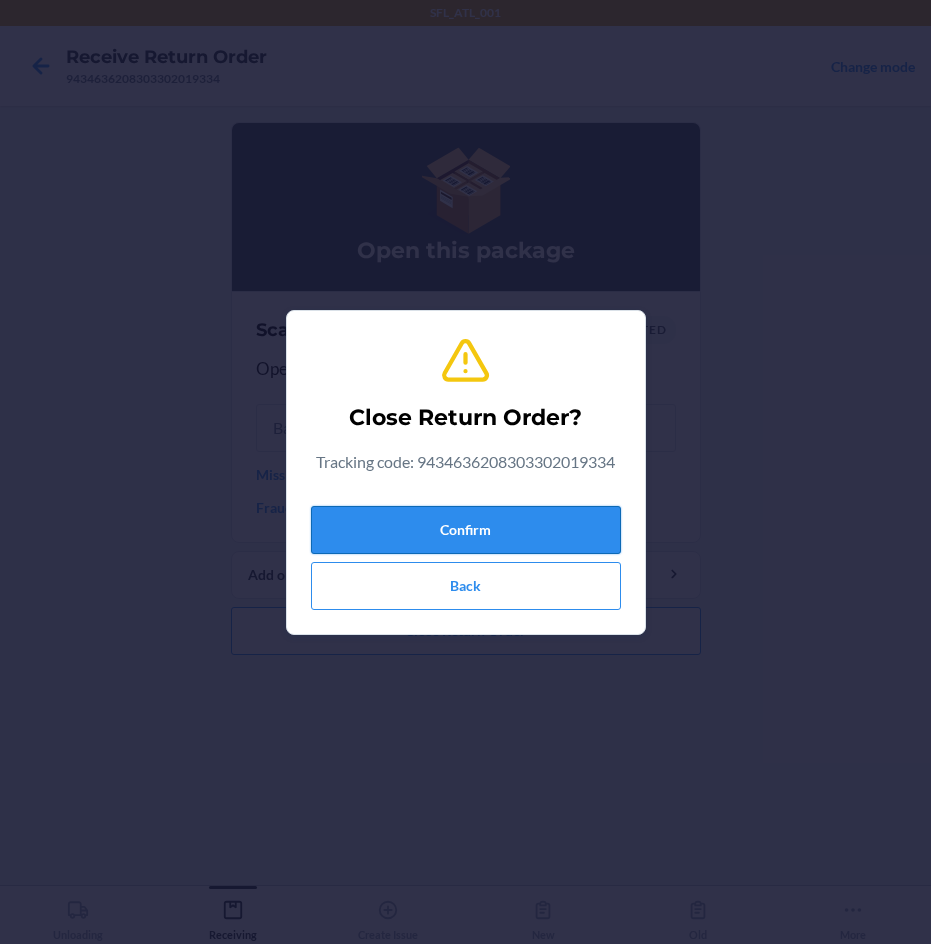 drag, startPoint x: 513, startPoint y: 529, endPoint x: 483, endPoint y: 525, distance: 30.265491 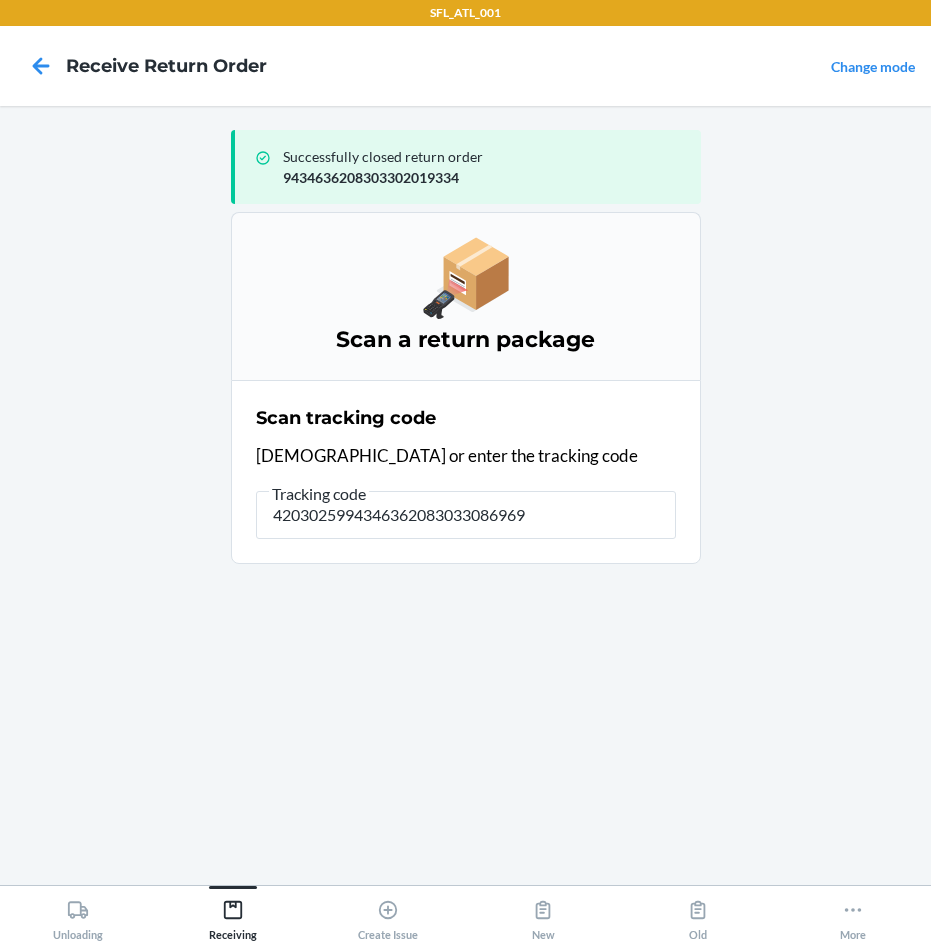 type on "42030259943463620830330869695" 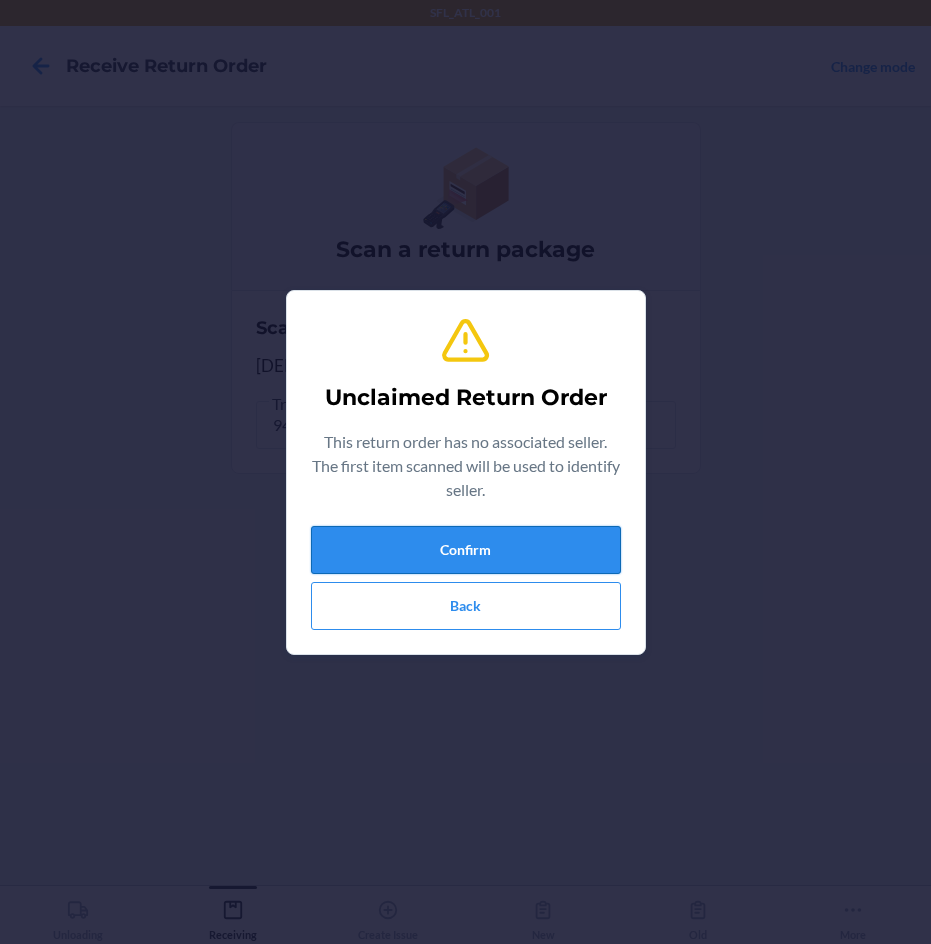 click on "Confirm" at bounding box center (466, 550) 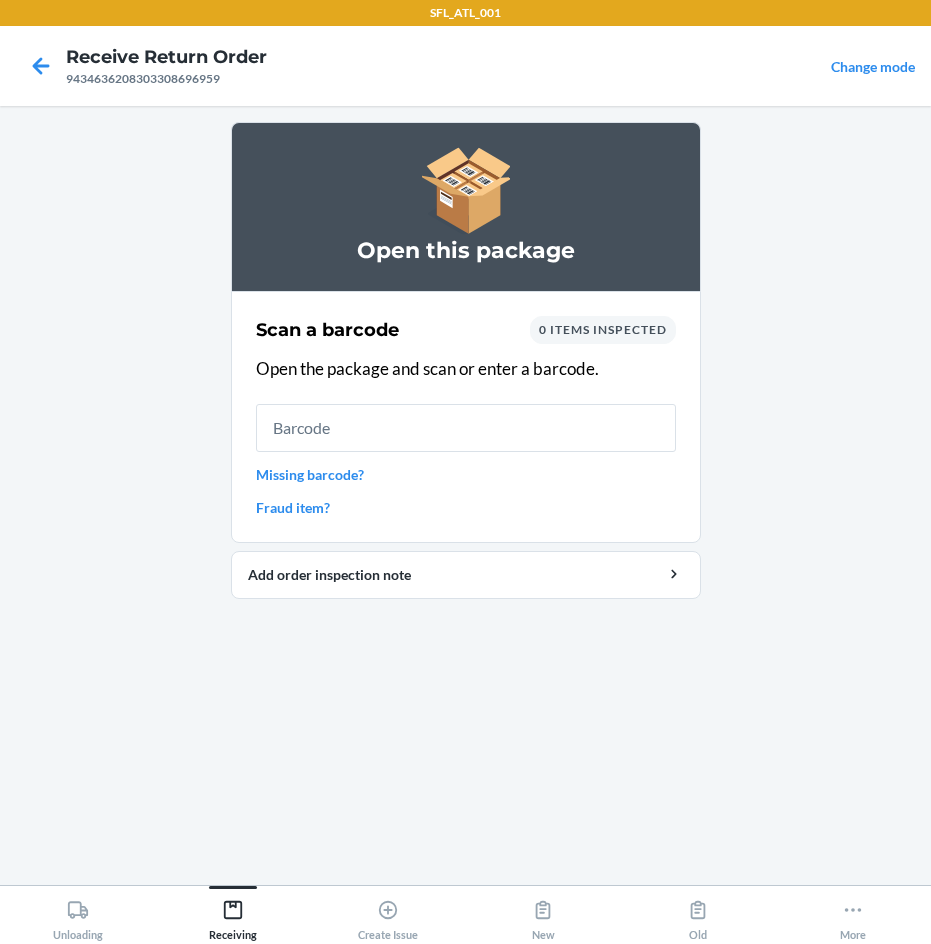 click at bounding box center [466, 428] 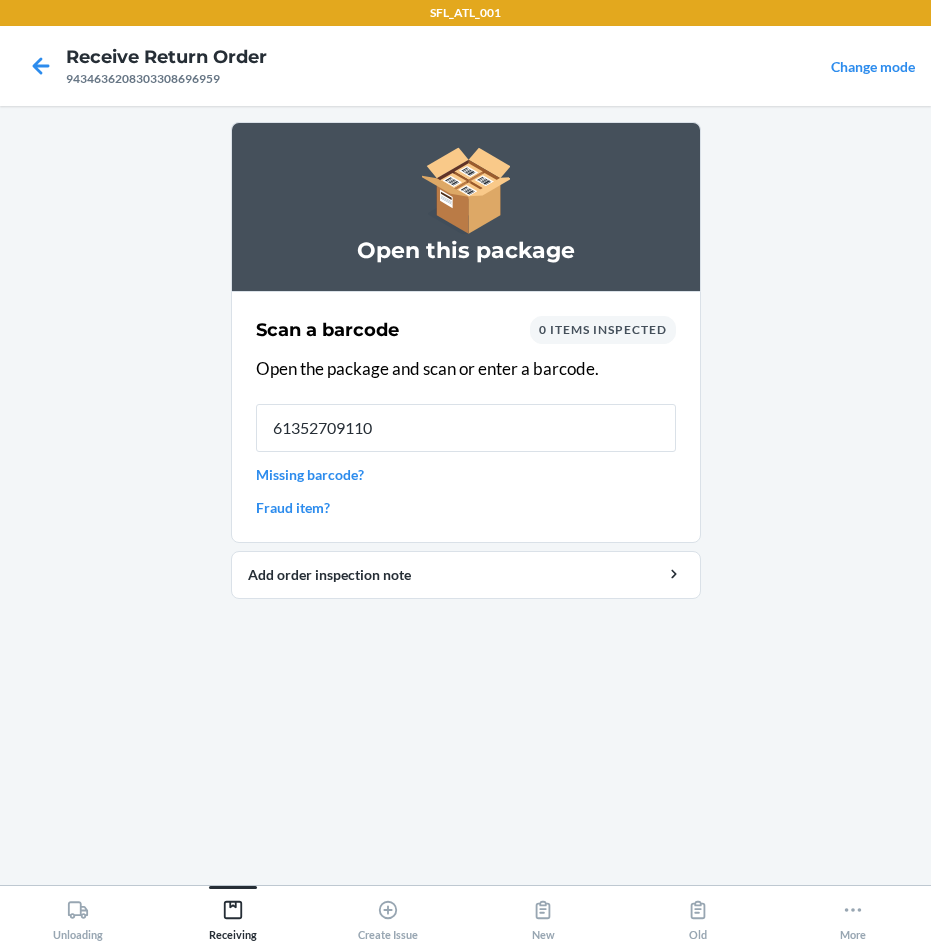 type on "613527091101" 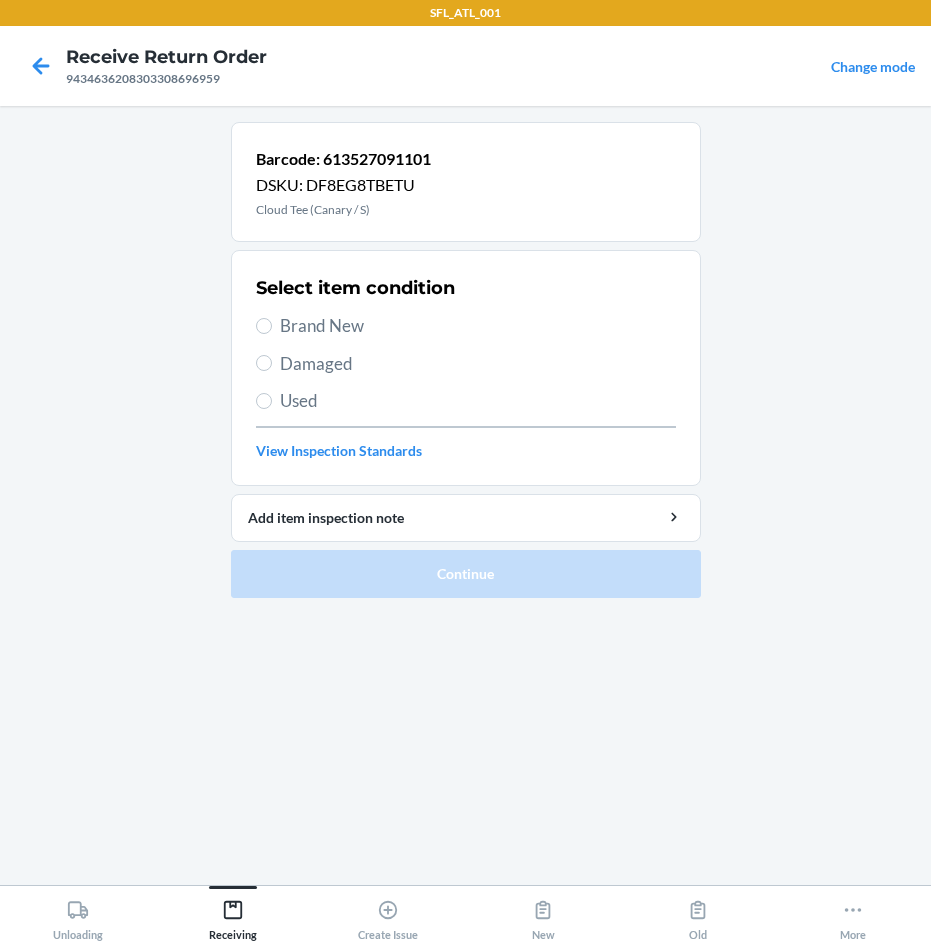 click on "Brand New" at bounding box center [478, 326] 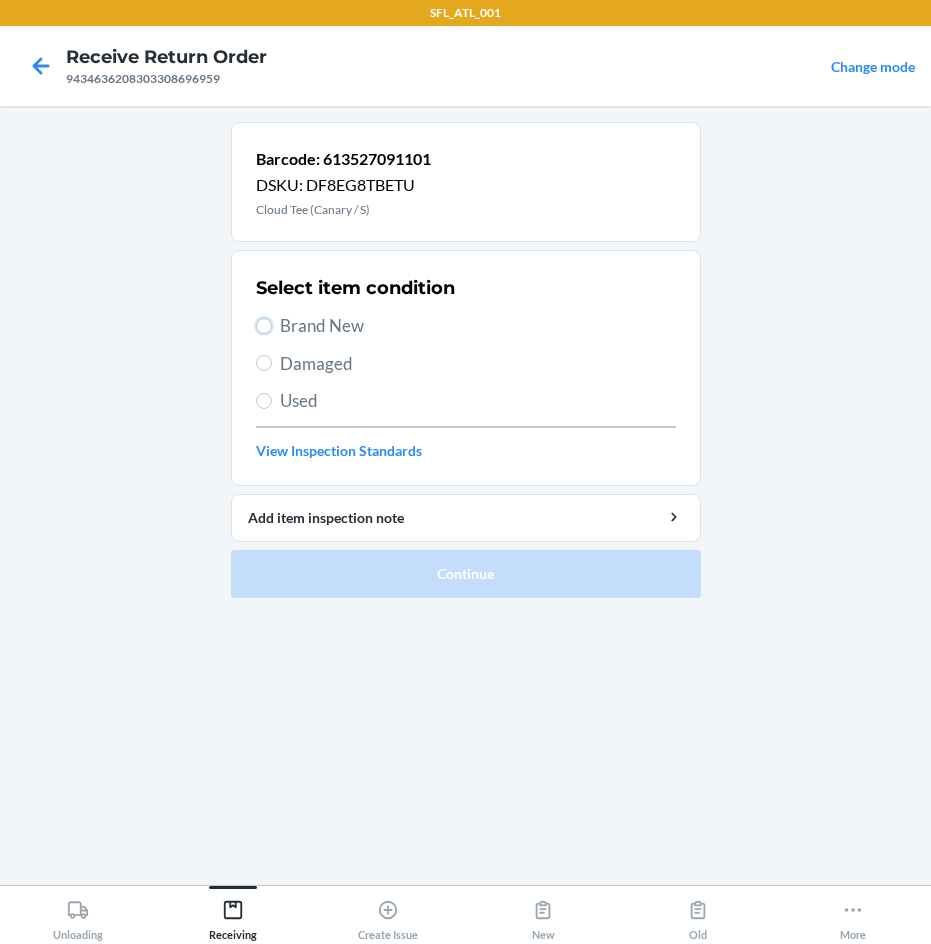 click on "Brand New" at bounding box center (264, 326) 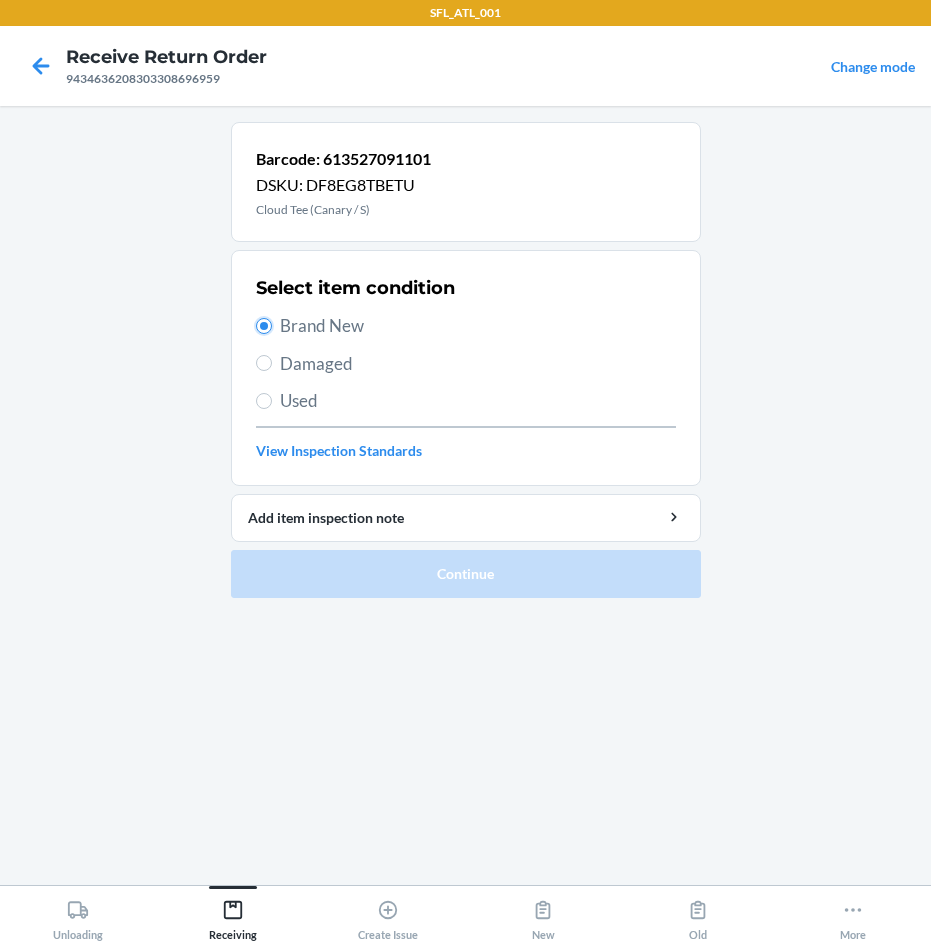 radio on "true" 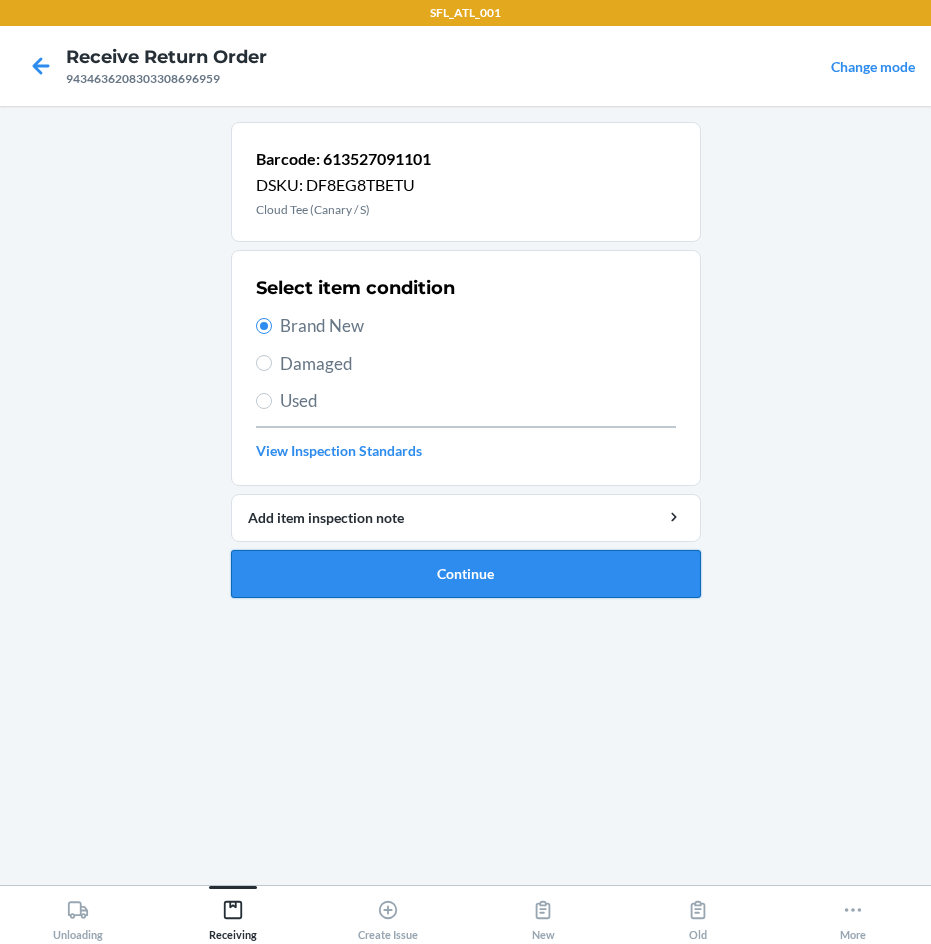click on "Continue" at bounding box center (466, 574) 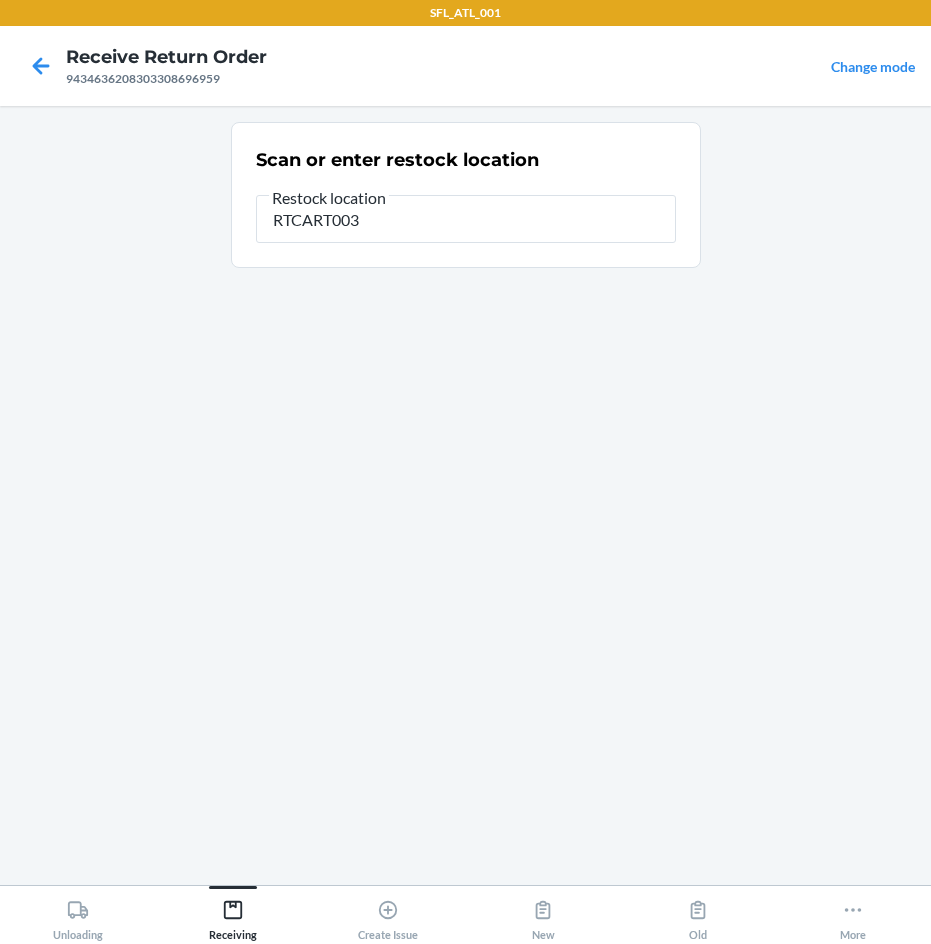 type on "RTCART003" 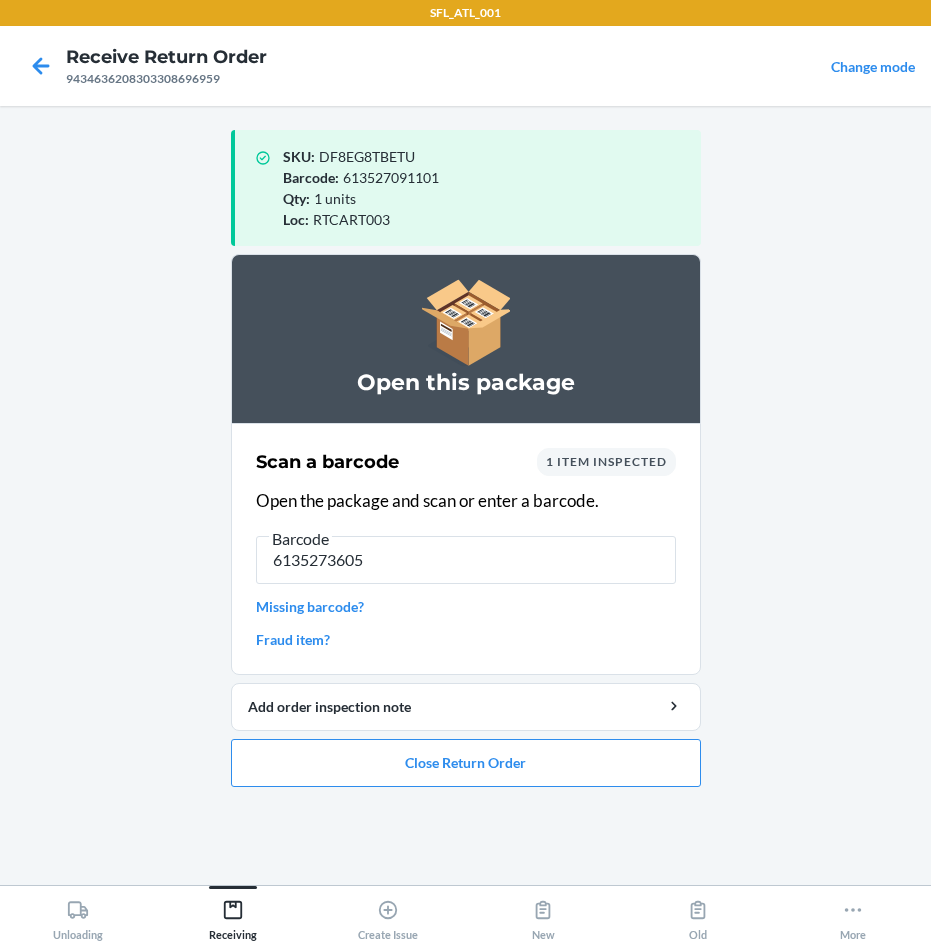 type on "61352736052" 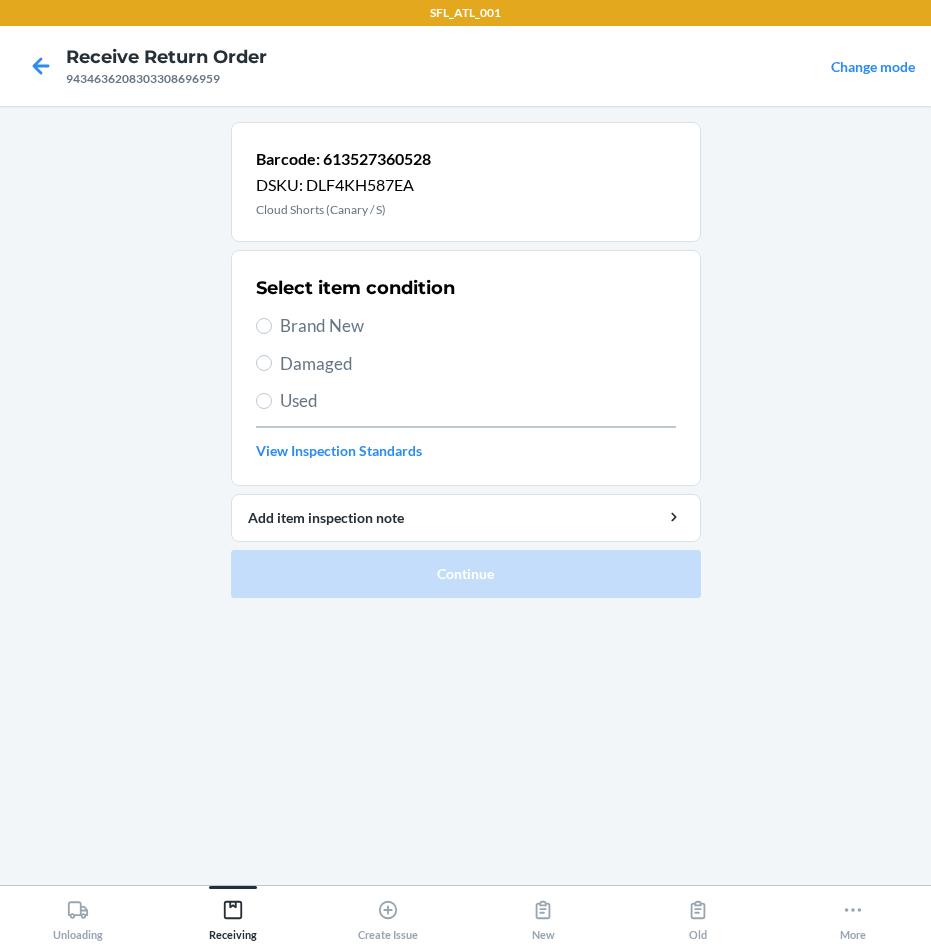 click on "Brand New" at bounding box center (478, 326) 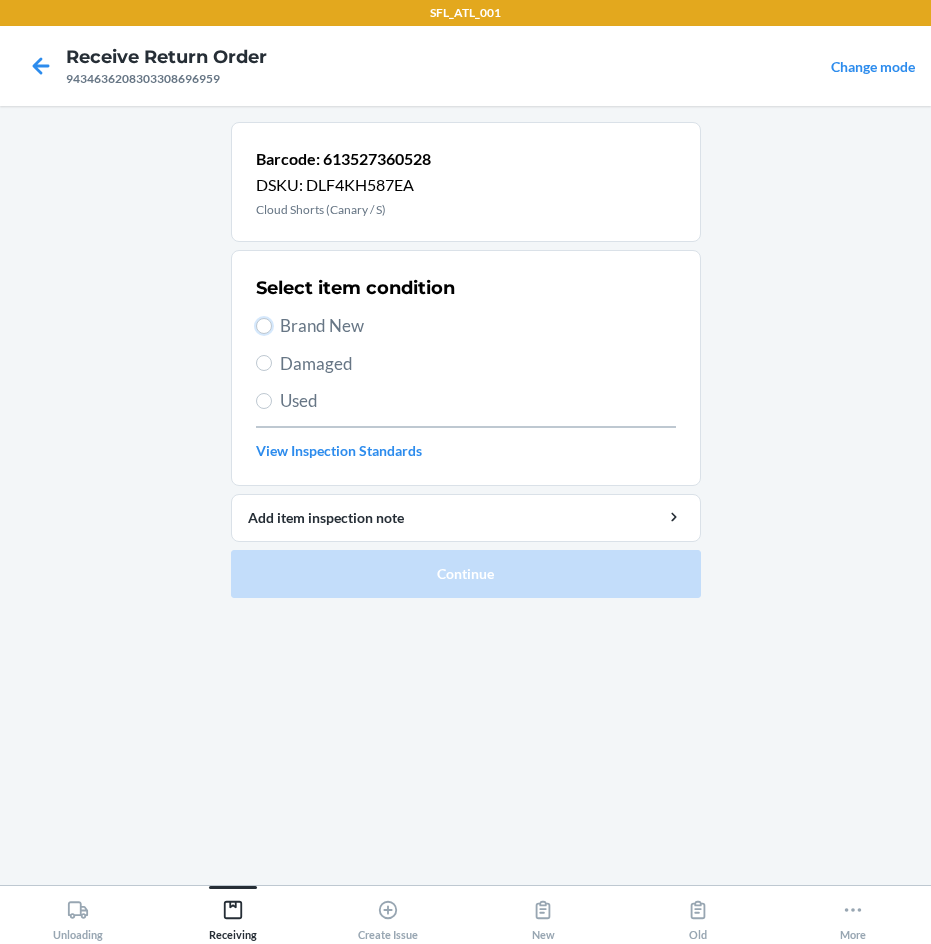 click on "Brand New" at bounding box center [264, 326] 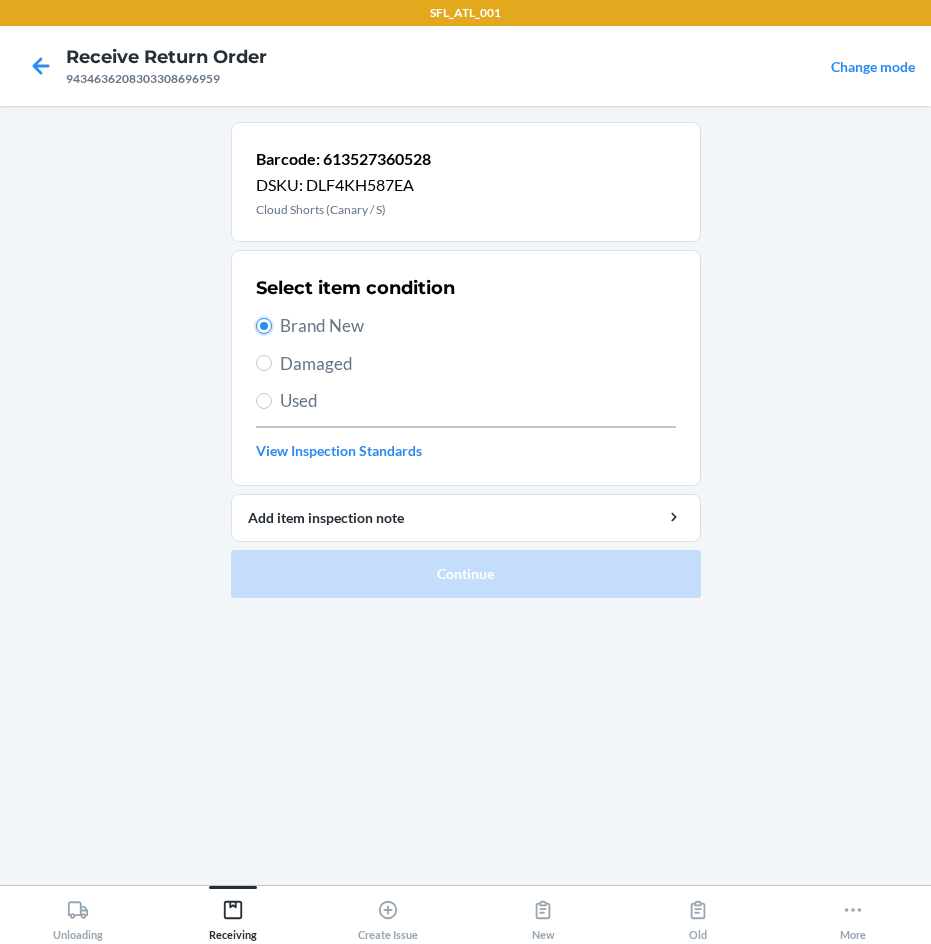 radio on "true" 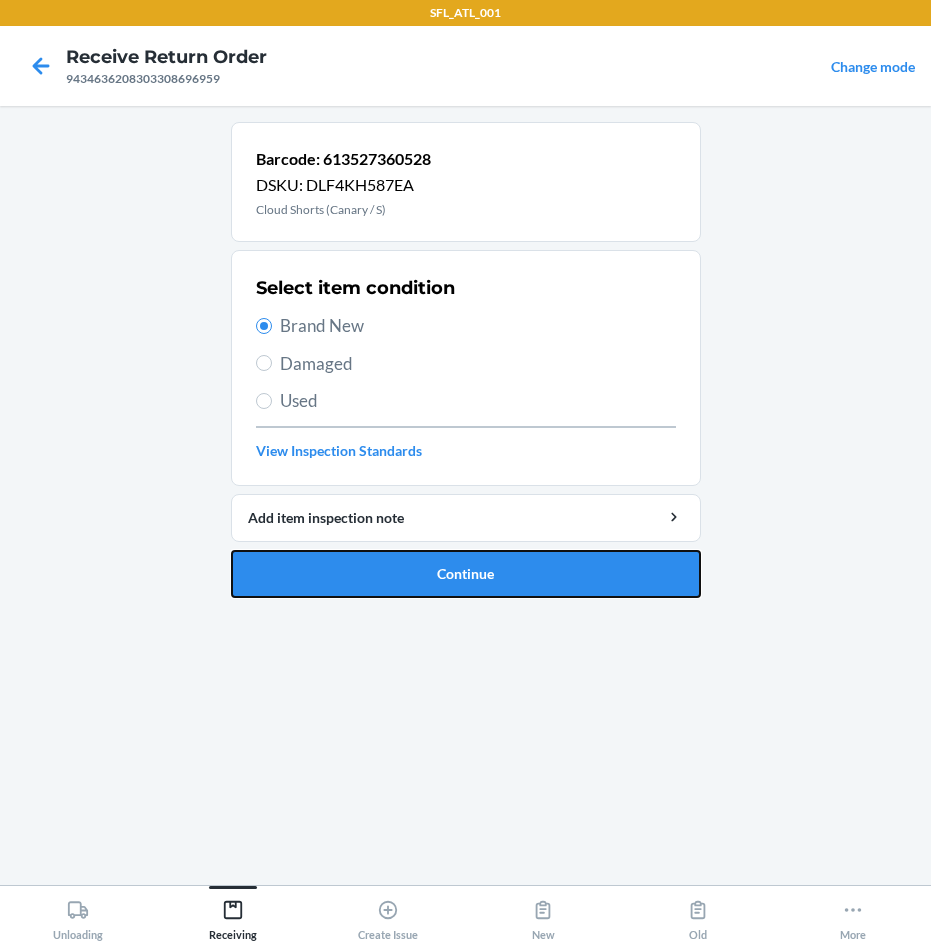 drag, startPoint x: 410, startPoint y: 566, endPoint x: 430, endPoint y: 576, distance: 22.36068 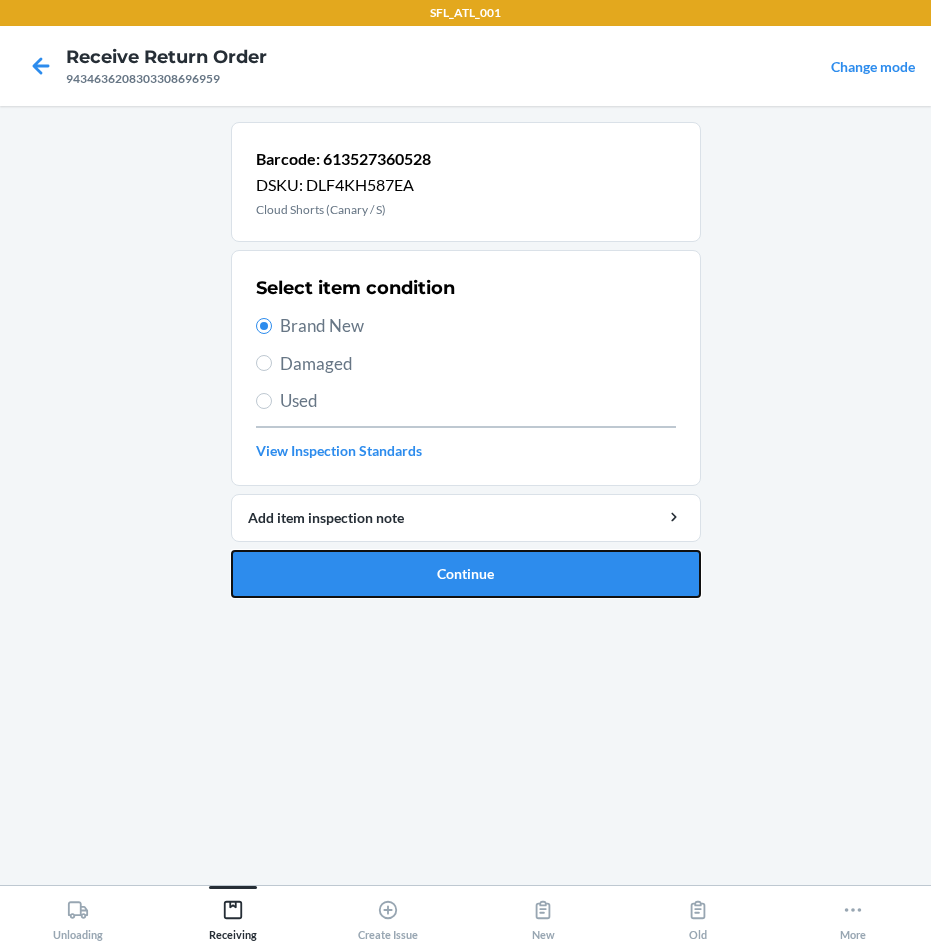 click on "Continue" at bounding box center [466, 574] 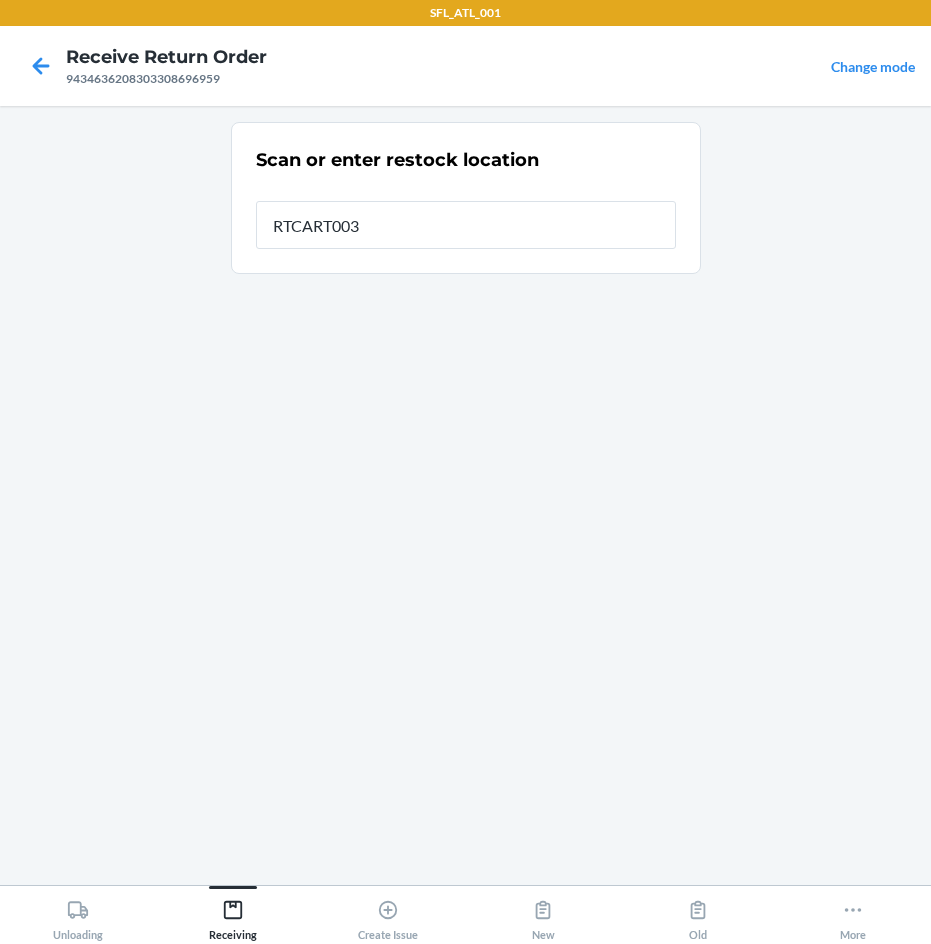 type on "RTCART003" 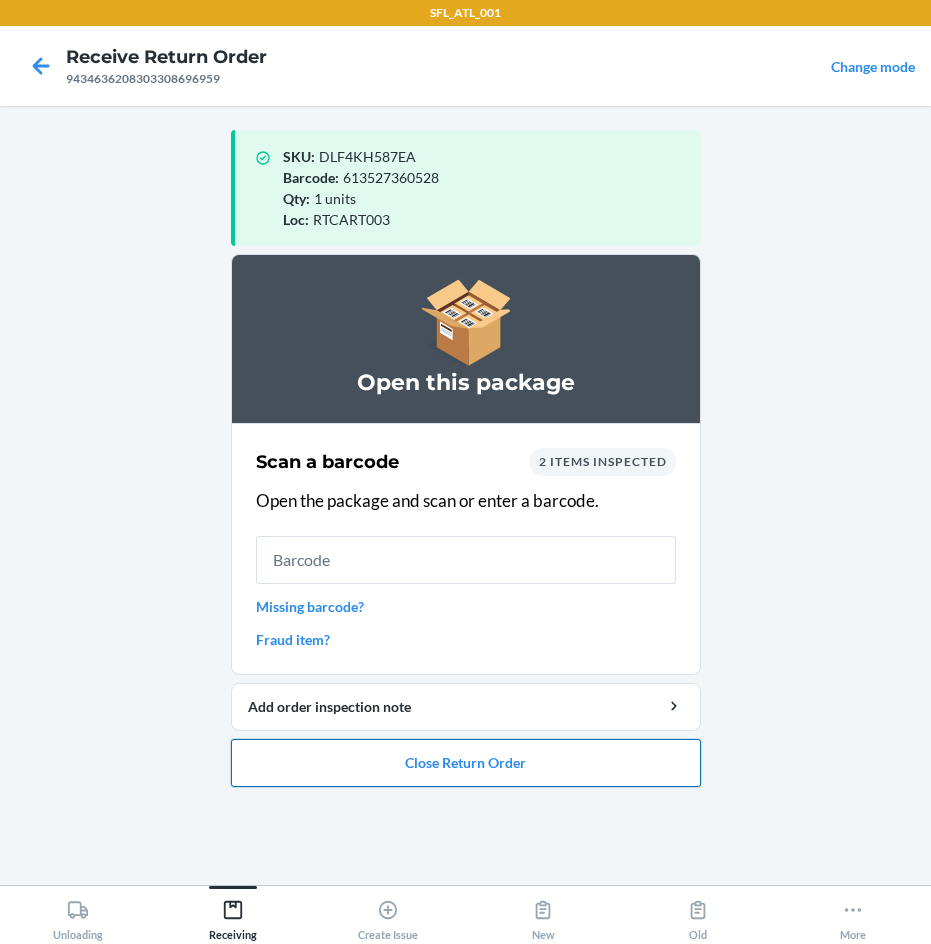 click on "Close Return Order" at bounding box center (466, 763) 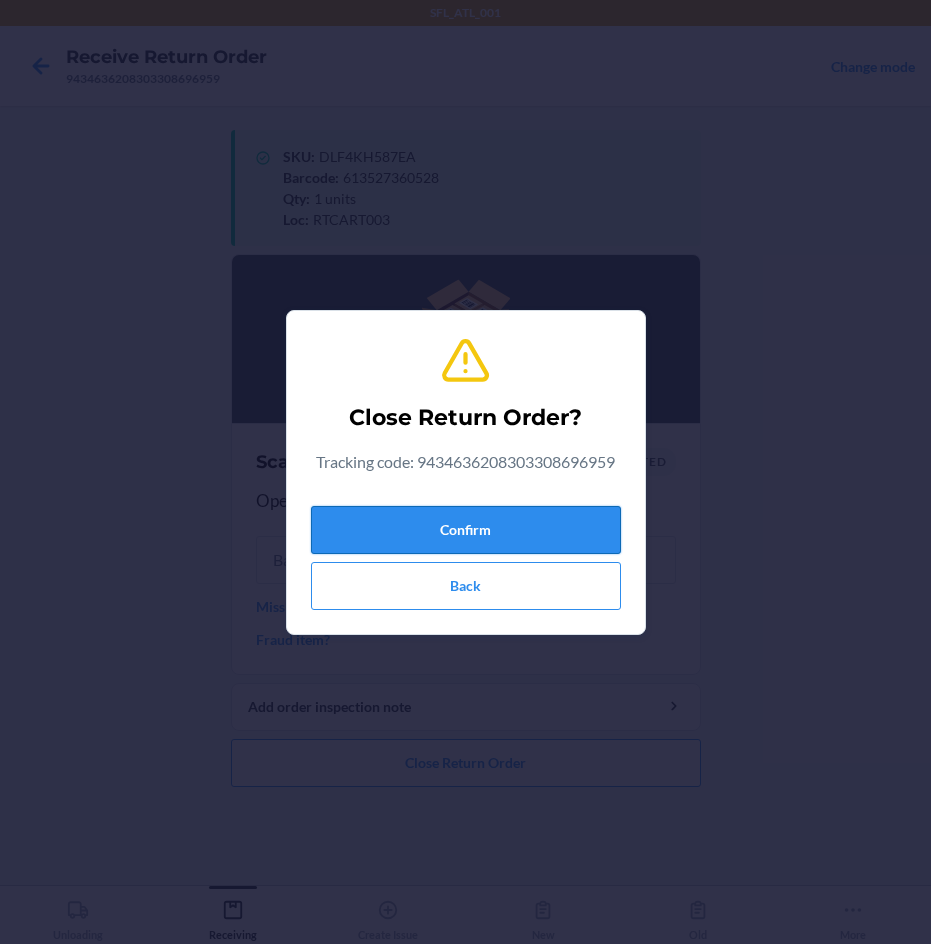 click on "Confirm" at bounding box center (466, 530) 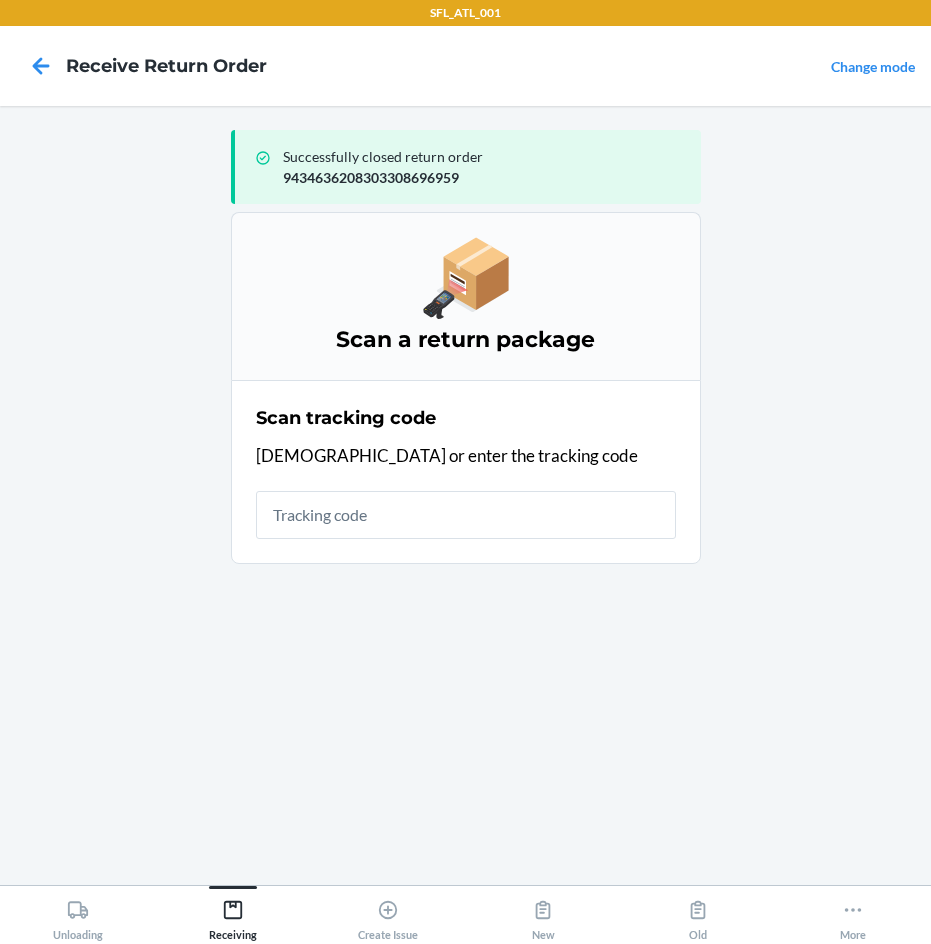 click at bounding box center [466, 515] 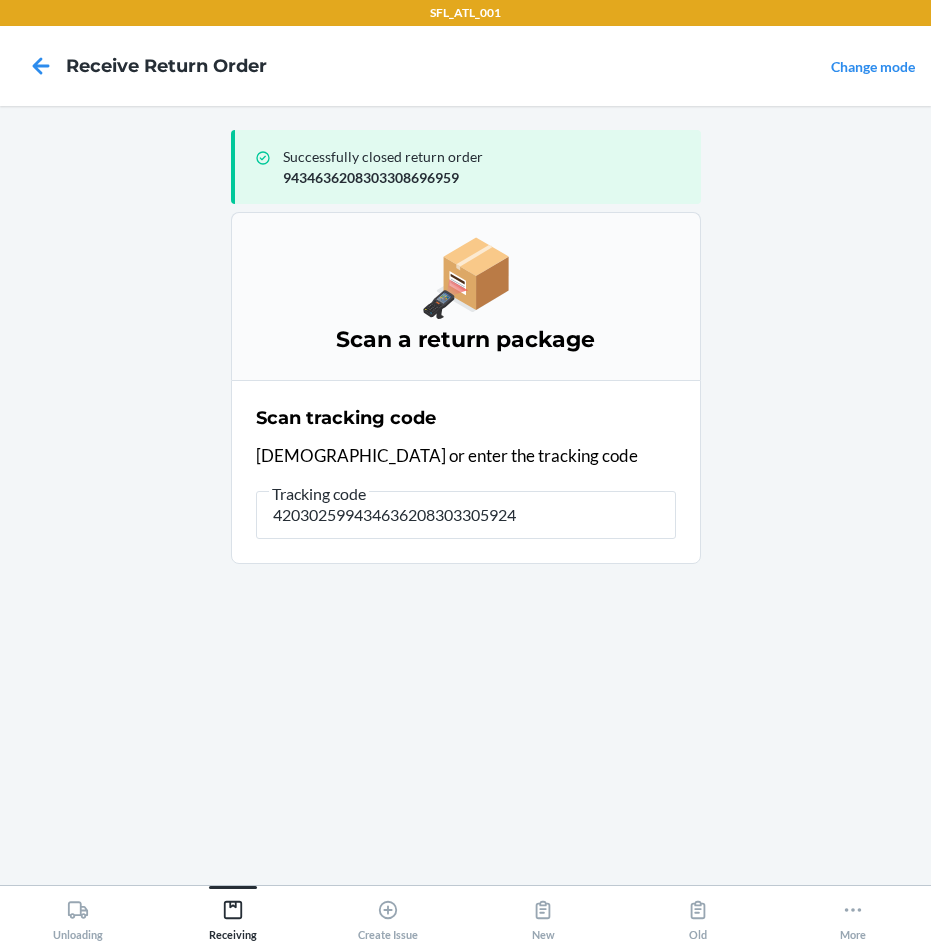 type on "4203025994346362083033059245" 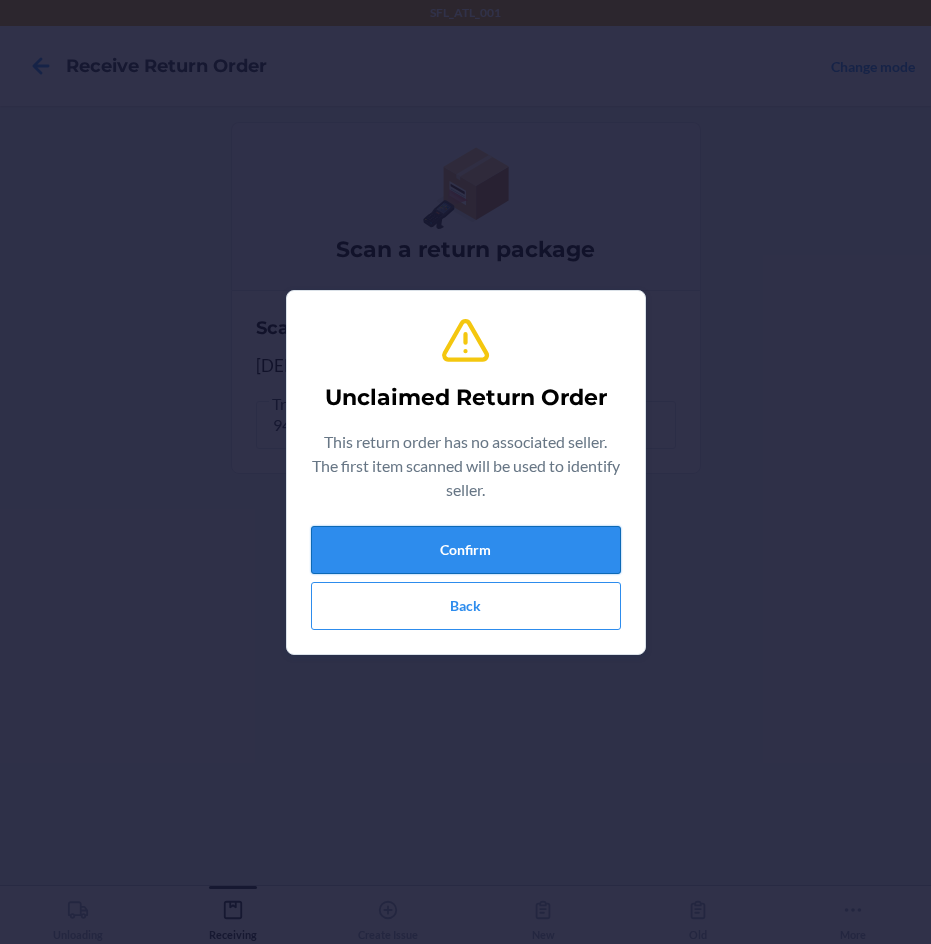 click on "Confirm" at bounding box center [466, 550] 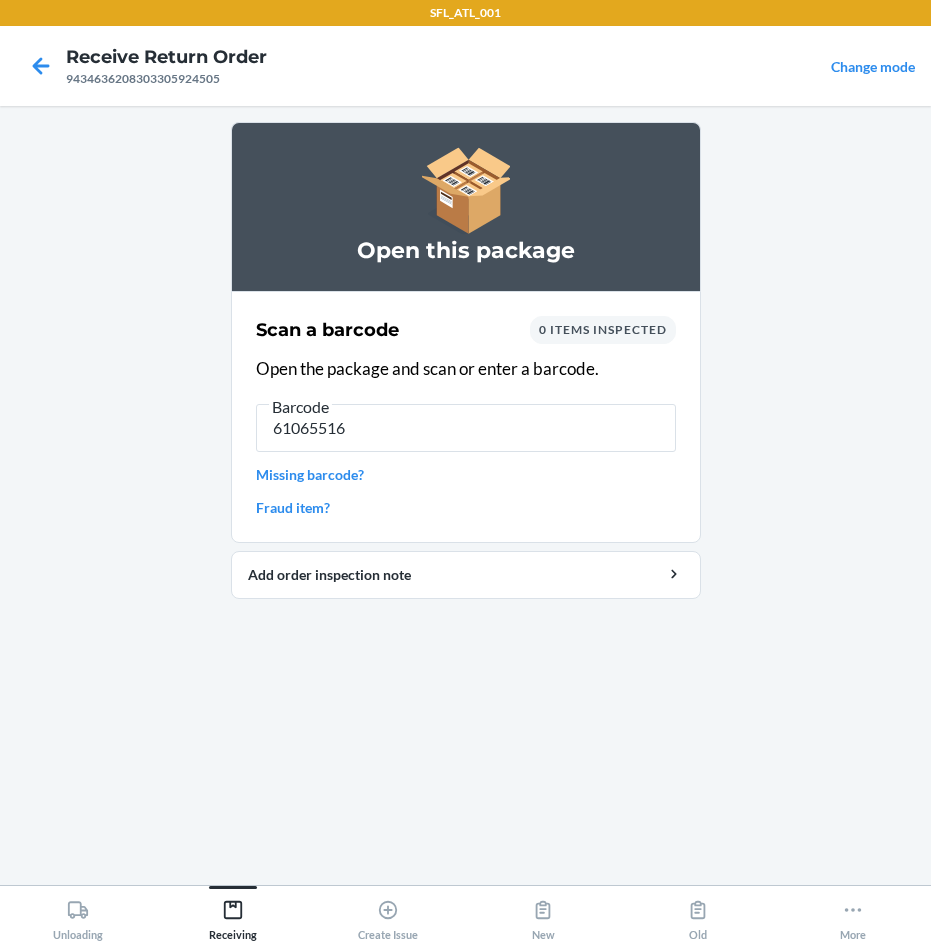 type on "610655169" 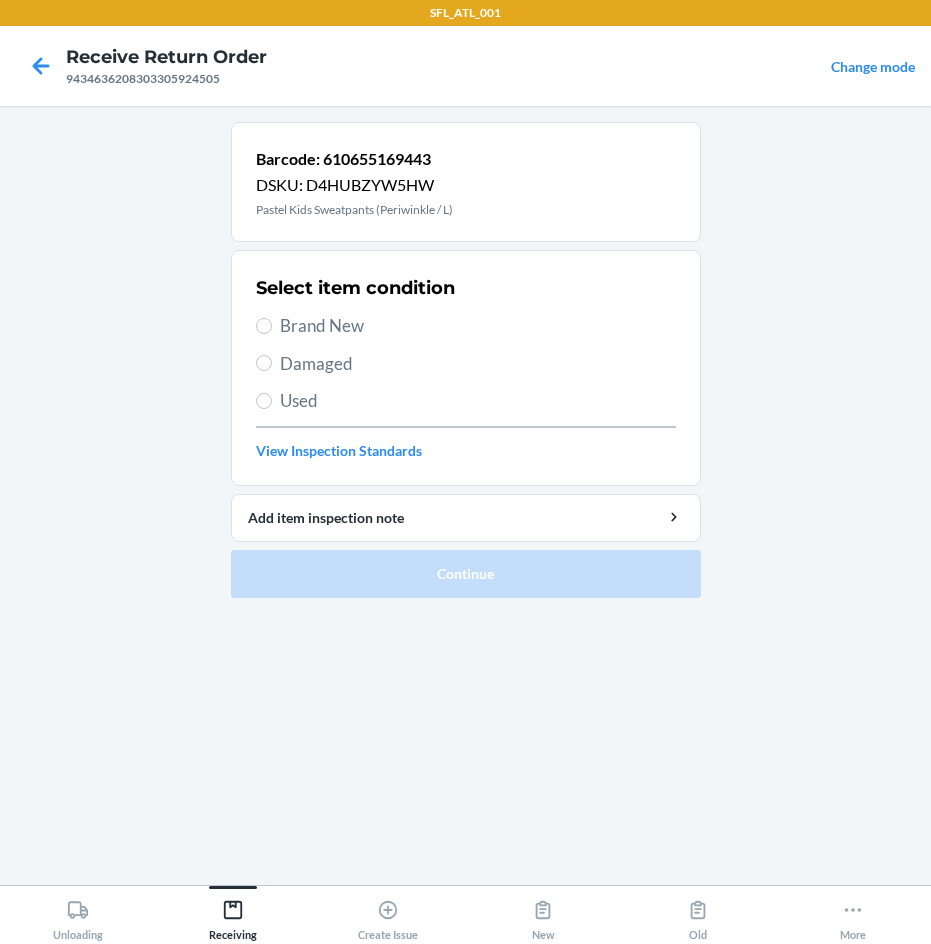 click on "Brand New" at bounding box center (478, 326) 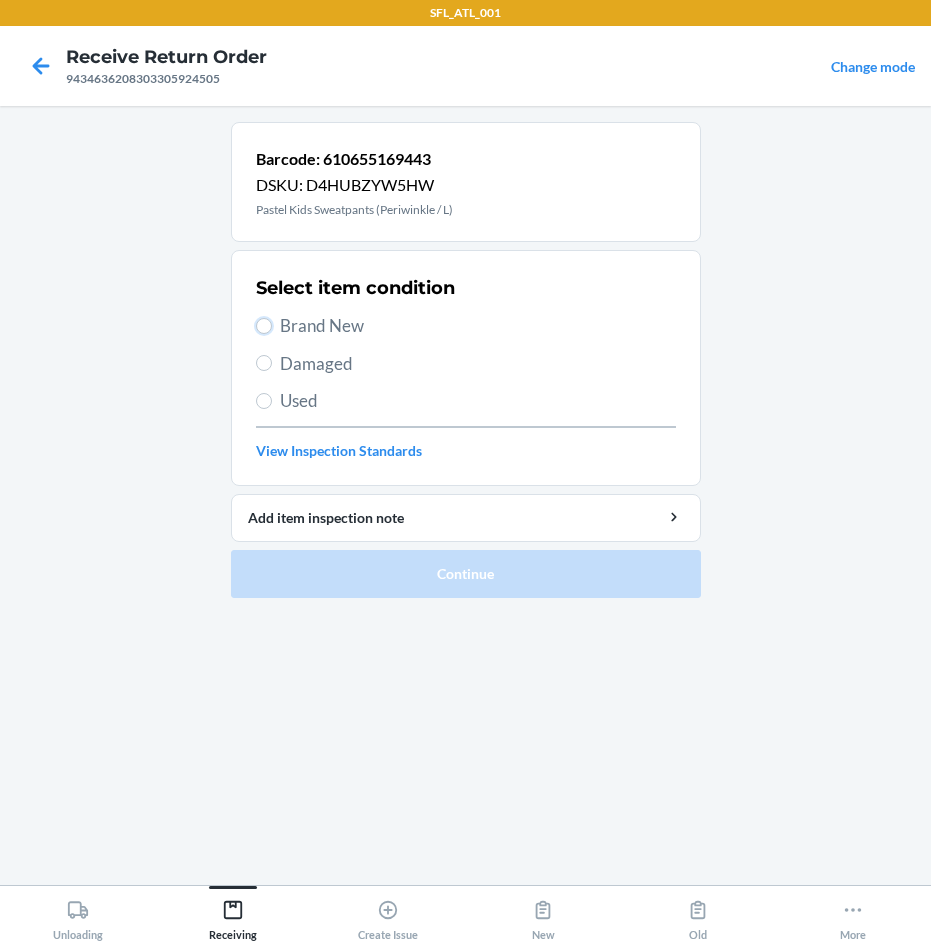 click on "Brand New" at bounding box center [264, 326] 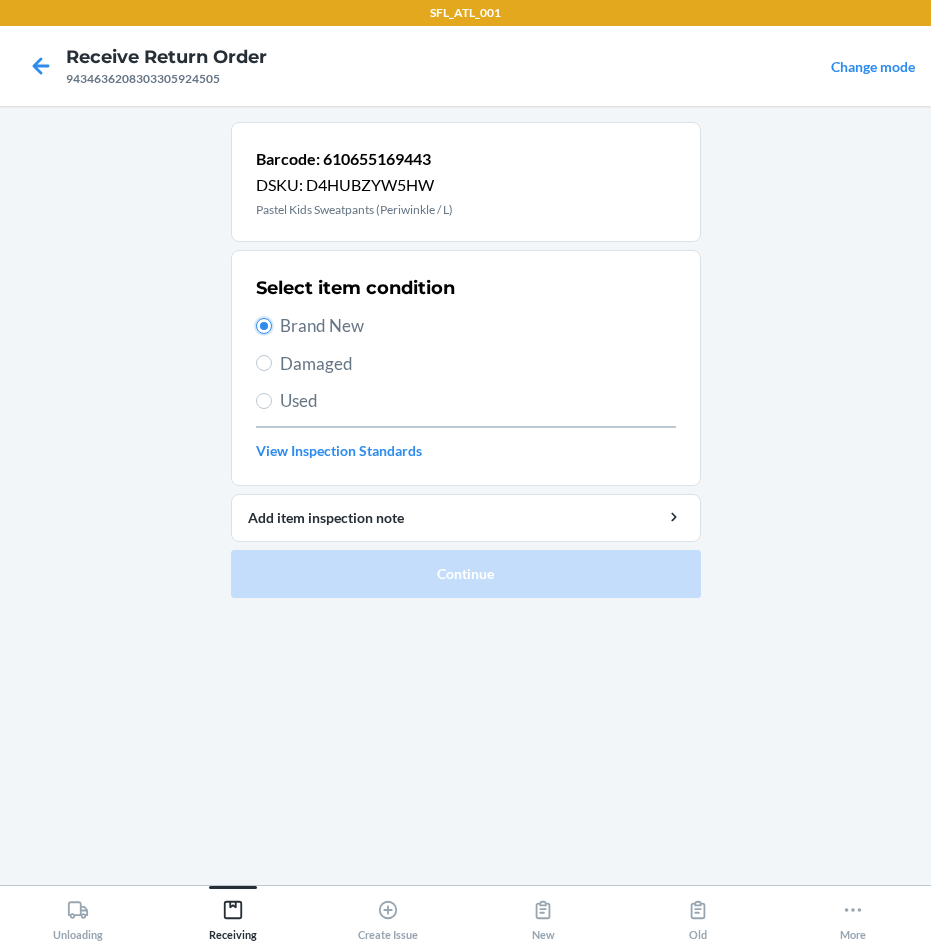 radio on "true" 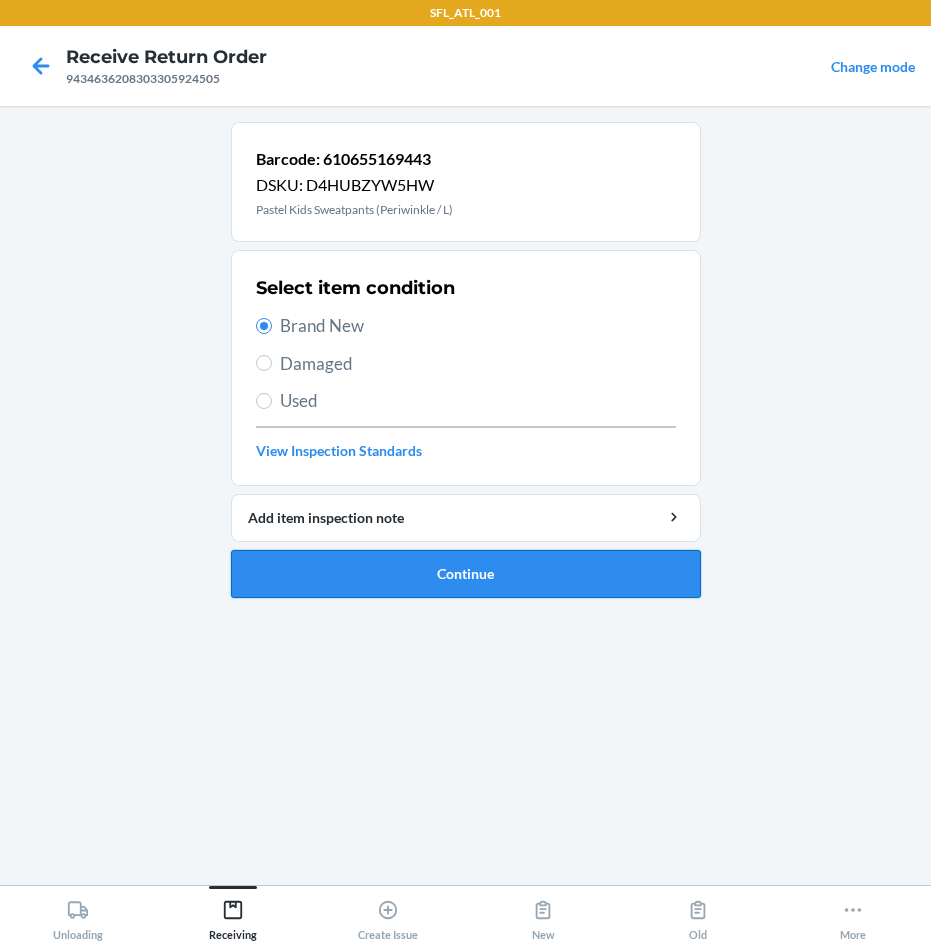 click on "Continue" at bounding box center [466, 574] 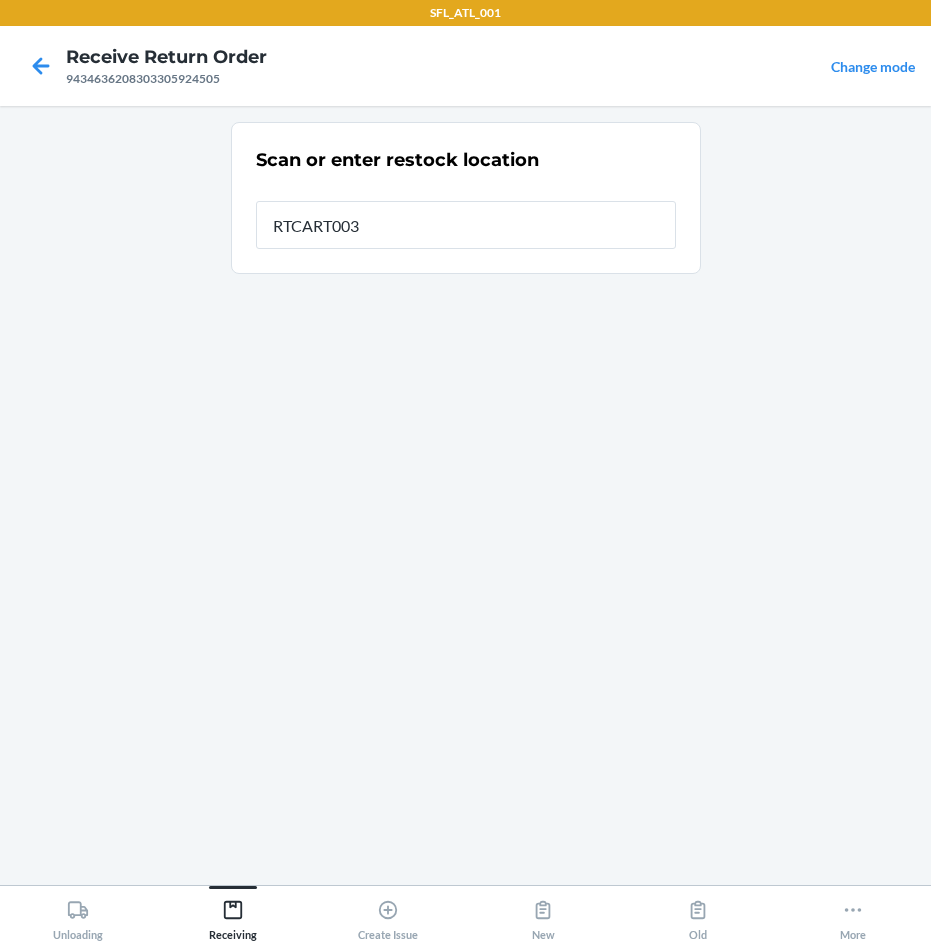 type on "RTCART003" 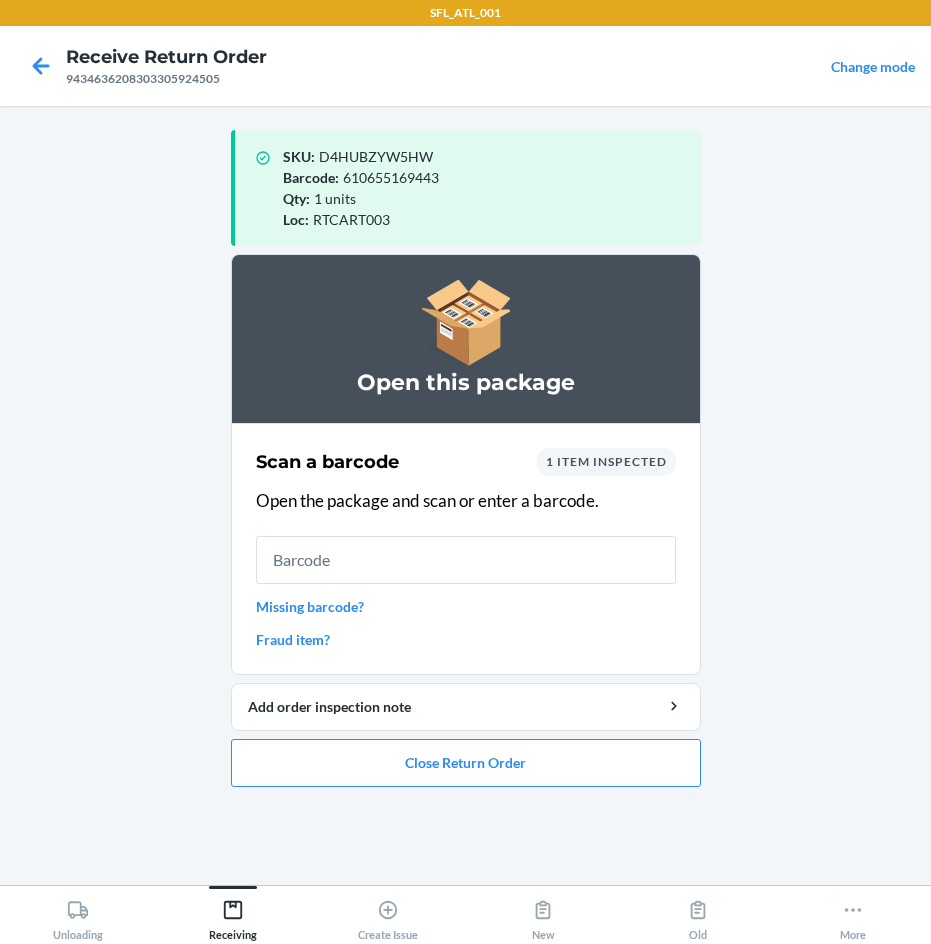 click at bounding box center (466, 560) 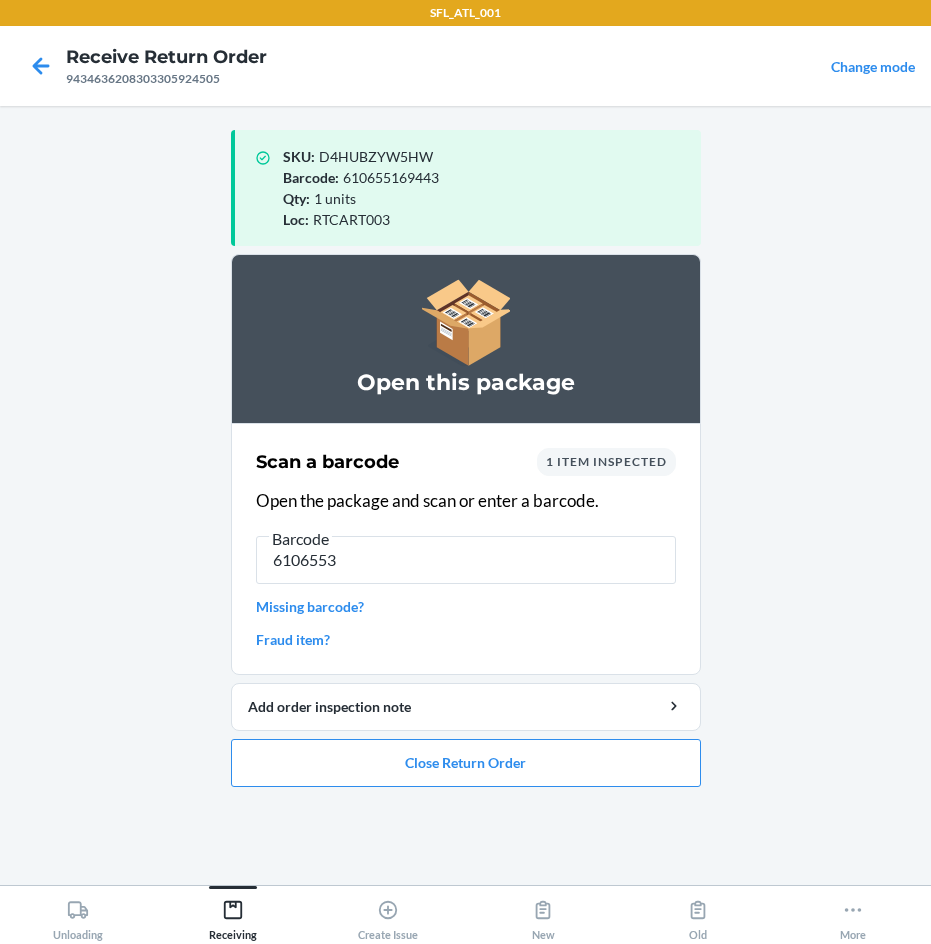 type on "61065532" 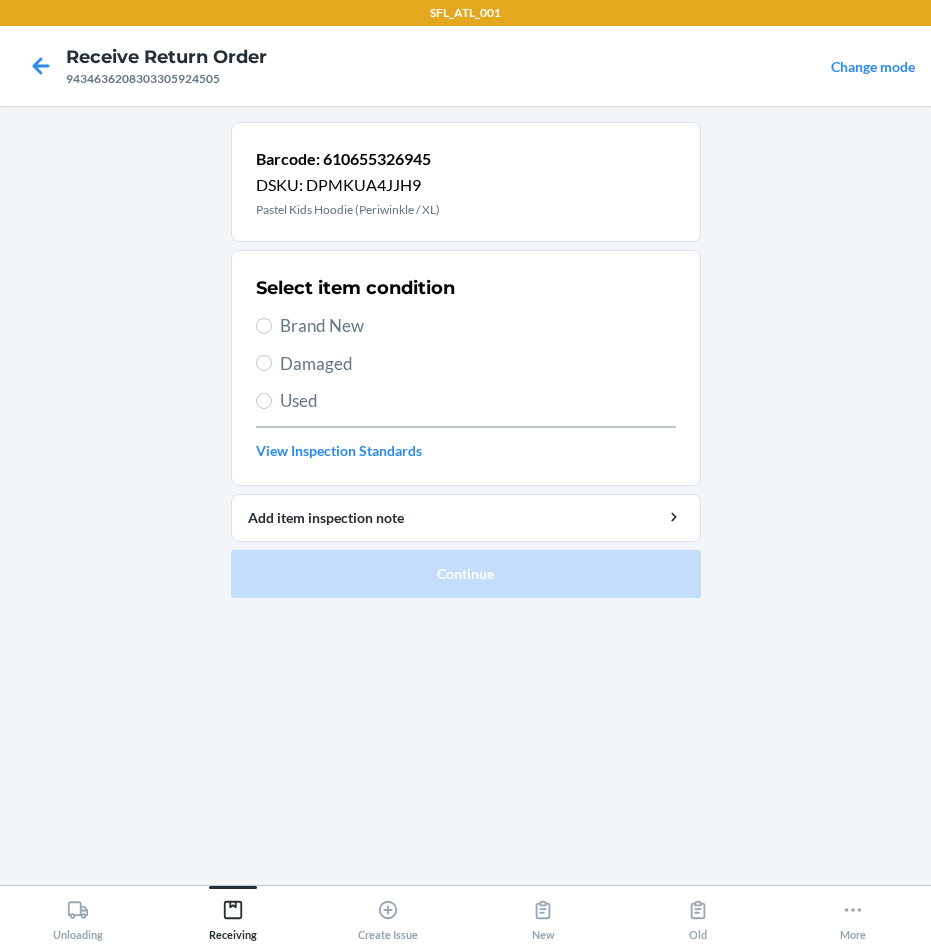 click on "Brand New" at bounding box center (466, 326) 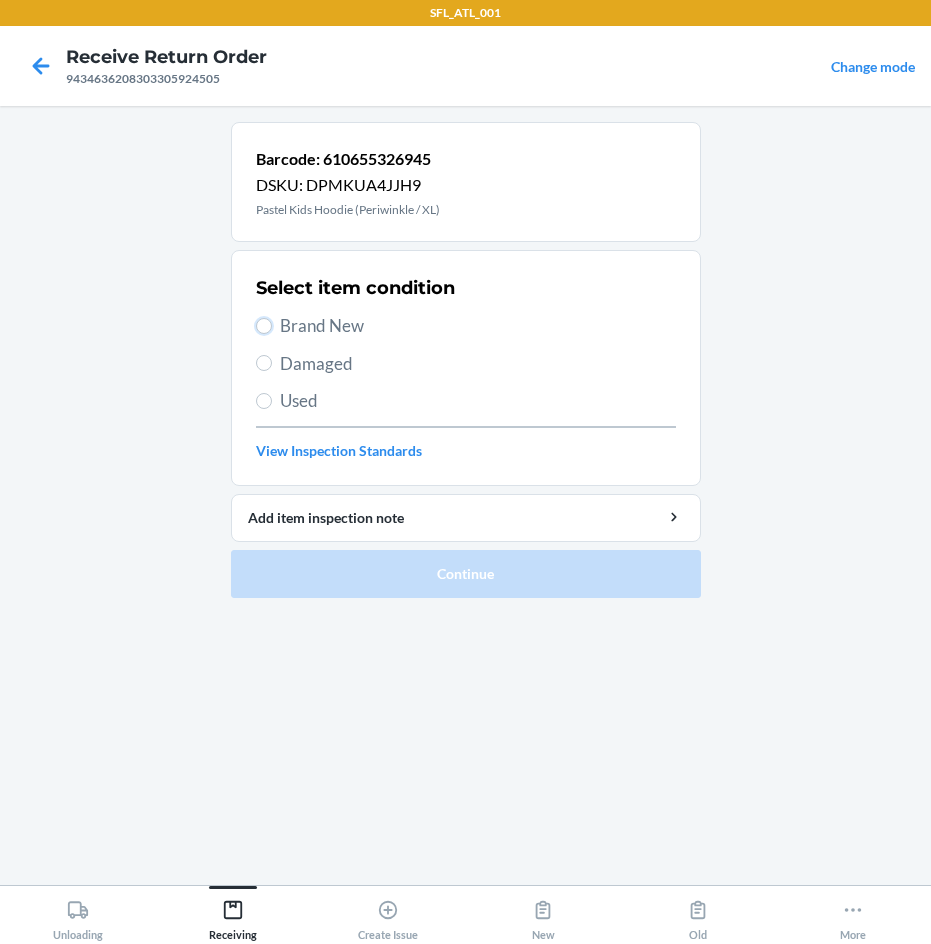 click on "Brand New" at bounding box center [264, 326] 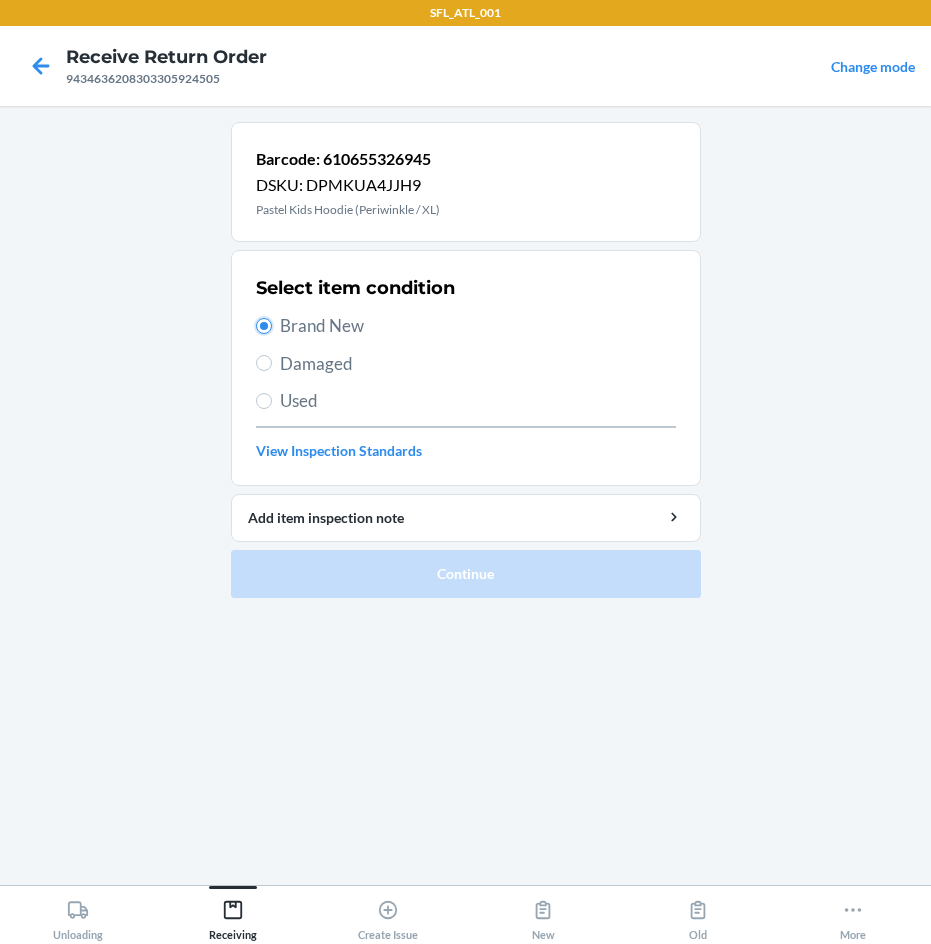 radio on "true" 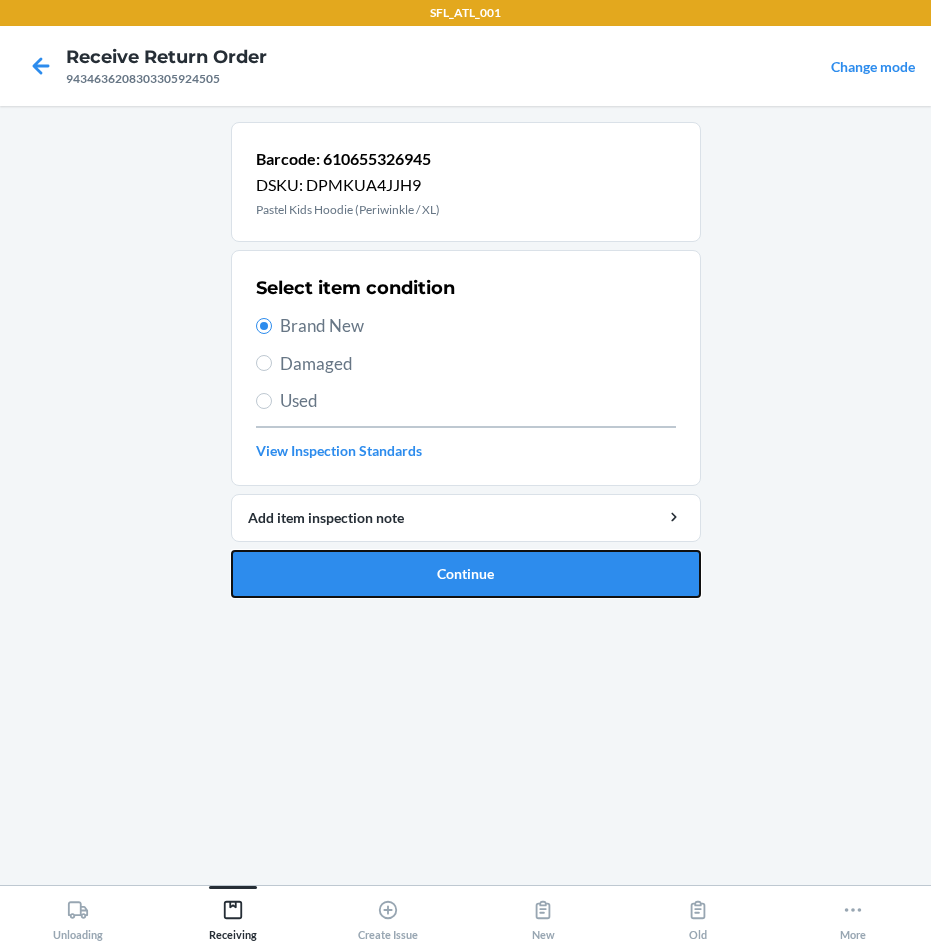drag, startPoint x: 504, startPoint y: 586, endPoint x: 527, endPoint y: 595, distance: 24.698177 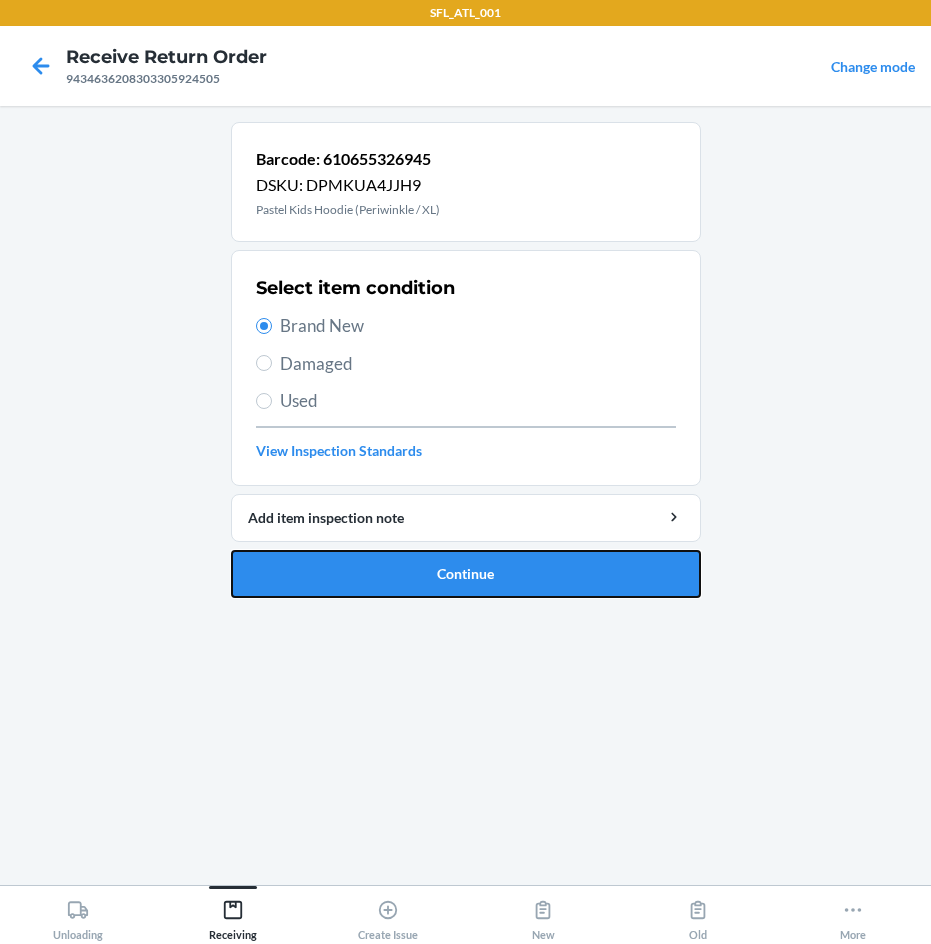 click on "Continue" at bounding box center [466, 574] 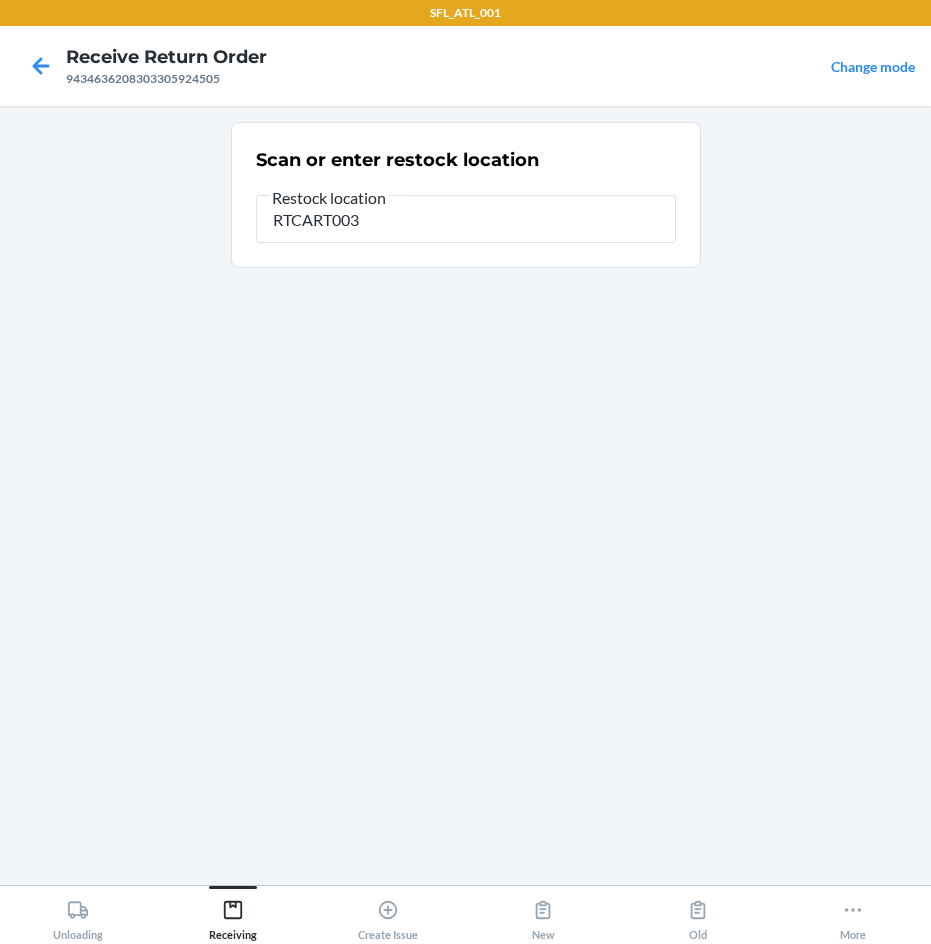 type on "RTCART003" 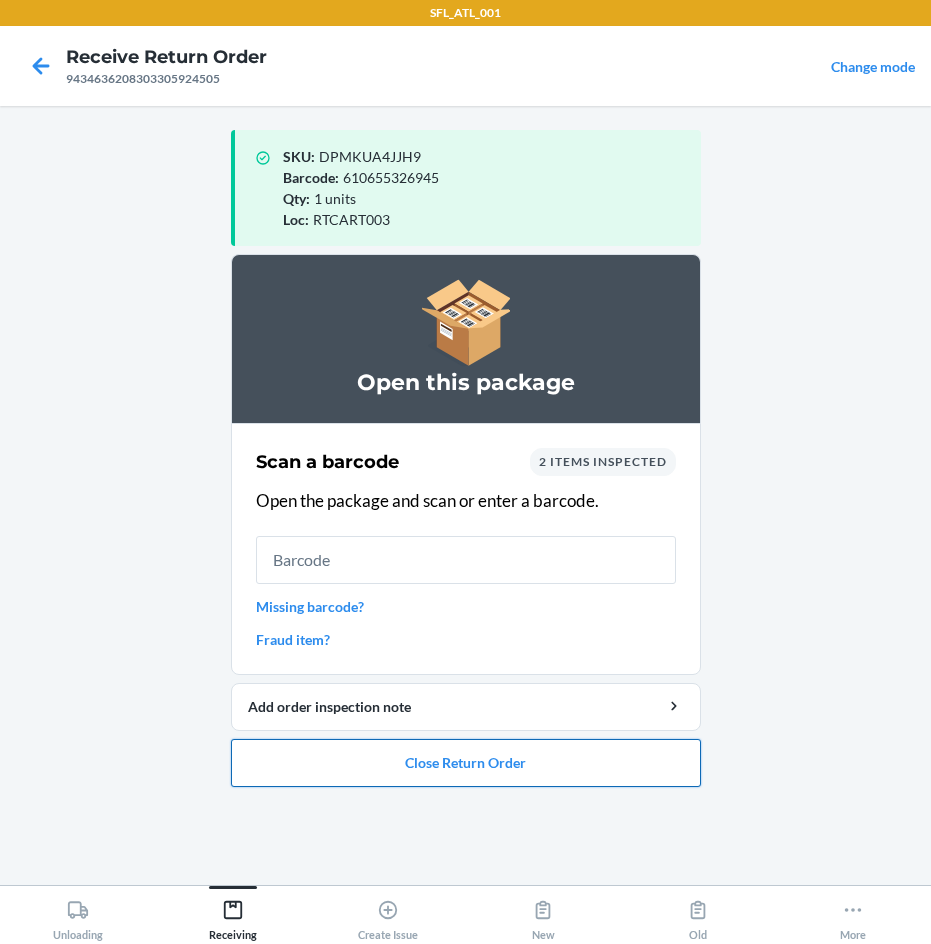 click on "Close Return Order" at bounding box center [466, 763] 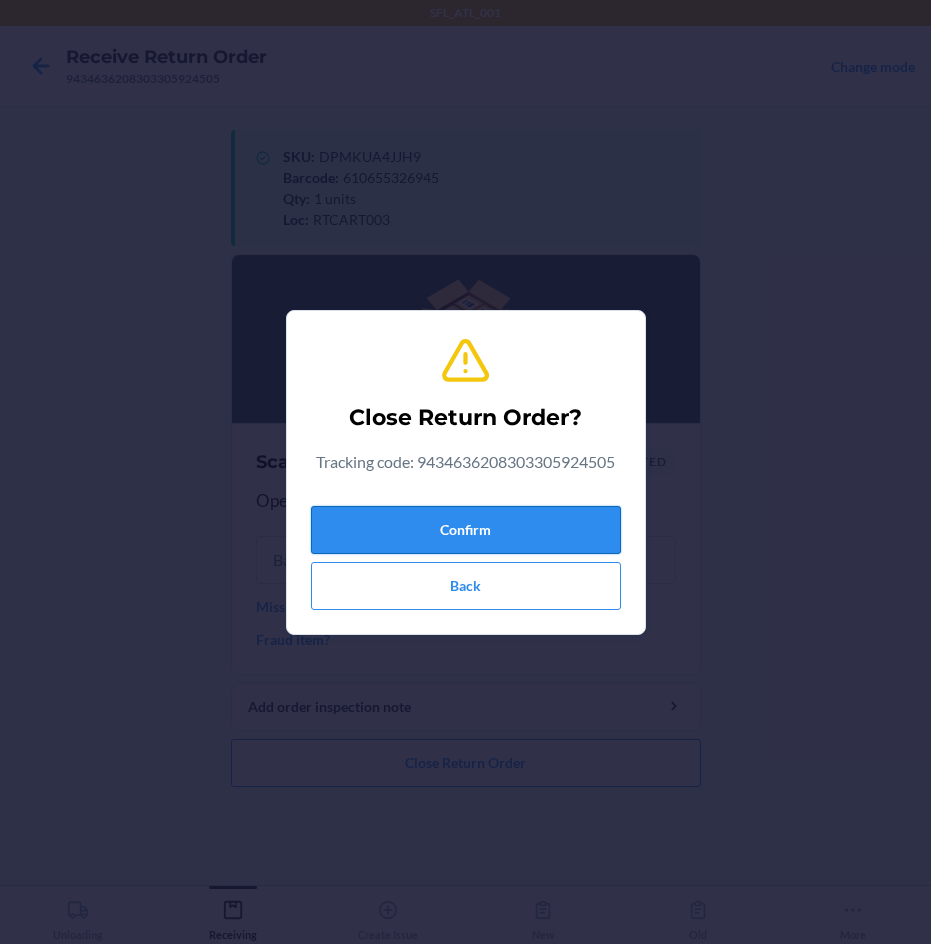 click on "Confirm" at bounding box center [466, 530] 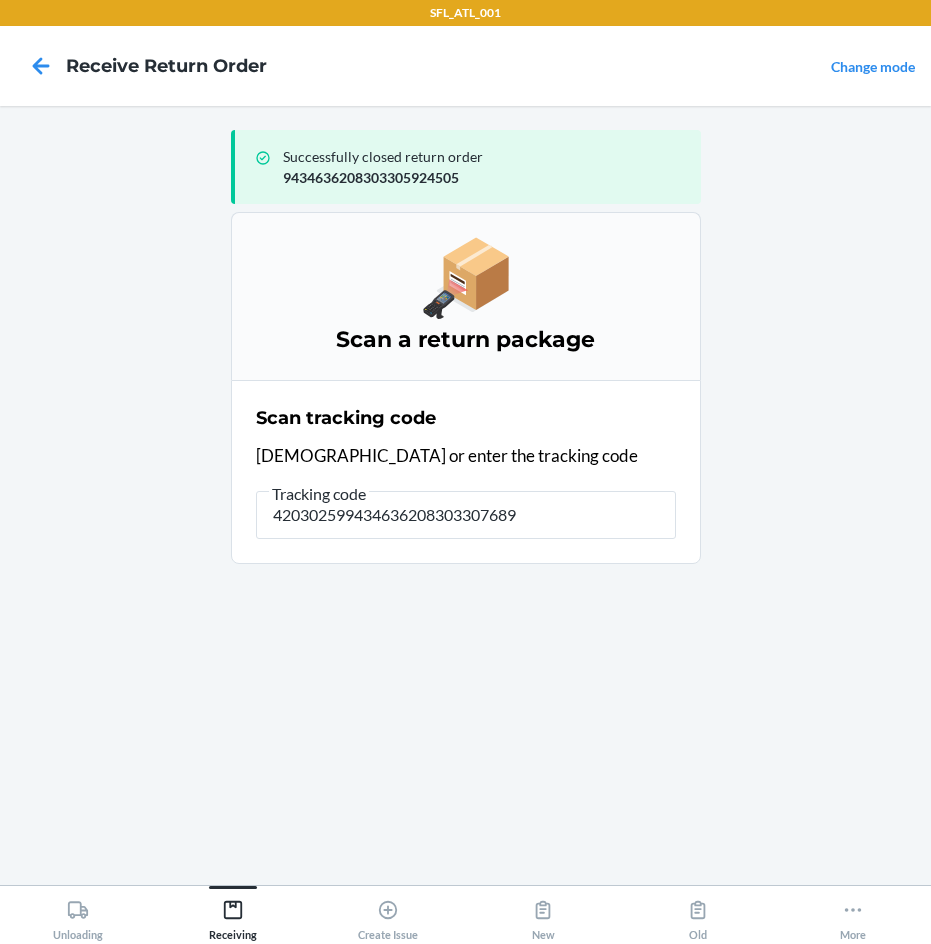 type on "4203025994346362083033076891" 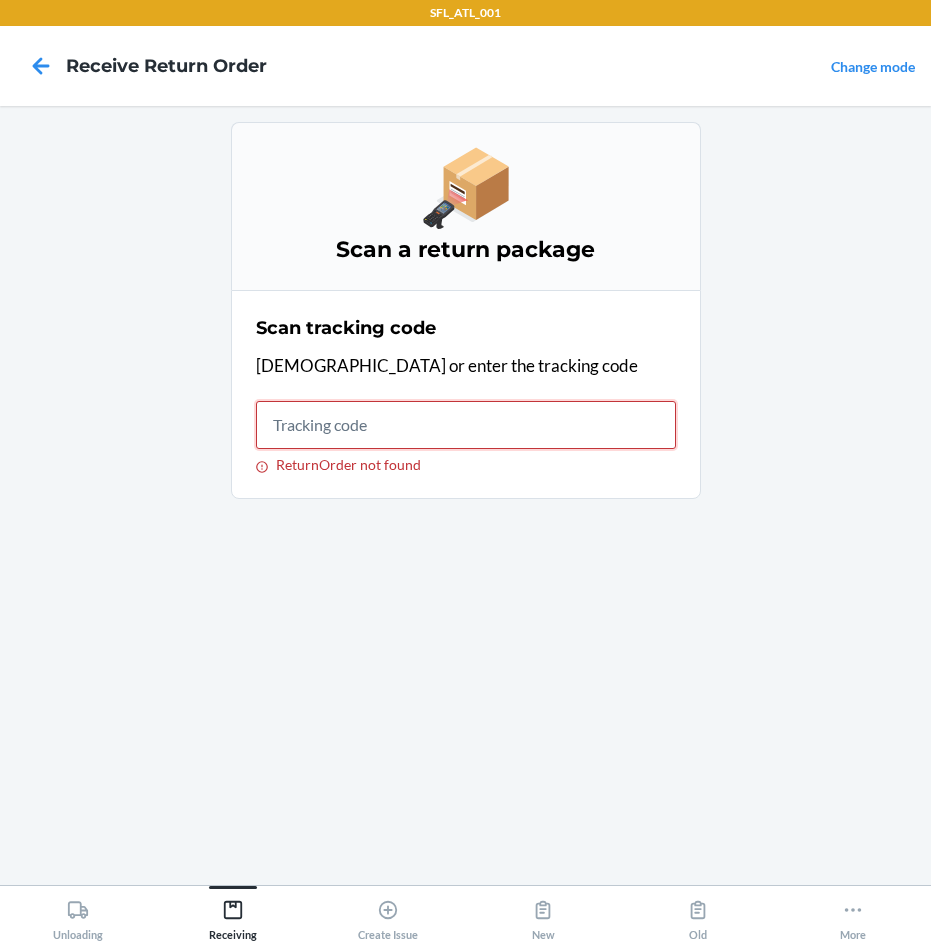 drag, startPoint x: 345, startPoint y: 422, endPoint x: 372, endPoint y: 418, distance: 27.294687 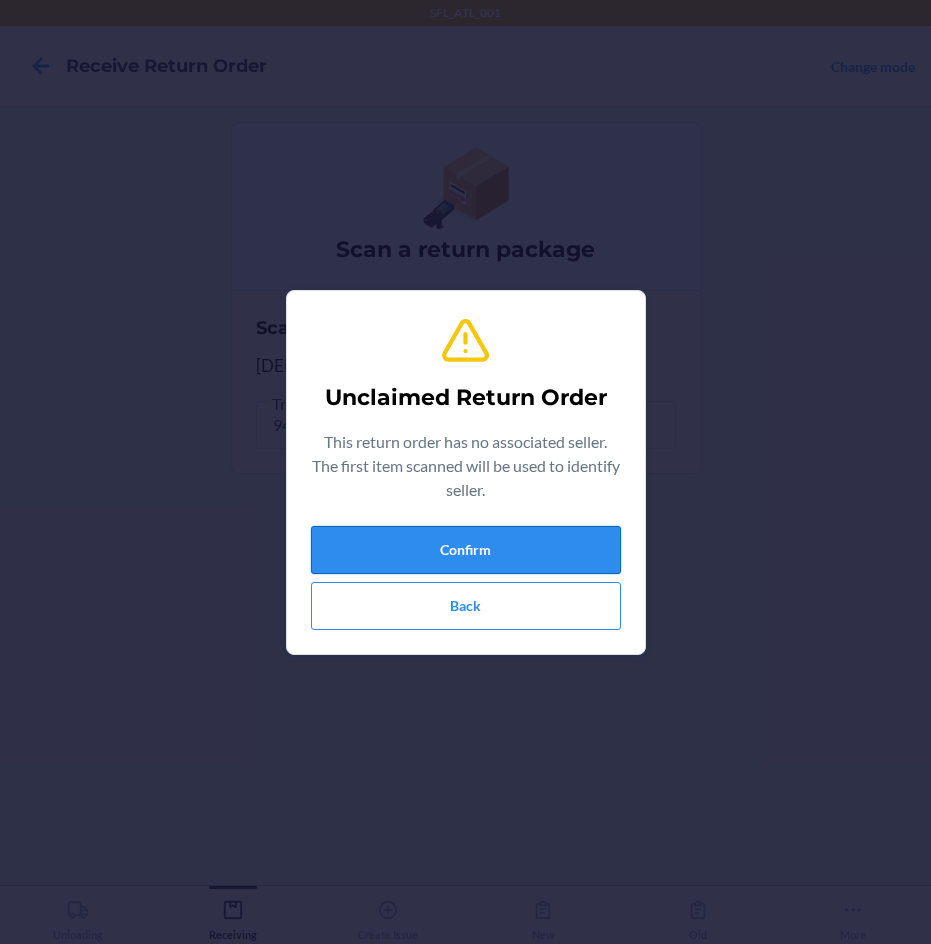 click on "Confirm" at bounding box center (466, 550) 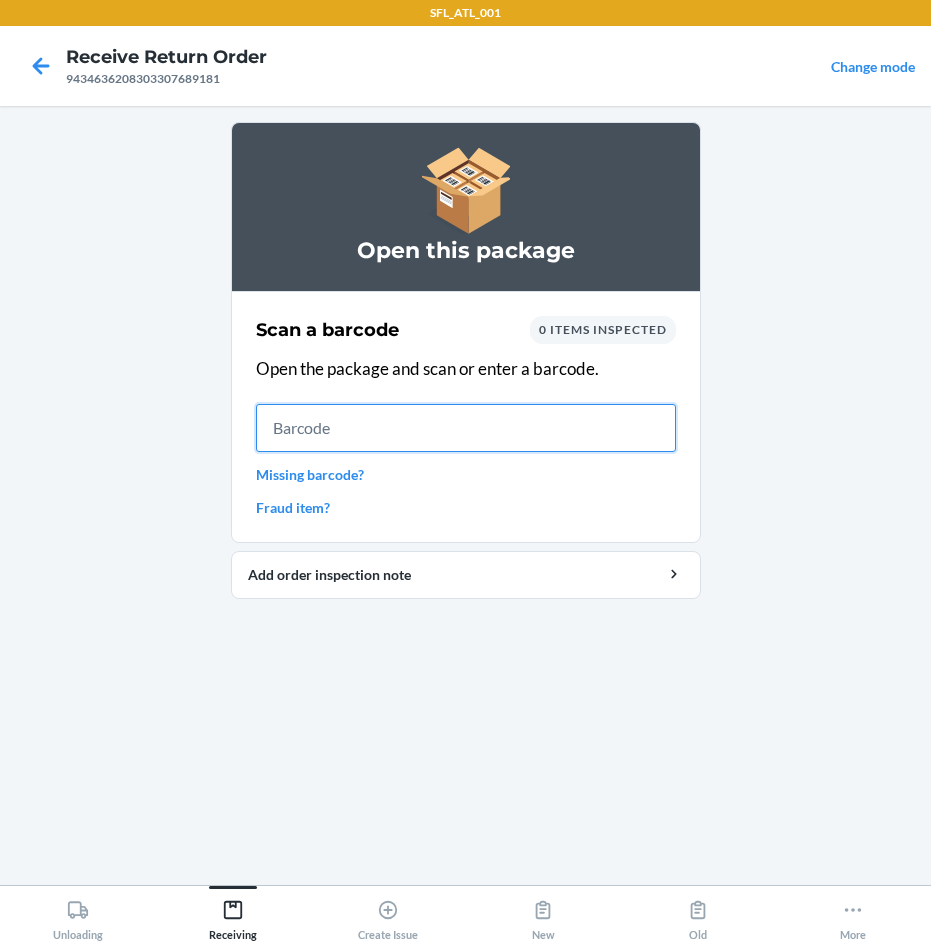 drag, startPoint x: 345, startPoint y: 429, endPoint x: 317, endPoint y: 455, distance: 38.209946 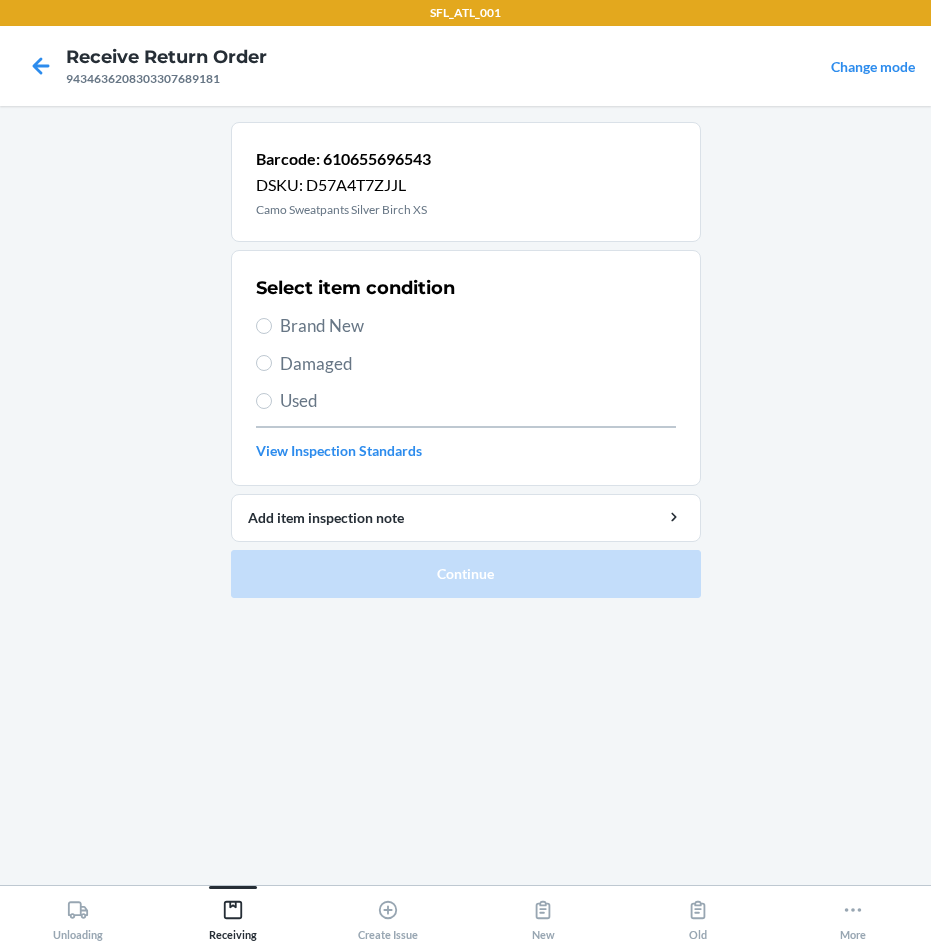 click on "Brand New" at bounding box center (478, 326) 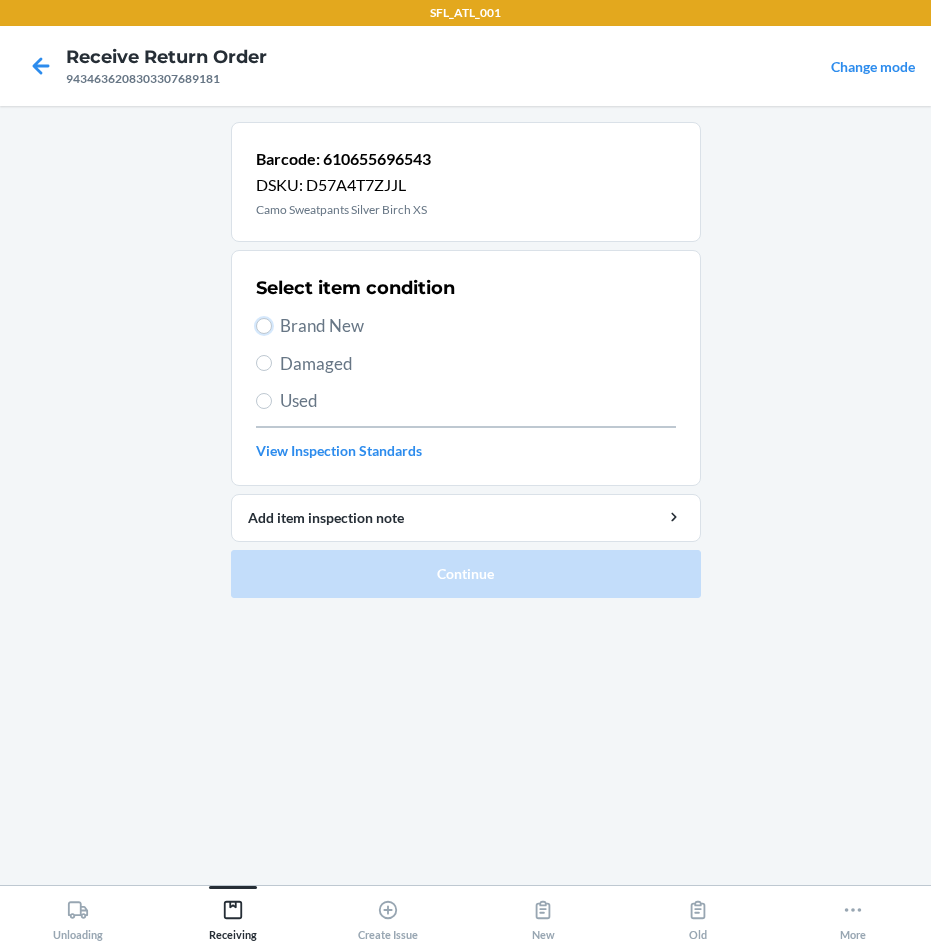 click on "Brand New" at bounding box center (264, 326) 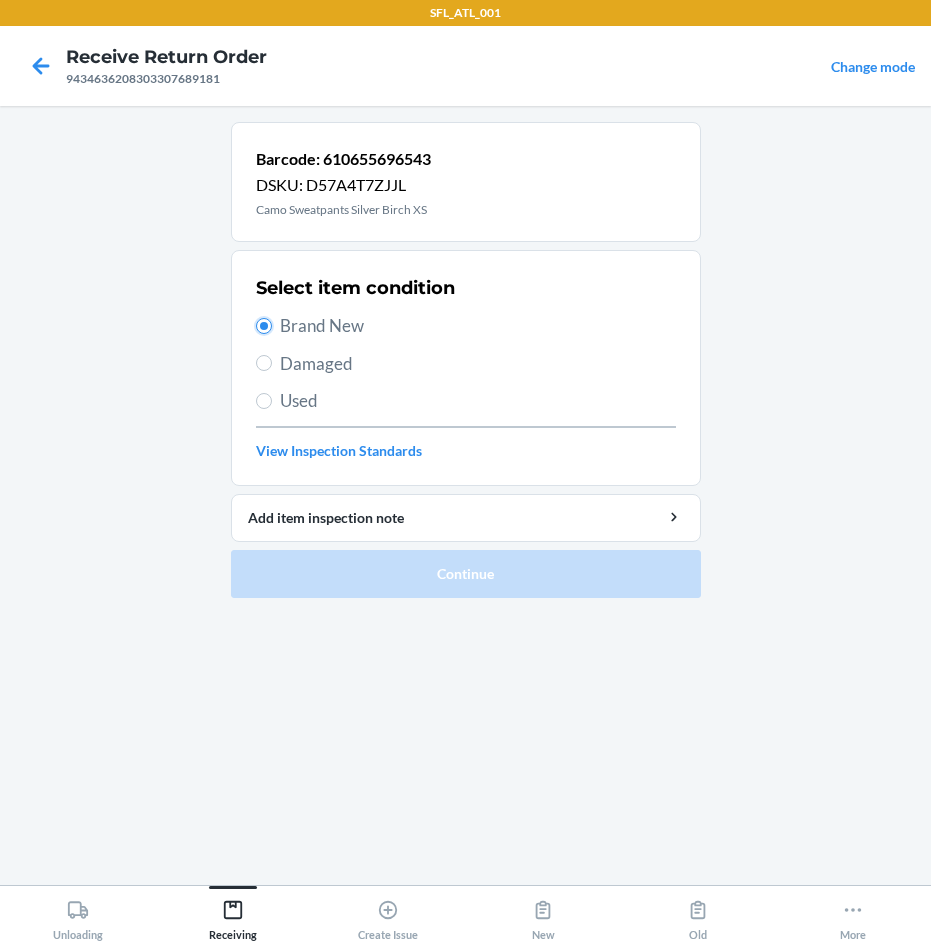 radio on "true" 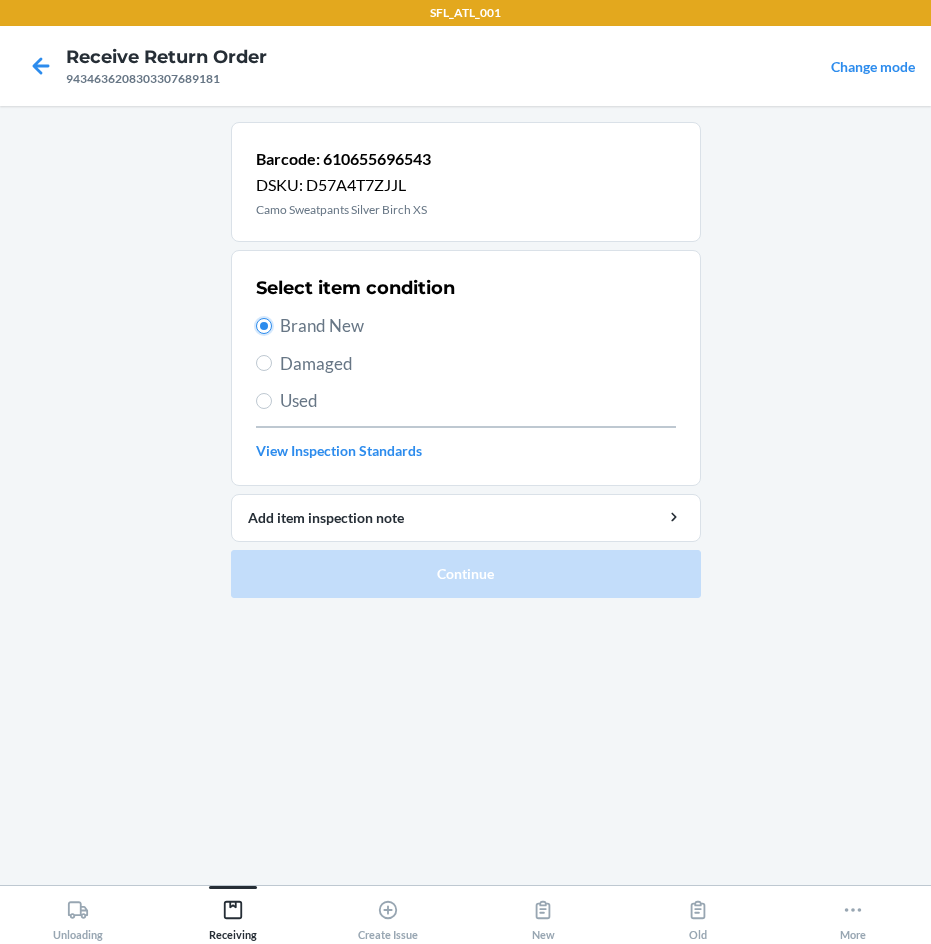 click on "Brand New" at bounding box center [264, 326] 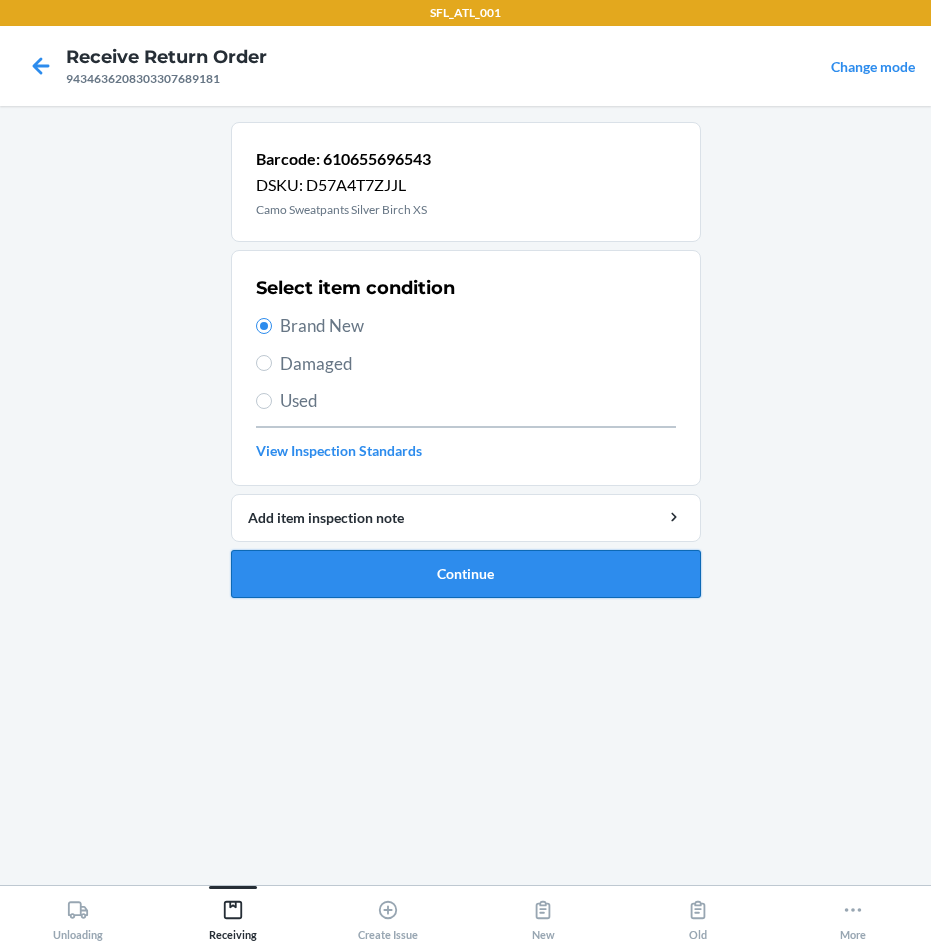 click on "Continue" at bounding box center [466, 574] 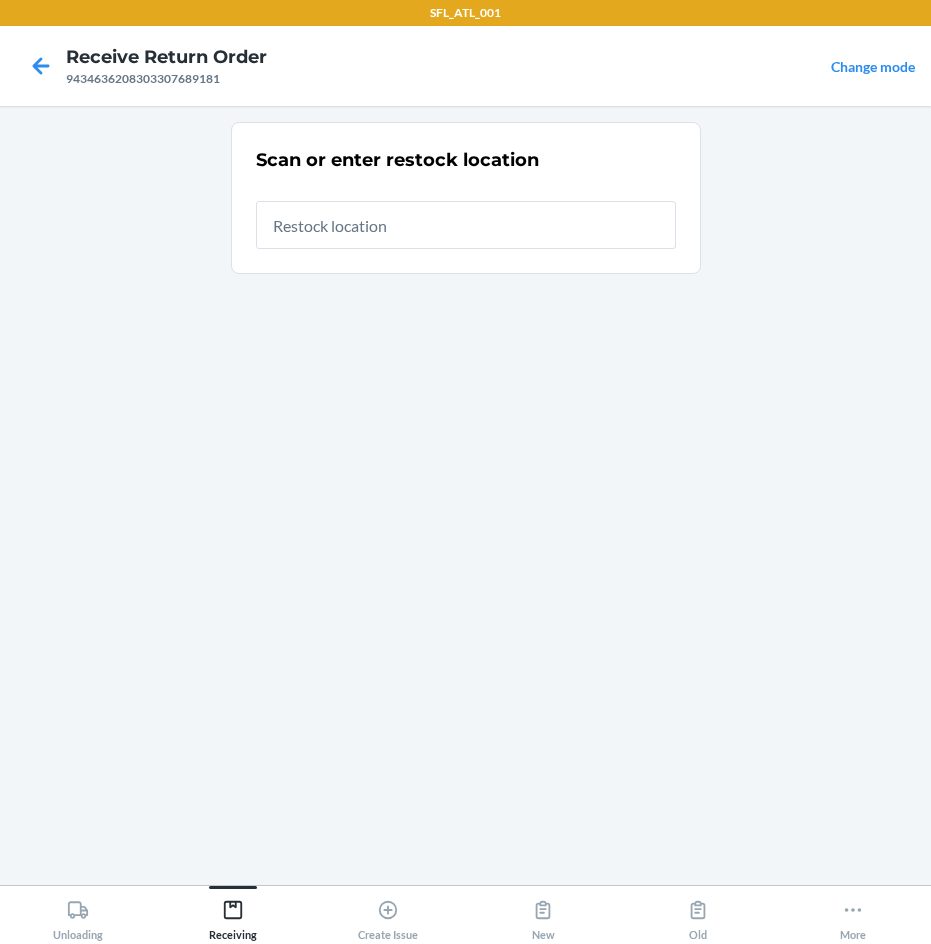 click at bounding box center [466, 225] 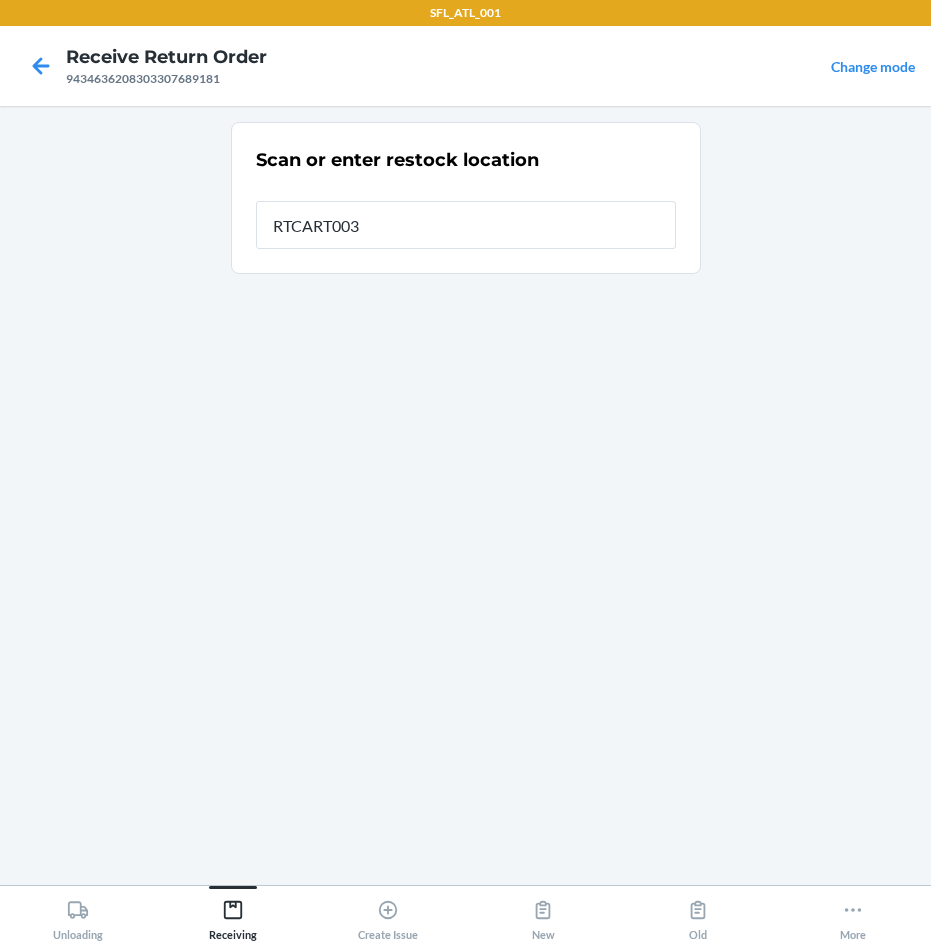 type on "RTCART003" 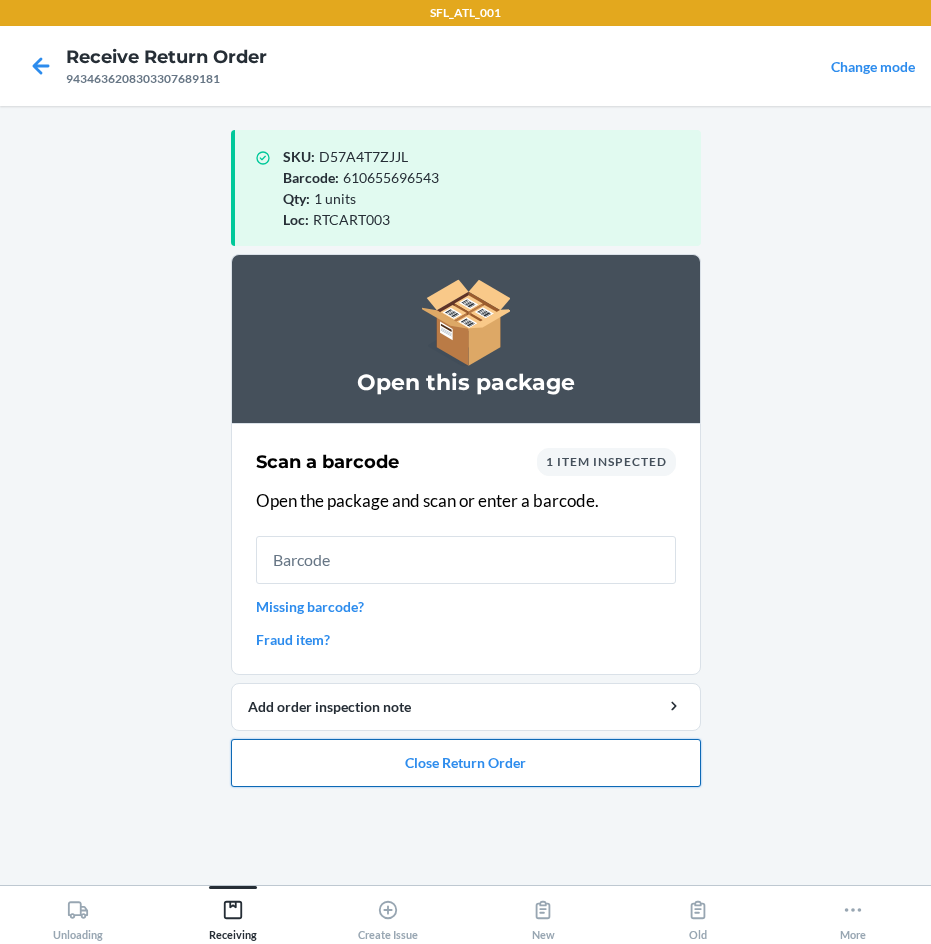 click on "Close Return Order" at bounding box center (466, 763) 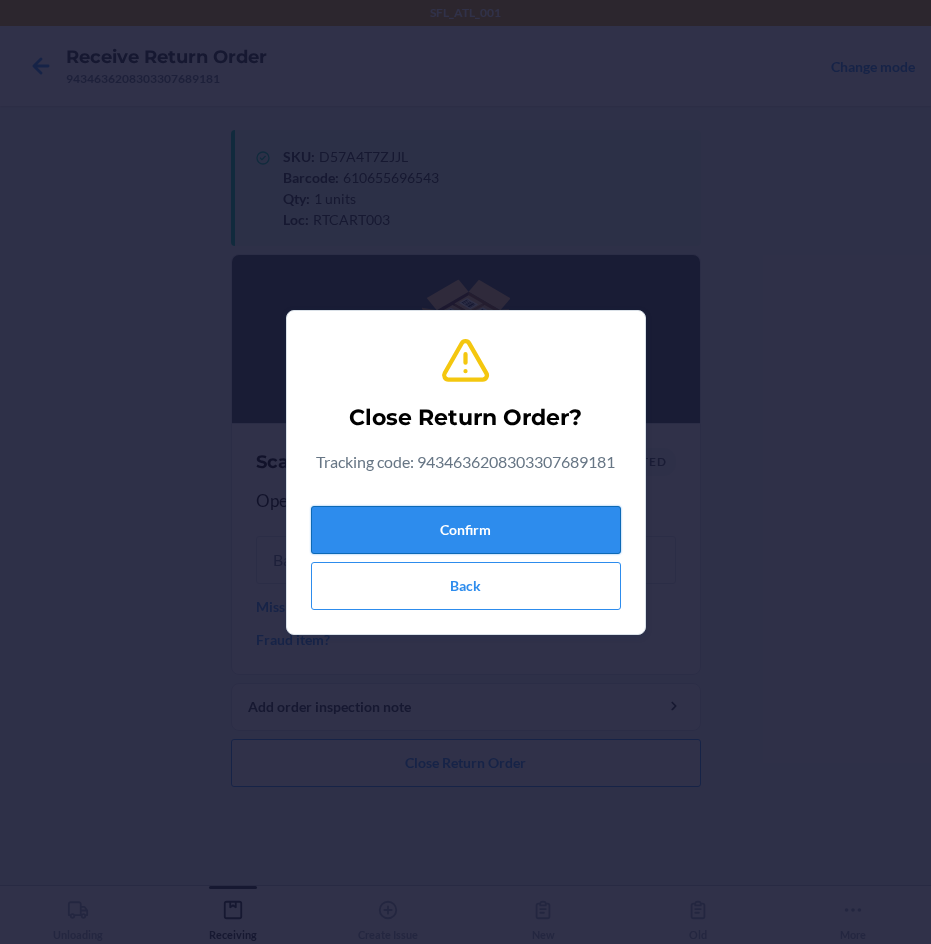 click on "Confirm" at bounding box center [466, 530] 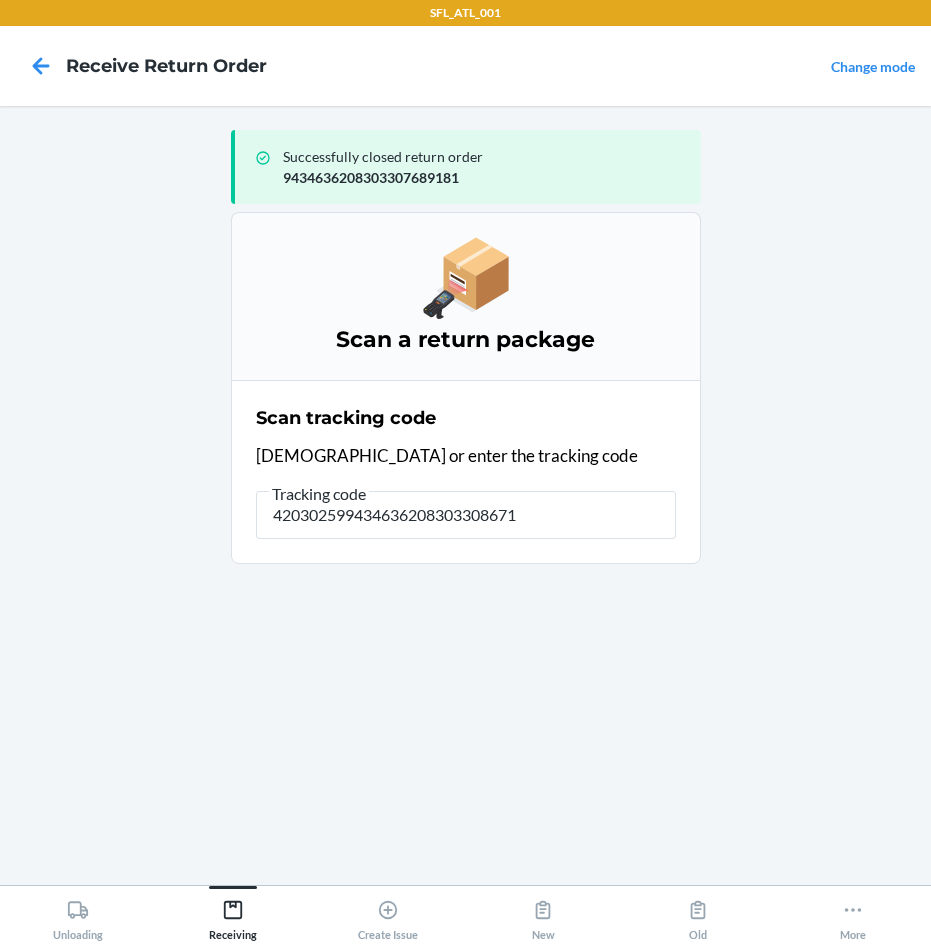 type on "4203025994346362083033086713" 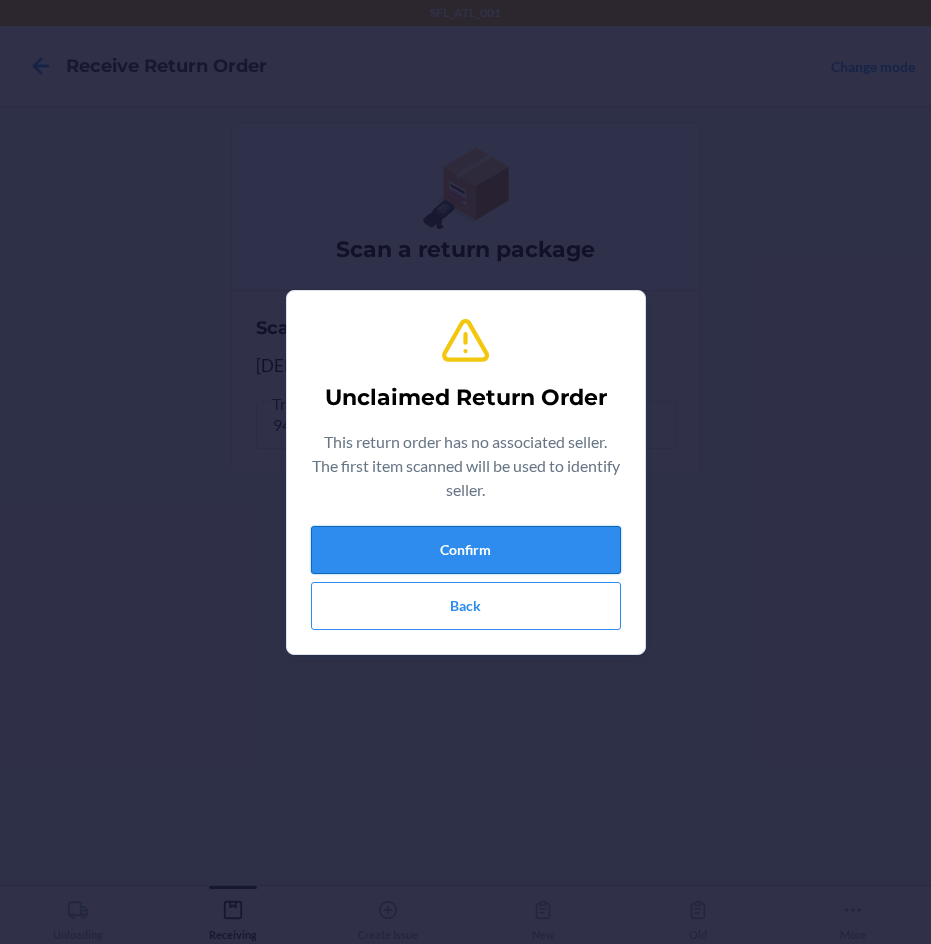 click on "Confirm" at bounding box center (466, 550) 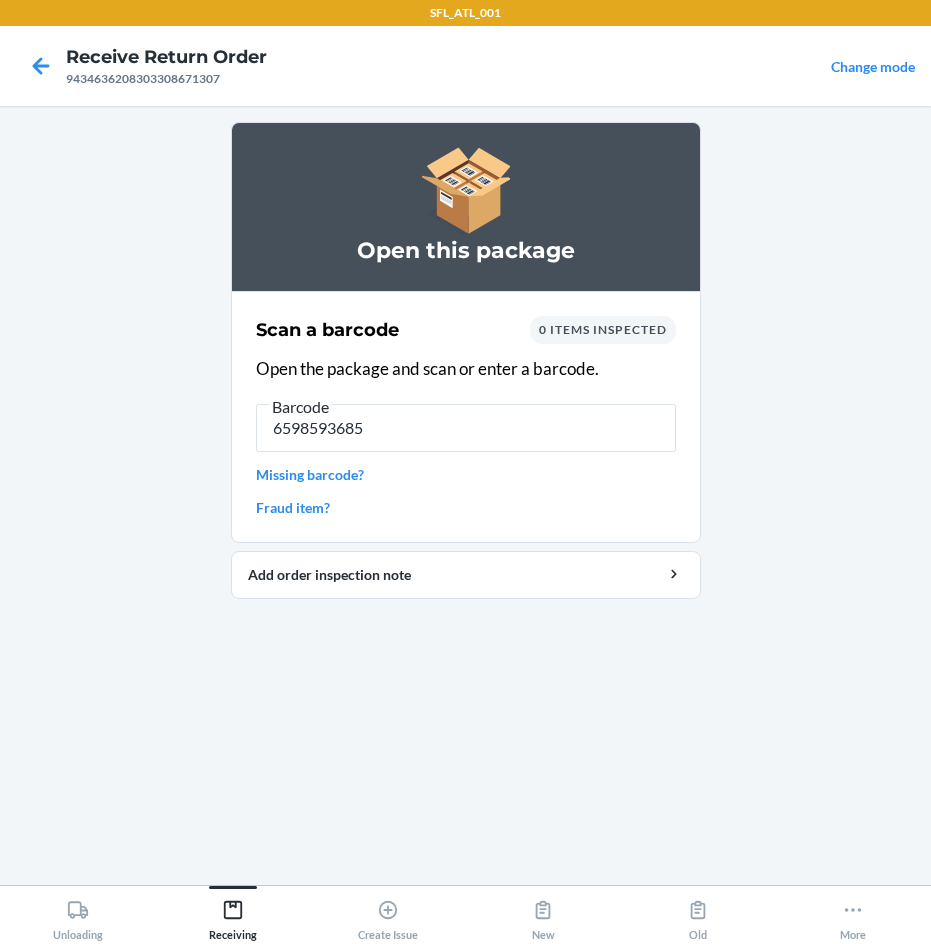 type on "65985936854" 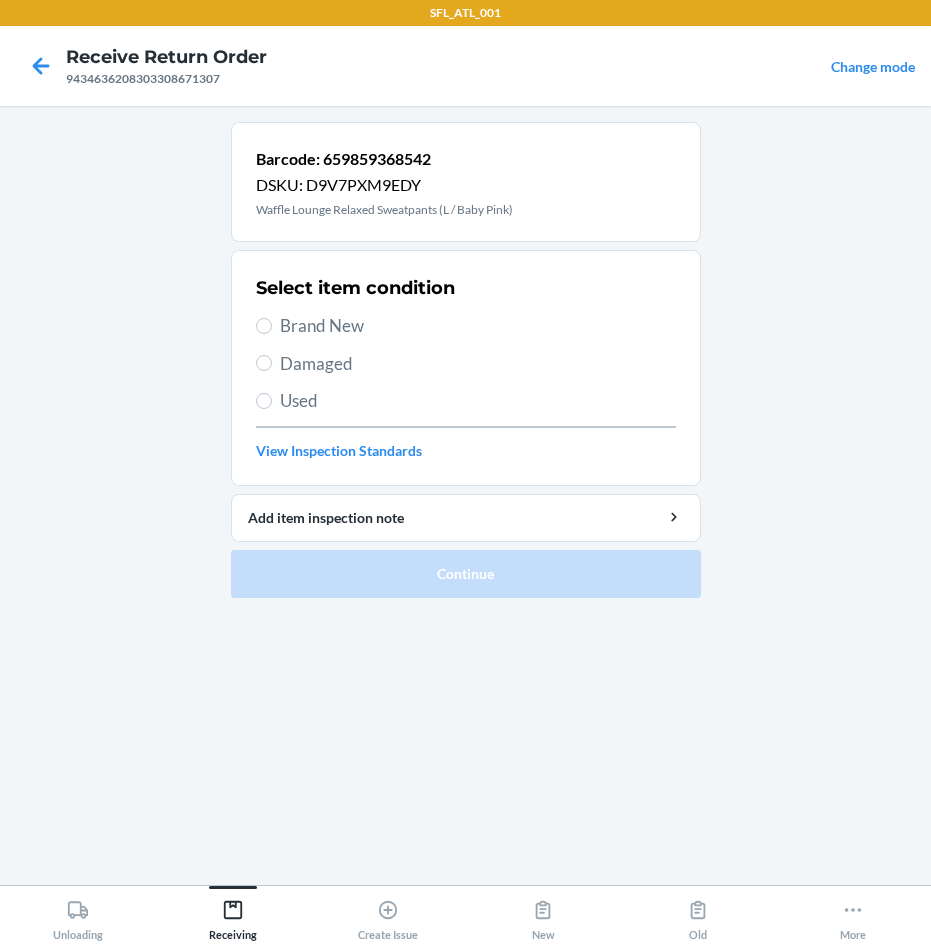 click on "Brand New" at bounding box center (478, 326) 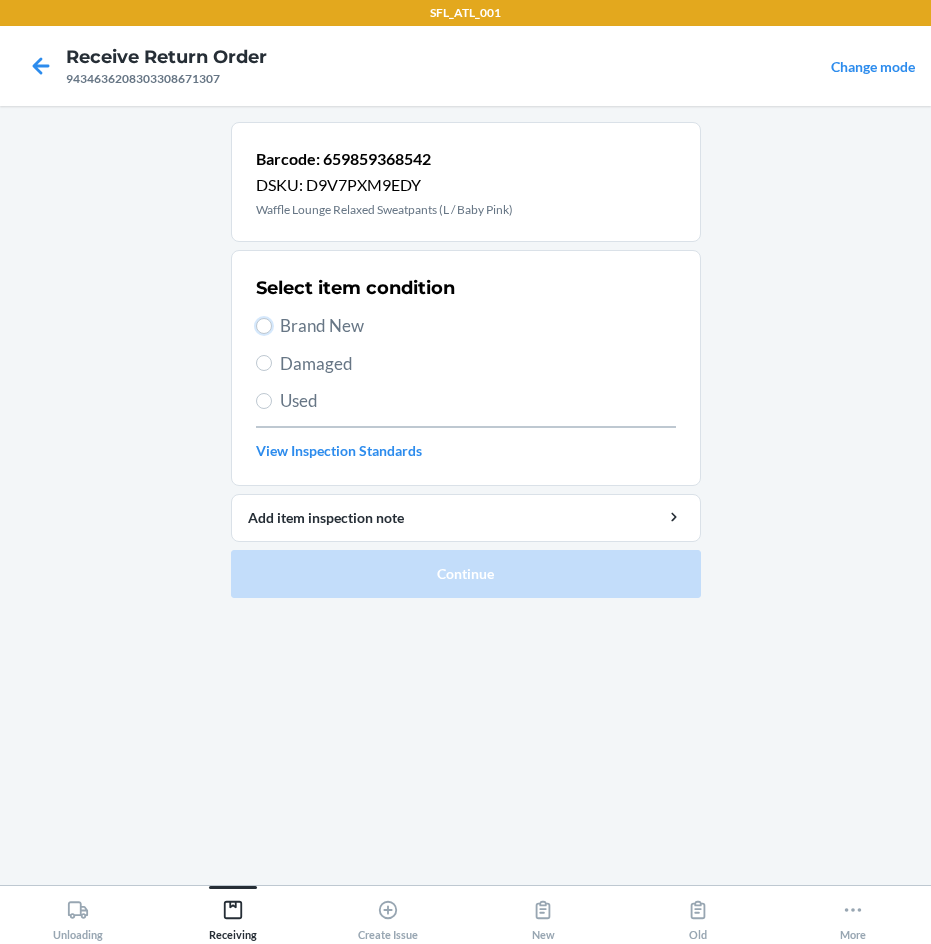 click on "Brand New" at bounding box center [264, 326] 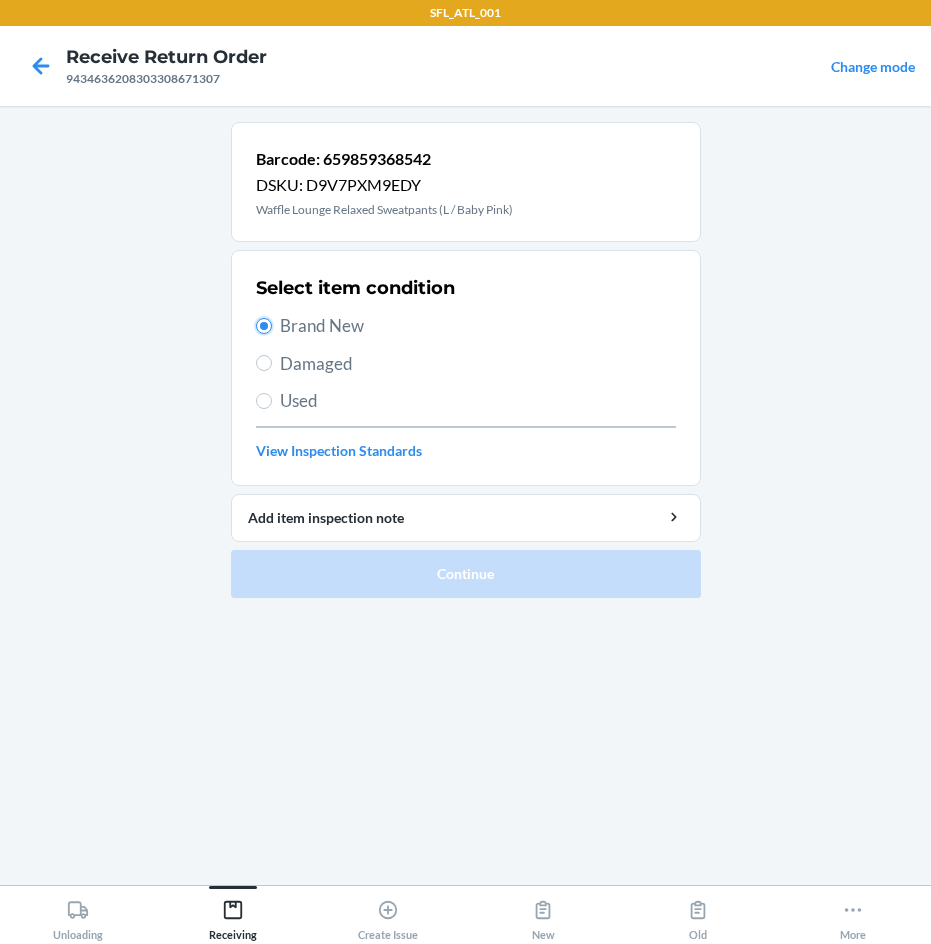 radio on "true" 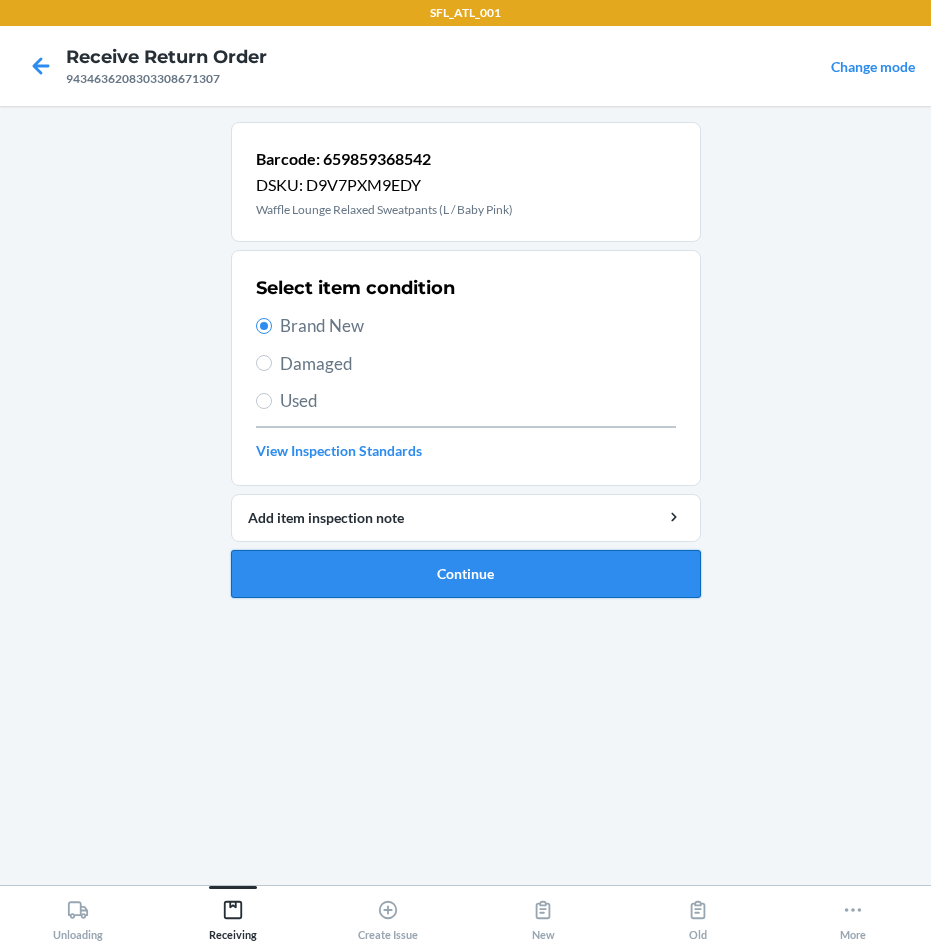click on "Continue" at bounding box center [466, 574] 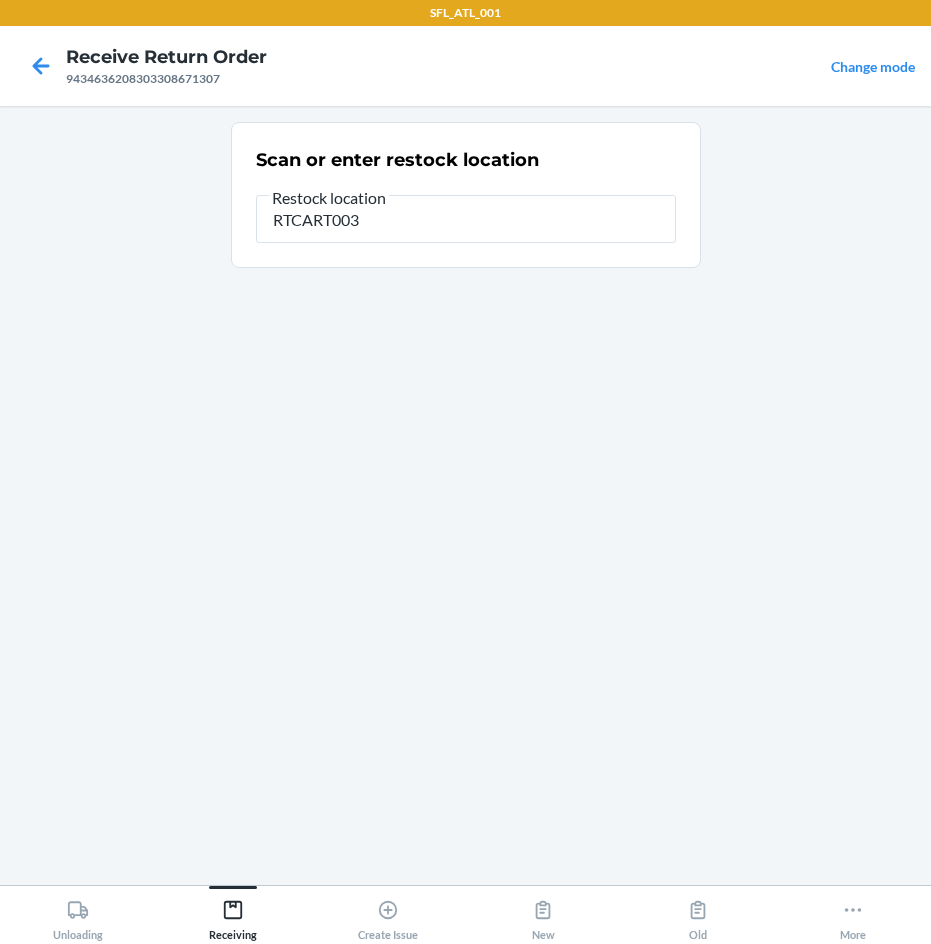 type on "RTCART003" 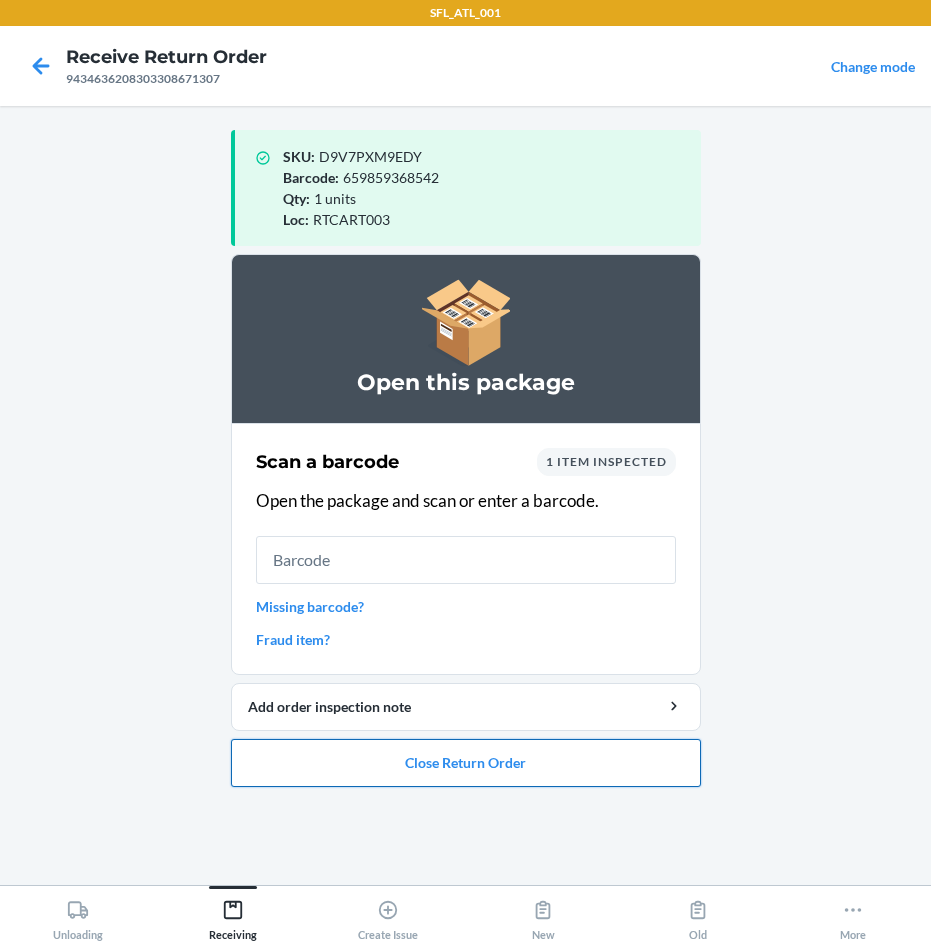 click on "Close Return Order" at bounding box center (466, 763) 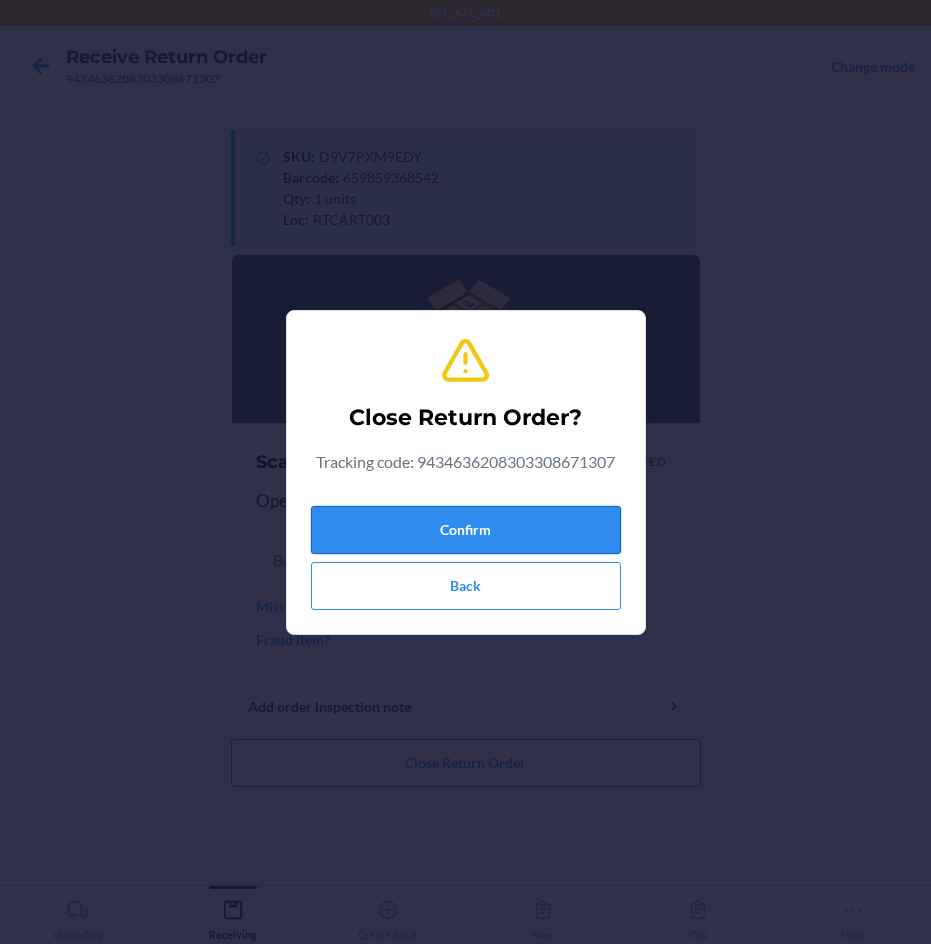 drag, startPoint x: 477, startPoint y: 536, endPoint x: 496, endPoint y: 542, distance: 19.924858 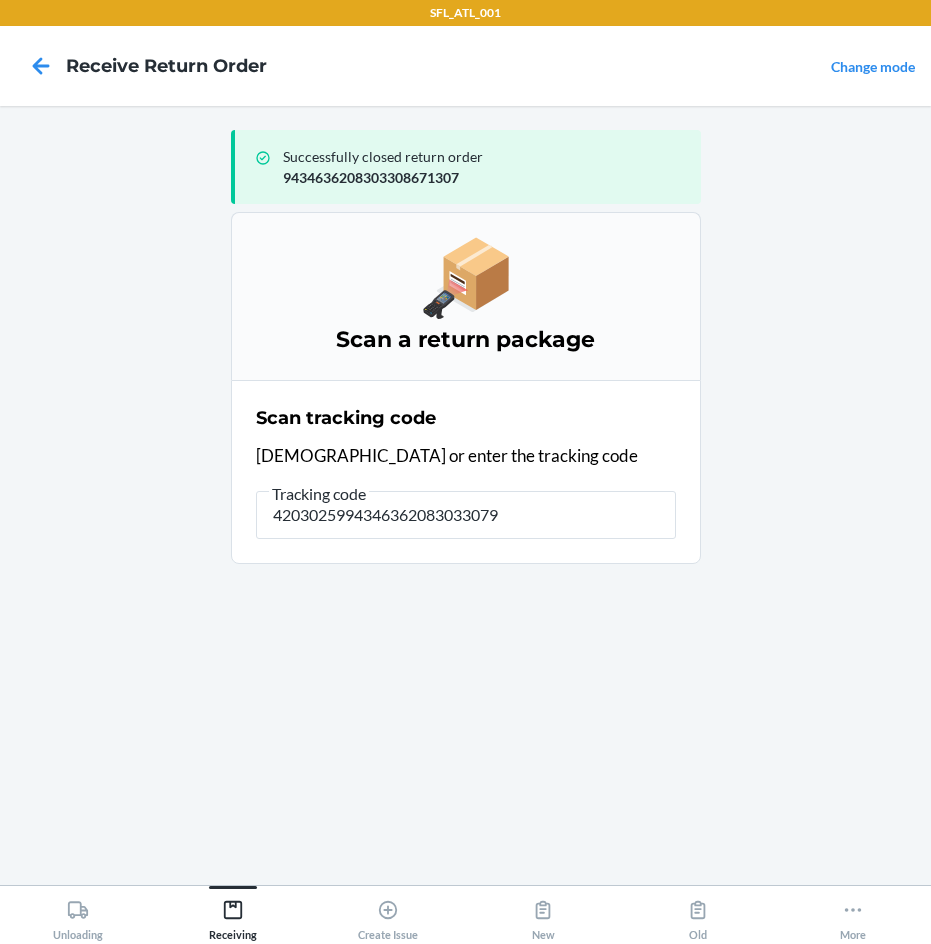 type on "42030259943463620830330795" 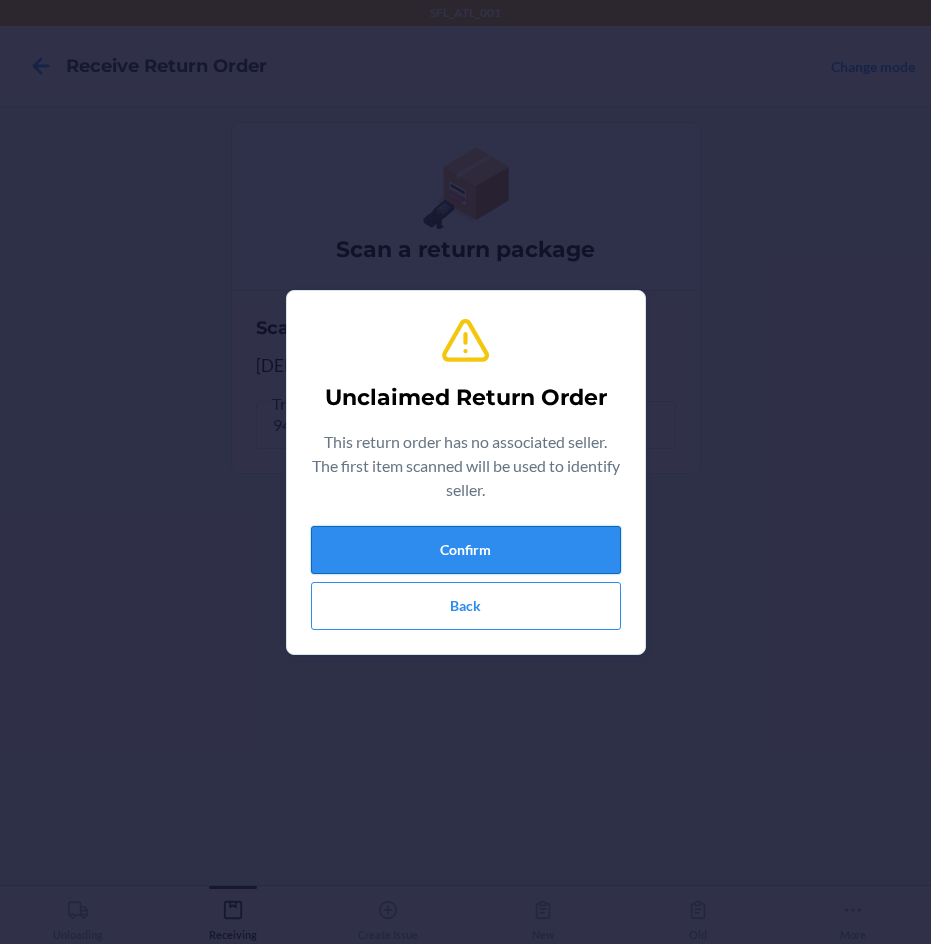 click on "Confirm" at bounding box center [466, 550] 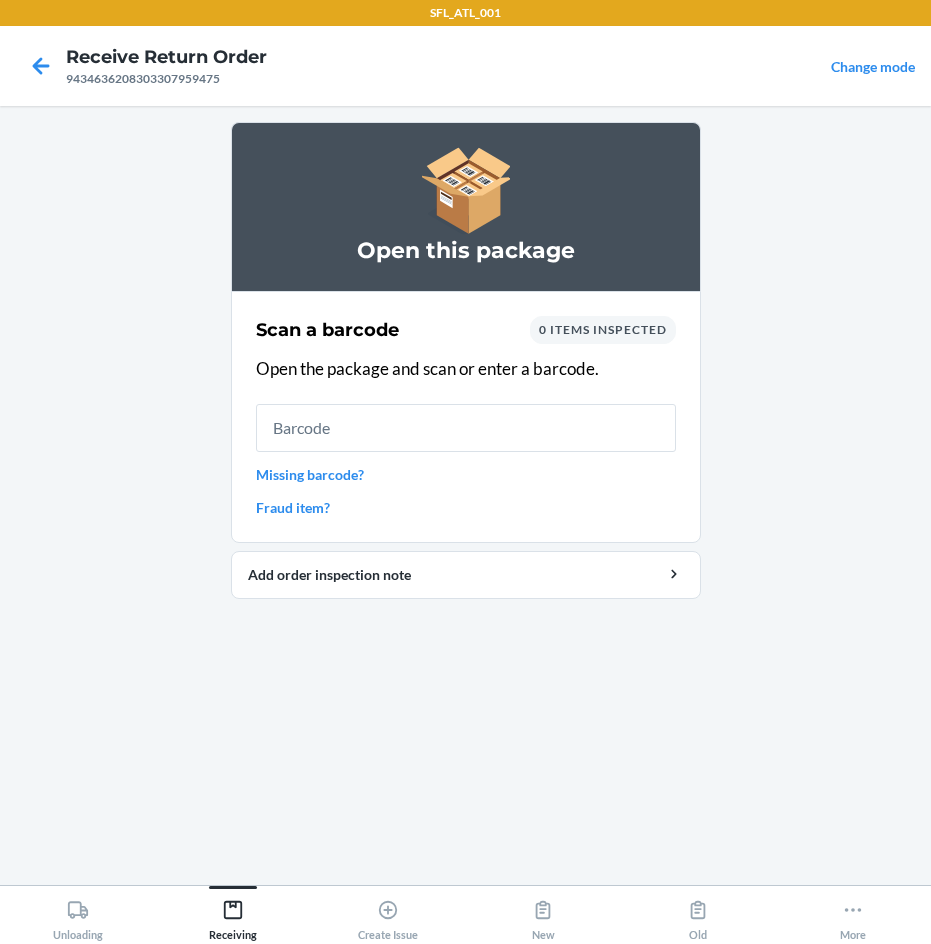 click at bounding box center [466, 428] 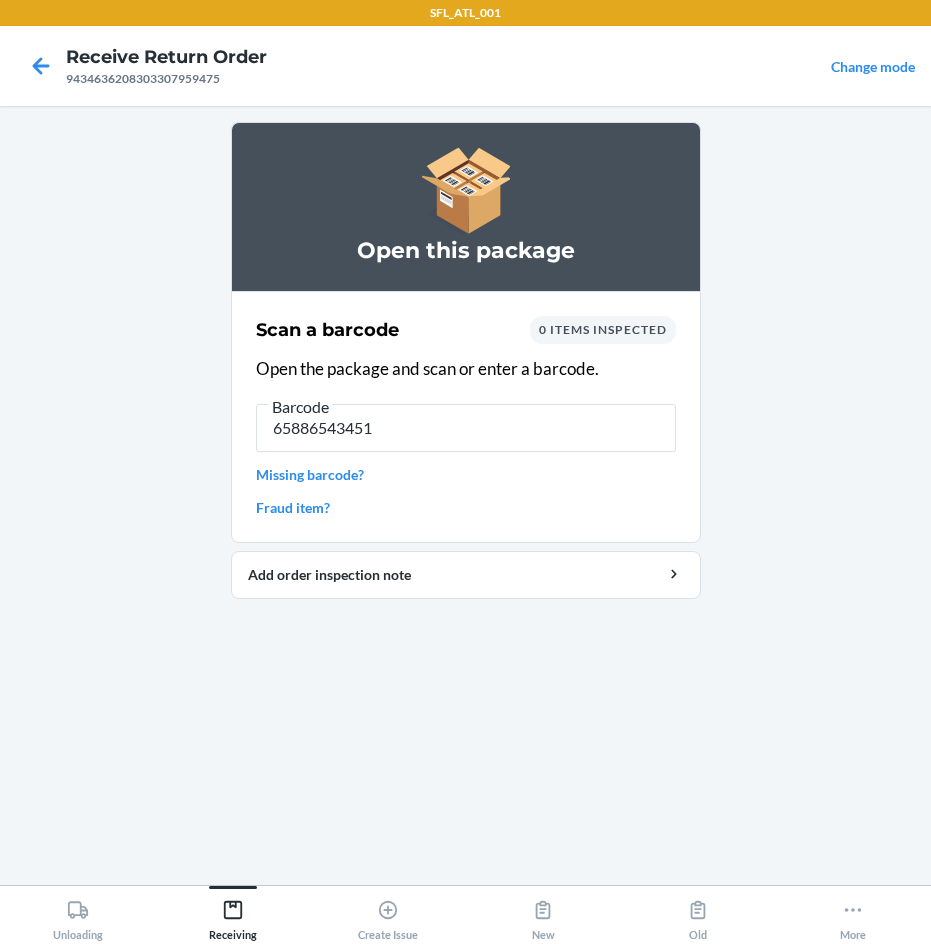 type on "658865434517" 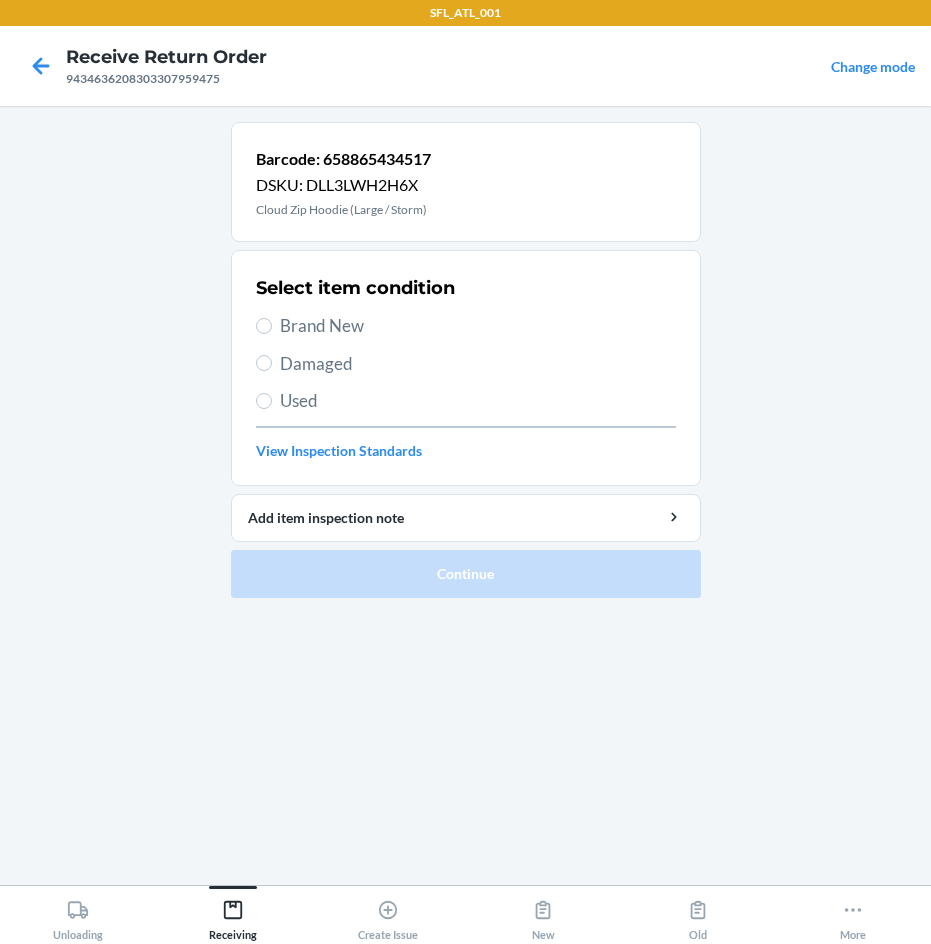 click on "Brand New" at bounding box center (478, 326) 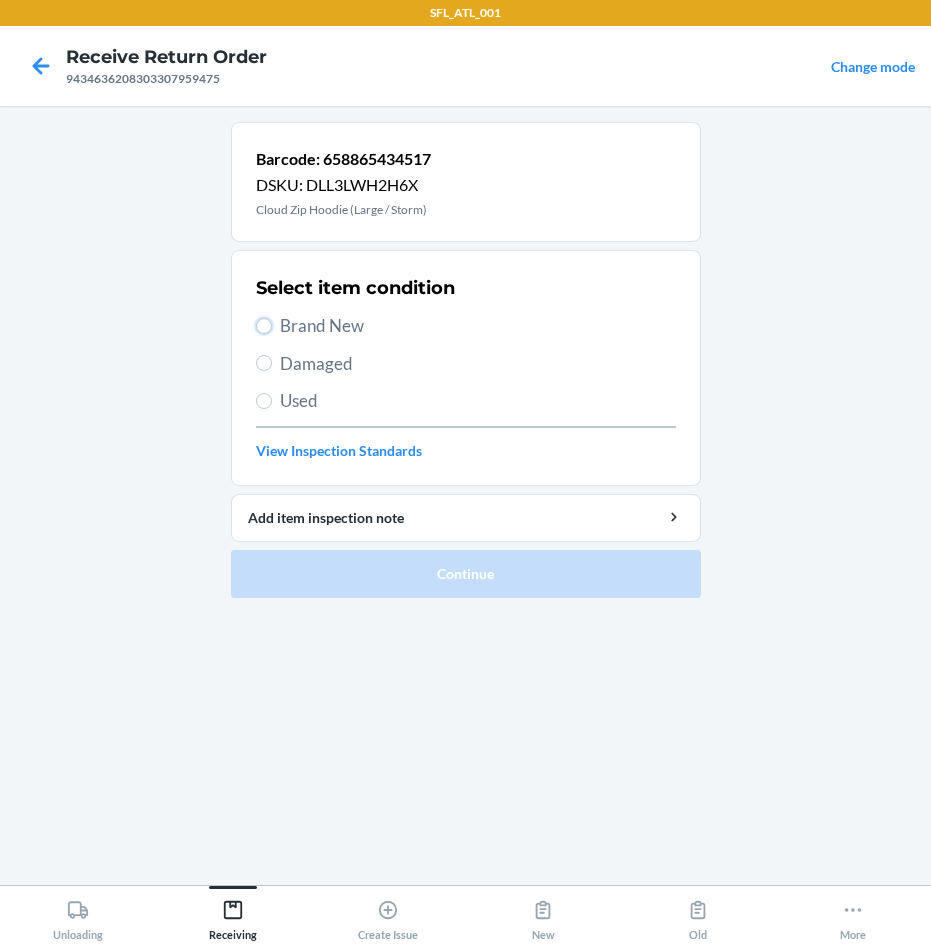 click on "Brand New" at bounding box center [264, 326] 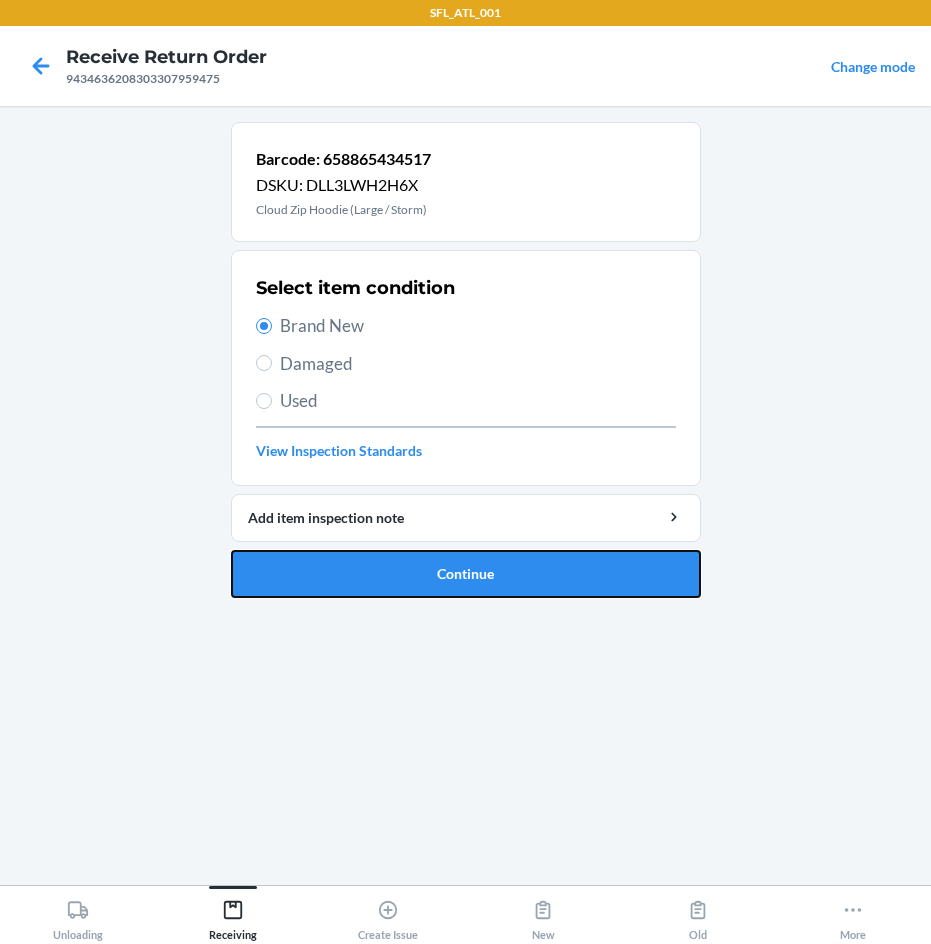 drag, startPoint x: 458, startPoint y: 587, endPoint x: 490, endPoint y: 584, distance: 32.140316 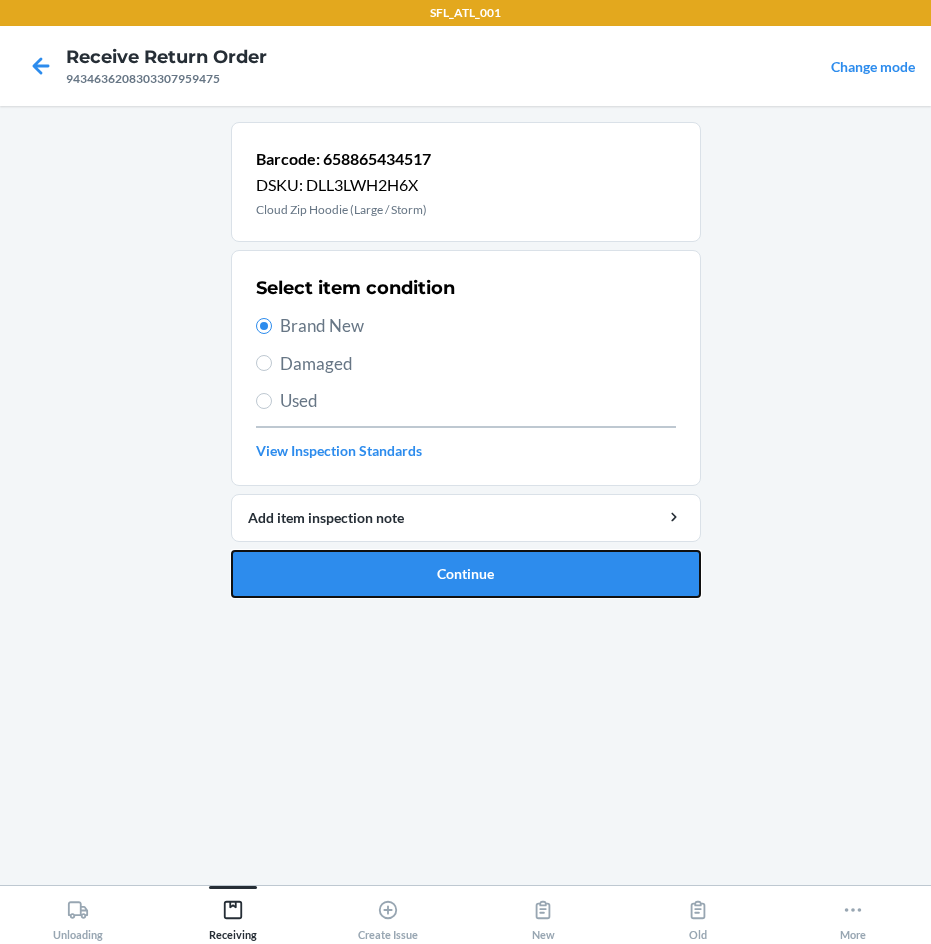 click on "Continue" at bounding box center [466, 574] 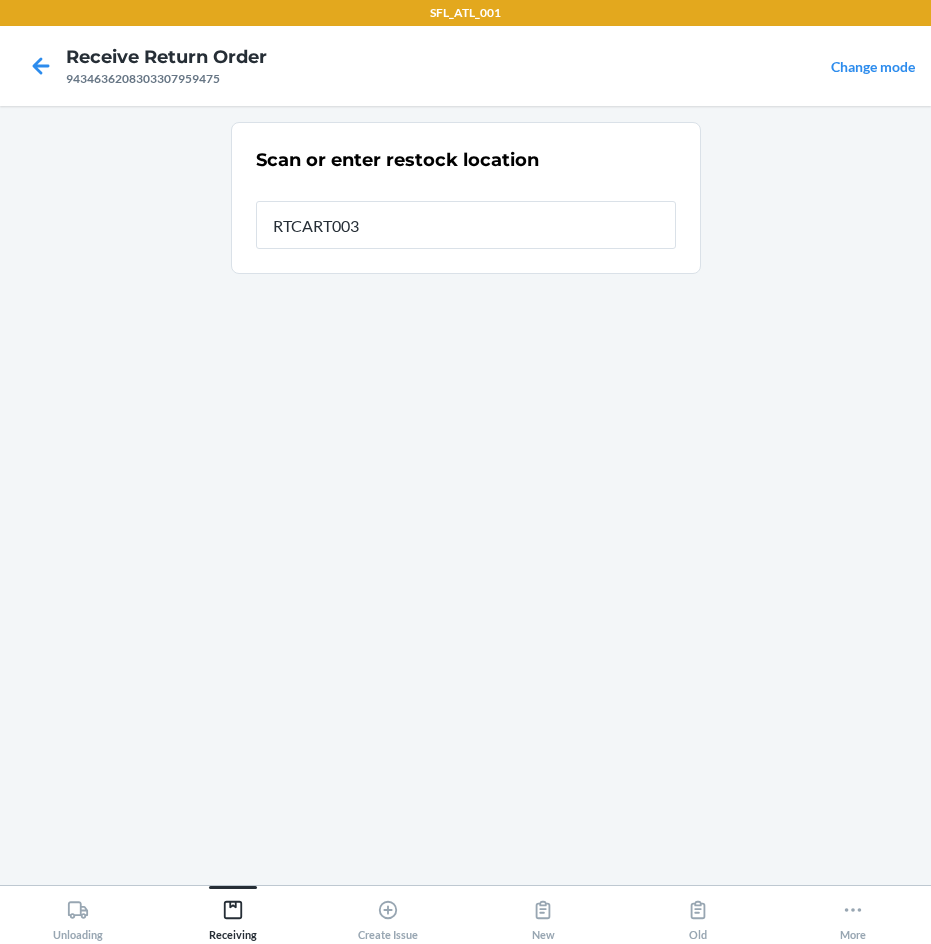 type on "RTCART003" 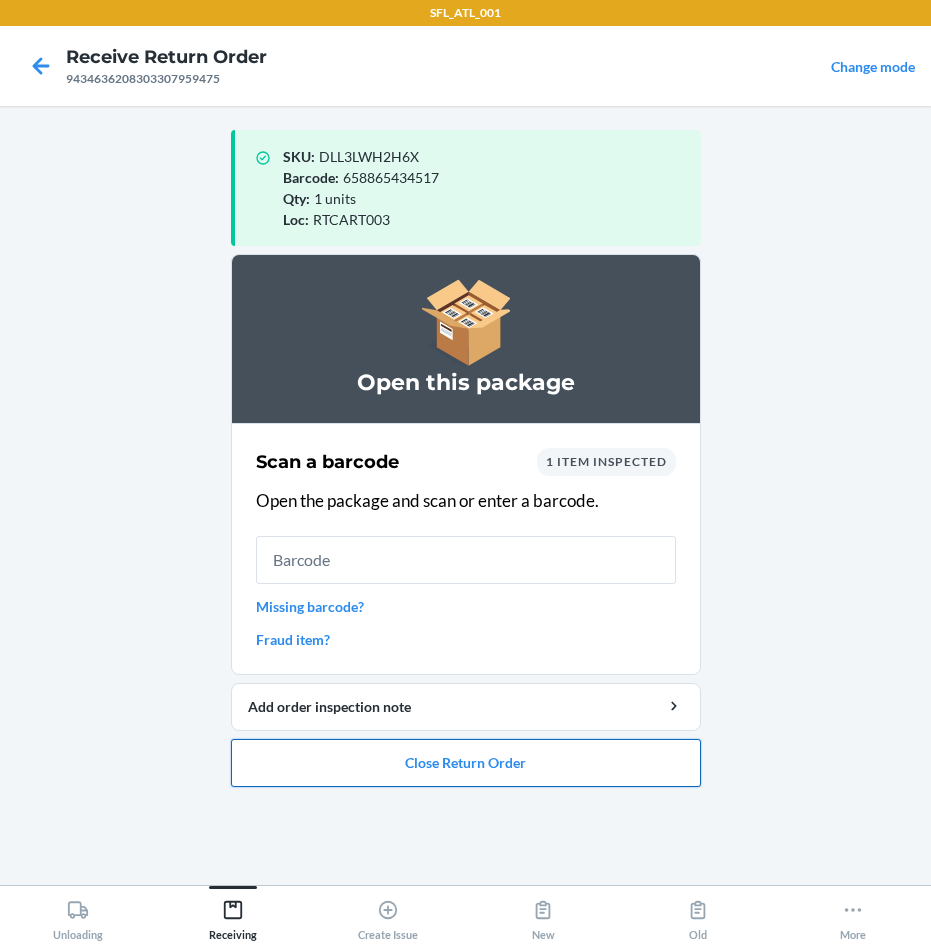 click on "Close Return Order" at bounding box center [466, 763] 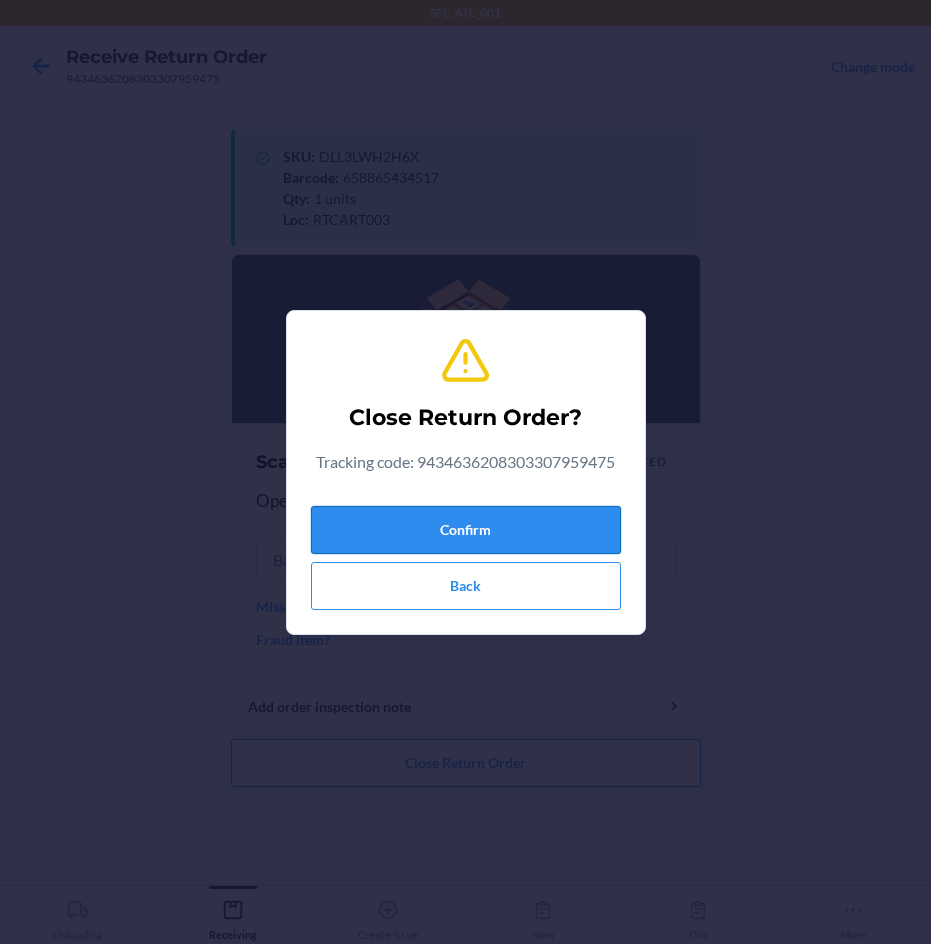 click on "Confirm" at bounding box center (466, 530) 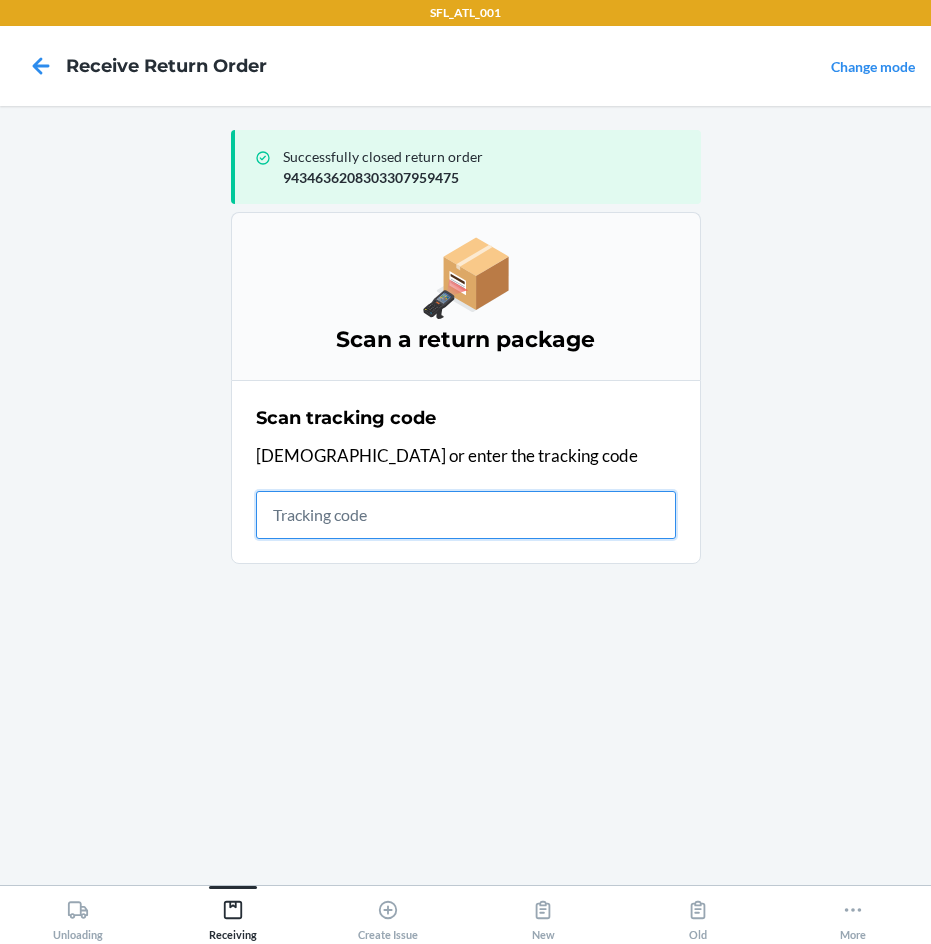 click at bounding box center [466, 515] 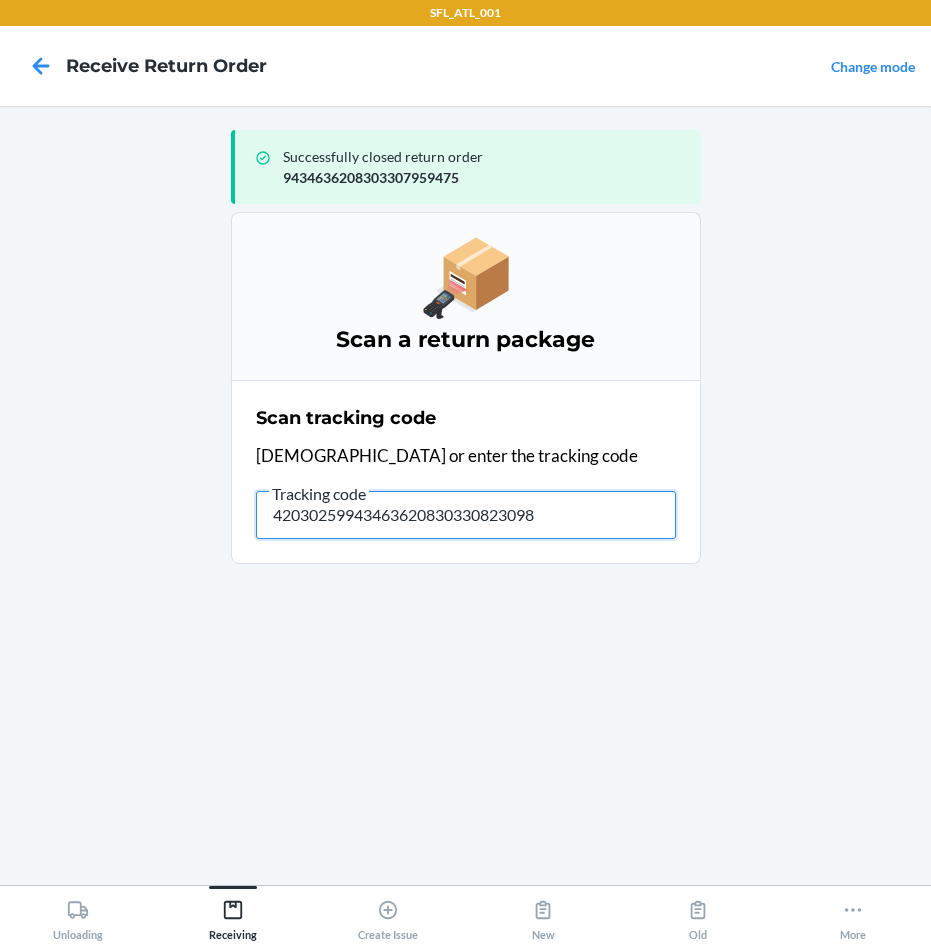 type on "420302599434636208303308230986" 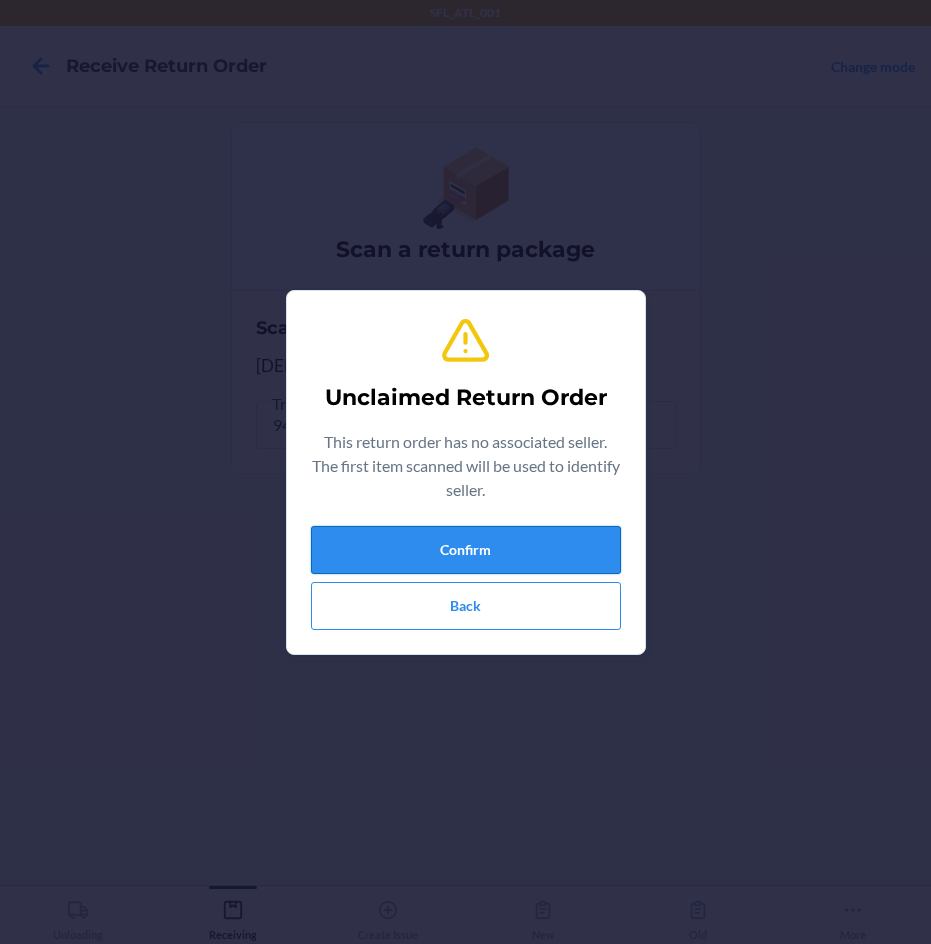 click on "Confirm" at bounding box center [466, 550] 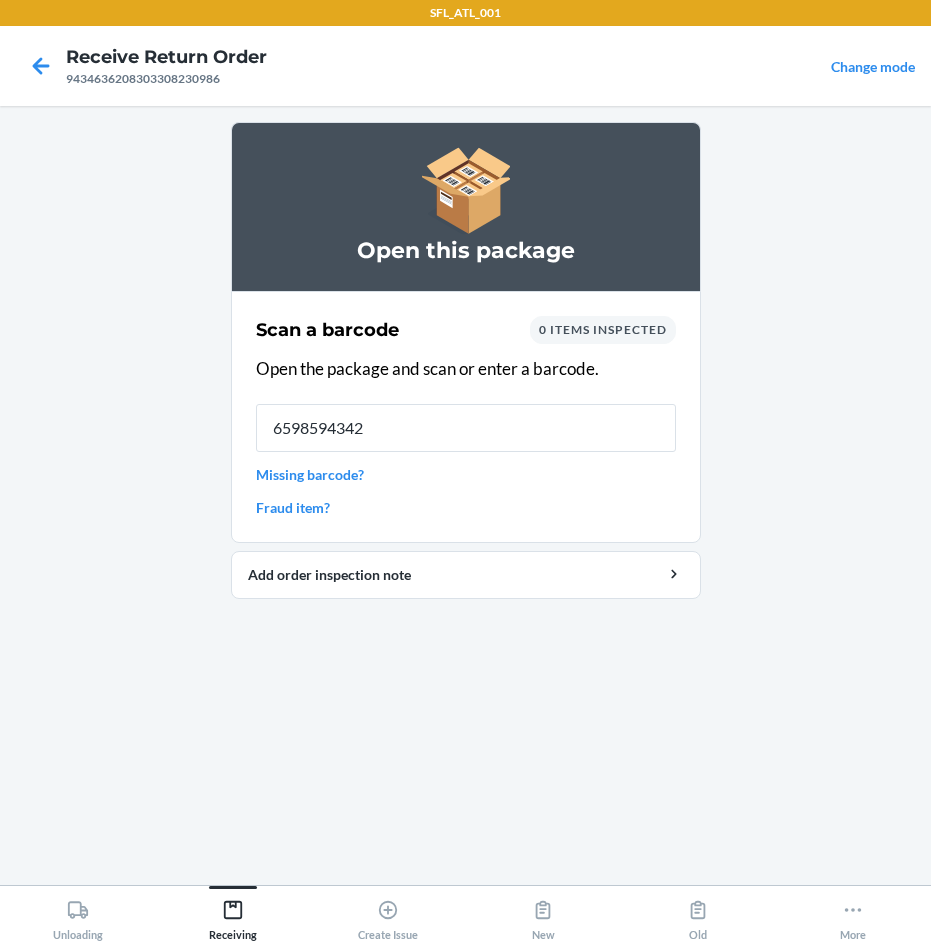 type on "65985943426" 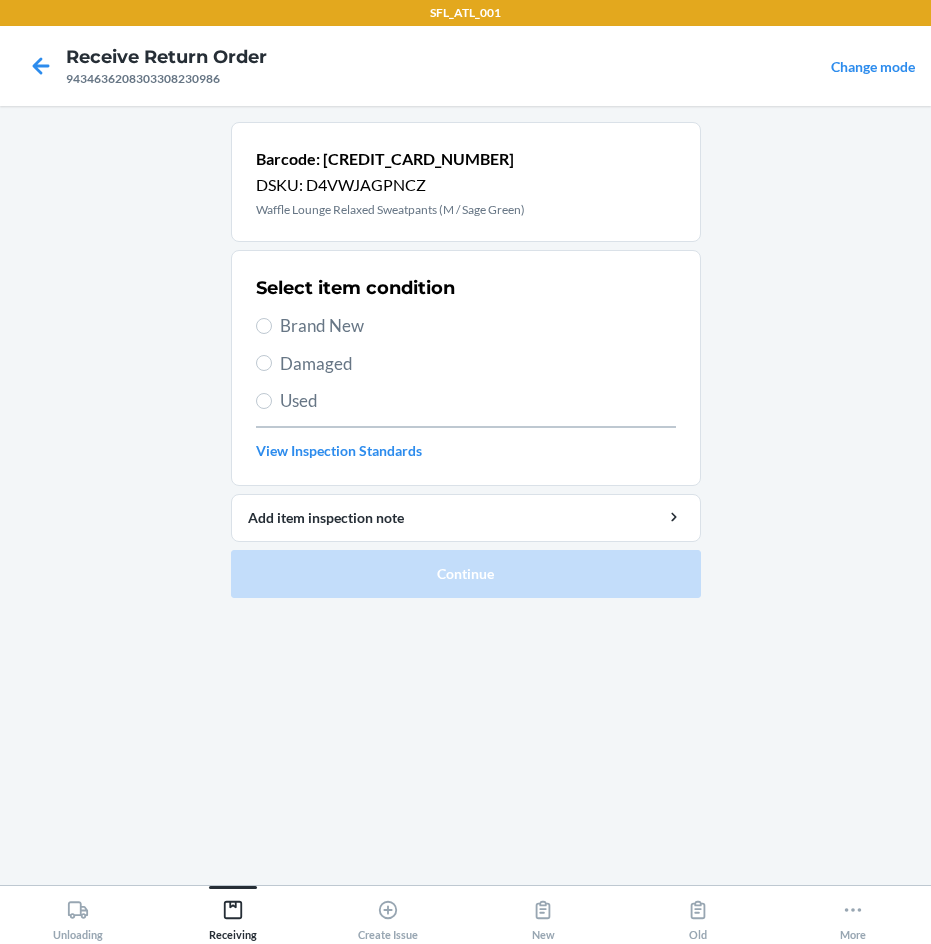 click on "Select item condition Brand New Damaged Used View Inspection Standards" at bounding box center [466, 368] 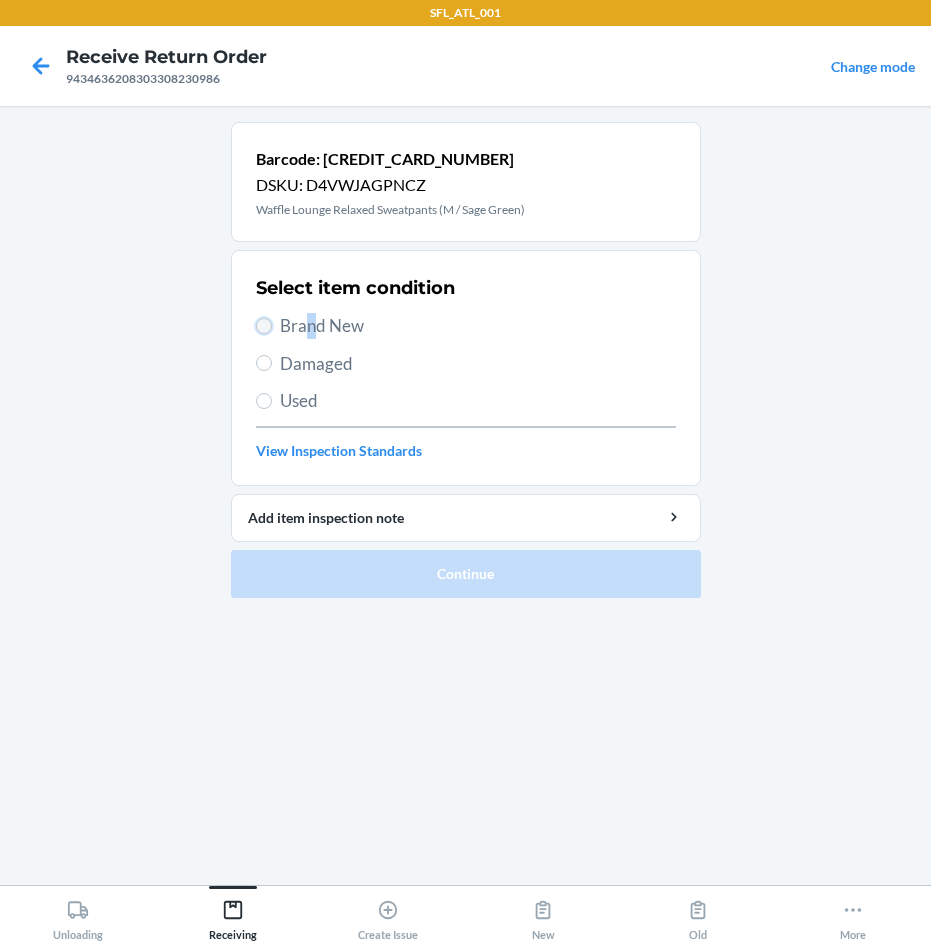 click on "Brand New" at bounding box center [264, 326] 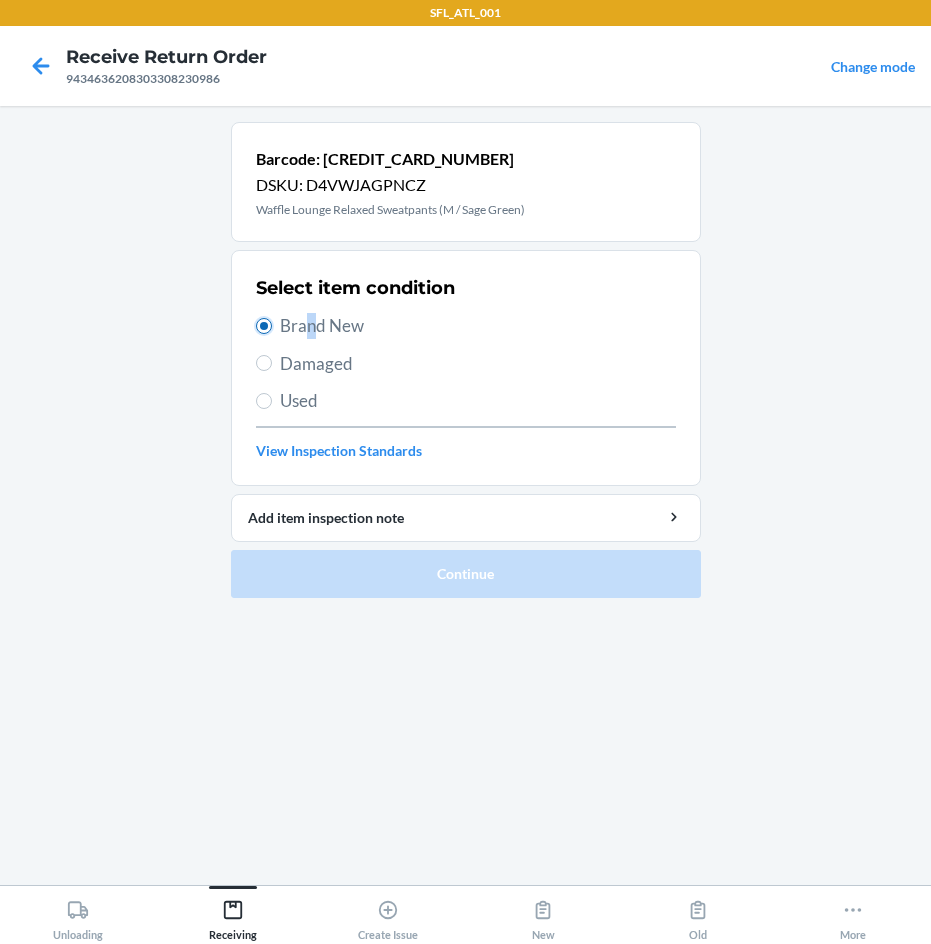 radio on "true" 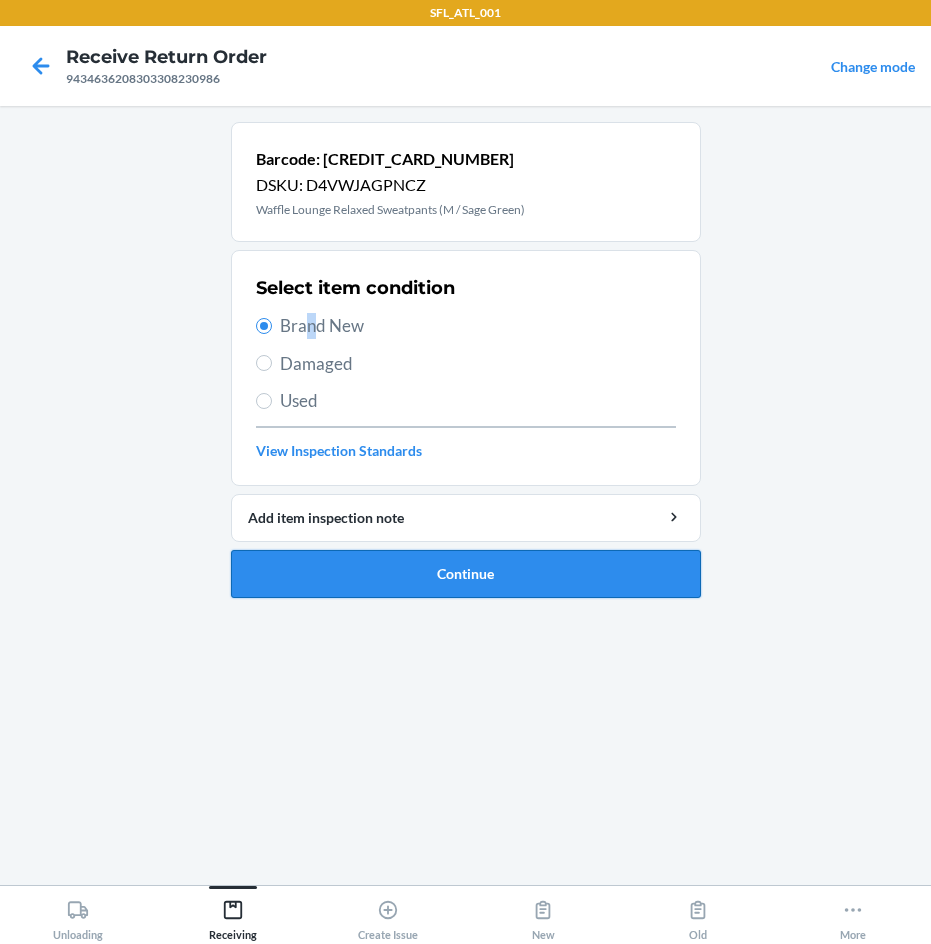 click on "Continue" at bounding box center [466, 574] 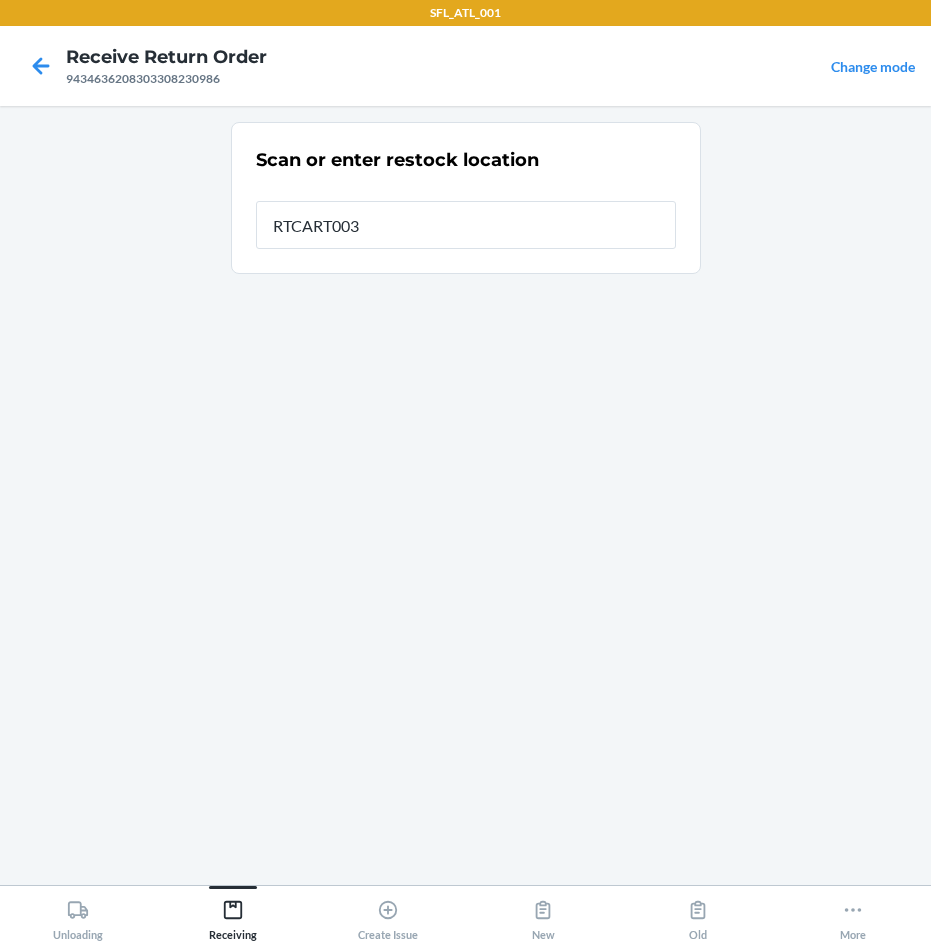 type on "RTCART003" 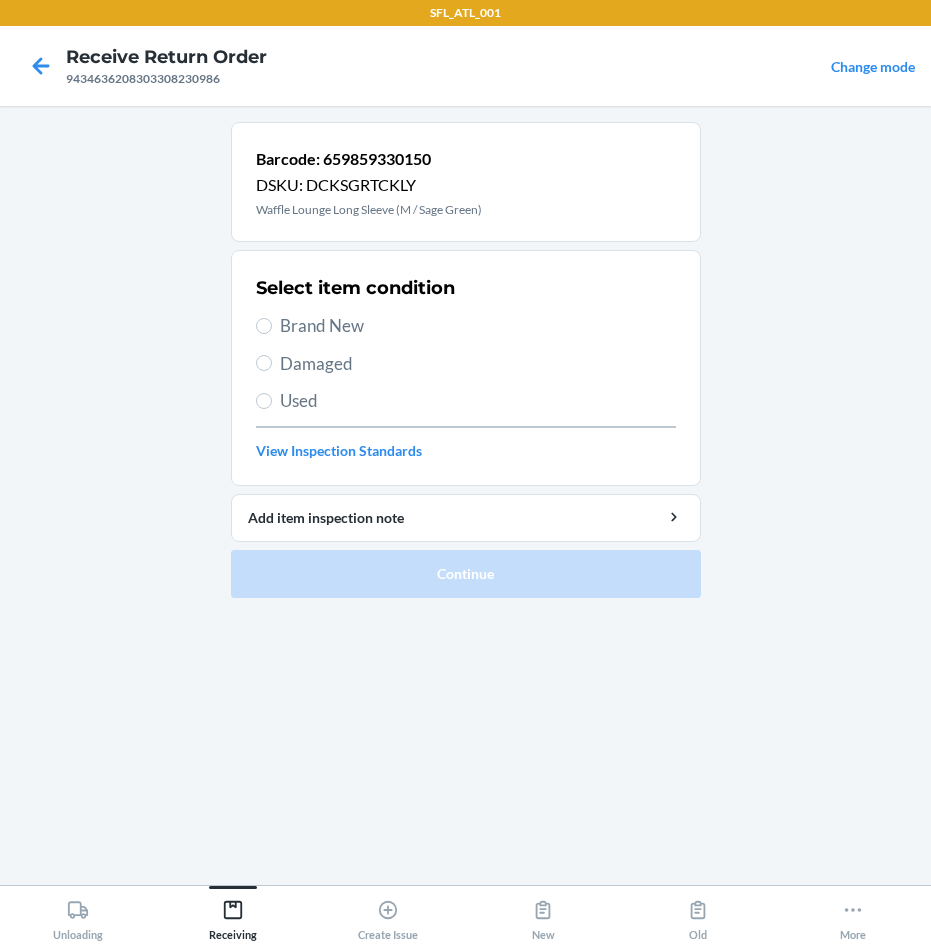click on "Brand New" at bounding box center [478, 326] 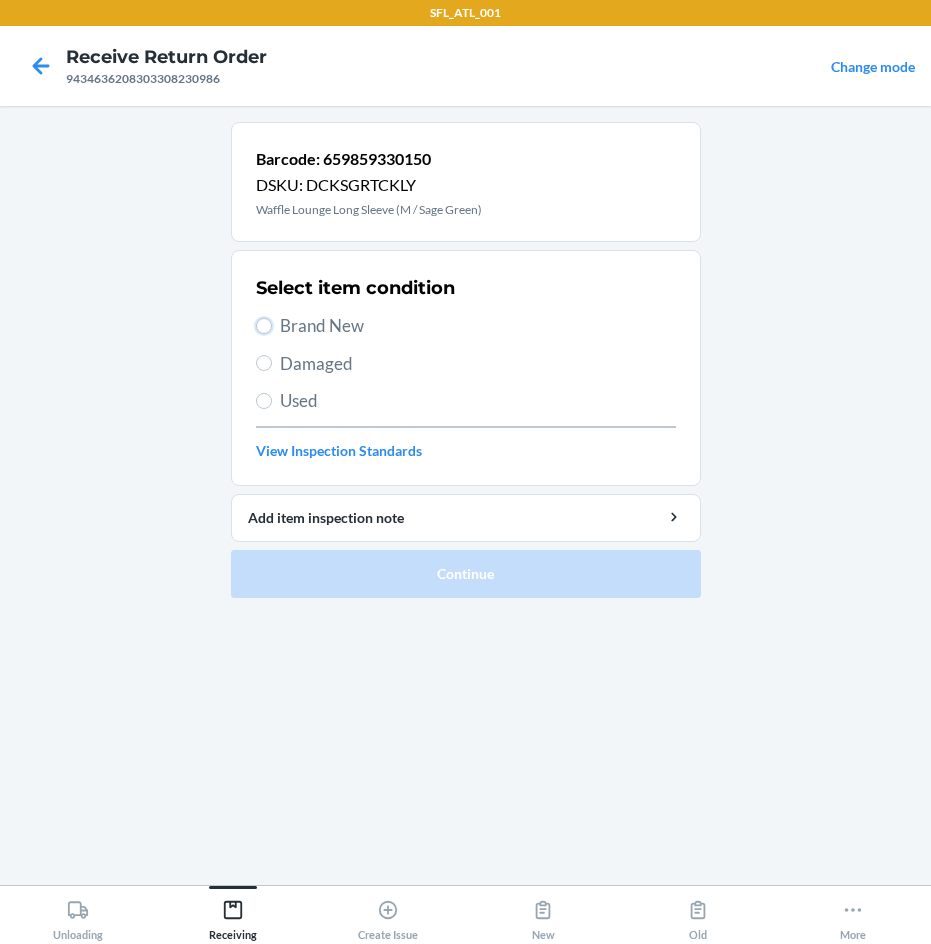 click on "Brand New" at bounding box center (264, 326) 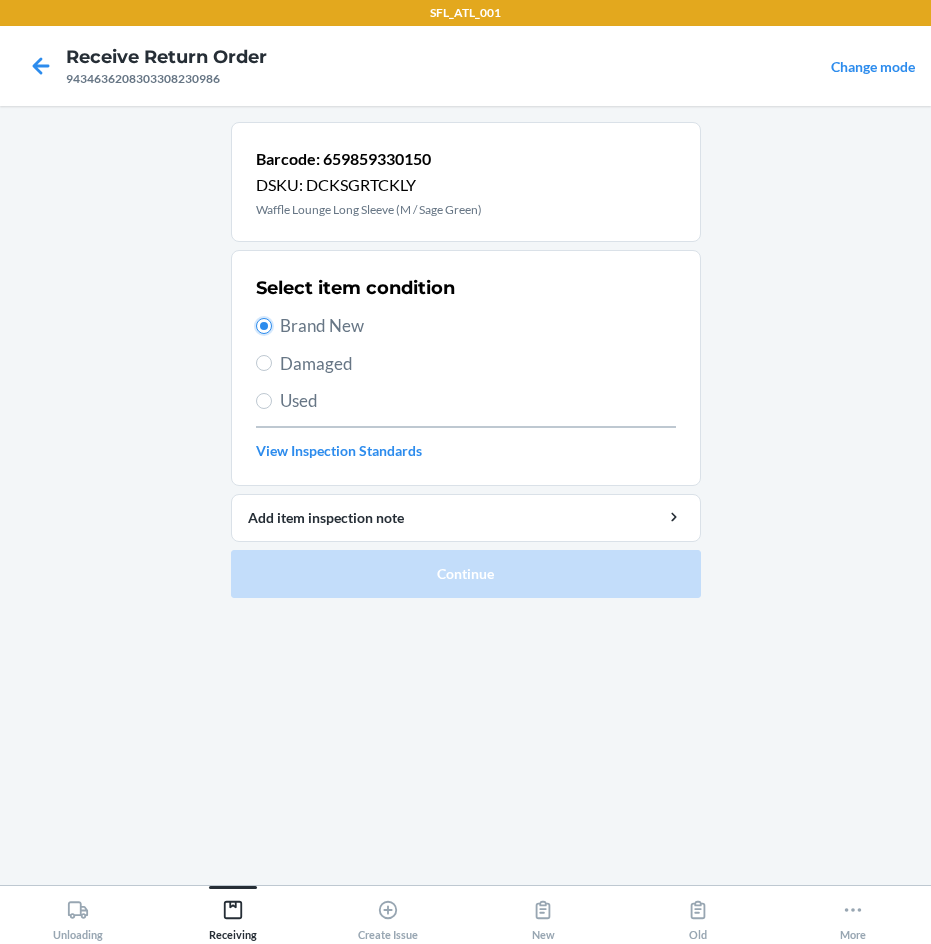 radio on "true" 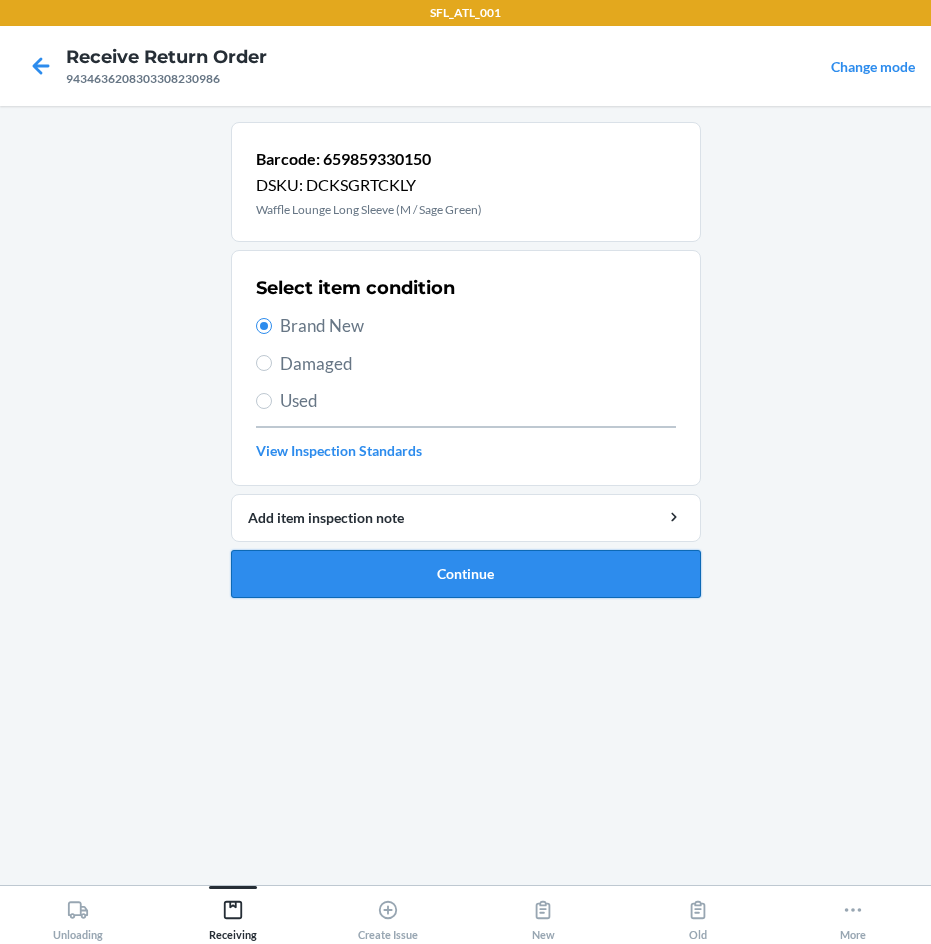 click on "Continue" at bounding box center [466, 574] 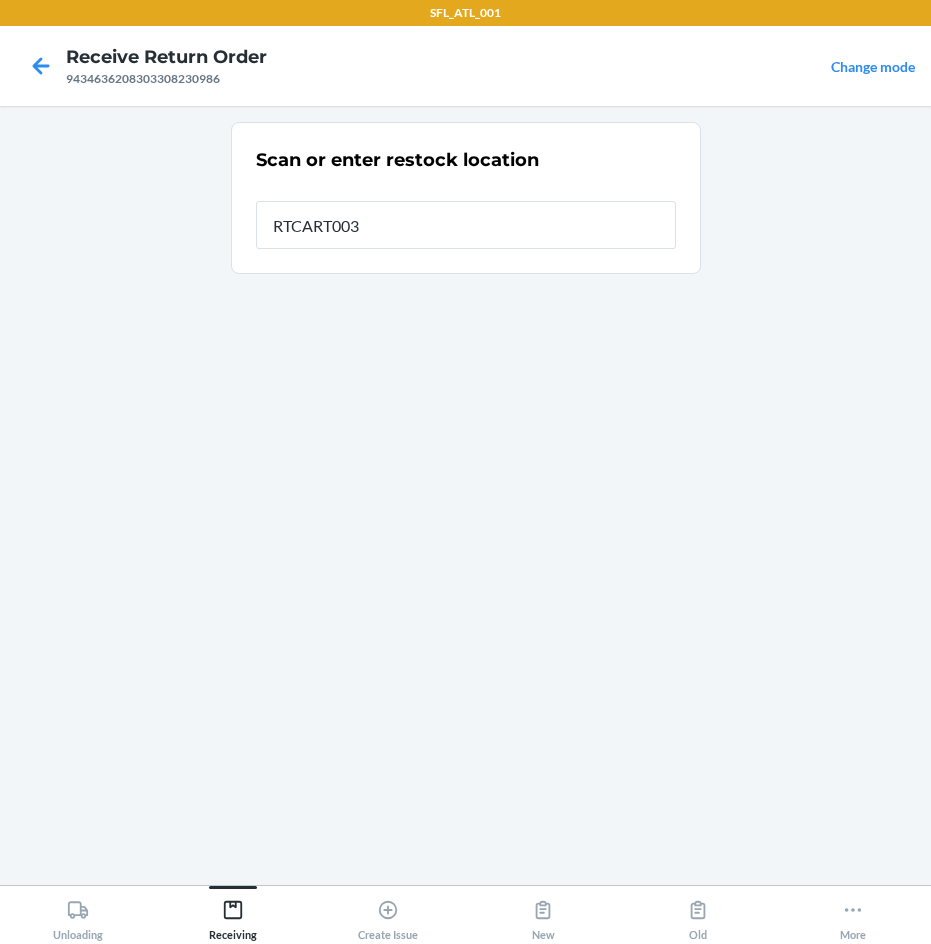 type on "RTCART003" 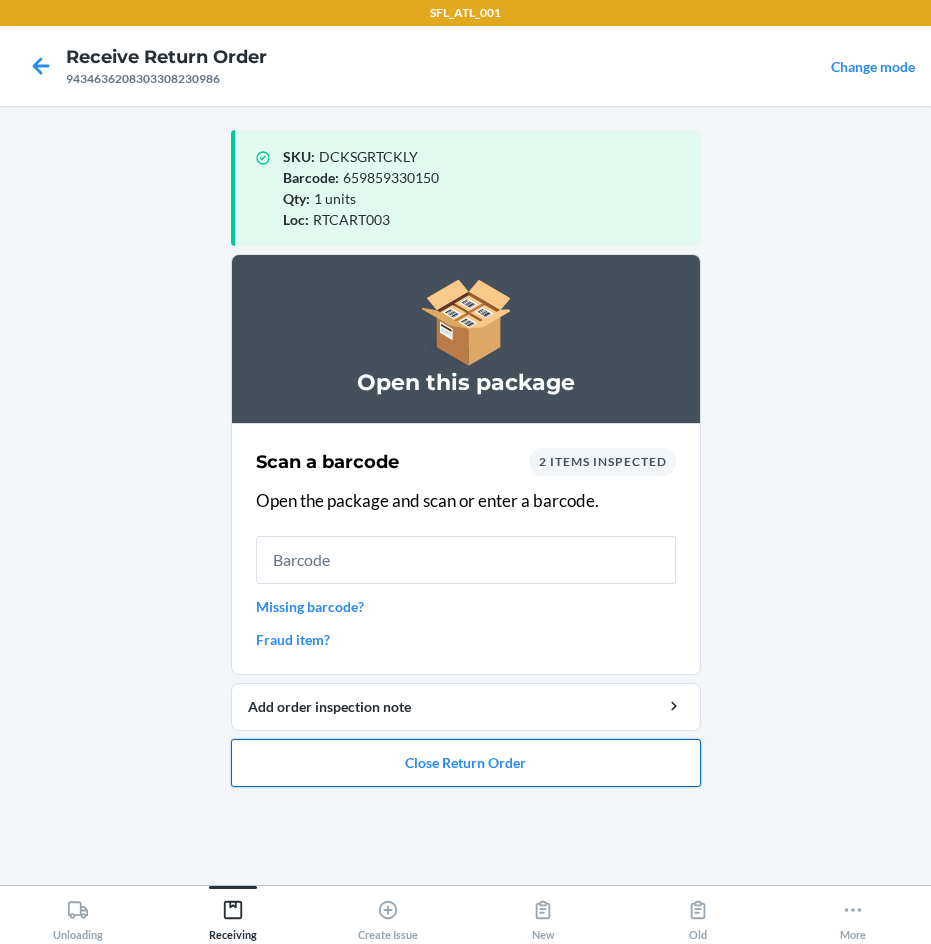 click on "Close Return Order" at bounding box center (466, 763) 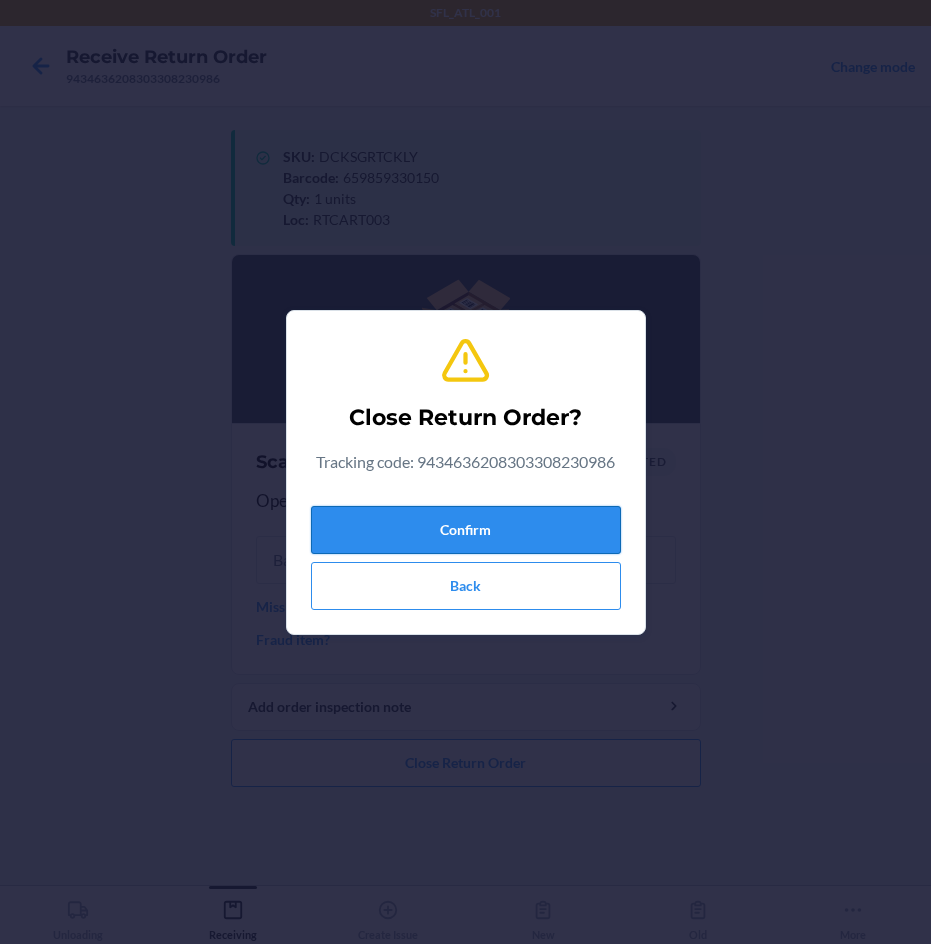 click on "Confirm" at bounding box center (466, 530) 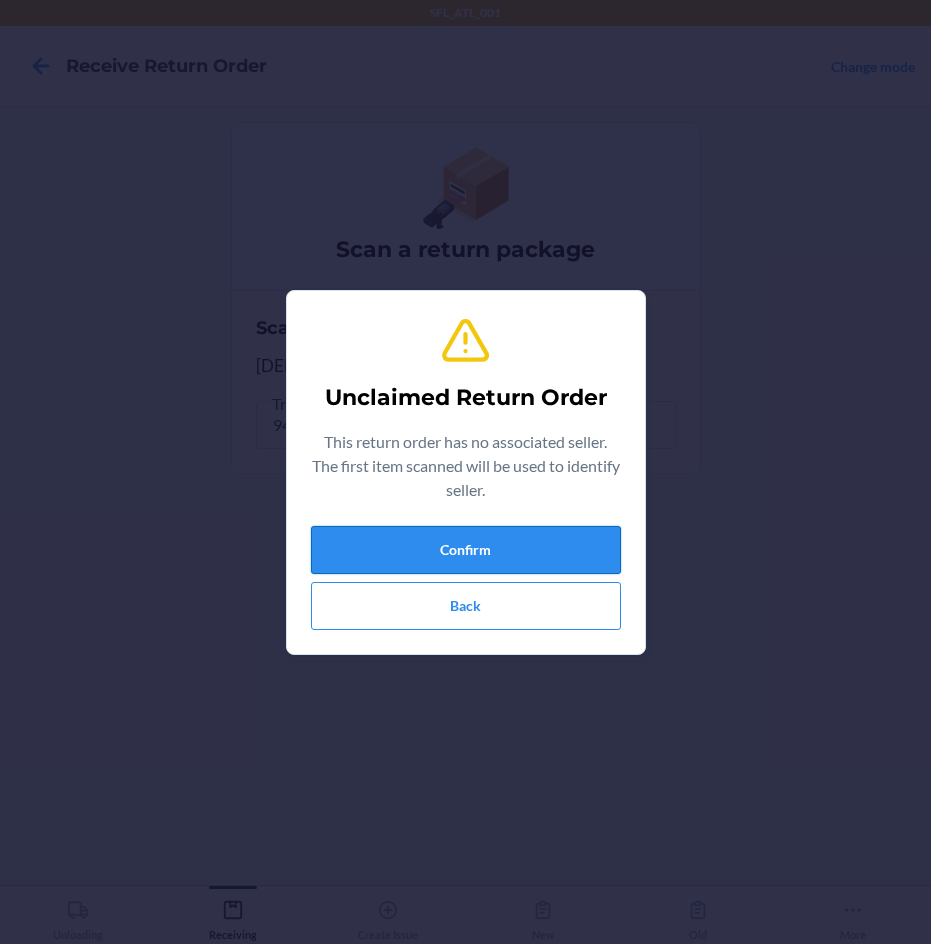 click on "Confirm" at bounding box center [466, 550] 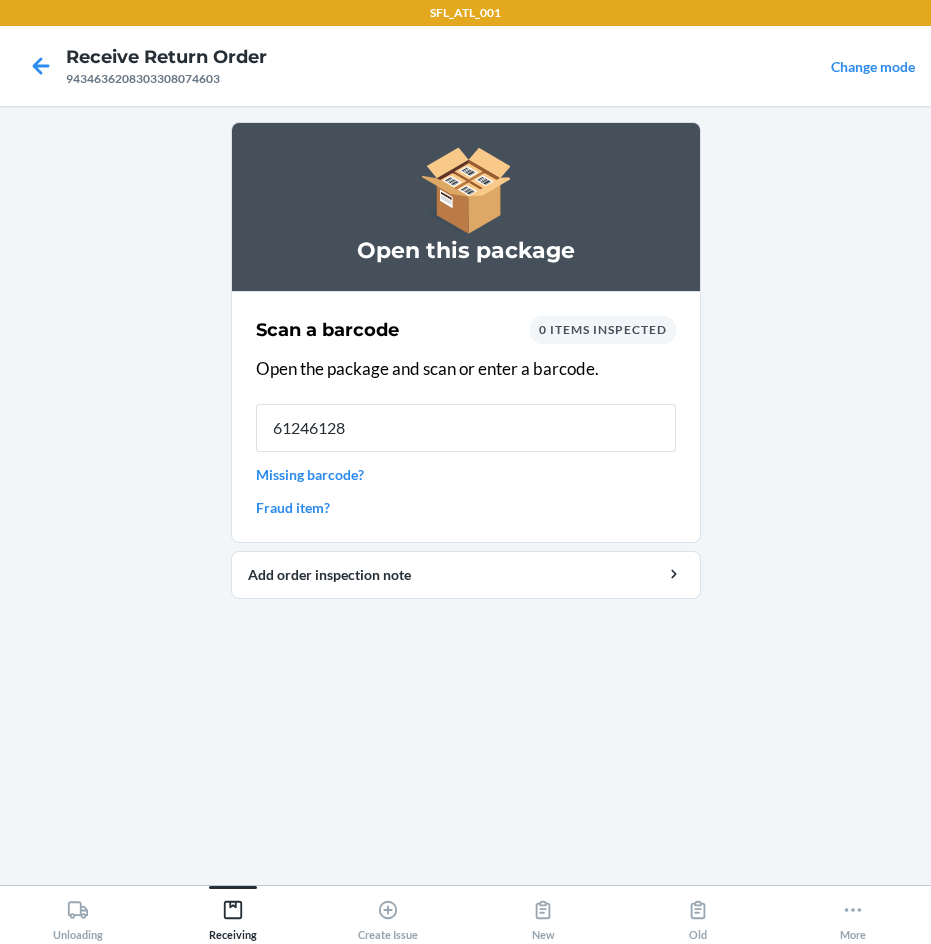 type on "612461284" 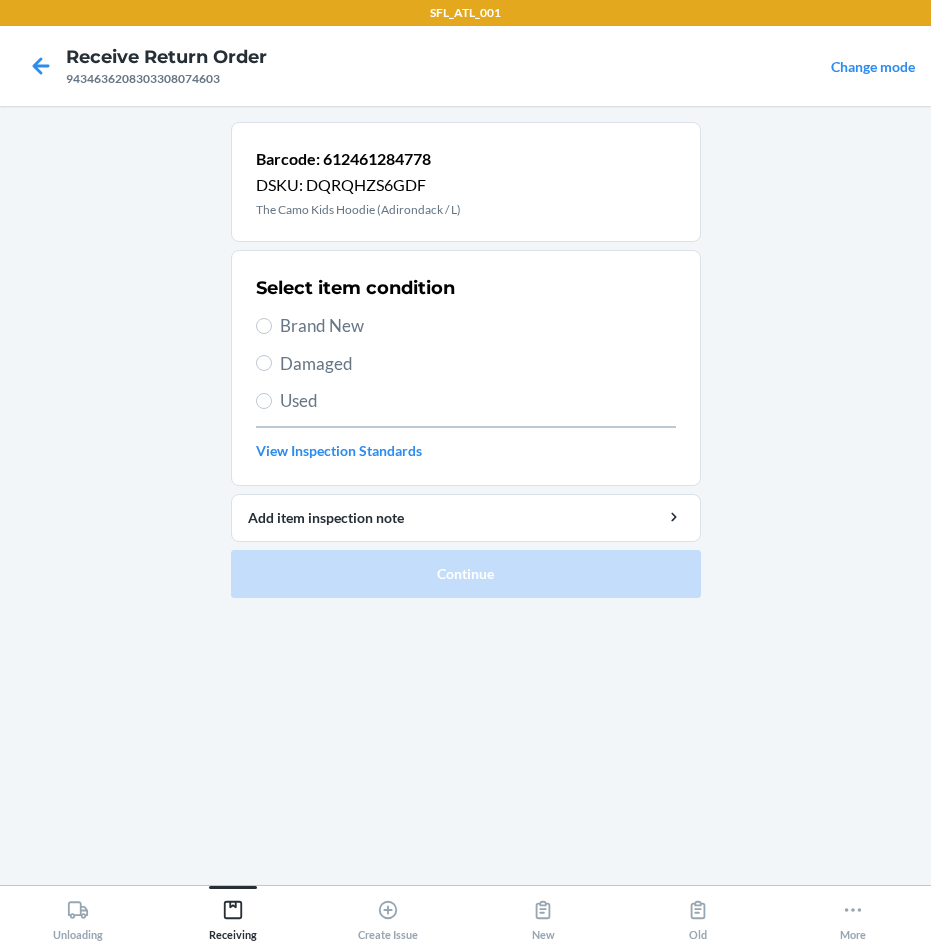 click on "Brand New" at bounding box center (478, 326) 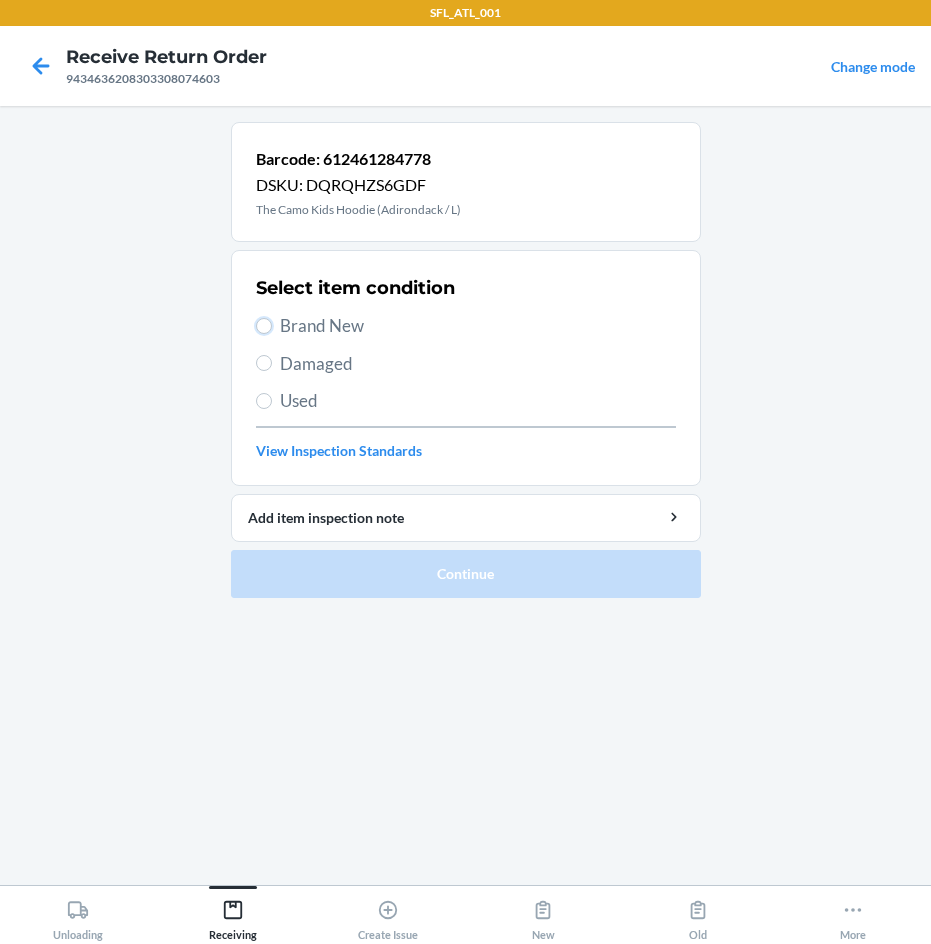 click on "Brand New" at bounding box center (264, 326) 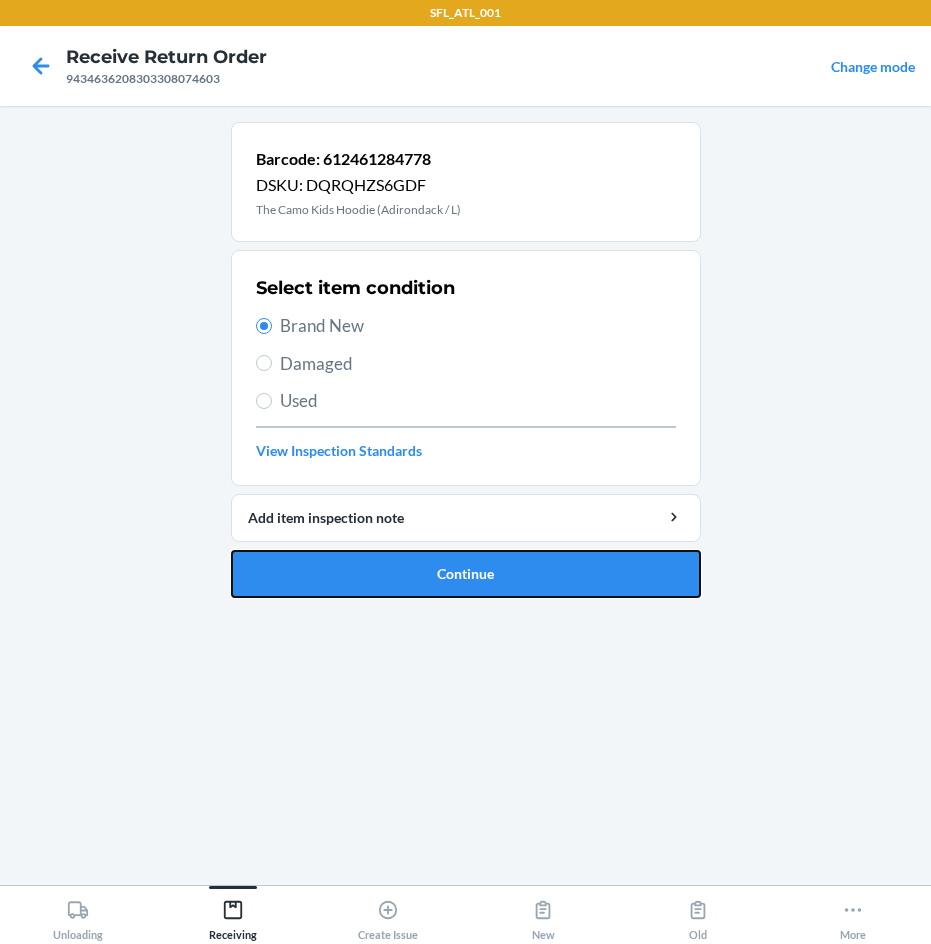 drag, startPoint x: 505, startPoint y: 588, endPoint x: 514, endPoint y: 553, distance: 36.138622 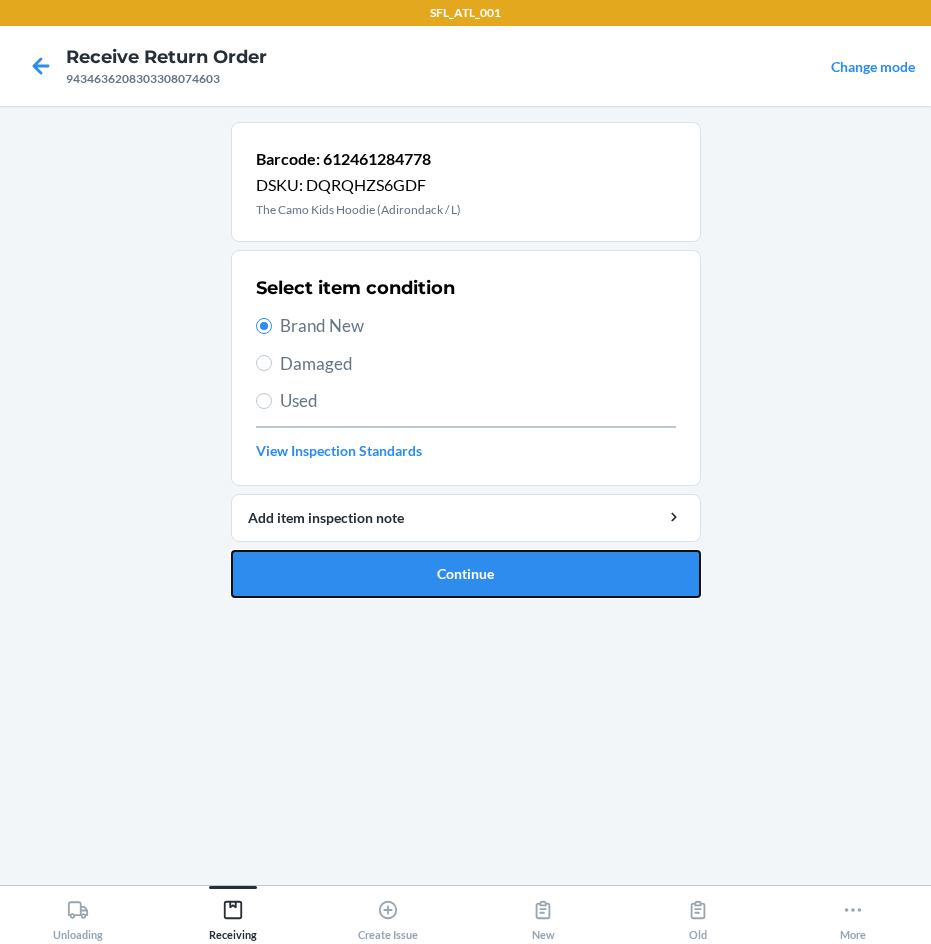 click on "Continue" at bounding box center [466, 574] 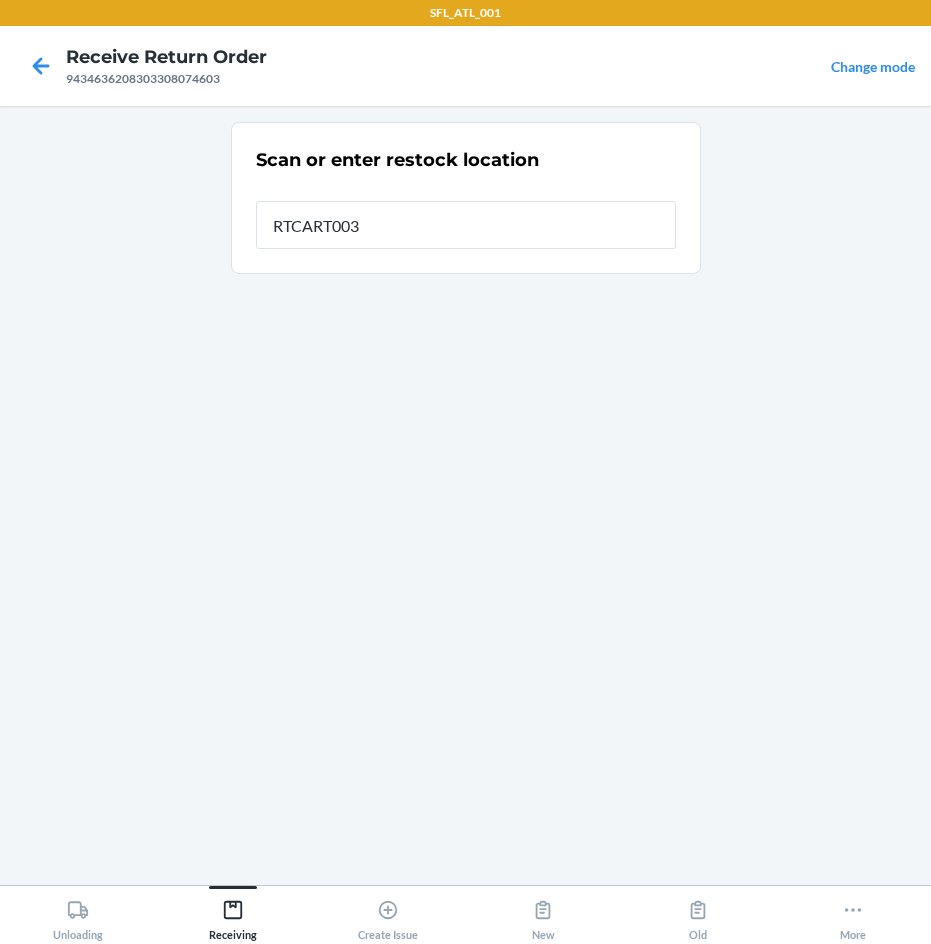 type on "RTCART003" 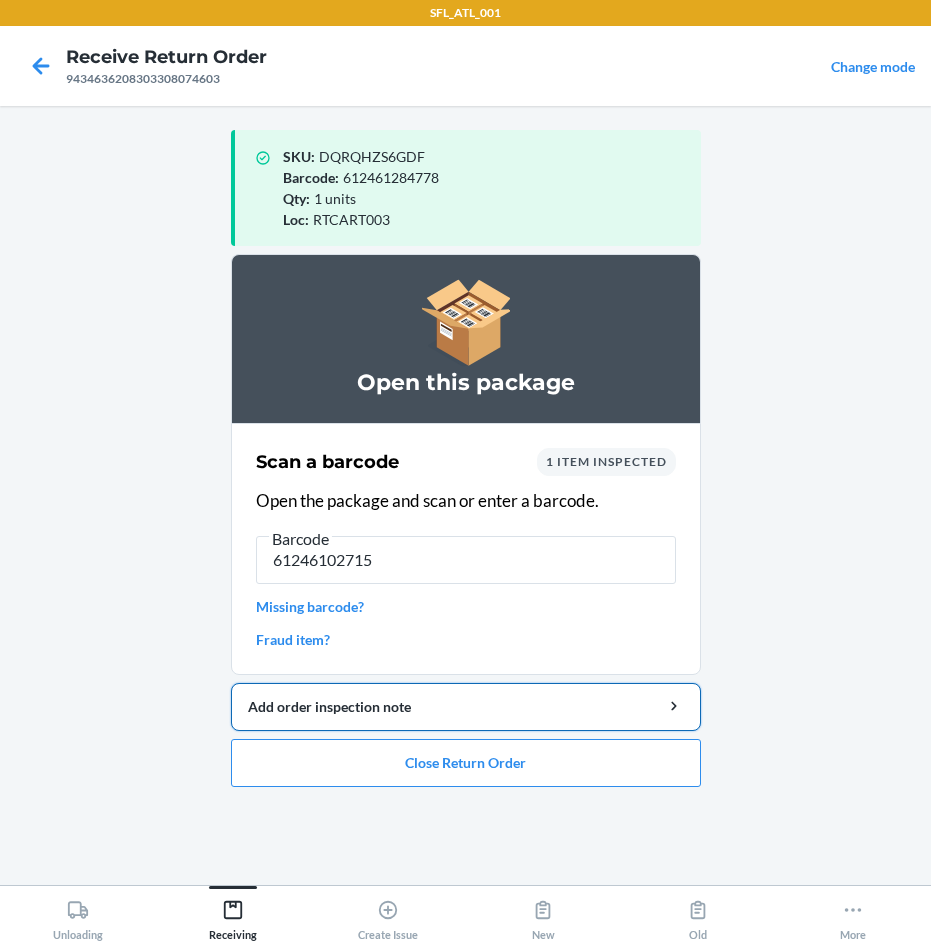 type on "612461027153" 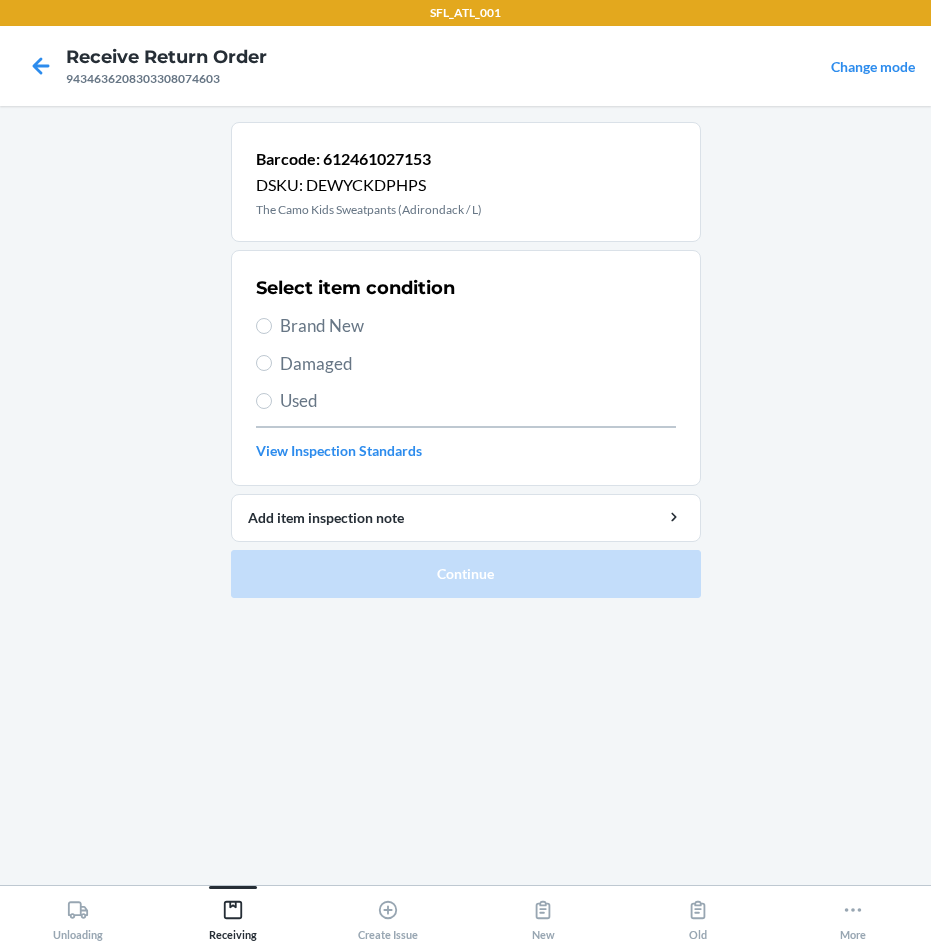 click on "Brand New" at bounding box center (466, 326) 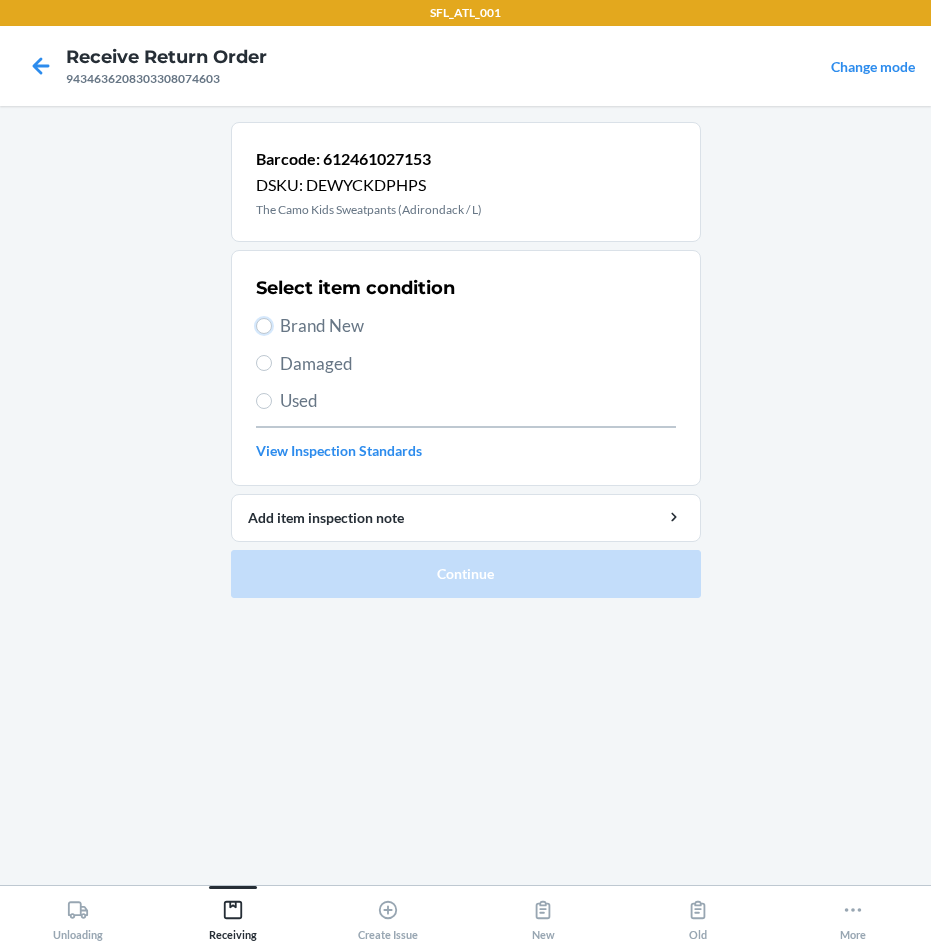 click on "Brand New" at bounding box center (264, 326) 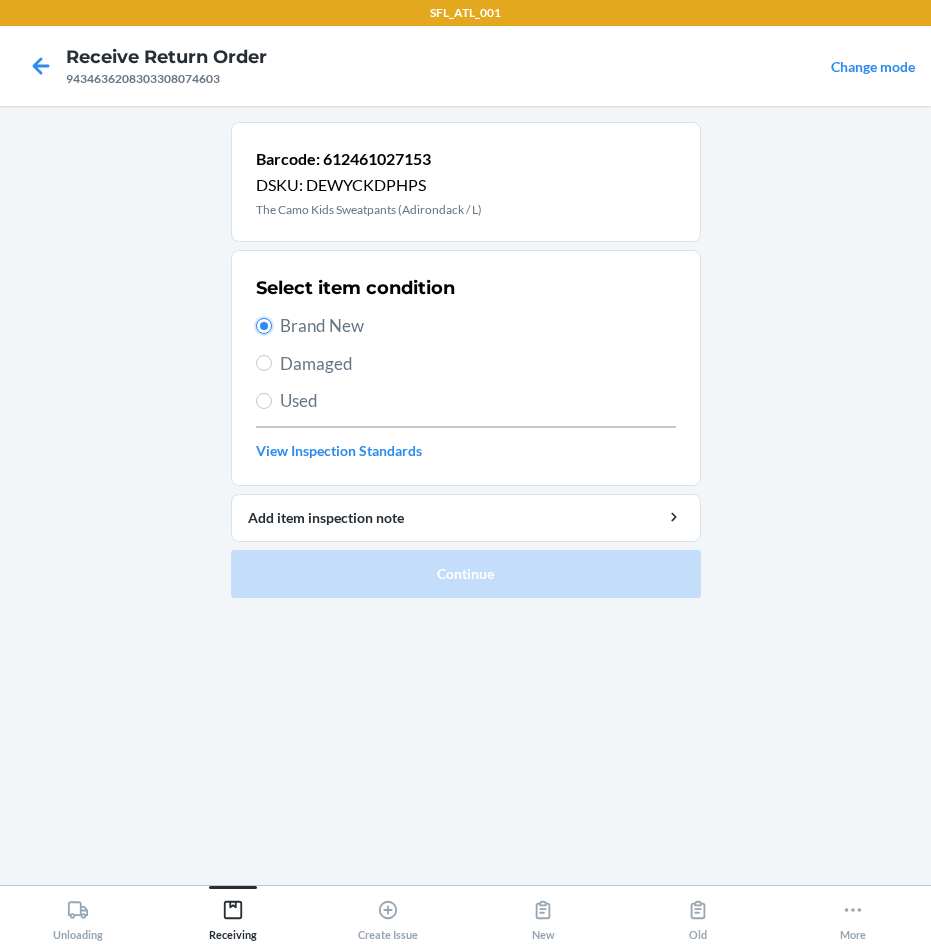 radio on "true" 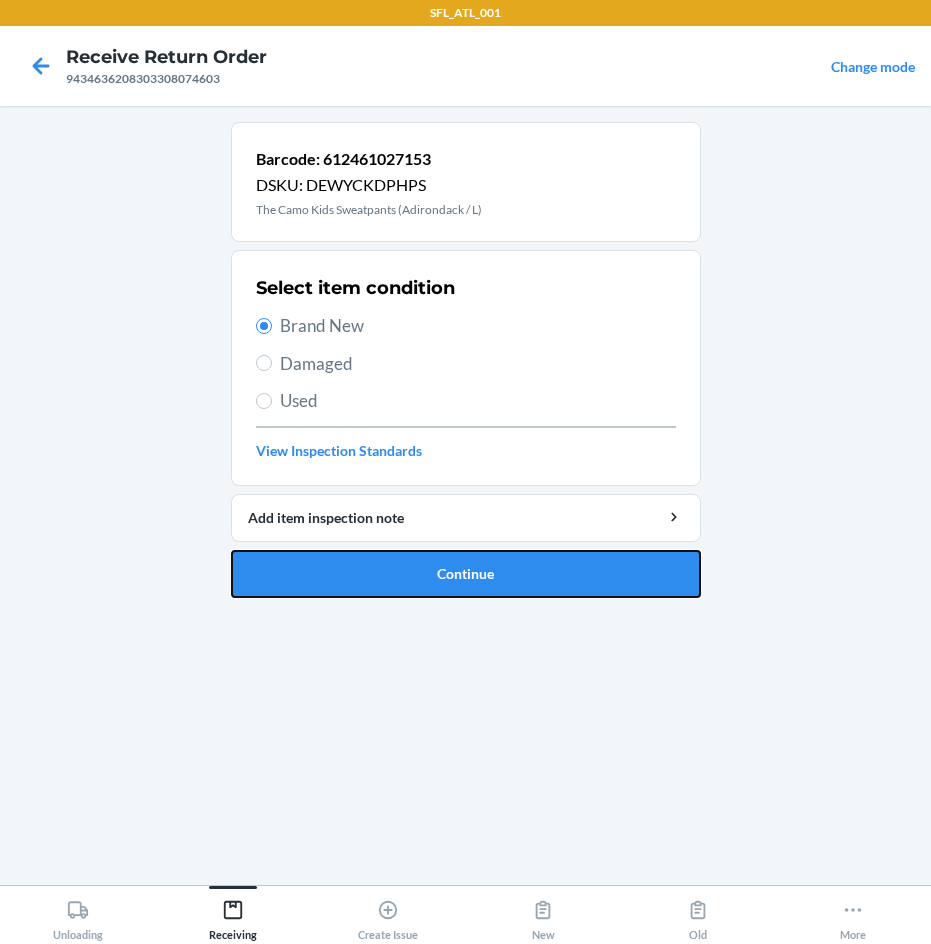 click on "Continue" at bounding box center [466, 574] 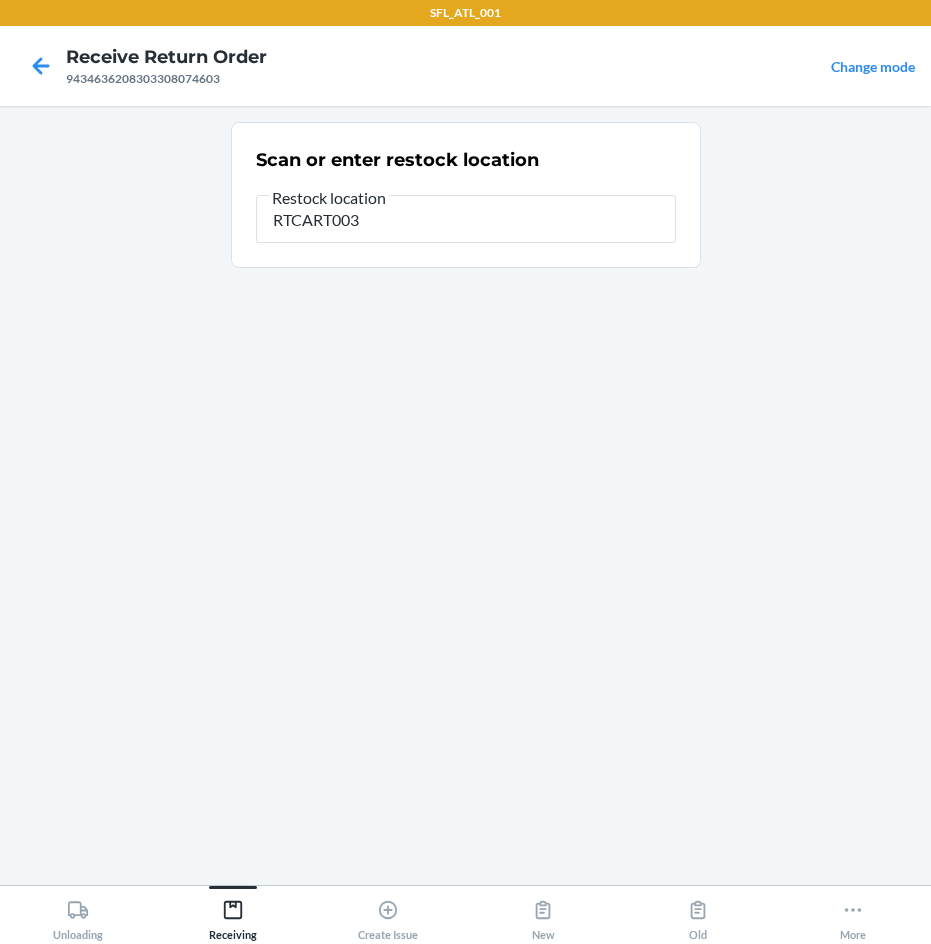 type on "RTCART003" 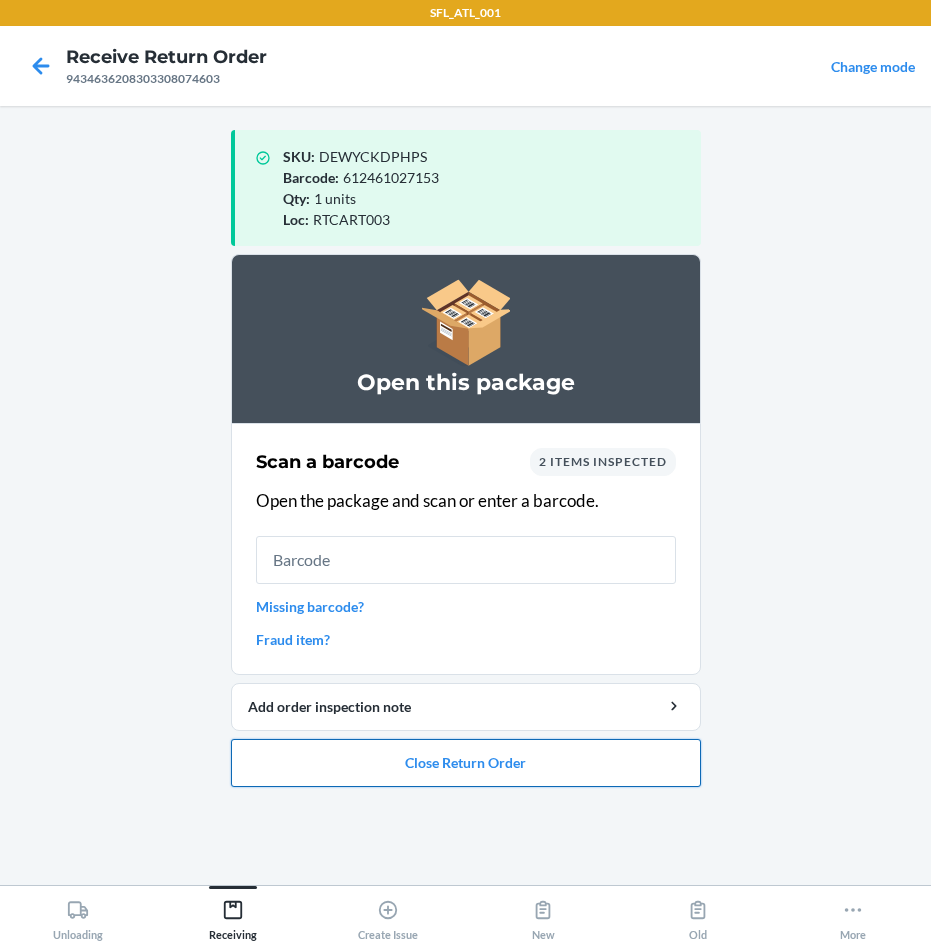 click on "Close Return Order" at bounding box center (466, 763) 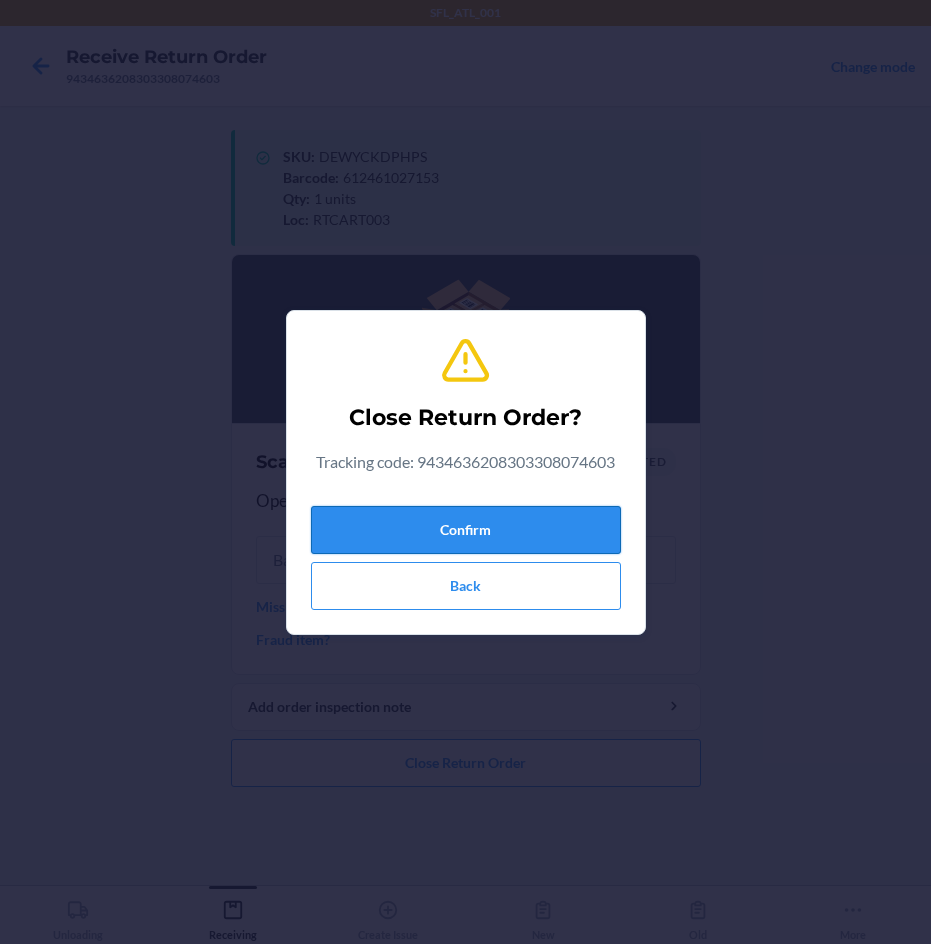 click on "Confirm" at bounding box center (466, 530) 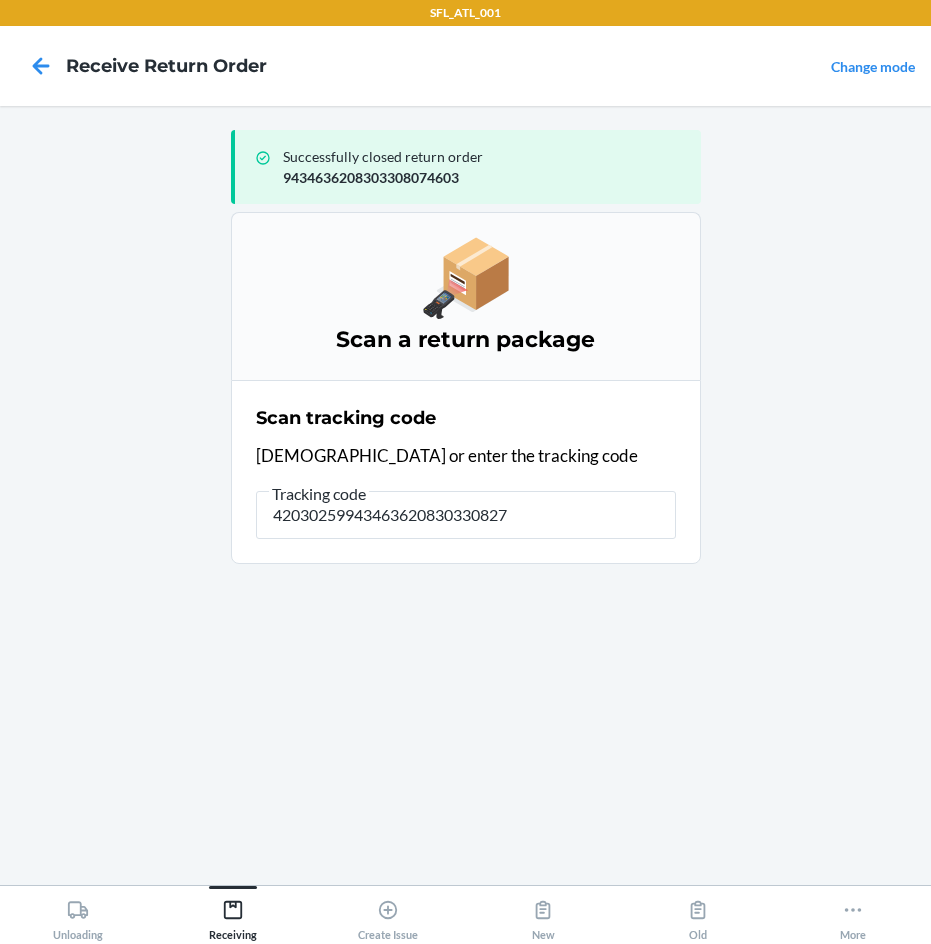 type on "420302599434636208303308272" 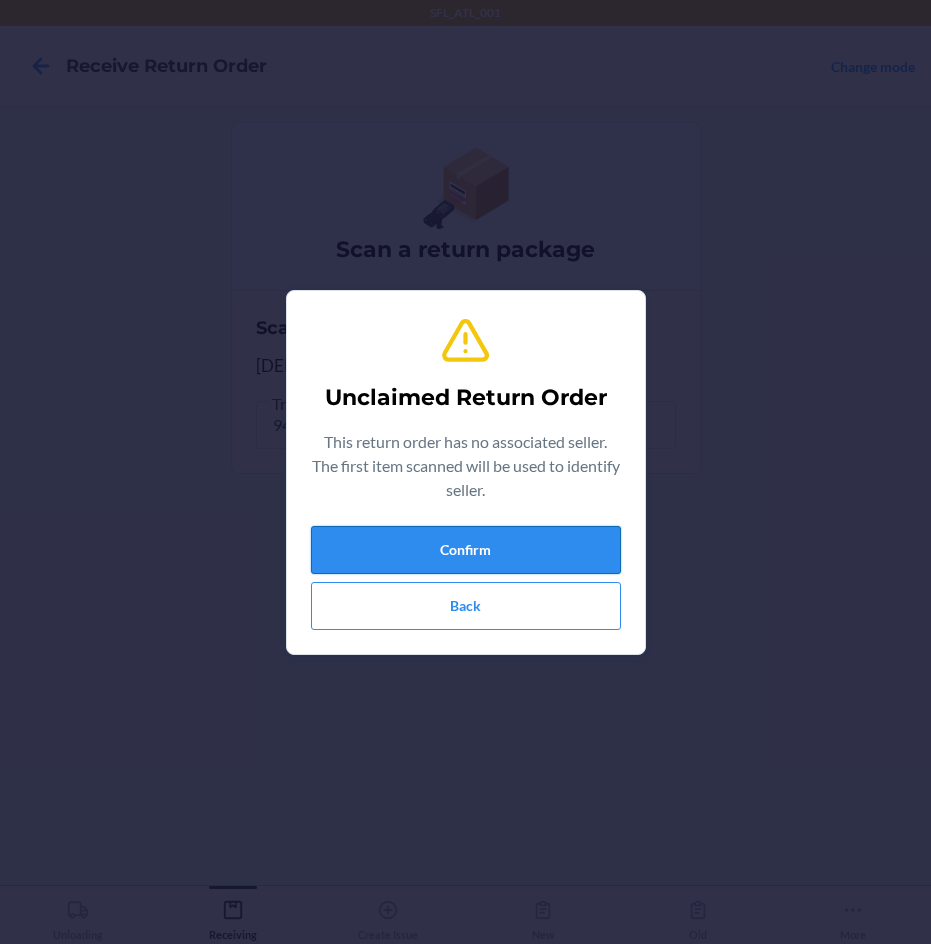click on "Confirm" at bounding box center (466, 550) 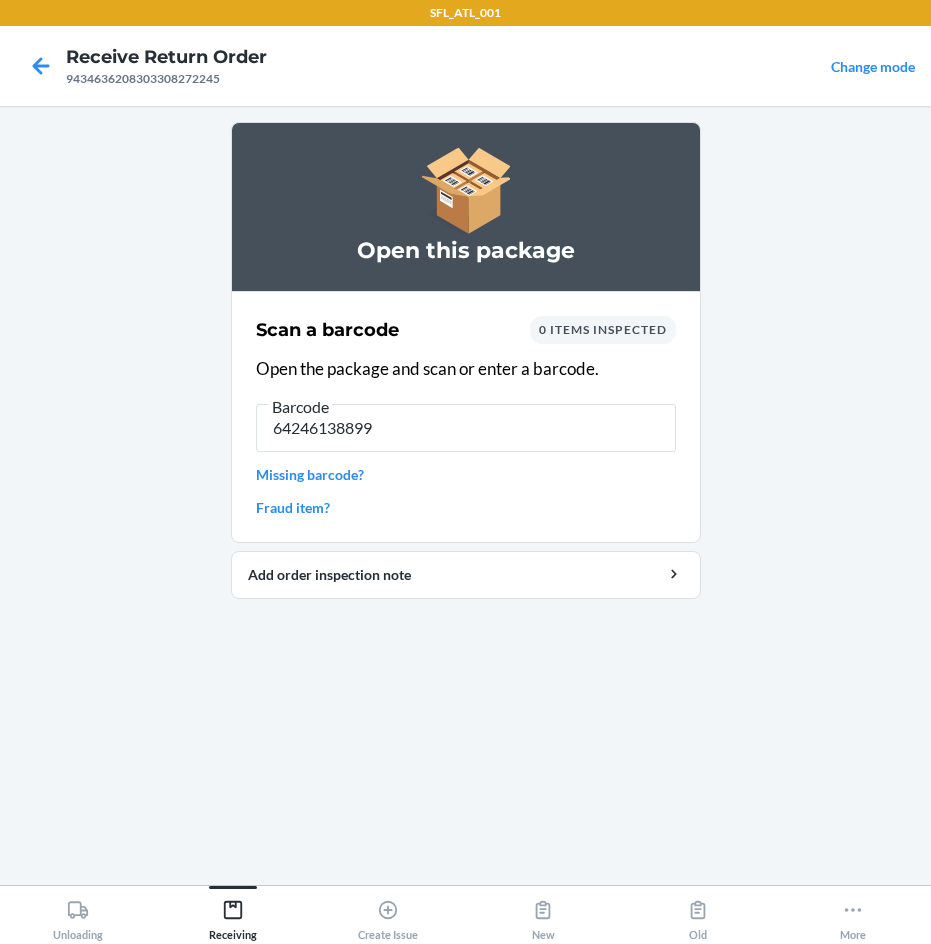 type on "642461388992" 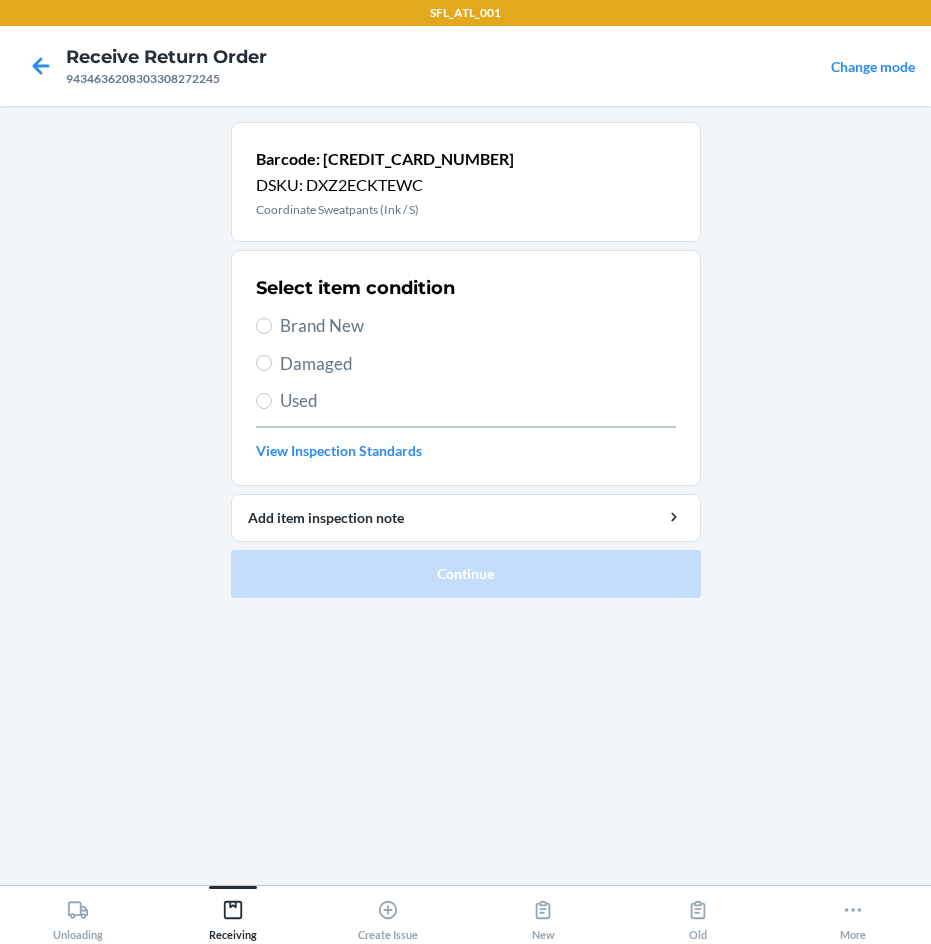 click on "Brand New" at bounding box center [478, 326] 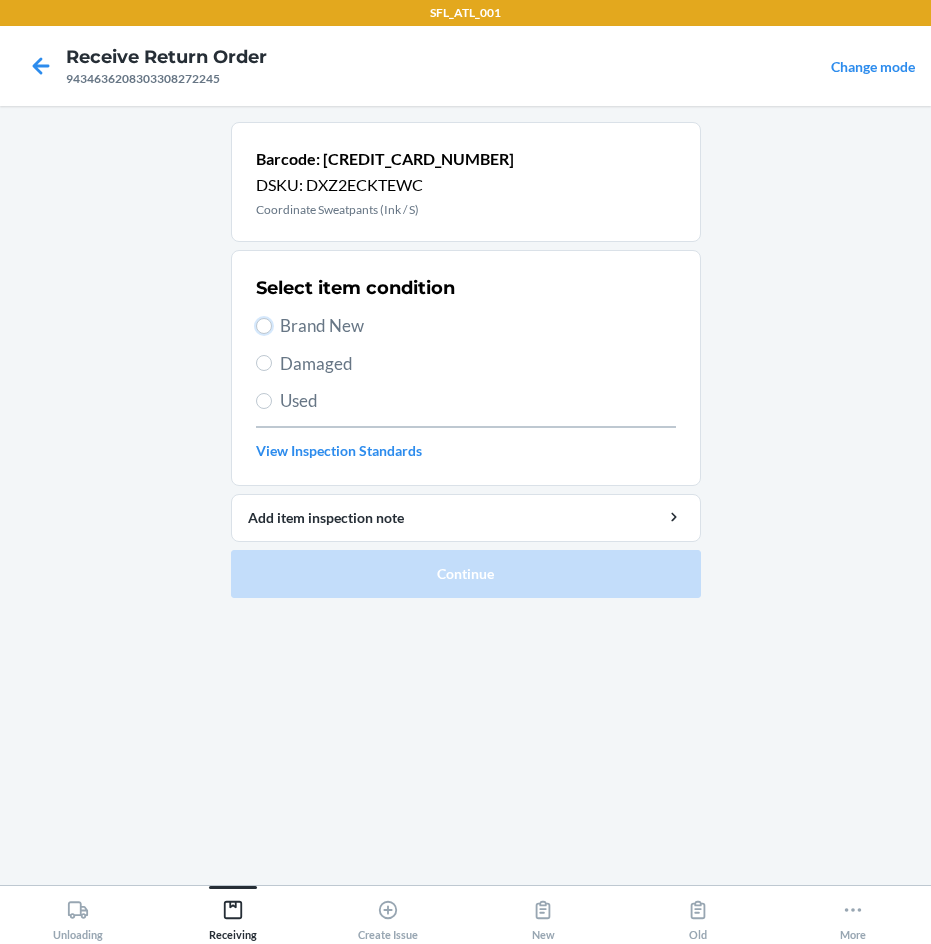 click on "Brand New" at bounding box center [264, 326] 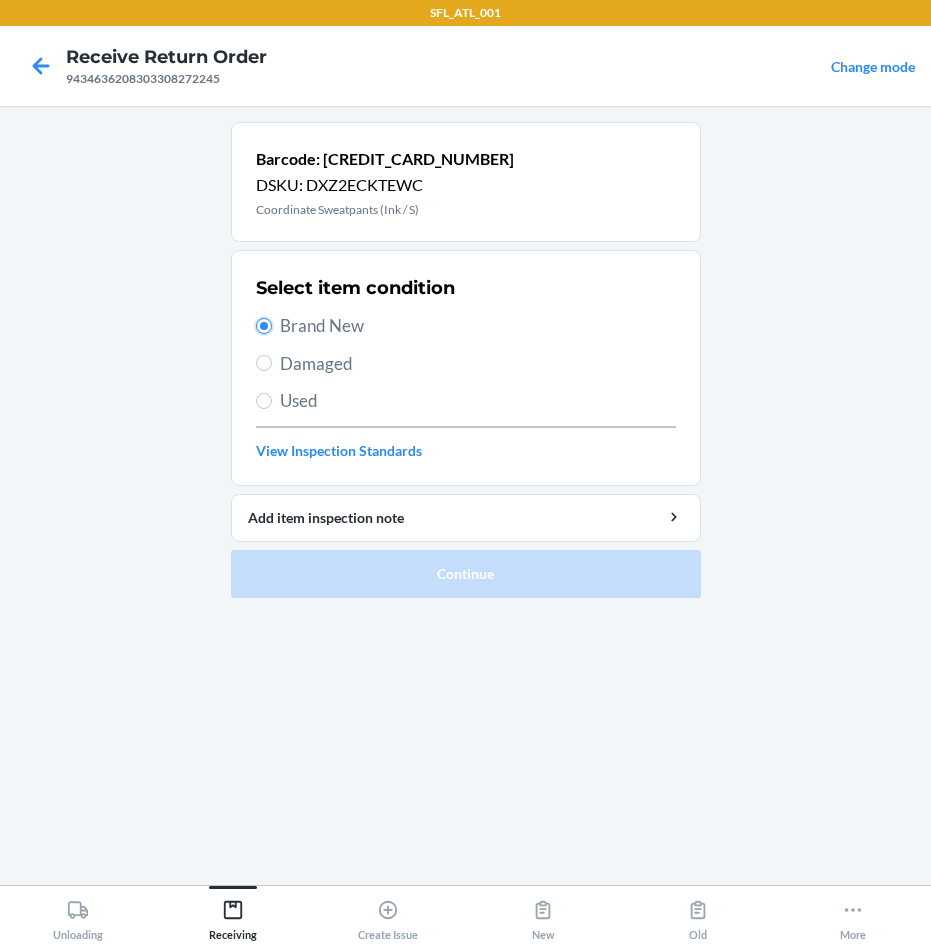 radio on "true" 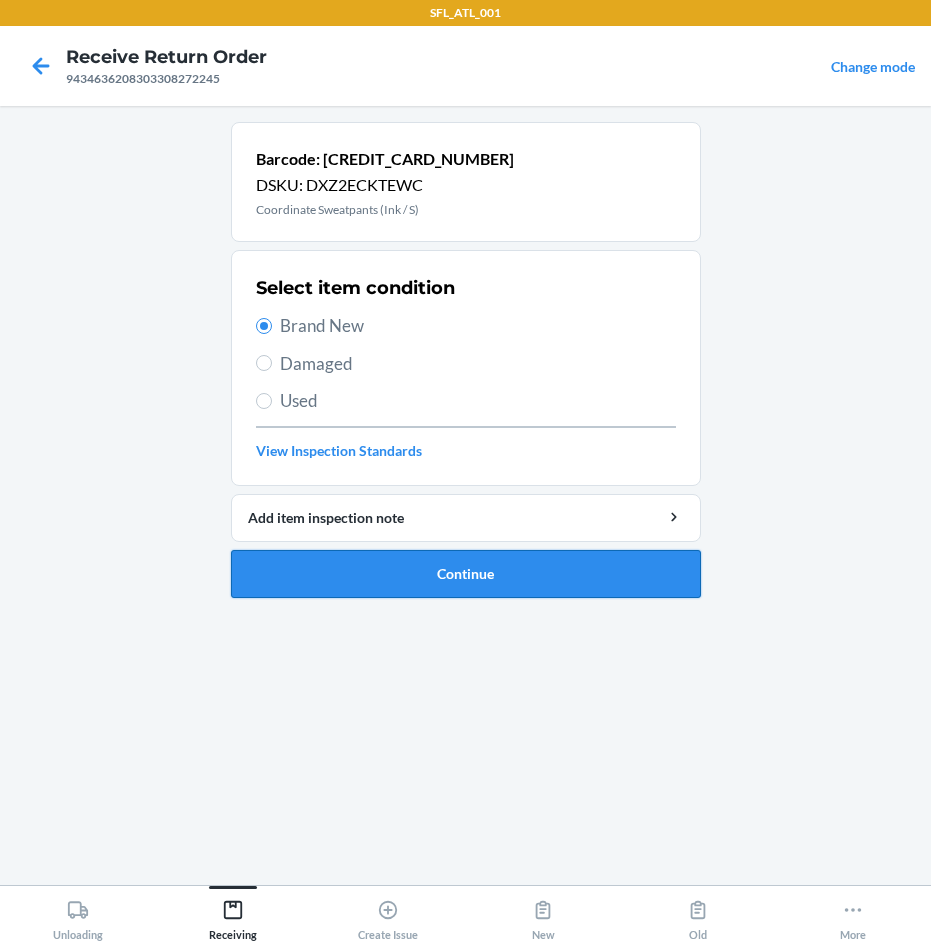 click on "Continue" at bounding box center [466, 574] 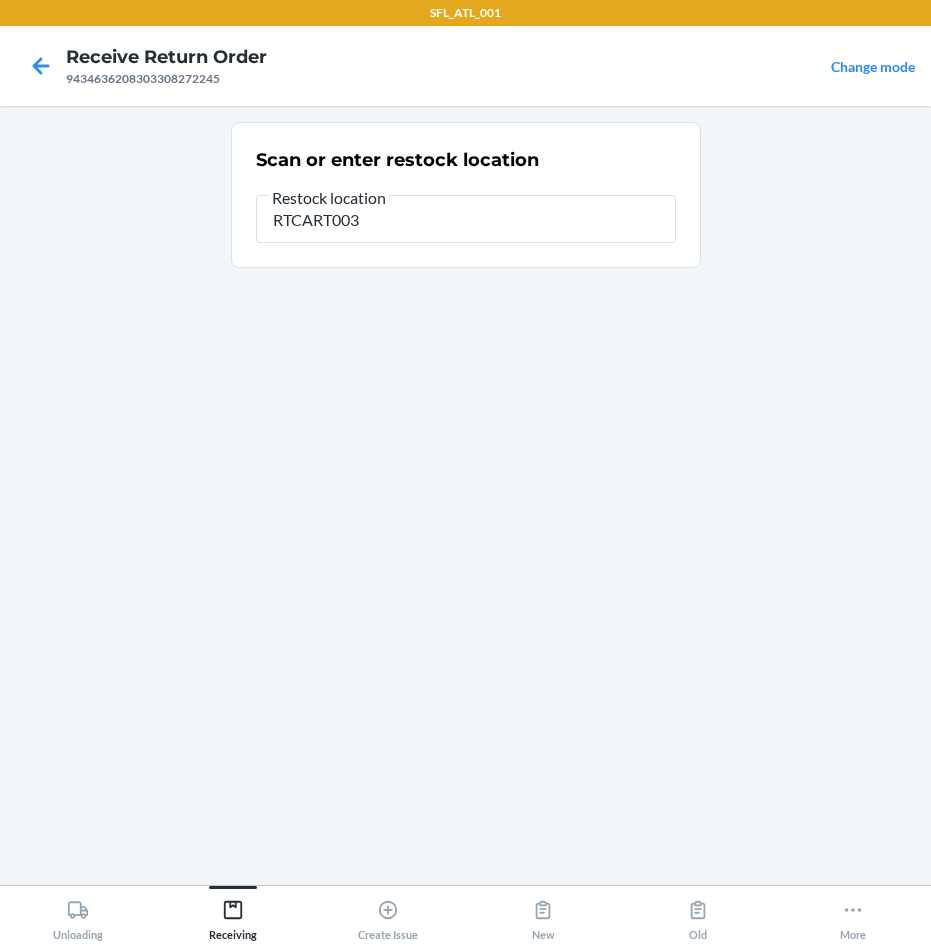 type on "RTCART003" 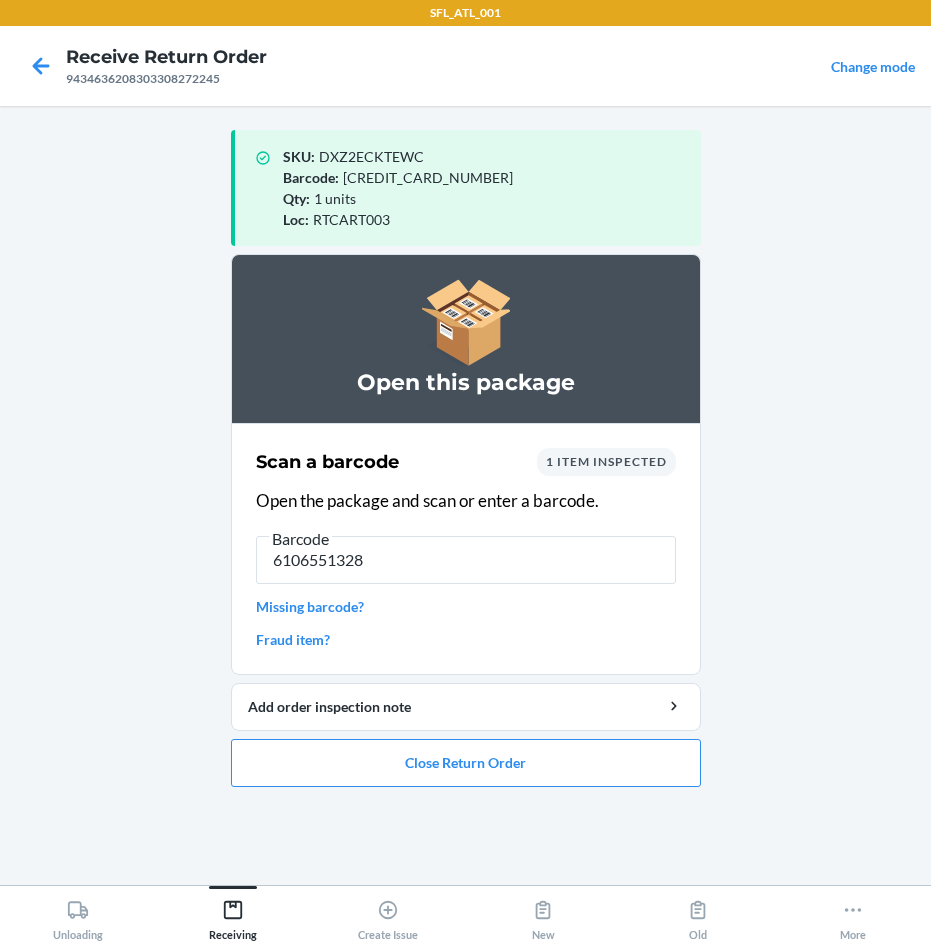 type on "61065513280" 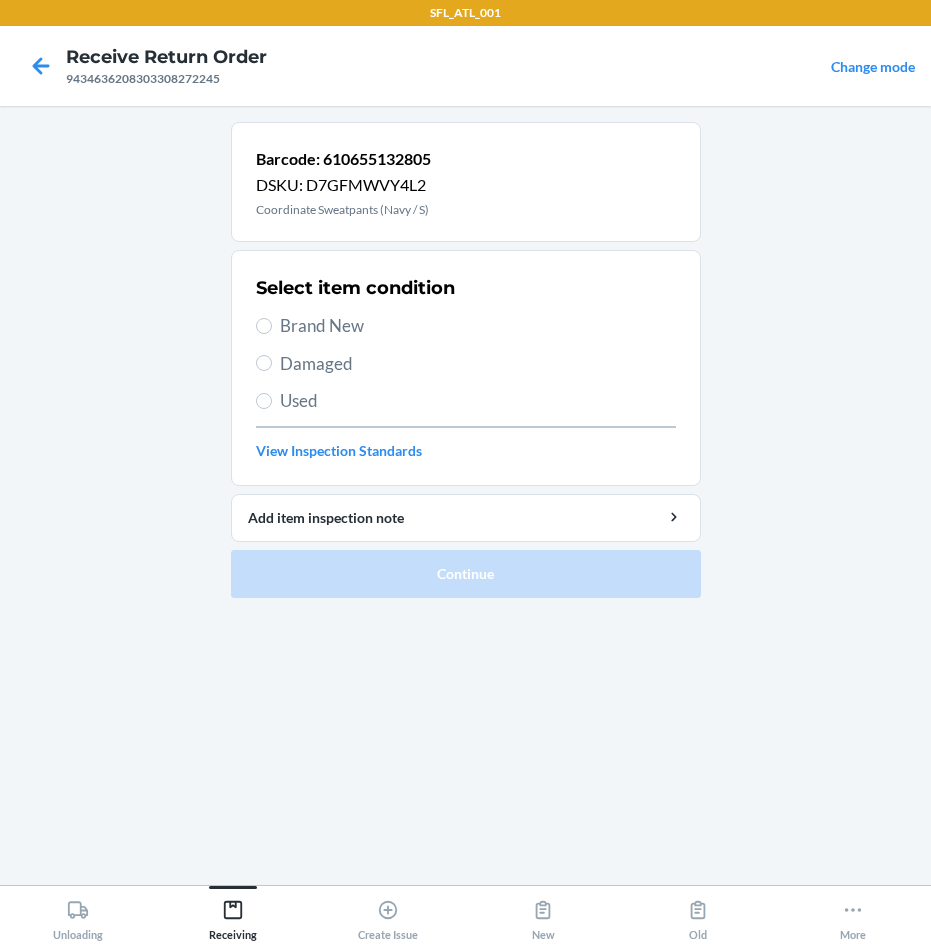 click on "Brand New" at bounding box center (478, 326) 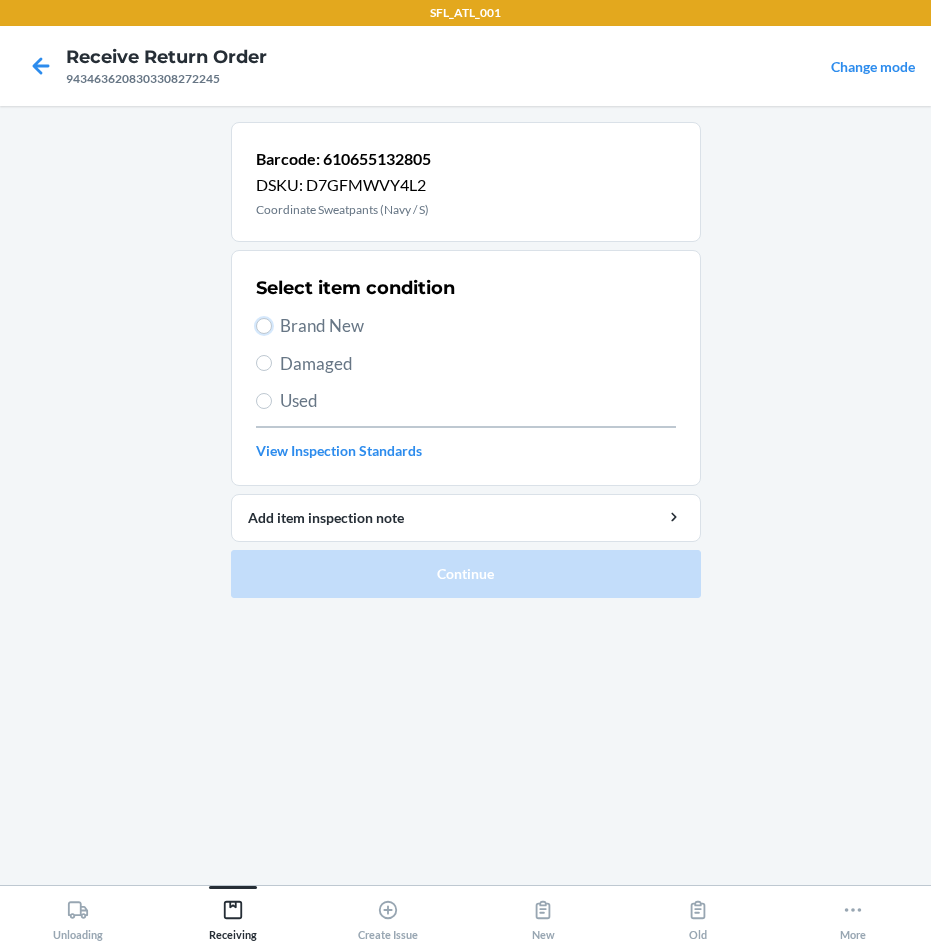 click on "Brand New" at bounding box center [264, 326] 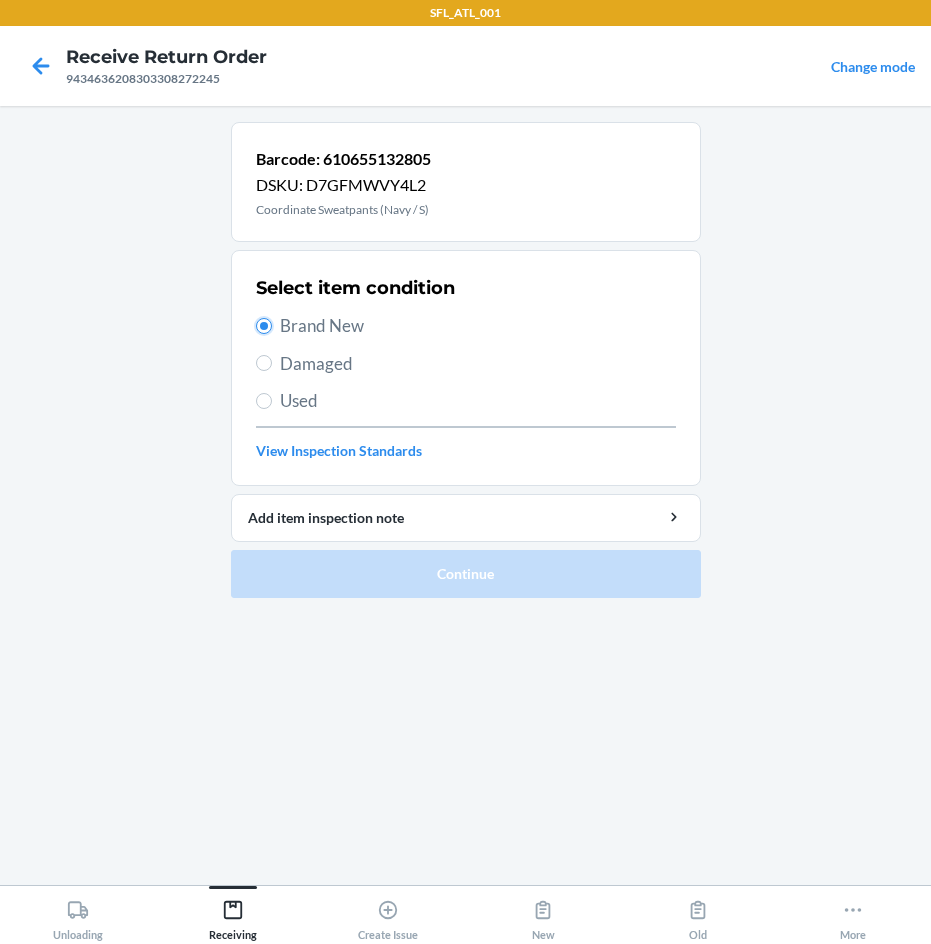 radio on "true" 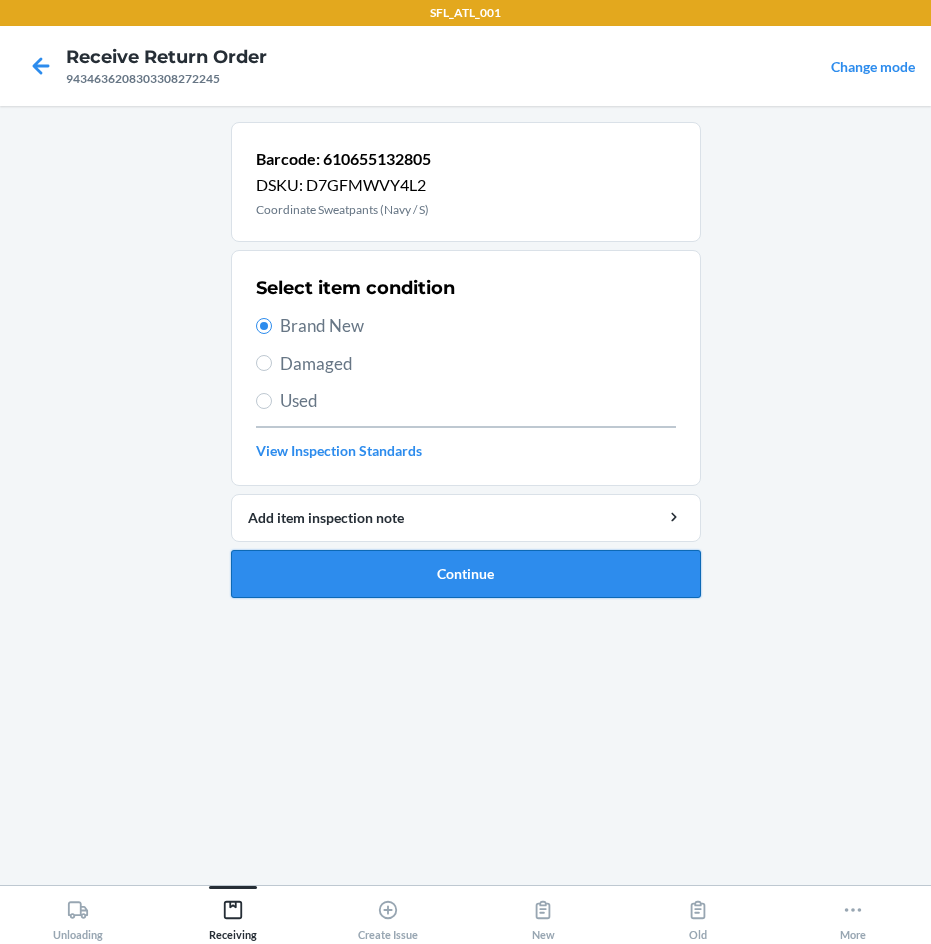 click on "Continue" at bounding box center [466, 574] 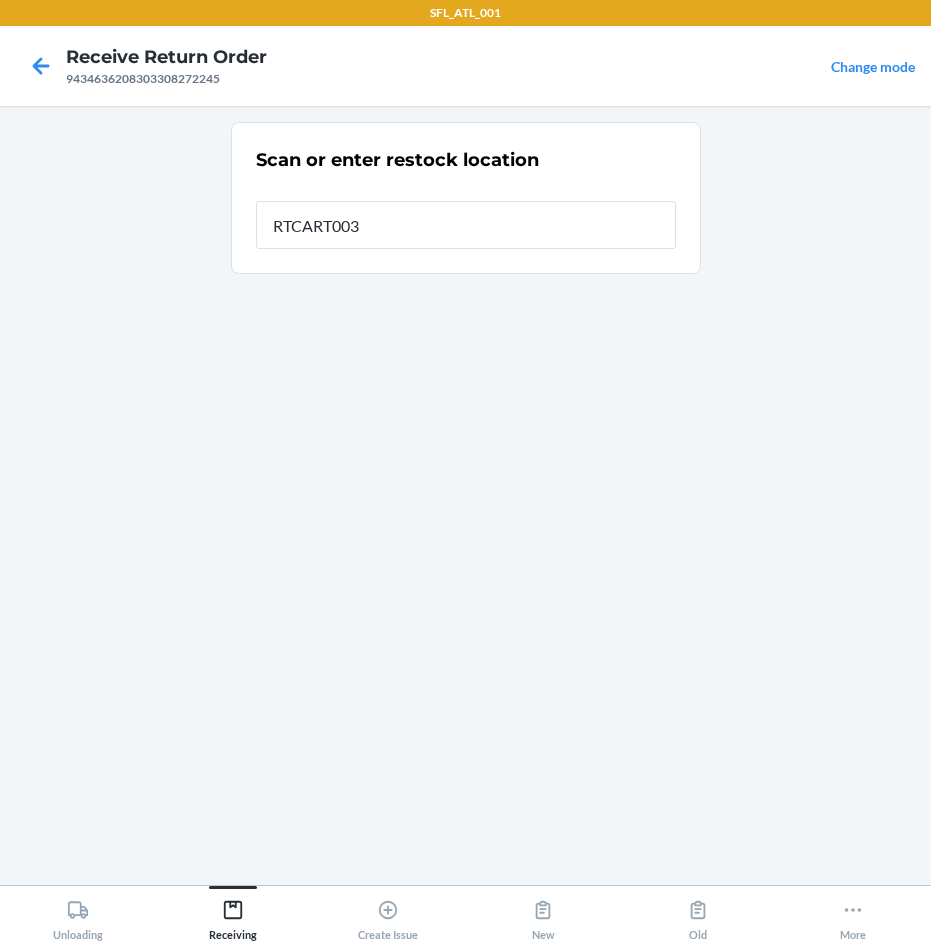 type on "RTCART003" 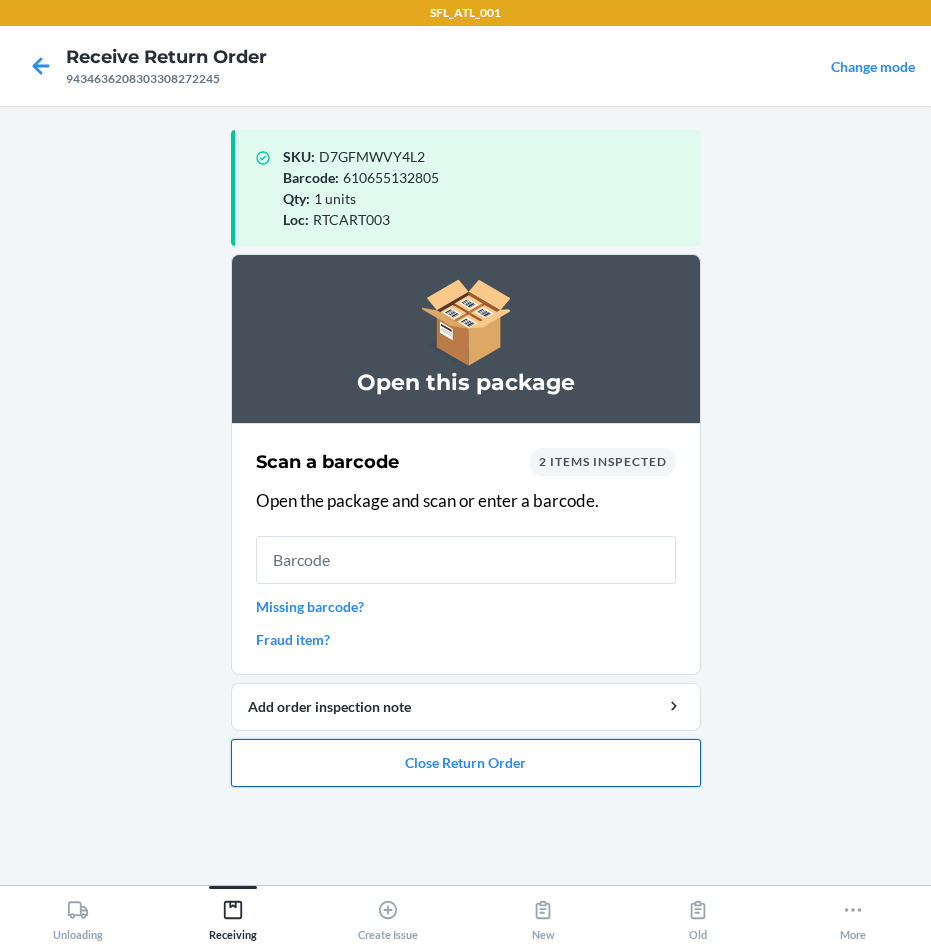 click on "Close Return Order" at bounding box center (466, 763) 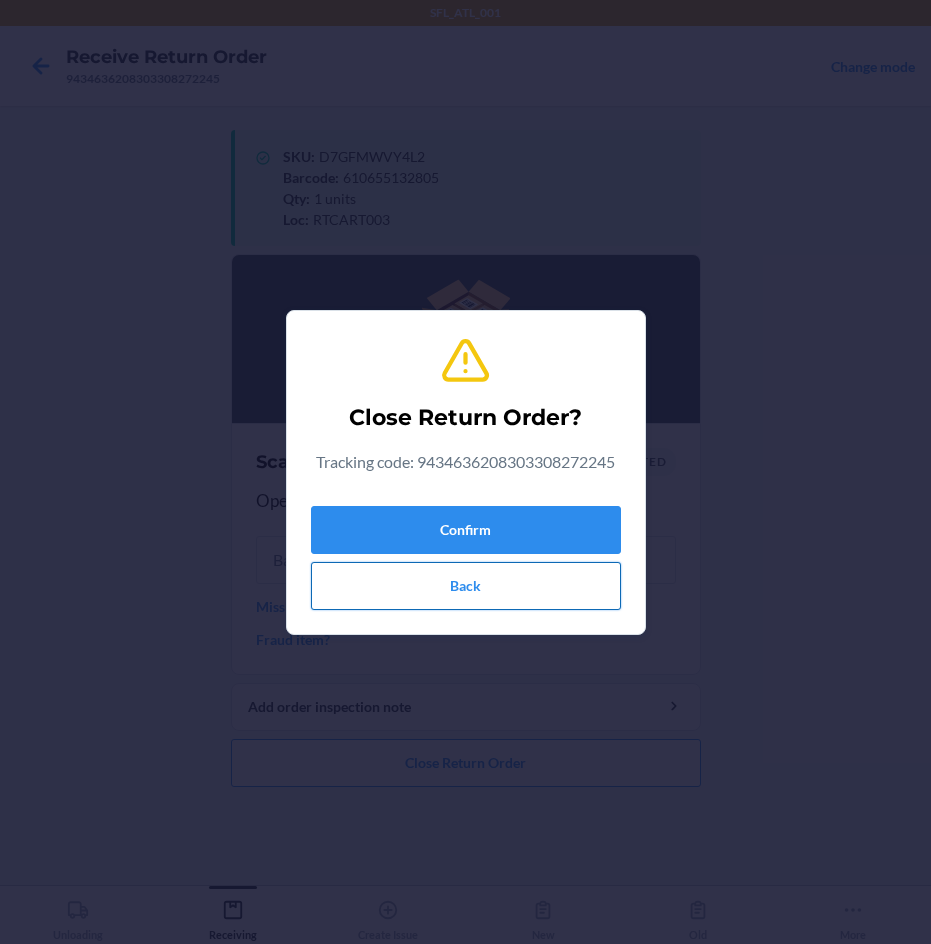 click on "Back" at bounding box center (466, 586) 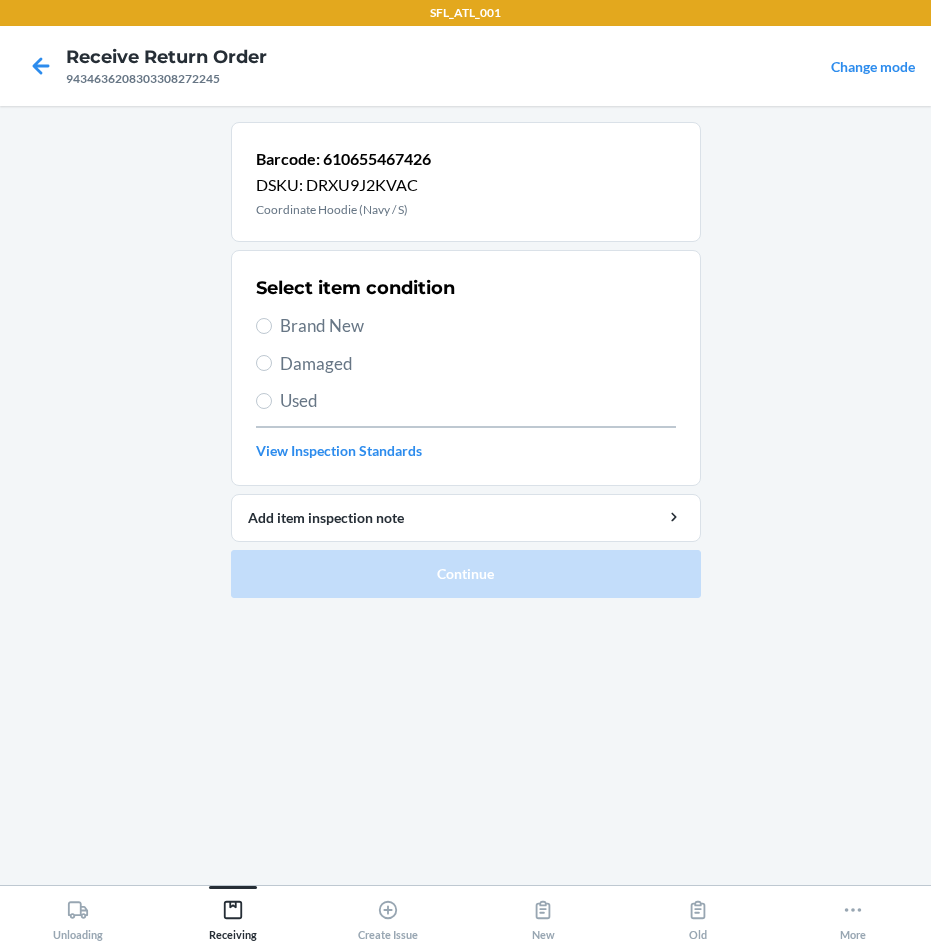 click on "Brand New" at bounding box center [478, 326] 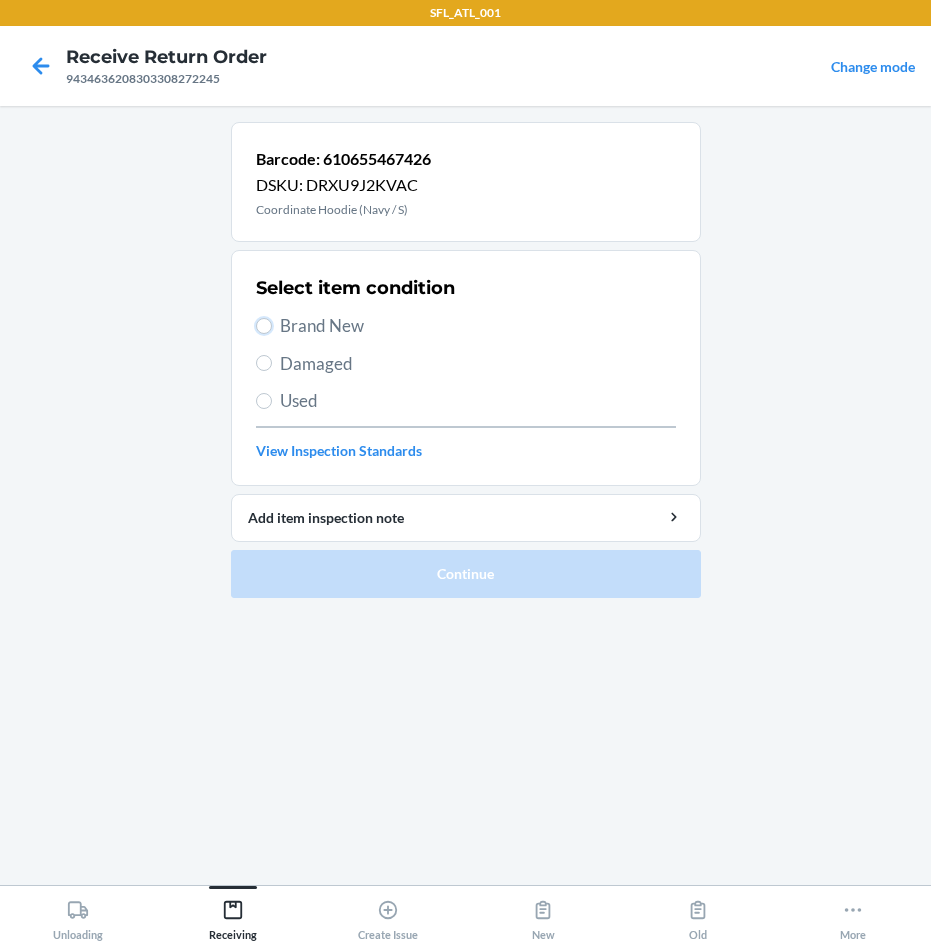 click on "Brand New" at bounding box center (264, 326) 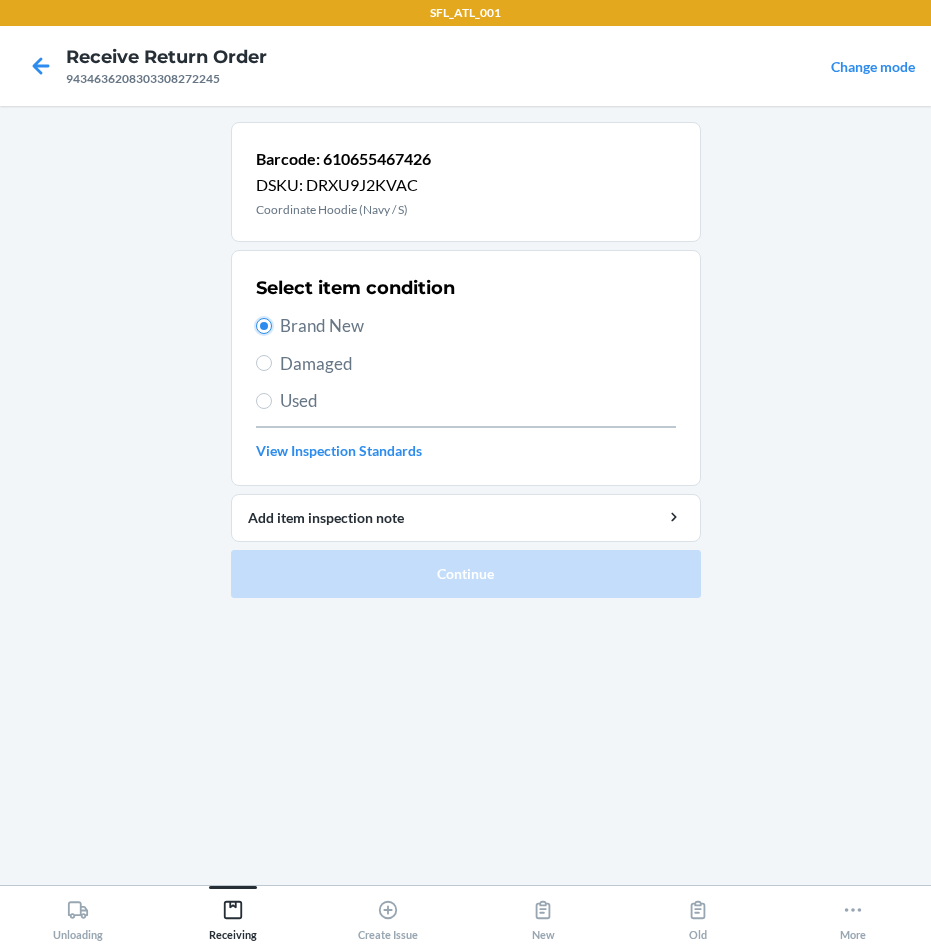radio on "true" 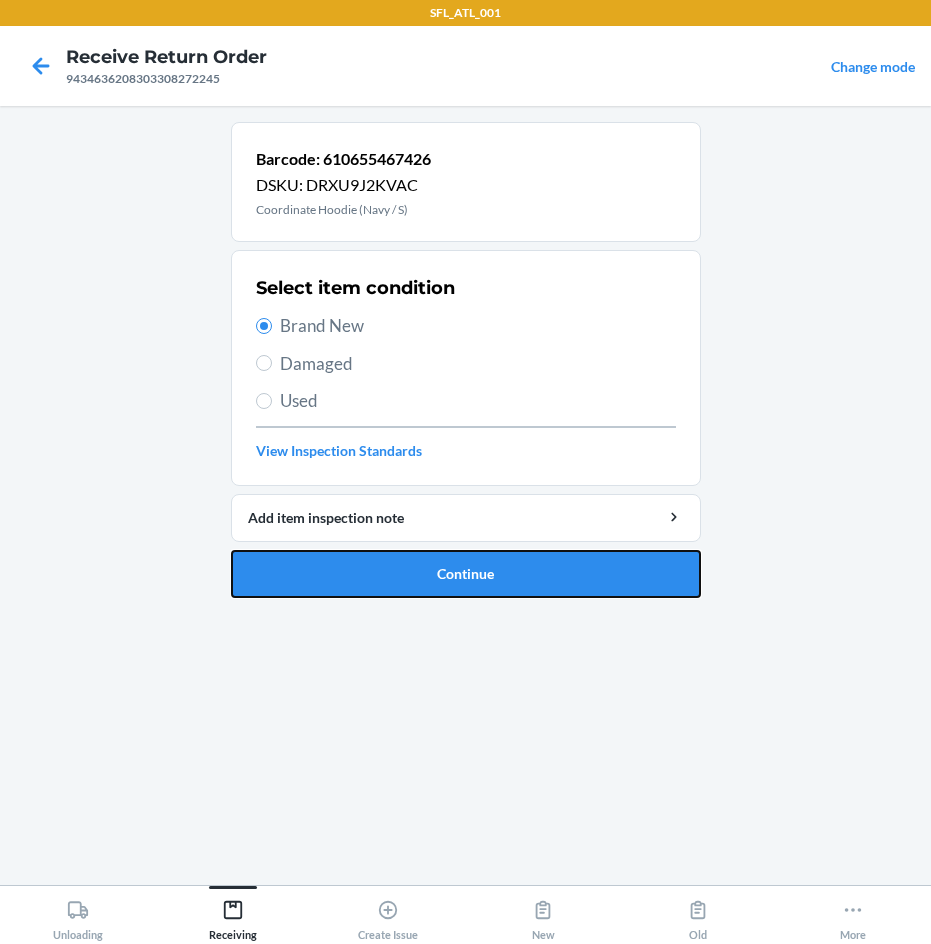 drag, startPoint x: 483, startPoint y: 569, endPoint x: 533, endPoint y: 578, distance: 50.803543 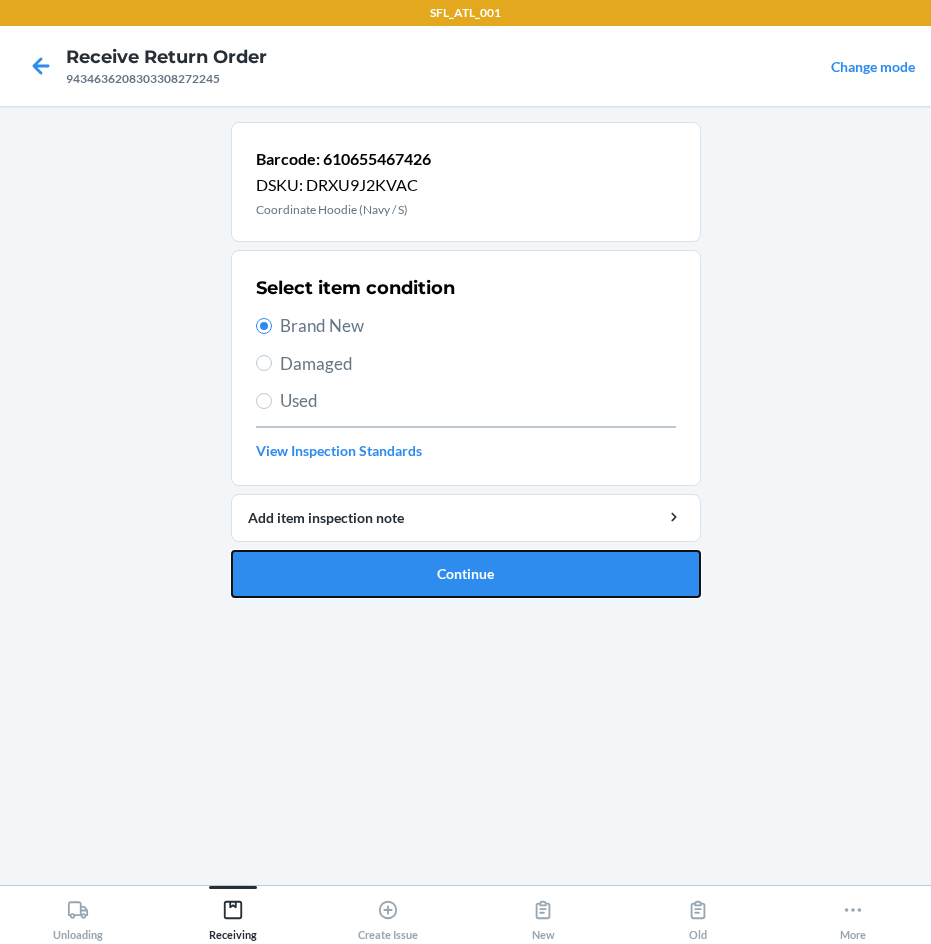 click on "Continue" at bounding box center (466, 574) 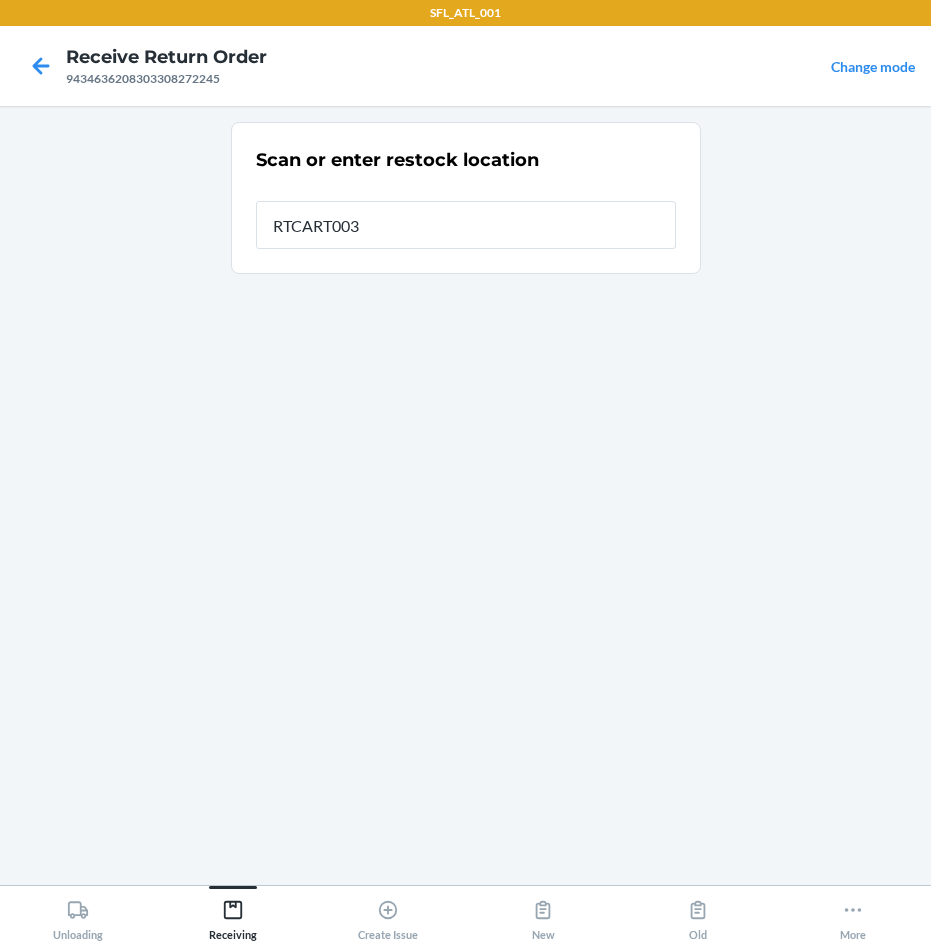 type on "RTCART003" 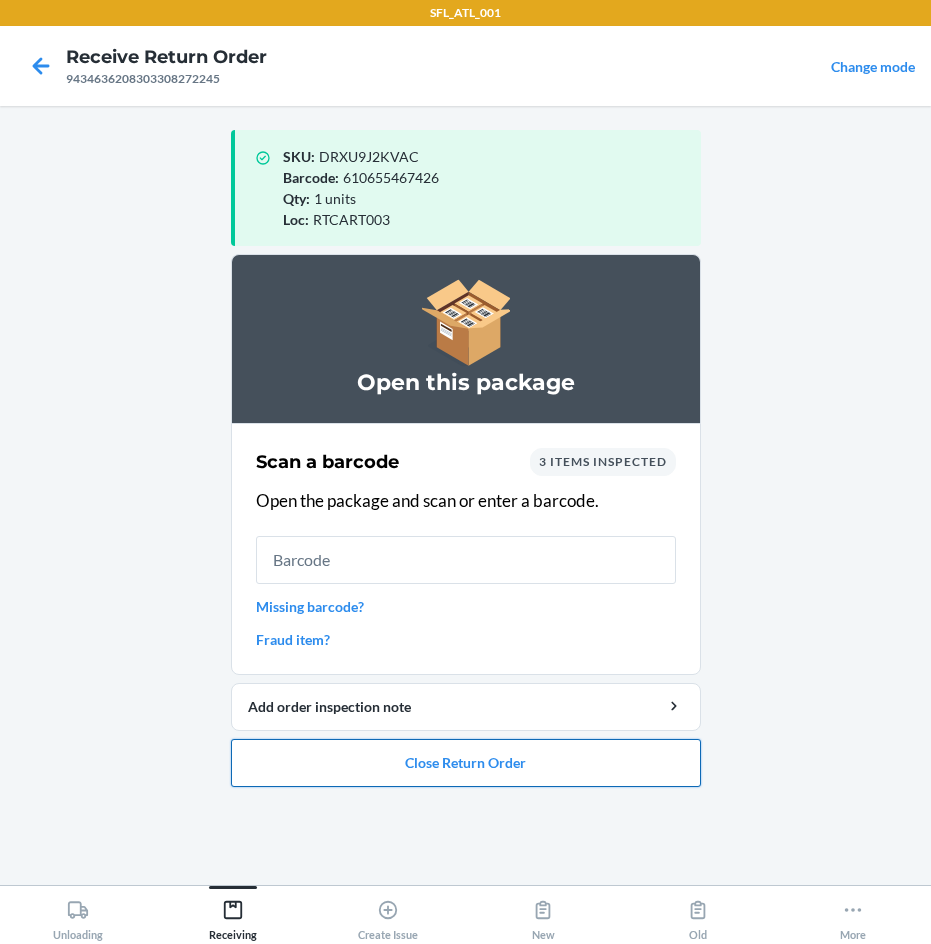 click on "Close Return Order" at bounding box center [466, 763] 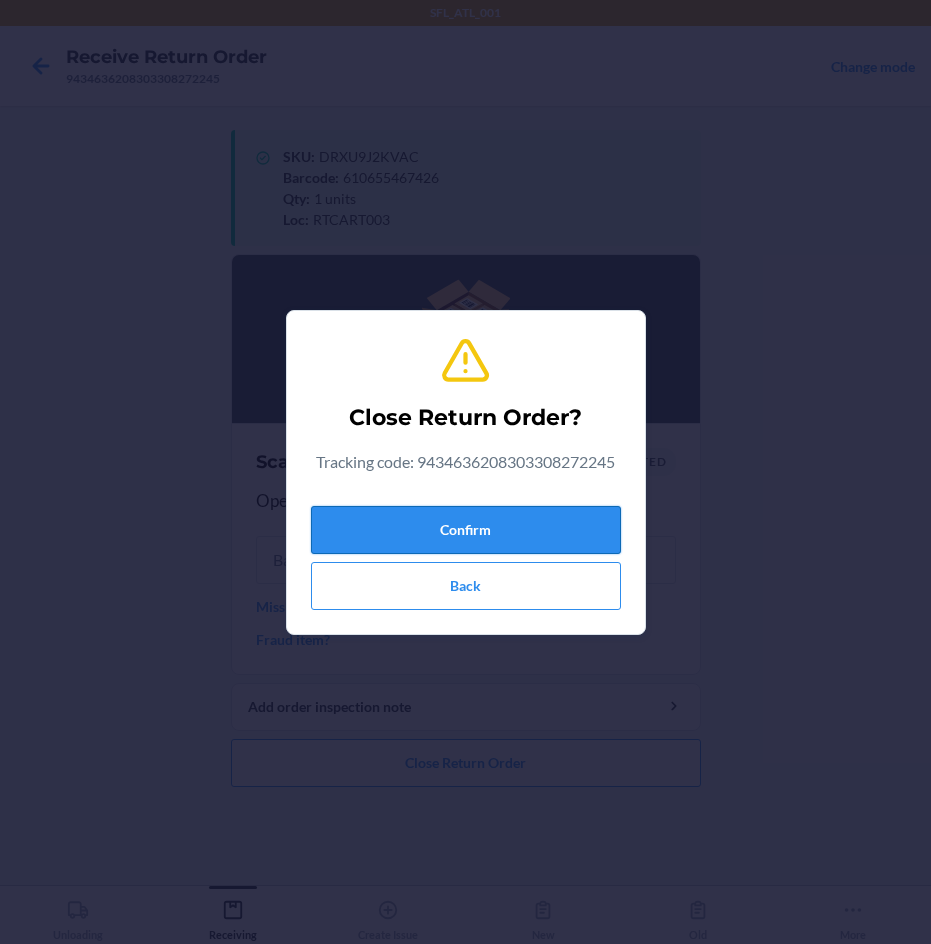 click on "Confirm" at bounding box center (466, 530) 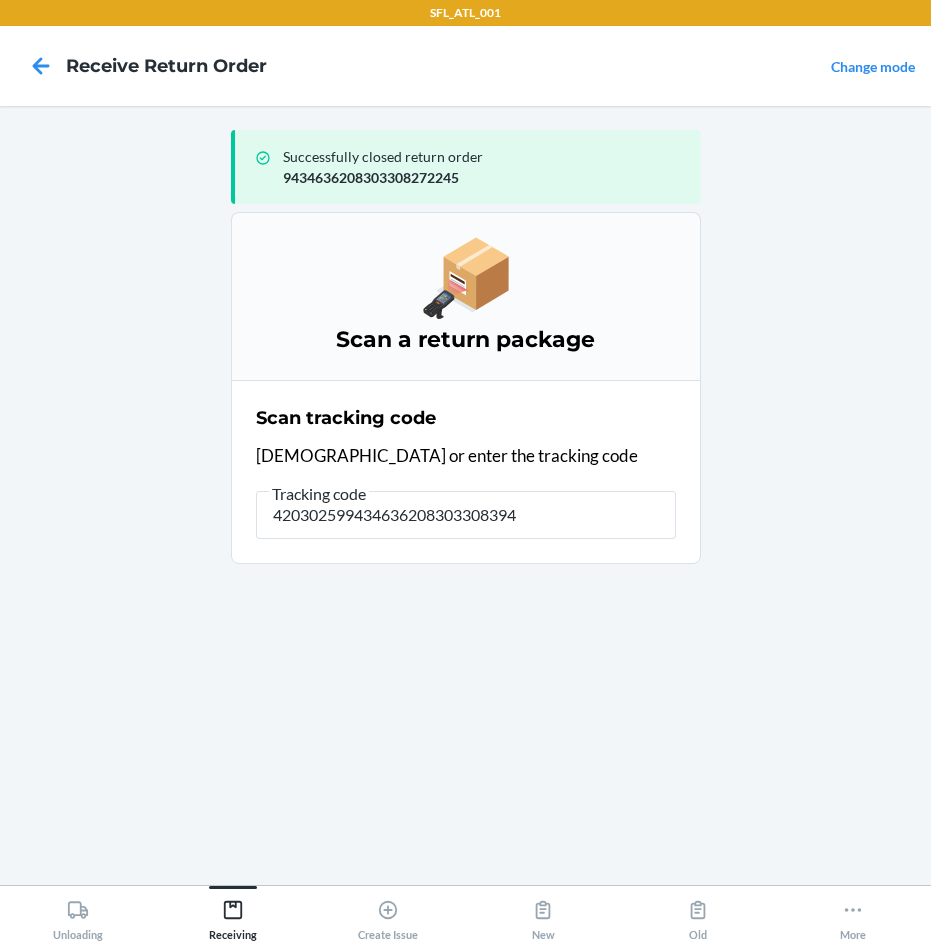 type on "4203025994346362083033083943" 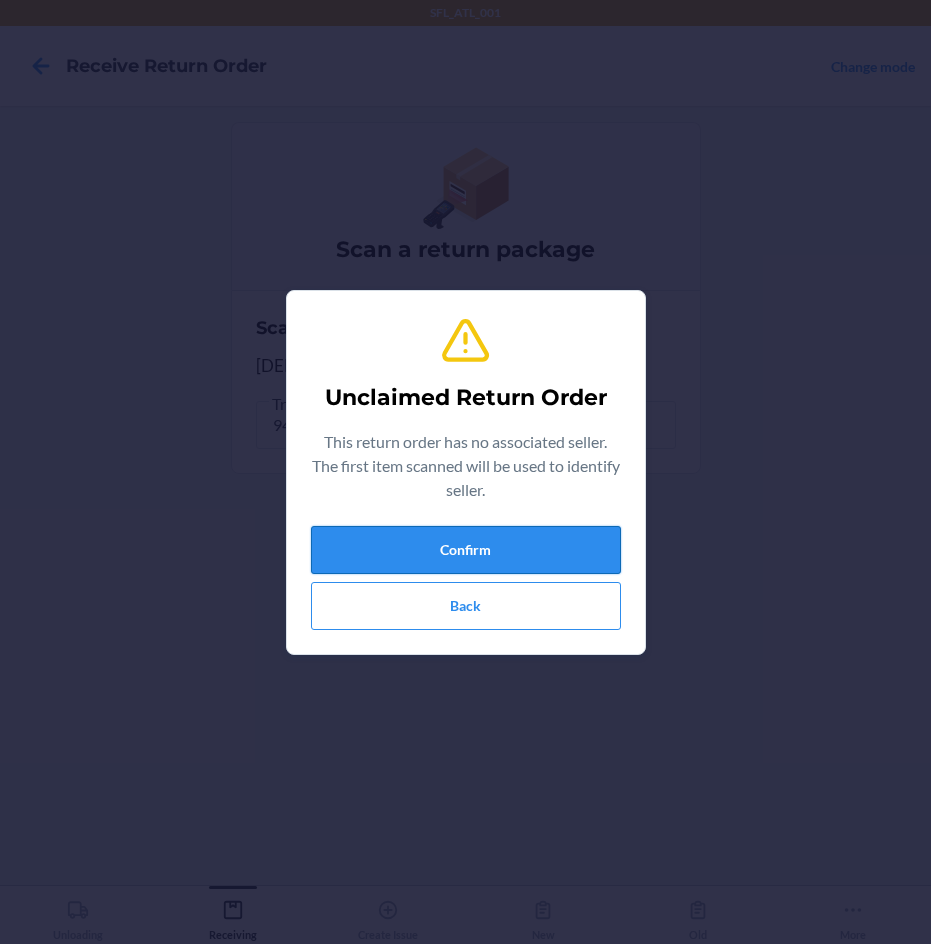 drag, startPoint x: 464, startPoint y: 550, endPoint x: 474, endPoint y: 534, distance: 18.867962 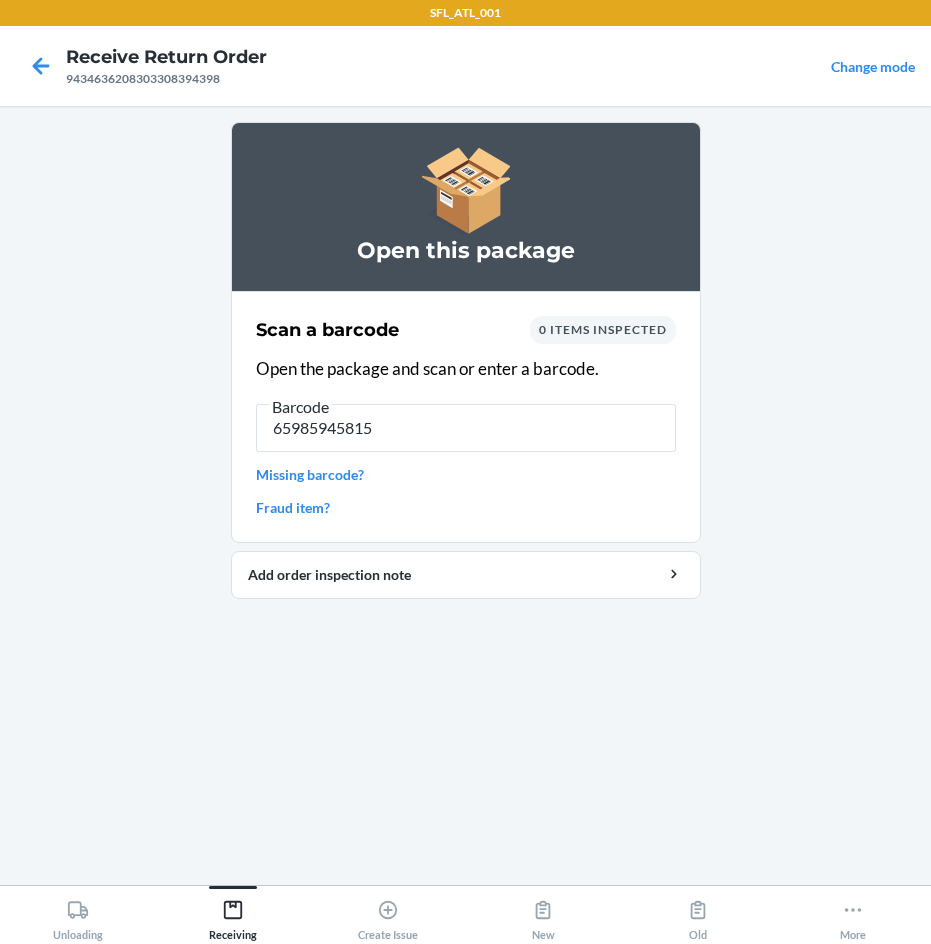 type on "659859458151" 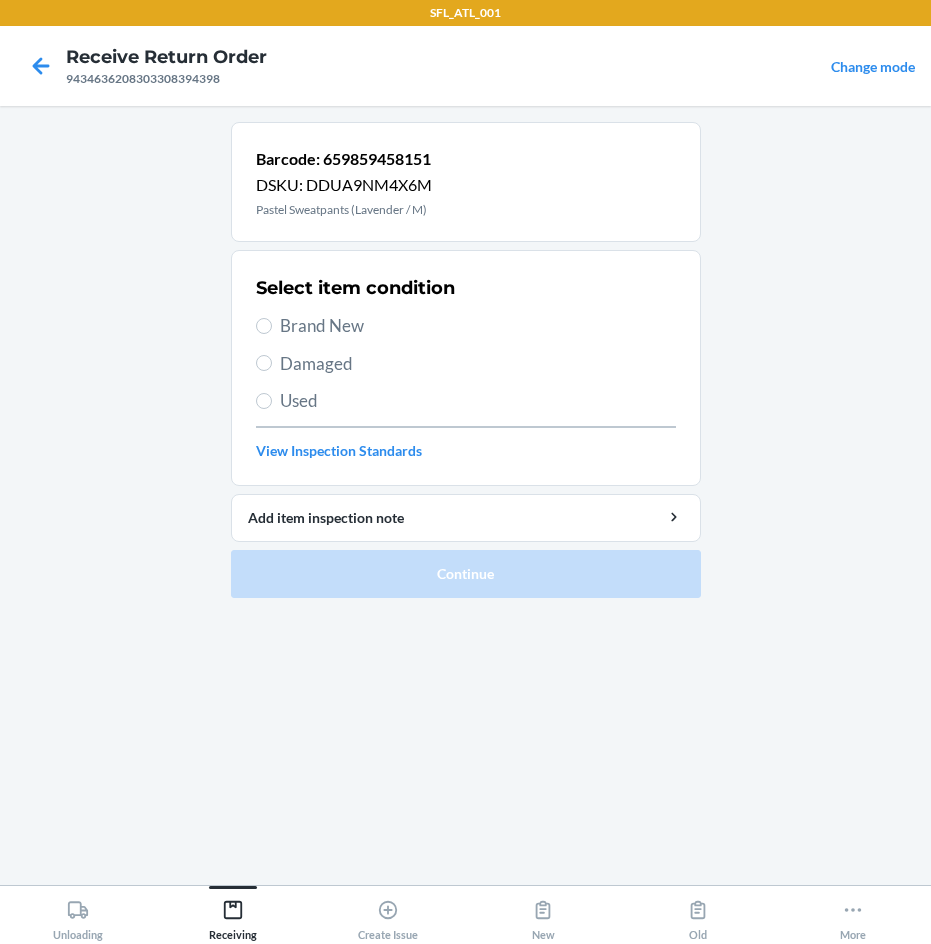 click on "Brand New" at bounding box center (478, 326) 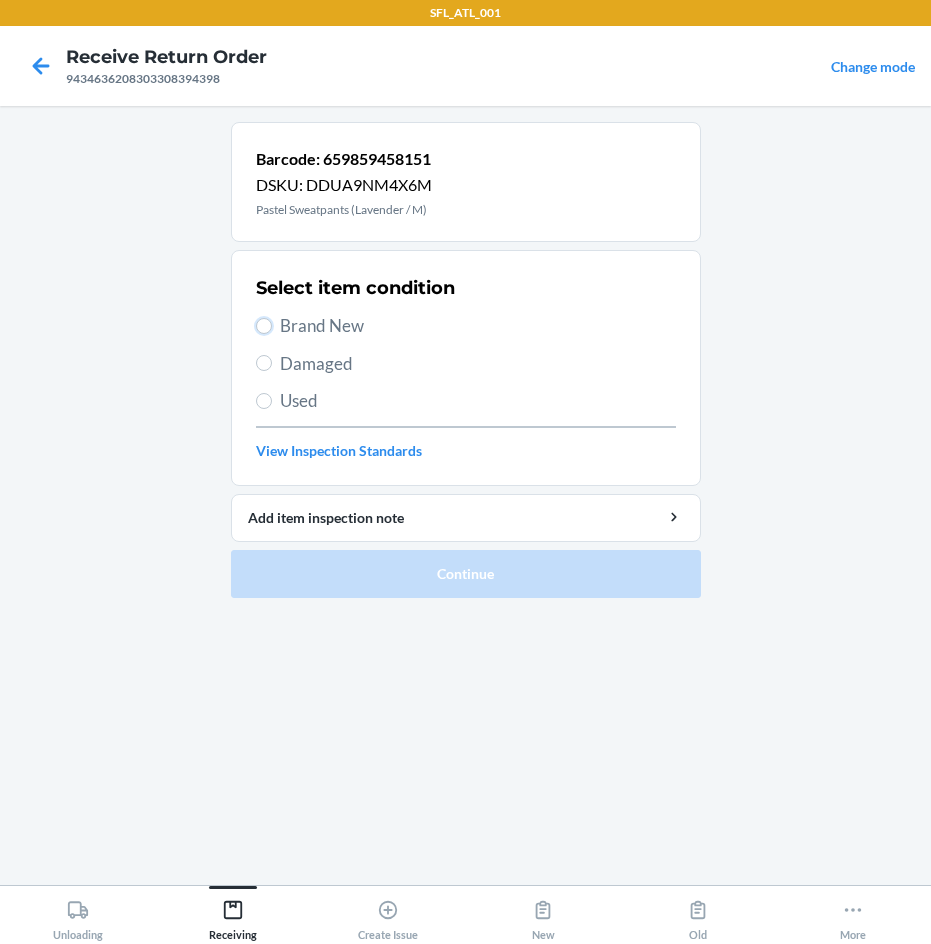 click on "Brand New" at bounding box center [264, 326] 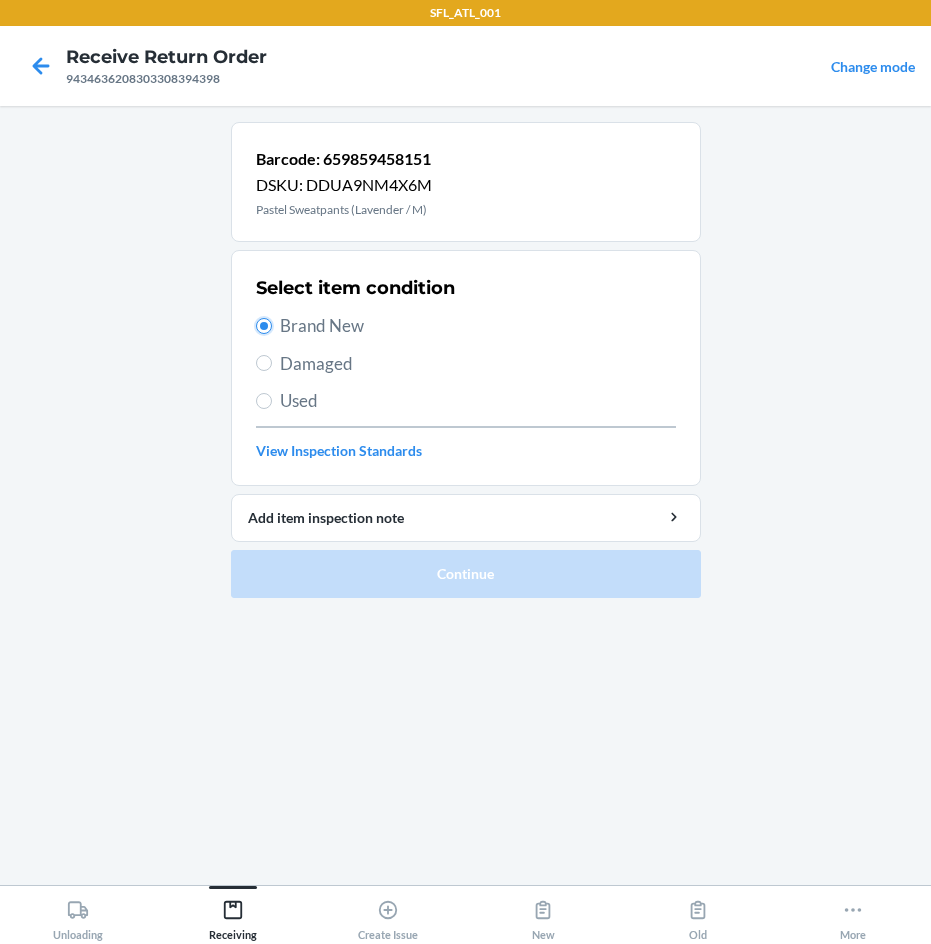 radio on "true" 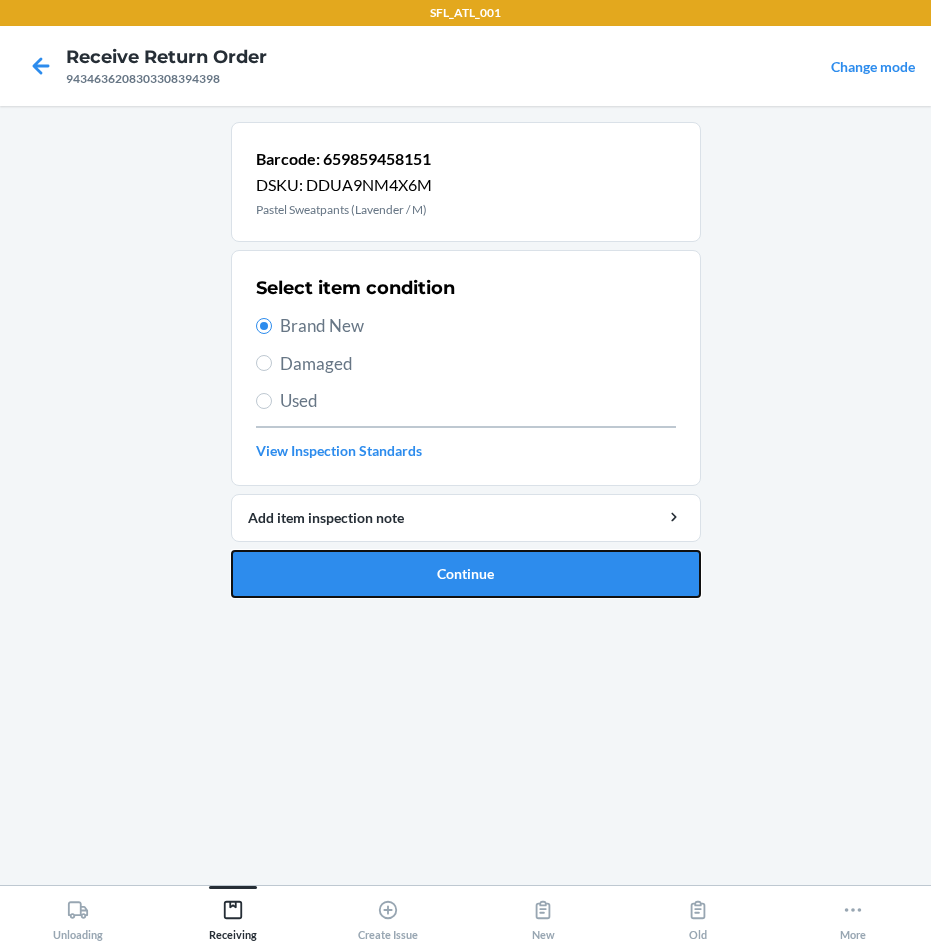 drag, startPoint x: 503, startPoint y: 579, endPoint x: 531, endPoint y: 582, distance: 28.160255 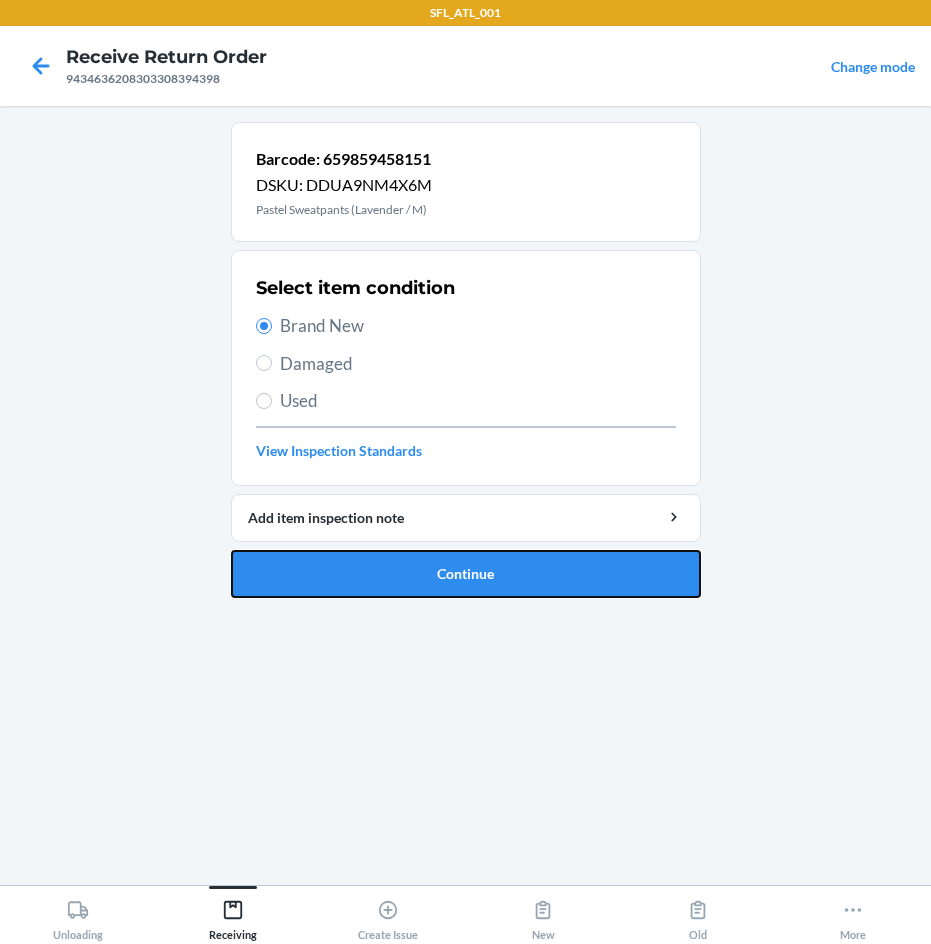 click on "Continue" at bounding box center [466, 574] 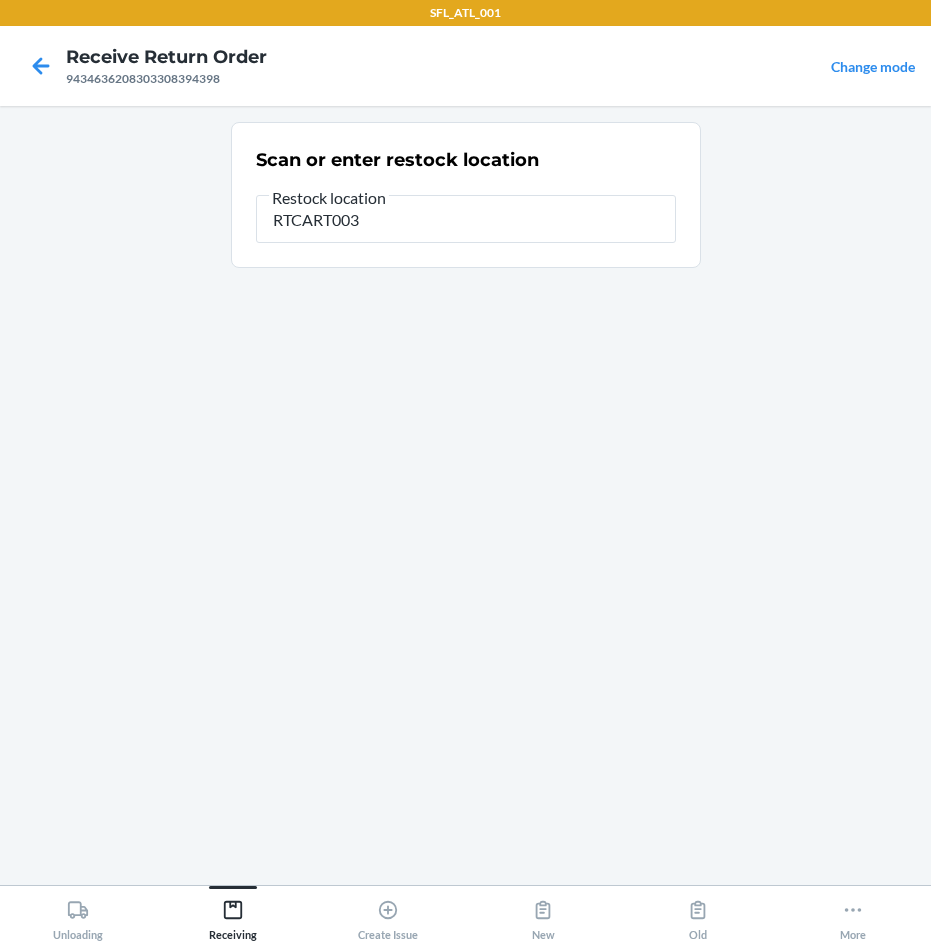 type on "RTCART003" 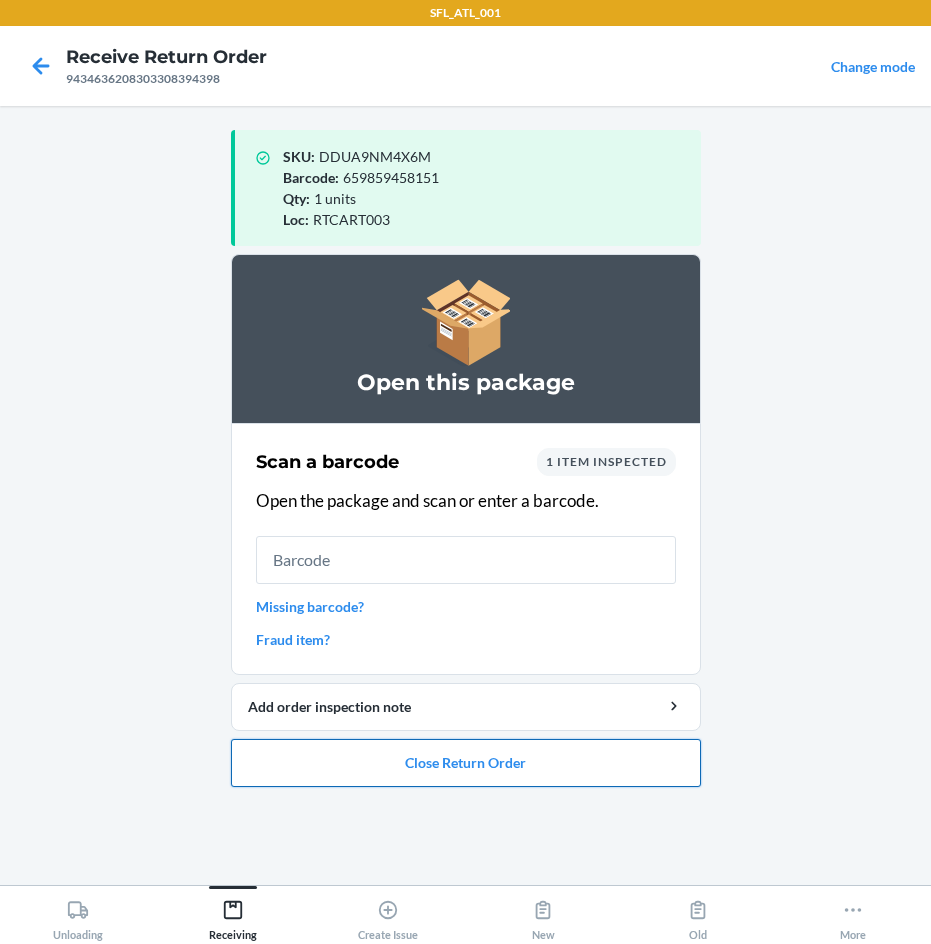 click on "Close Return Order" at bounding box center [466, 763] 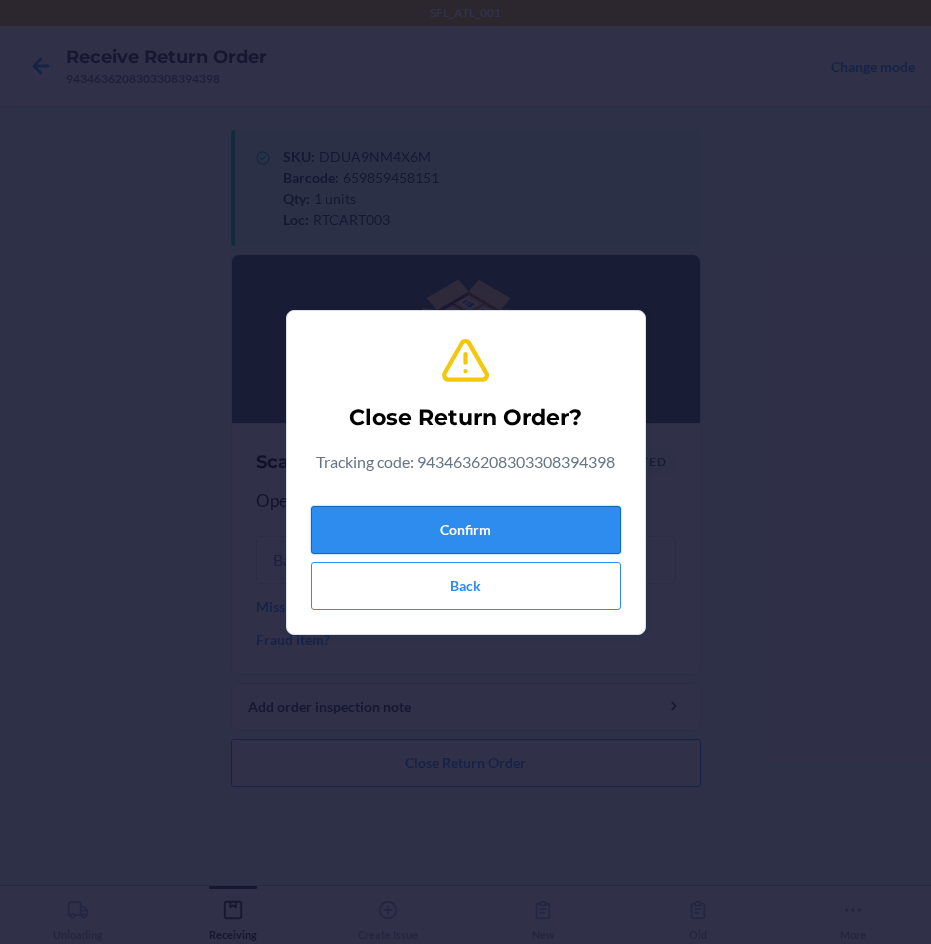 click on "Confirm" at bounding box center (466, 530) 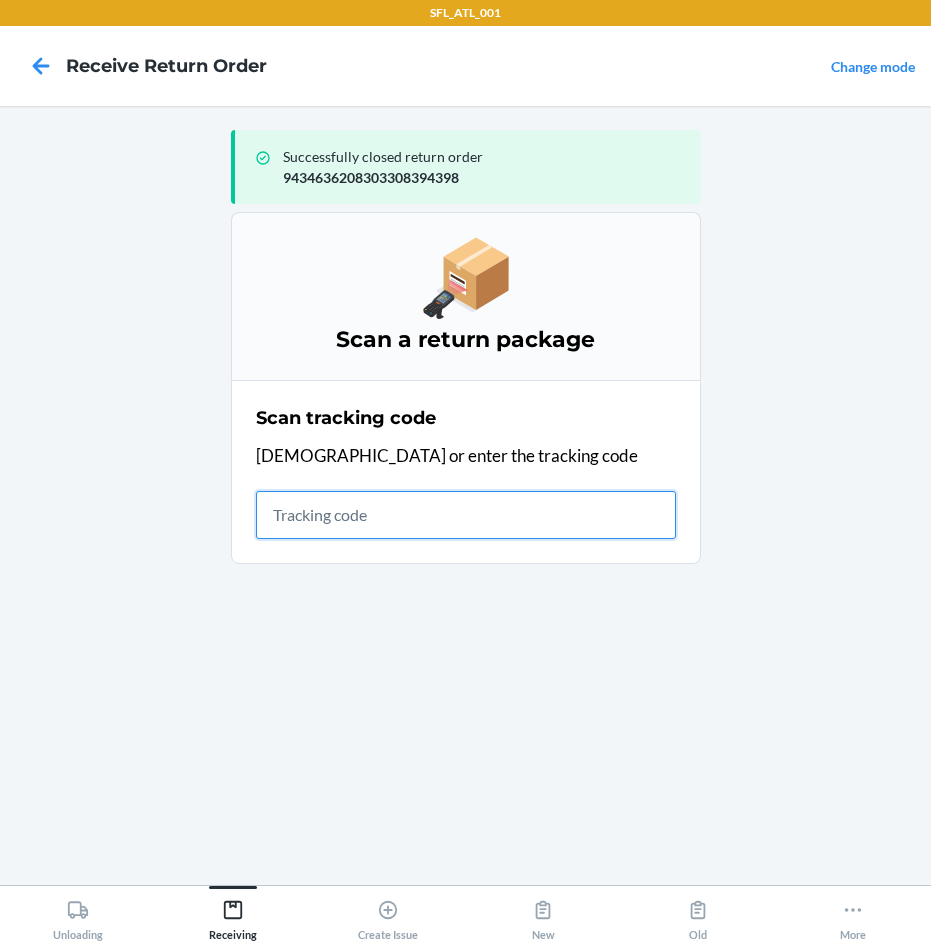 click at bounding box center (466, 515) 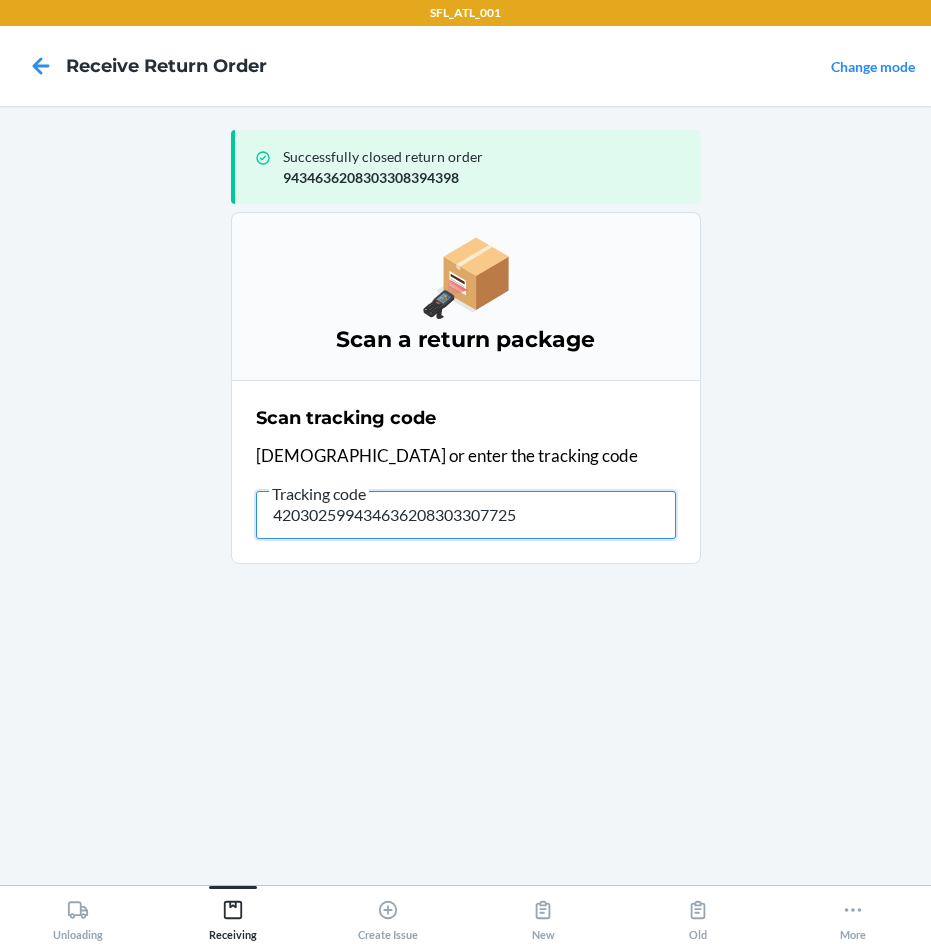 type on "4203025994346362083033077251" 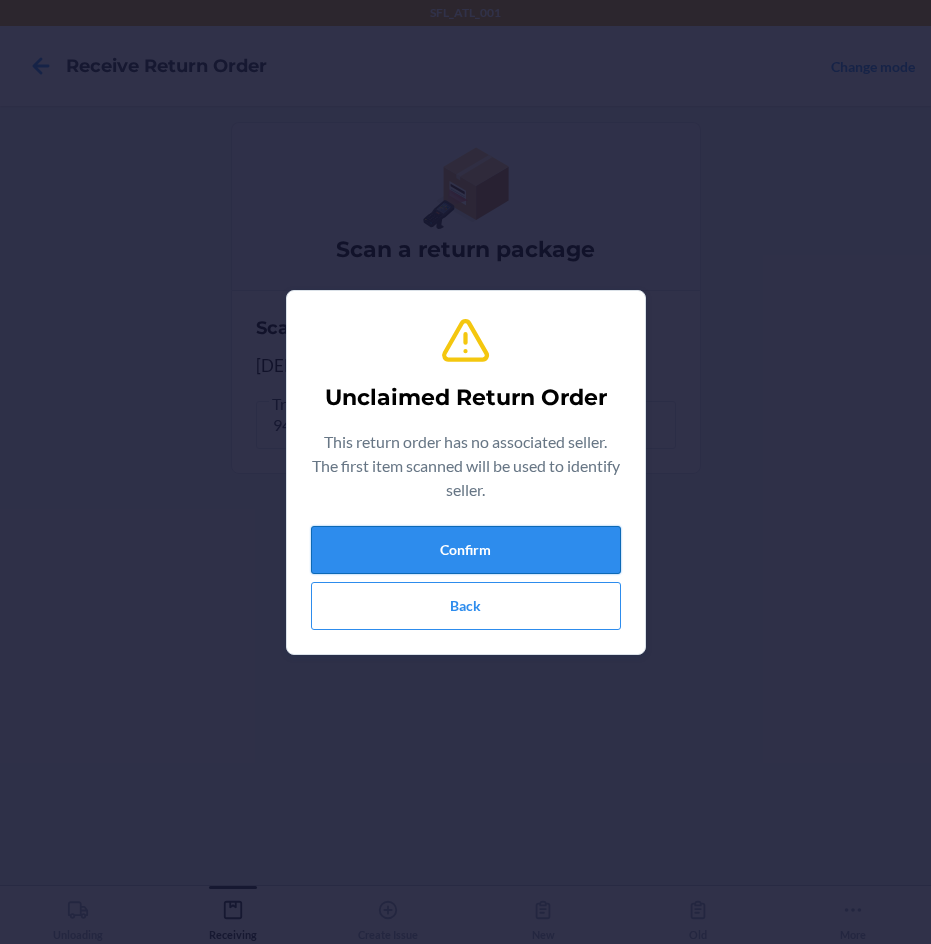 click on "Confirm" at bounding box center (466, 550) 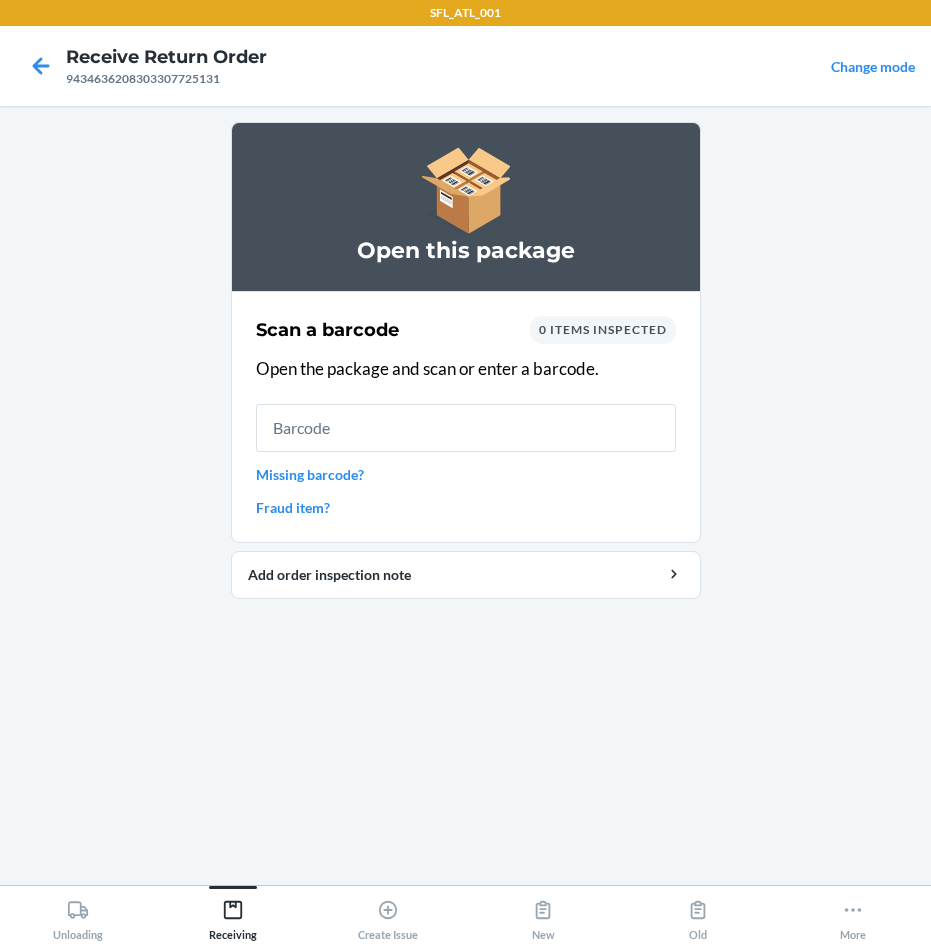click at bounding box center (466, 428) 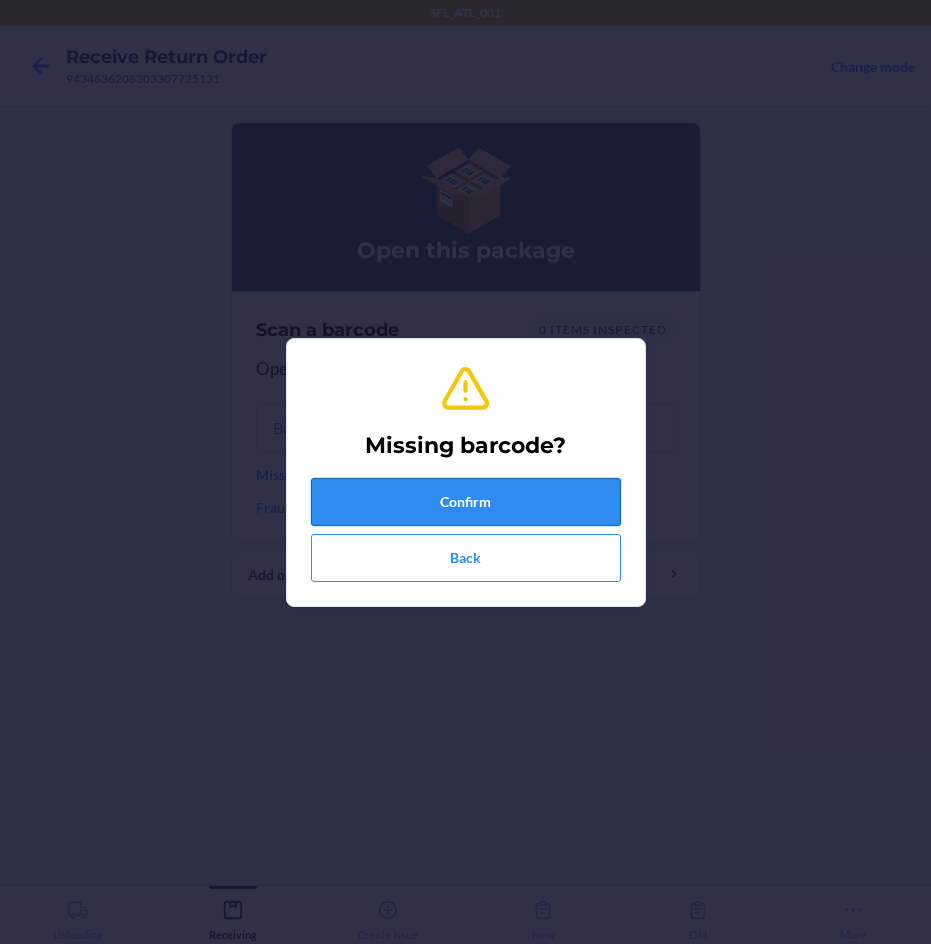 click on "Confirm" at bounding box center [466, 502] 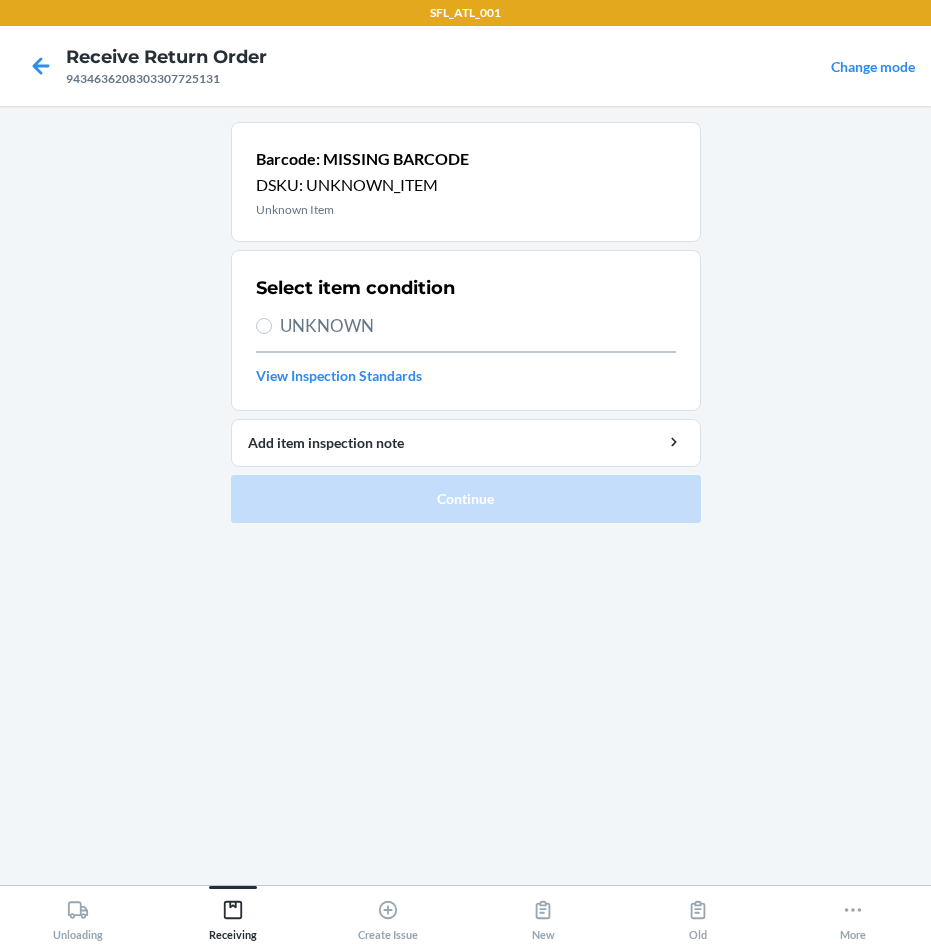 drag, startPoint x: 351, startPoint y: 330, endPoint x: 371, endPoint y: 412, distance: 84.40379 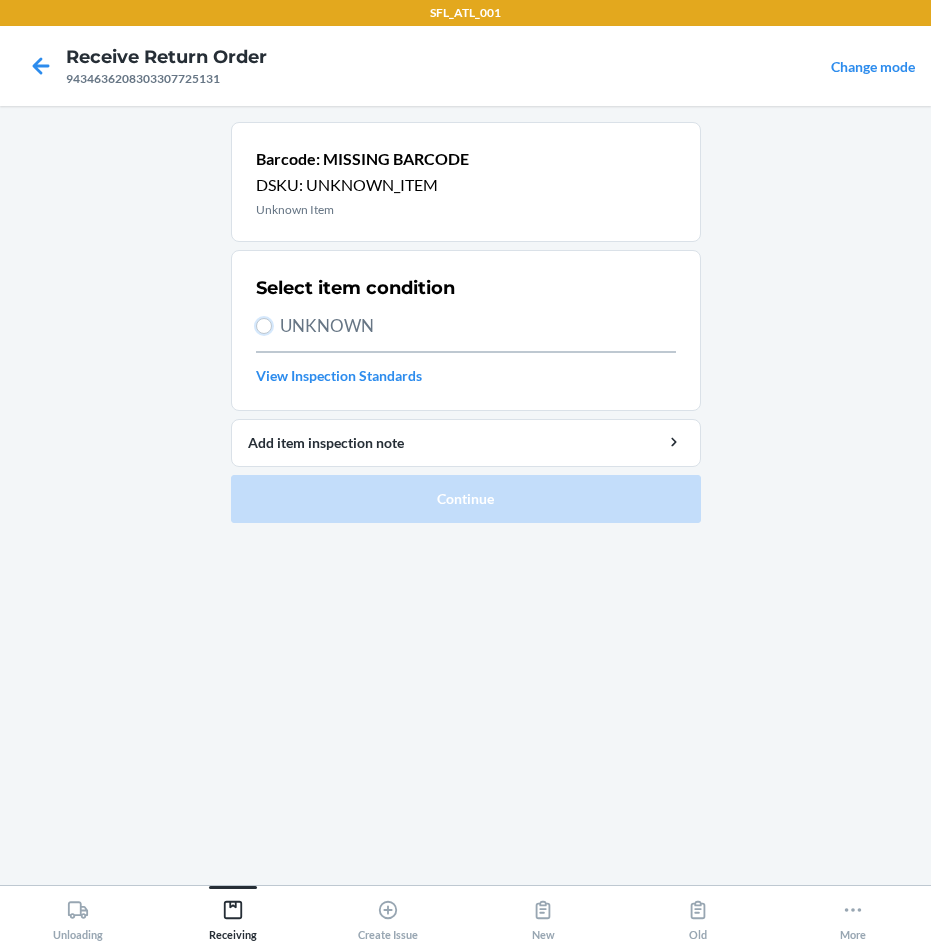 click on "UNKNOWN" at bounding box center [264, 326] 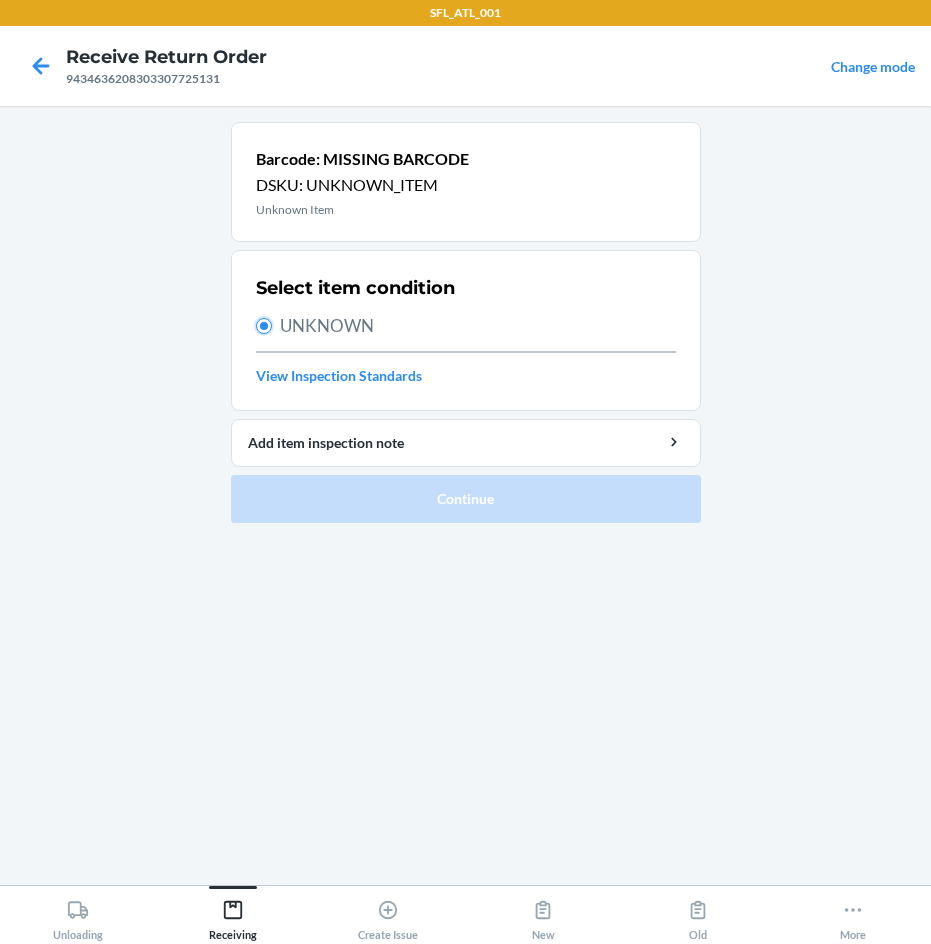 radio on "true" 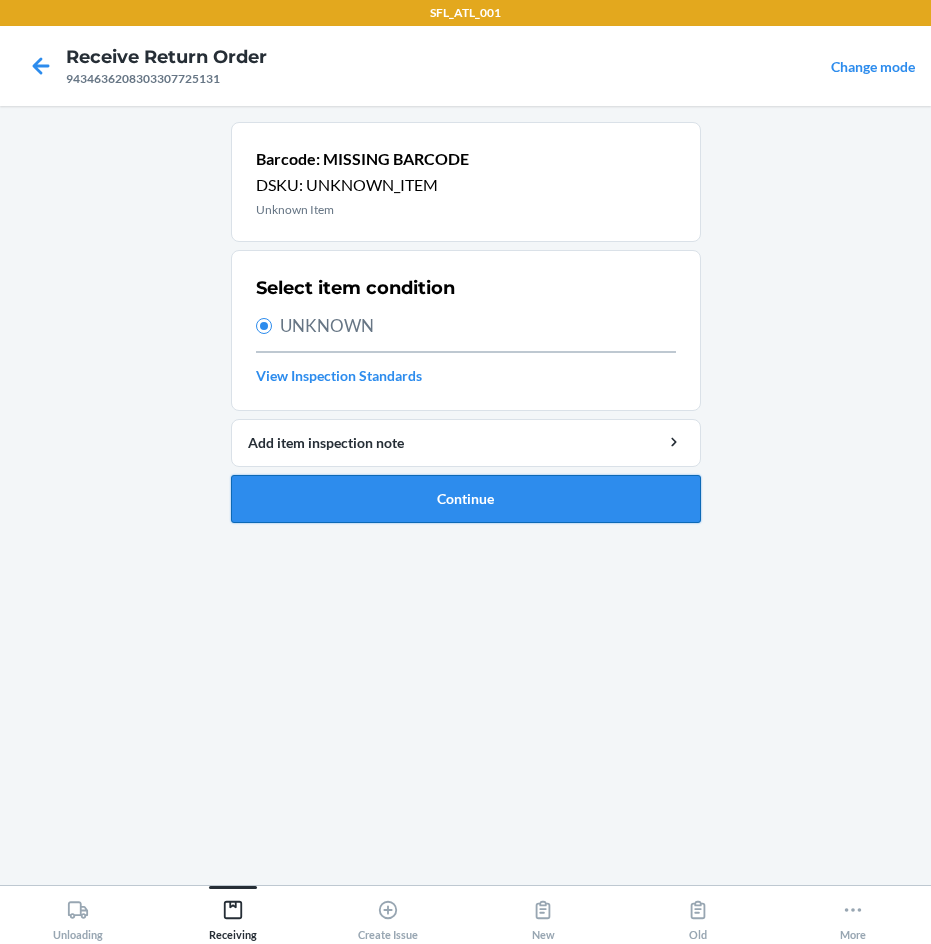 click on "Continue" at bounding box center (466, 499) 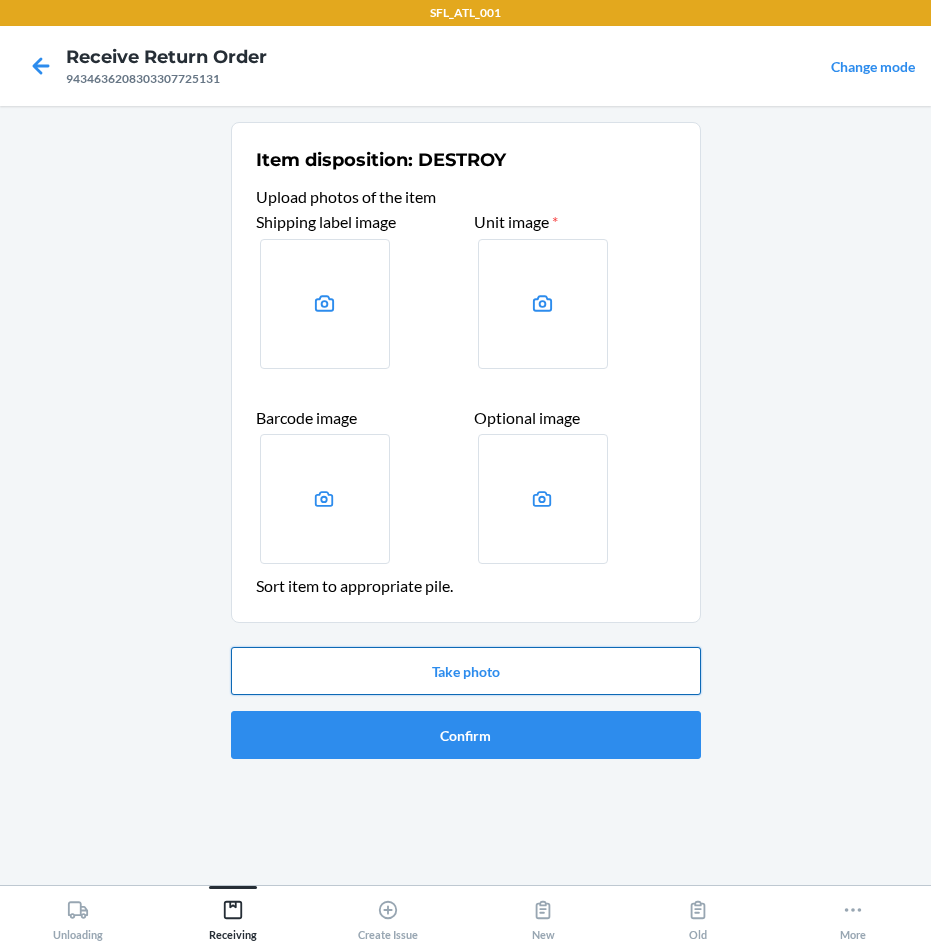click on "Take photo" at bounding box center (466, 671) 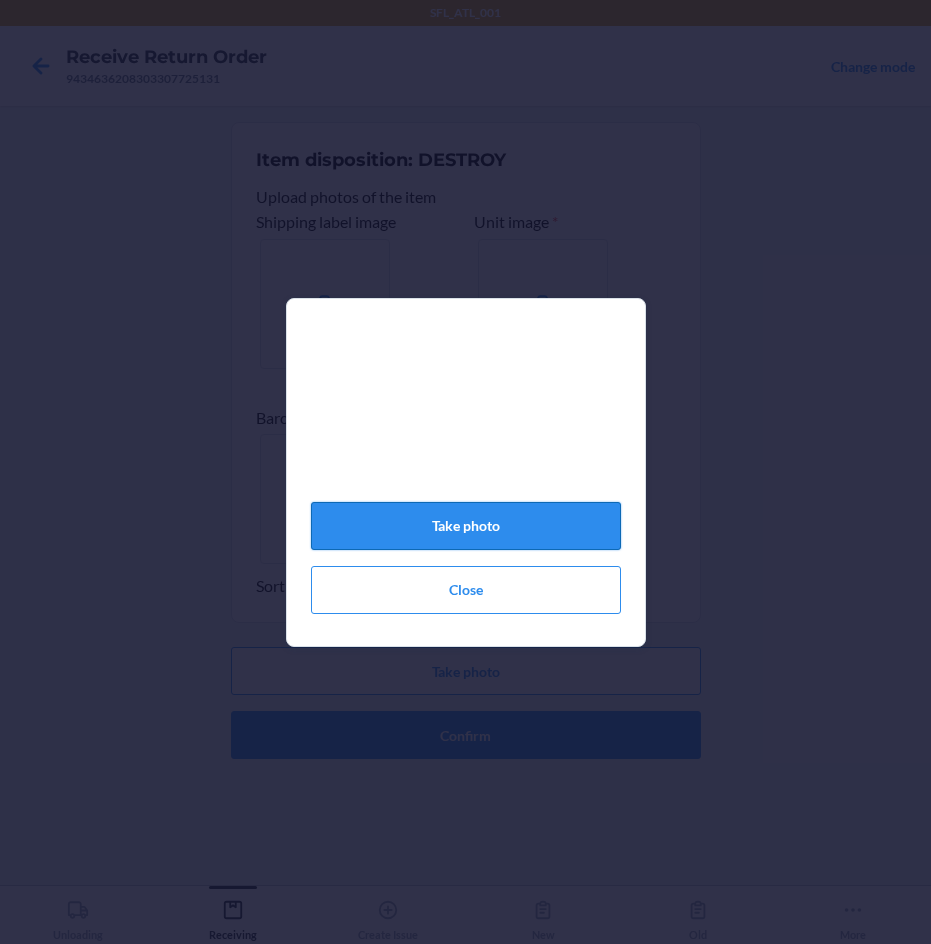 click on "Take photo" 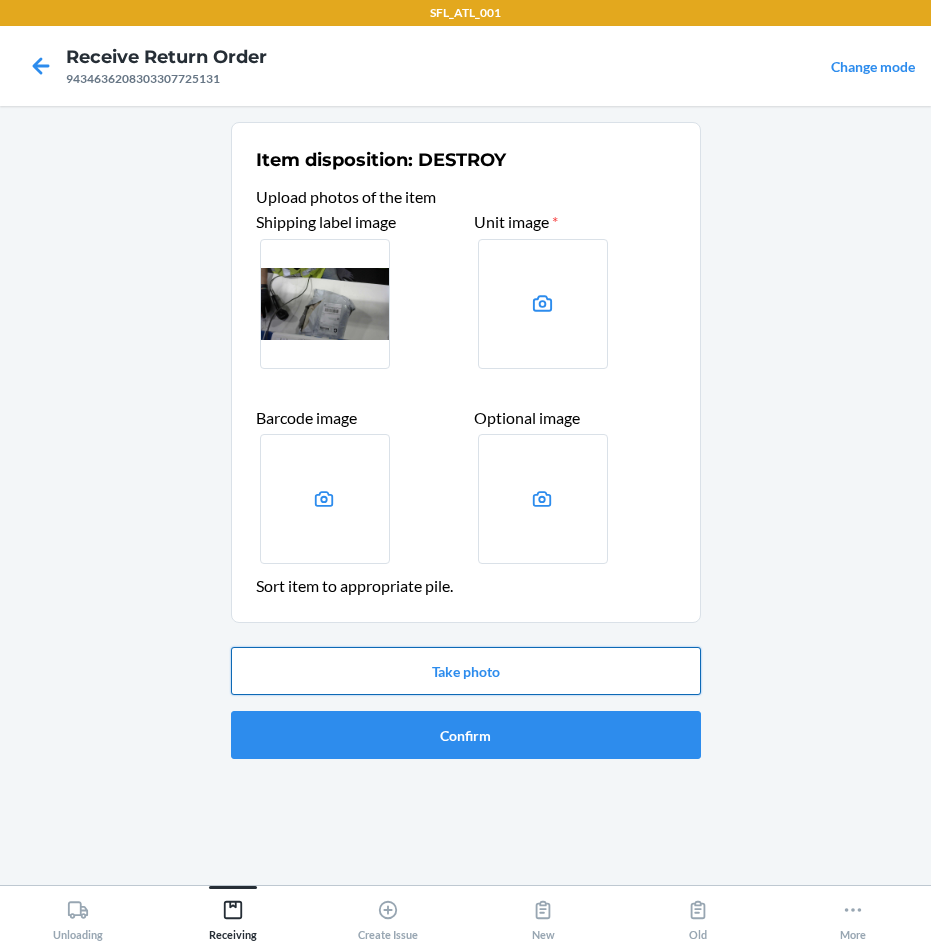 click on "Take photo" at bounding box center (466, 671) 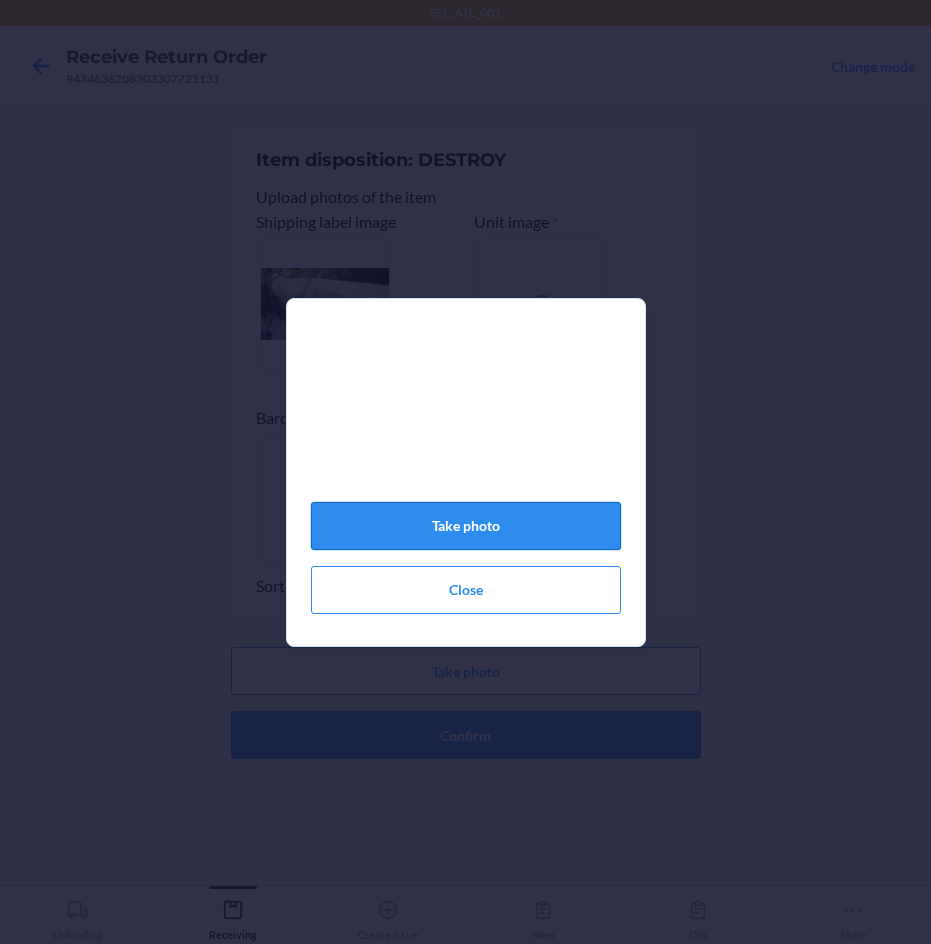 click on "Take photo" 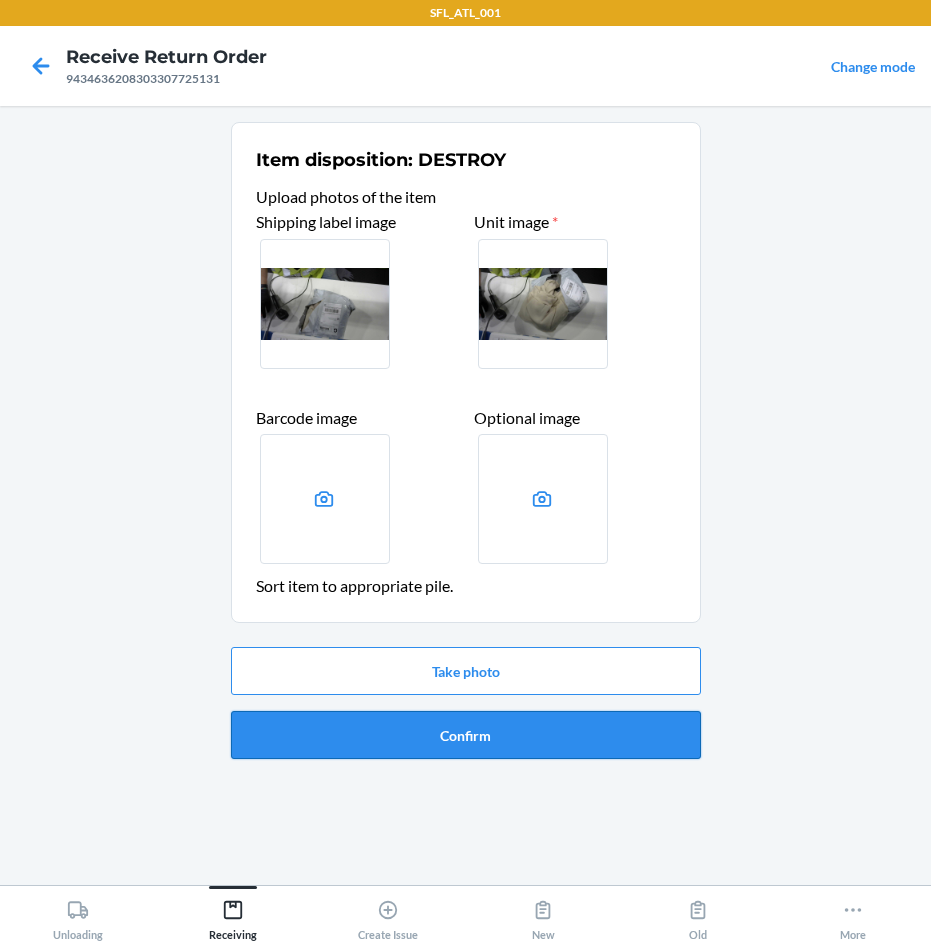 click on "Confirm" at bounding box center (466, 735) 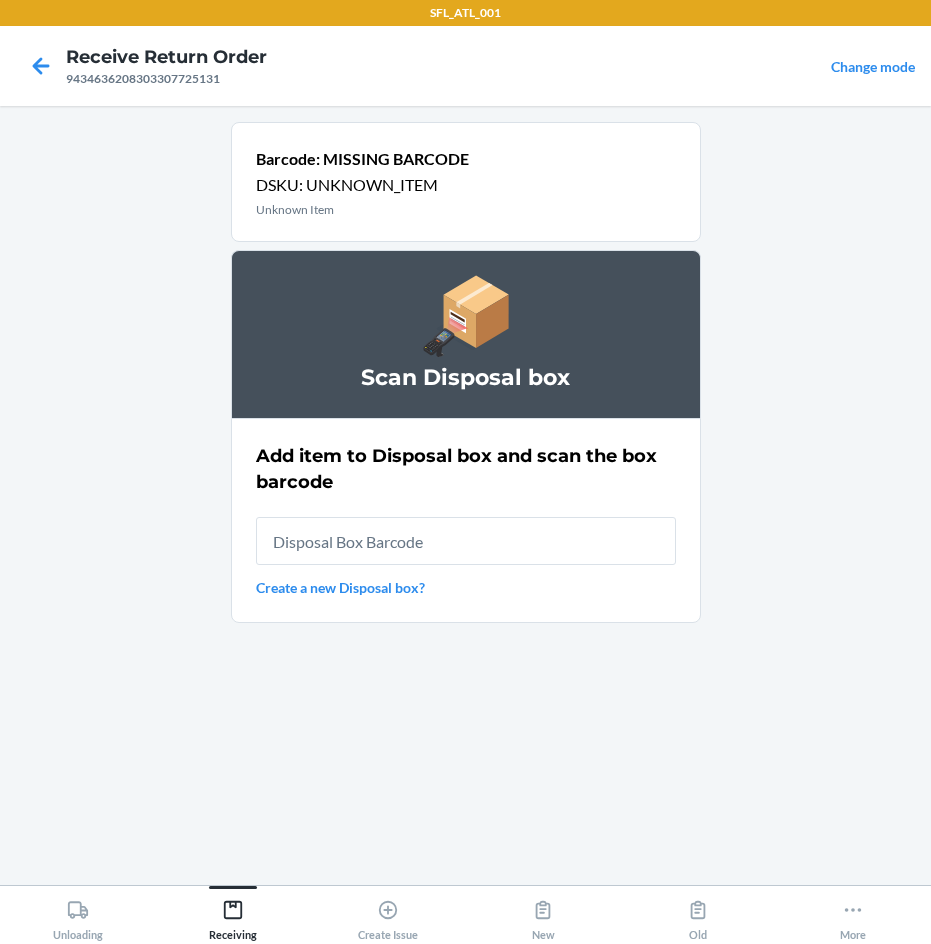 drag, startPoint x: 327, startPoint y: 553, endPoint x: 314, endPoint y: 553, distance: 13 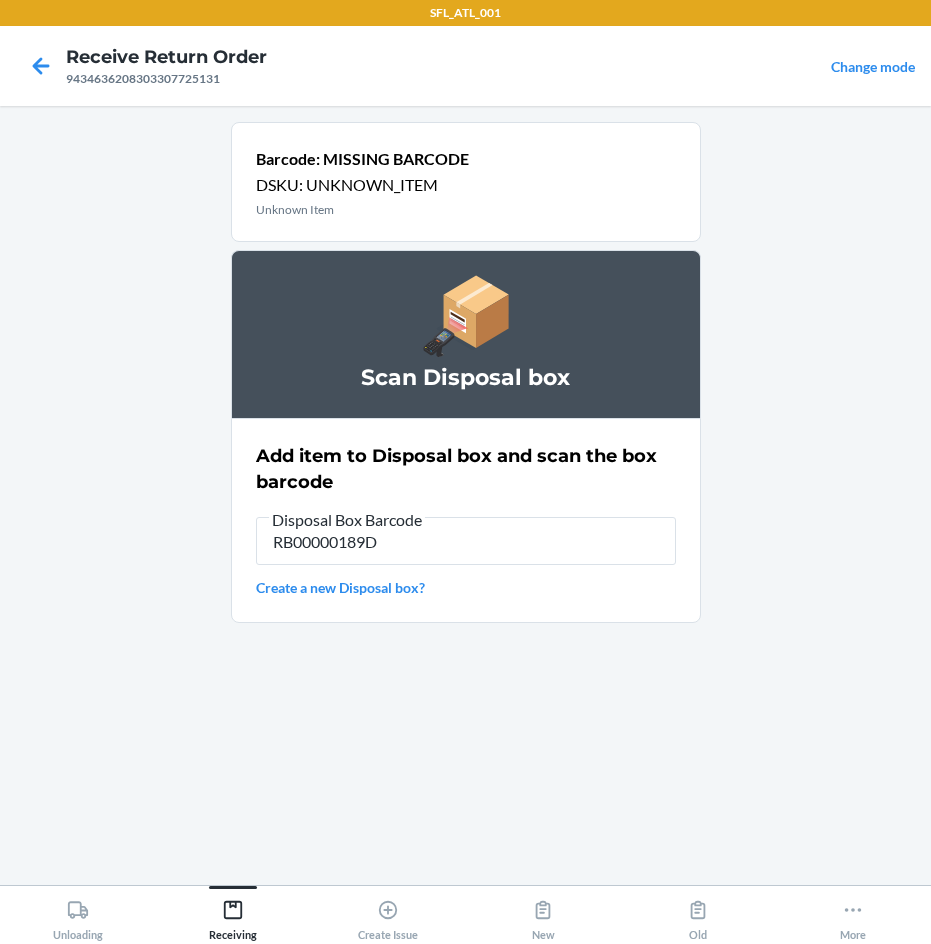 type on "RB00000189D" 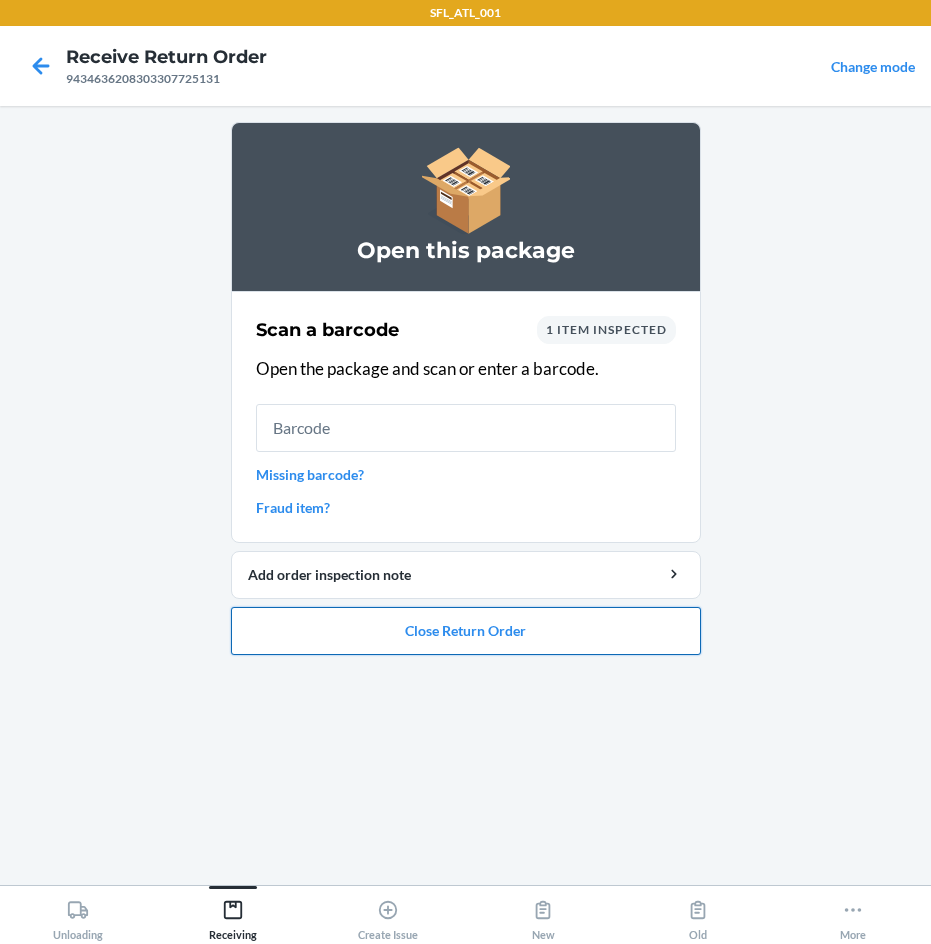 click on "Close Return Order" at bounding box center (466, 631) 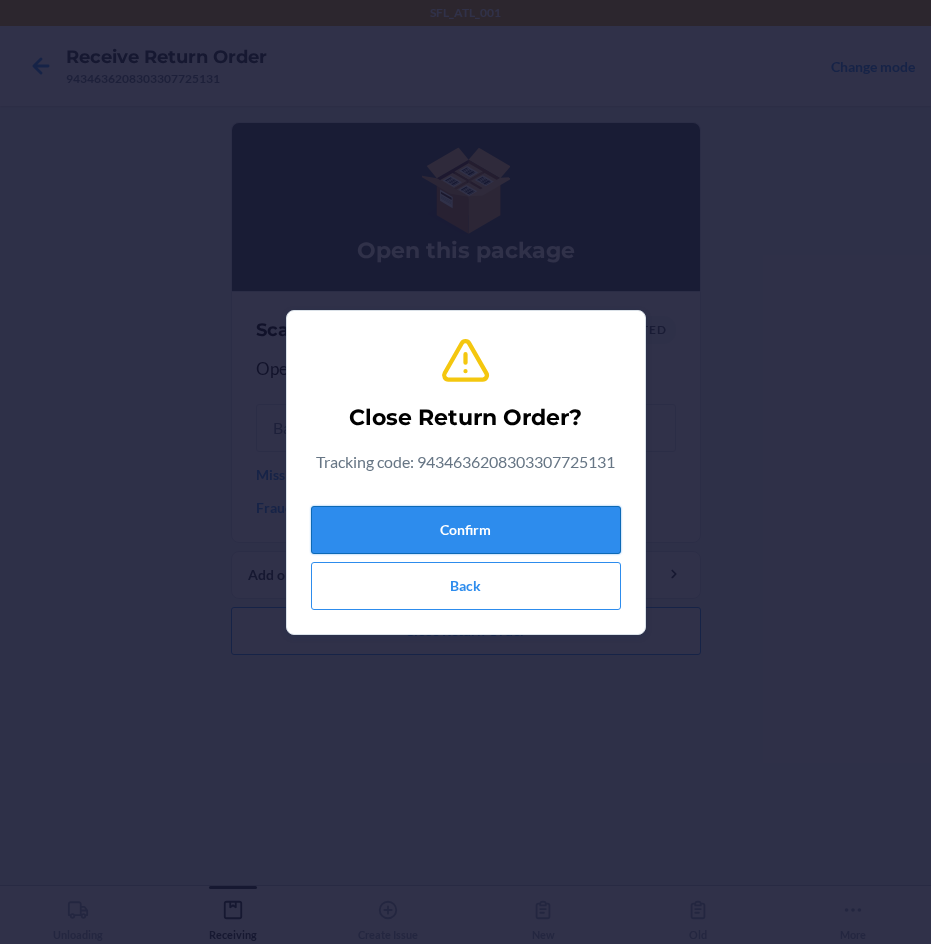 click on "Confirm" at bounding box center (466, 530) 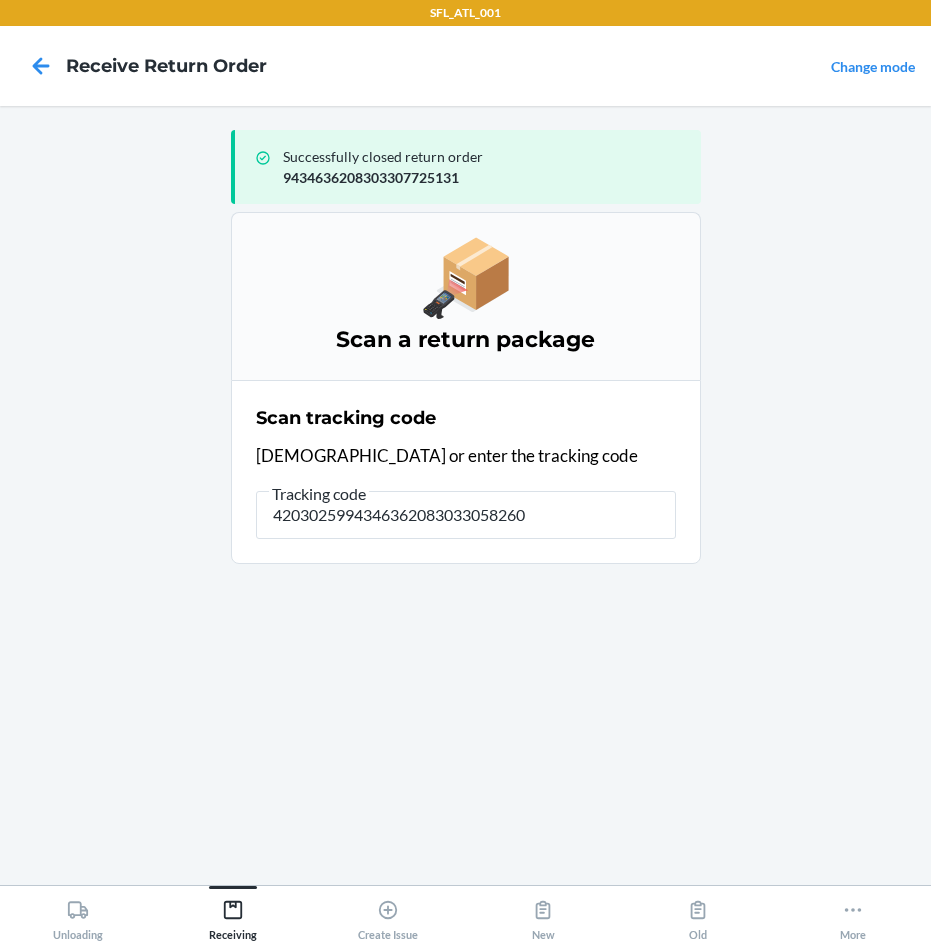 type on "42030259943463620830330582607" 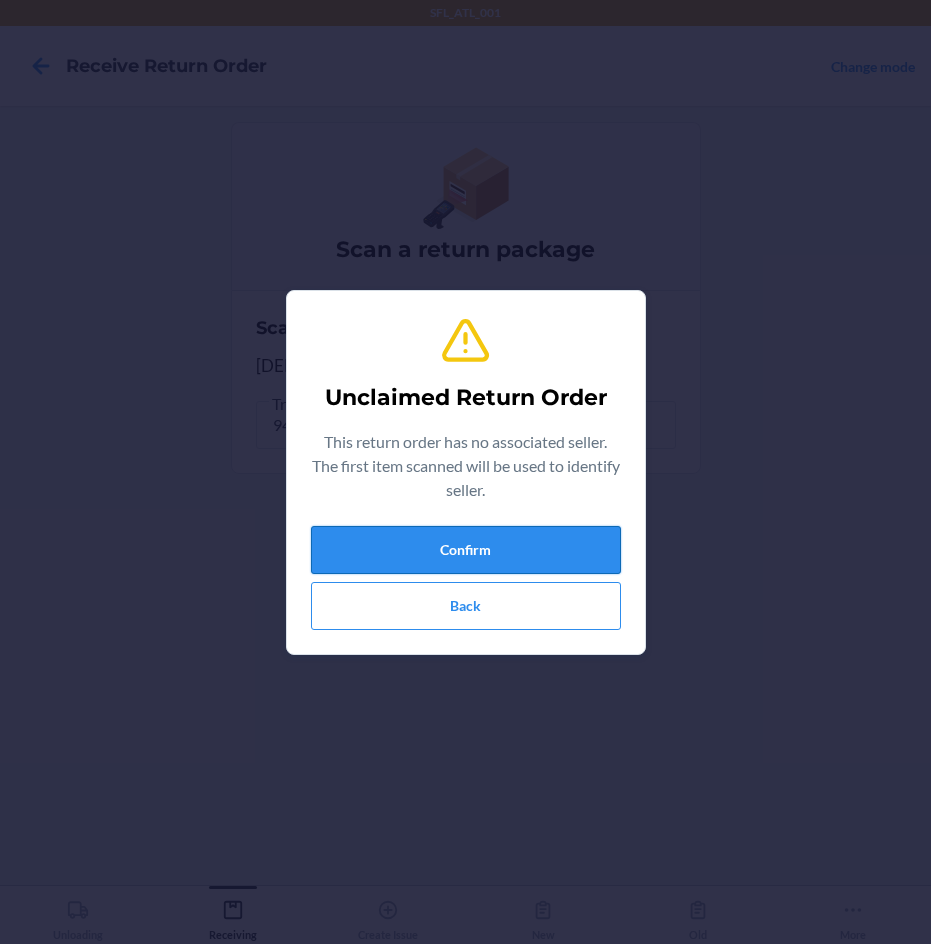 click on "Confirm" at bounding box center (466, 550) 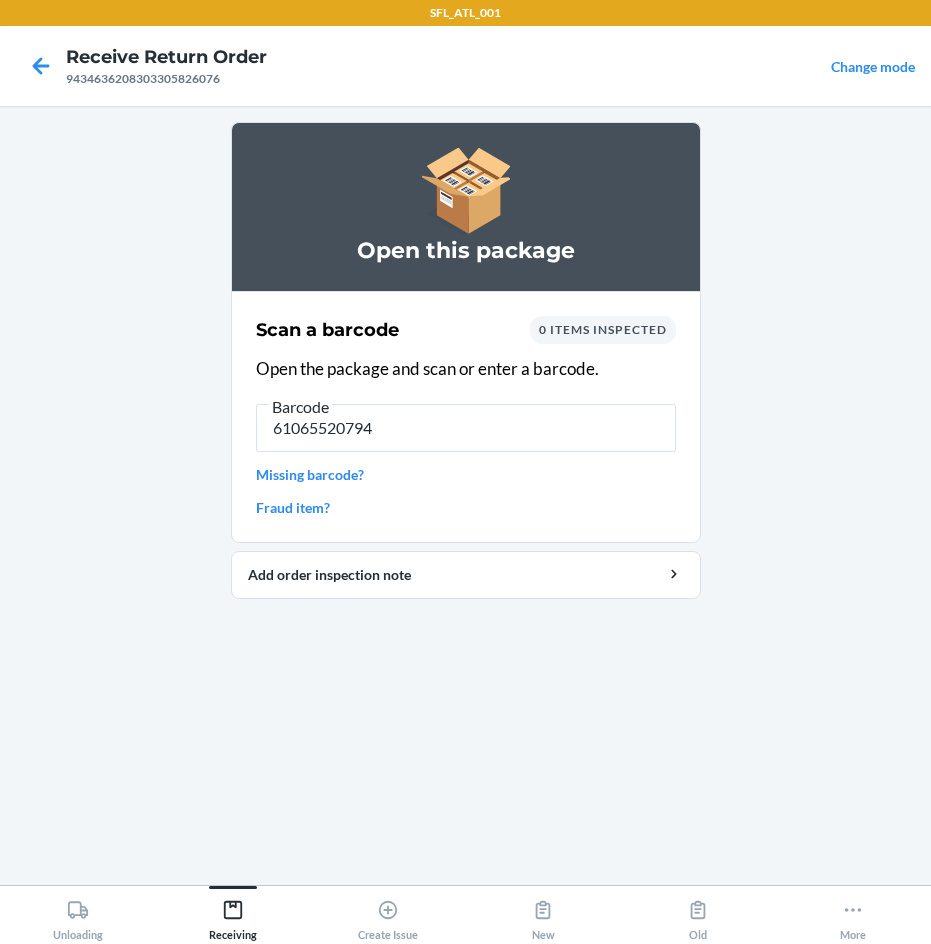 type on "610655207947" 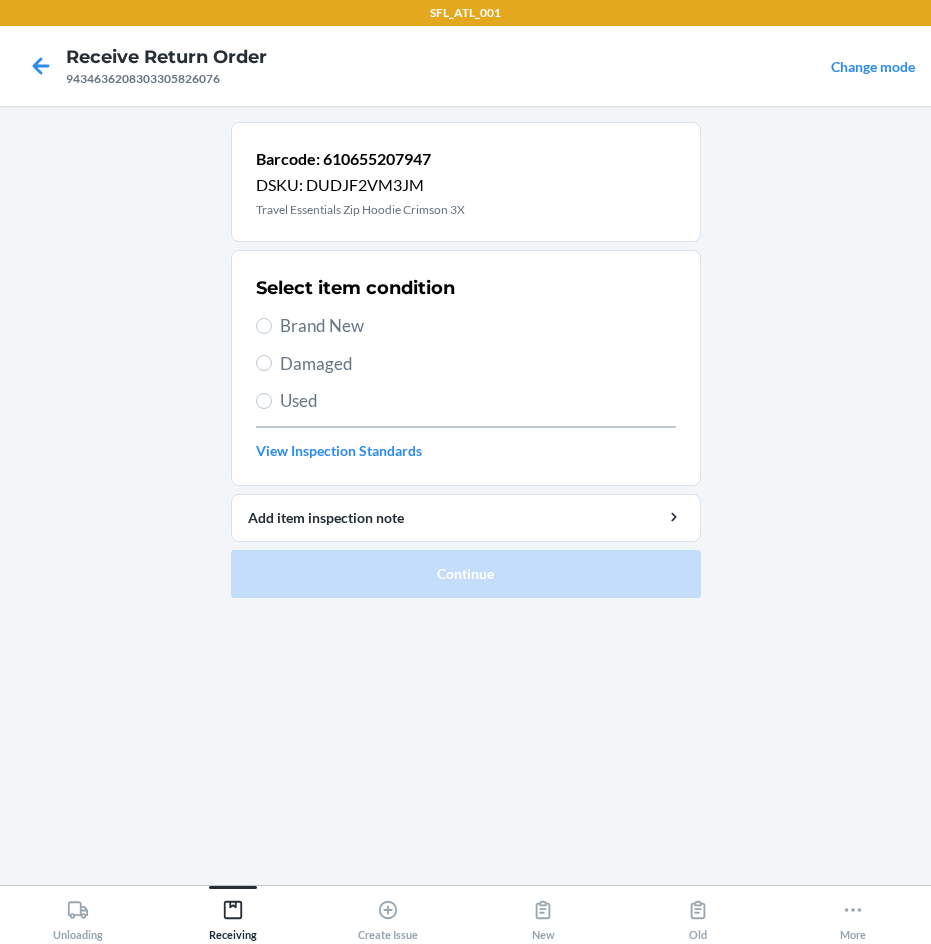 drag, startPoint x: 255, startPoint y: 321, endPoint x: 341, endPoint y: 329, distance: 86.37129 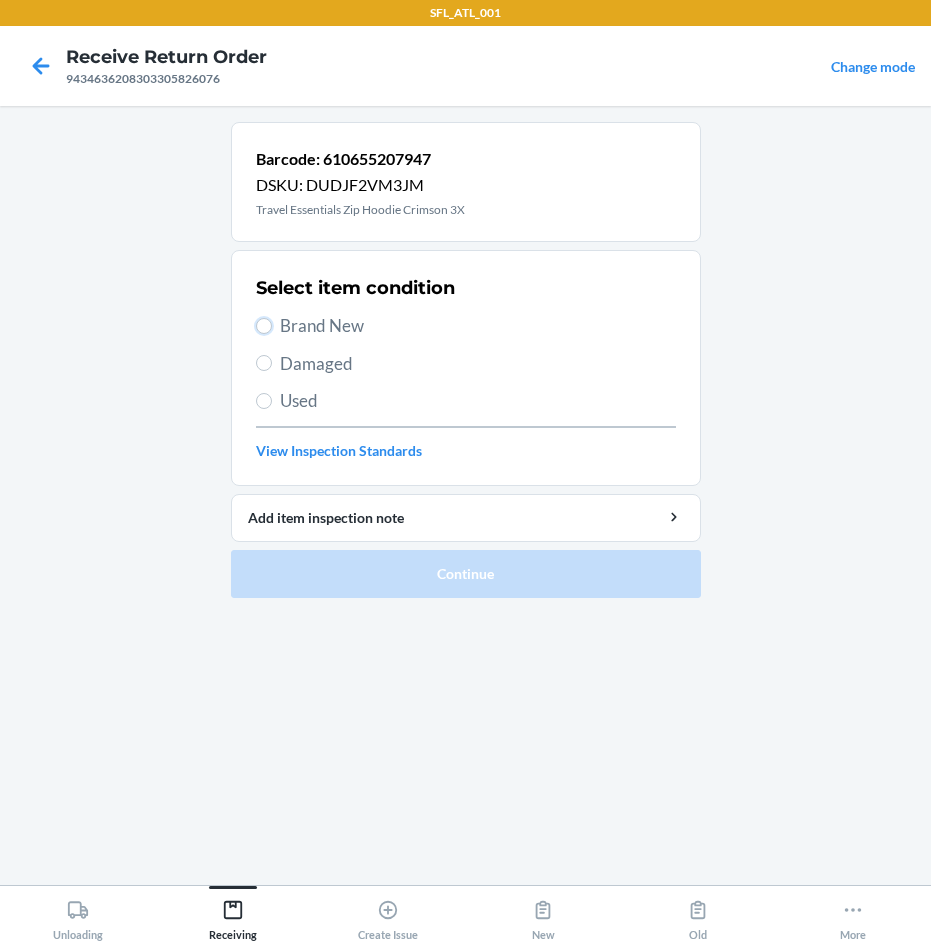 click on "Brand New" at bounding box center (264, 326) 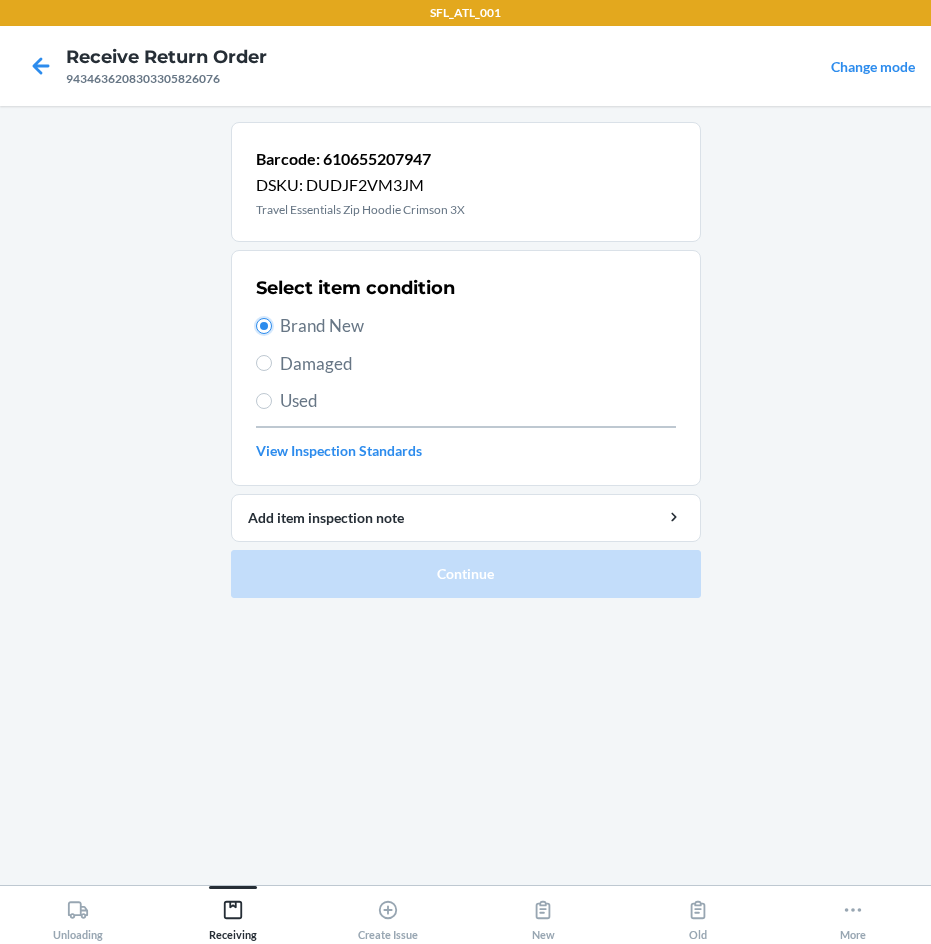 radio on "true" 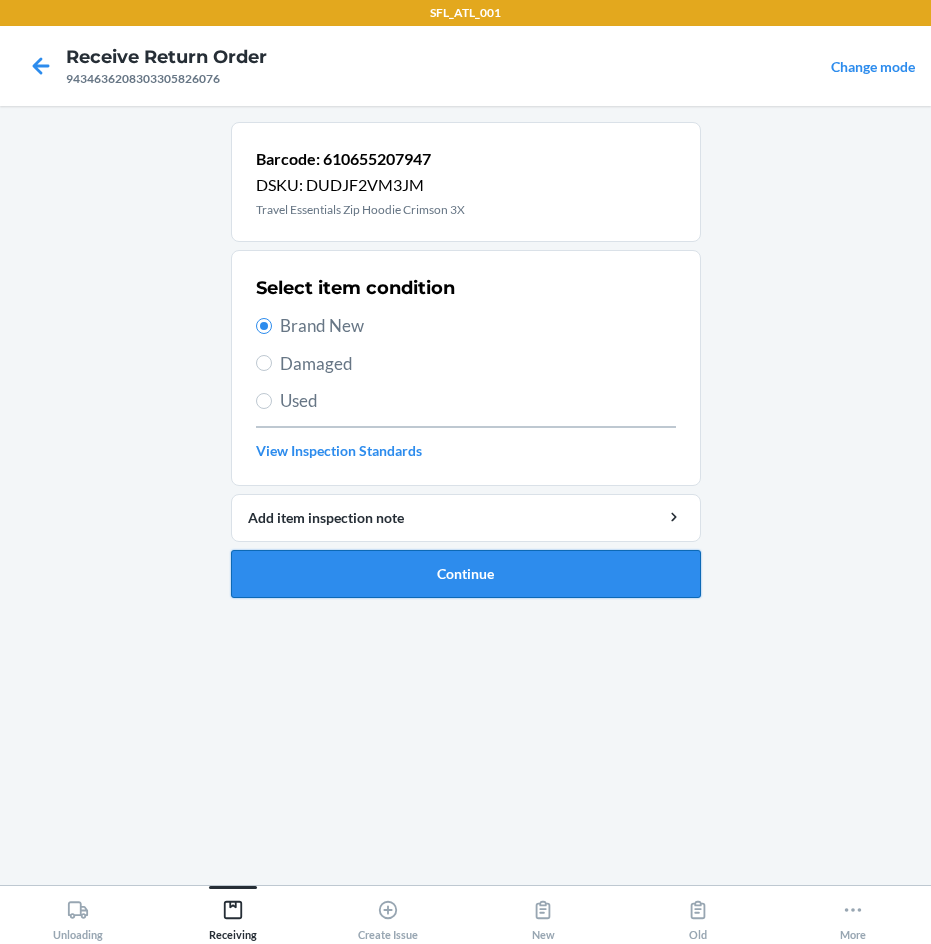 click on "Continue" at bounding box center (466, 574) 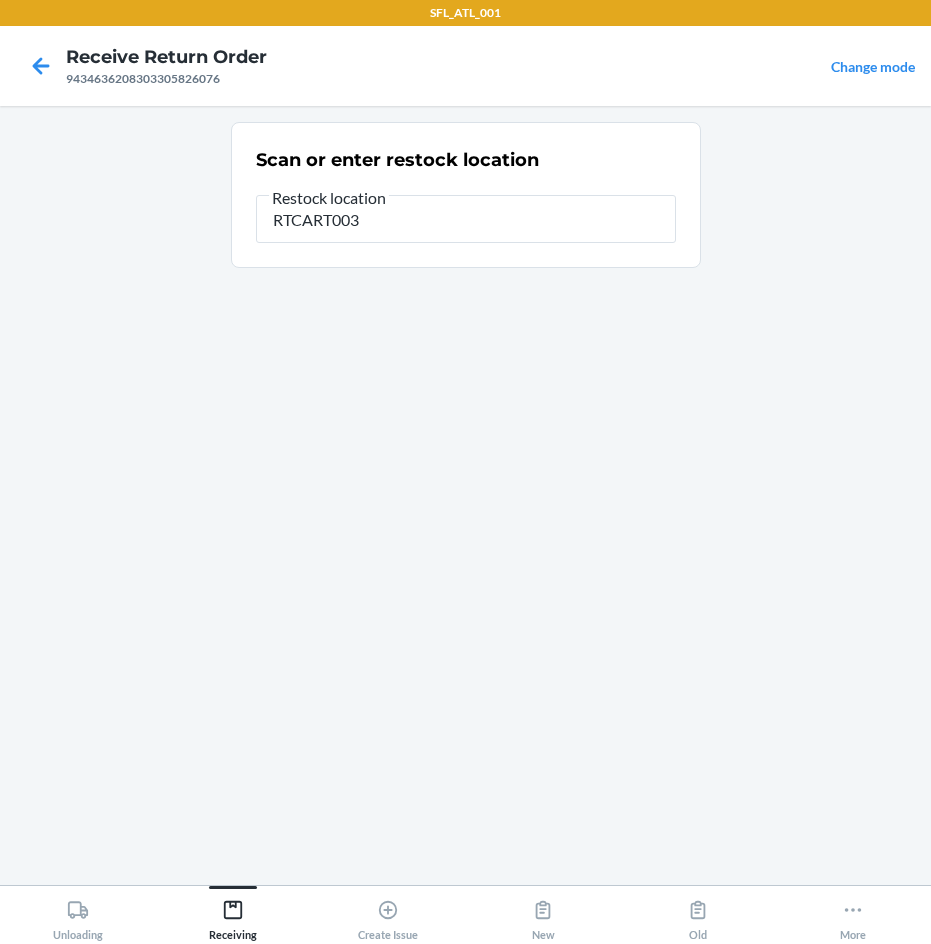 type on "RTCART003" 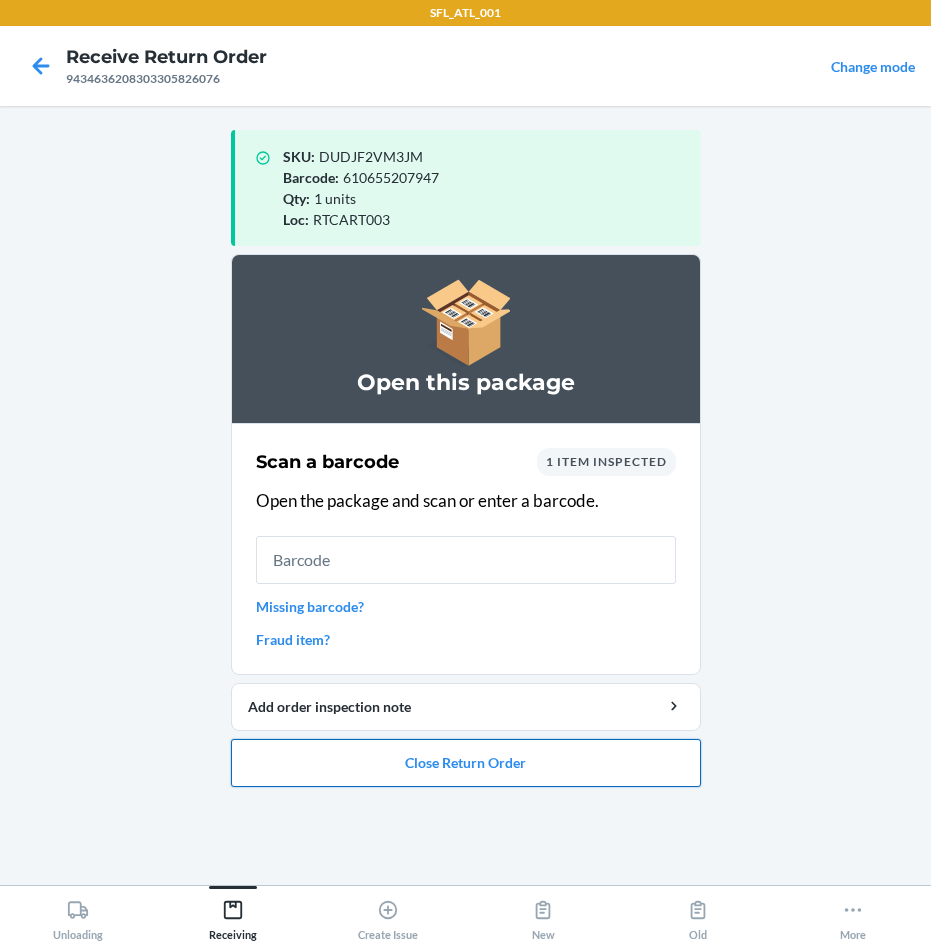 click on "Close Return Order" at bounding box center (466, 763) 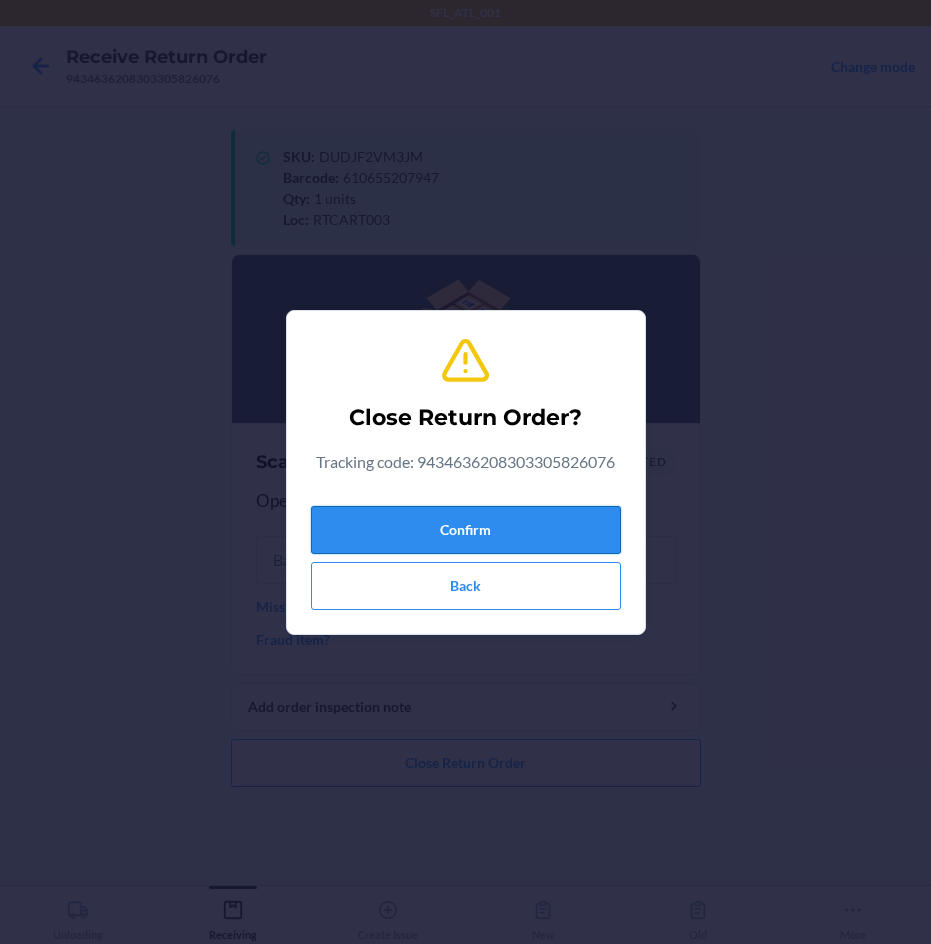 click on "Confirm" at bounding box center (466, 530) 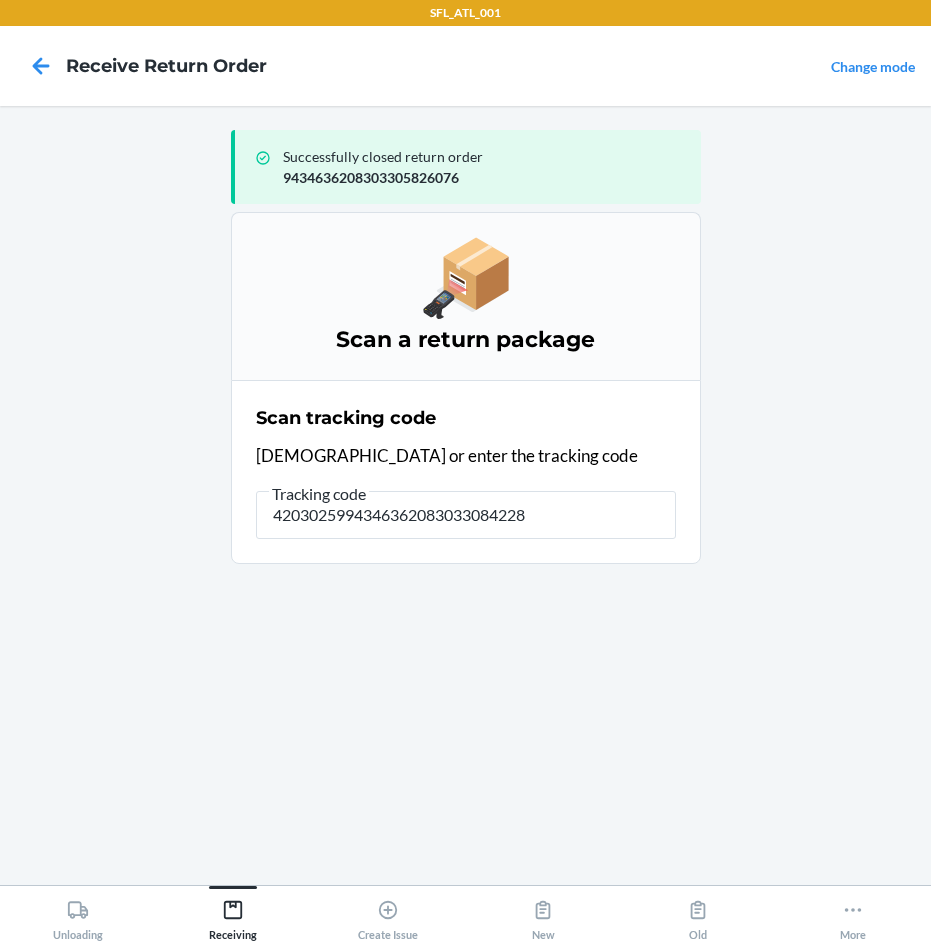 type on "42030259943463620830330842283" 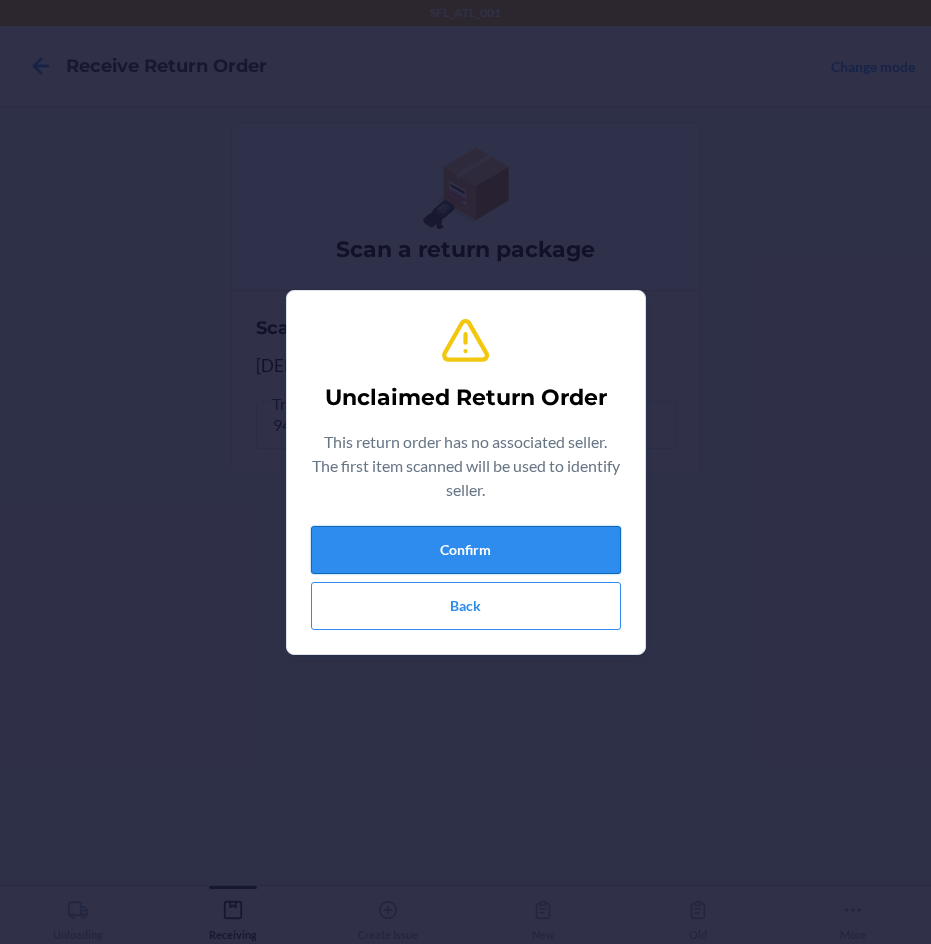 click on "Confirm" at bounding box center (466, 550) 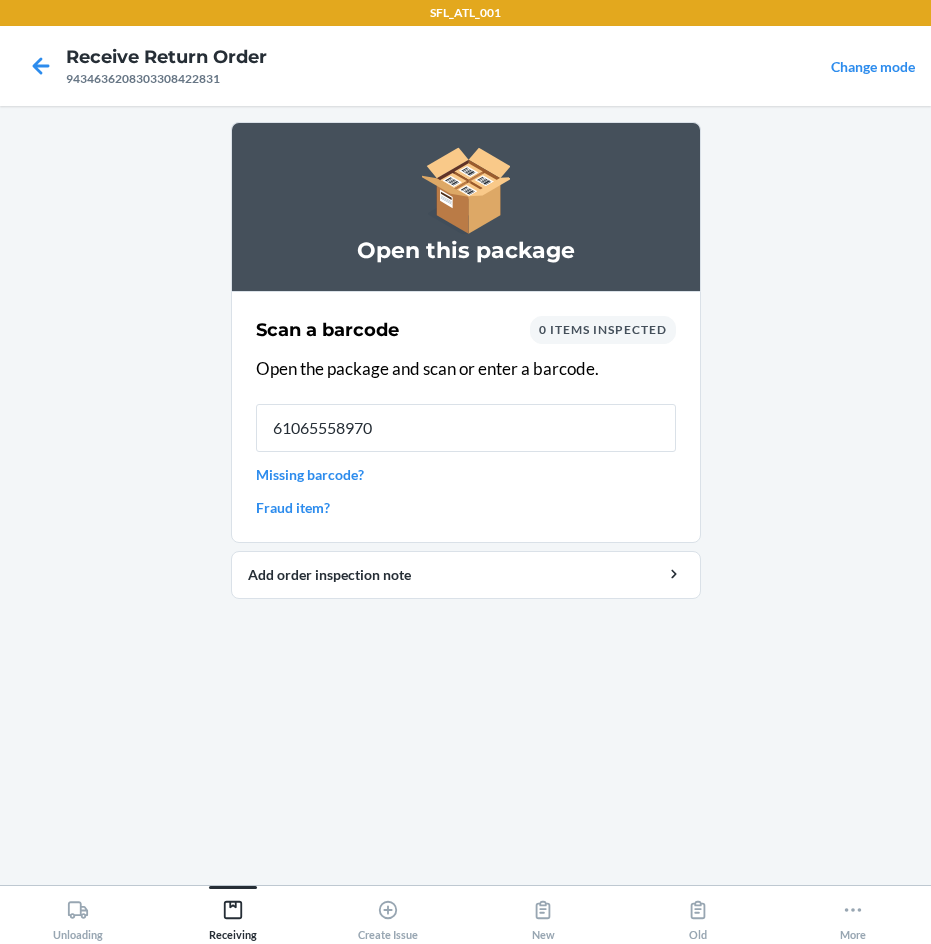 type on "610655589708" 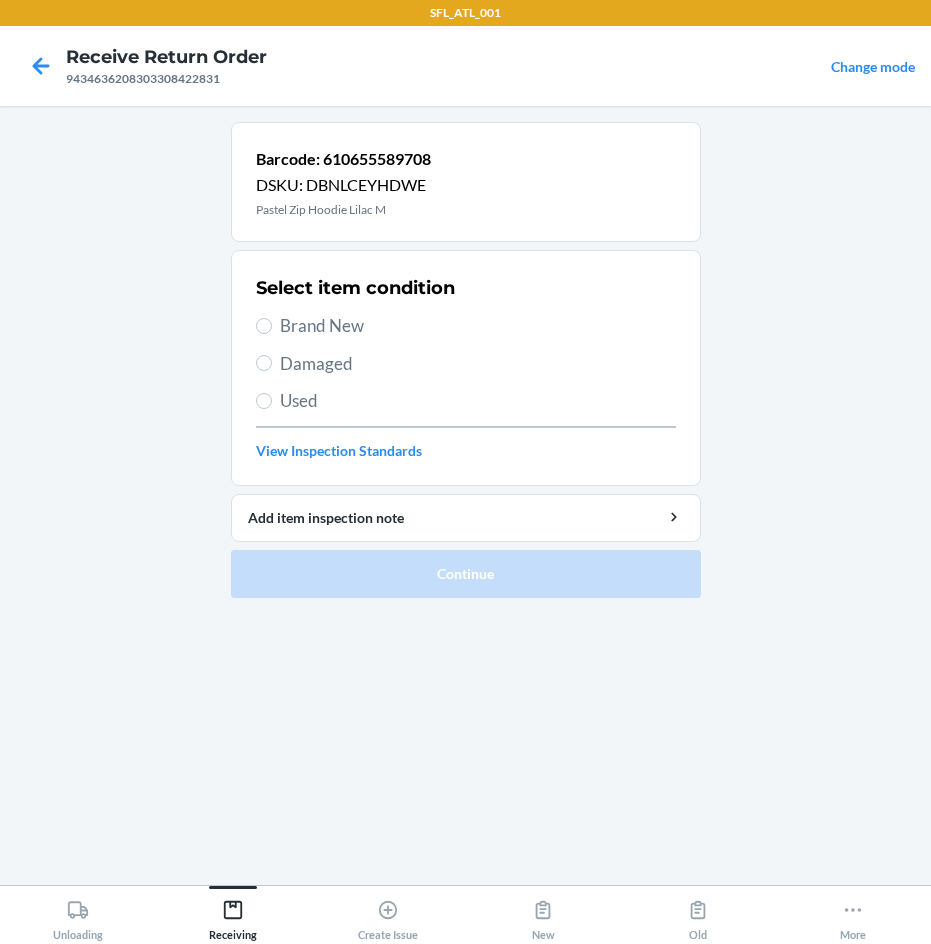 drag, startPoint x: 299, startPoint y: 326, endPoint x: 360, endPoint y: 435, distance: 124.90797 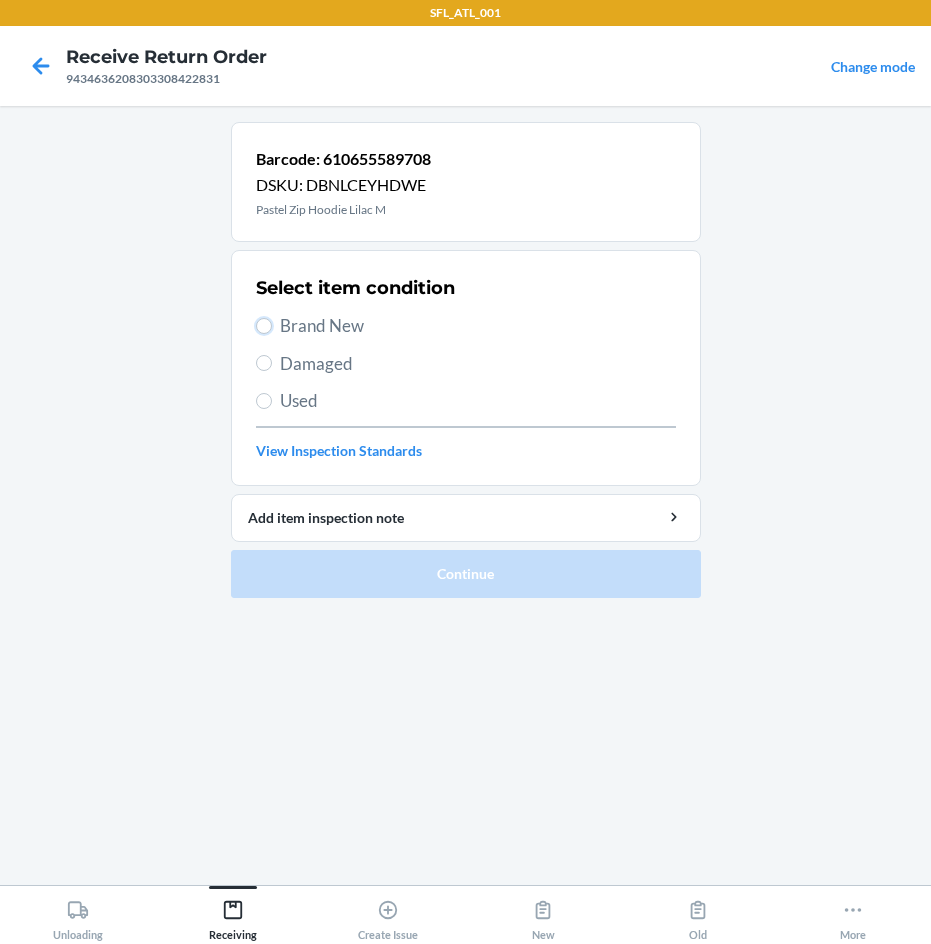 click on "Brand New" at bounding box center [264, 326] 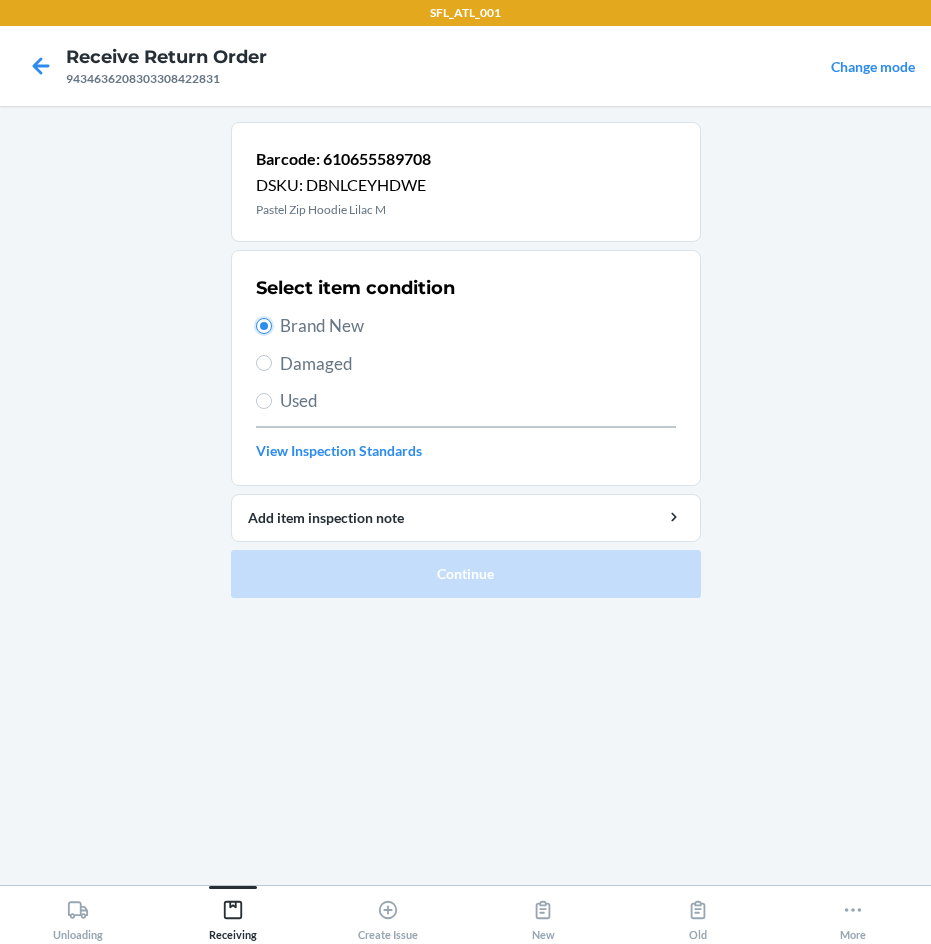 radio on "true" 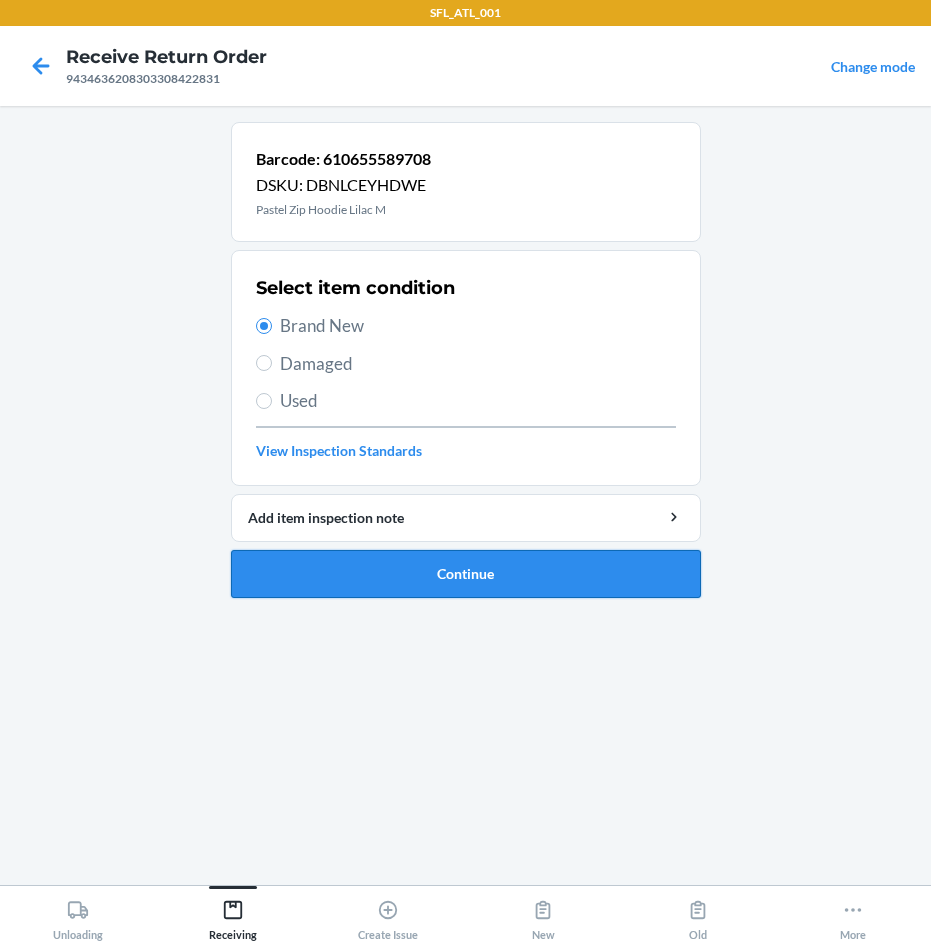 click on "Continue" at bounding box center [466, 574] 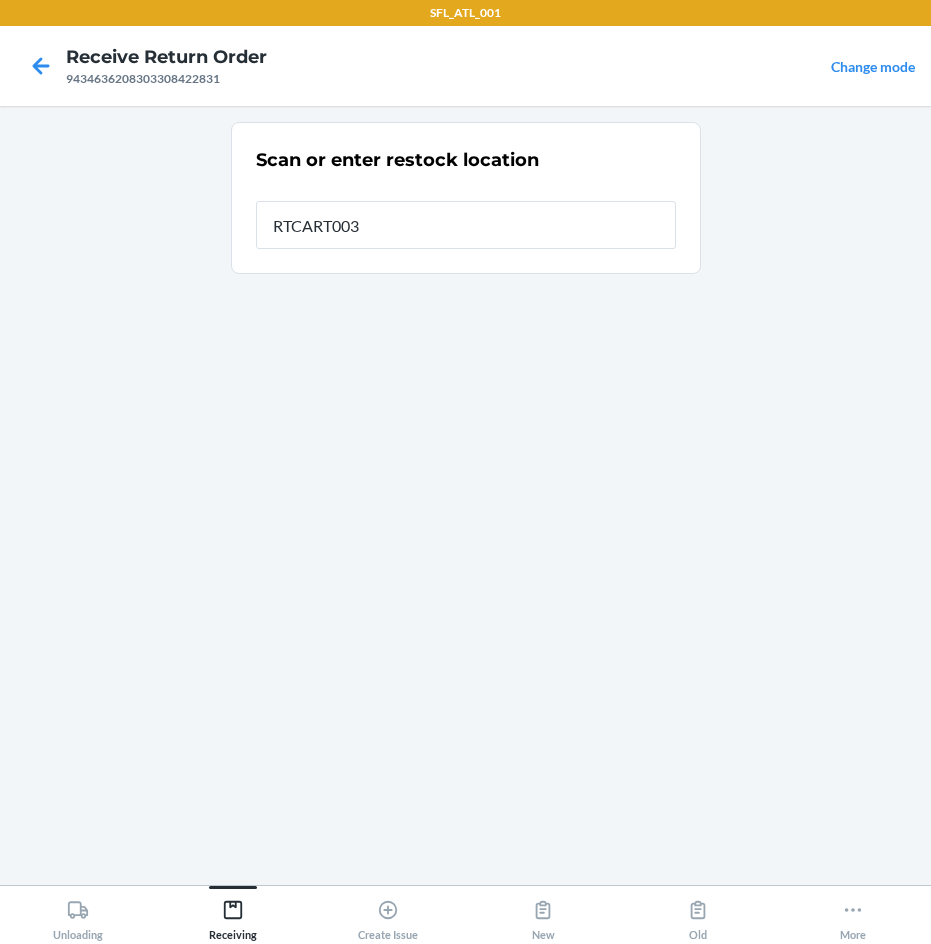 type on "RTCART003" 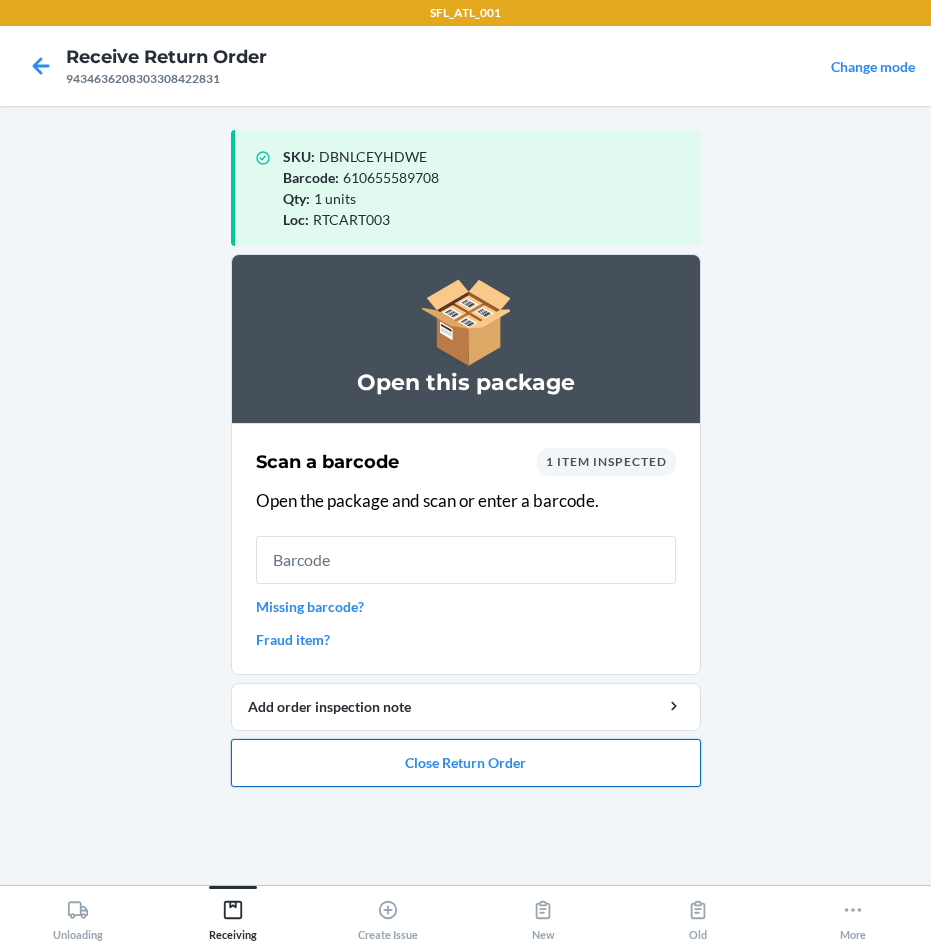 click on "Close Return Order" at bounding box center [466, 763] 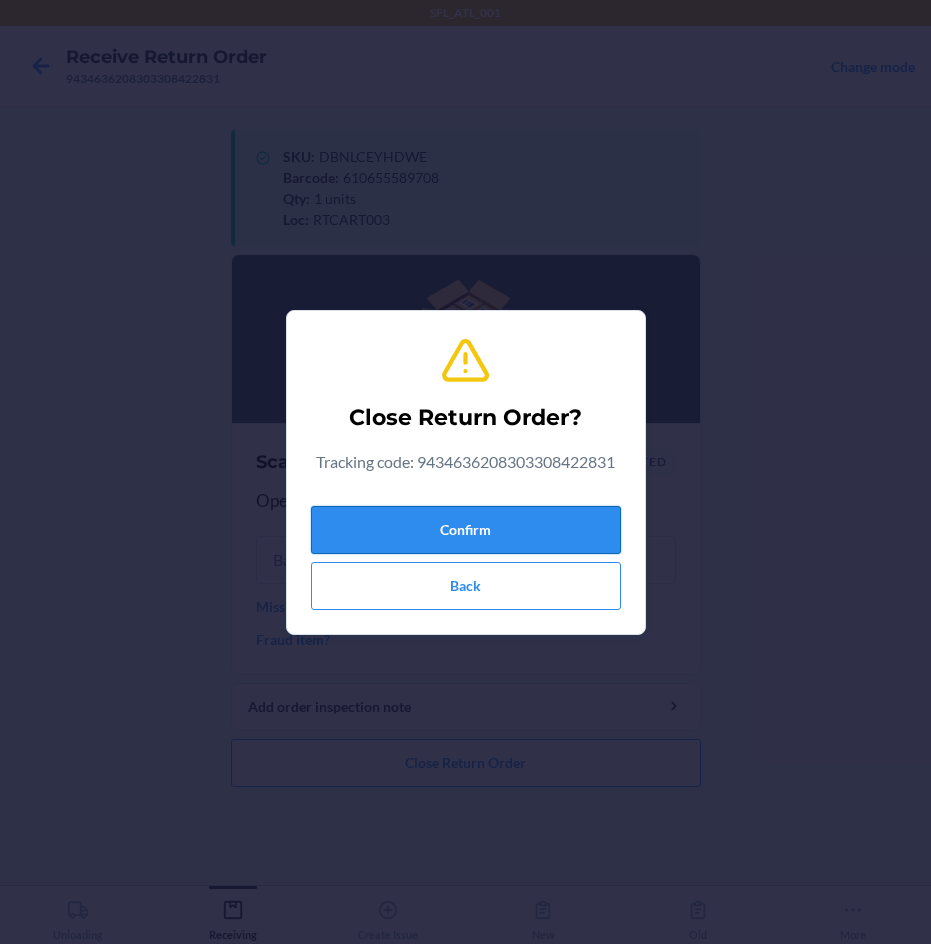 drag, startPoint x: 469, startPoint y: 531, endPoint x: 488, endPoint y: 529, distance: 19.104973 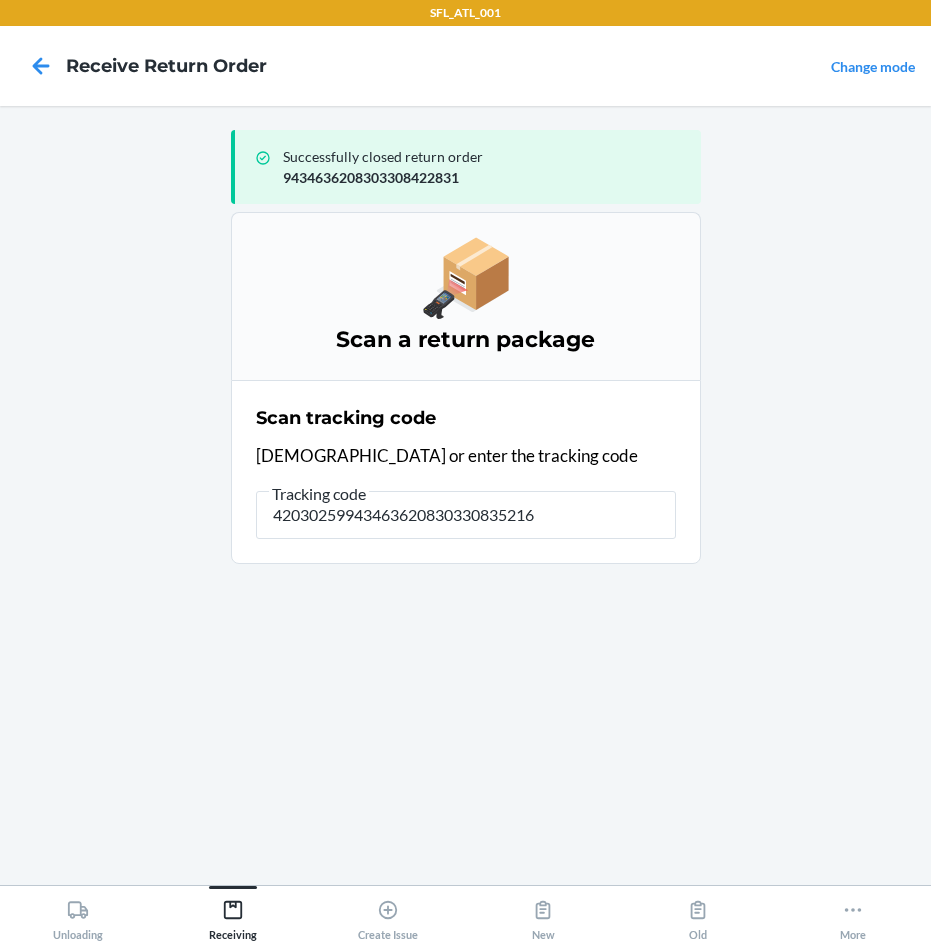 type on "420302599434636208303308352169" 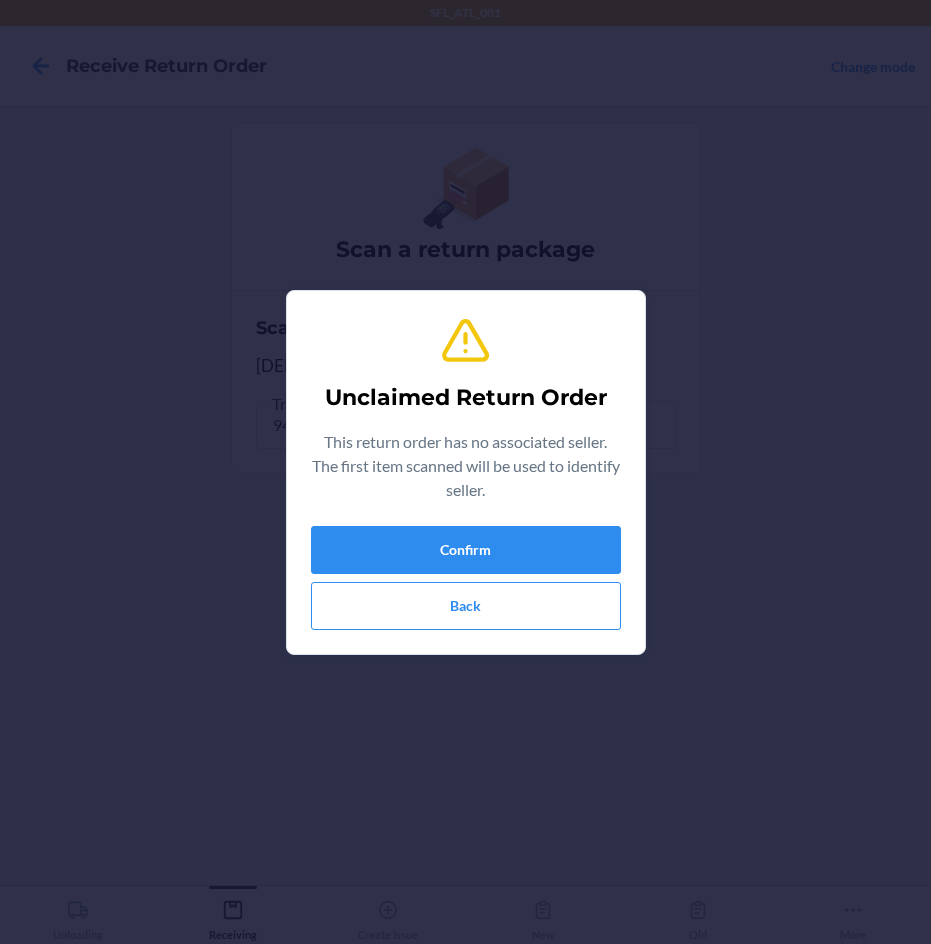 type on "658860340998" 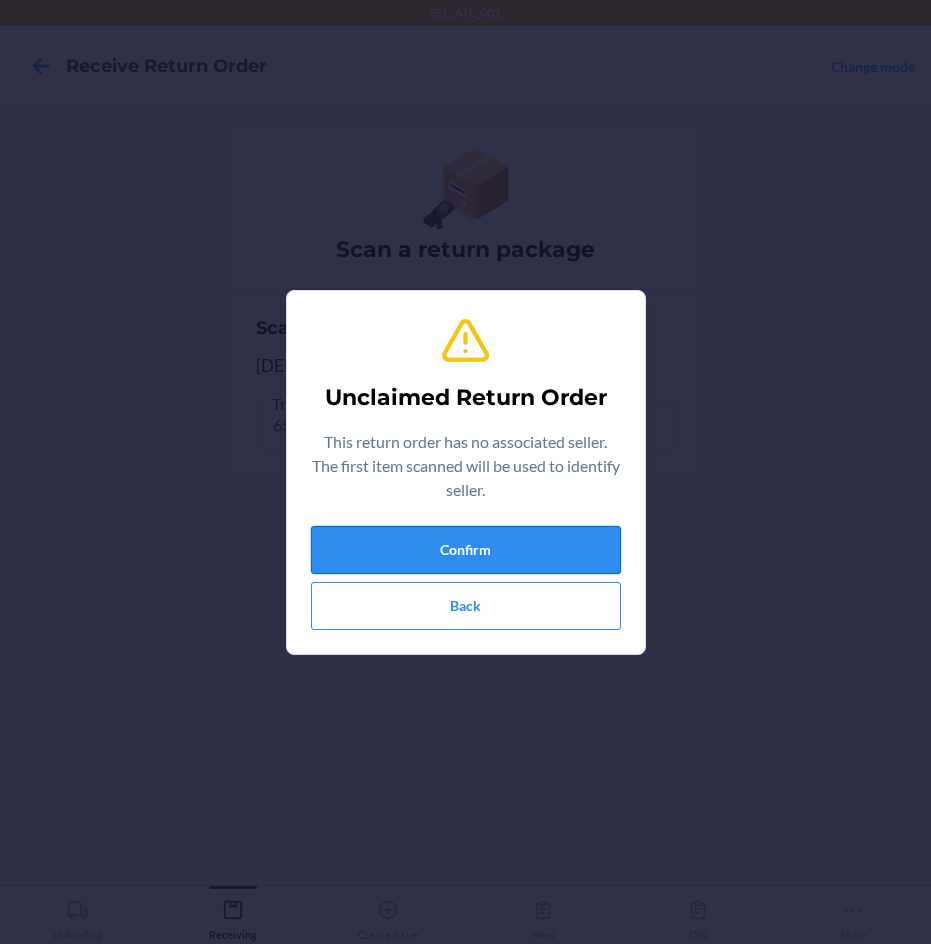 click on "Confirm" at bounding box center [466, 550] 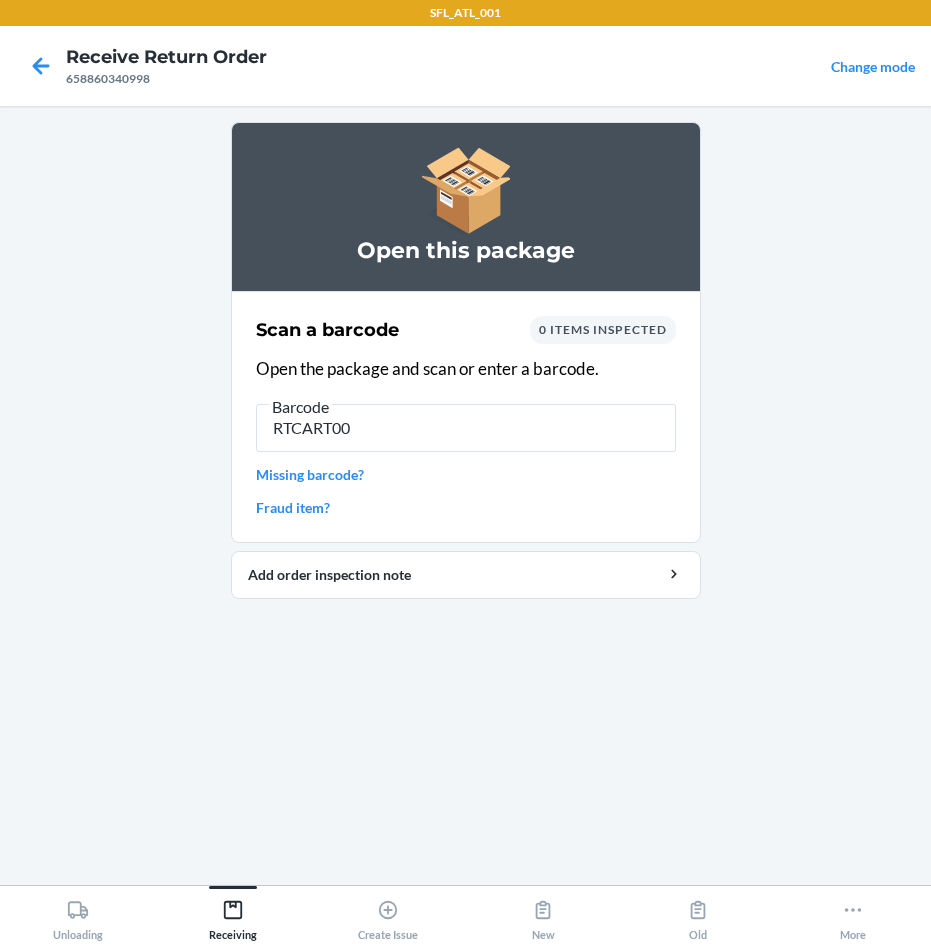 type on "RTCART003" 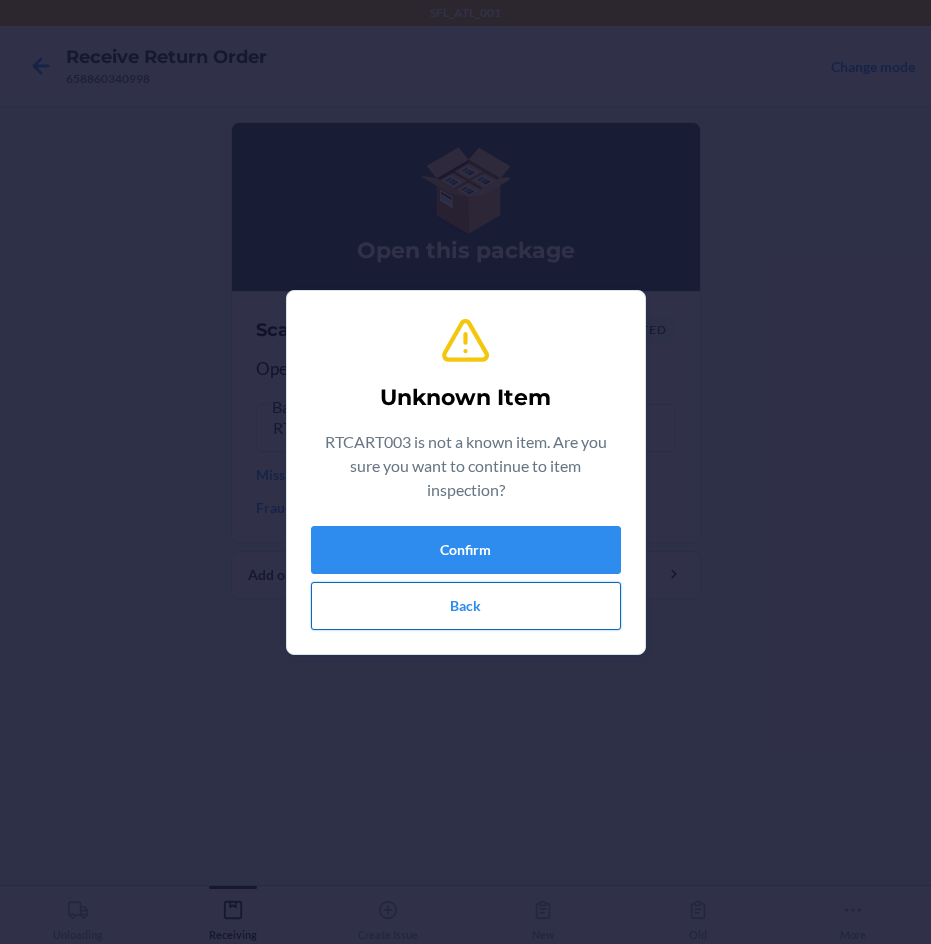 click on "Back" at bounding box center (466, 606) 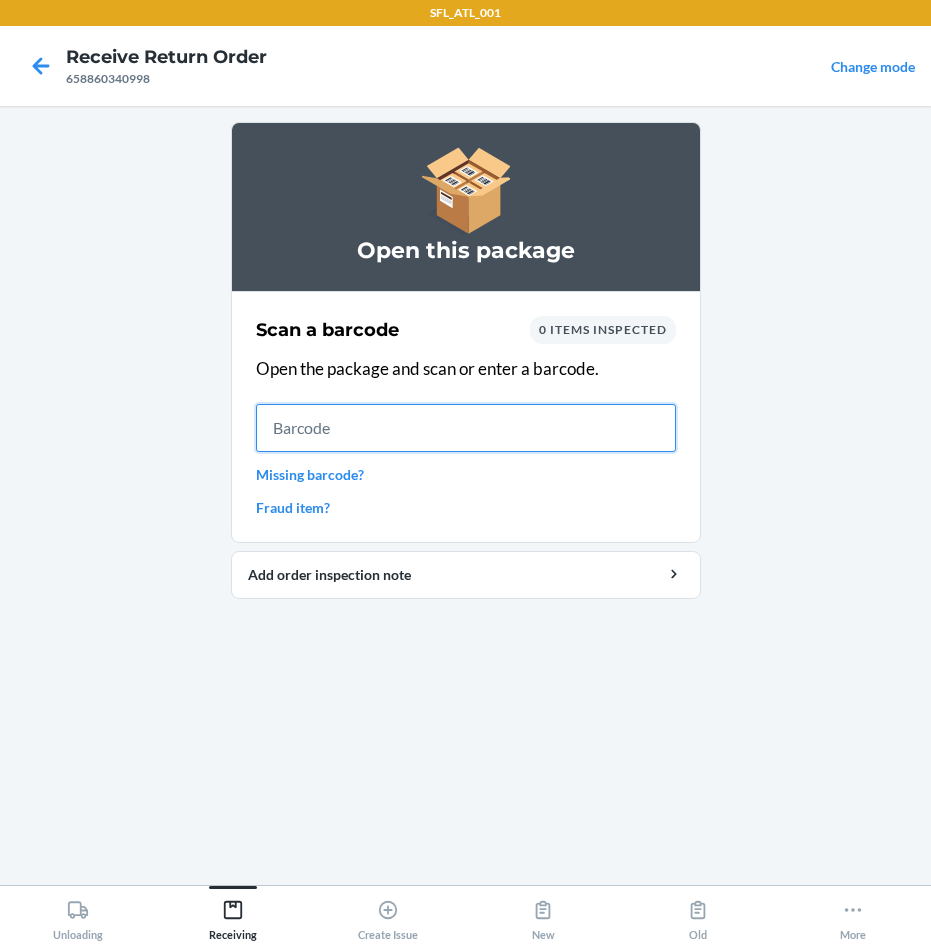 click at bounding box center (466, 428) 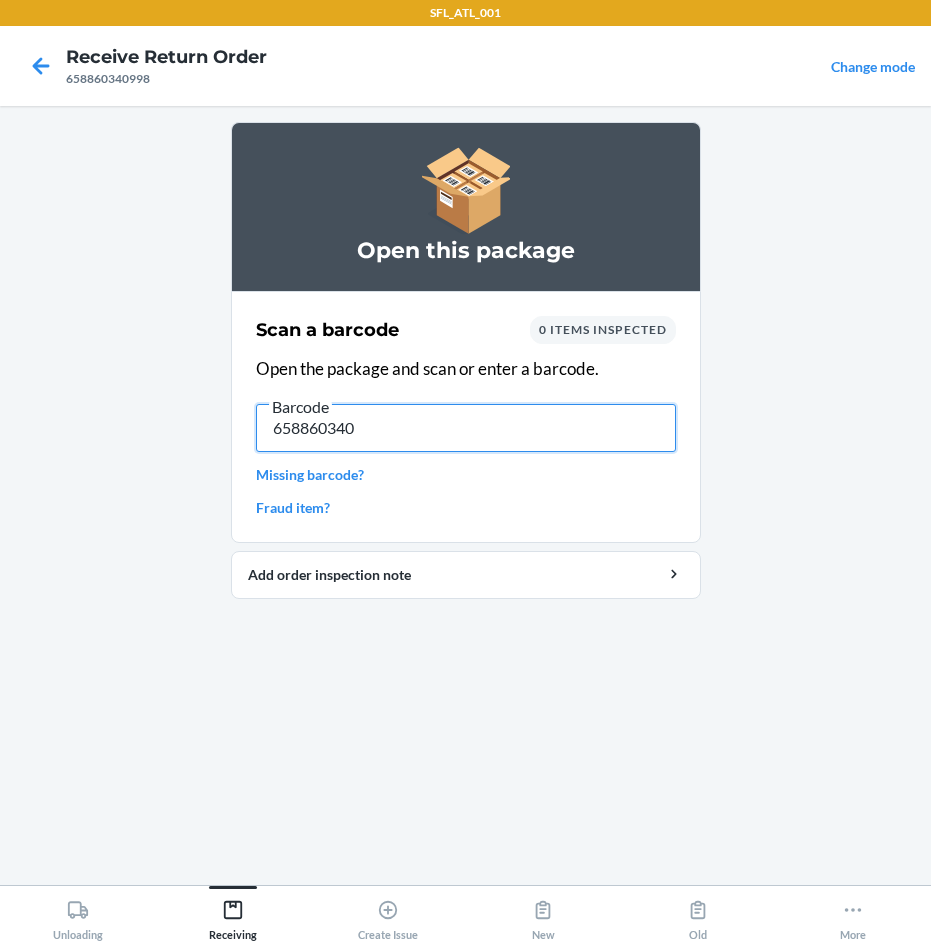 type on "6588603409" 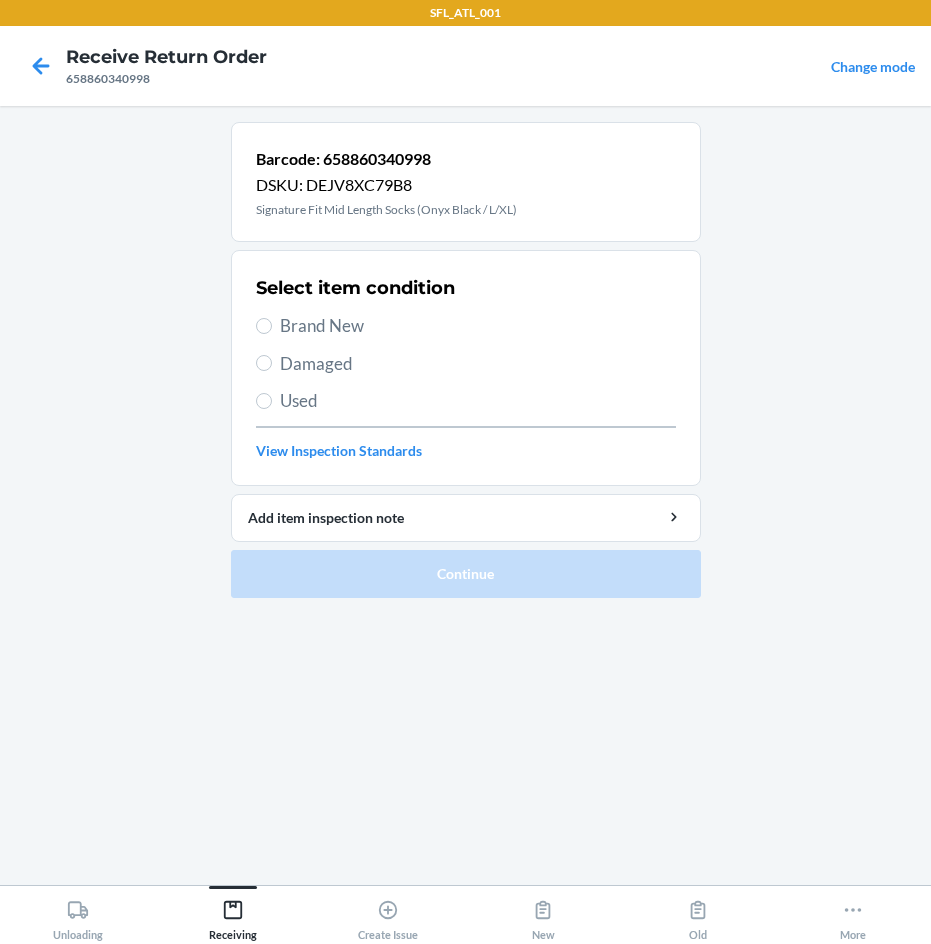 drag, startPoint x: 316, startPoint y: 319, endPoint x: 315, endPoint y: 359, distance: 40.012497 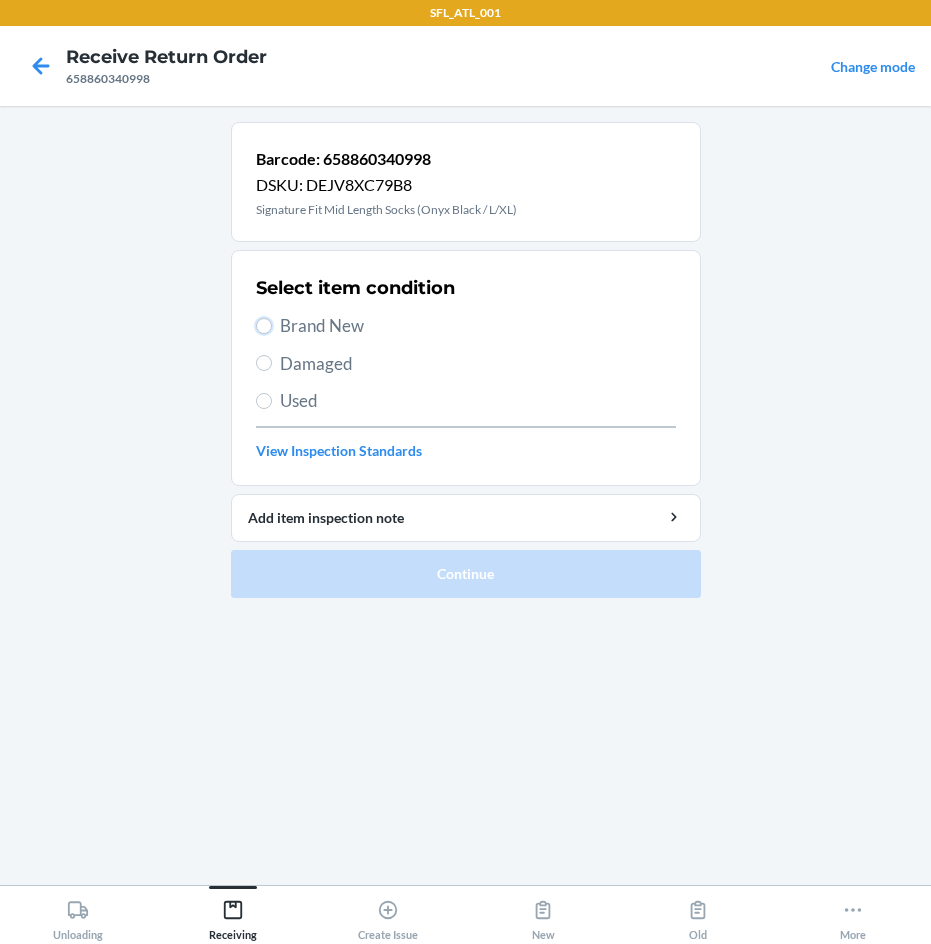 click on "Brand New" at bounding box center (264, 326) 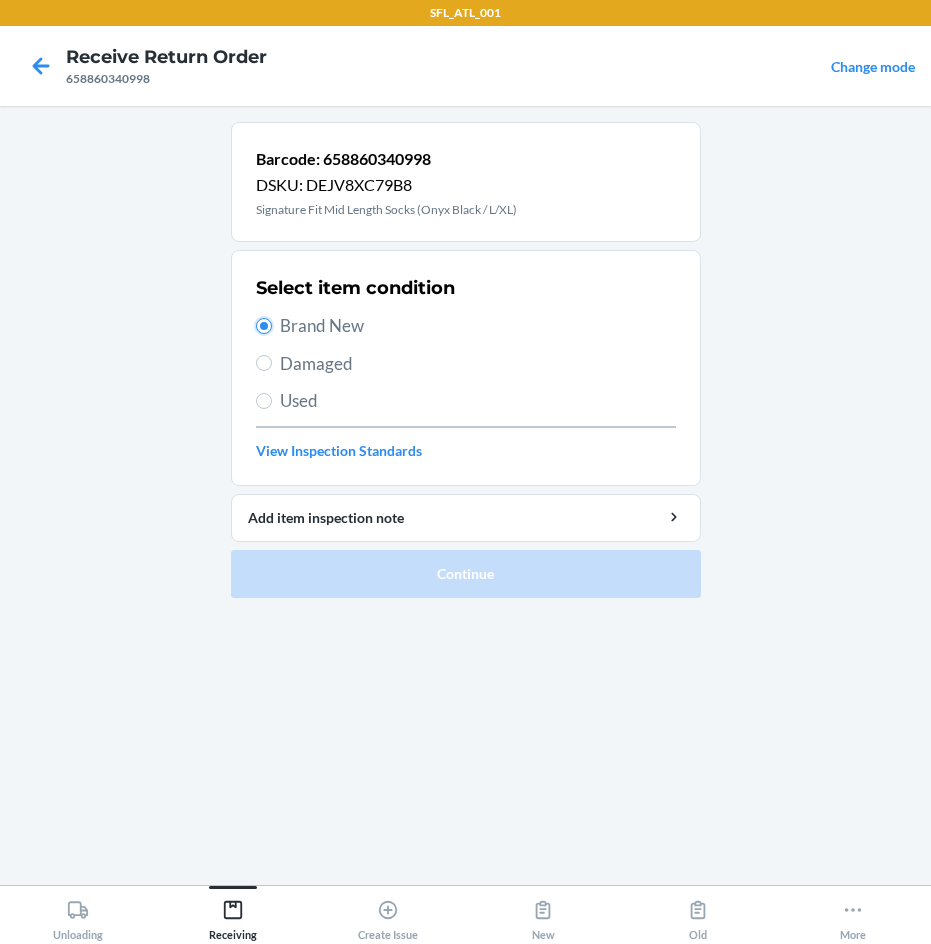 radio on "true" 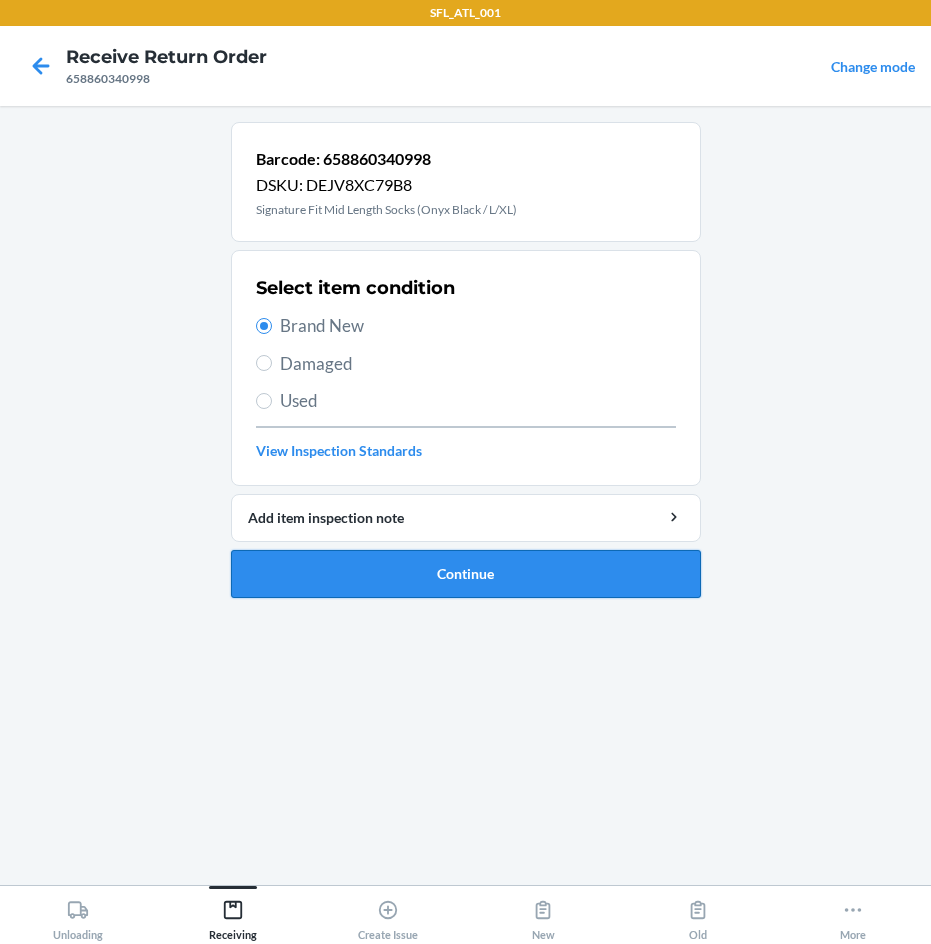 click on "Continue" at bounding box center (466, 574) 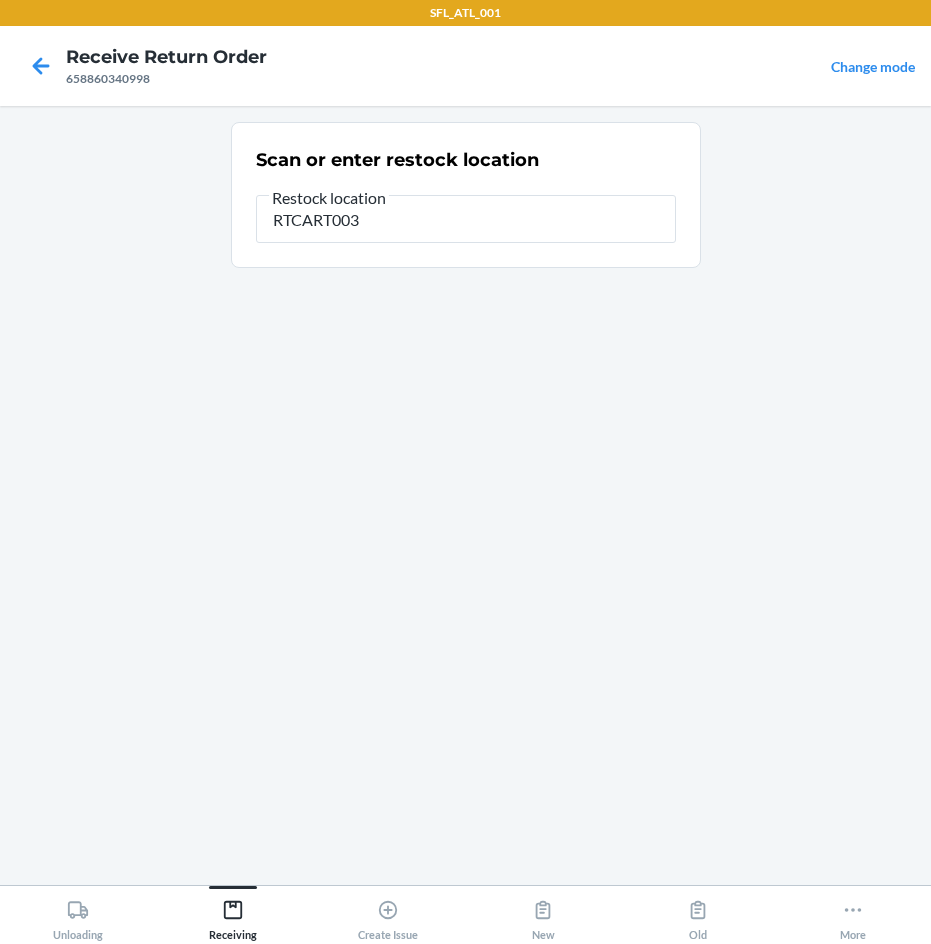 type on "RTCART003" 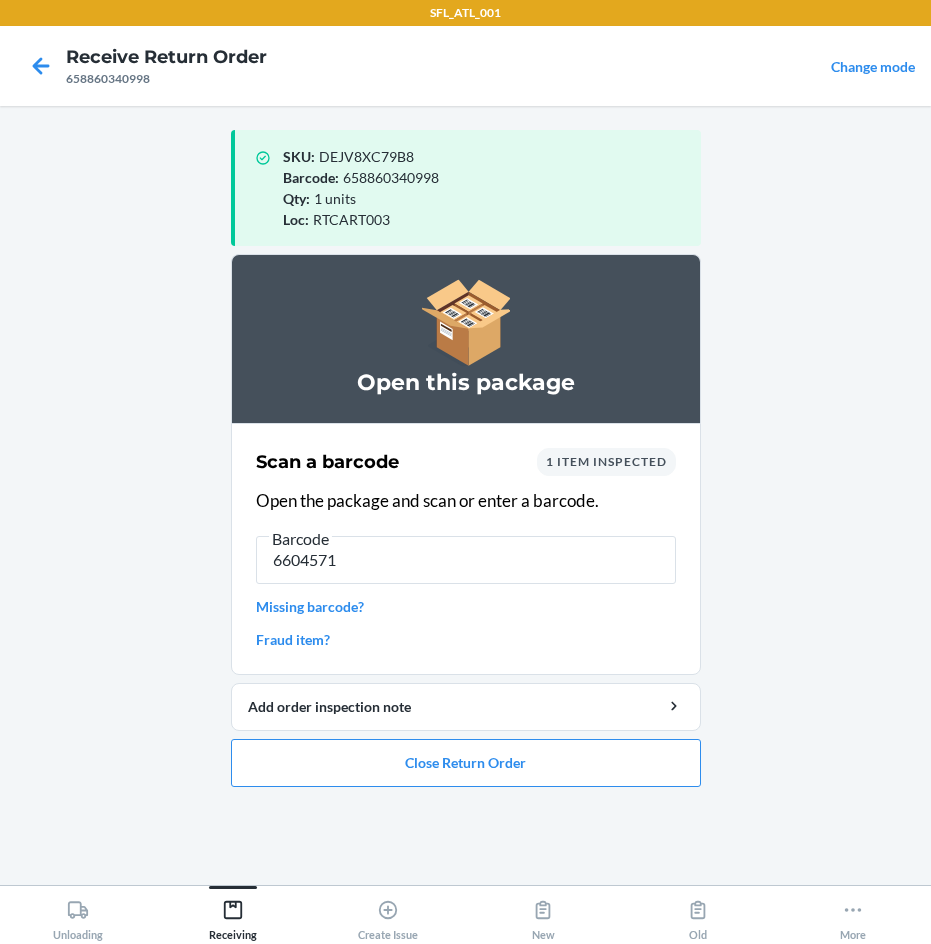 type on "66045711" 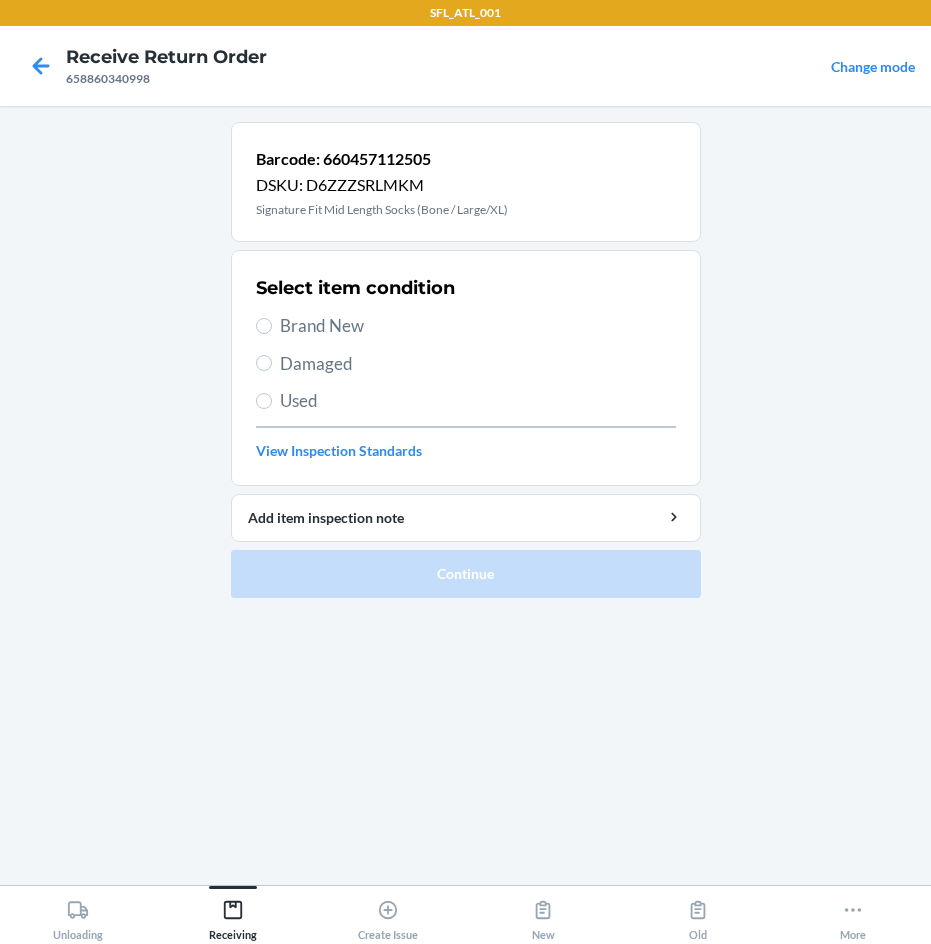 click on "Brand New" at bounding box center (478, 326) 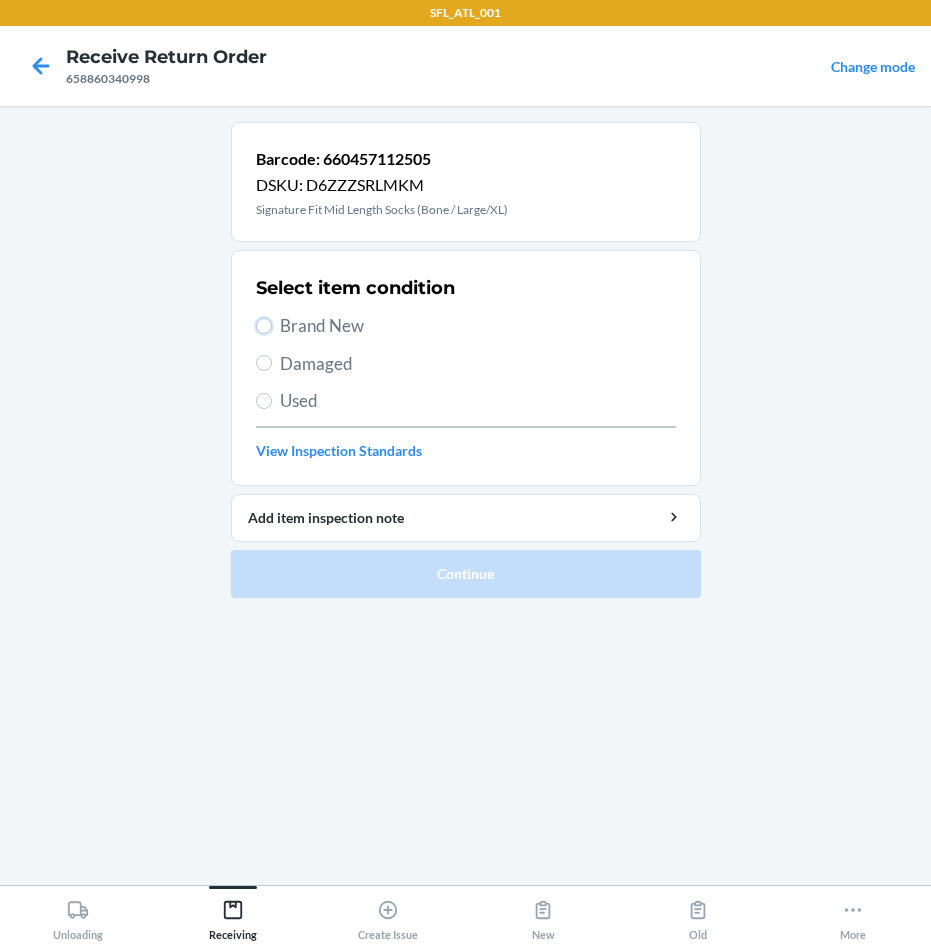 click on "Brand New" at bounding box center [264, 326] 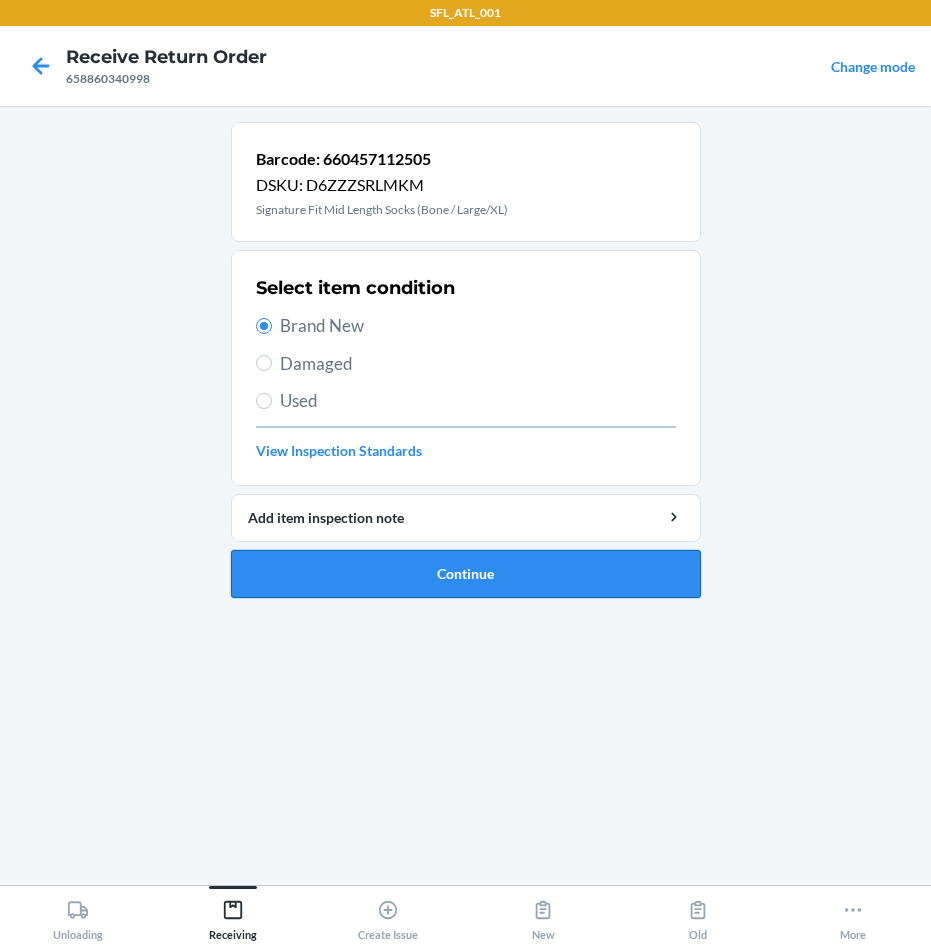 drag, startPoint x: 415, startPoint y: 557, endPoint x: 421, endPoint y: 535, distance: 22.803509 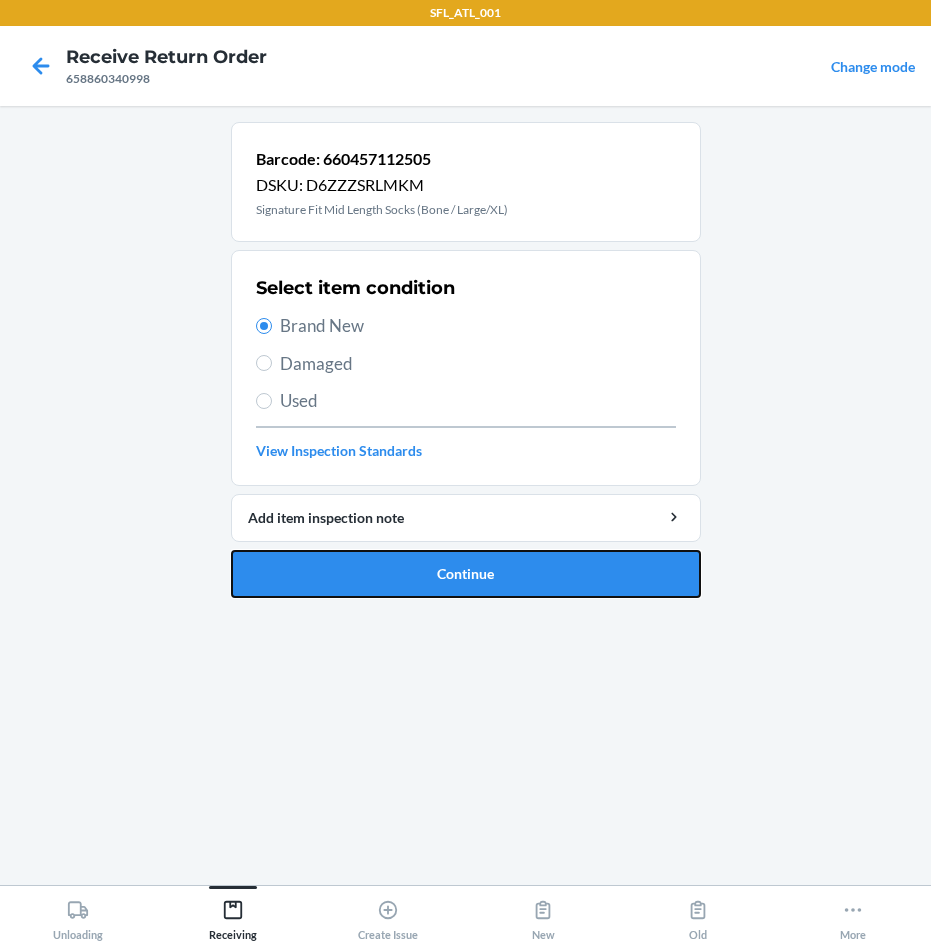 click on "Continue" at bounding box center (466, 574) 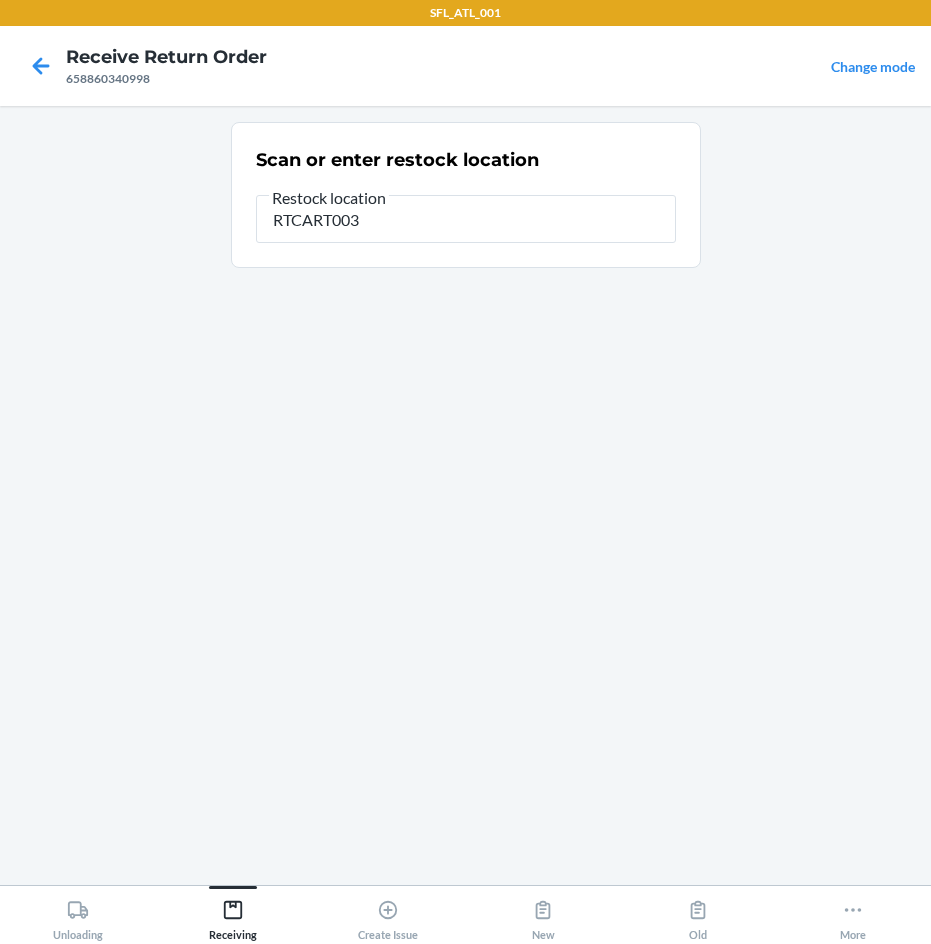 type on "RTCART003" 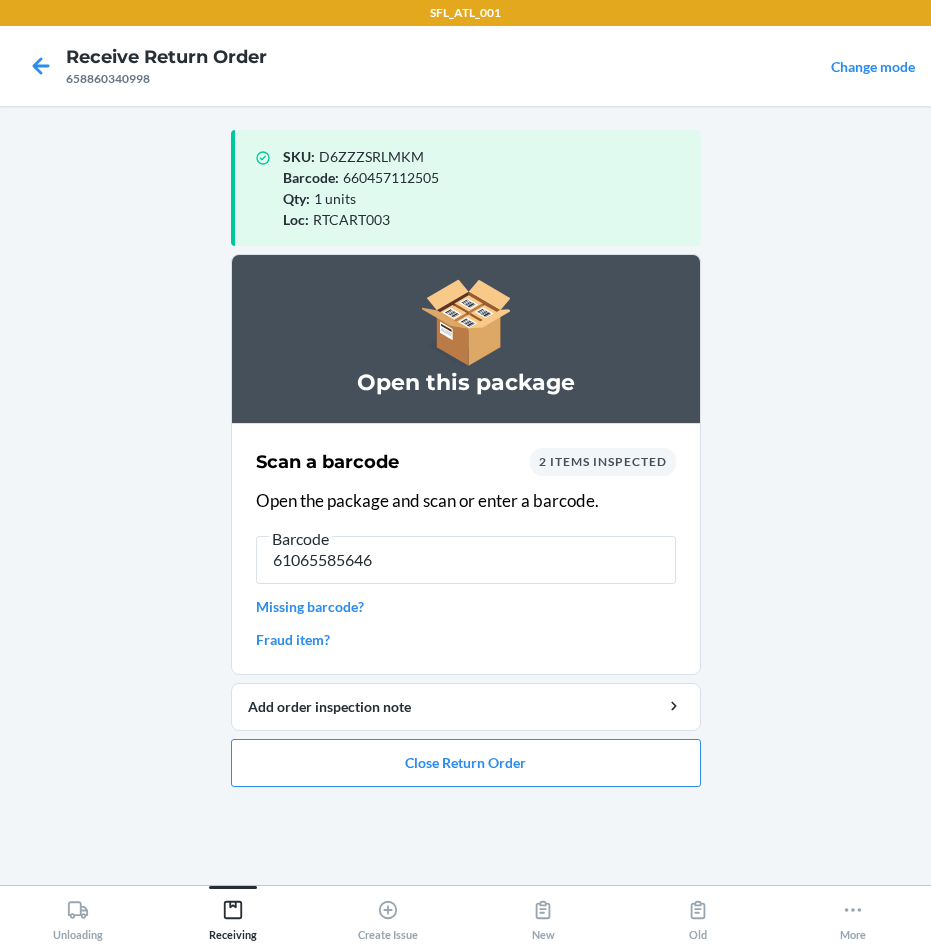 type on "610655856466" 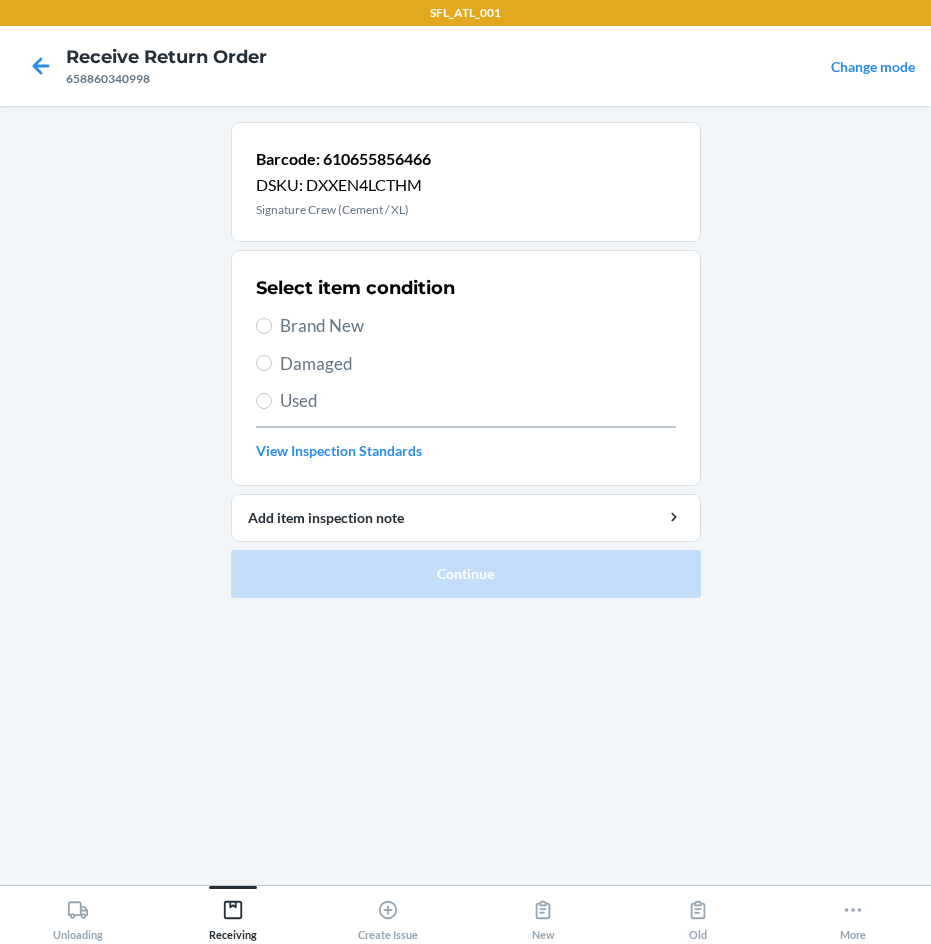click on "Select item condition Brand New Damaged Used View Inspection Standards" at bounding box center [466, 368] 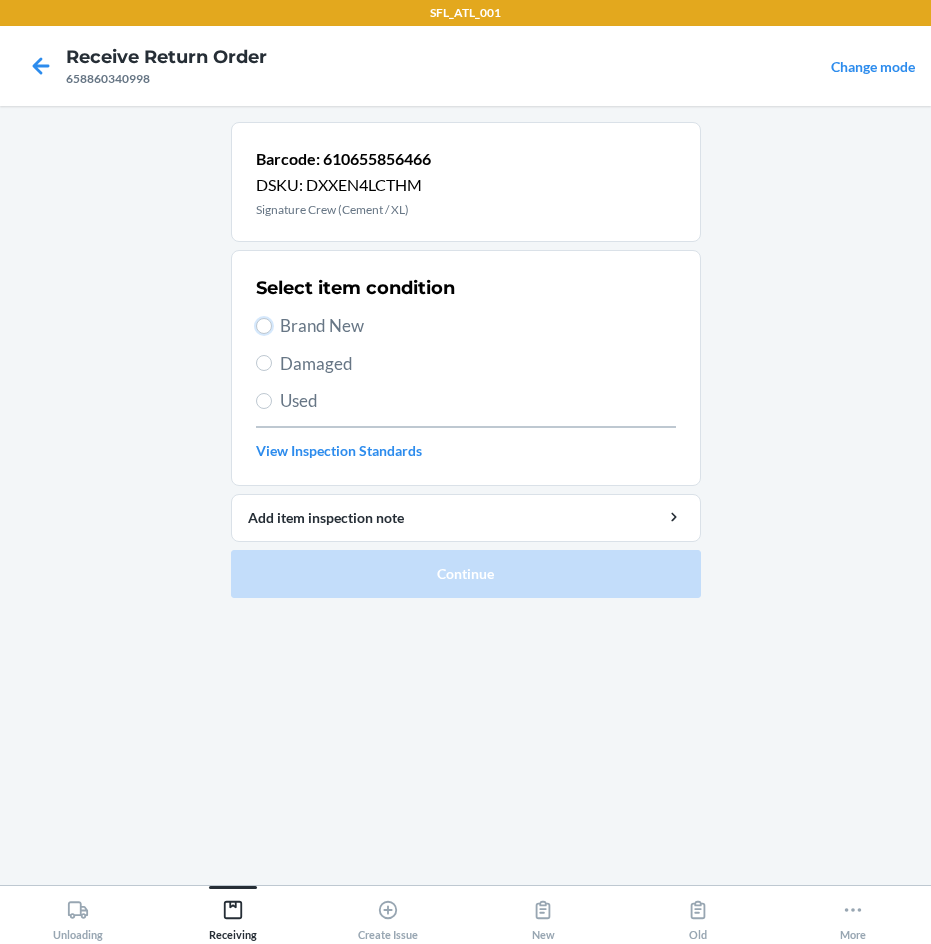 click on "Brand New" at bounding box center (264, 326) 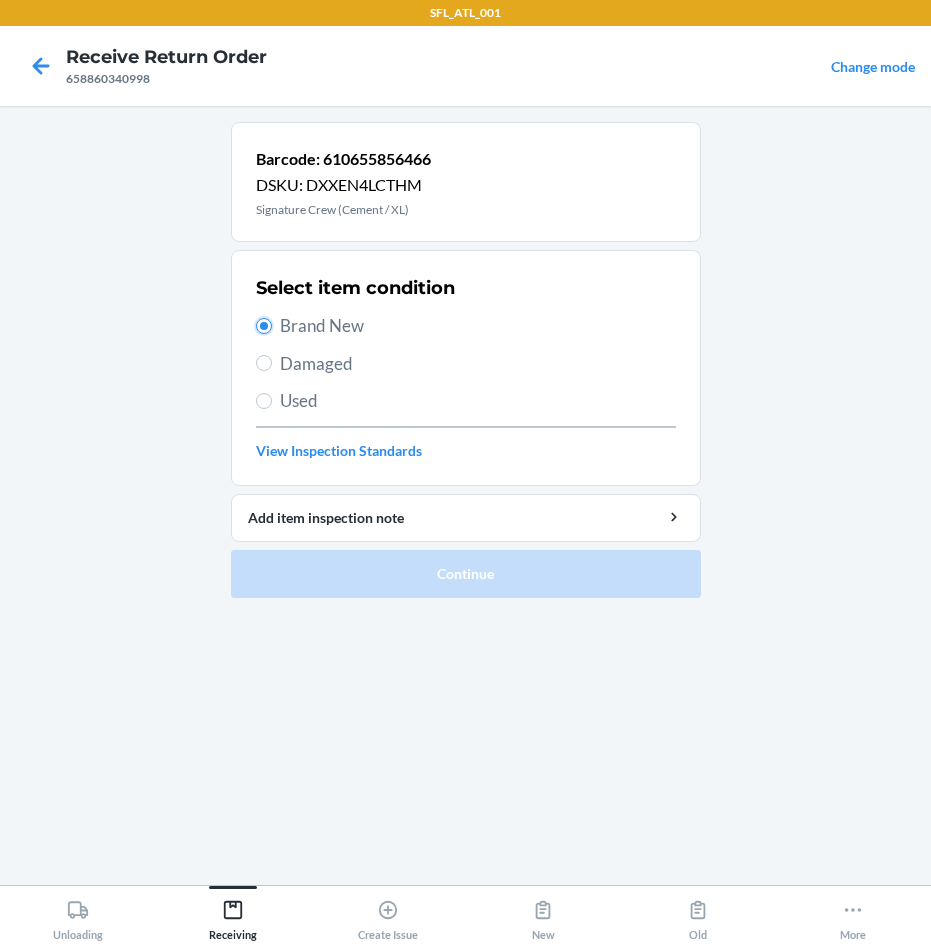 radio on "true" 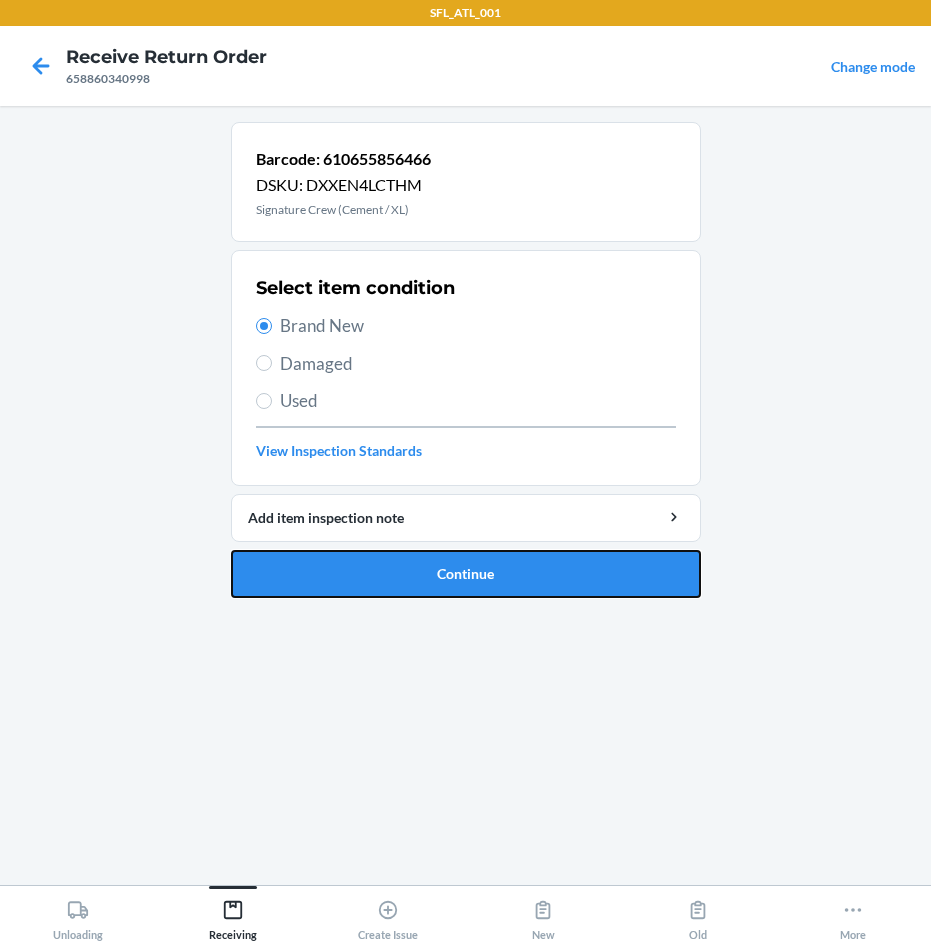 click on "Continue" at bounding box center (466, 574) 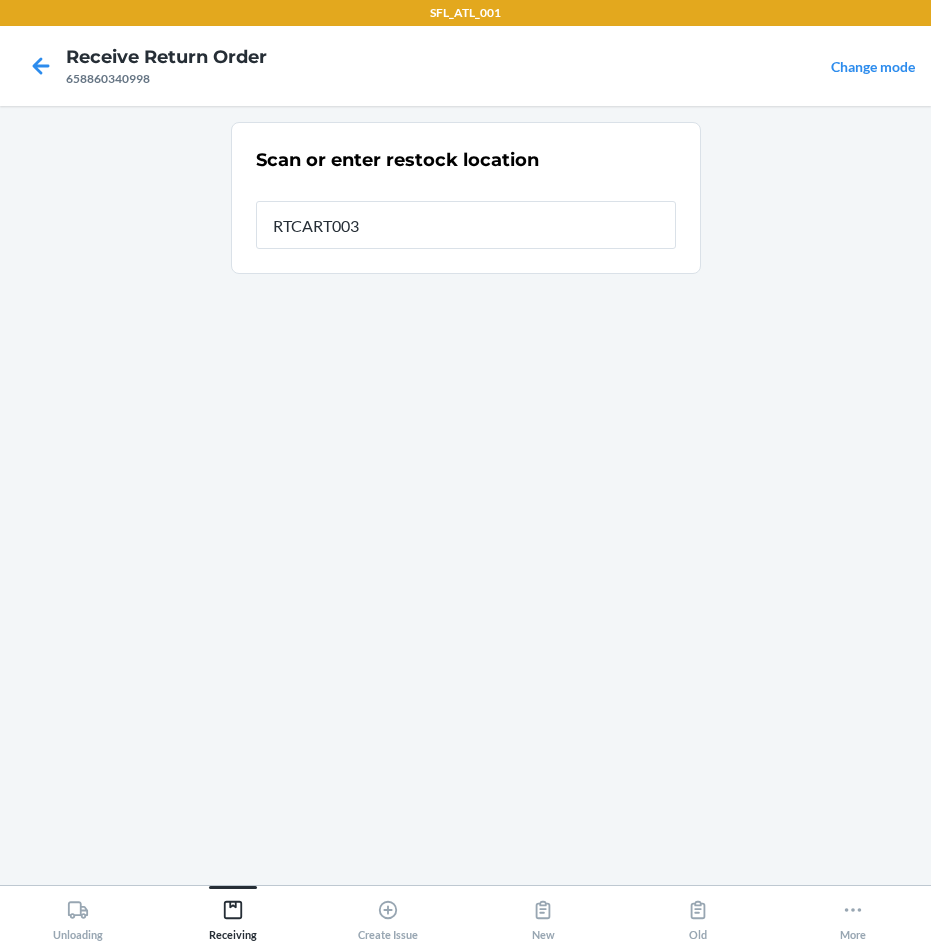 type on "RTCART003" 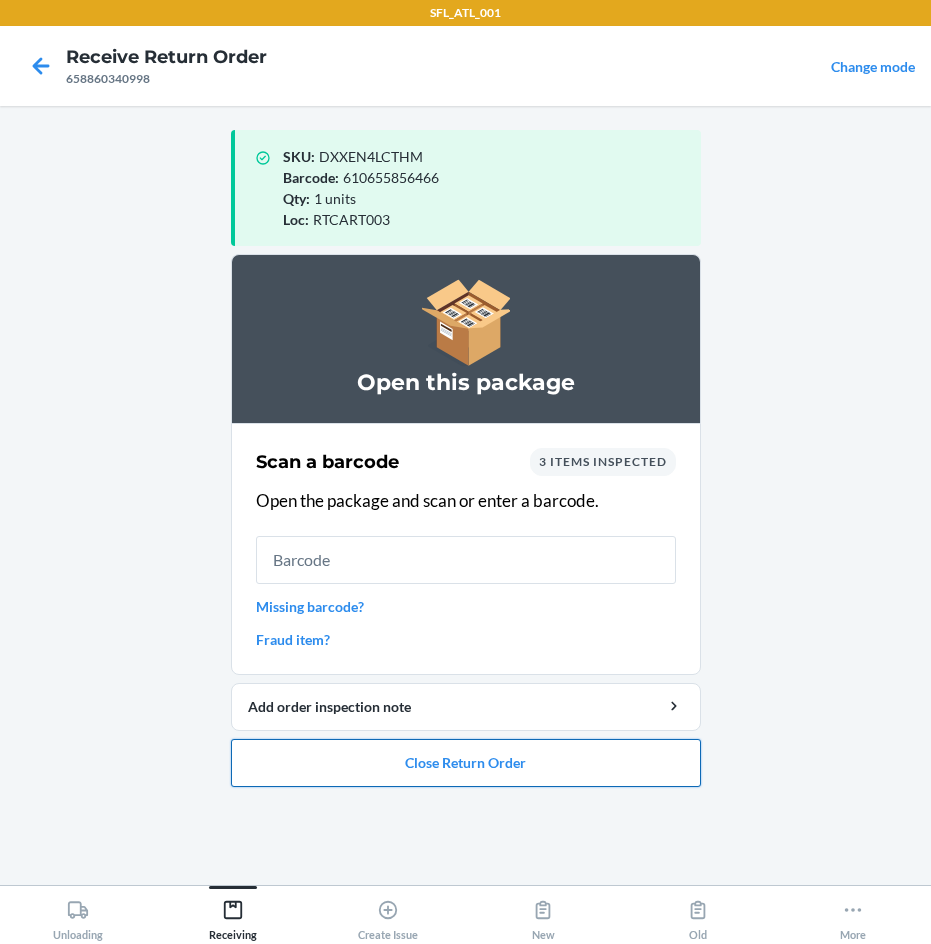 click on "Close Return Order" at bounding box center [466, 763] 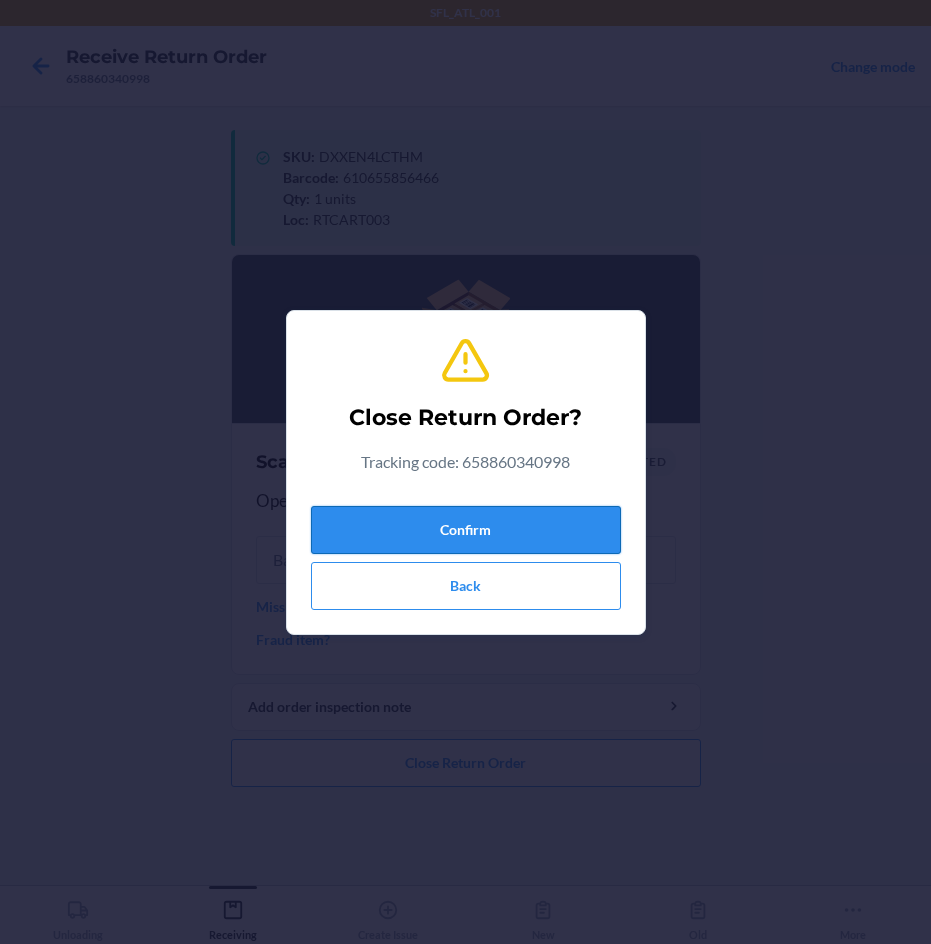 drag, startPoint x: 454, startPoint y: 532, endPoint x: 401, endPoint y: 531, distance: 53.009434 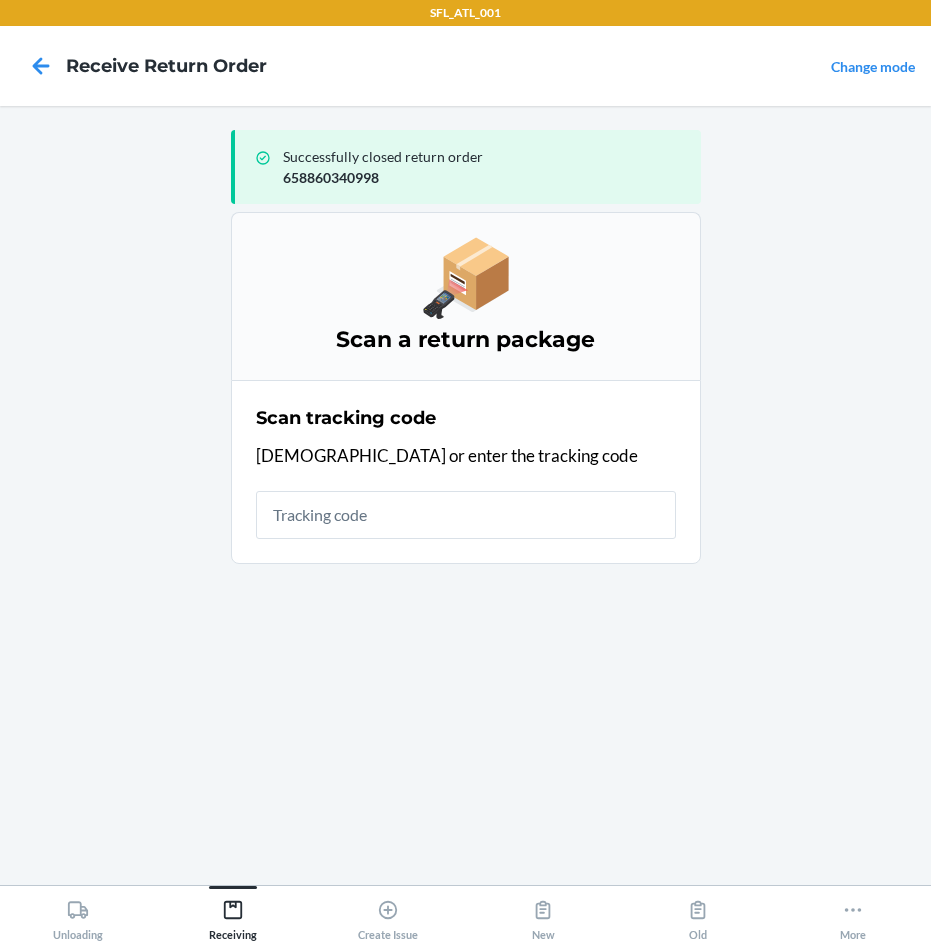 click at bounding box center [466, 515] 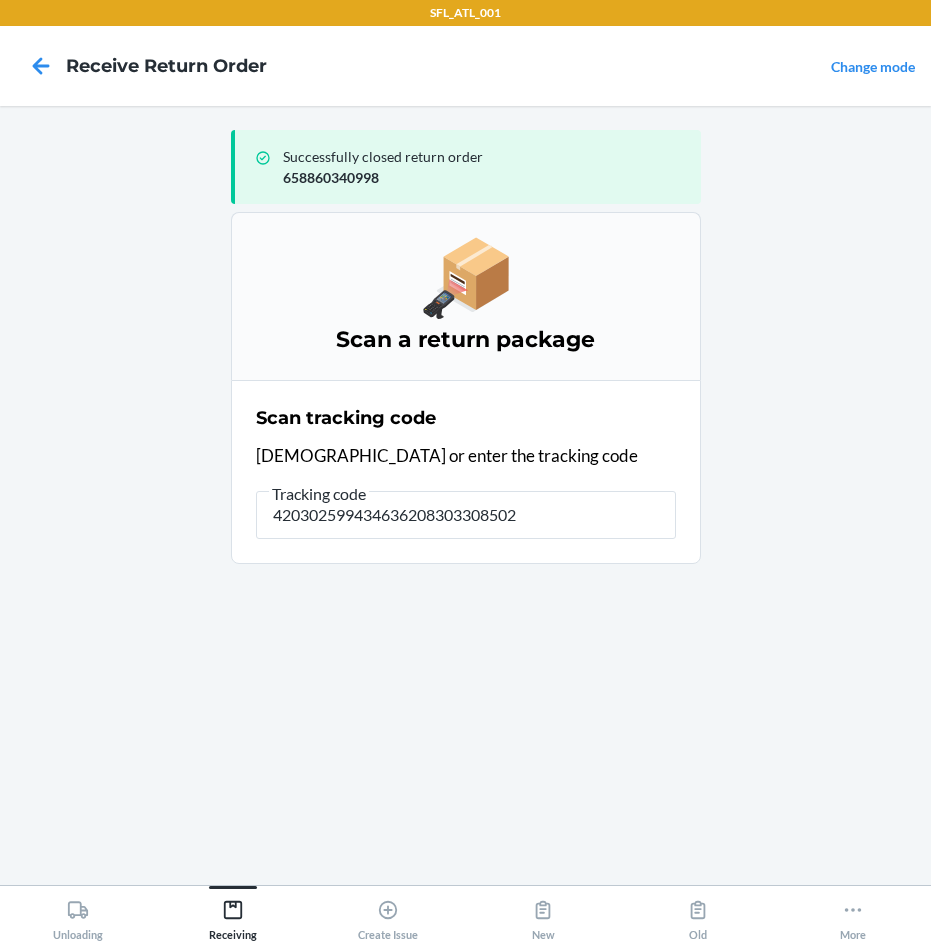 type on "4203025994346362083033085024" 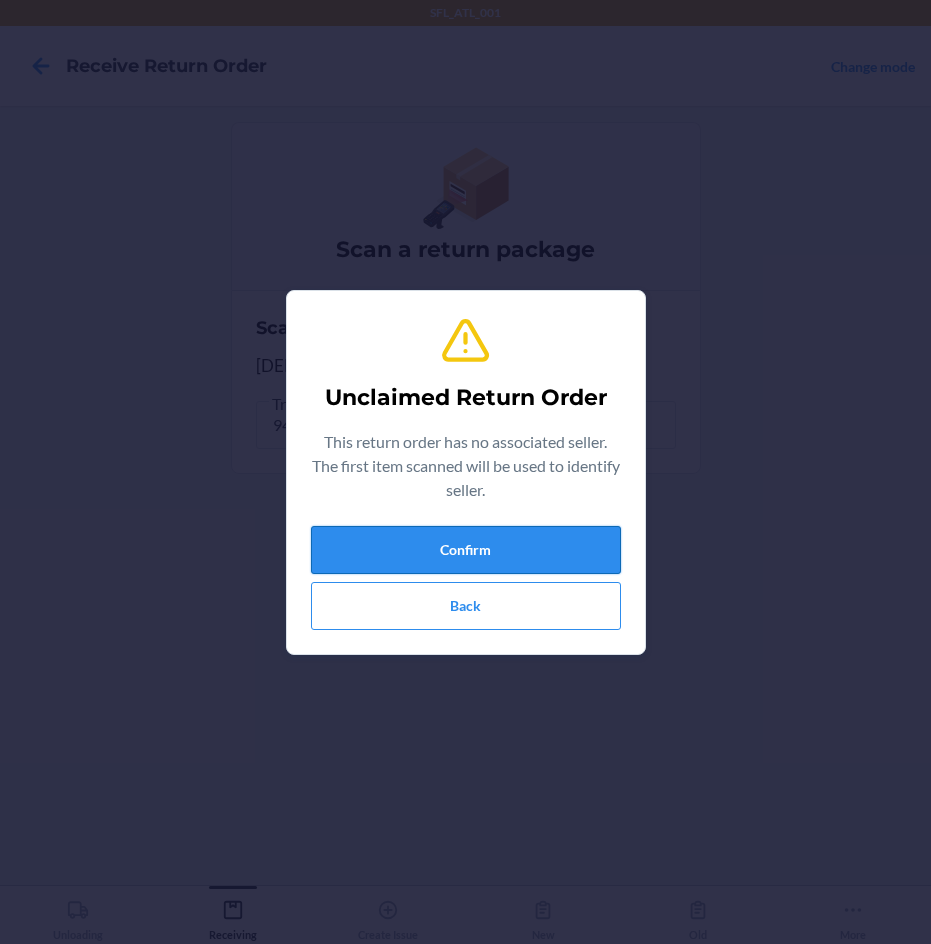 click on "Confirm" at bounding box center (466, 550) 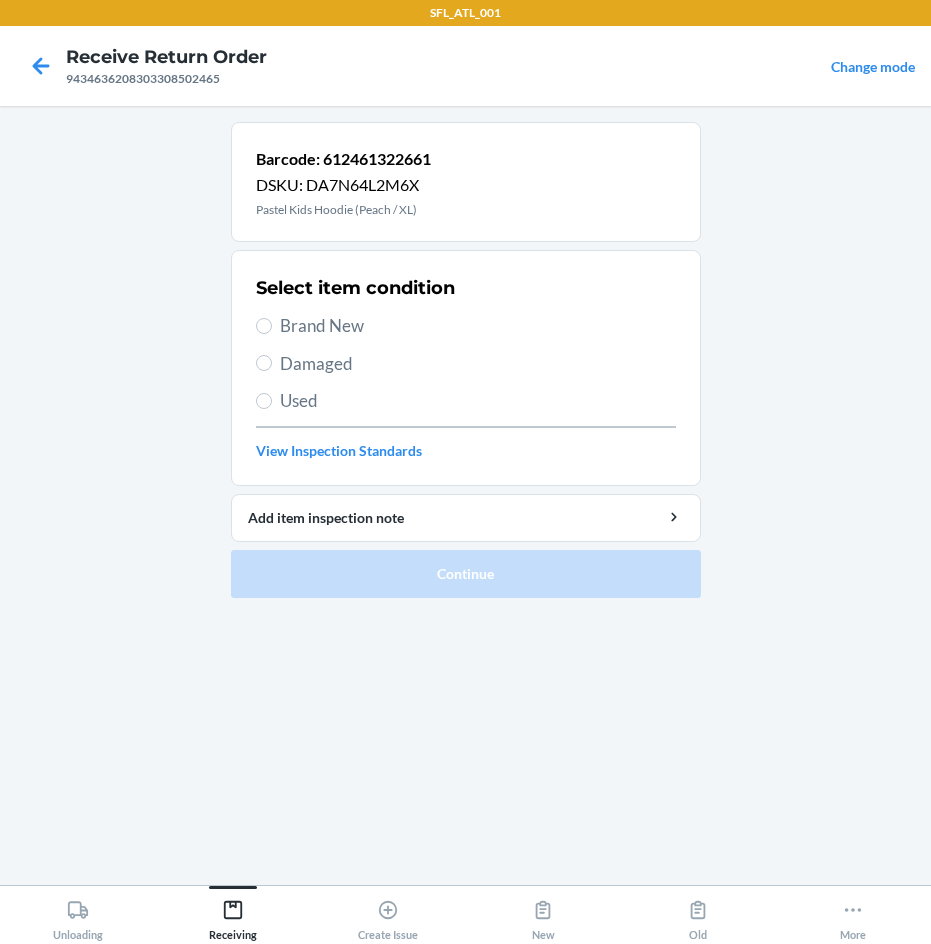 click on "Brand New" at bounding box center [478, 326] 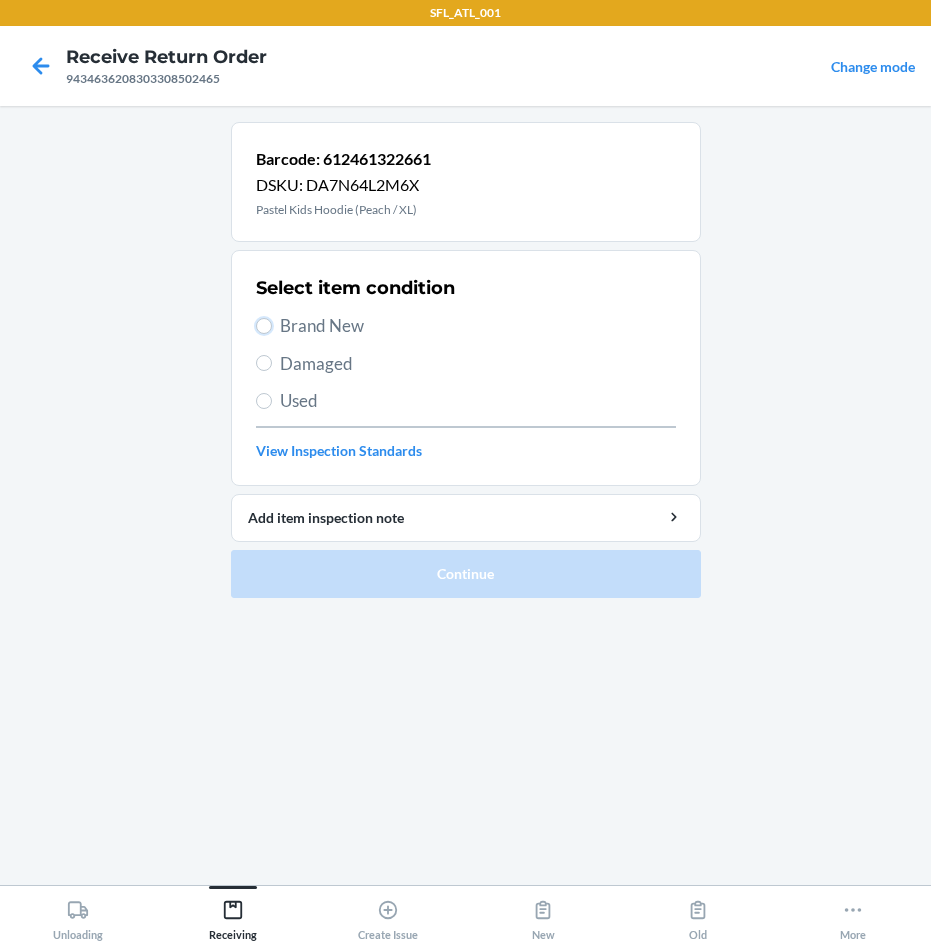 click on "Brand New" at bounding box center [264, 326] 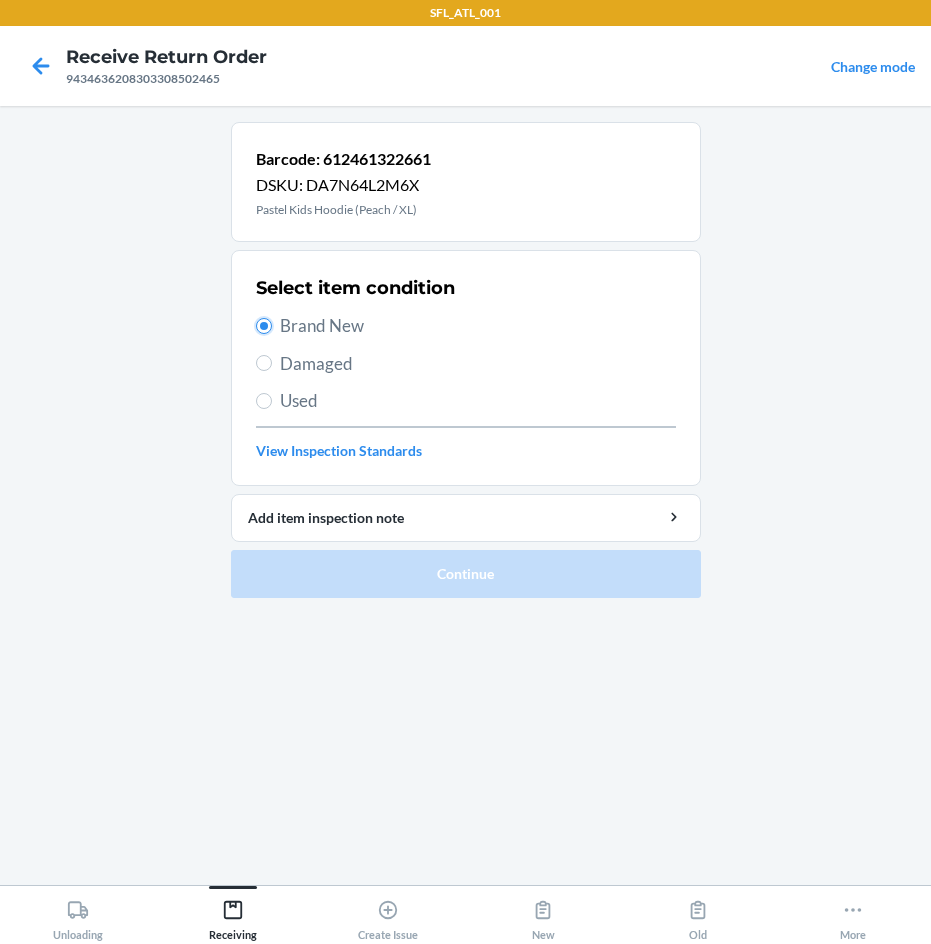 radio on "true" 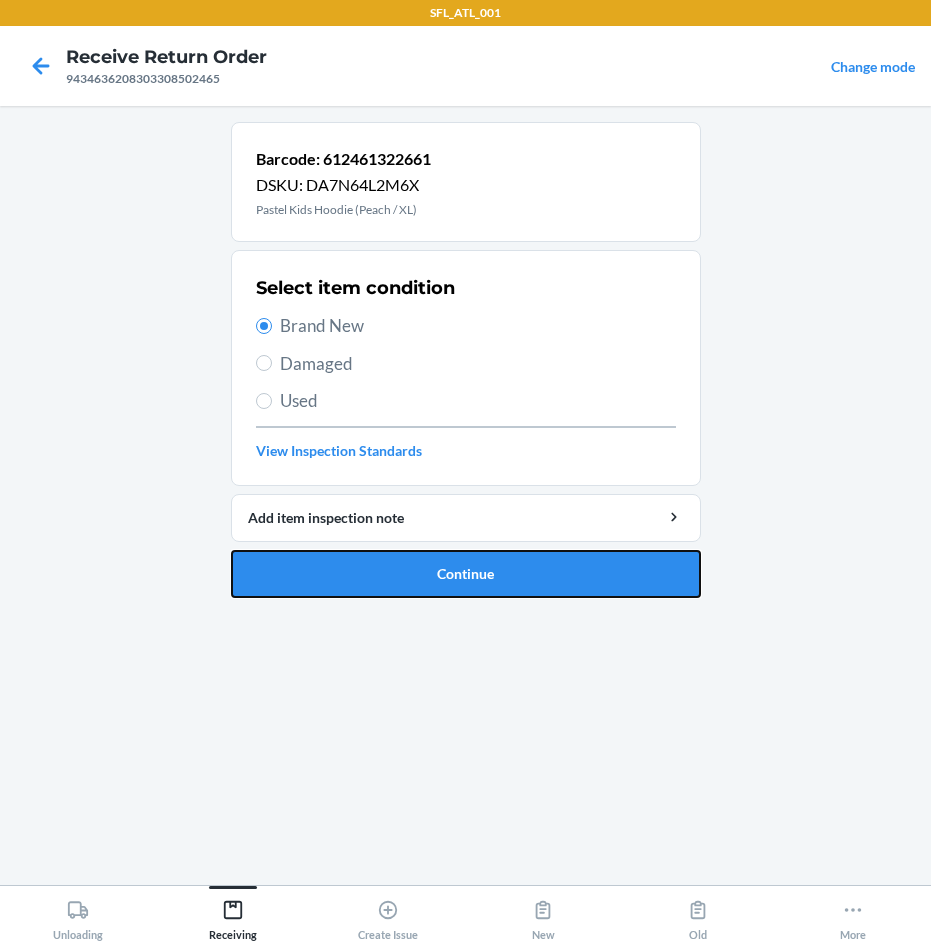 drag, startPoint x: 517, startPoint y: 573, endPoint x: 532, endPoint y: 536, distance: 39.92493 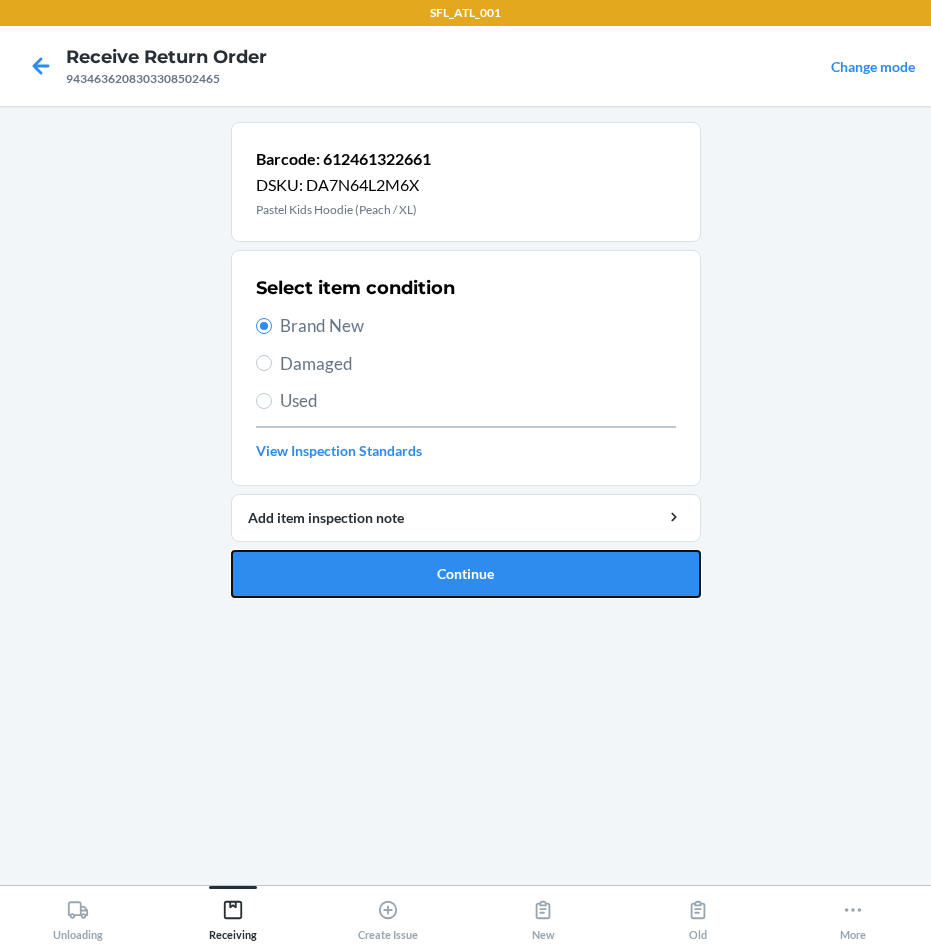 click on "Continue" at bounding box center (466, 574) 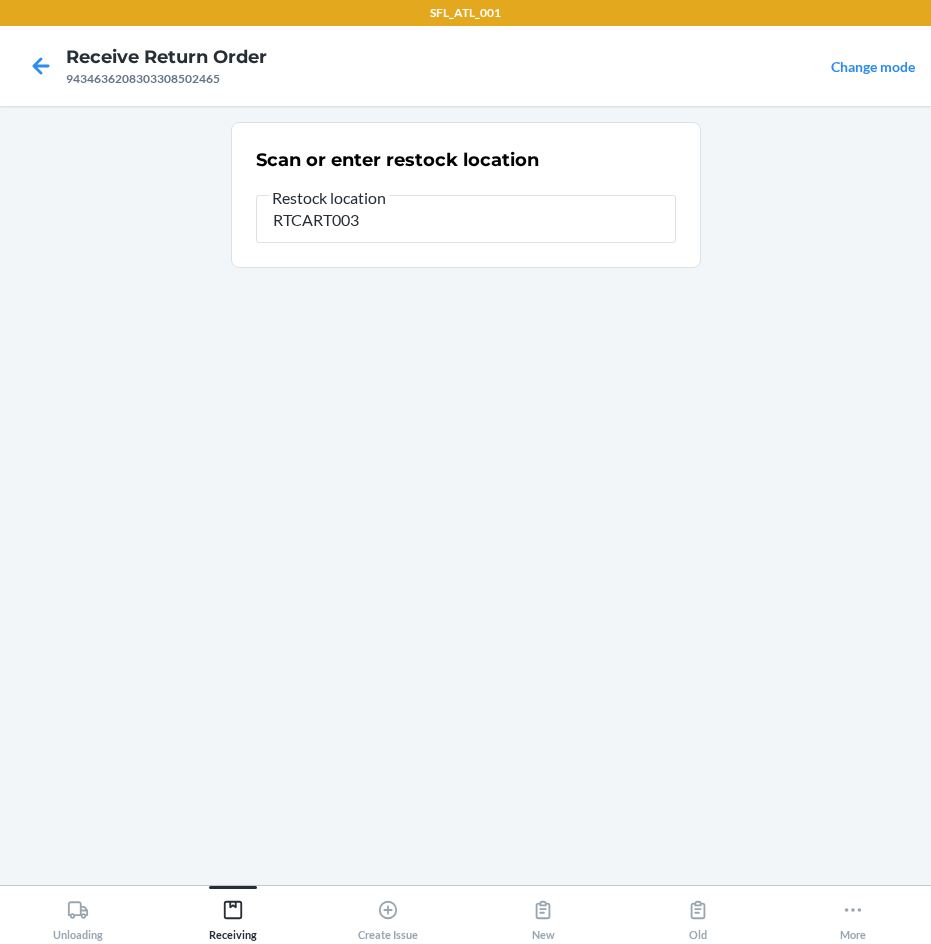 type on "RTCART003" 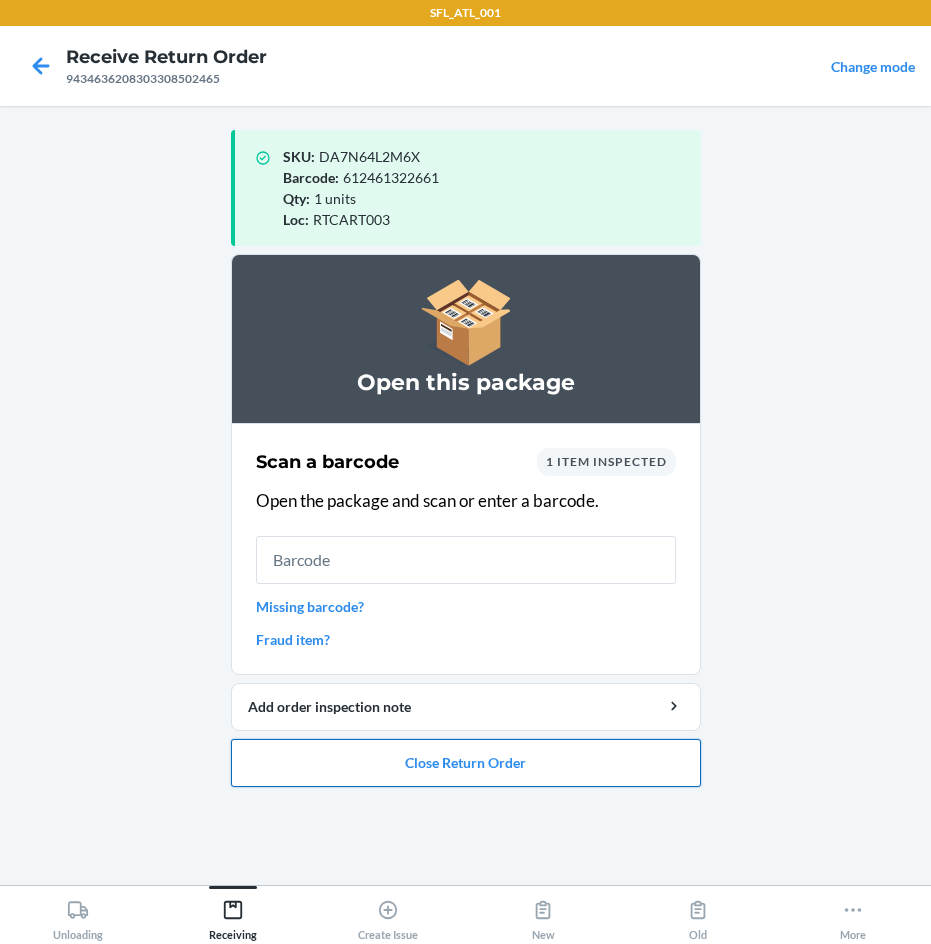 click on "Close Return Order" at bounding box center (466, 763) 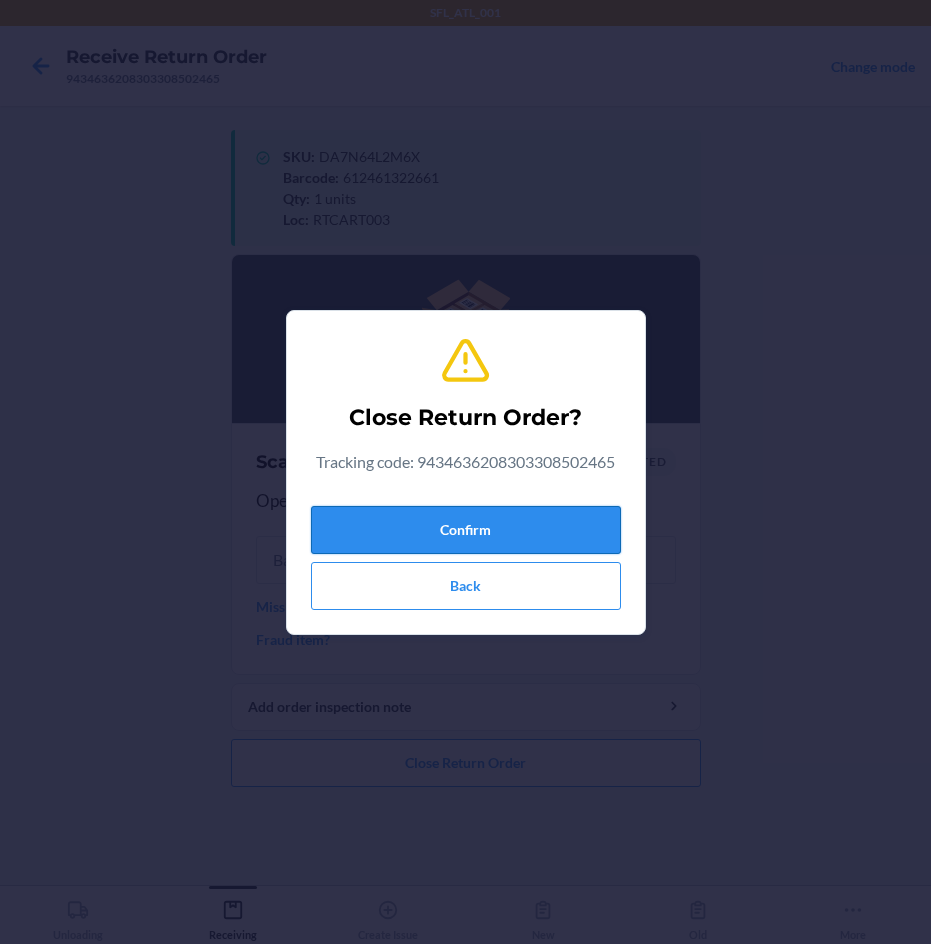 click on "Confirm" at bounding box center (466, 530) 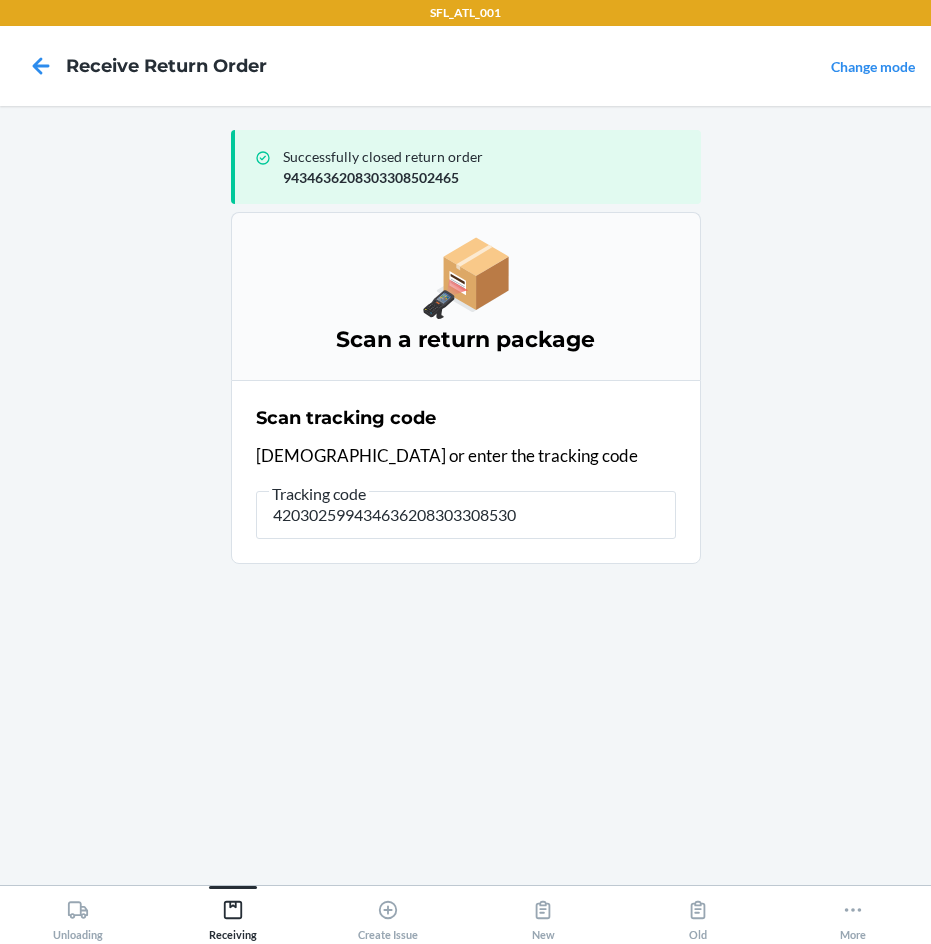 type on "4203025994346362083033085300" 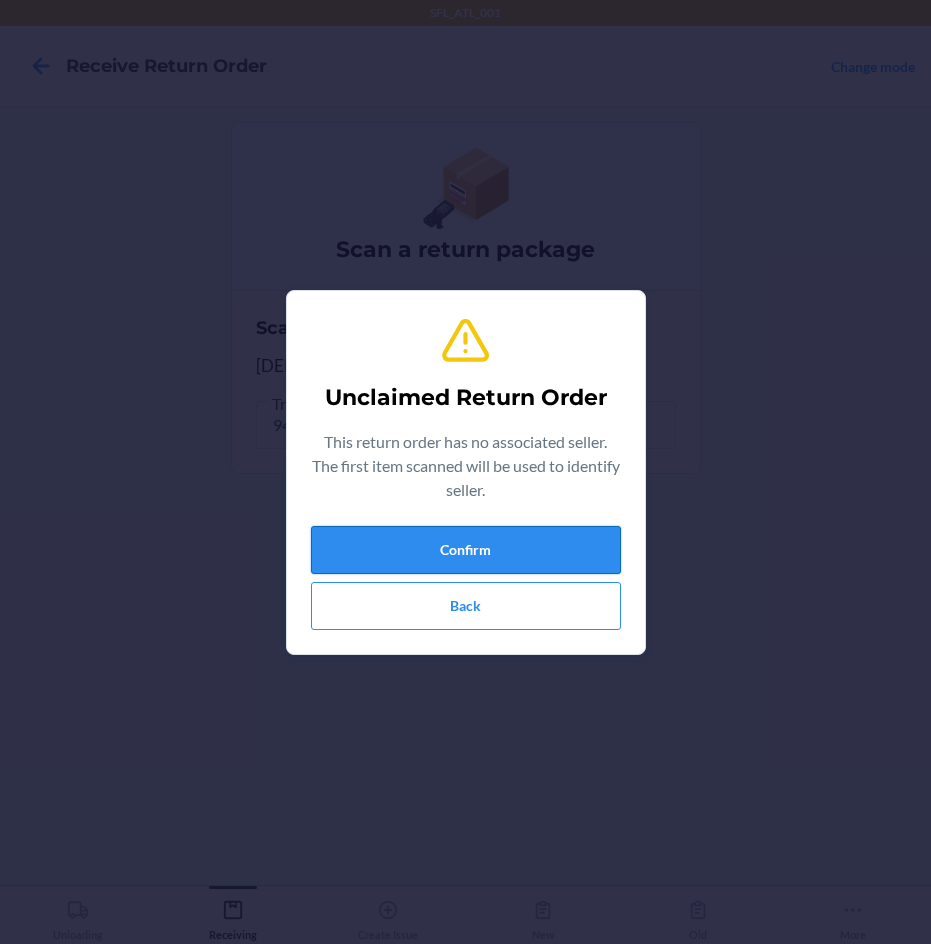 click on "Confirm" at bounding box center (466, 550) 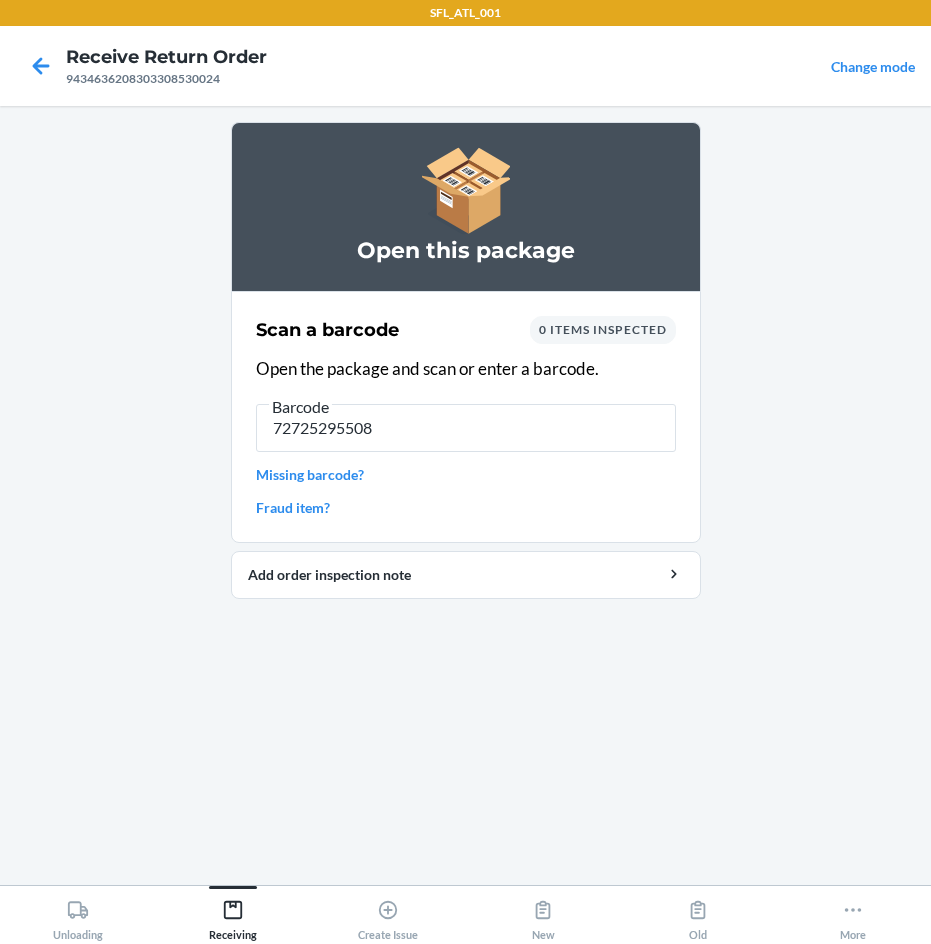type on "727252955086" 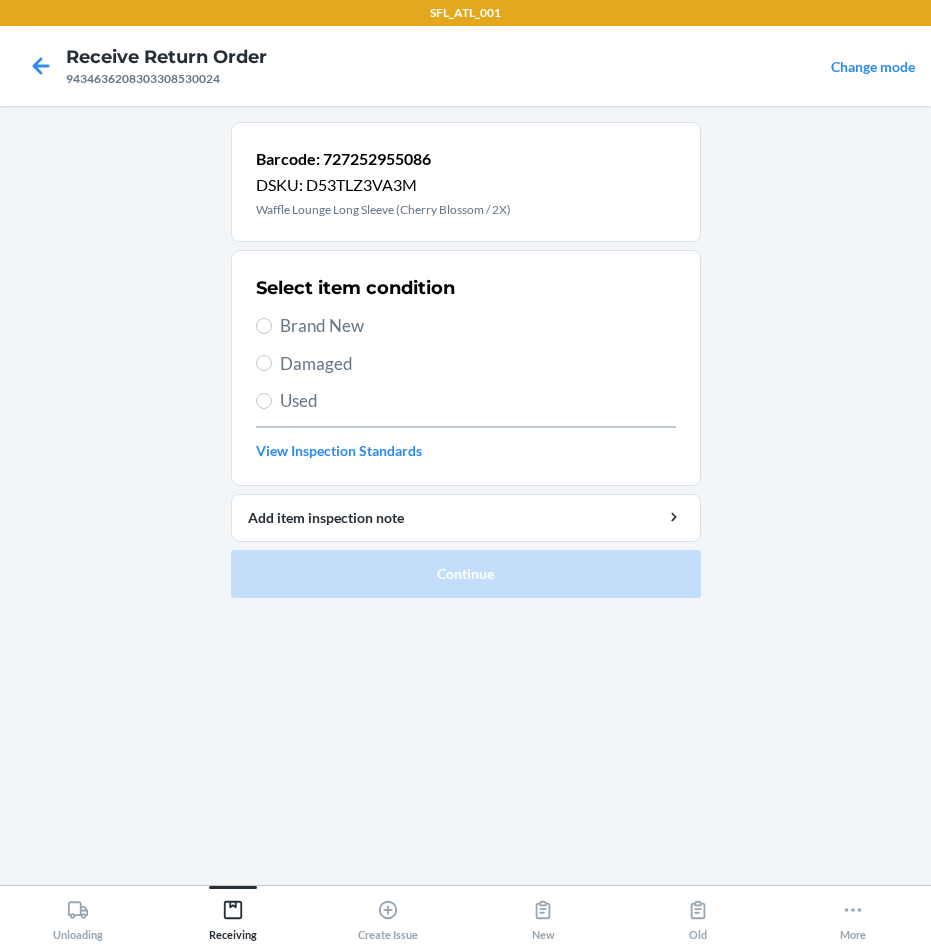 click on "Brand New" at bounding box center [478, 326] 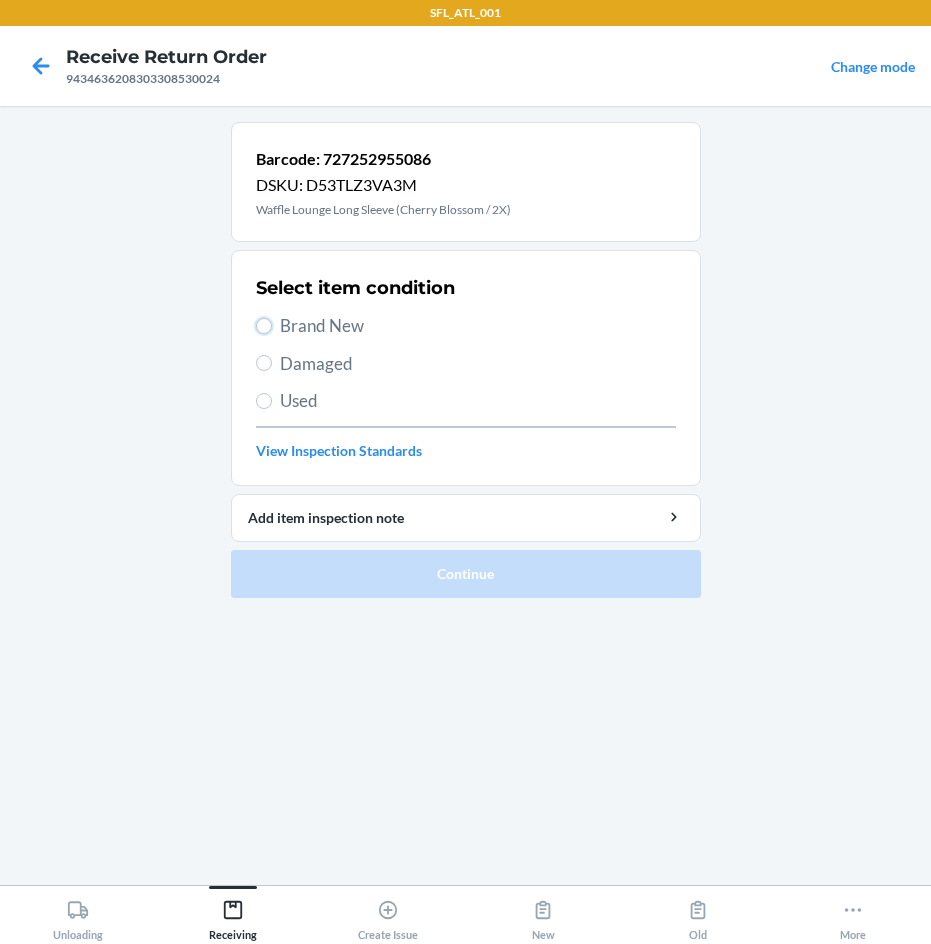 click on "Brand New" at bounding box center [264, 326] 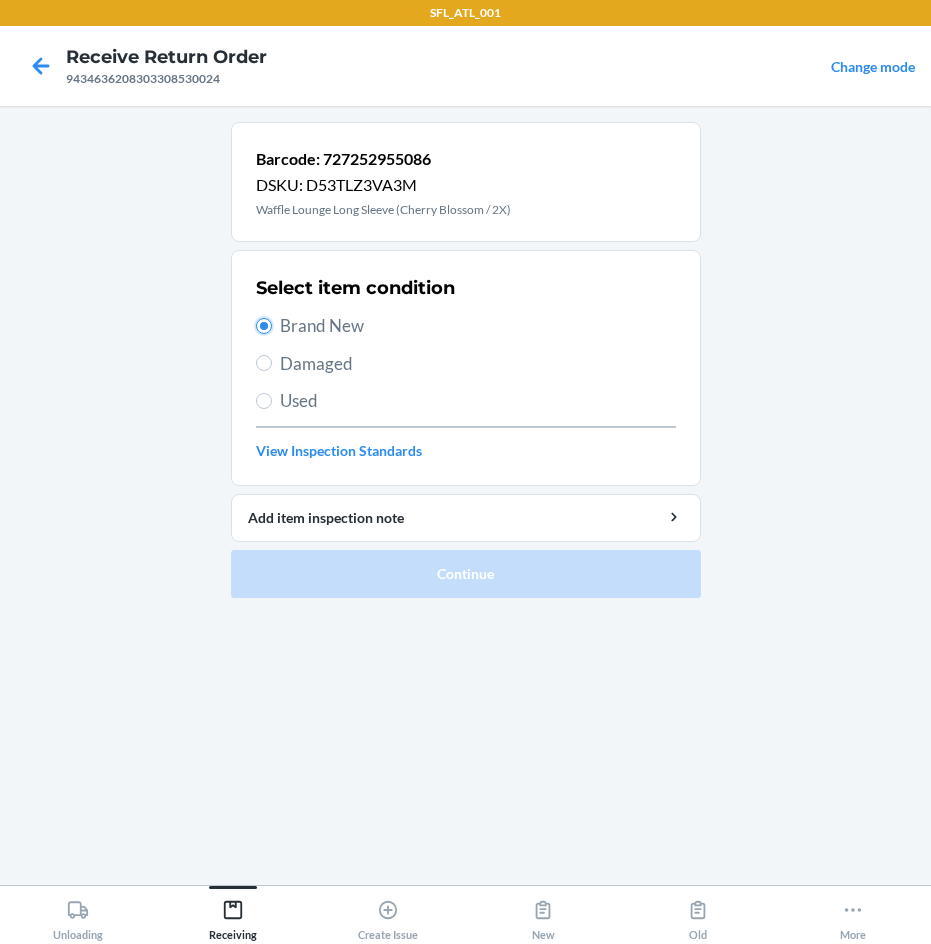 radio on "true" 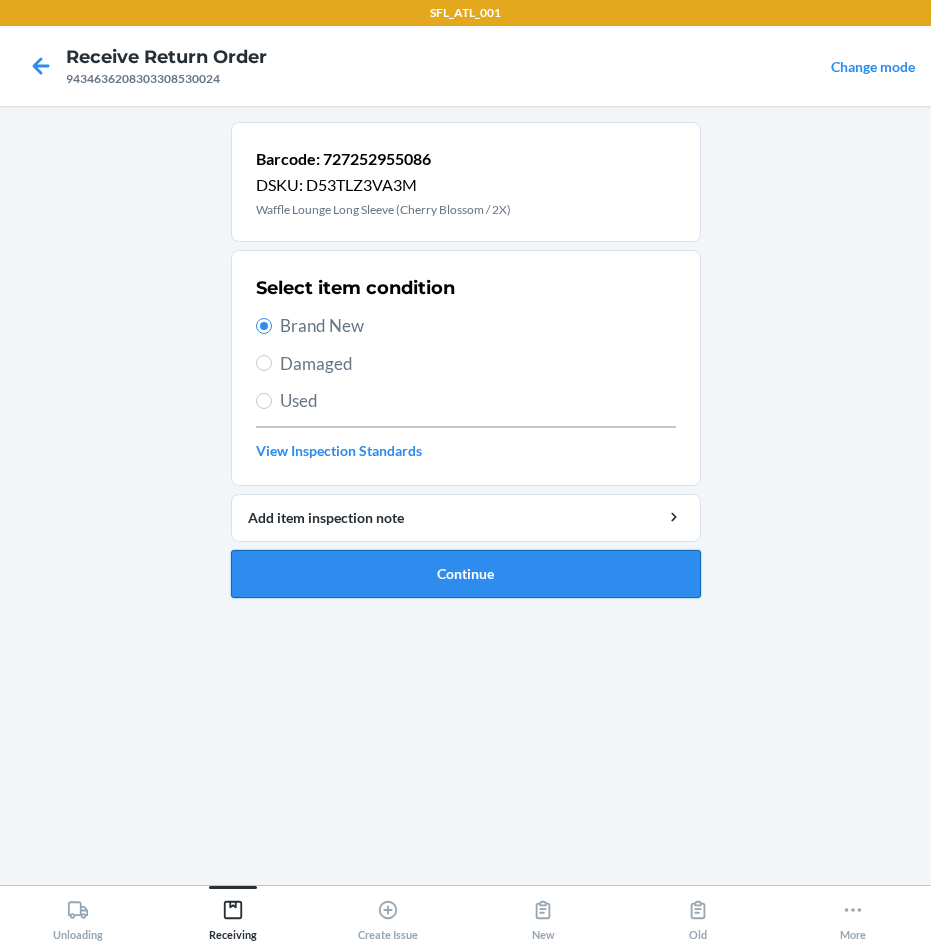 click on "Continue" at bounding box center [466, 574] 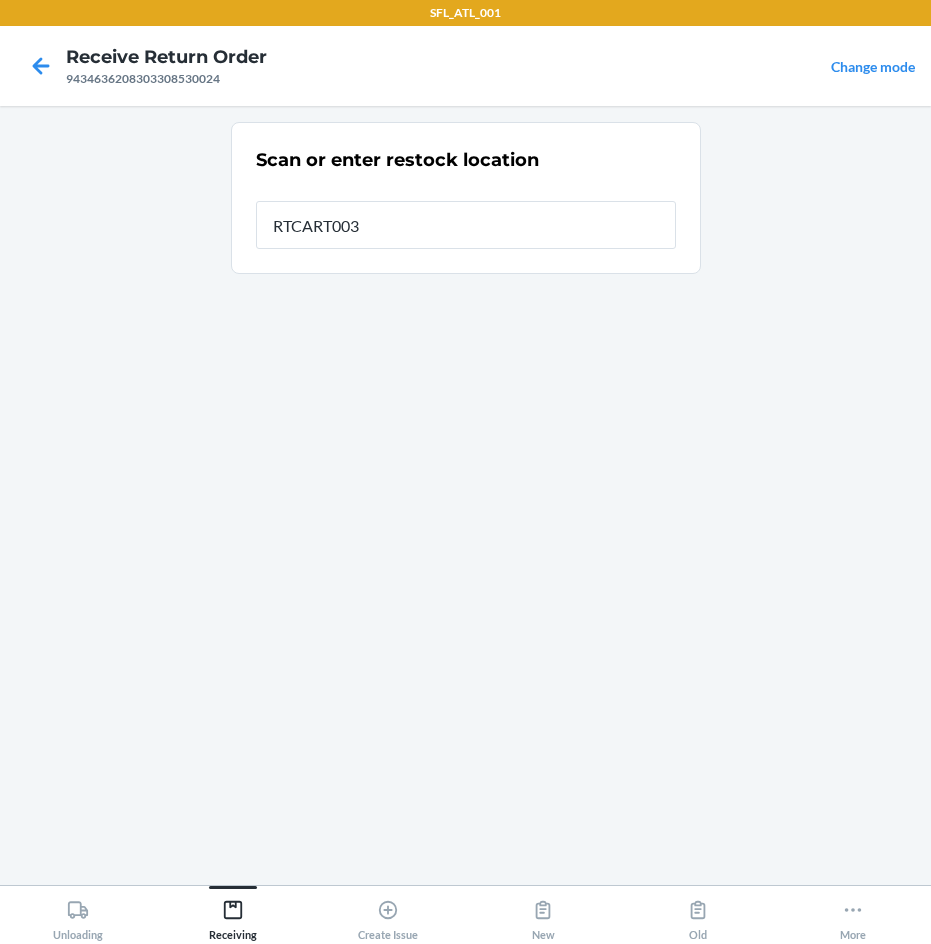 type on "RTCART003" 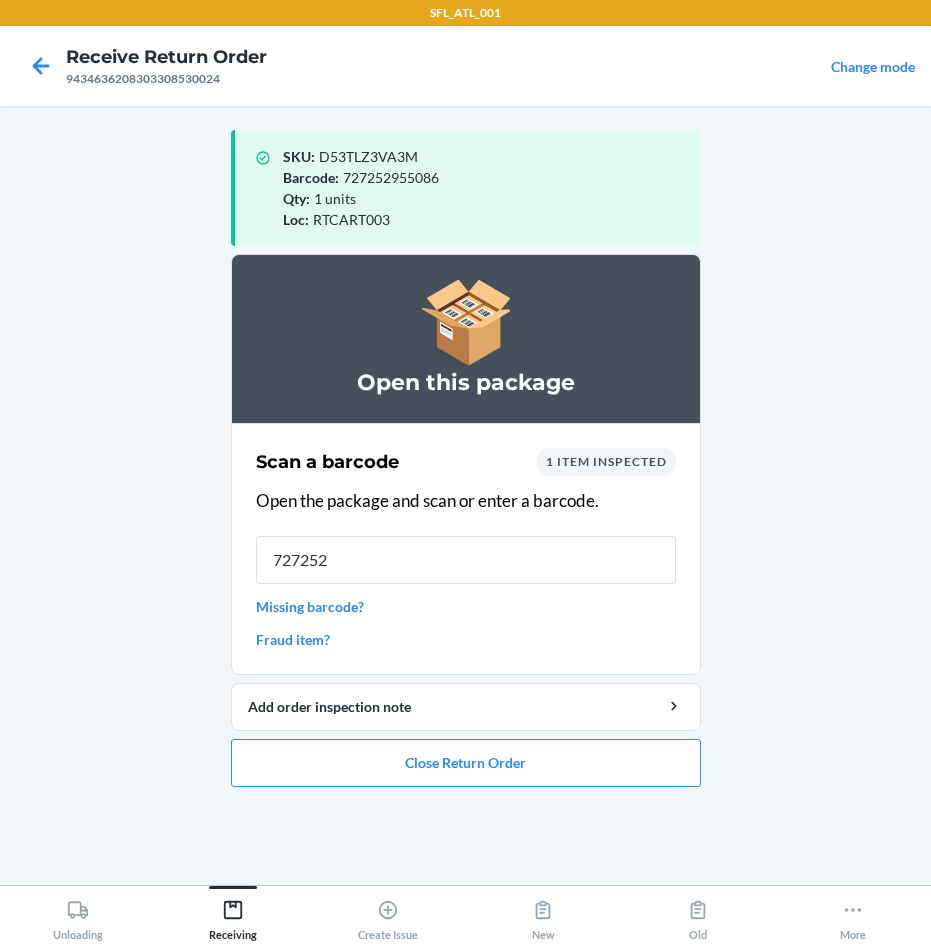 type on "7272525" 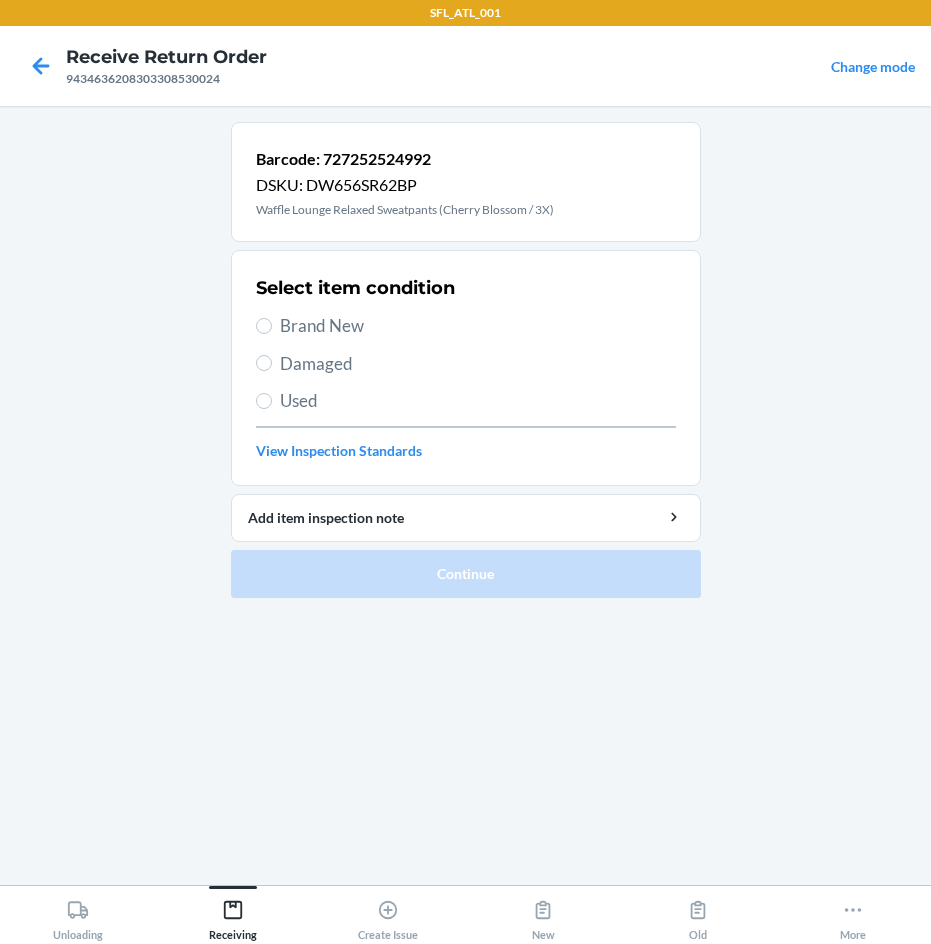 click on "Brand New" at bounding box center (478, 326) 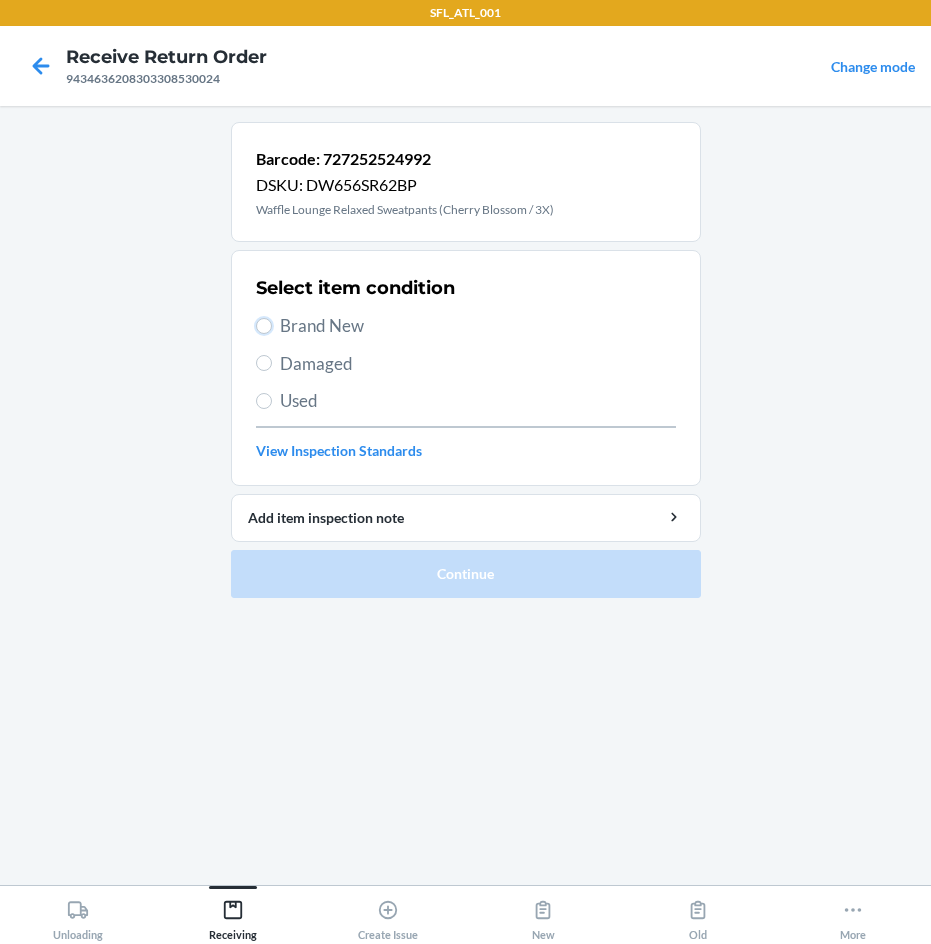click on "Brand New" at bounding box center (264, 326) 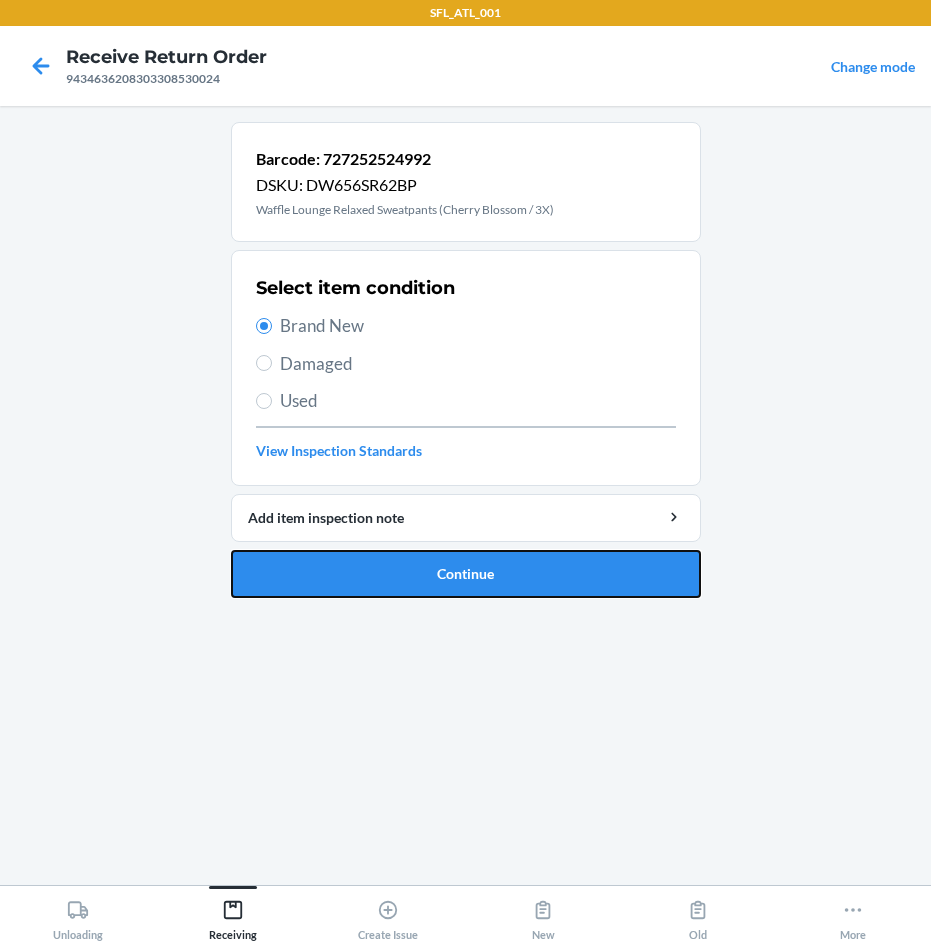 drag, startPoint x: 472, startPoint y: 584, endPoint x: 336, endPoint y: 519, distance: 150.73486 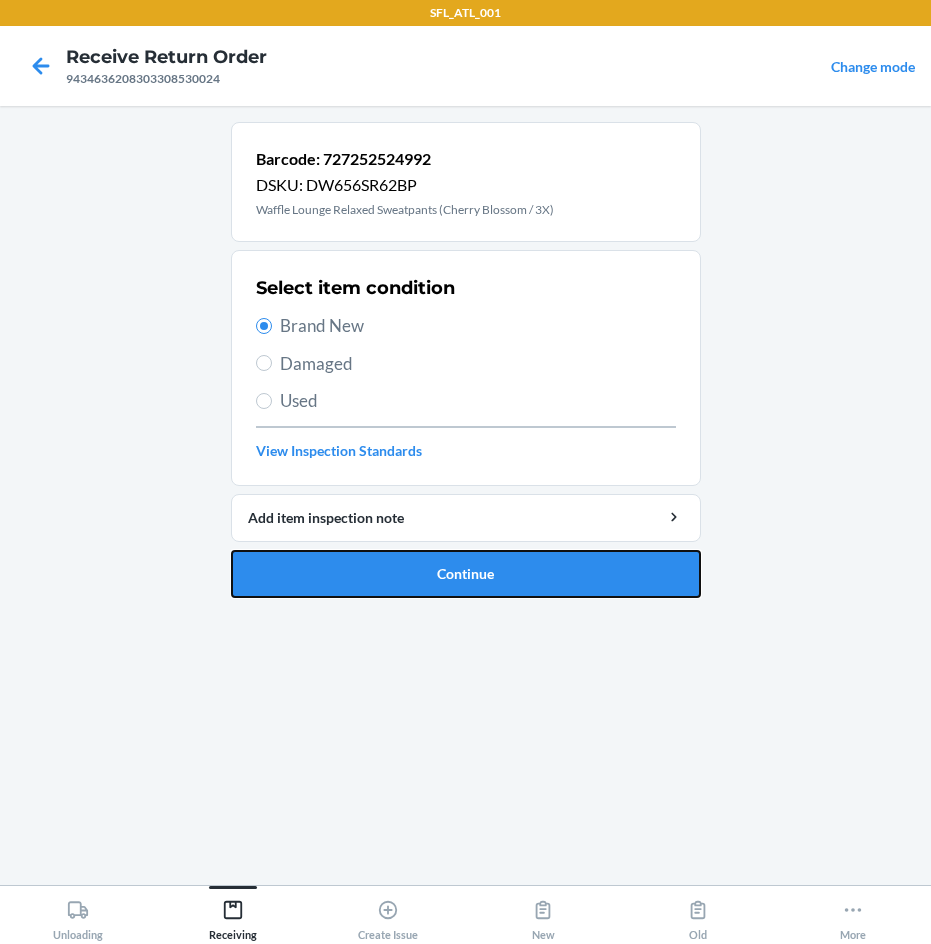 click on "Continue" at bounding box center (466, 574) 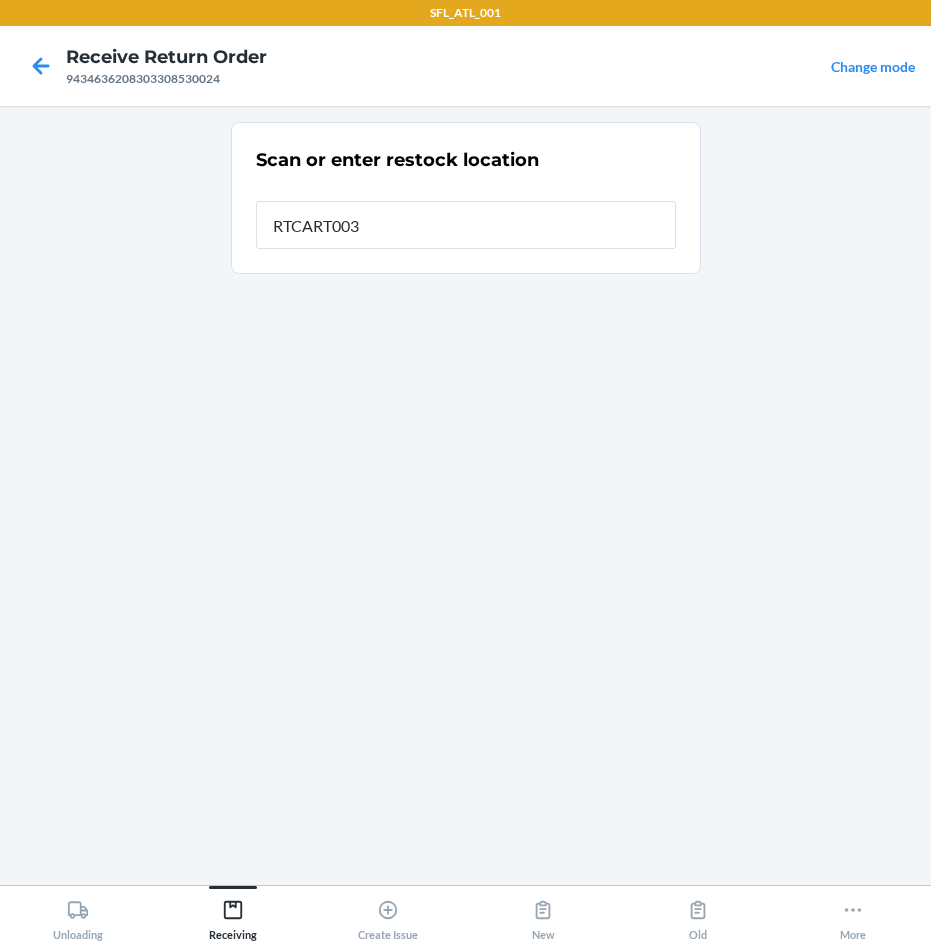 type on "RTCART003" 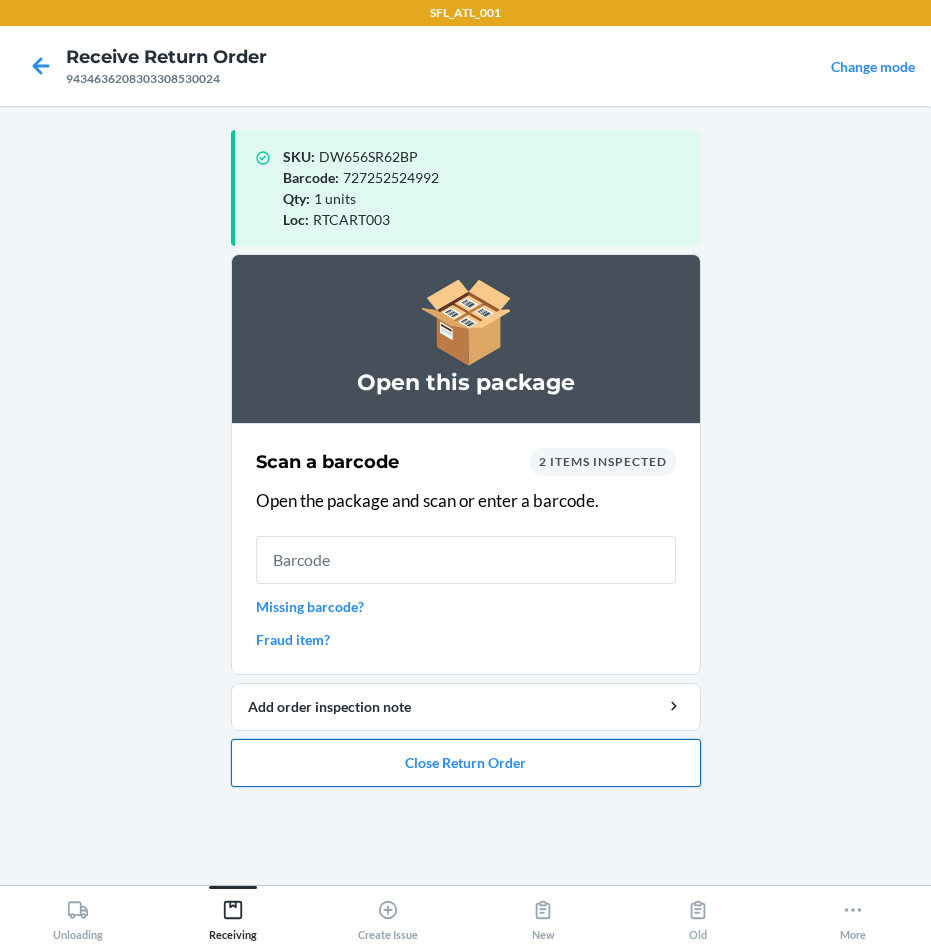 click on "Close Return Order" at bounding box center [466, 763] 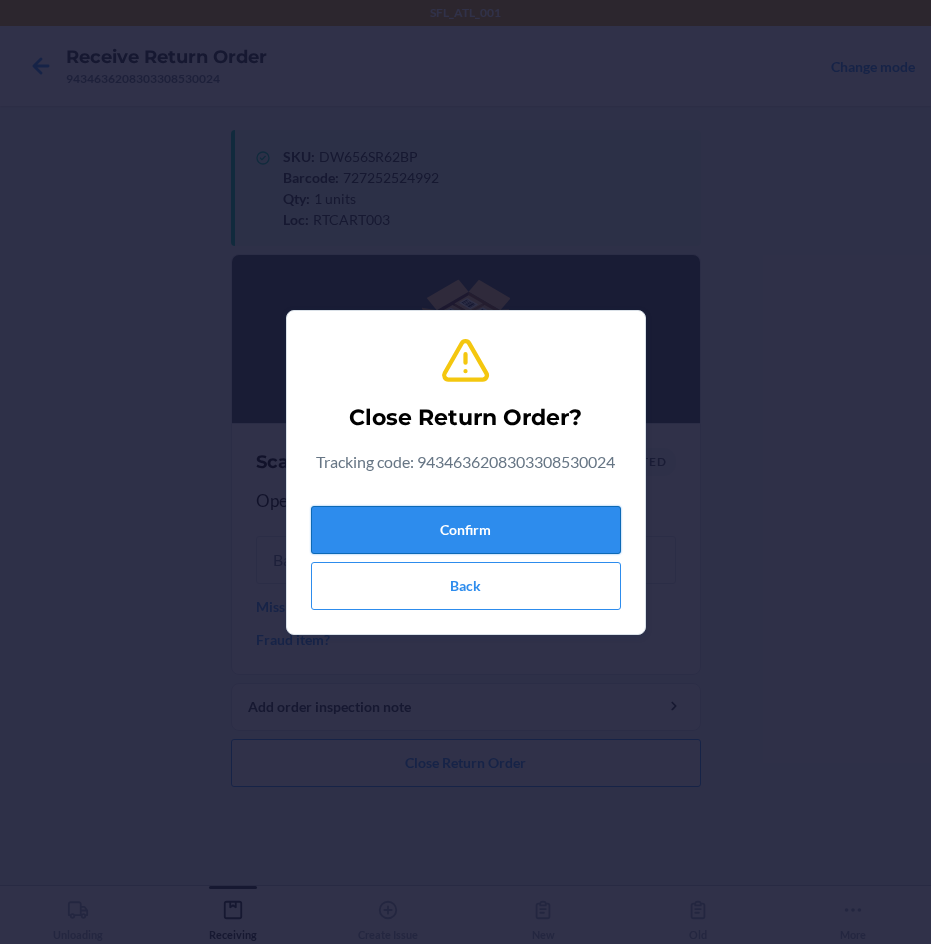 click on "Confirm" at bounding box center (466, 530) 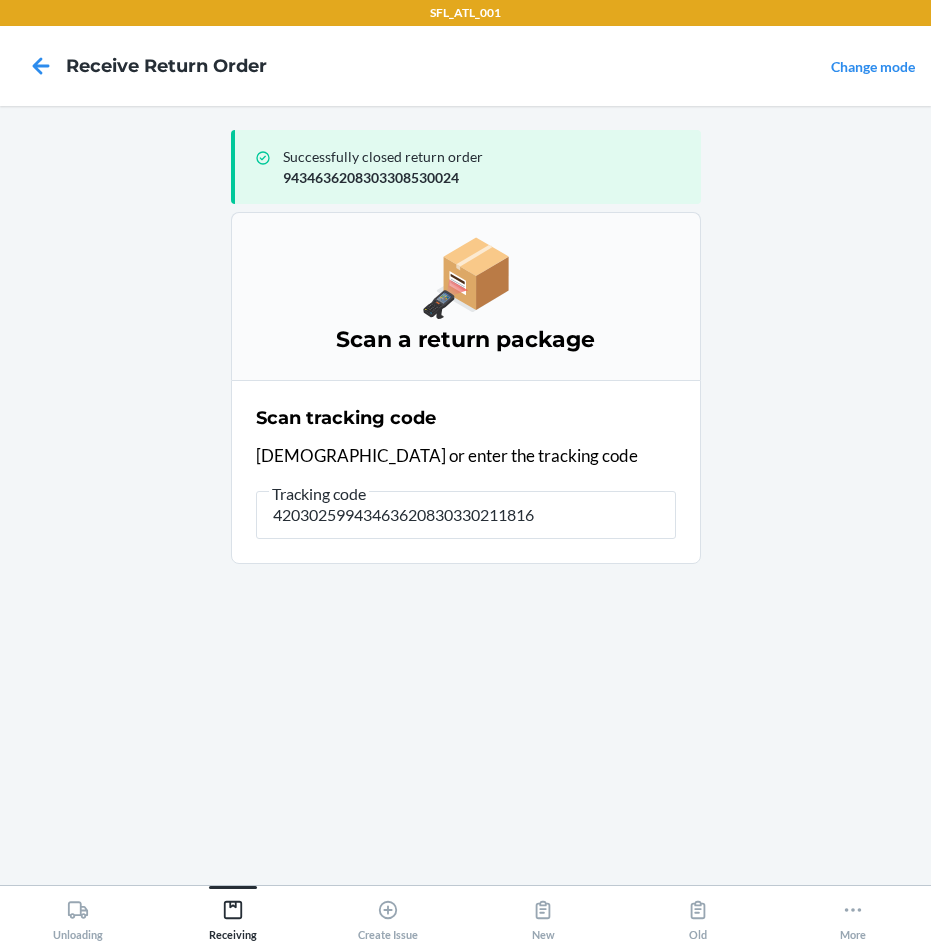 type on "420302599434636208303302118167" 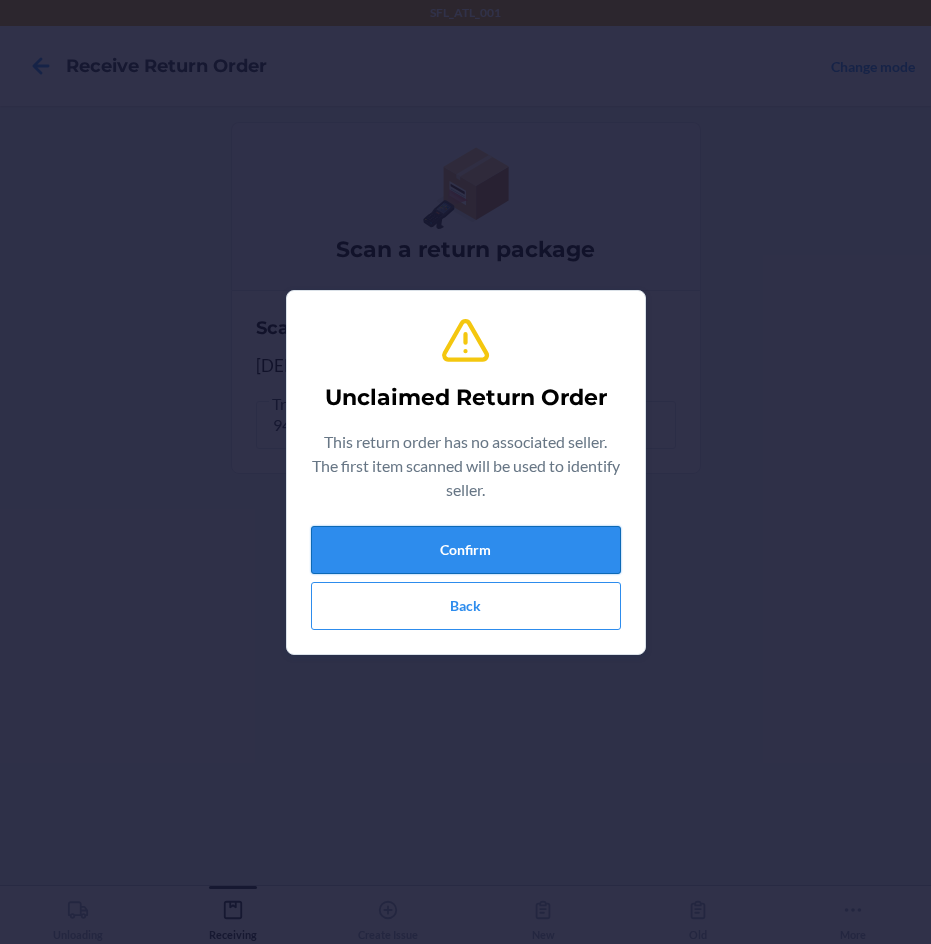 drag, startPoint x: 457, startPoint y: 549, endPoint x: 472, endPoint y: 541, distance: 17 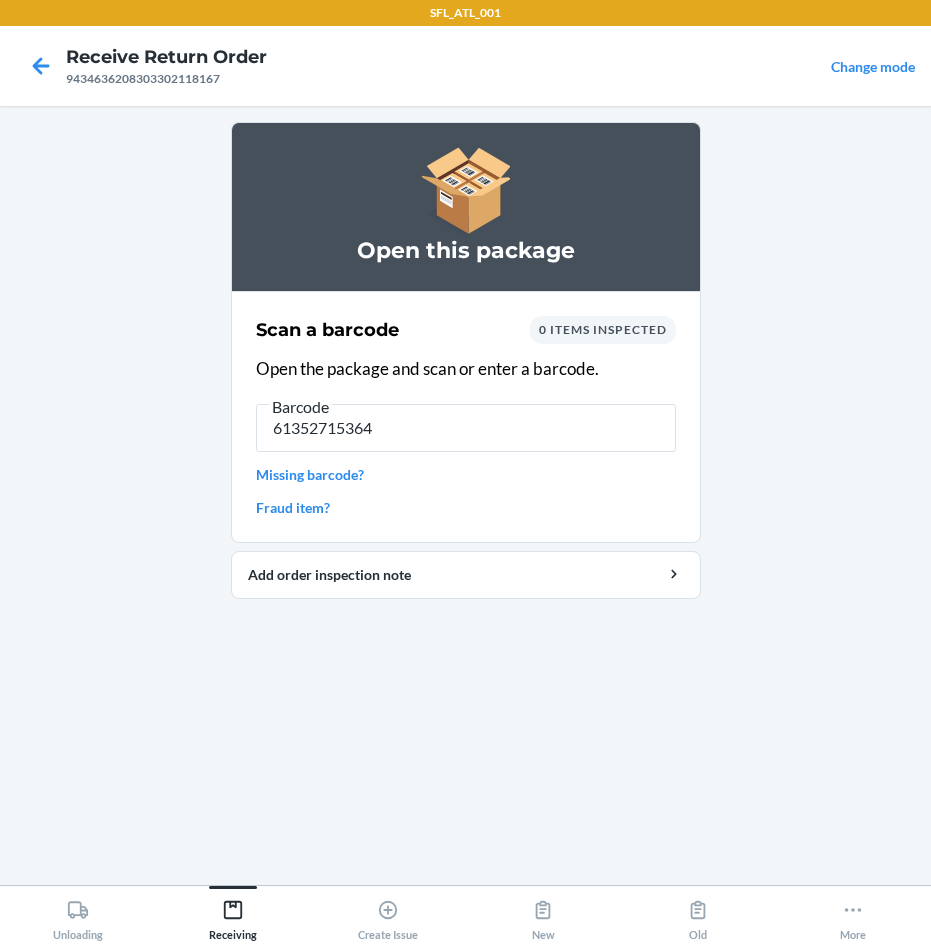 type on "613527153649" 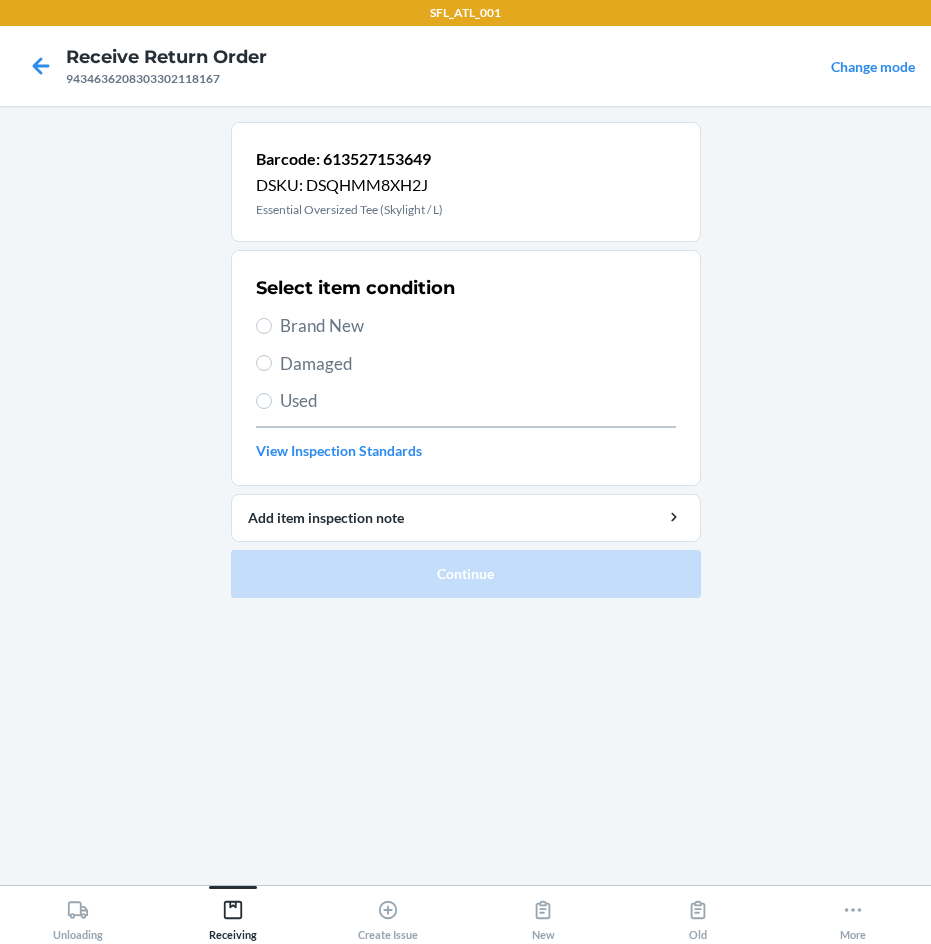 click on "Brand New" at bounding box center (478, 326) 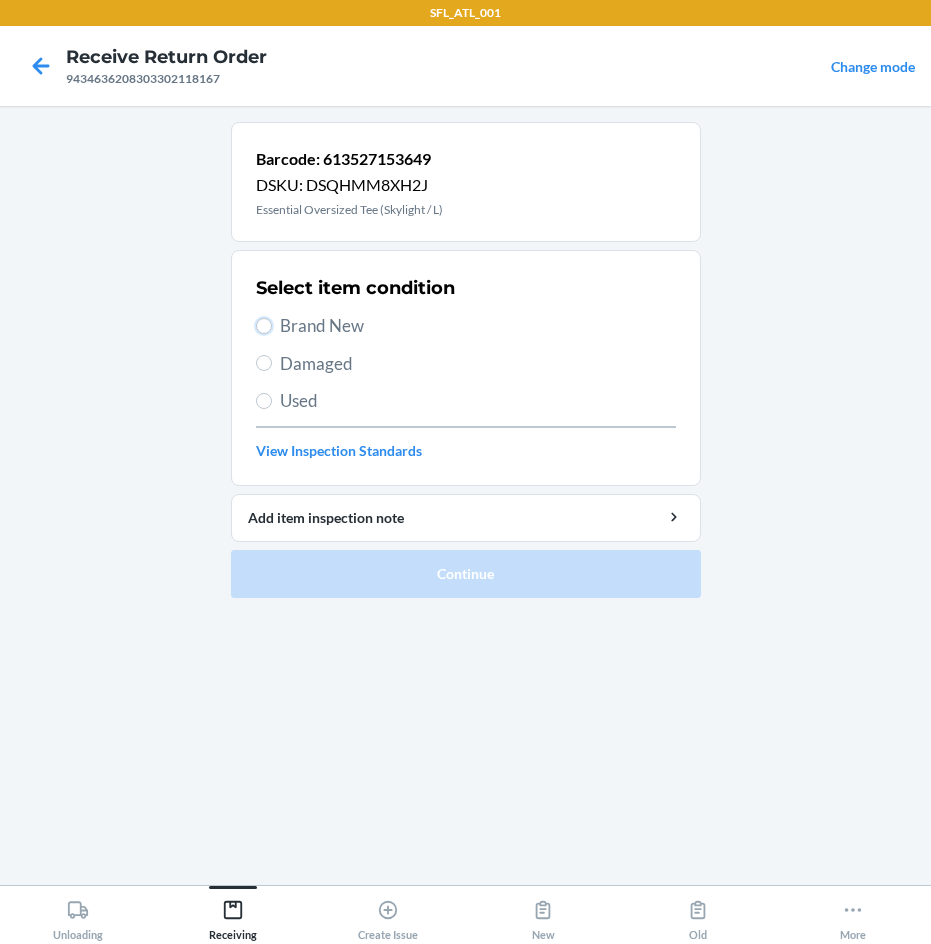 click on "Brand New" at bounding box center [264, 326] 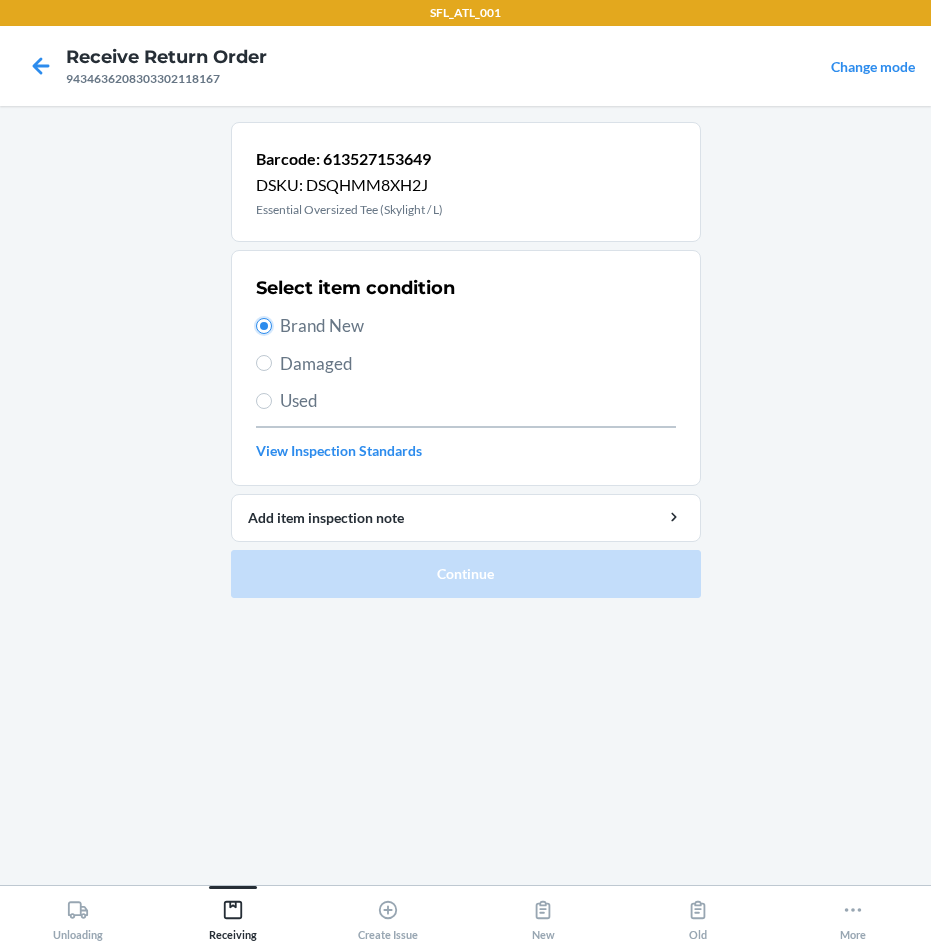 radio on "true" 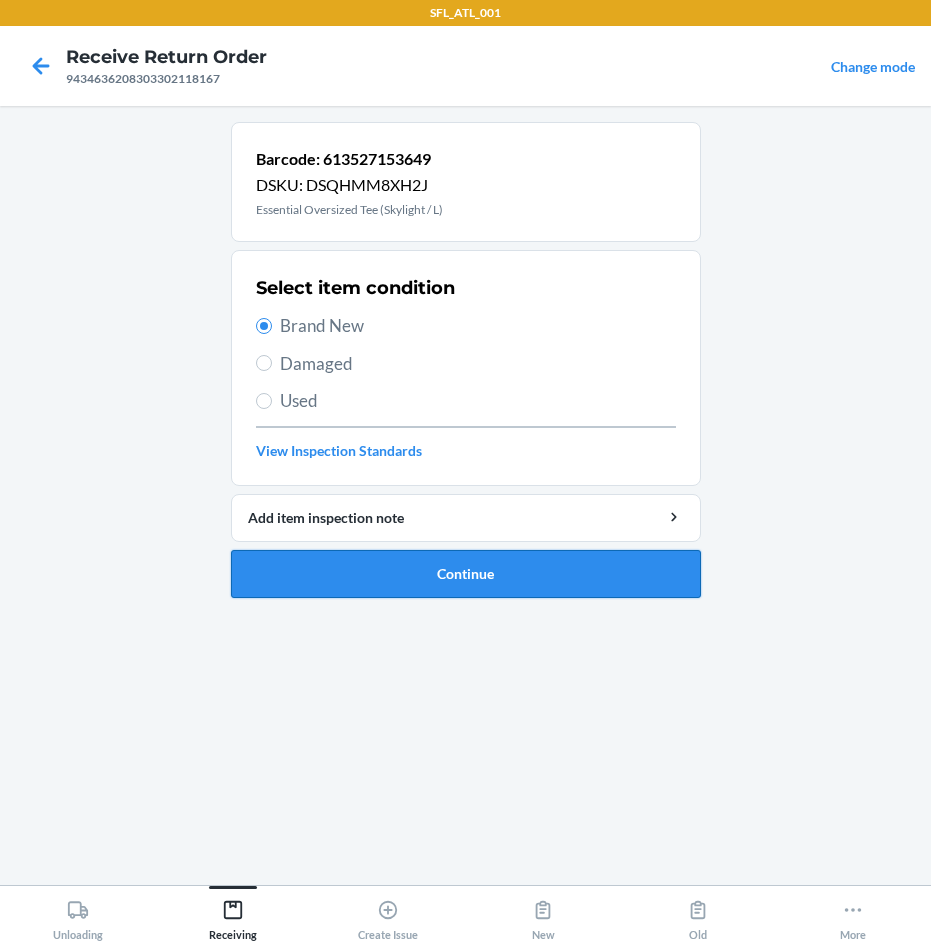 click on "Continue" at bounding box center [466, 574] 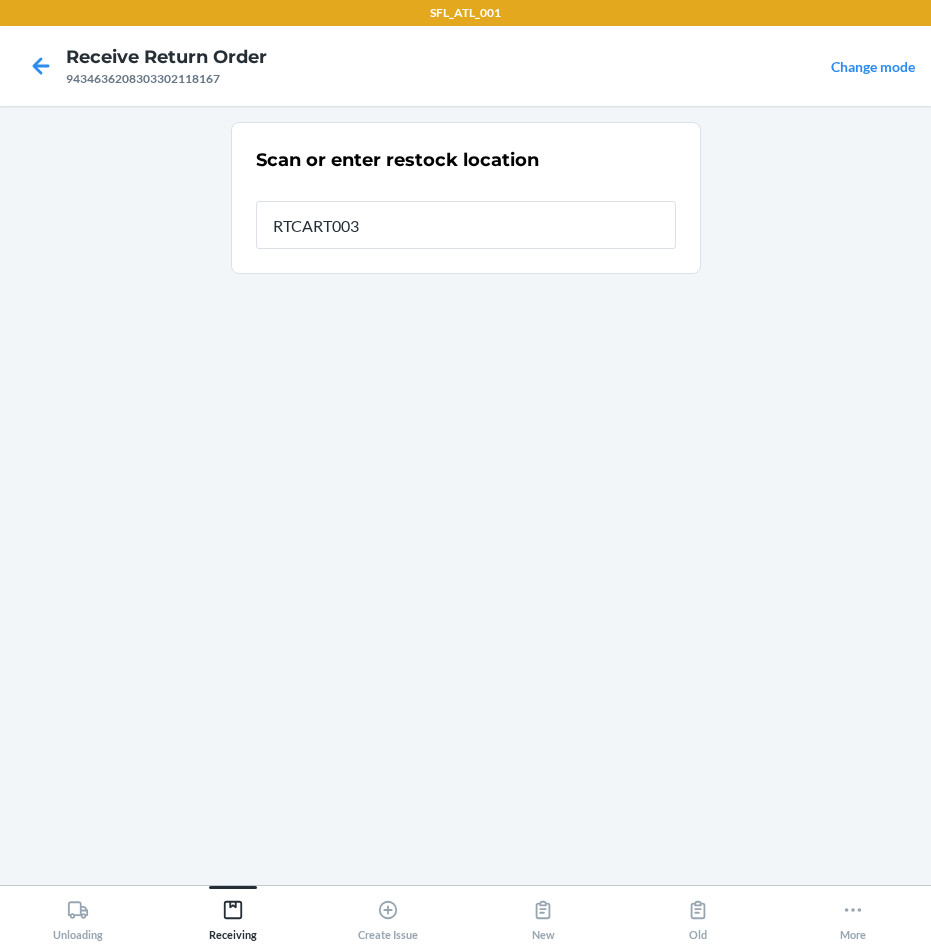 type on "RTCART003" 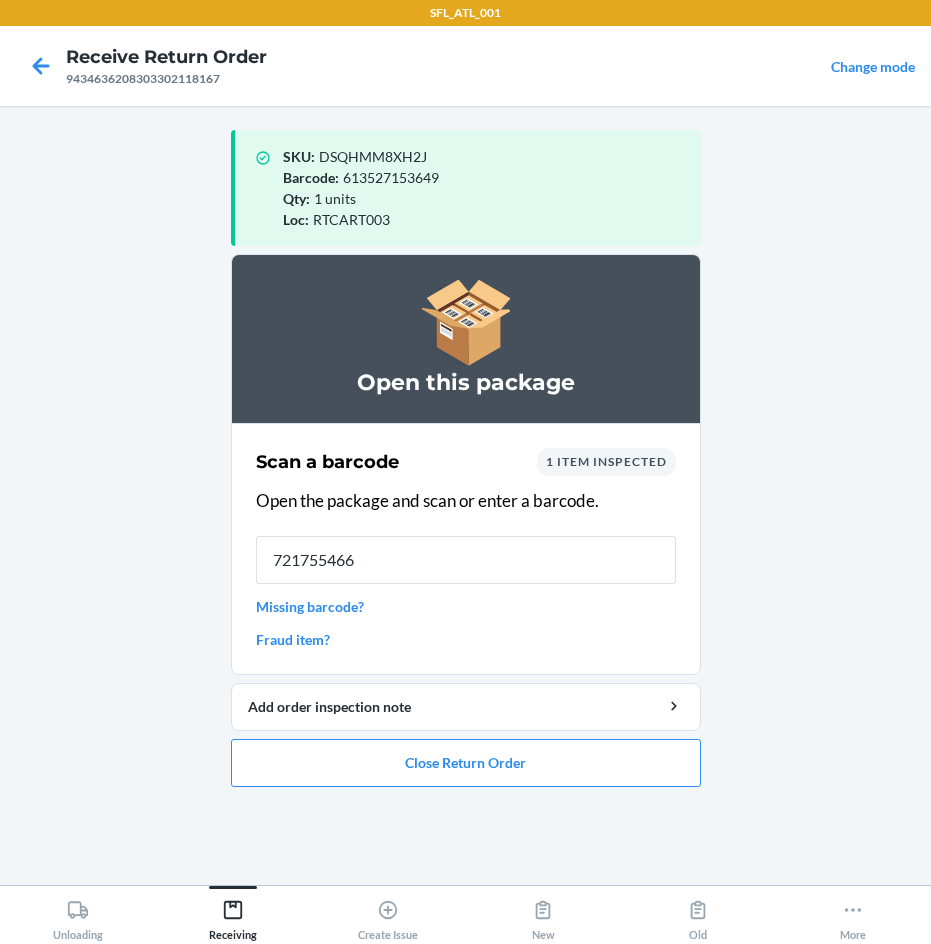 type on "7217554666" 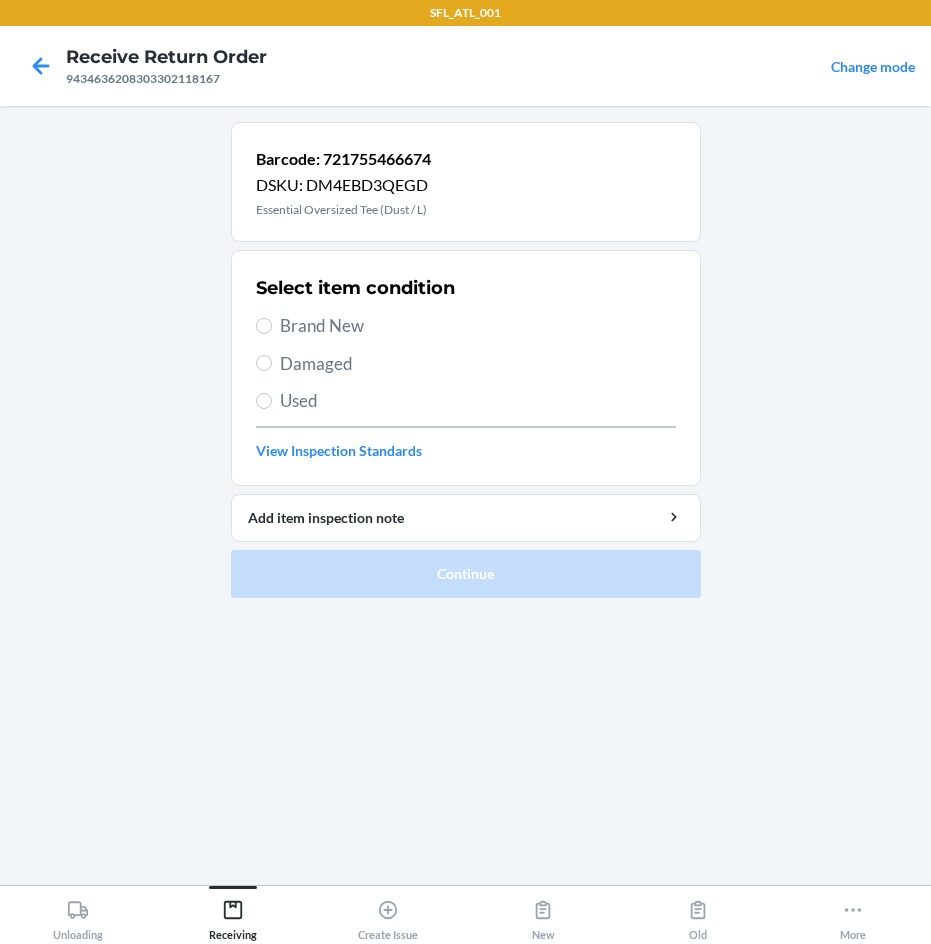 click on "Brand New" at bounding box center [478, 326] 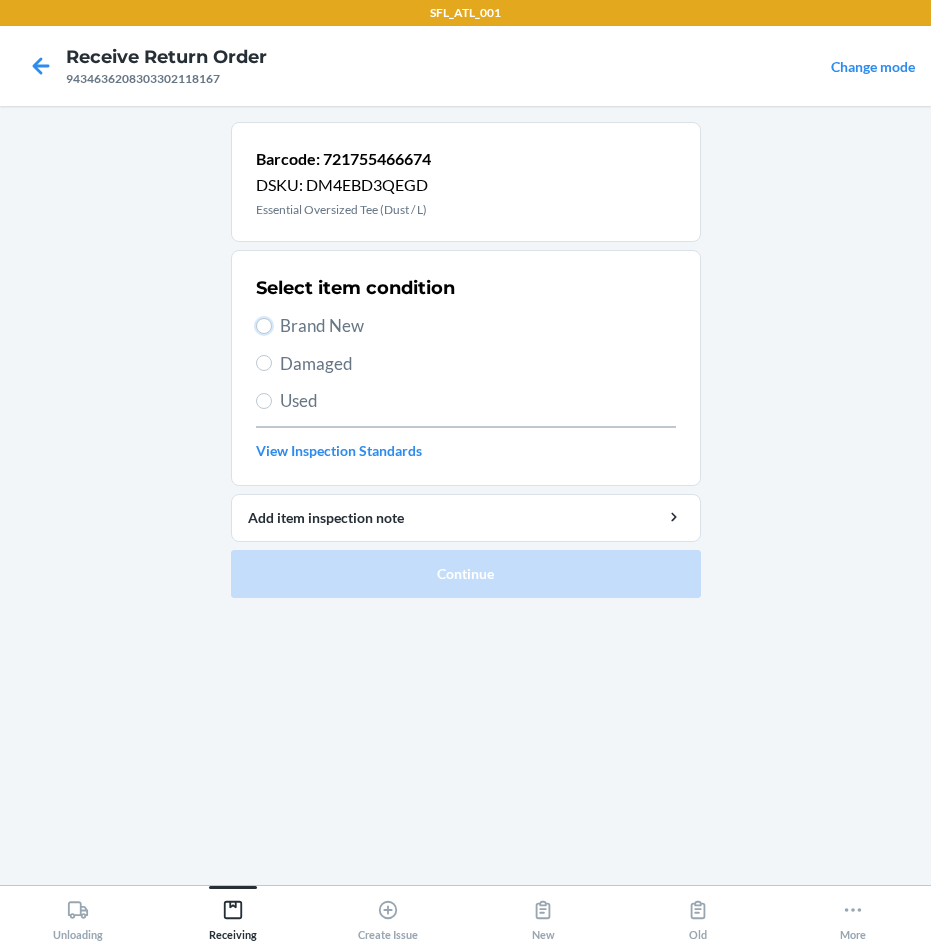 radio on "true" 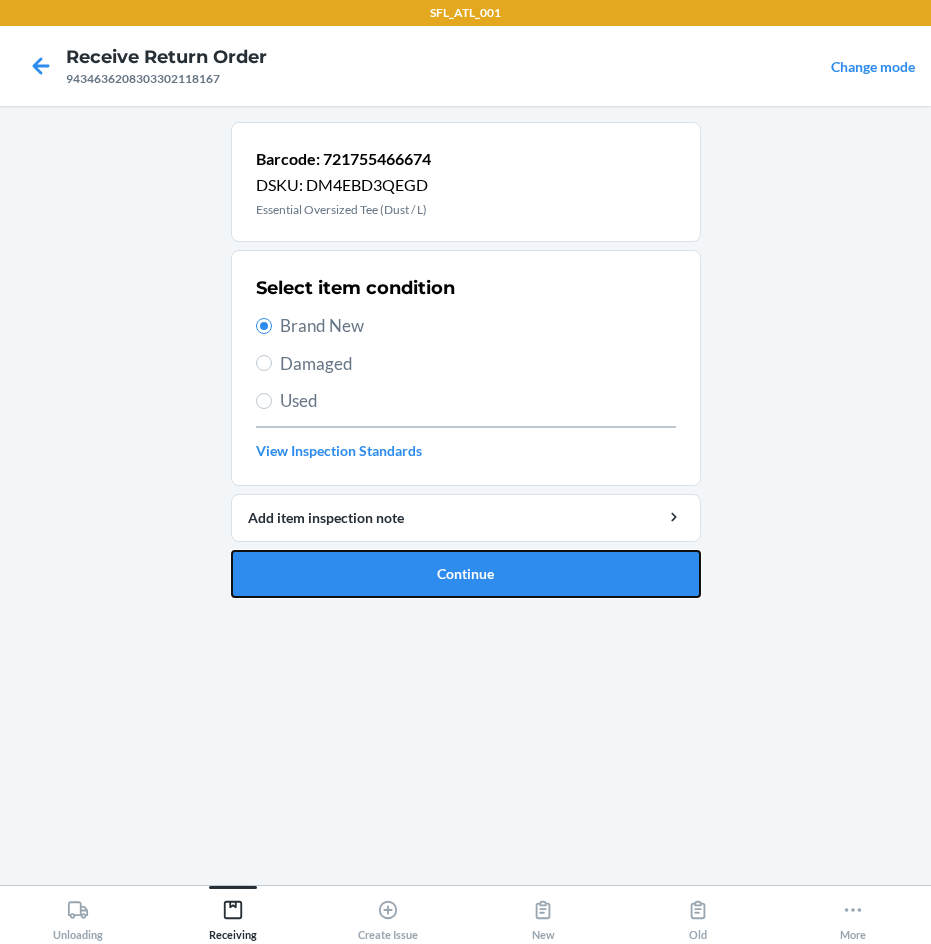 drag, startPoint x: 510, startPoint y: 582, endPoint x: 515, endPoint y: 572, distance: 11.18034 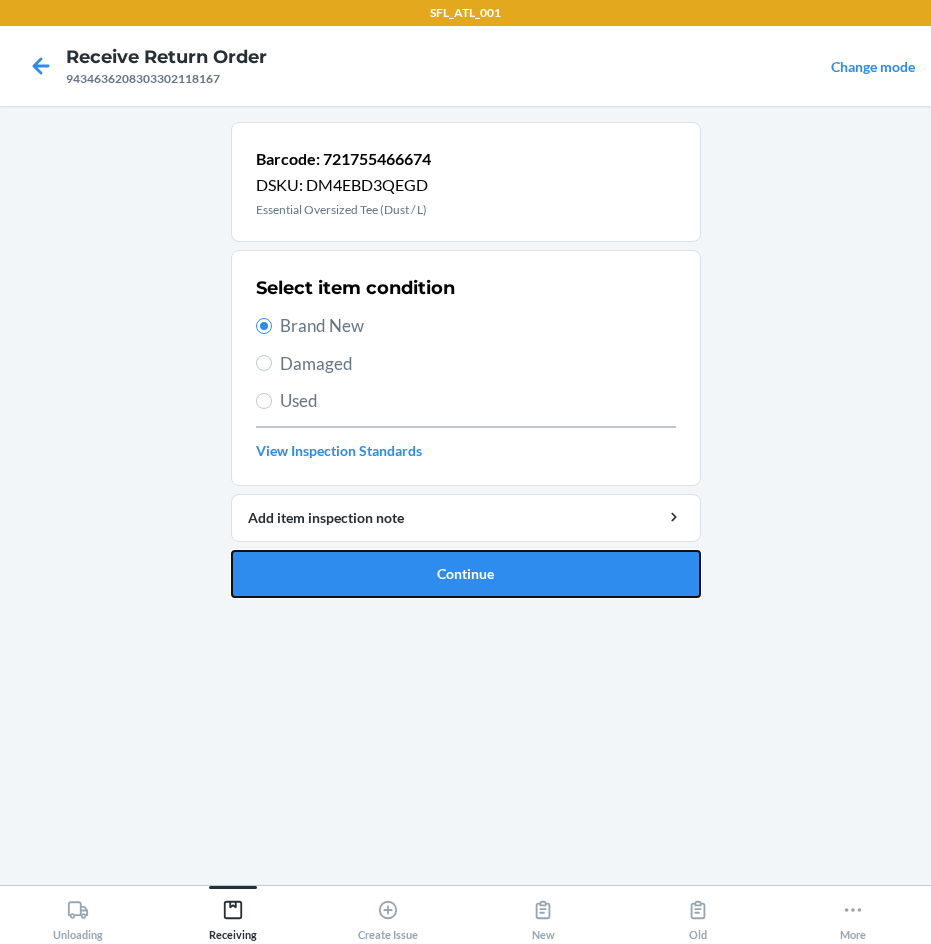 click on "Continue" at bounding box center (466, 574) 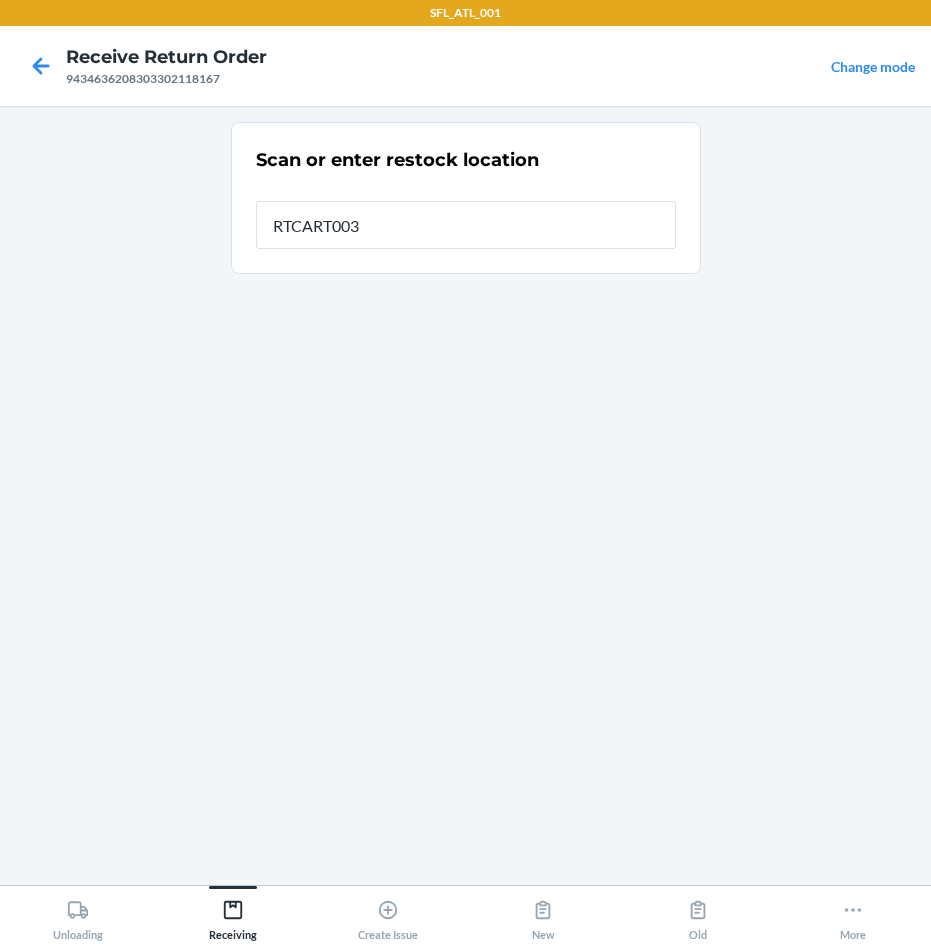 type on "RTCART003" 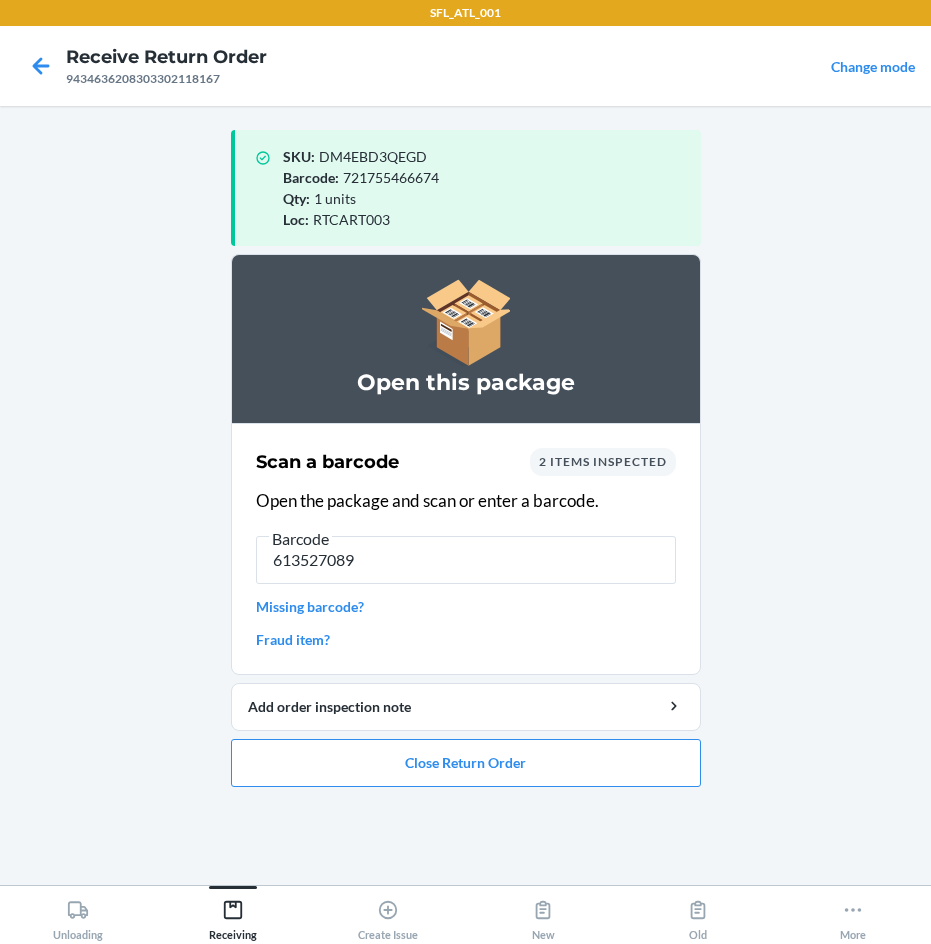 type on "6135270893" 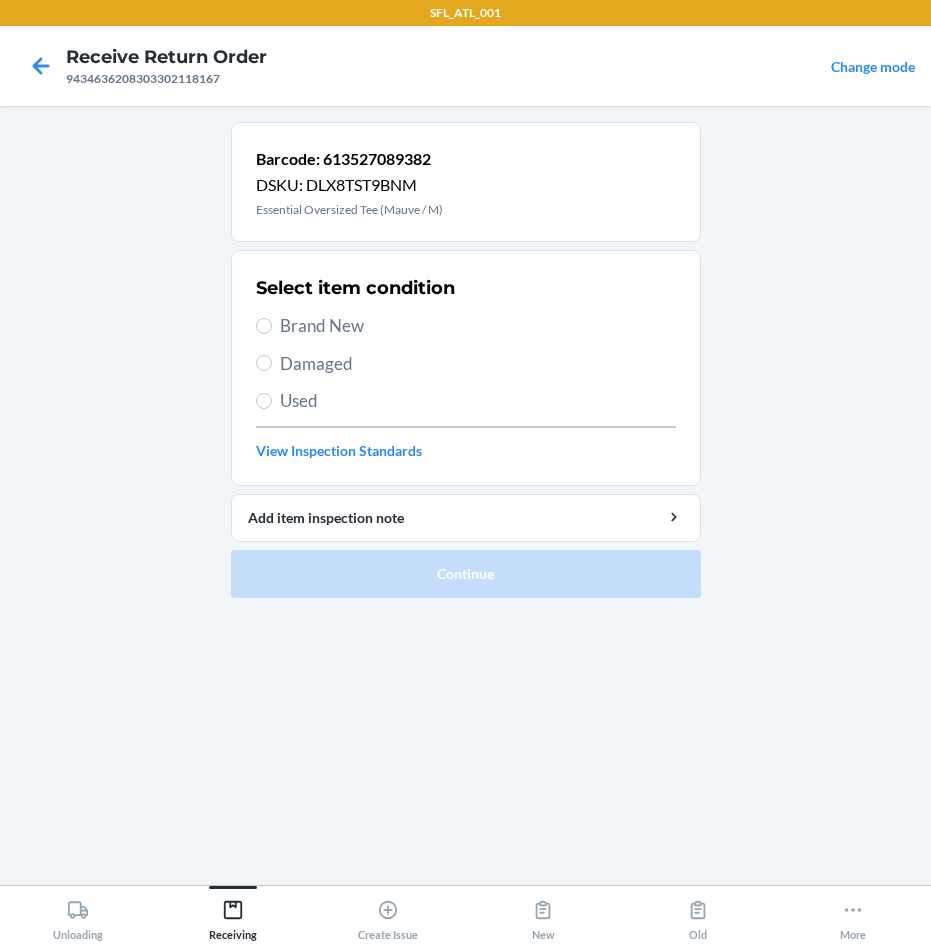 drag, startPoint x: 313, startPoint y: 323, endPoint x: 291, endPoint y: 307, distance: 27.202942 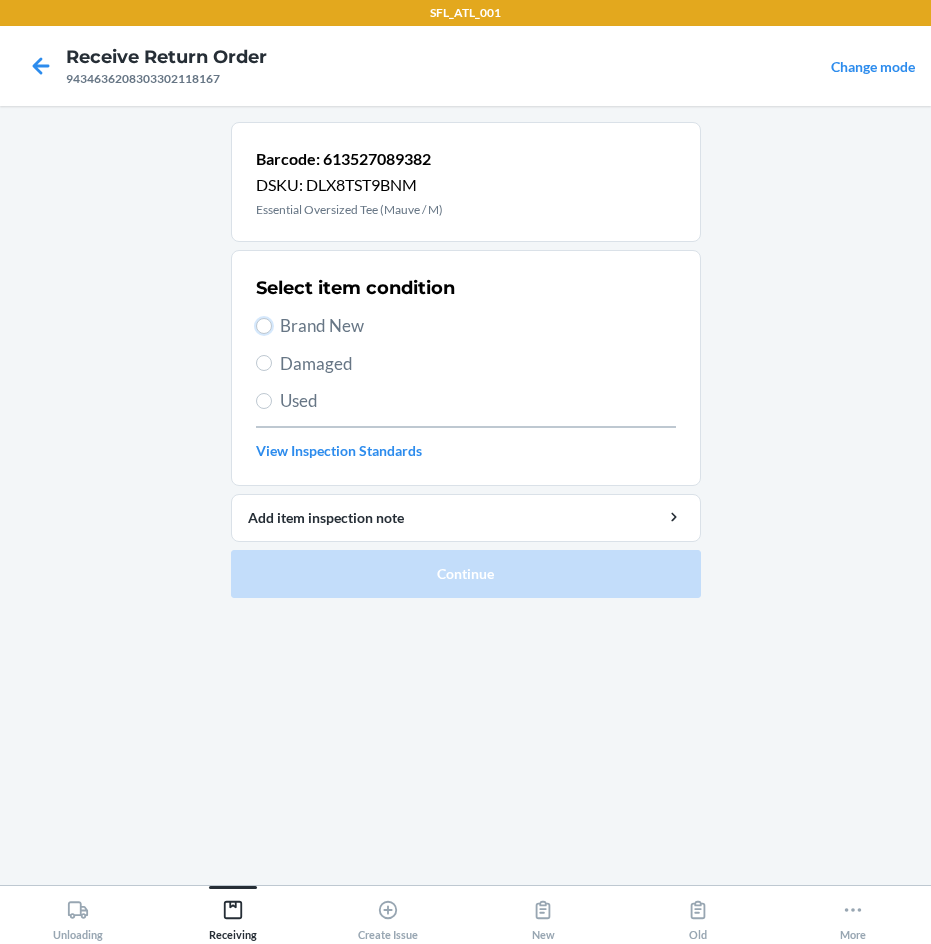 click on "Brand New" at bounding box center (264, 326) 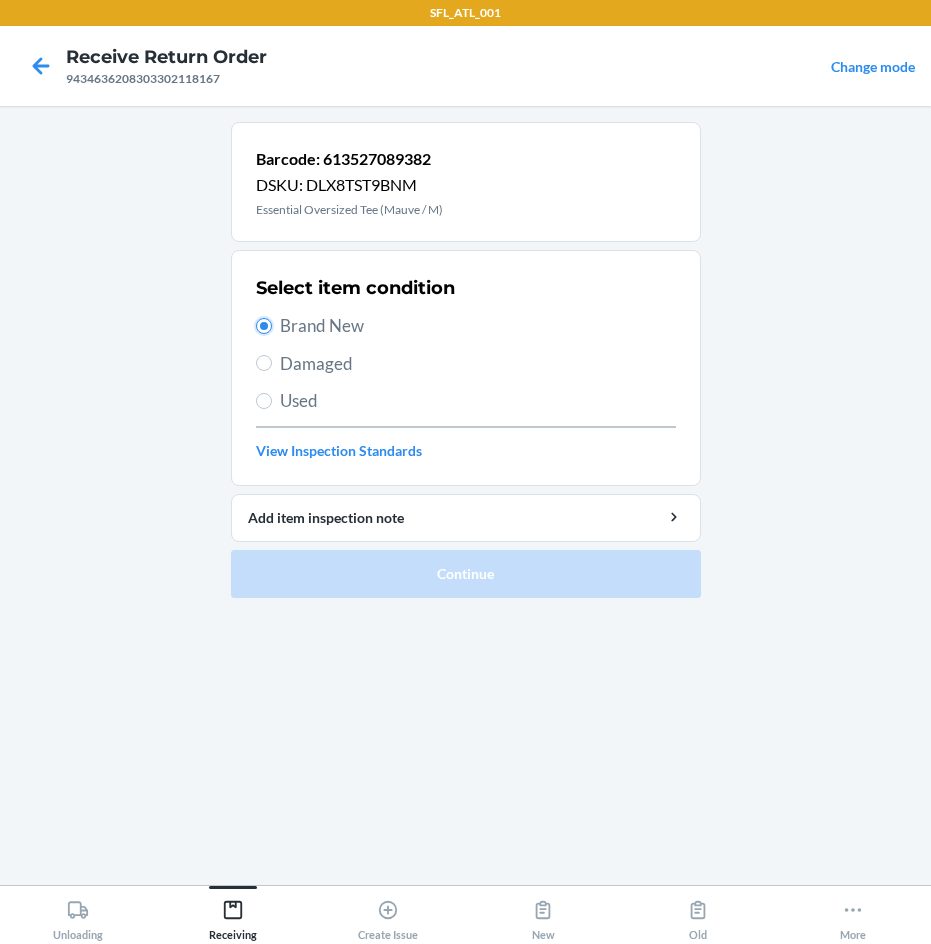 radio on "true" 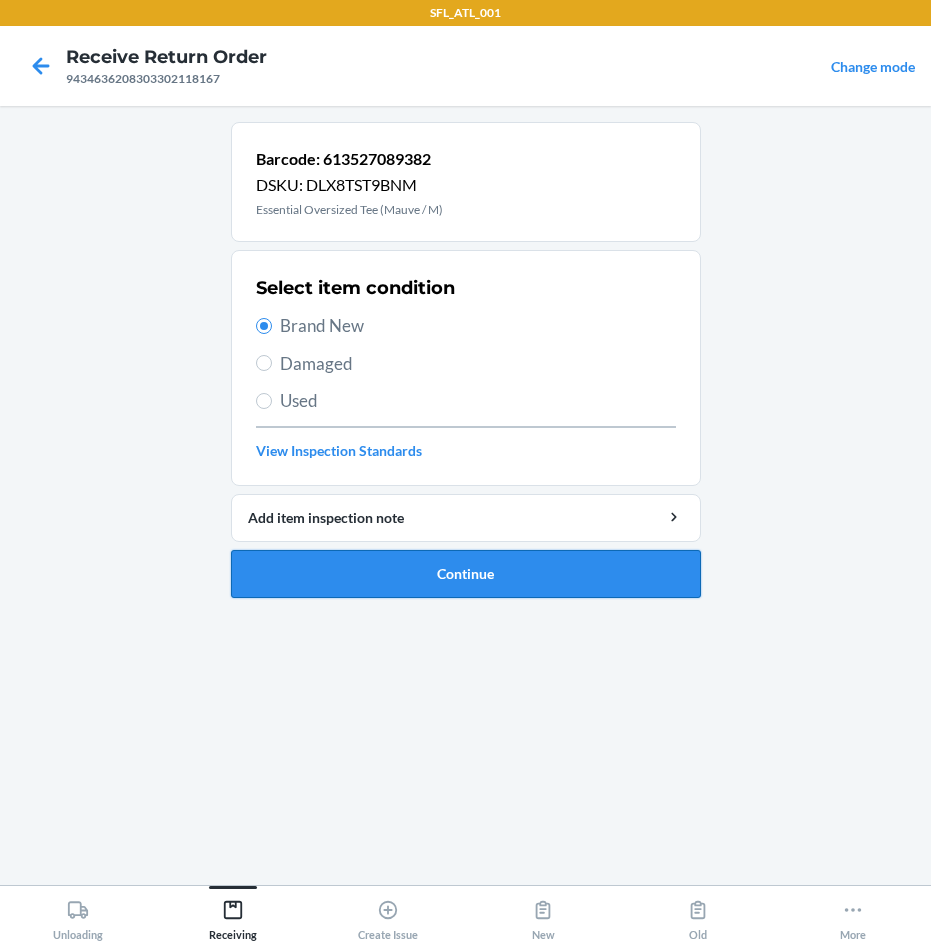 click on "Continue" at bounding box center (466, 574) 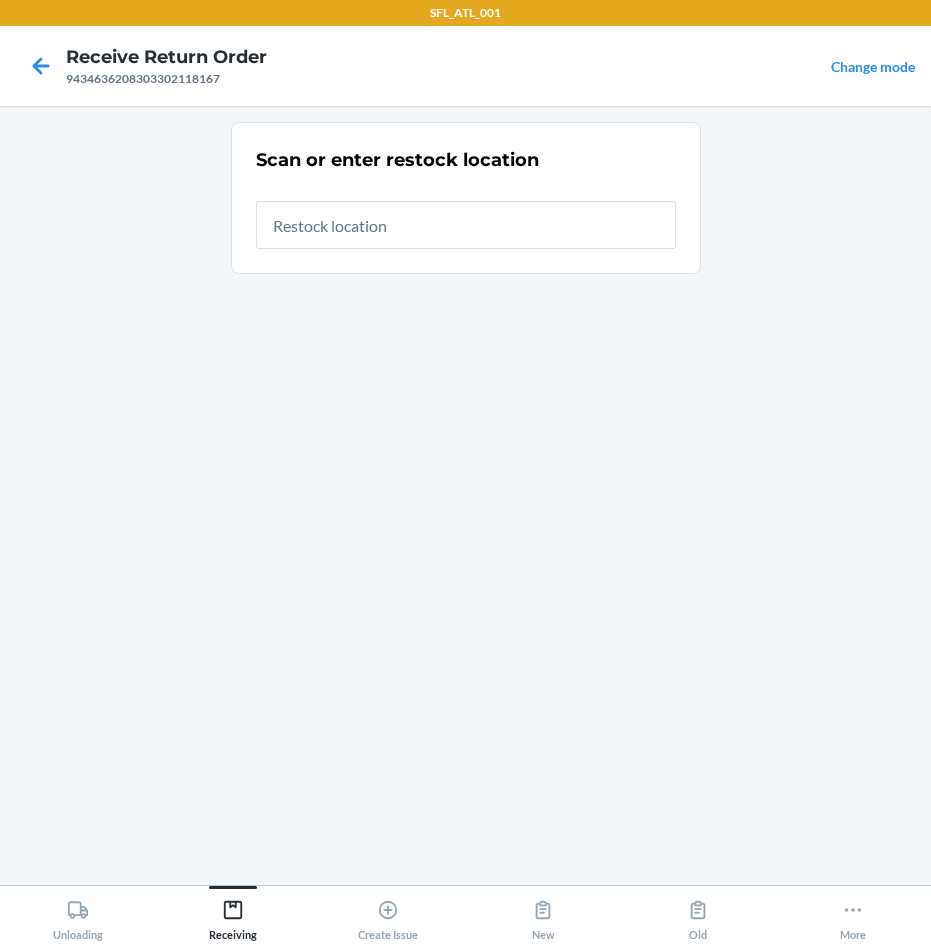 click at bounding box center (466, 225) 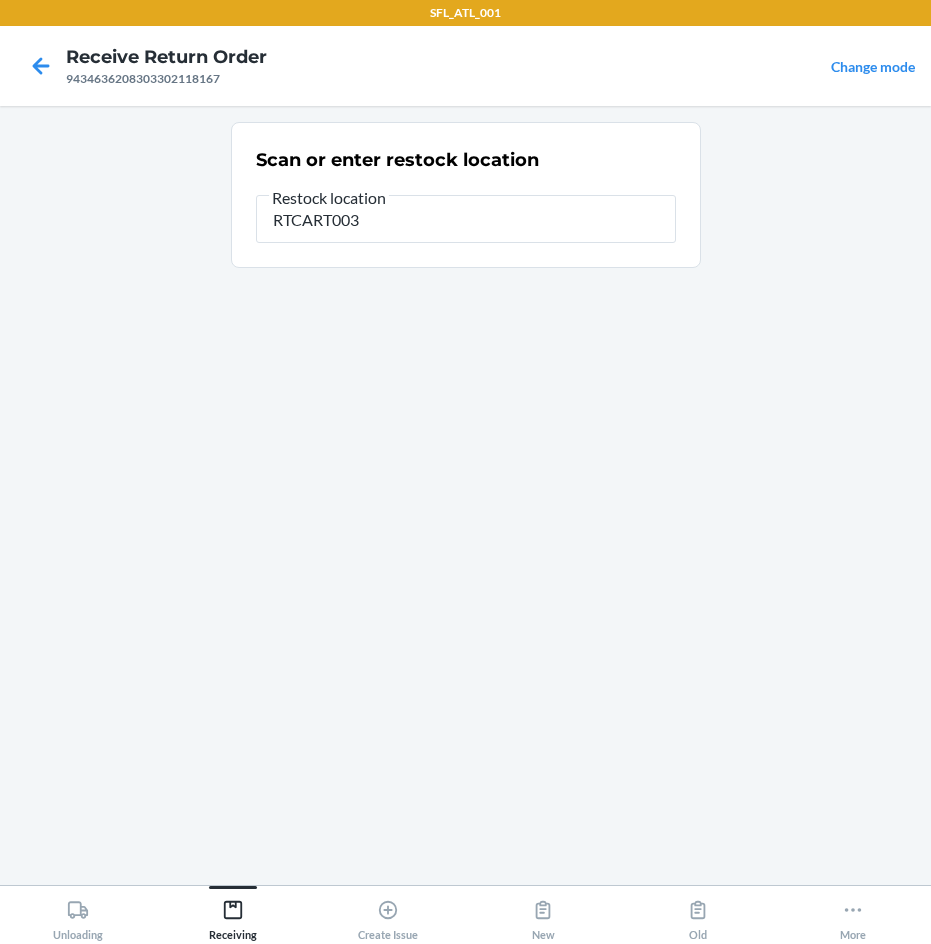 type on "RTCART003" 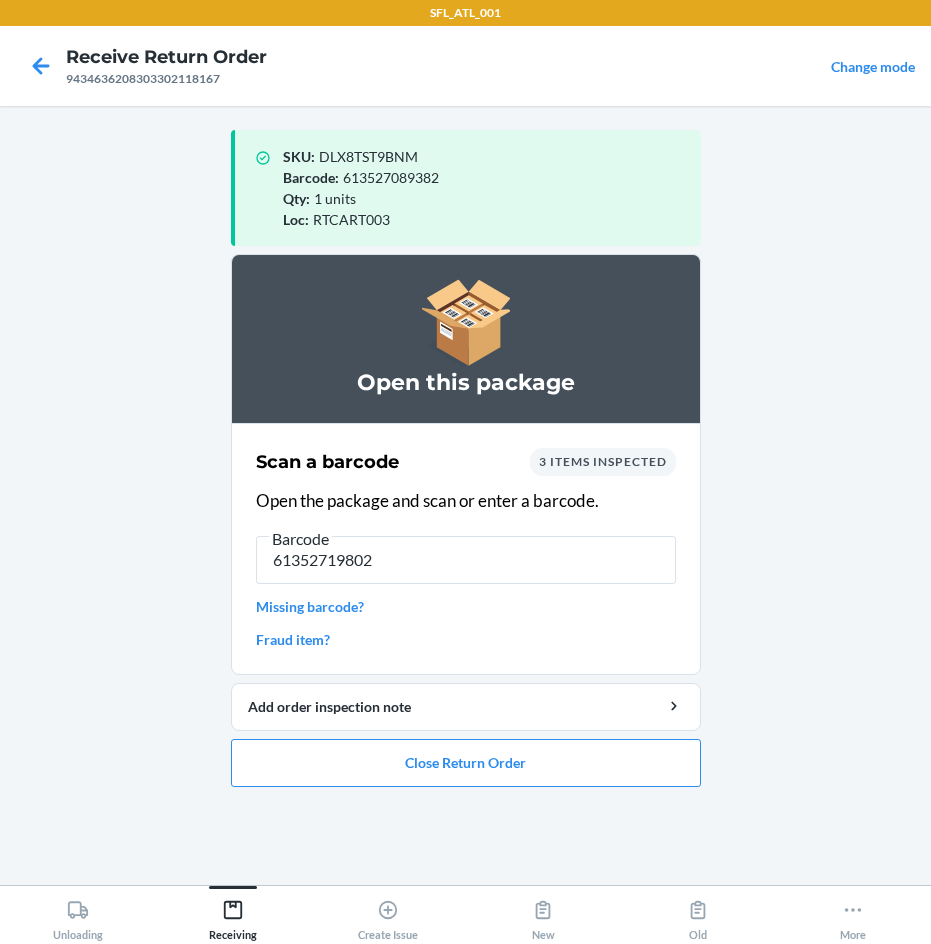 type on "613527198022" 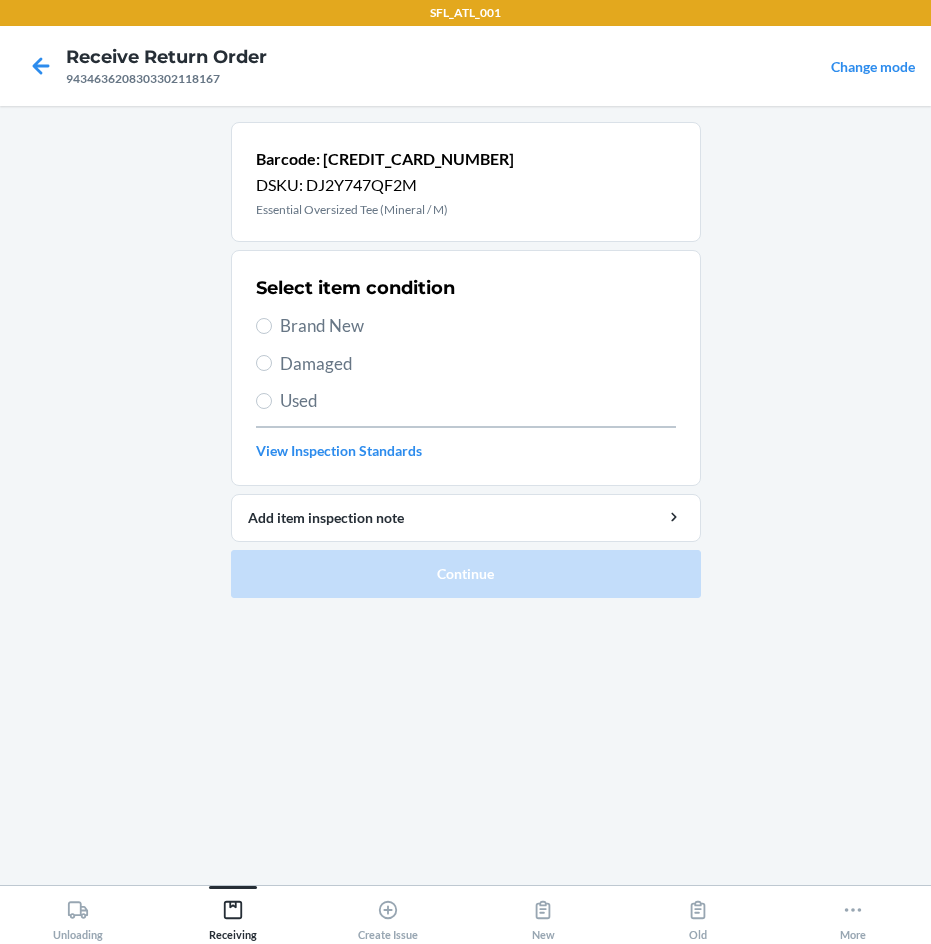click on "Brand New" at bounding box center [478, 326] 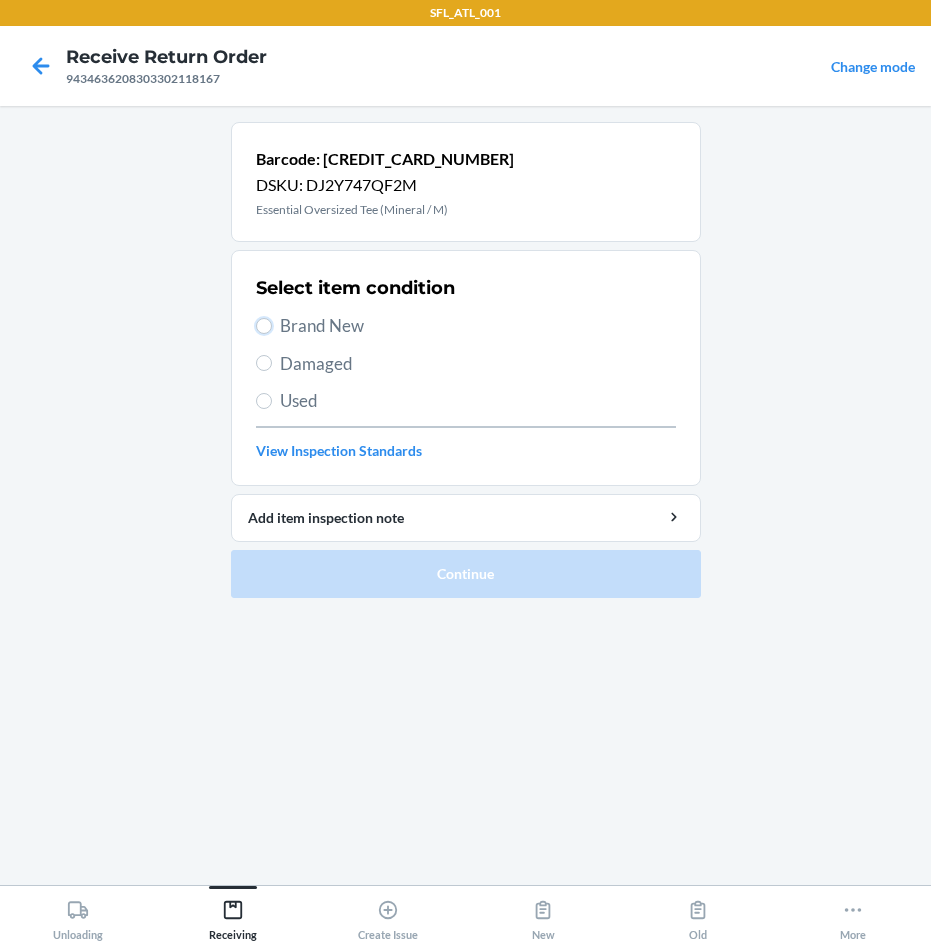 click on "Brand New" at bounding box center (264, 326) 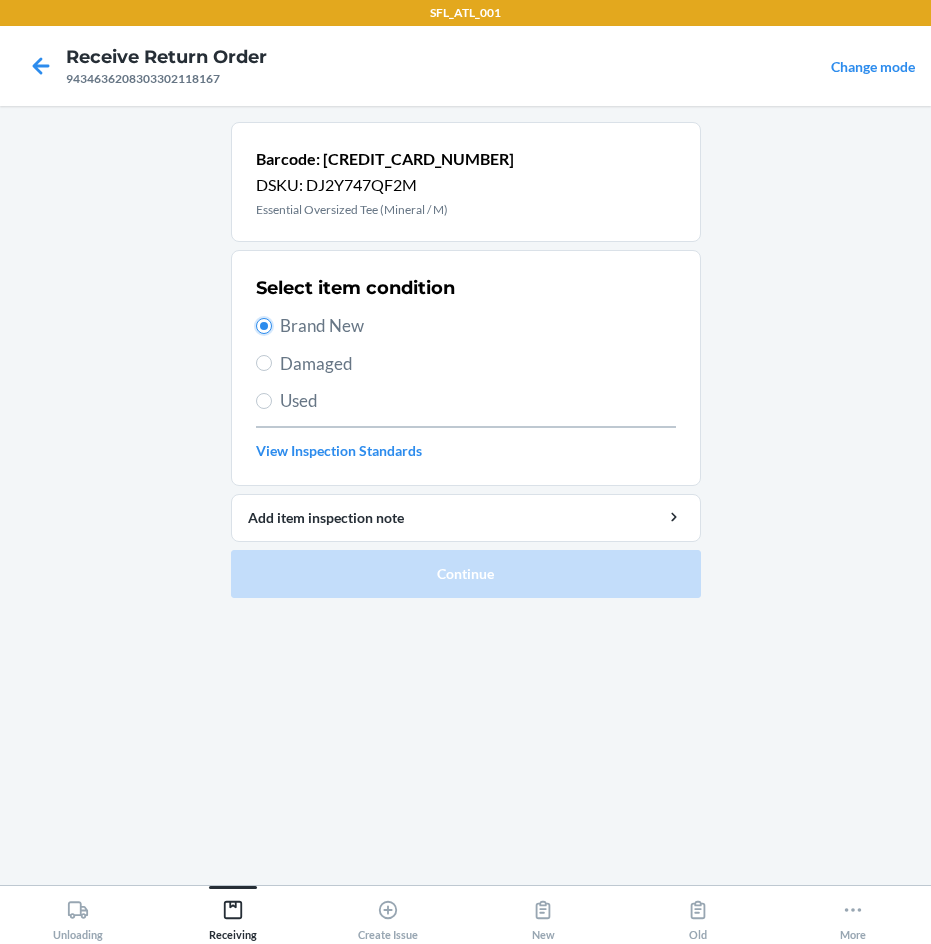 radio on "true" 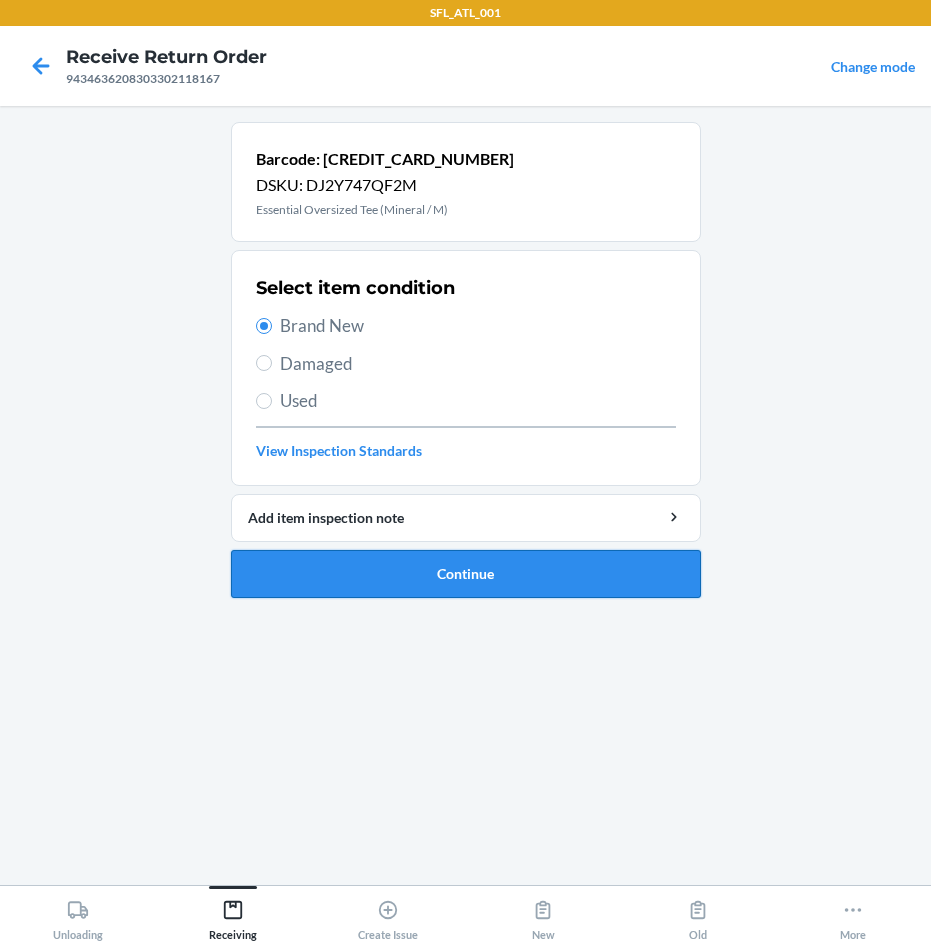 click on "Continue" at bounding box center [466, 574] 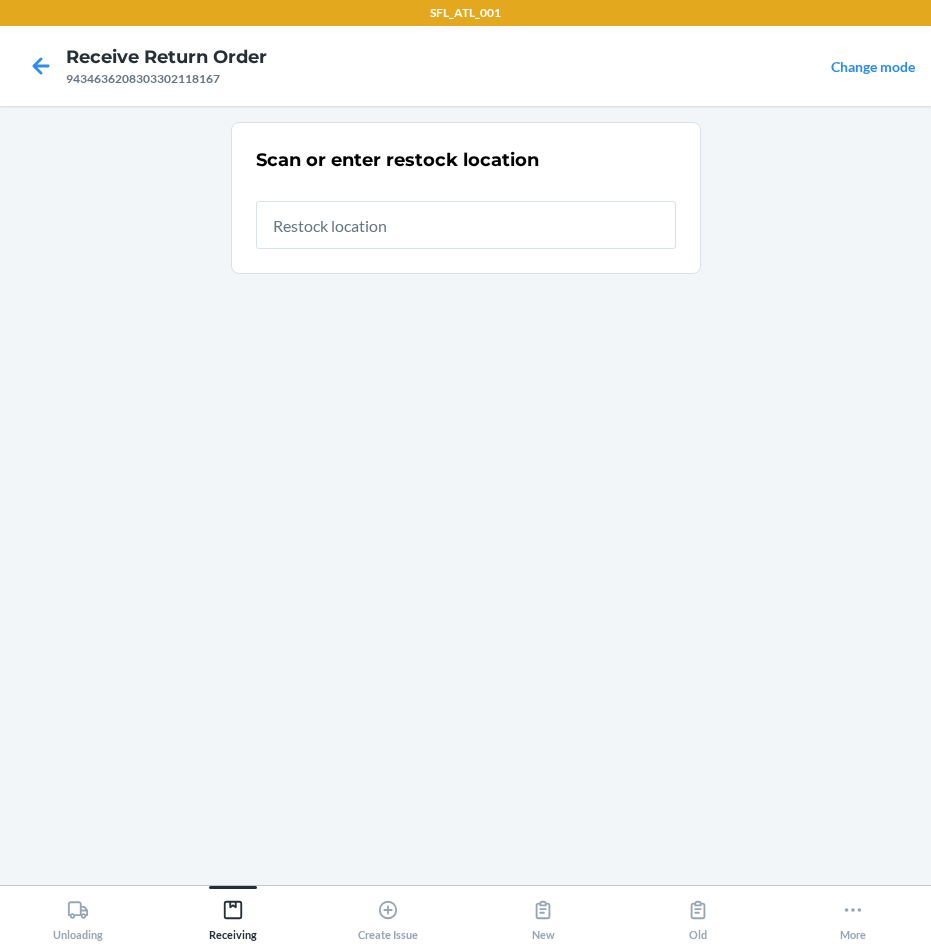 click at bounding box center [466, 225] 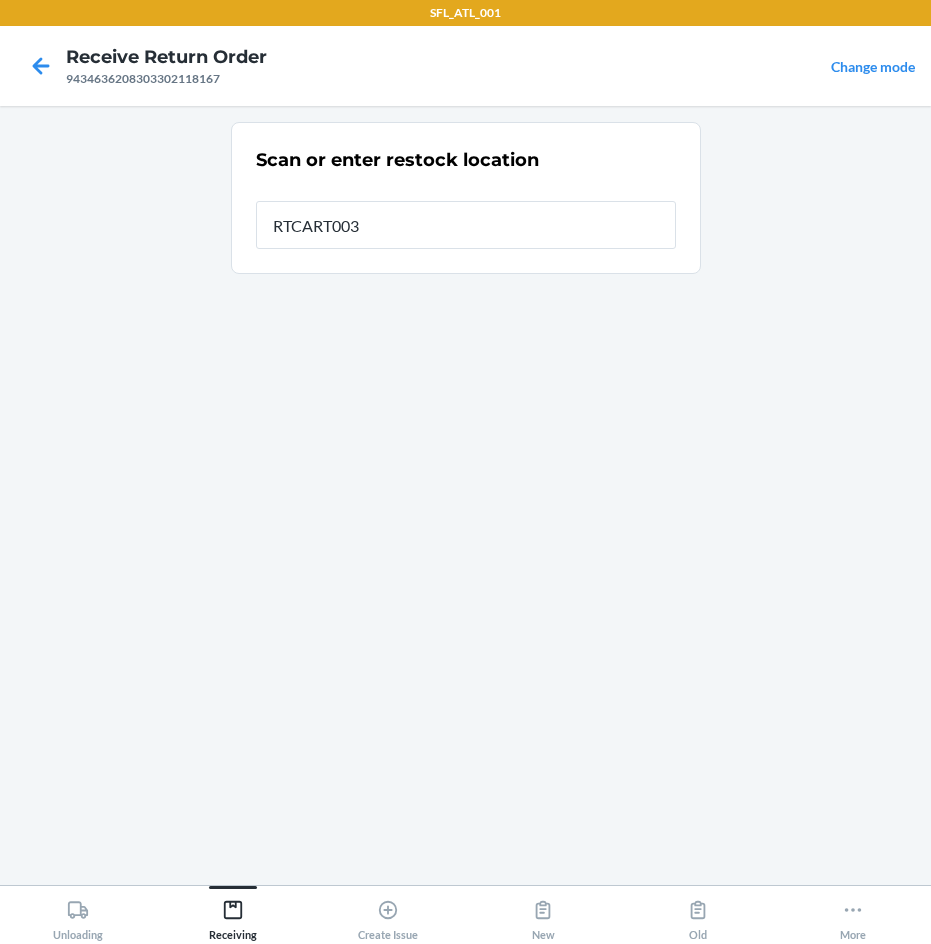 type on "RTCART003" 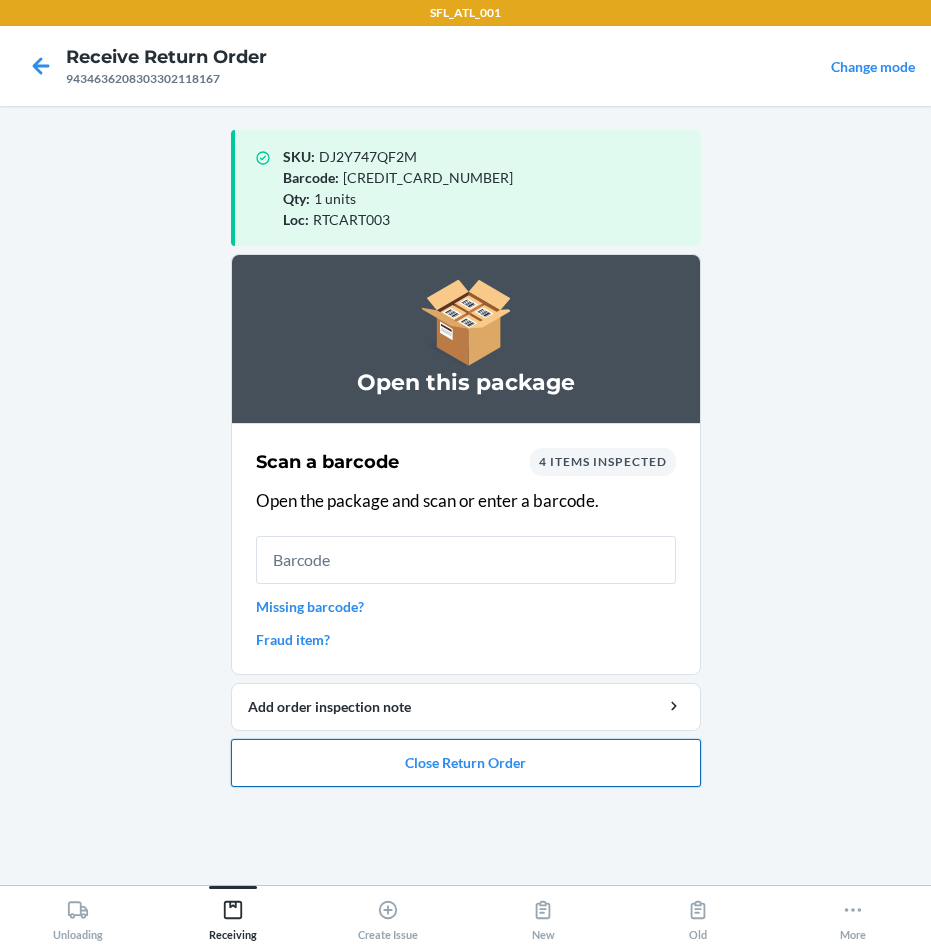 click on "Close Return Order" at bounding box center (466, 763) 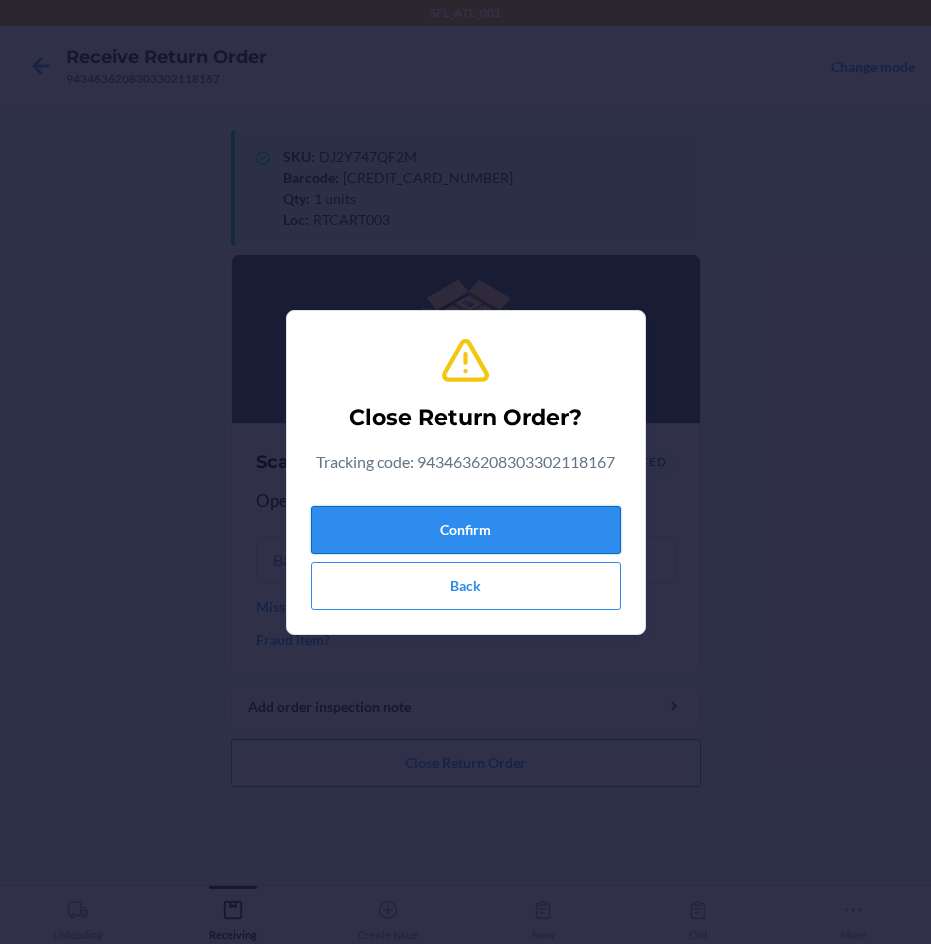 drag, startPoint x: 392, startPoint y: 507, endPoint x: 414, endPoint y: 536, distance: 36.40055 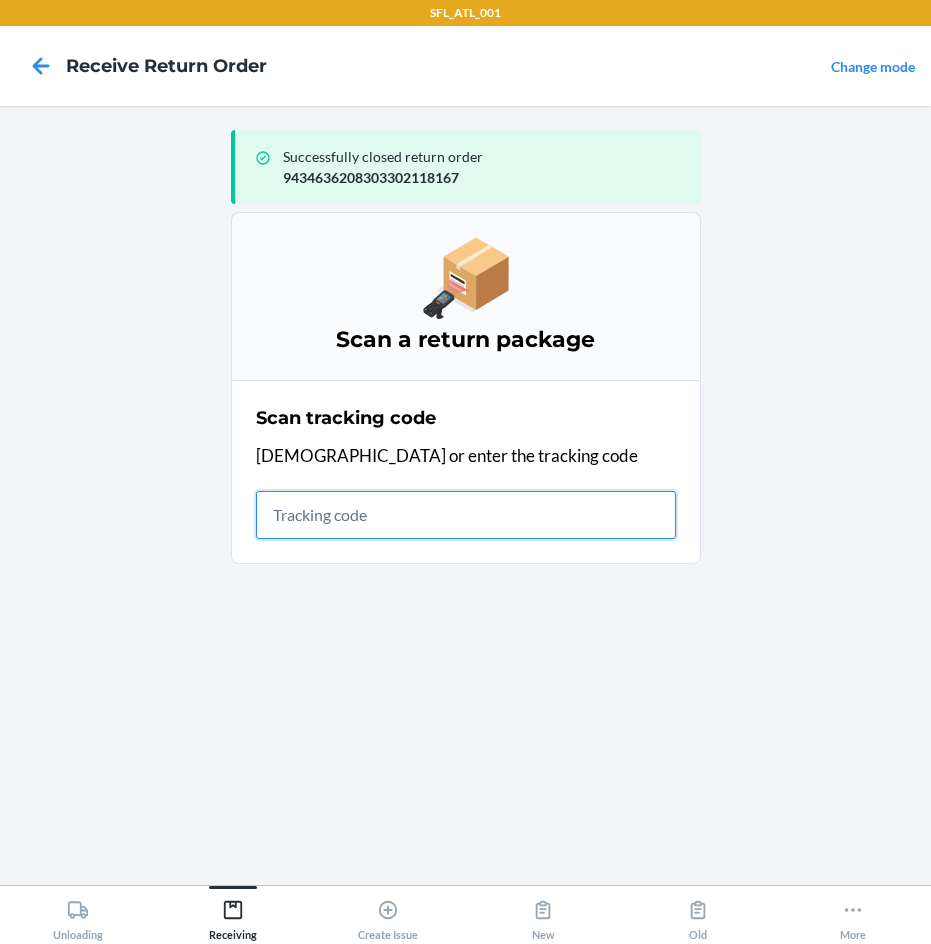 click at bounding box center (466, 515) 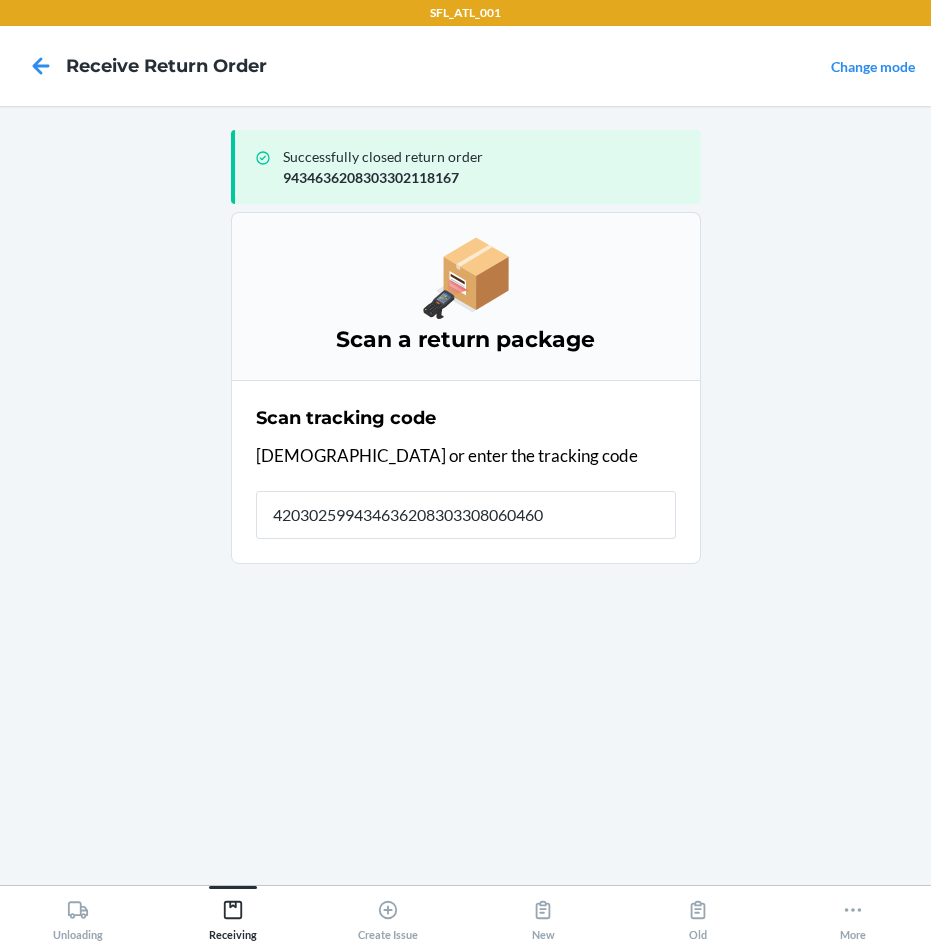 click on "Successfully closed return order 9434636208303302118167   Scan a return package Scan tracking code Scan or enter the tracking code 420302599434636208303308060460" at bounding box center (466, 495) 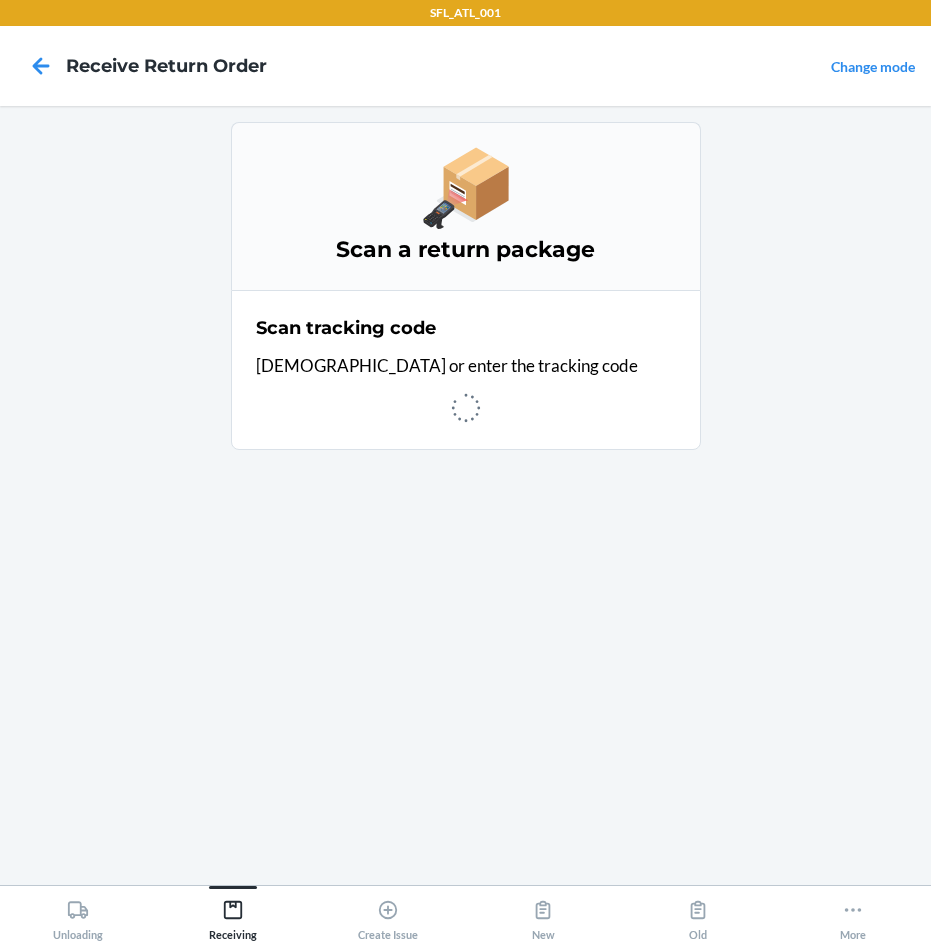 click on "Scan a return package Scan tracking code Scan or enter the tracking code" at bounding box center [466, 495] 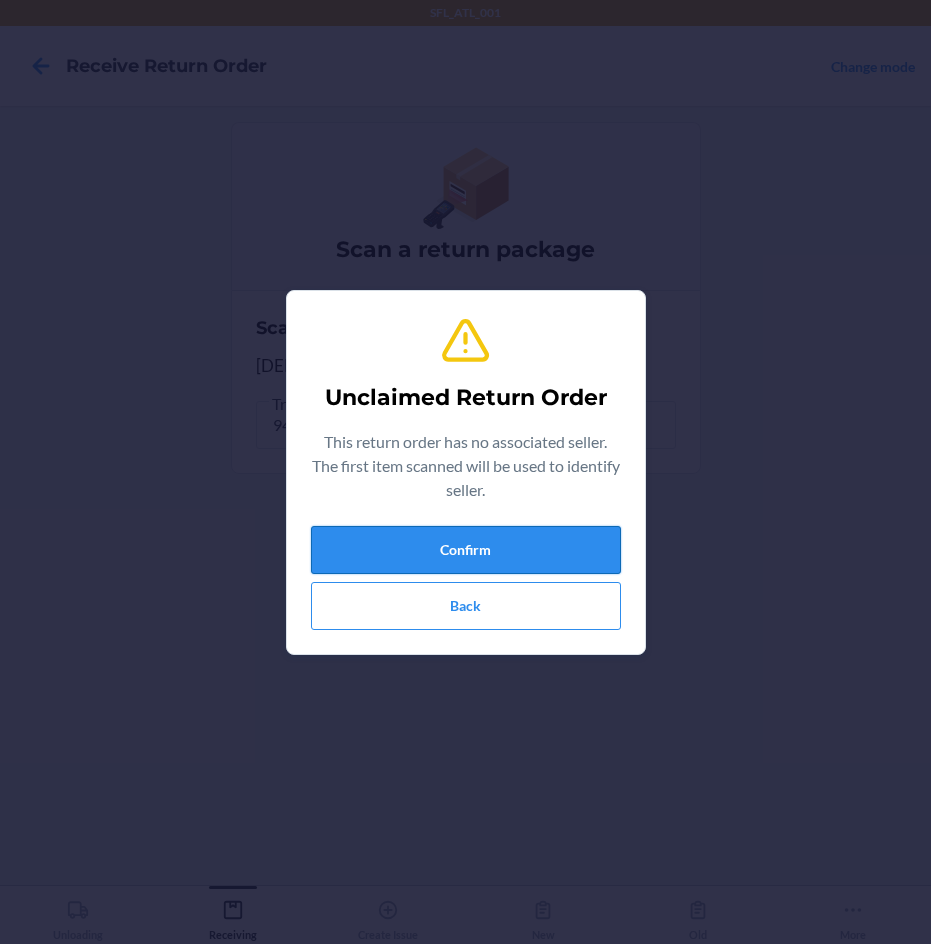 click on "Confirm" at bounding box center (466, 550) 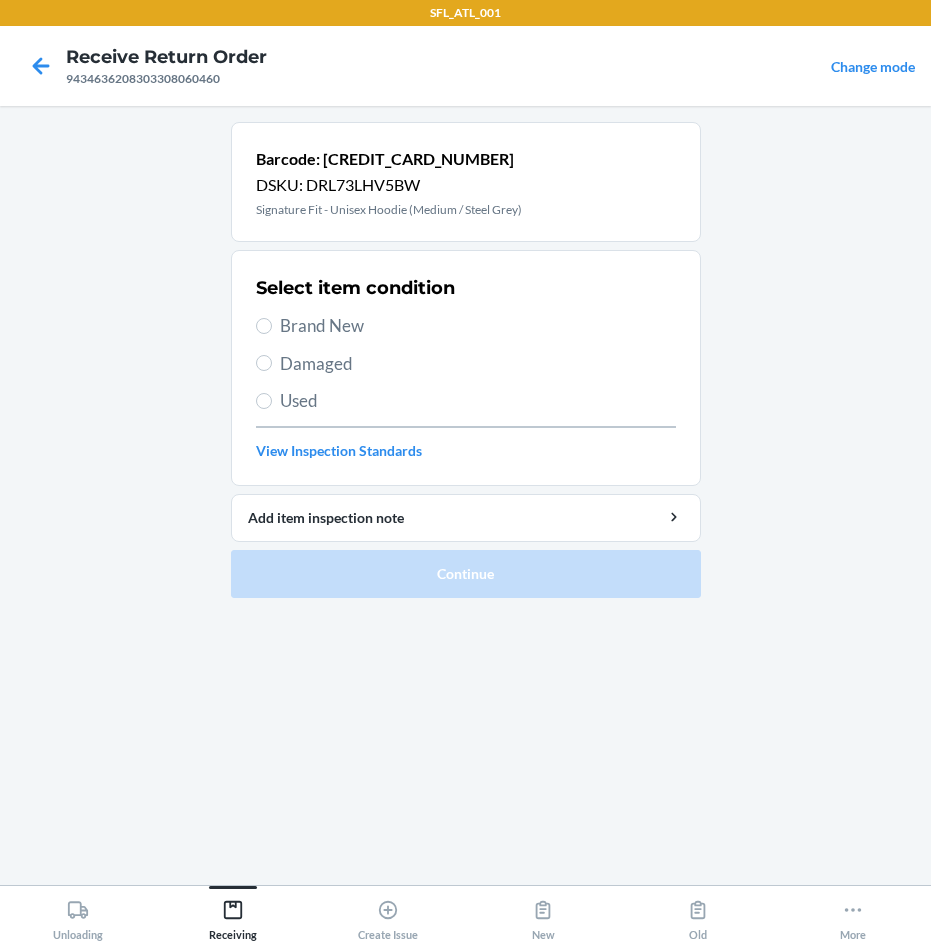 click on "Brand New" at bounding box center [478, 326] 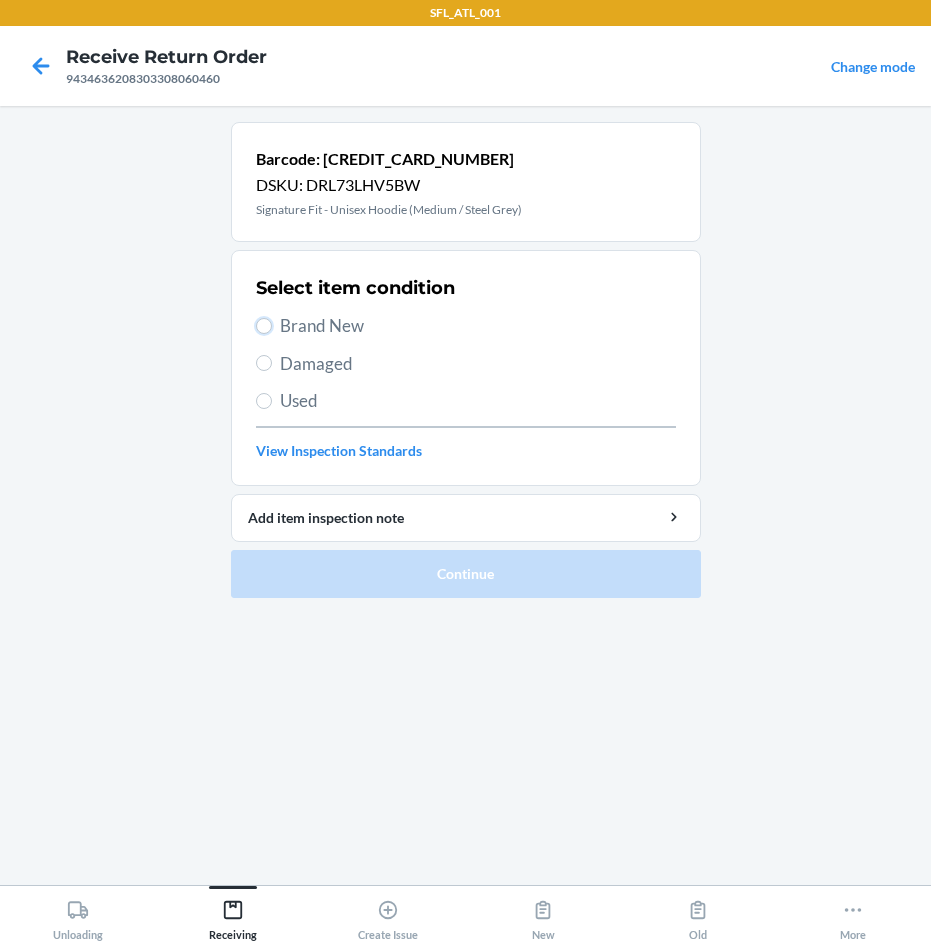 click on "Brand New" at bounding box center (264, 326) 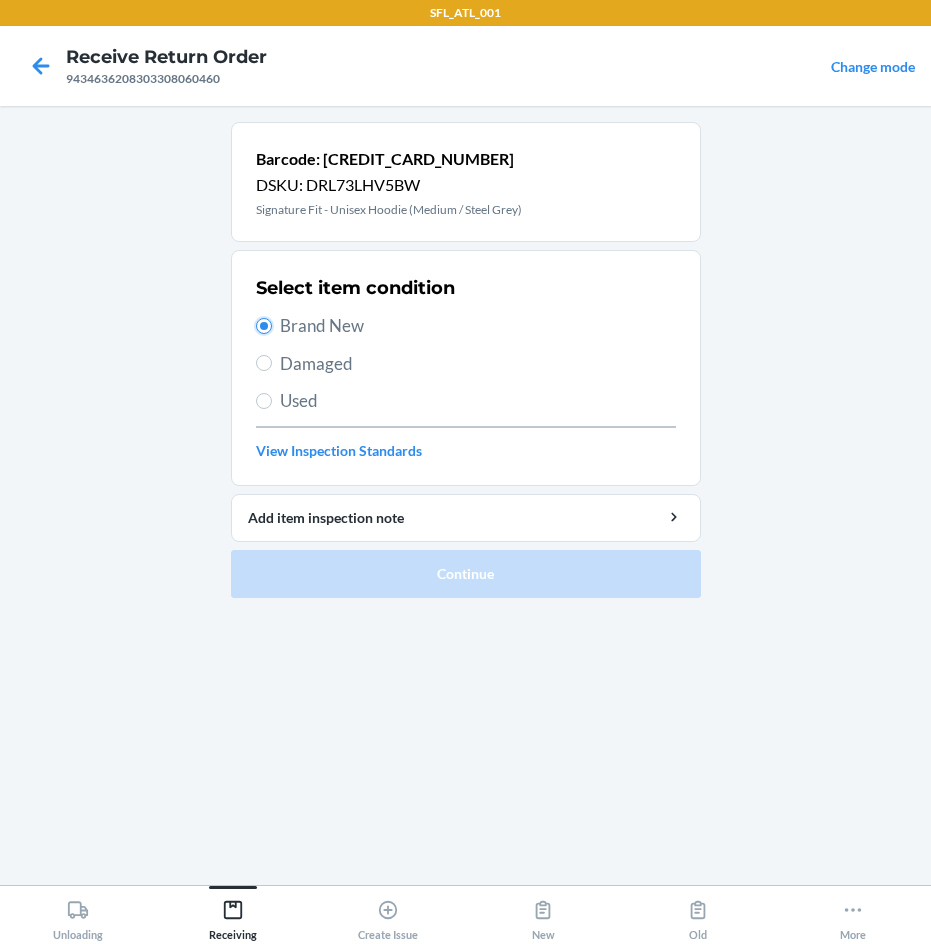 radio on "true" 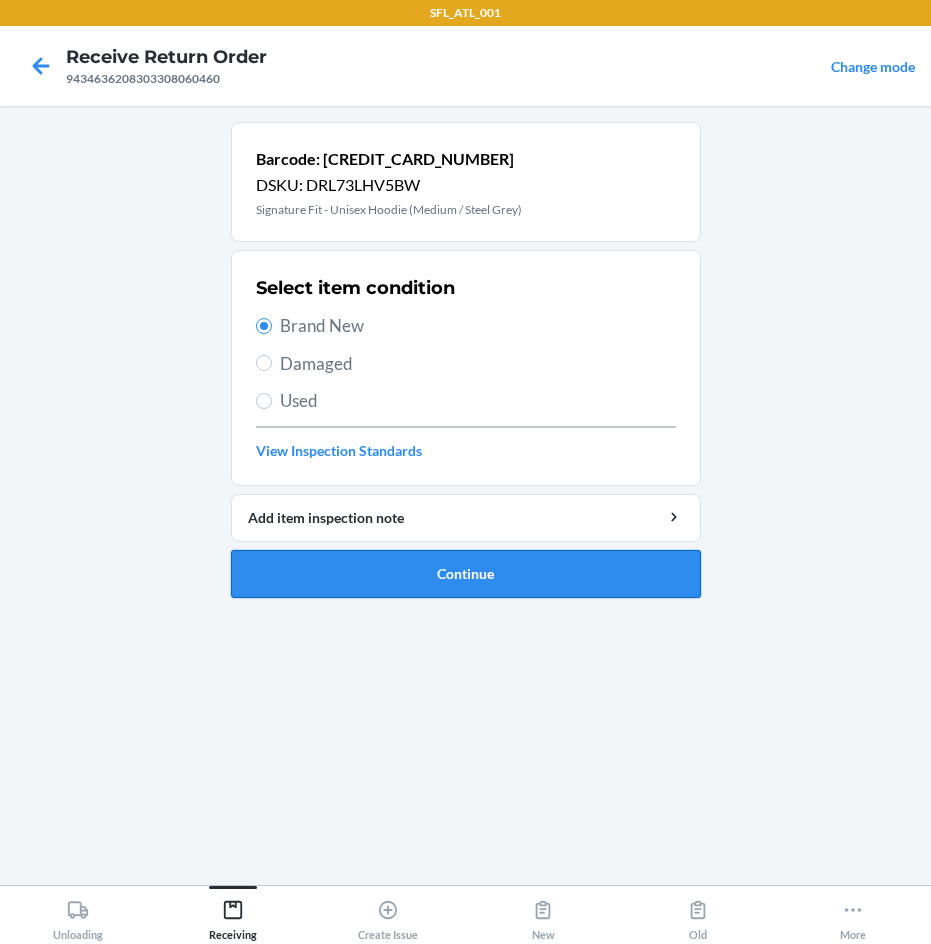click on "Continue" at bounding box center (466, 574) 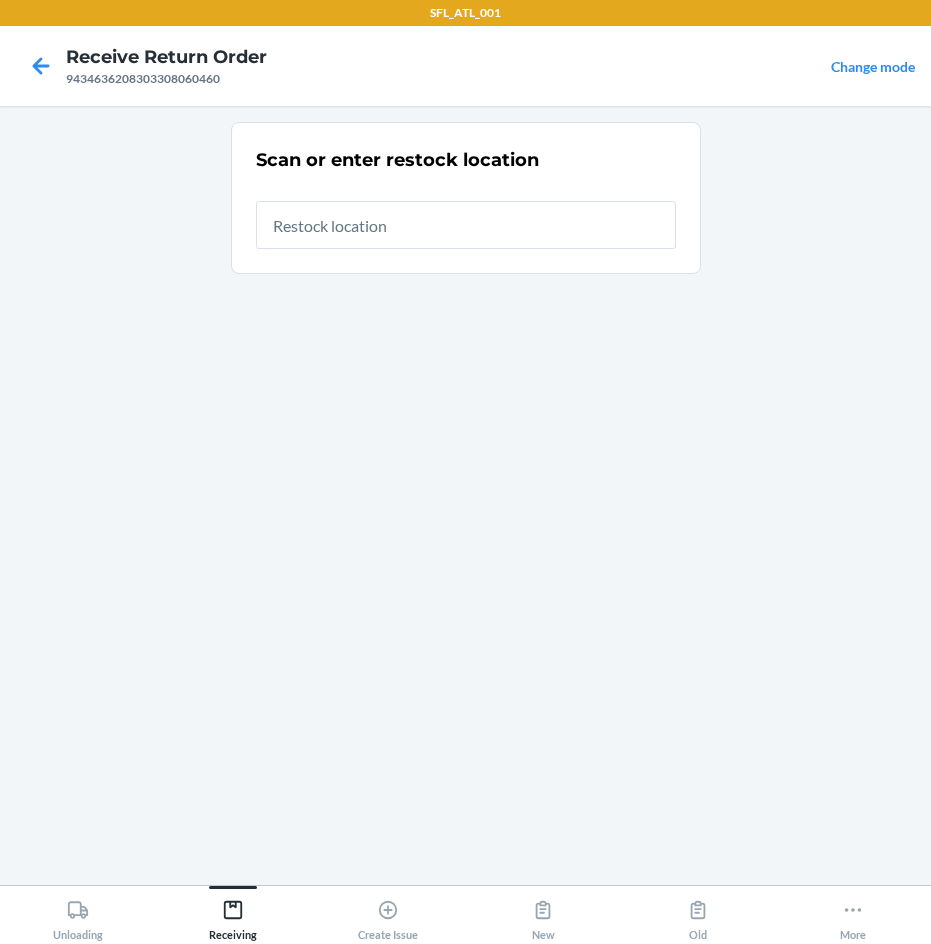 click at bounding box center [466, 225] 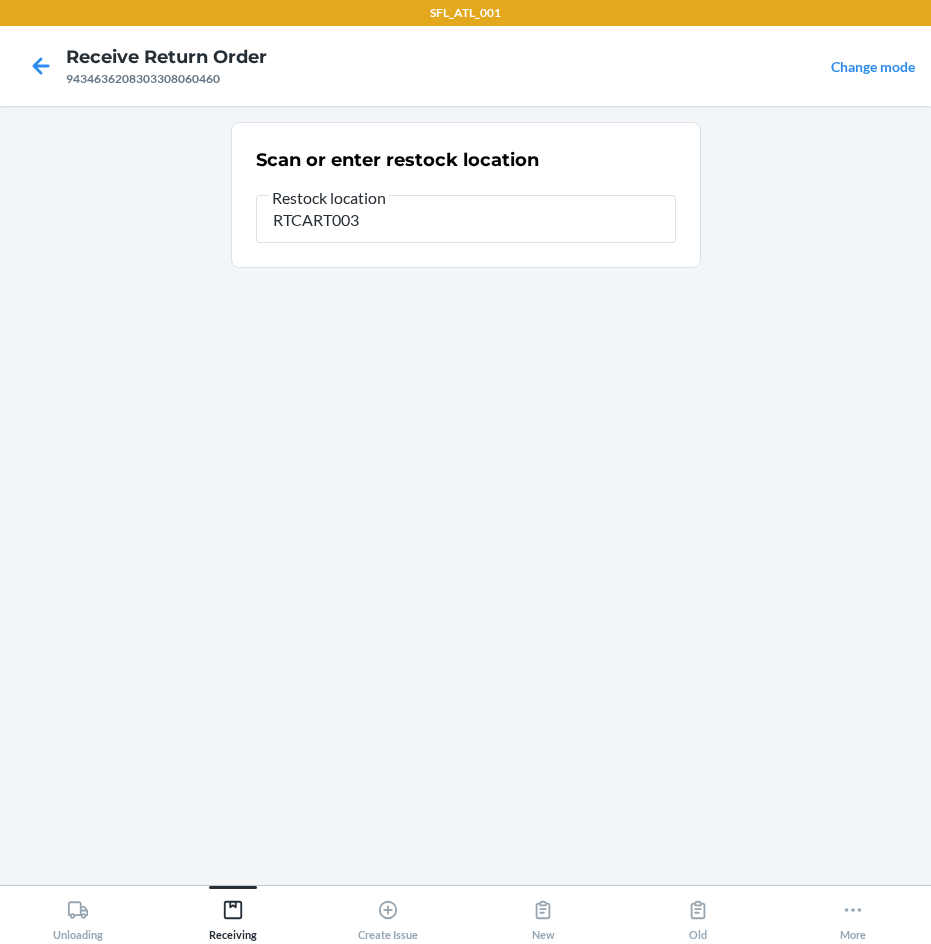 type on "RTCART003" 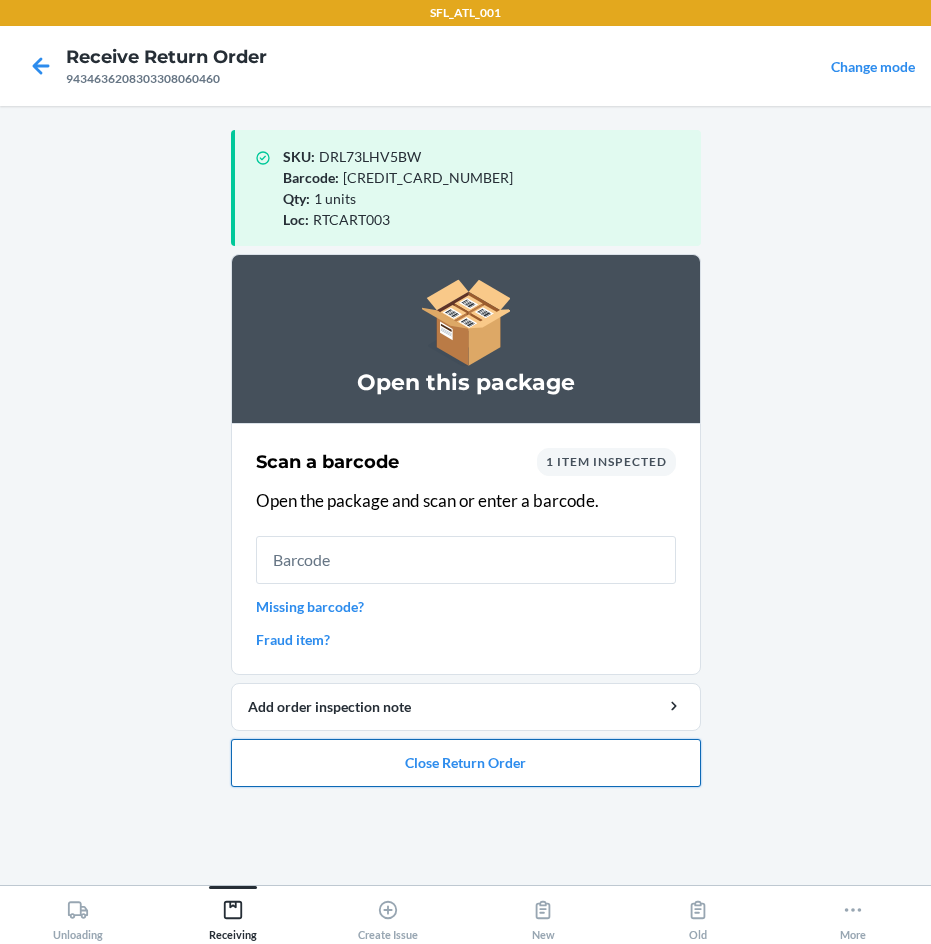 click on "Close Return Order" at bounding box center [466, 763] 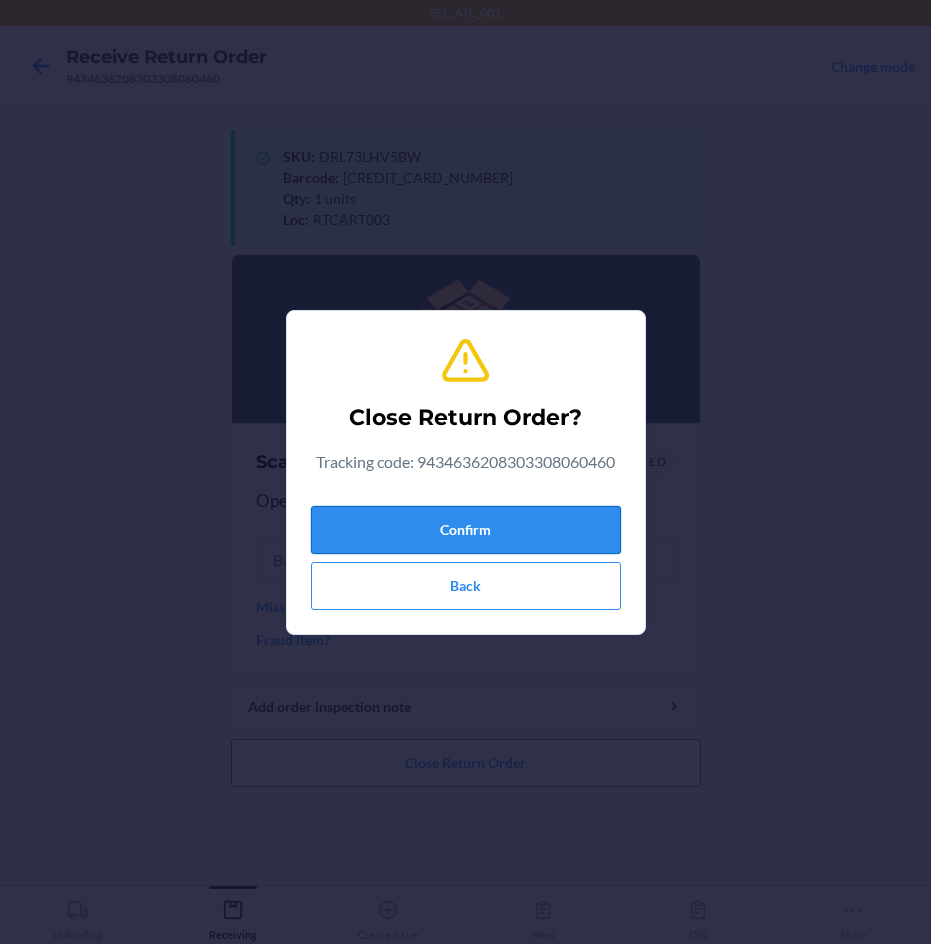 click on "Confirm" at bounding box center [466, 530] 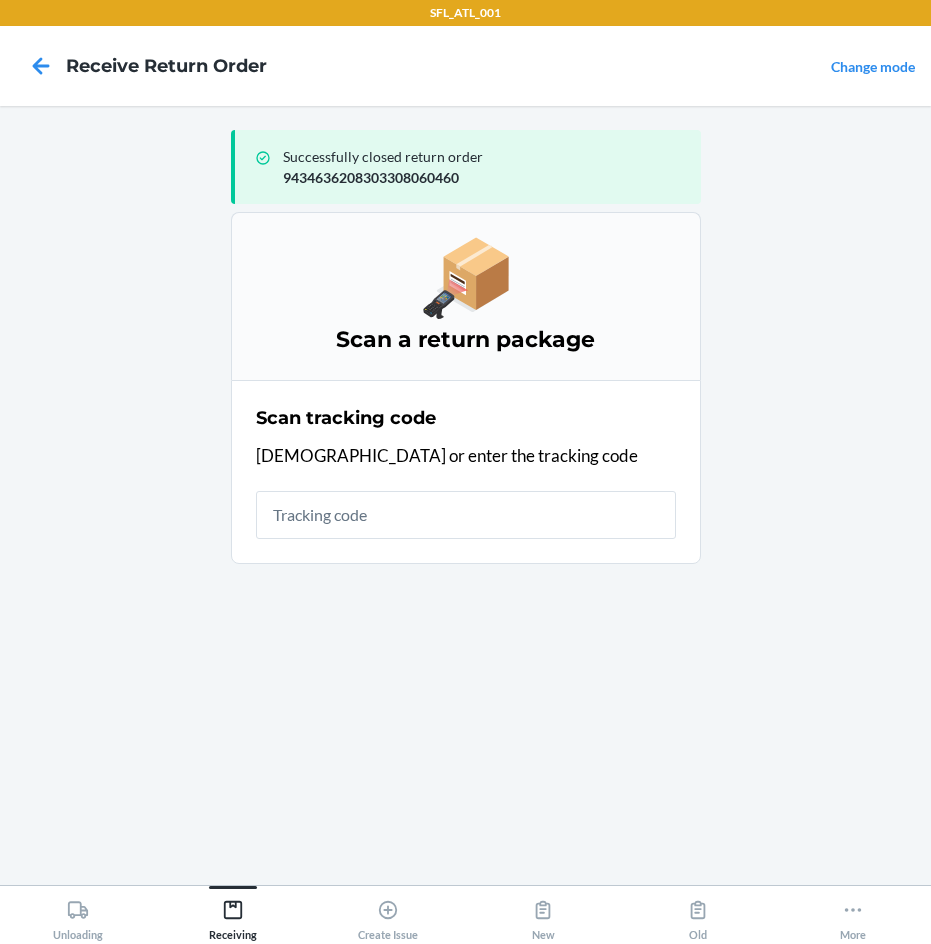 click at bounding box center [466, 515] 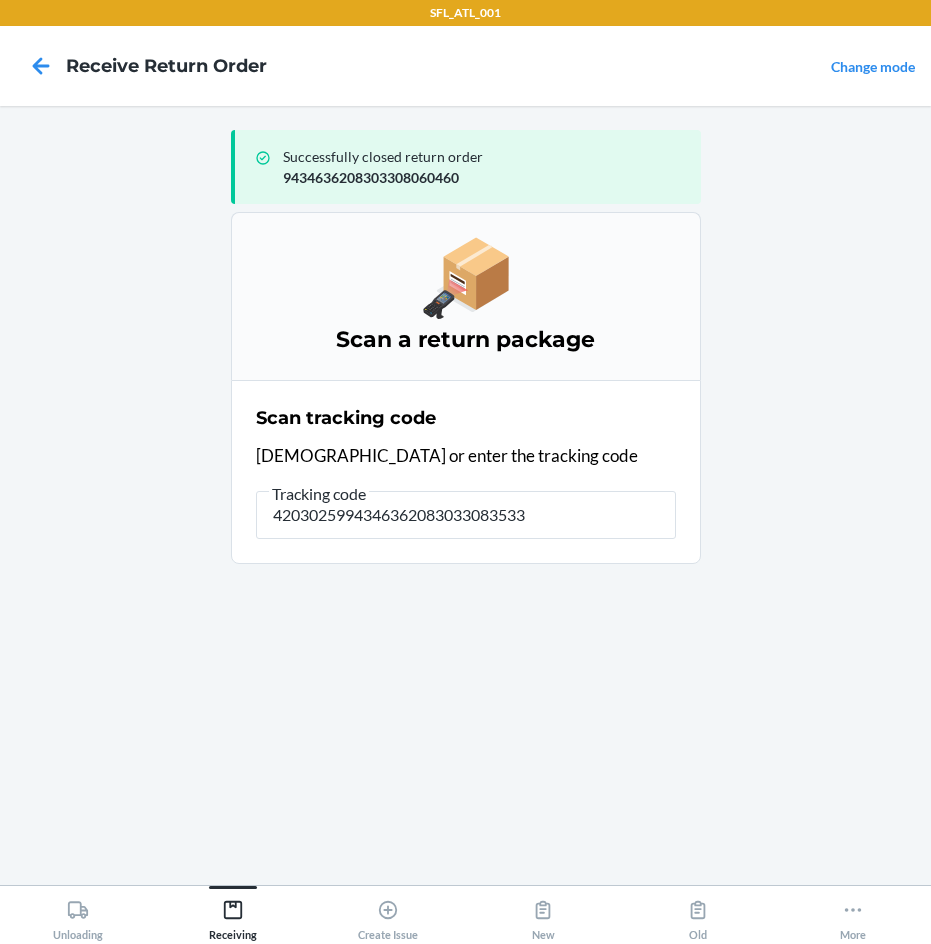 type on "42030259943463620830330835333" 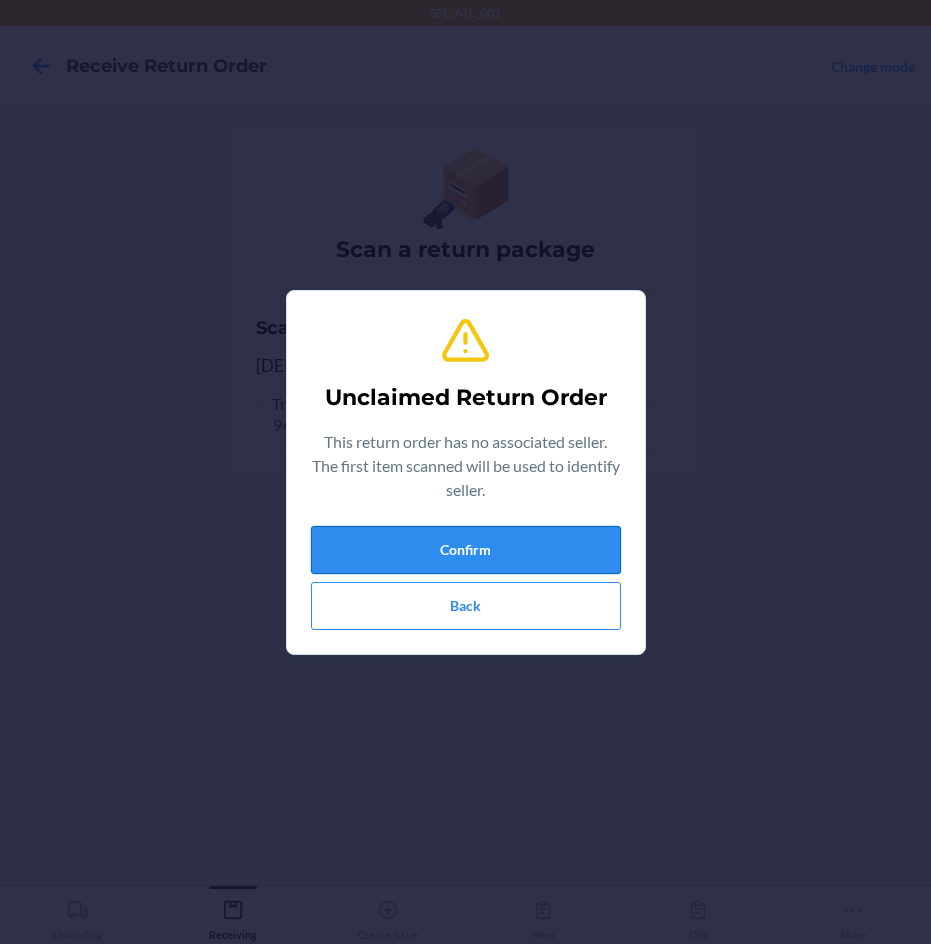 click on "Confirm" at bounding box center (466, 550) 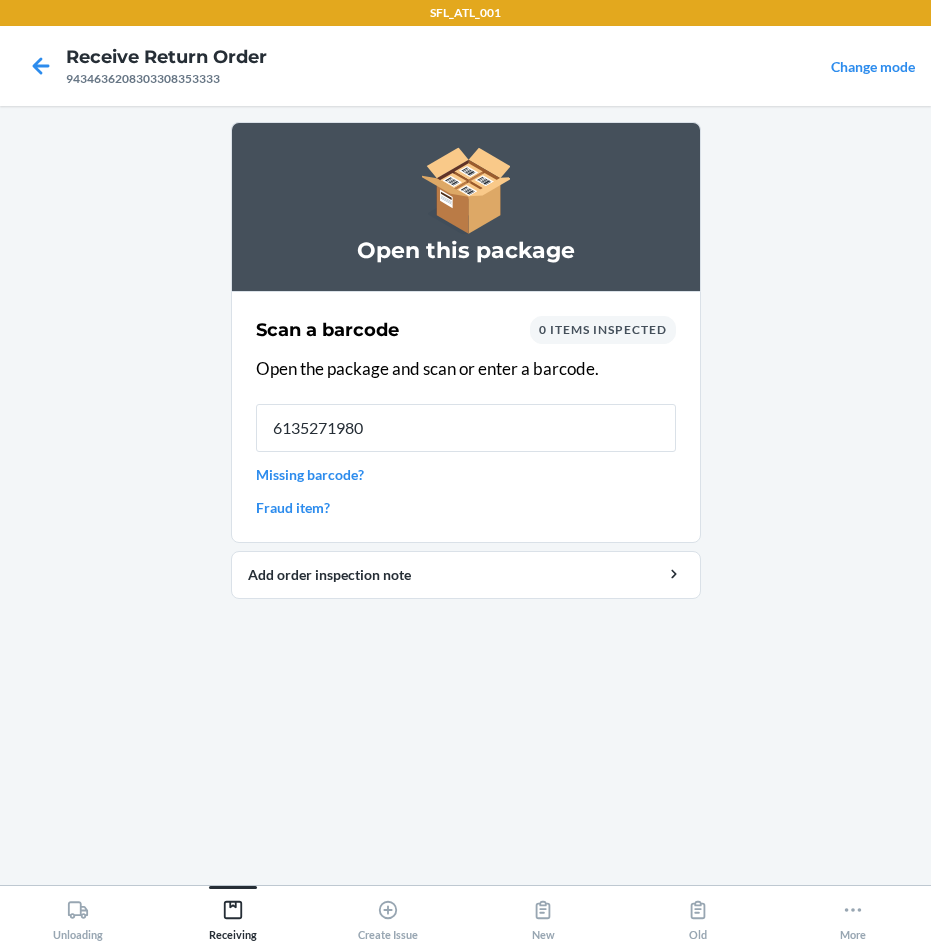 type 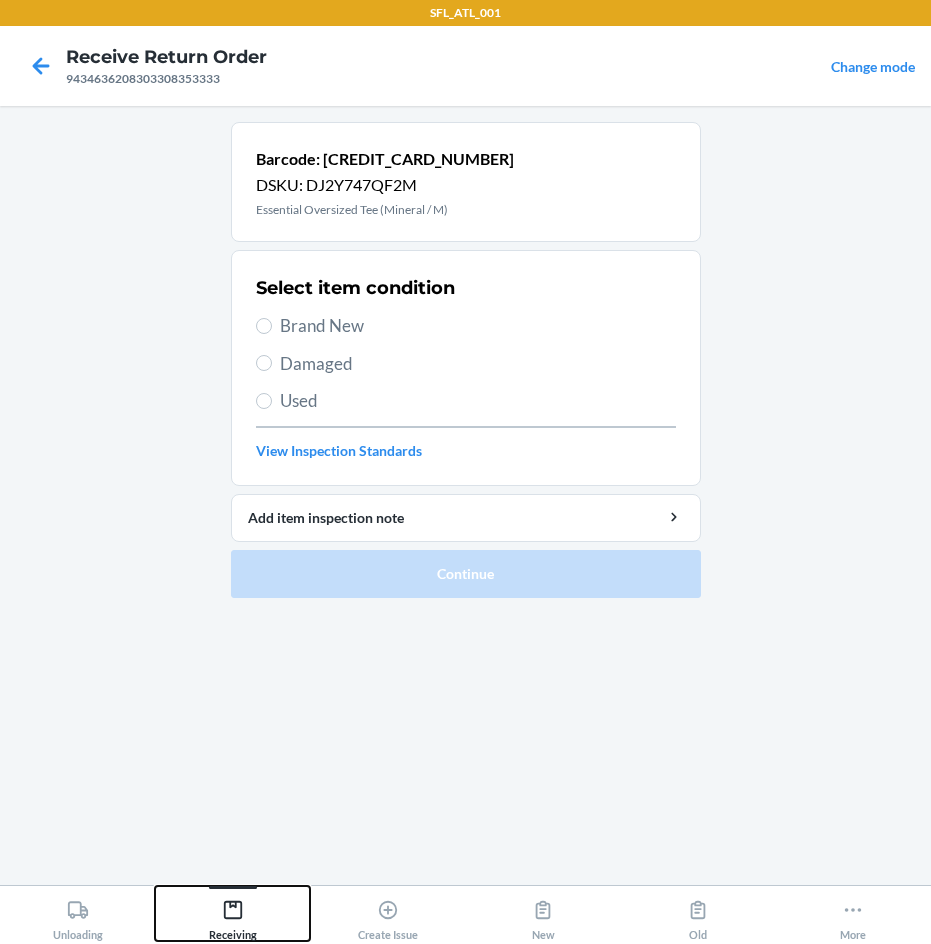 drag, startPoint x: 259, startPoint y: 918, endPoint x: 338, endPoint y: 889, distance: 84.15462 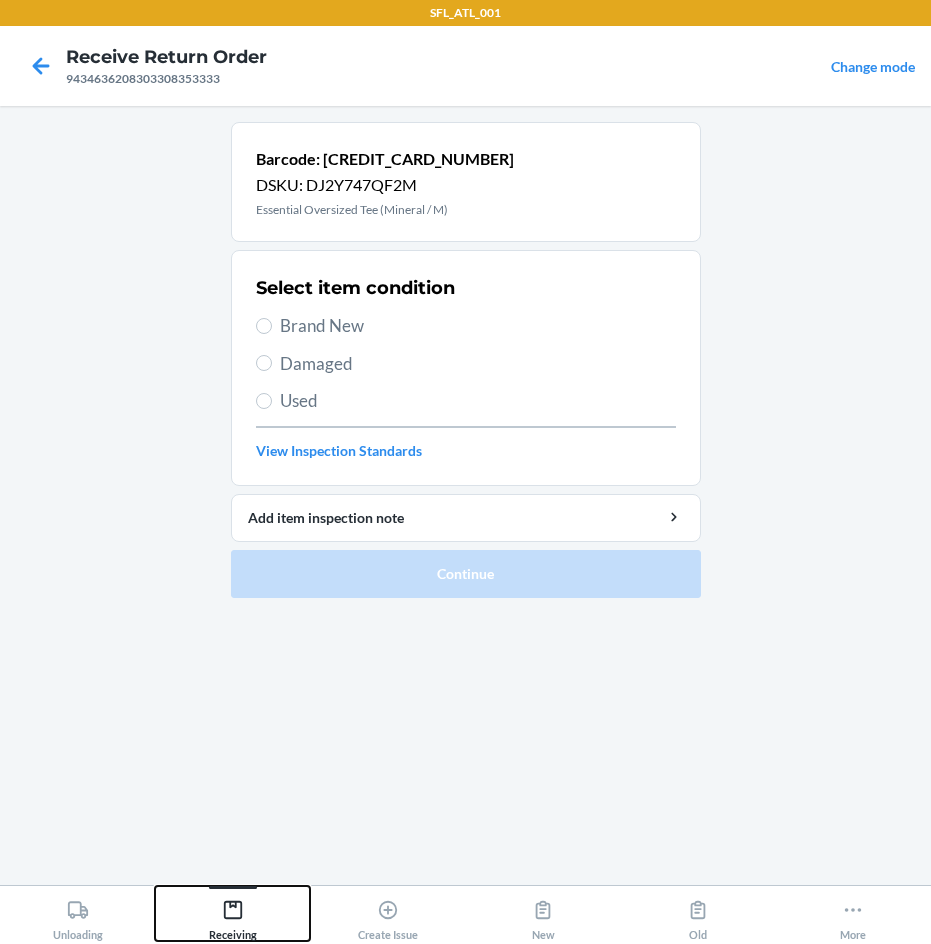 click on "Receiving" at bounding box center (232, 913) 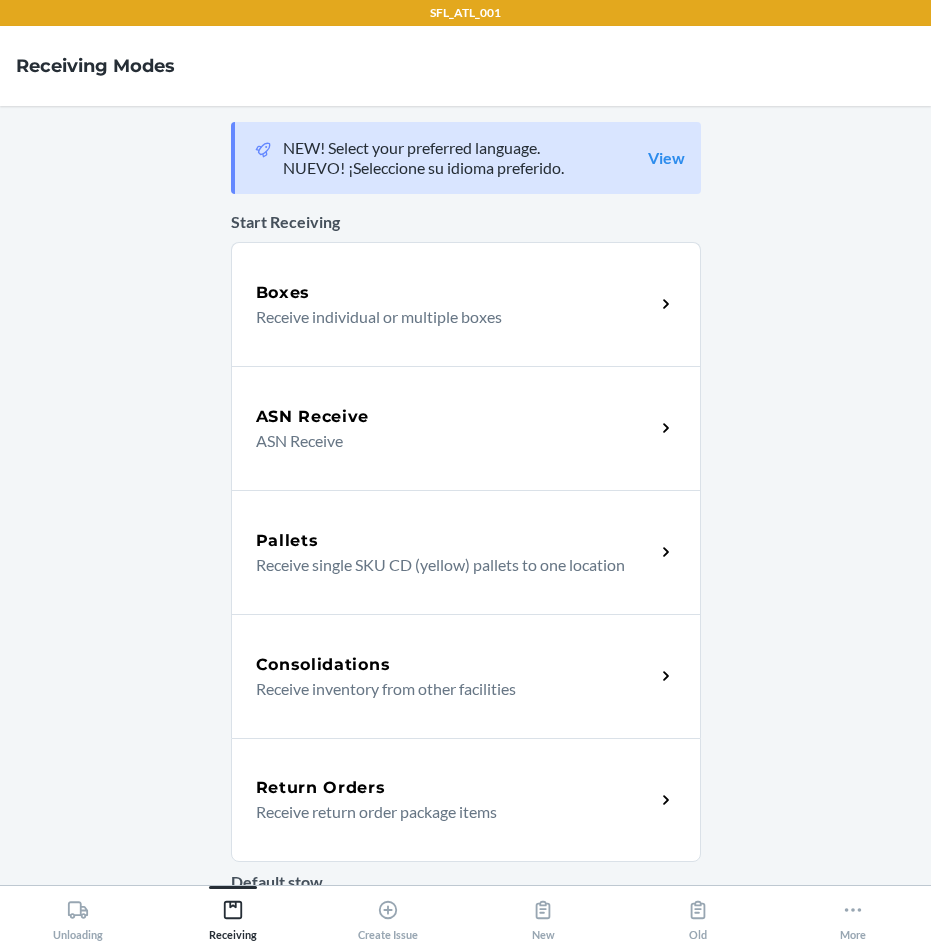 click on "Return Orders" at bounding box center [321, 788] 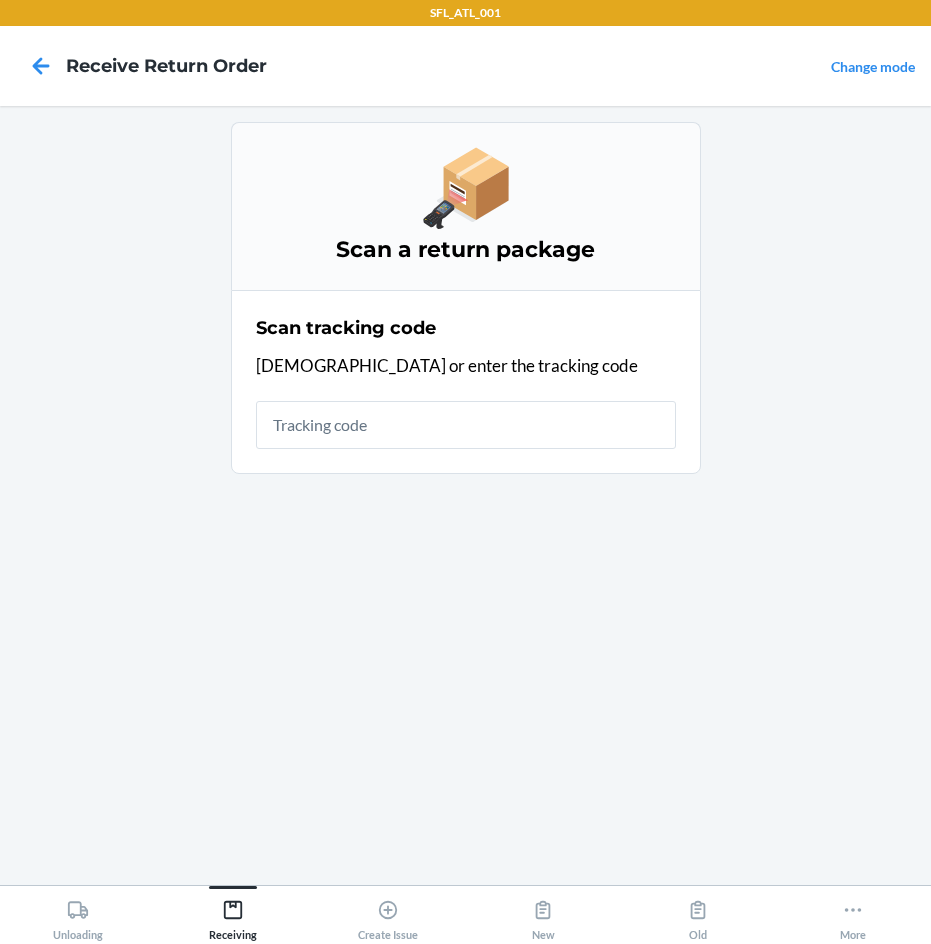 click at bounding box center [466, 425] 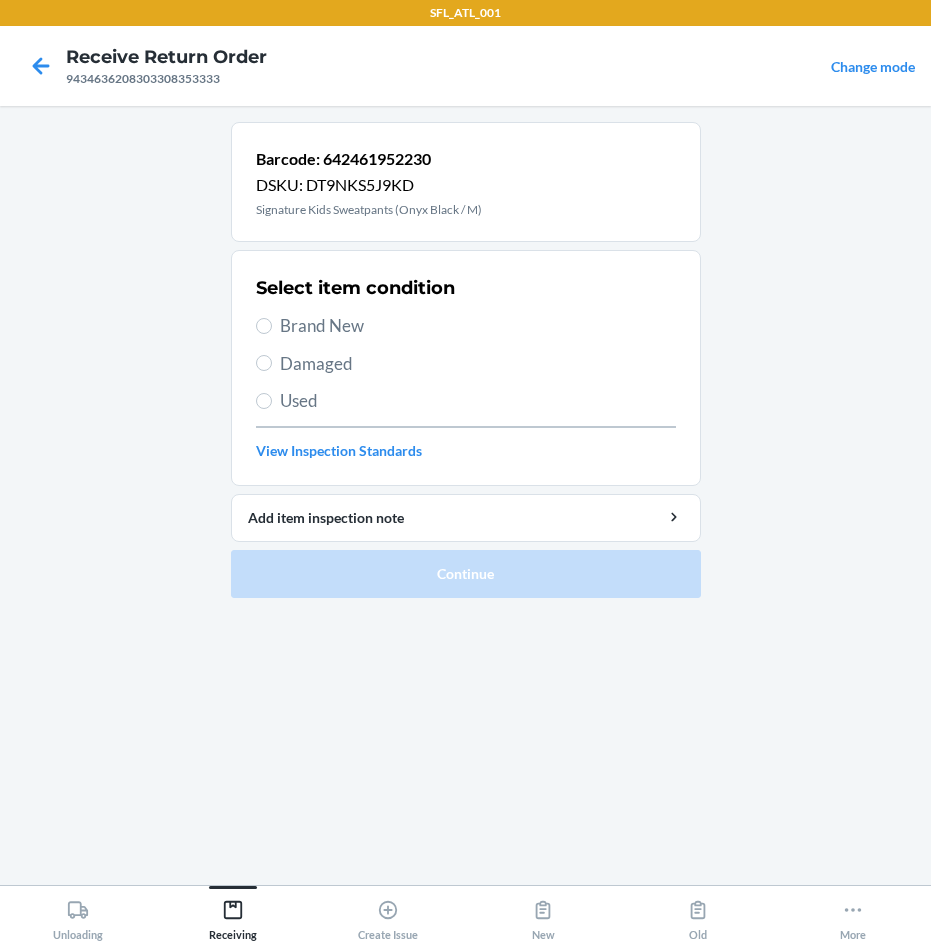 click on "Brand New" at bounding box center [478, 326] 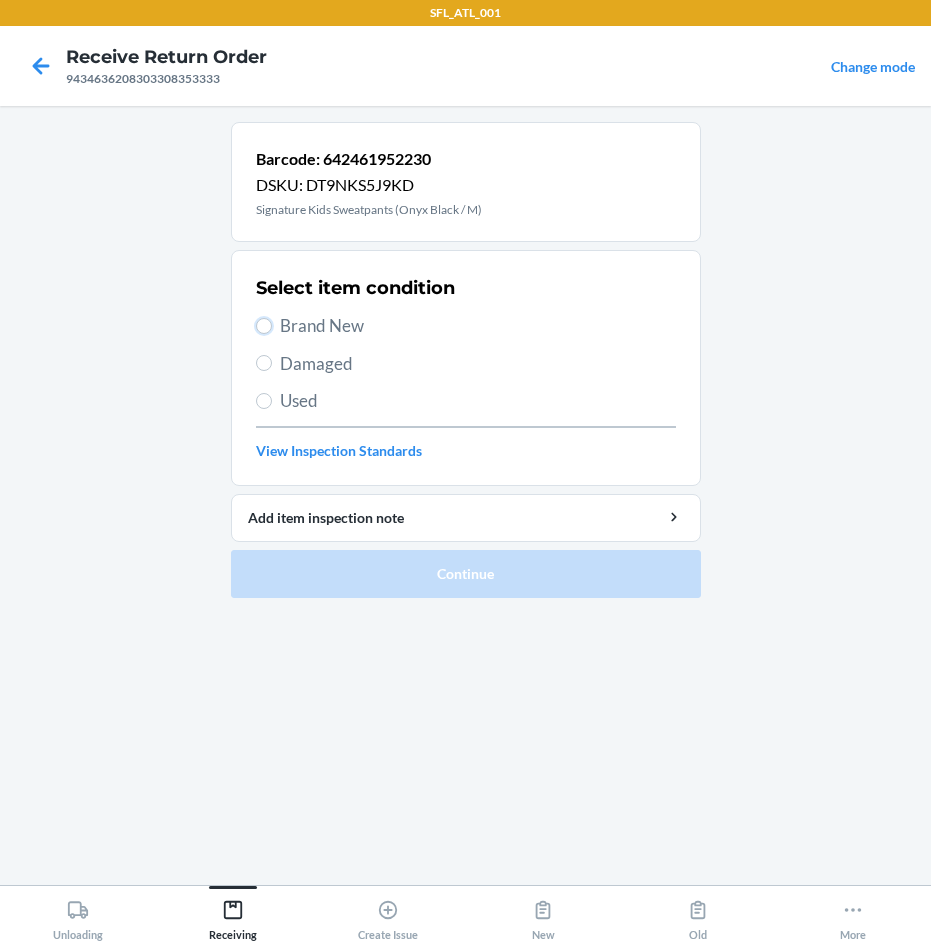 click on "Brand New" at bounding box center [264, 326] 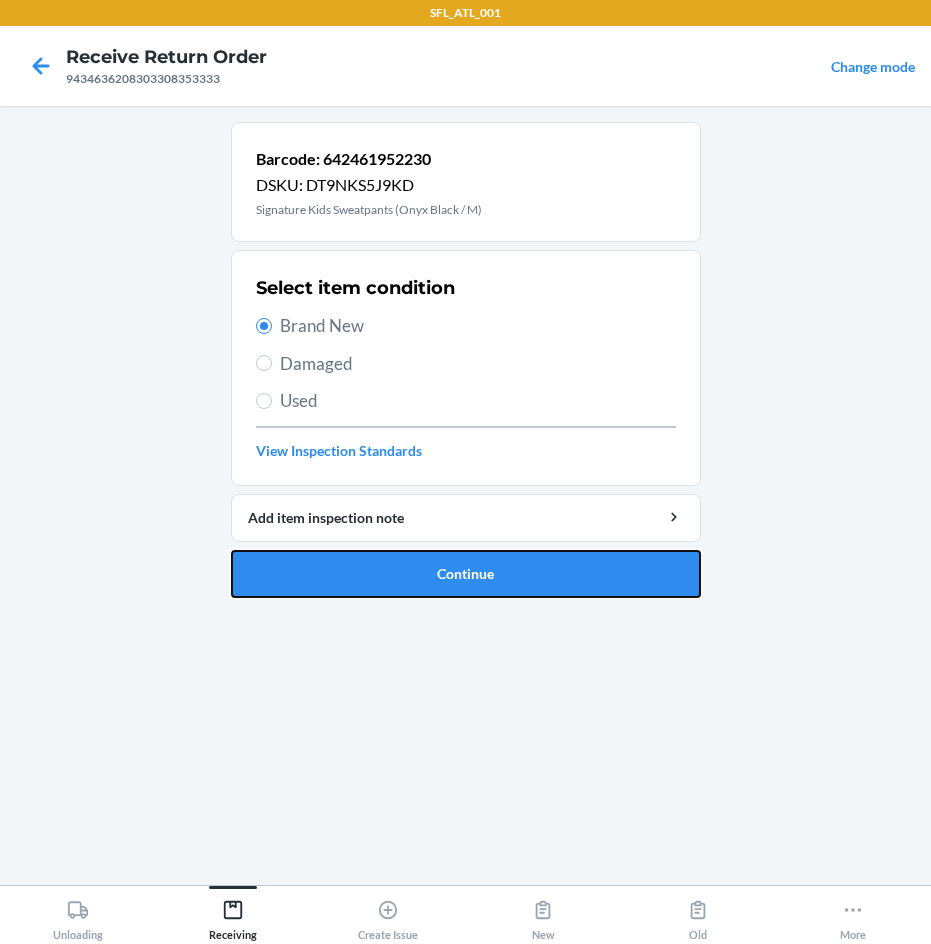 click on "Continue" at bounding box center [466, 574] 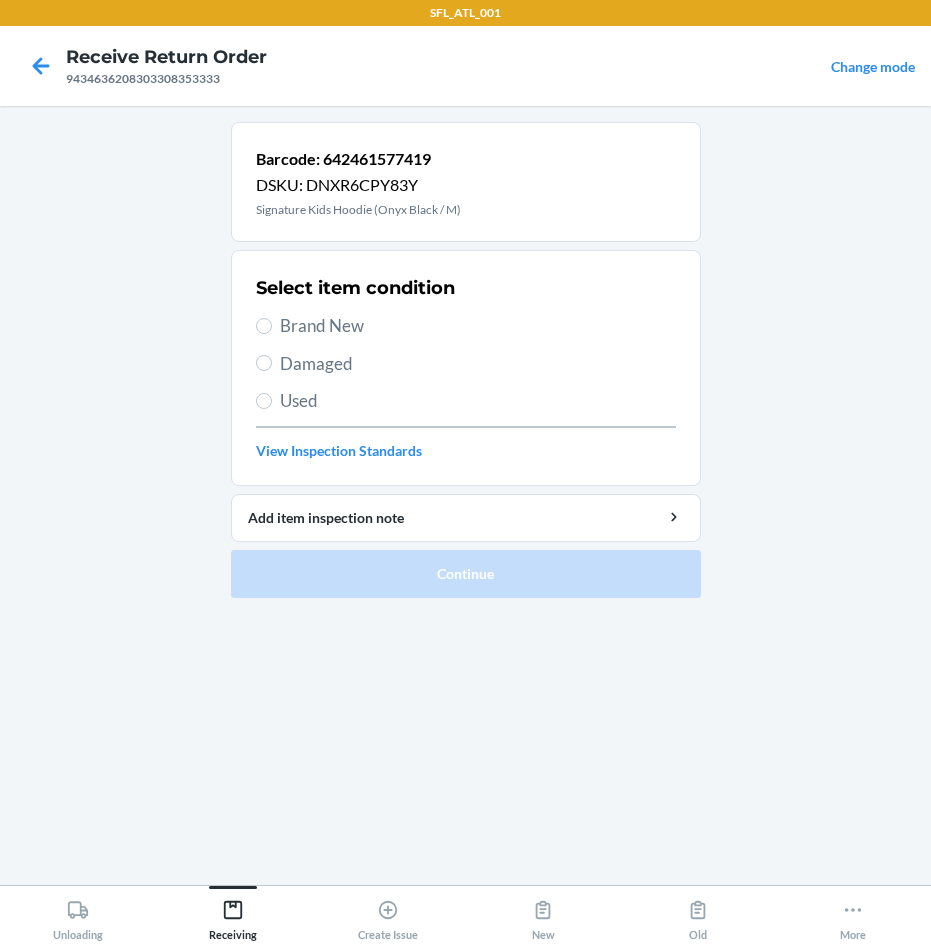 click on "Brand New" at bounding box center (478, 326) 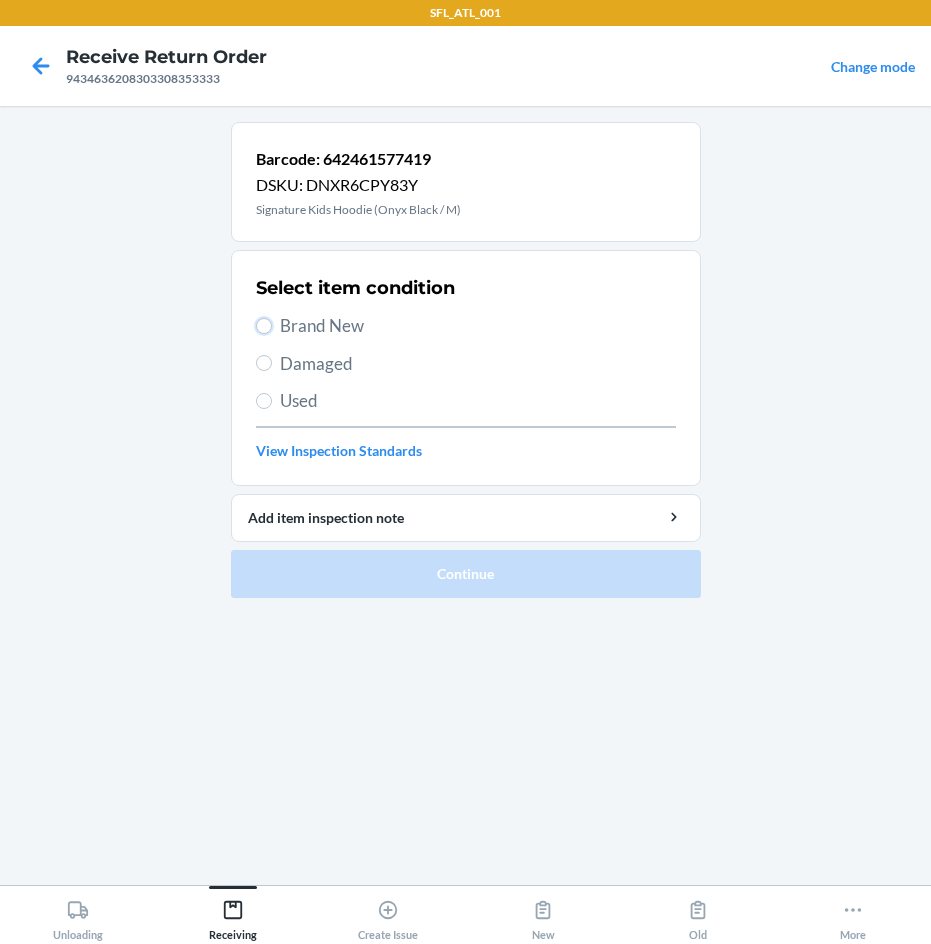 click on "Brand New" at bounding box center [264, 326] 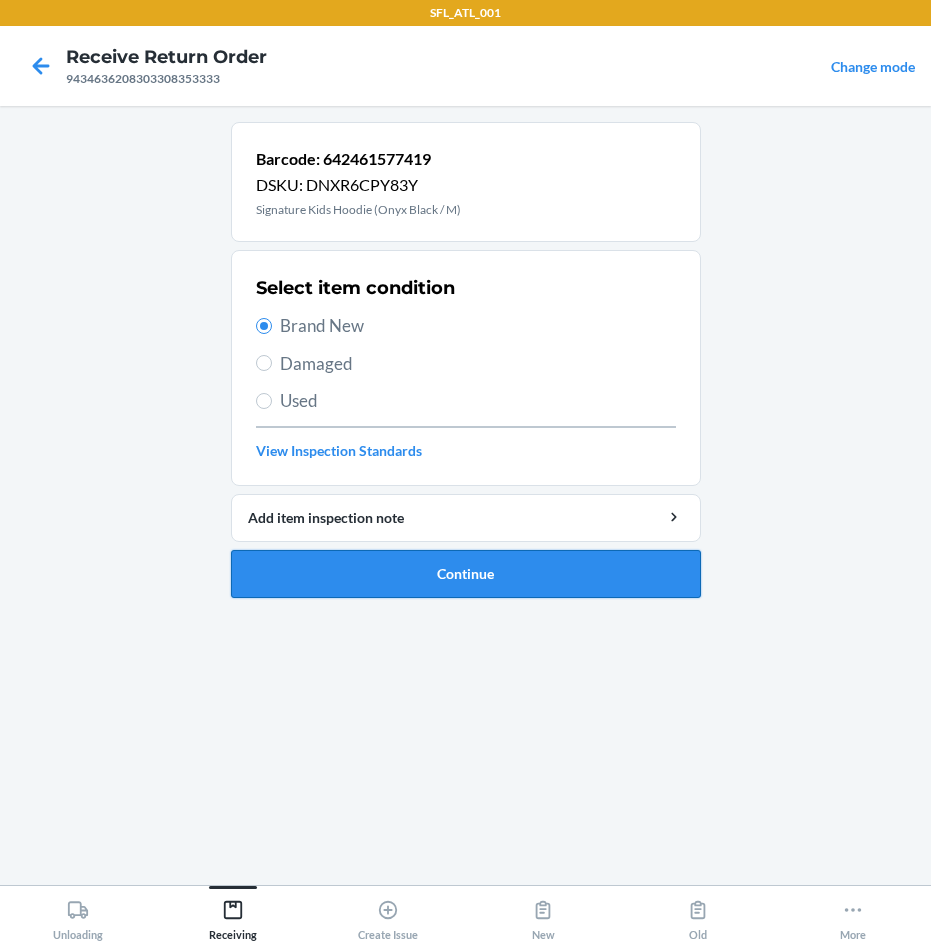click on "Continue" at bounding box center [466, 574] 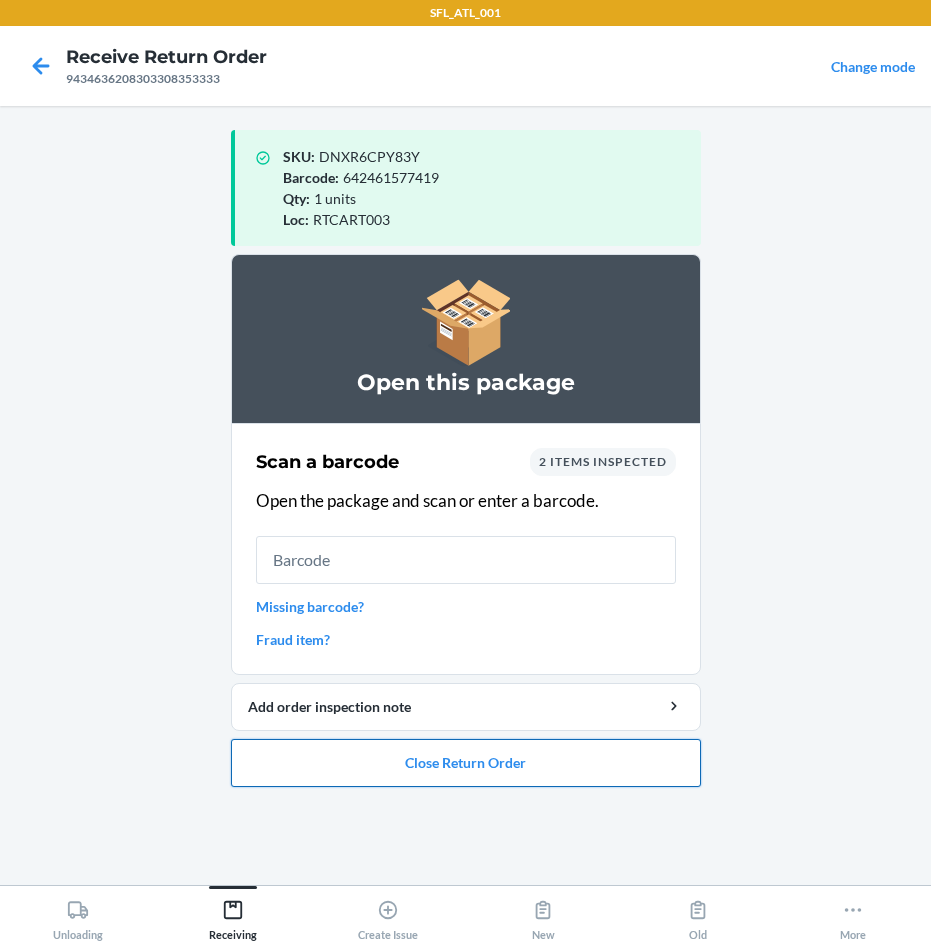 click on "Close Return Order" at bounding box center (466, 763) 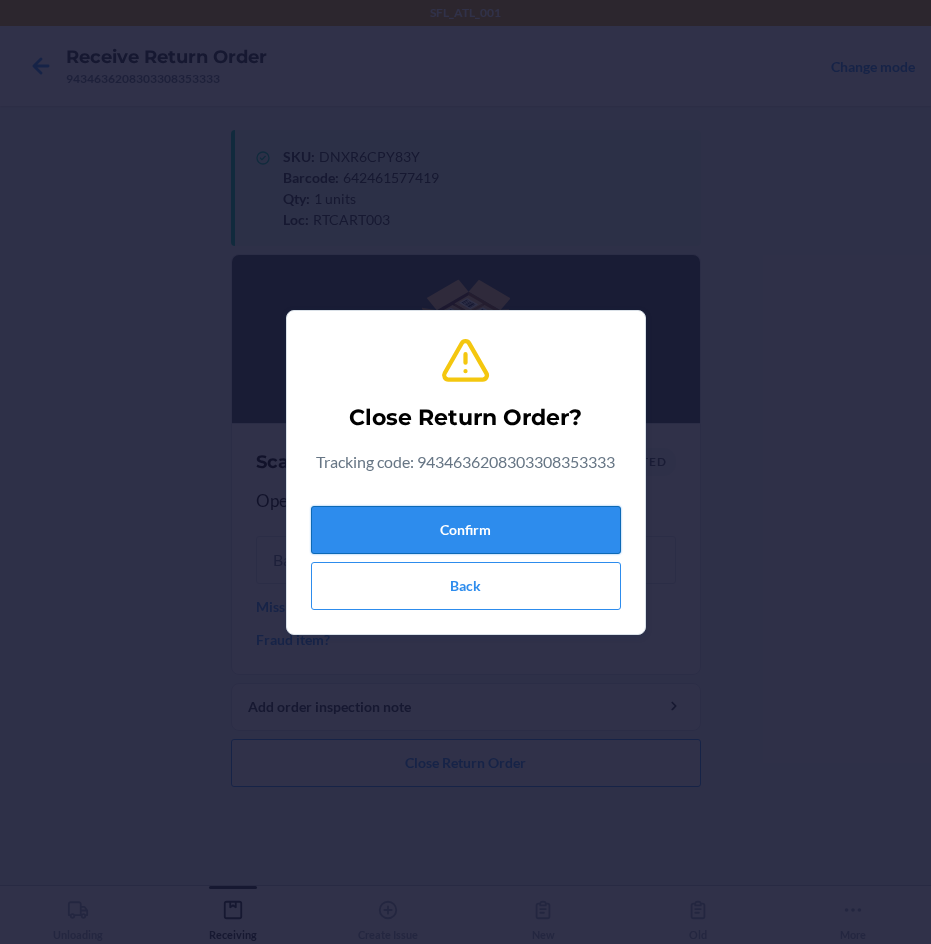 click on "Confirm" at bounding box center (466, 530) 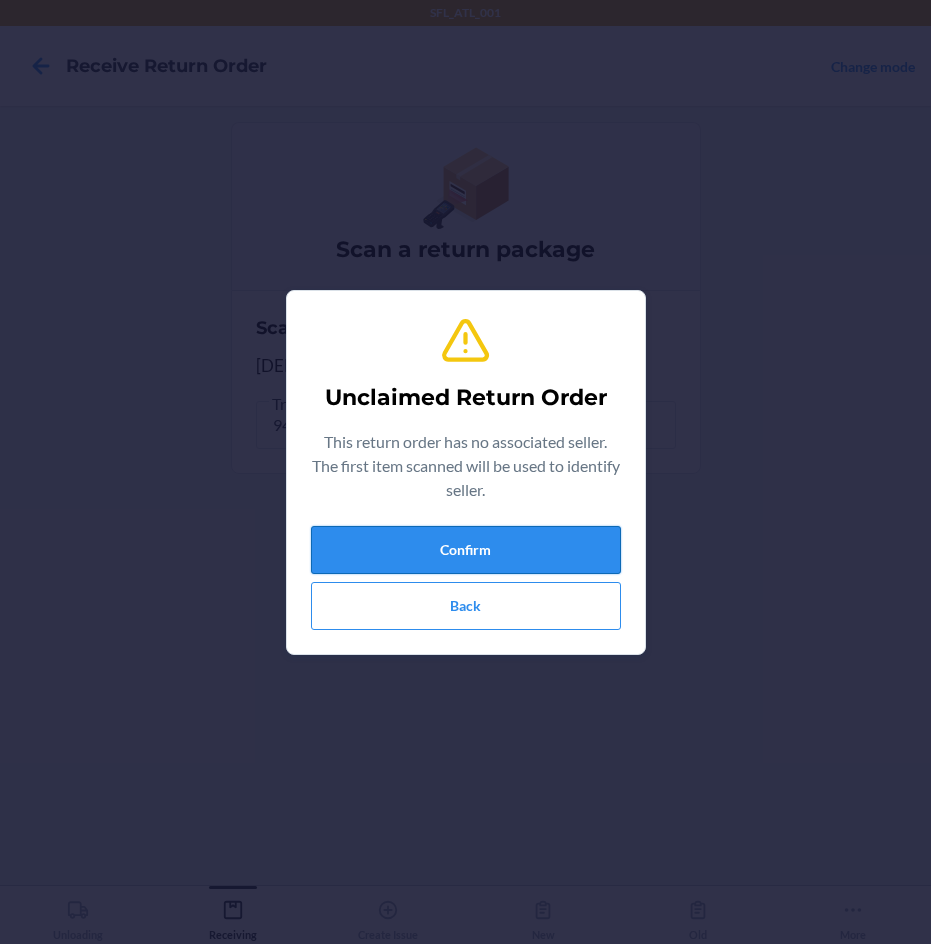 click on "Confirm" at bounding box center (466, 550) 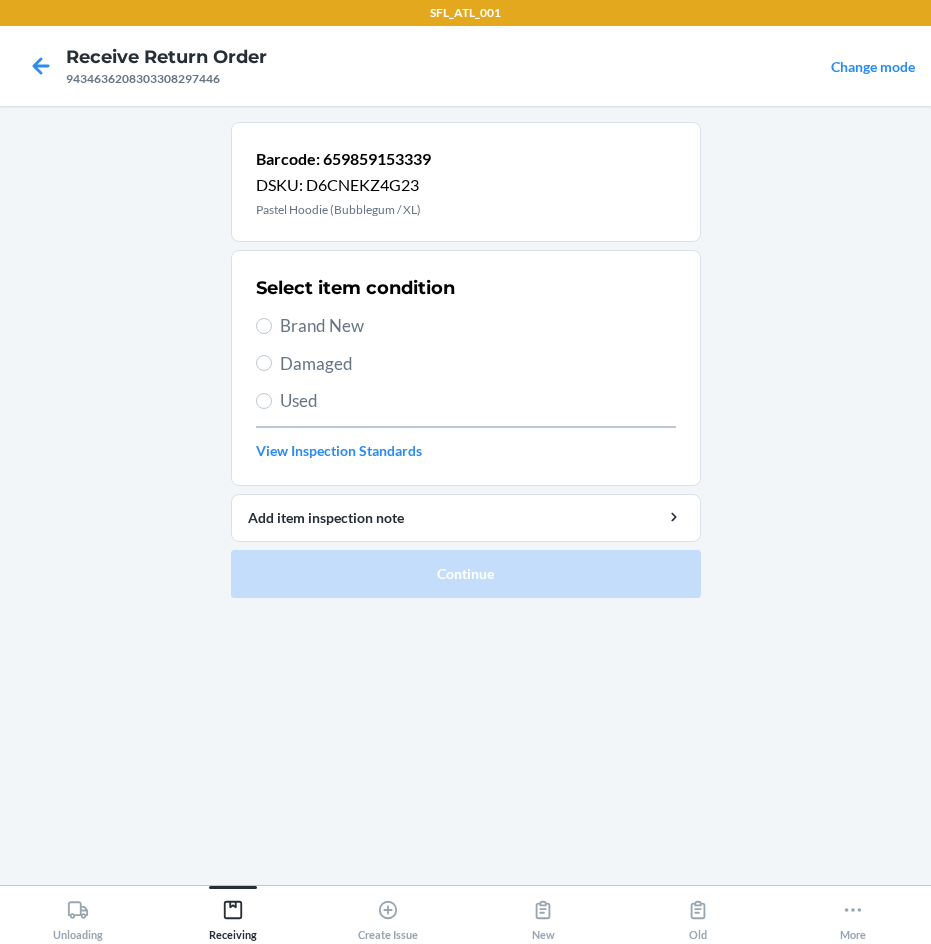 click on "Brand New" at bounding box center [478, 326] 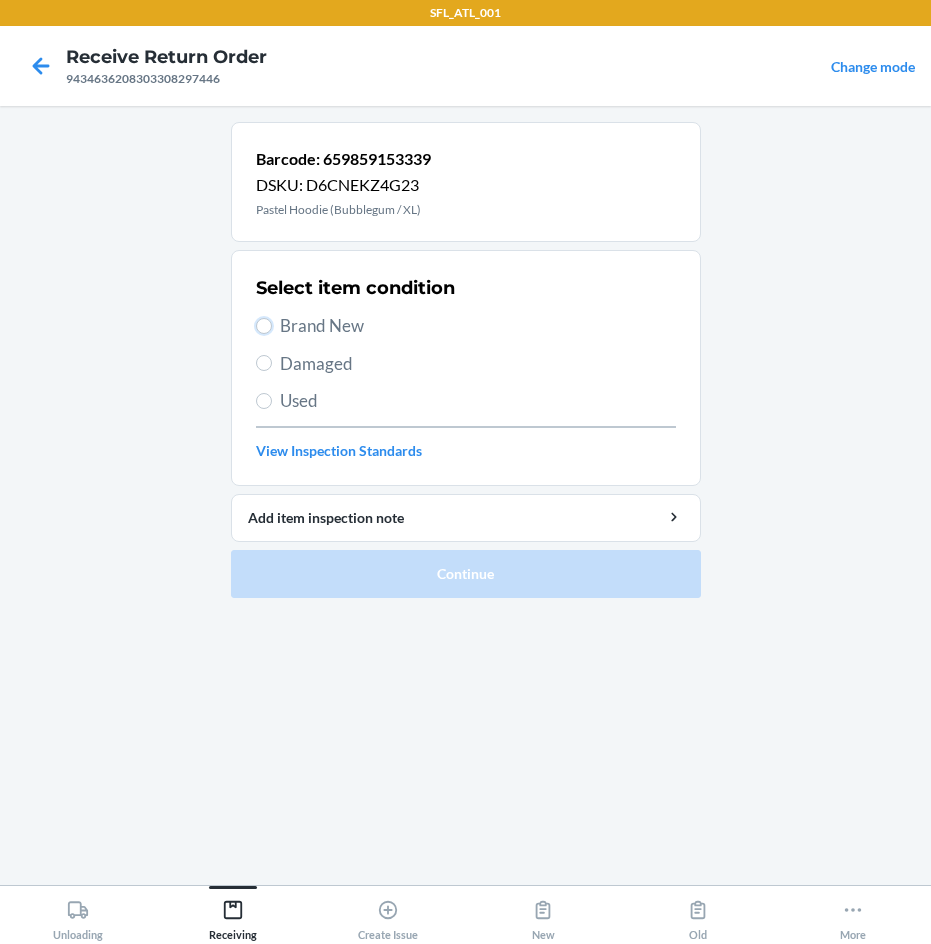 click on "Brand New" at bounding box center (264, 326) 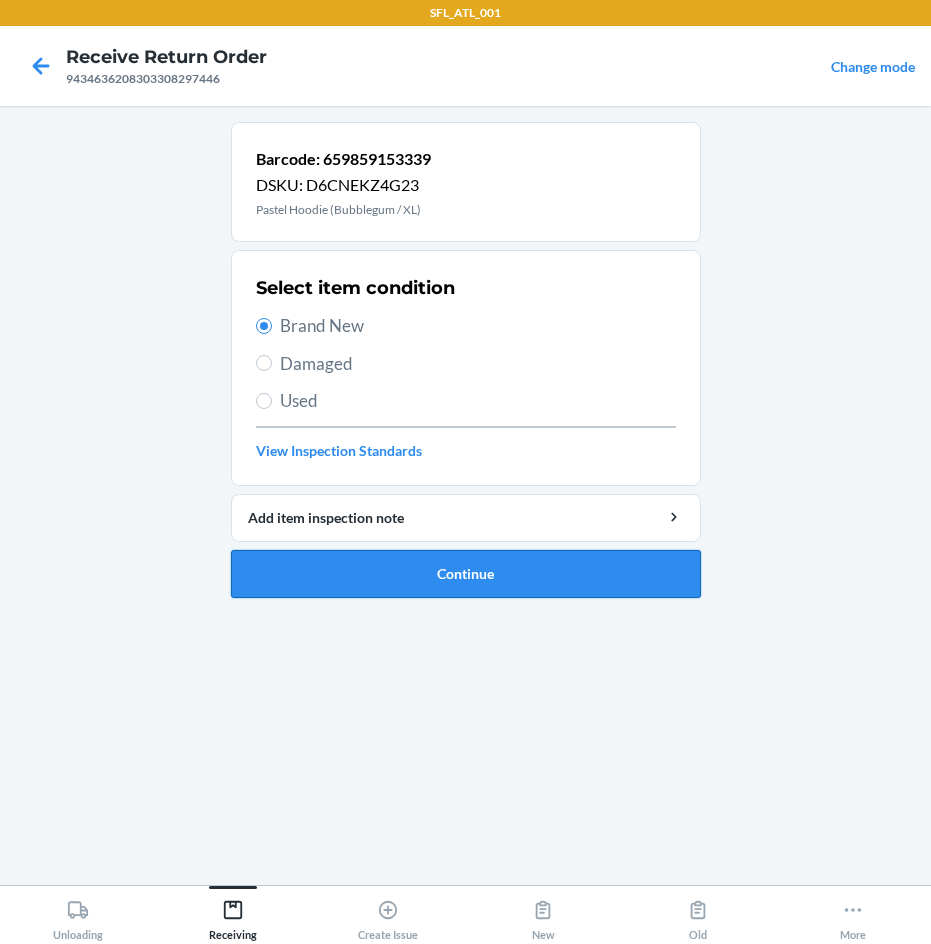 click on "Continue" at bounding box center (466, 574) 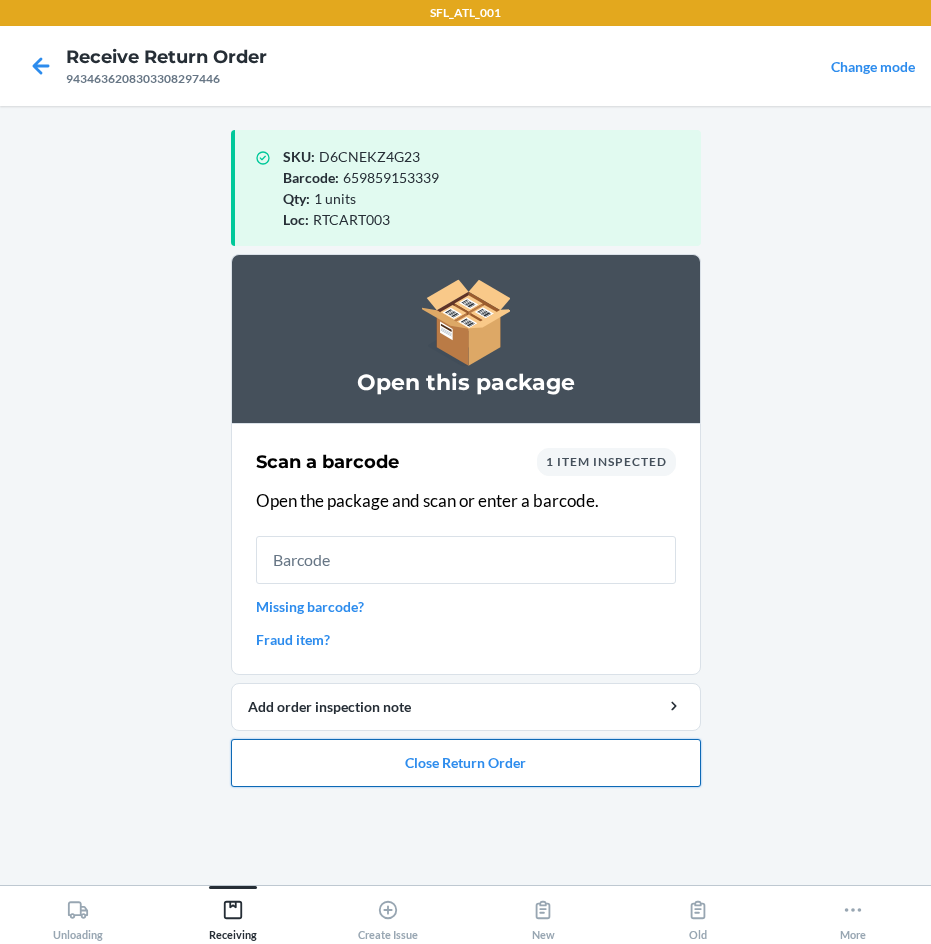 click on "Close Return Order" at bounding box center [466, 763] 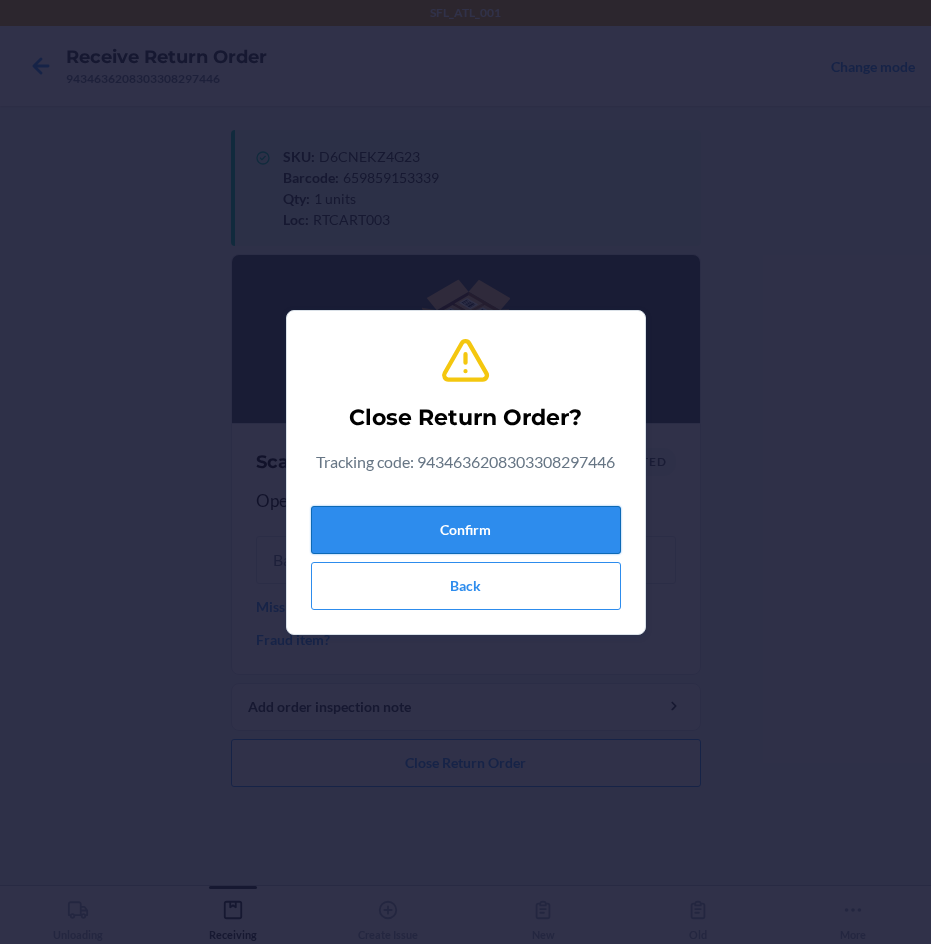click on "Confirm" at bounding box center (466, 530) 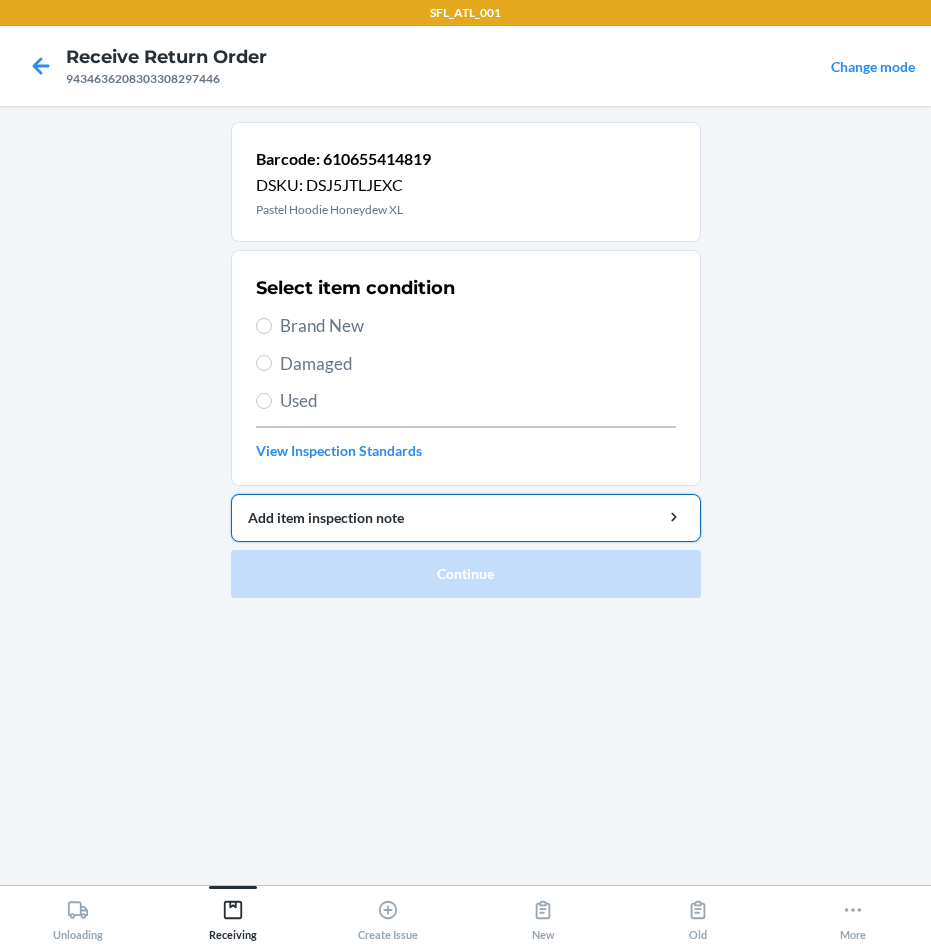 click on "Brand New" at bounding box center [478, 326] 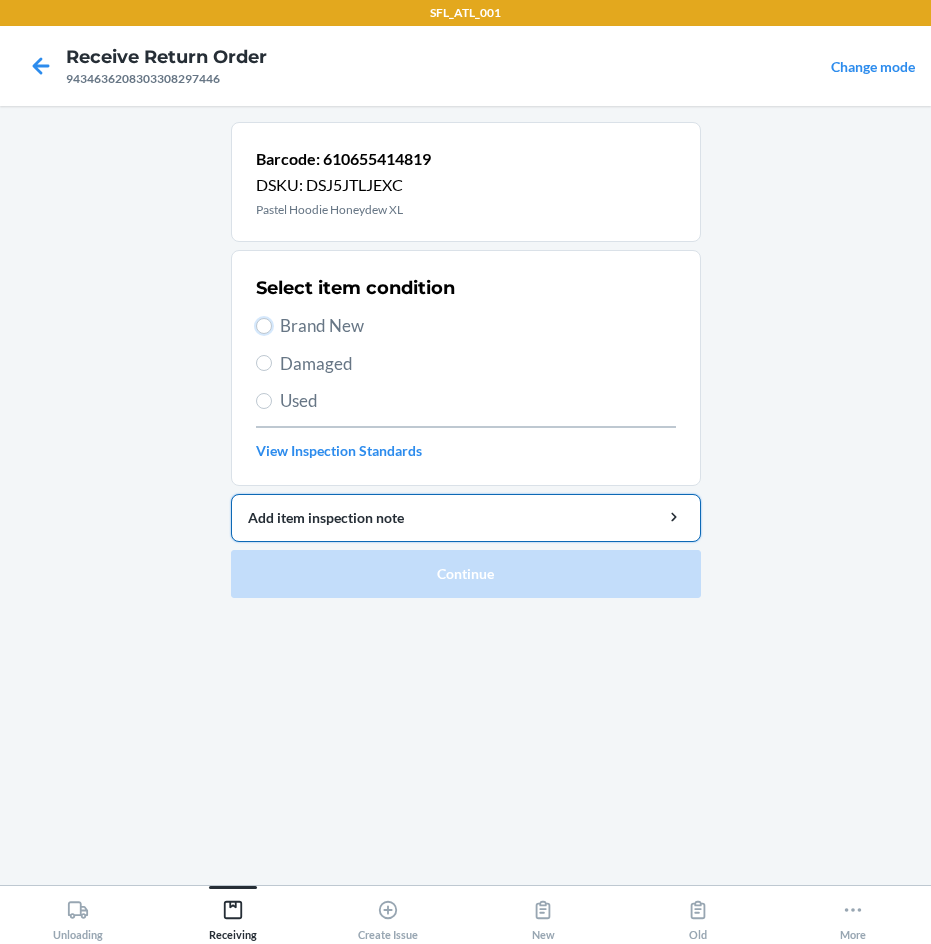 click on "Brand New" at bounding box center [264, 326] 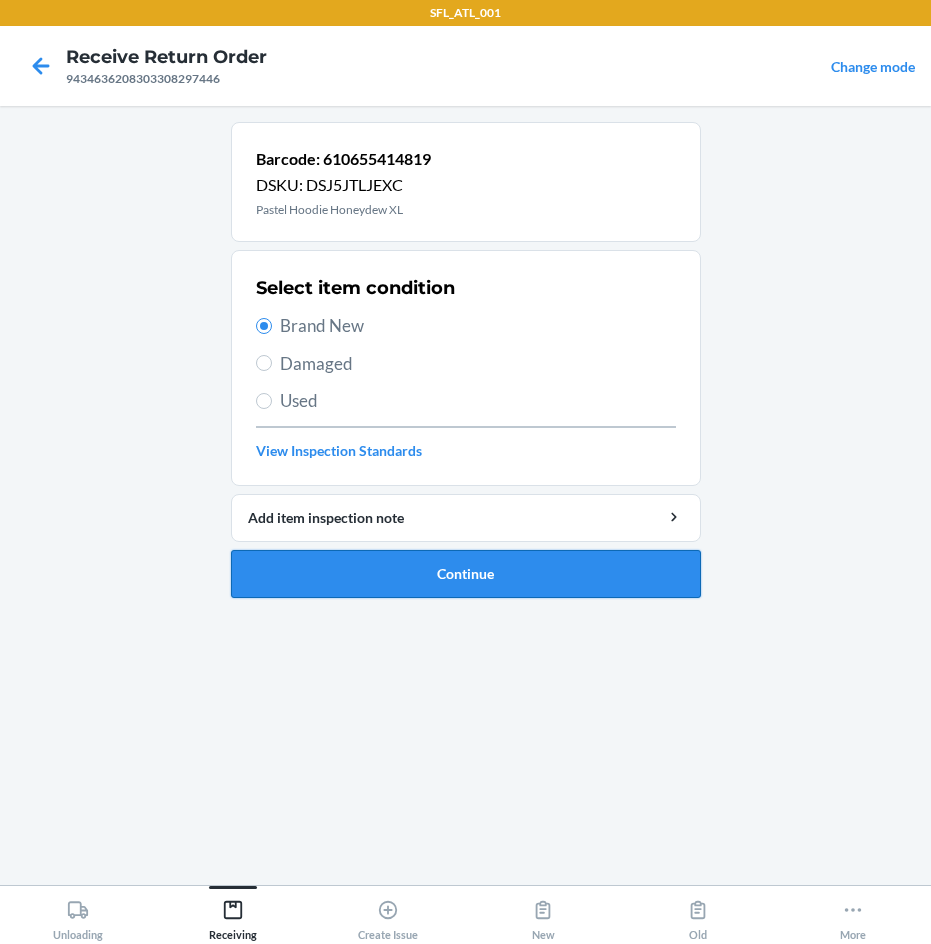click on "Continue" at bounding box center [466, 574] 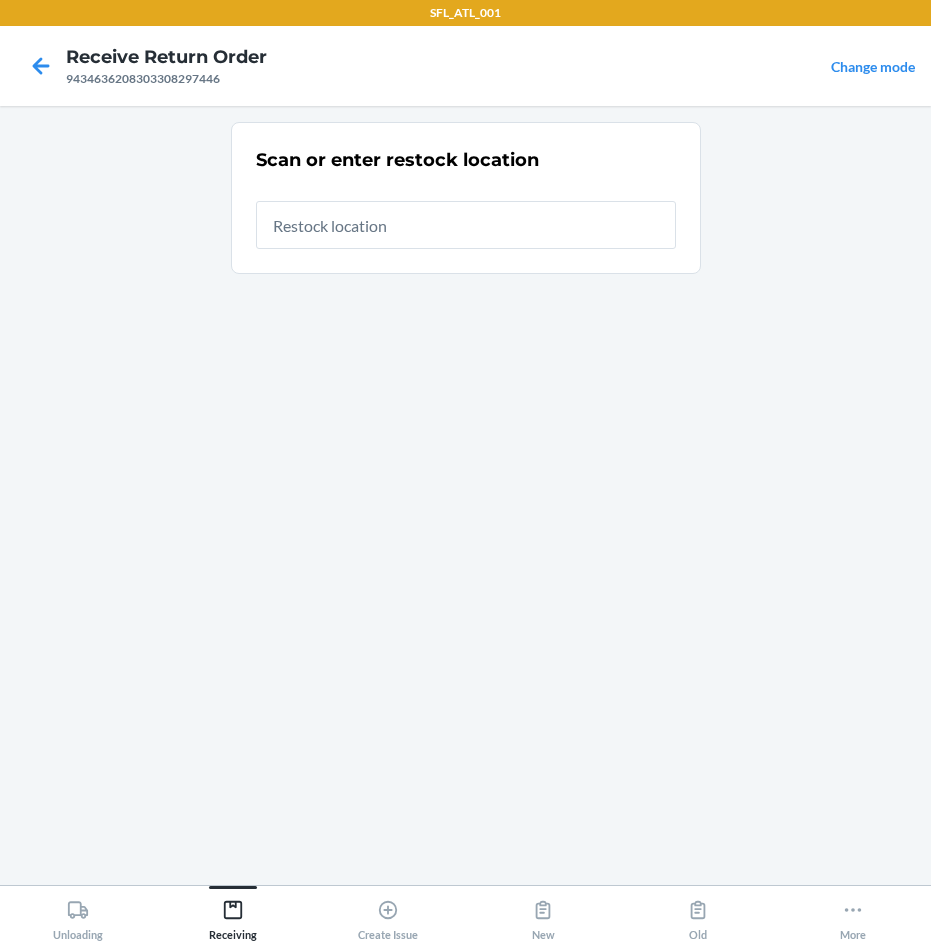 click at bounding box center (466, 225) 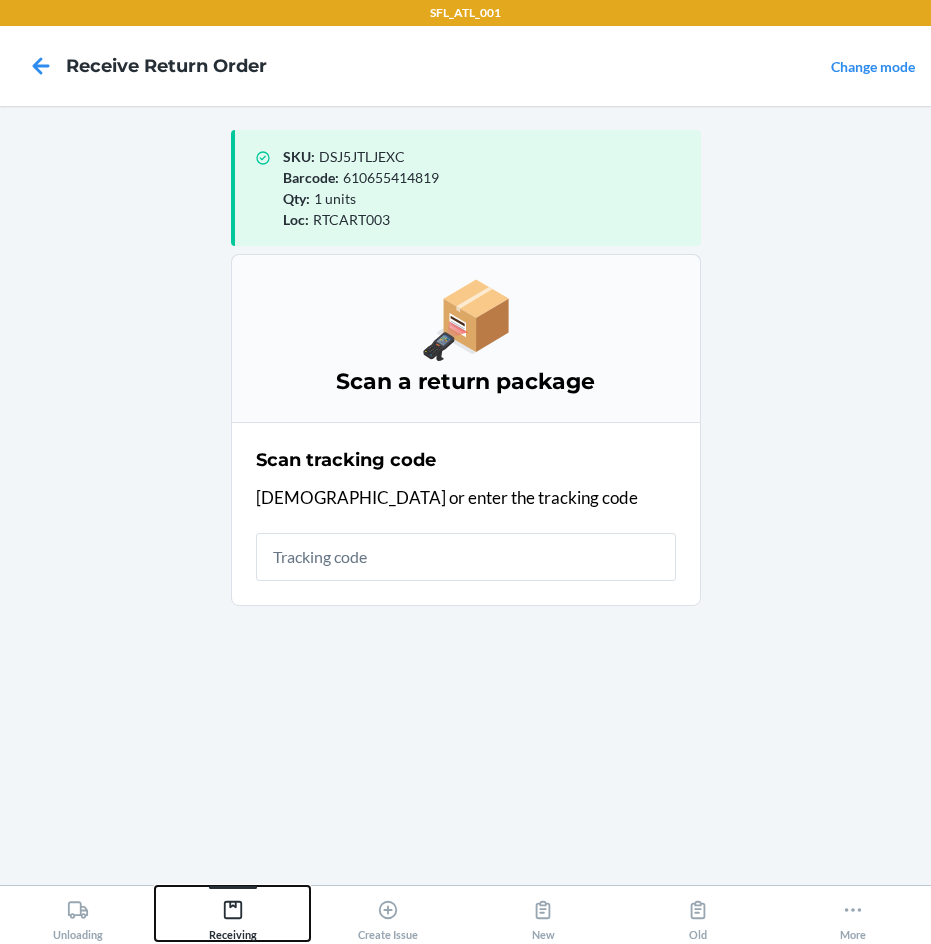 click on "Receiving" at bounding box center [233, 916] 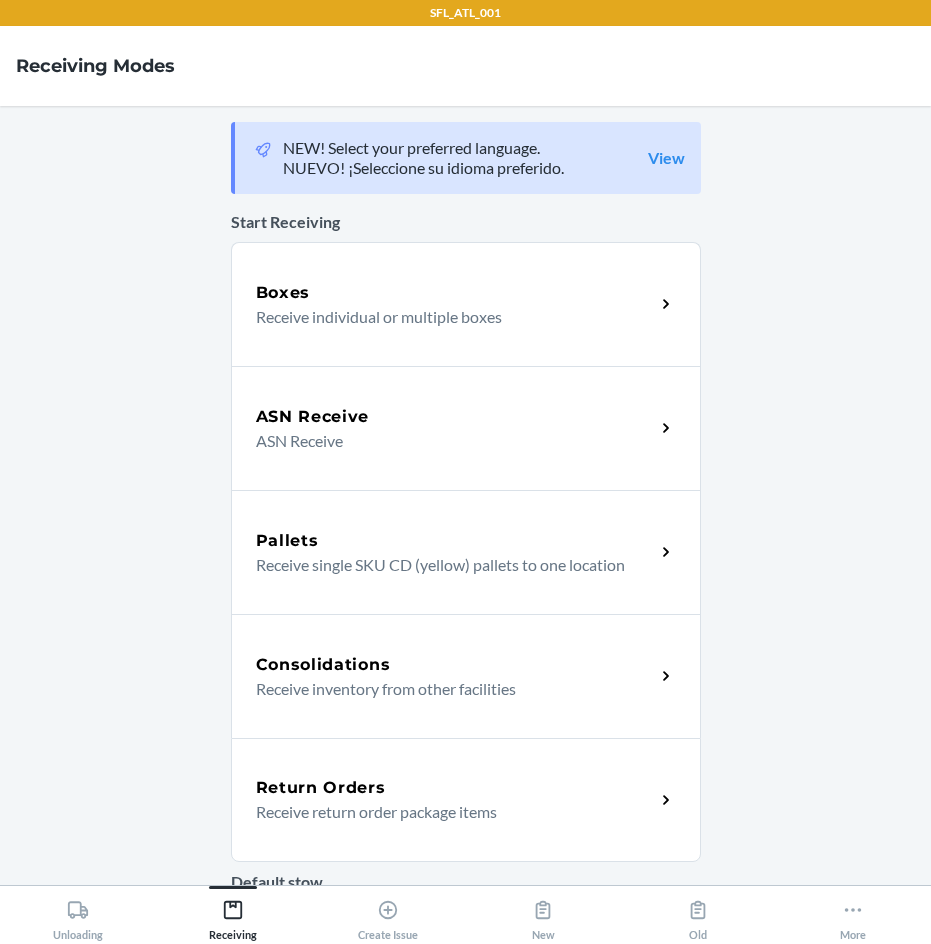 click on "Receive return order package items" at bounding box center [447, 812] 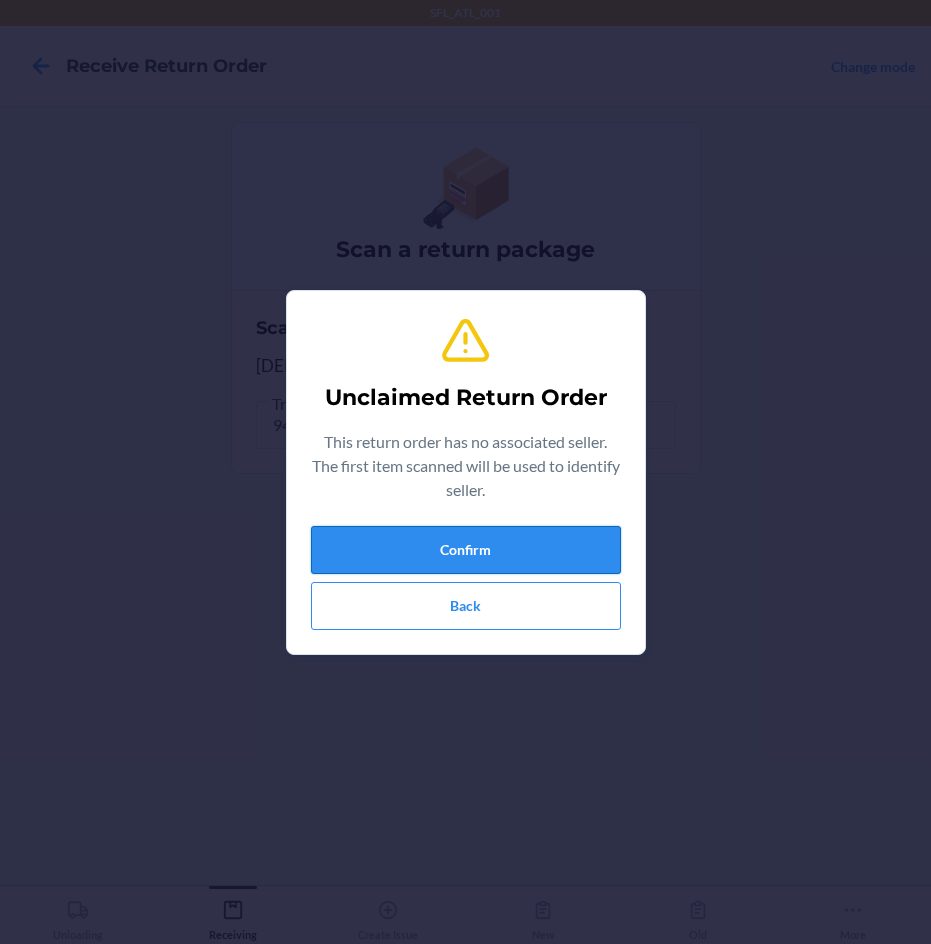 click on "Confirm" at bounding box center (466, 550) 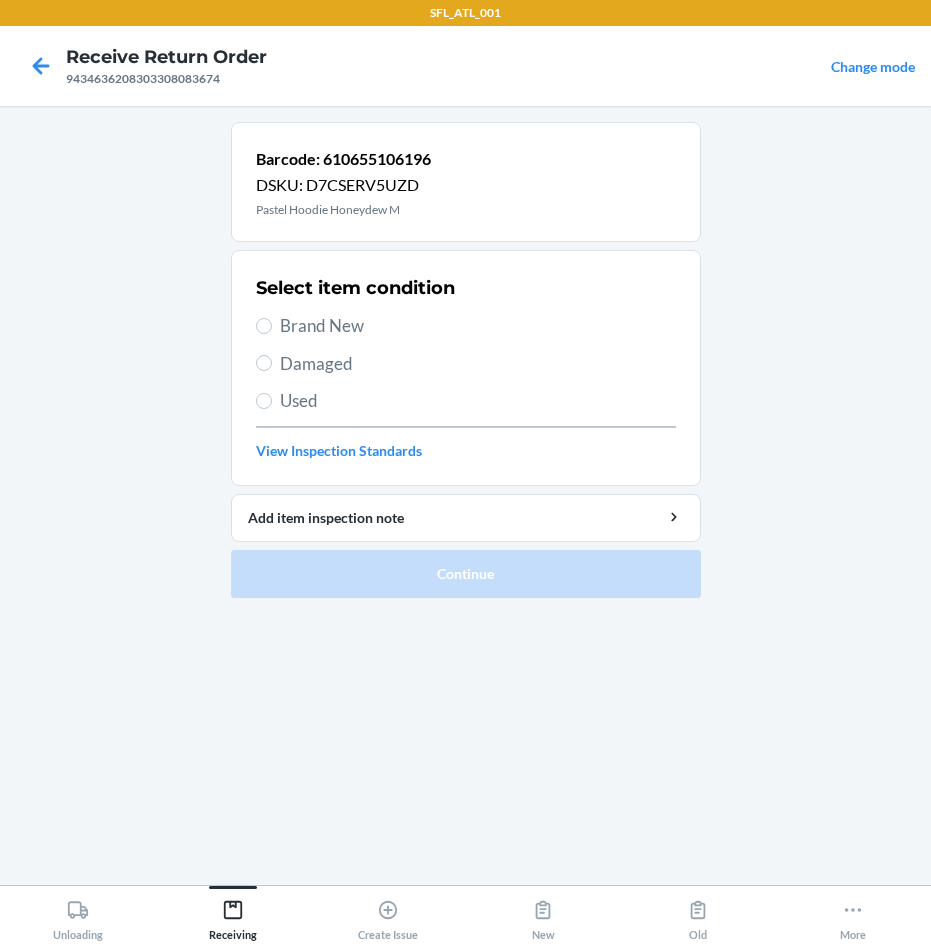 click on "Brand New" at bounding box center [478, 326] 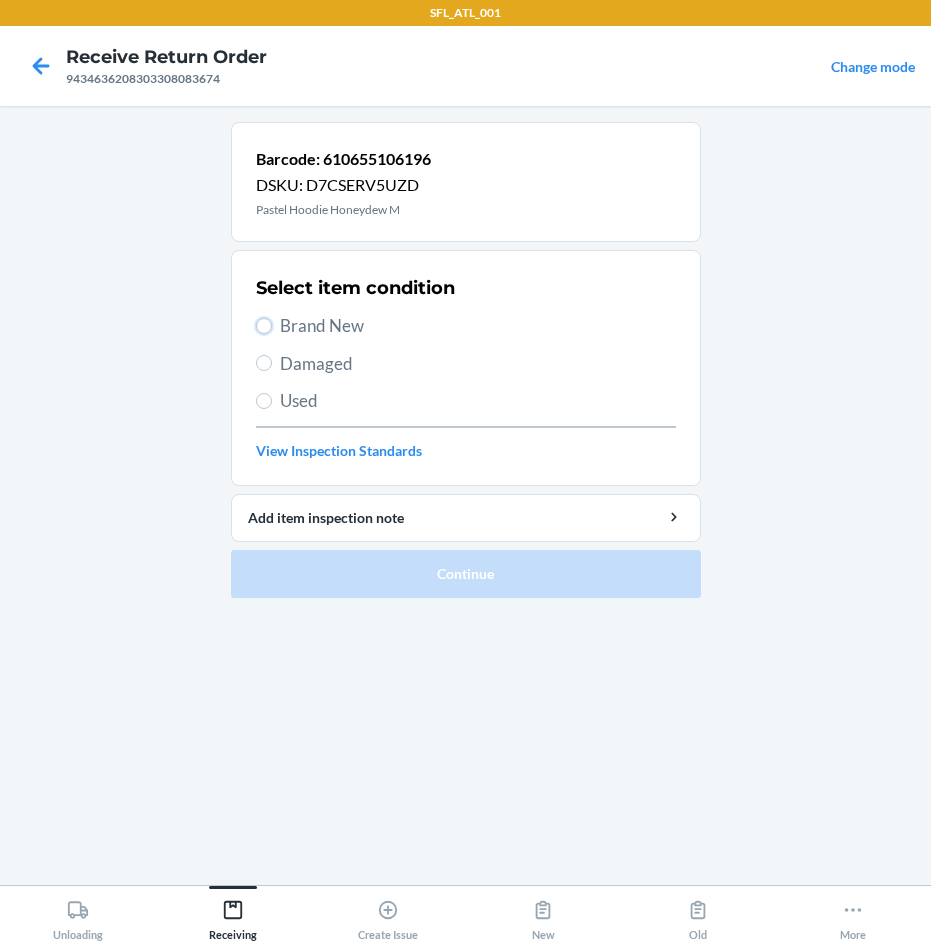 click on "Brand New" at bounding box center (264, 326) 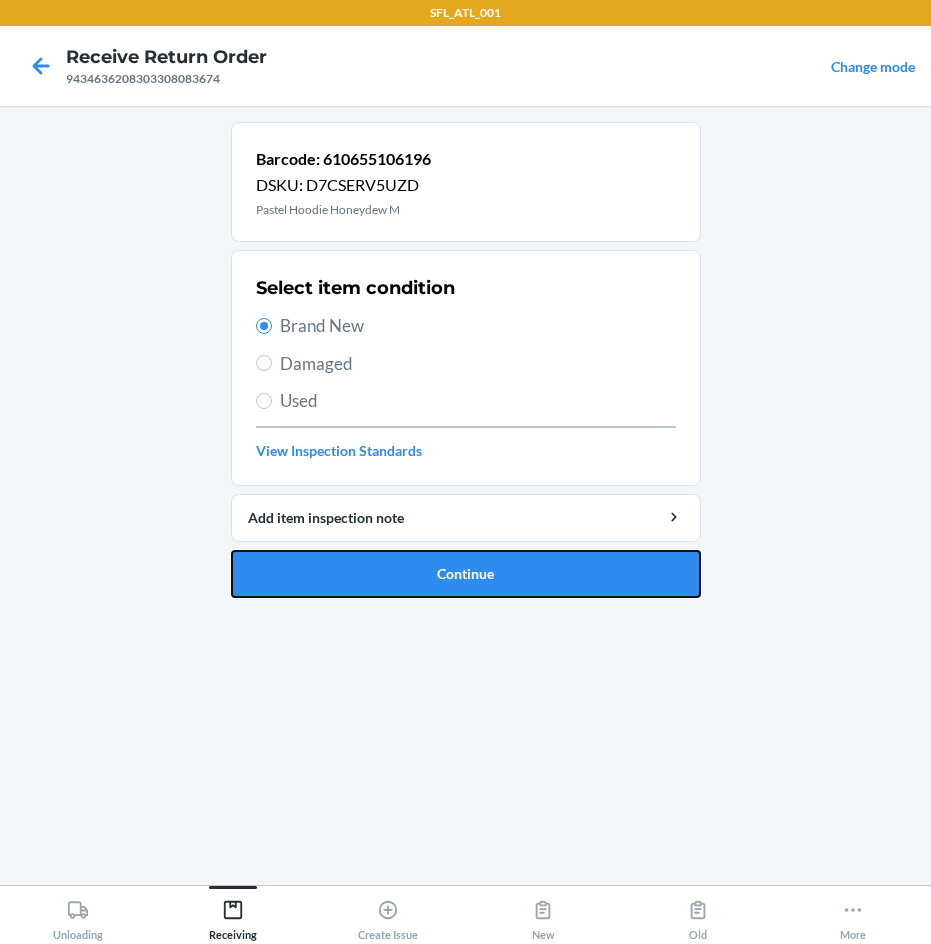 drag, startPoint x: 511, startPoint y: 558, endPoint x: 537, endPoint y: 557, distance: 26.019224 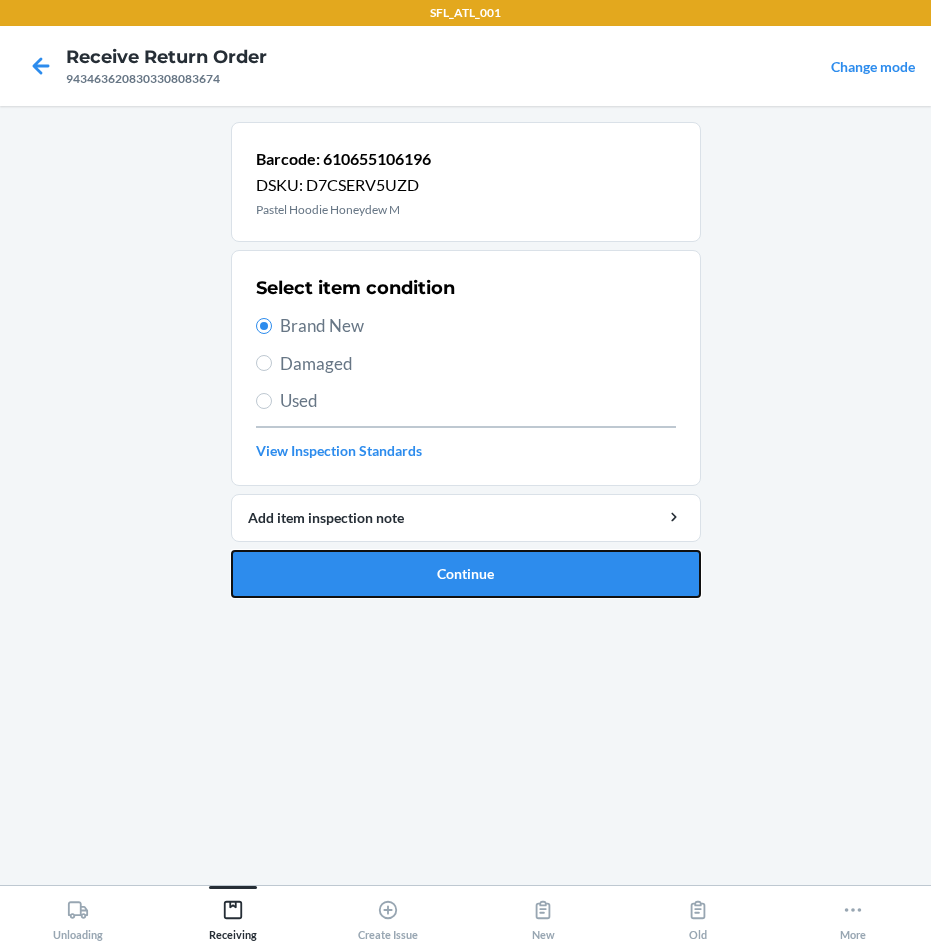 click on "Continue" at bounding box center [466, 574] 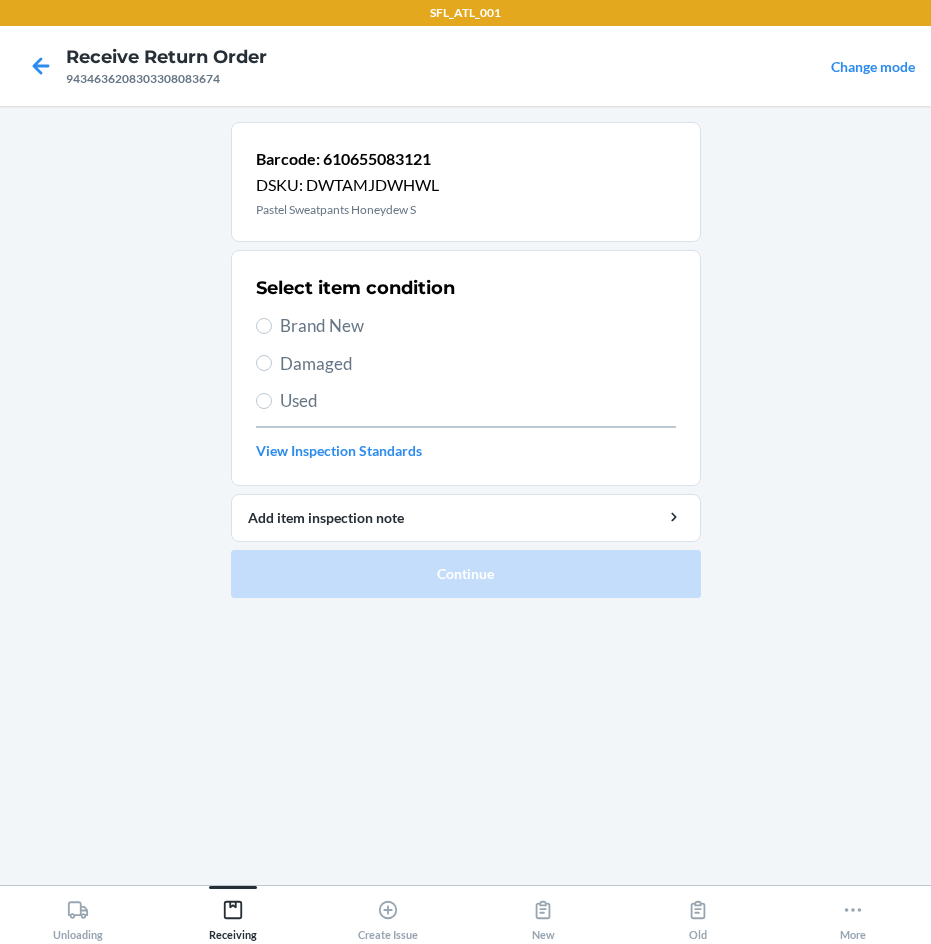 click on "Brand New" at bounding box center [478, 326] 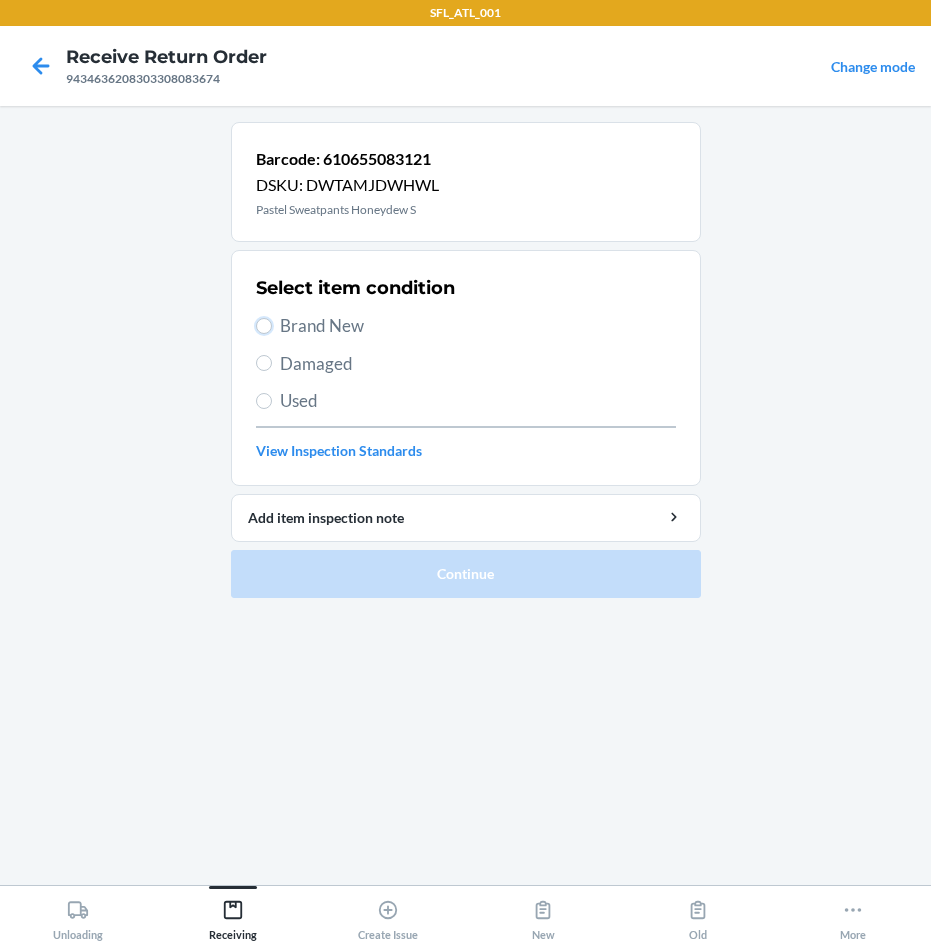 click on "Brand New" at bounding box center (264, 326) 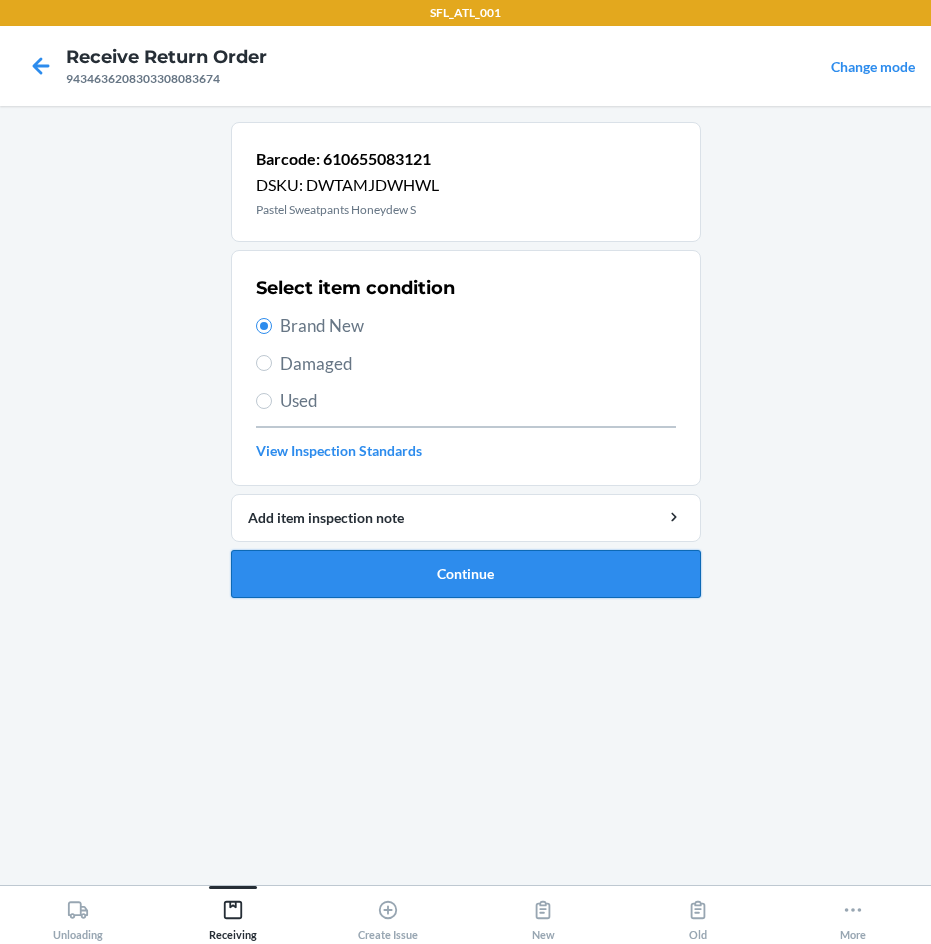 click on "Continue" at bounding box center (466, 574) 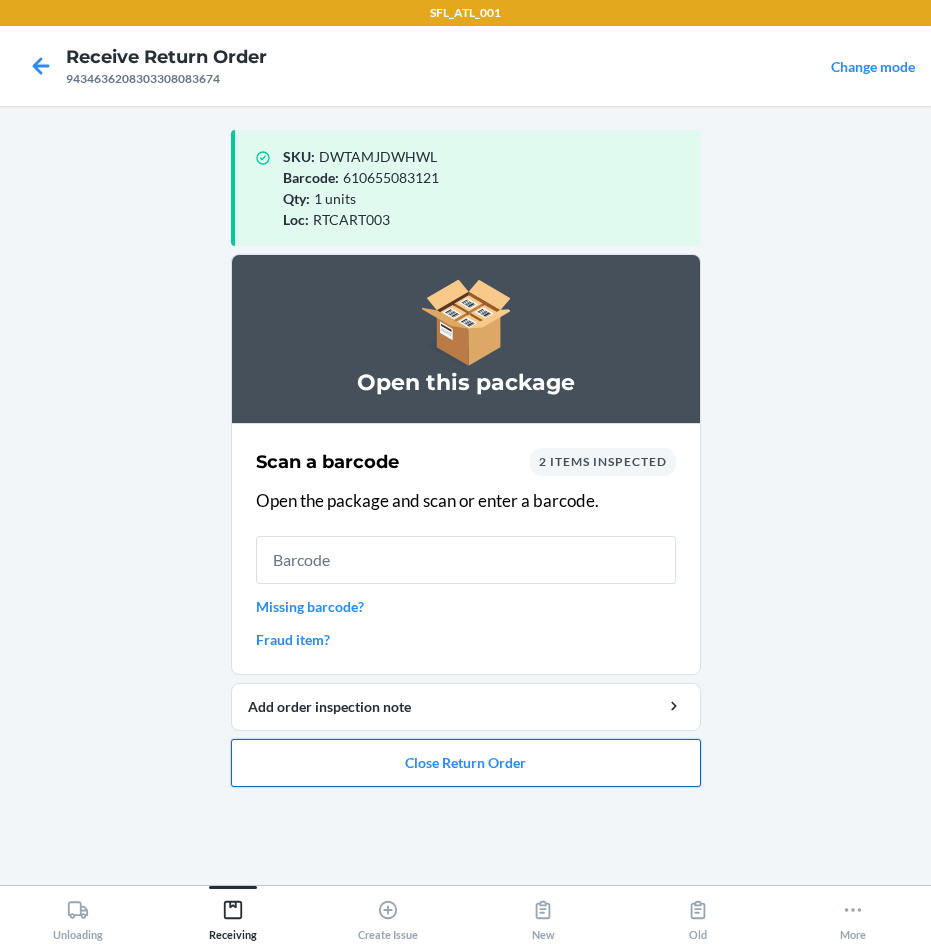 click on "Close Return Order" at bounding box center (466, 763) 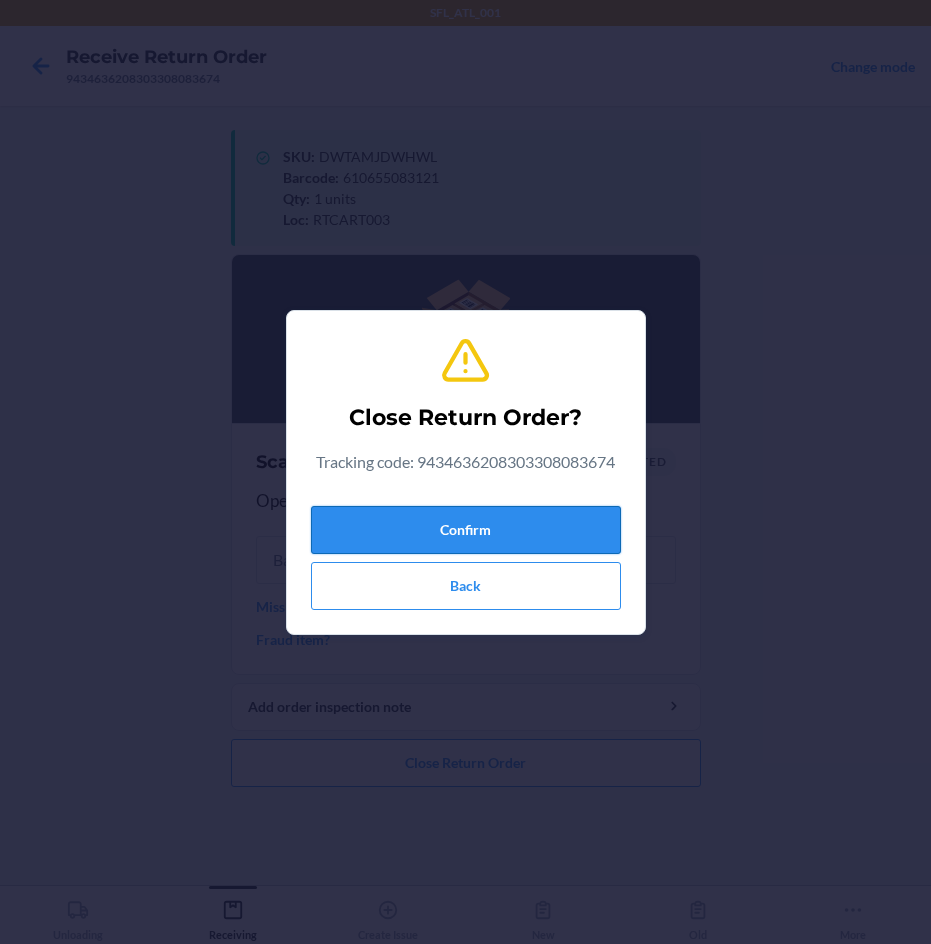 click on "Confirm" at bounding box center (466, 530) 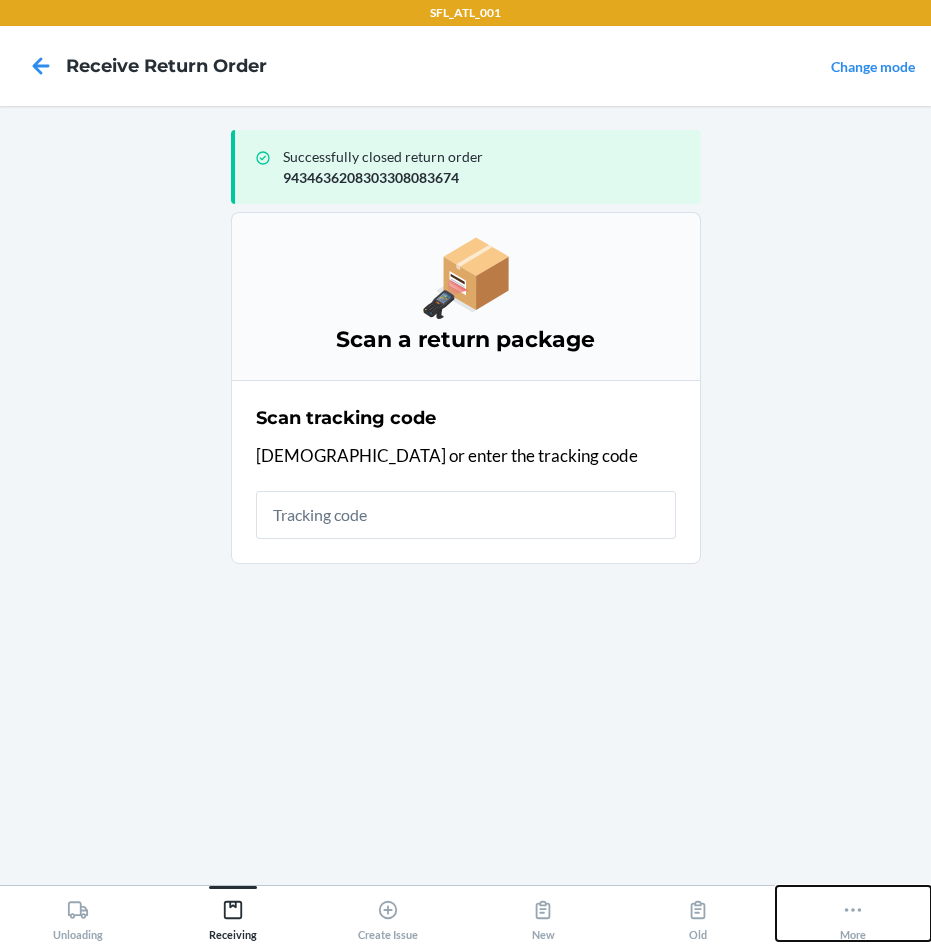 click on "More" at bounding box center (853, 916) 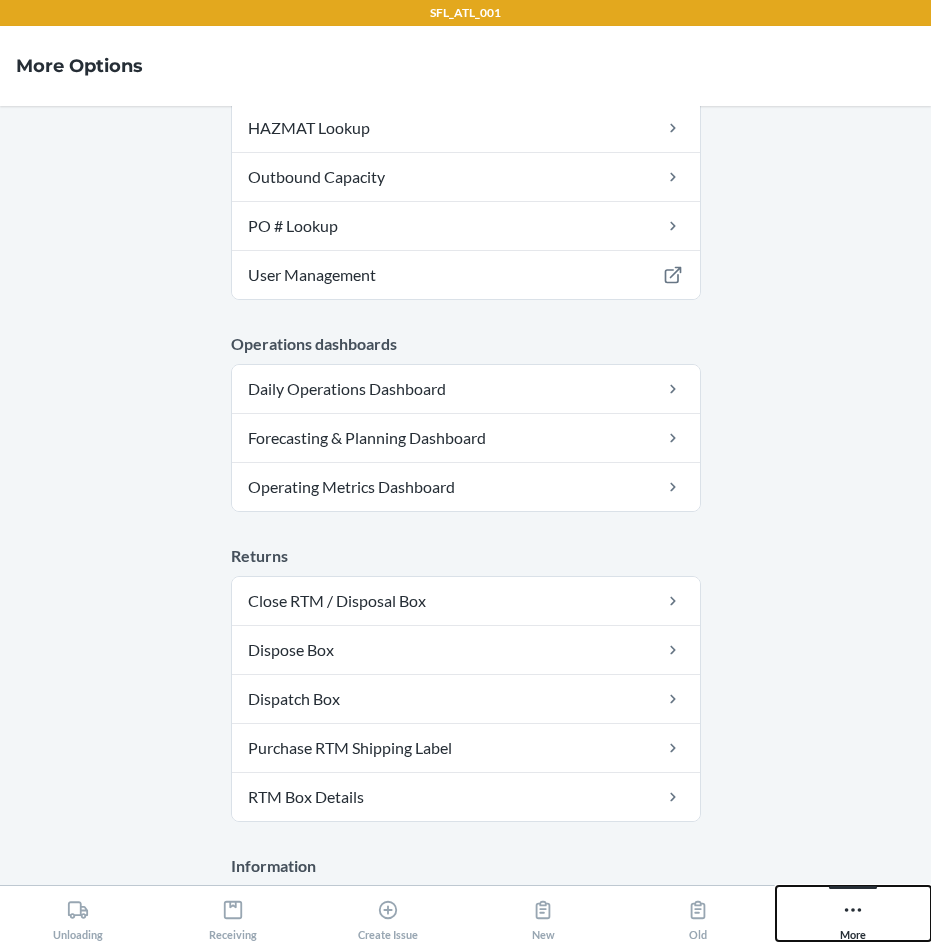 scroll, scrollTop: 507, scrollLeft: 0, axis: vertical 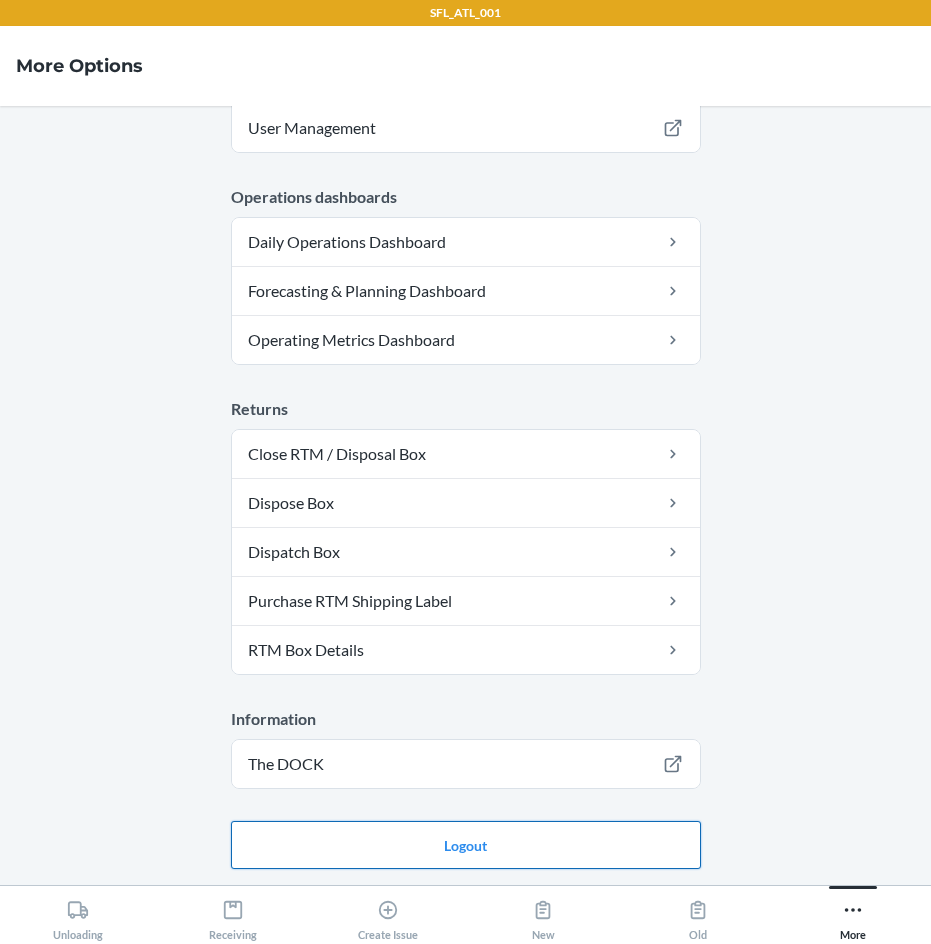 drag, startPoint x: 612, startPoint y: 853, endPoint x: 620, endPoint y: 835, distance: 19.697716 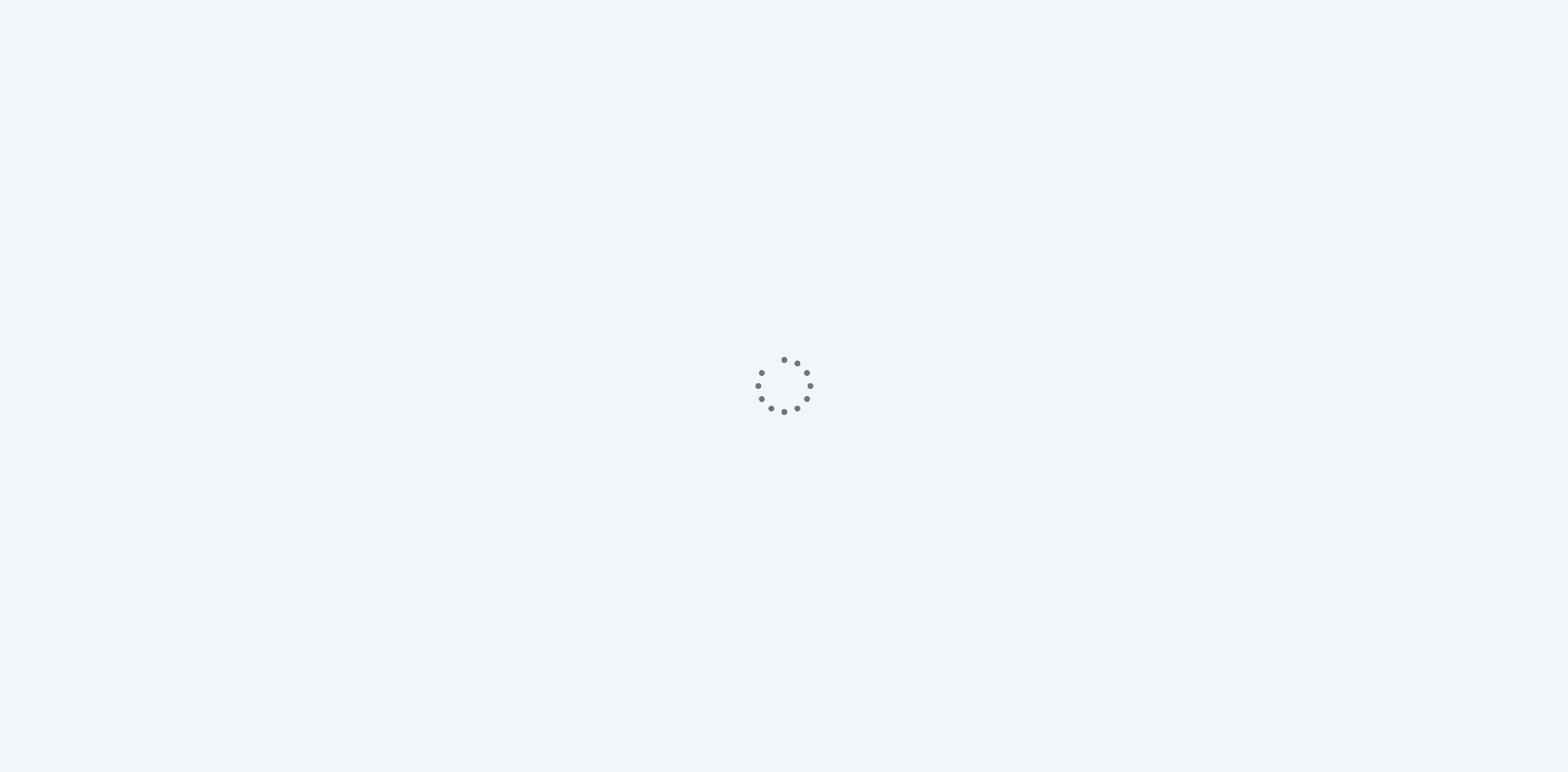 scroll, scrollTop: 0, scrollLeft: 0, axis: both 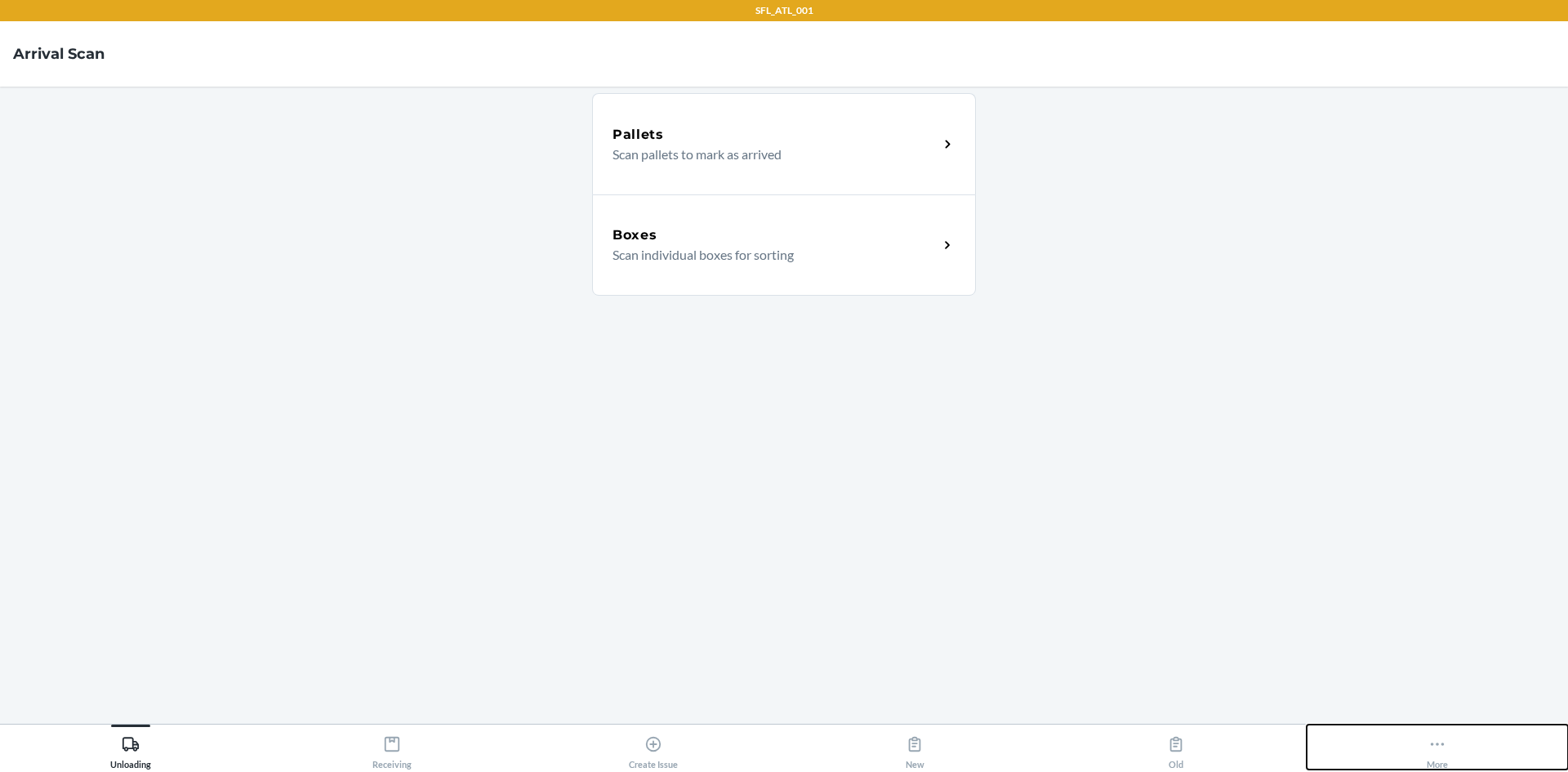 click 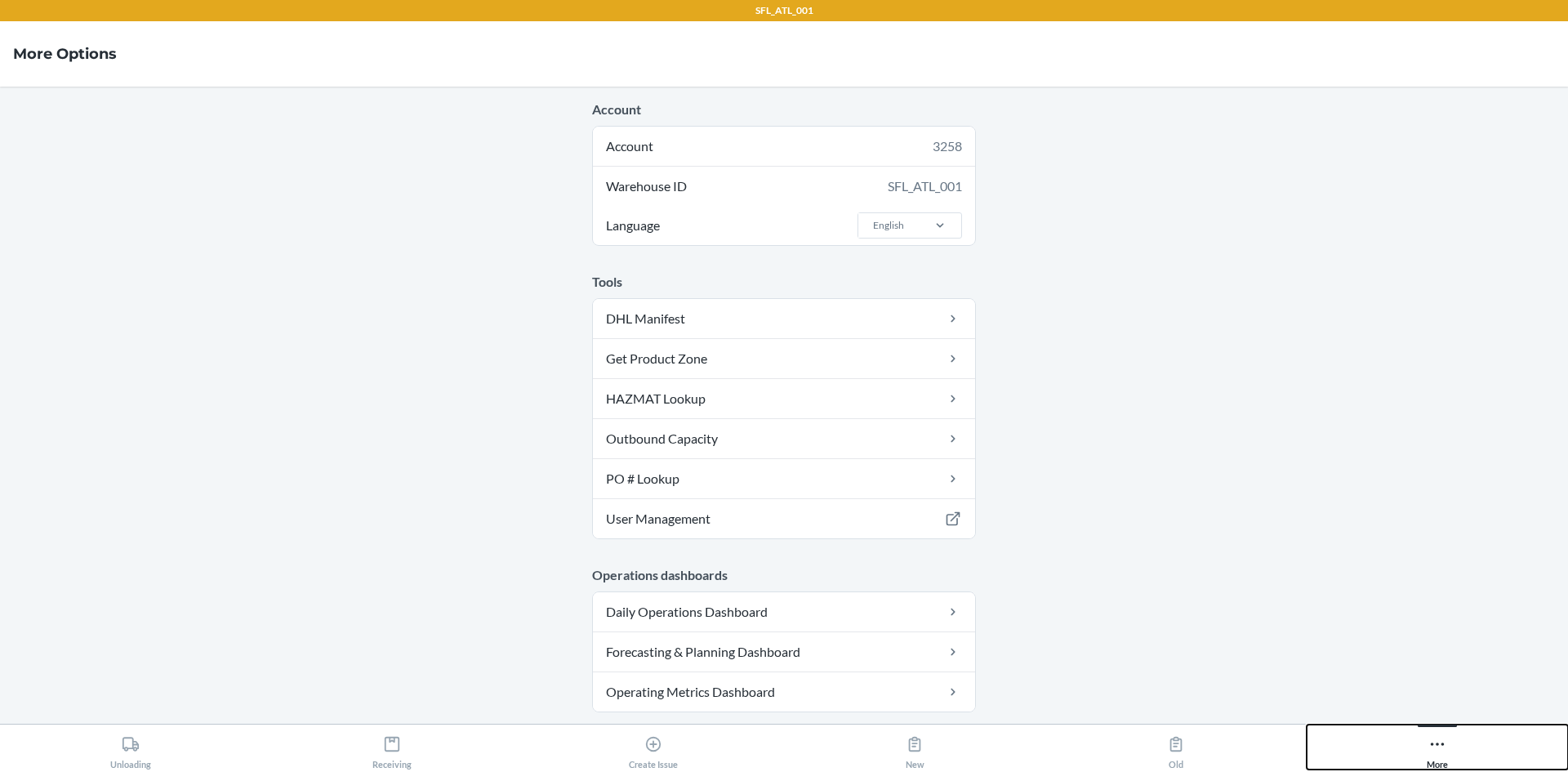 scroll, scrollTop: 413, scrollLeft: 0, axis: vertical 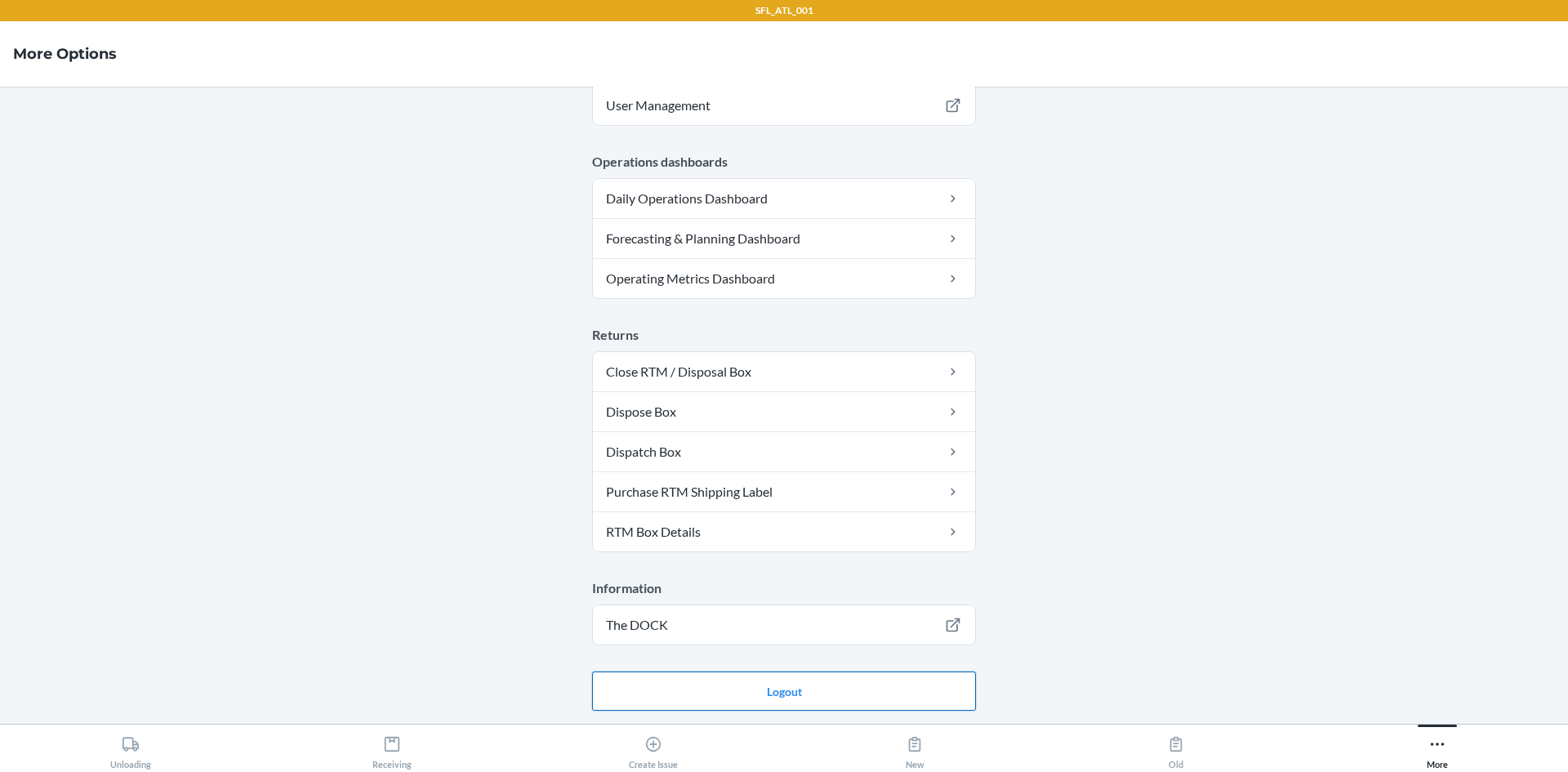 click on "Logout" at bounding box center [784, 691] 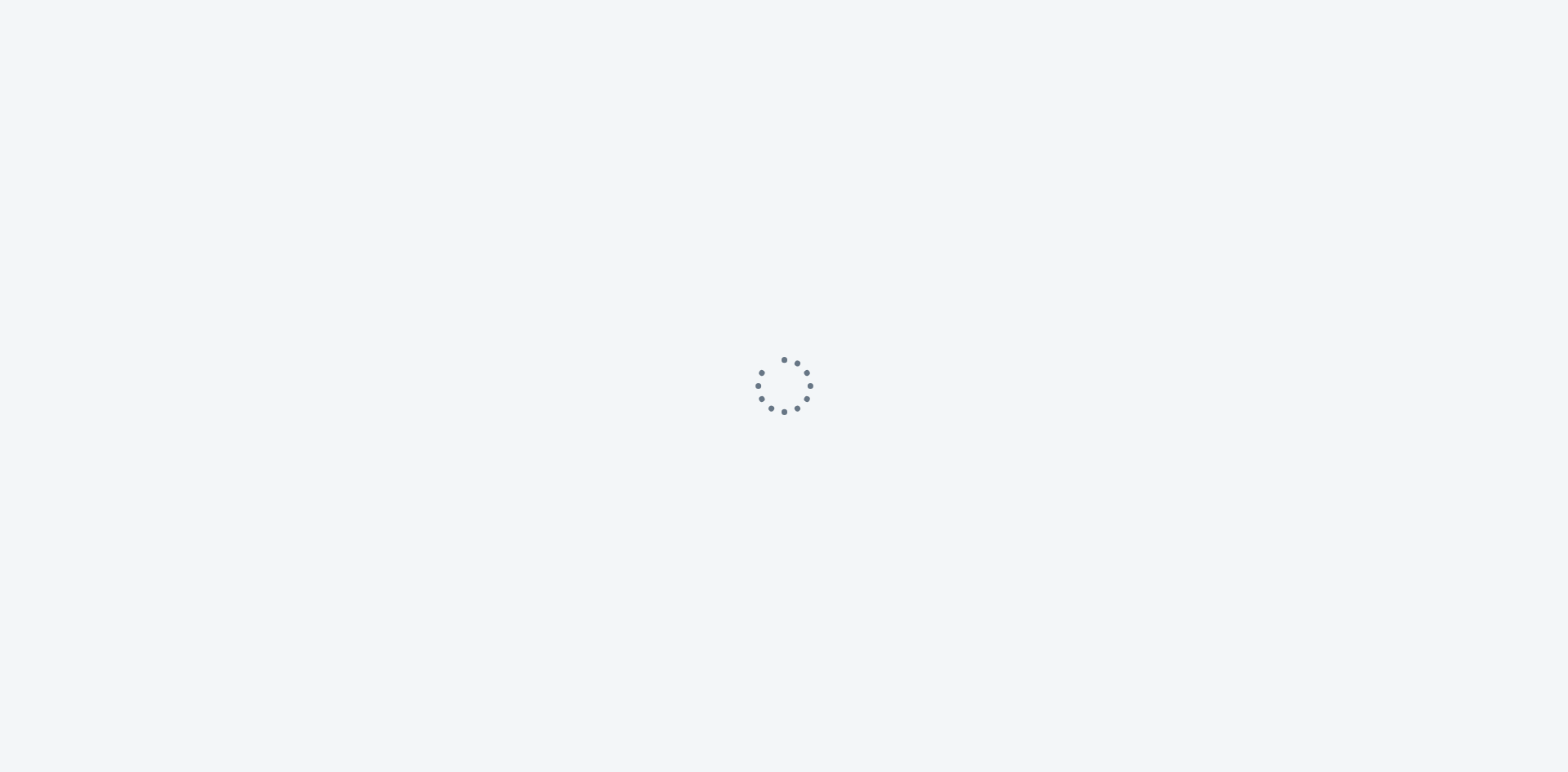 scroll, scrollTop: 0, scrollLeft: 0, axis: both 